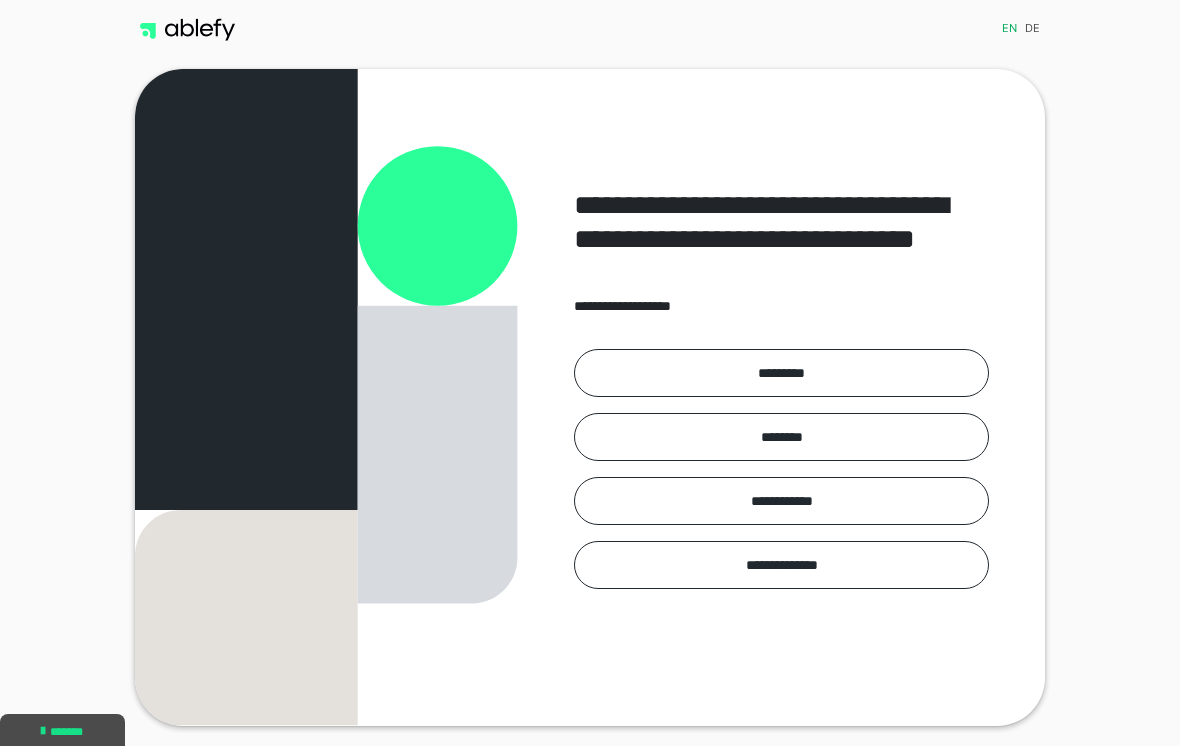 scroll, scrollTop: 0, scrollLeft: 0, axis: both 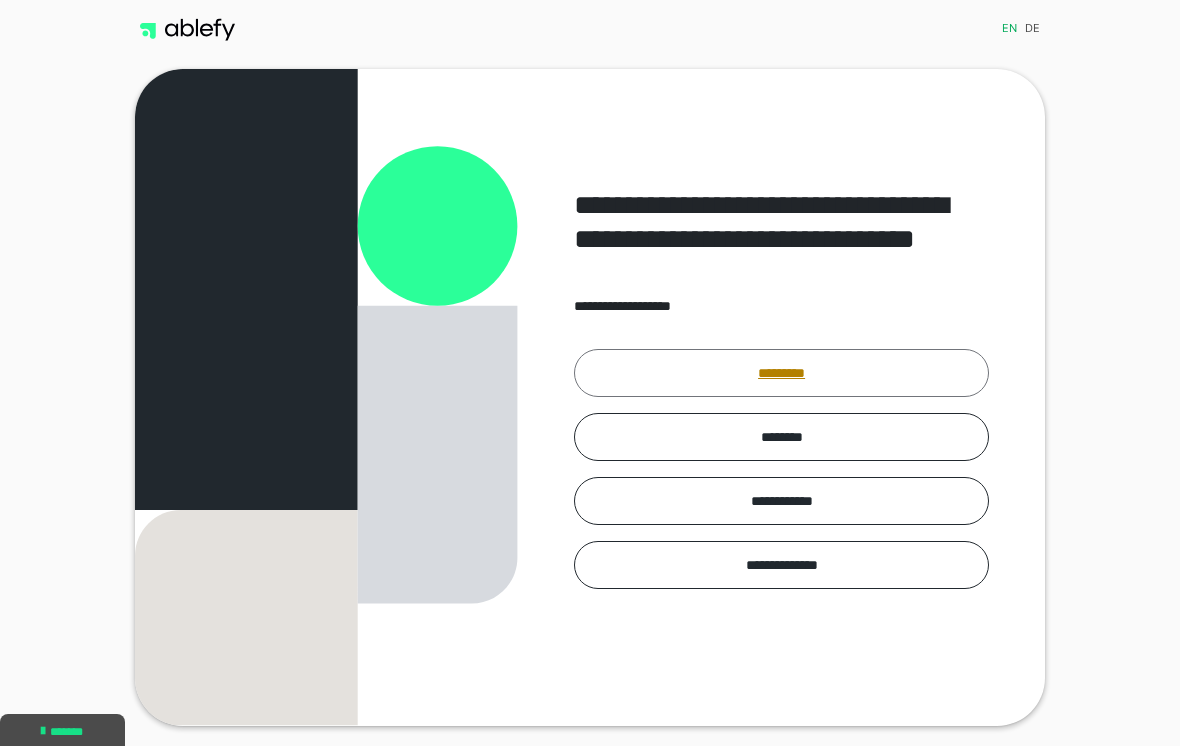 click on "*********" at bounding box center [781, 373] 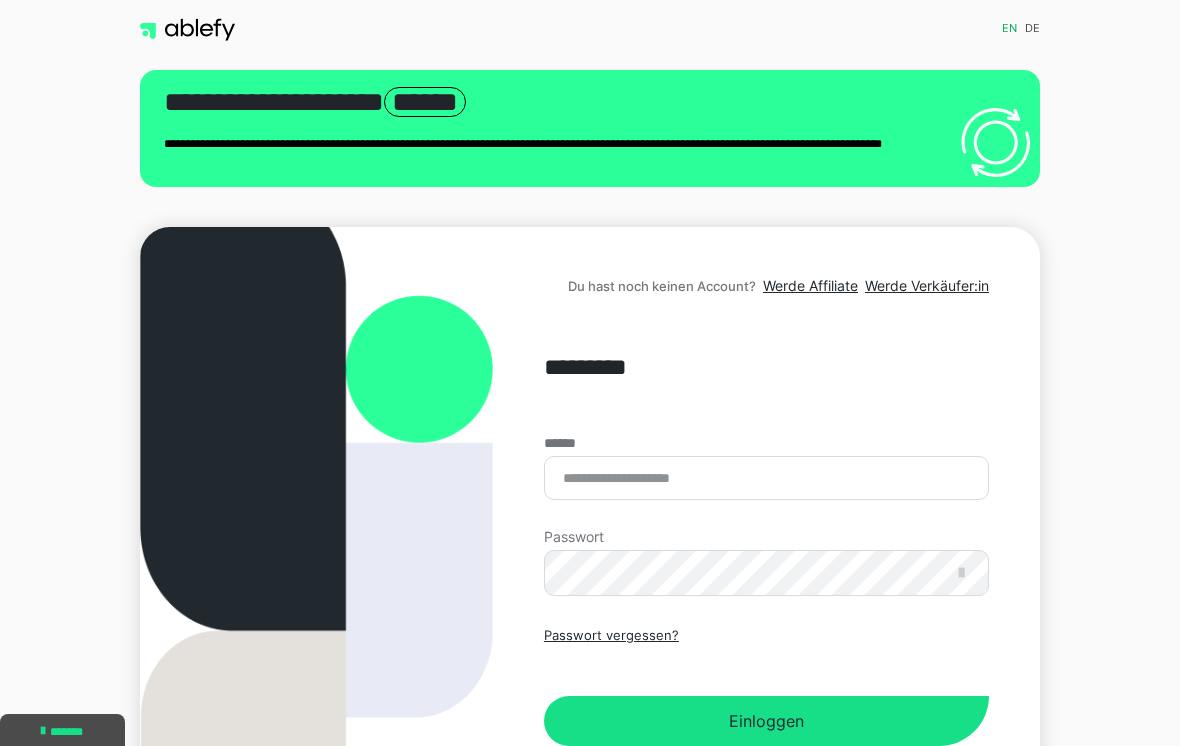 scroll, scrollTop: 267, scrollLeft: 0, axis: vertical 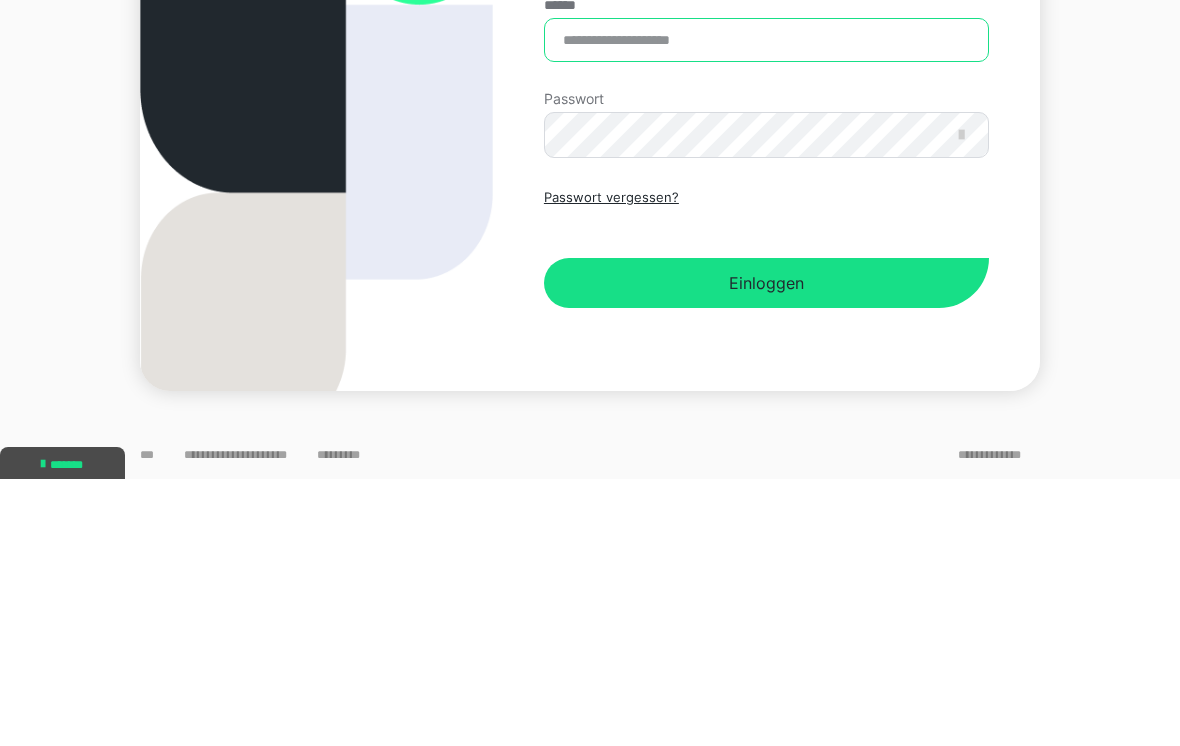 type on "**********" 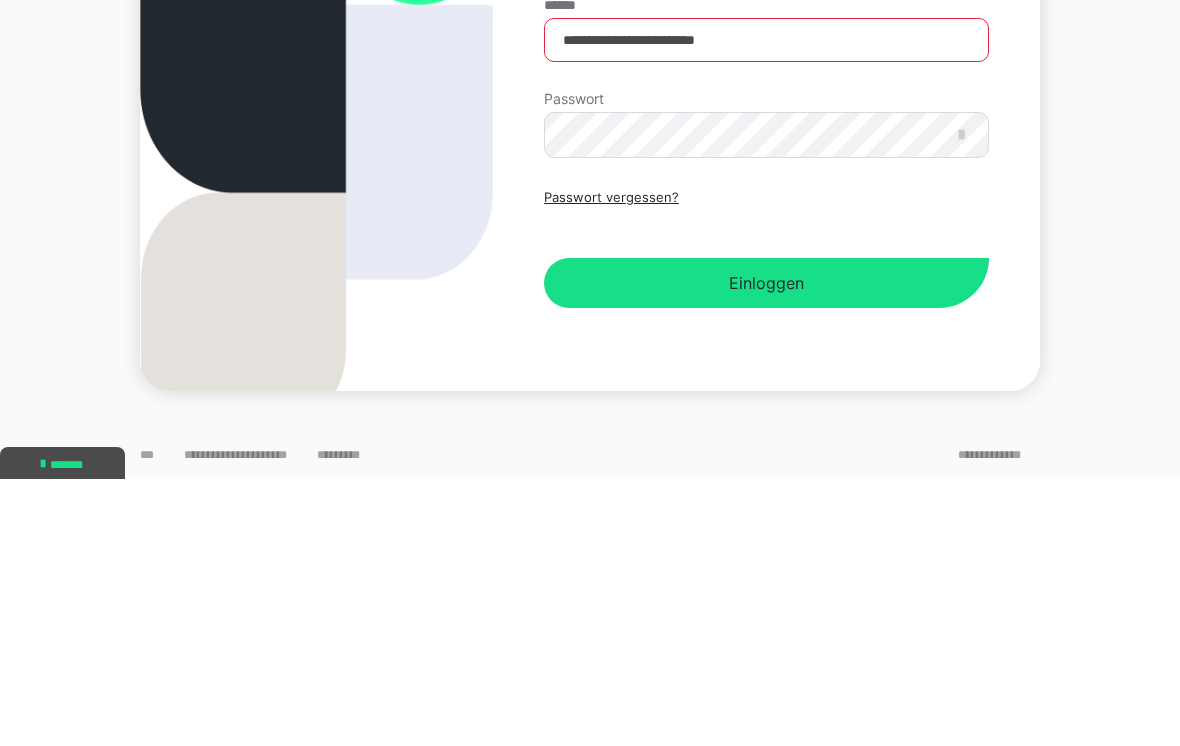 click on "Einloggen" at bounding box center (766, 550) 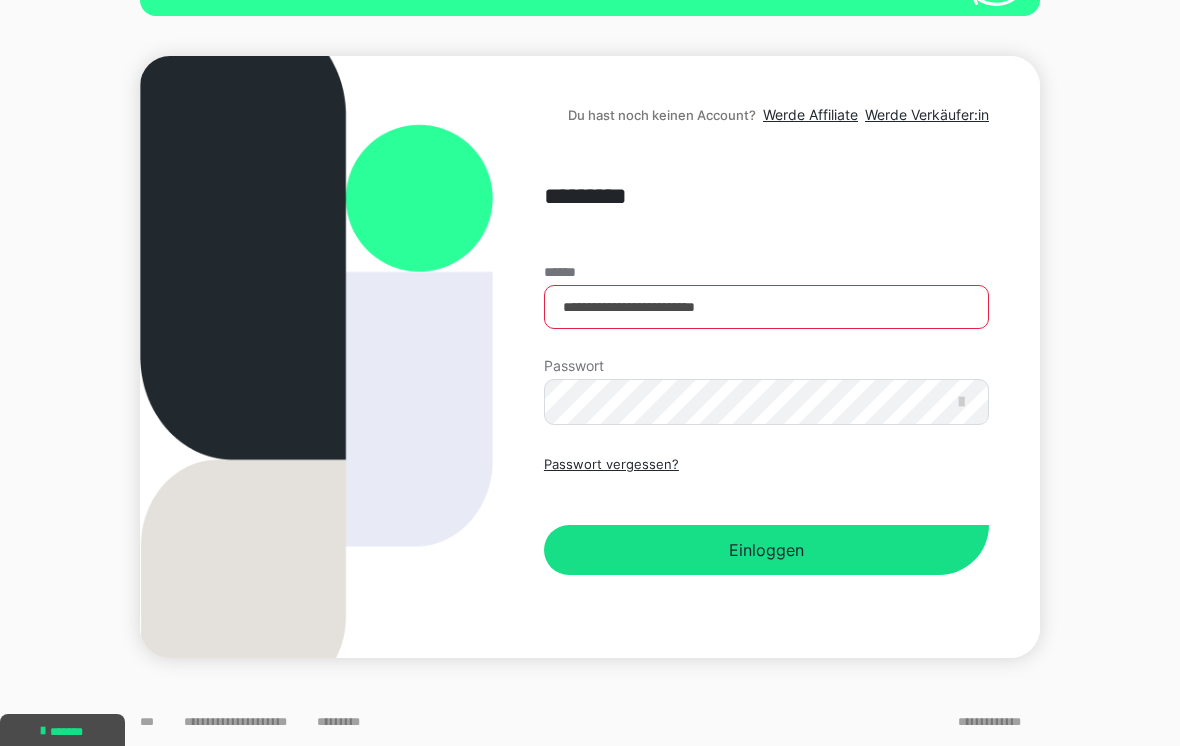 scroll, scrollTop: 0, scrollLeft: 0, axis: both 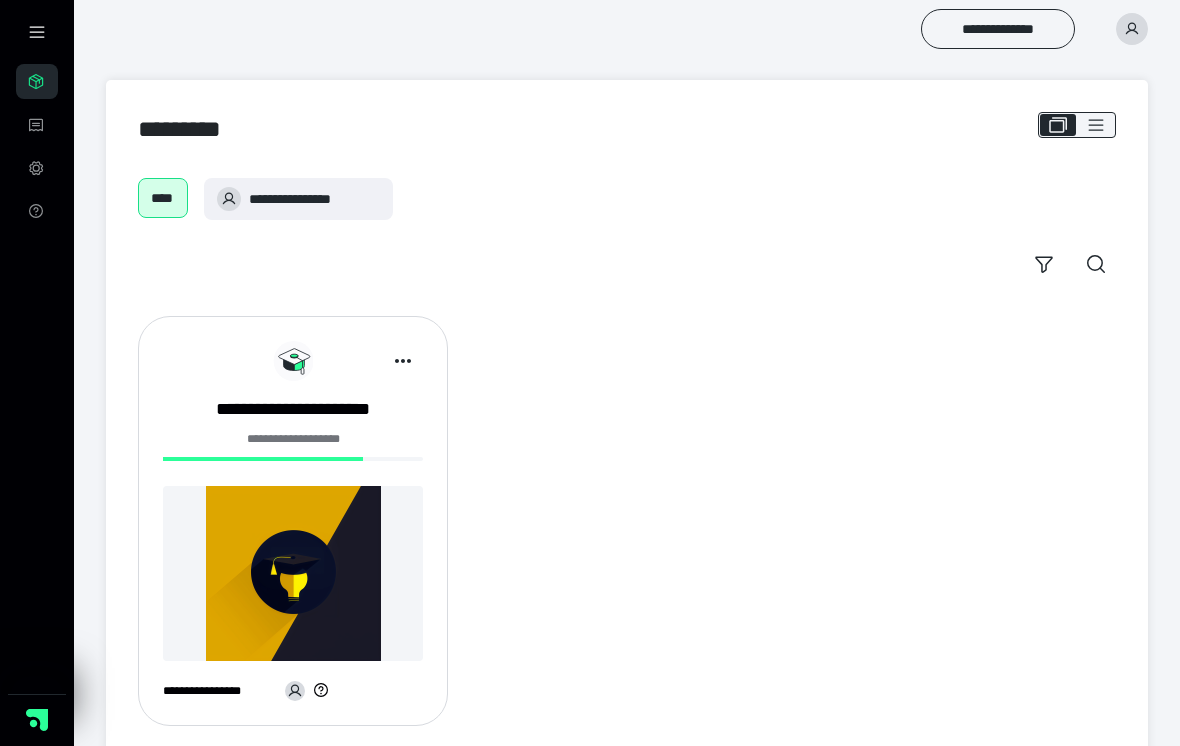 click at bounding box center (293, 573) 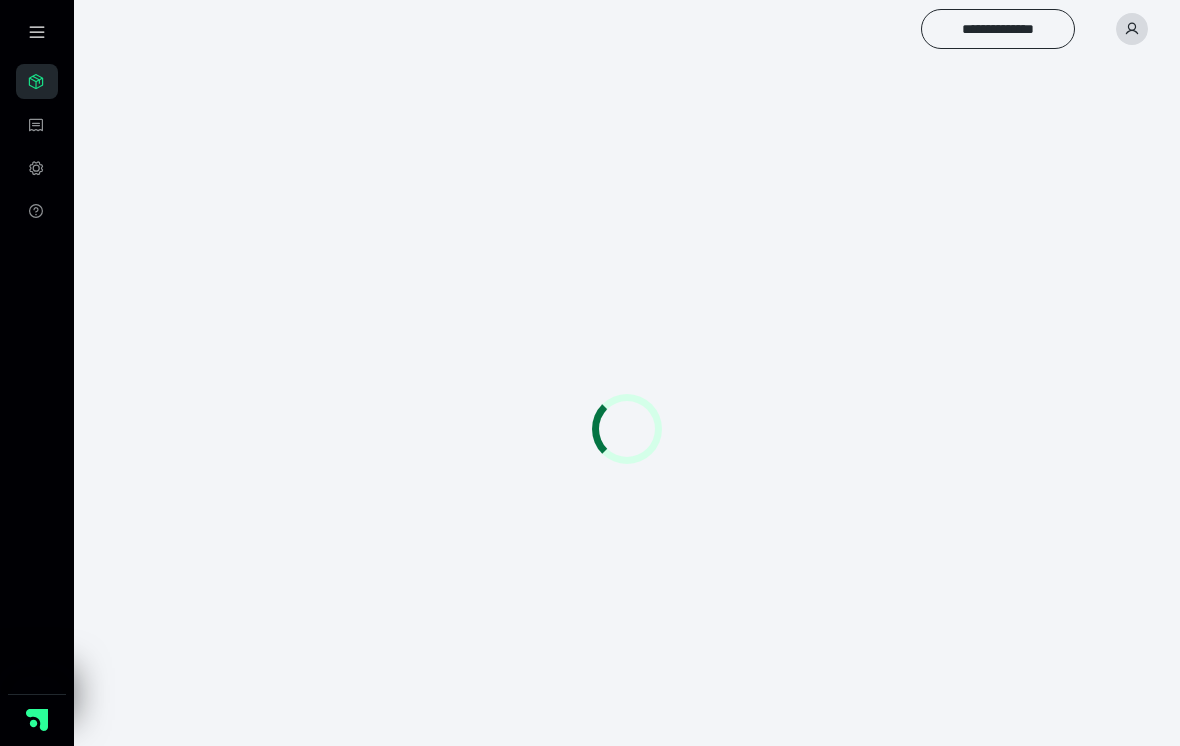 scroll, scrollTop: 0, scrollLeft: 0, axis: both 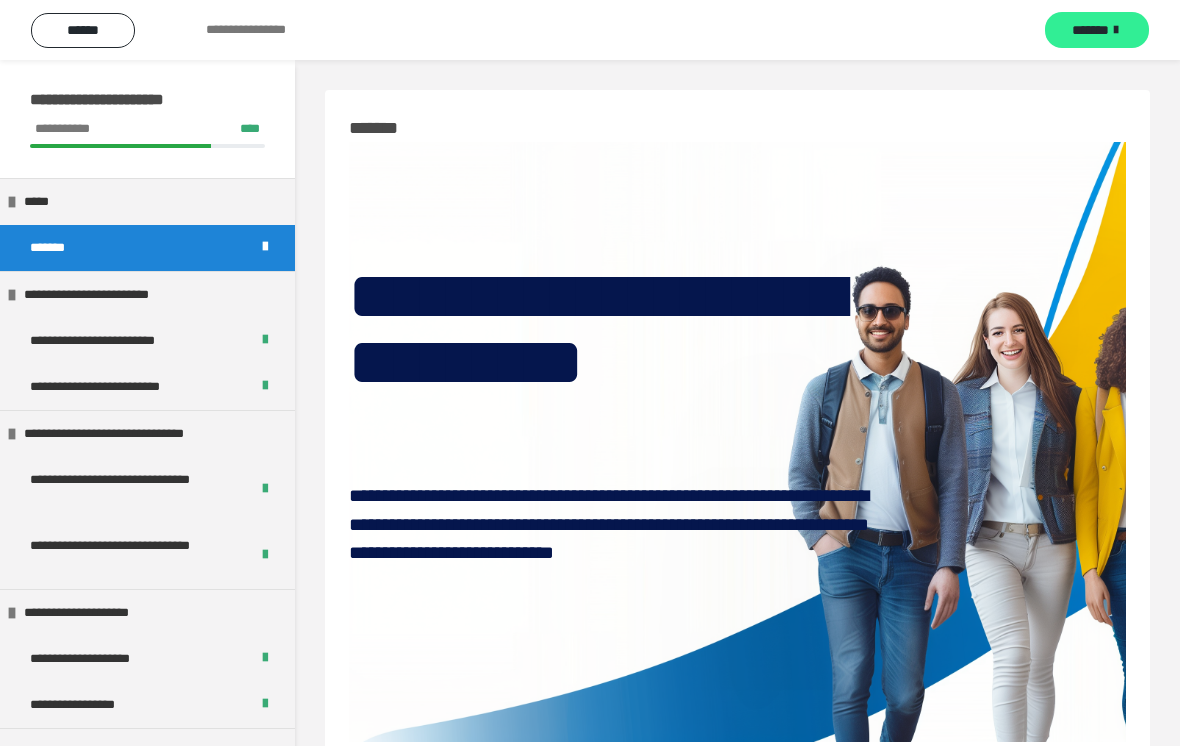 click on "*******" at bounding box center (1097, 30) 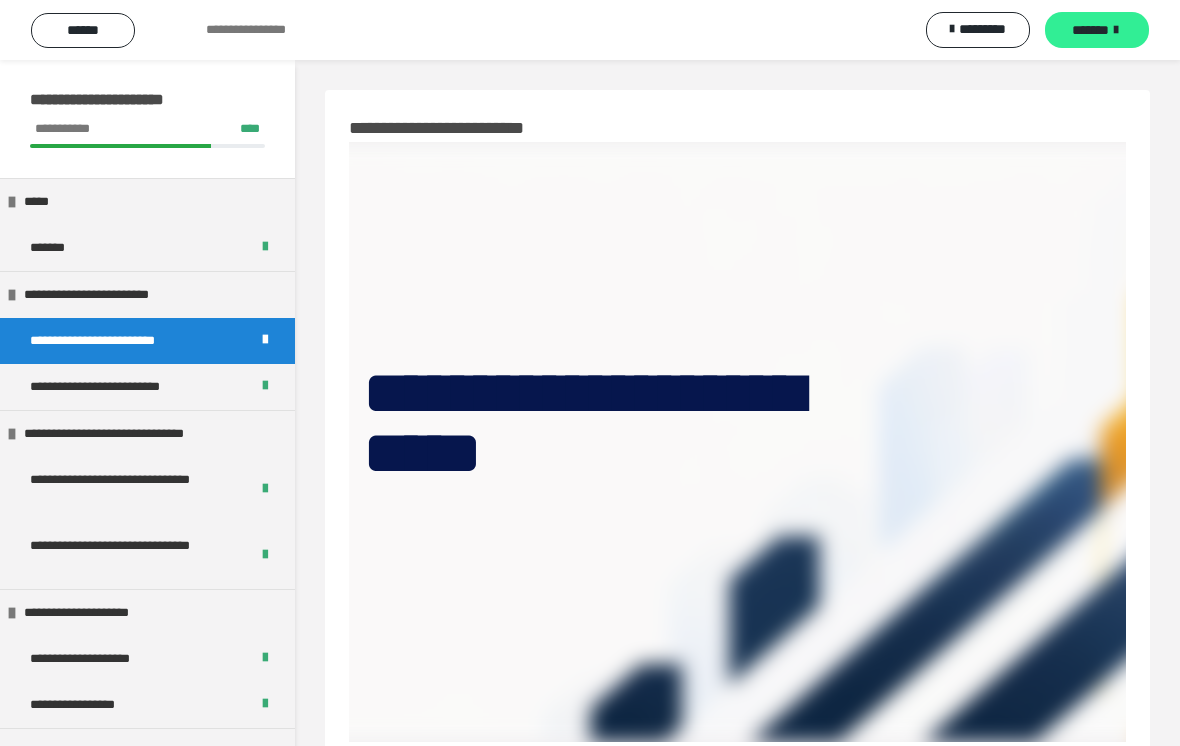 click on "*******" at bounding box center [1097, 30] 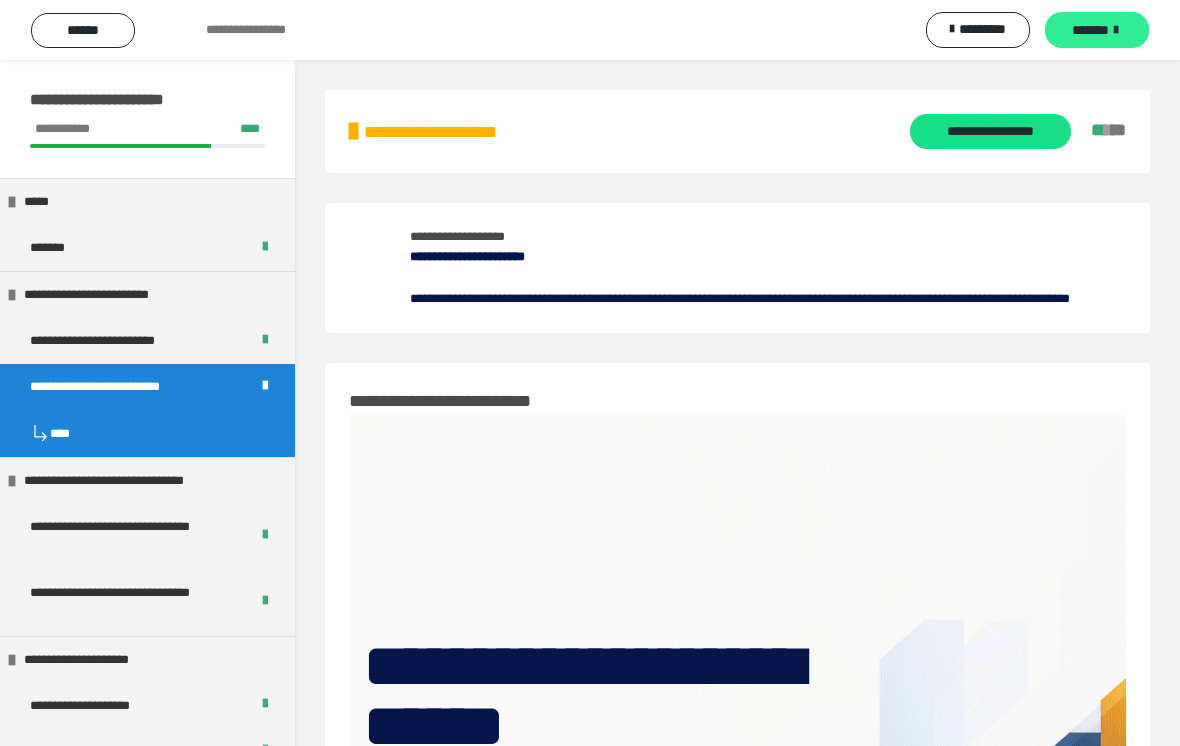 click on "*******" at bounding box center (1097, 30) 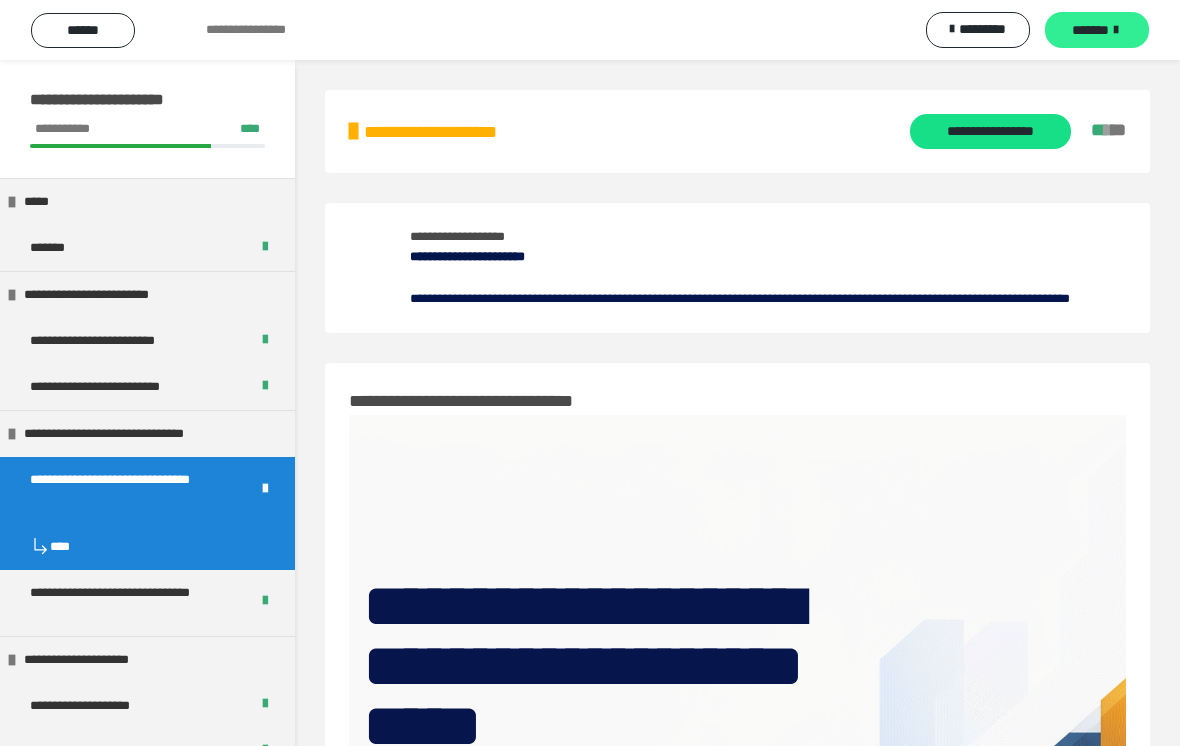 click on "*******" at bounding box center (1097, 30) 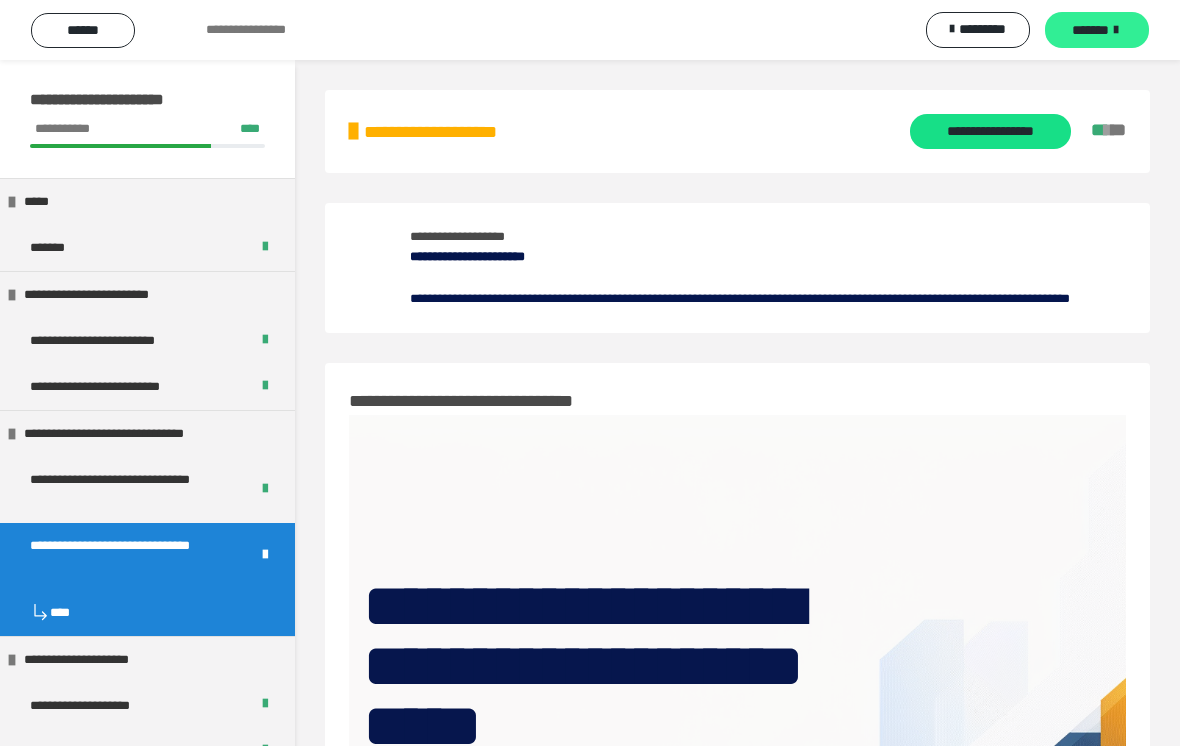 click on "*******" at bounding box center [1097, 30] 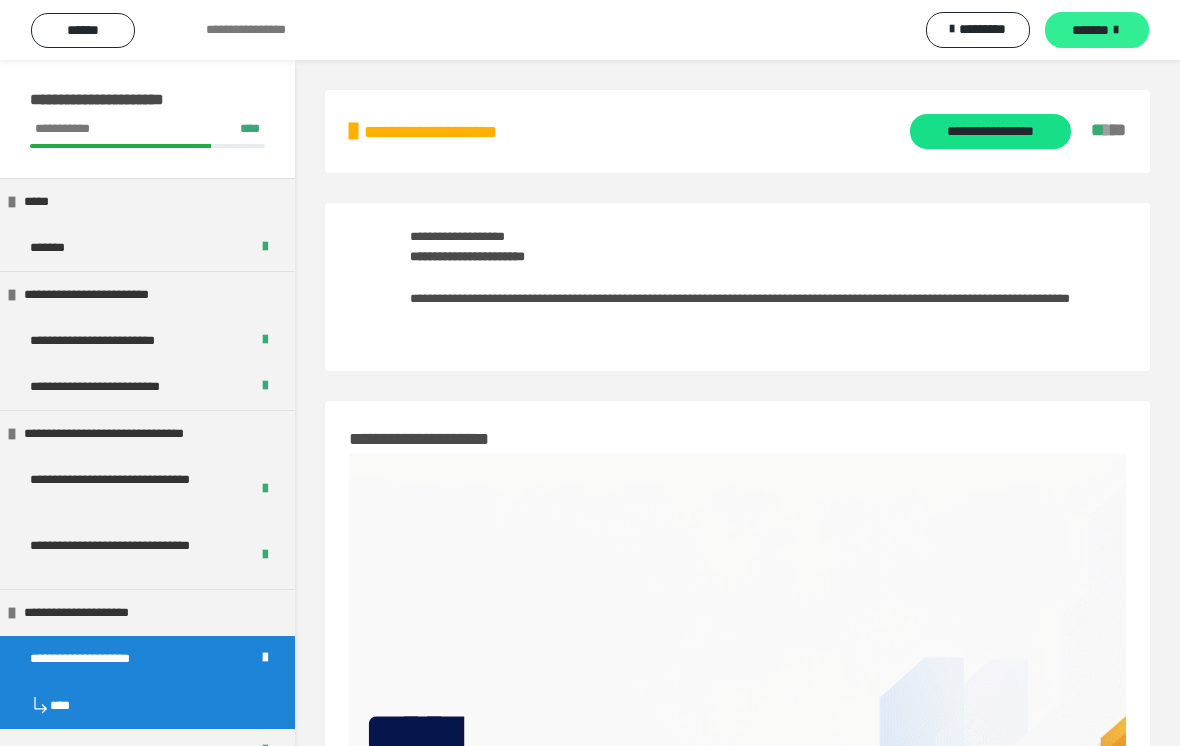 click on "*******" at bounding box center (1090, 30) 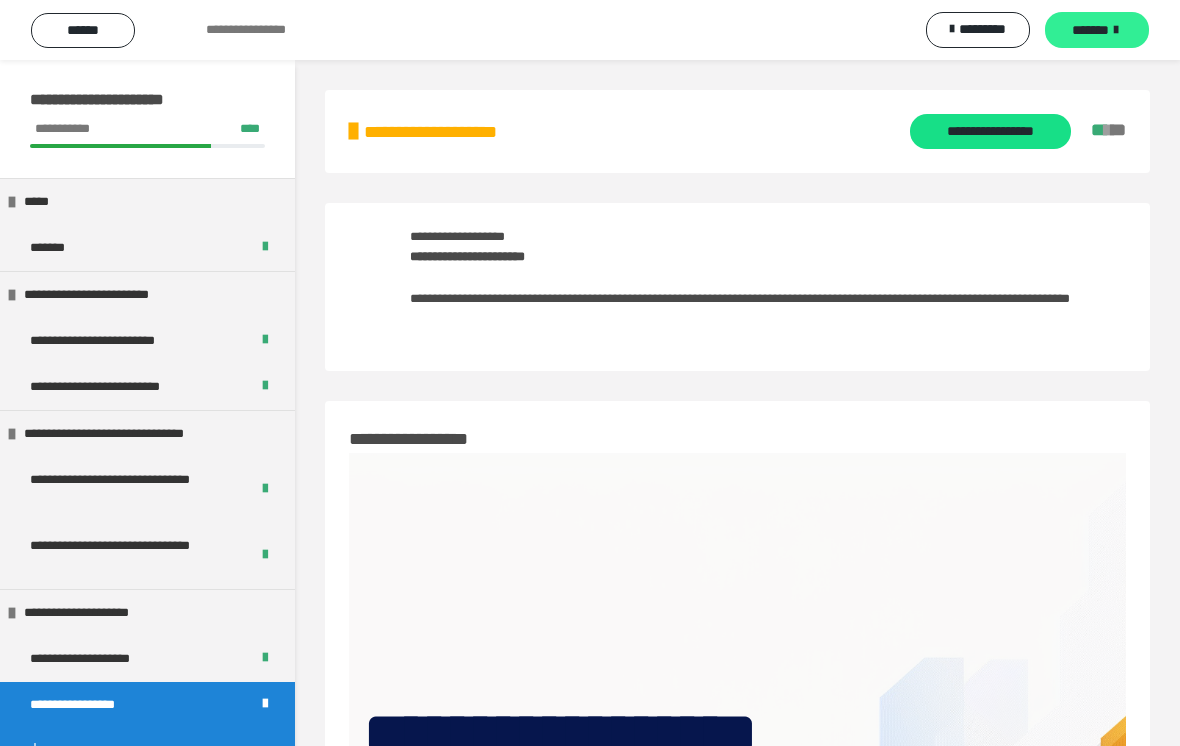click on "*******" at bounding box center (1097, 30) 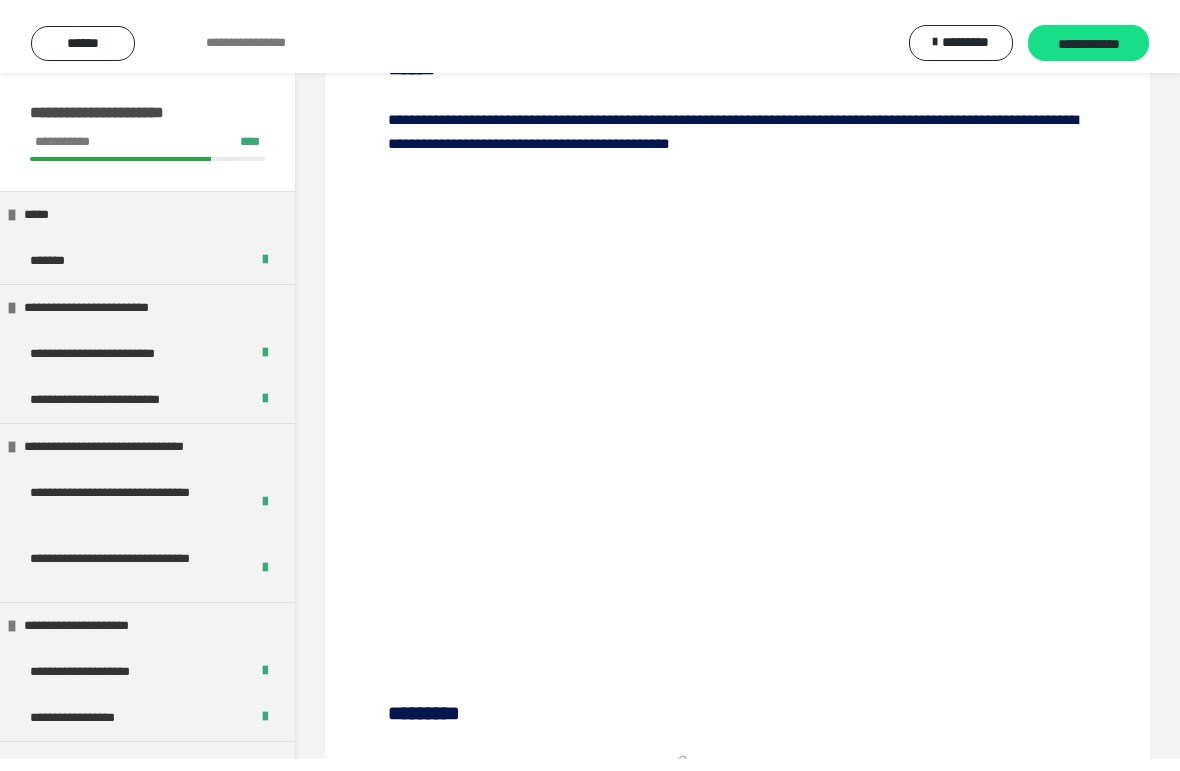 scroll, scrollTop: 24, scrollLeft: 0, axis: vertical 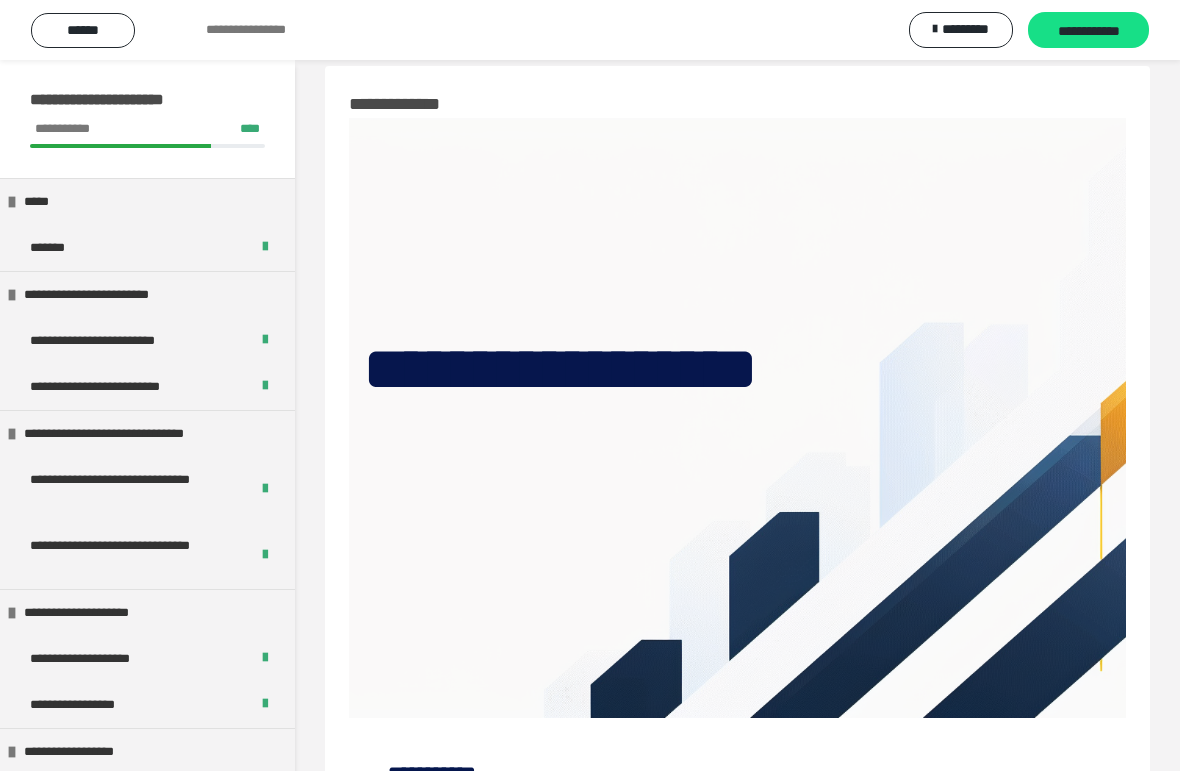 click on "**********" at bounding box center [590, 1385] 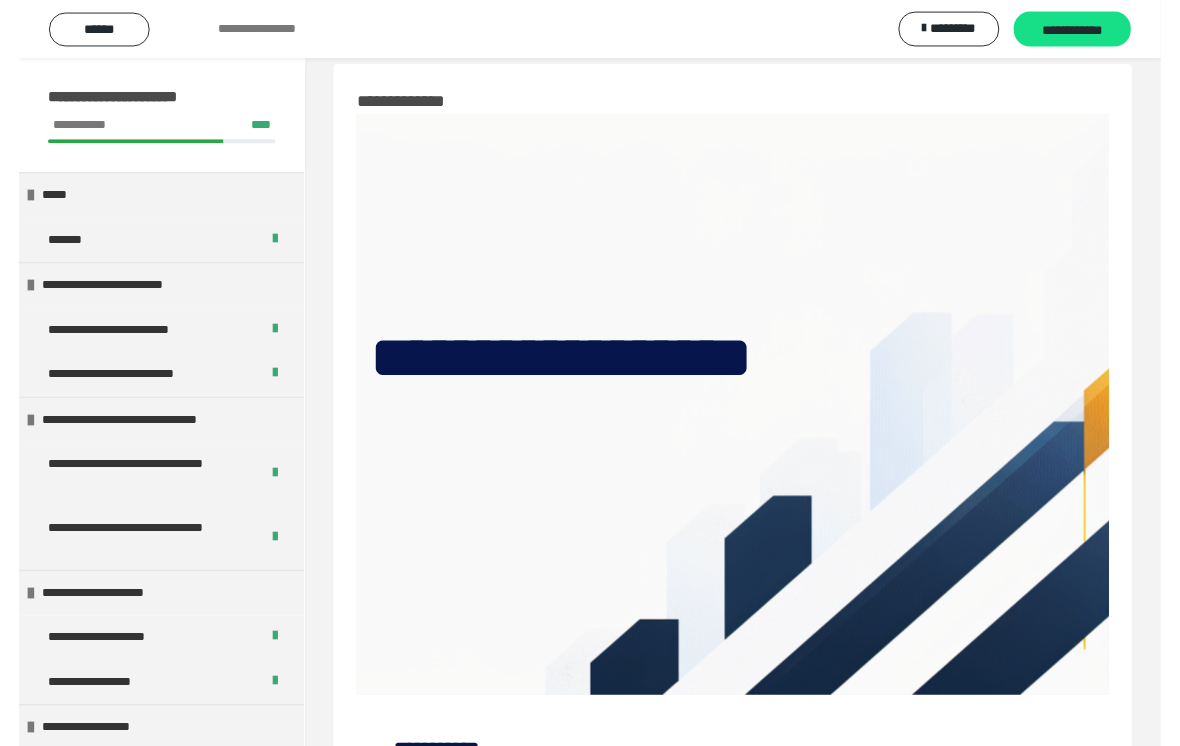scroll, scrollTop: 980, scrollLeft: 0, axis: vertical 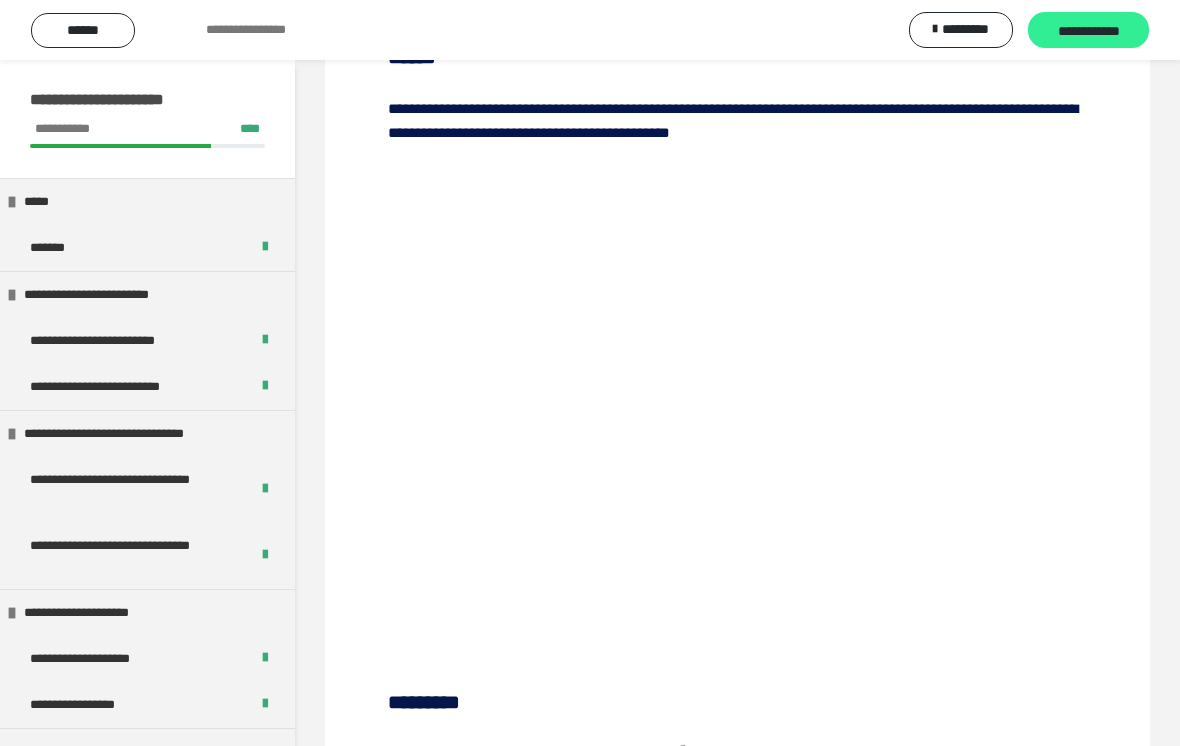 click on "**********" at bounding box center (1088, 31) 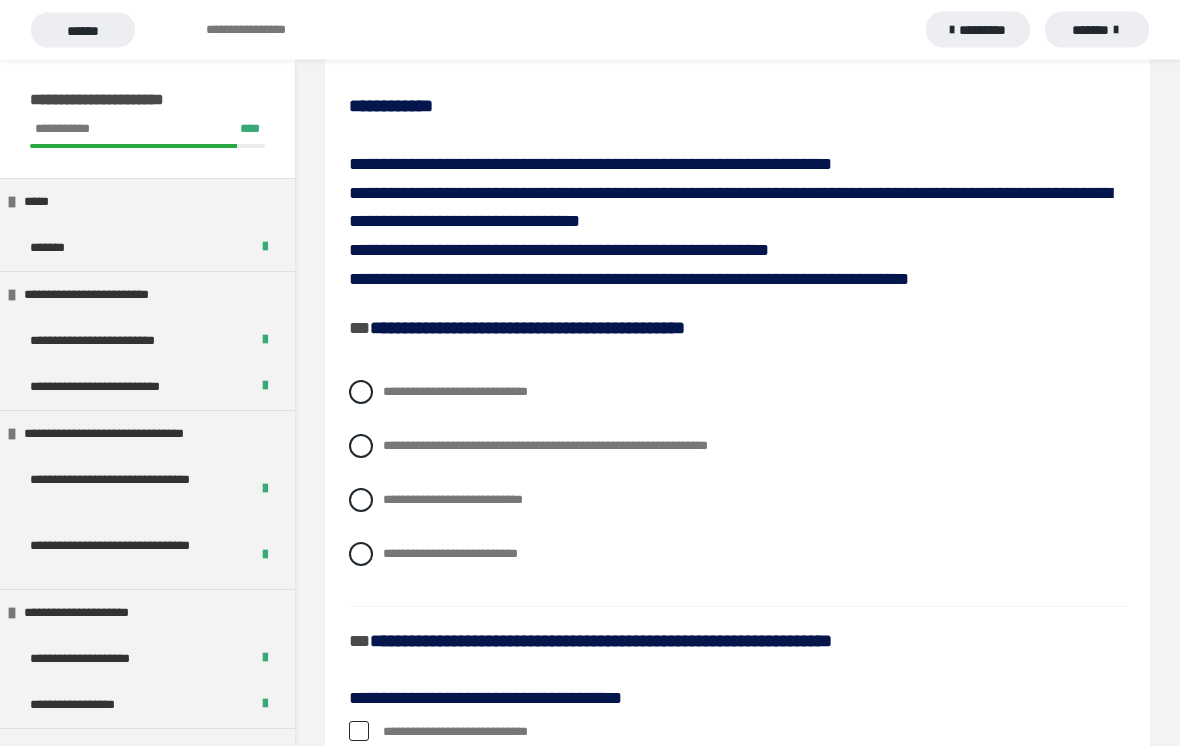 scroll, scrollTop: 137, scrollLeft: 0, axis: vertical 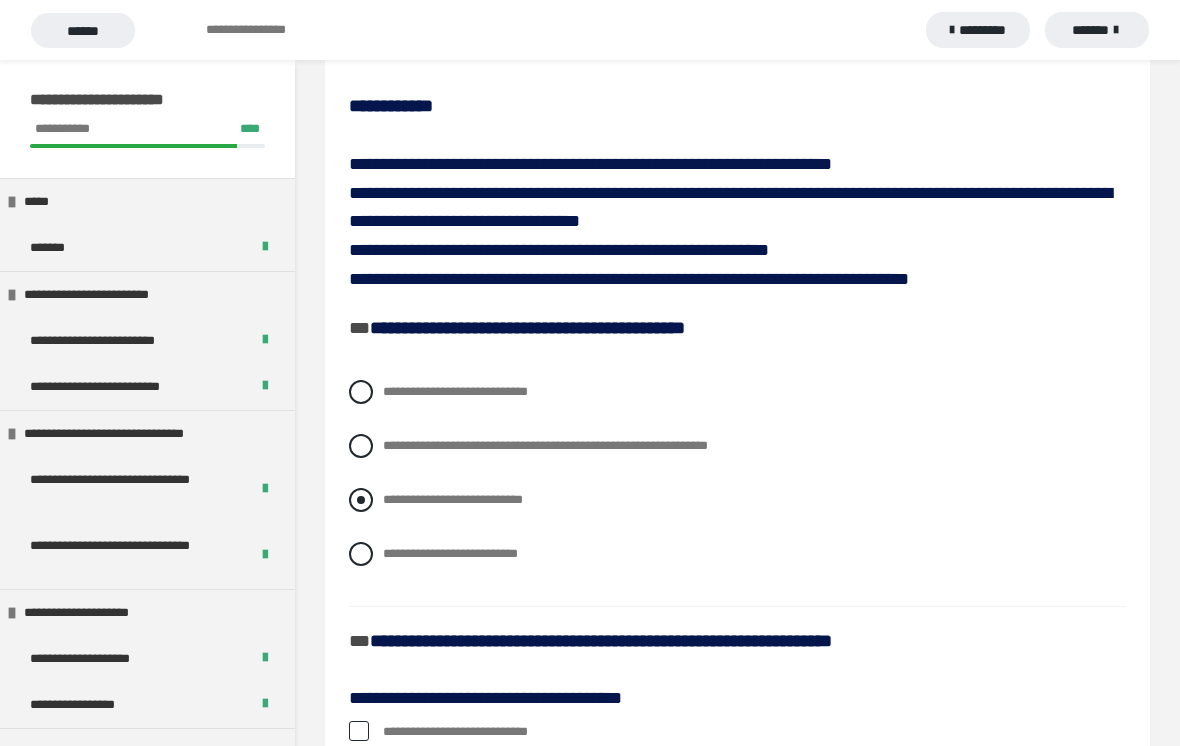 click on "**********" at bounding box center (737, 500) 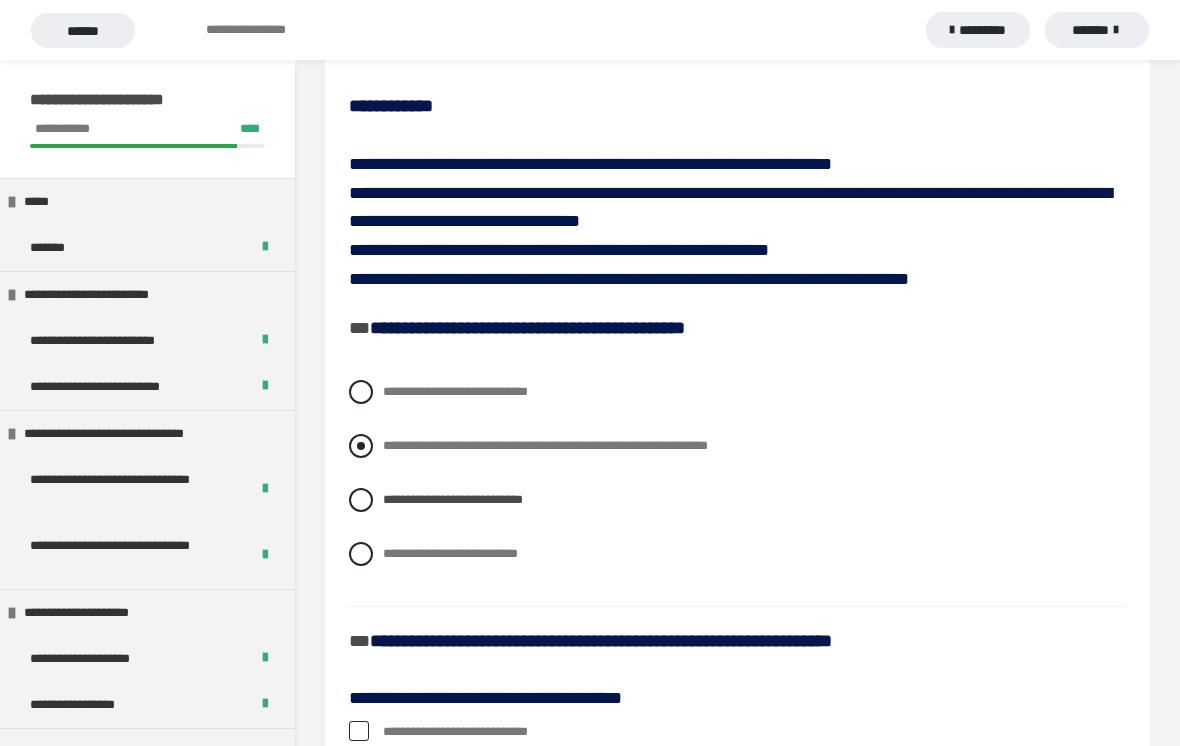 click on "**********" at bounding box center [737, 446] 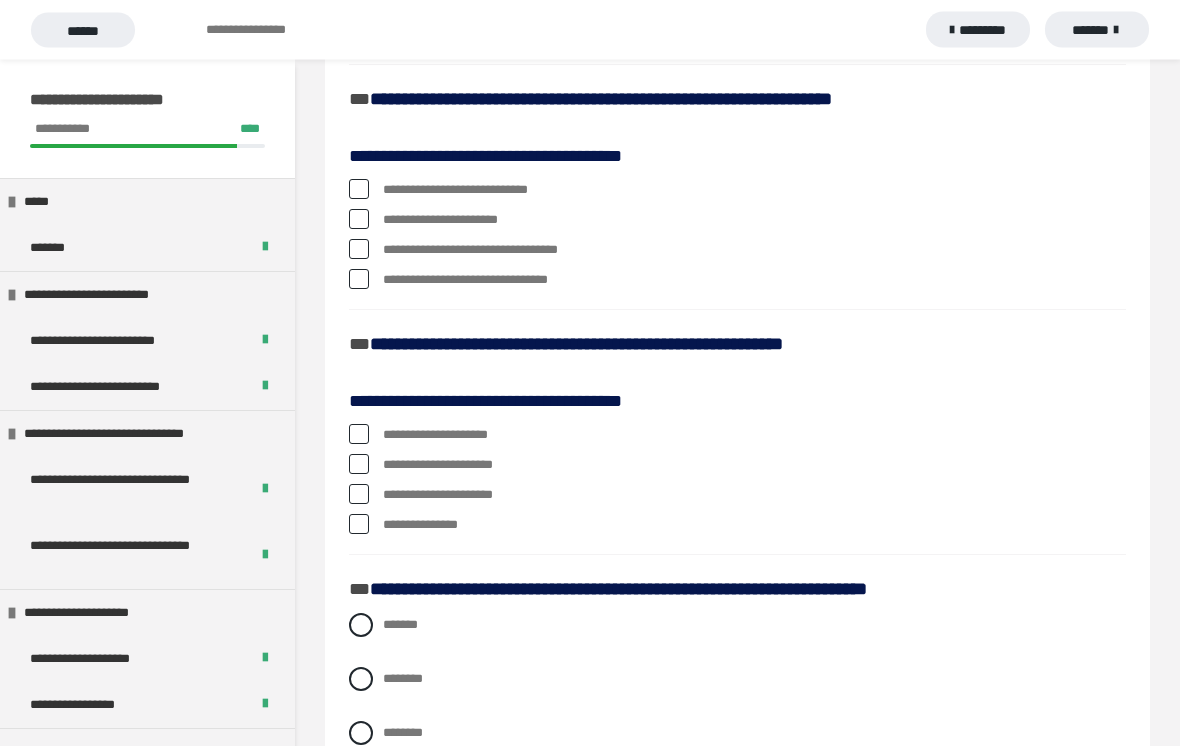 scroll, scrollTop: 696, scrollLeft: 0, axis: vertical 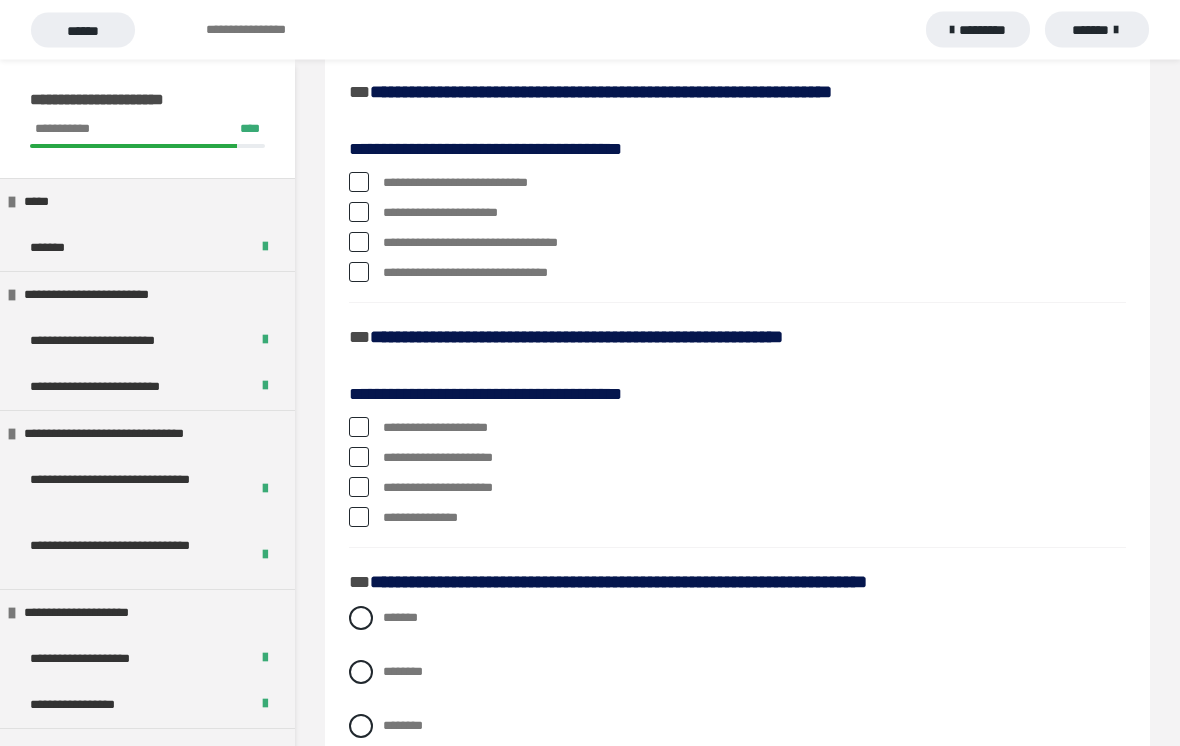 click at bounding box center (359, 213) 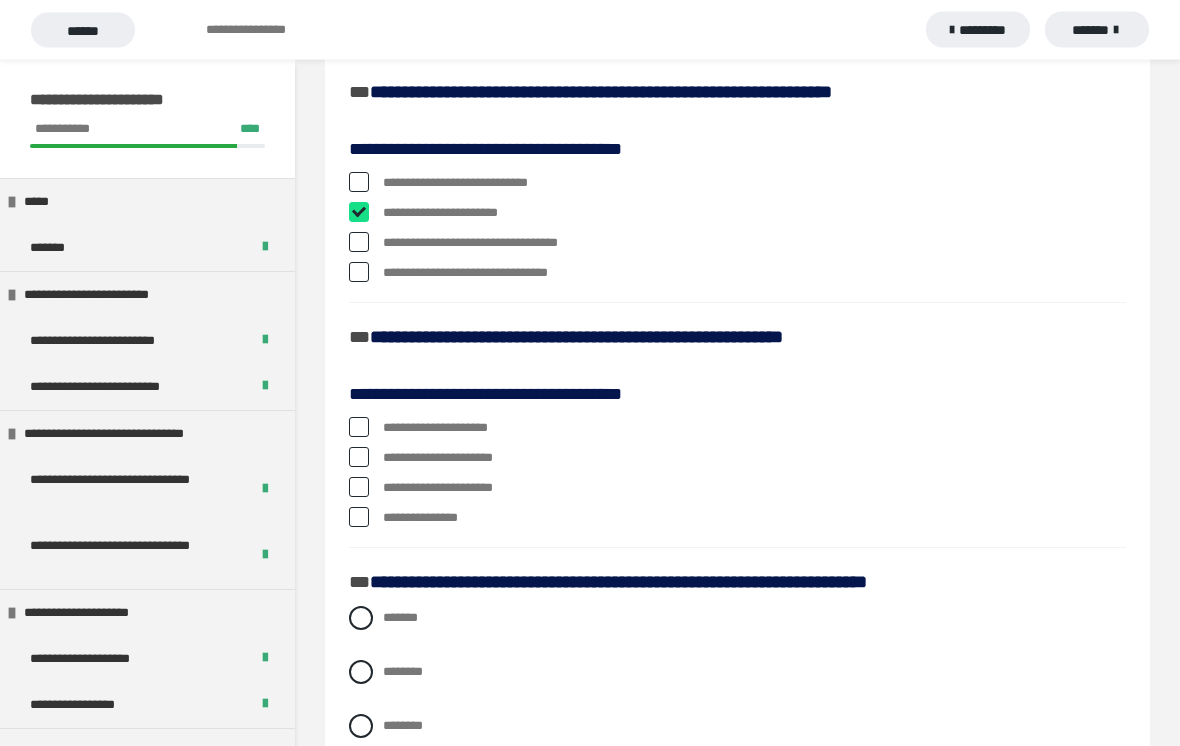 checkbox on "****" 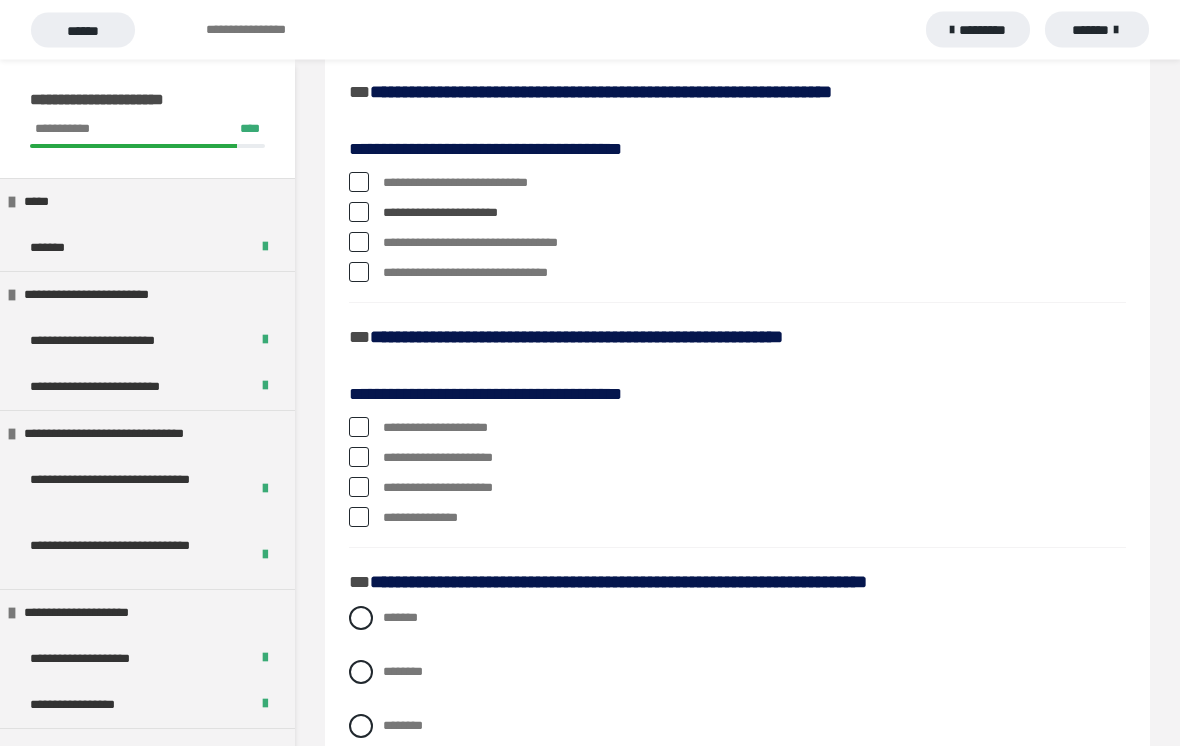 scroll, scrollTop: 686, scrollLeft: 0, axis: vertical 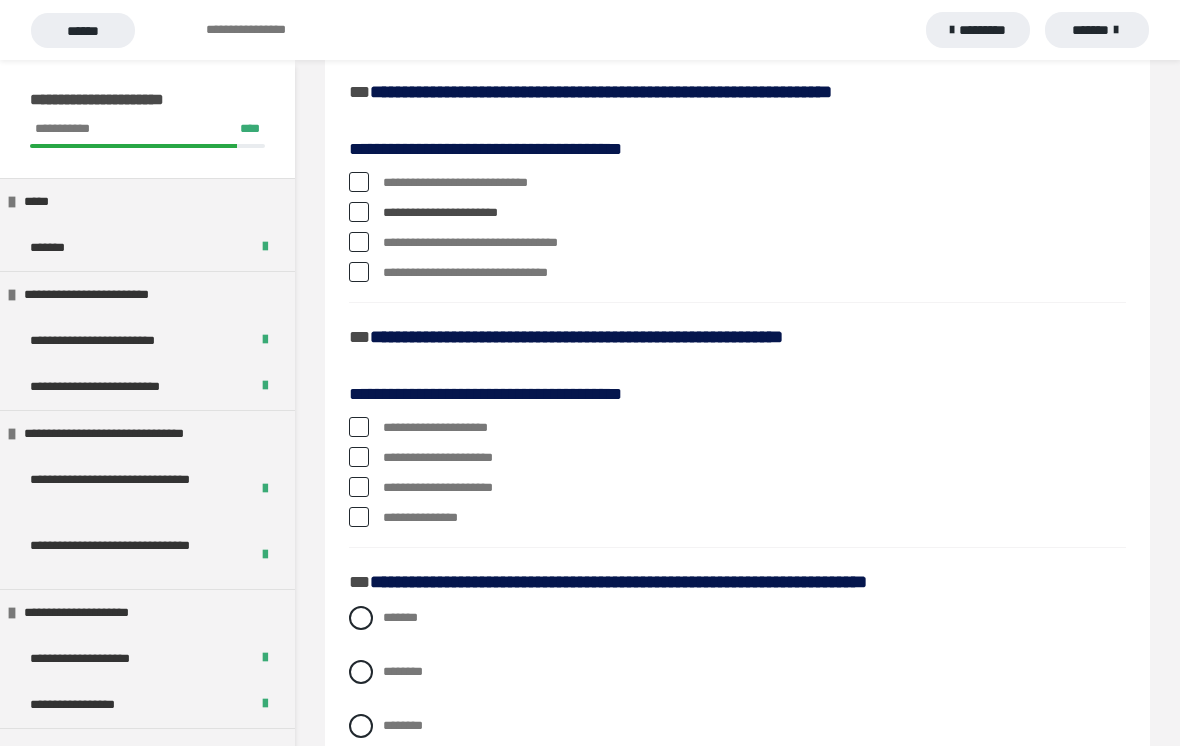 click at bounding box center [359, 272] 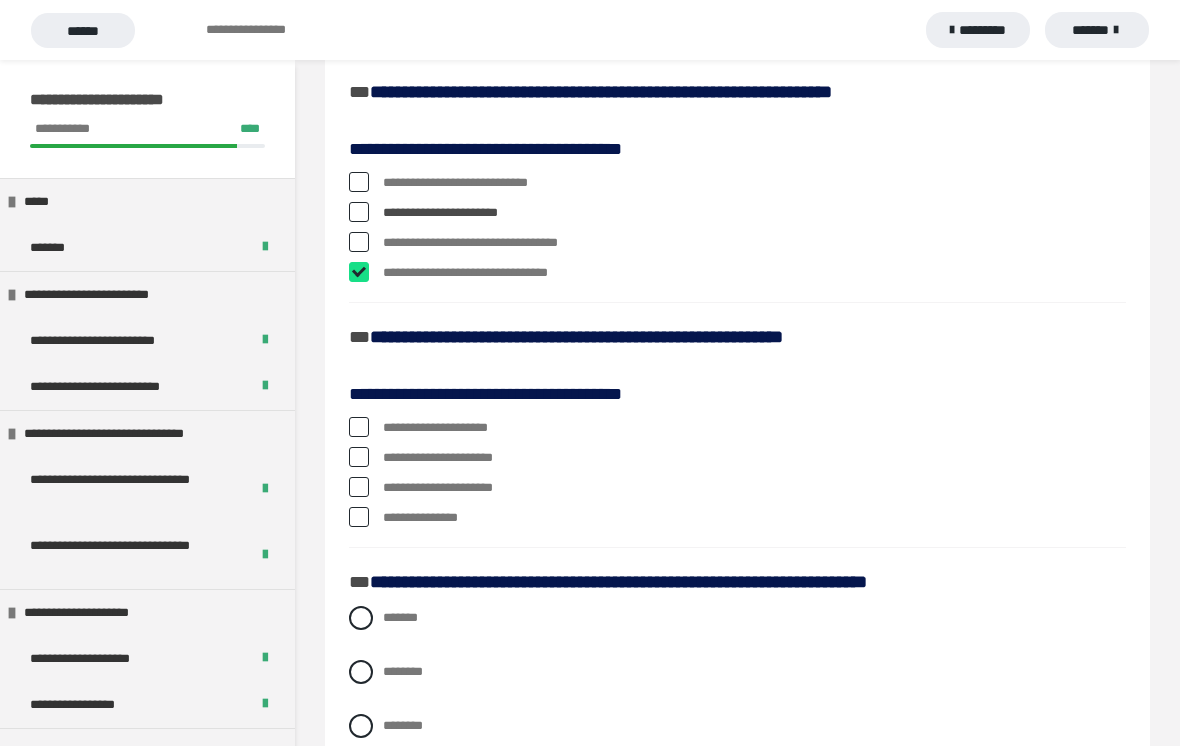 checkbox on "****" 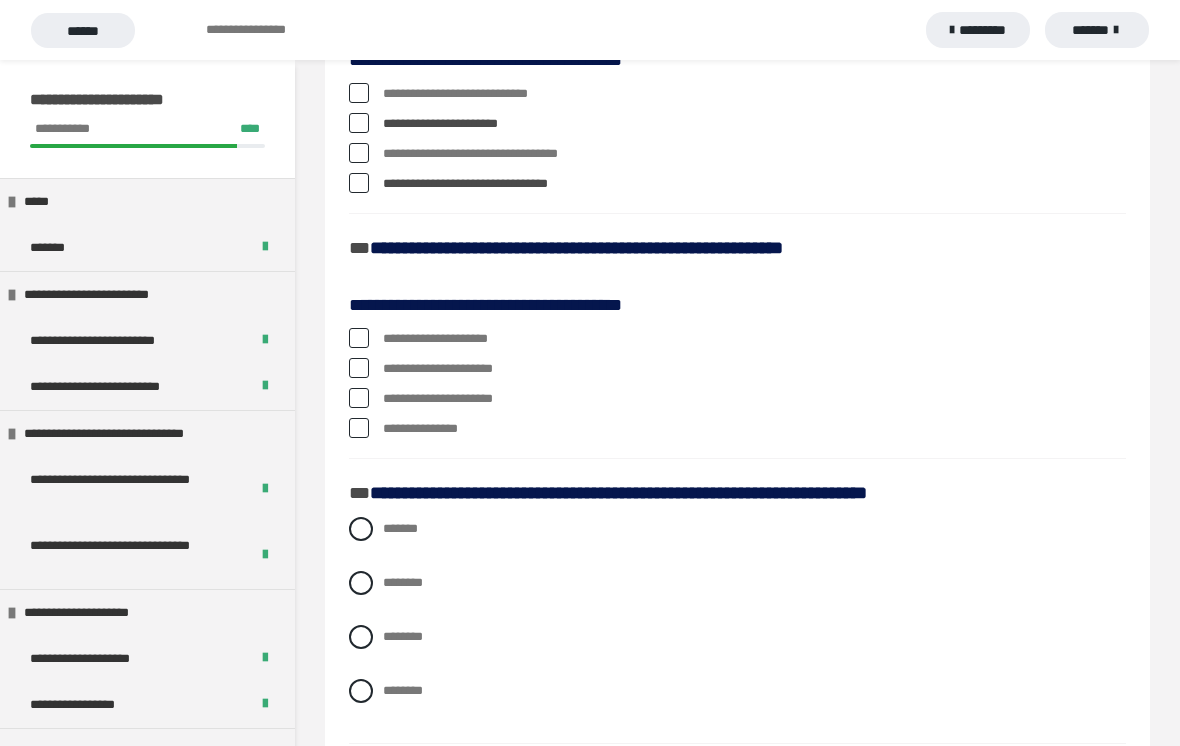 scroll, scrollTop: 775, scrollLeft: 0, axis: vertical 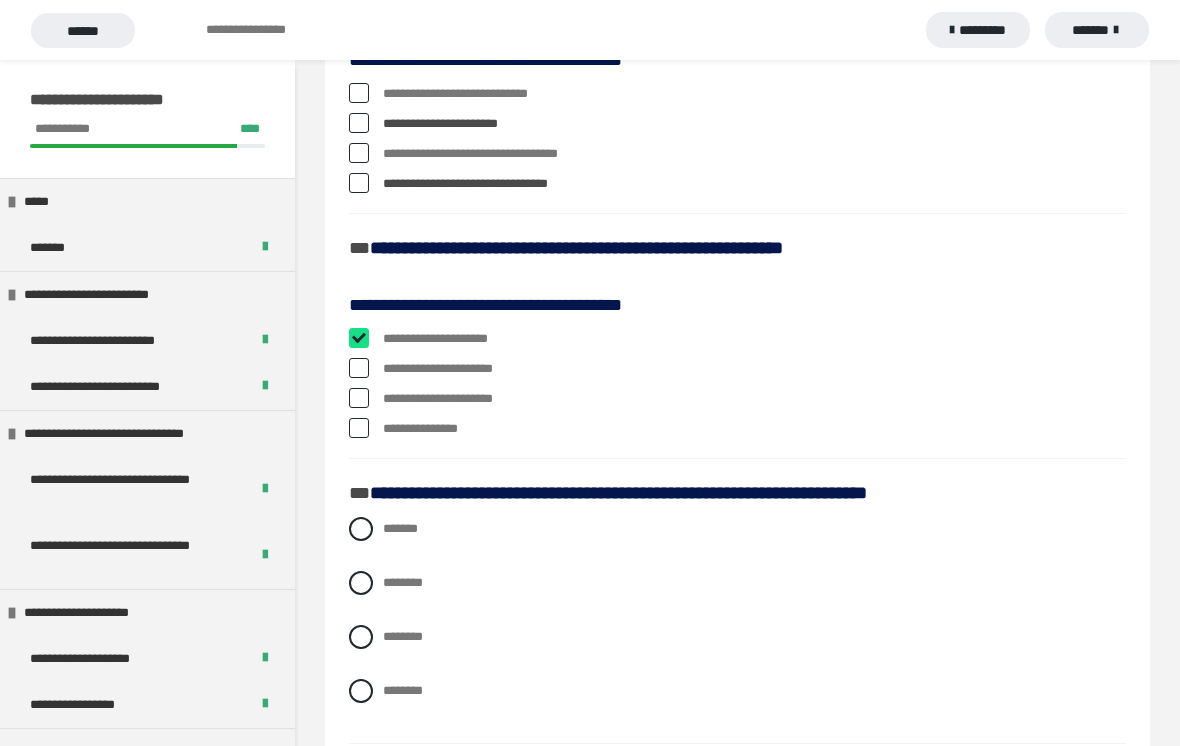 checkbox on "****" 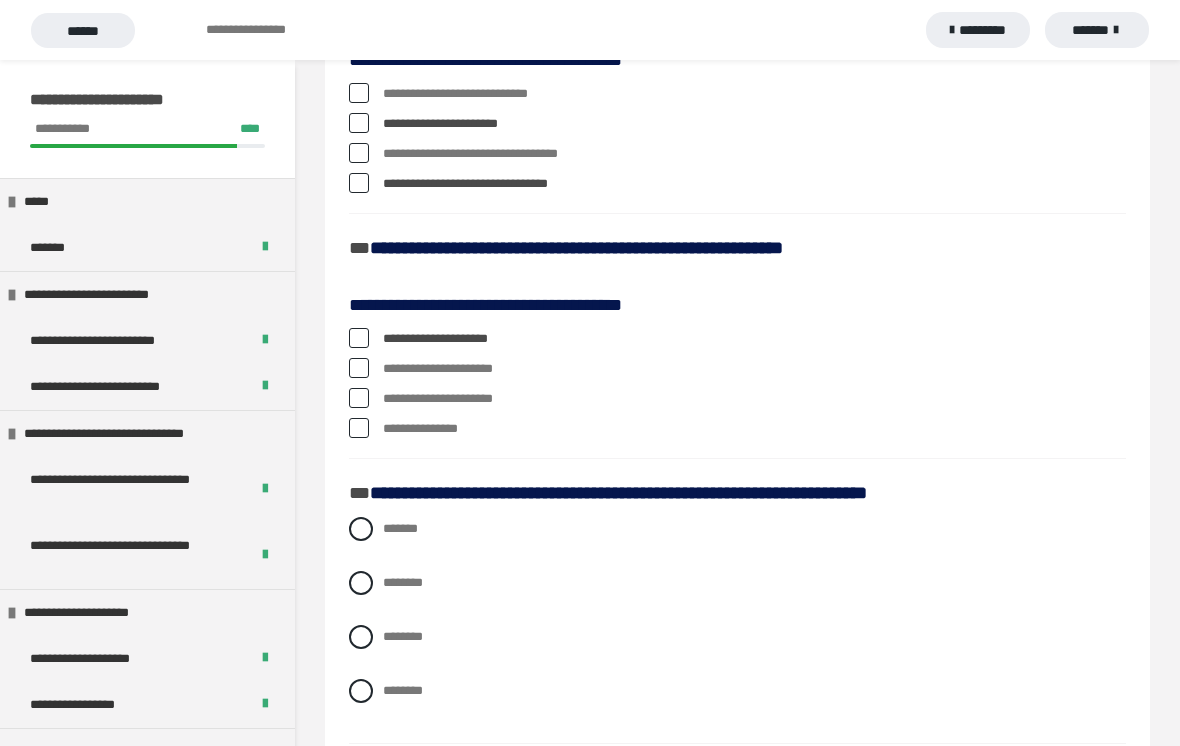 click on "**********" at bounding box center (389, 364) 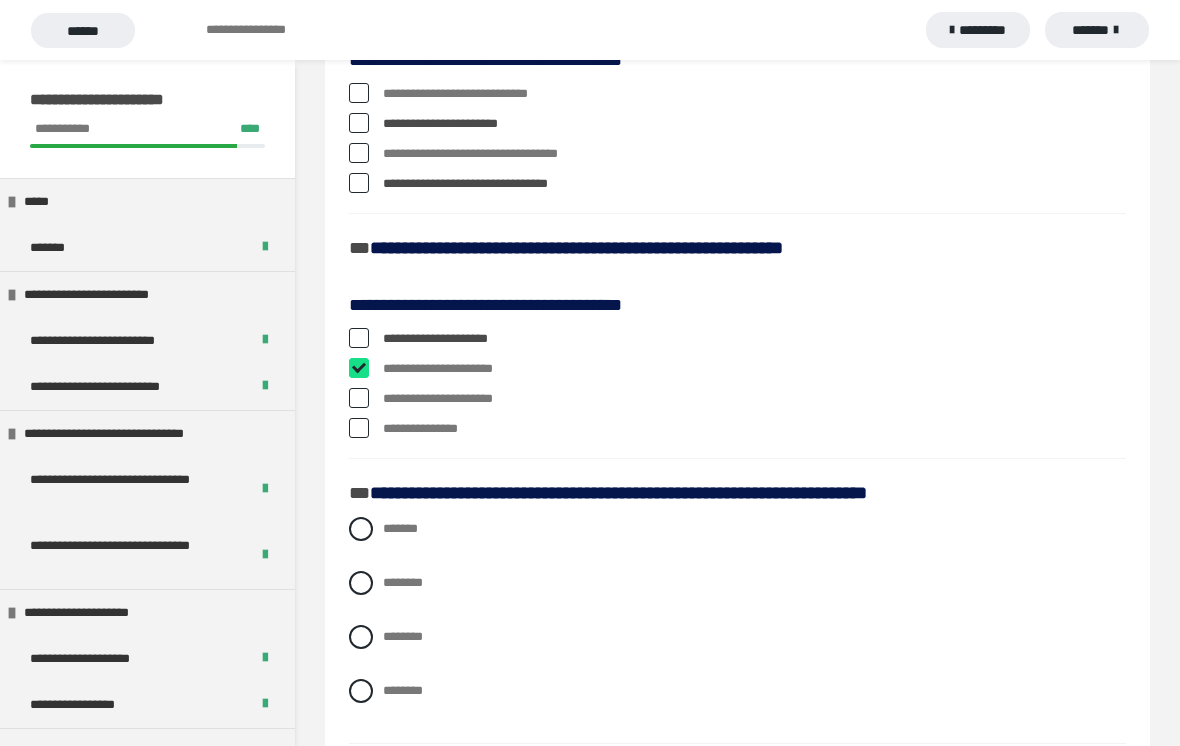 checkbox on "****" 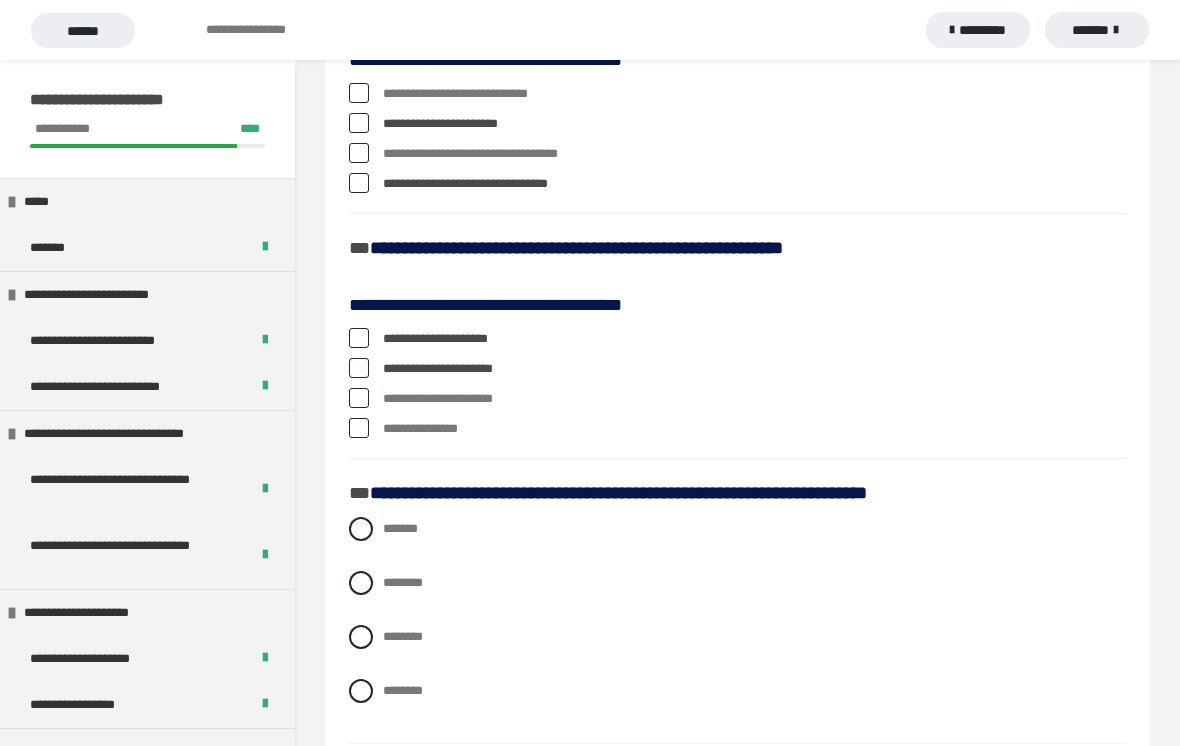 click at bounding box center [359, 398] 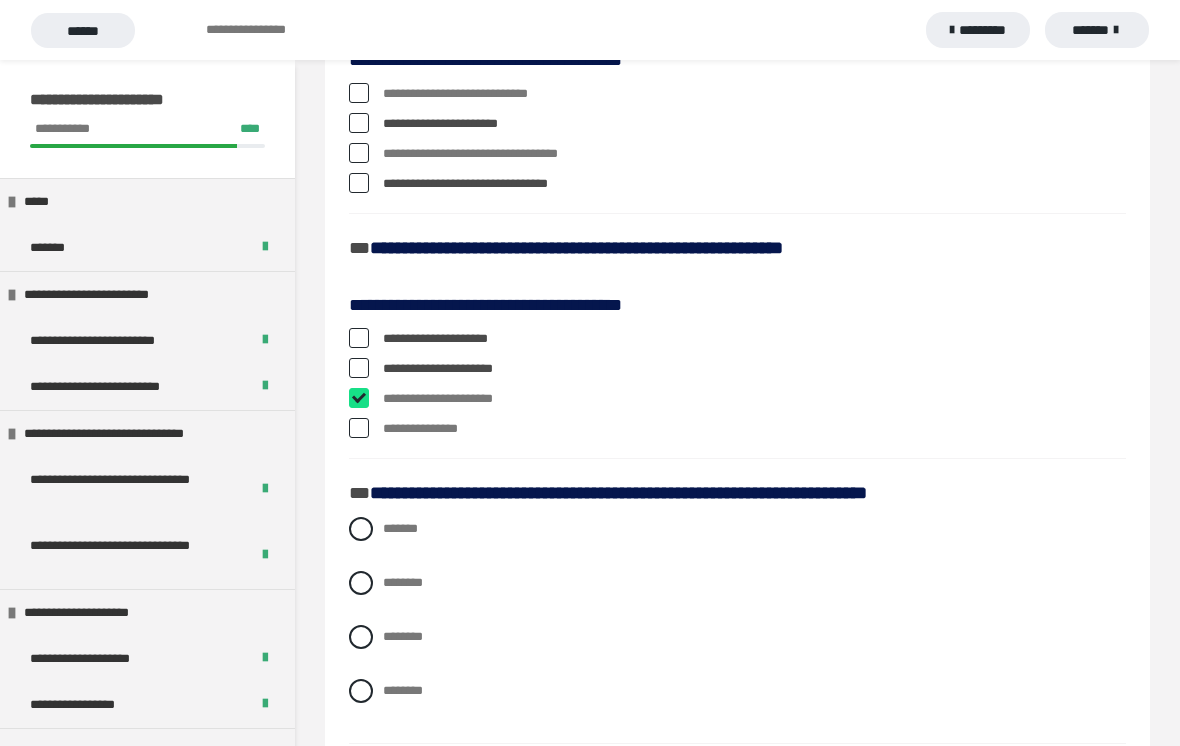 checkbox on "****" 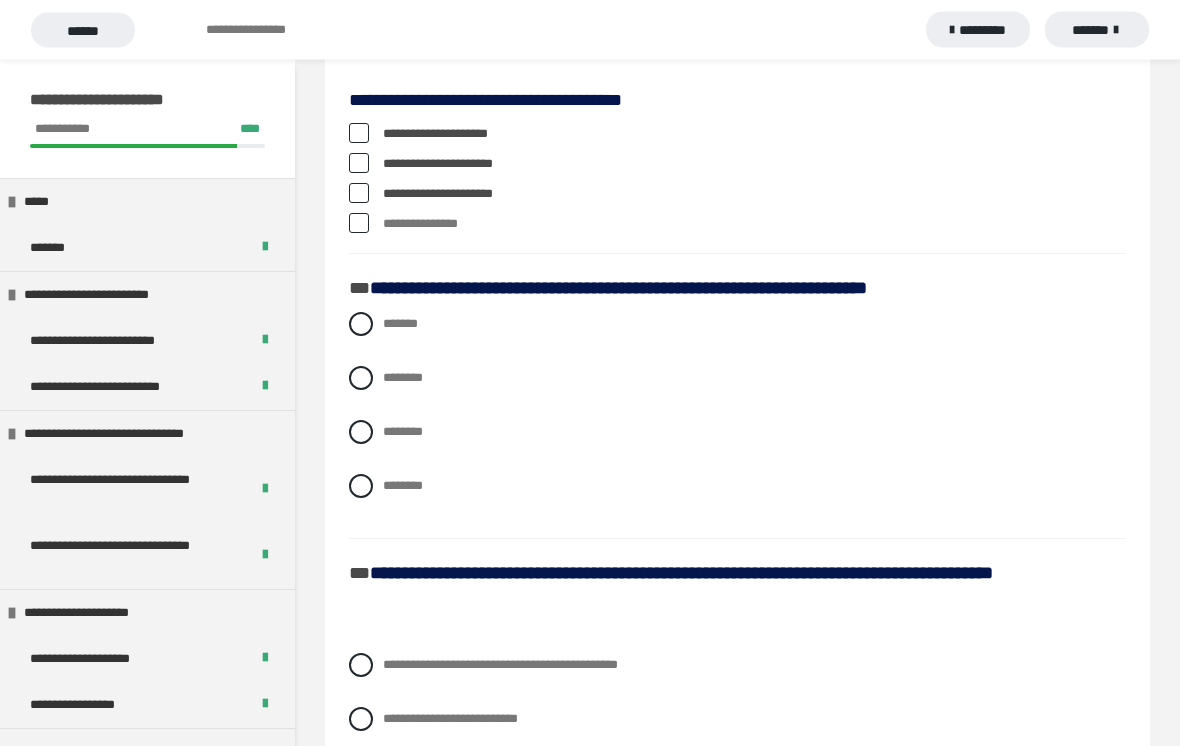 scroll, scrollTop: 980, scrollLeft: 0, axis: vertical 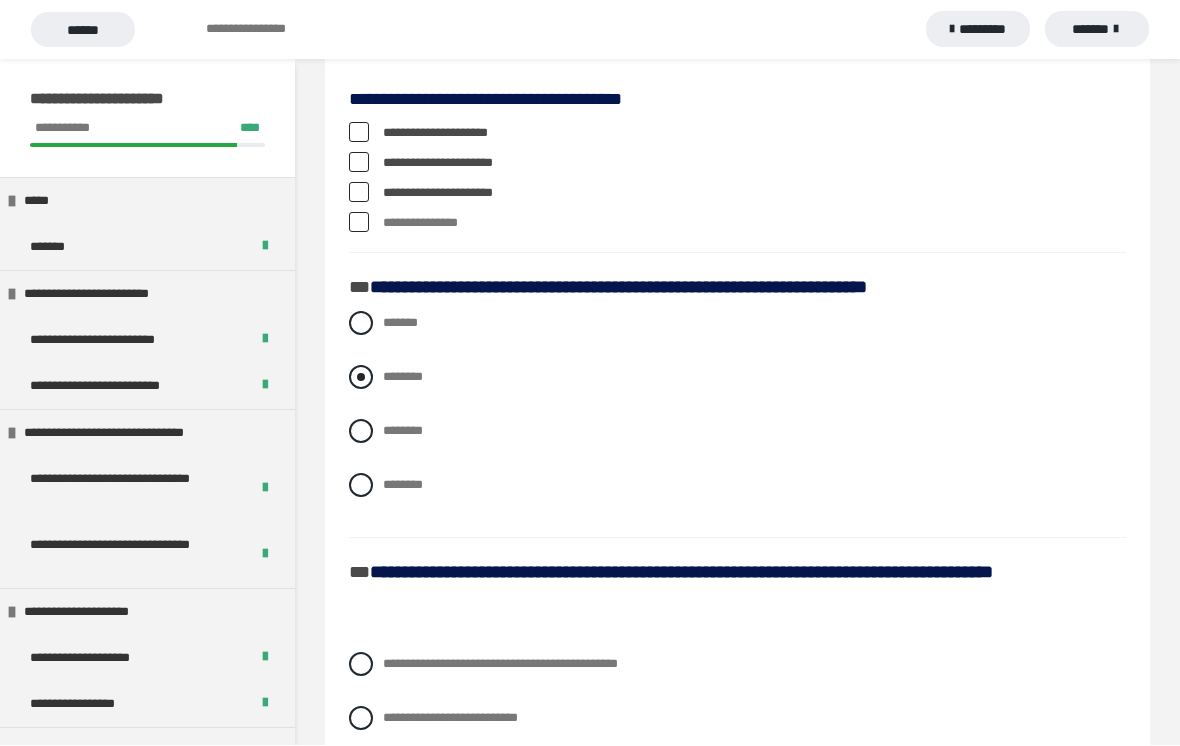 click at bounding box center (361, 378) 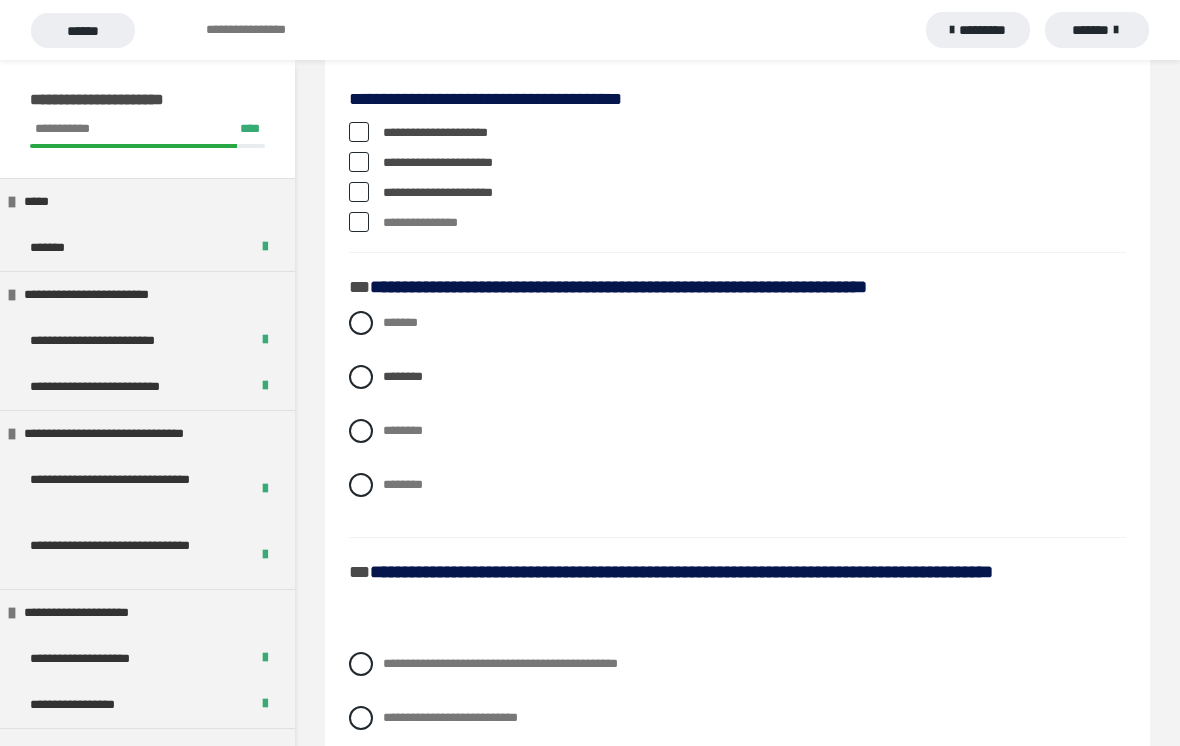 click on "******* ******** ******** ********" at bounding box center [737, 419] 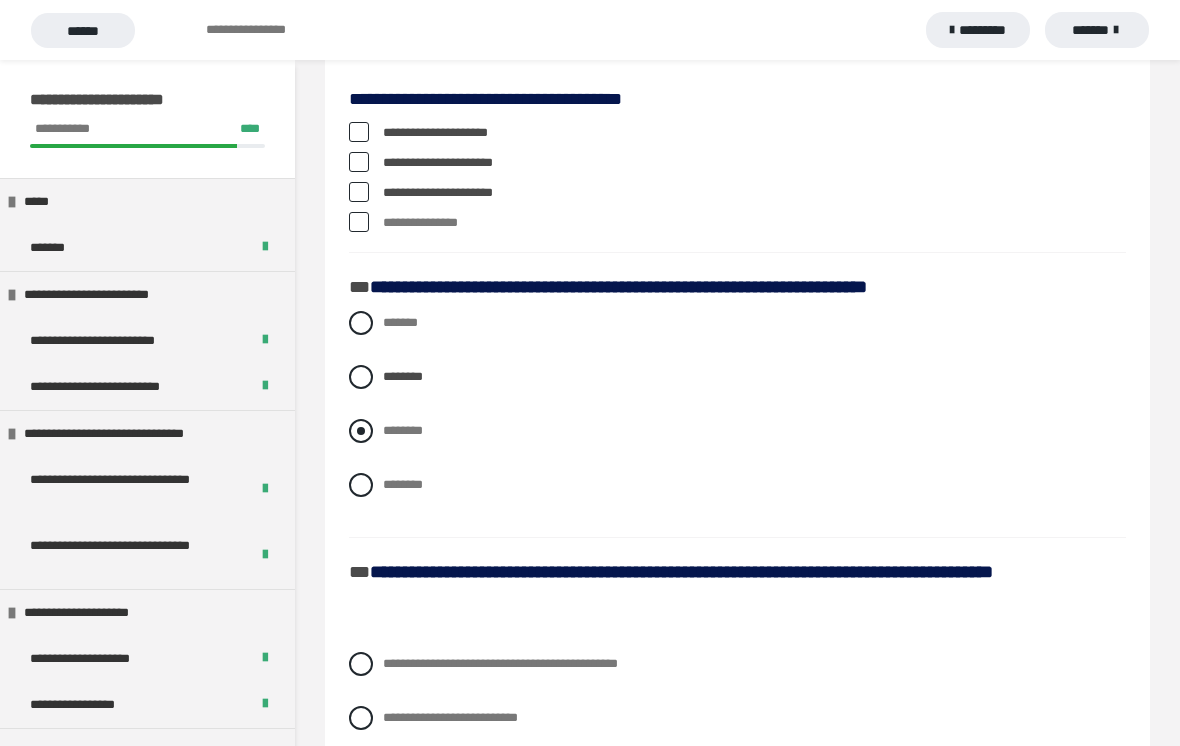click at bounding box center [361, 431] 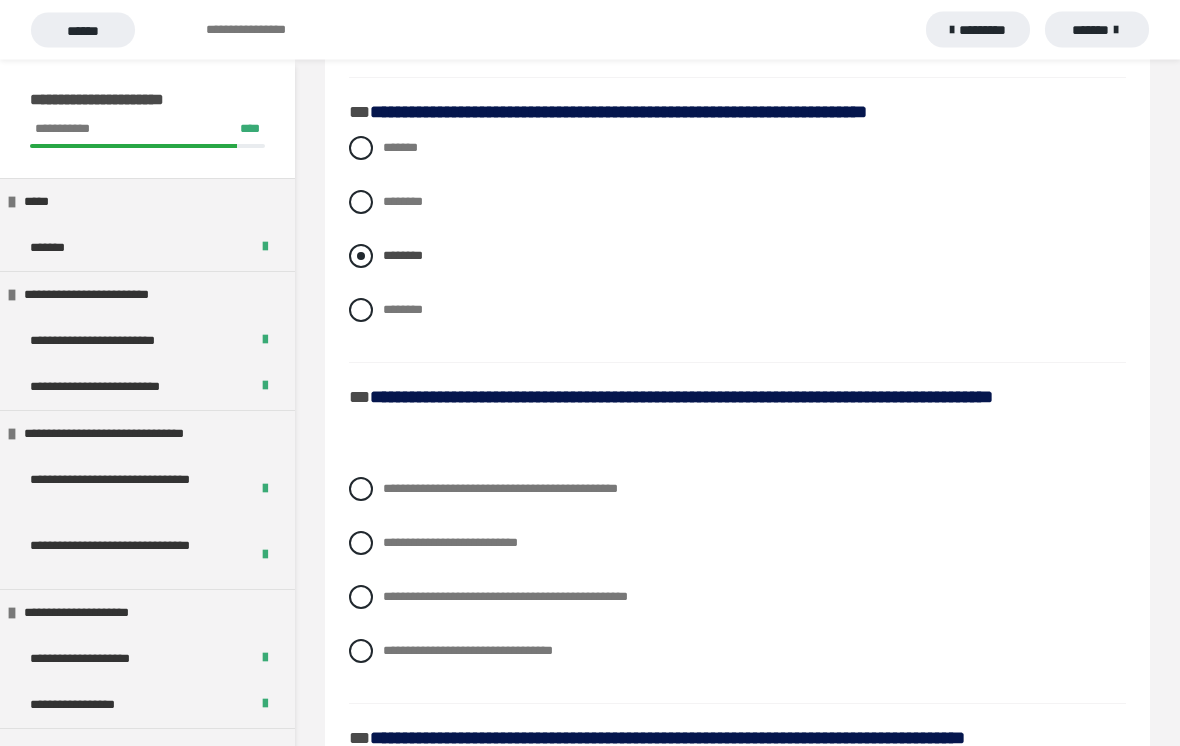 scroll, scrollTop: 1228, scrollLeft: 0, axis: vertical 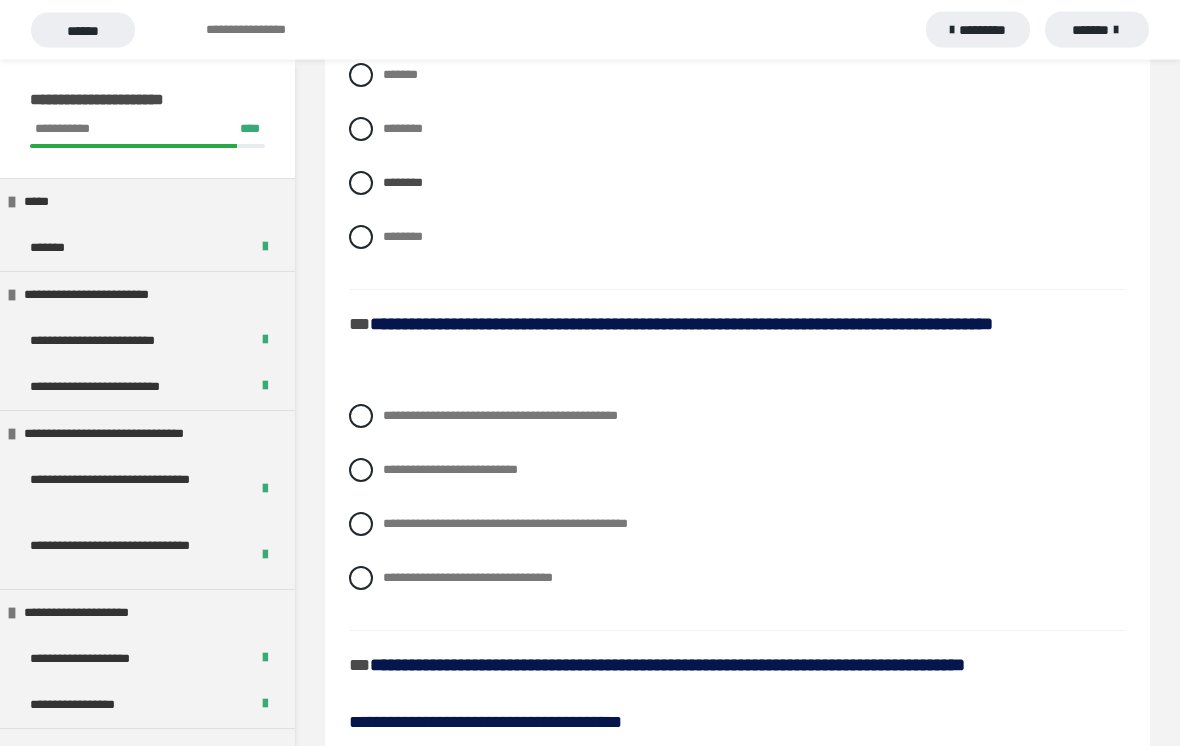 click on "**********" at bounding box center (737, 613) 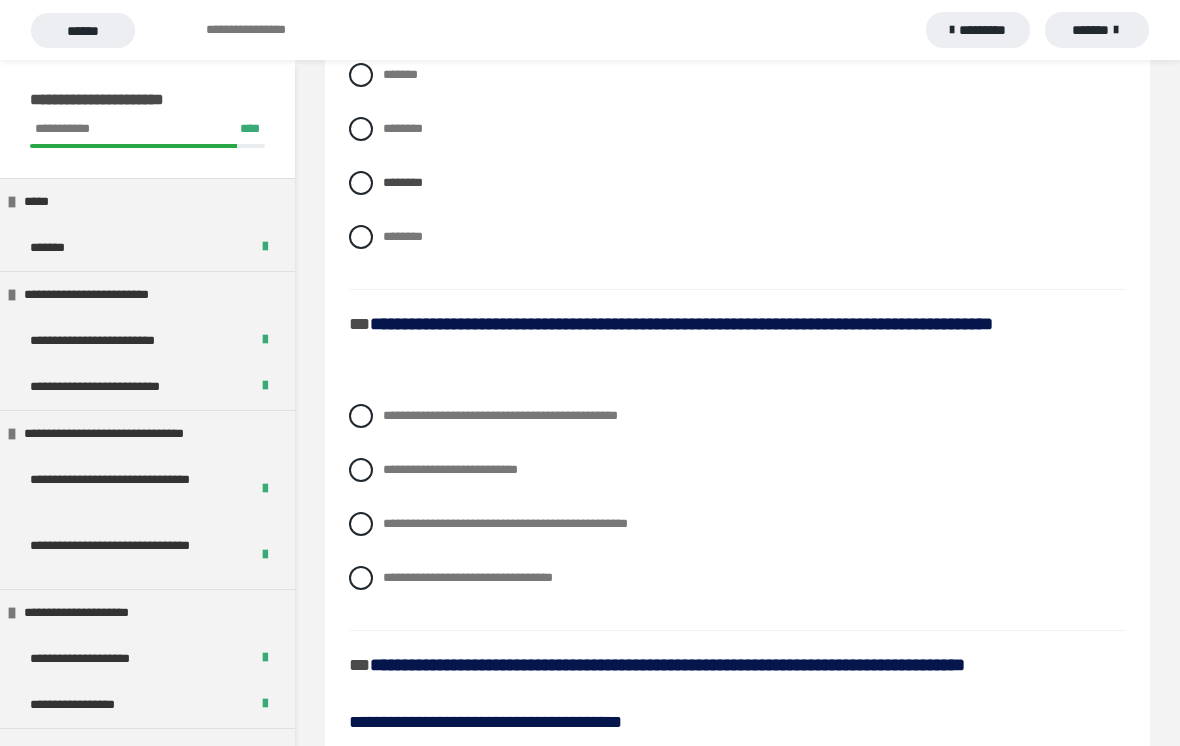 click on "**********" at bounding box center [737, 612] 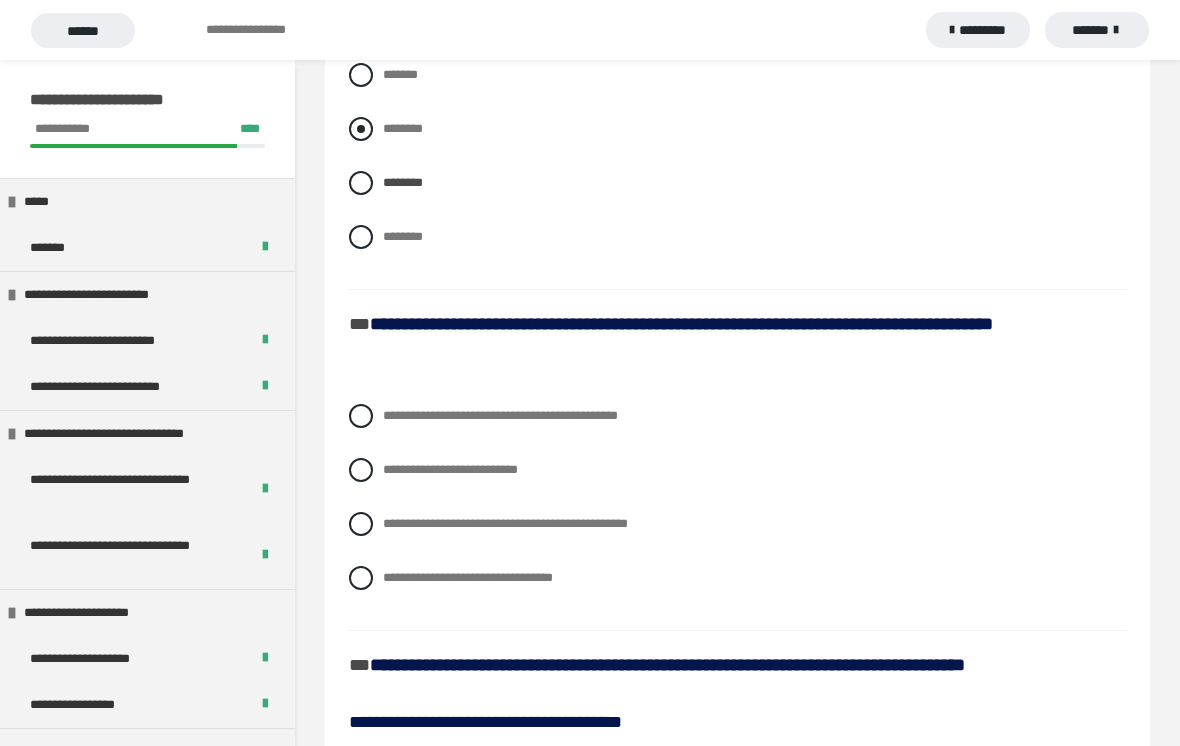 click at bounding box center (361, 129) 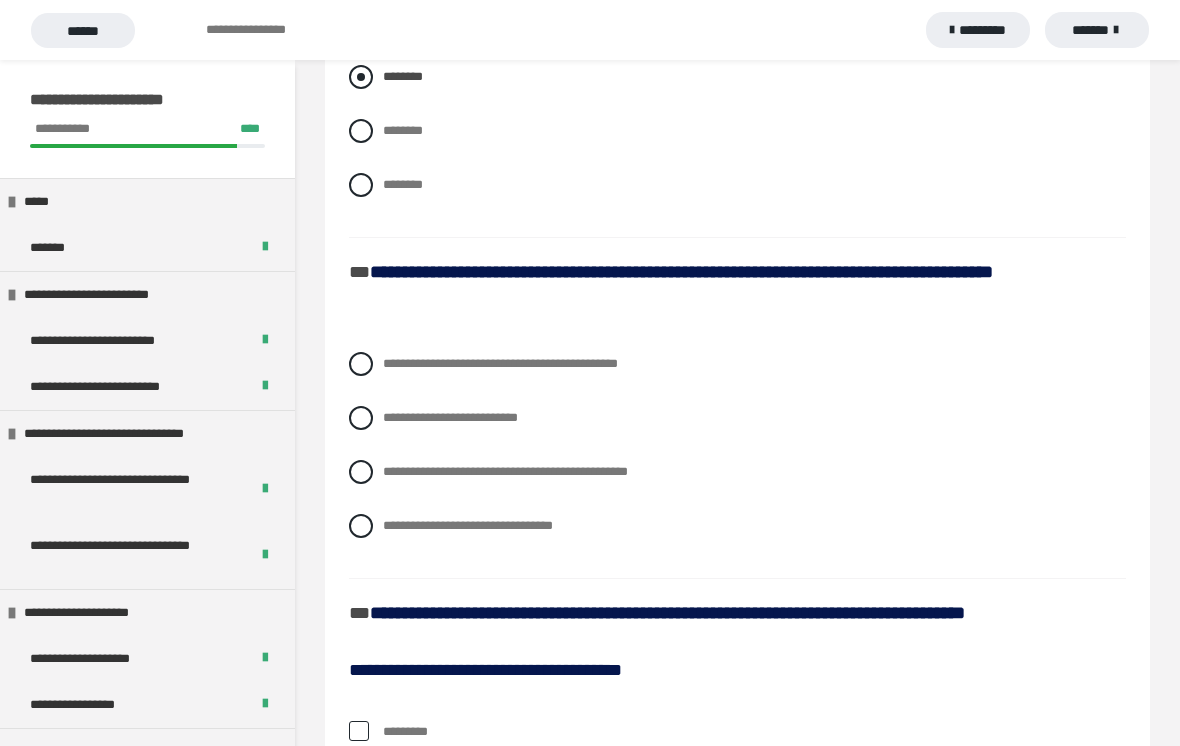 scroll, scrollTop: 1286, scrollLeft: 0, axis: vertical 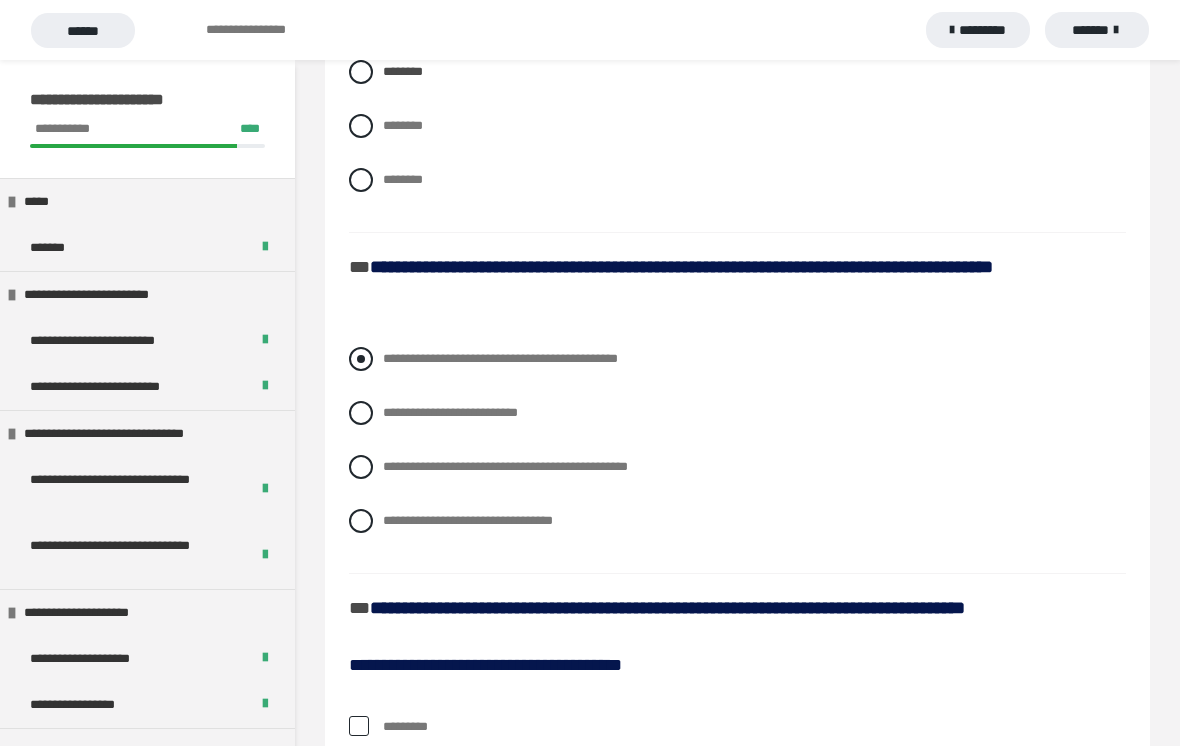 click on "**********" at bounding box center [737, 359] 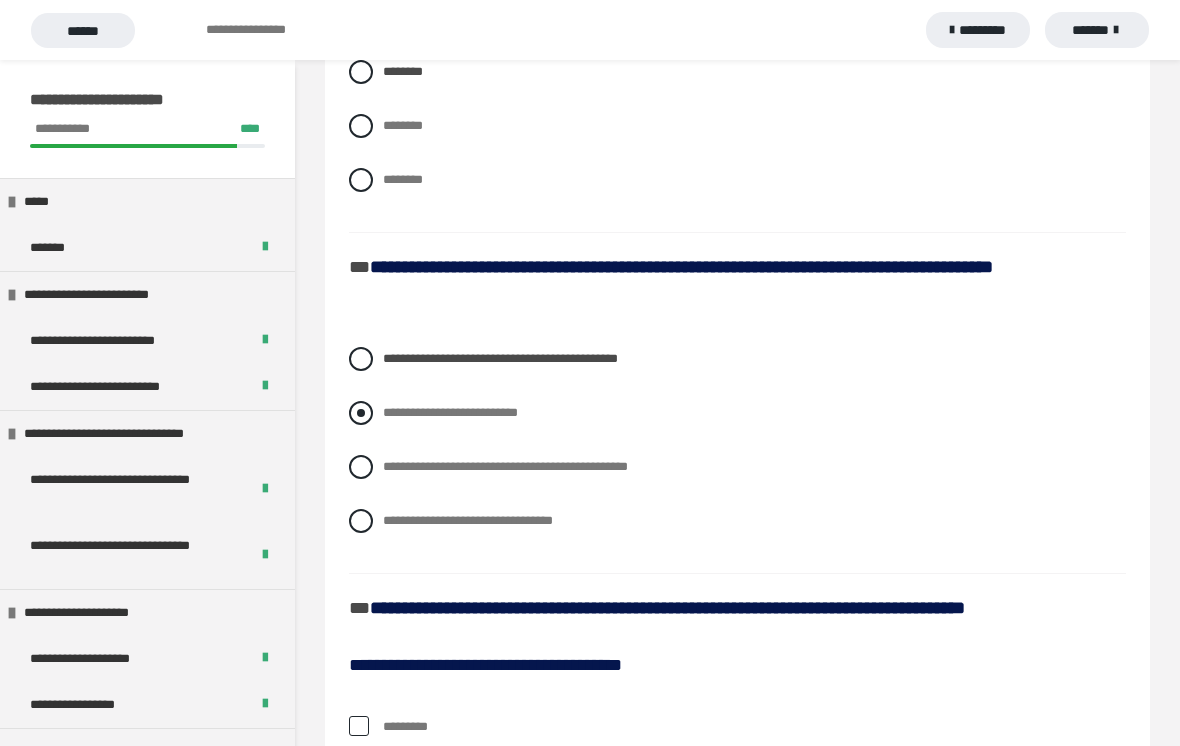 click at bounding box center (361, 413) 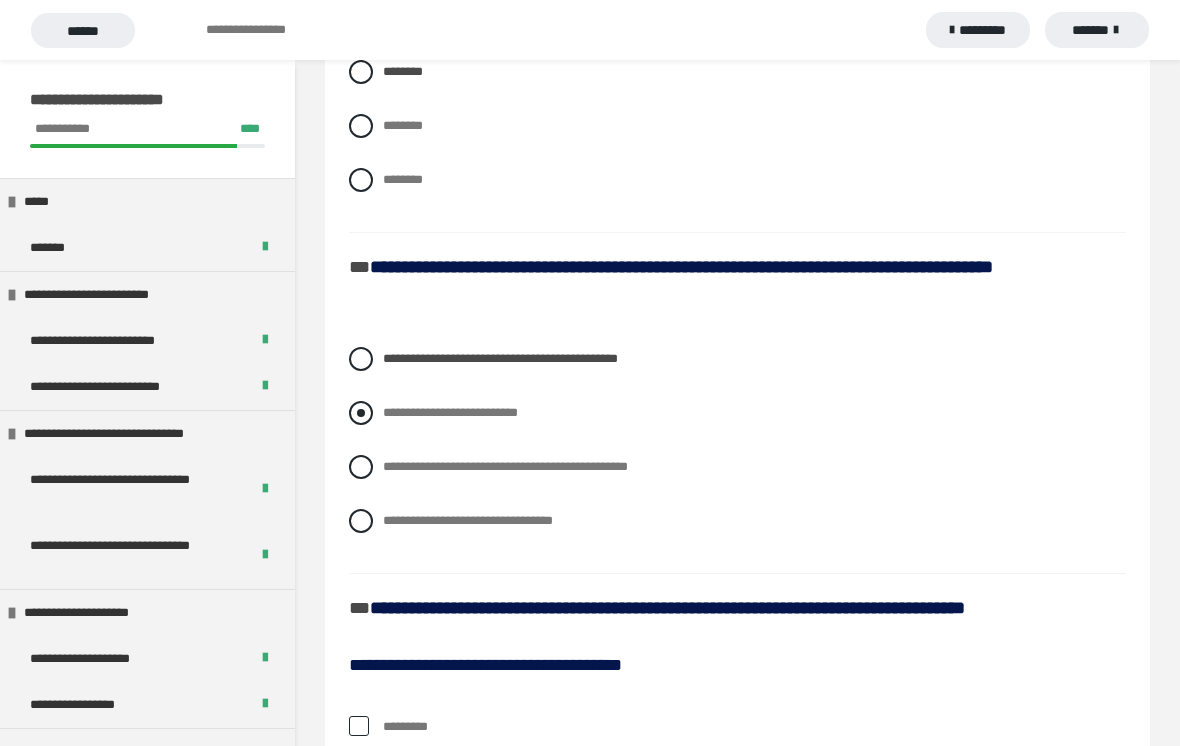 radio on "****" 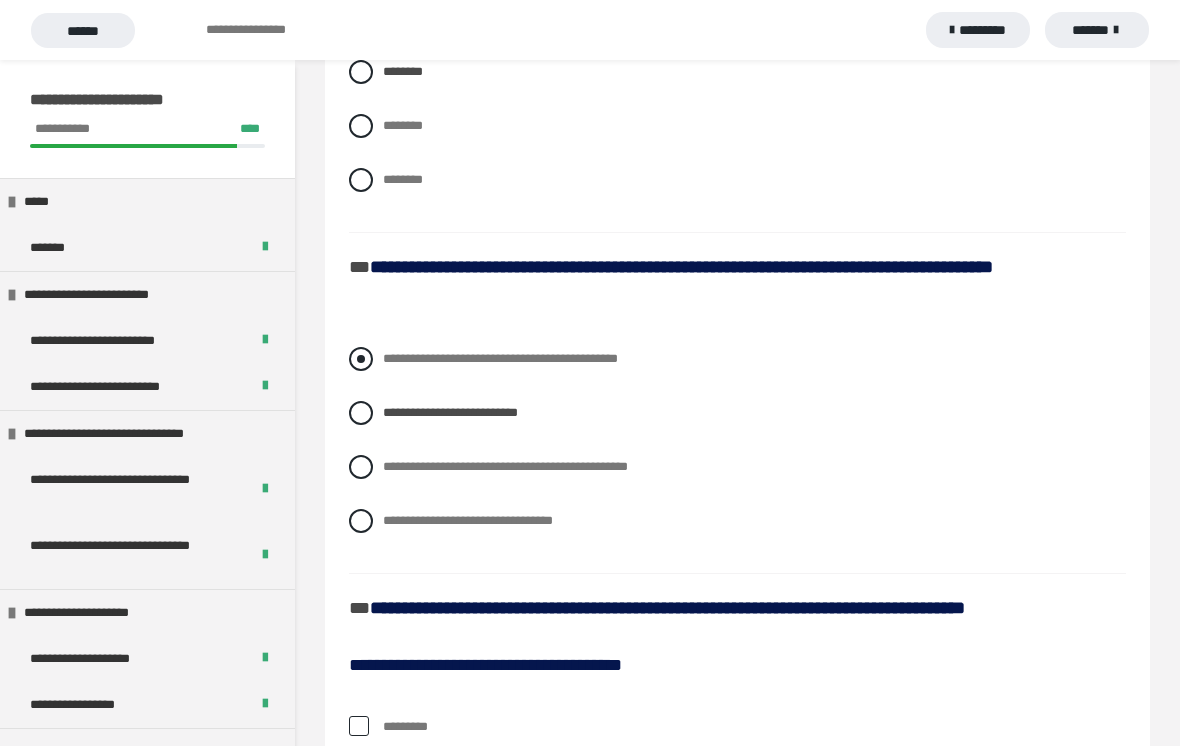 click at bounding box center [361, 359] 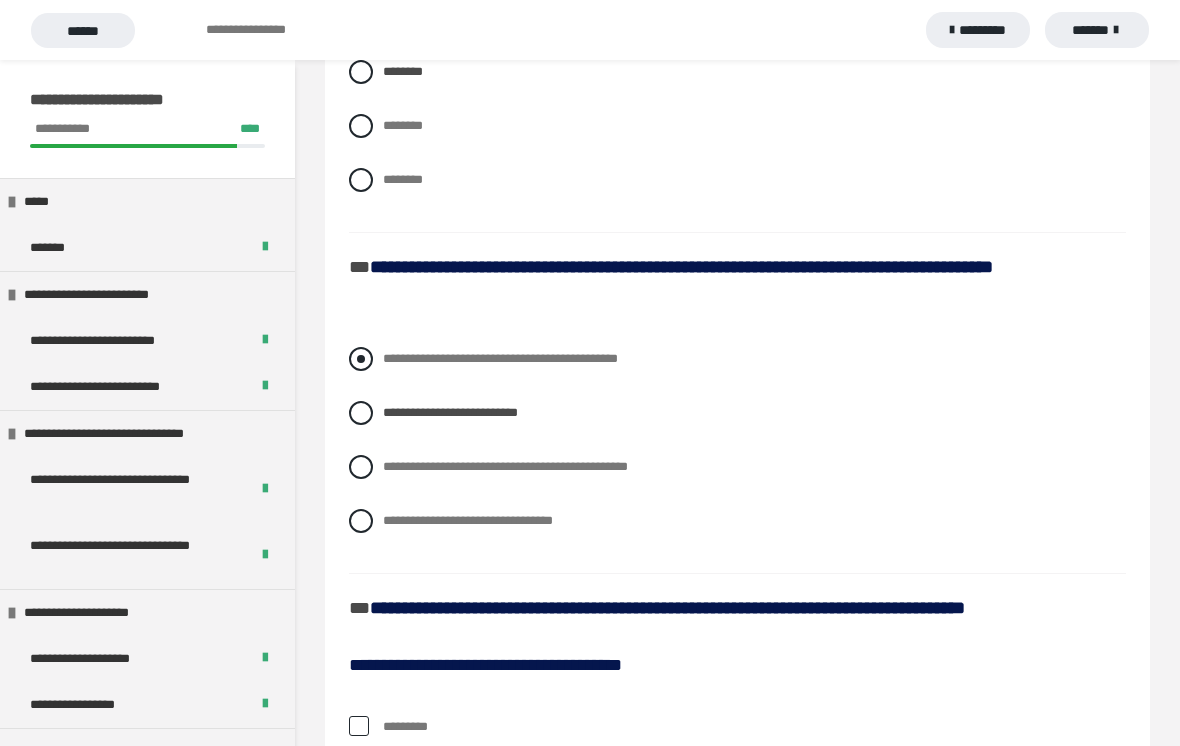 radio on "****" 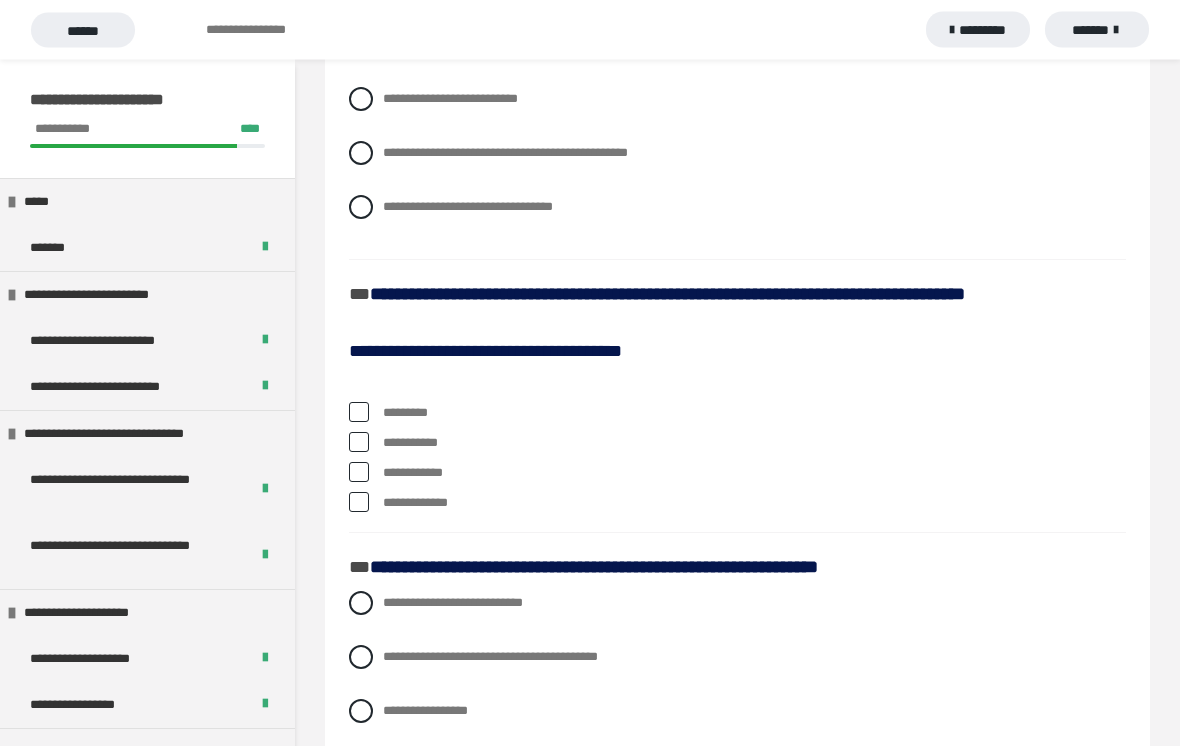 scroll, scrollTop: 1603, scrollLeft: 0, axis: vertical 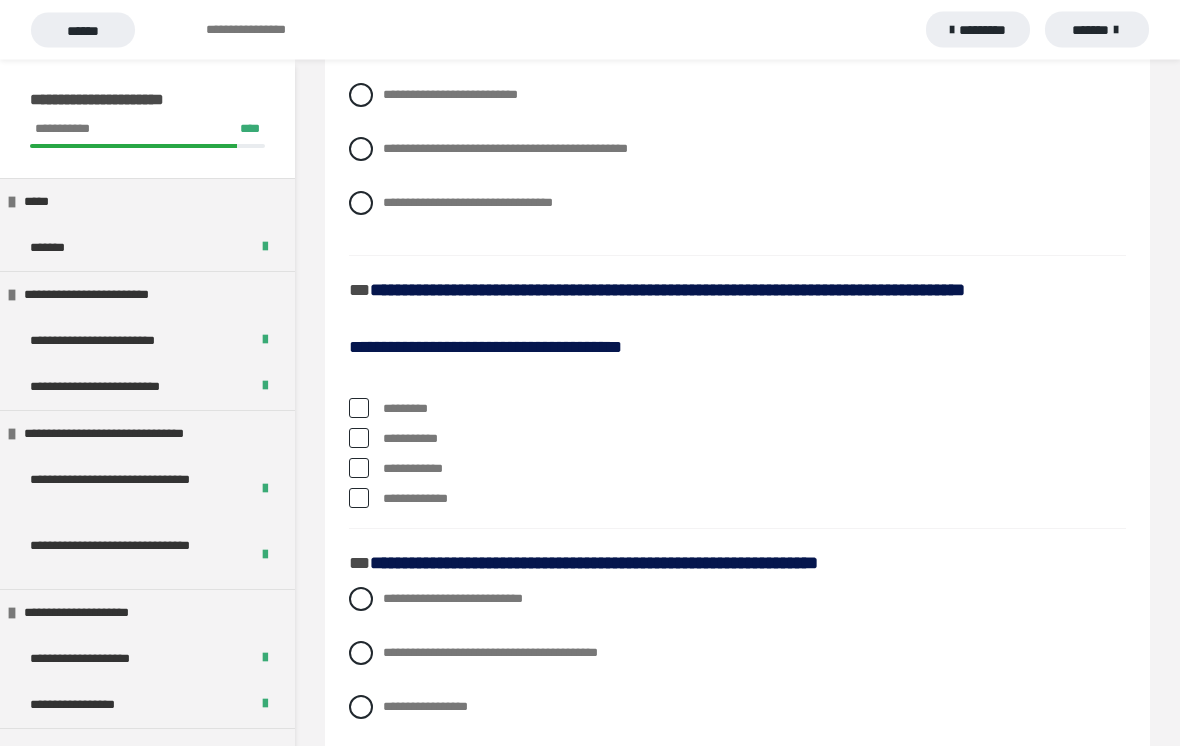 click at bounding box center (359, 499) 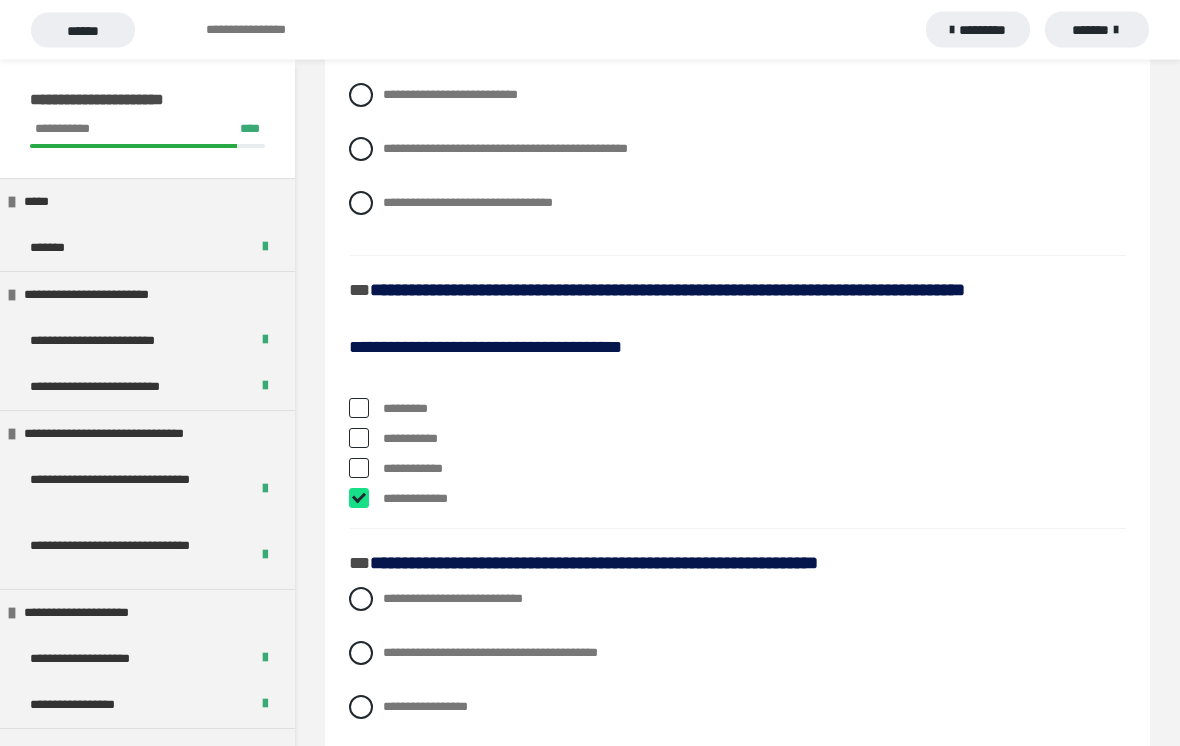 checkbox on "****" 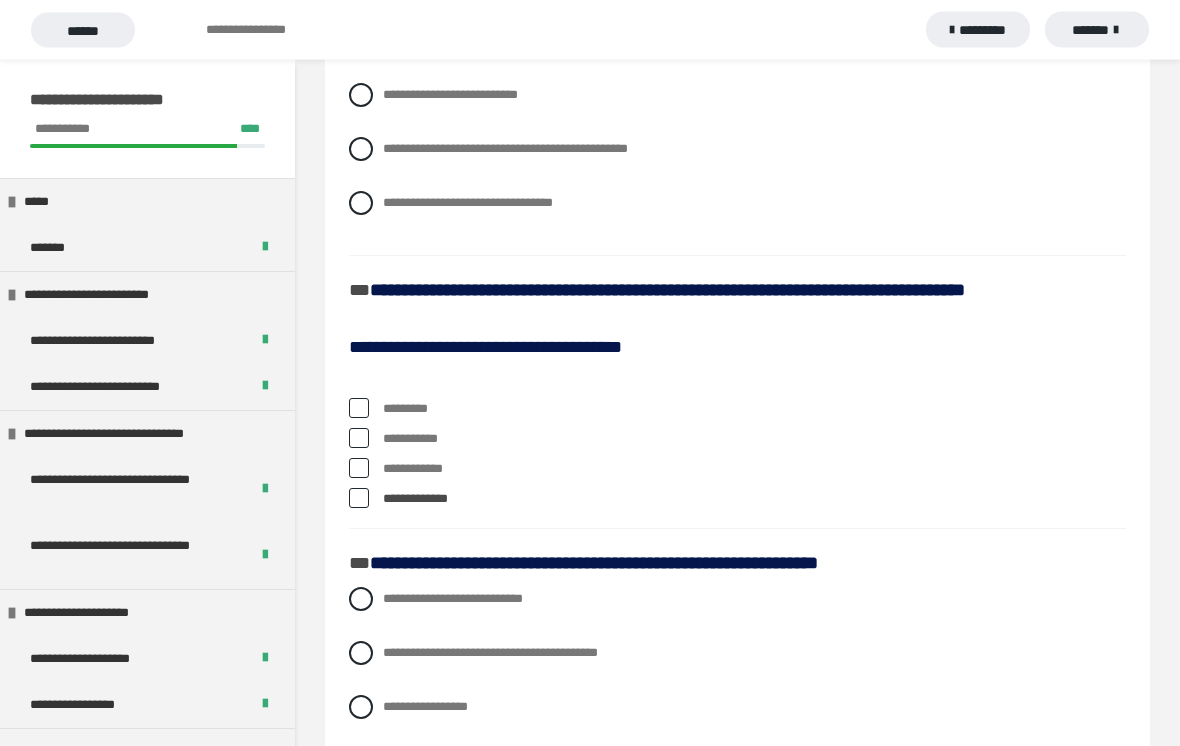 scroll, scrollTop: 1604, scrollLeft: 0, axis: vertical 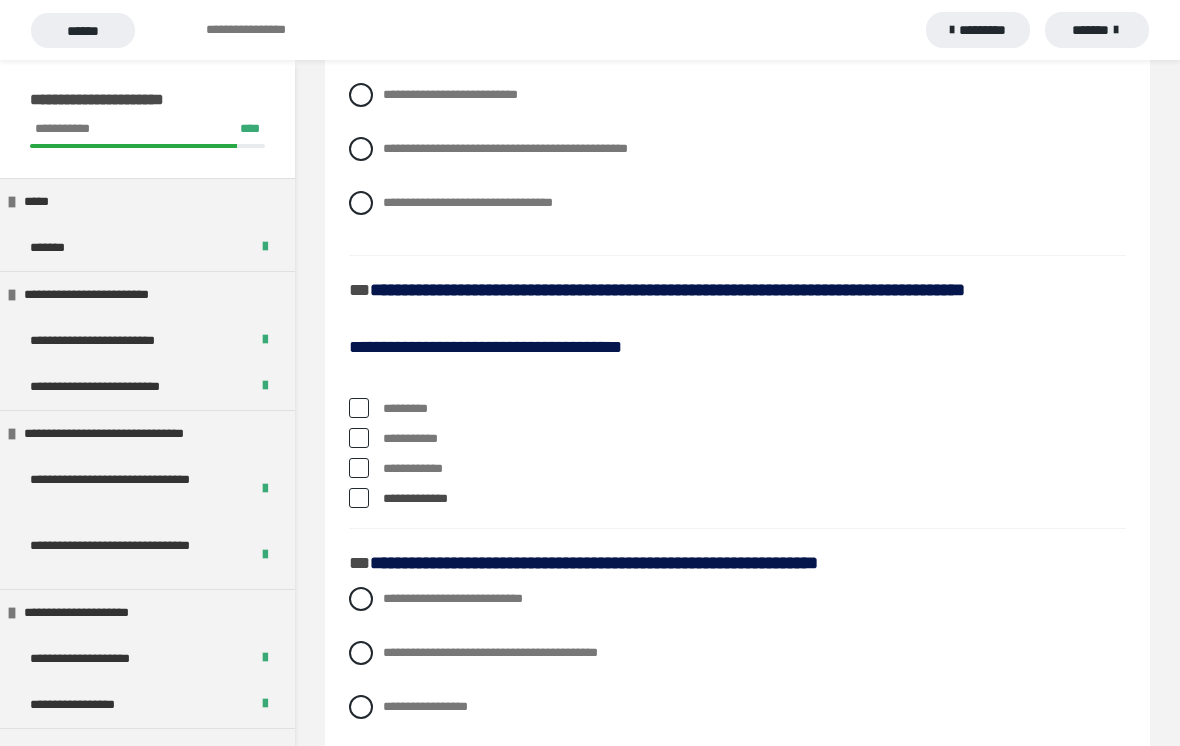 click at bounding box center (359, 468) 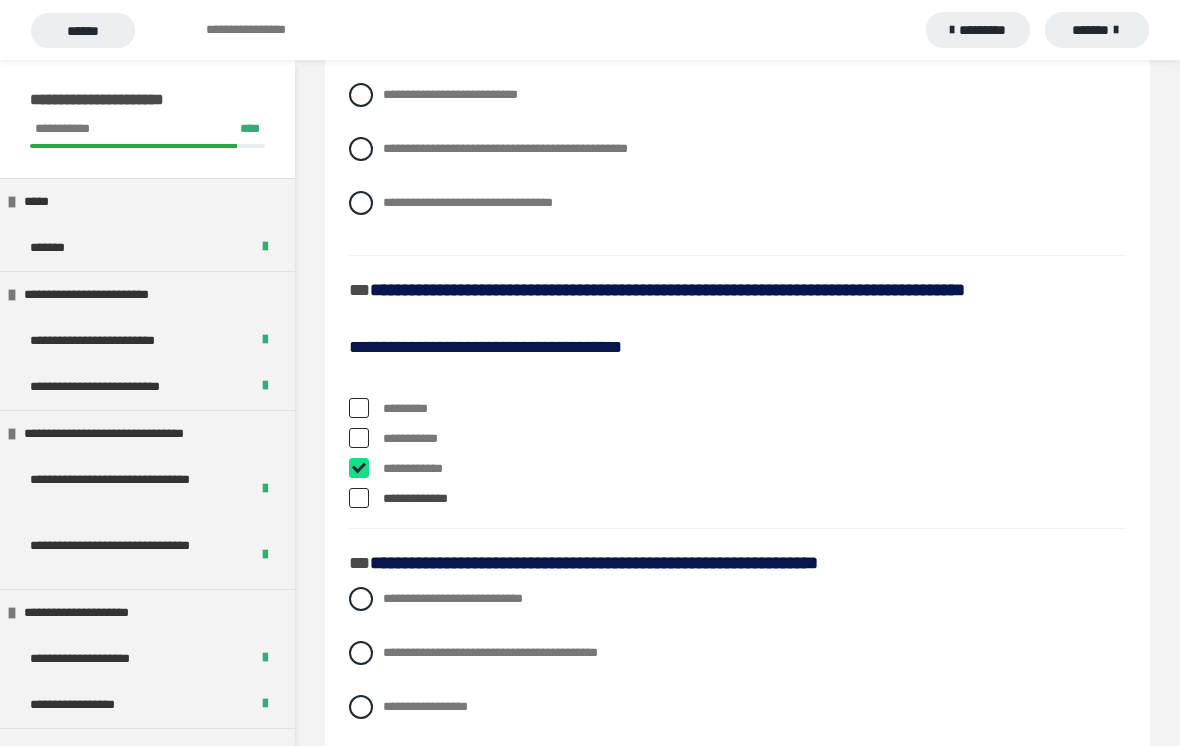 checkbox on "****" 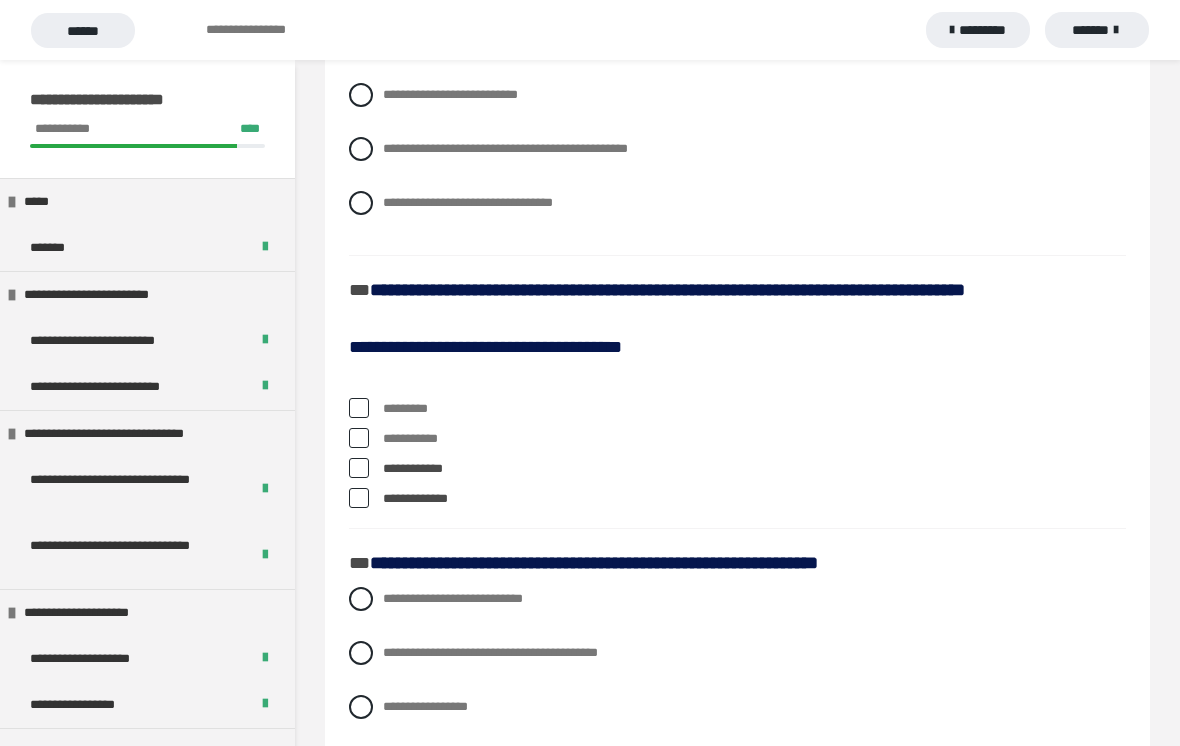 click on "*********" at bounding box center [737, 409] 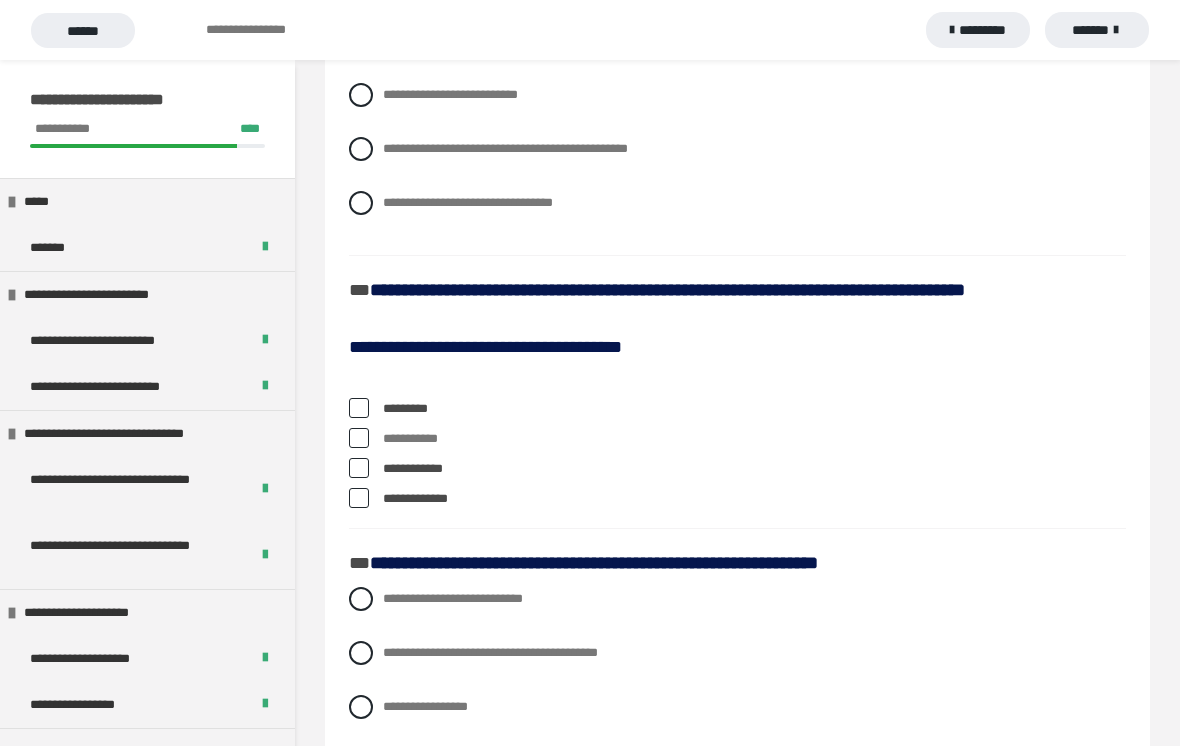 click on "**********" at bounding box center [737, 439] 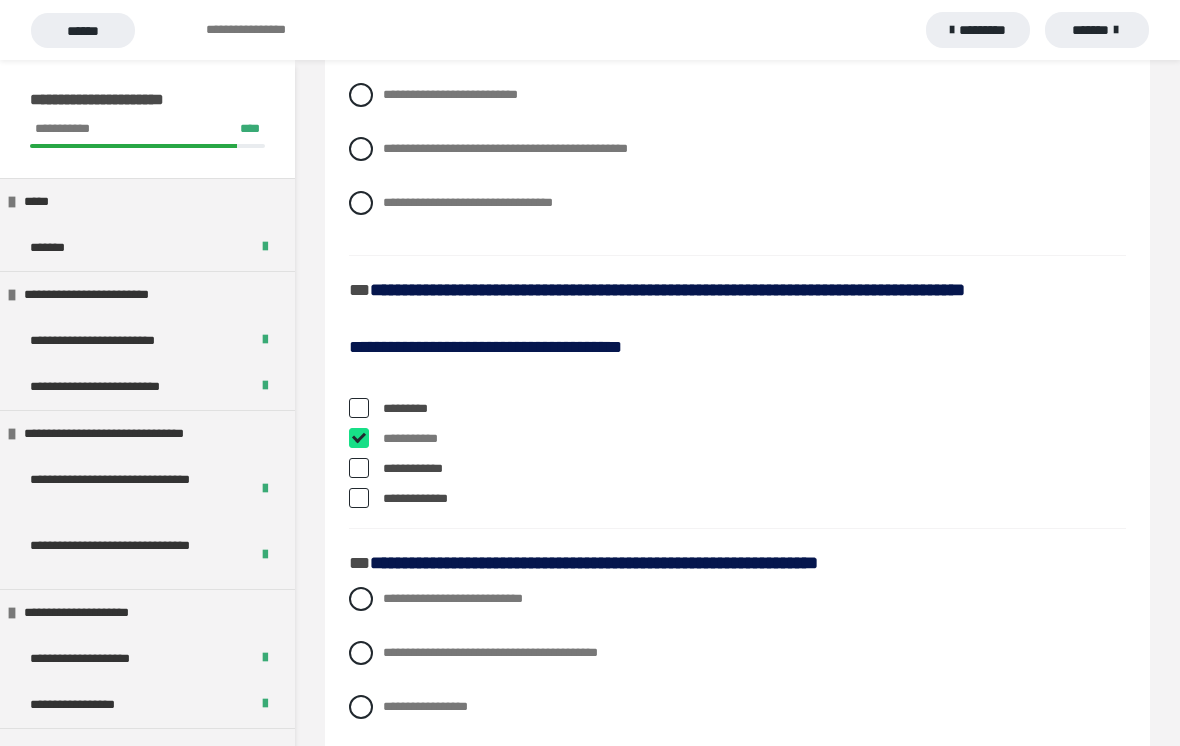 checkbox on "****" 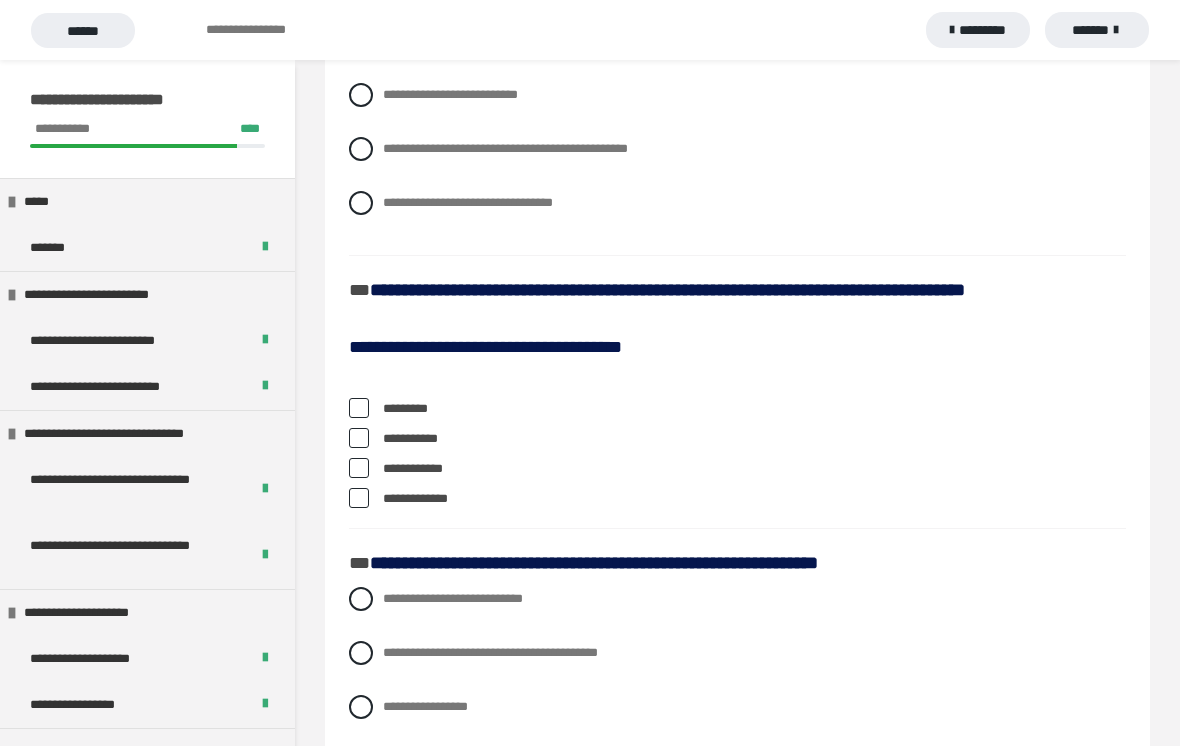 click at bounding box center (359, 408) 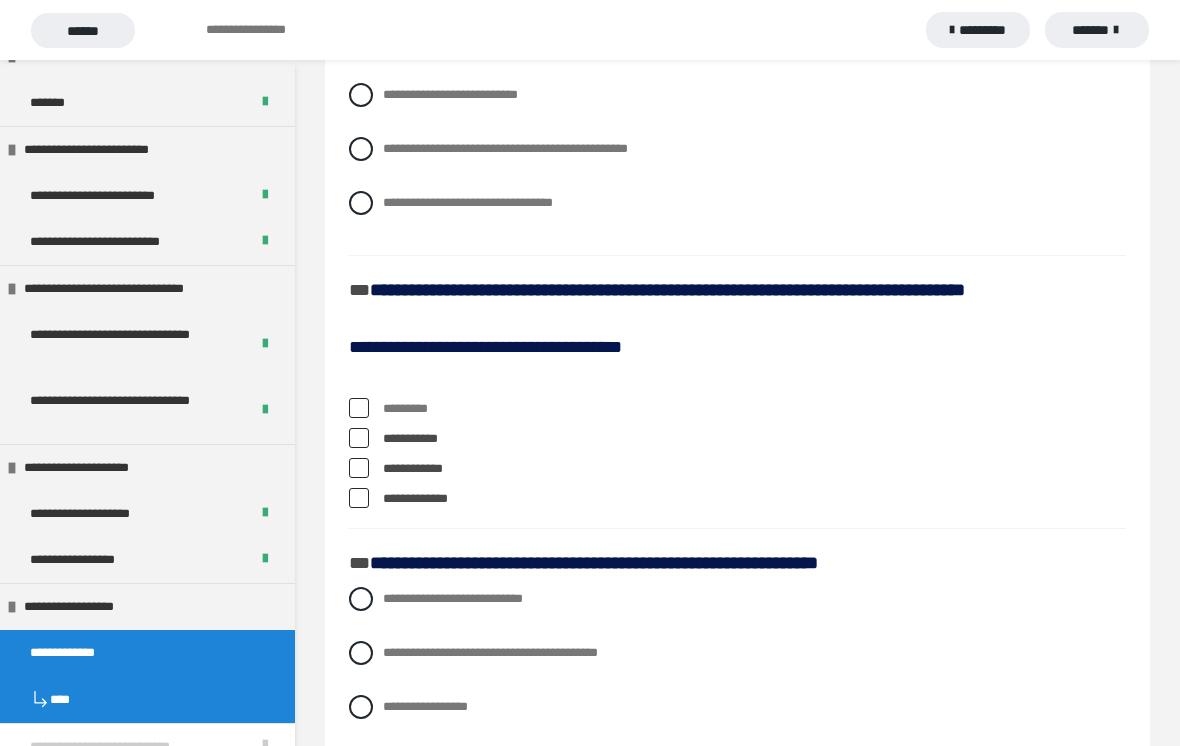 scroll, scrollTop: 147, scrollLeft: 0, axis: vertical 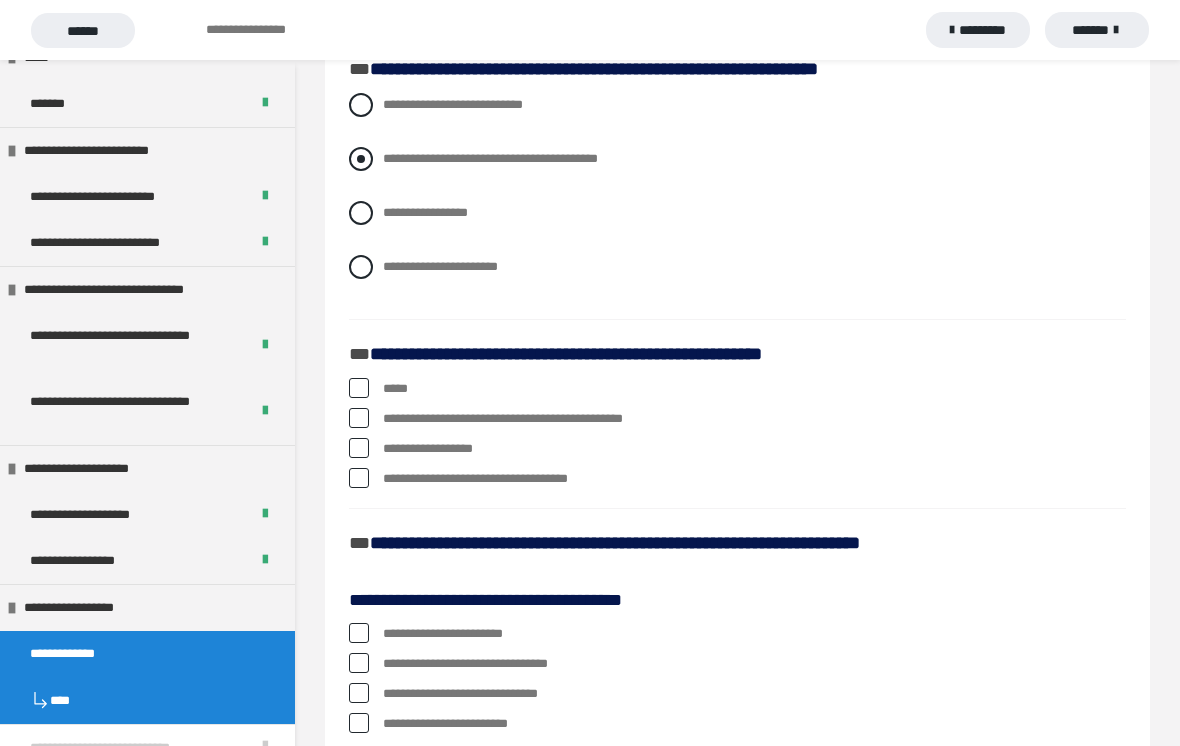 click at bounding box center (361, 159) 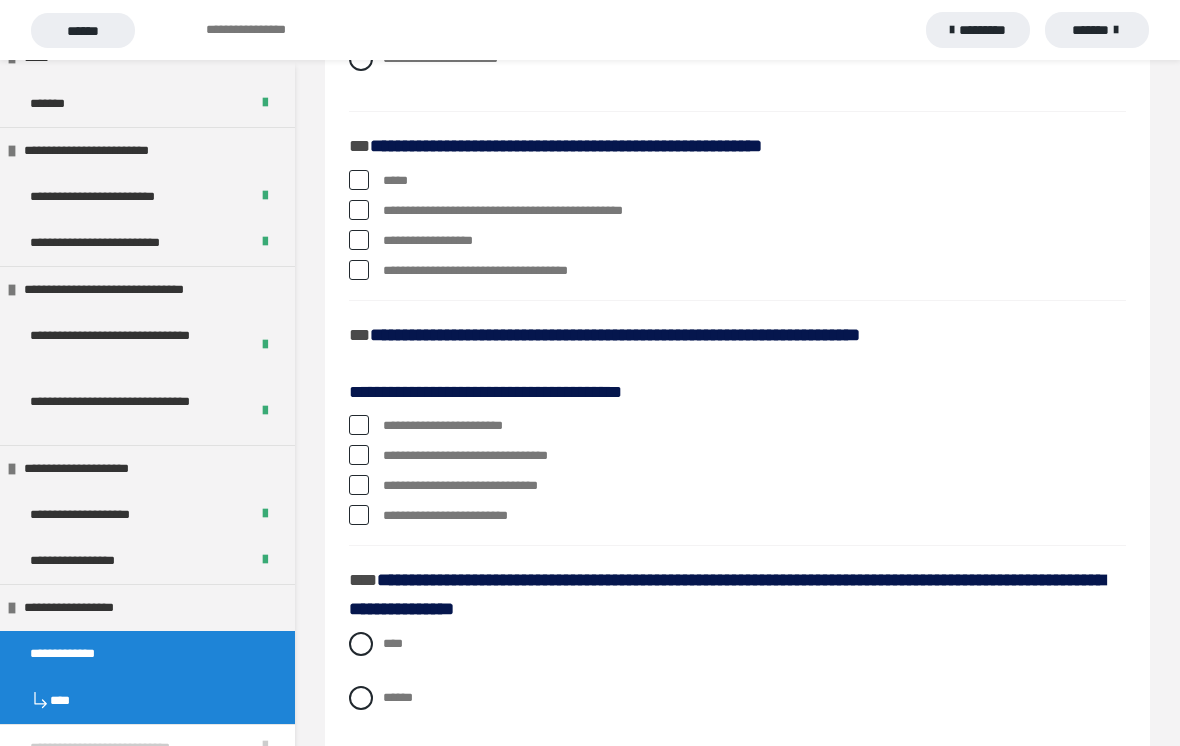 scroll, scrollTop: 2304, scrollLeft: 0, axis: vertical 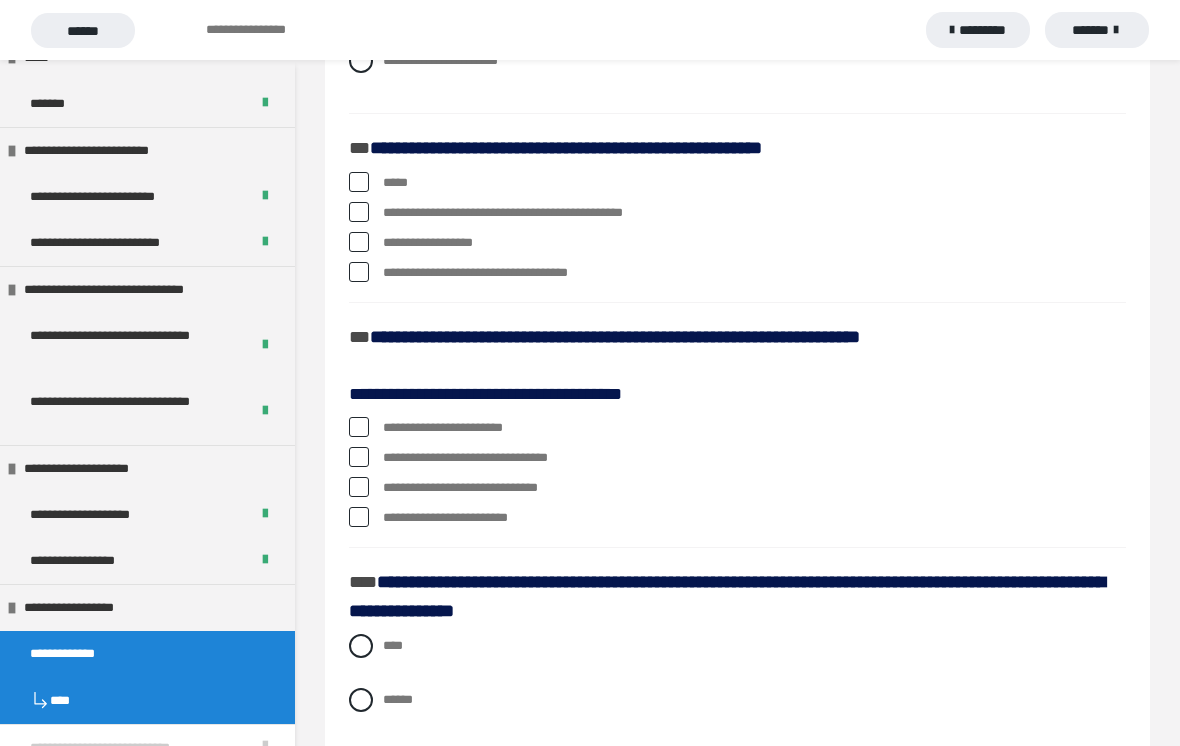 click at bounding box center [359, 272] 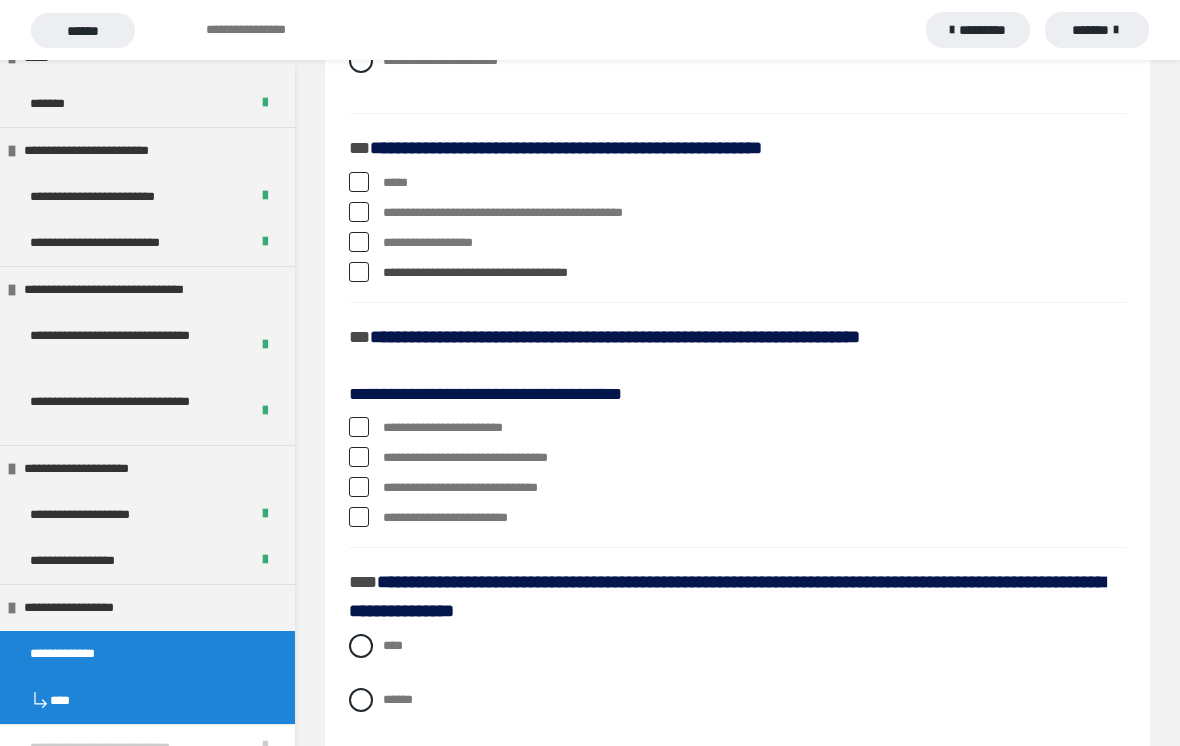 click at bounding box center [359, 242] 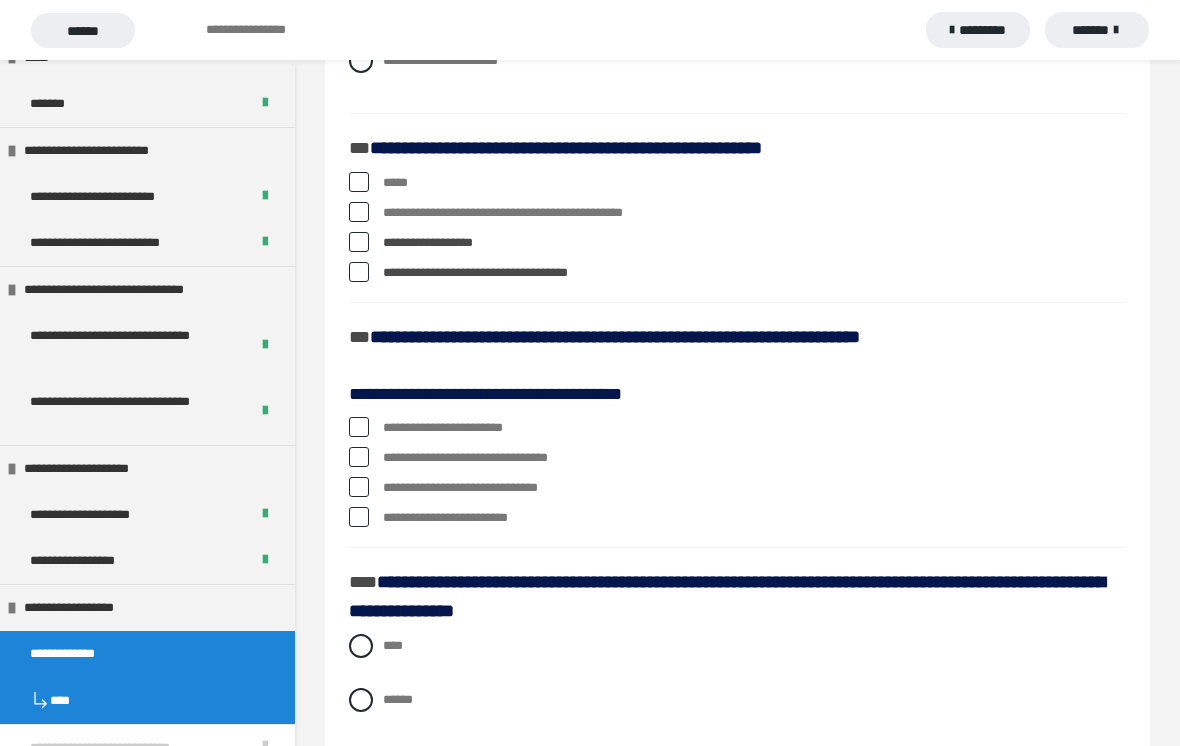click at bounding box center (359, 242) 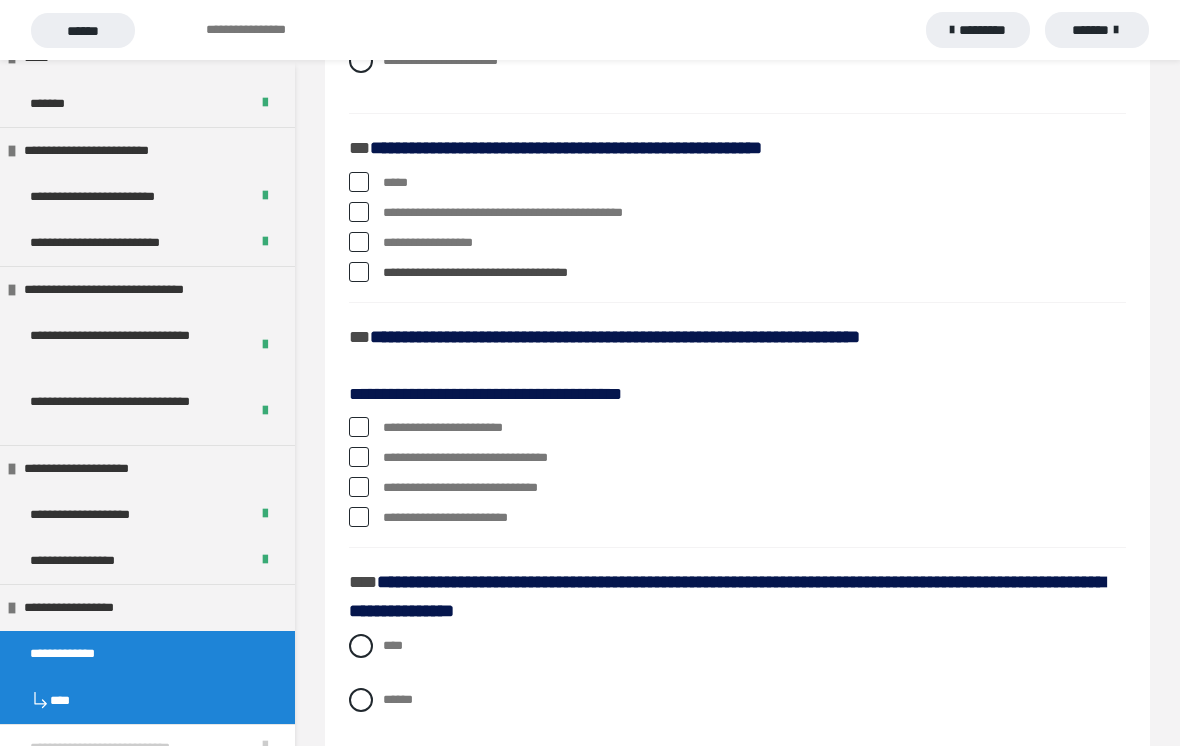 click at bounding box center [359, 212] 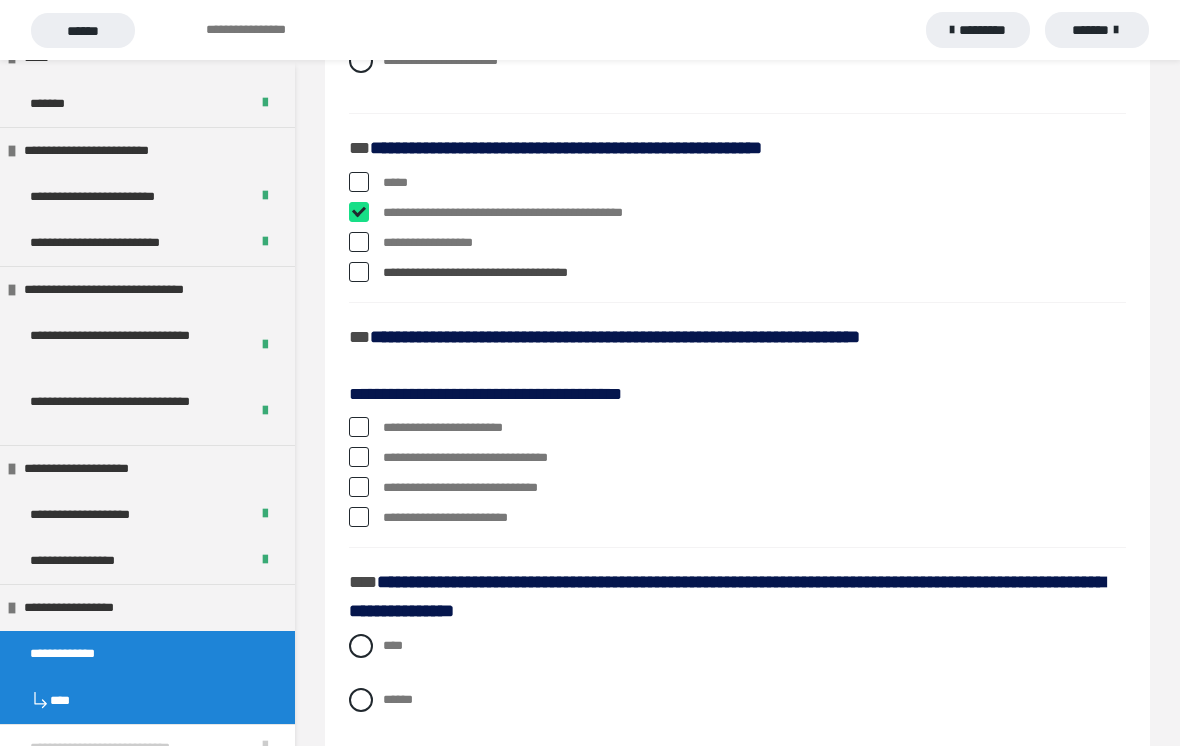 checkbox on "****" 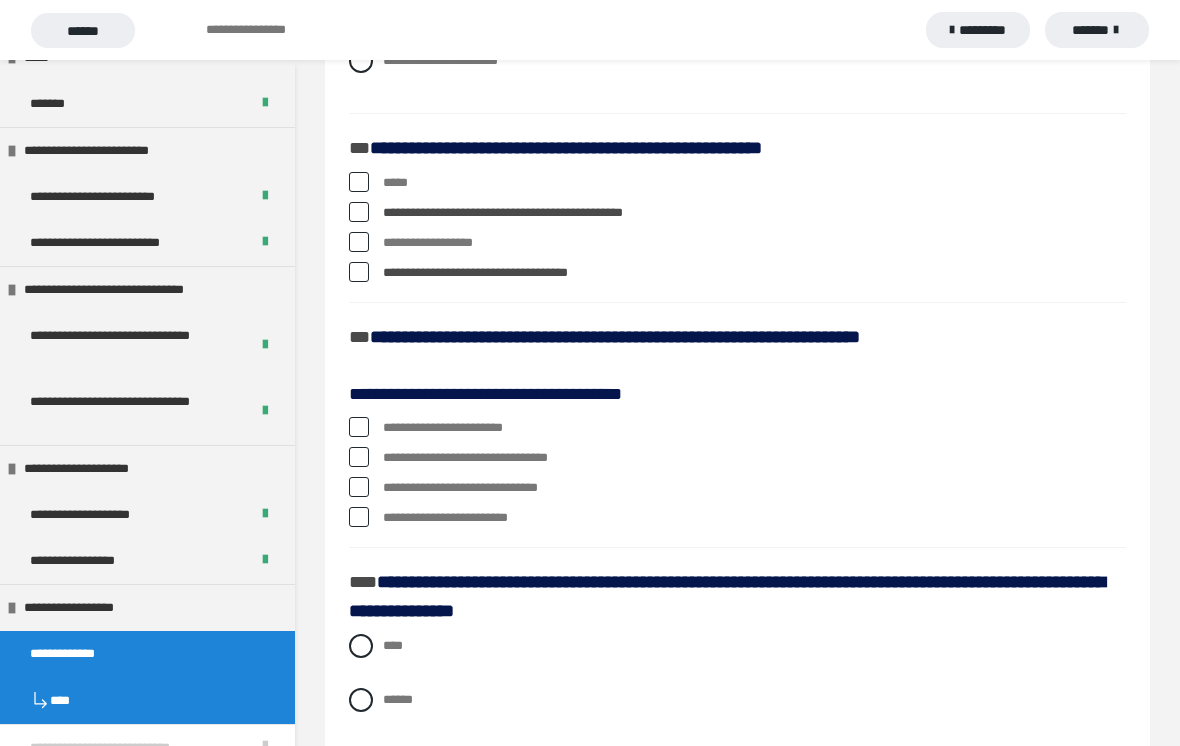 click at bounding box center [359, 272] 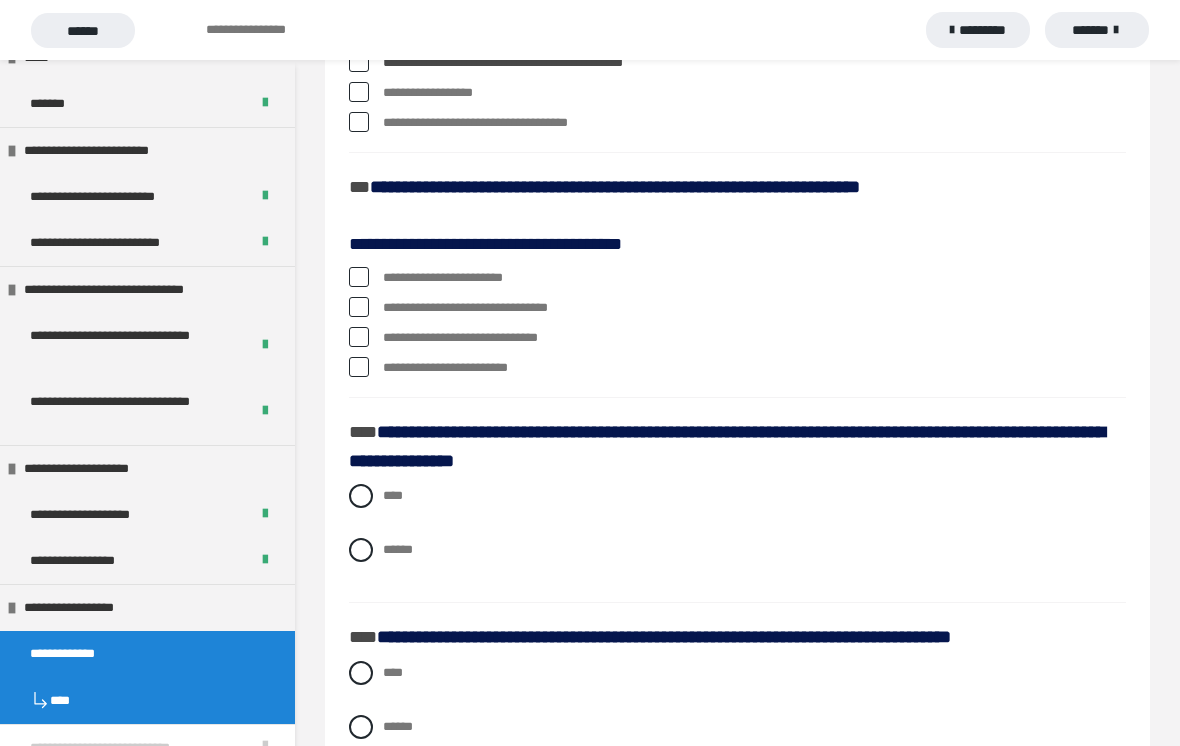 scroll, scrollTop: 2454, scrollLeft: 0, axis: vertical 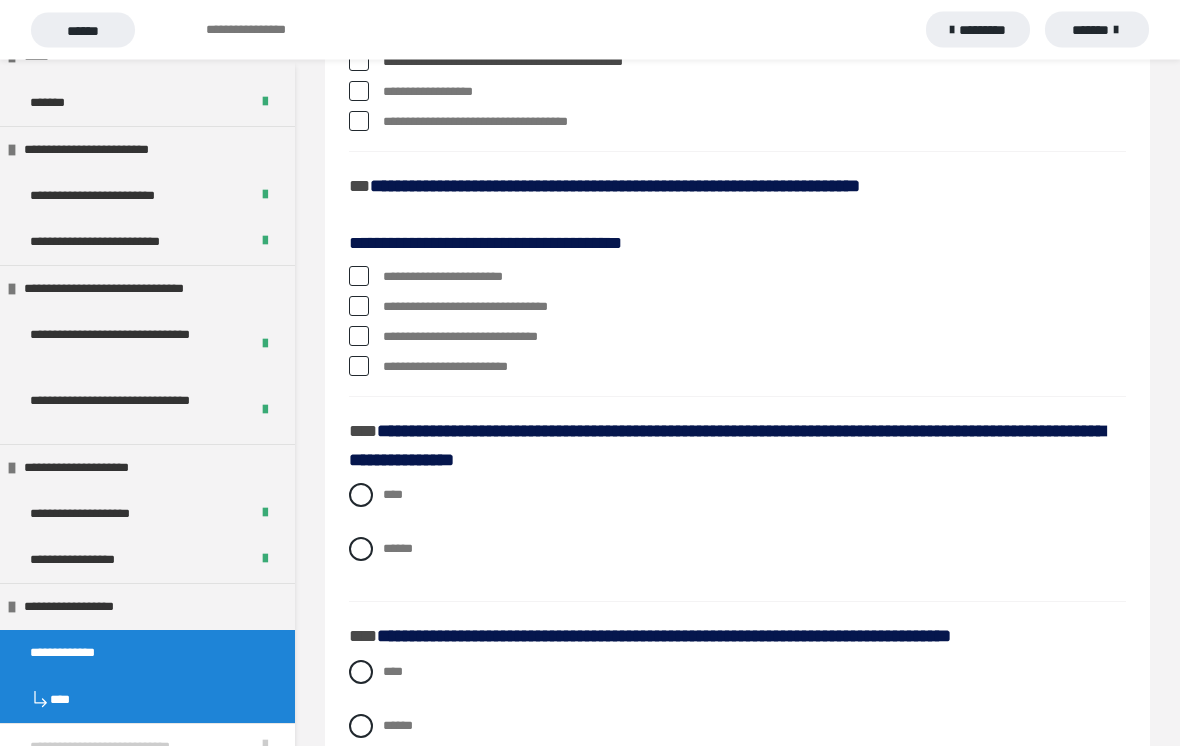 click at bounding box center (359, 277) 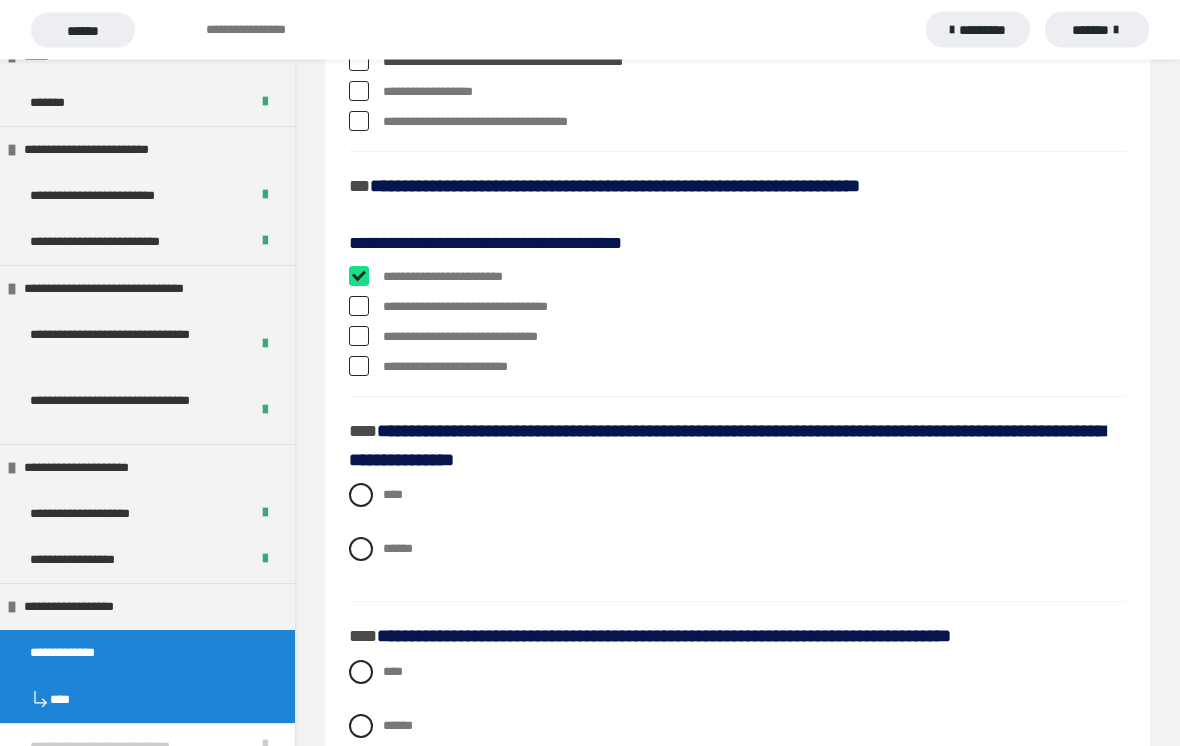 checkbox on "****" 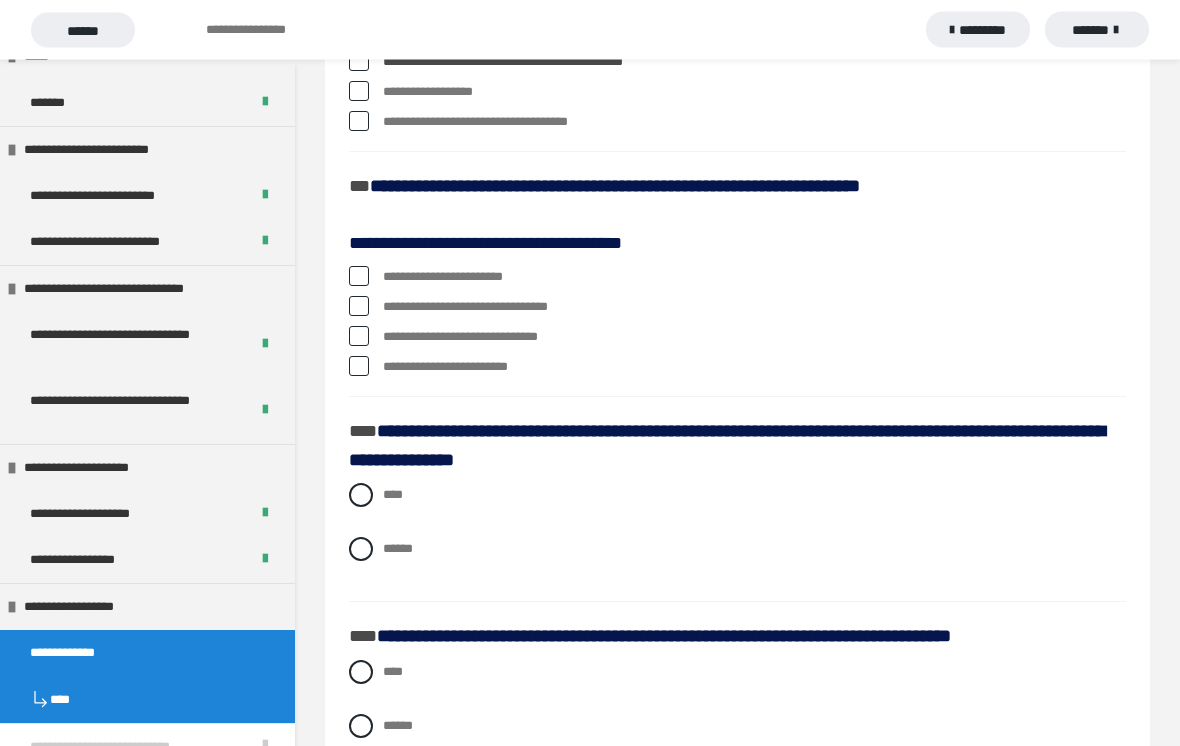 scroll, scrollTop: 2455, scrollLeft: 0, axis: vertical 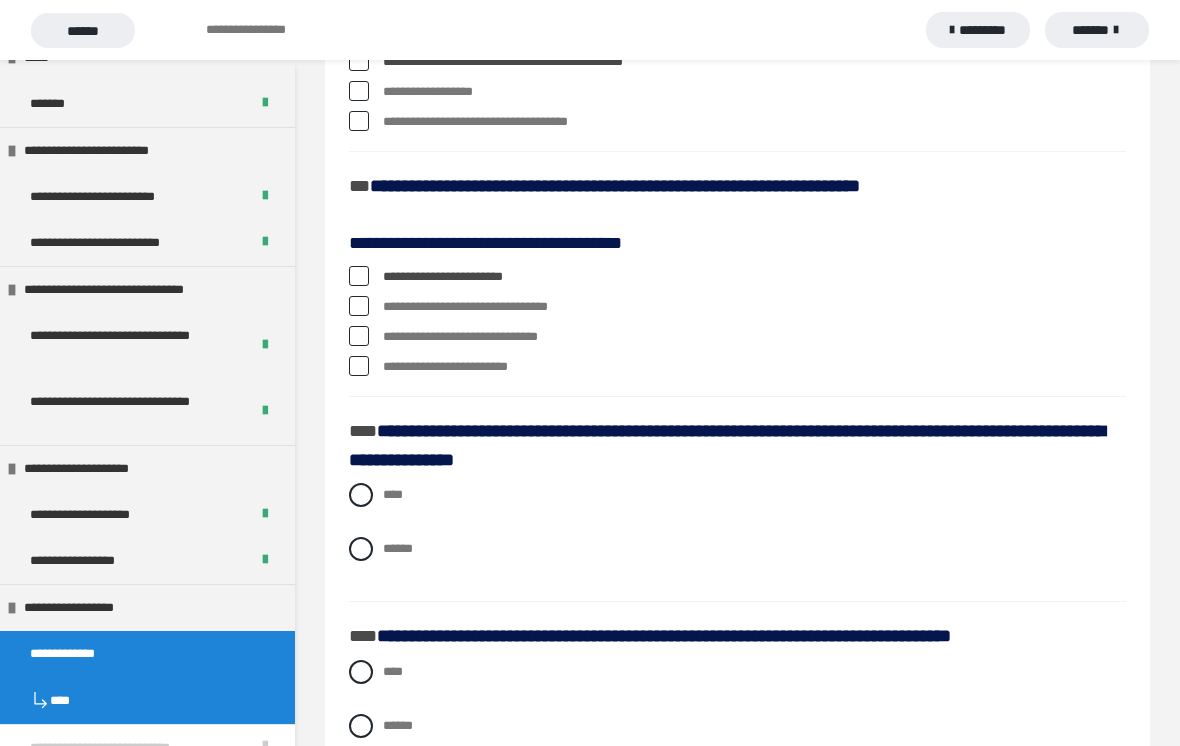 click on "**********" at bounding box center [737, 307] 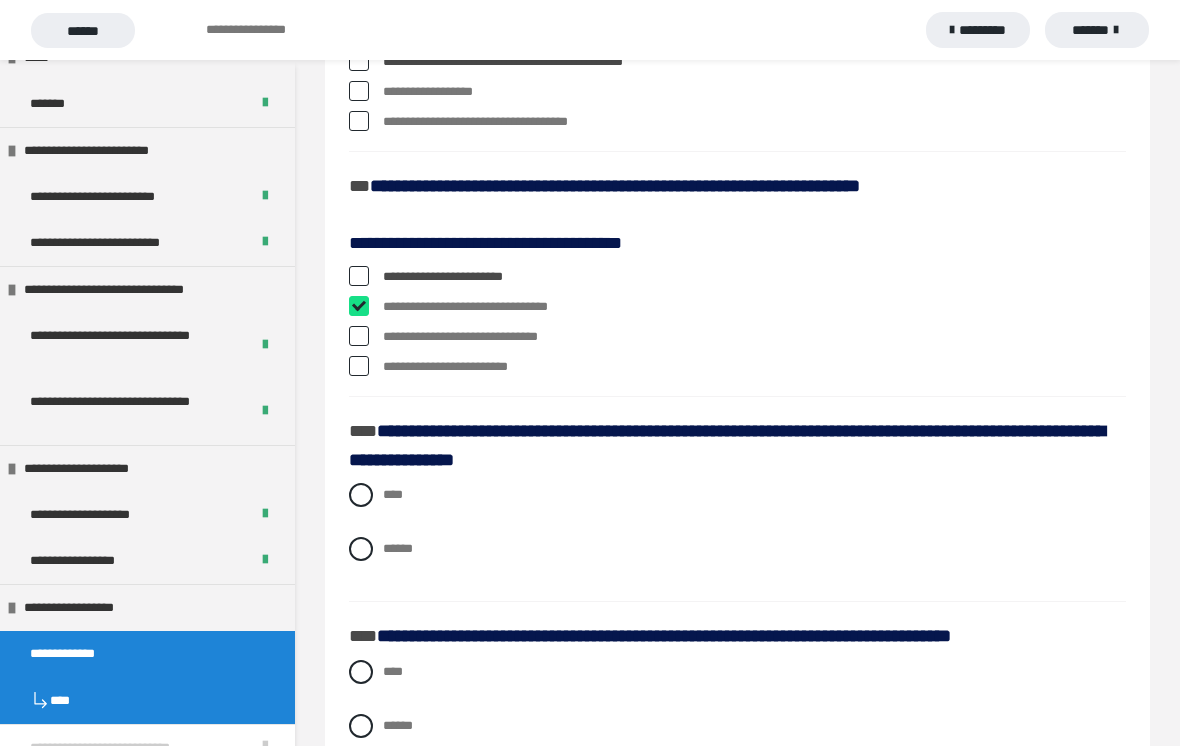 checkbox on "****" 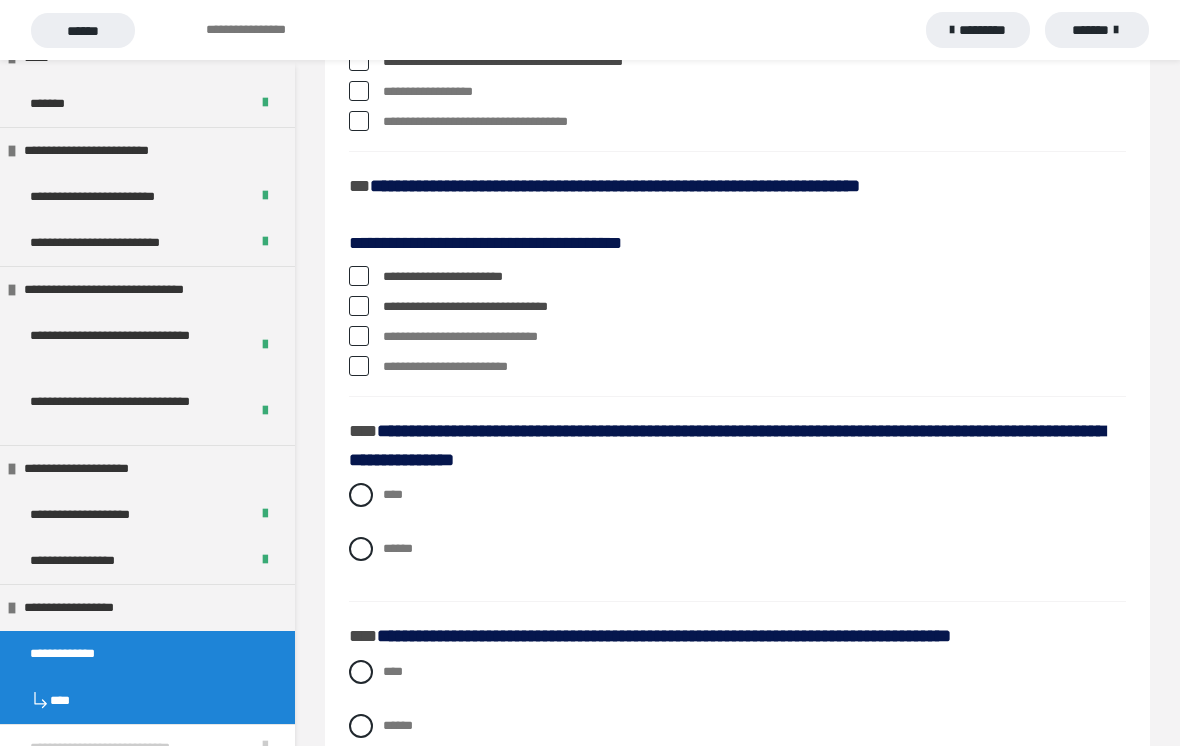 click on "**********" at bounding box center [737, 337] 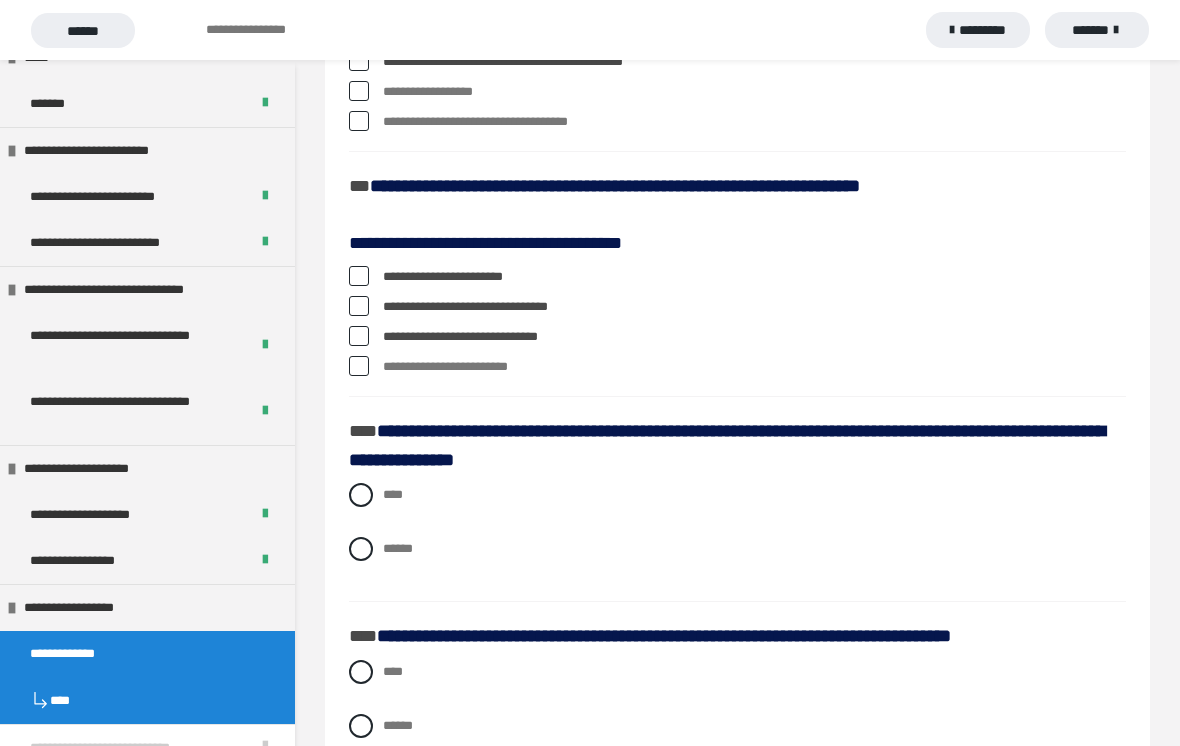 click on "**********" at bounding box center [737, 337] 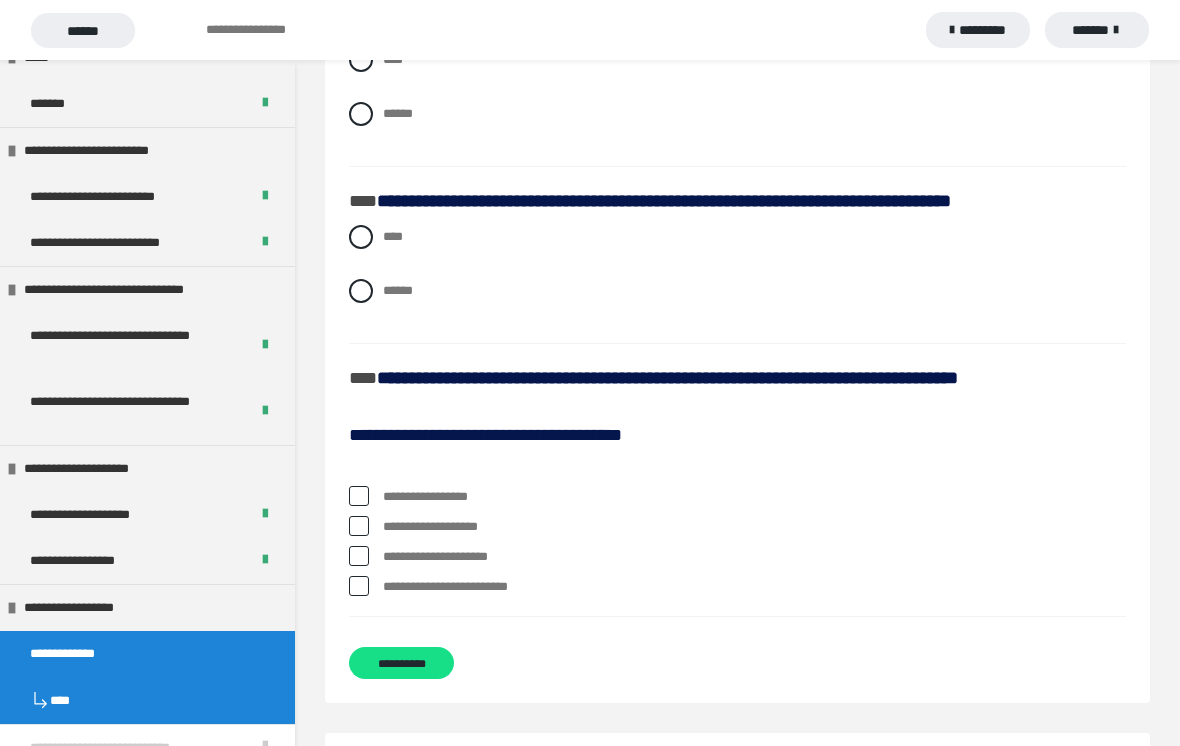 scroll, scrollTop: 2886, scrollLeft: 0, axis: vertical 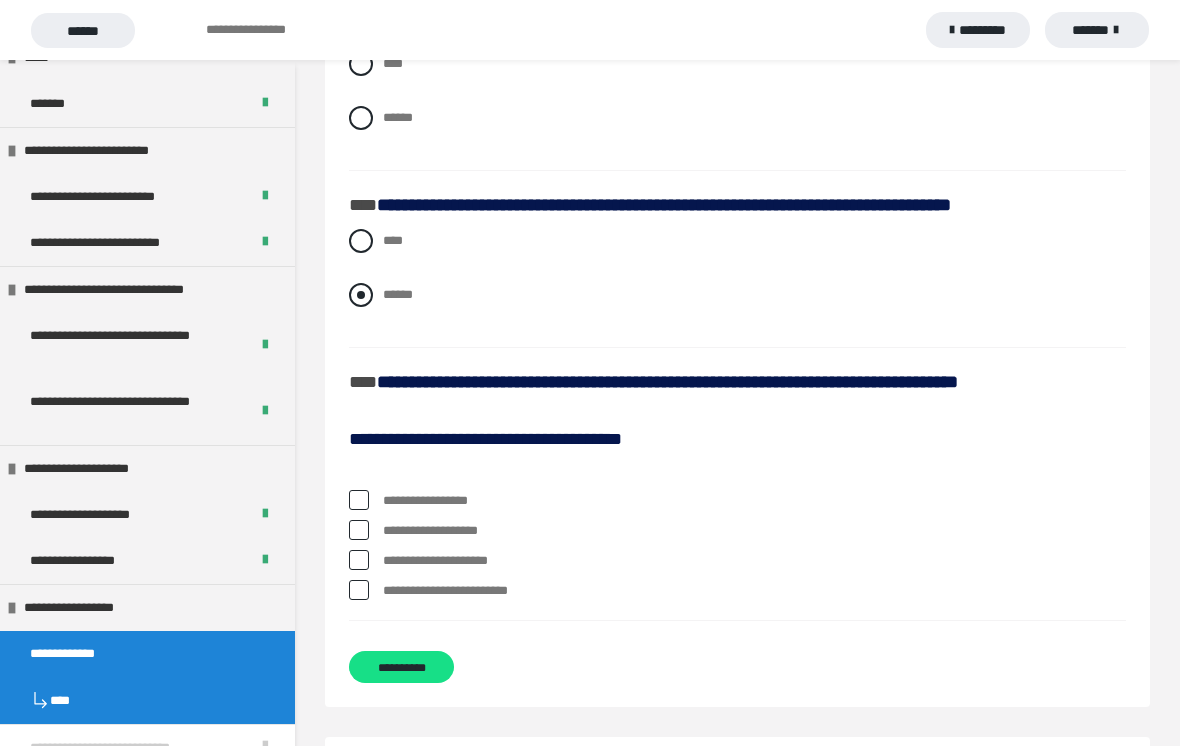 click at bounding box center (361, 295) 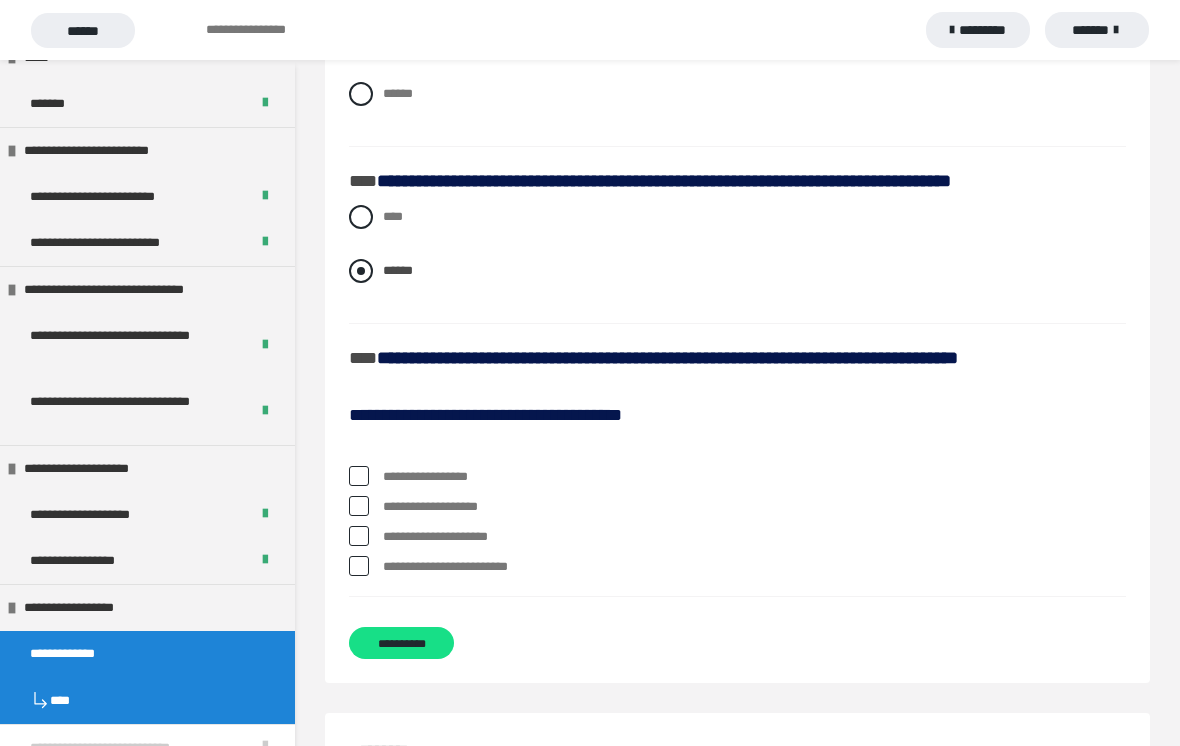 scroll, scrollTop: 2908, scrollLeft: 0, axis: vertical 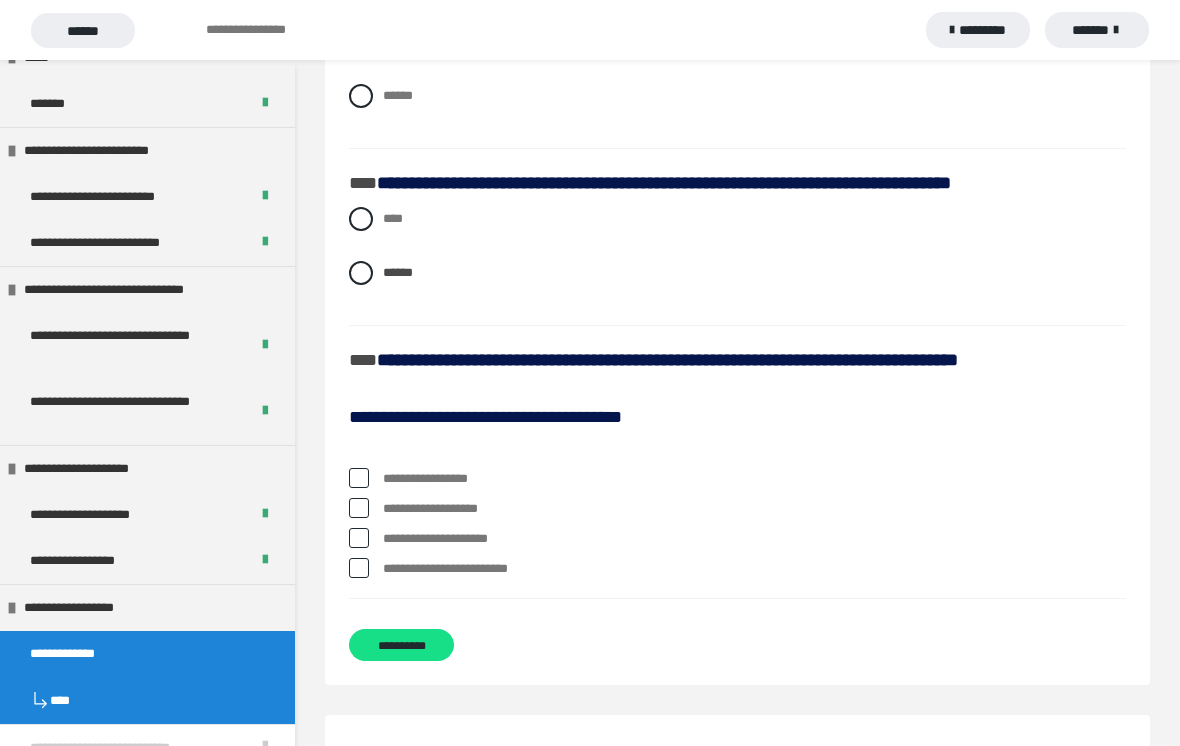 click on "**********" at bounding box center (737, -1067) 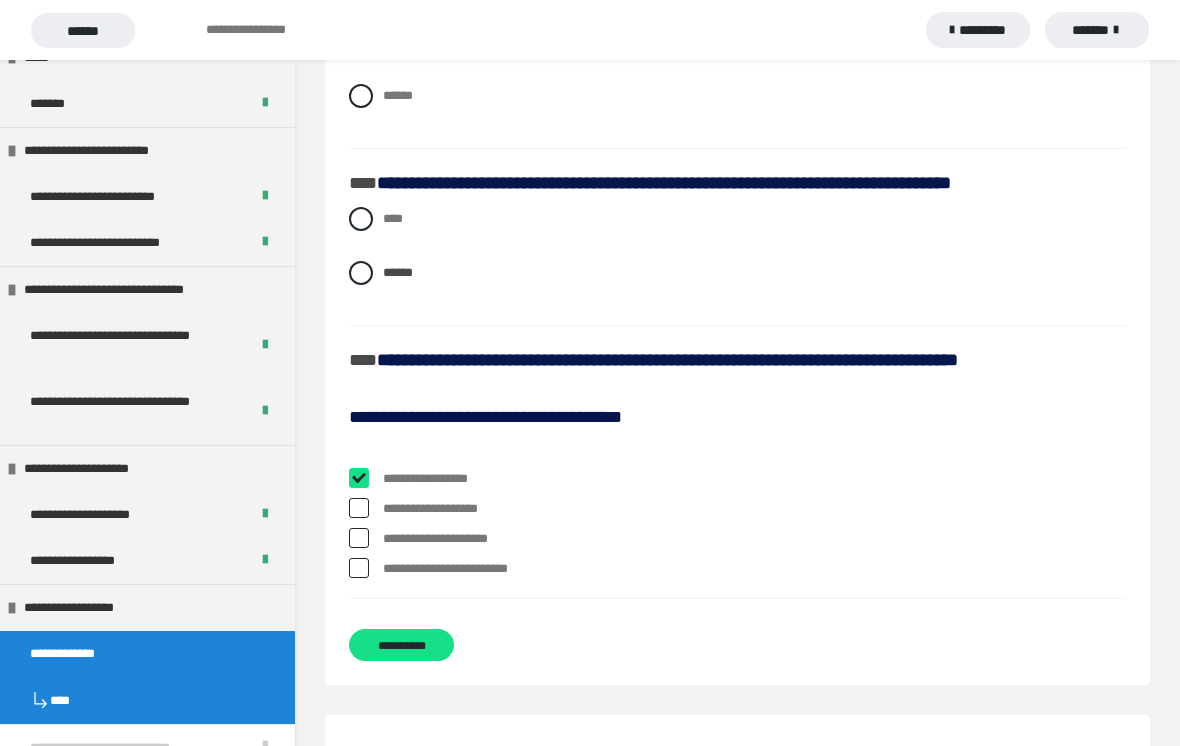 checkbox on "****" 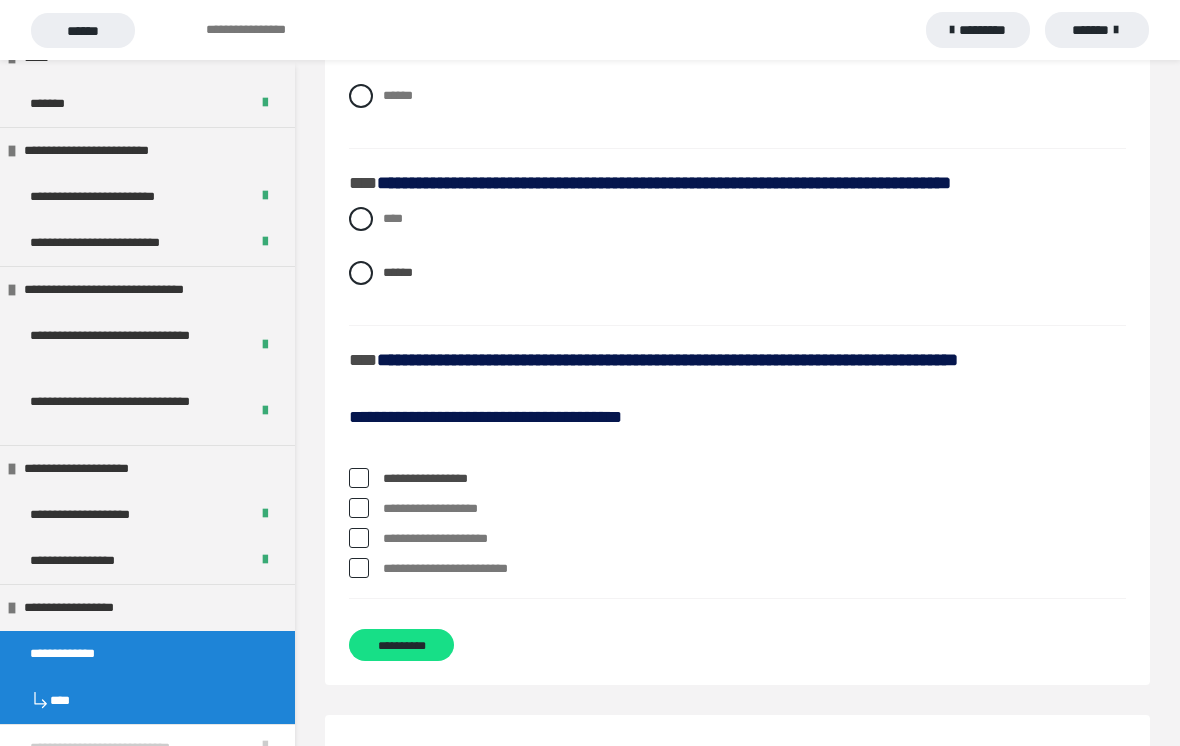 click at bounding box center (359, 538) 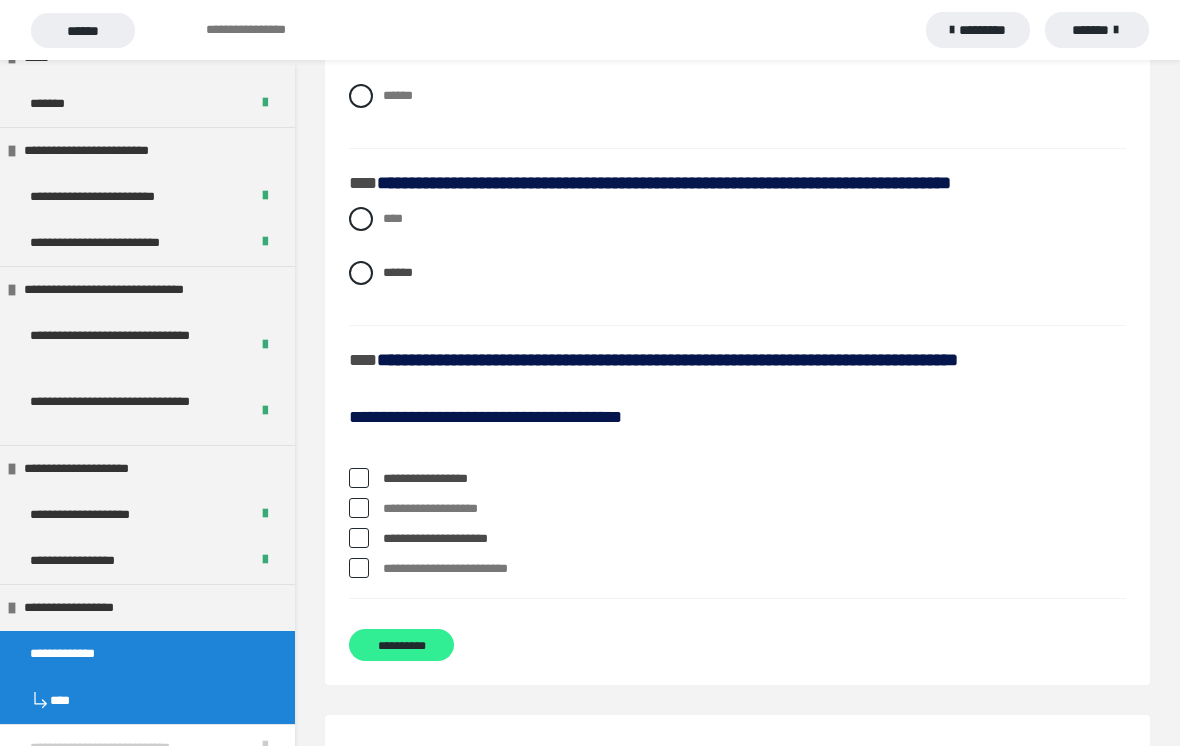 click on "**********" at bounding box center [401, 645] 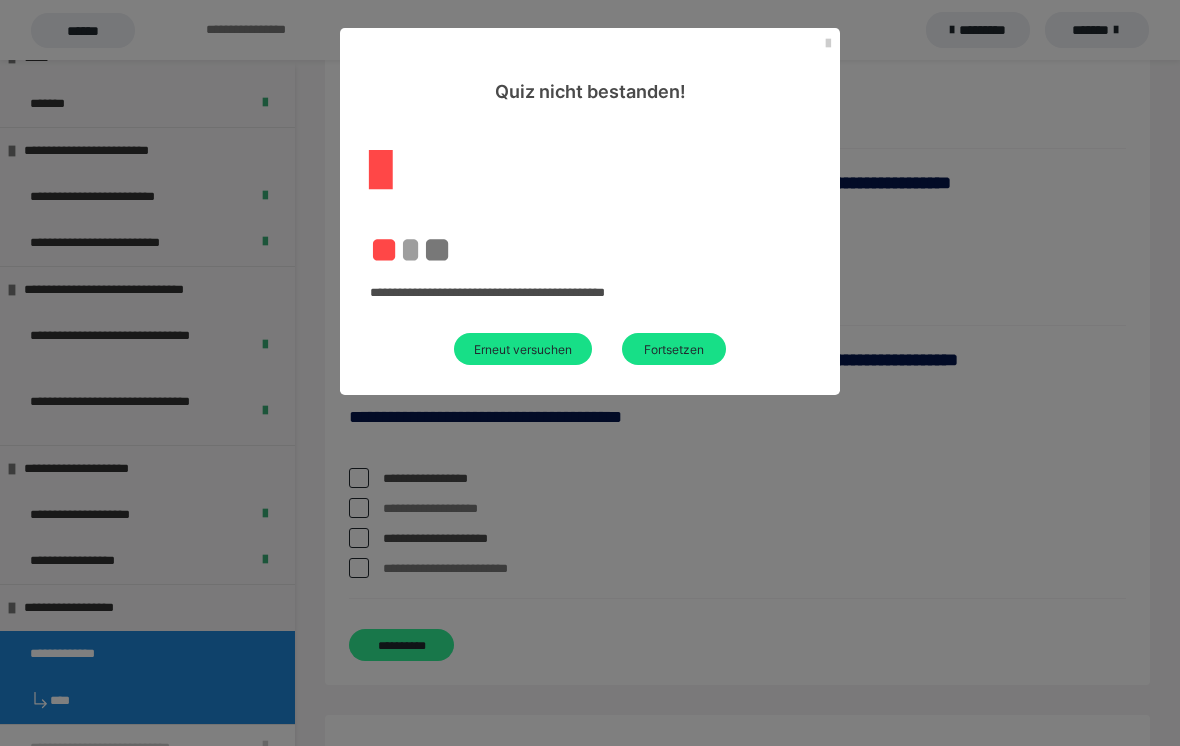 scroll, scrollTop: 384, scrollLeft: 0, axis: vertical 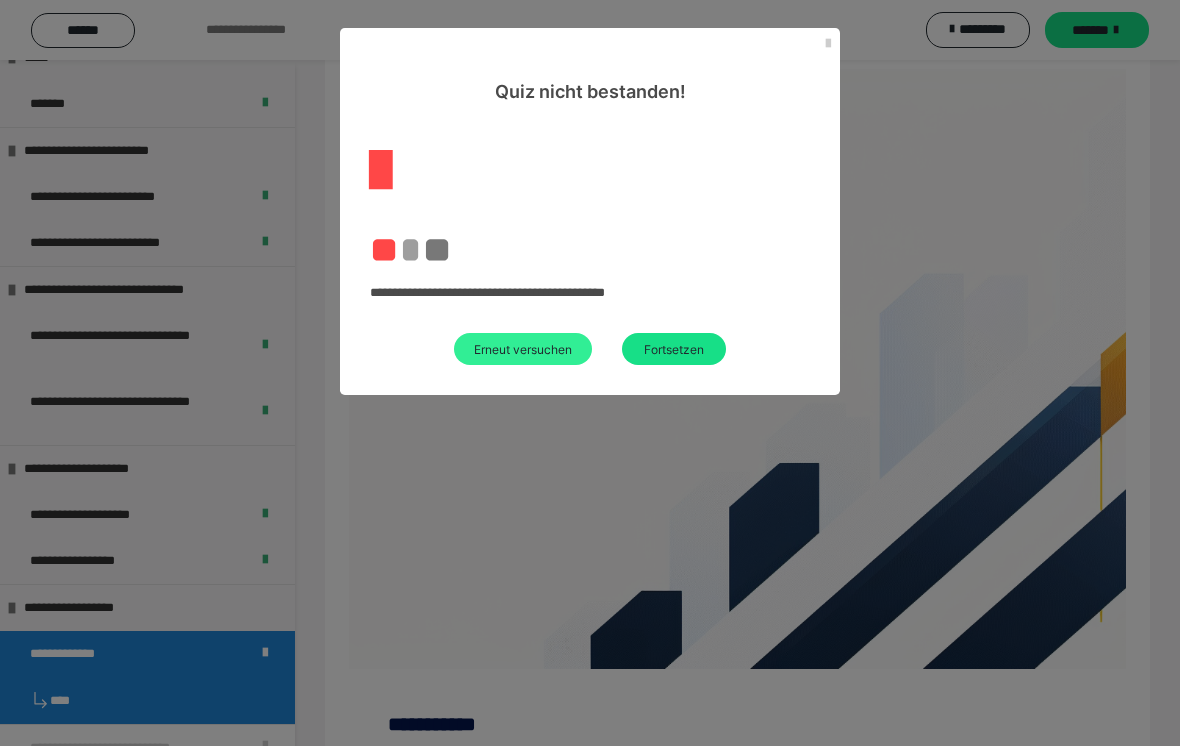 click on "Erneut versuchen" at bounding box center (523, 349) 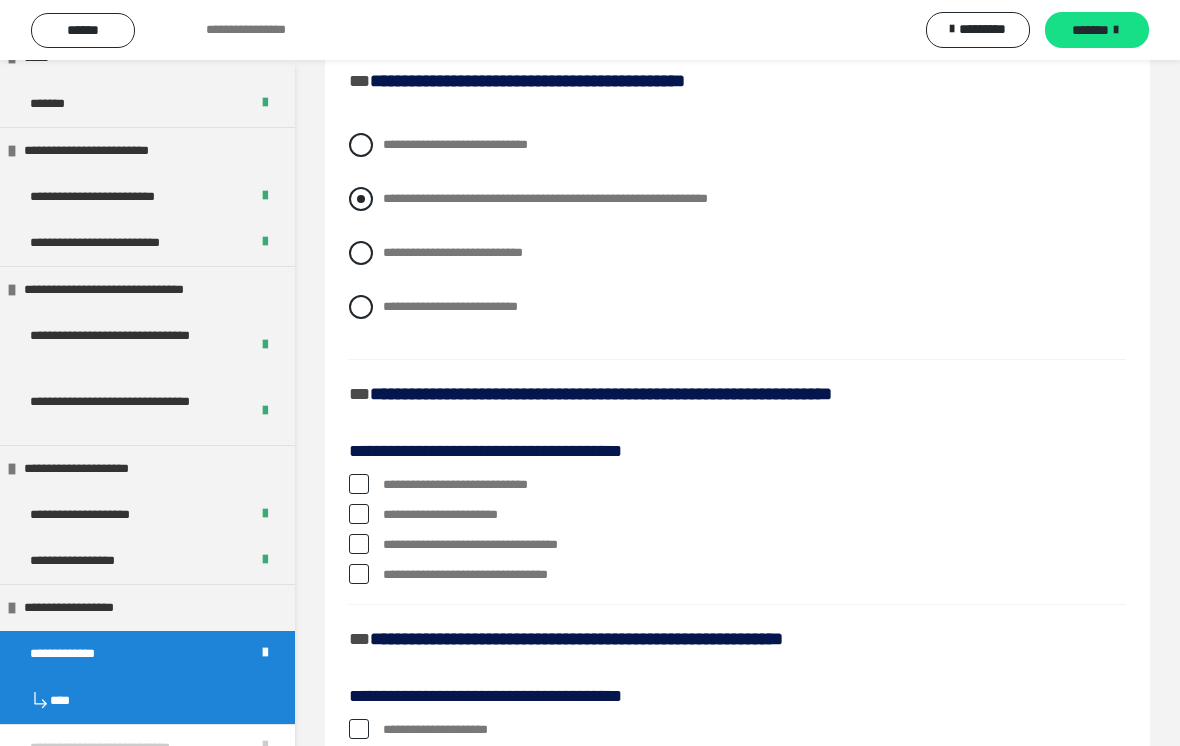 click on "**********" at bounding box center (737, 199) 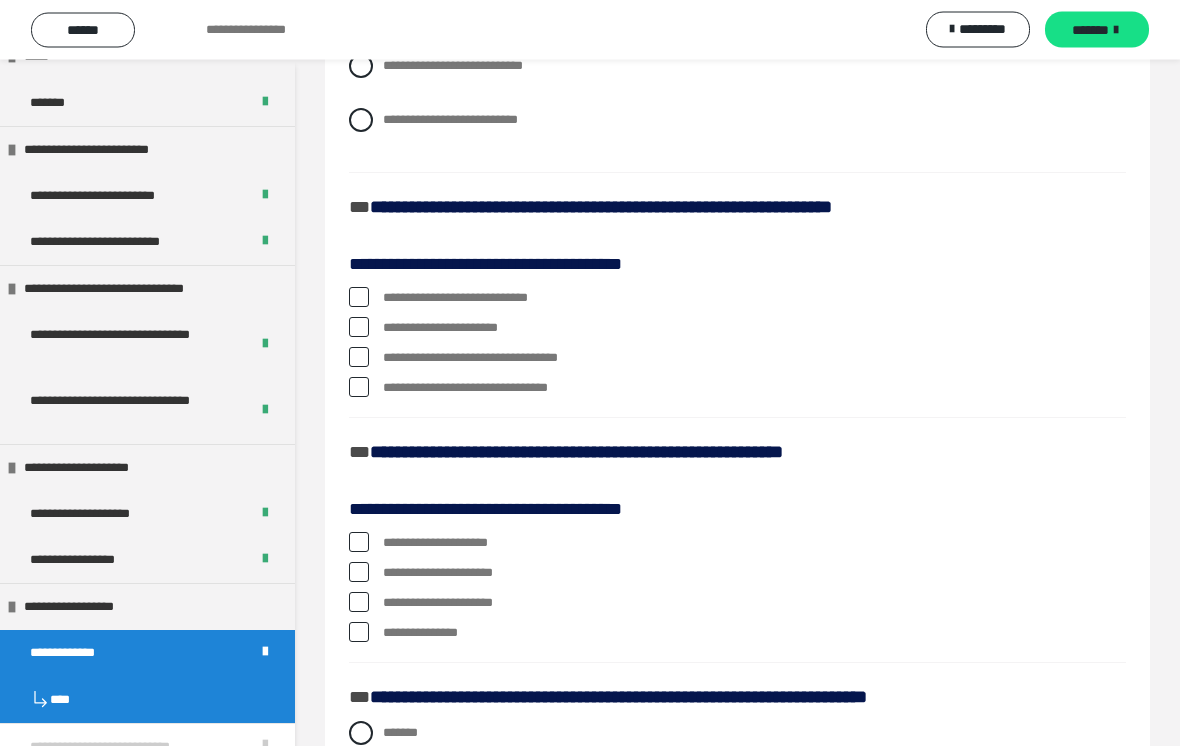 scroll, scrollTop: 614, scrollLeft: 0, axis: vertical 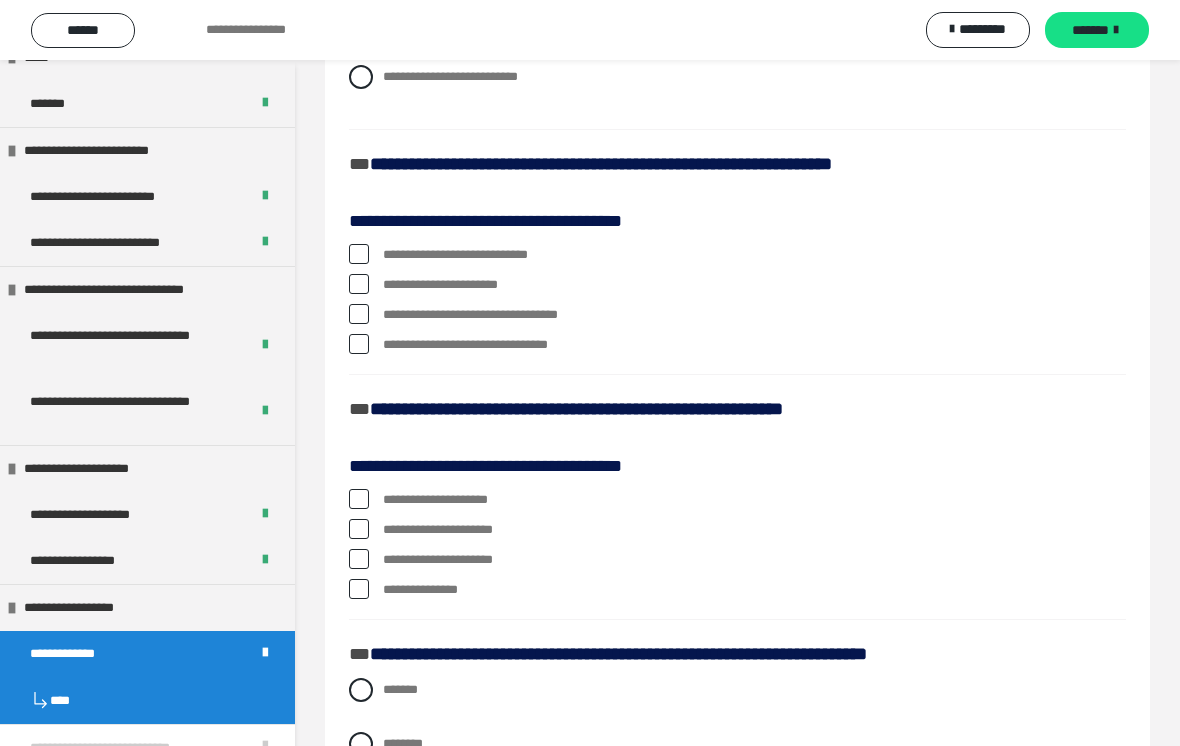 click at bounding box center (359, 284) 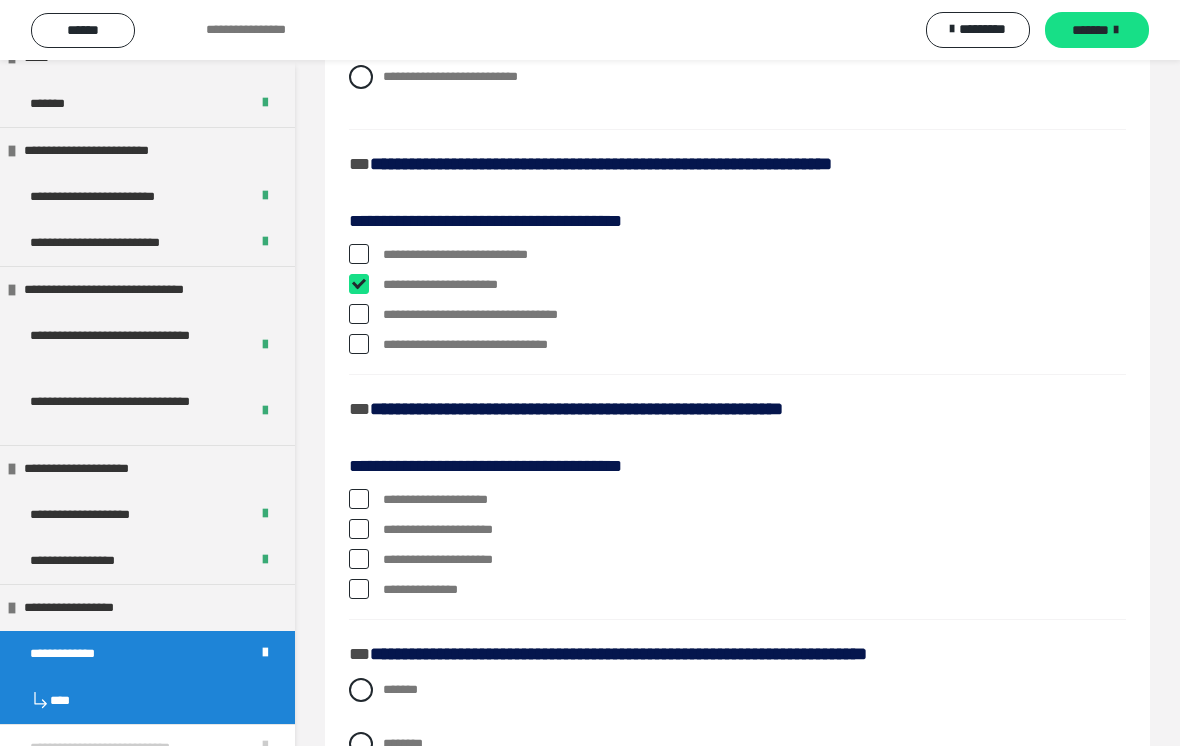 checkbox on "****" 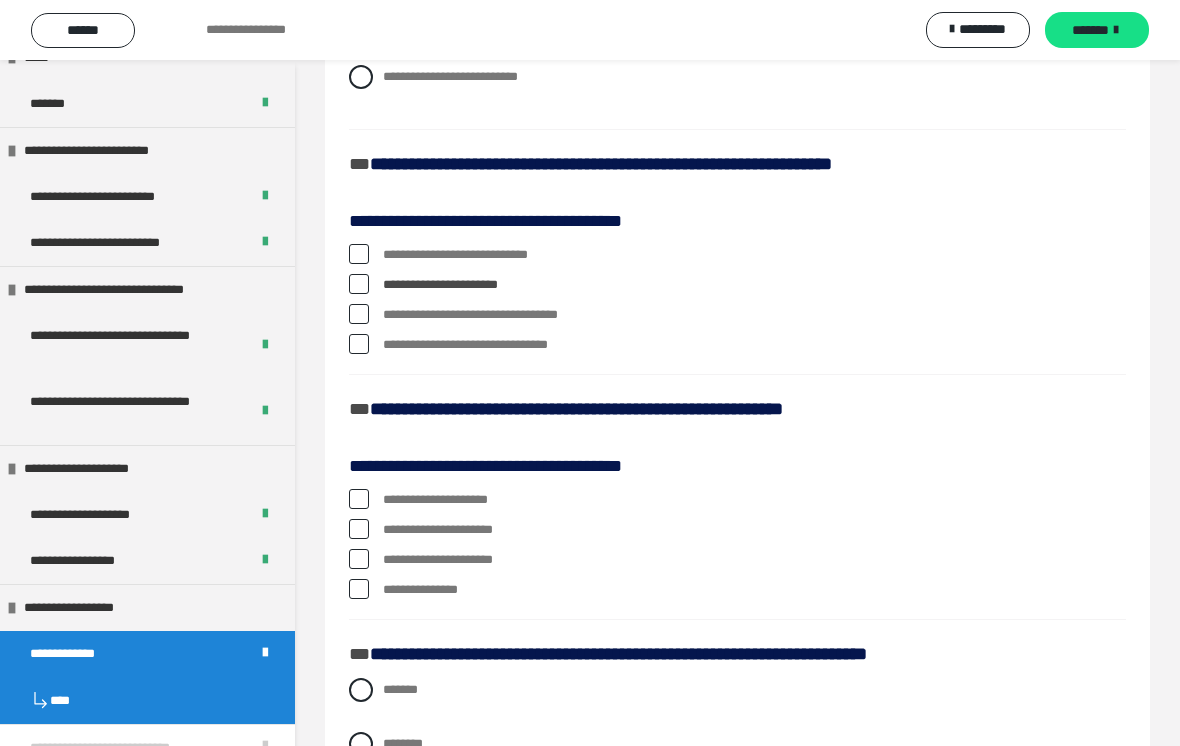 click at bounding box center (359, 314) 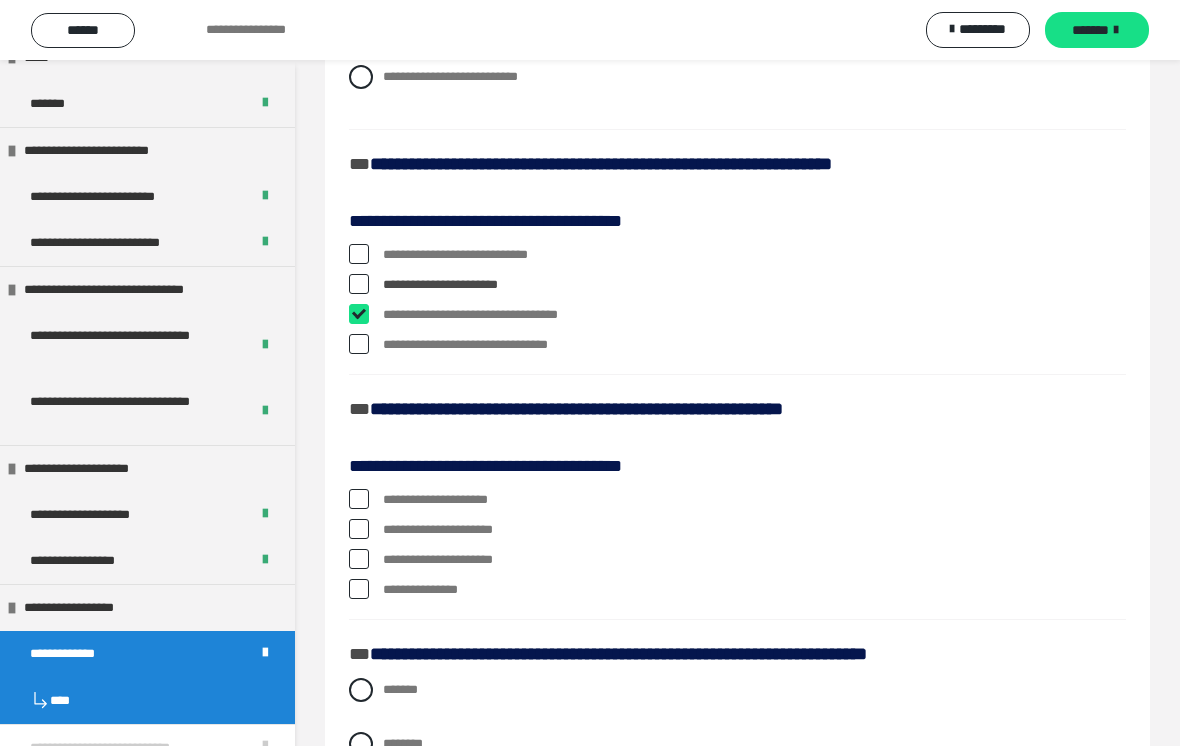checkbox on "****" 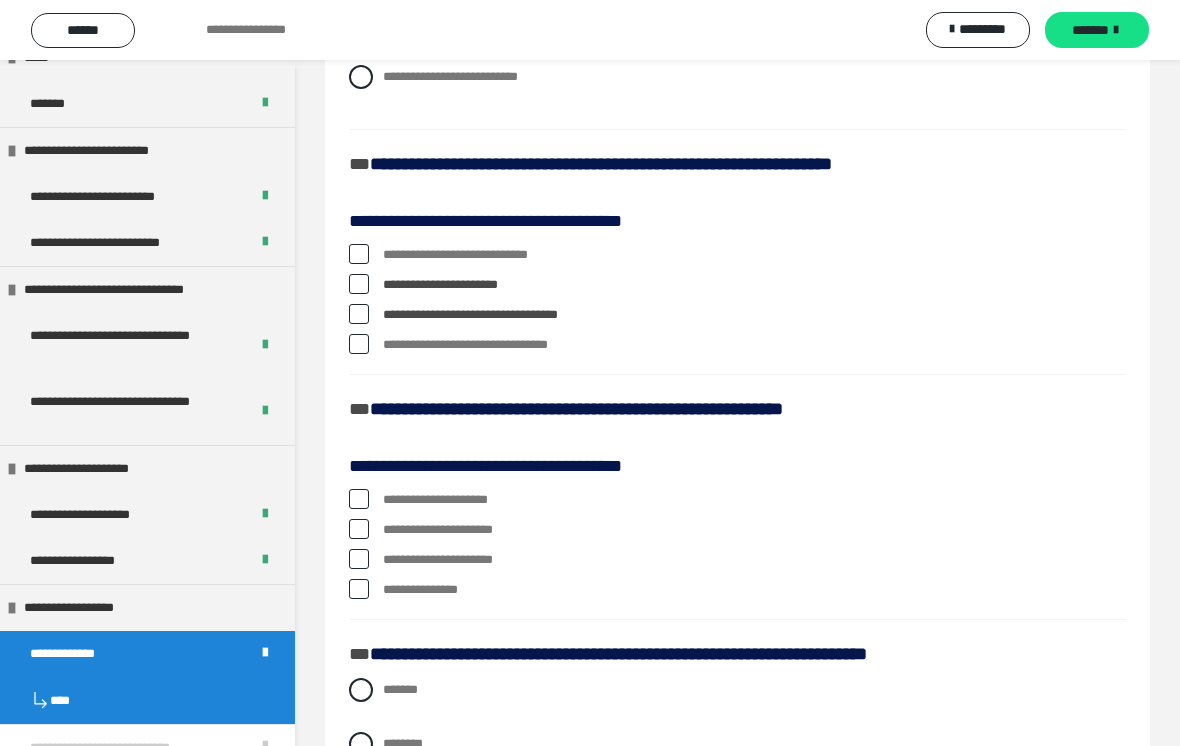 click at bounding box center [359, 344] 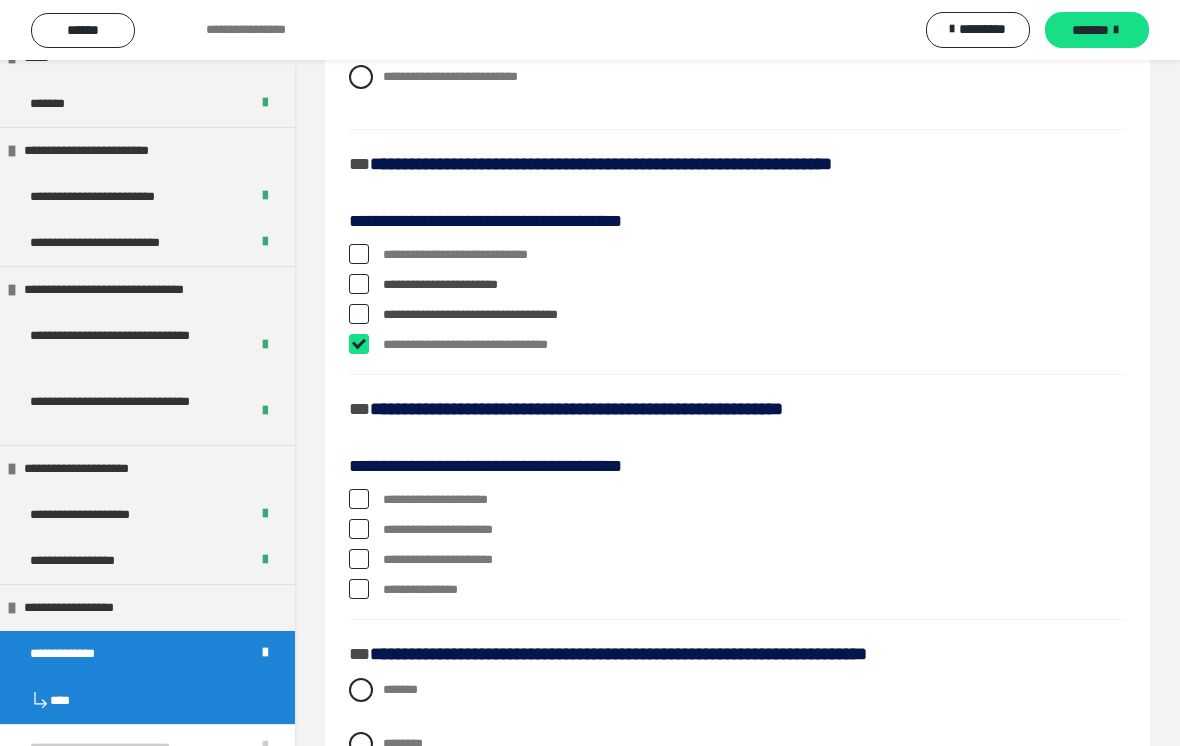 checkbox on "****" 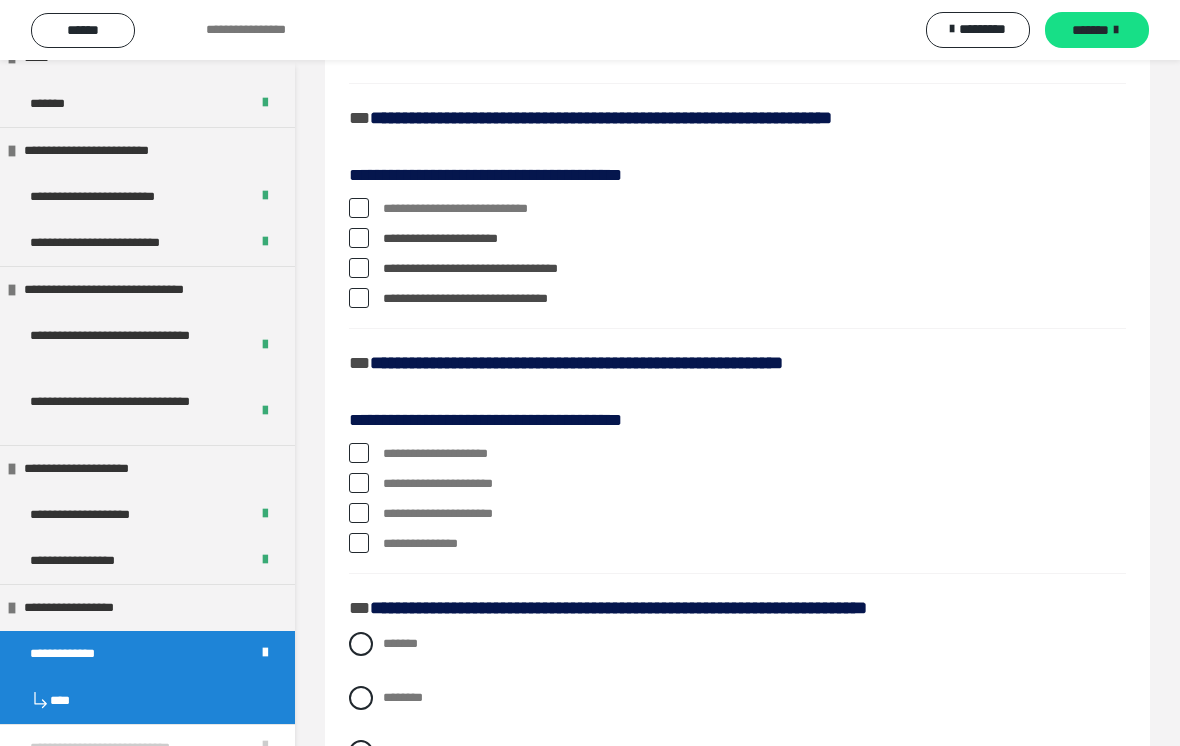 scroll, scrollTop: 656, scrollLeft: 0, axis: vertical 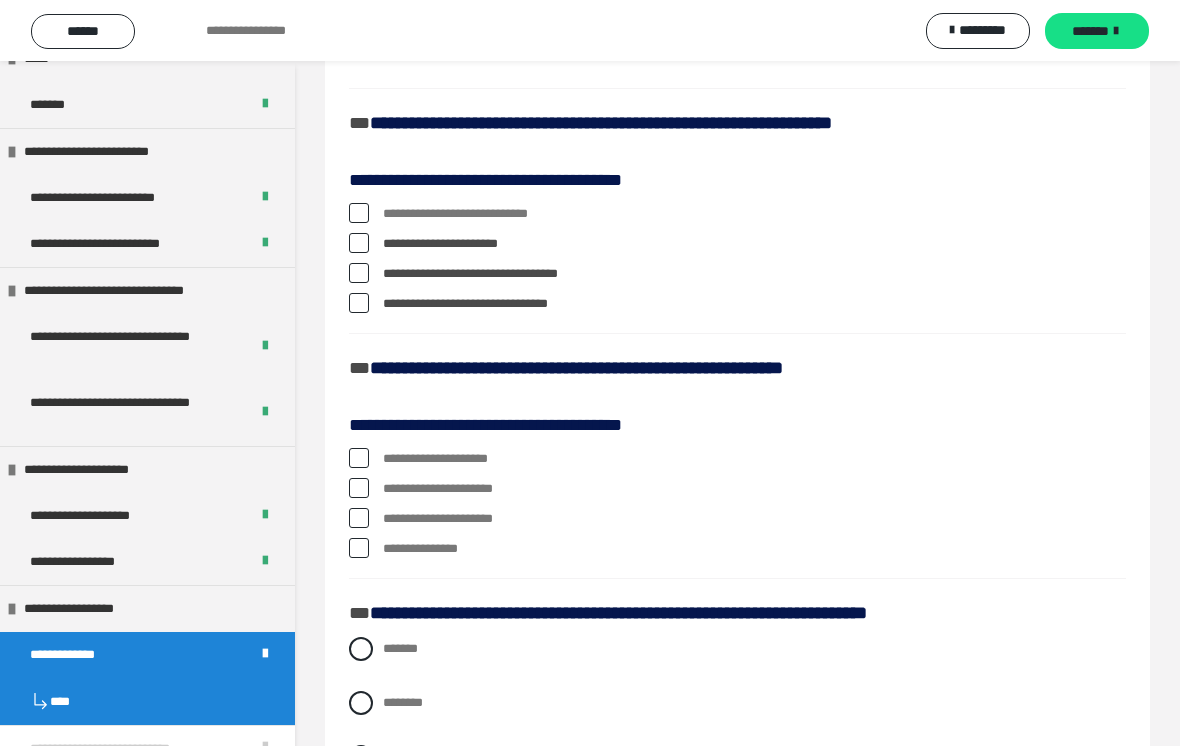 click on "**********" at bounding box center (737, 273) 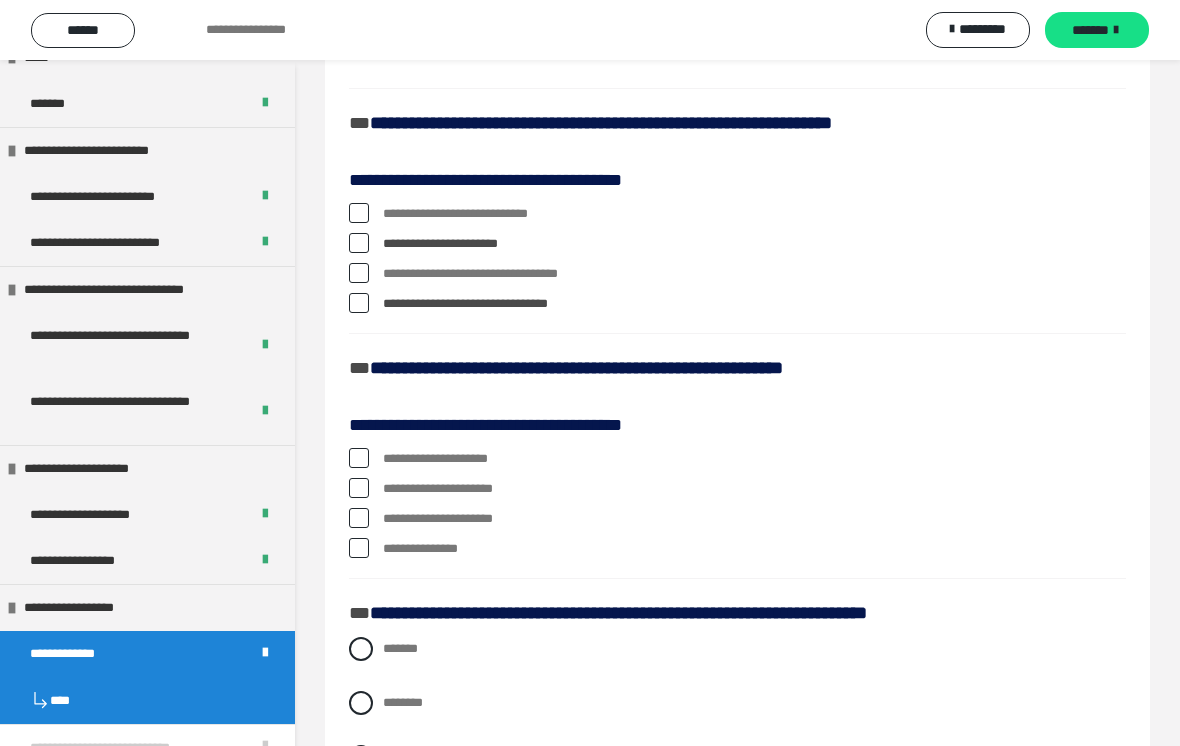 click on "**********" at bounding box center (737, 274) 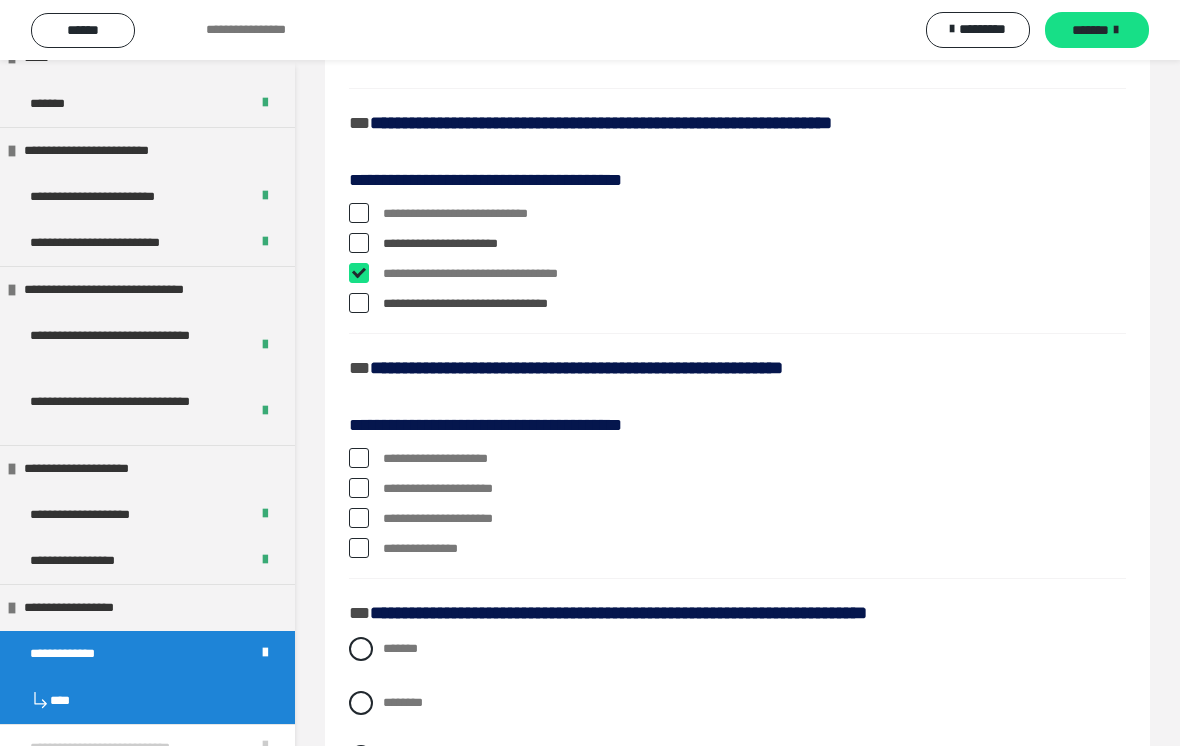 checkbox on "****" 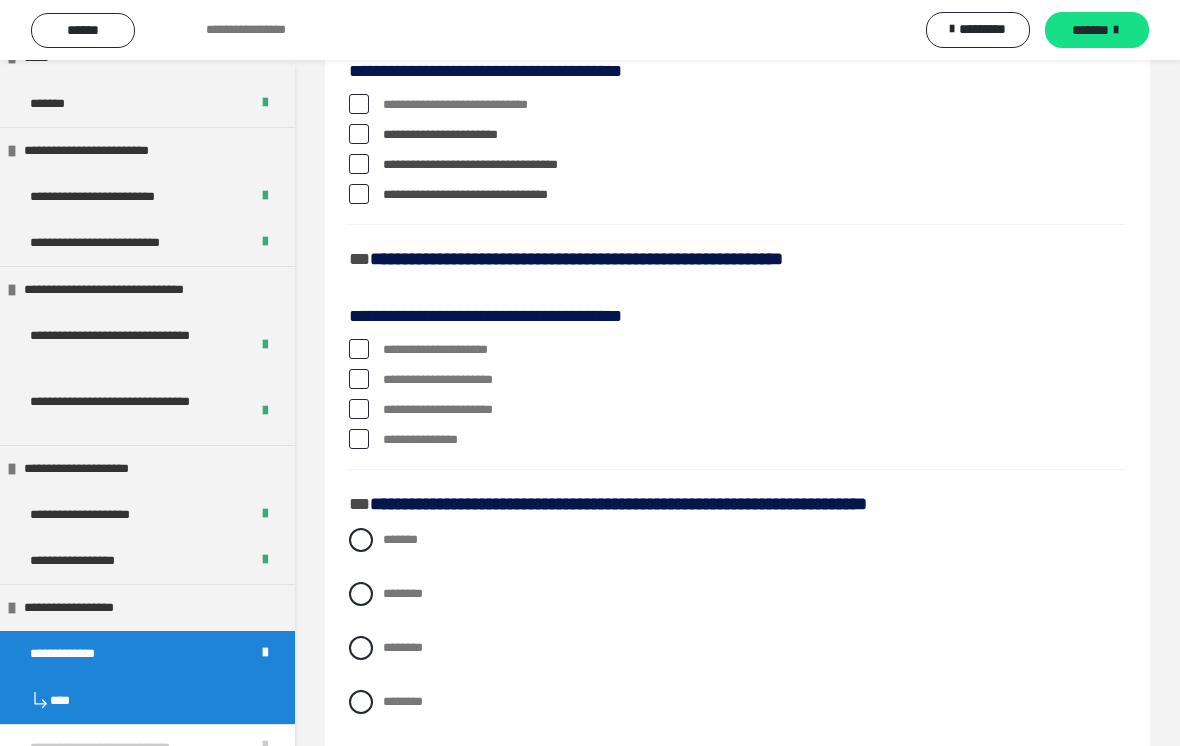 scroll, scrollTop: 767, scrollLeft: 0, axis: vertical 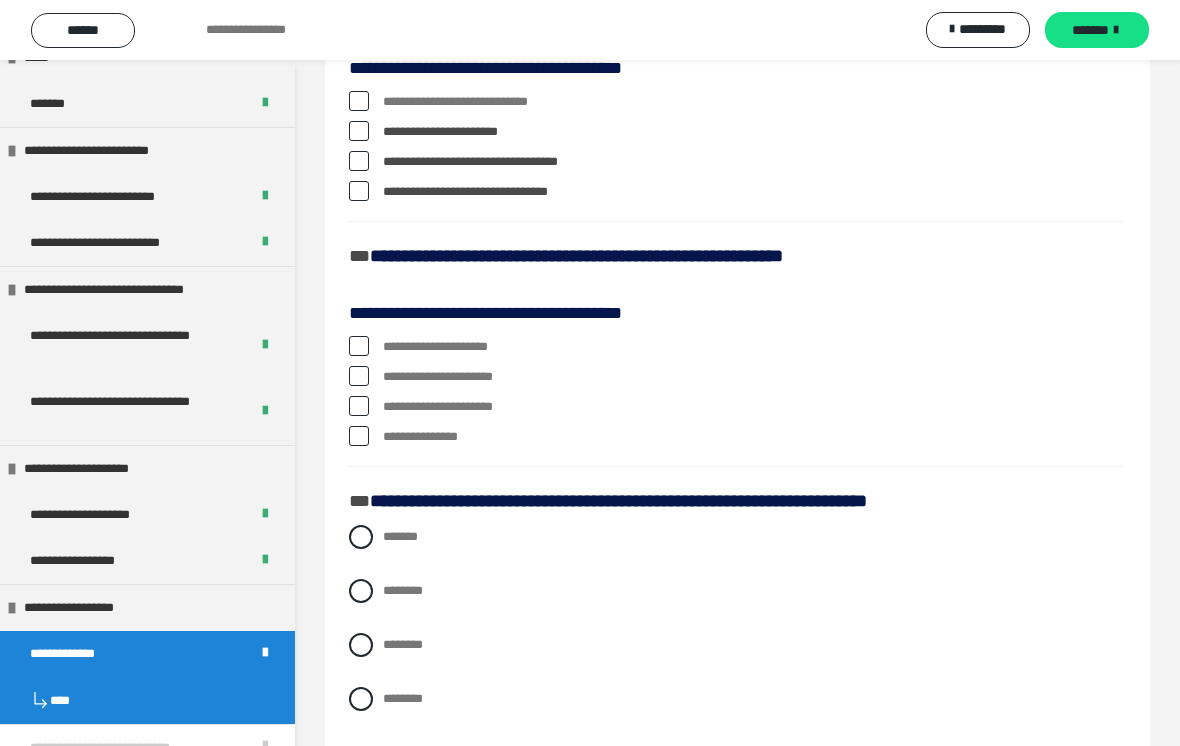 click on "**********" at bounding box center [737, 347] 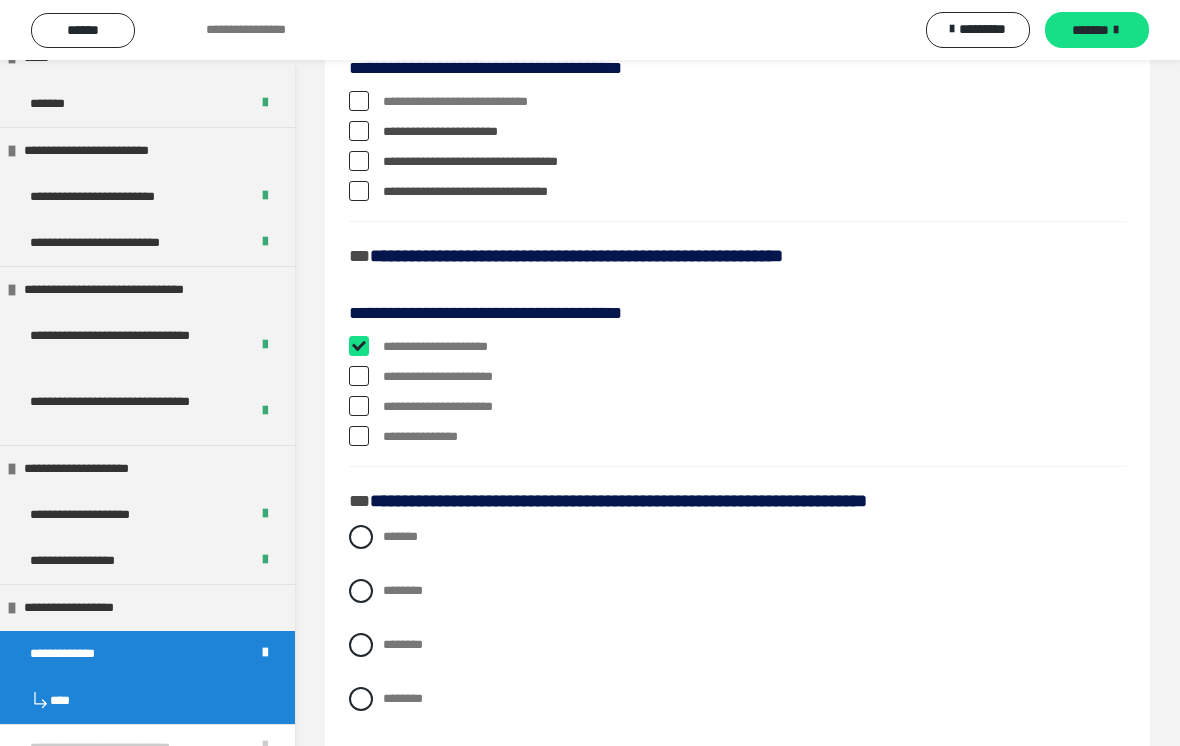 checkbox on "****" 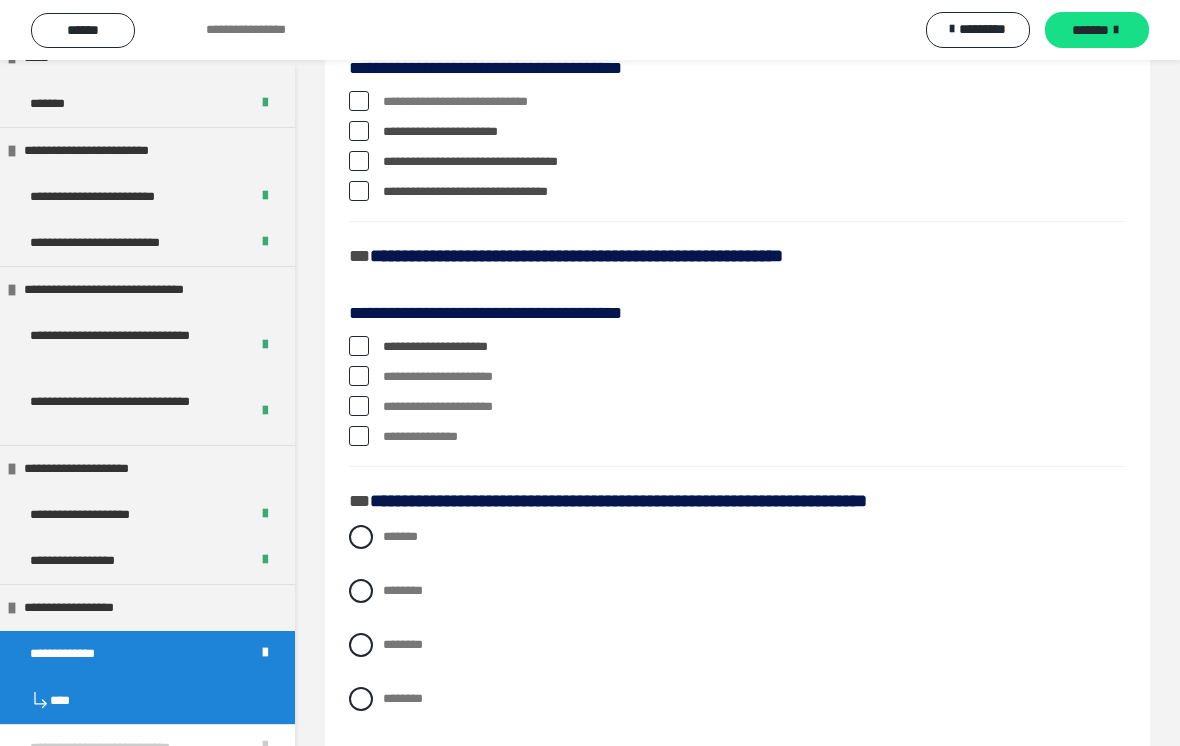 click on "**********" at bounding box center (737, 377) 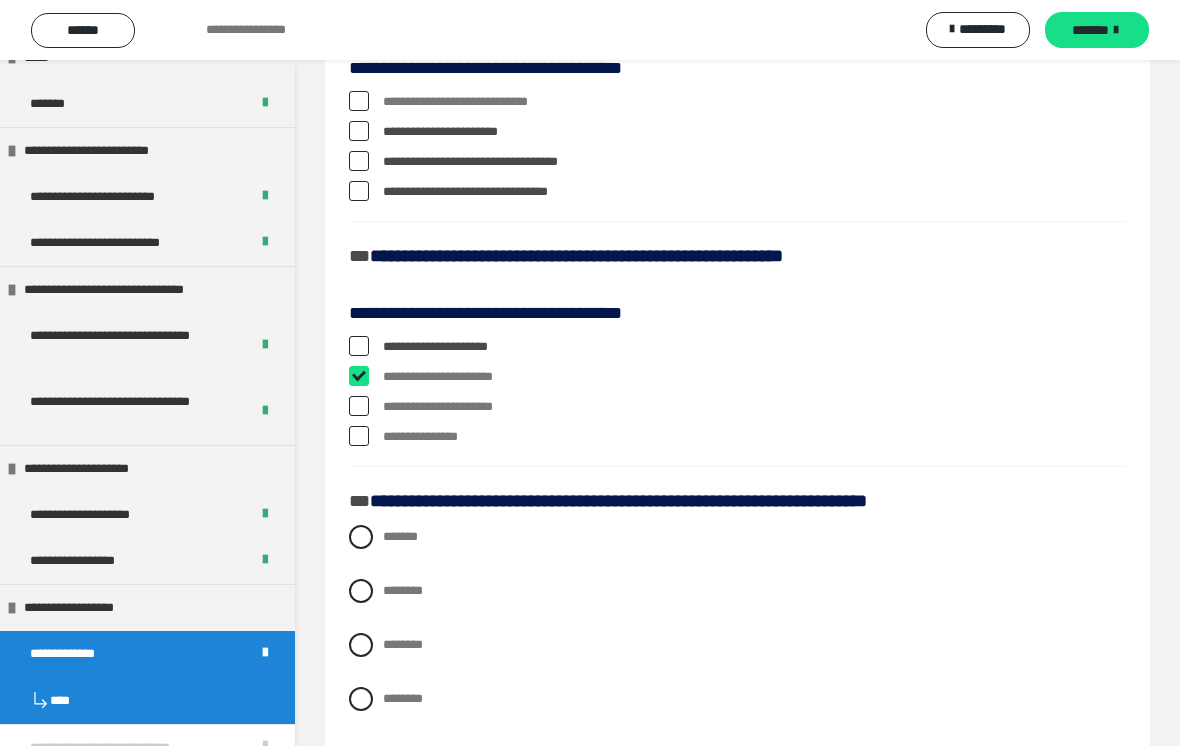 checkbox on "****" 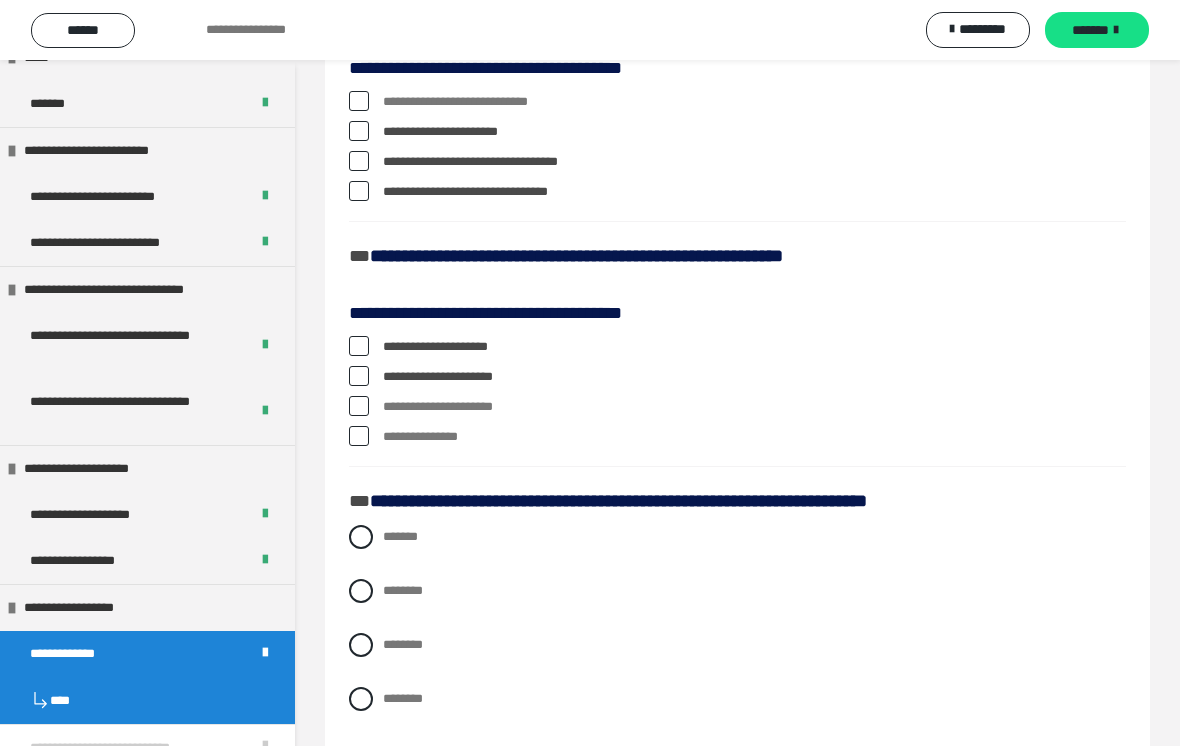 click on "**********" at bounding box center [737, 407] 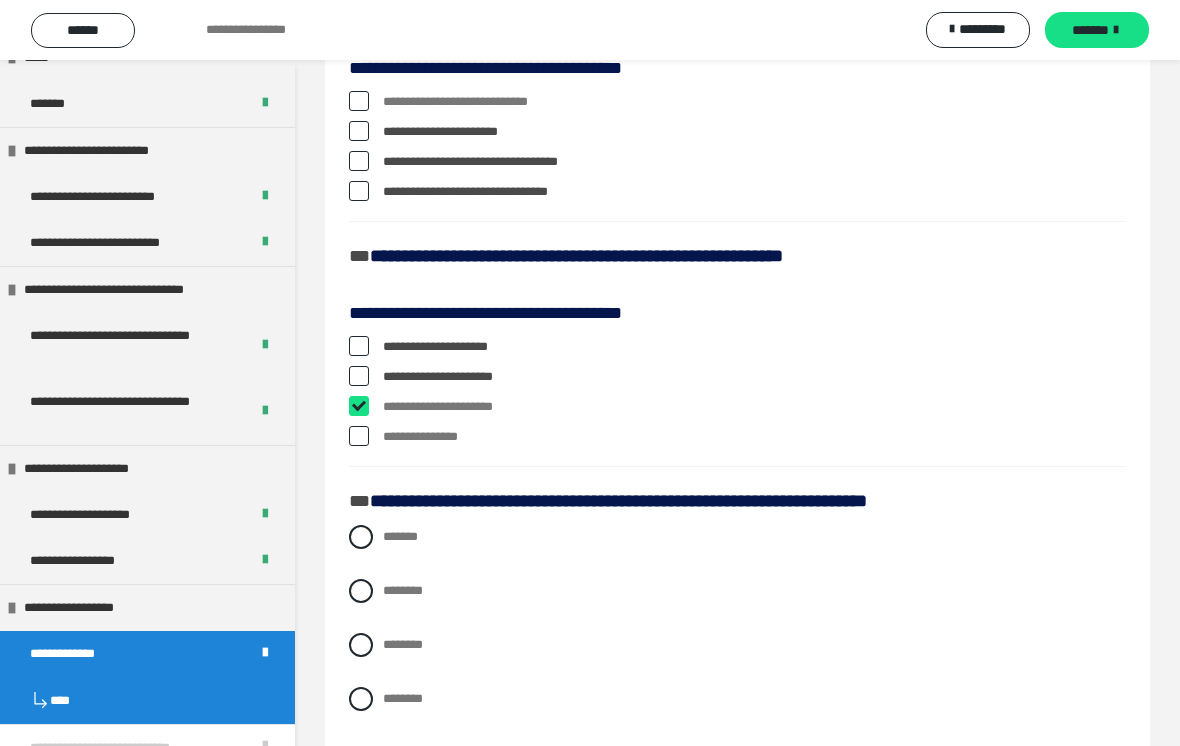 checkbox on "****" 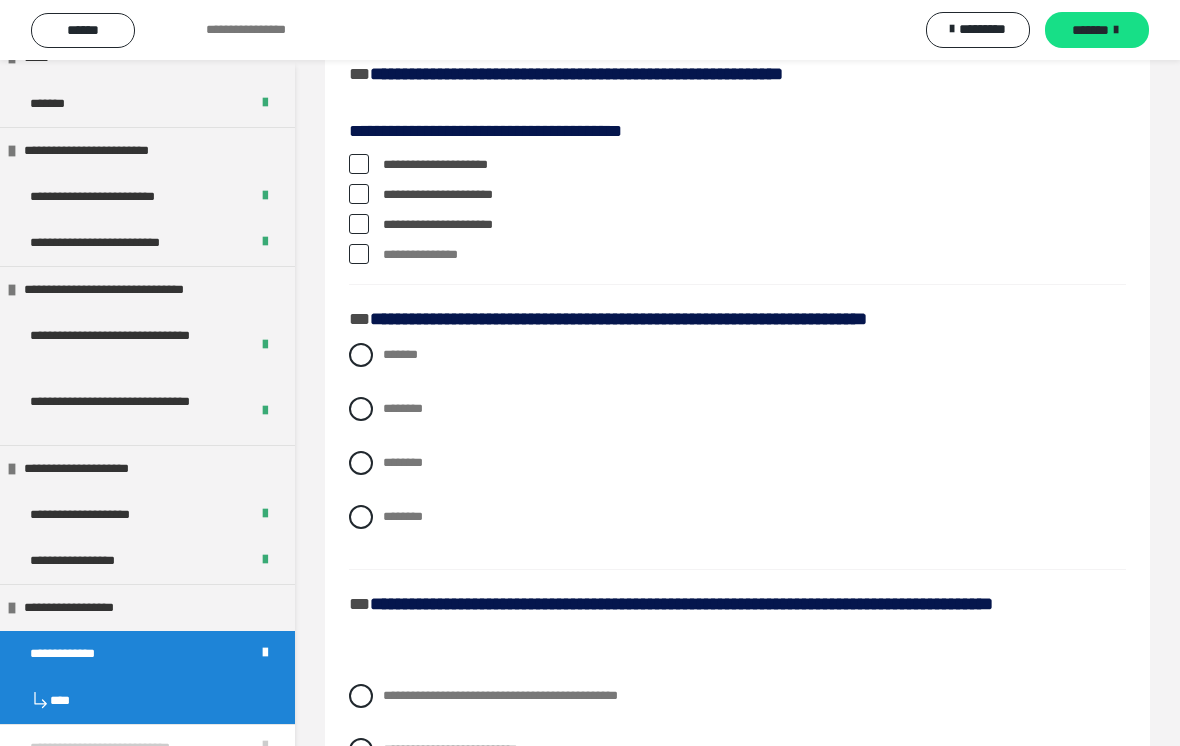 scroll, scrollTop: 959, scrollLeft: 0, axis: vertical 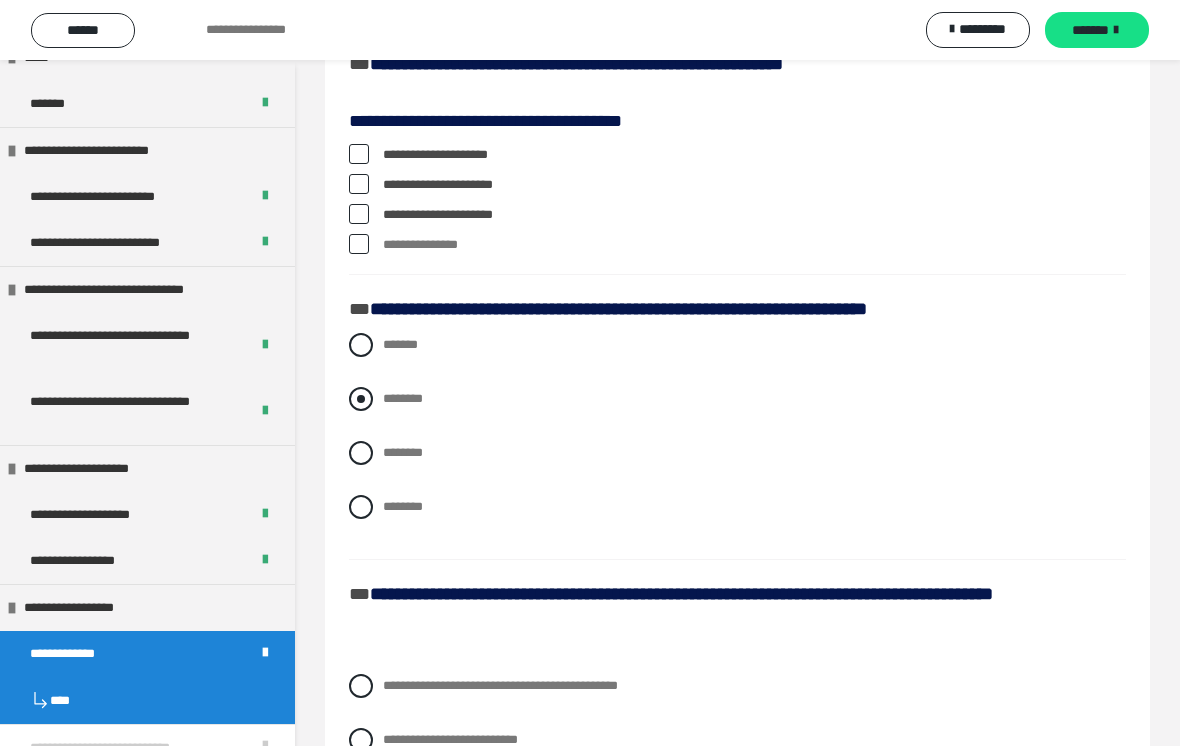 click at bounding box center [361, 399] 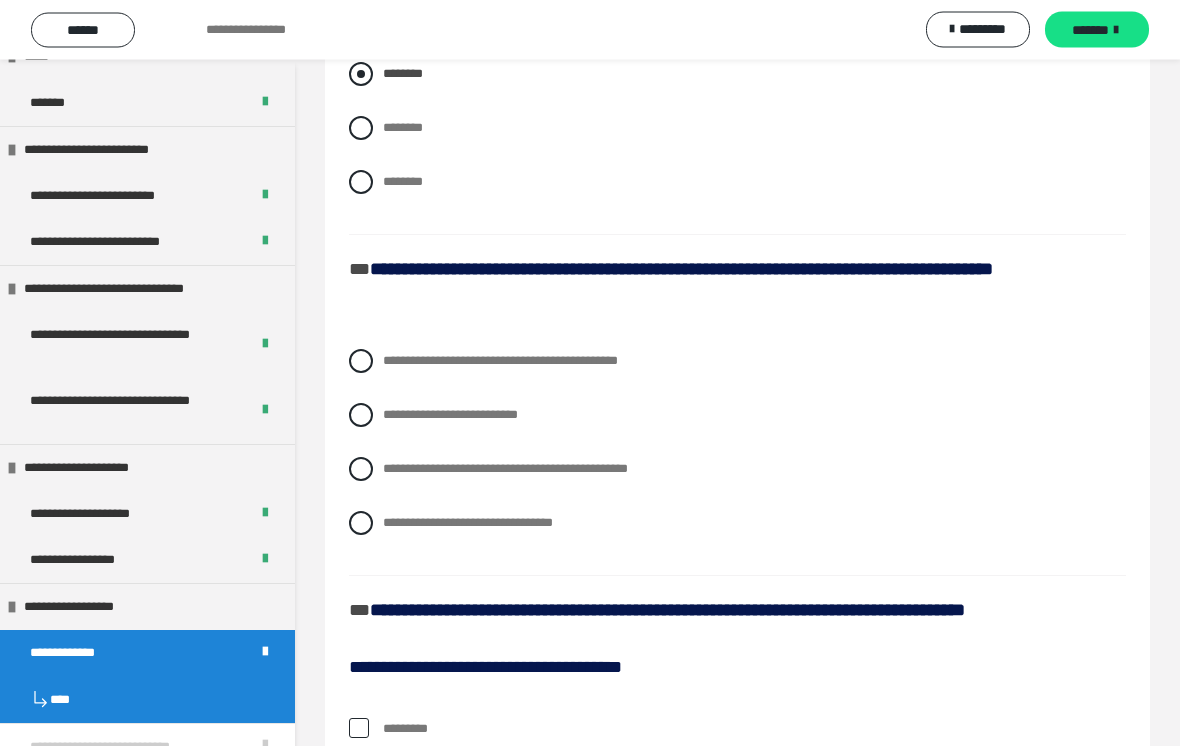 scroll, scrollTop: 1298, scrollLeft: 0, axis: vertical 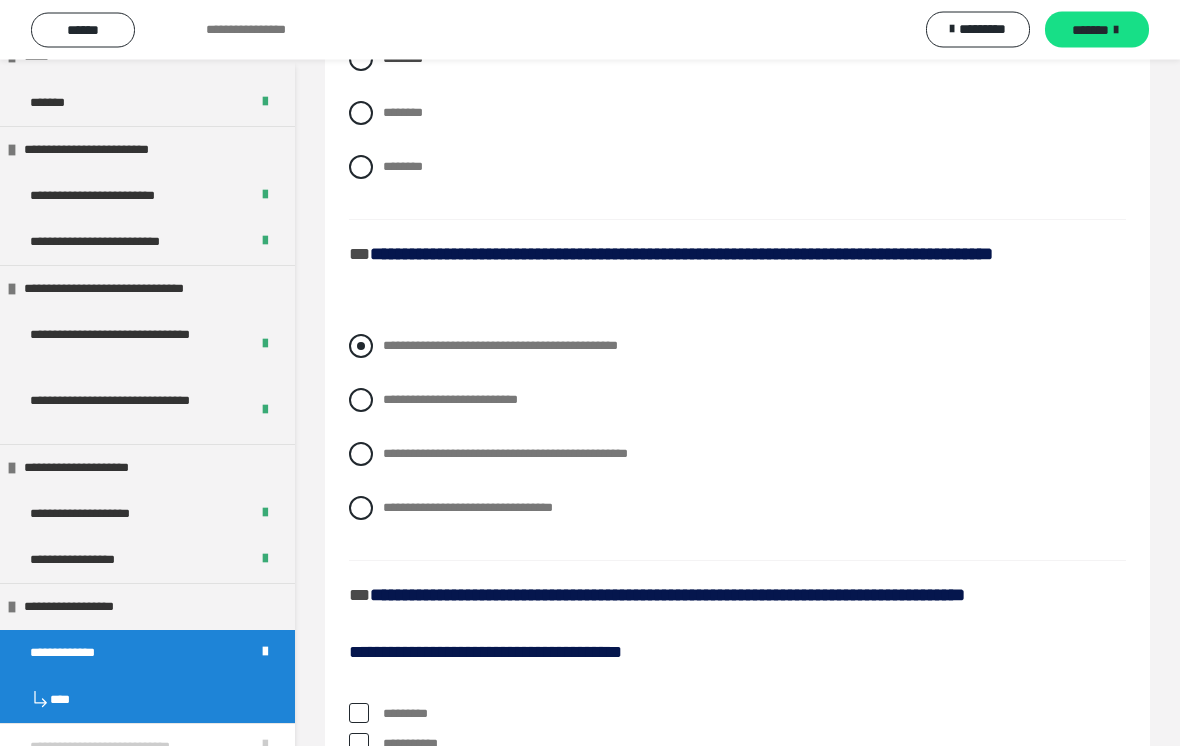 click at bounding box center (361, 347) 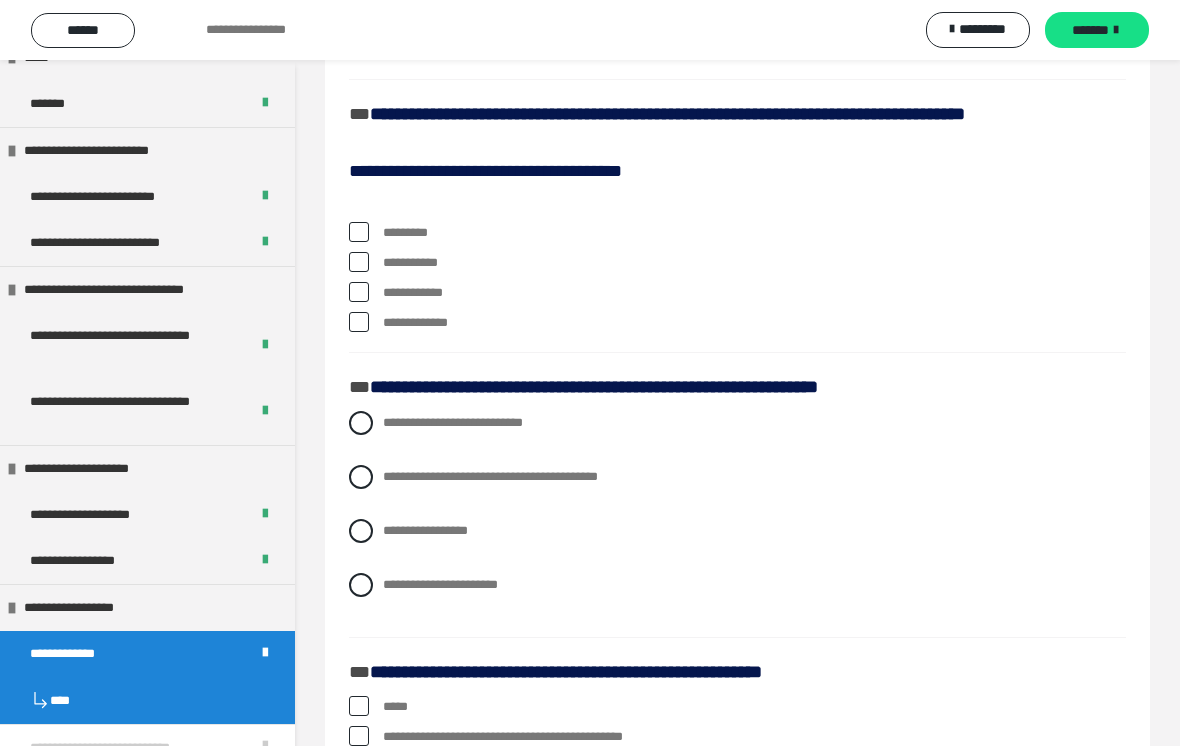 scroll, scrollTop: 1780, scrollLeft: 0, axis: vertical 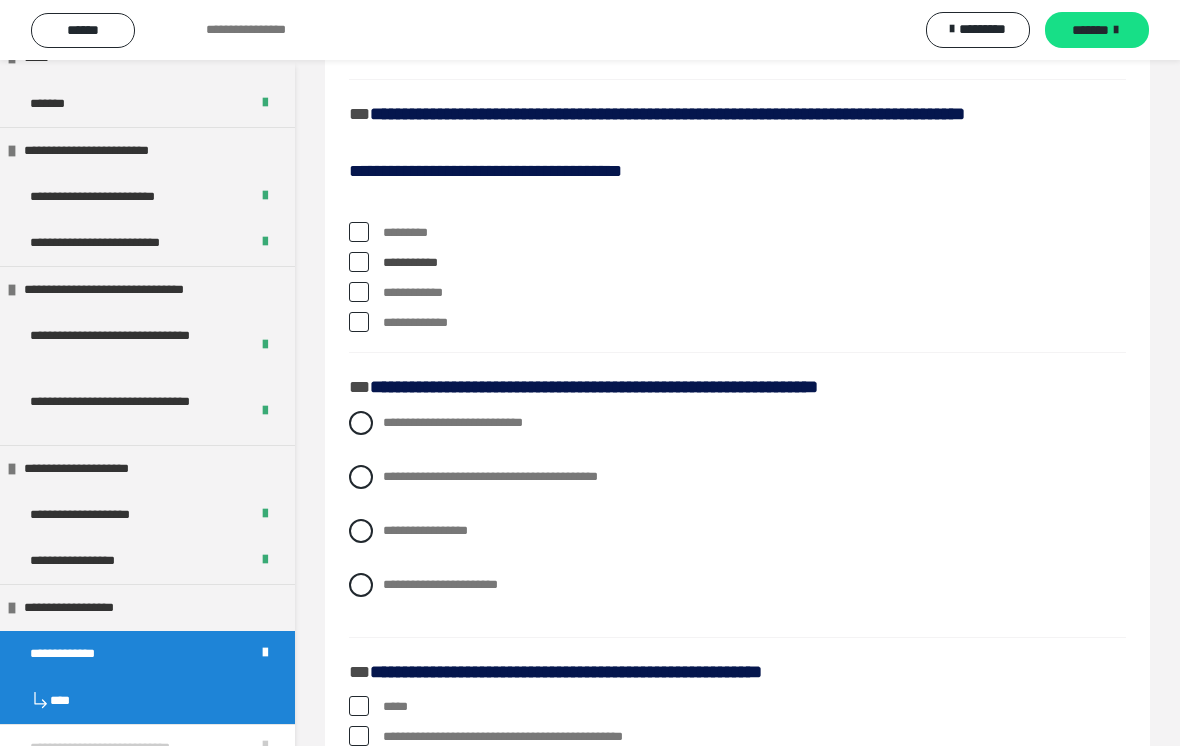 click on "**********" at bounding box center [737, 263] 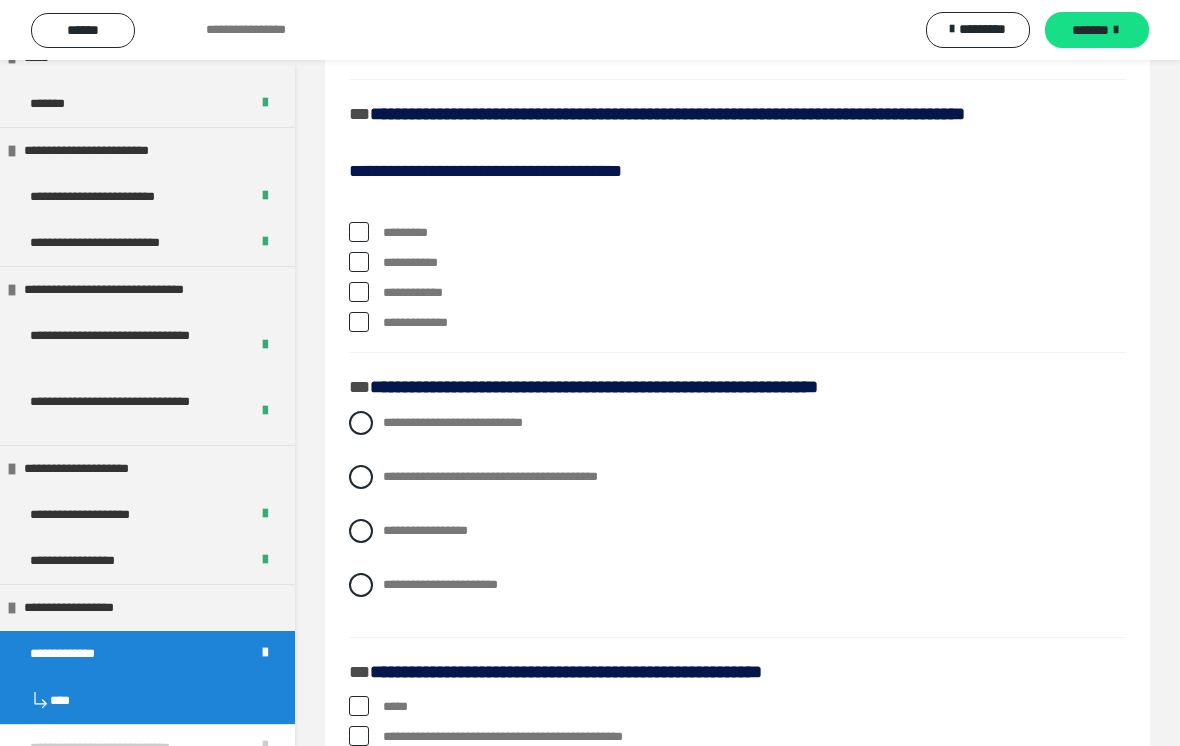 click on "**********" at bounding box center [737, 323] 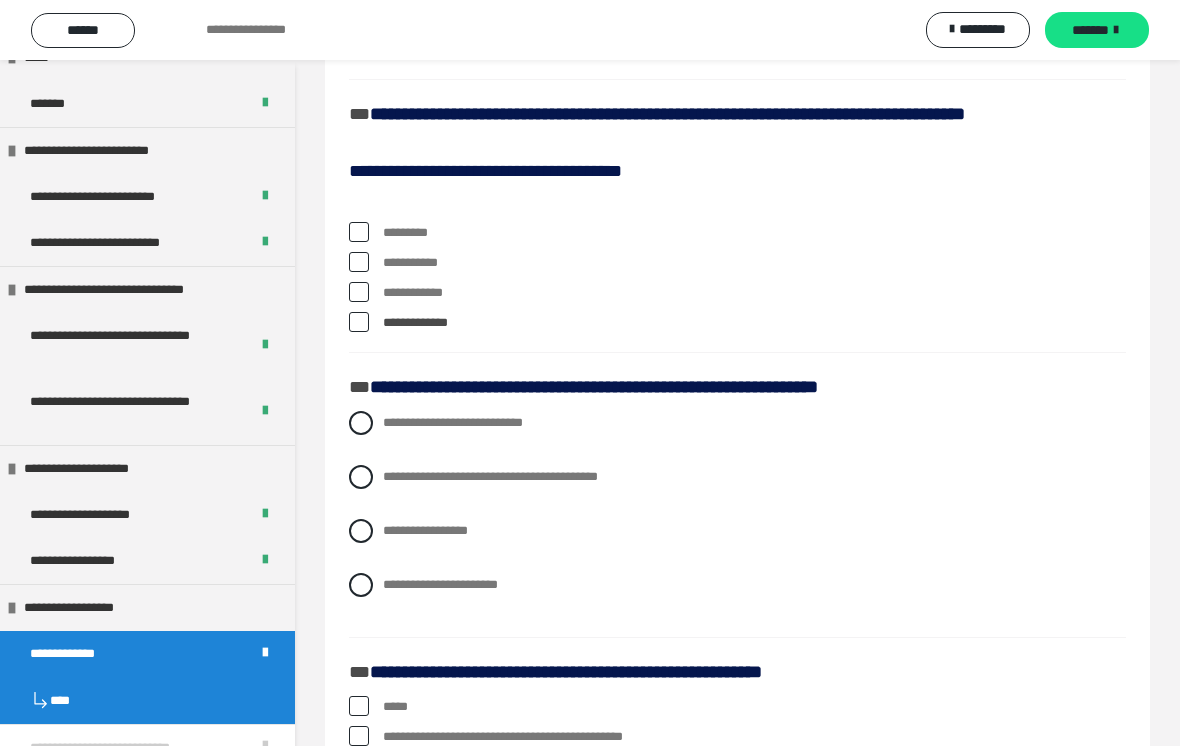 click on "**********" at bounding box center (737, 282) 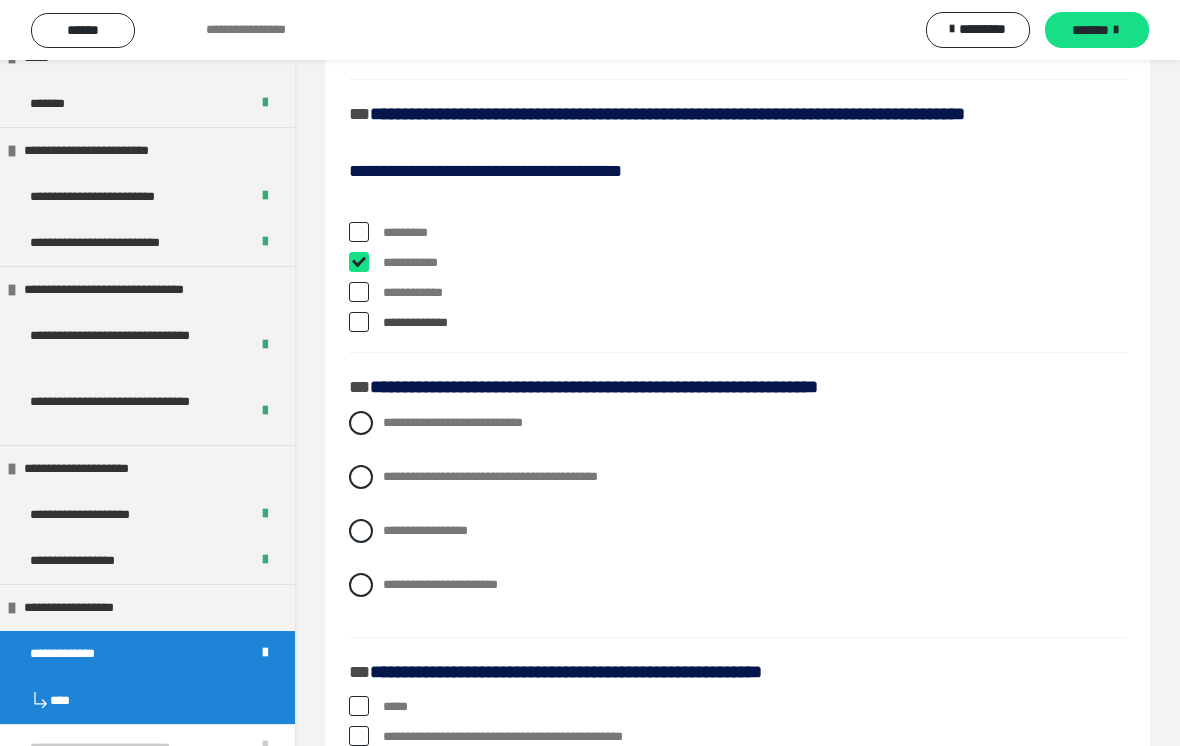 checkbox on "****" 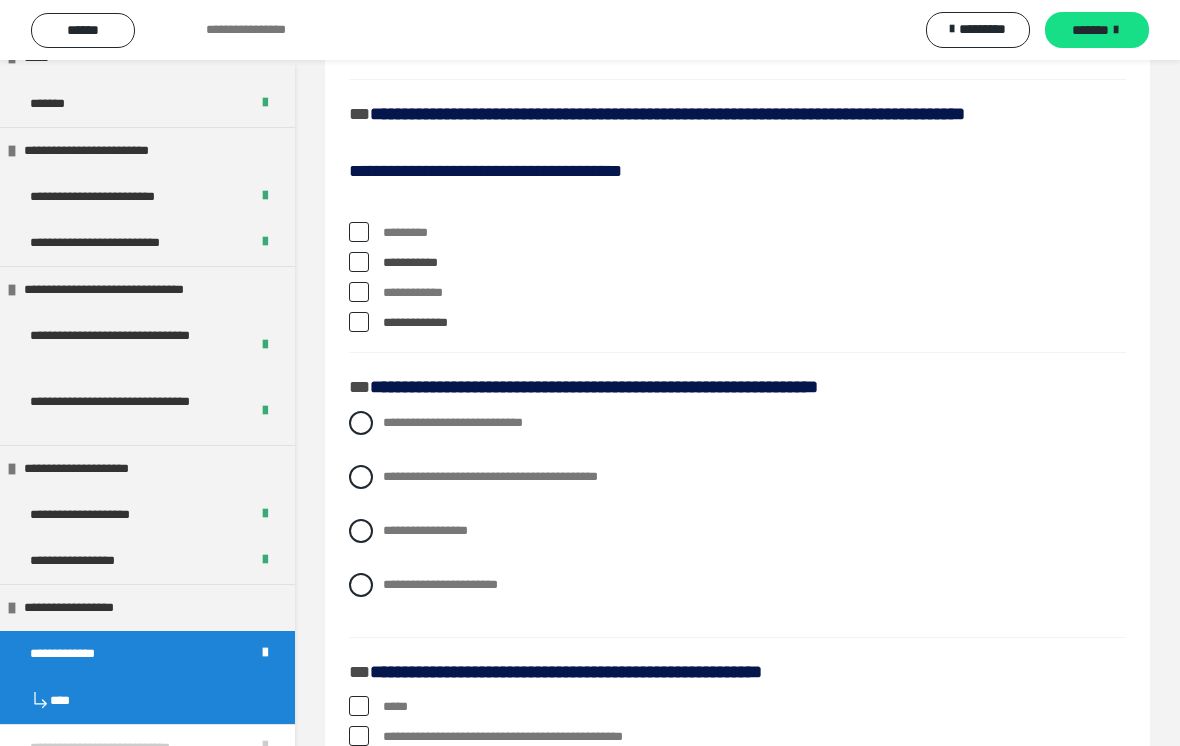 click on "**********" at bounding box center [737, 293] 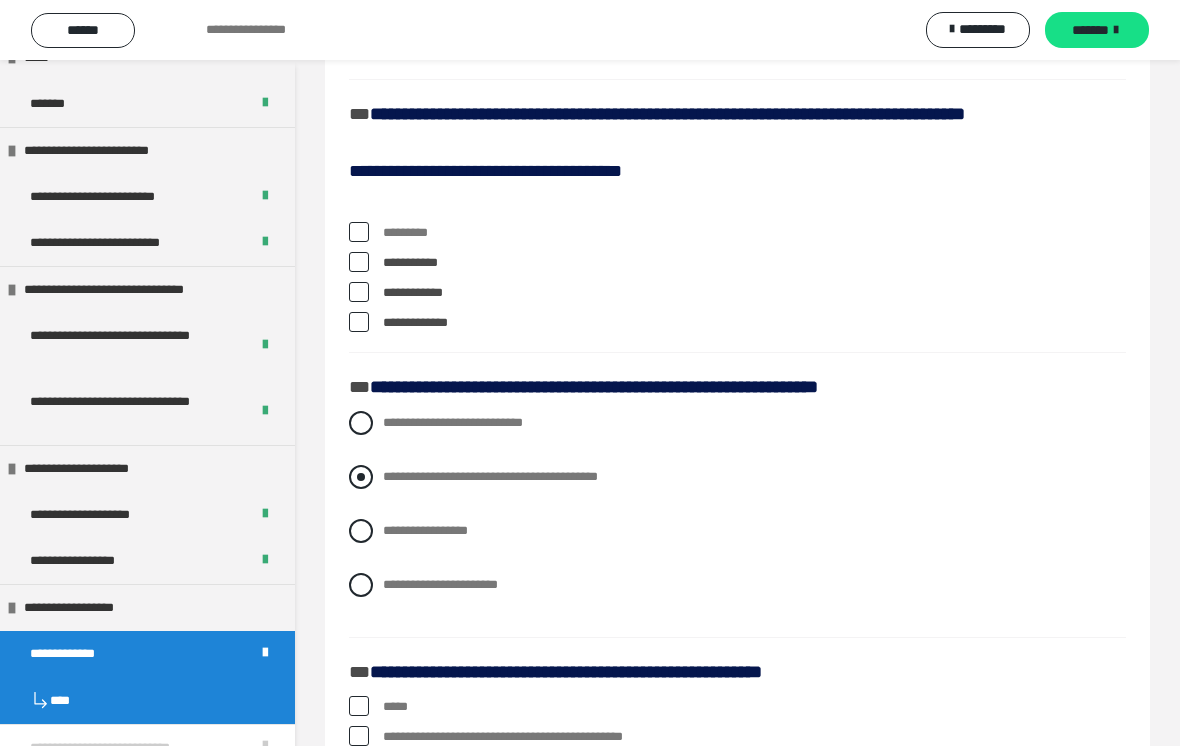 click on "**********" at bounding box center [737, 477] 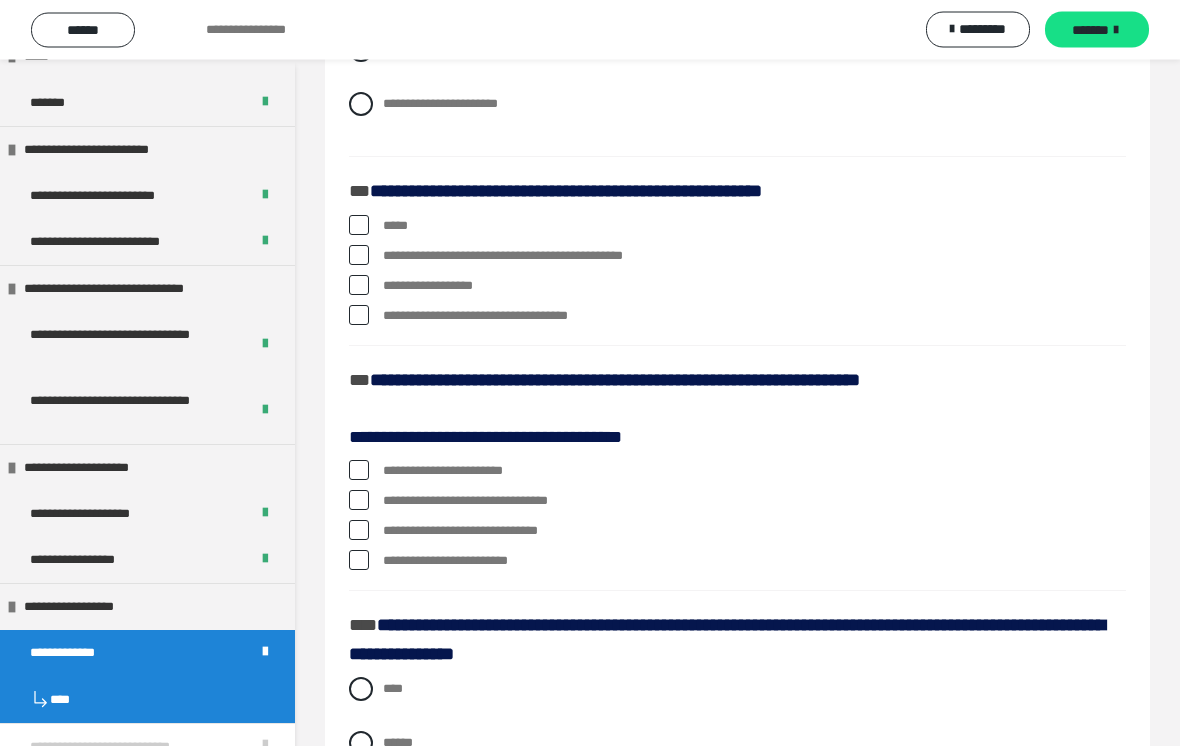 scroll, scrollTop: 2262, scrollLeft: 0, axis: vertical 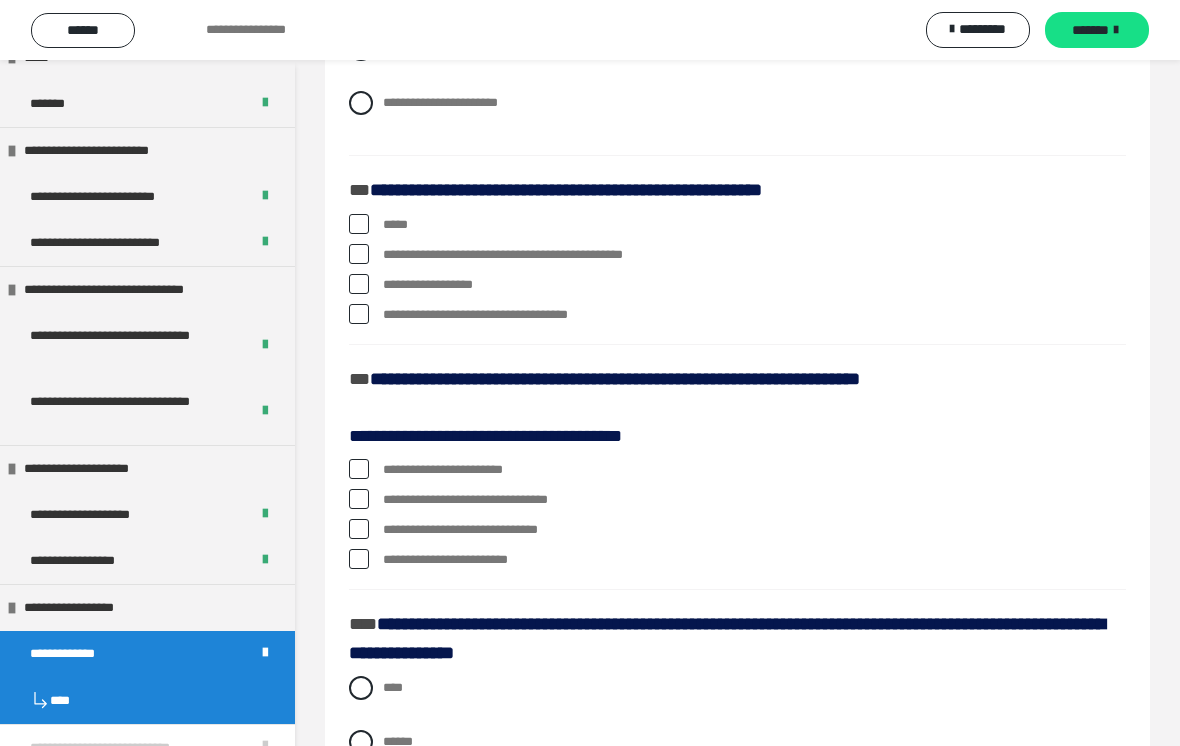 click at bounding box center (359, 254) 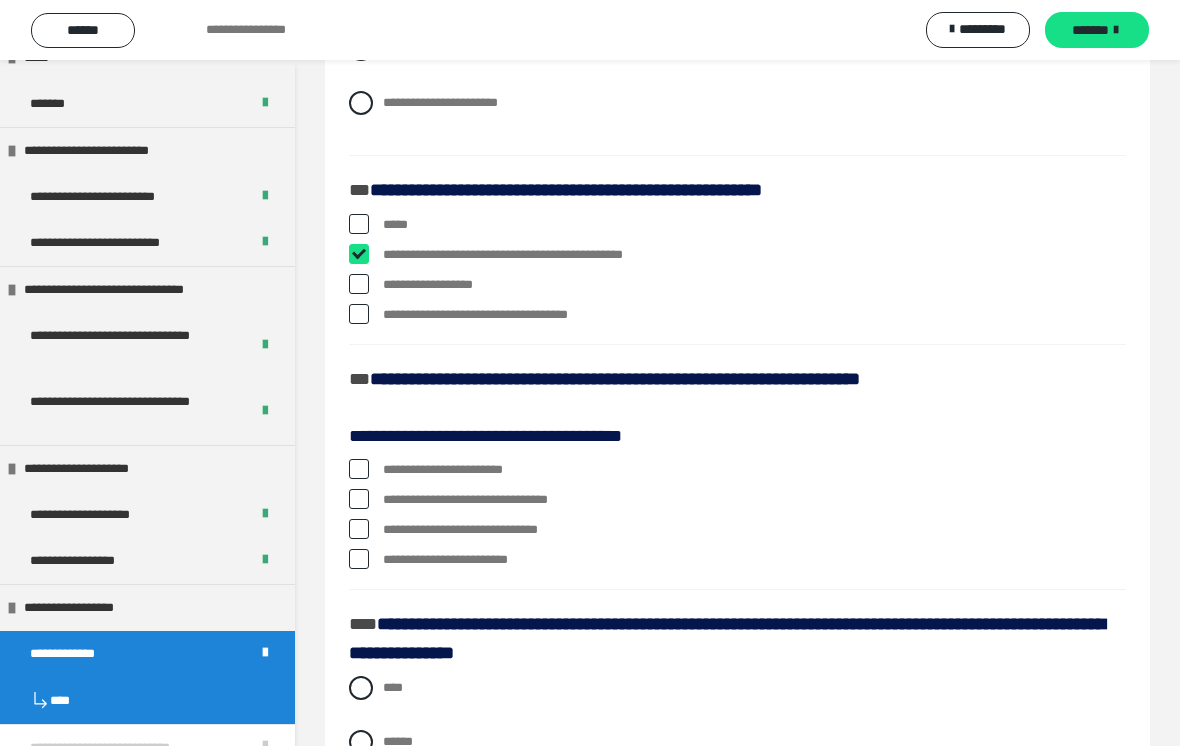 checkbox on "****" 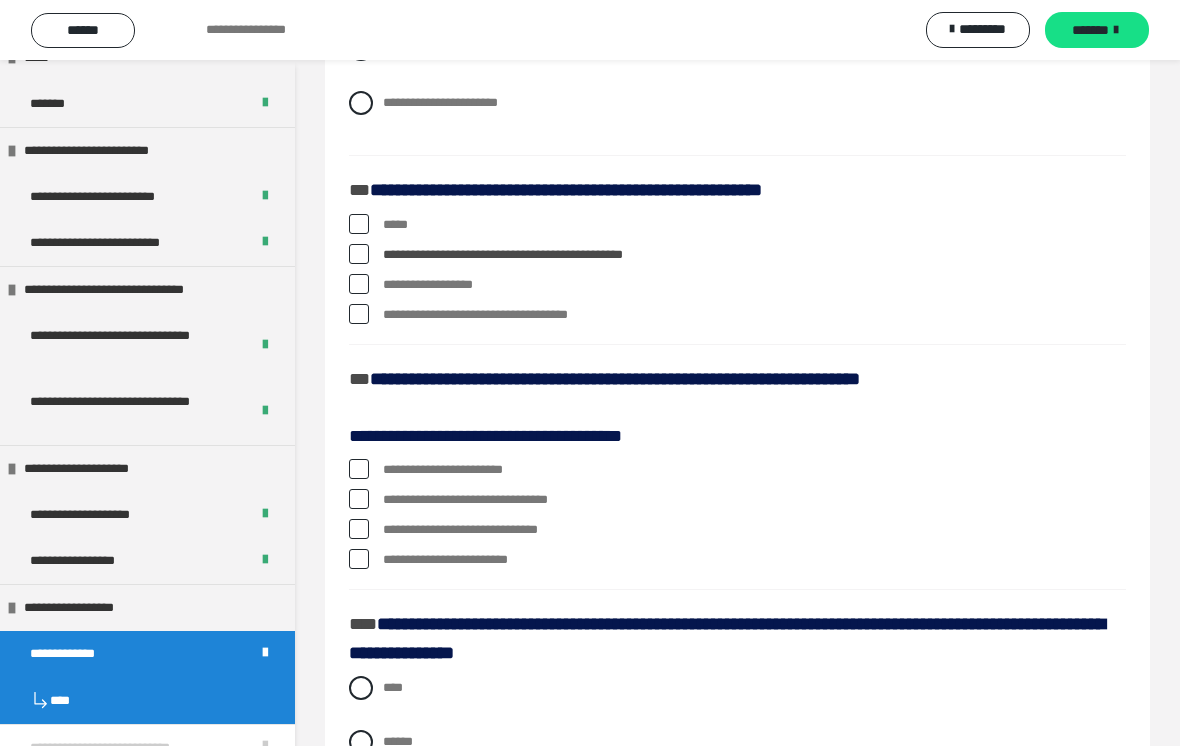 click at bounding box center (359, 314) 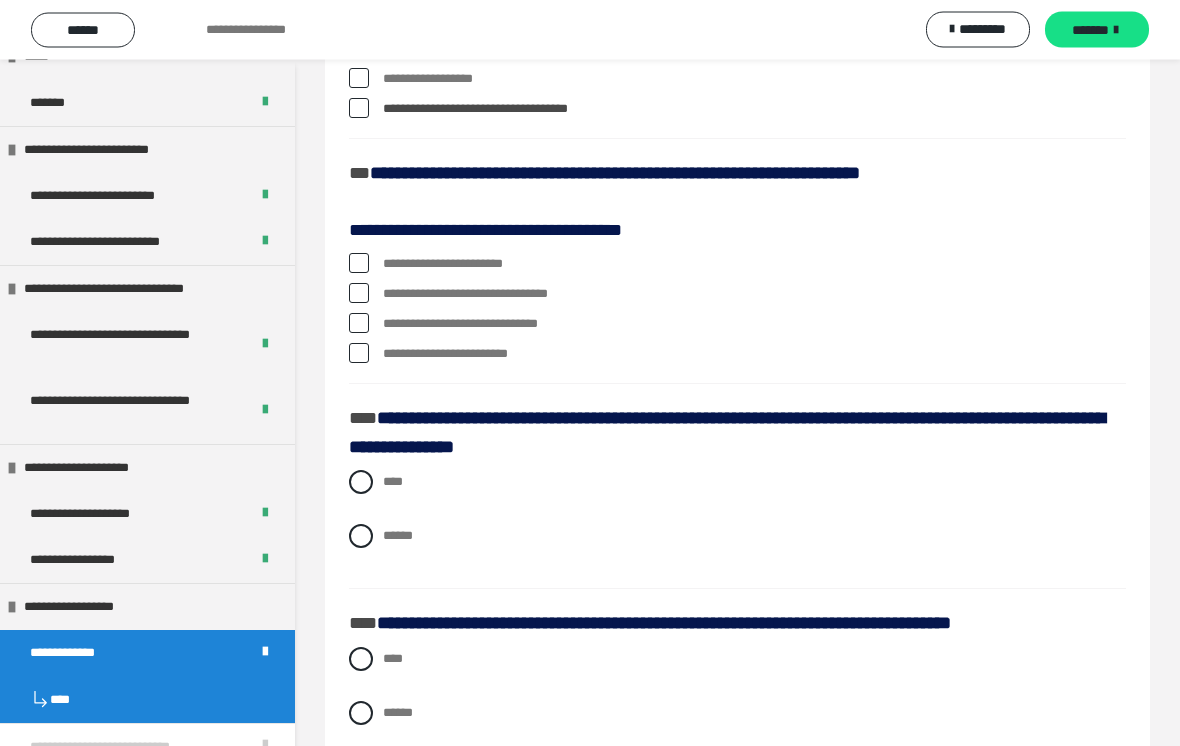 scroll, scrollTop: 2524, scrollLeft: 0, axis: vertical 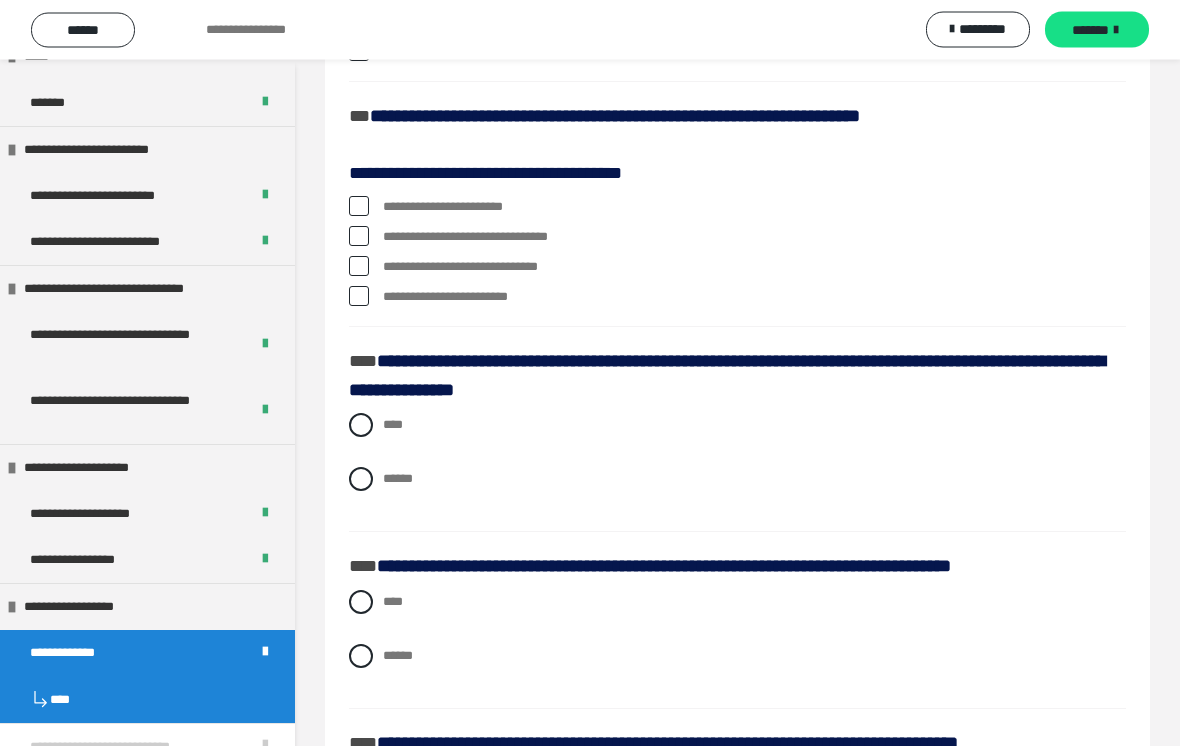 click at bounding box center (359, 207) 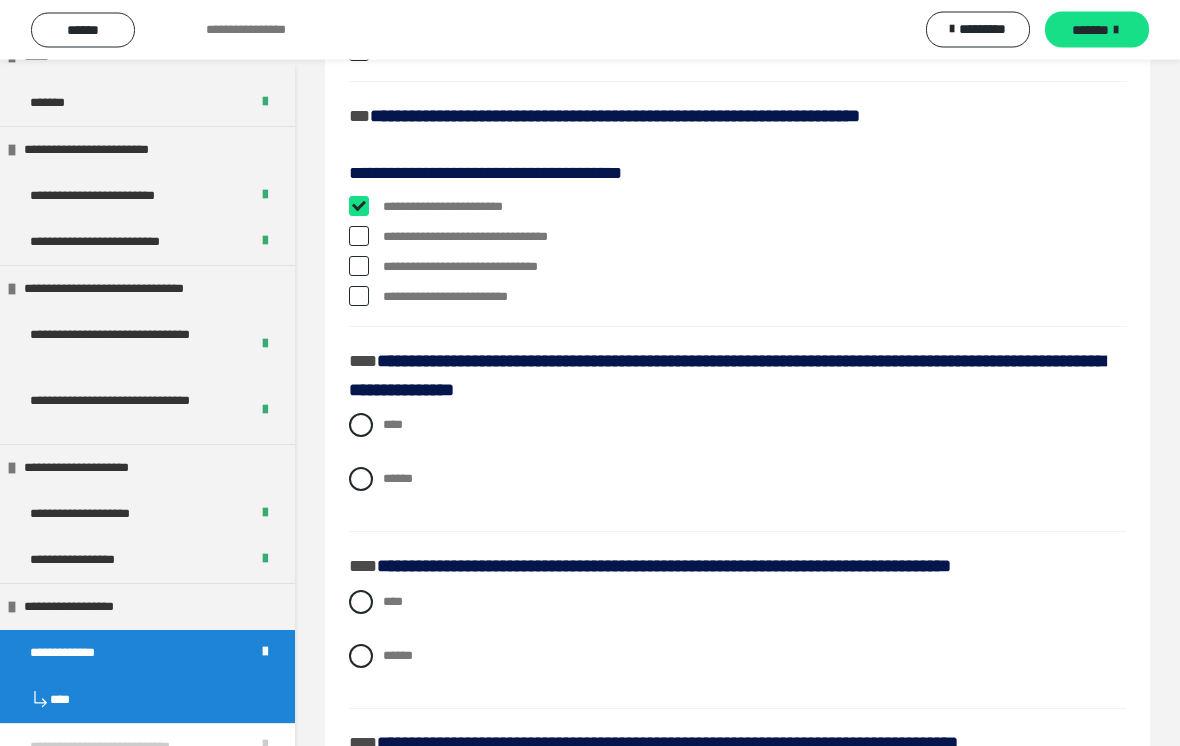 checkbox on "****" 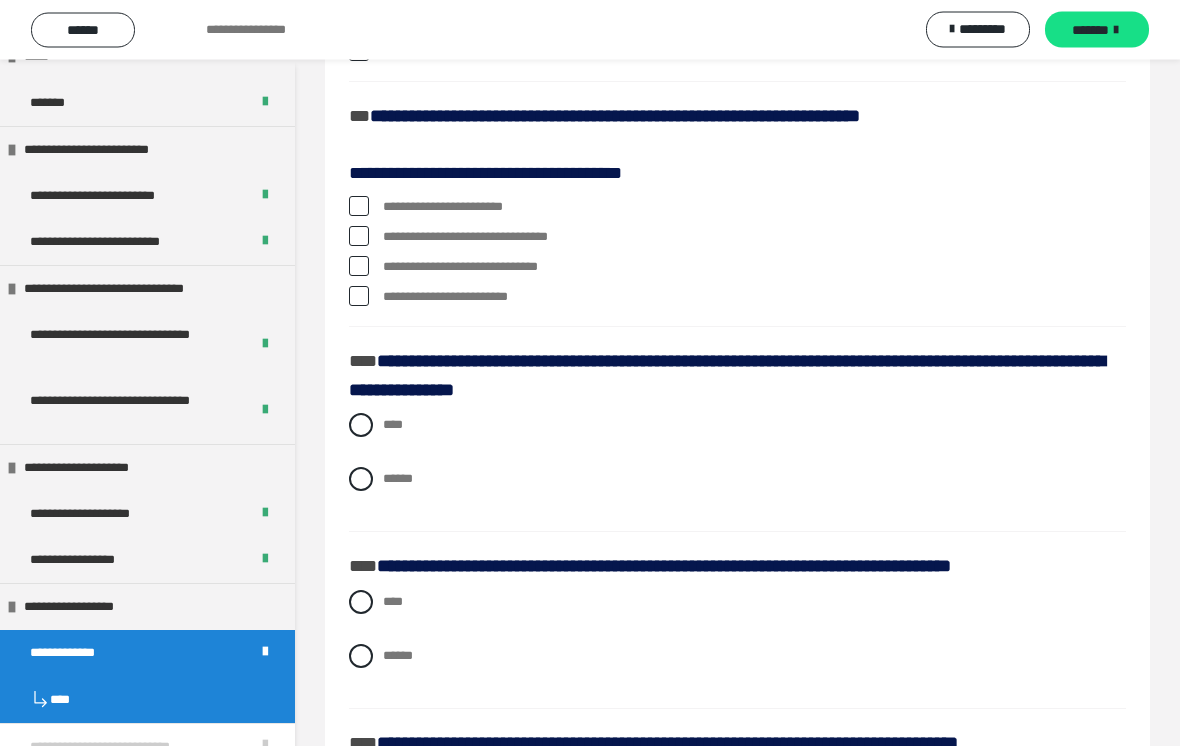 scroll, scrollTop: 2525, scrollLeft: 0, axis: vertical 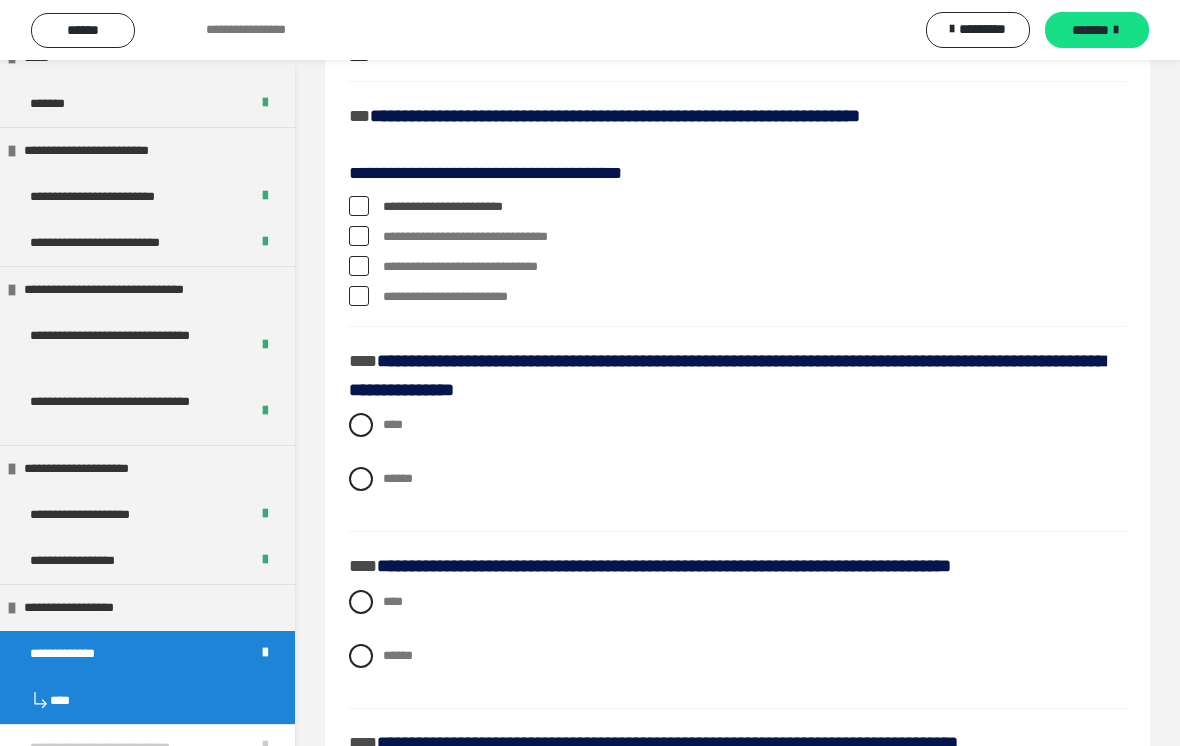 click on "**********" at bounding box center (737, 267) 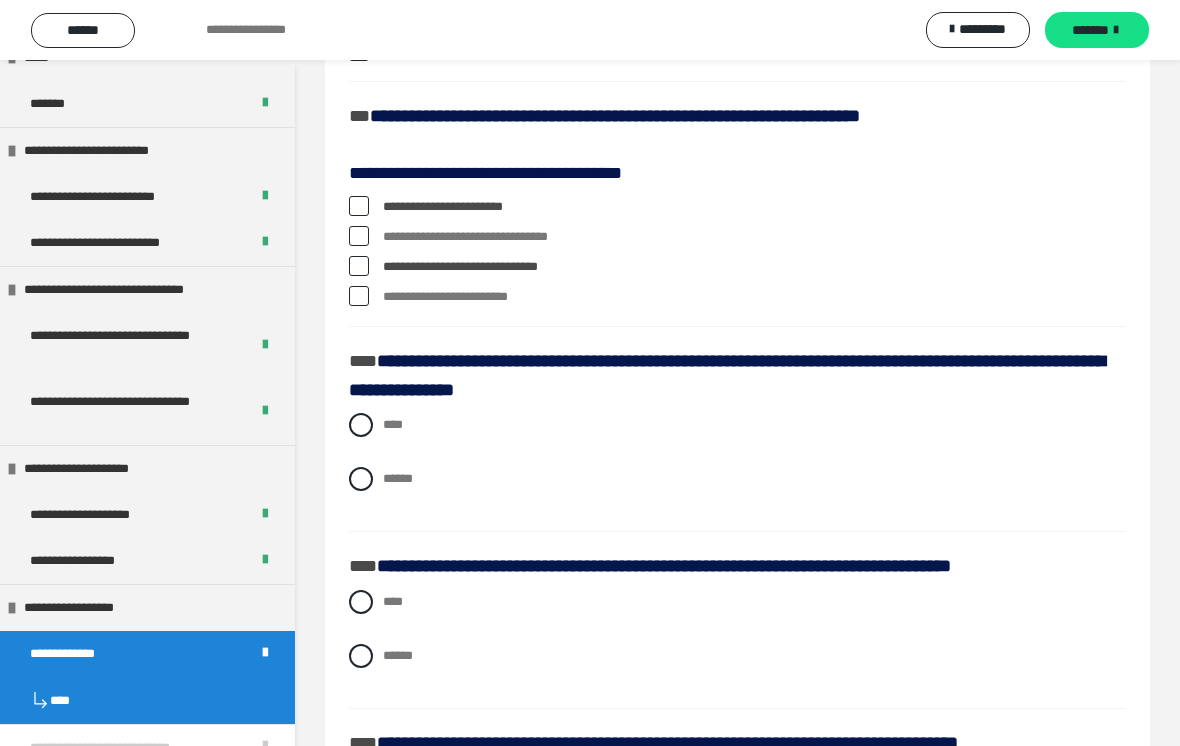 click at bounding box center (359, 266) 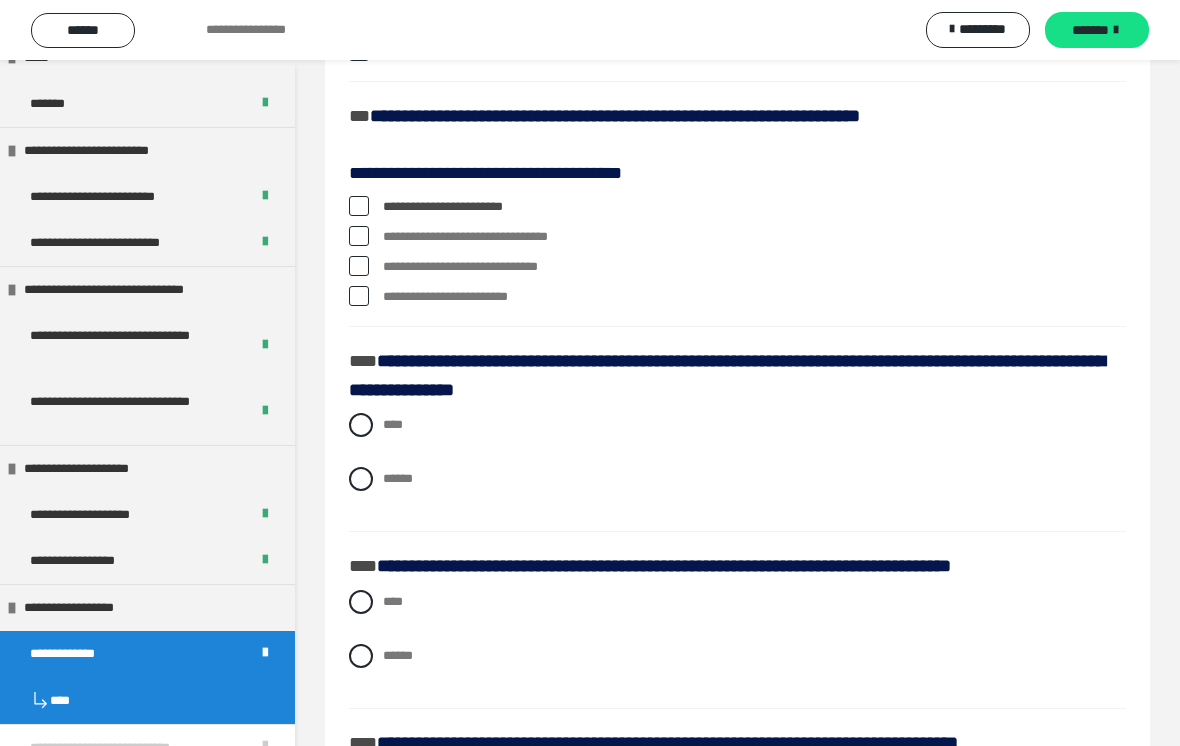 click at bounding box center (359, 236) 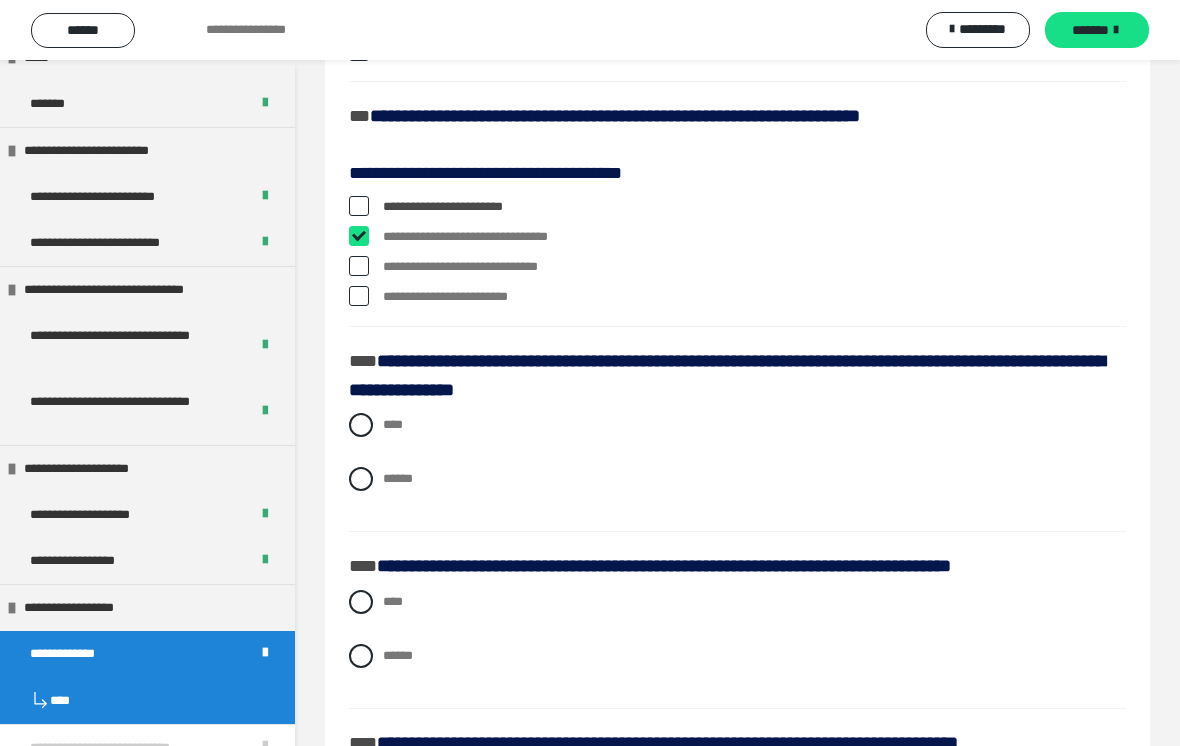 checkbox on "****" 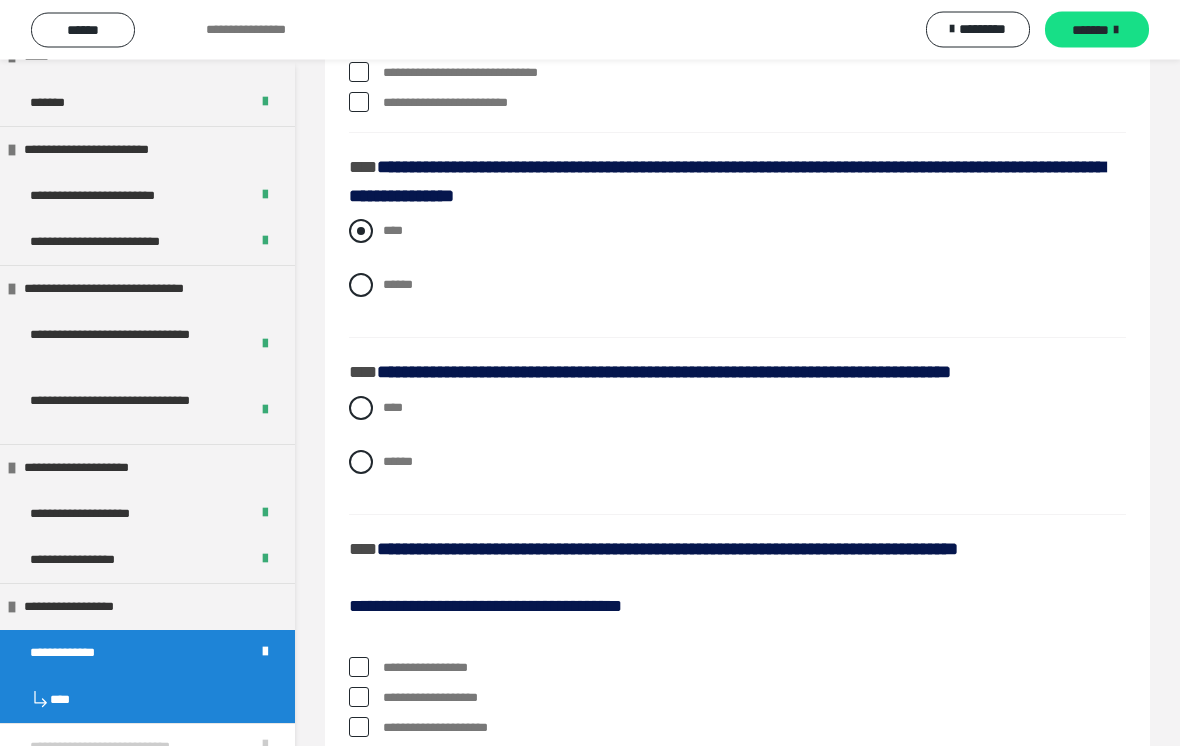 click at bounding box center [361, 232] 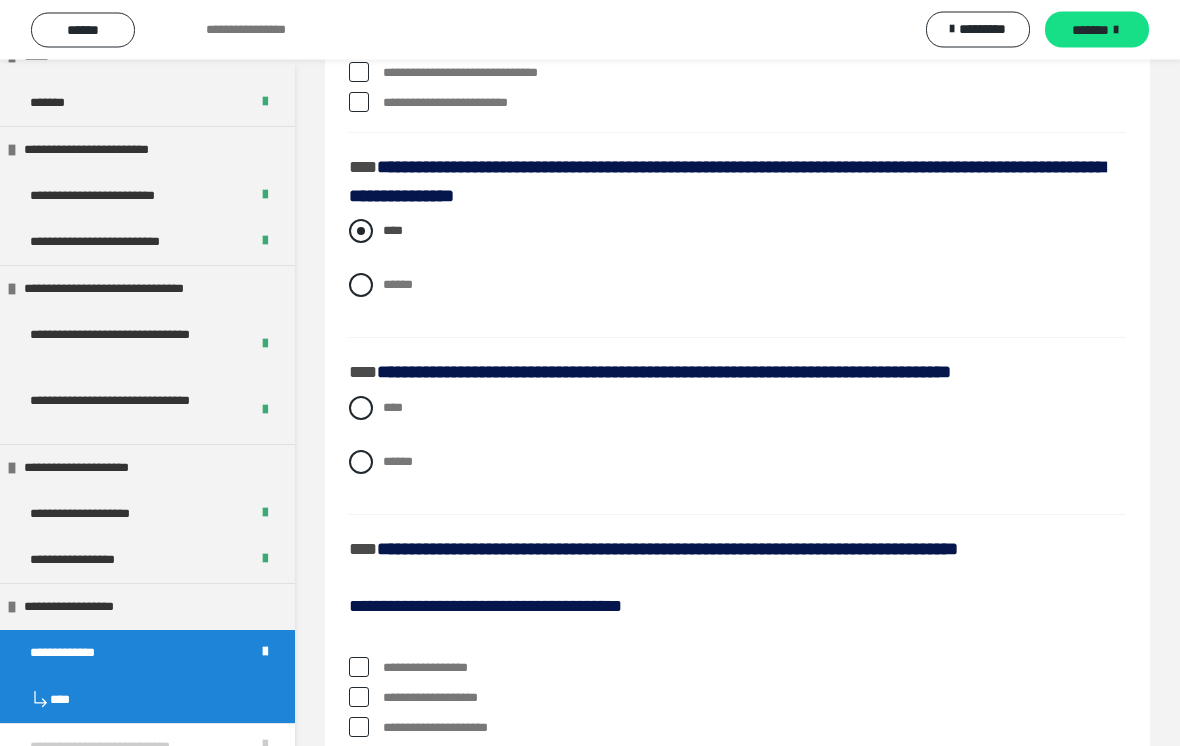 scroll, scrollTop: 2719, scrollLeft: 0, axis: vertical 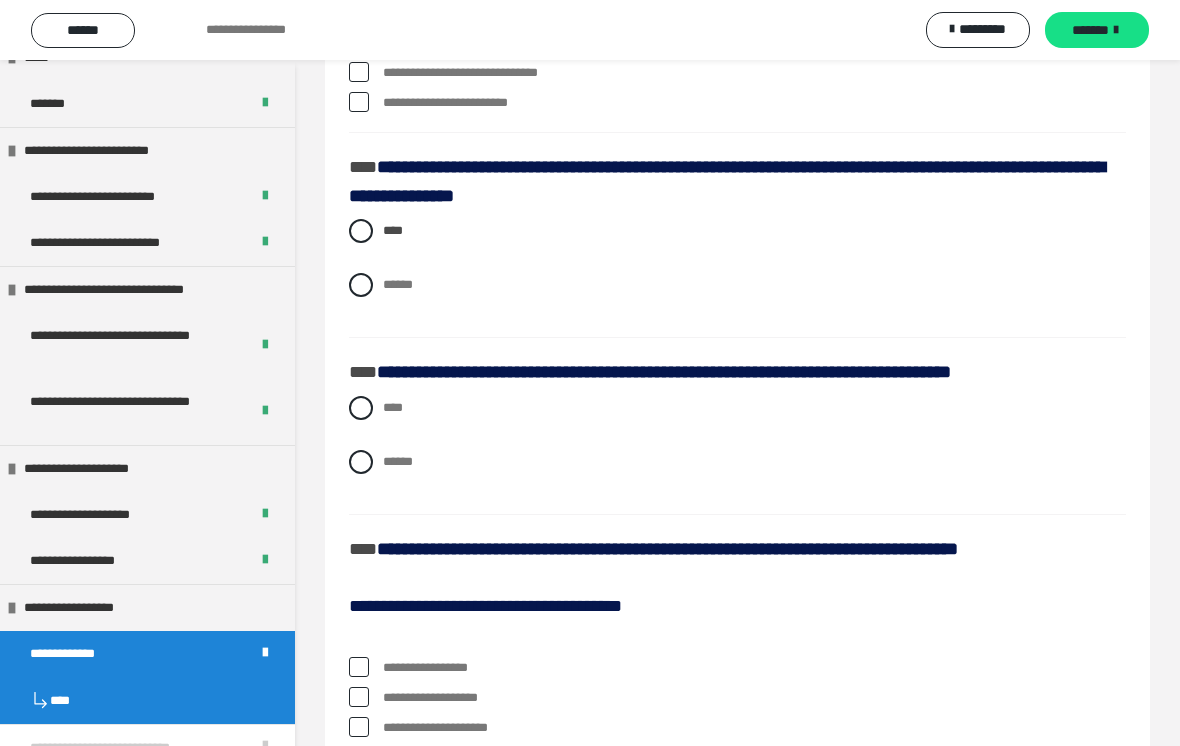 click on "**********" at bounding box center (737, -878) 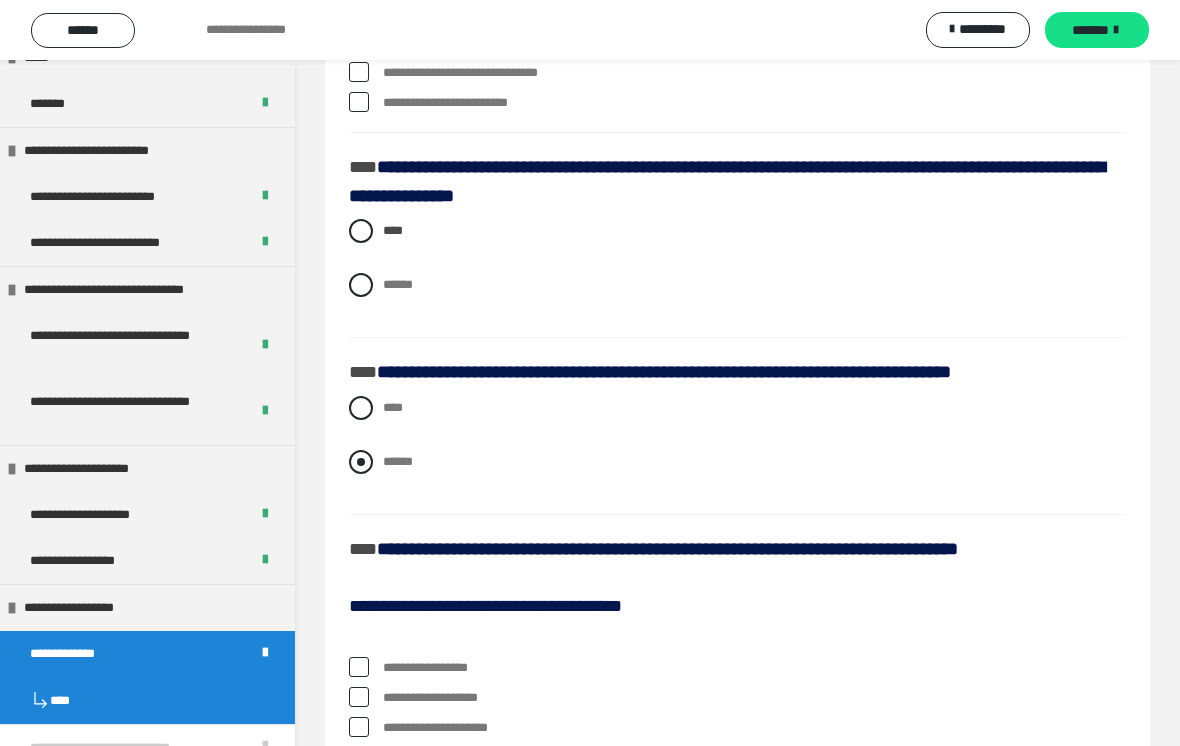 click at bounding box center (361, 462) 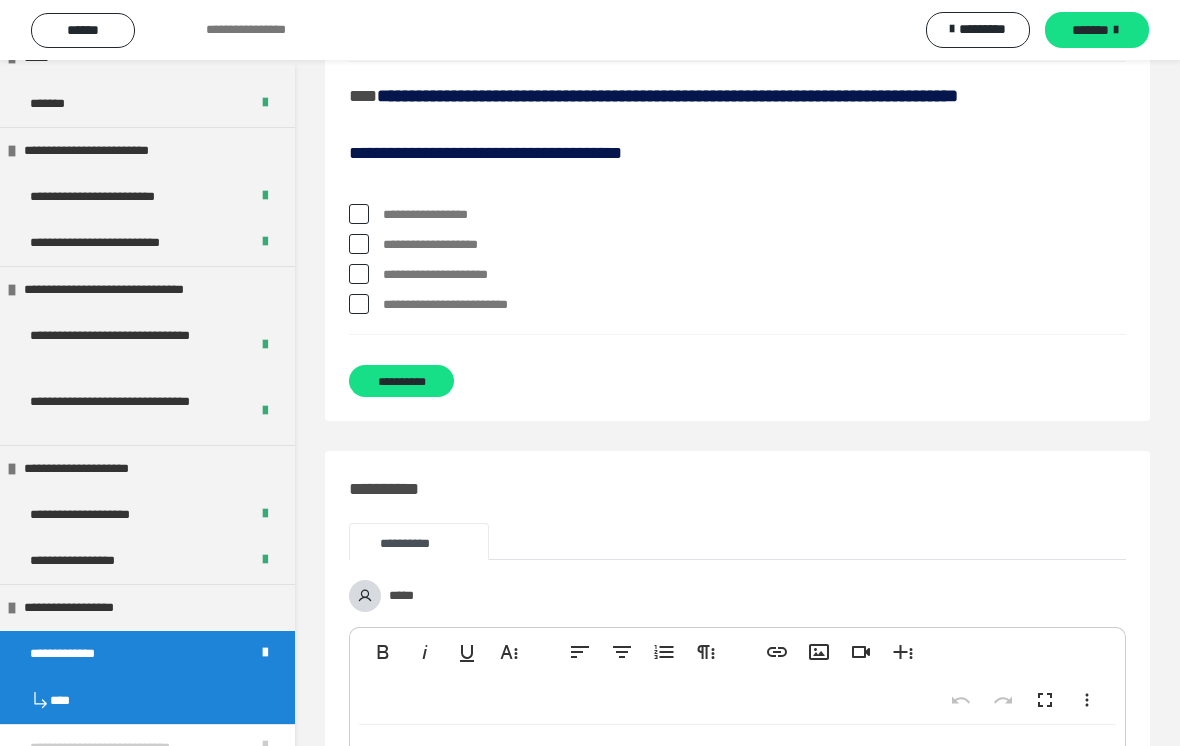 scroll, scrollTop: 3173, scrollLeft: 0, axis: vertical 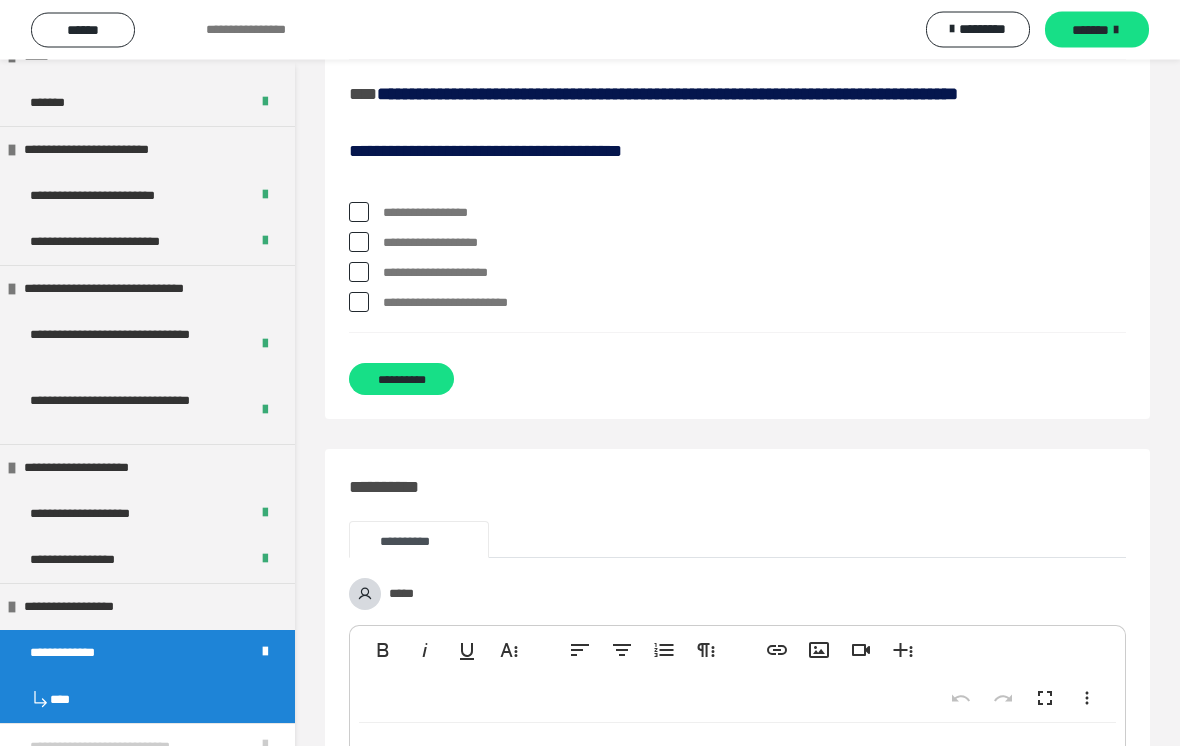 click at bounding box center [359, 303] 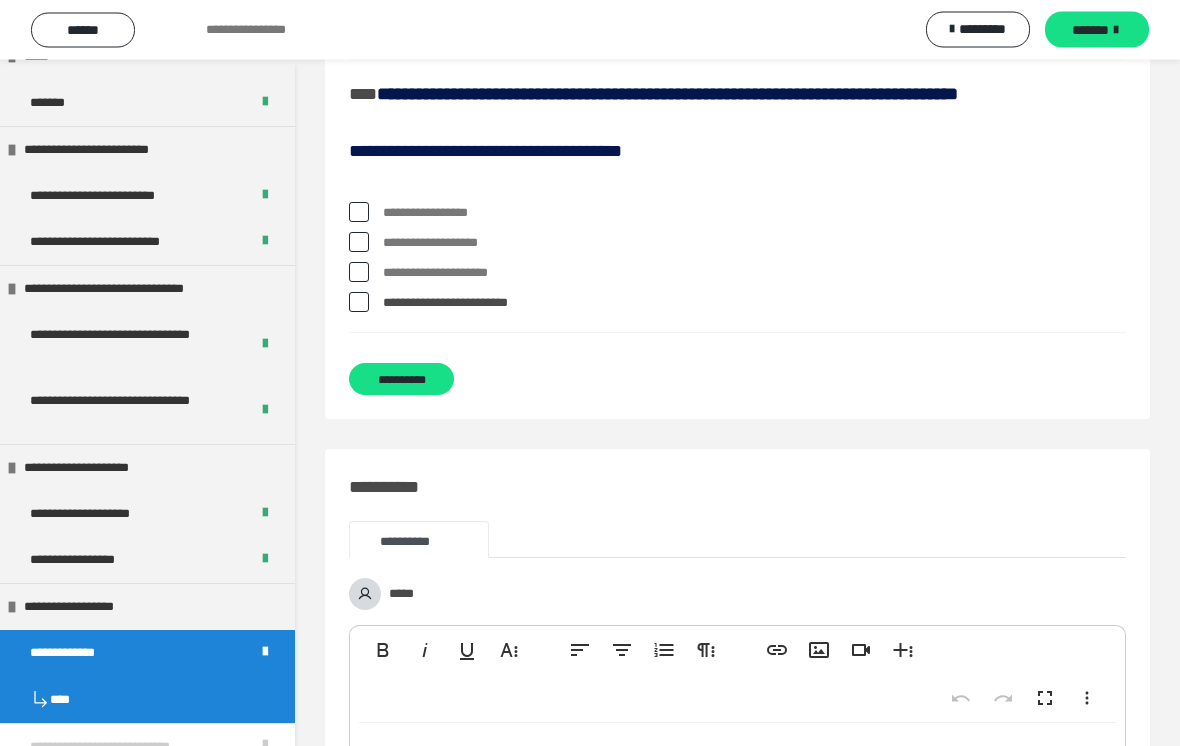 scroll, scrollTop: 3174, scrollLeft: 0, axis: vertical 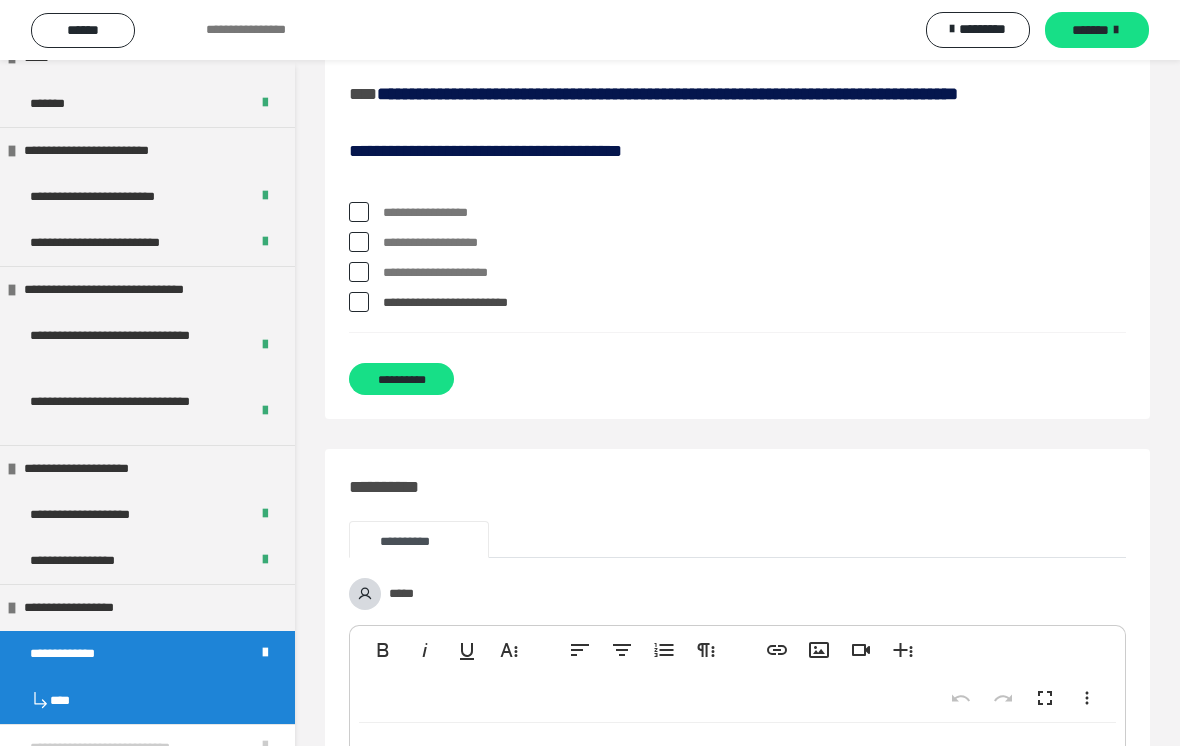 click at bounding box center (359, 302) 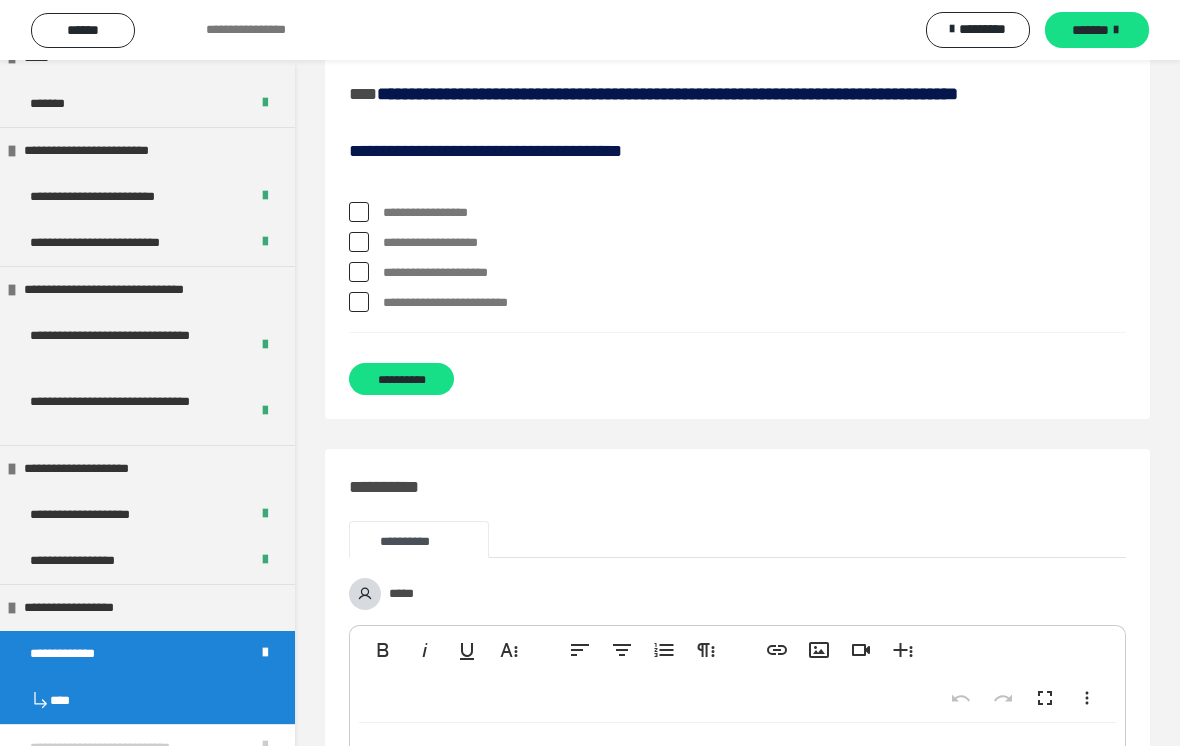 click at bounding box center (359, 272) 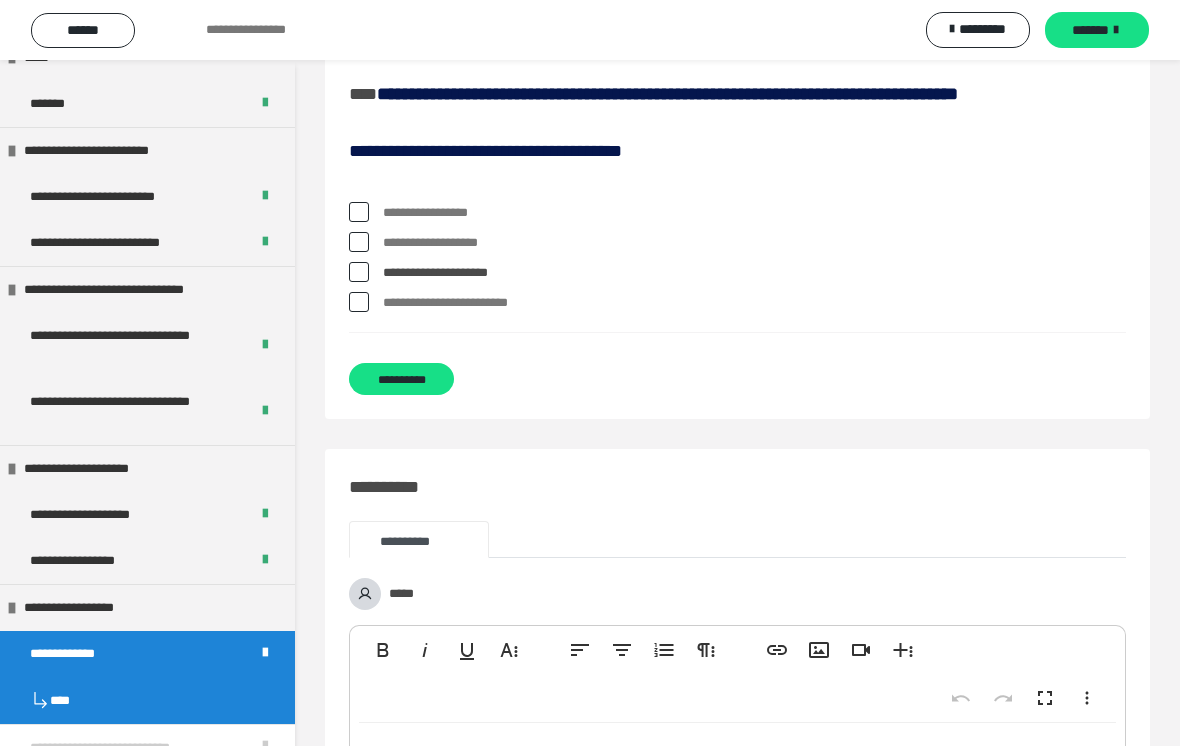 click at bounding box center [359, 212] 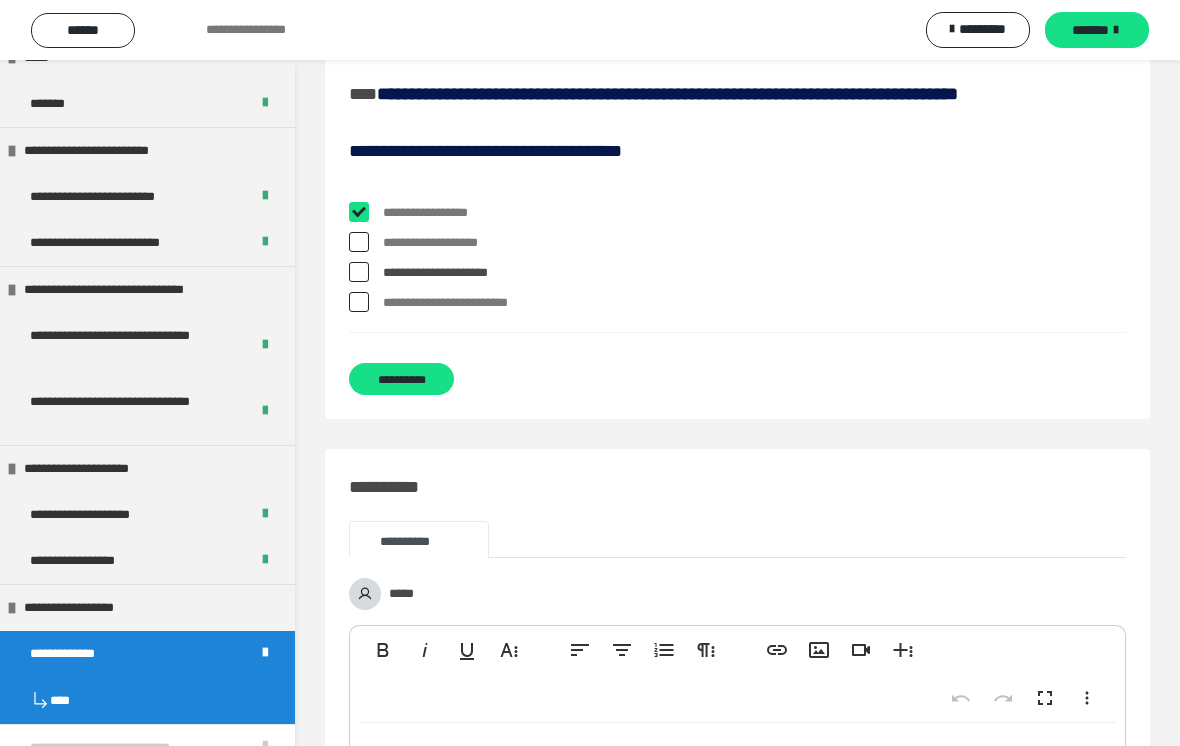 checkbox on "****" 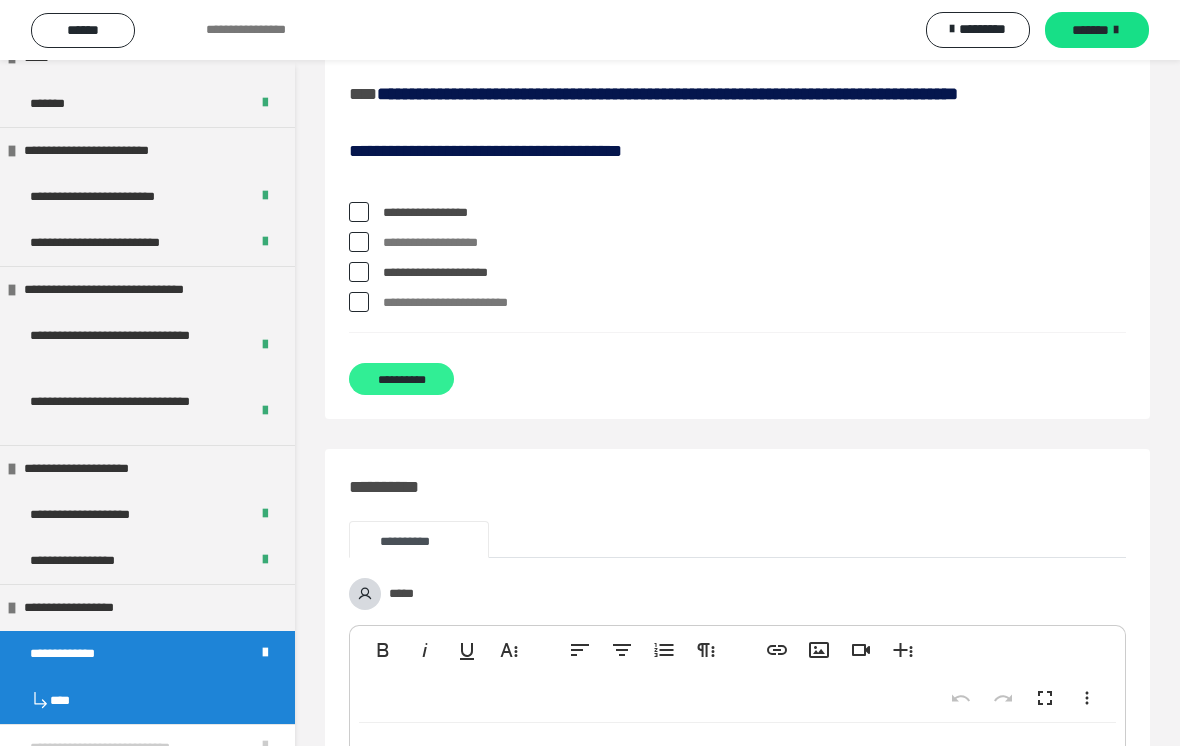 click on "**********" at bounding box center (401, 379) 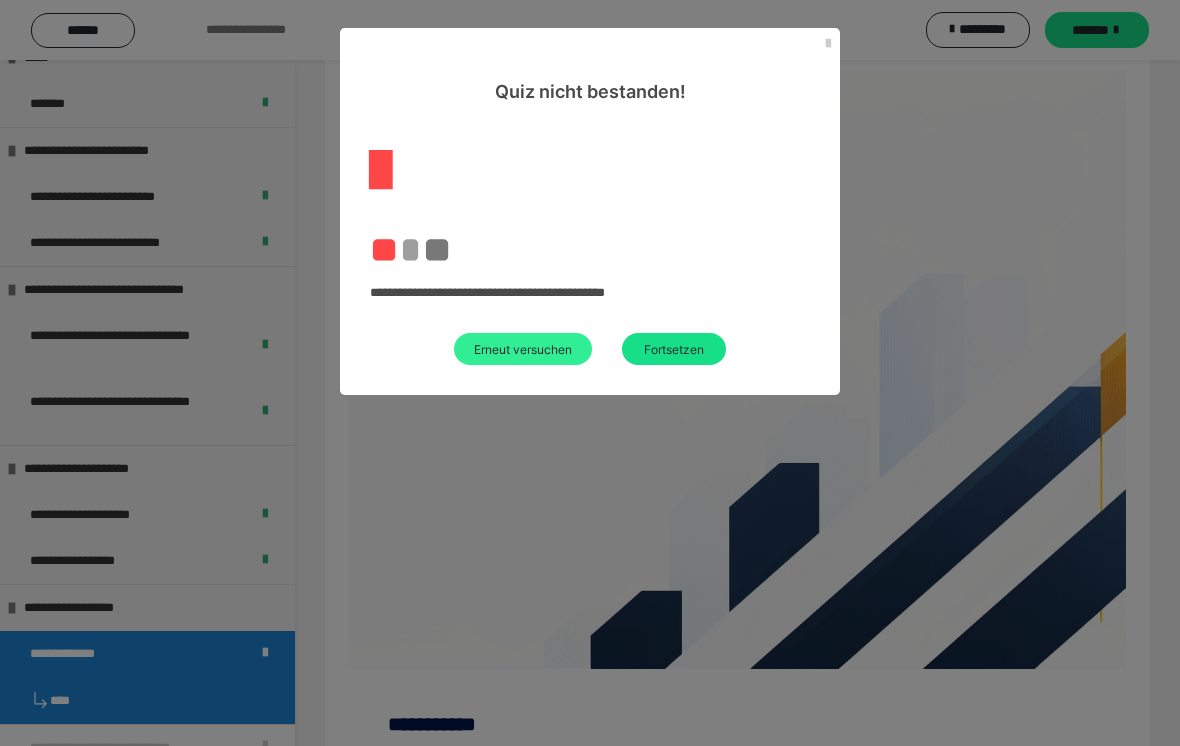 click on "Erneut versuchen" at bounding box center (523, 349) 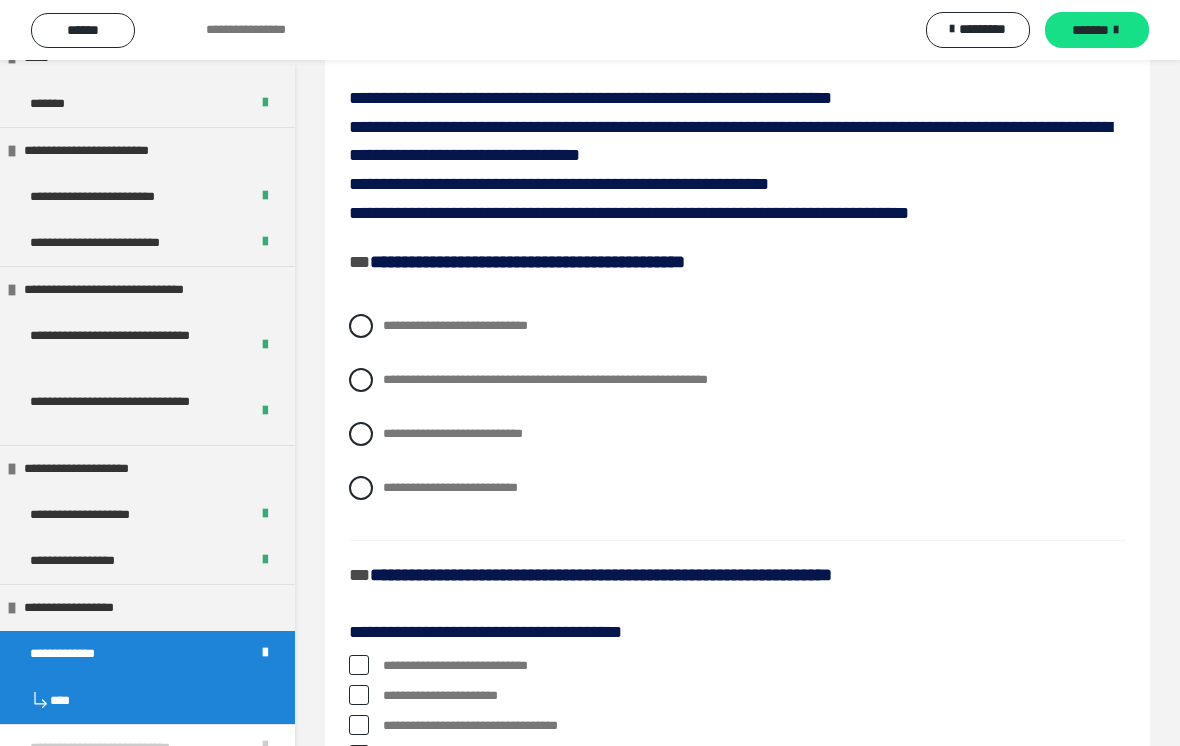 scroll, scrollTop: 222, scrollLeft: 0, axis: vertical 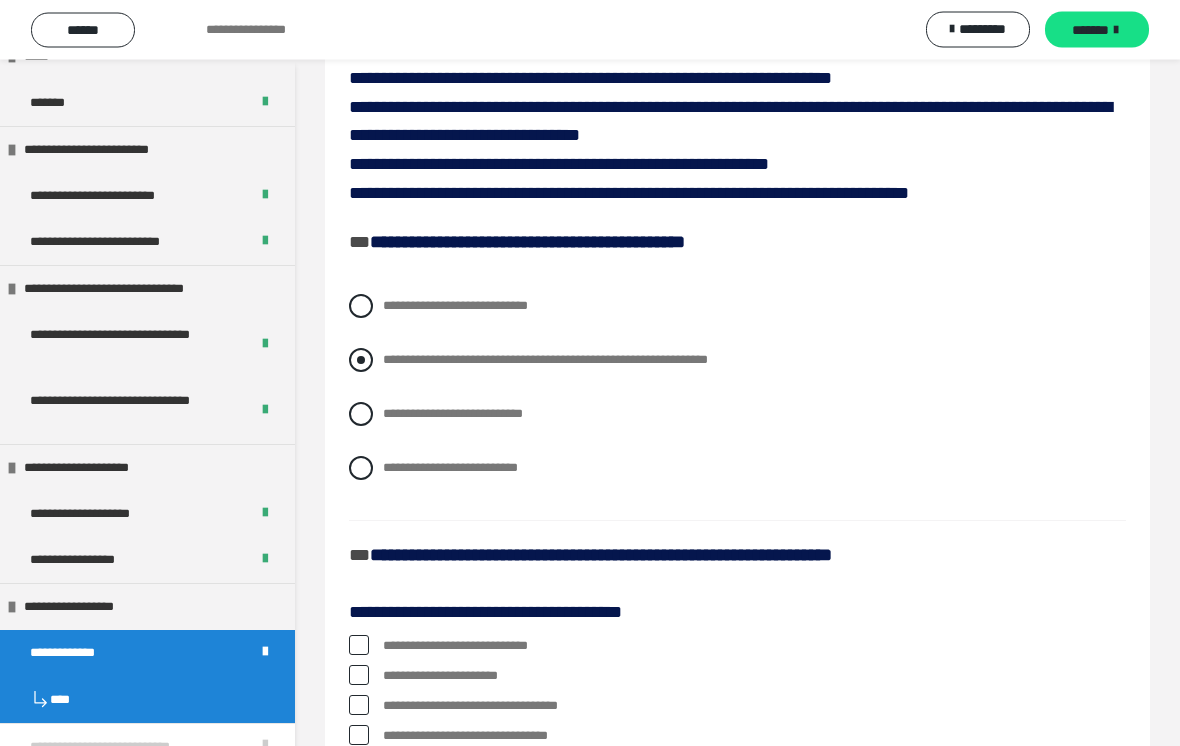 click on "**********" at bounding box center (737, 361) 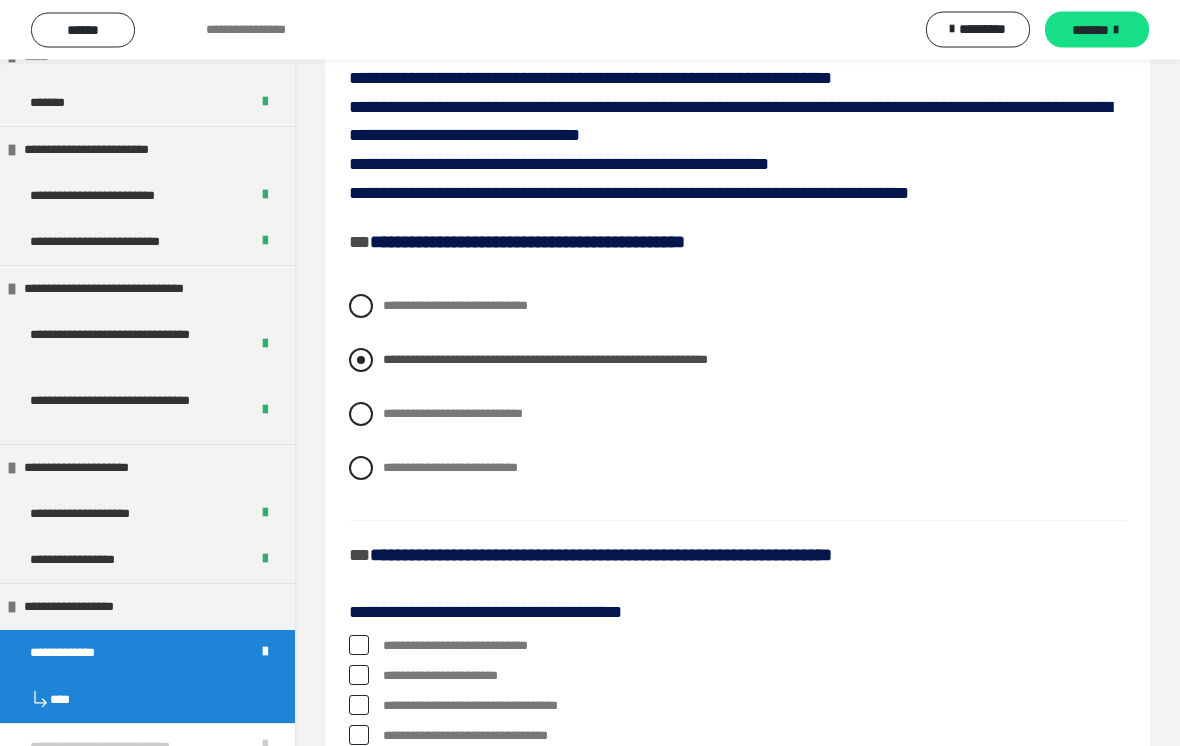 scroll, scrollTop: 223, scrollLeft: 0, axis: vertical 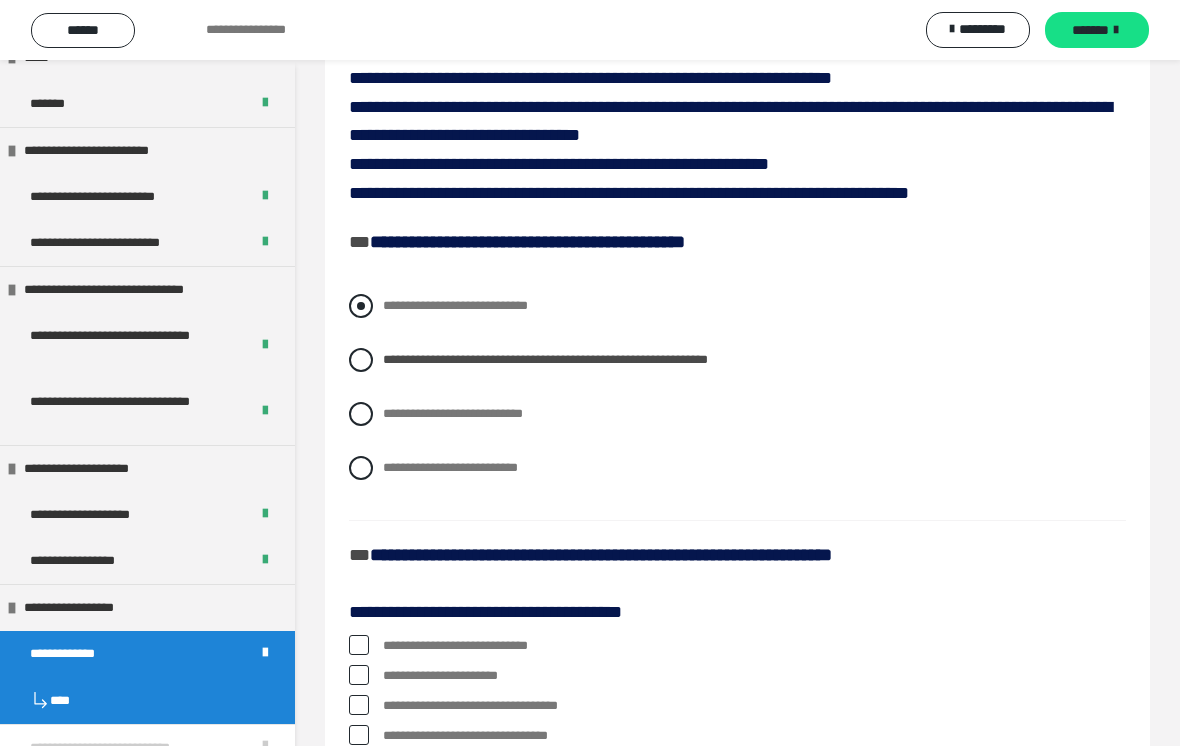 click at bounding box center [361, 306] 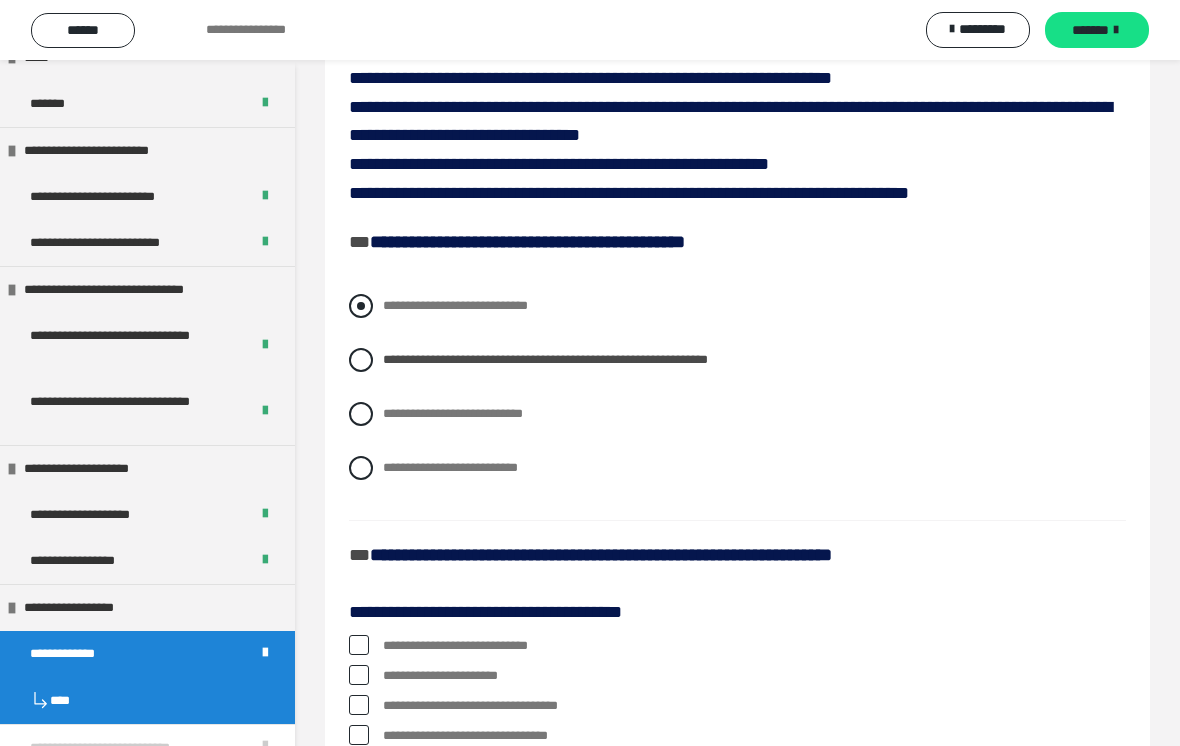 radio on "****" 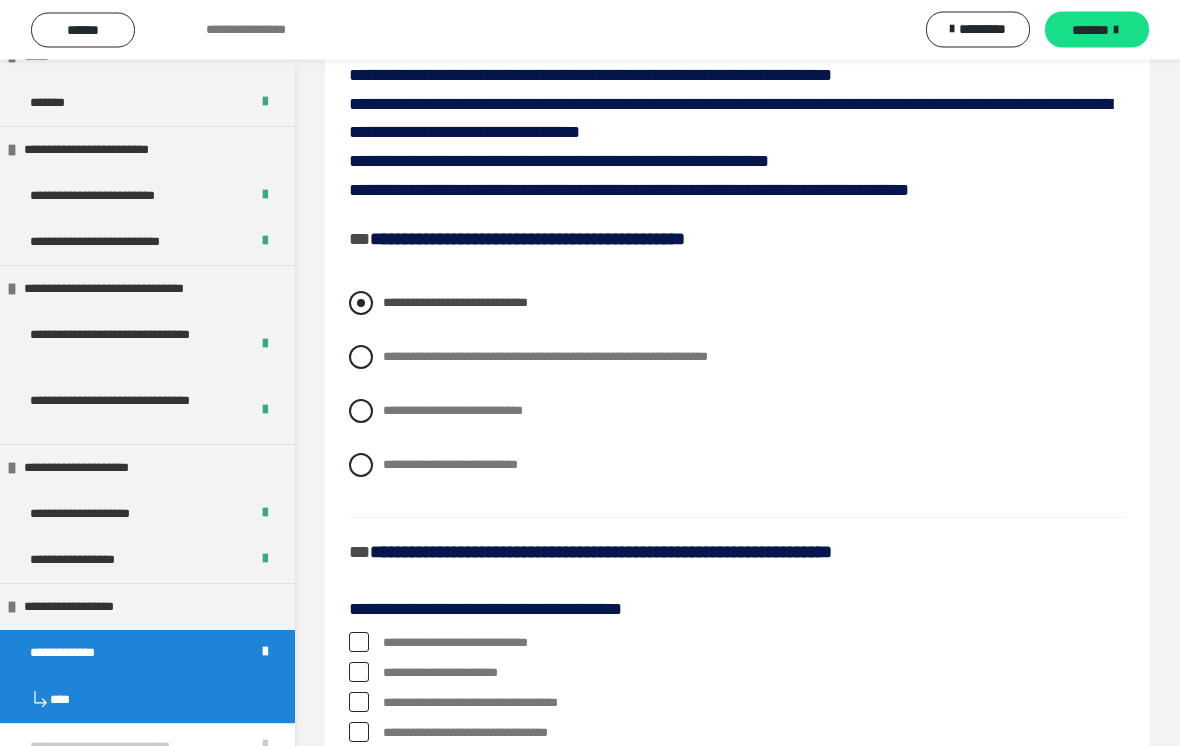 scroll, scrollTop: 226, scrollLeft: 0, axis: vertical 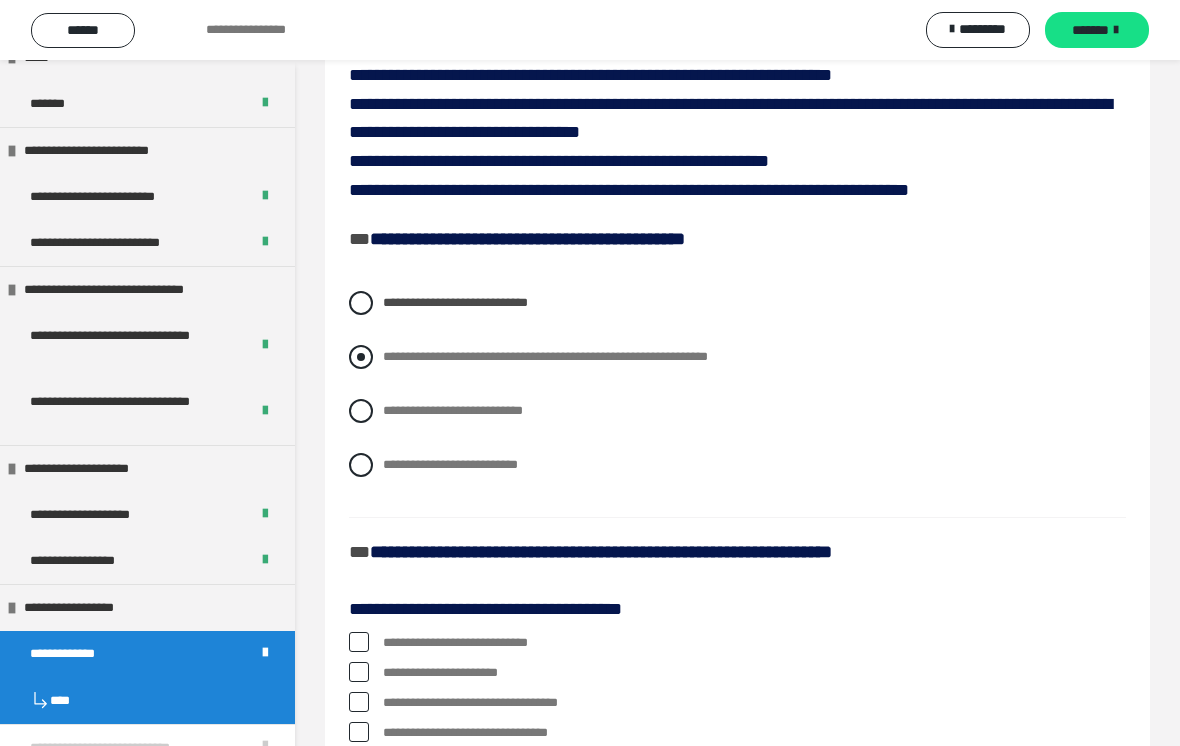 click on "**********" at bounding box center [737, 357] 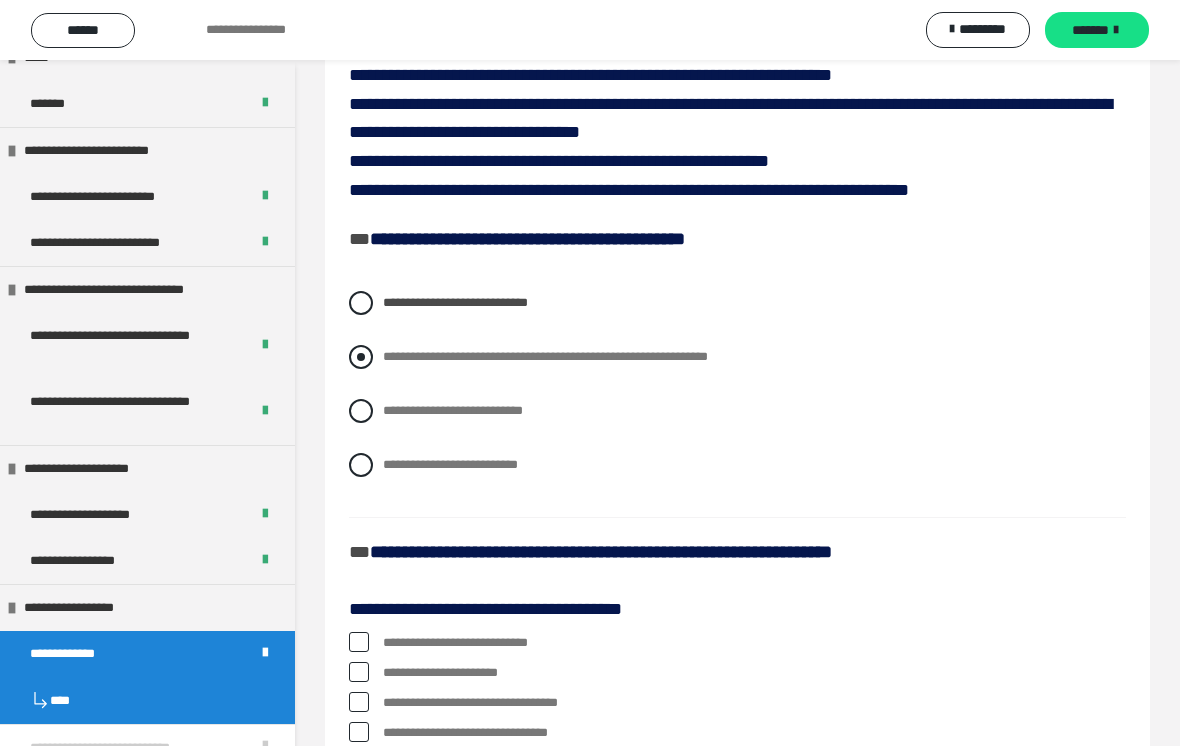 radio on "****" 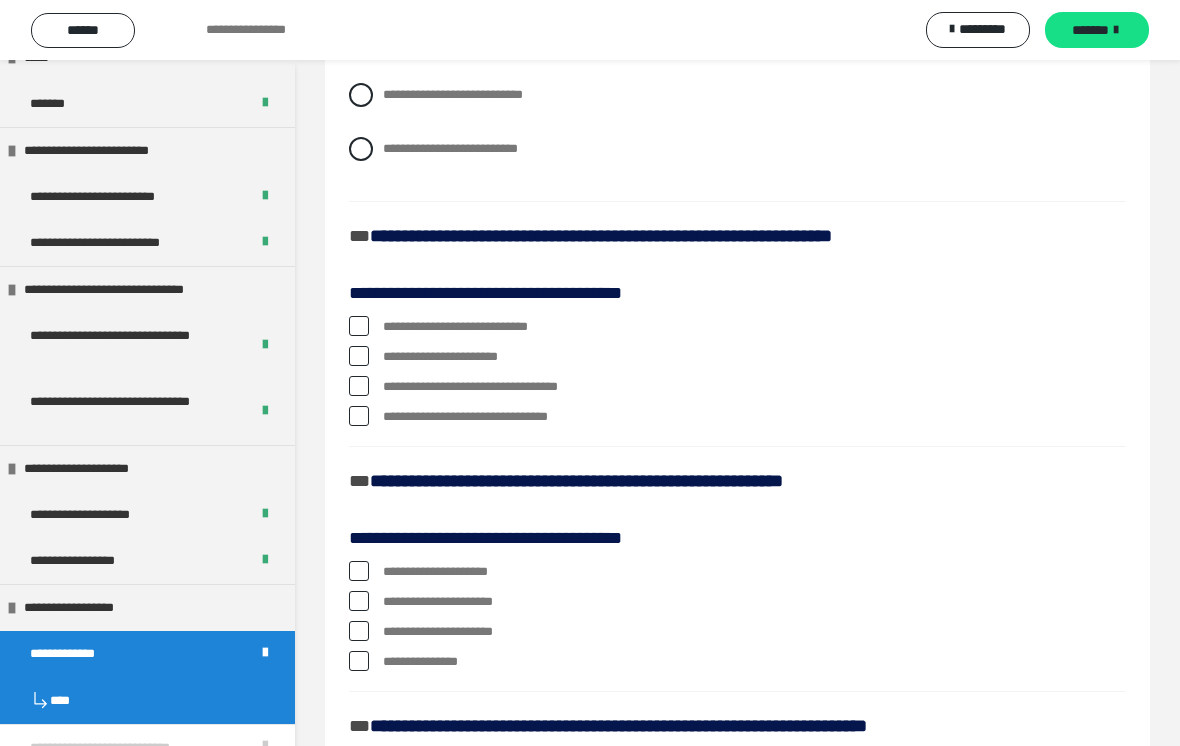 scroll, scrollTop: 583, scrollLeft: 0, axis: vertical 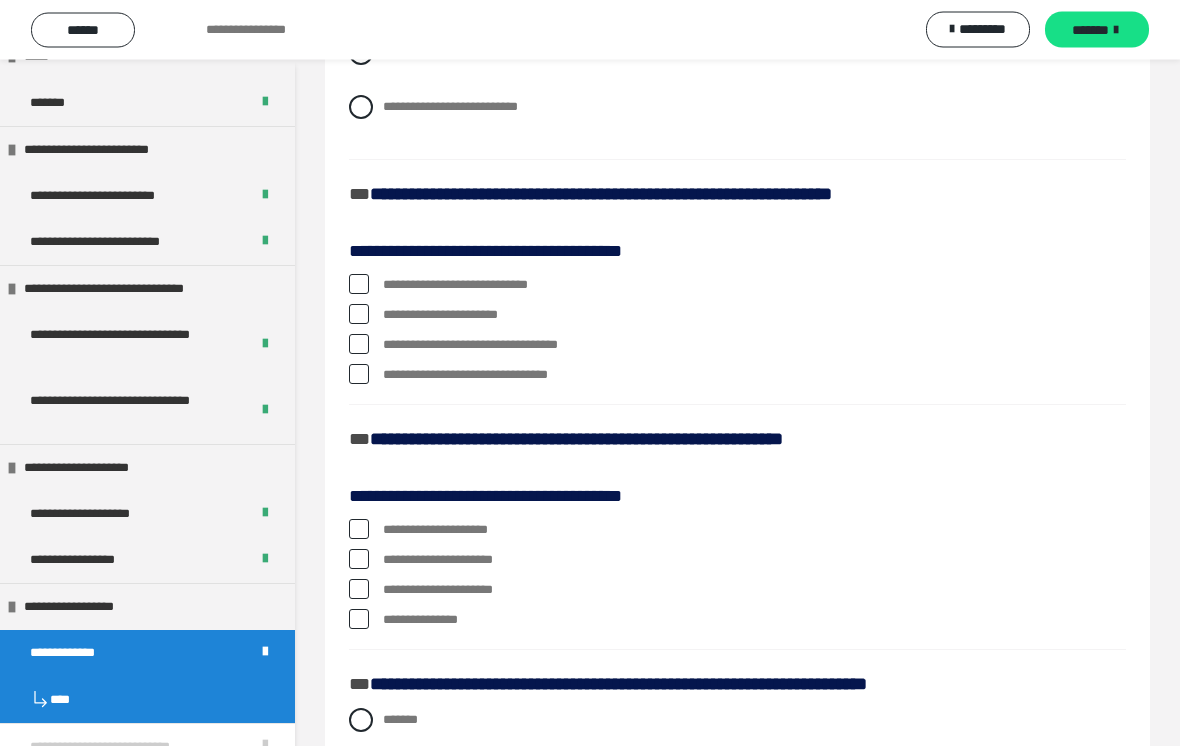 click at bounding box center (359, 315) 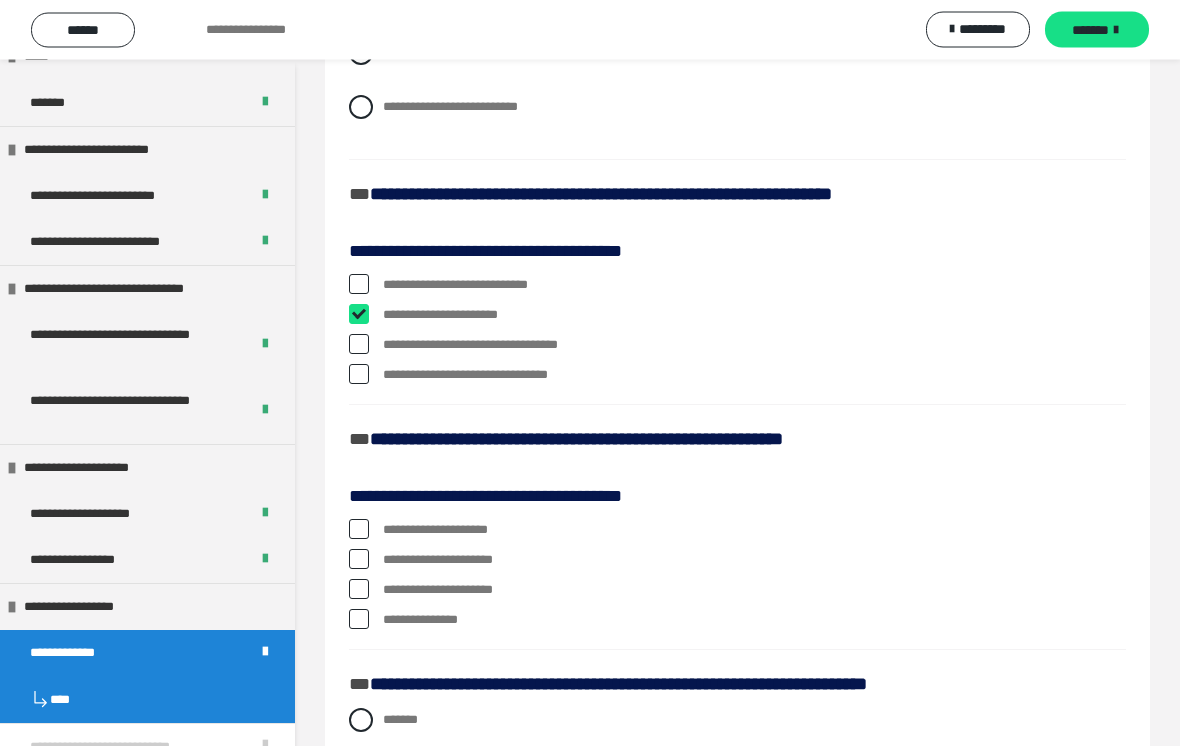 checkbox on "****" 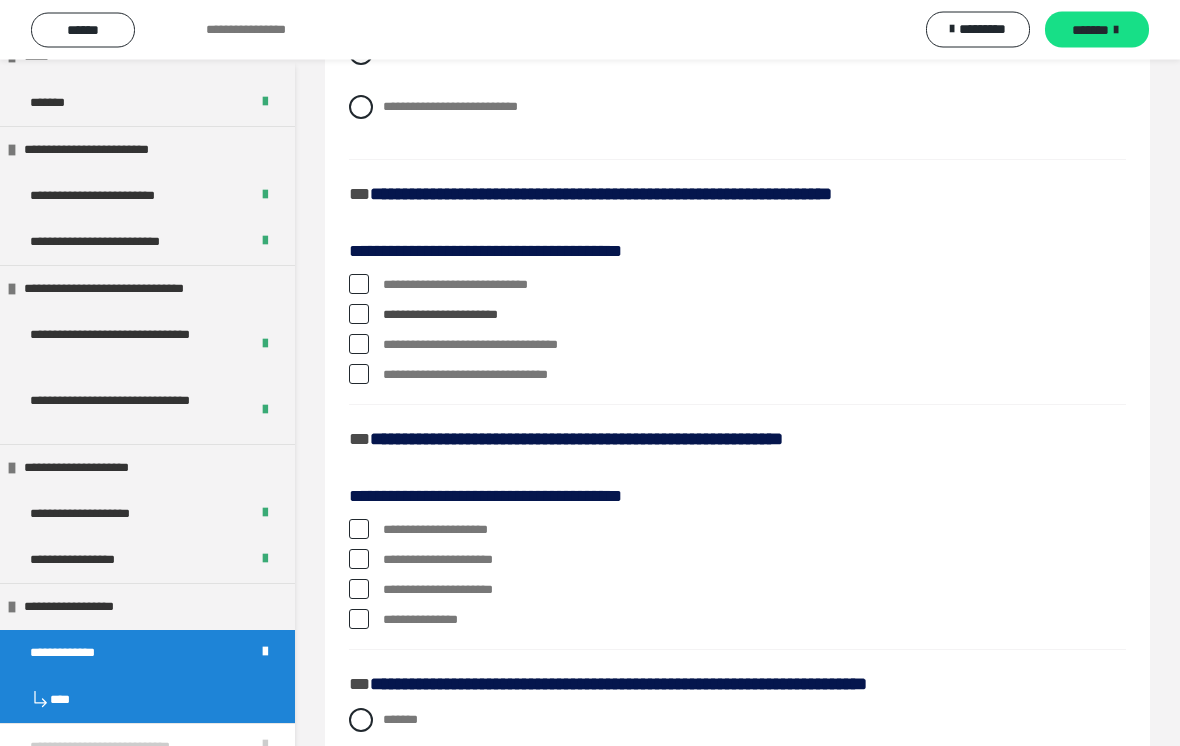 scroll, scrollTop: 584, scrollLeft: 0, axis: vertical 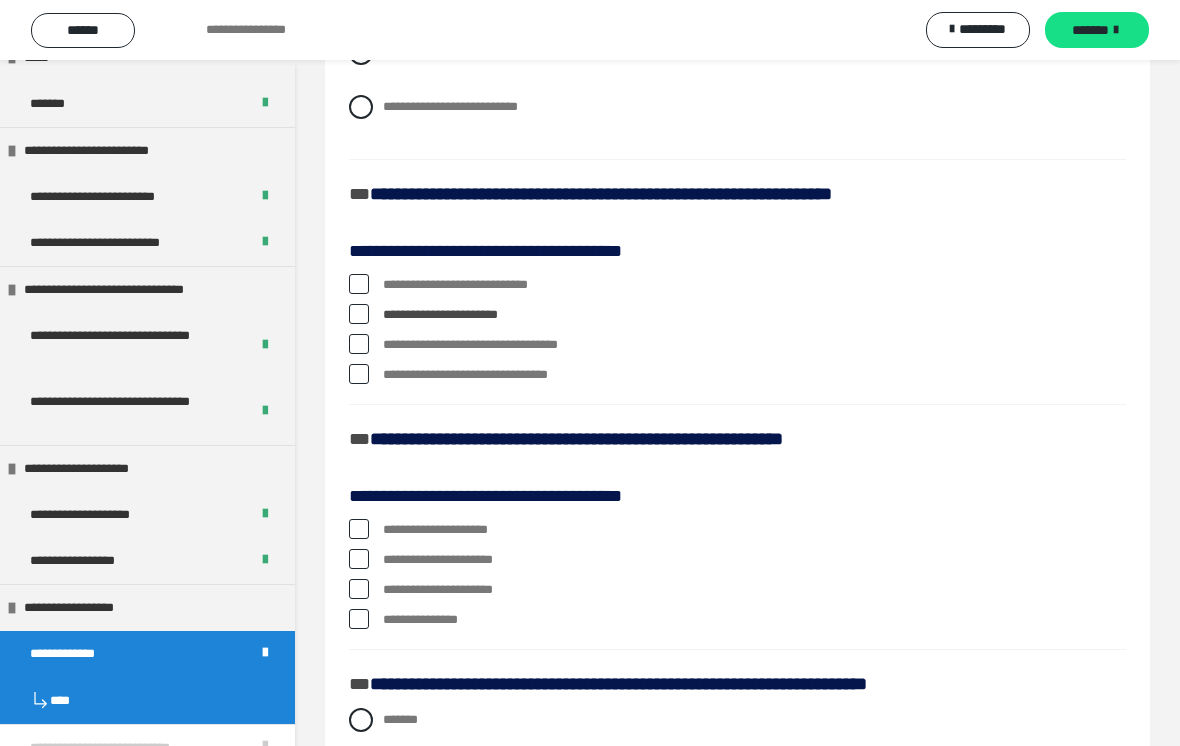 click at bounding box center [359, 344] 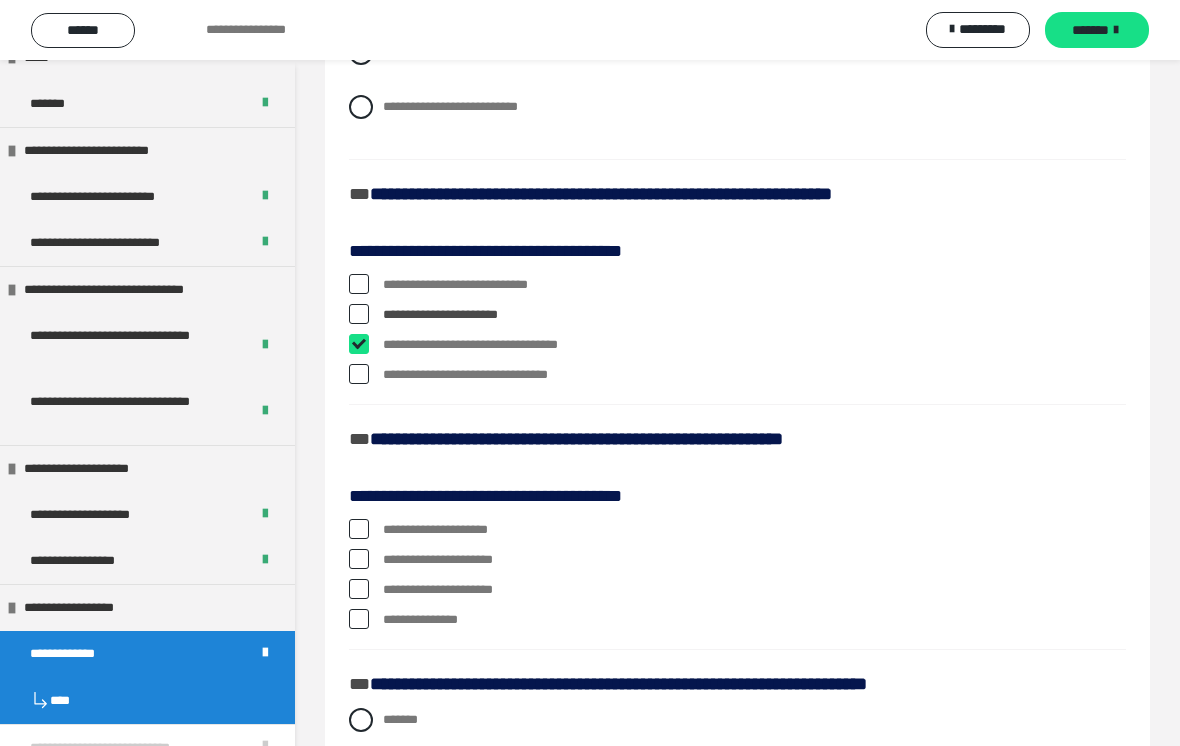 checkbox on "****" 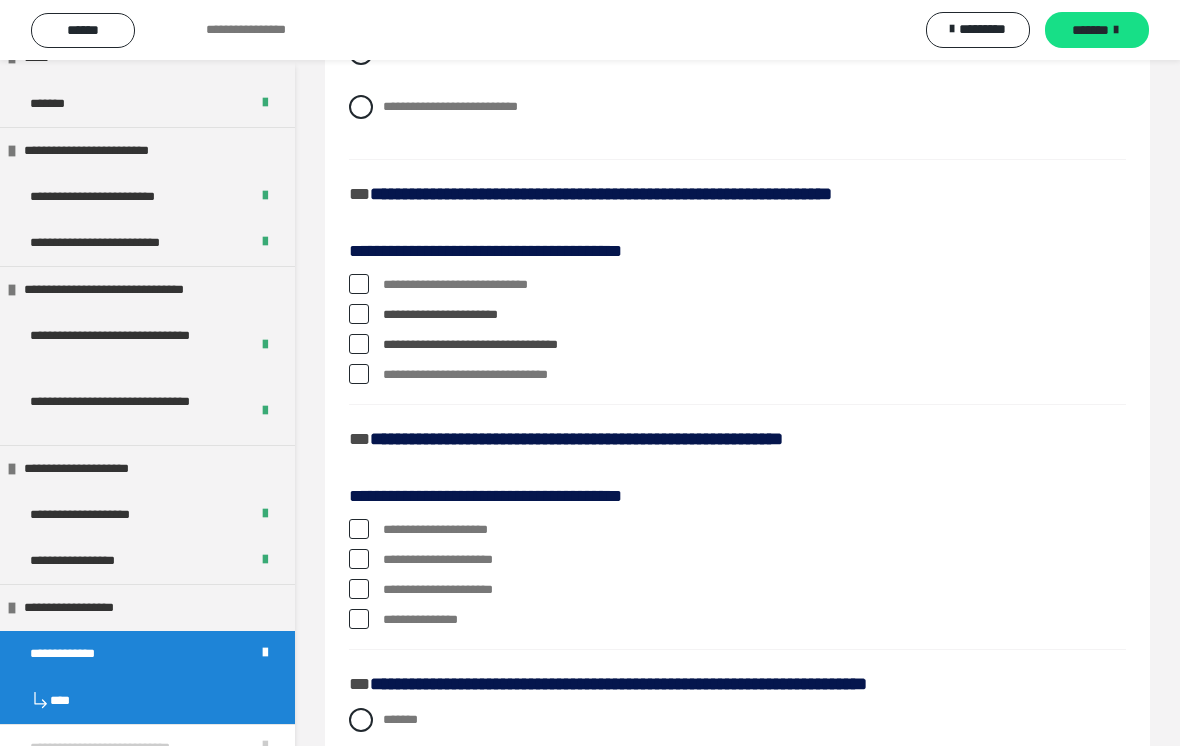 click at bounding box center (359, 374) 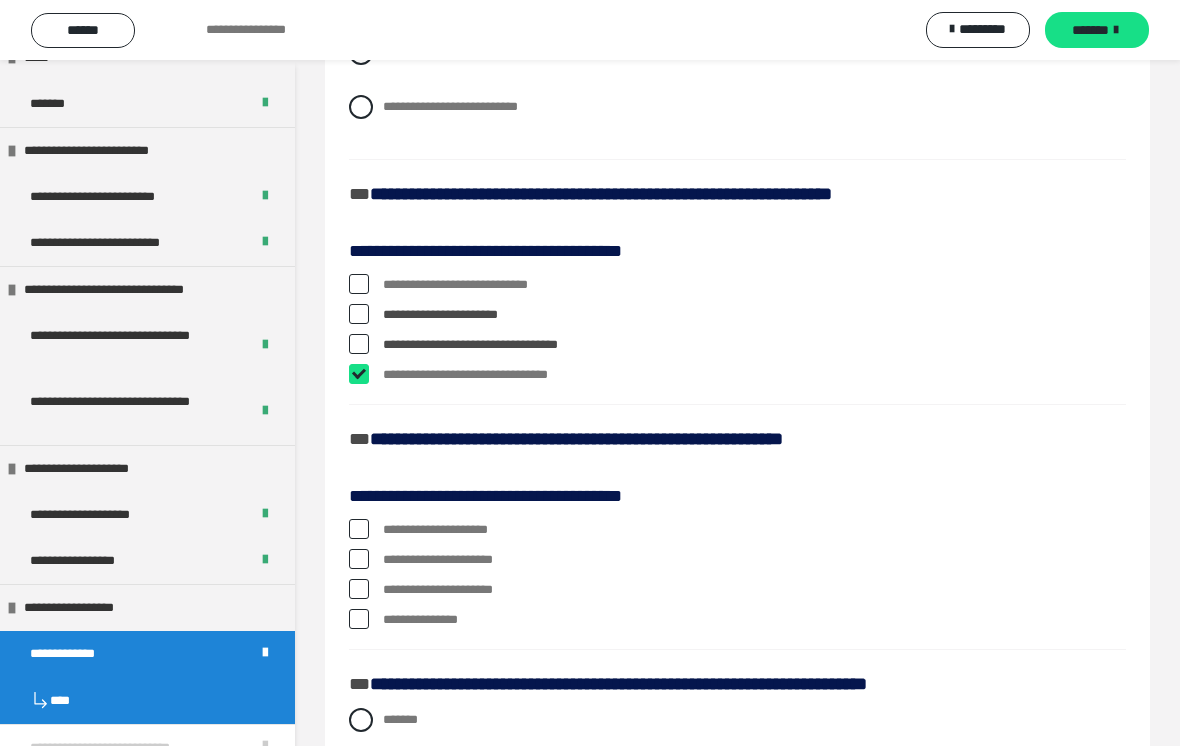 checkbox on "****" 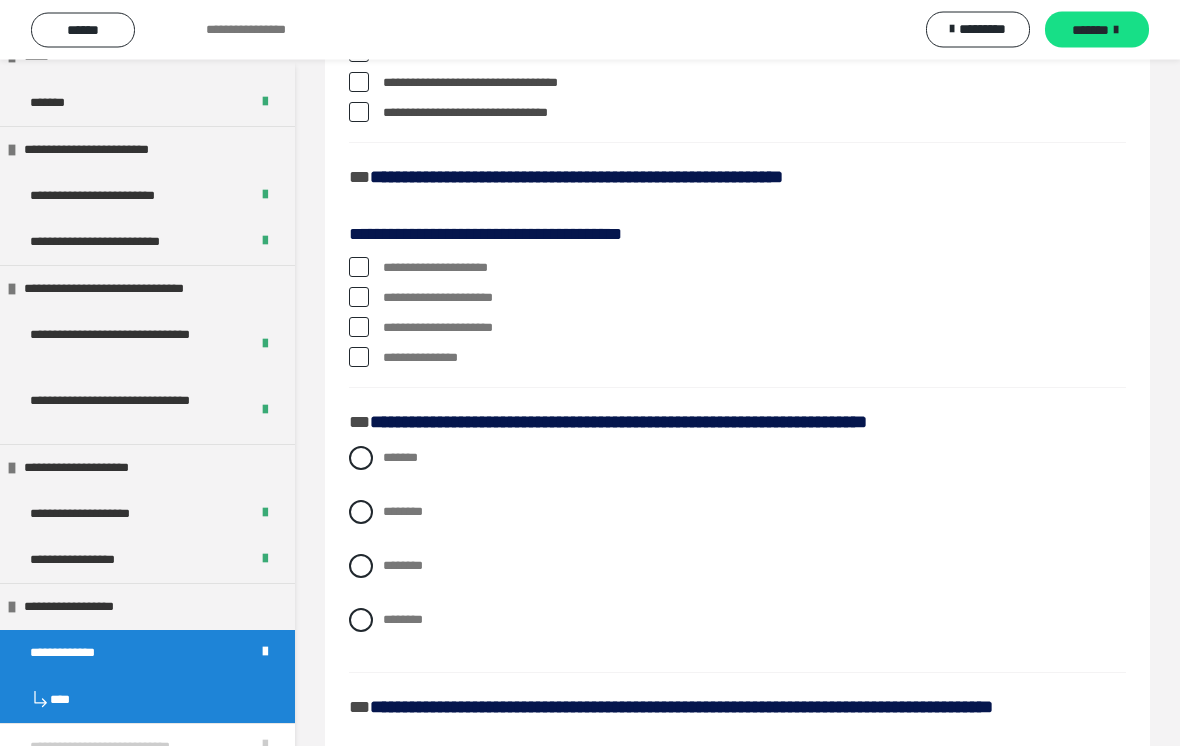 scroll, scrollTop: 845, scrollLeft: 0, axis: vertical 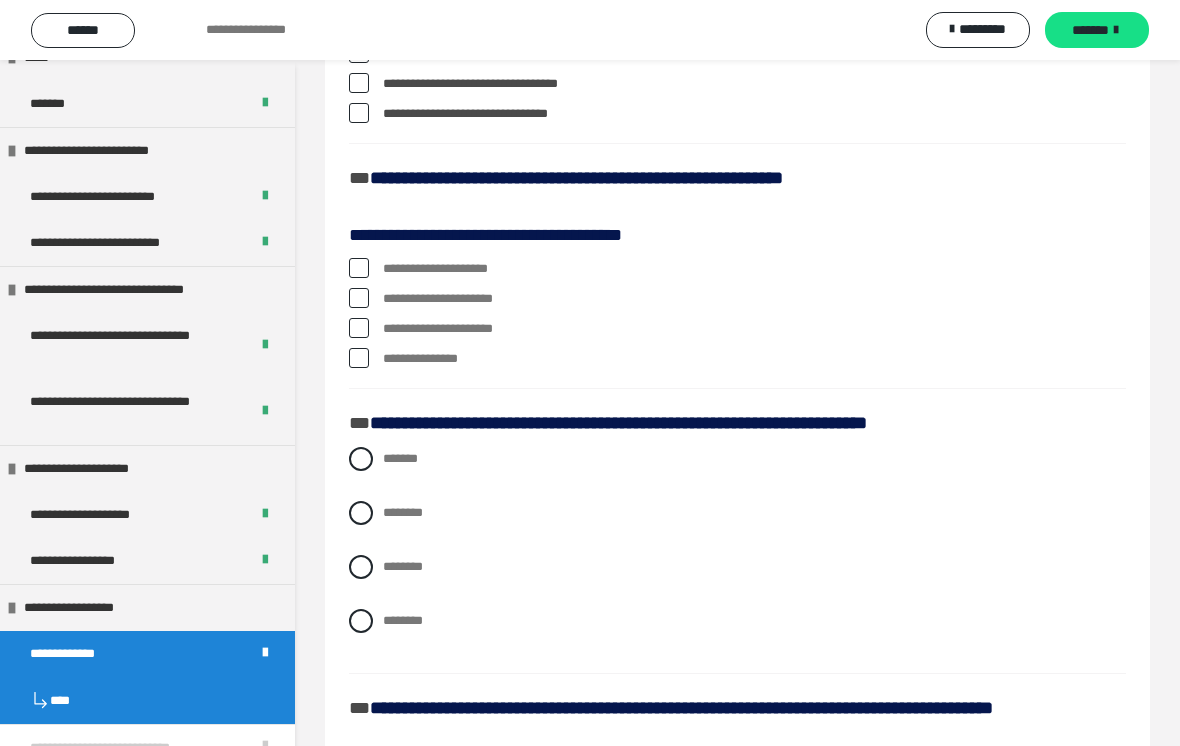 click at bounding box center (359, 83) 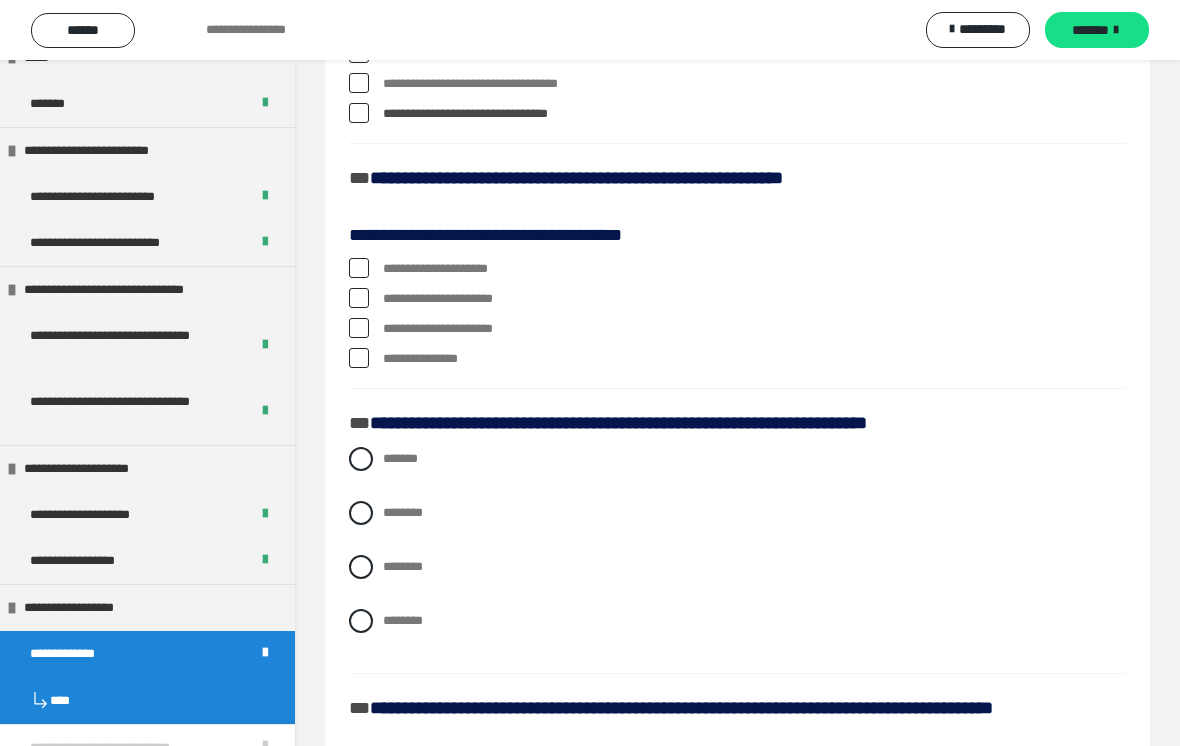 click on "**********" at bounding box center [737, 269] 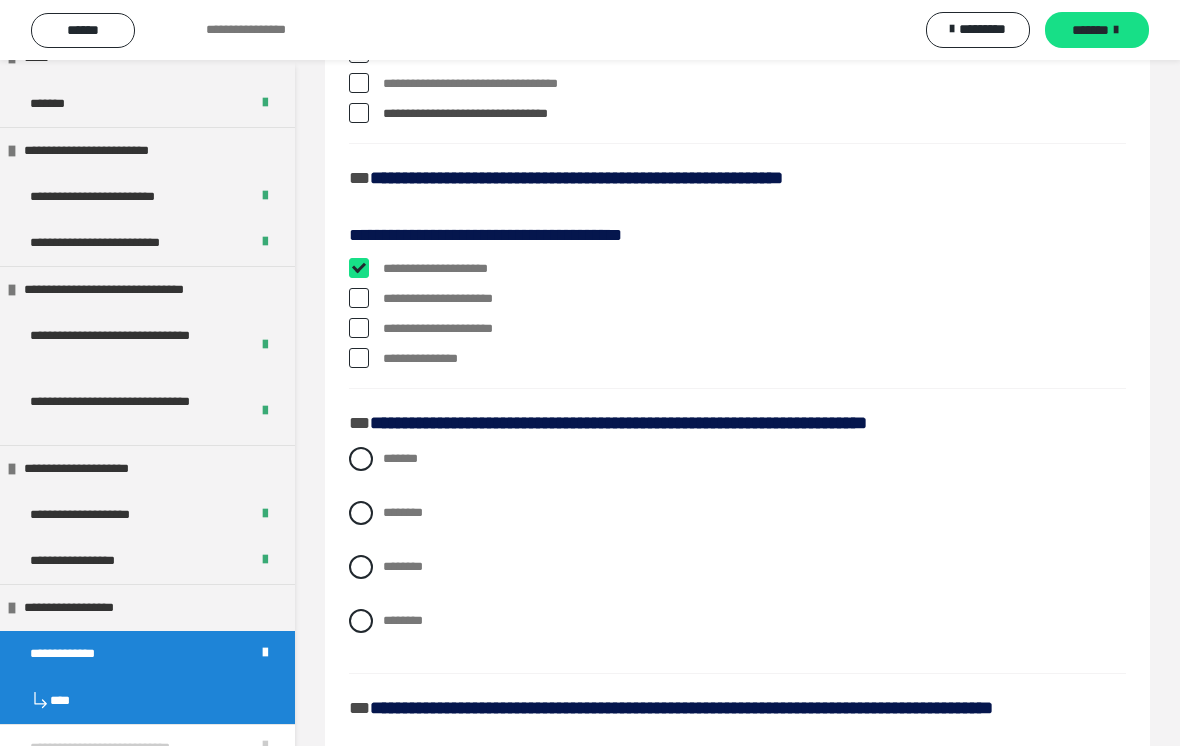 checkbox on "****" 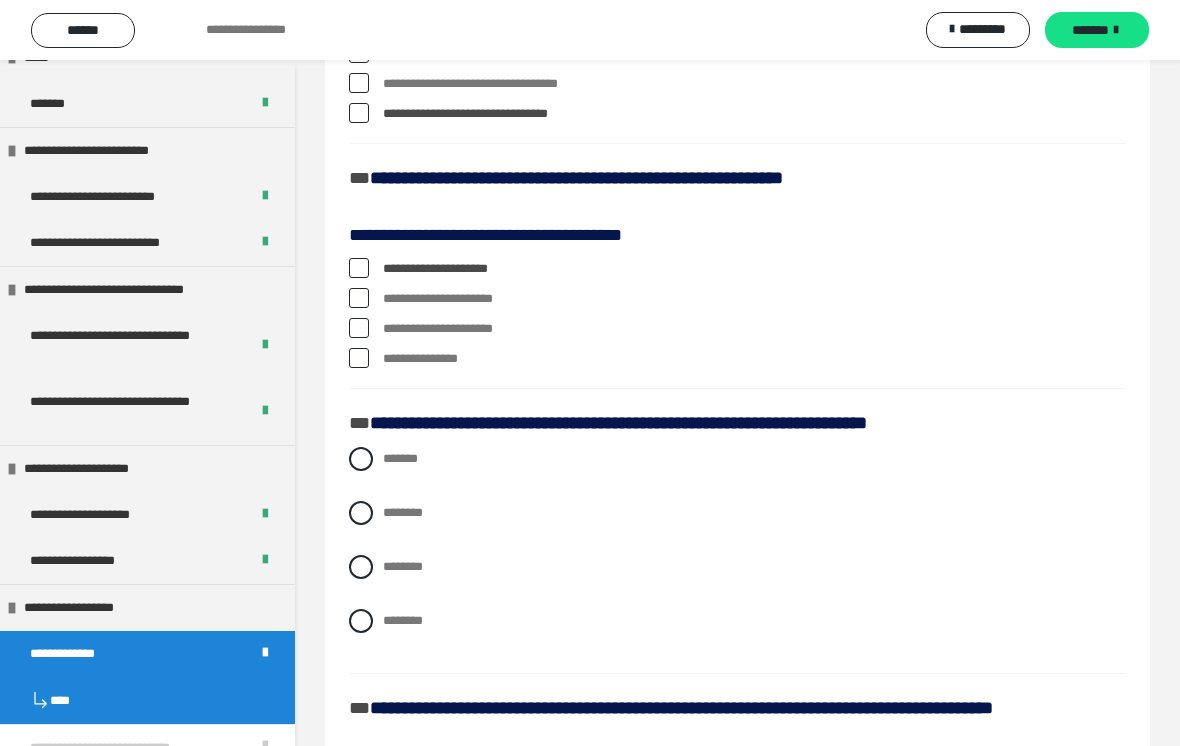 click on "**********" at bounding box center [737, 299] 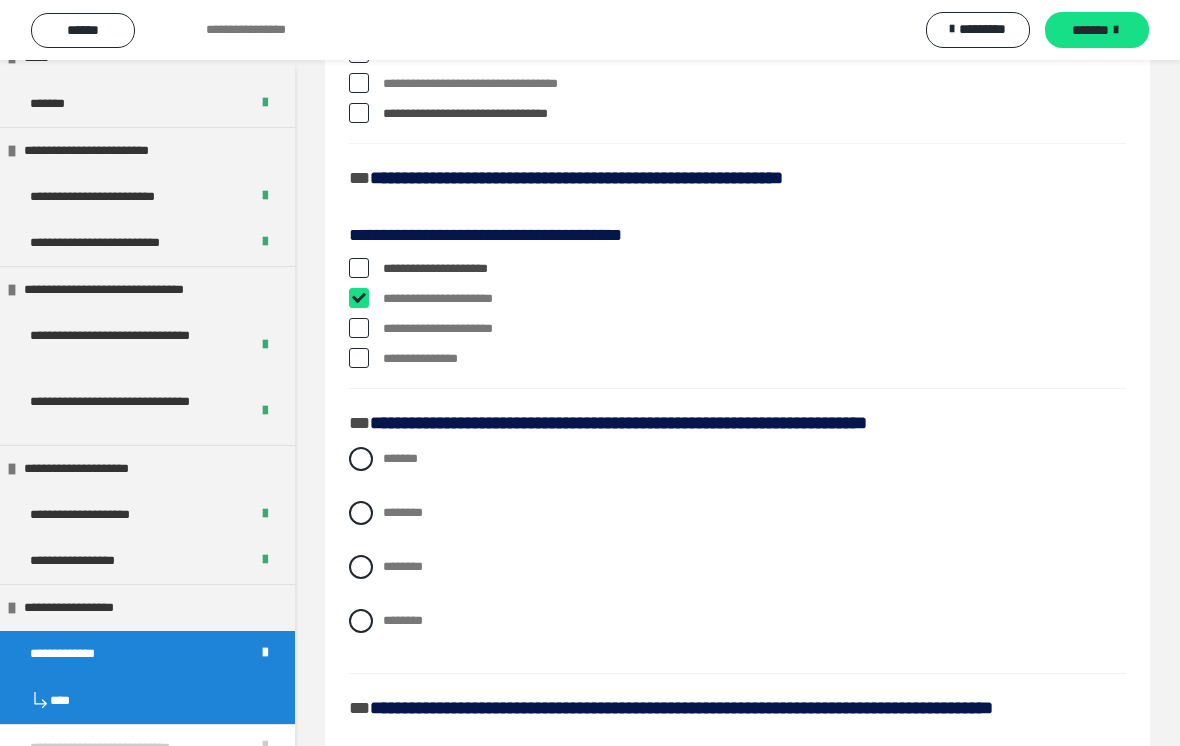 checkbox on "****" 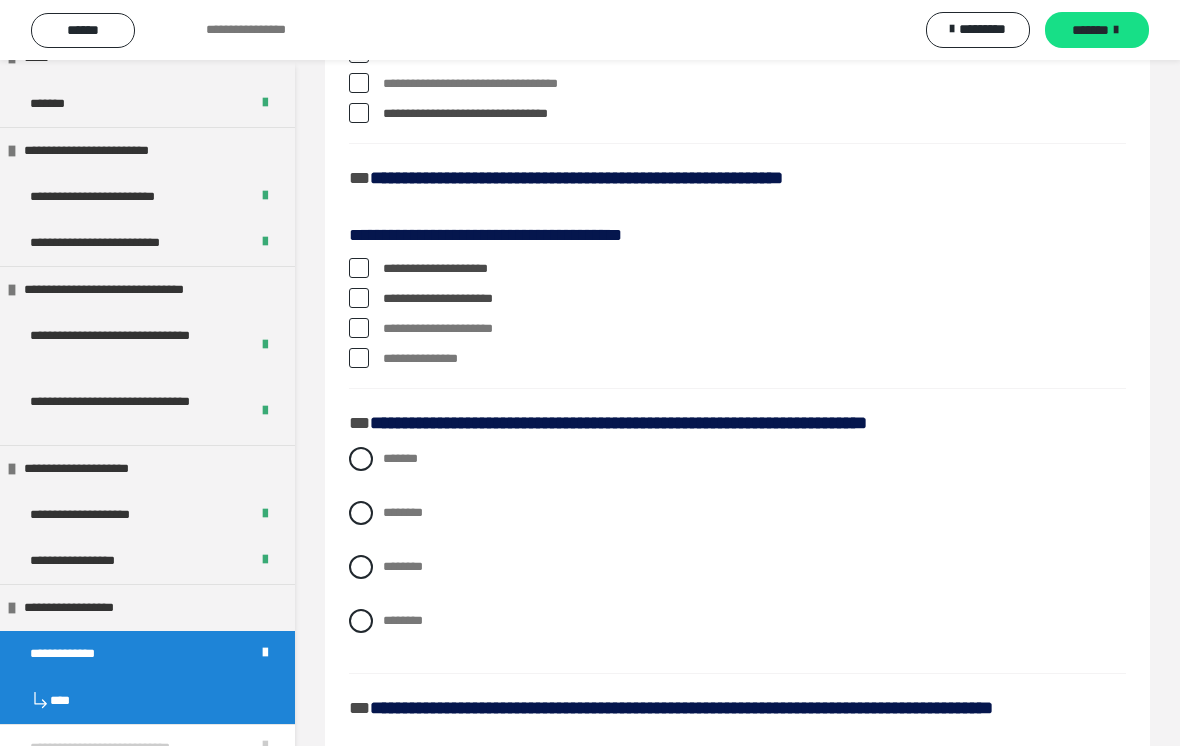 click at bounding box center (359, 328) 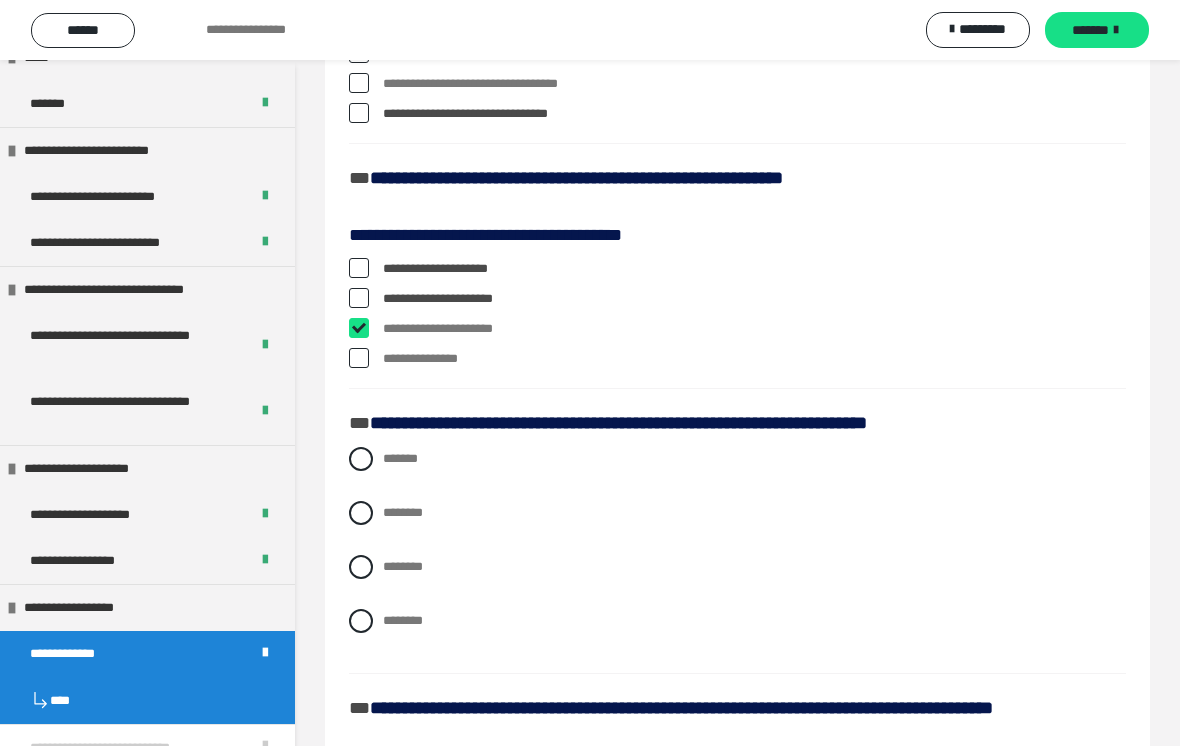 checkbox on "****" 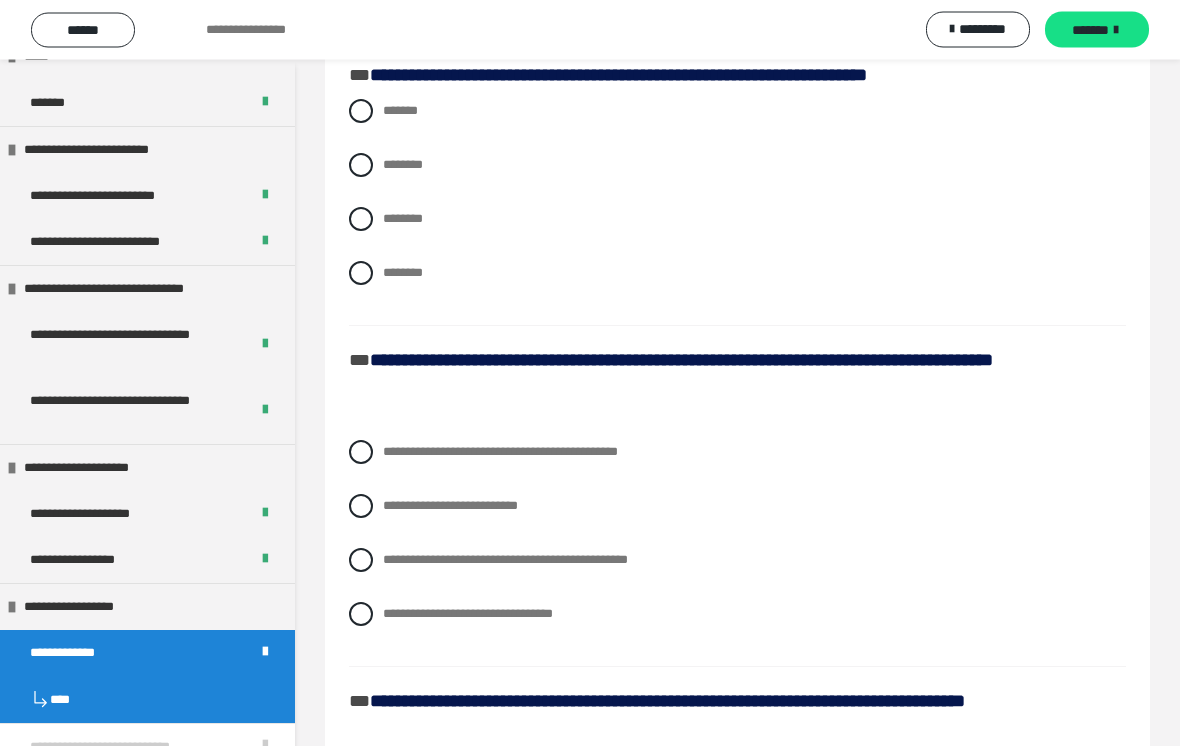 scroll, scrollTop: 1185, scrollLeft: 0, axis: vertical 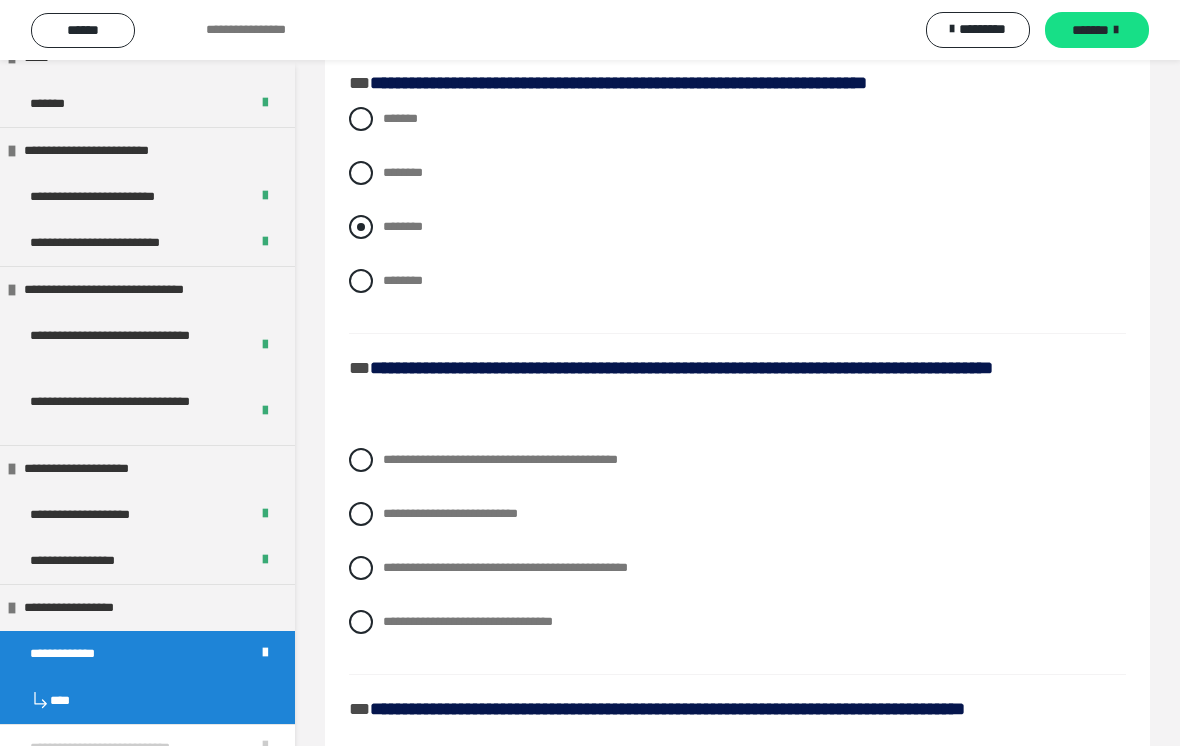 click at bounding box center [361, 227] 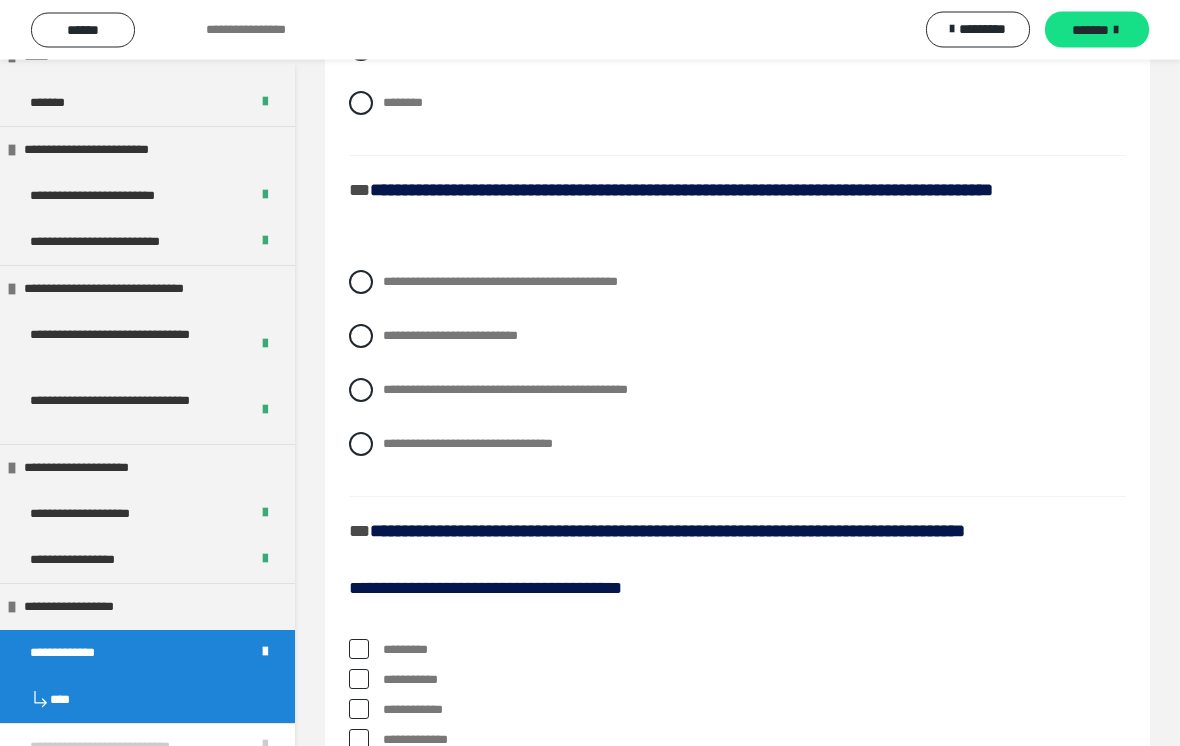 scroll, scrollTop: 1398, scrollLeft: 0, axis: vertical 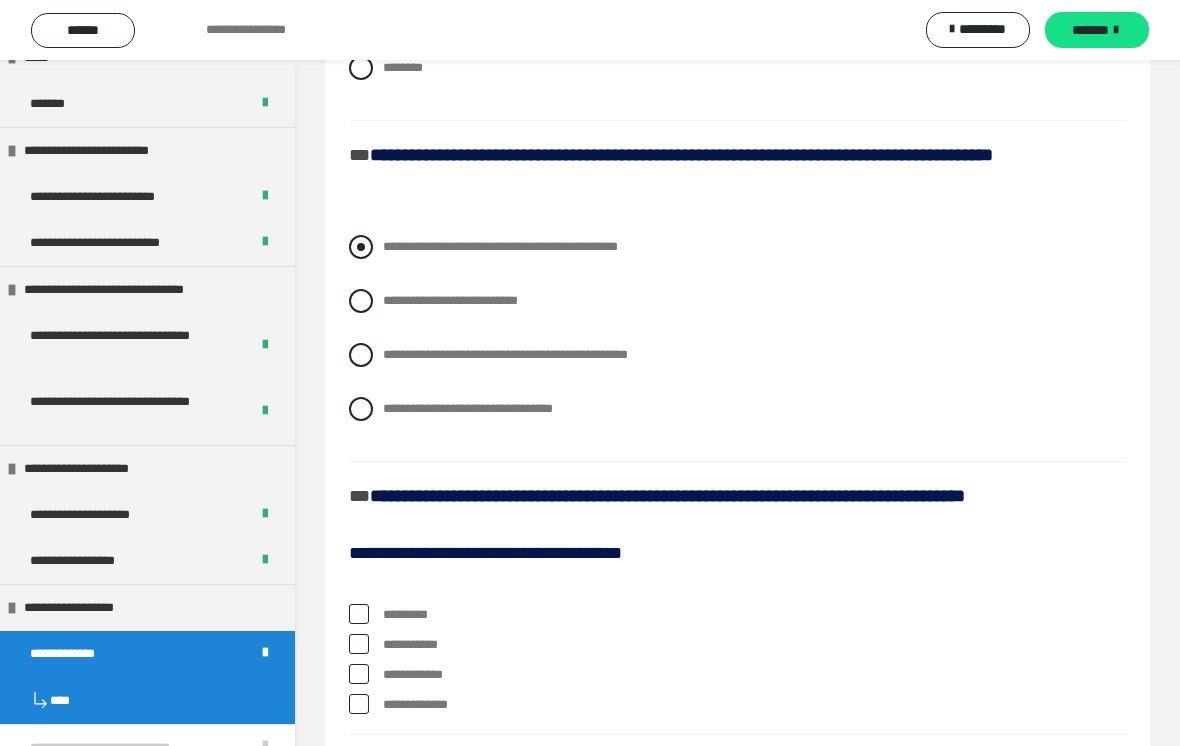 click at bounding box center [361, 247] 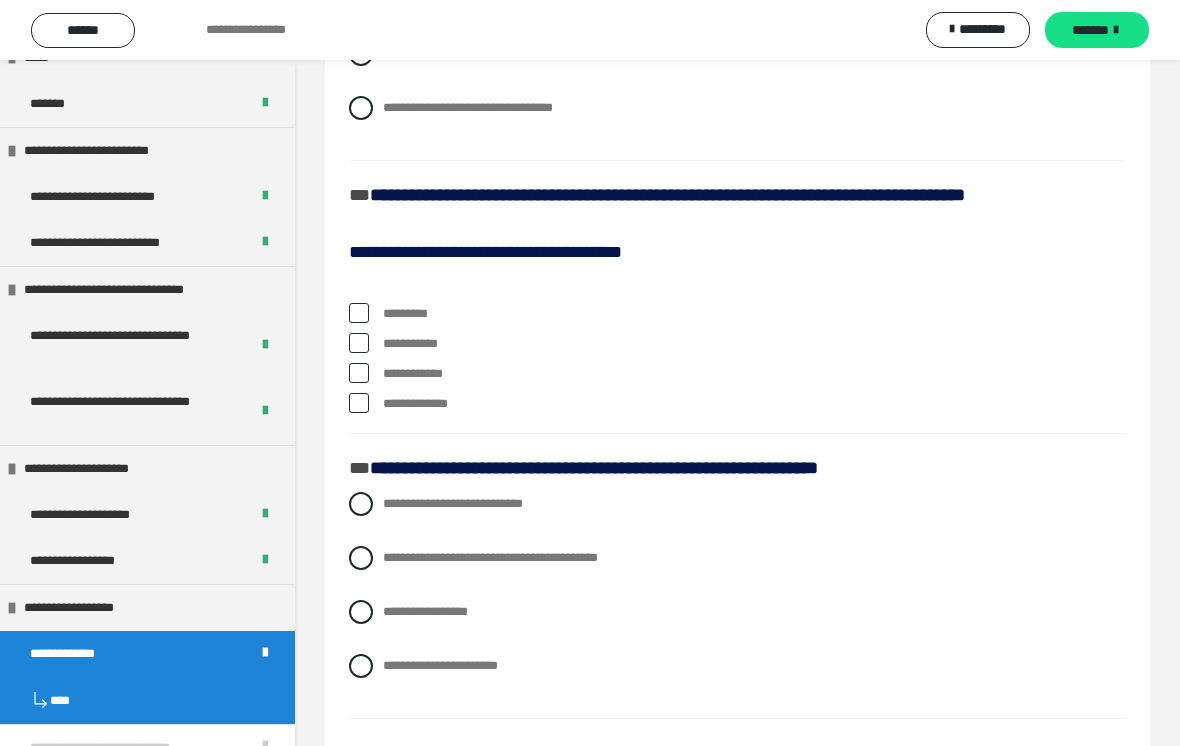 scroll, scrollTop: 1733, scrollLeft: 0, axis: vertical 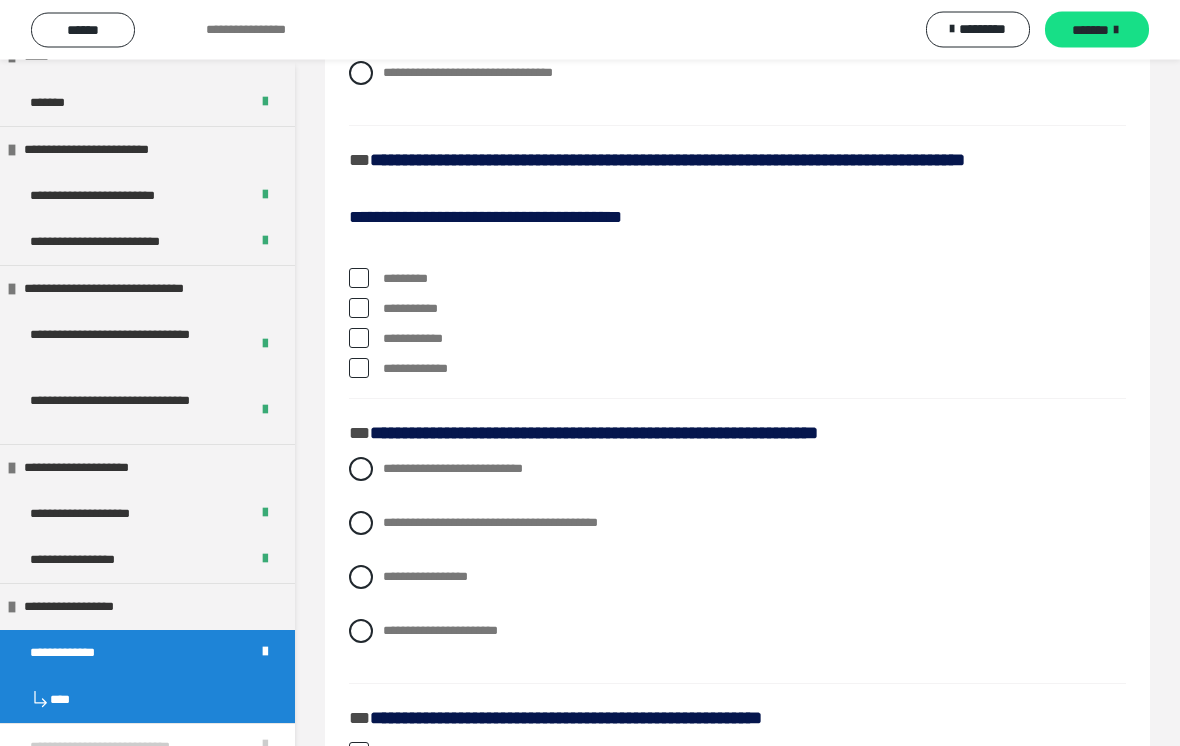 click at bounding box center [359, 279] 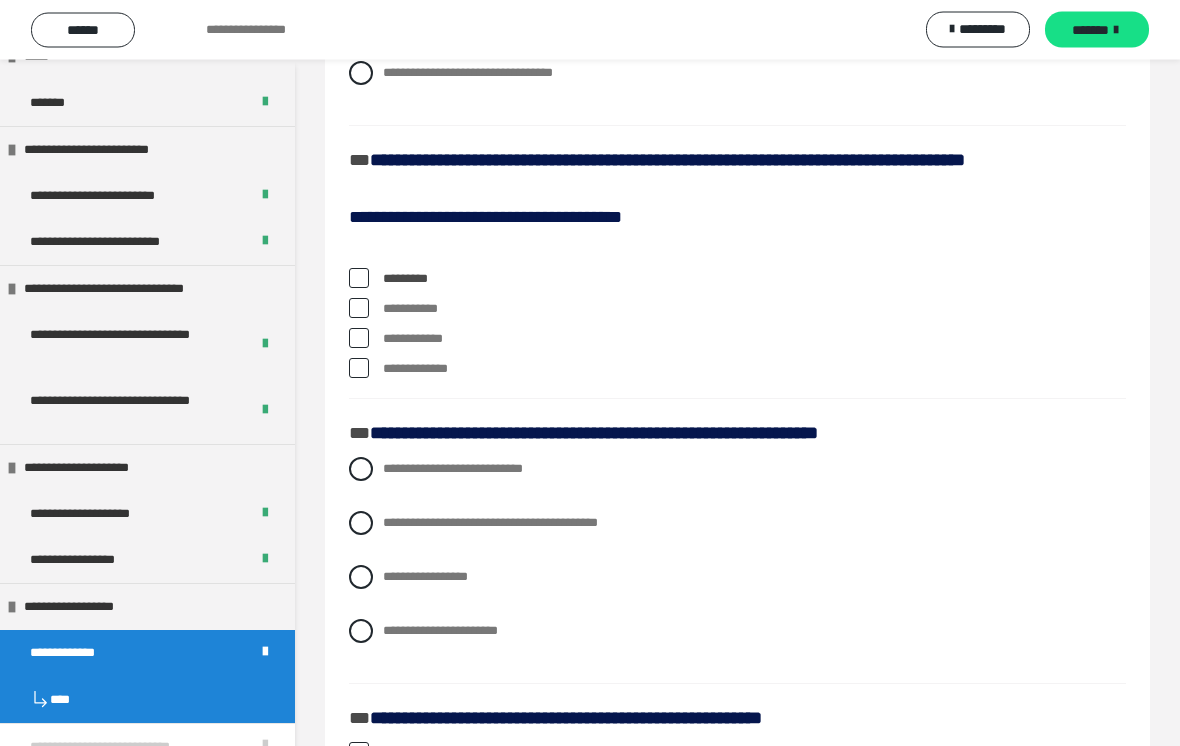 scroll, scrollTop: 1734, scrollLeft: 0, axis: vertical 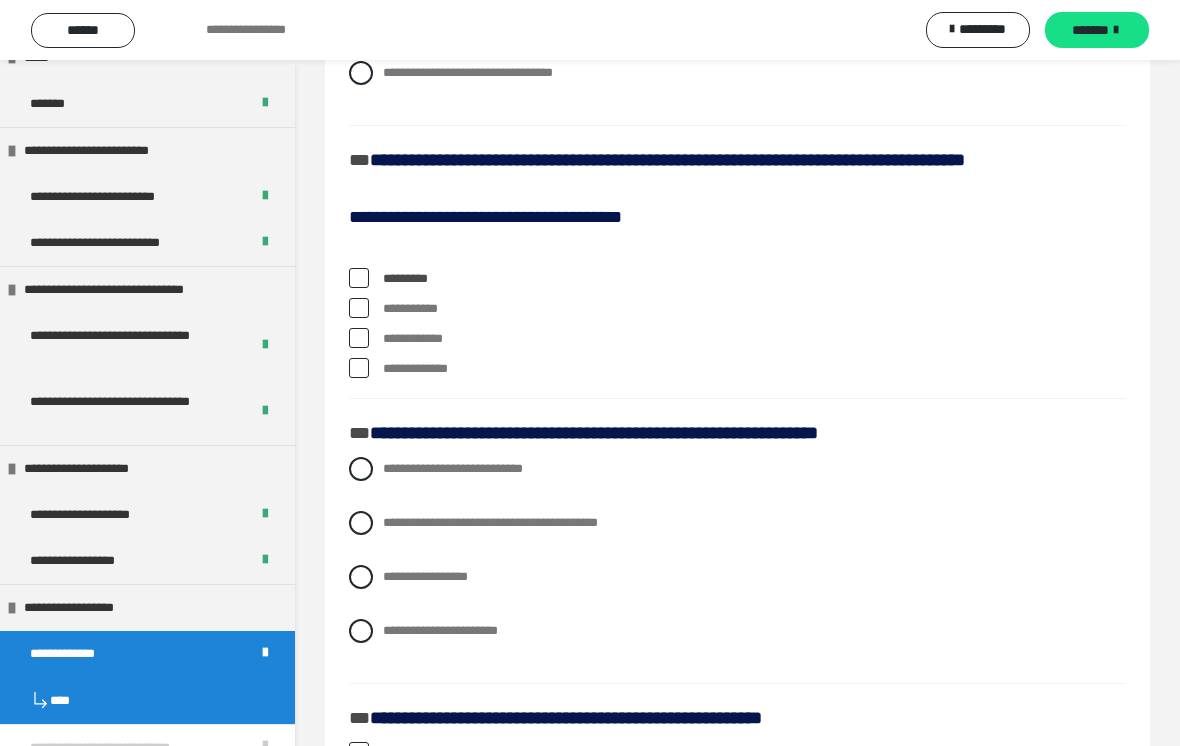 click on "*********" at bounding box center (737, 279) 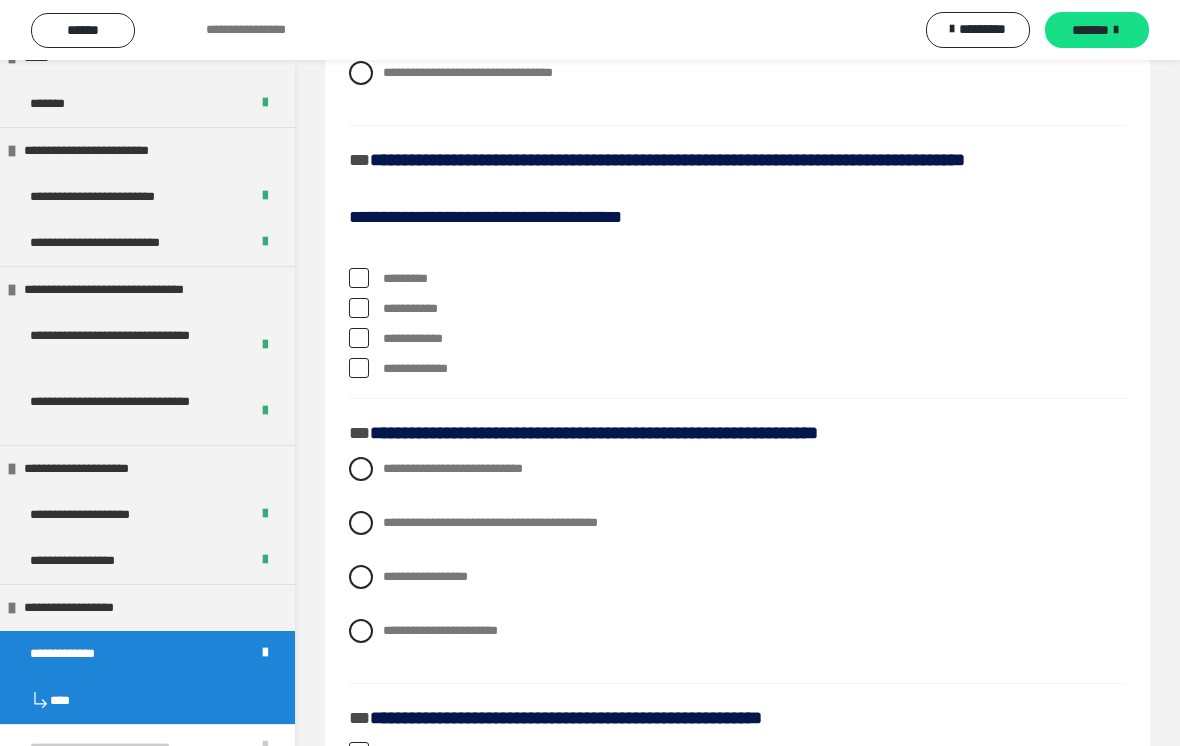 click at bounding box center [359, 338] 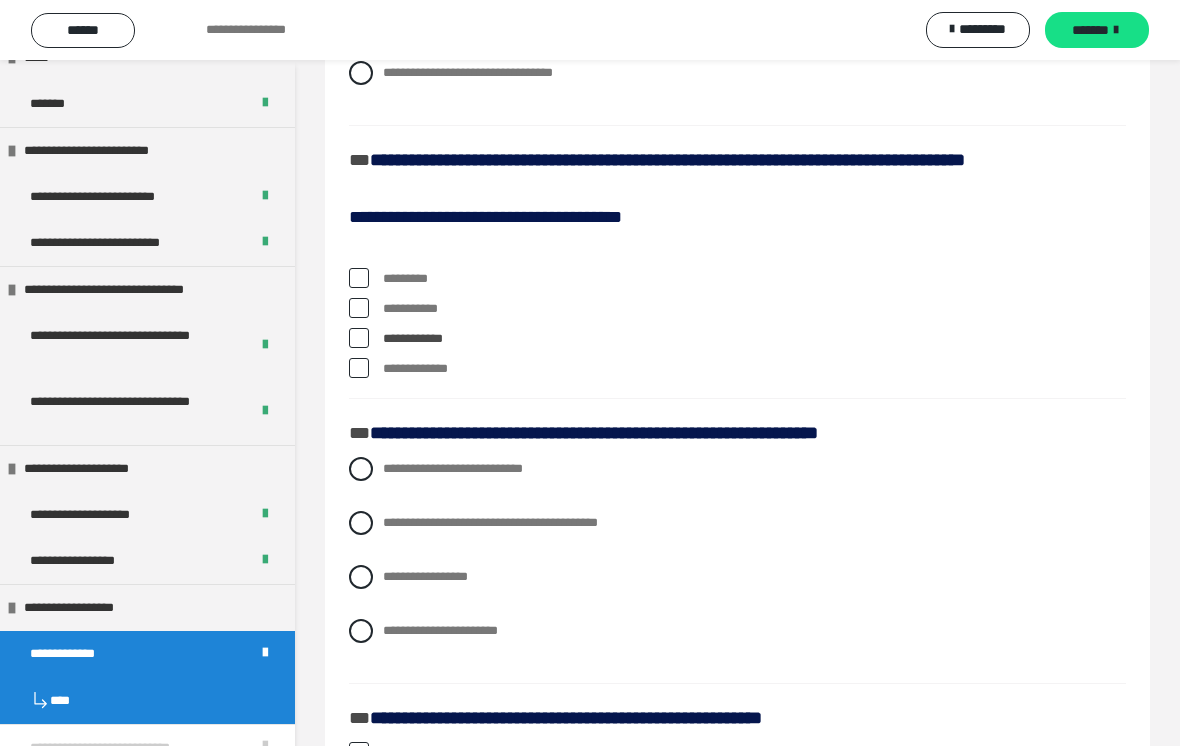 click at bounding box center [359, 338] 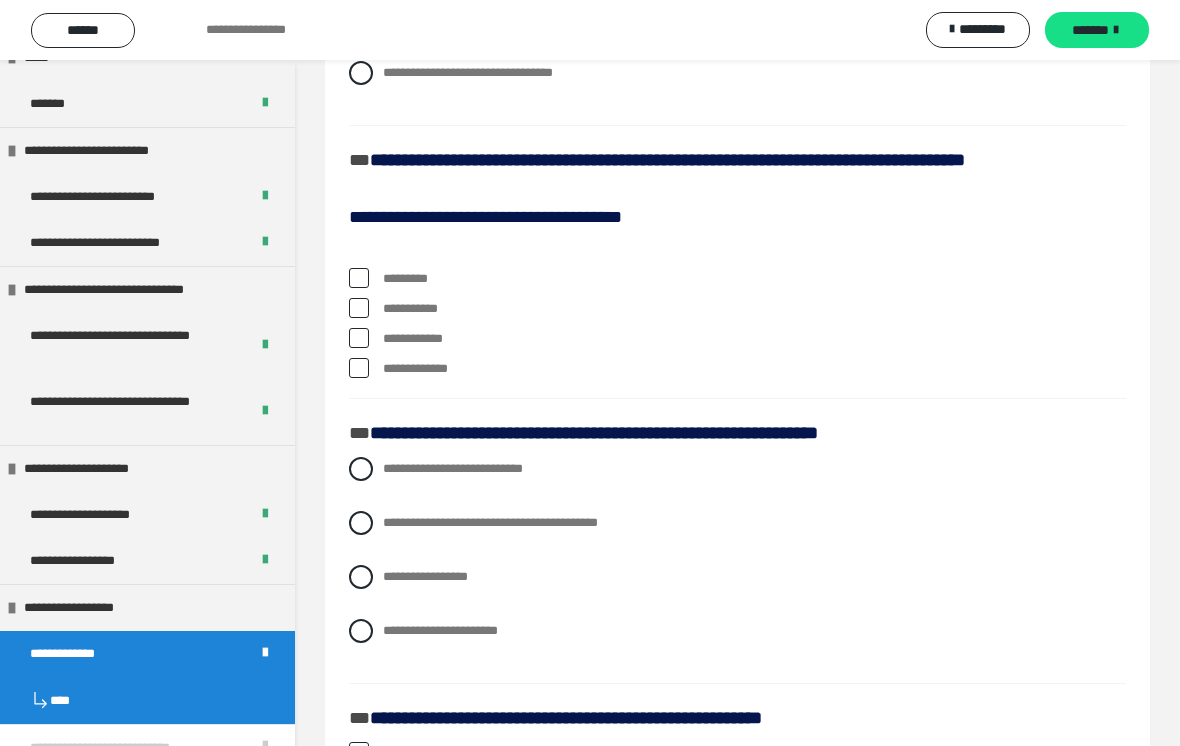 click at bounding box center (359, 338) 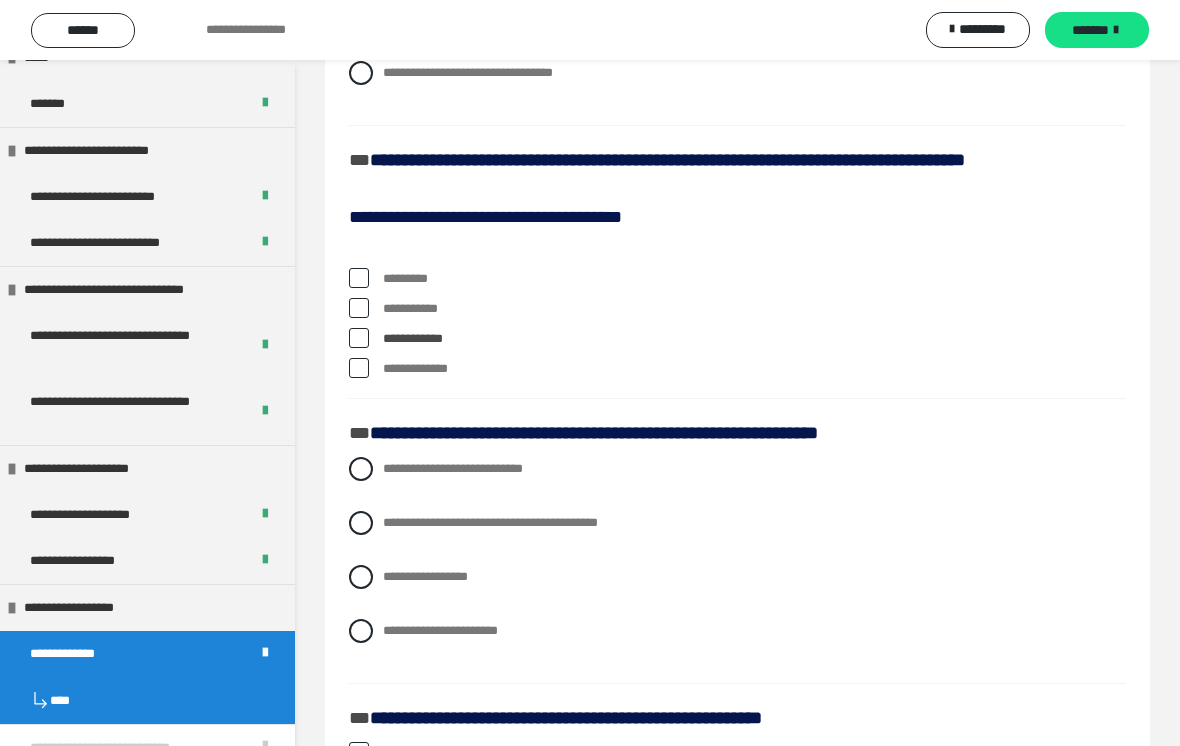 click at bounding box center (359, 338) 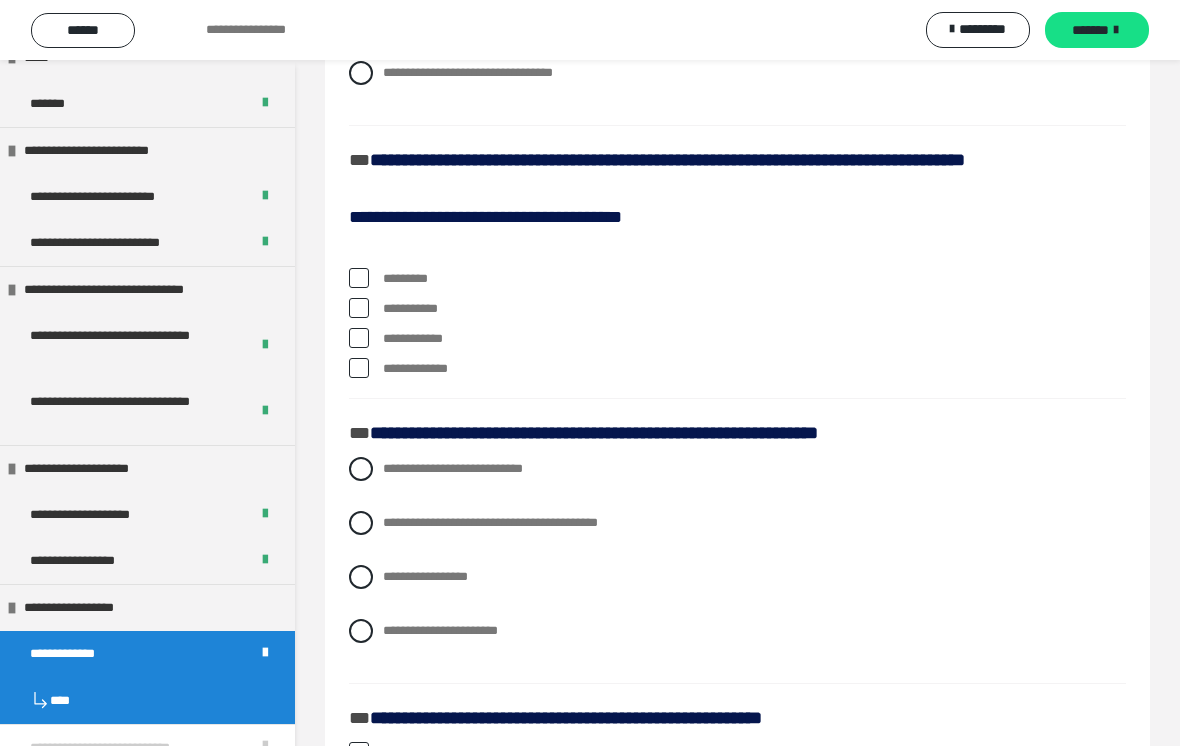 click at bounding box center [359, 368] 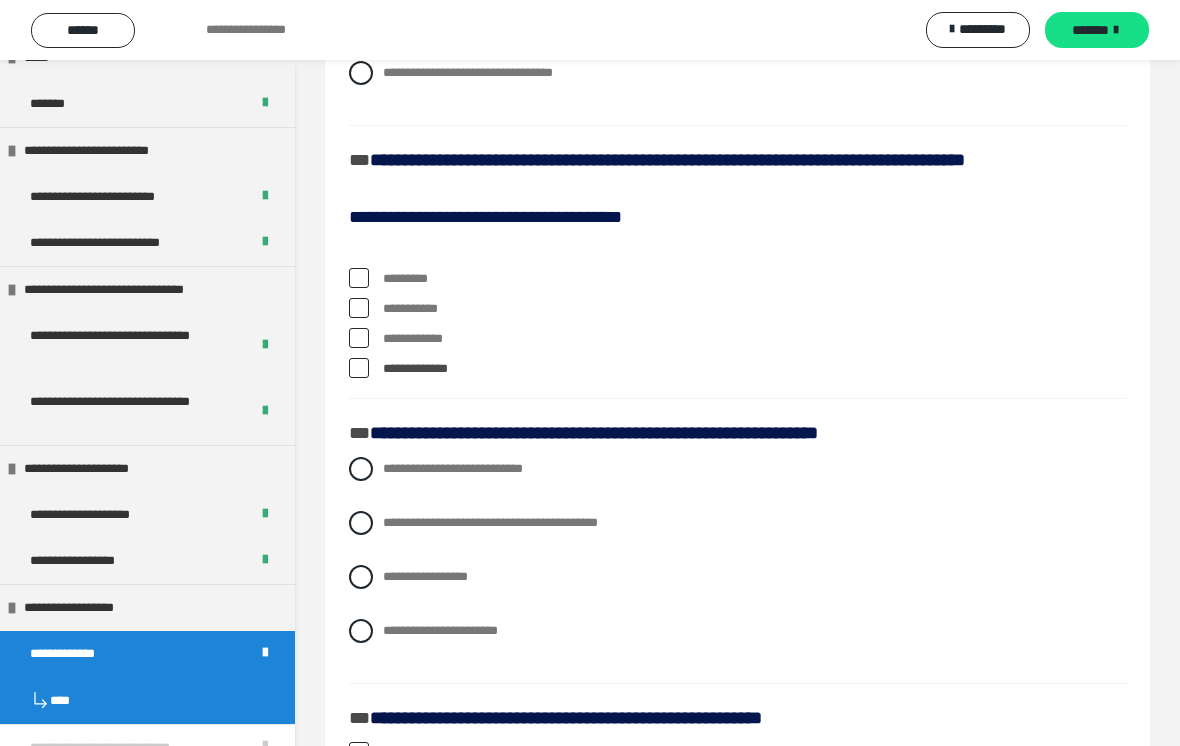 click at bounding box center [359, 368] 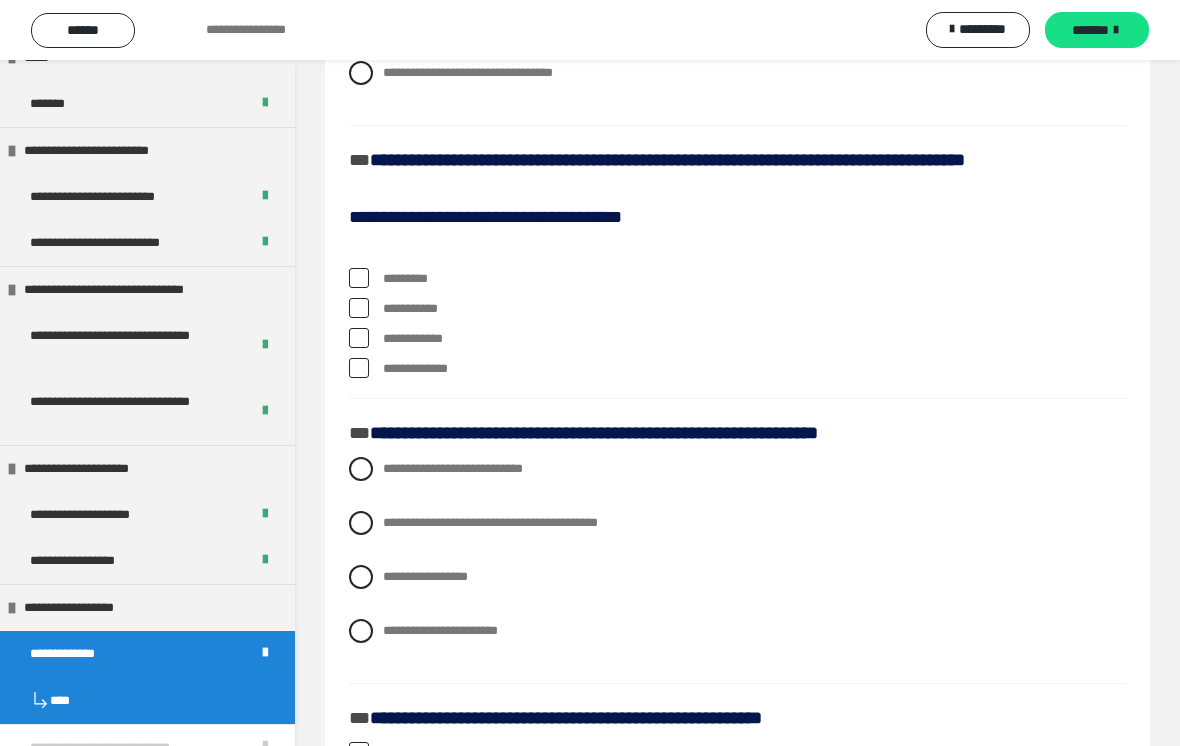 click at bounding box center (359, 308) 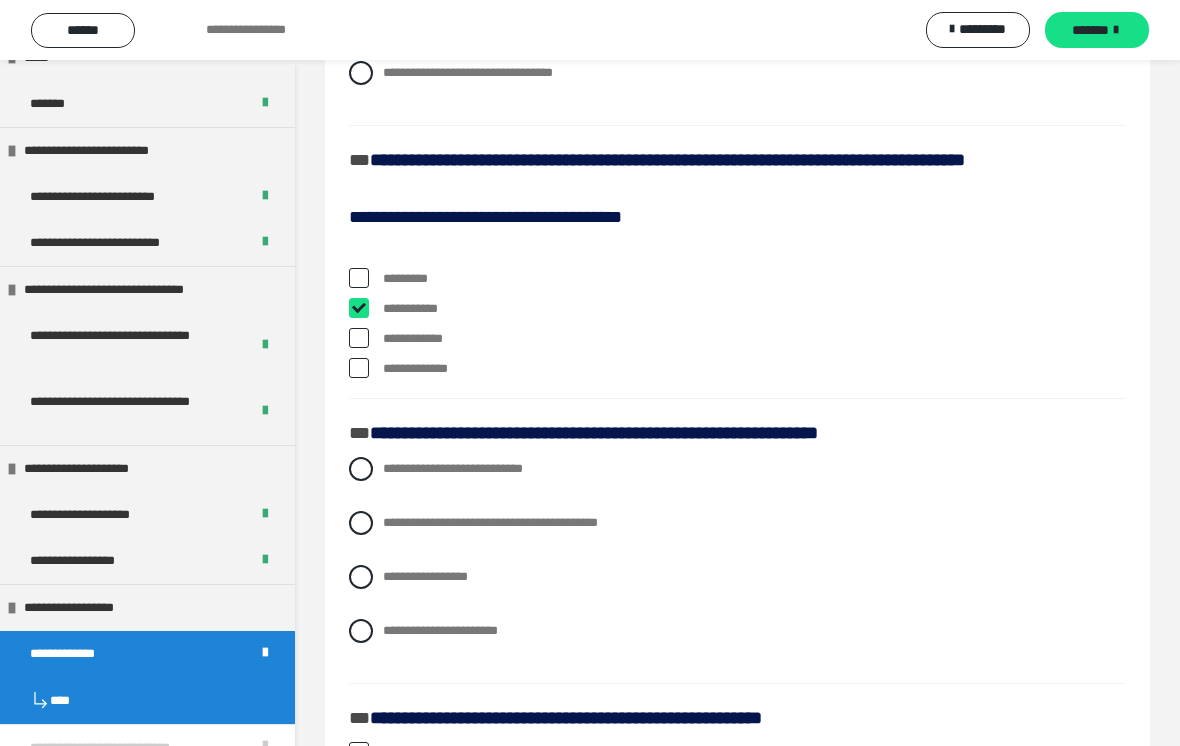 checkbox on "****" 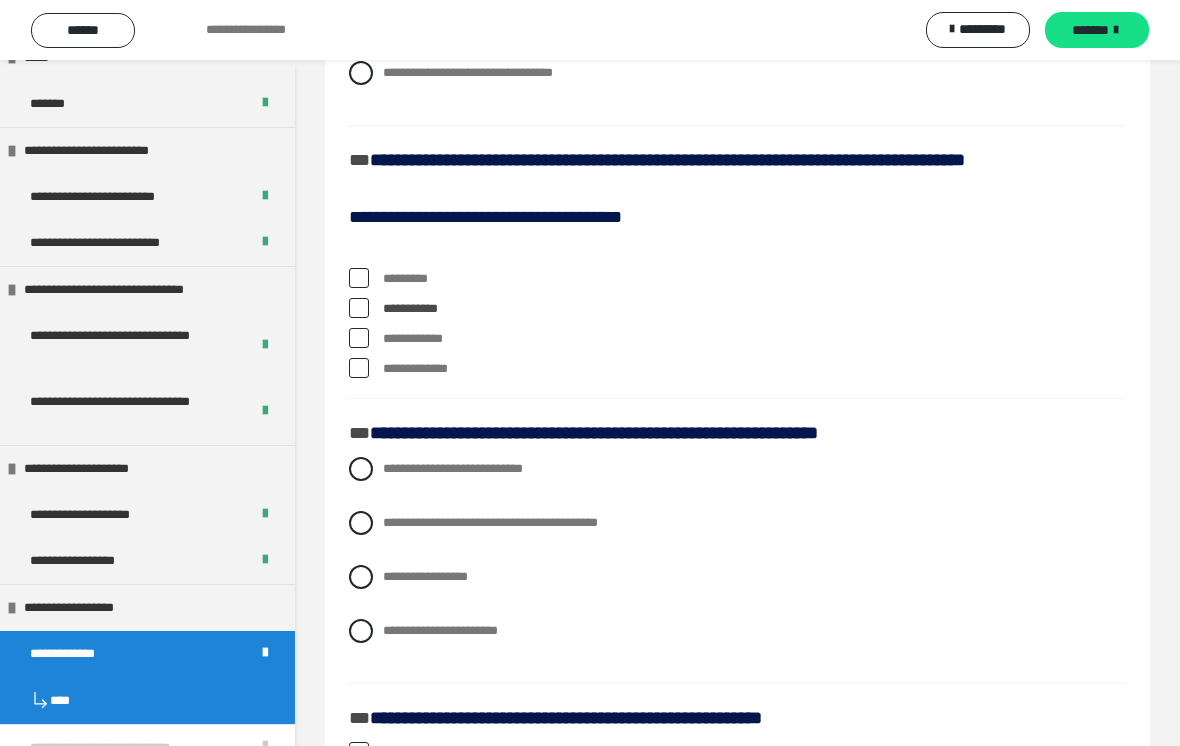 click at bounding box center (359, 338) 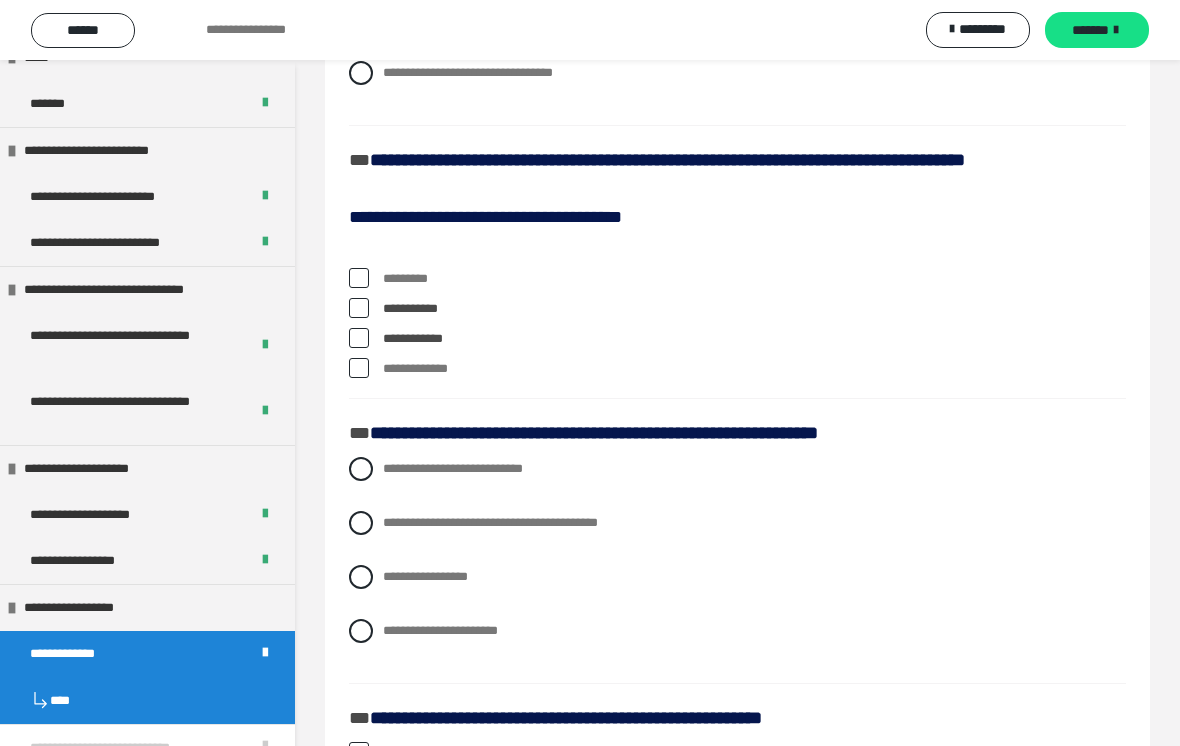 click at bounding box center [359, 338] 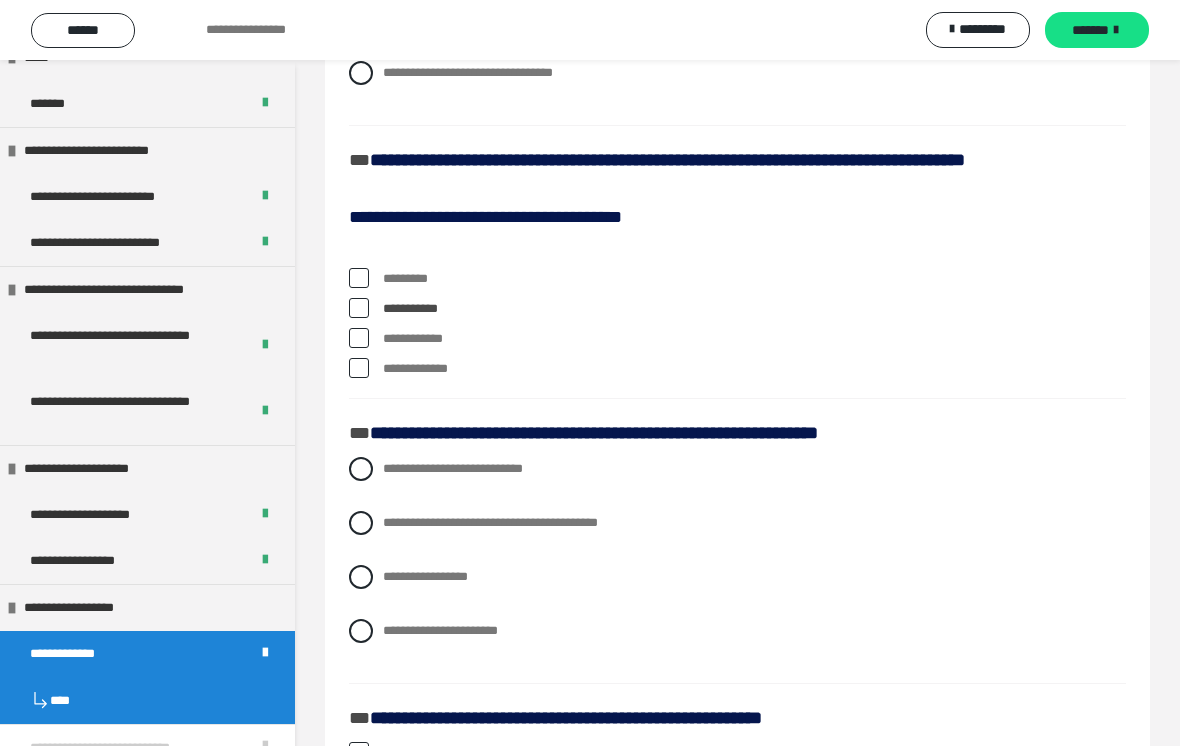 click at bounding box center (359, 368) 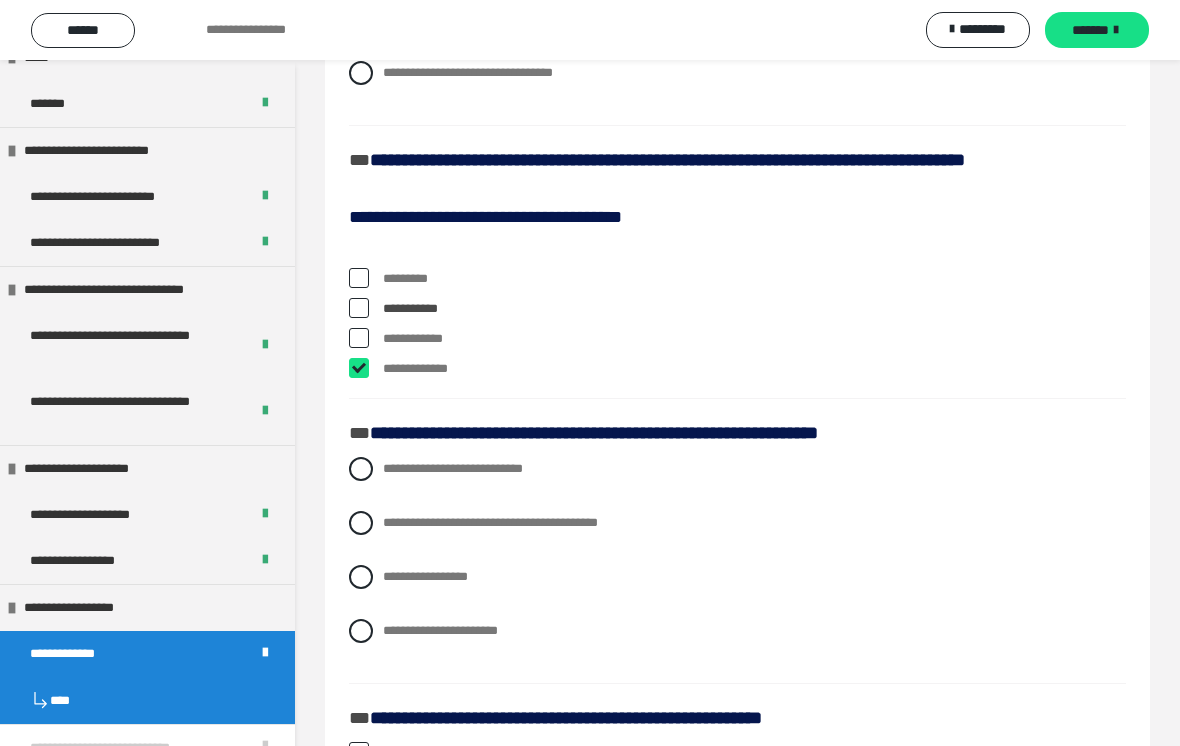 checkbox on "****" 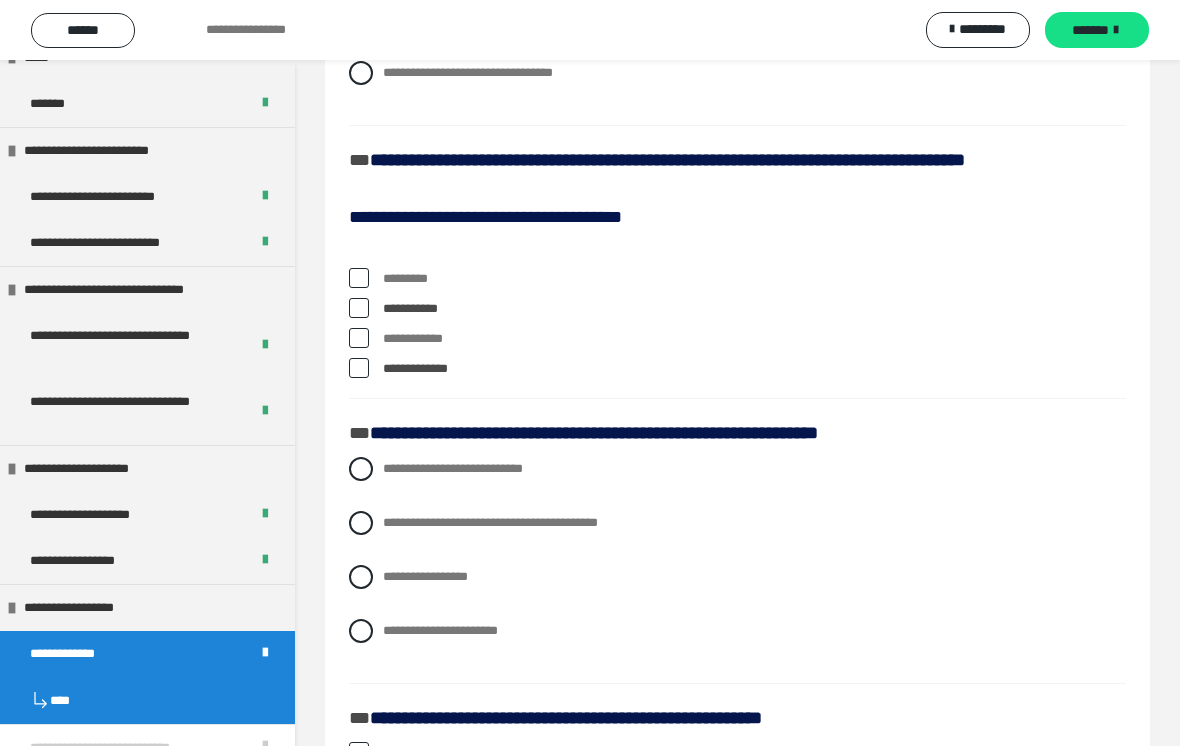 click at bounding box center (359, 338) 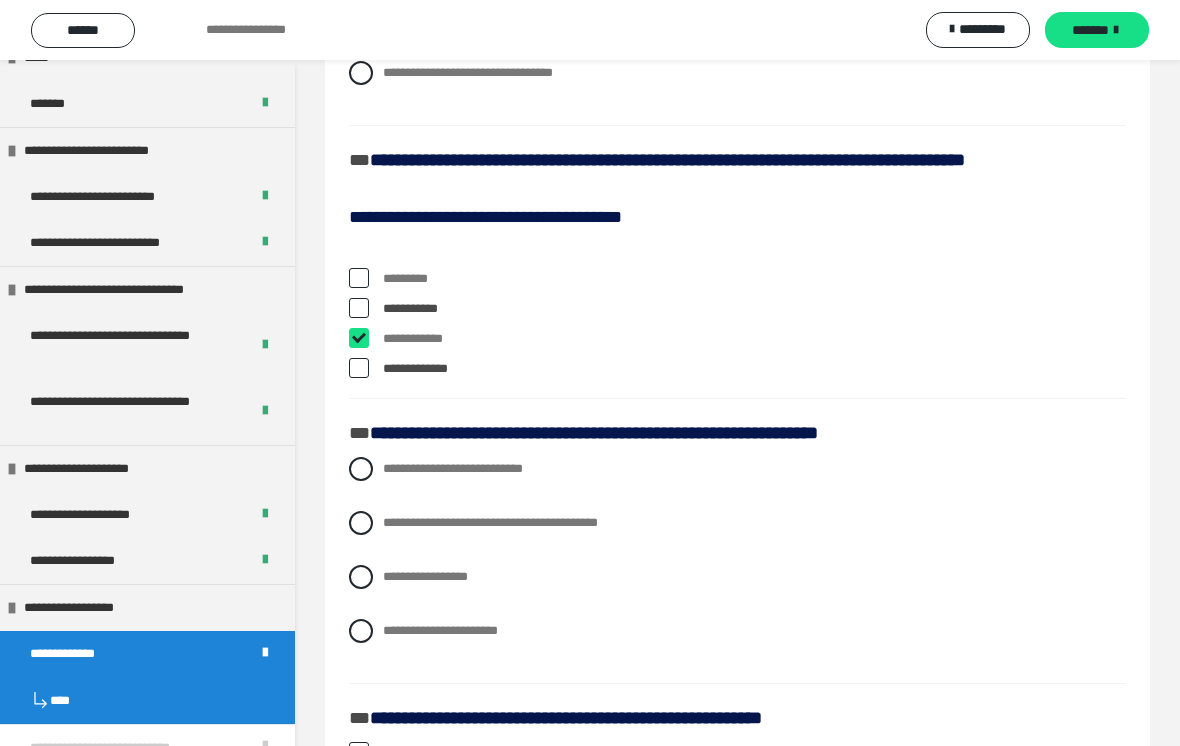 checkbox on "****" 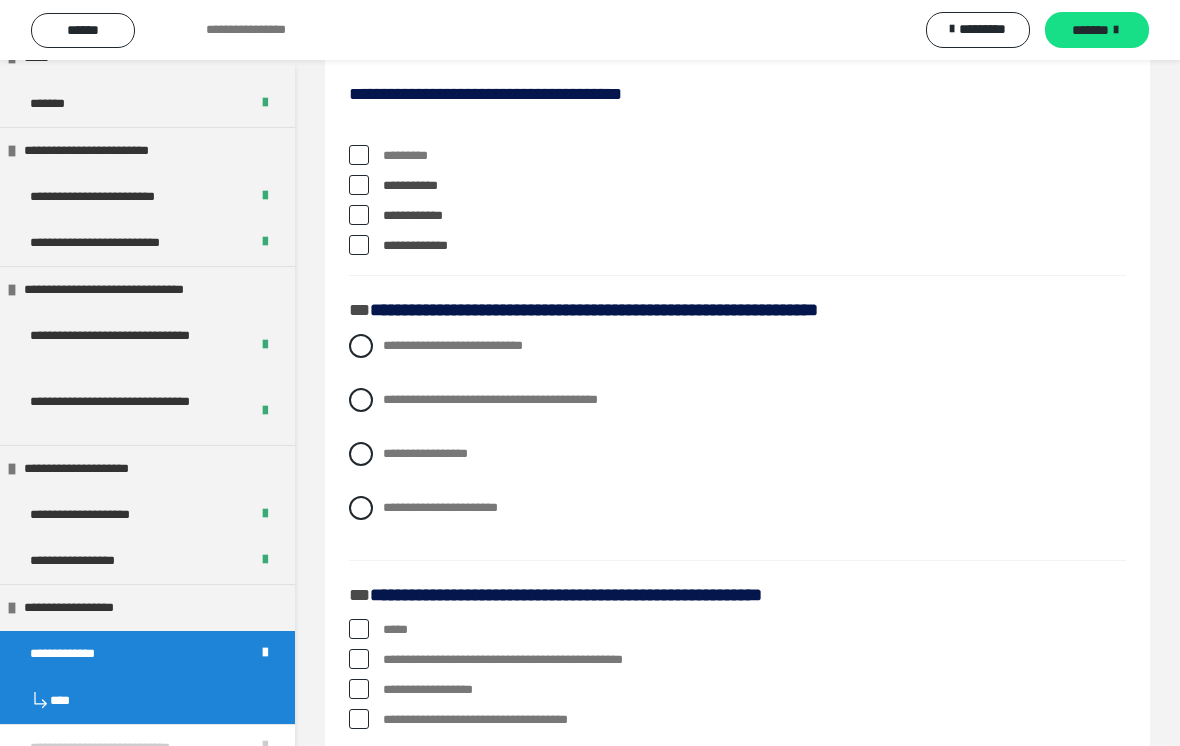 scroll, scrollTop: 1858, scrollLeft: 0, axis: vertical 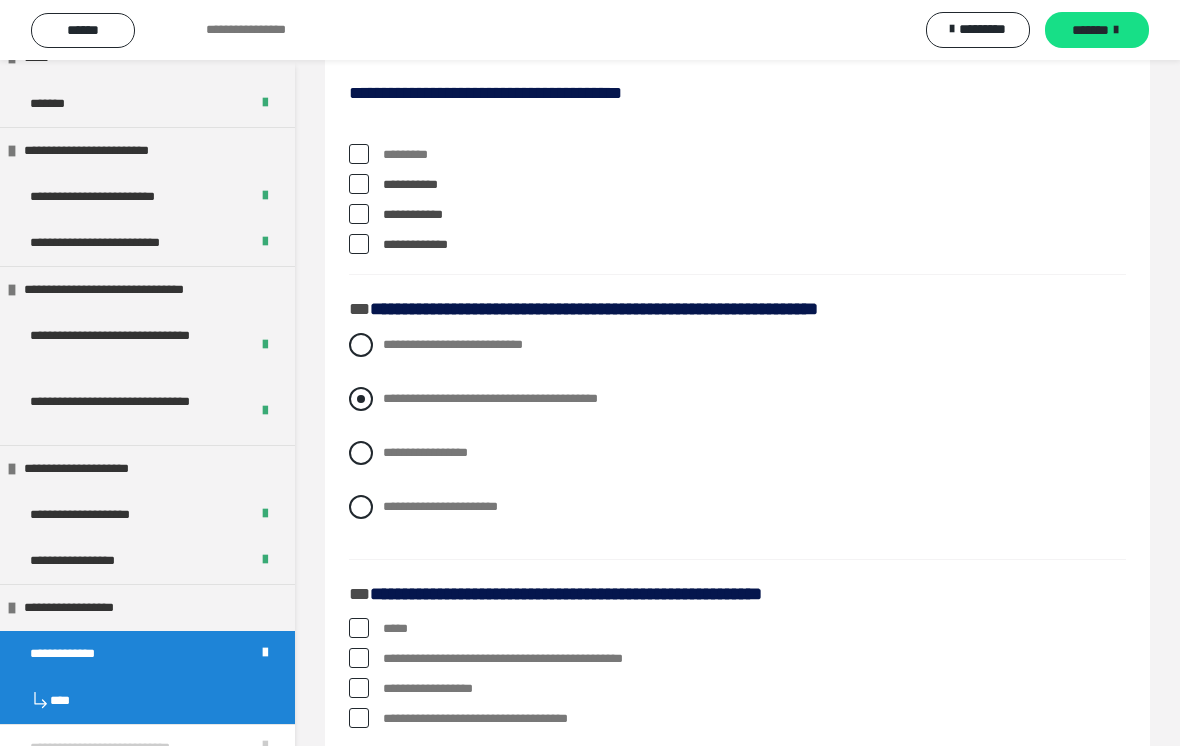 click at bounding box center (361, 399) 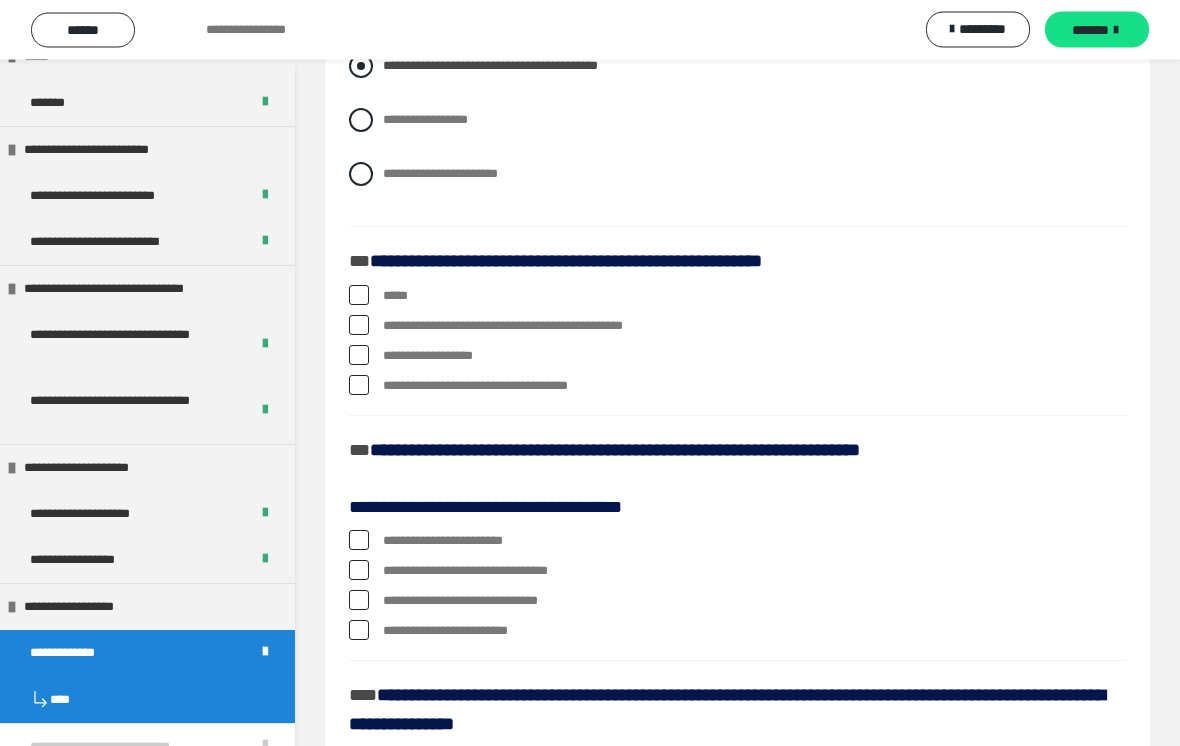scroll, scrollTop: 2207, scrollLeft: 0, axis: vertical 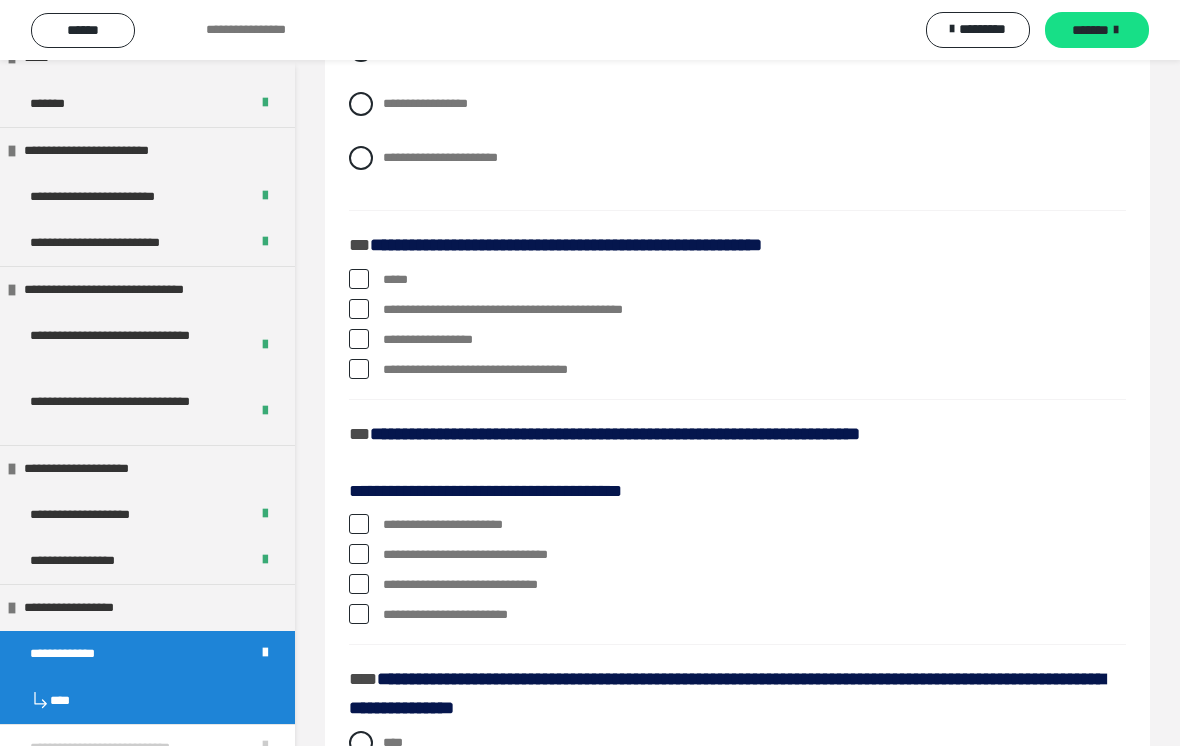 click at bounding box center (359, 309) 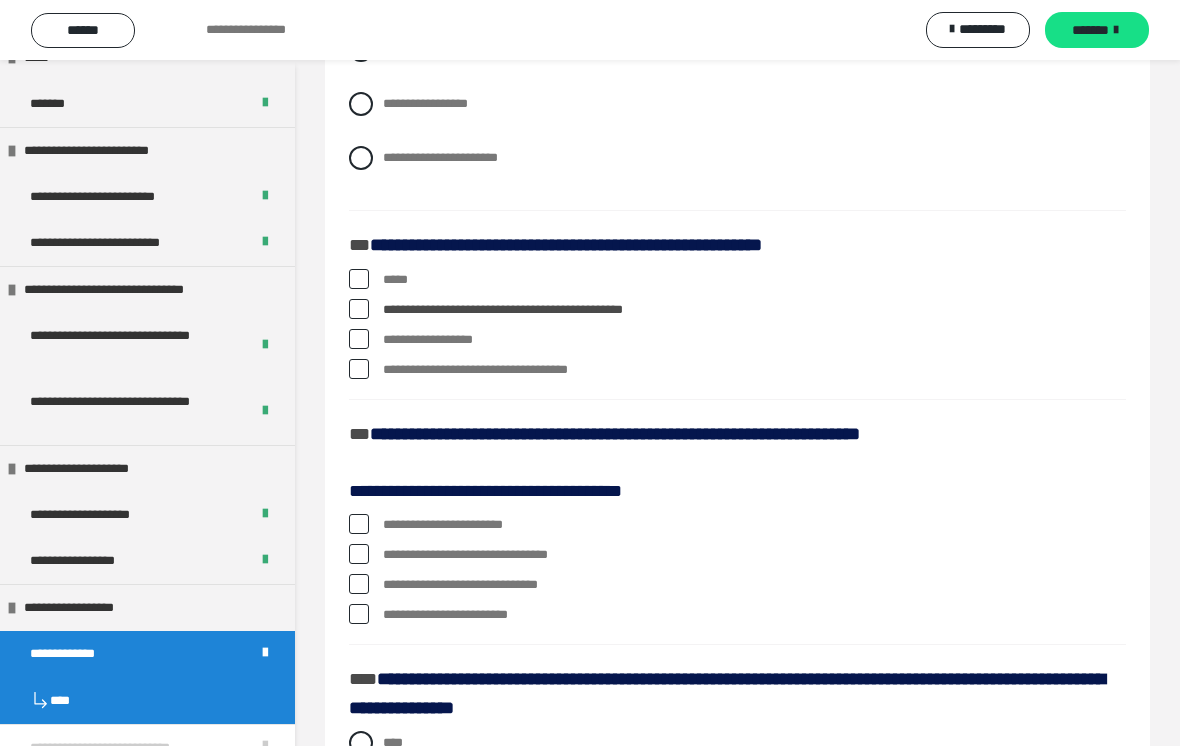 click at bounding box center [359, 369] 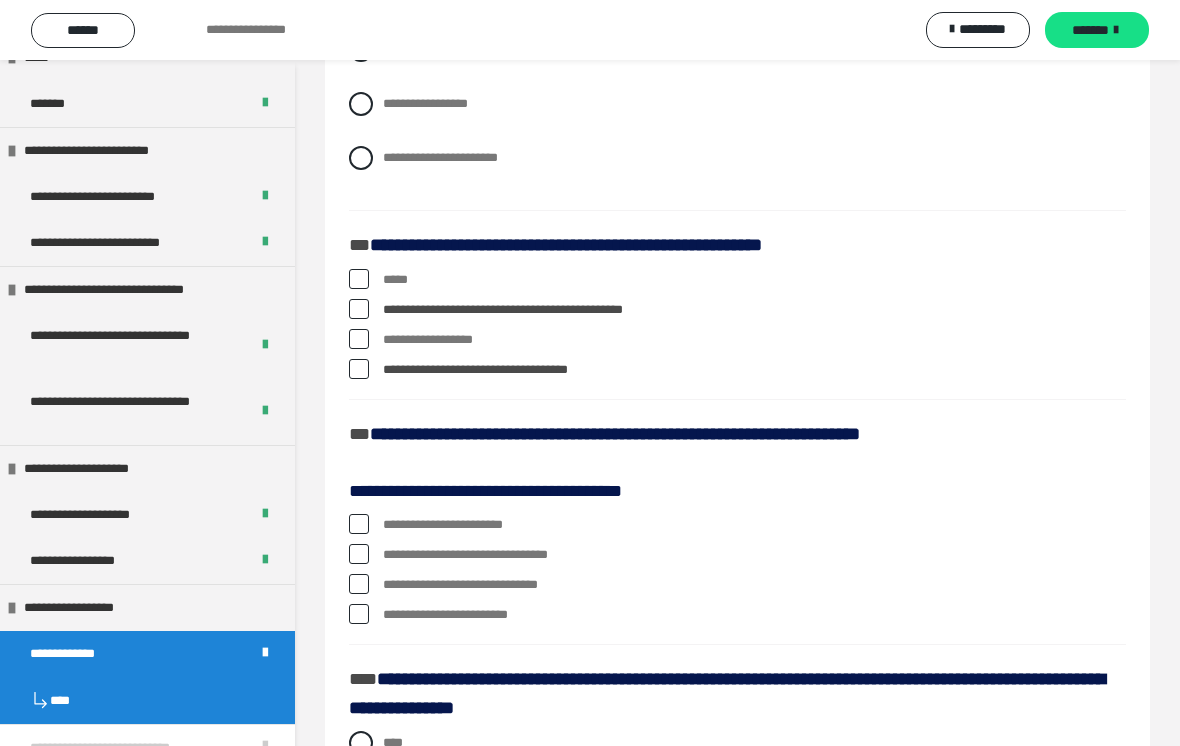 click at bounding box center (359, 369) 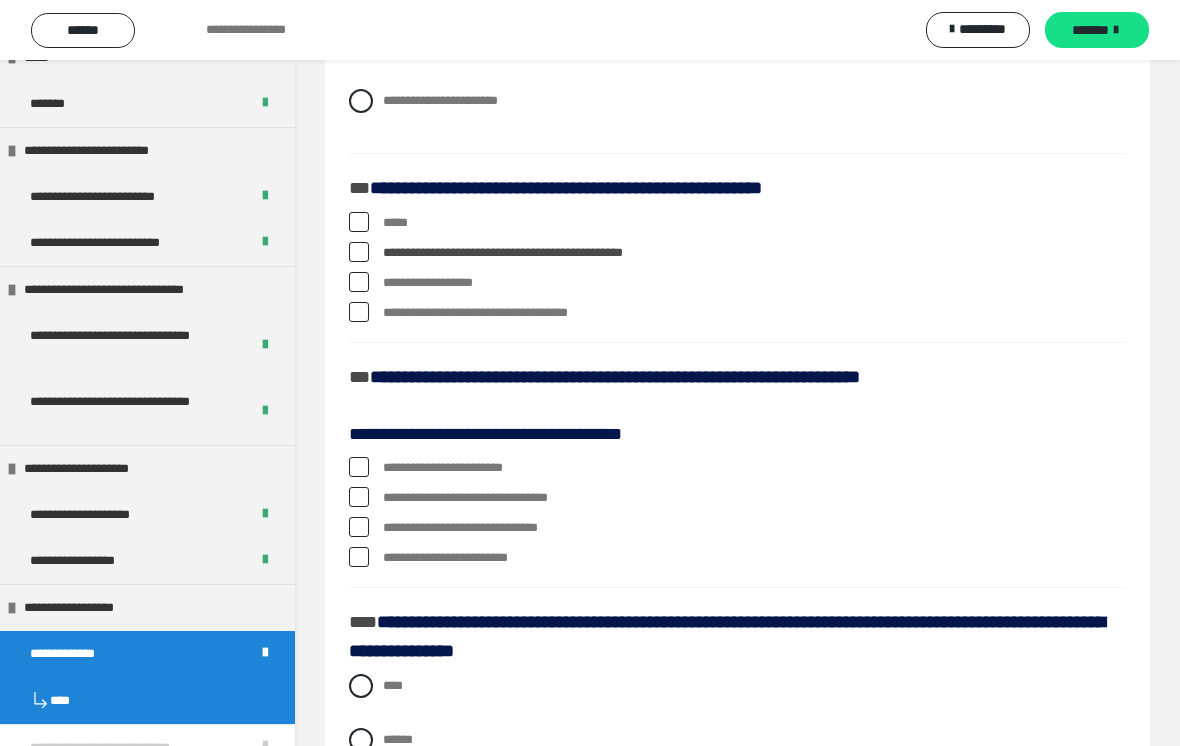 scroll, scrollTop: 2415, scrollLeft: 0, axis: vertical 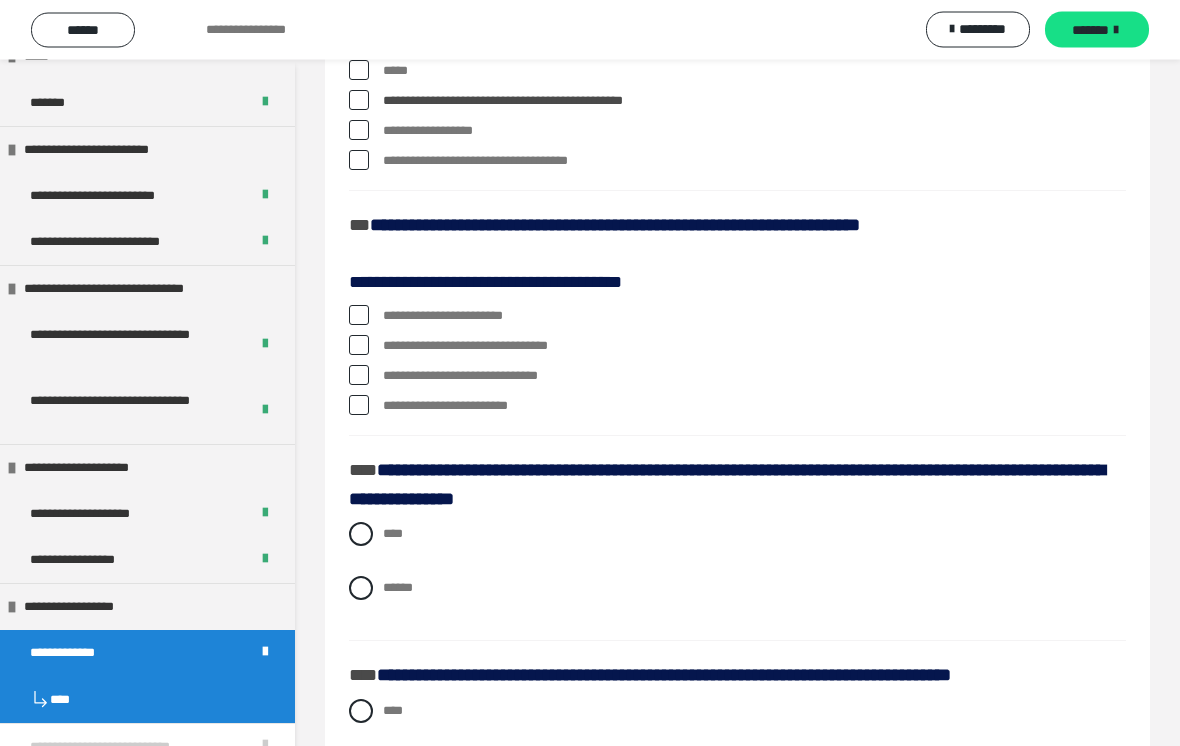 click at bounding box center (359, 316) 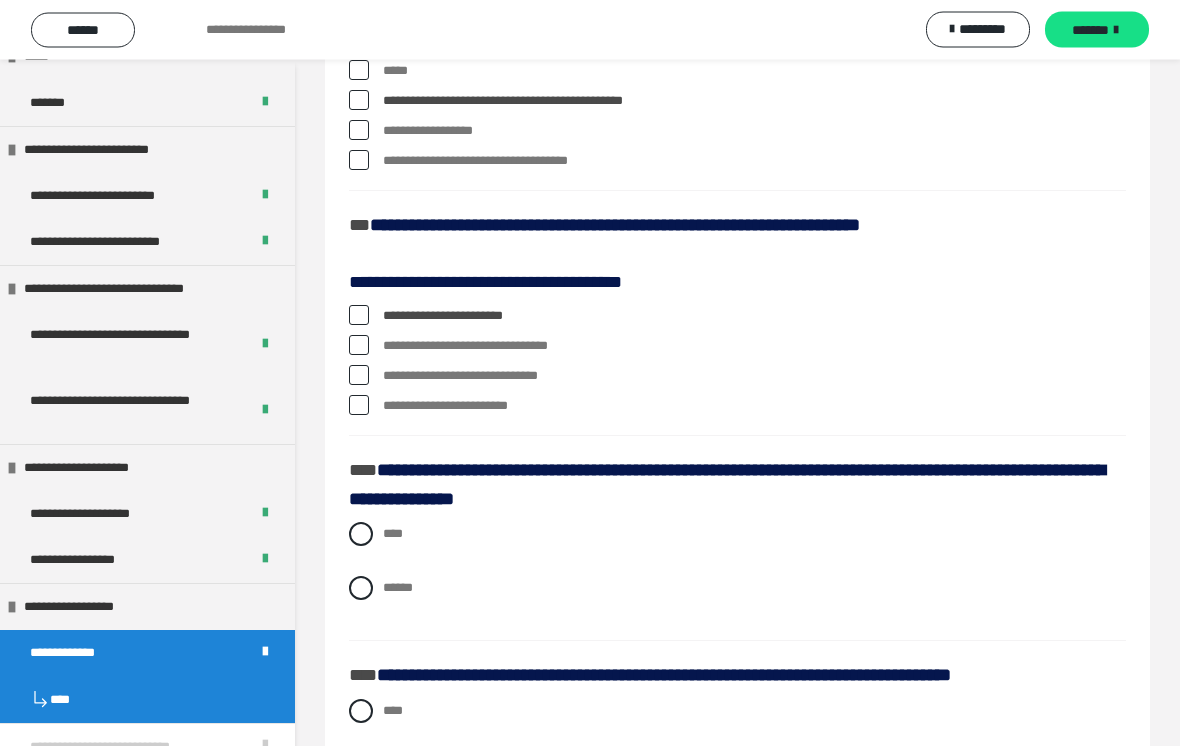 scroll, scrollTop: 2416, scrollLeft: 0, axis: vertical 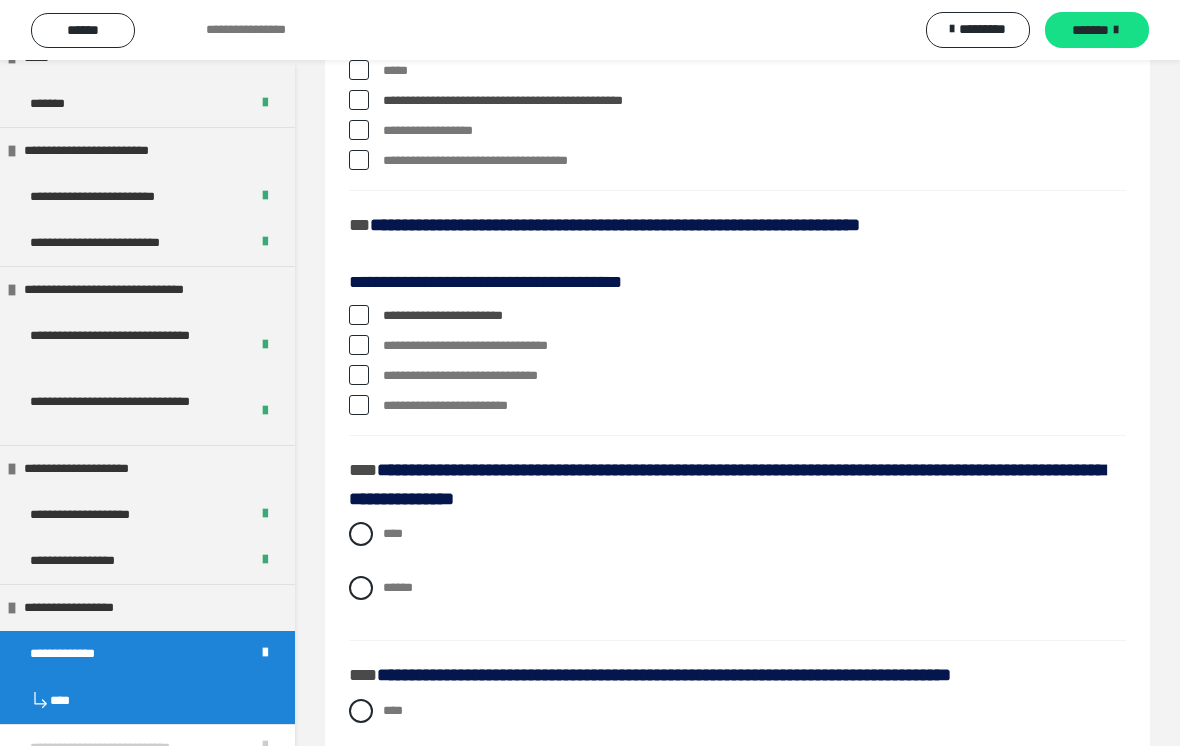 click on "**********" at bounding box center [737, 316] 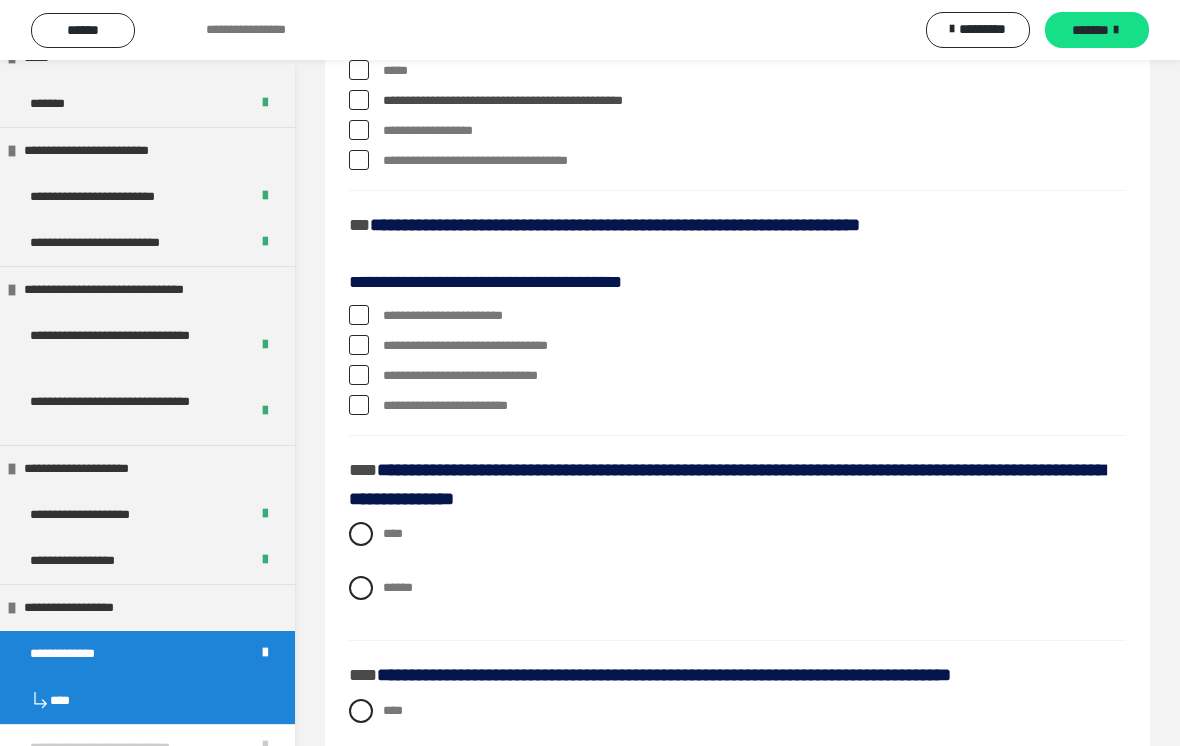 click on "**********" at bounding box center [737, 346] 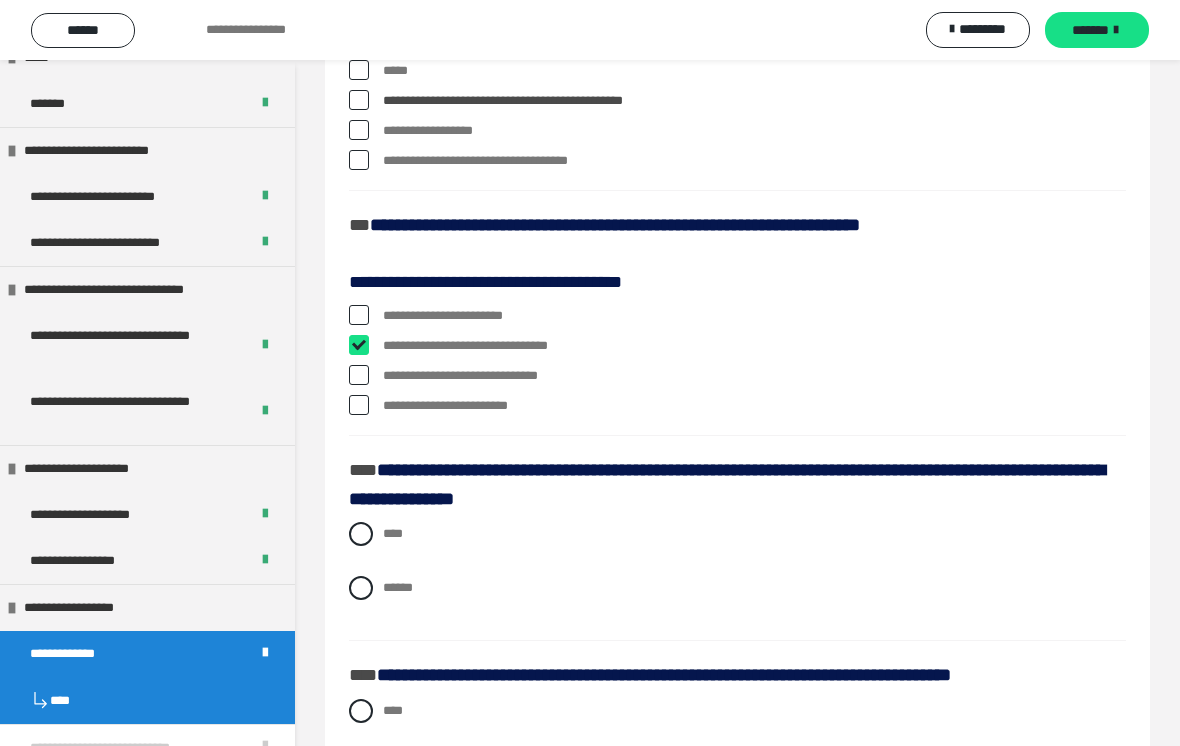 checkbox on "****" 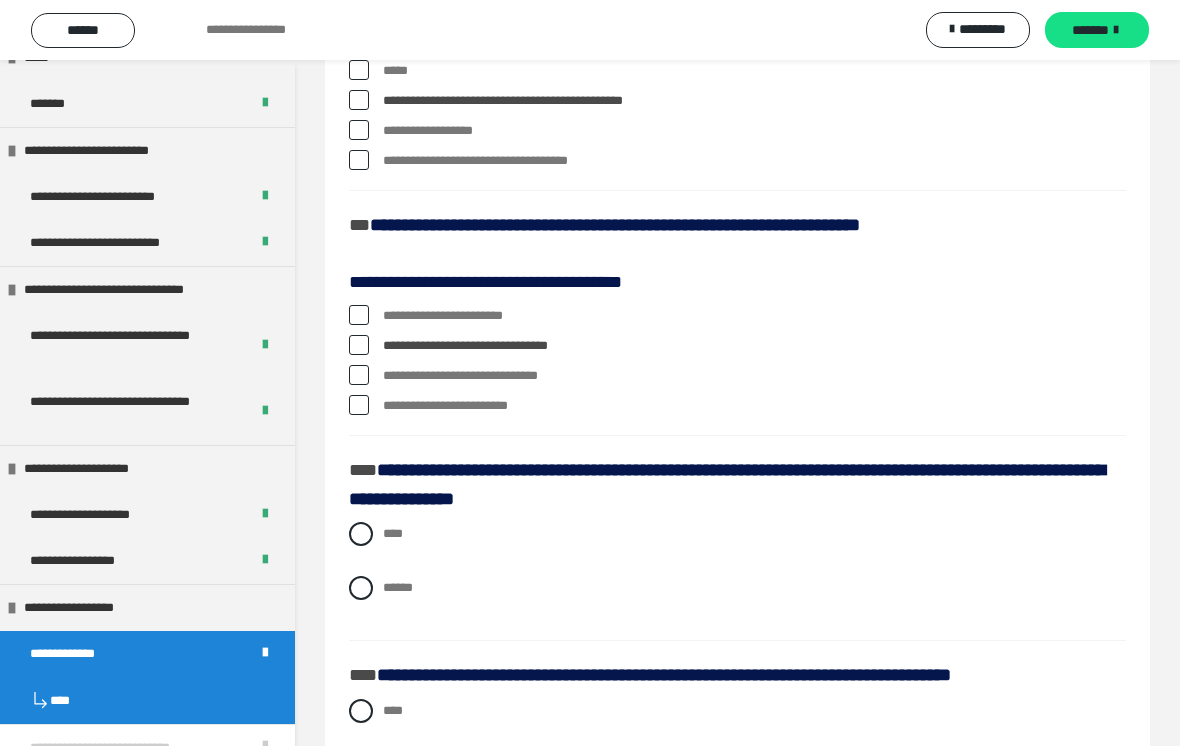 click on "**********" at bounding box center (737, 316) 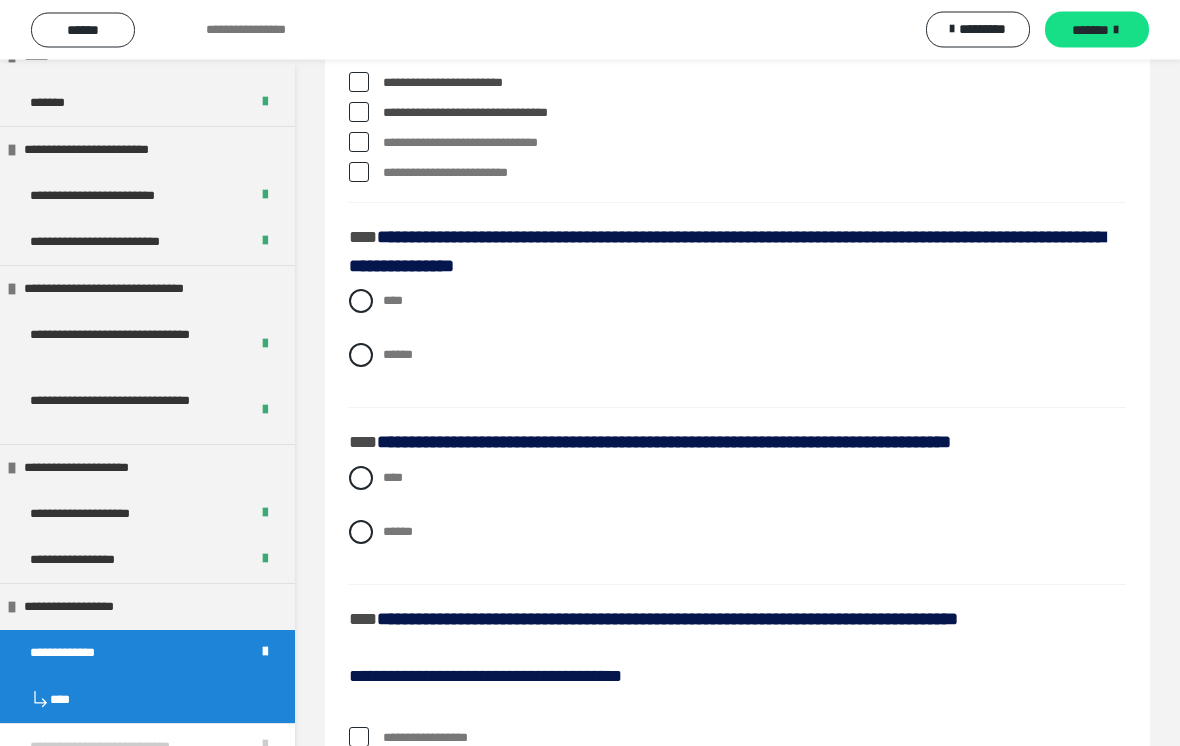 scroll, scrollTop: 2639, scrollLeft: 0, axis: vertical 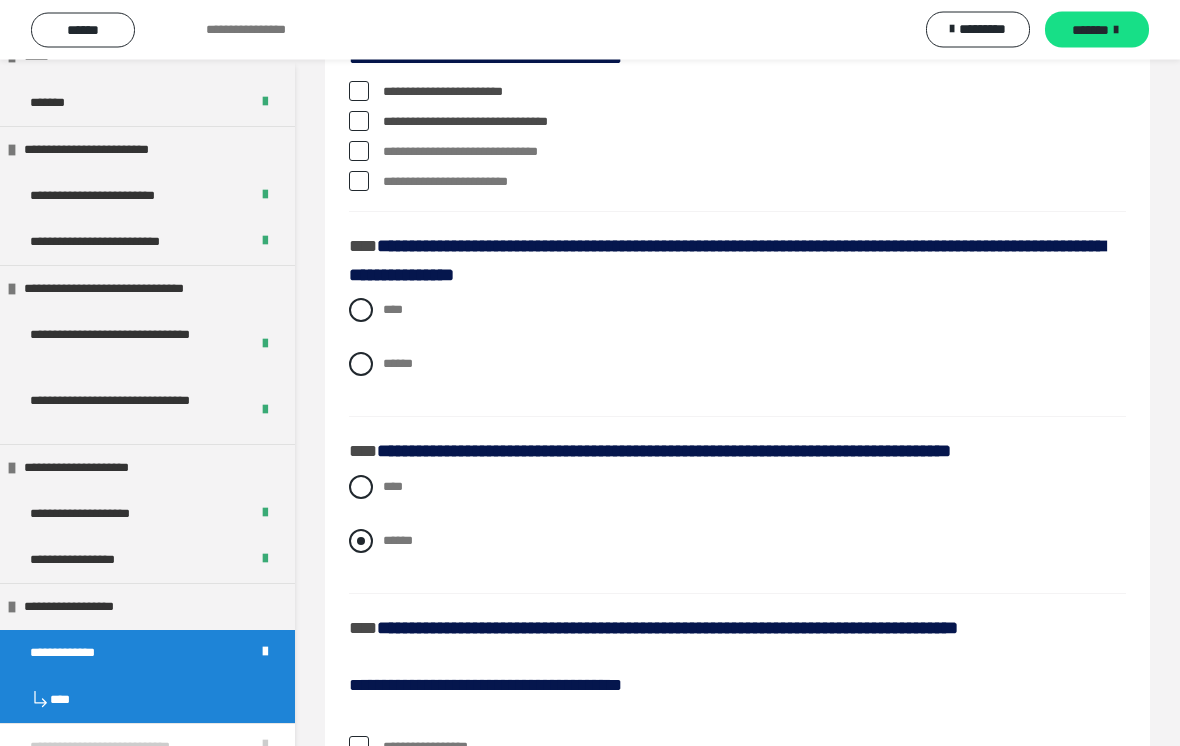click at bounding box center (361, 542) 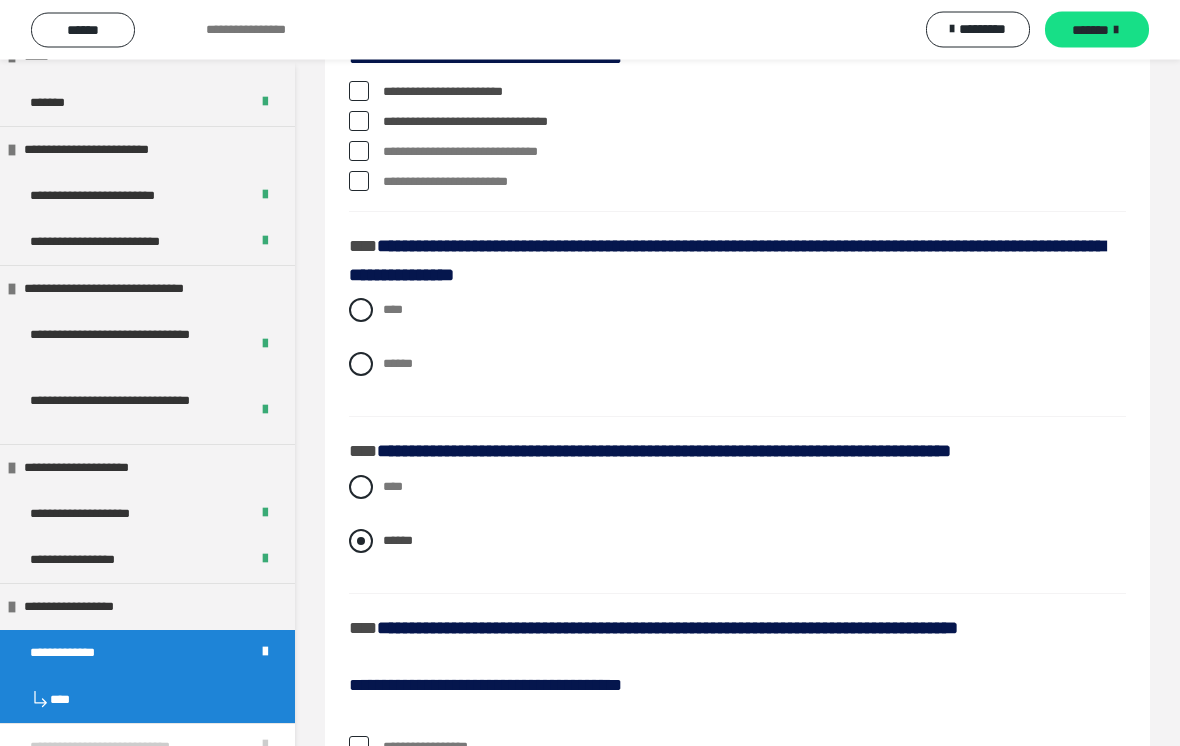 scroll, scrollTop: 2640, scrollLeft: 0, axis: vertical 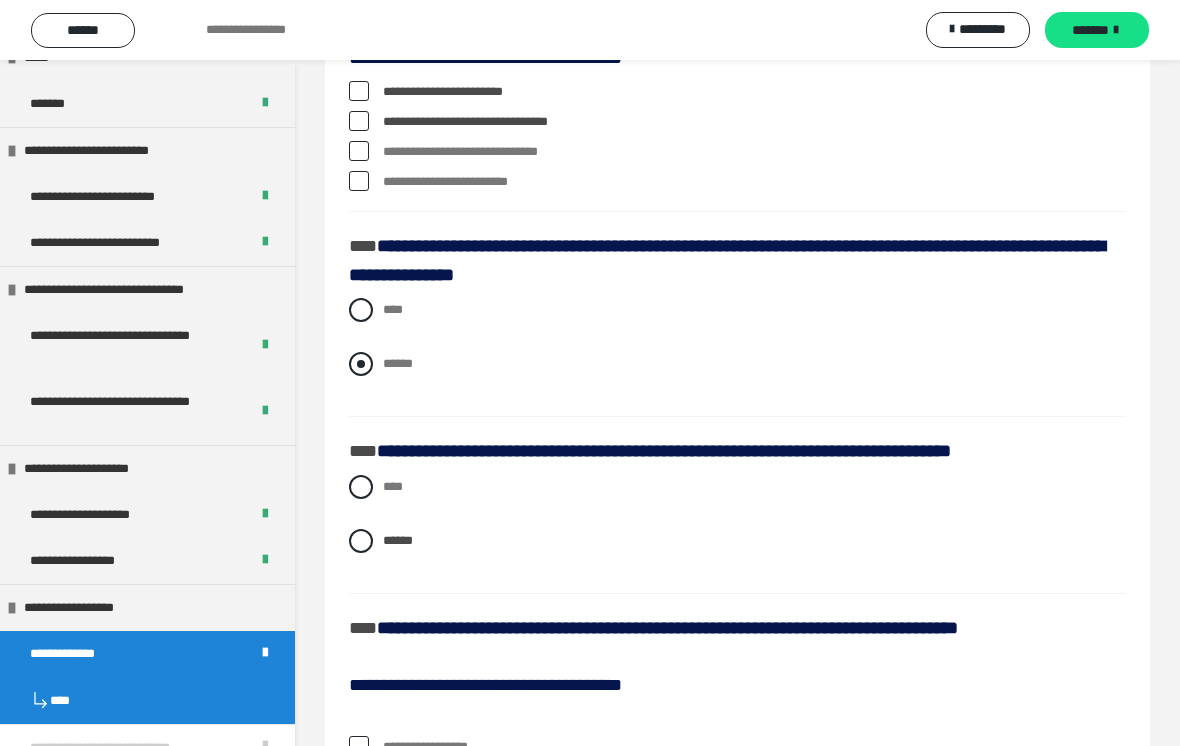 click at bounding box center (361, 364) 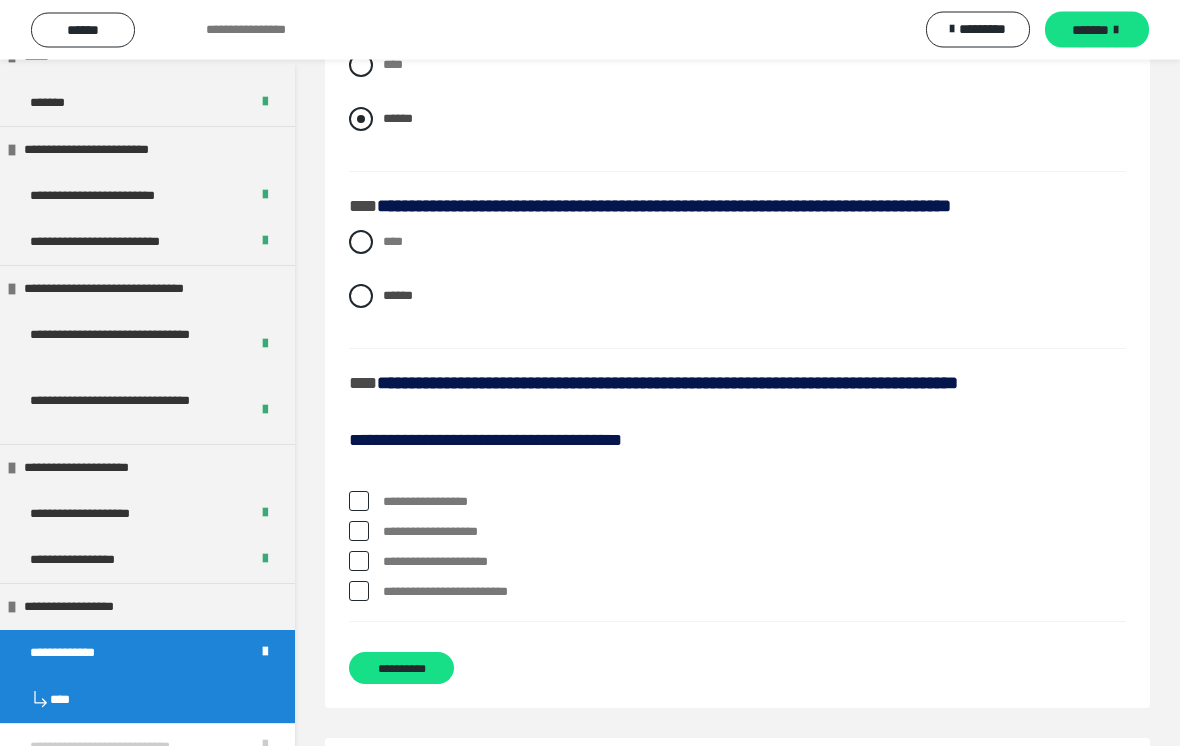 scroll, scrollTop: 2933, scrollLeft: 0, axis: vertical 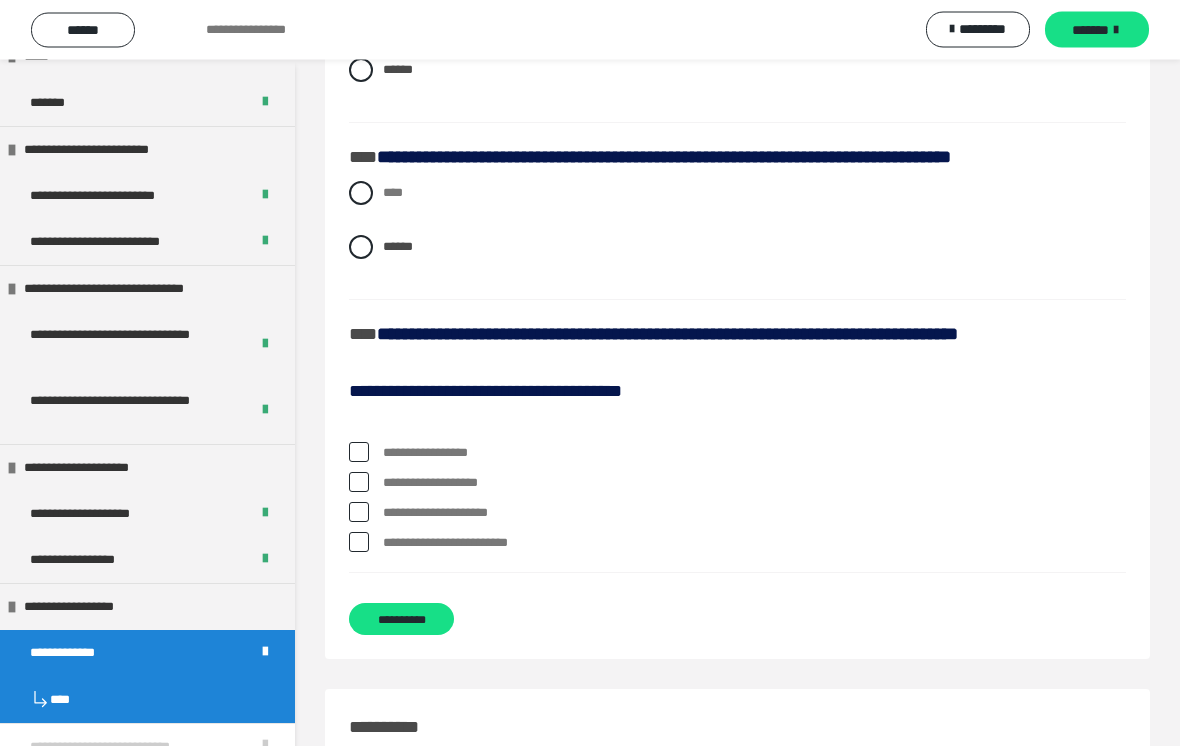 click at bounding box center (359, 453) 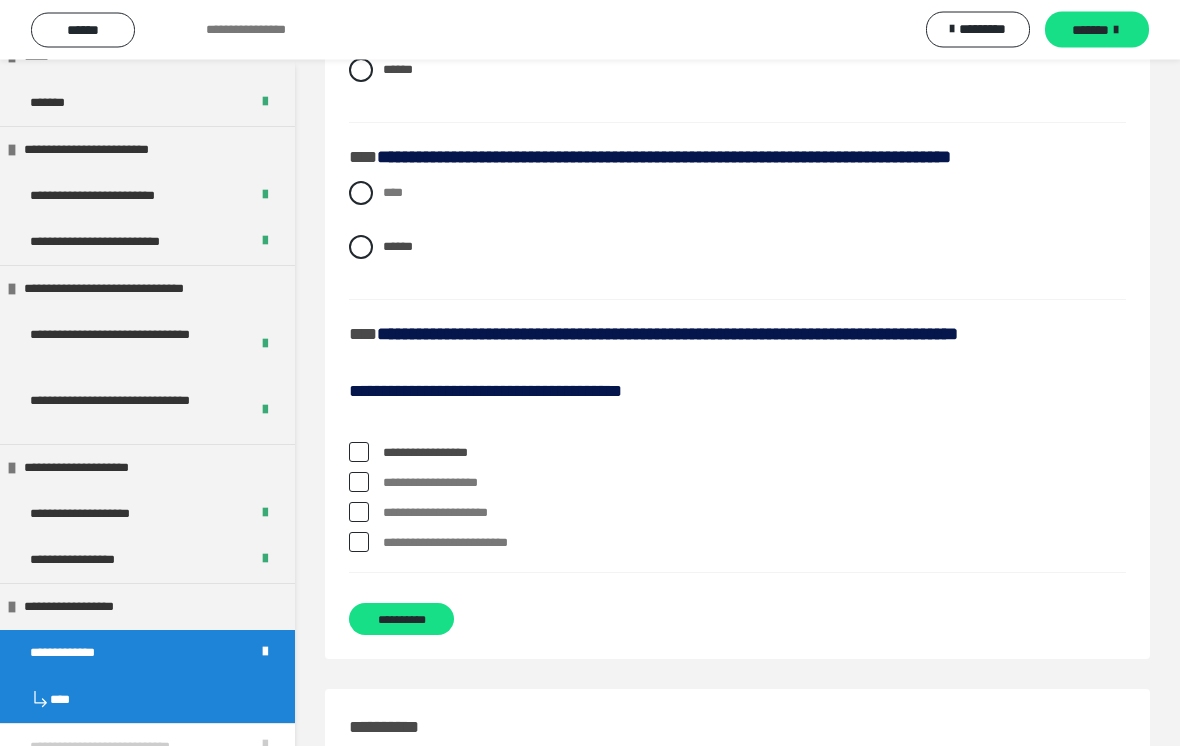 scroll, scrollTop: 2934, scrollLeft: 0, axis: vertical 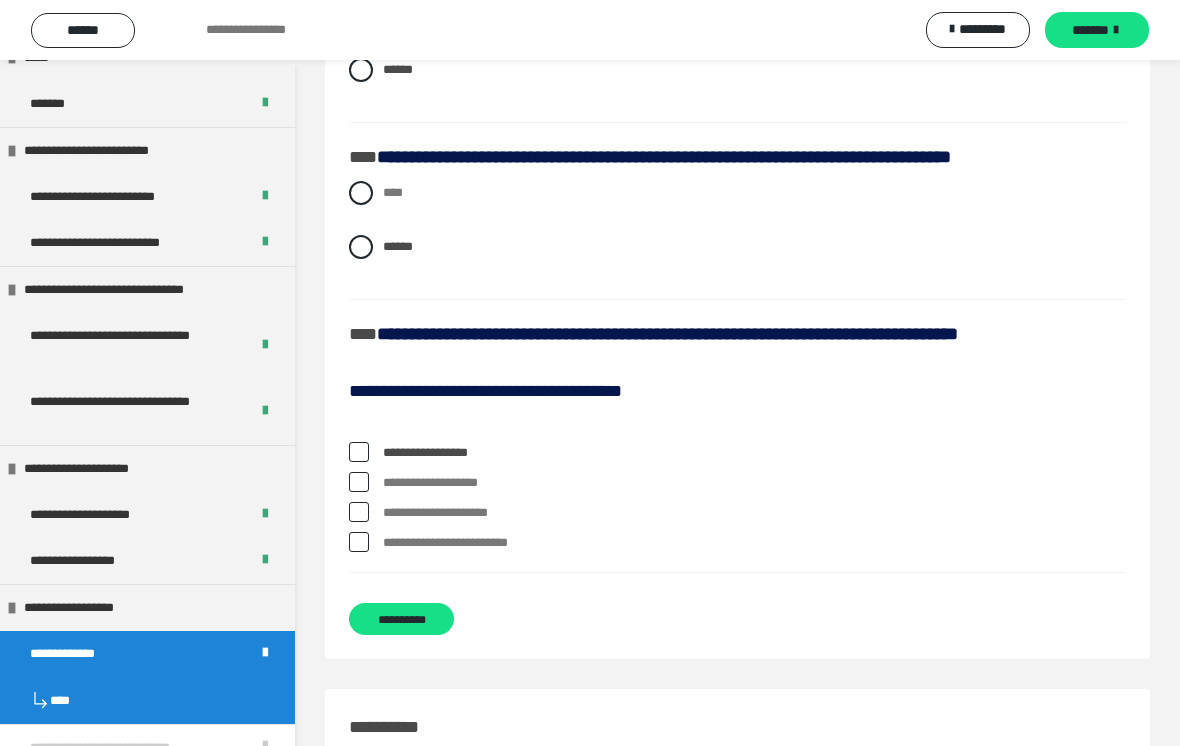 click at bounding box center (359, 512) 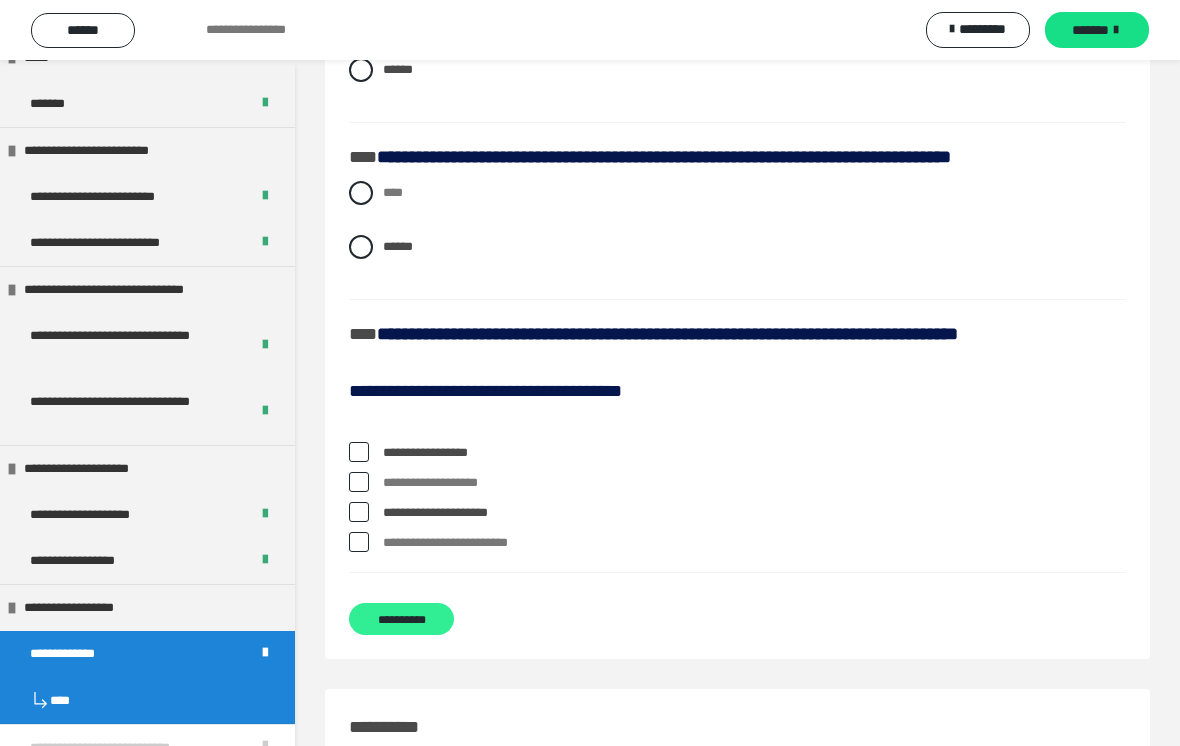 click on "**********" at bounding box center [401, 619] 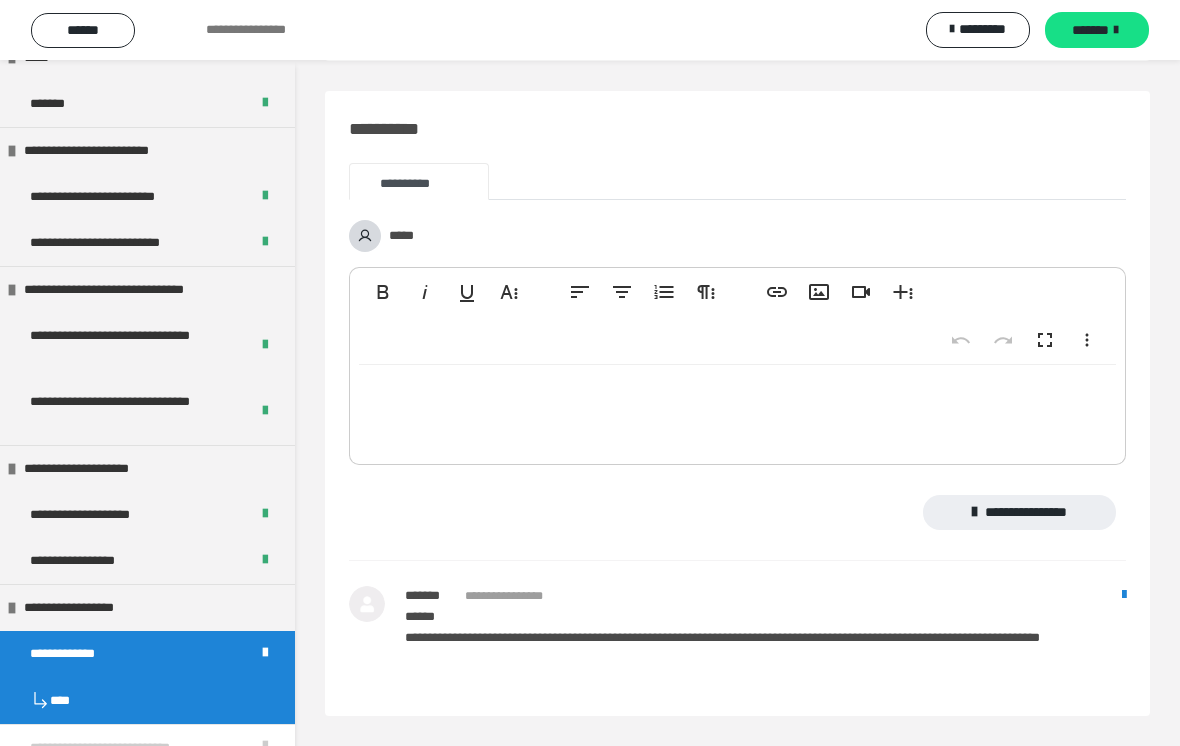 scroll, scrollTop: 384, scrollLeft: 0, axis: vertical 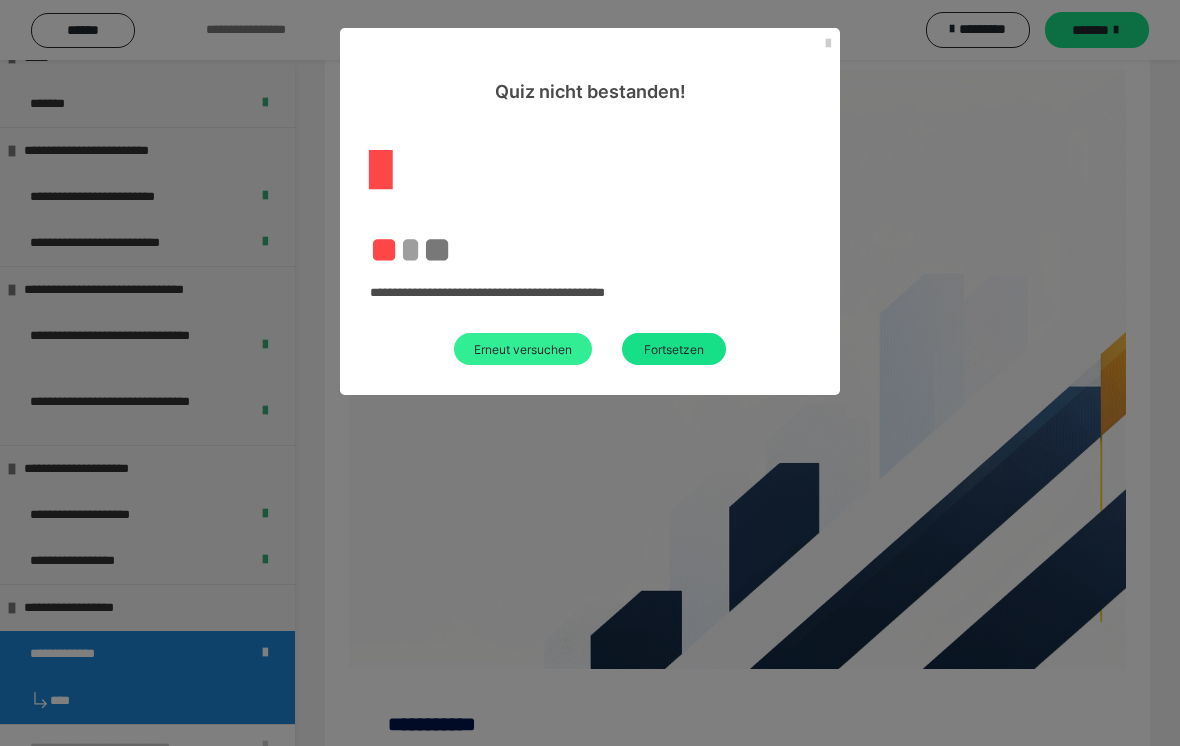 click on "Erneut versuchen" at bounding box center (523, 349) 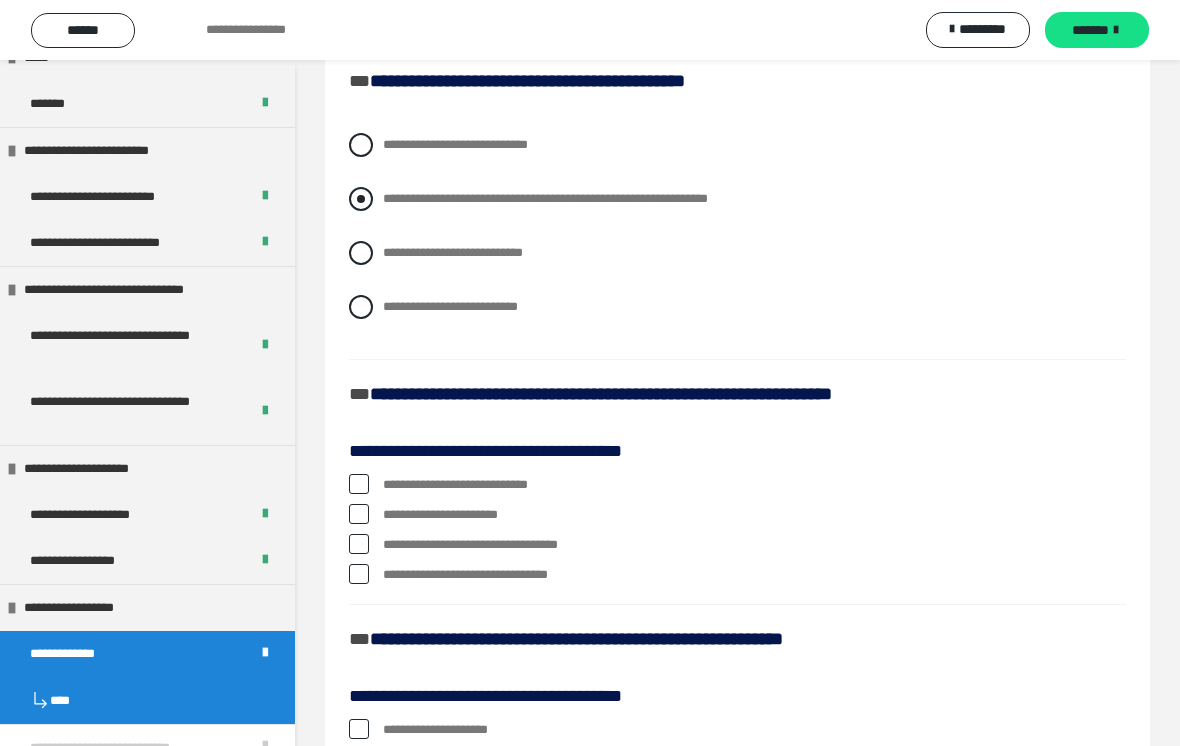 click on "**********" at bounding box center (389, 193) 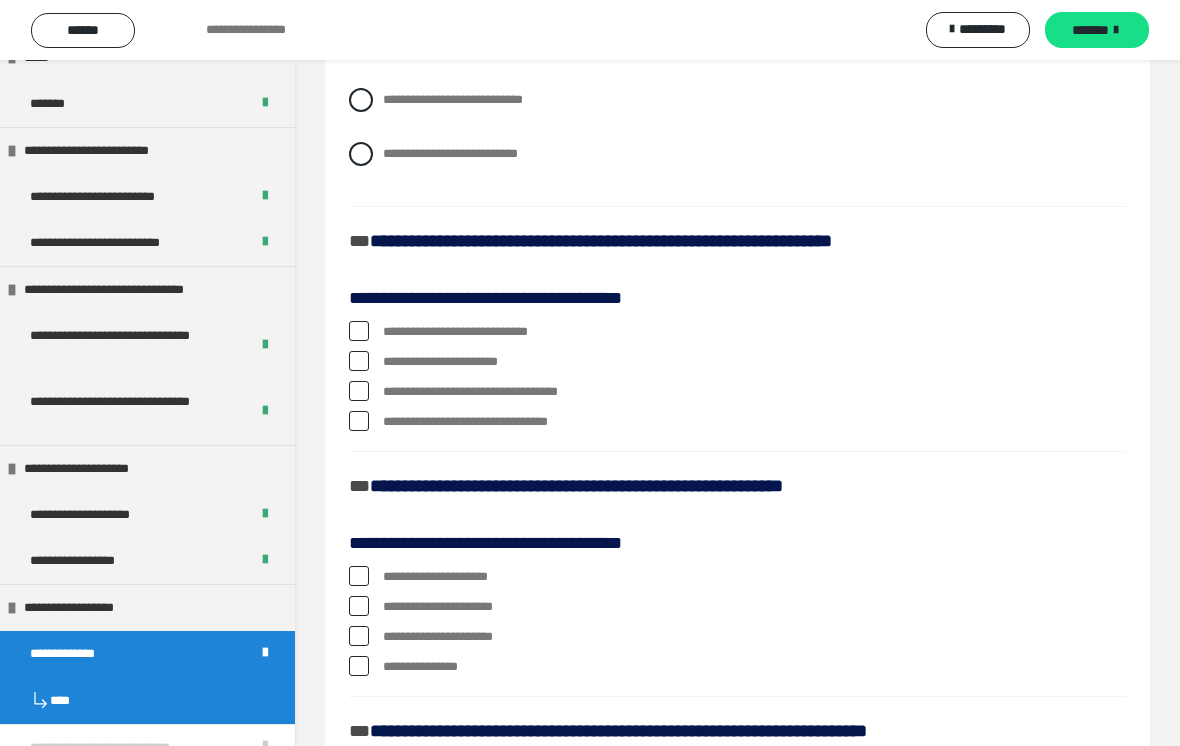 scroll, scrollTop: 551, scrollLeft: 0, axis: vertical 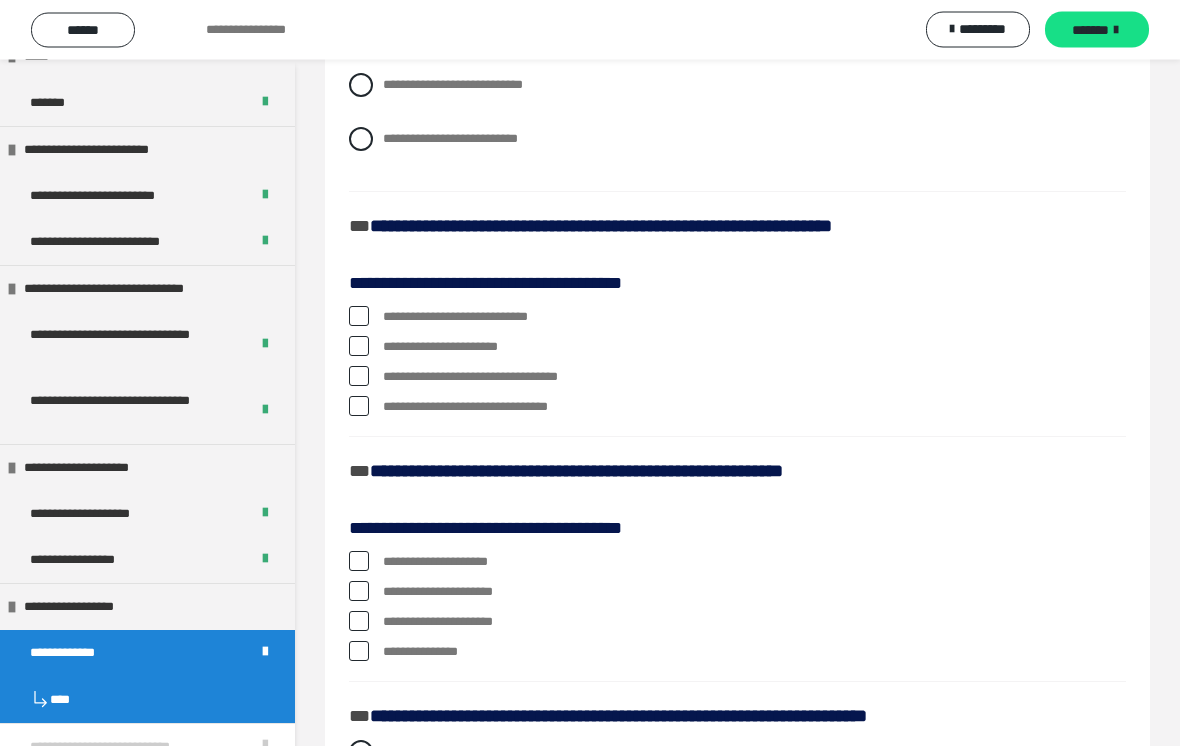 click at bounding box center [359, 347] 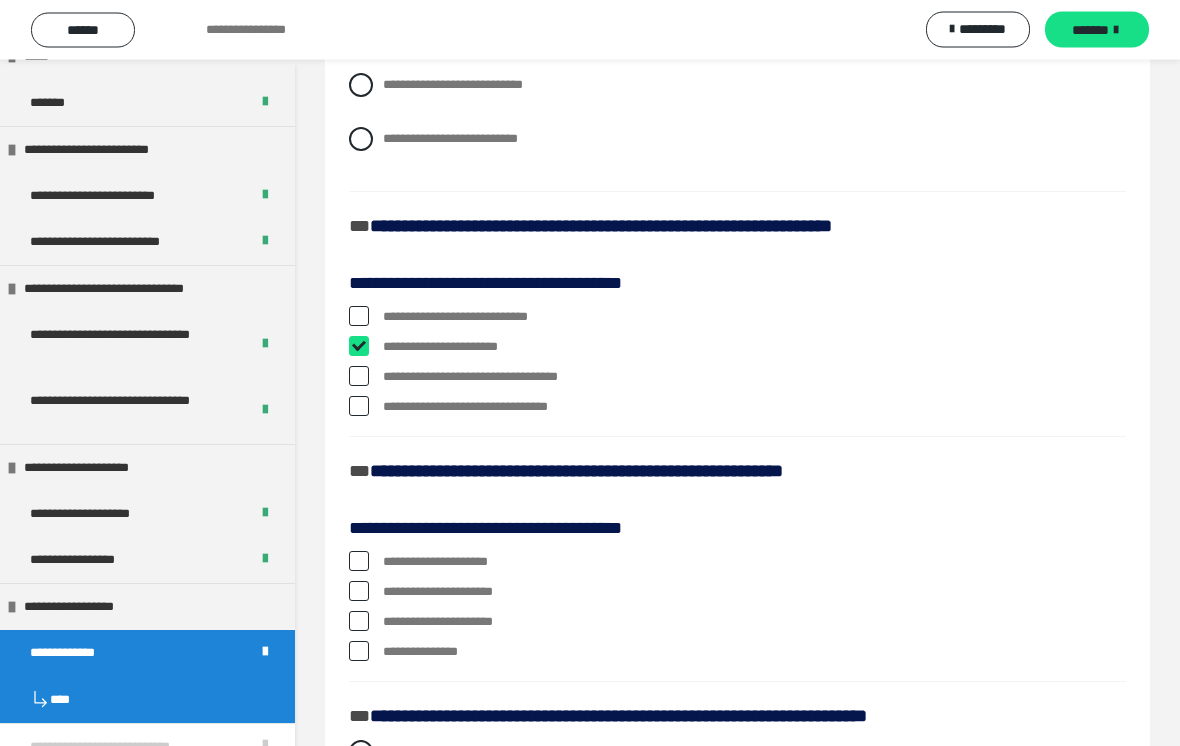 checkbox on "****" 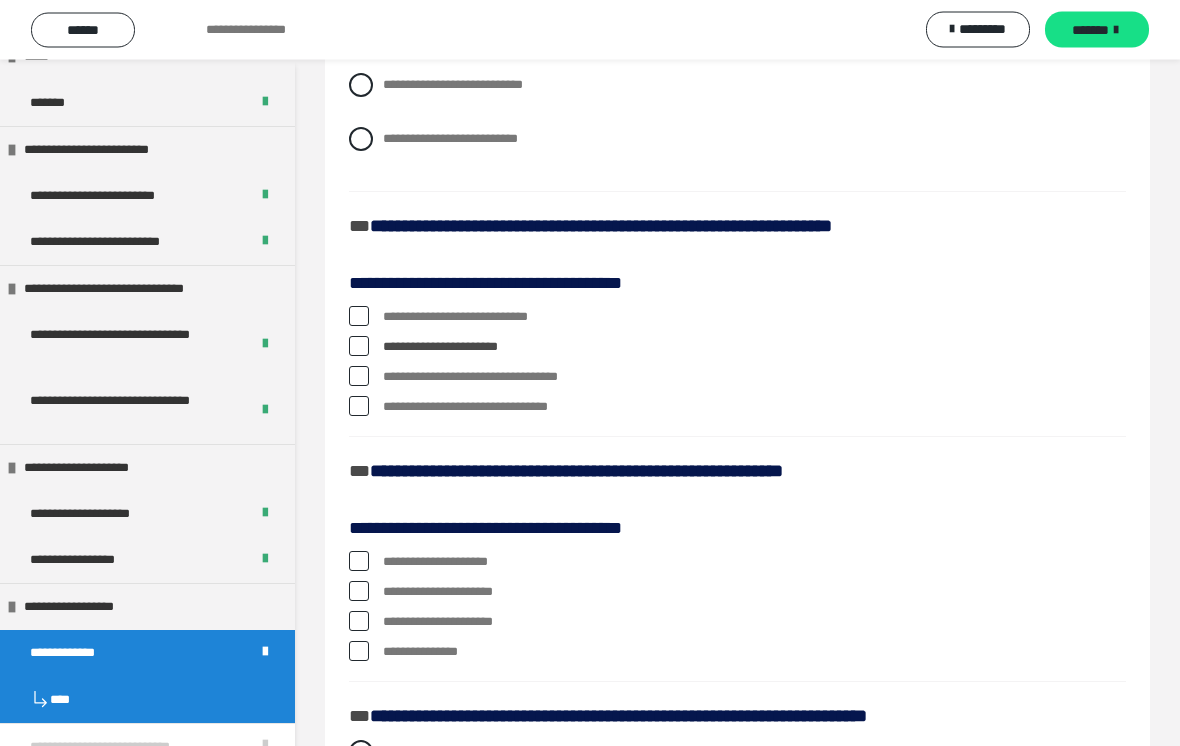 scroll, scrollTop: 552, scrollLeft: 0, axis: vertical 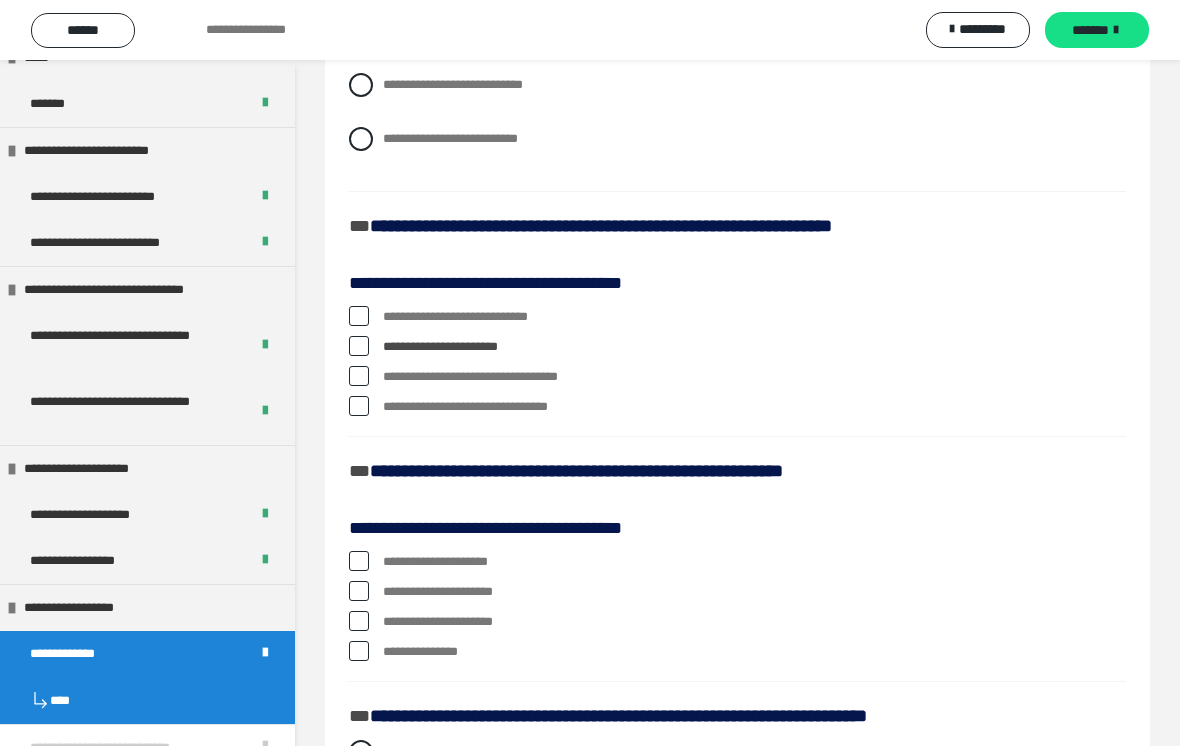 click at bounding box center (359, 376) 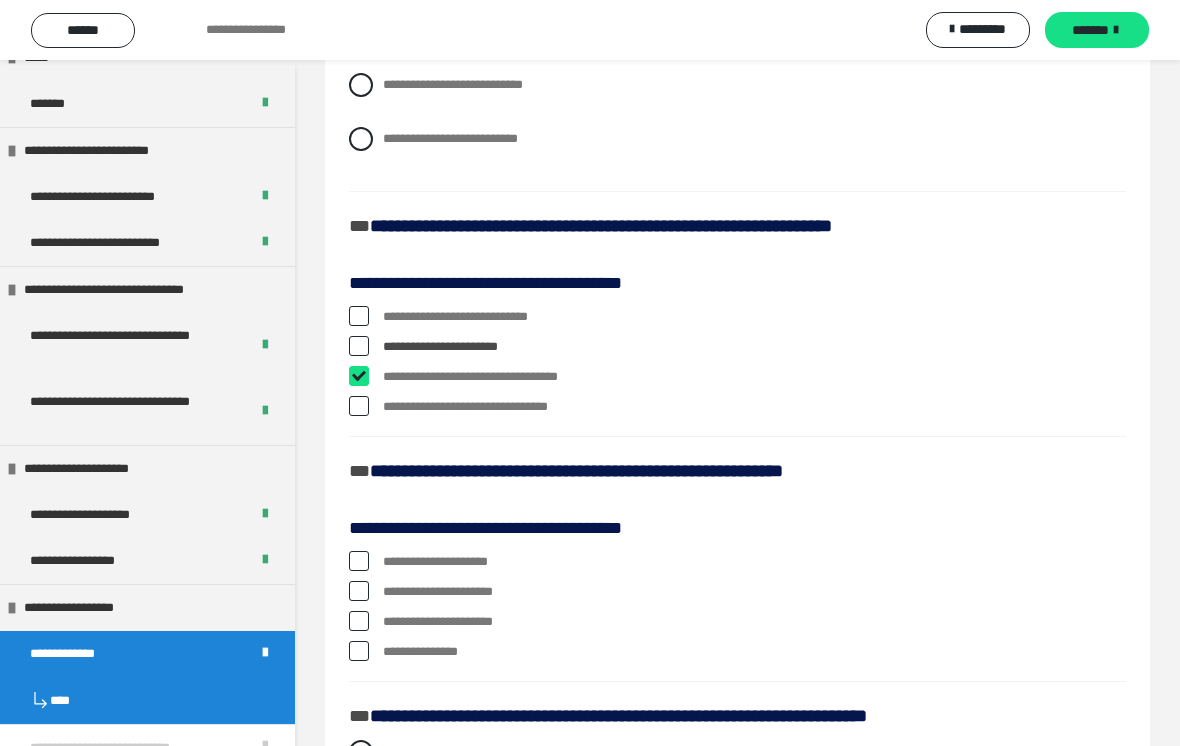 checkbox on "****" 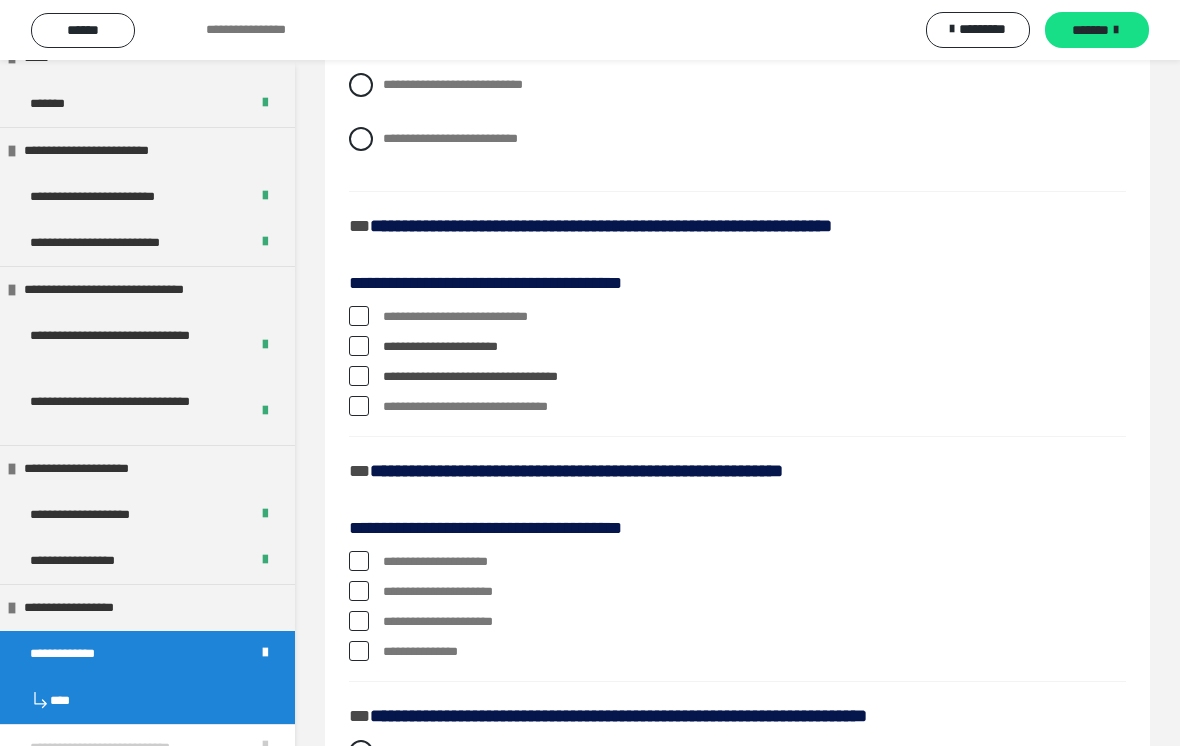 click at bounding box center (359, 406) 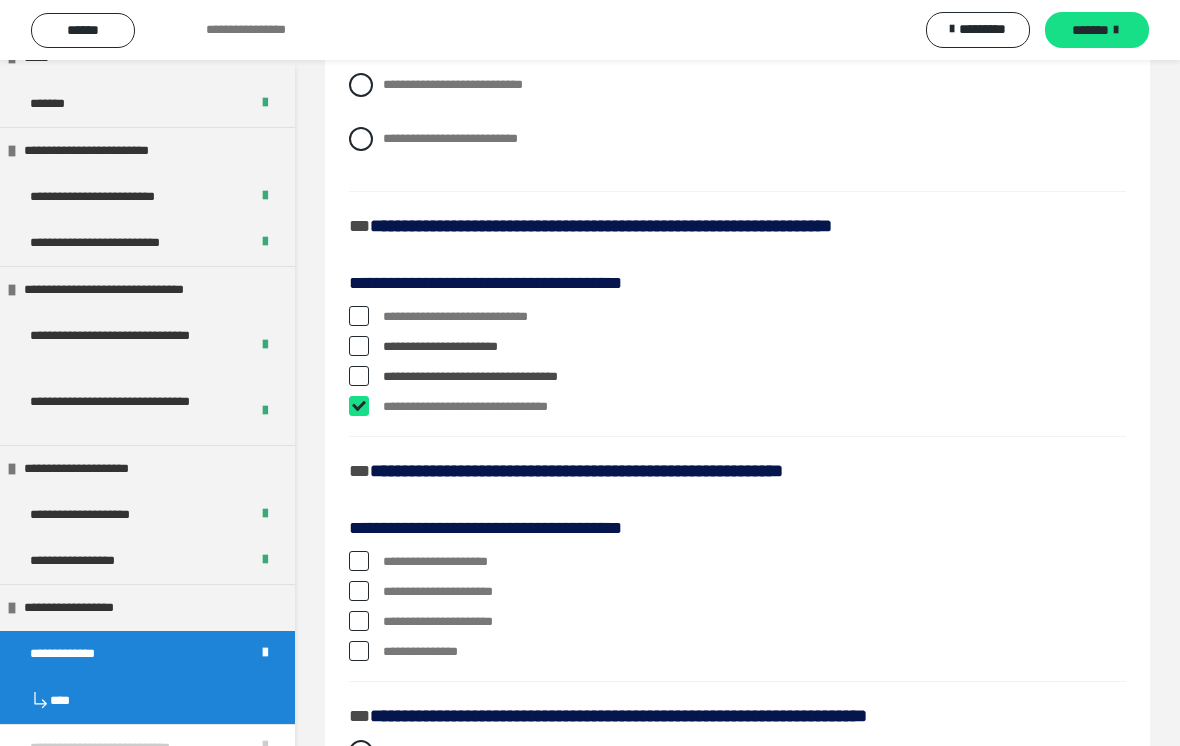 checkbox on "****" 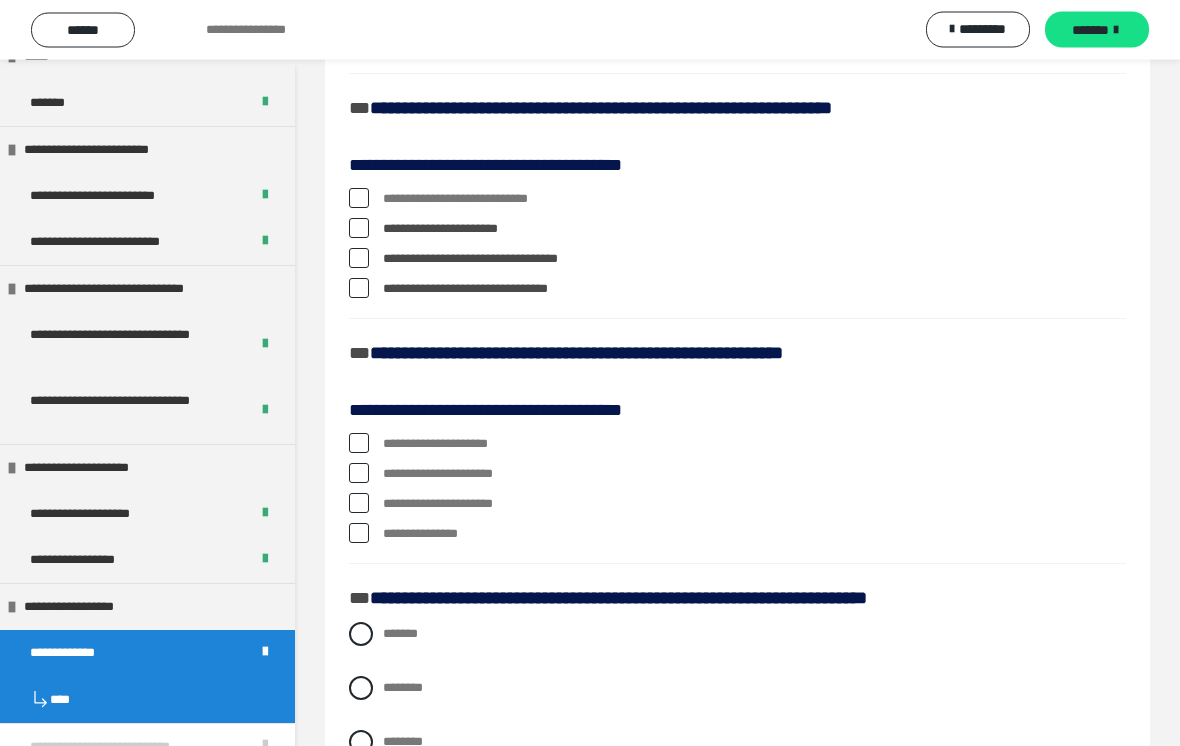 scroll, scrollTop: 865, scrollLeft: 0, axis: vertical 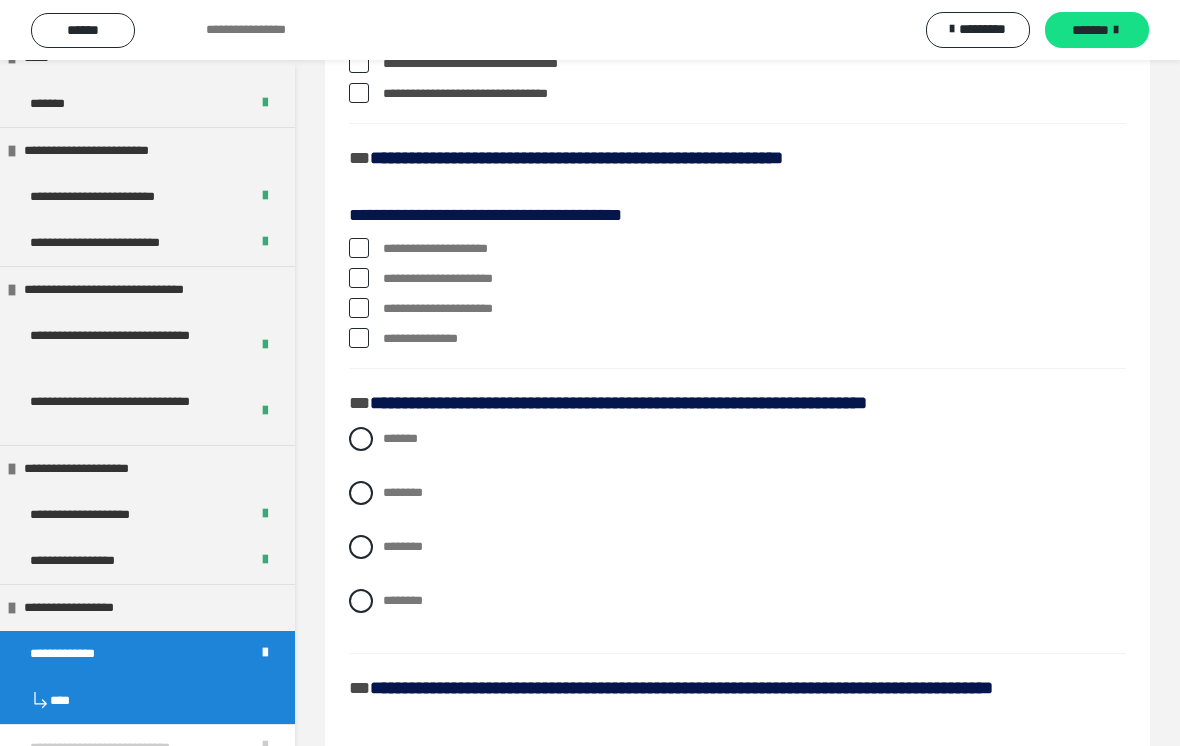 click on "**********" at bounding box center (737, 249) 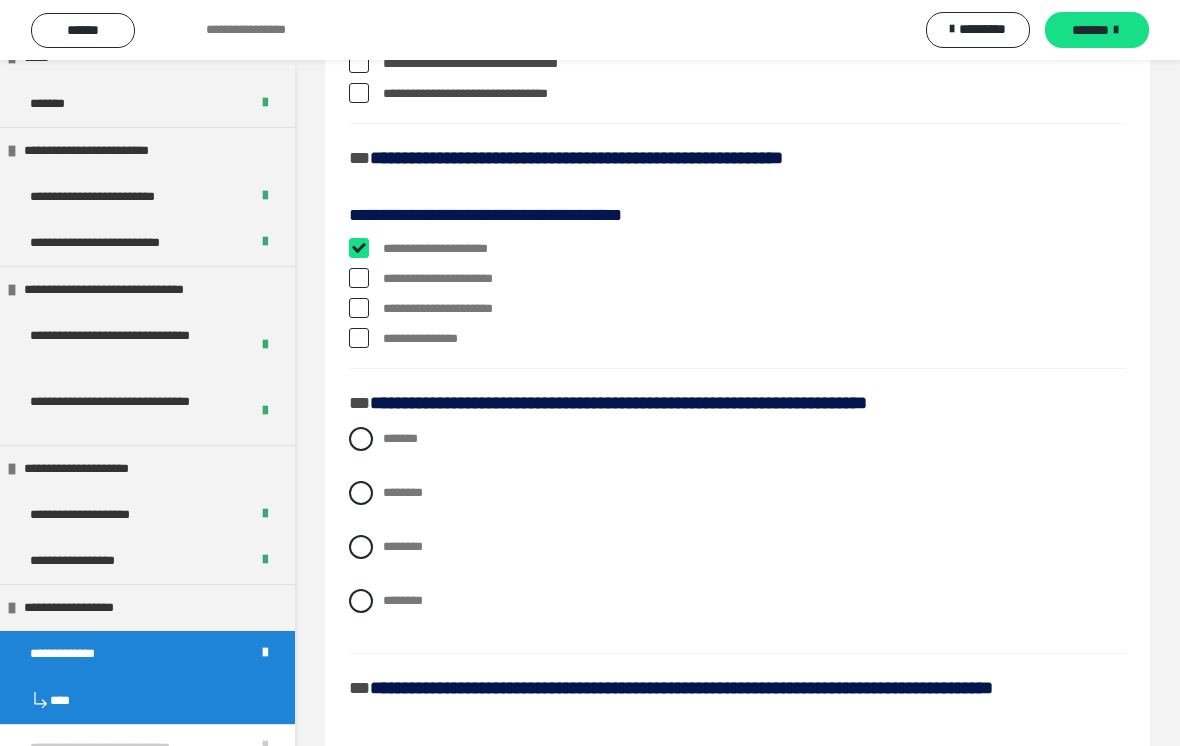 checkbox on "****" 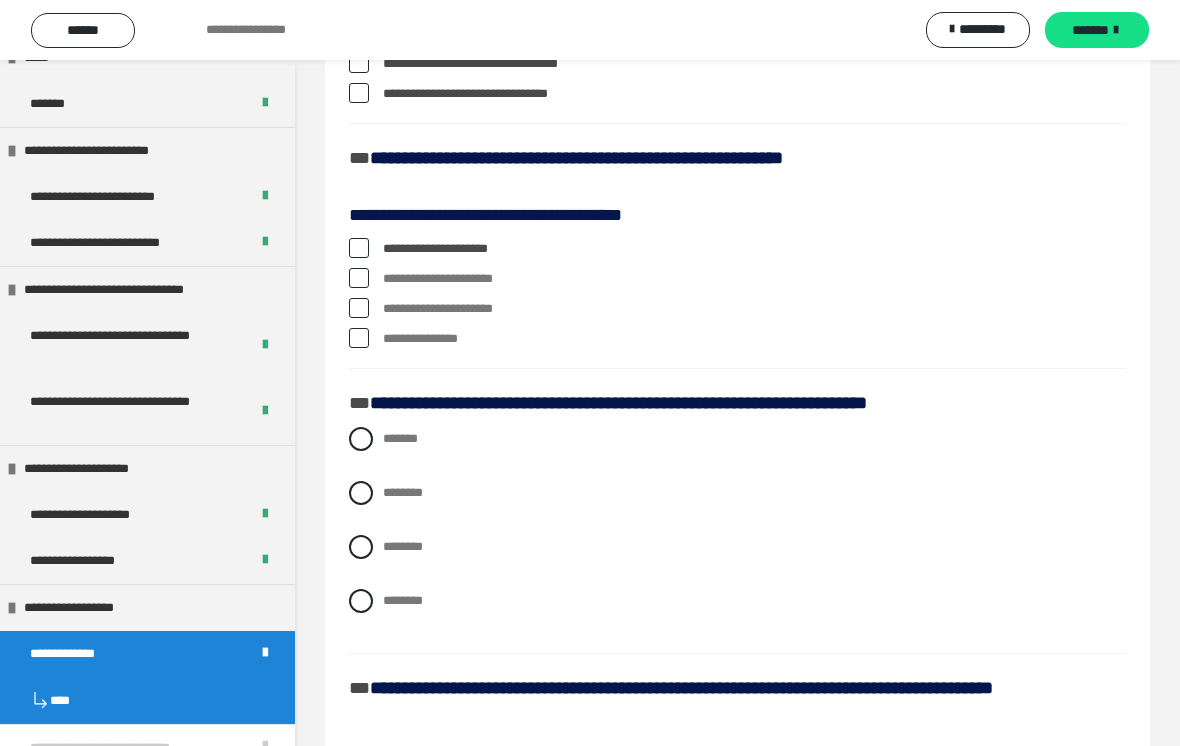 click at bounding box center [359, 278] 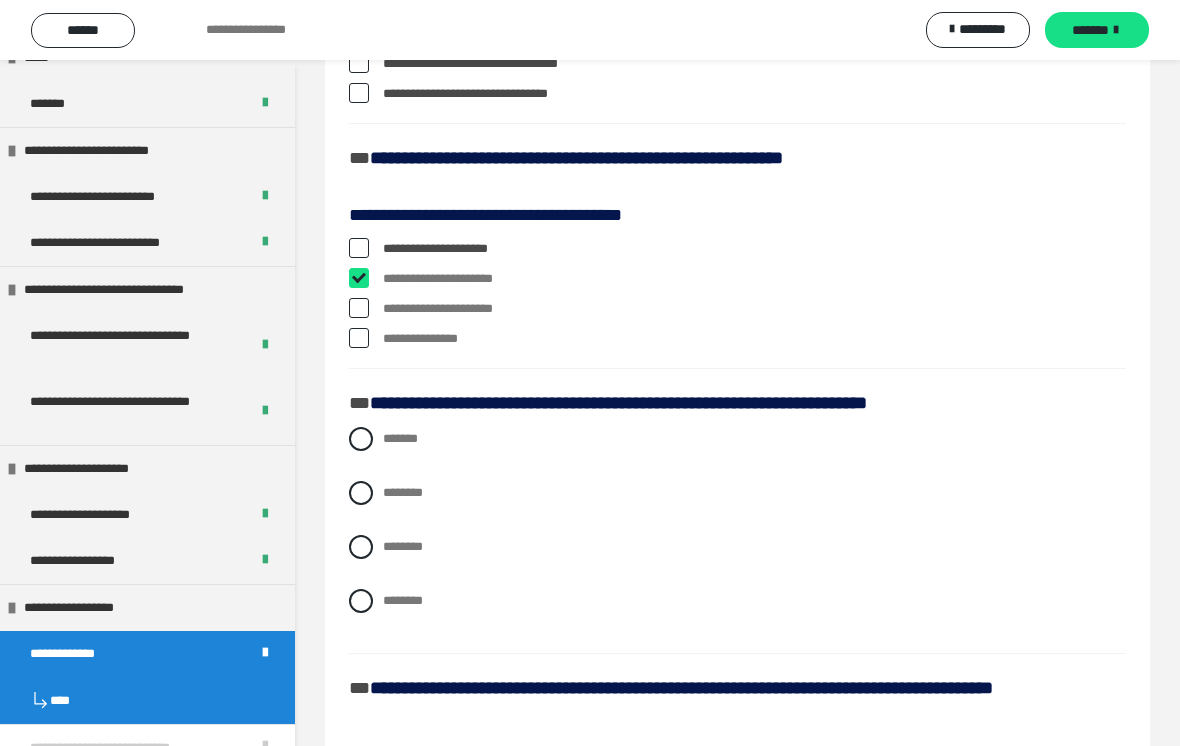 checkbox on "****" 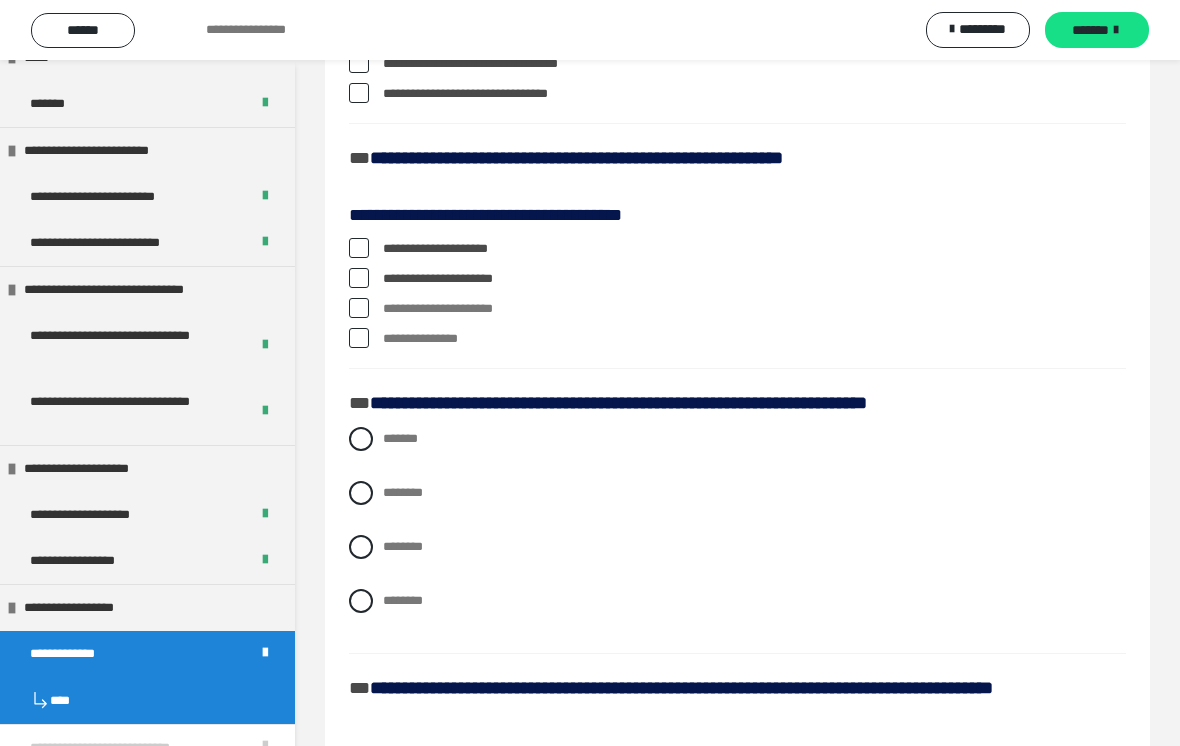 click at bounding box center (359, 338) 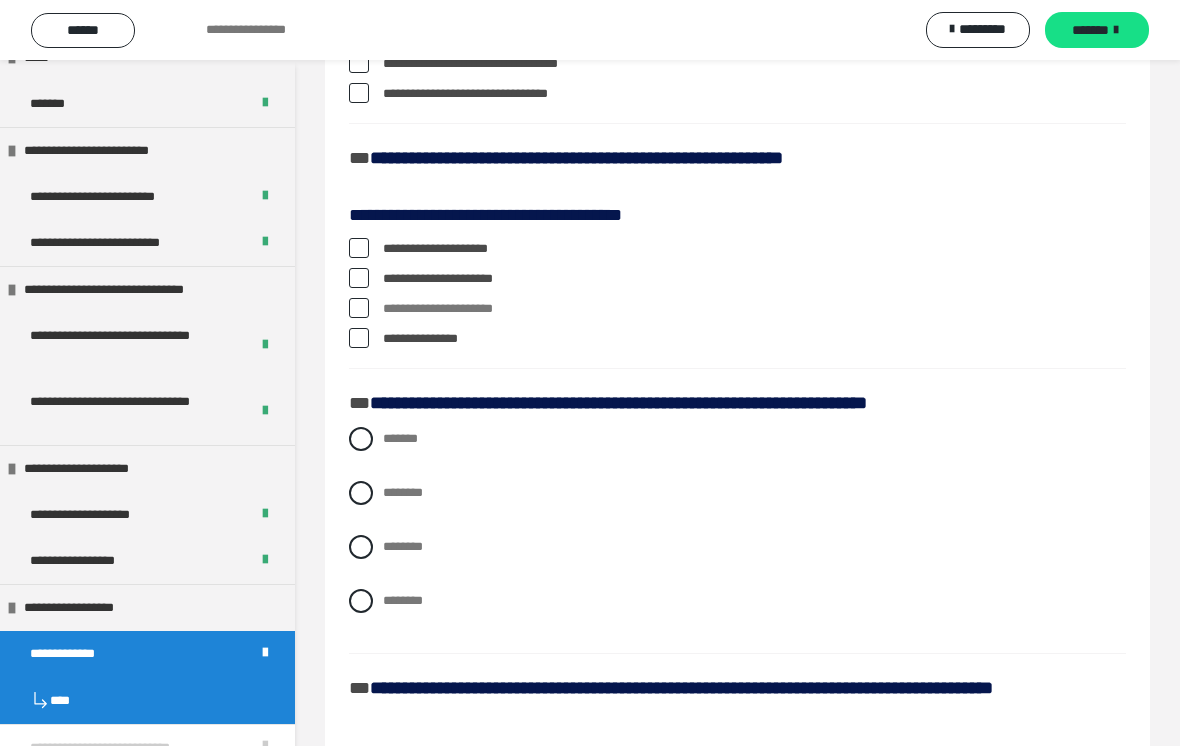 click at bounding box center [359, 338] 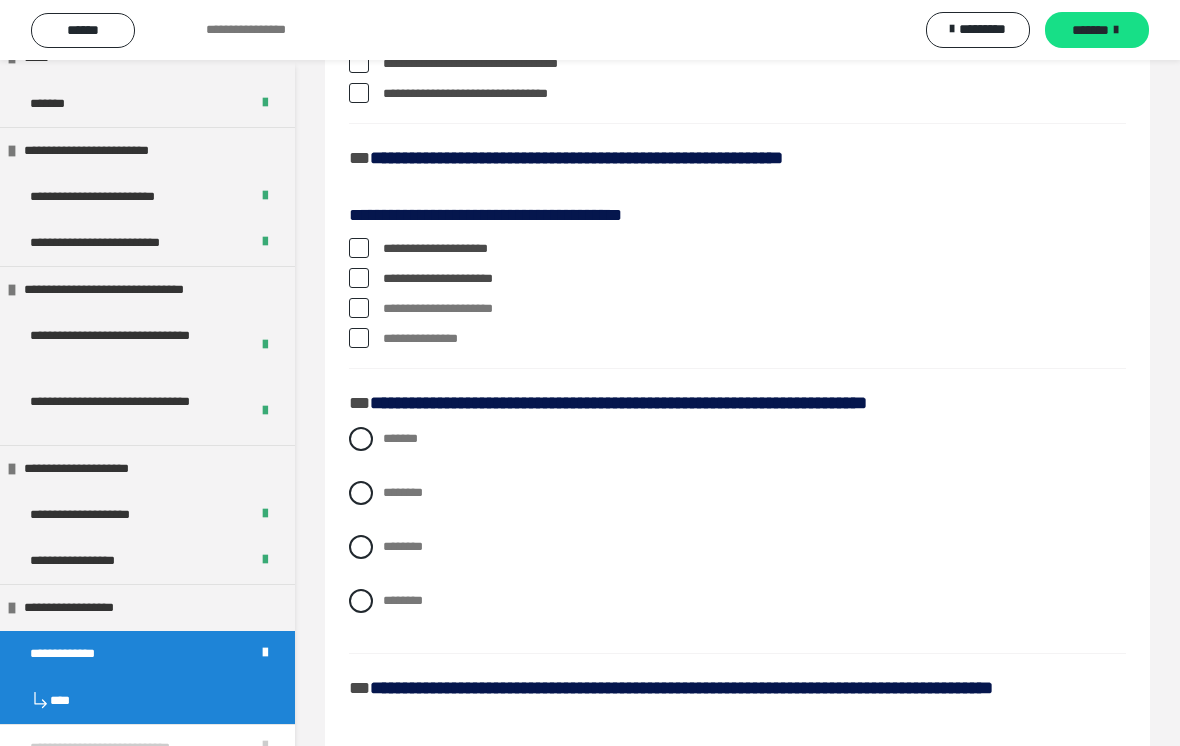 click at bounding box center [359, 308] 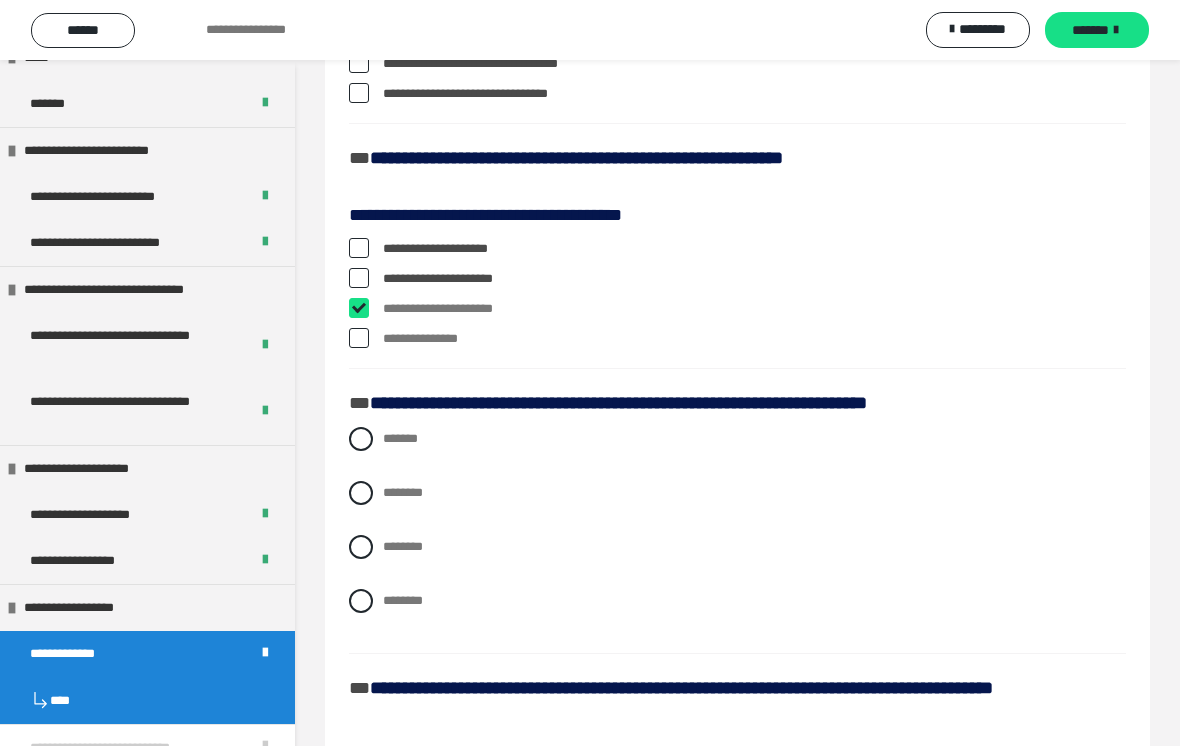 checkbox on "****" 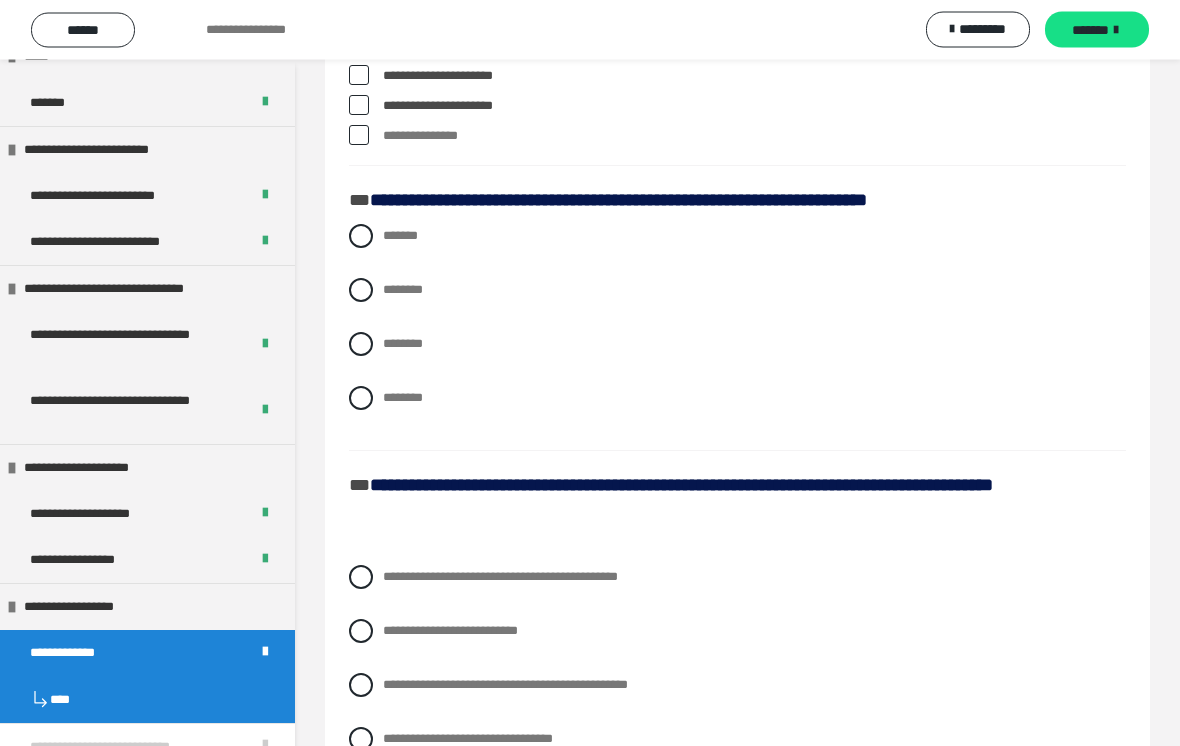 scroll, scrollTop: 1115, scrollLeft: 0, axis: vertical 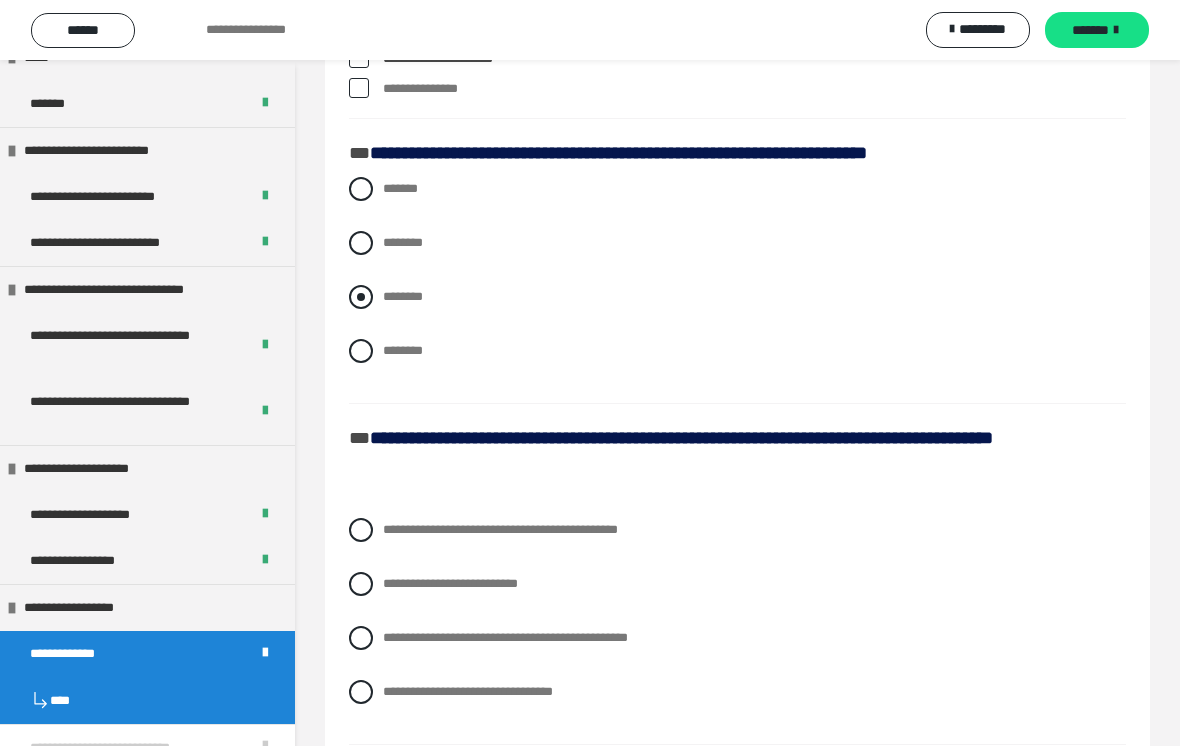 click at bounding box center (361, 297) 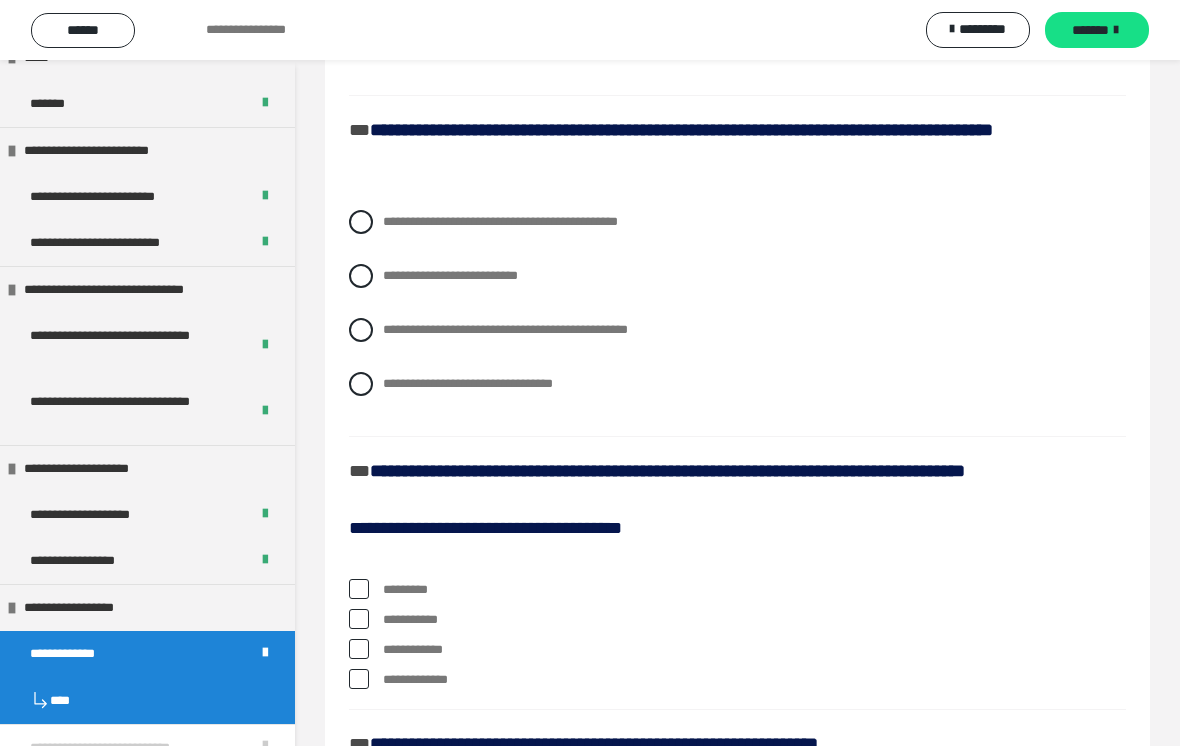 scroll, scrollTop: 1438, scrollLeft: 0, axis: vertical 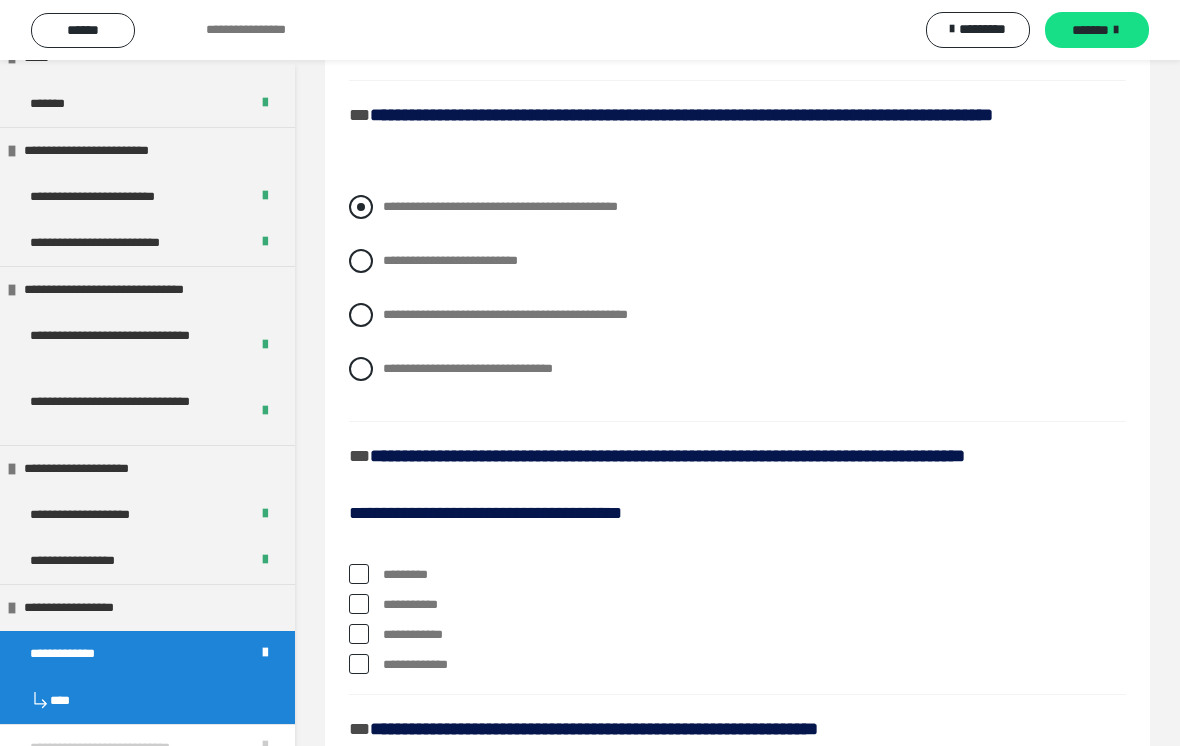 click at bounding box center [361, 207] 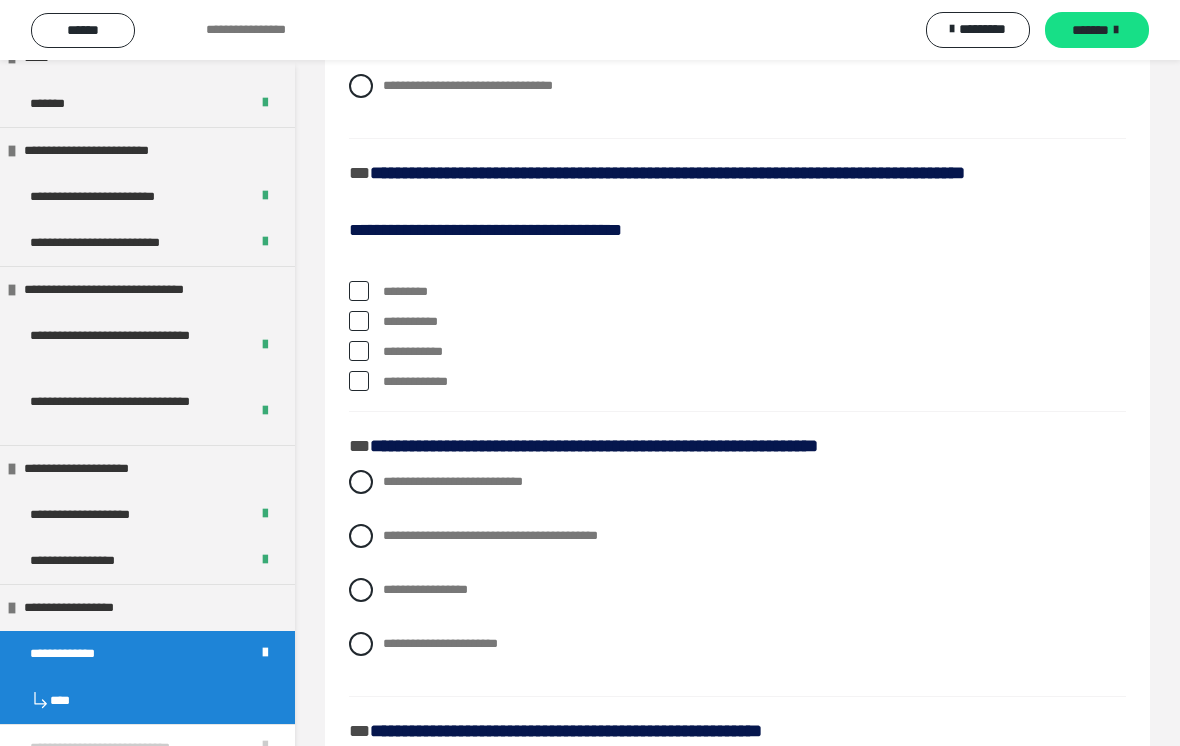 scroll, scrollTop: 1723, scrollLeft: 0, axis: vertical 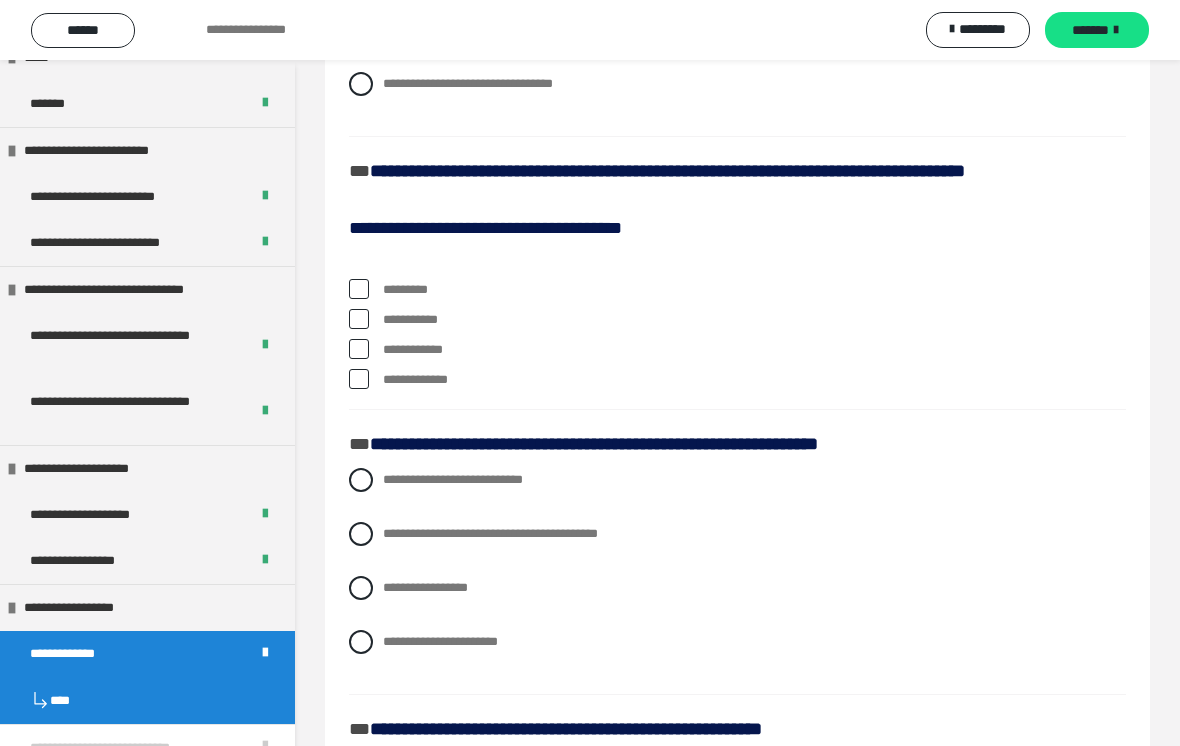 click at bounding box center (359, 319) 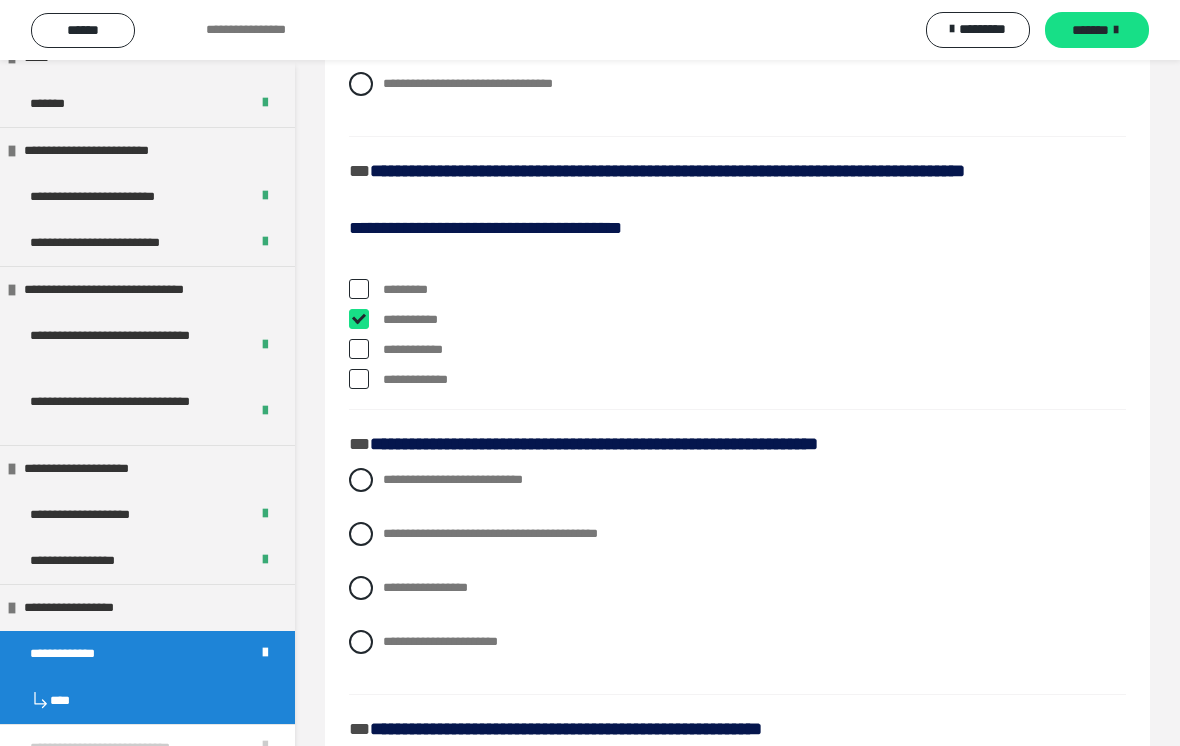 checkbox on "****" 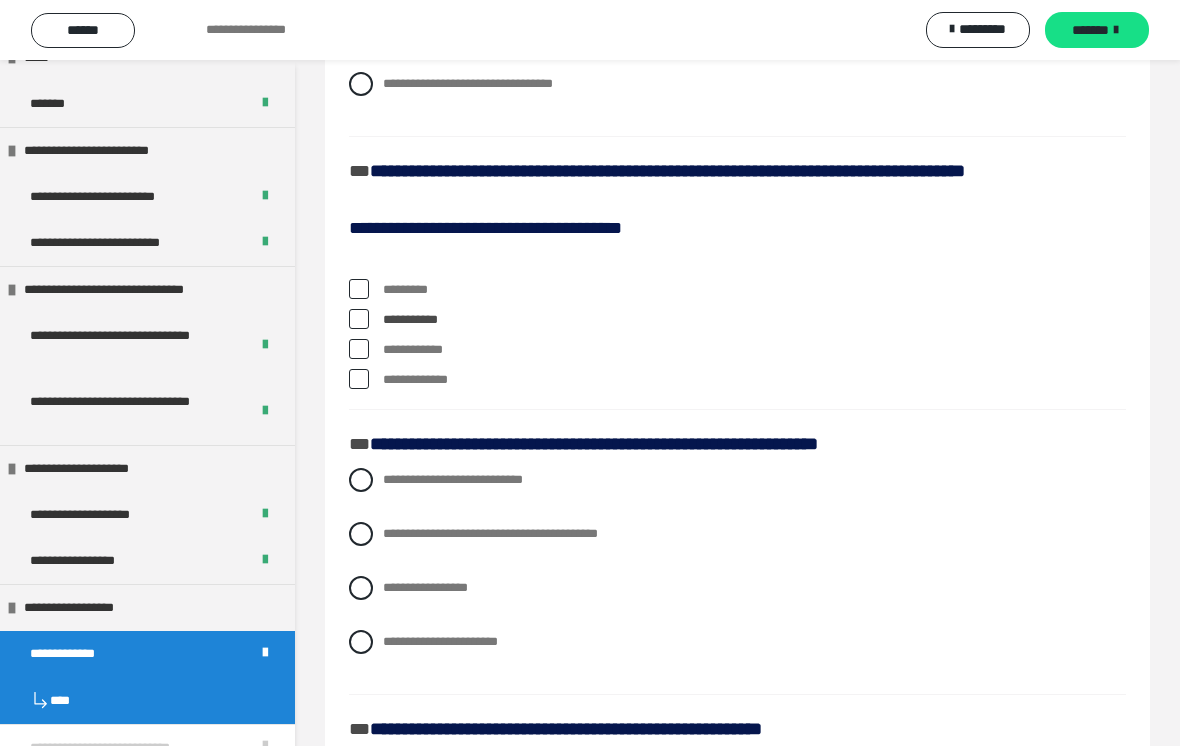 click at bounding box center (359, 349) 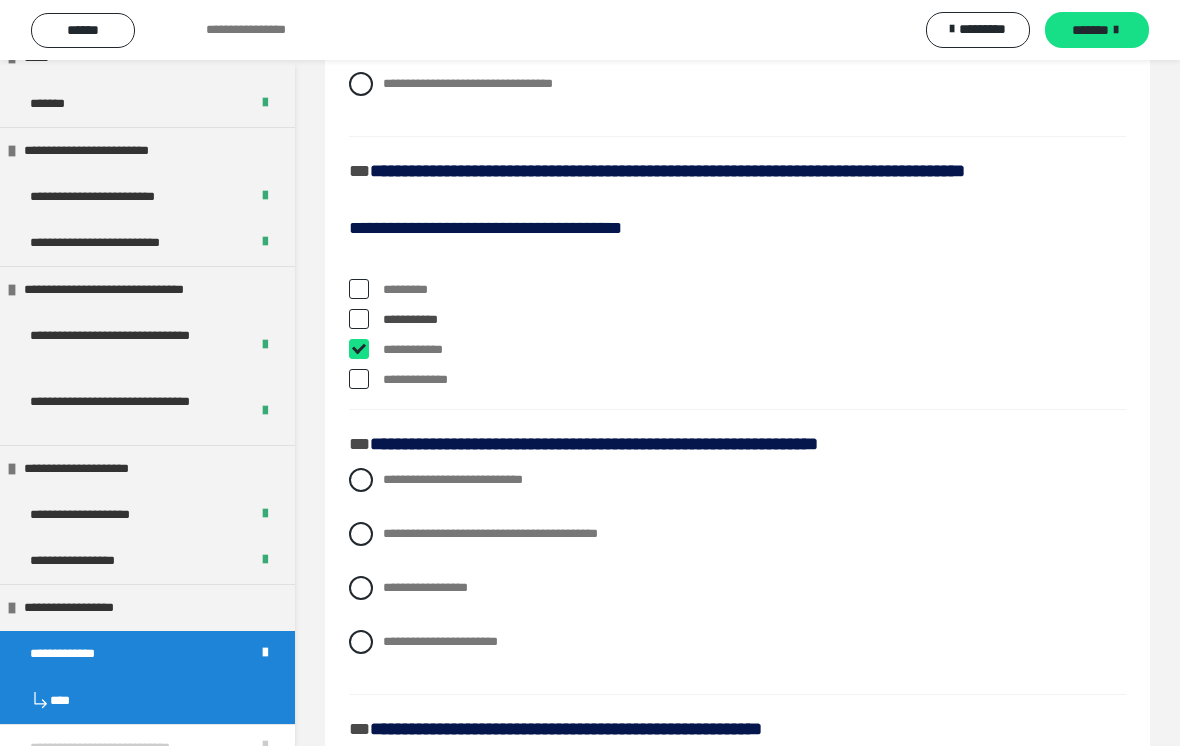 checkbox on "****" 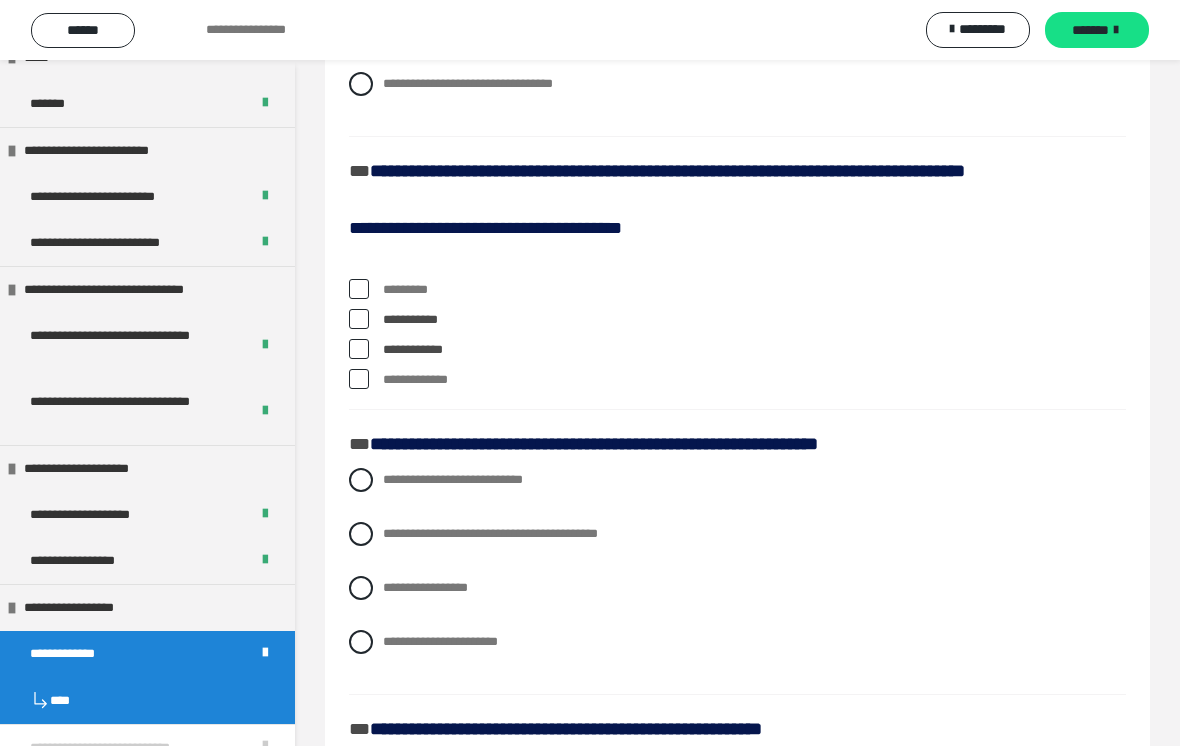 click at bounding box center [359, 379] 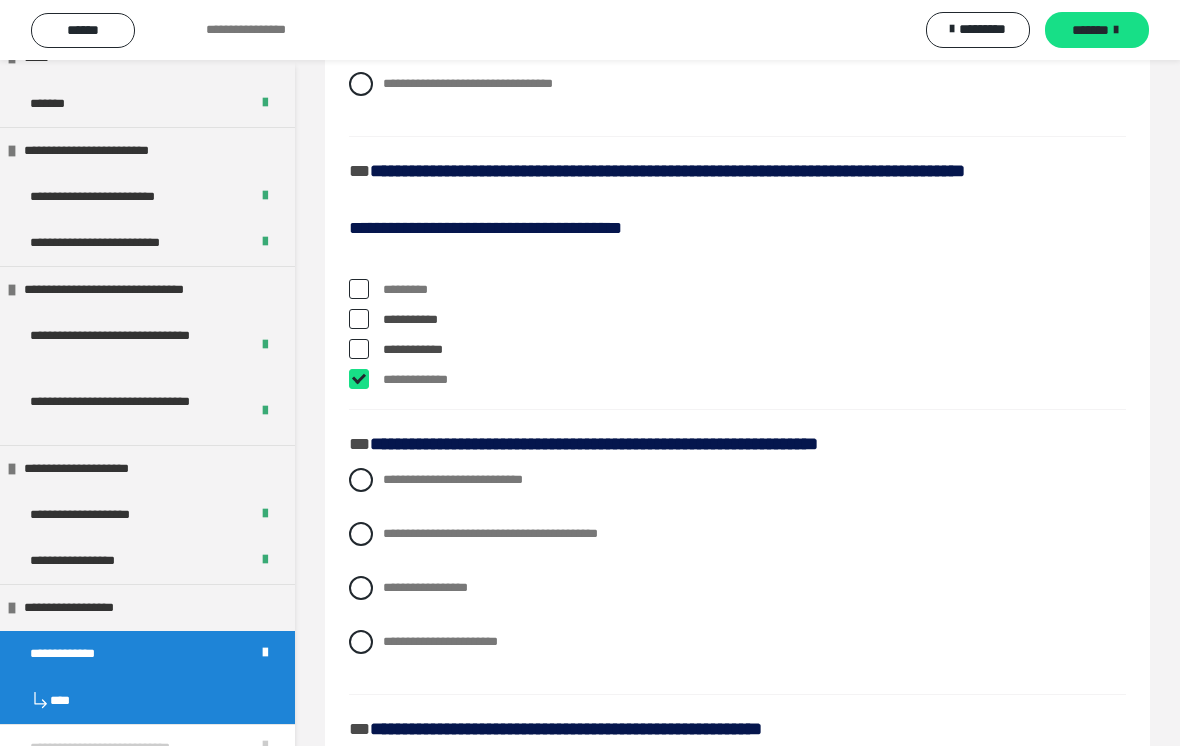 checkbox on "****" 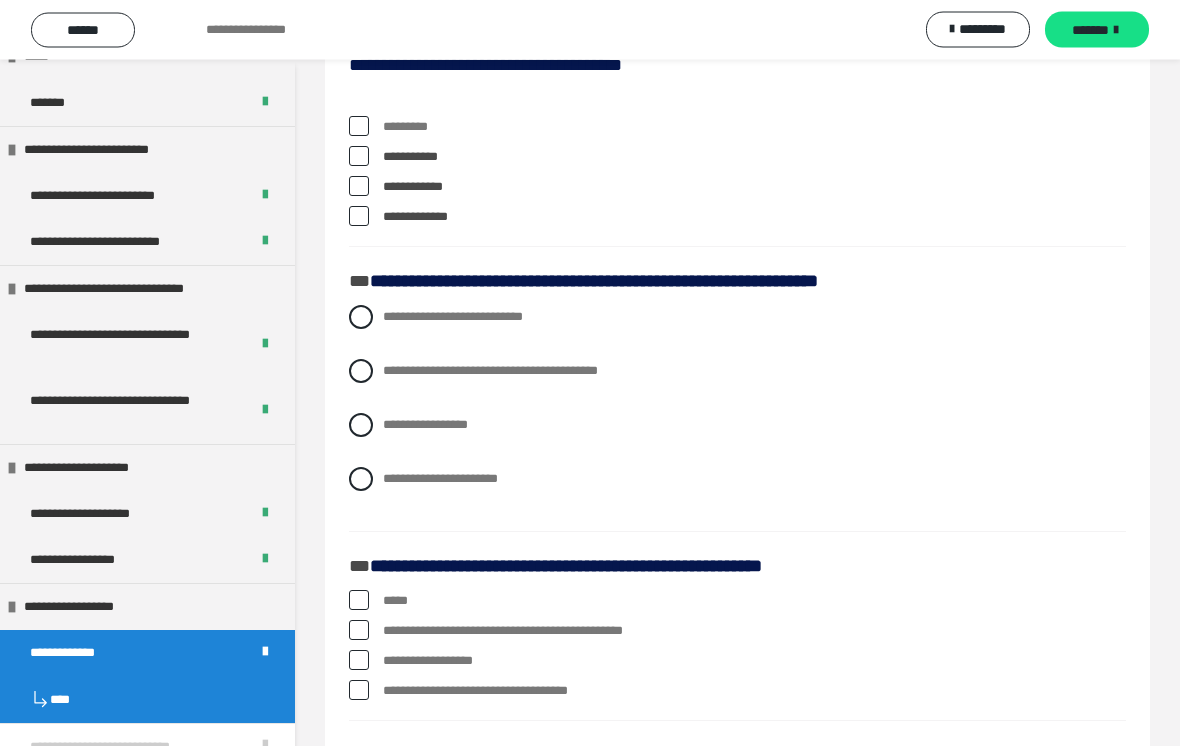 scroll, scrollTop: 1886, scrollLeft: 0, axis: vertical 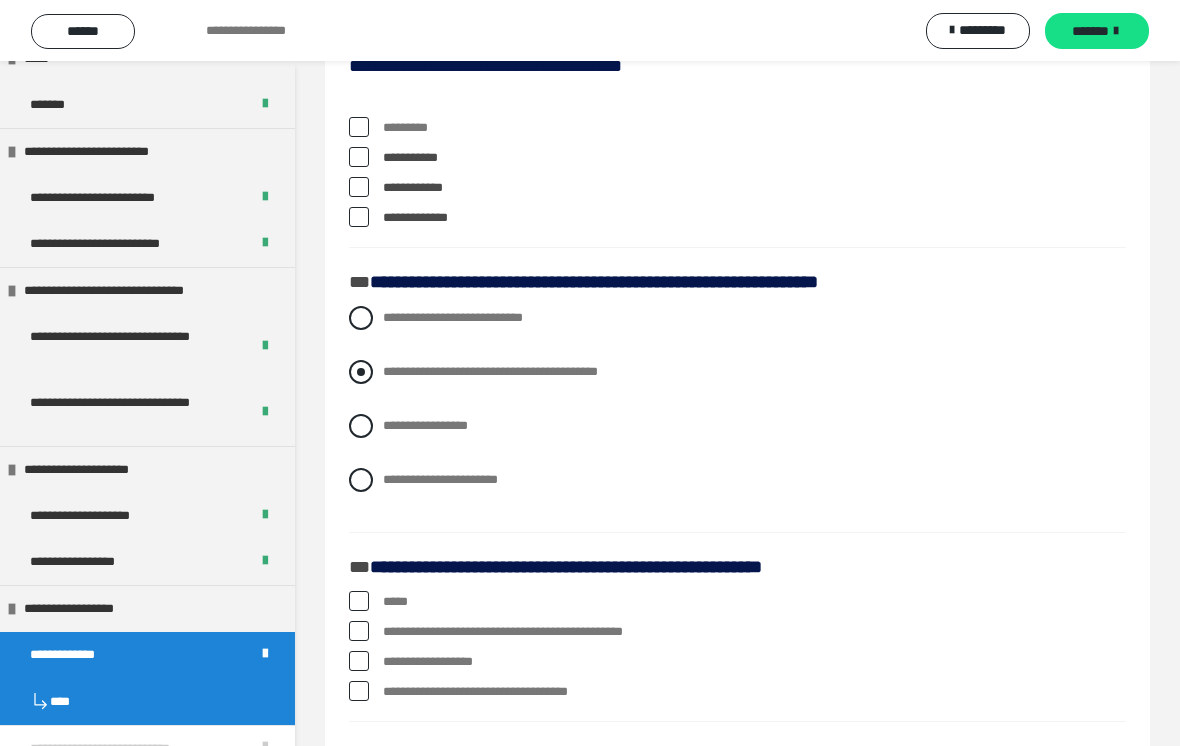 click at bounding box center (361, 371) 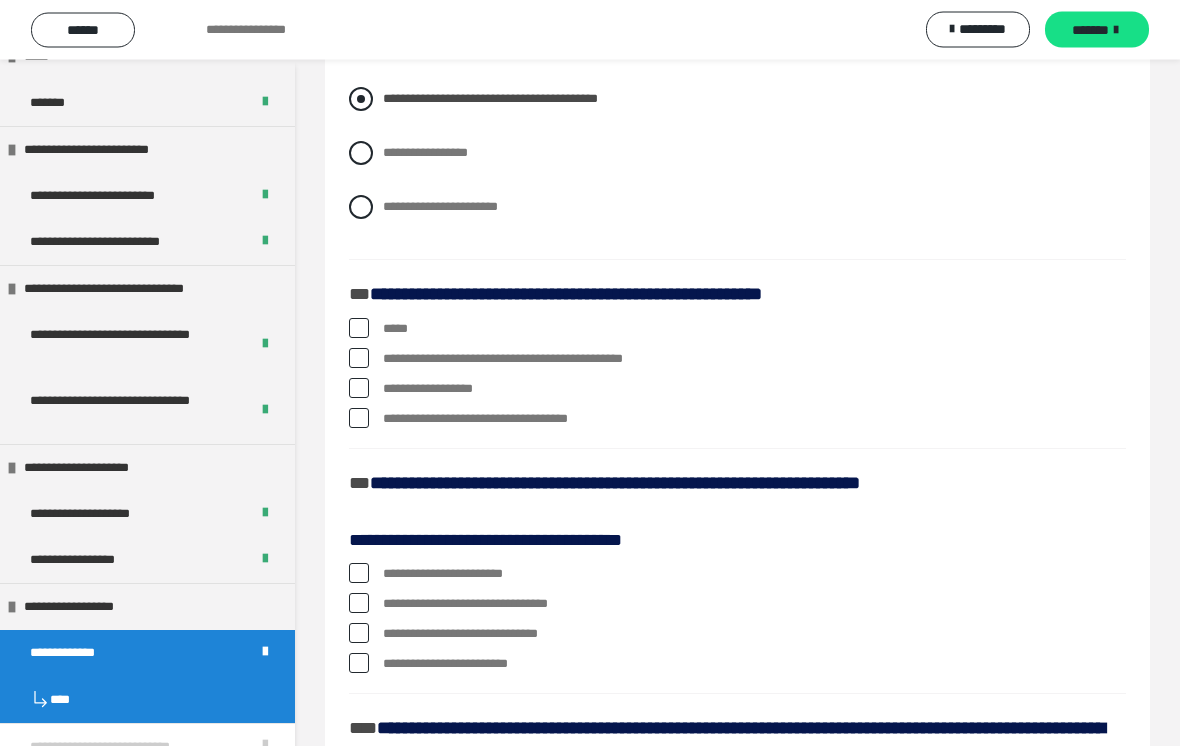 scroll, scrollTop: 2172, scrollLeft: 0, axis: vertical 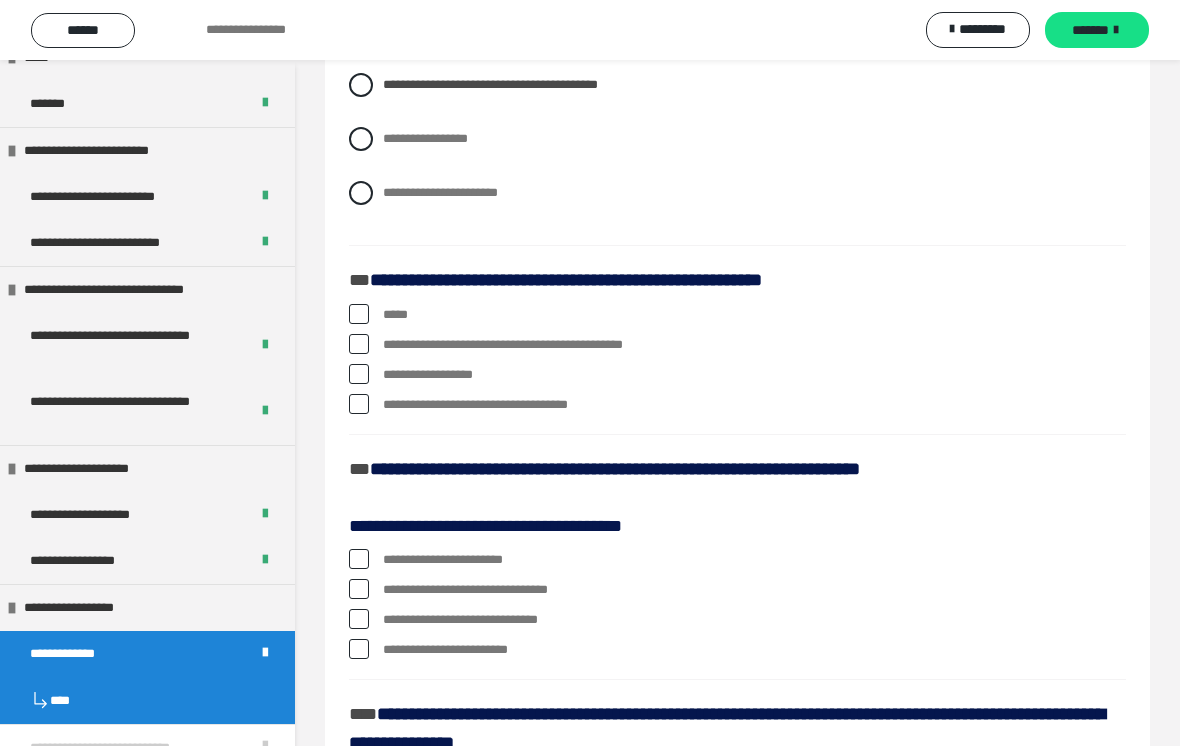 click on "**********" at bounding box center [737, -331] 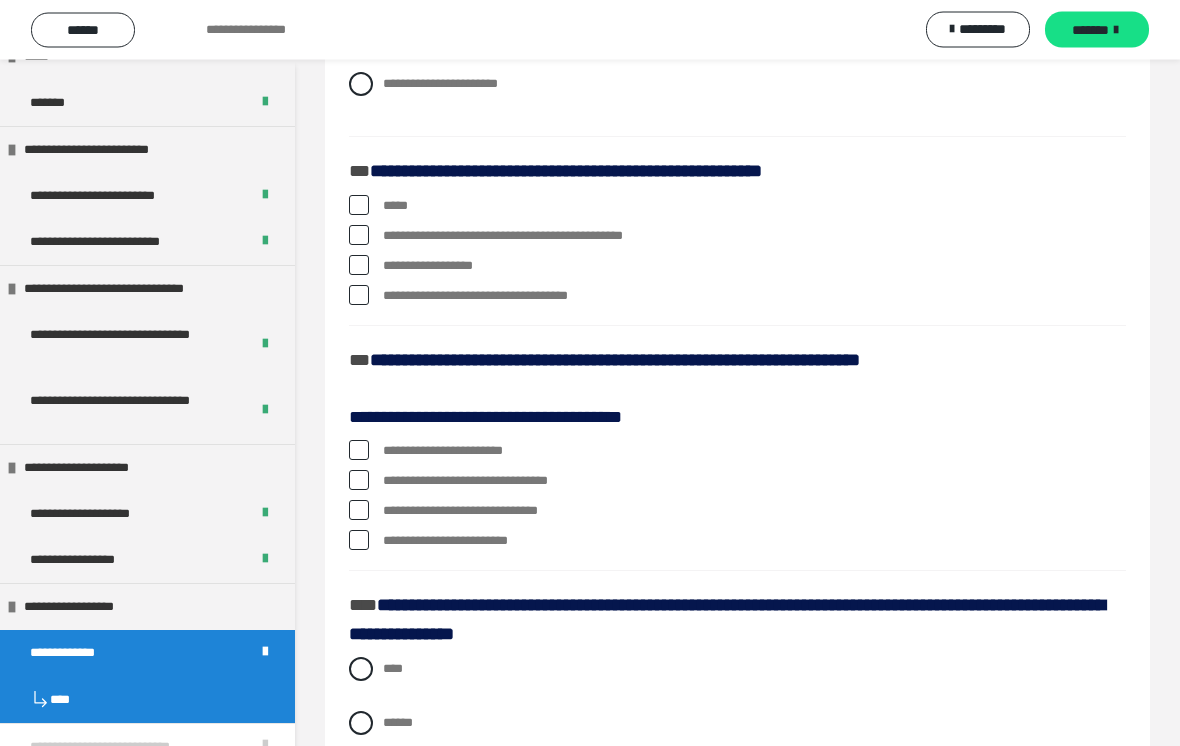 scroll, scrollTop: 2294, scrollLeft: 0, axis: vertical 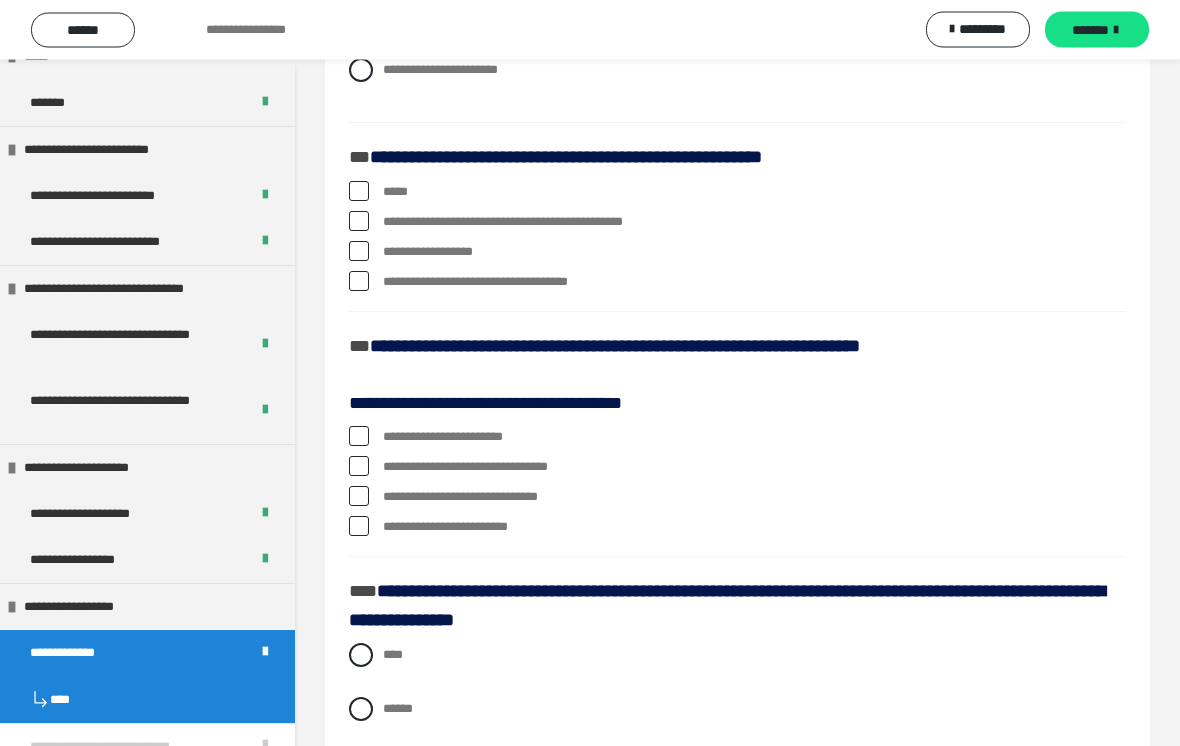 click at bounding box center [359, 527] 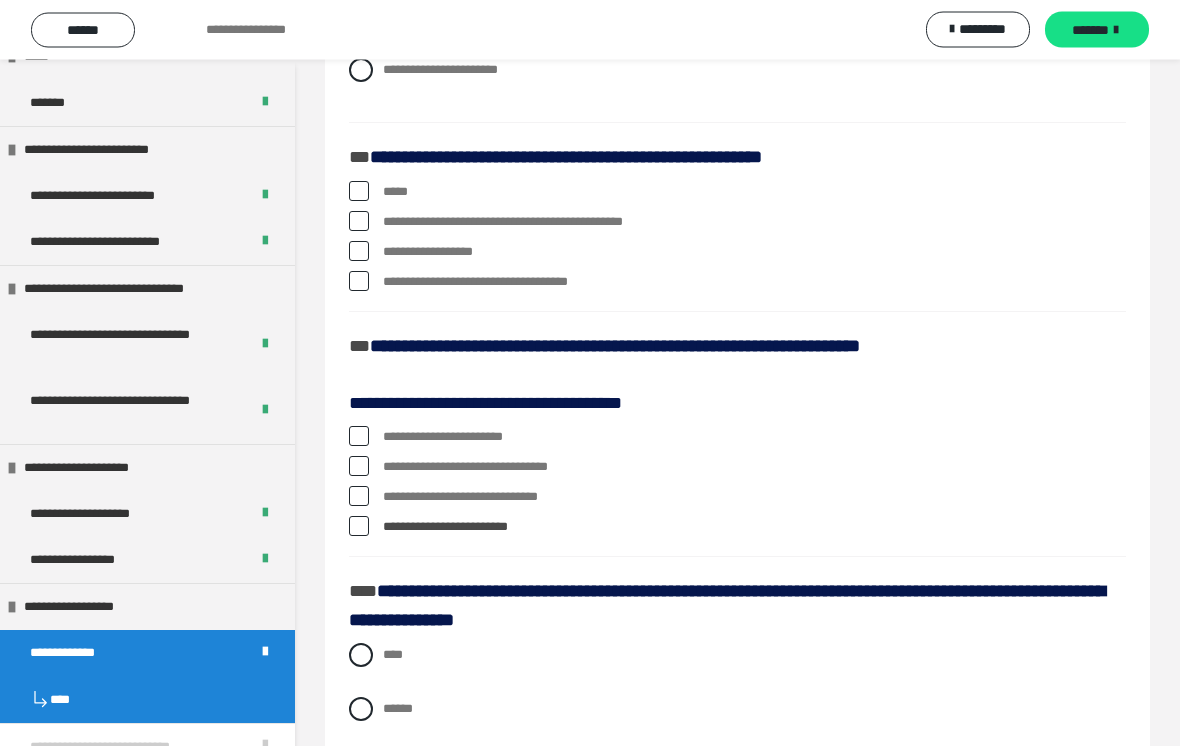 scroll, scrollTop: 2295, scrollLeft: 0, axis: vertical 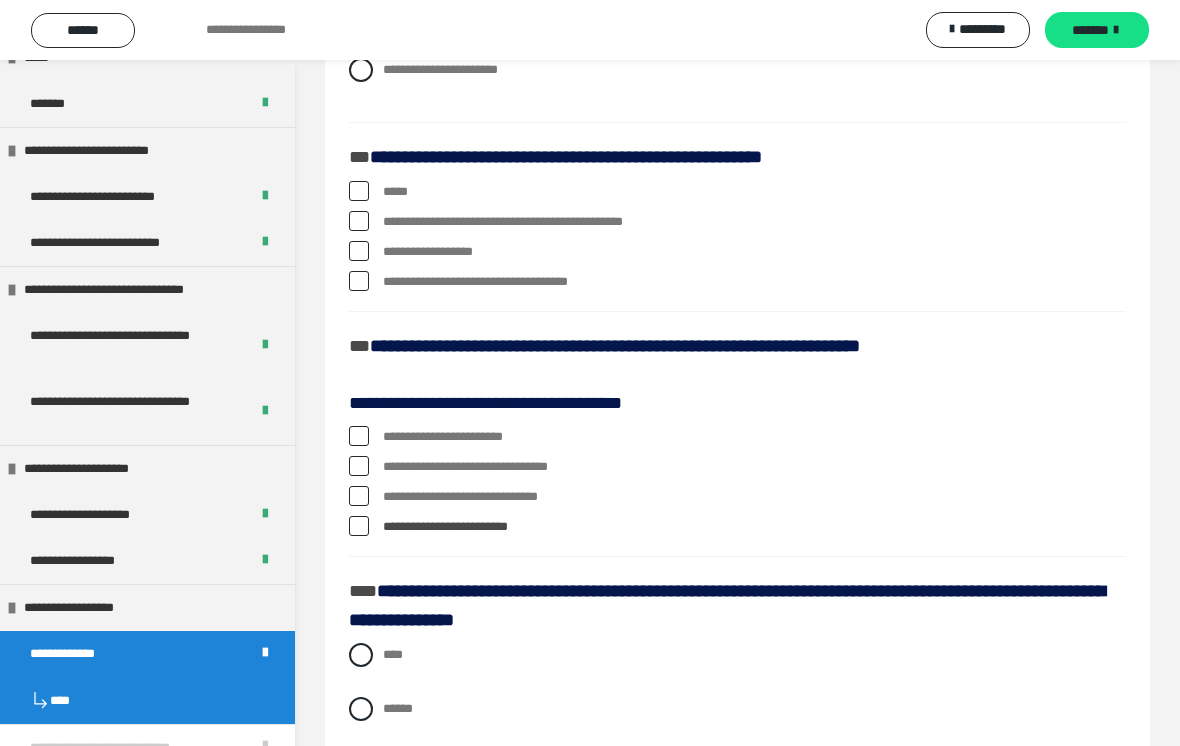 click on "**********" at bounding box center [737, 527] 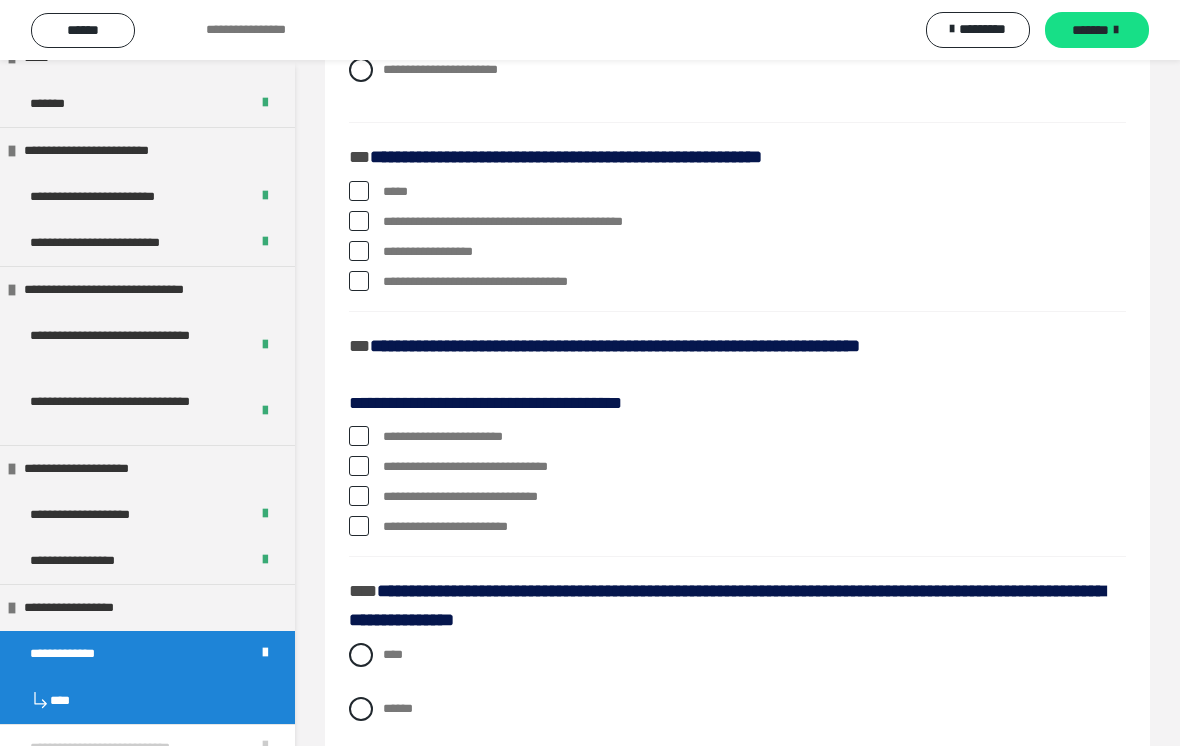 click at bounding box center (359, 496) 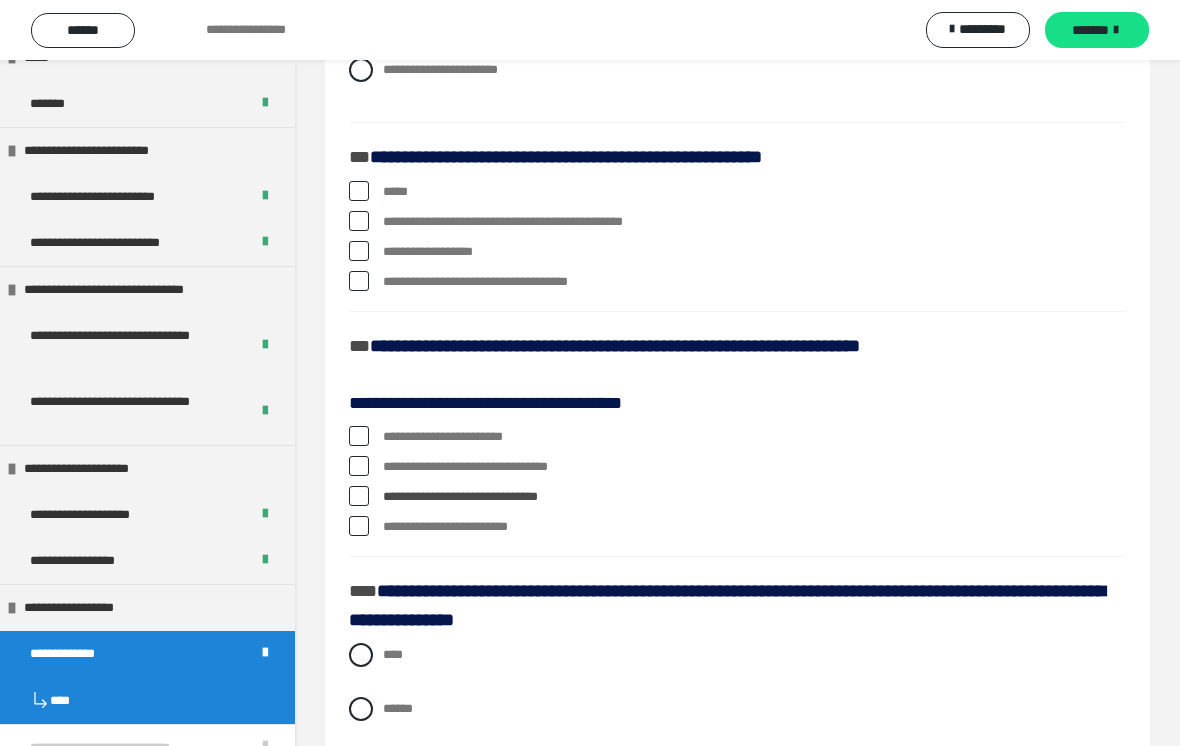 click at bounding box center (359, 496) 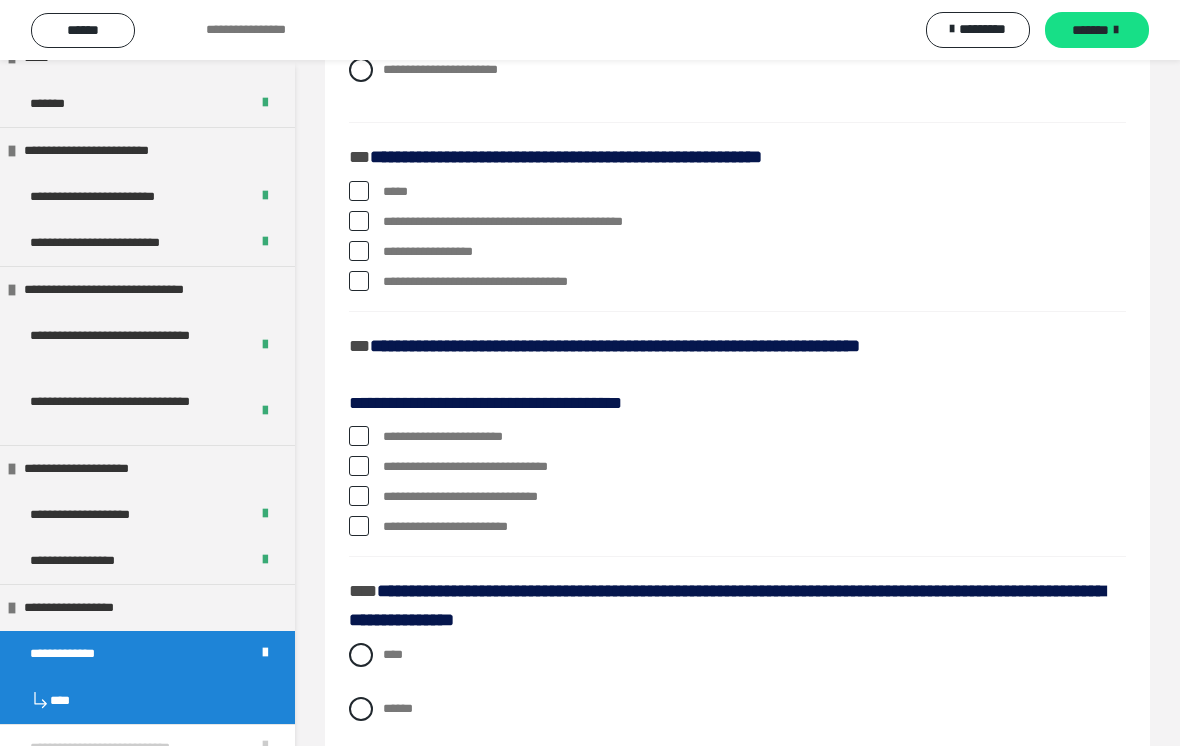 click at bounding box center [359, 466] 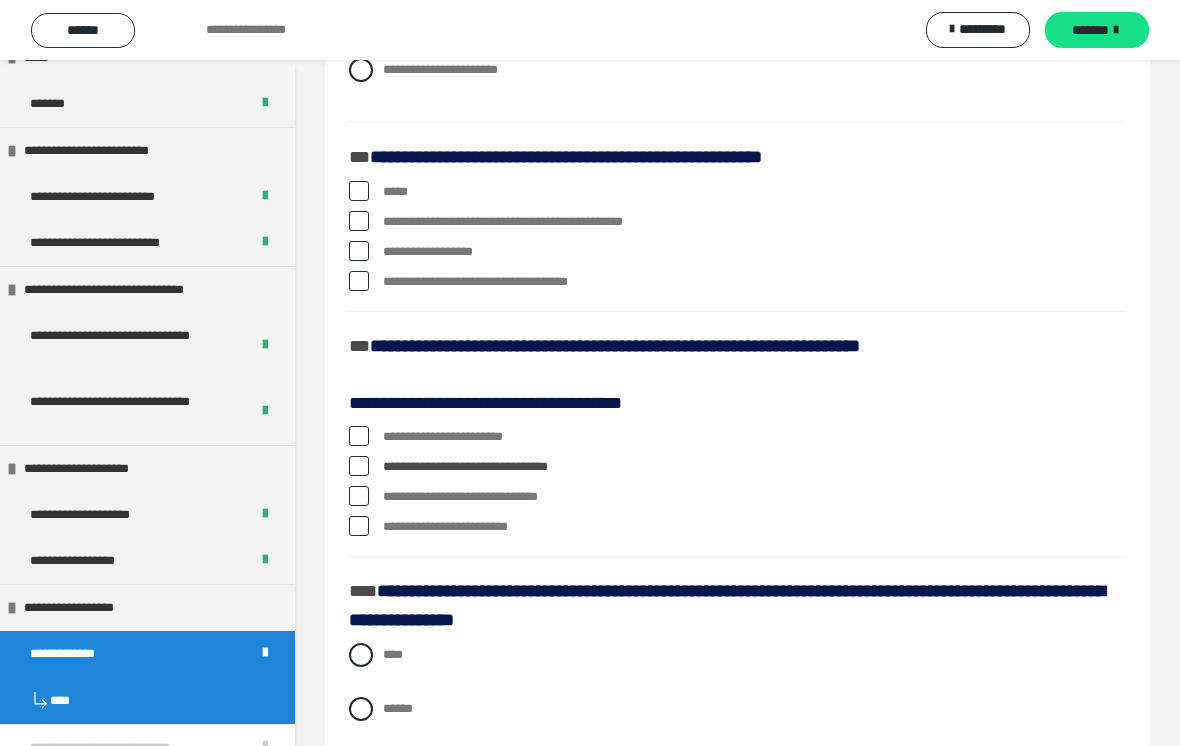 click on "**********" at bounding box center [737, 437] 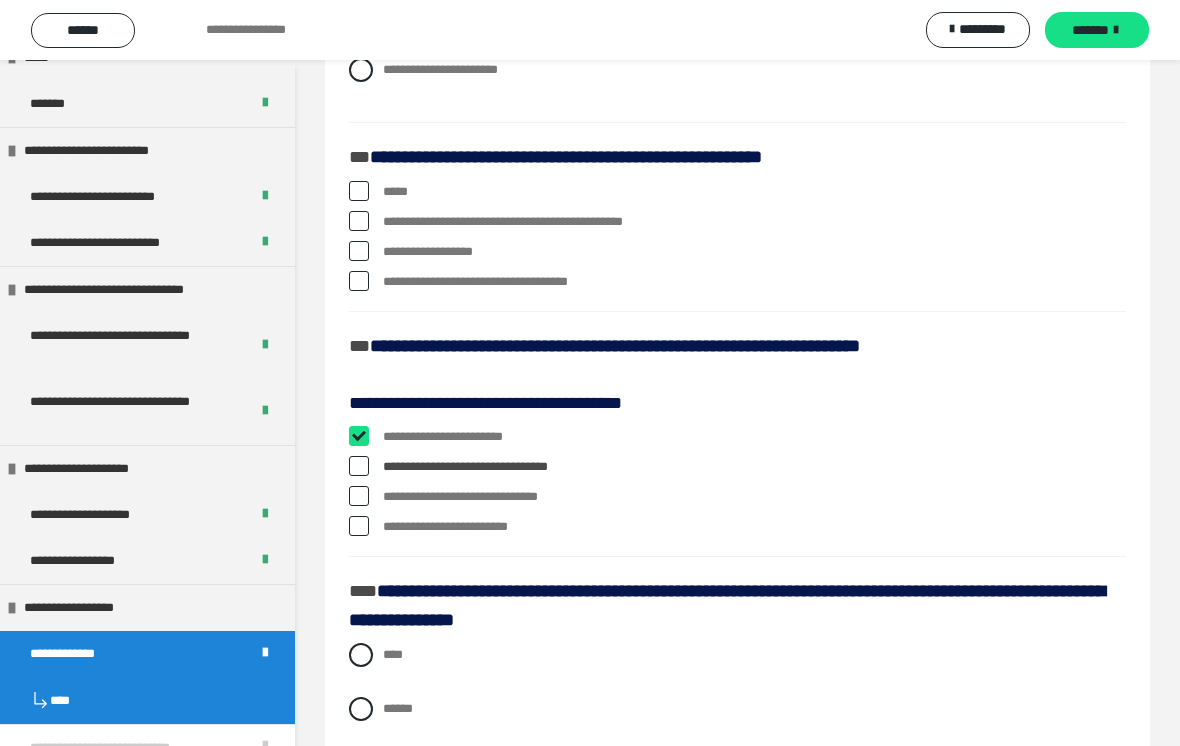 checkbox on "****" 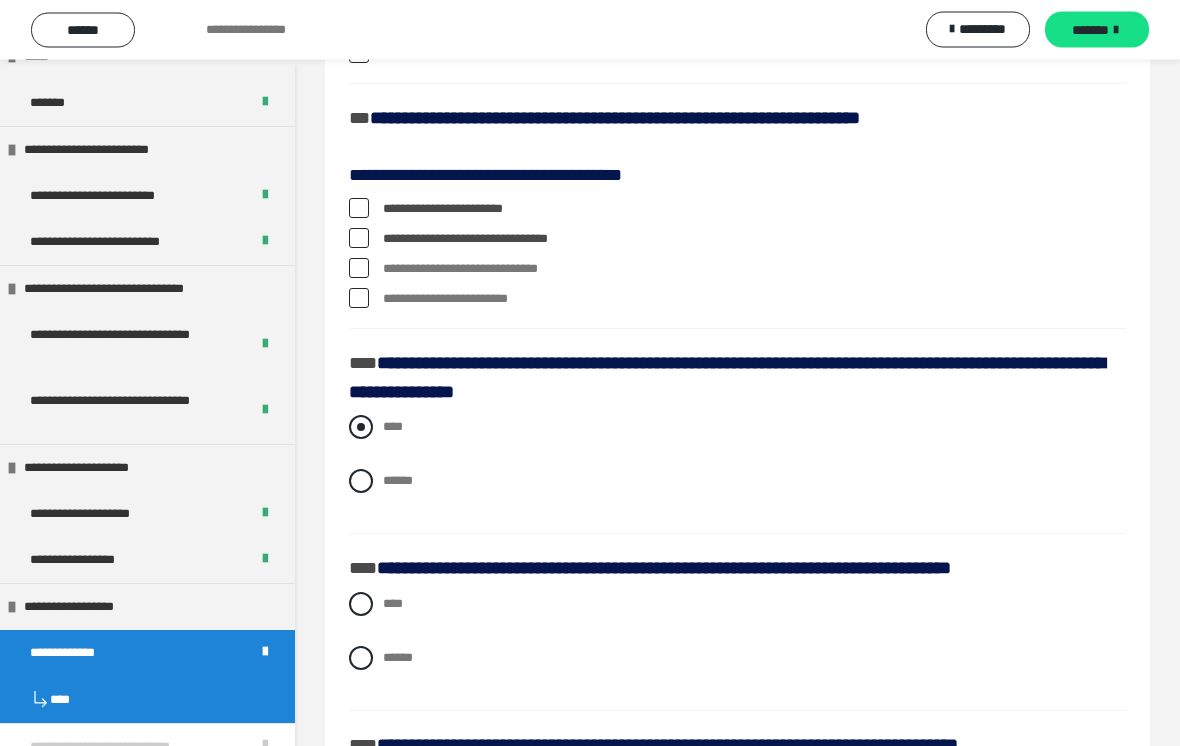 click at bounding box center [361, 428] 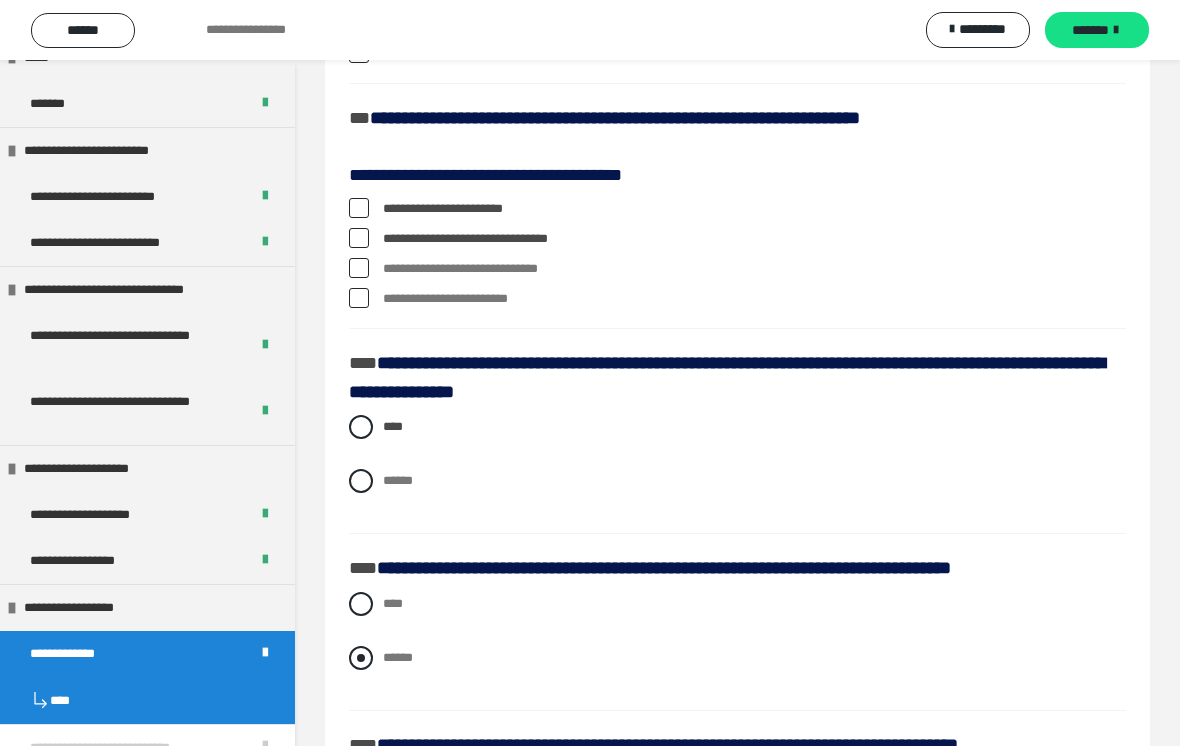 click on "******" at bounding box center (737, 658) 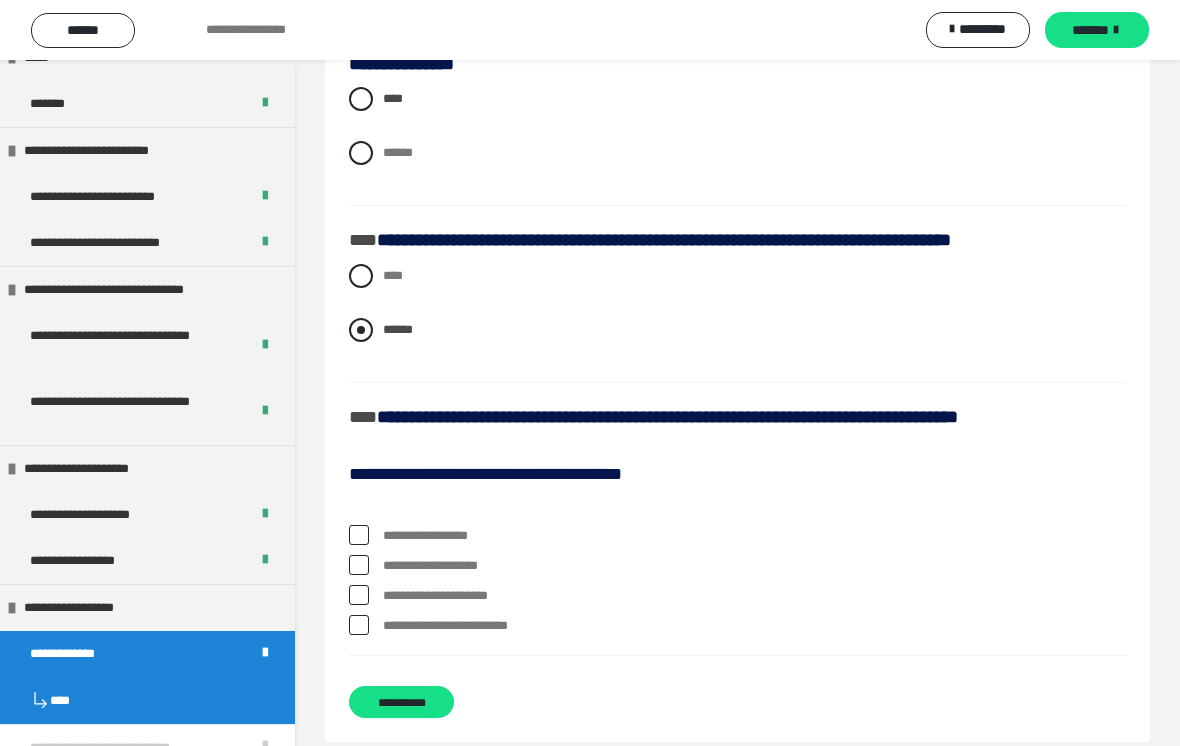 scroll, scrollTop: 2874, scrollLeft: 0, axis: vertical 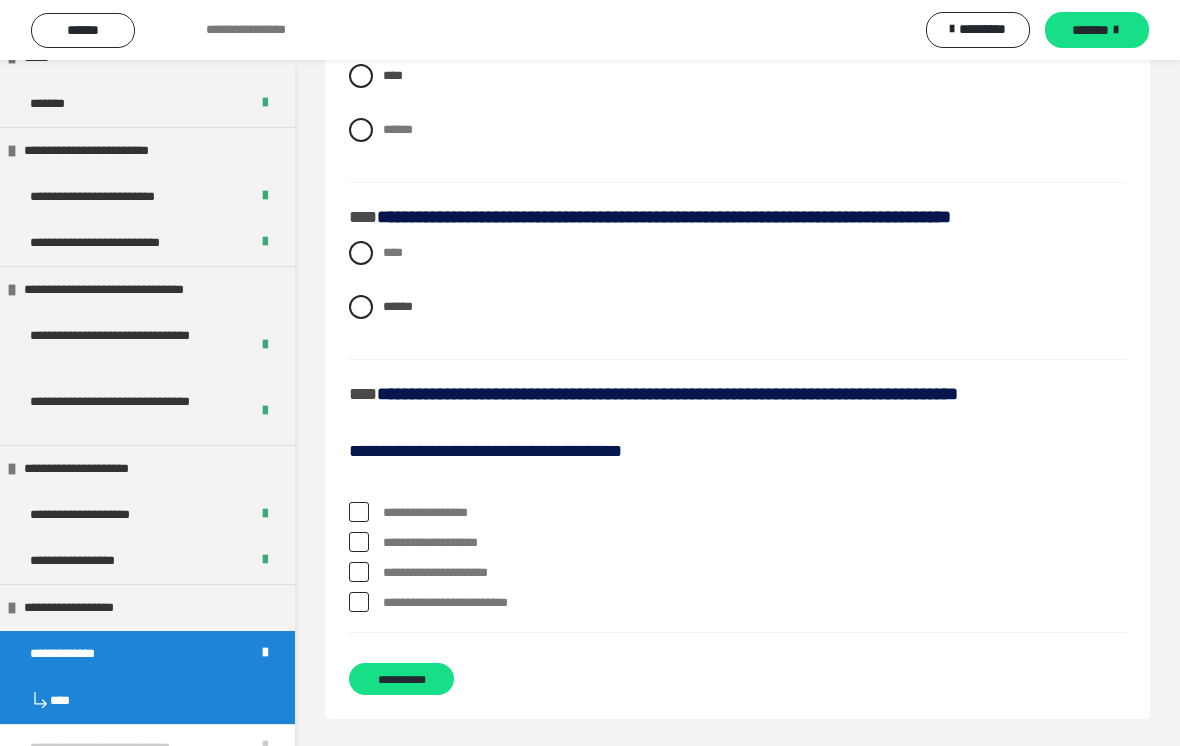 click at bounding box center [359, 572] 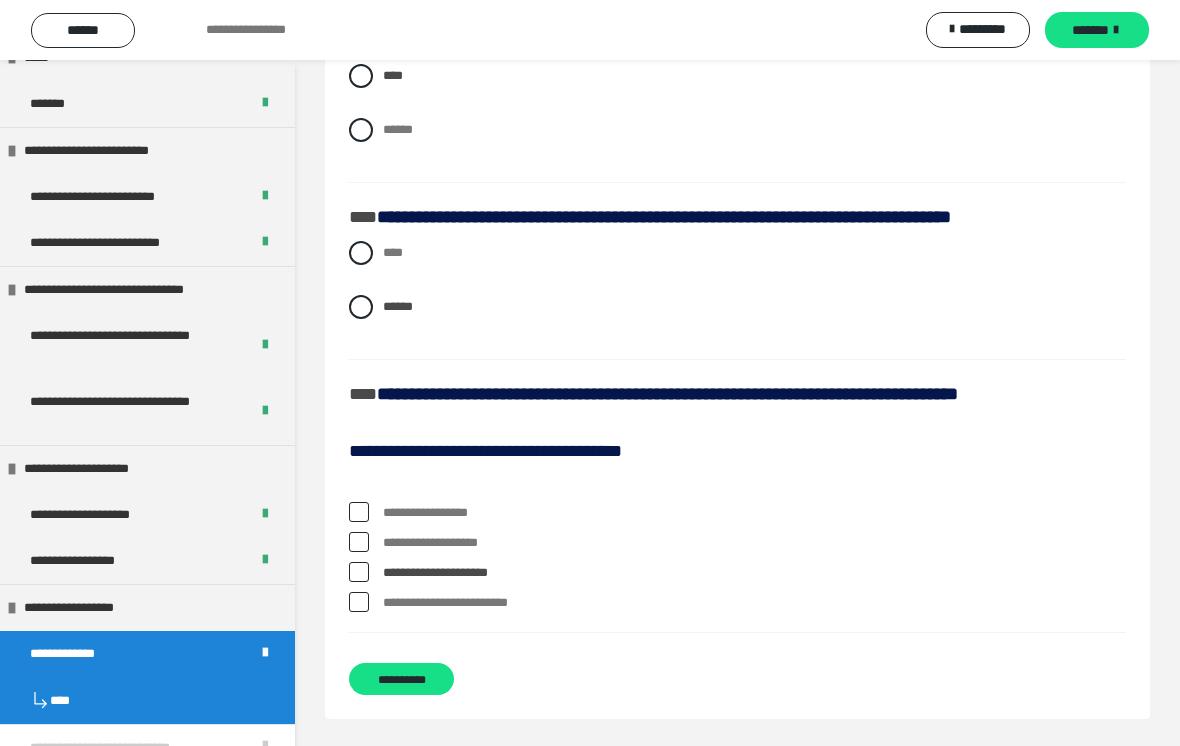 click on "**********" at bounding box center (737, 513) 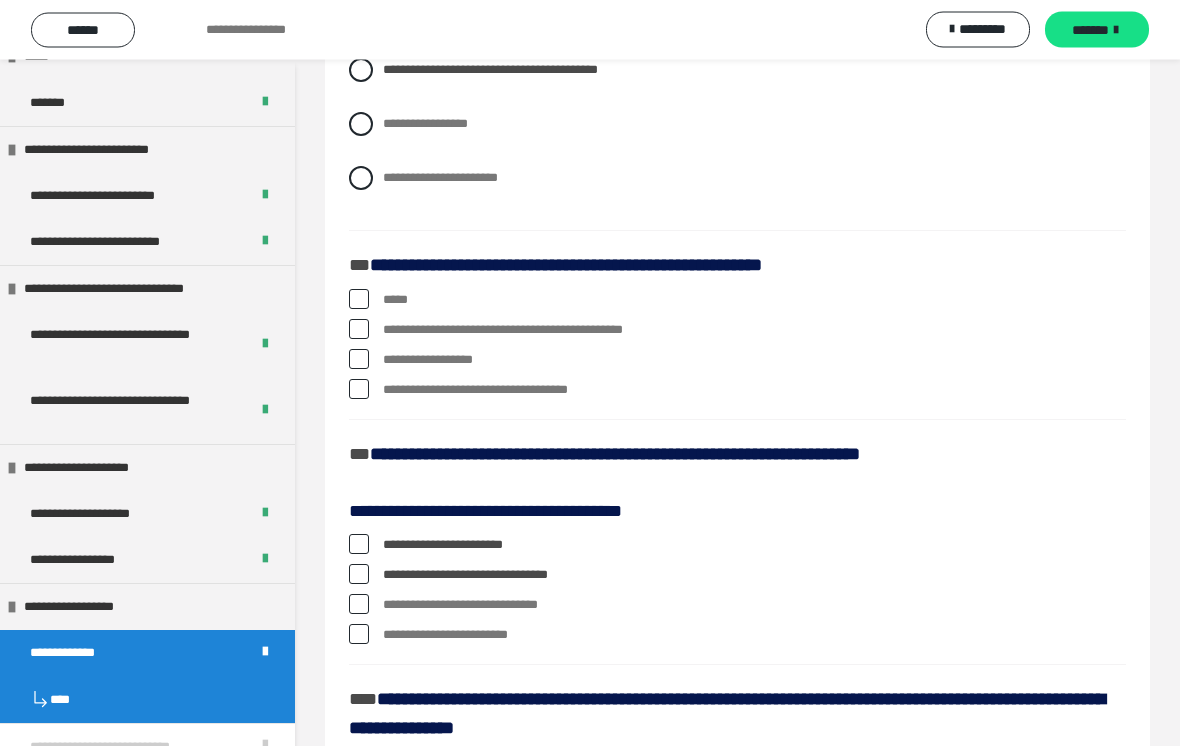 scroll, scrollTop: 2184, scrollLeft: 0, axis: vertical 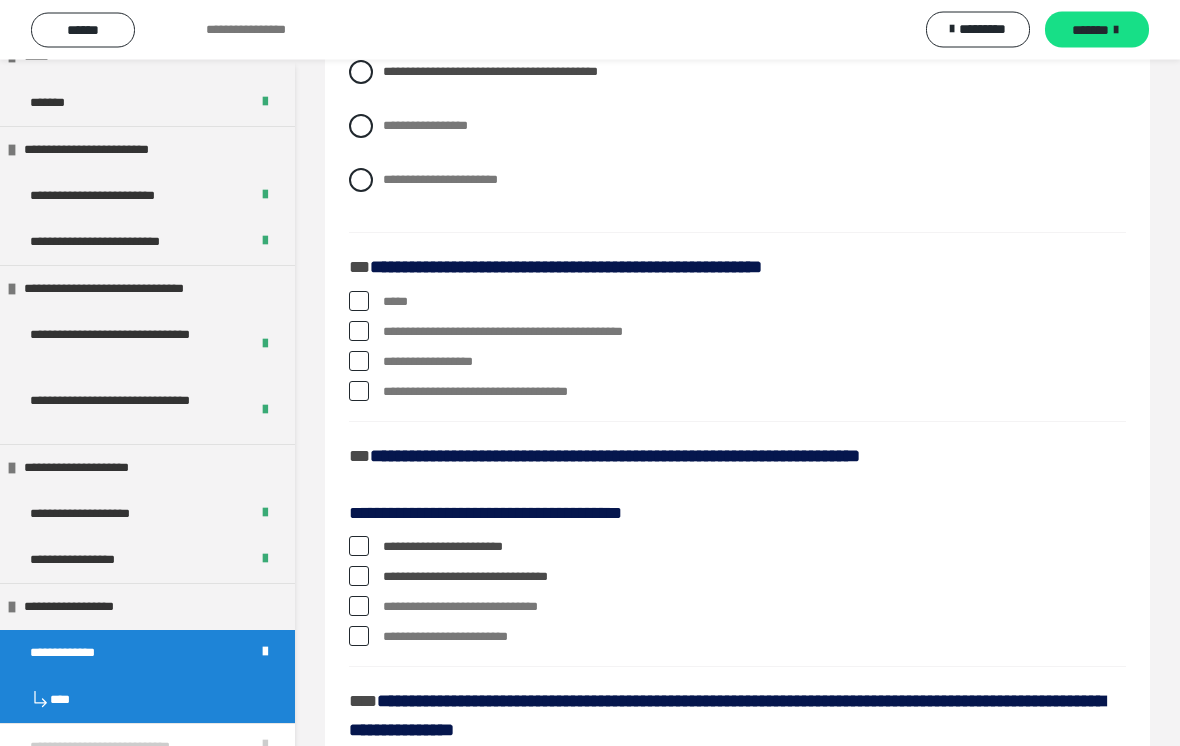click on "**********" at bounding box center [737, 363] 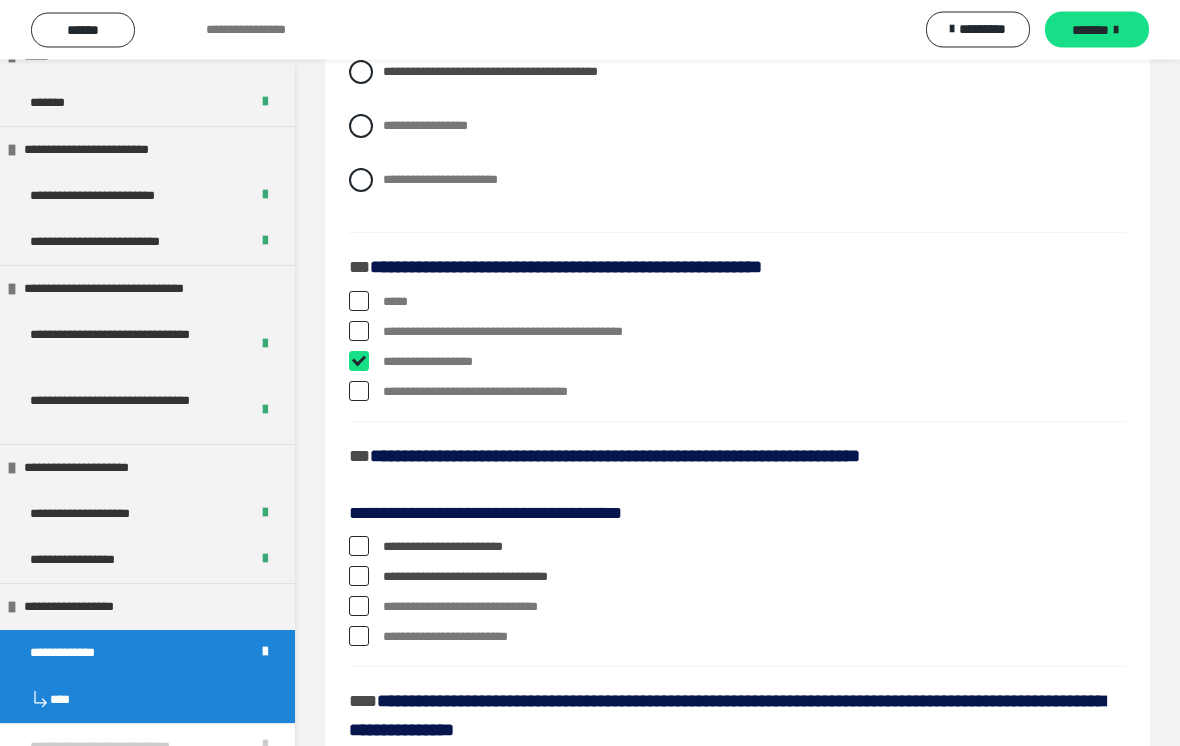 checkbox on "****" 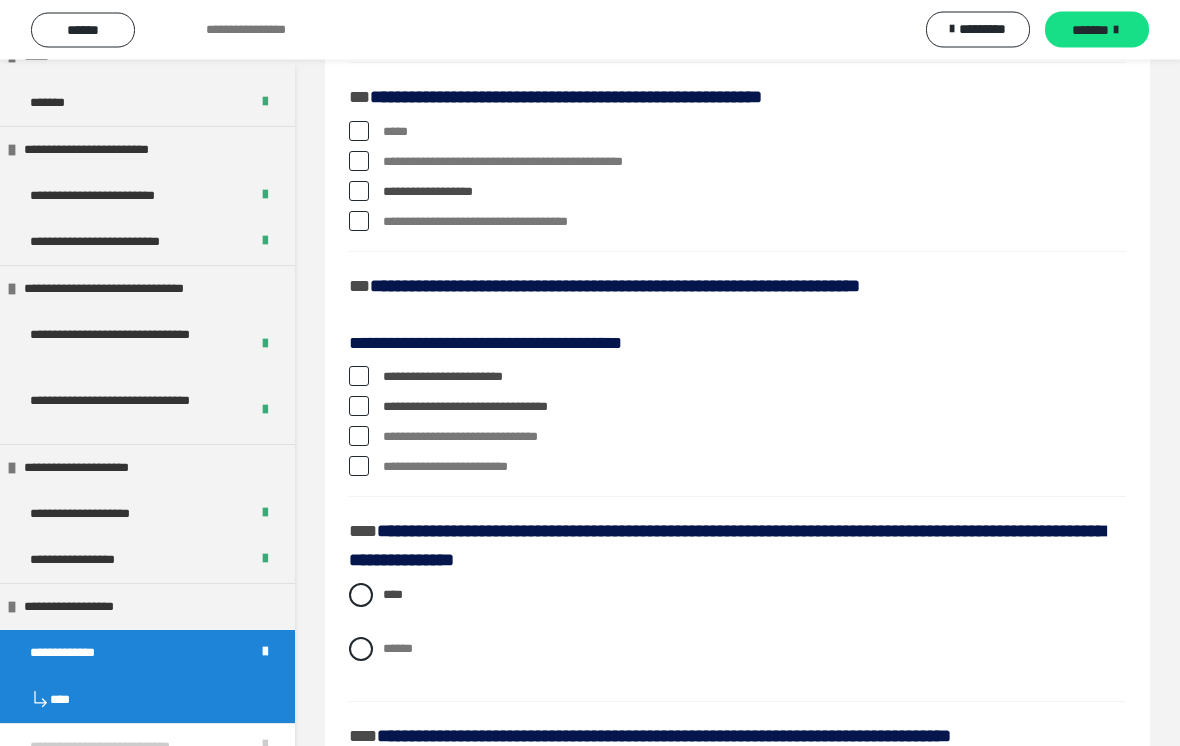 scroll, scrollTop: 2347, scrollLeft: 0, axis: vertical 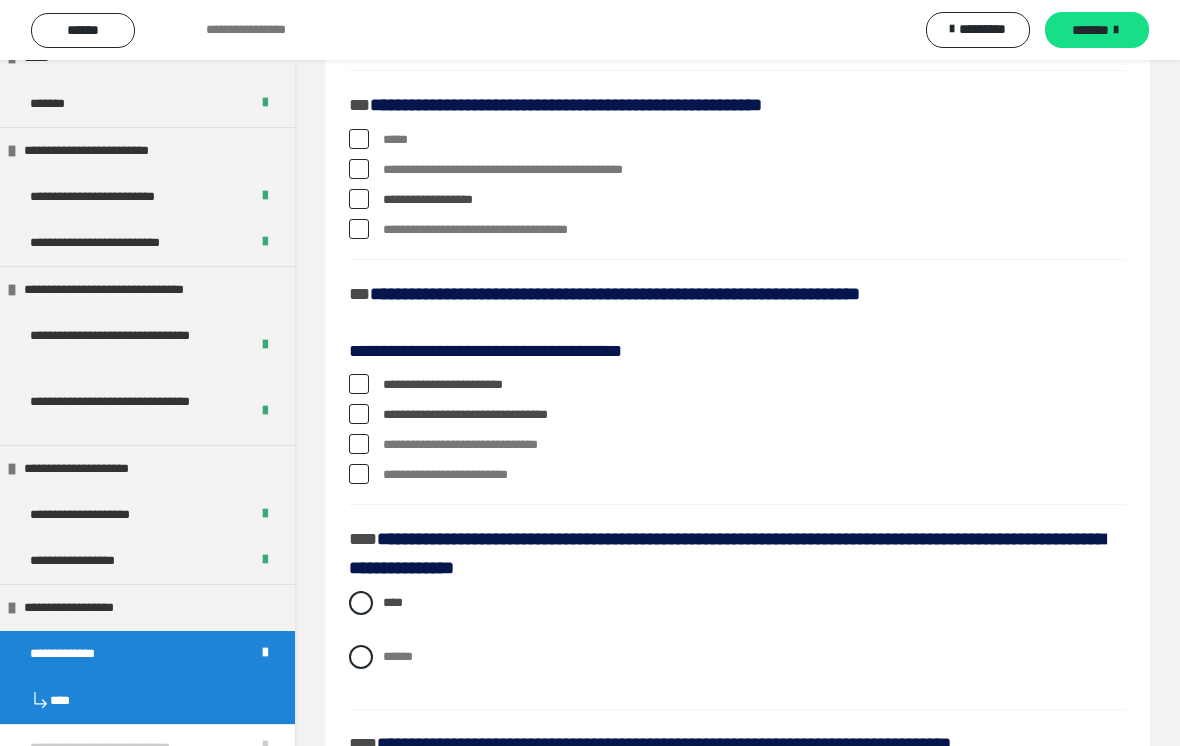 click on "**********" at bounding box center (737, 230) 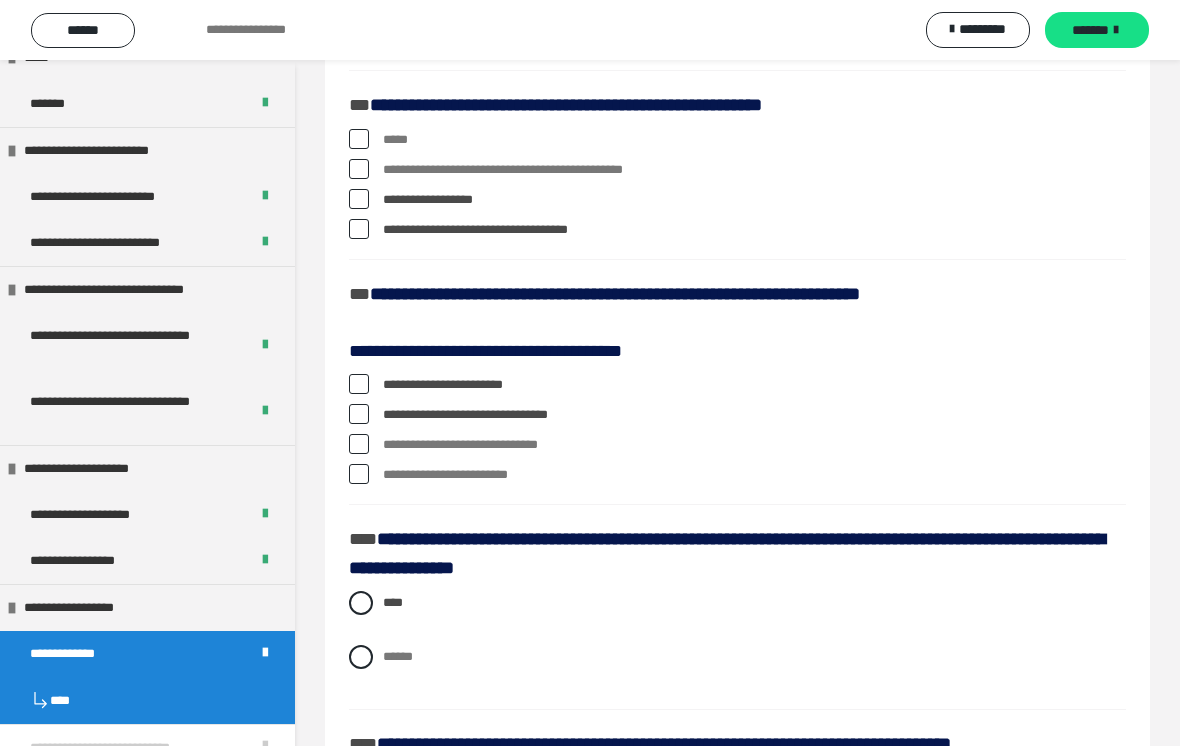 click on "**********" at bounding box center [737, 230] 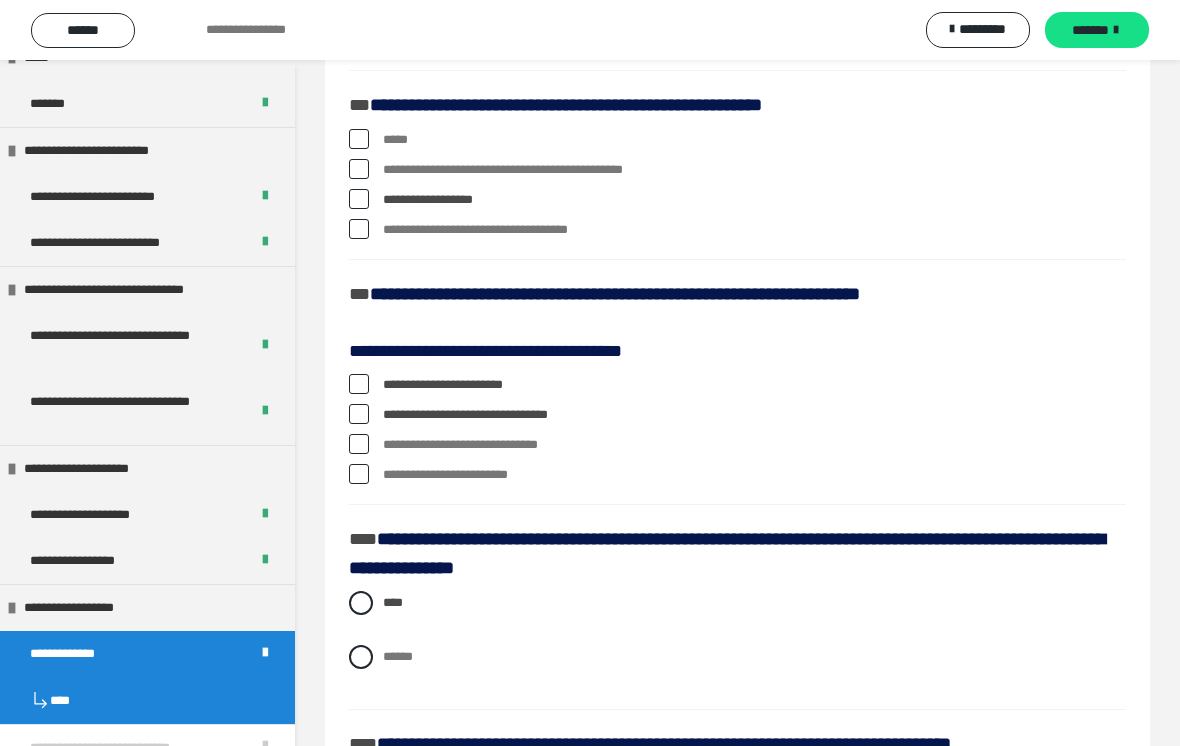 click at bounding box center [359, 199] 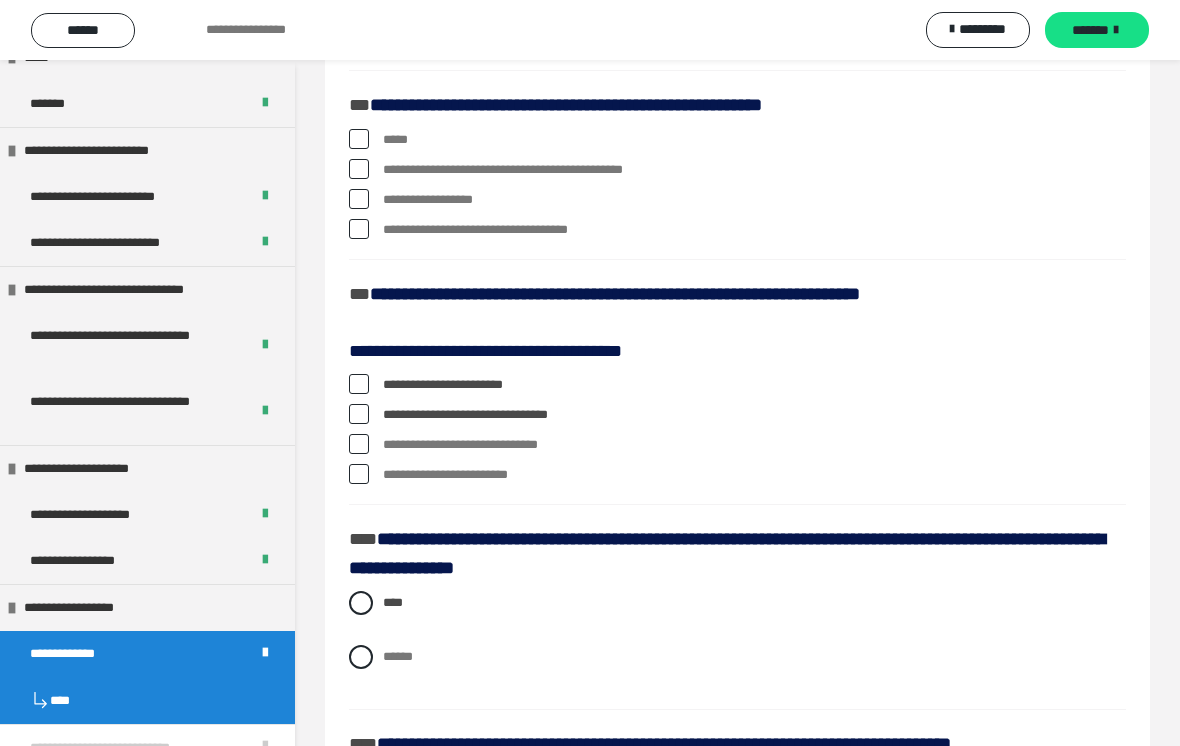 click on "*****" at bounding box center [737, 140] 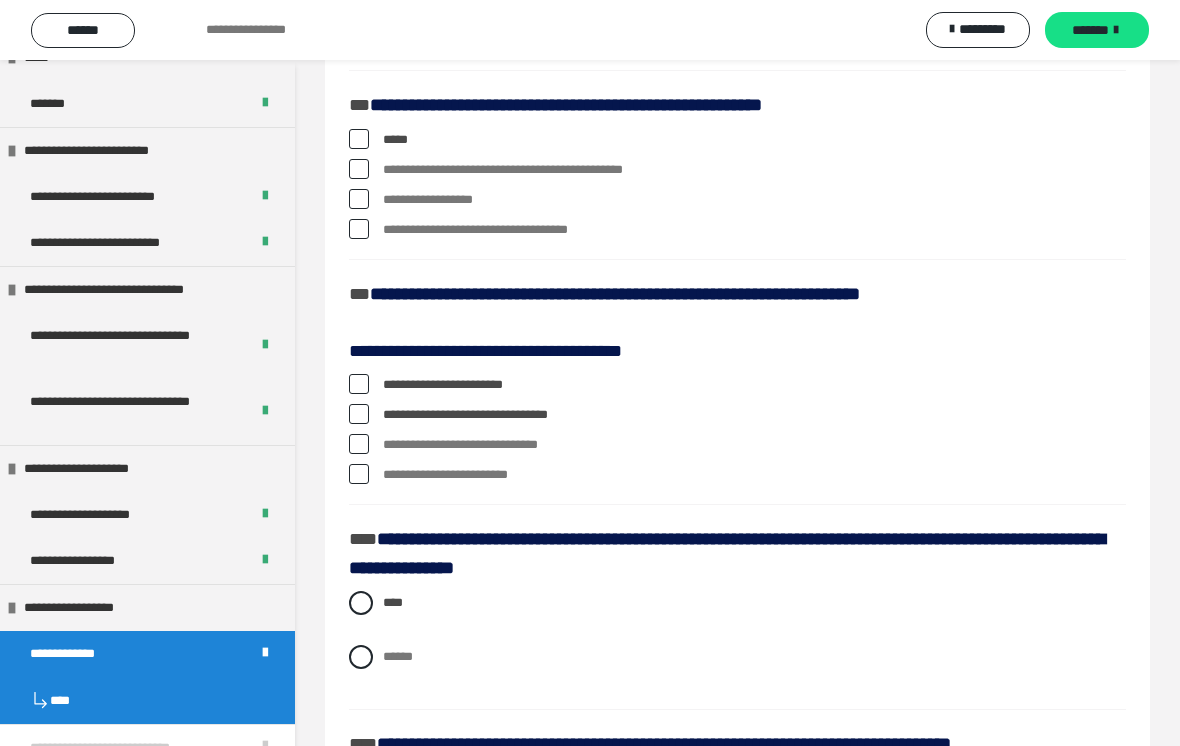 click on "*****" at bounding box center (737, 140) 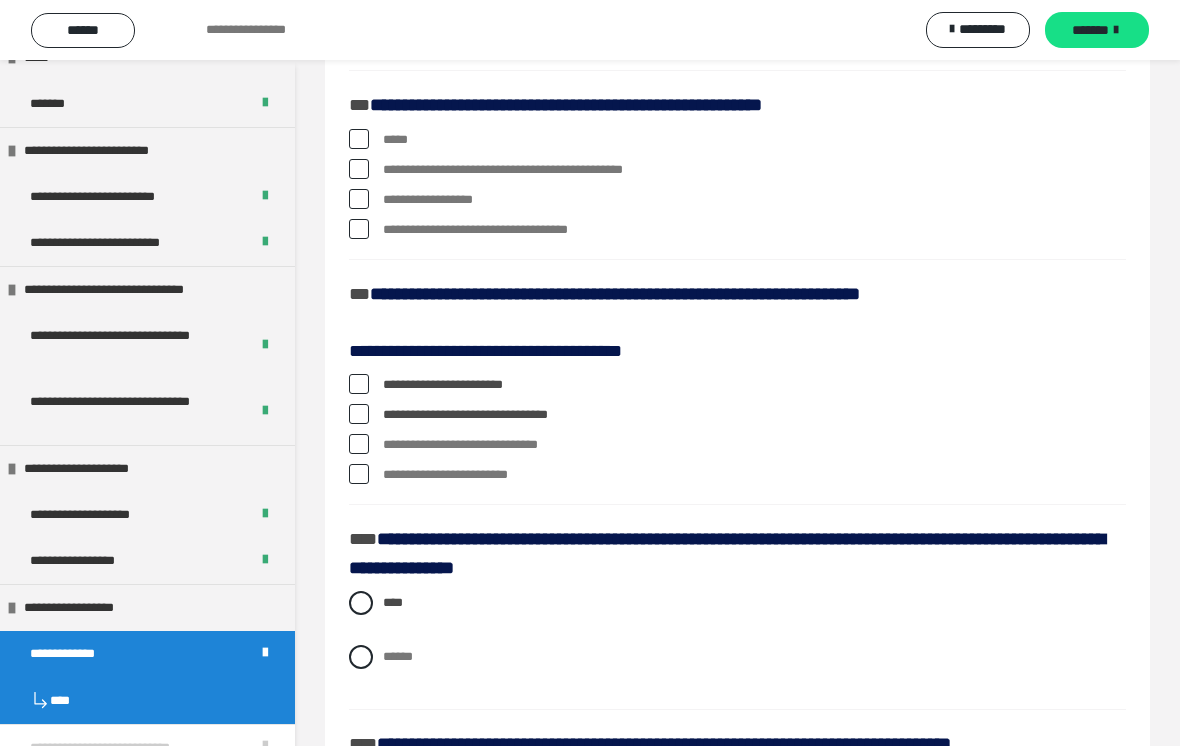 click at bounding box center (359, 169) 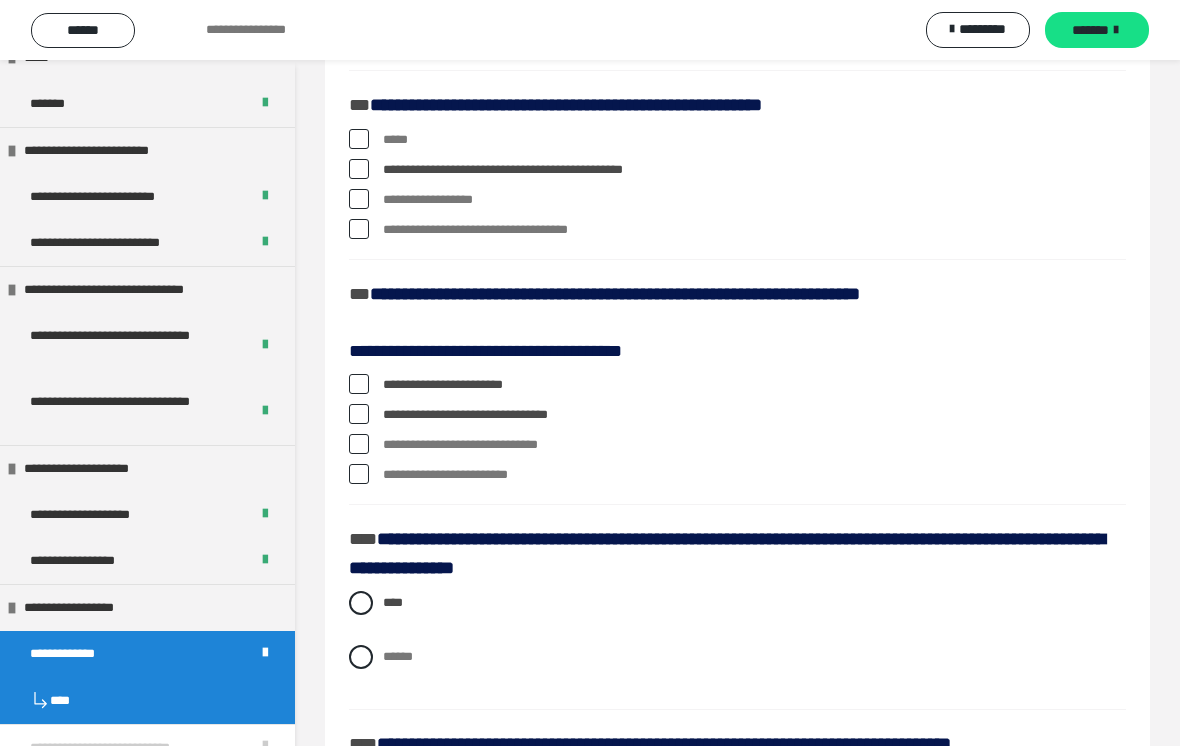click at bounding box center [359, 169] 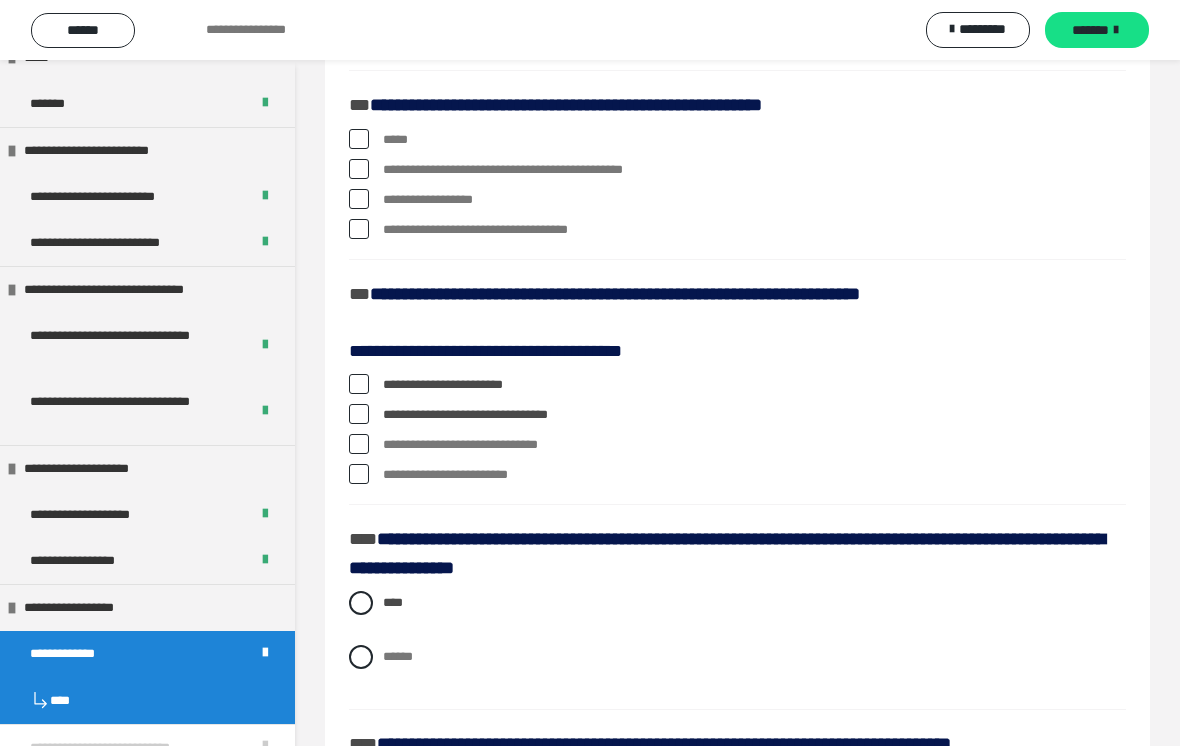 click at bounding box center [359, 199] 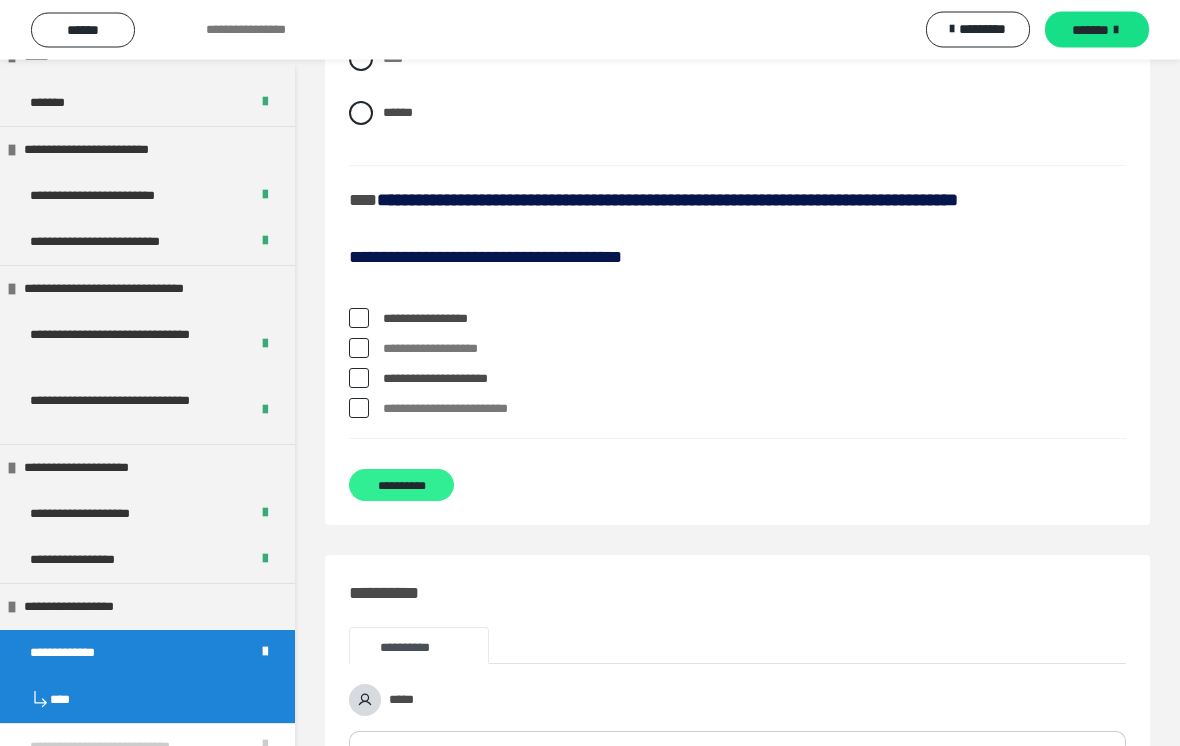 click on "**********" at bounding box center [401, 486] 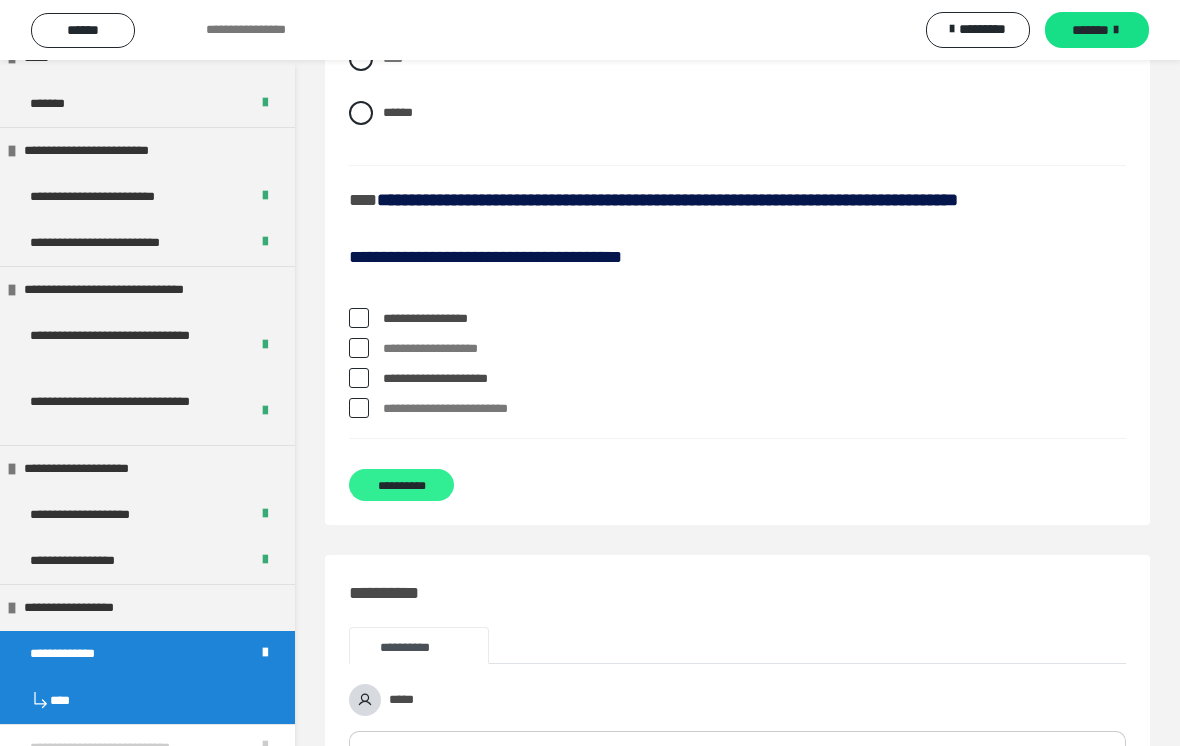 scroll, scrollTop: 384, scrollLeft: 0, axis: vertical 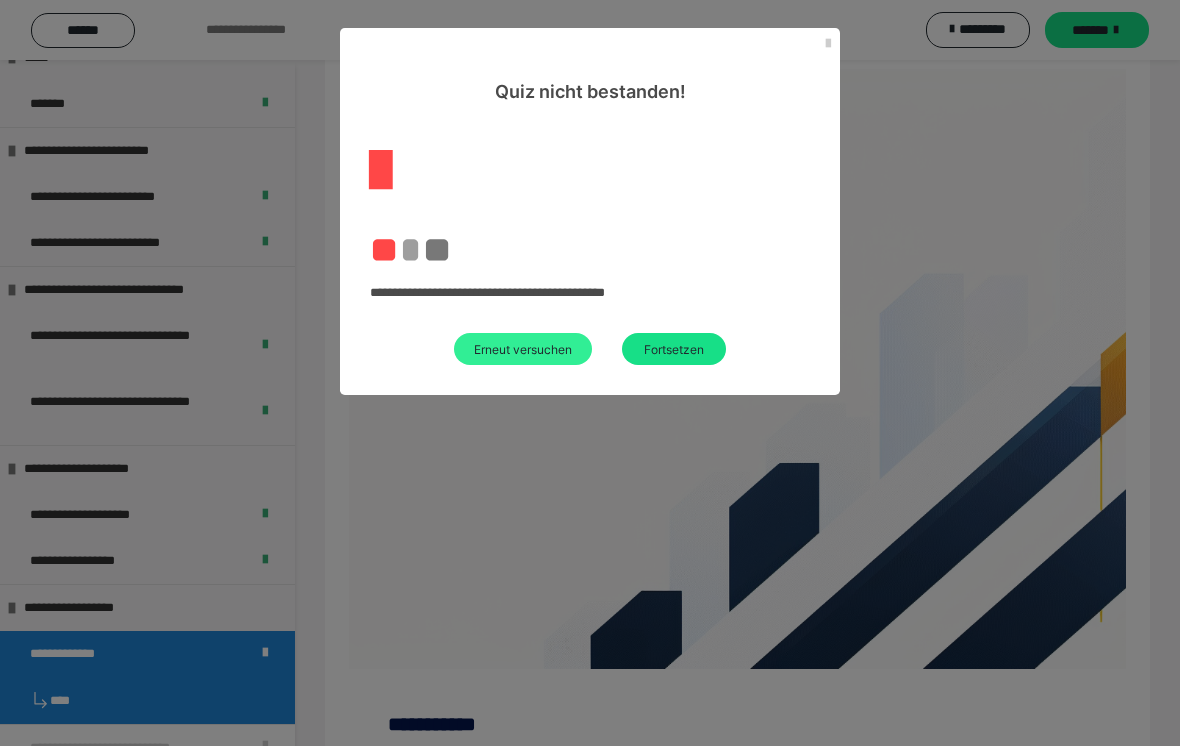 click on "Erneut versuchen" at bounding box center (523, 349) 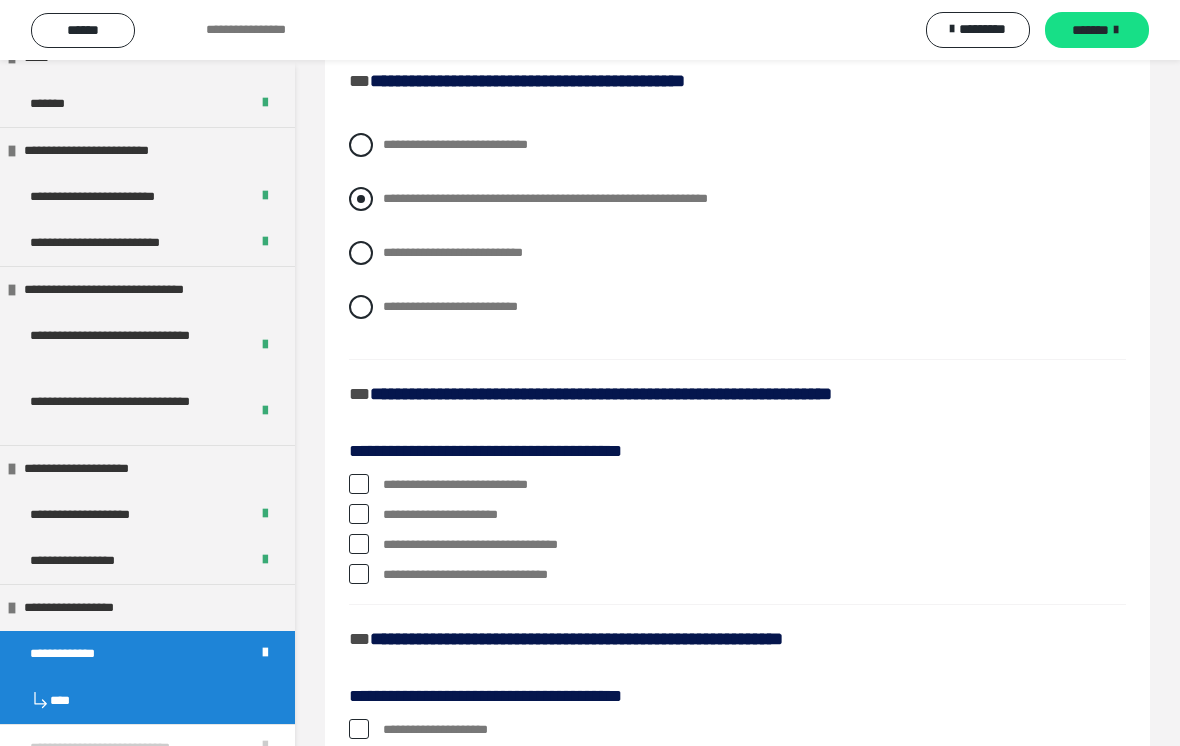 click at bounding box center (361, 199) 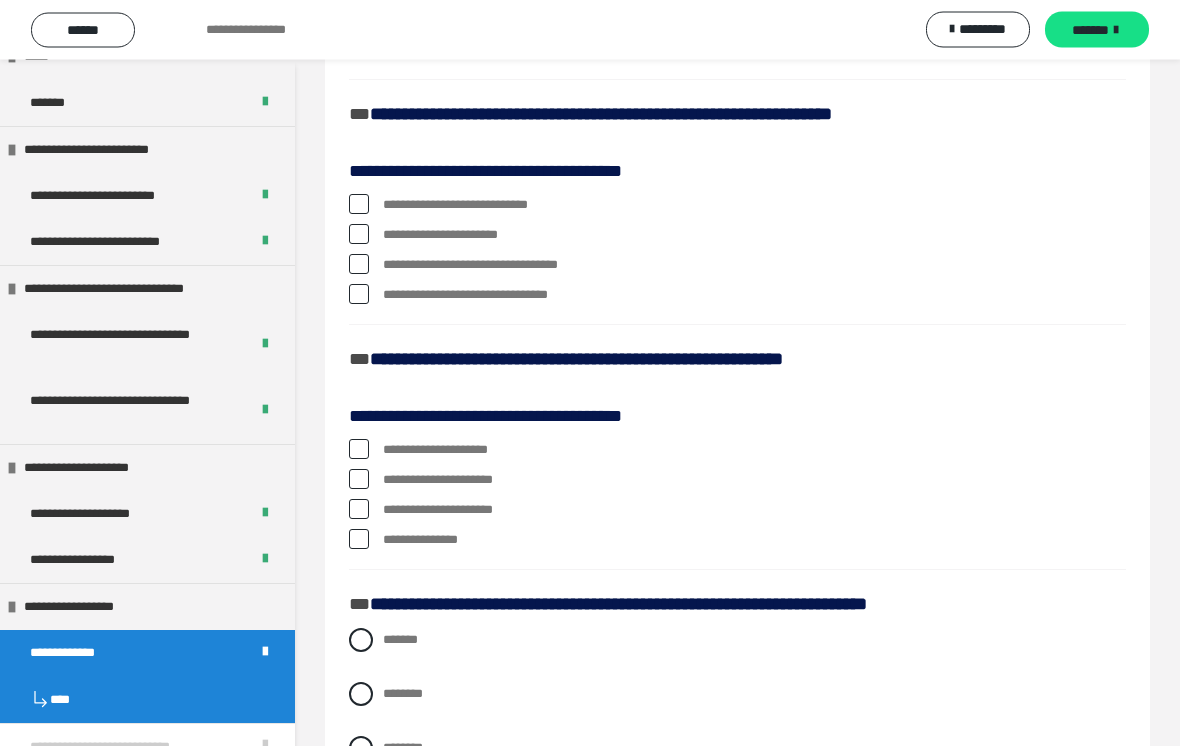 scroll, scrollTop: 664, scrollLeft: 0, axis: vertical 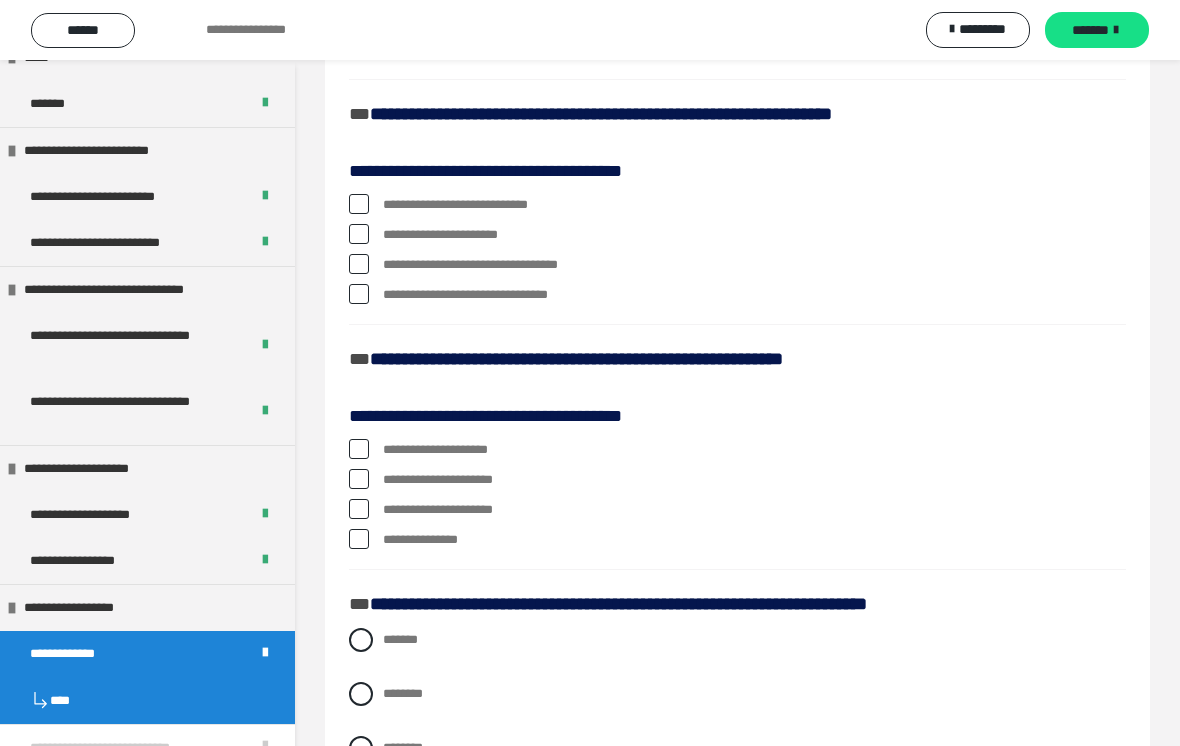 click on "**********" at bounding box center (737, 235) 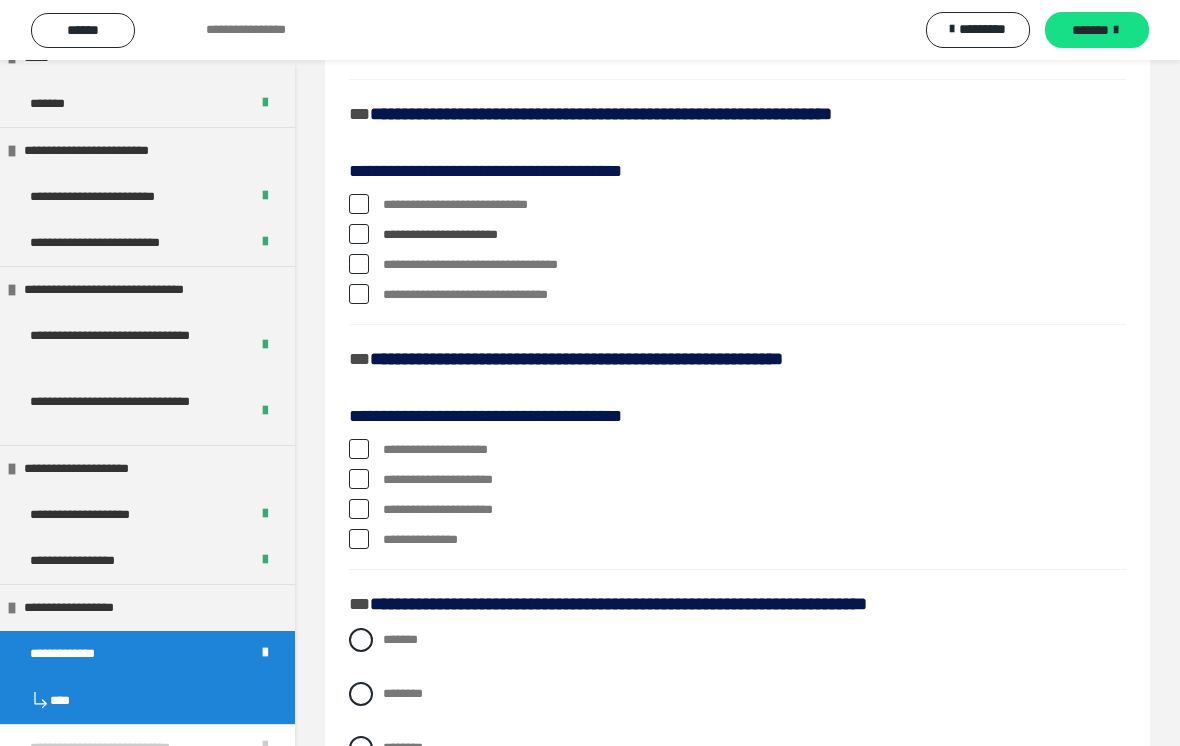 click at bounding box center [359, 234] 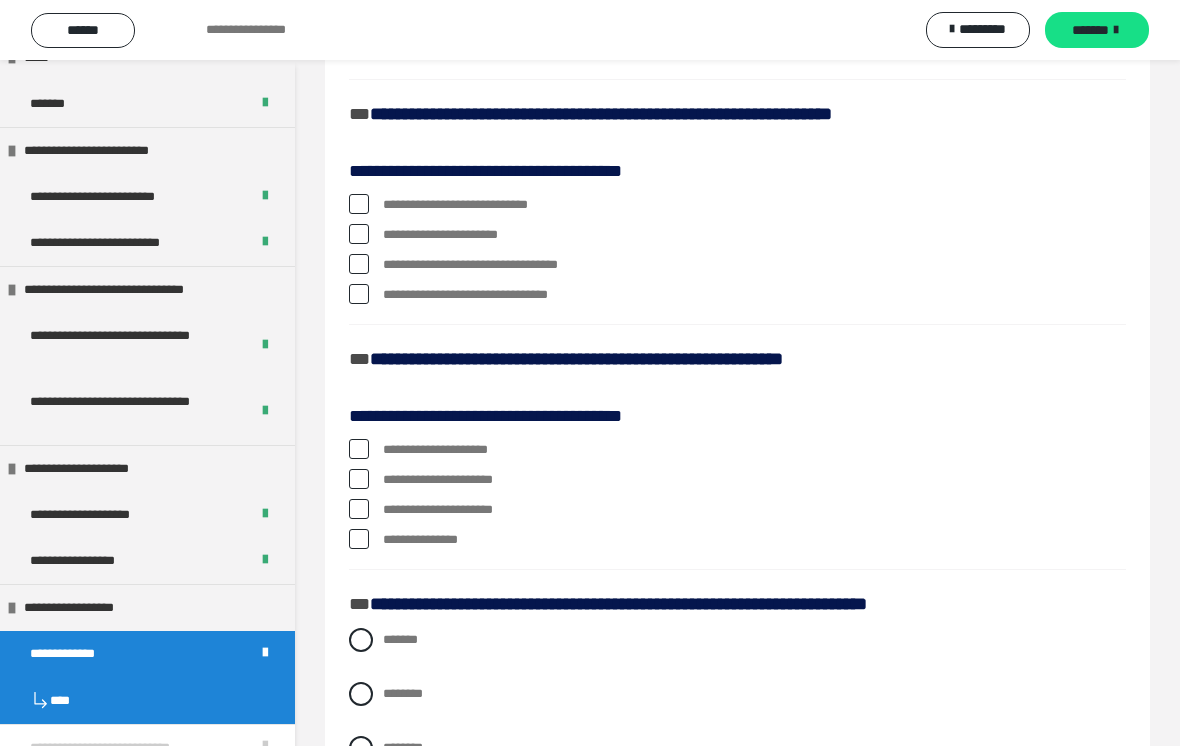 click on "**********" at bounding box center [737, 295] 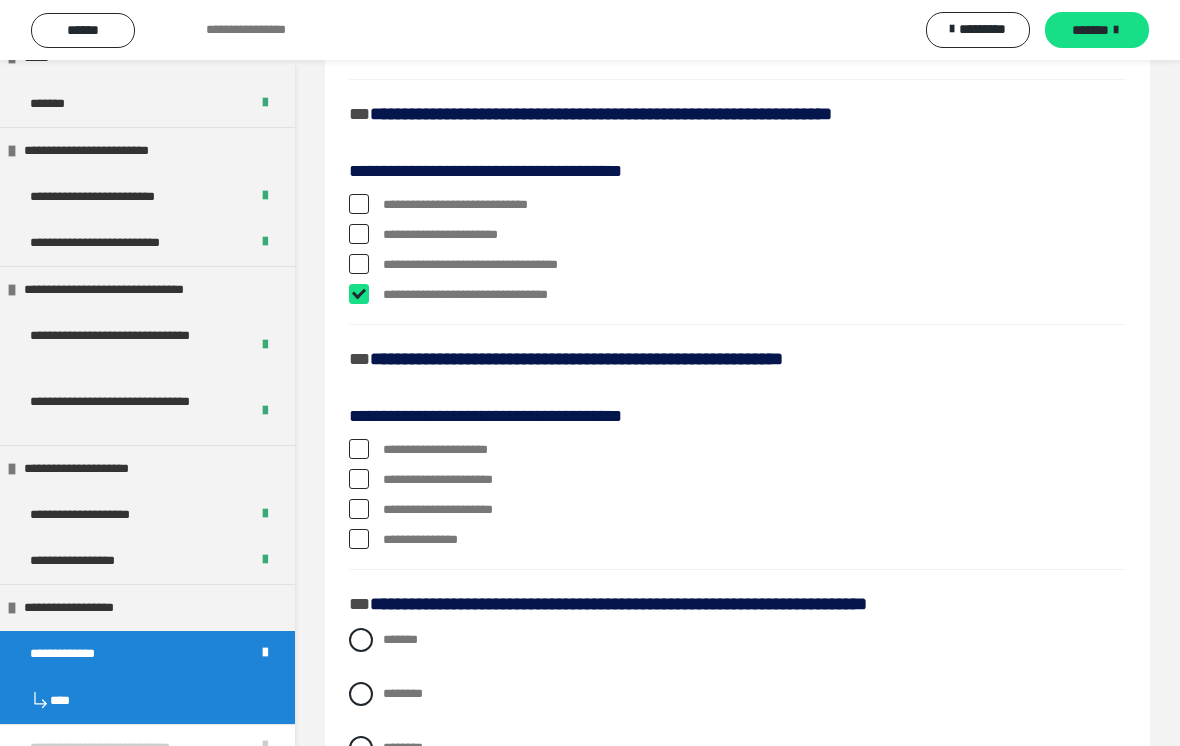 checkbox on "****" 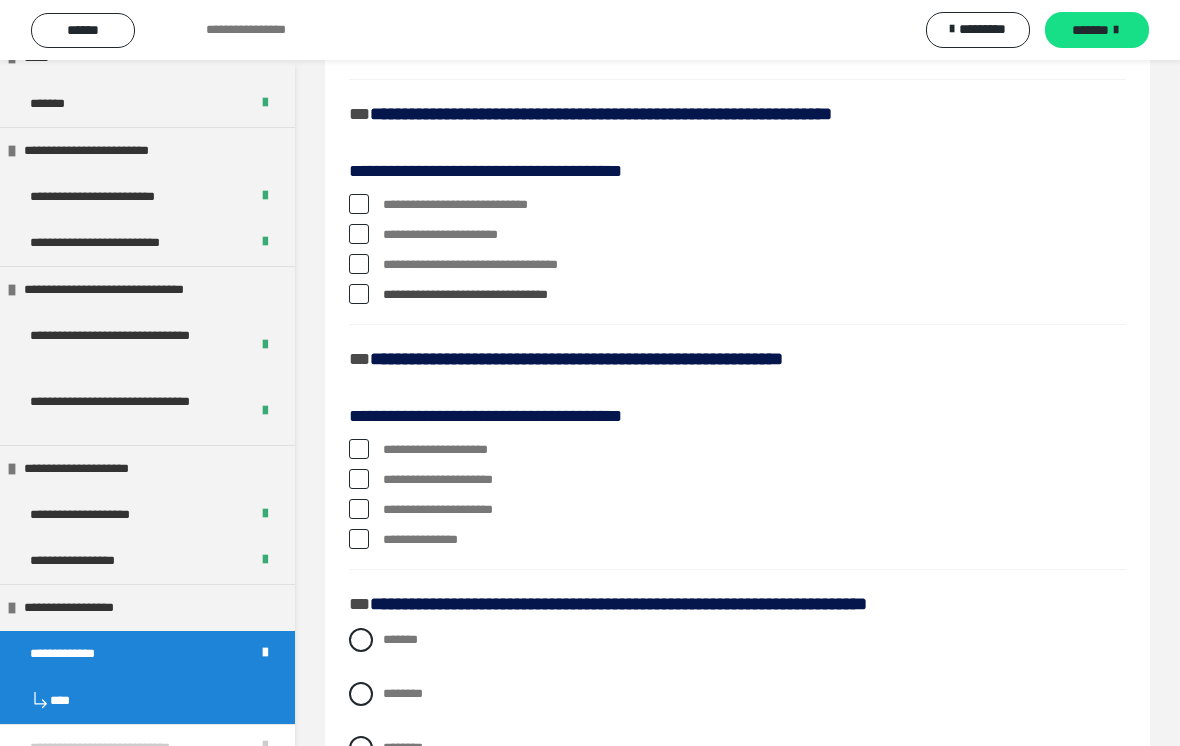 click on "**********" at bounding box center [737, 265] 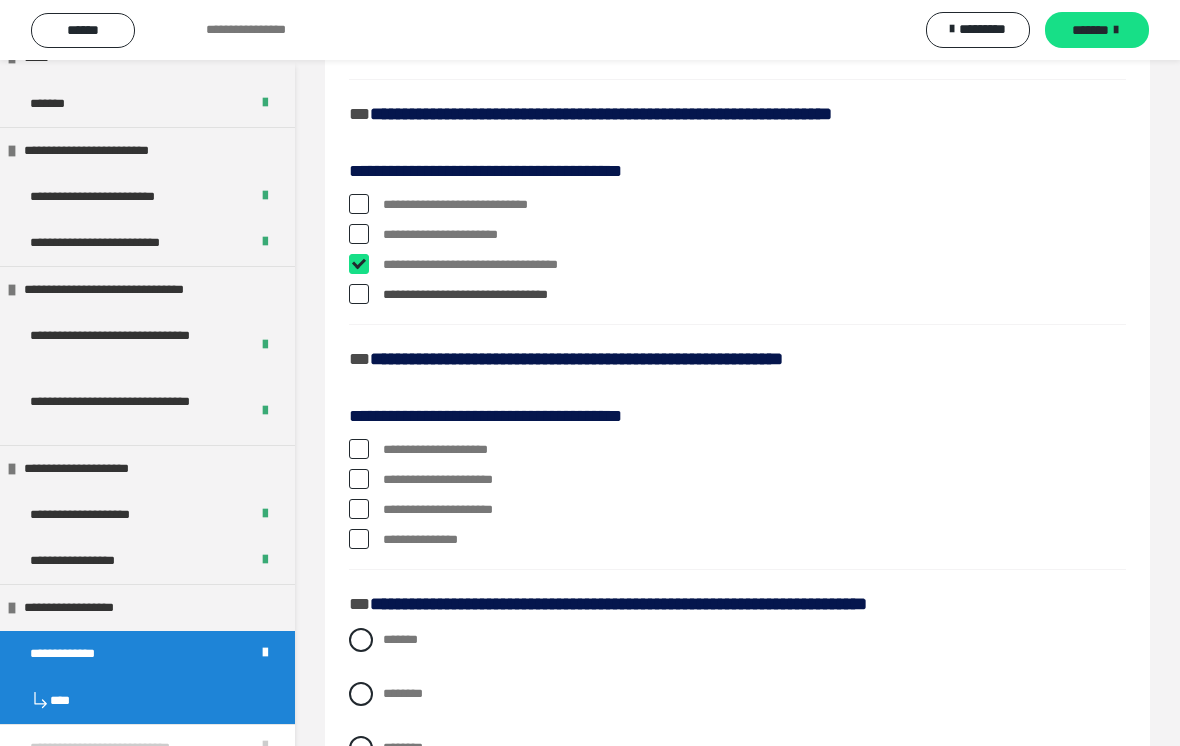 checkbox on "****" 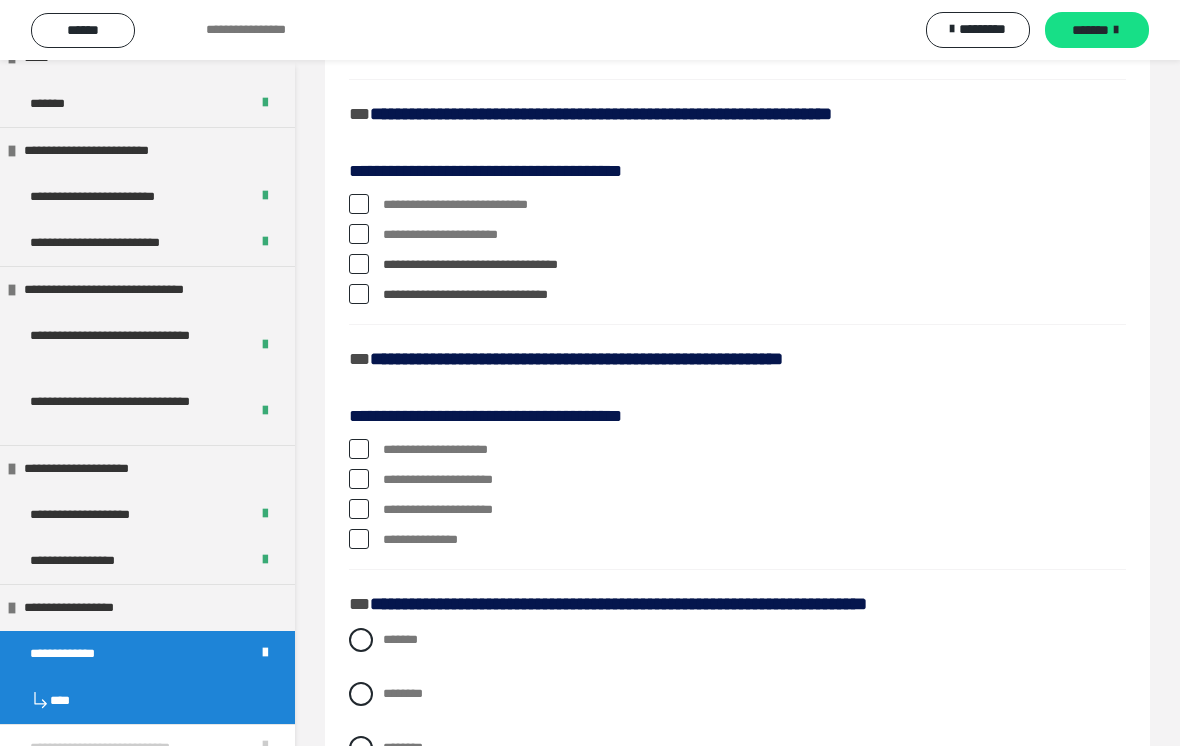 click at bounding box center [359, 234] 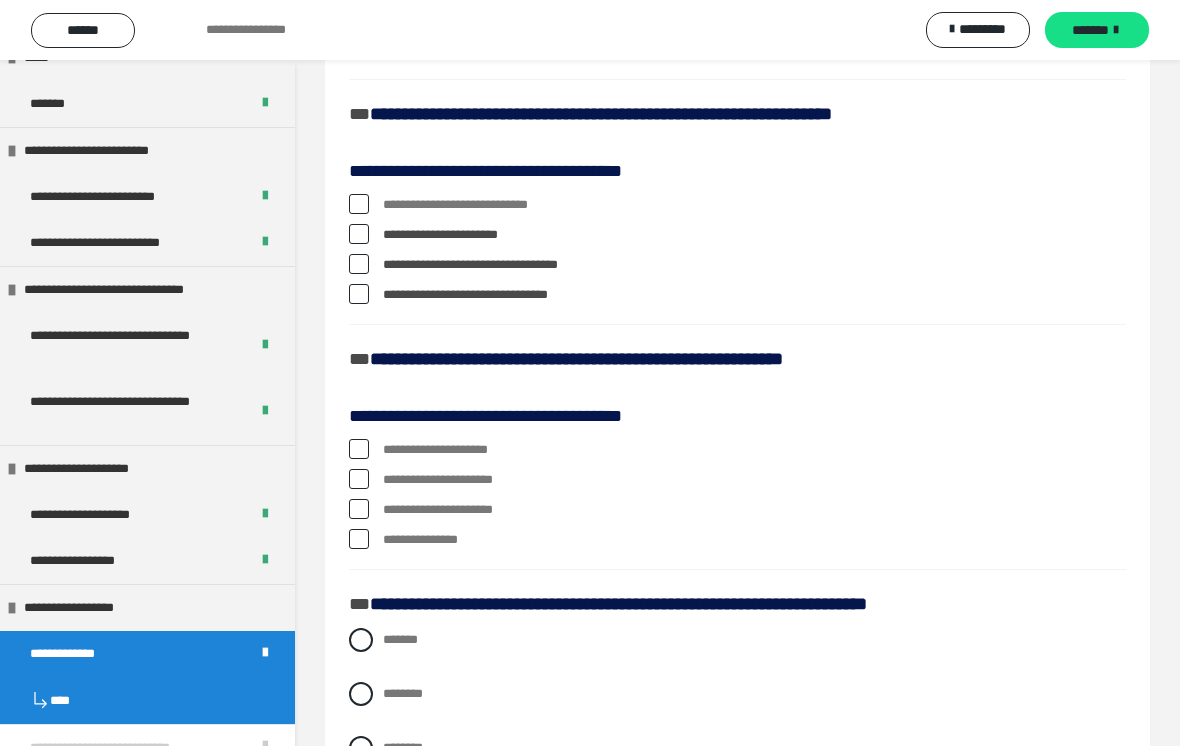 click on "**********" at bounding box center [737, 235] 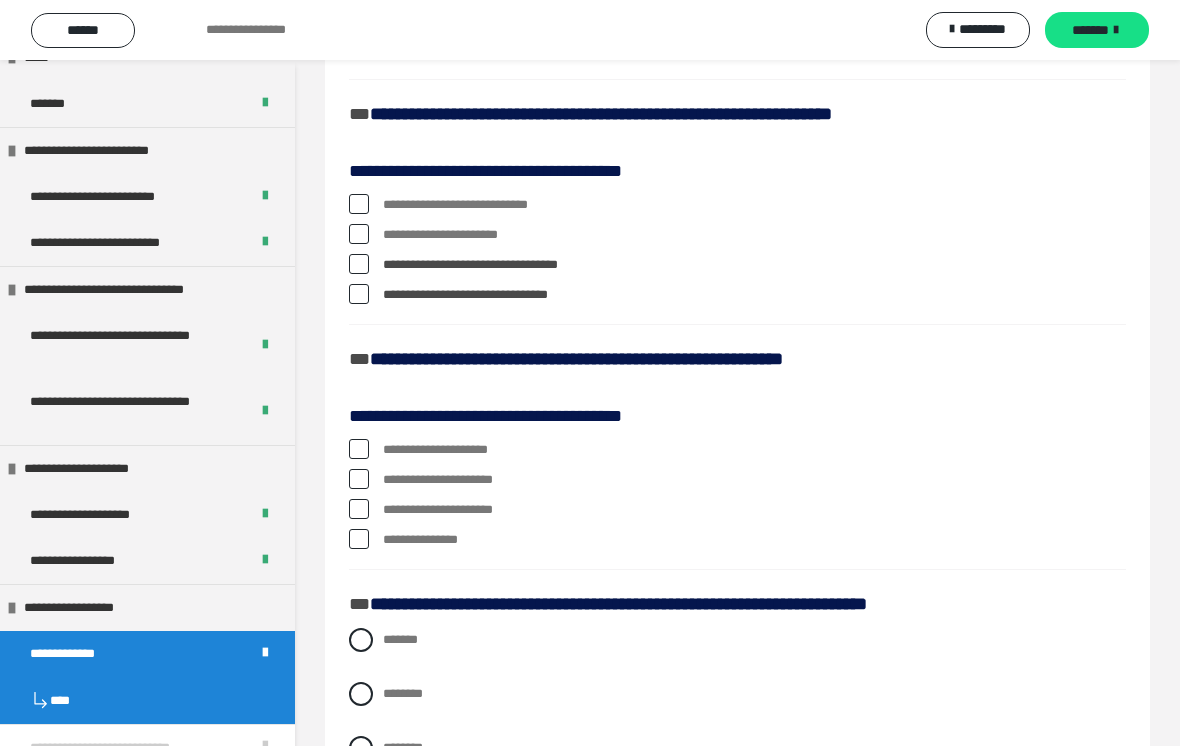 click at bounding box center (359, 264) 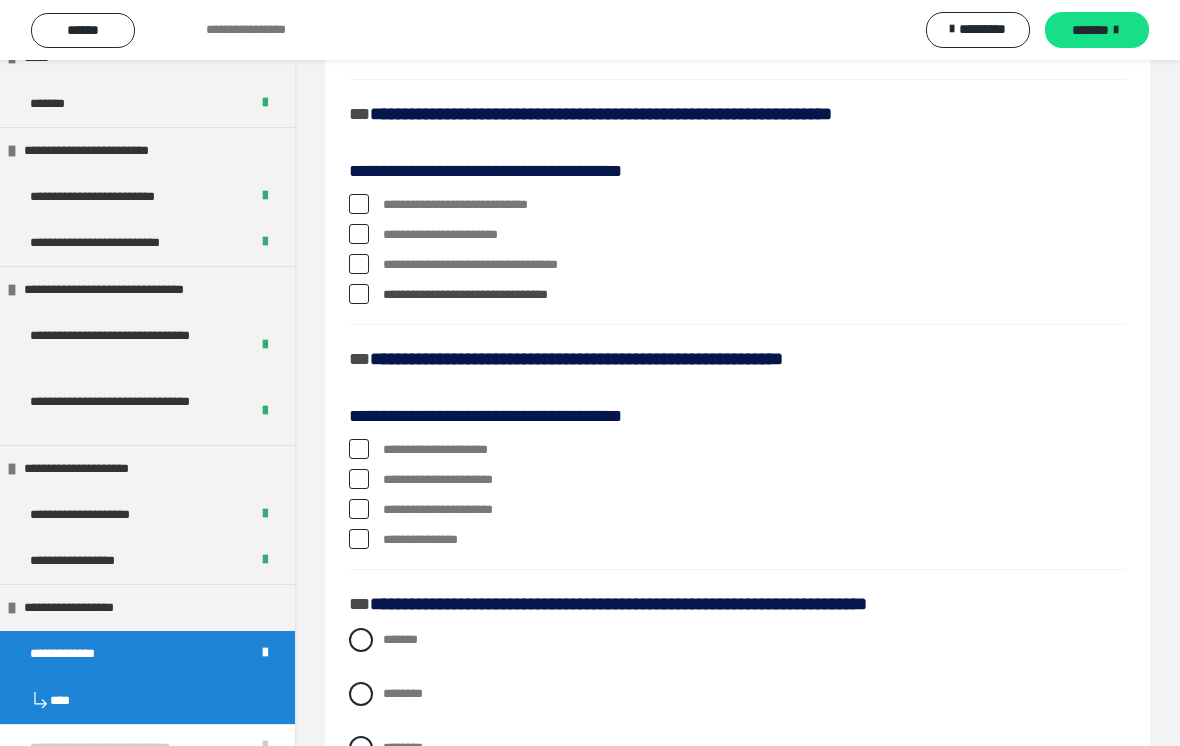 click at bounding box center (359, 264) 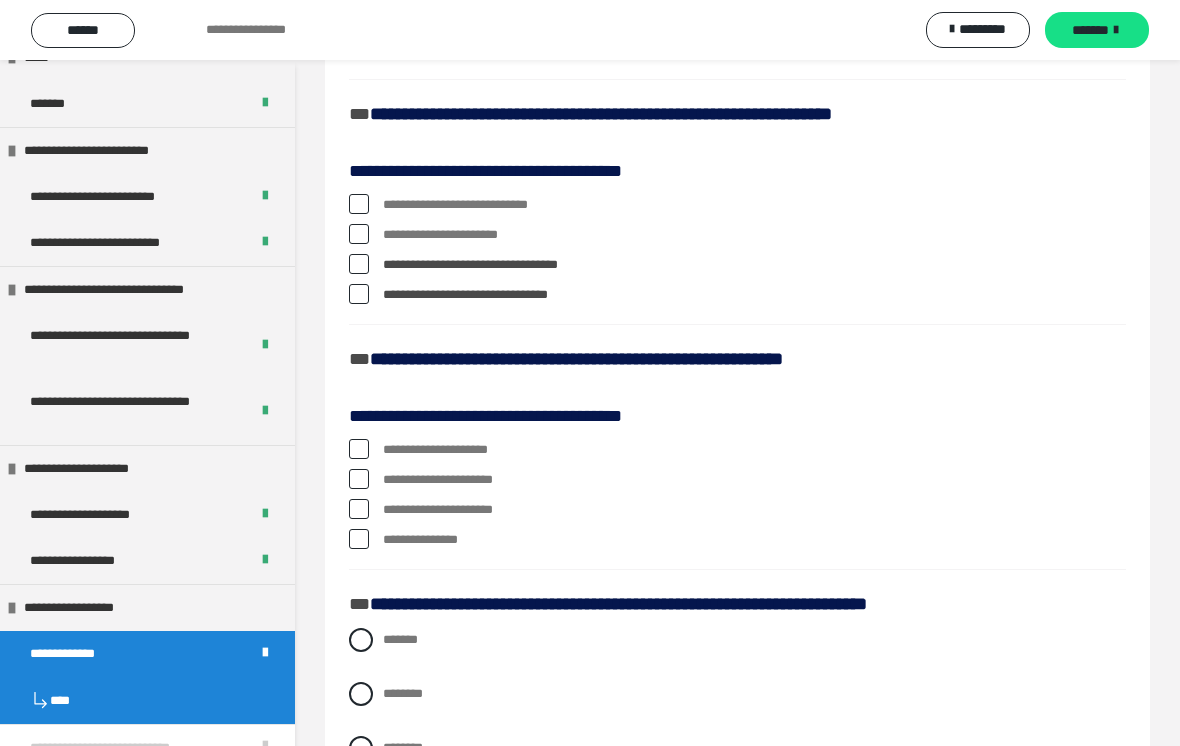 click at bounding box center [359, 264] 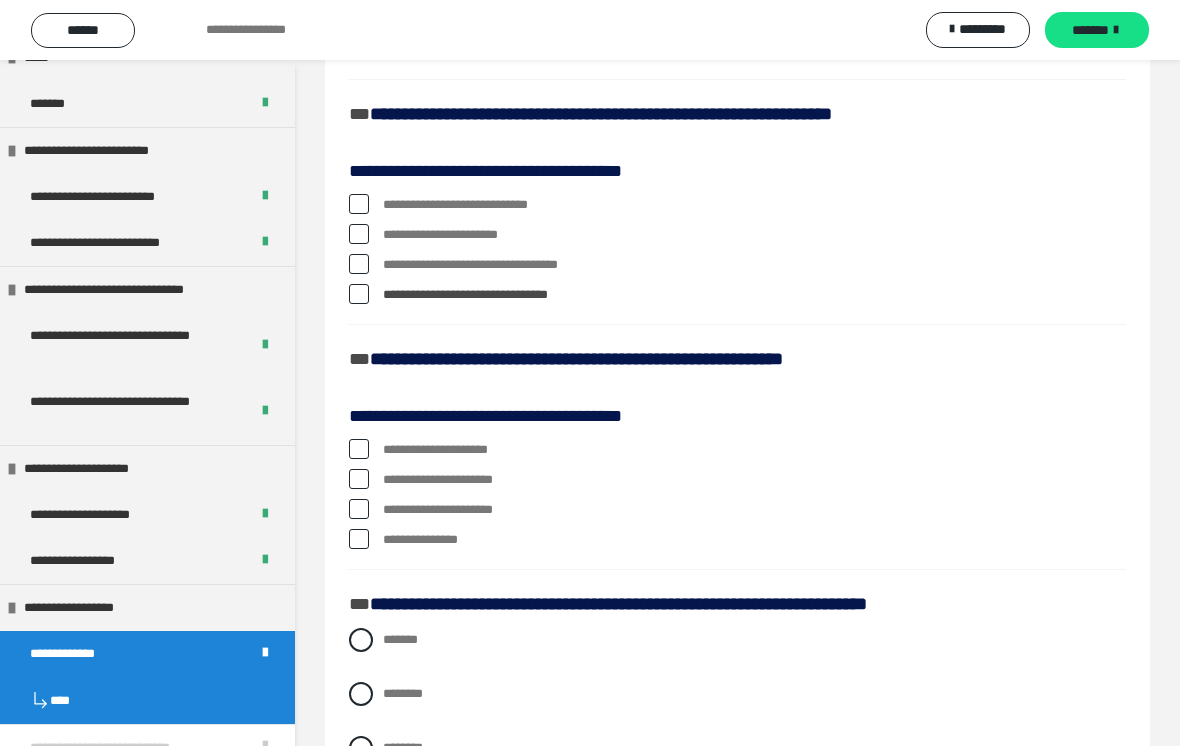 click at bounding box center [359, 264] 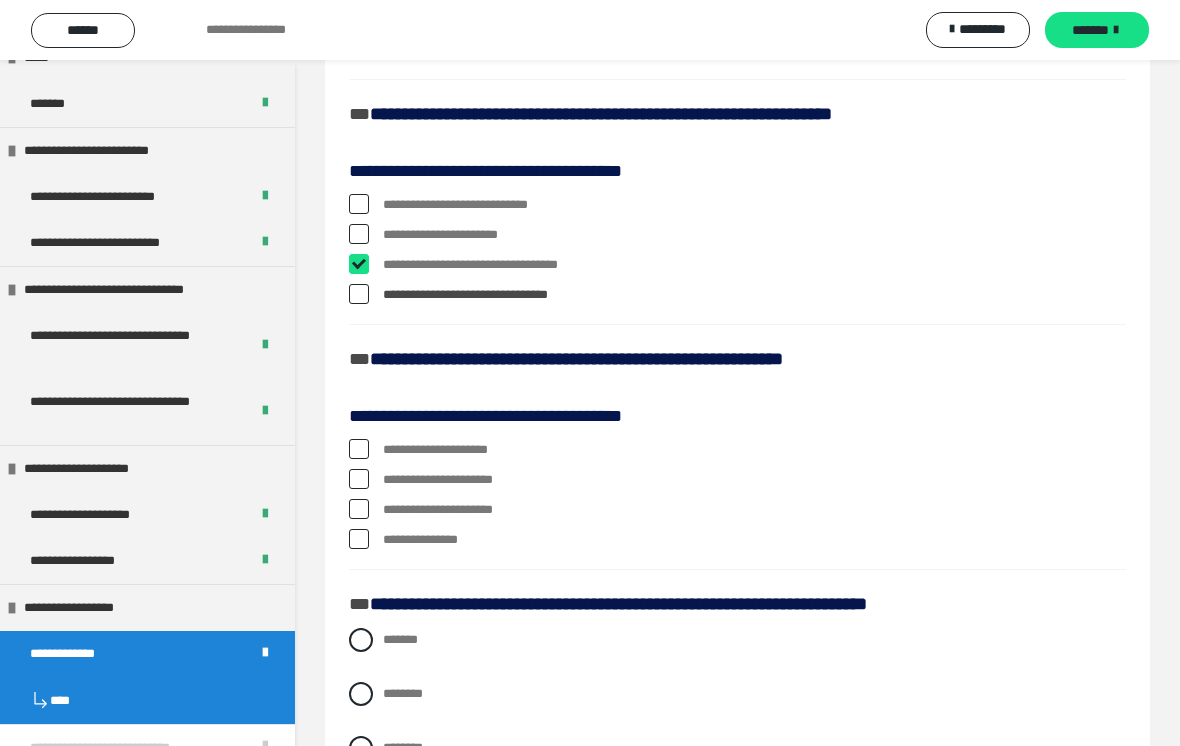 checkbox on "****" 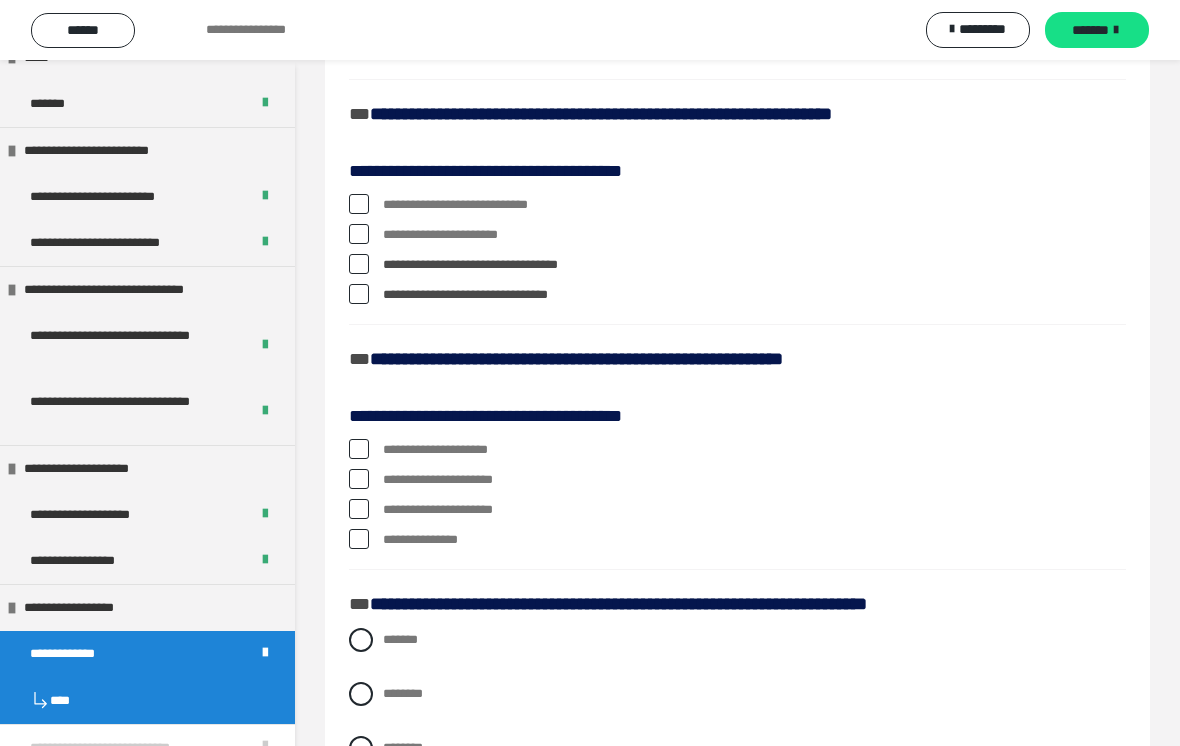 click on "**********" at bounding box center (737, 235) 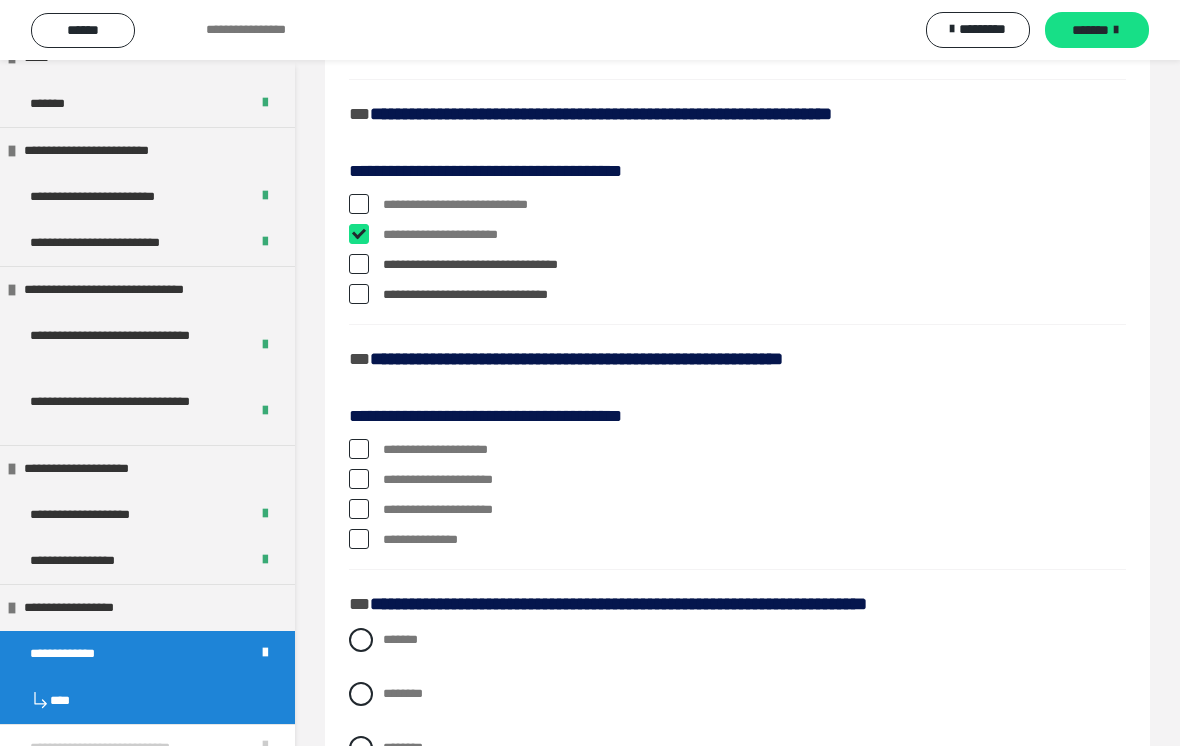 checkbox on "****" 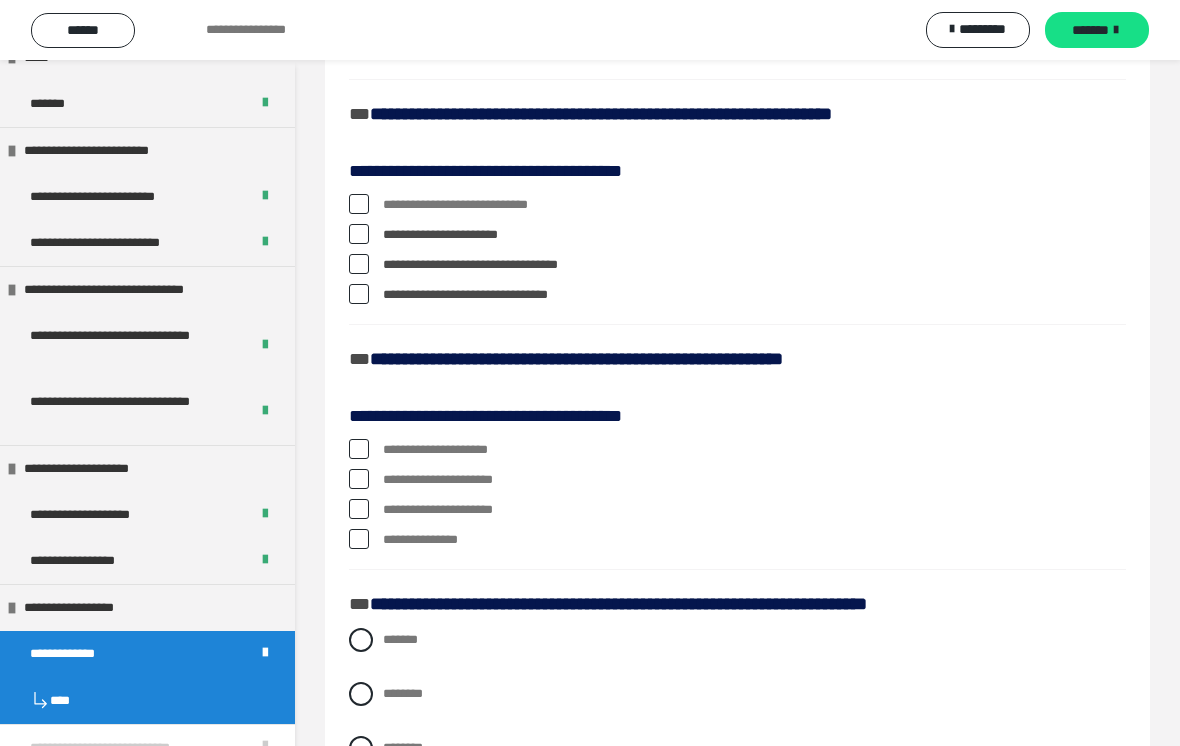 click at bounding box center (359, 264) 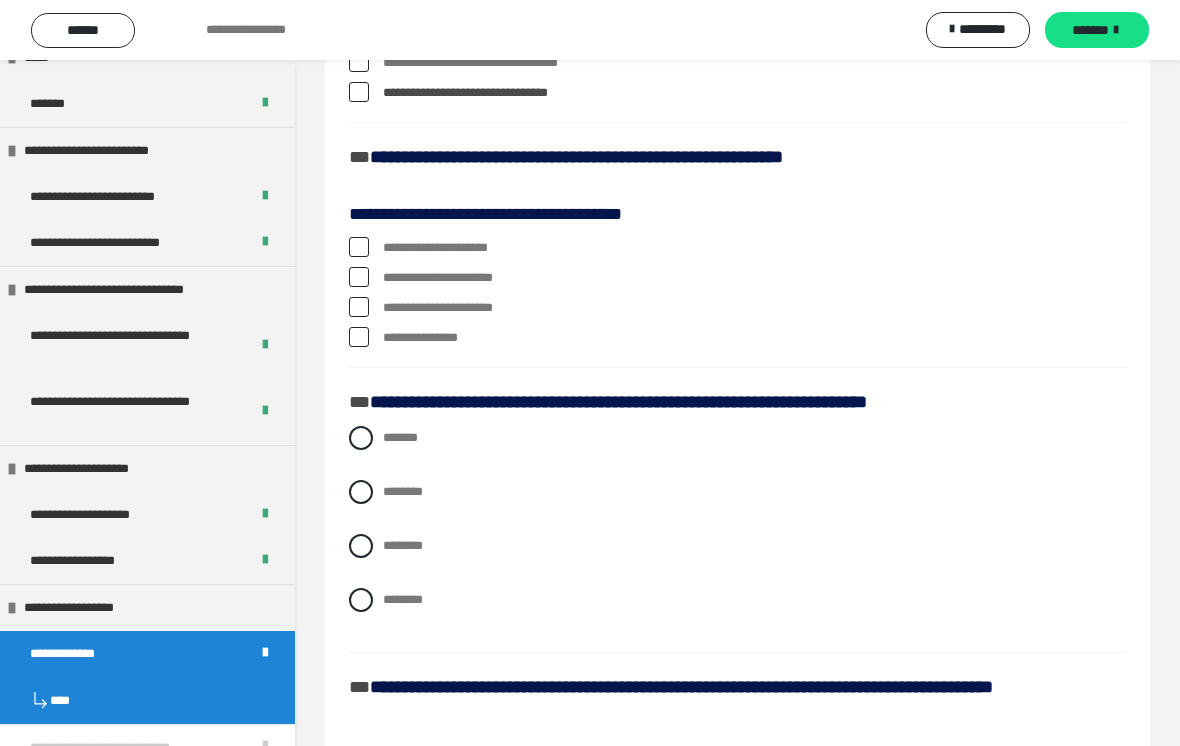scroll, scrollTop: 868, scrollLeft: 0, axis: vertical 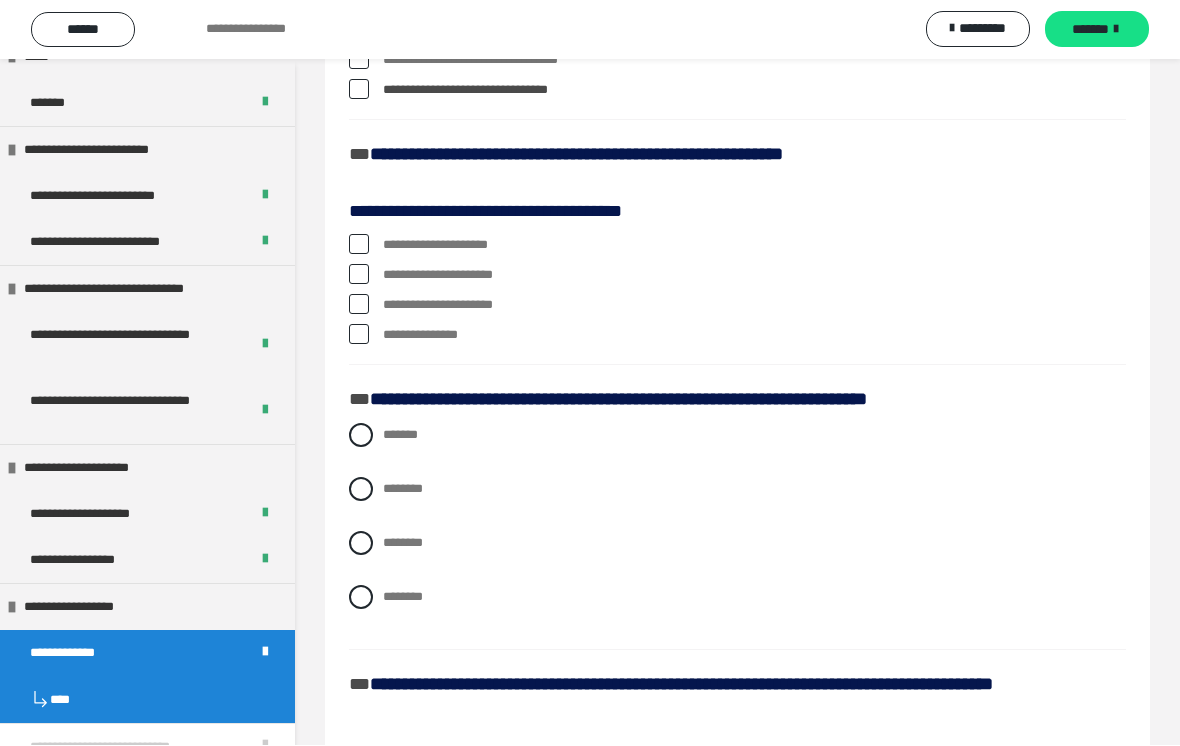 click on "**********" at bounding box center [737, 306] 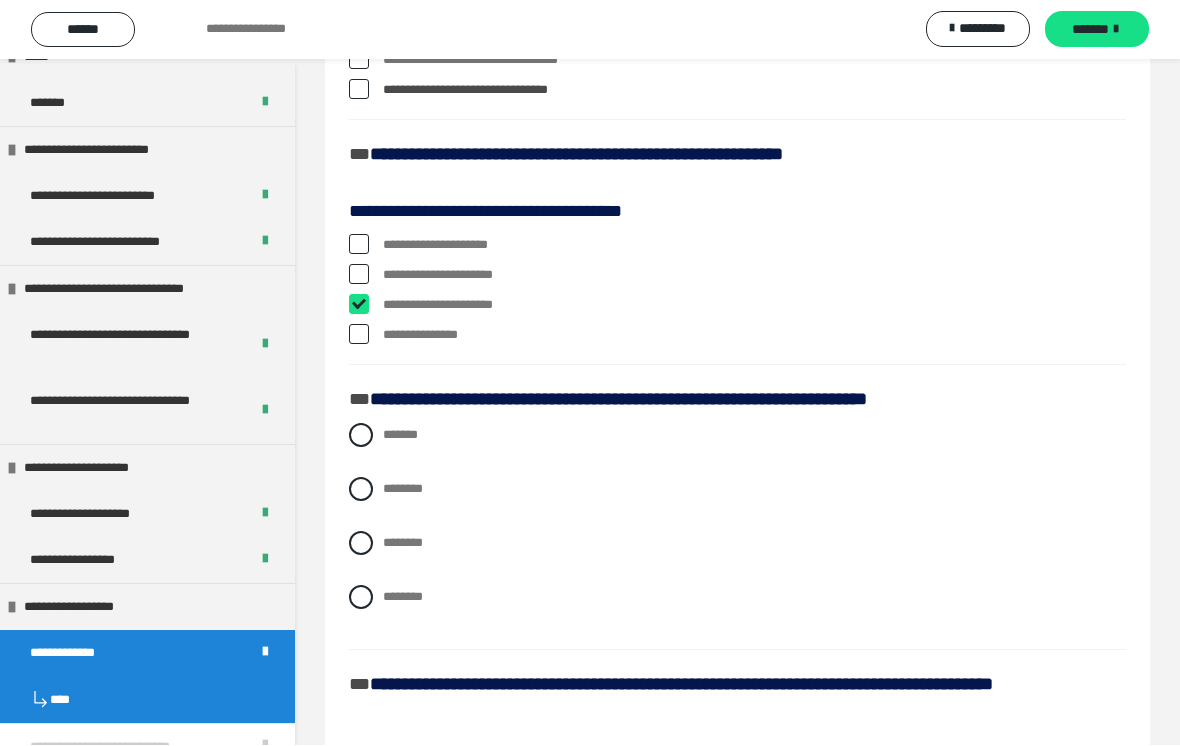 checkbox on "****" 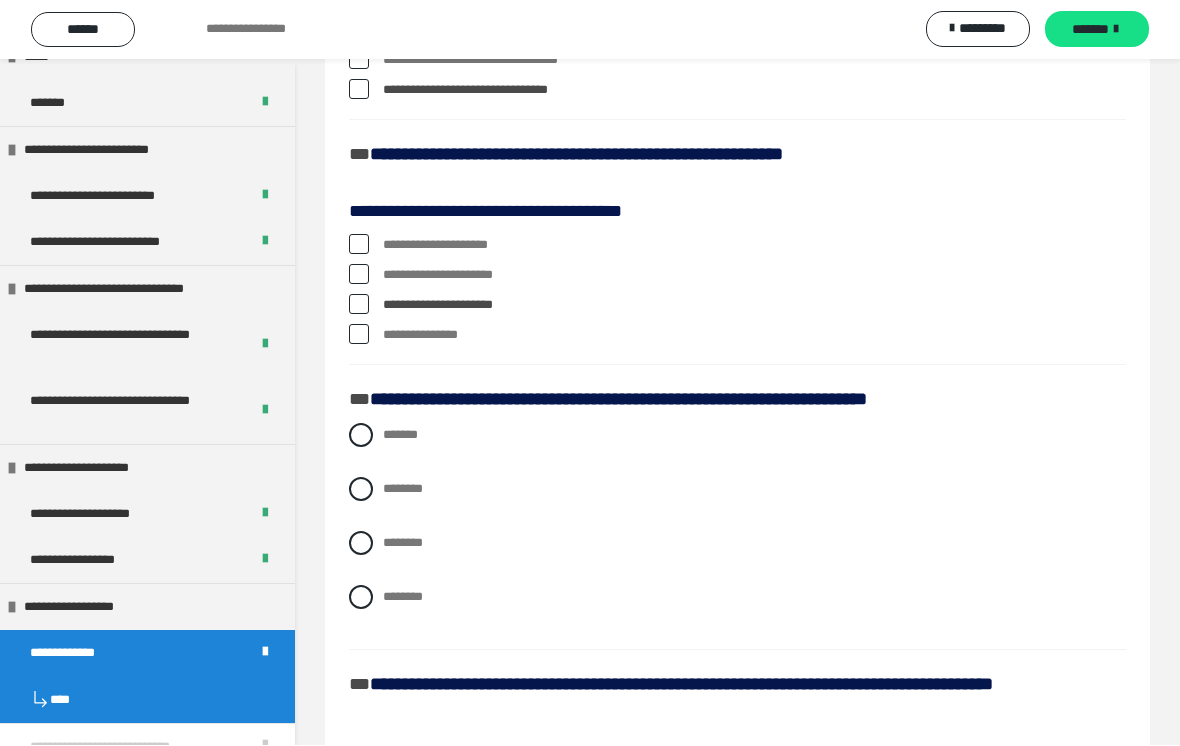 scroll, scrollTop: 869, scrollLeft: 0, axis: vertical 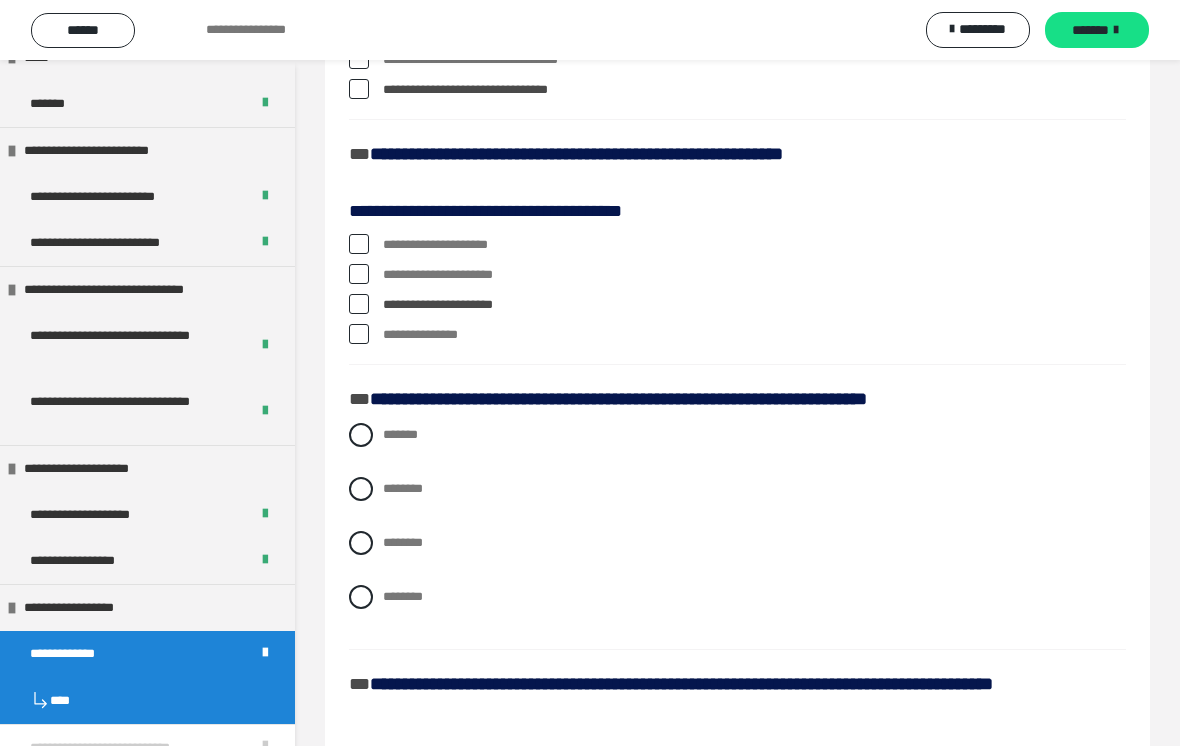 click on "**********" at bounding box center [737, 275] 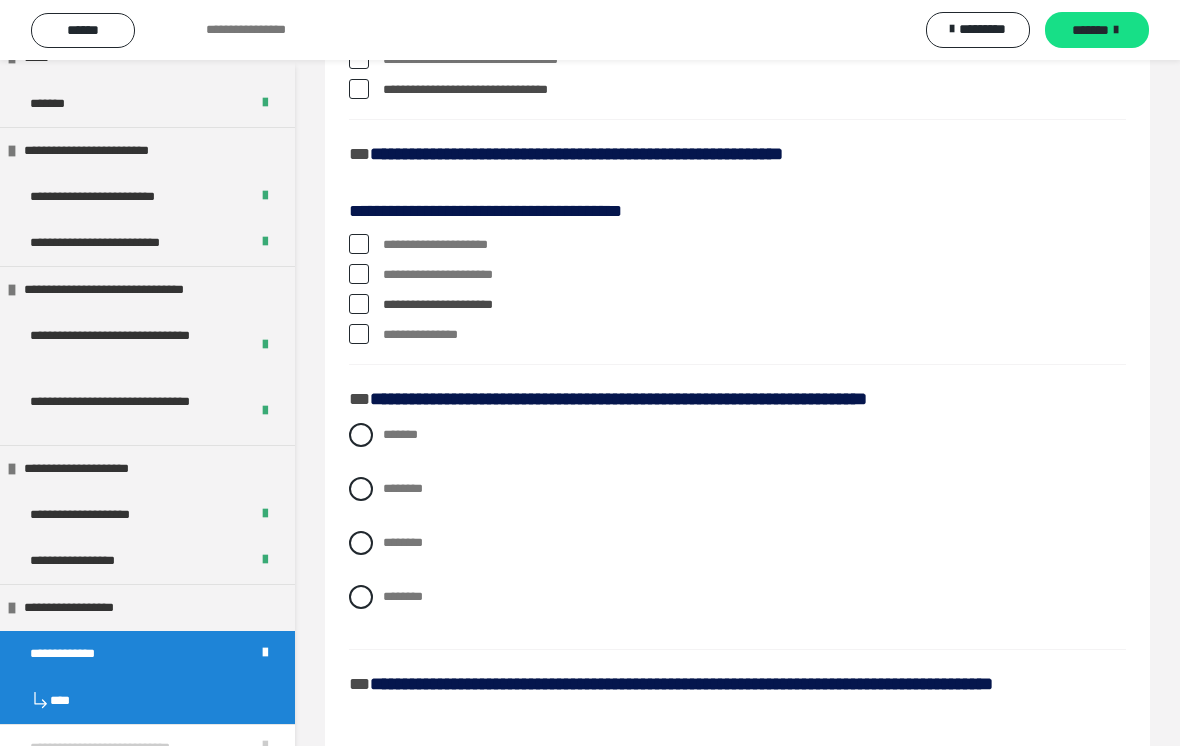 click at bounding box center [359, 274] 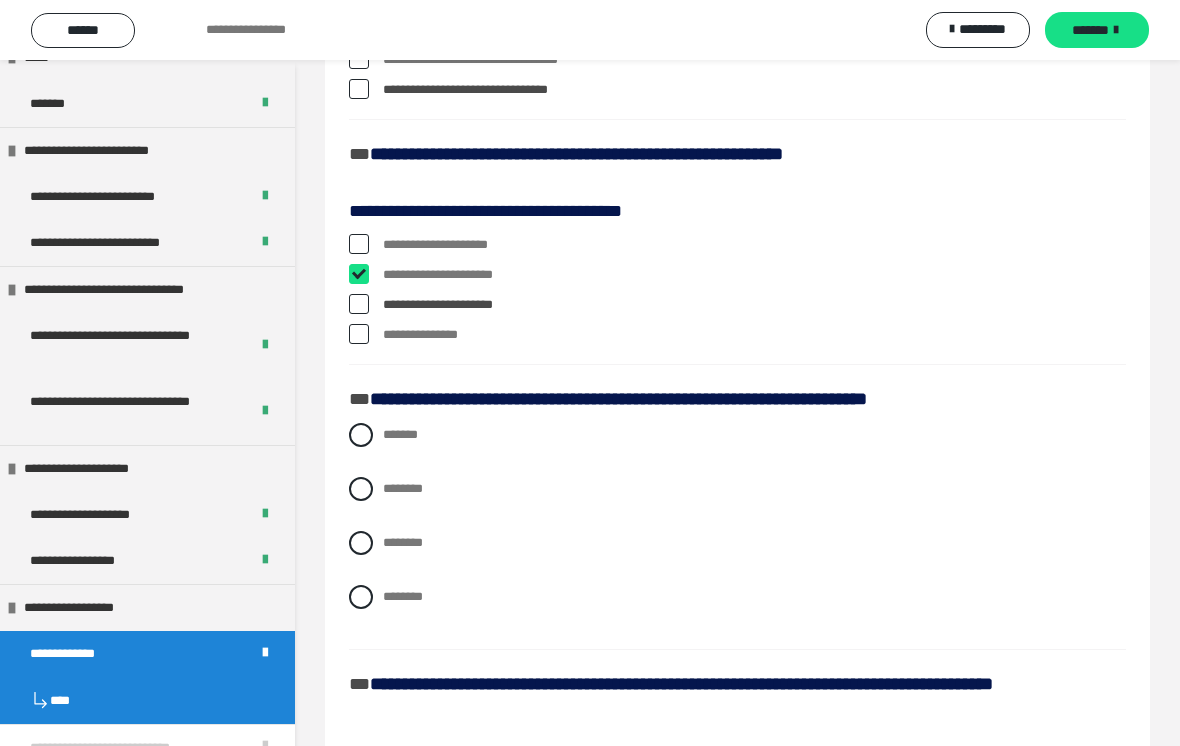 checkbox on "****" 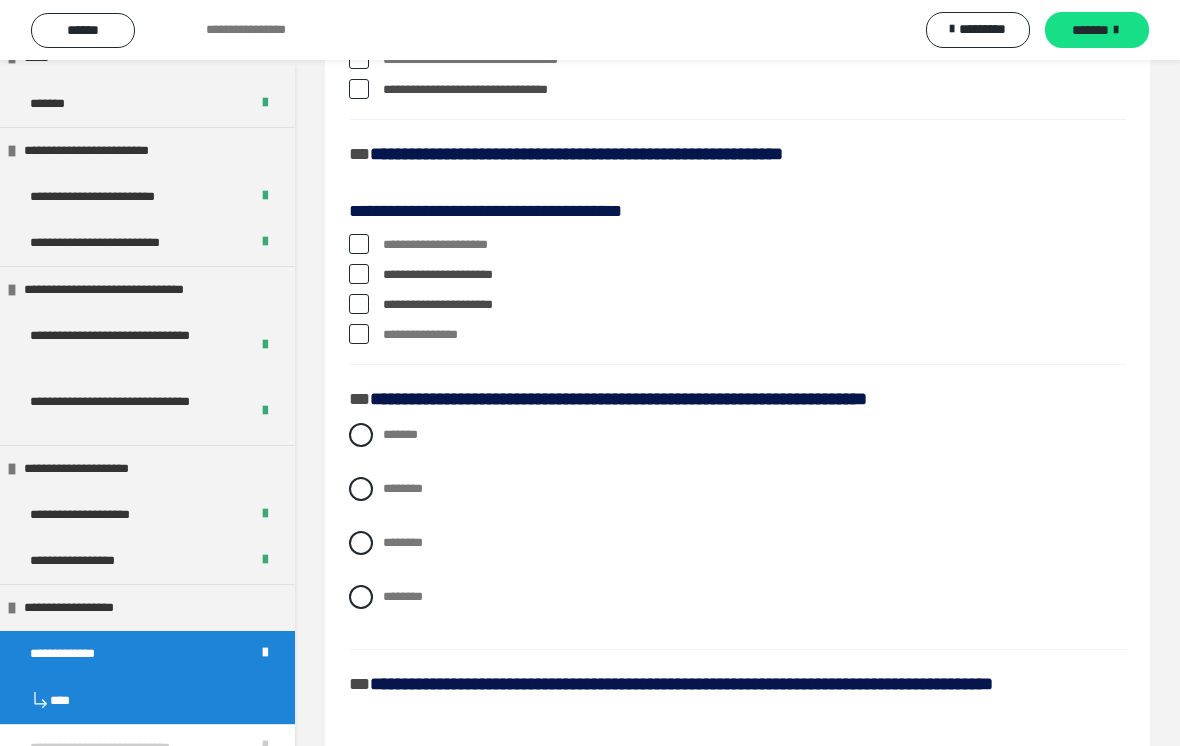 click at bounding box center (359, 244) 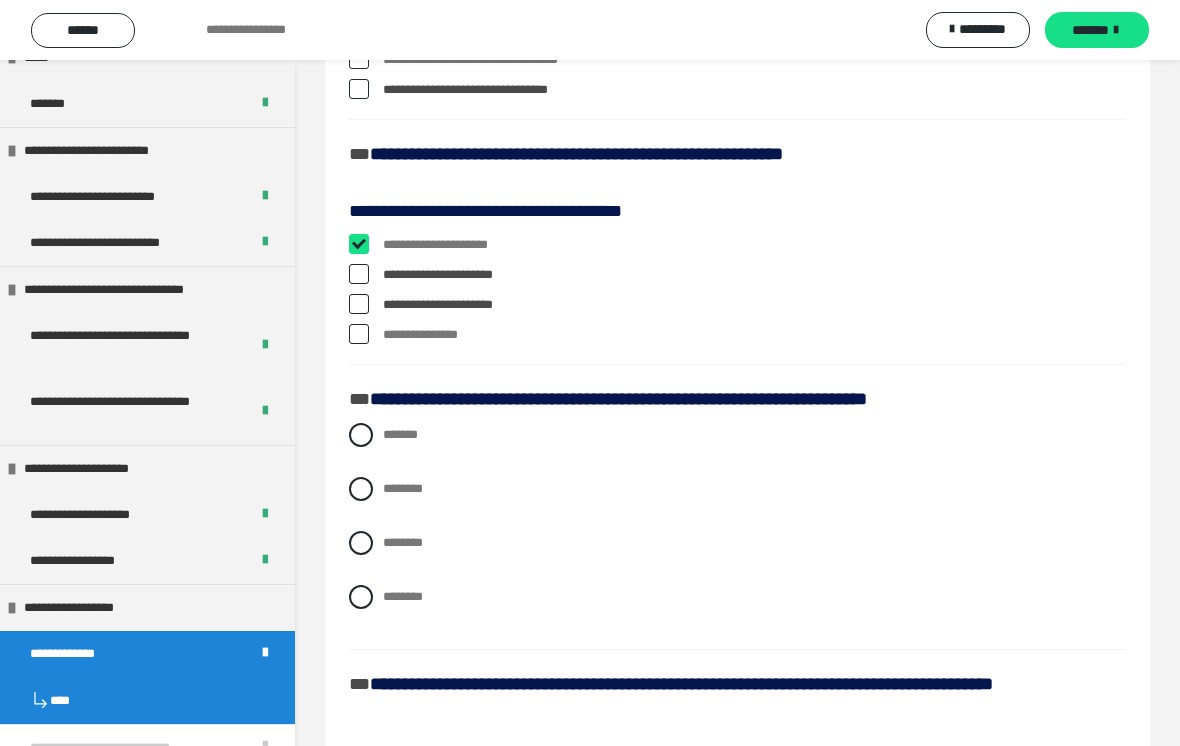 checkbox on "****" 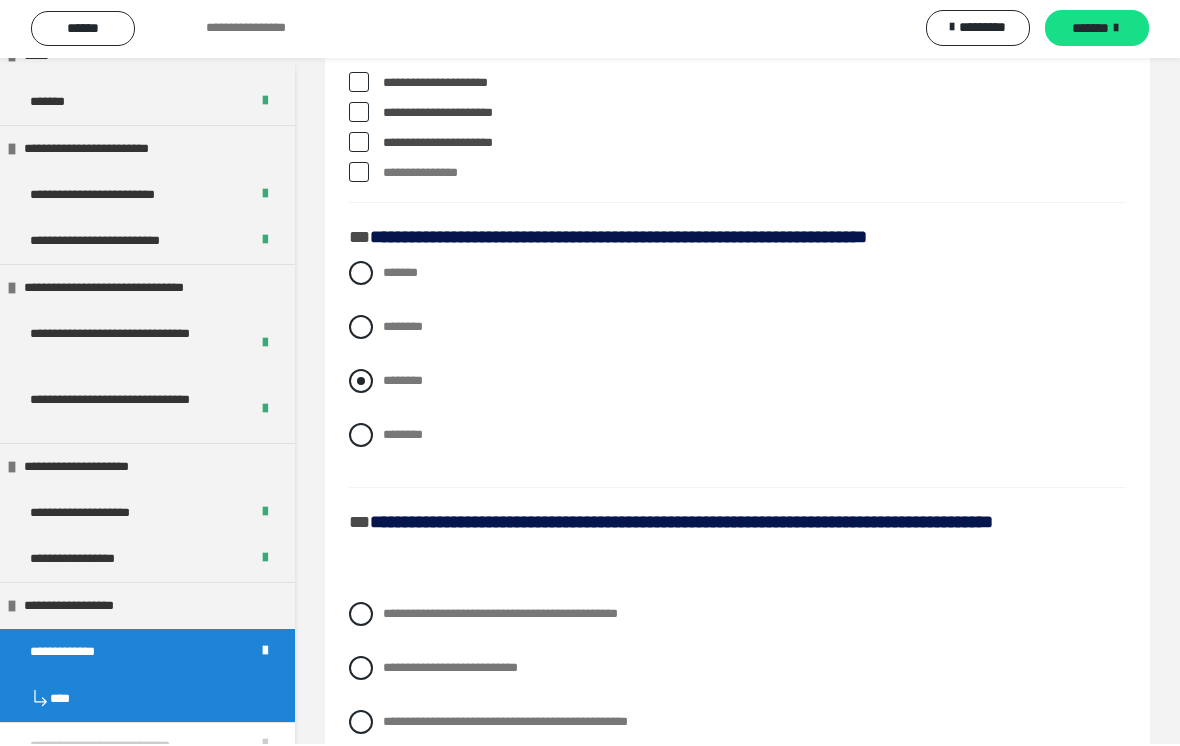 click at bounding box center (361, 383) 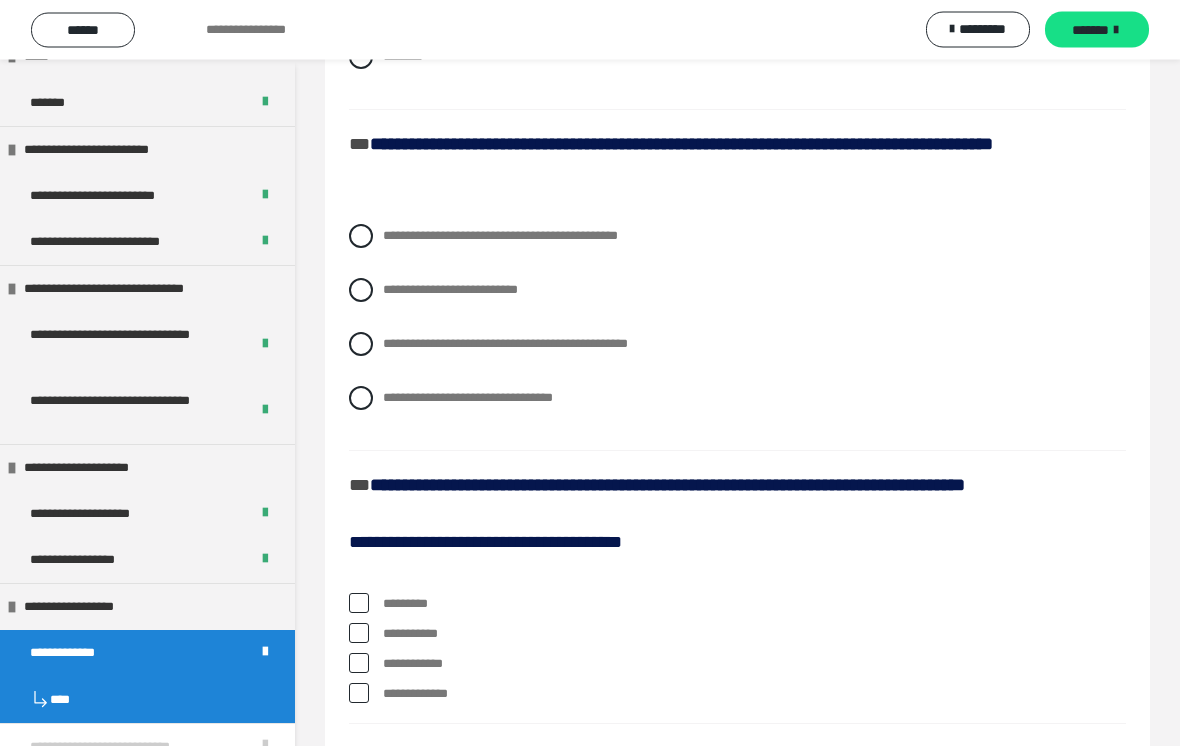 scroll, scrollTop: 1415, scrollLeft: 0, axis: vertical 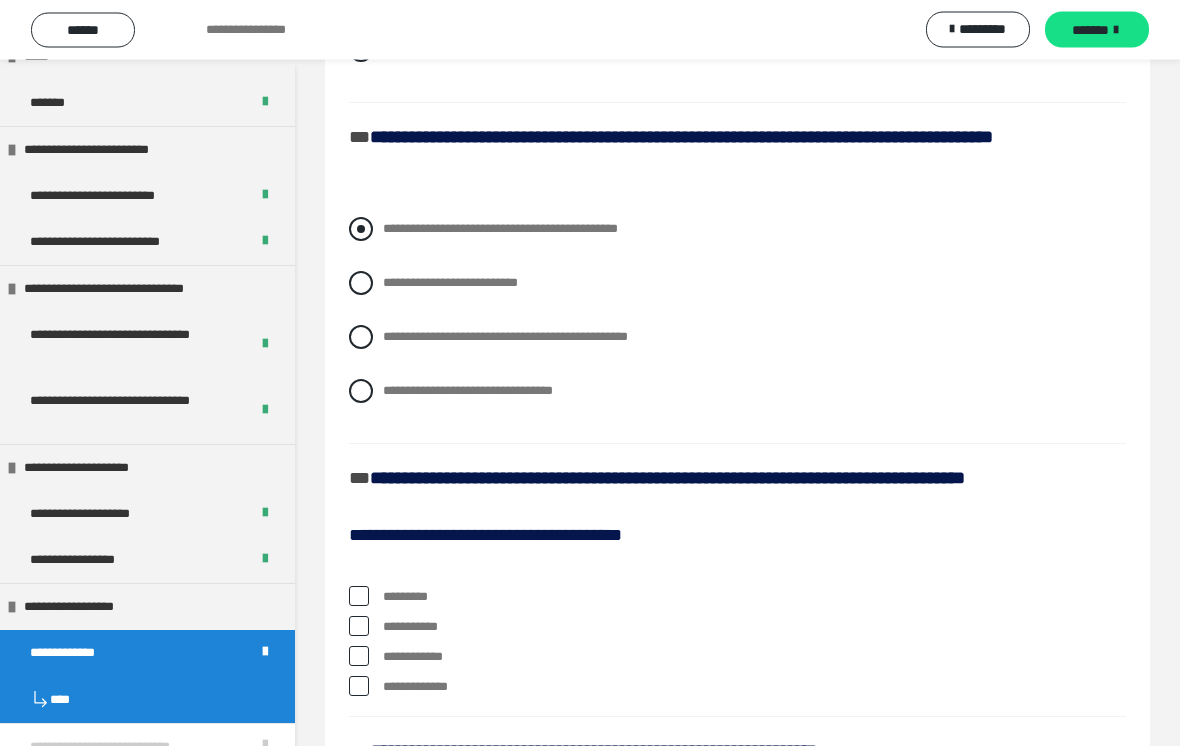 click on "**********" at bounding box center [737, 230] 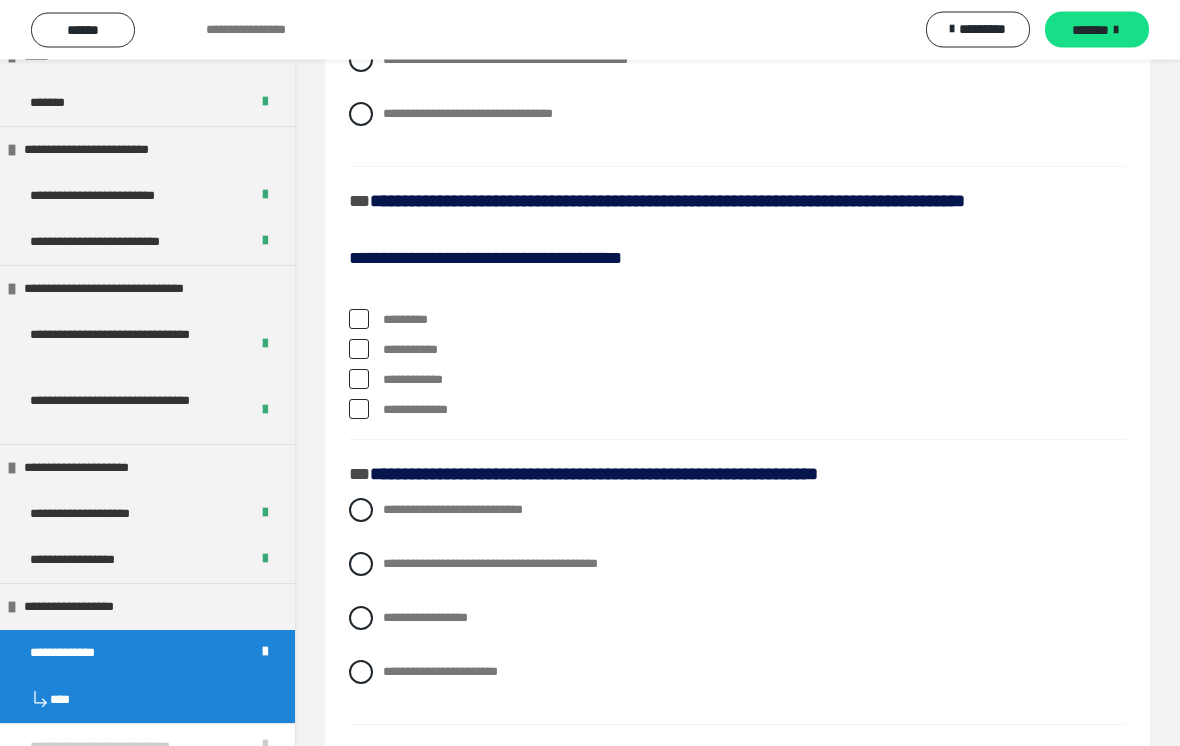 scroll, scrollTop: 1707, scrollLeft: 0, axis: vertical 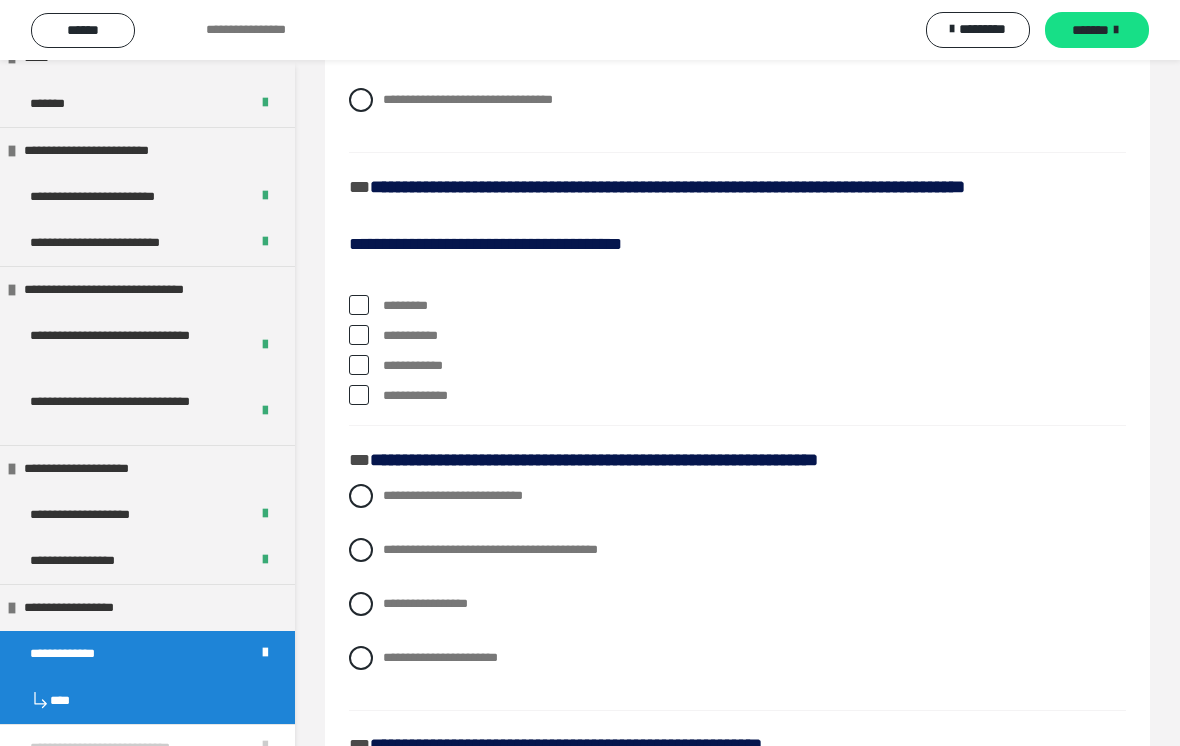 click on "*********" at bounding box center [737, 306] 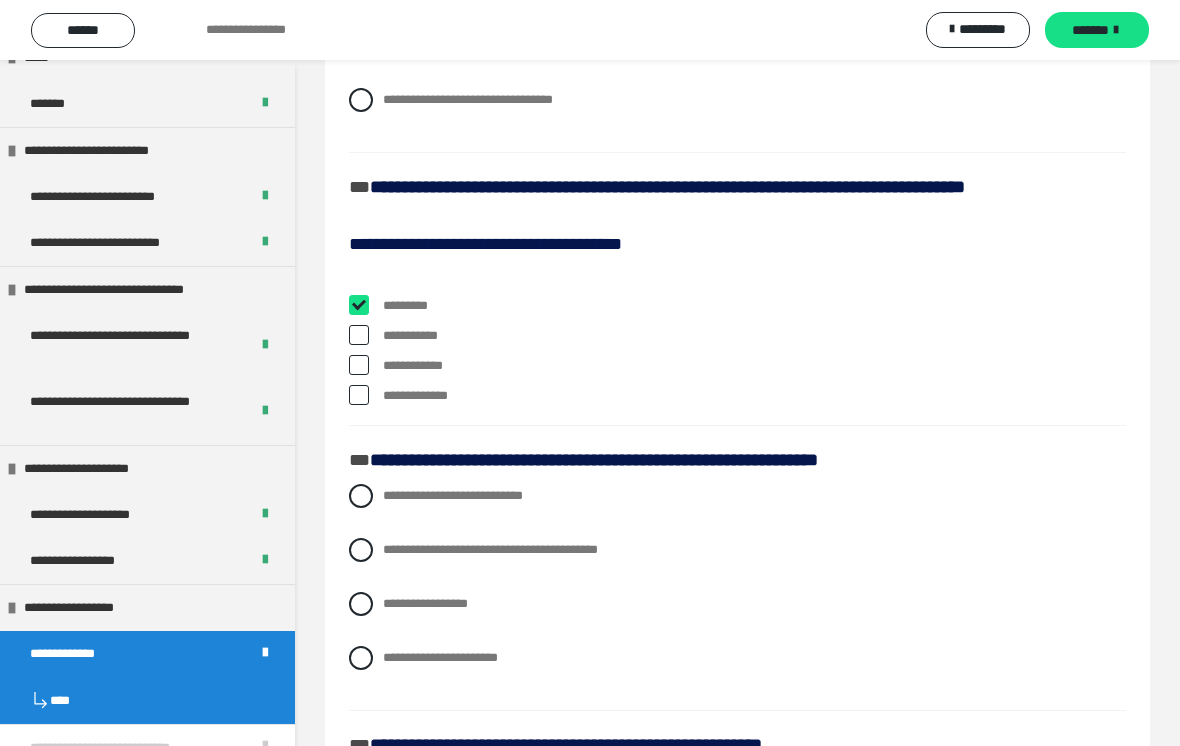 checkbox on "****" 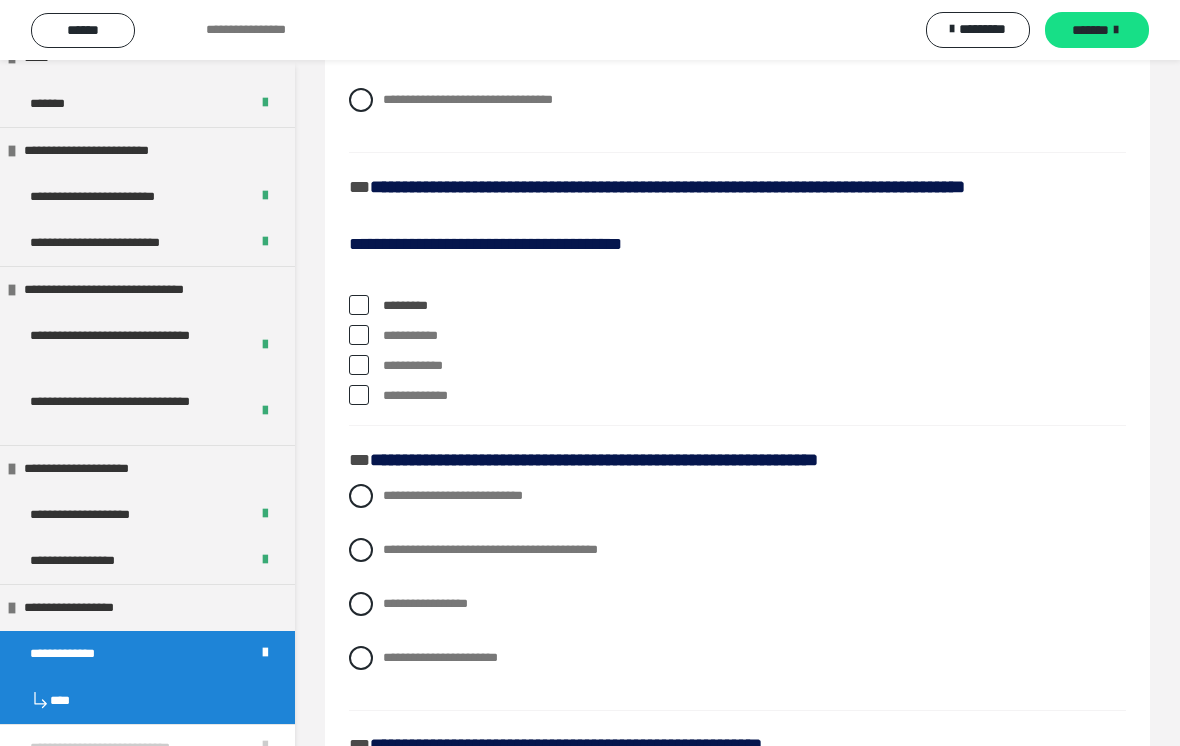 click at bounding box center (359, 365) 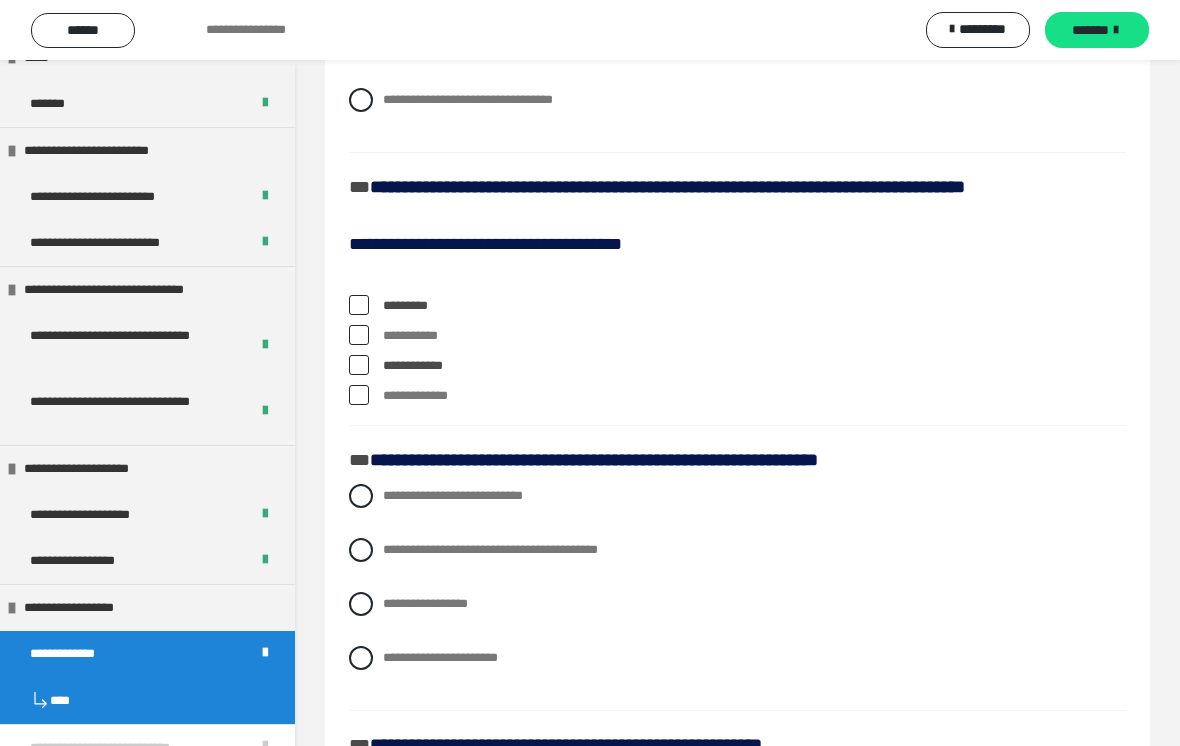 click at bounding box center (359, 395) 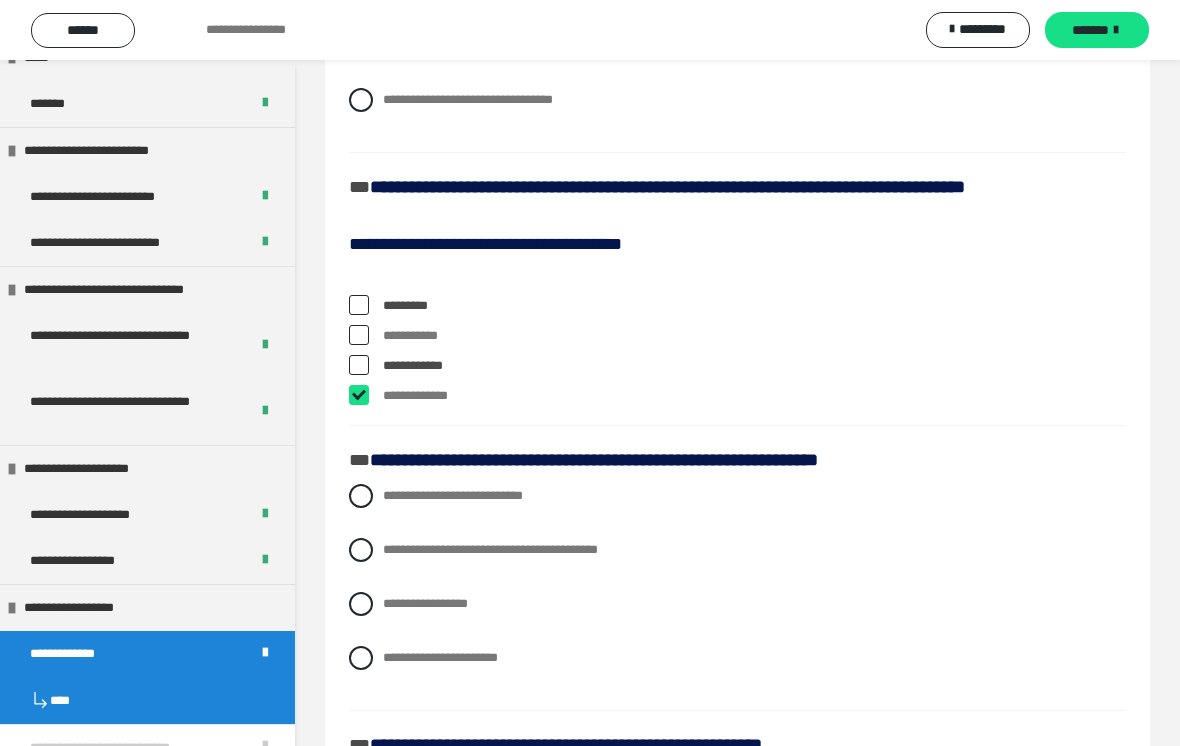 checkbox on "****" 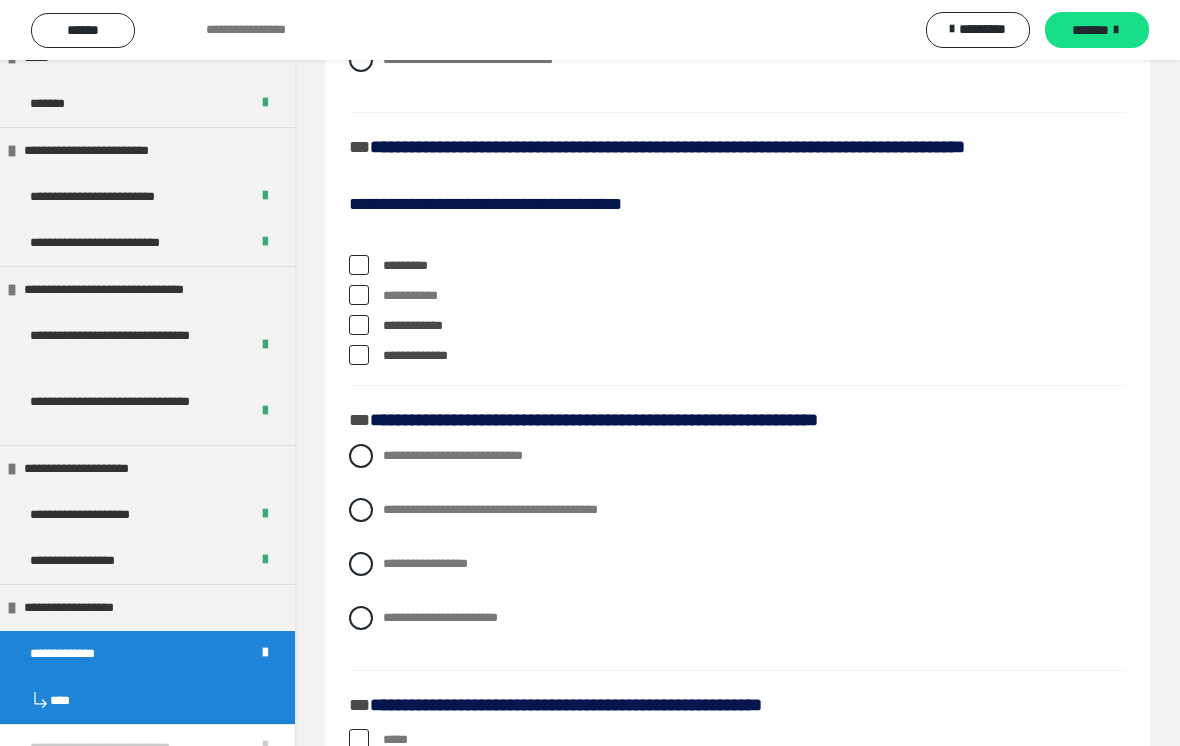 scroll, scrollTop: 1933, scrollLeft: 0, axis: vertical 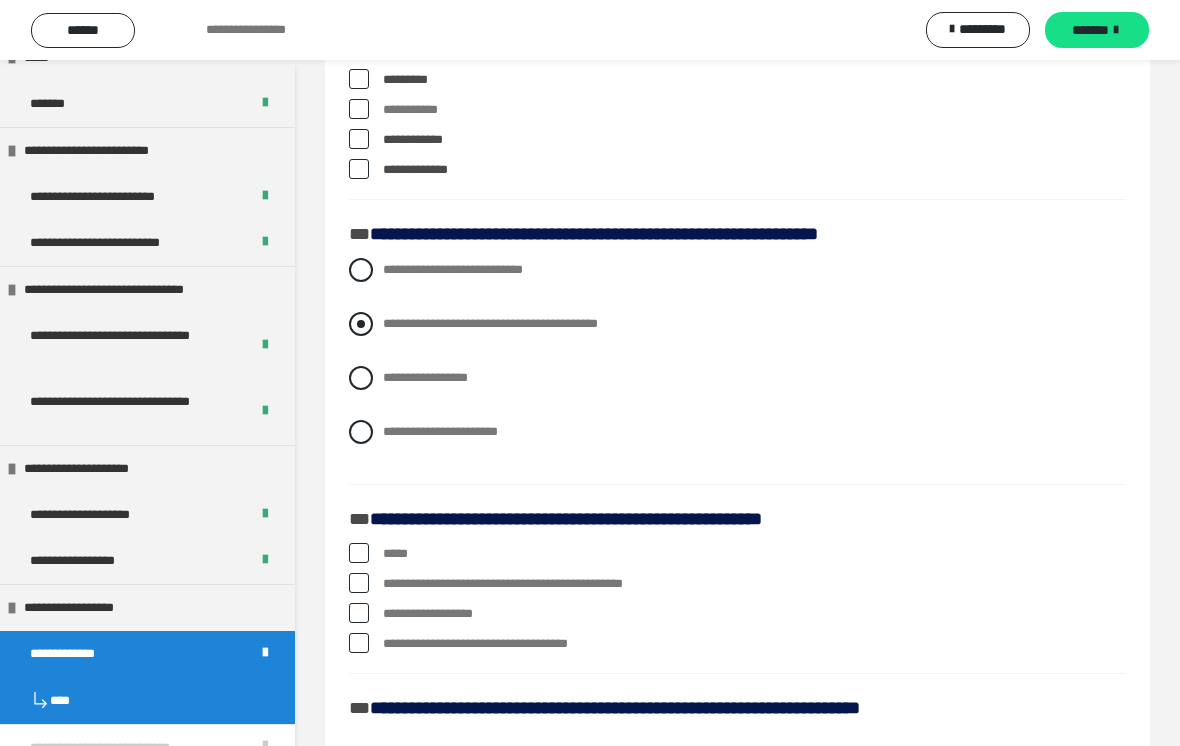 click on "**********" at bounding box center [737, 324] 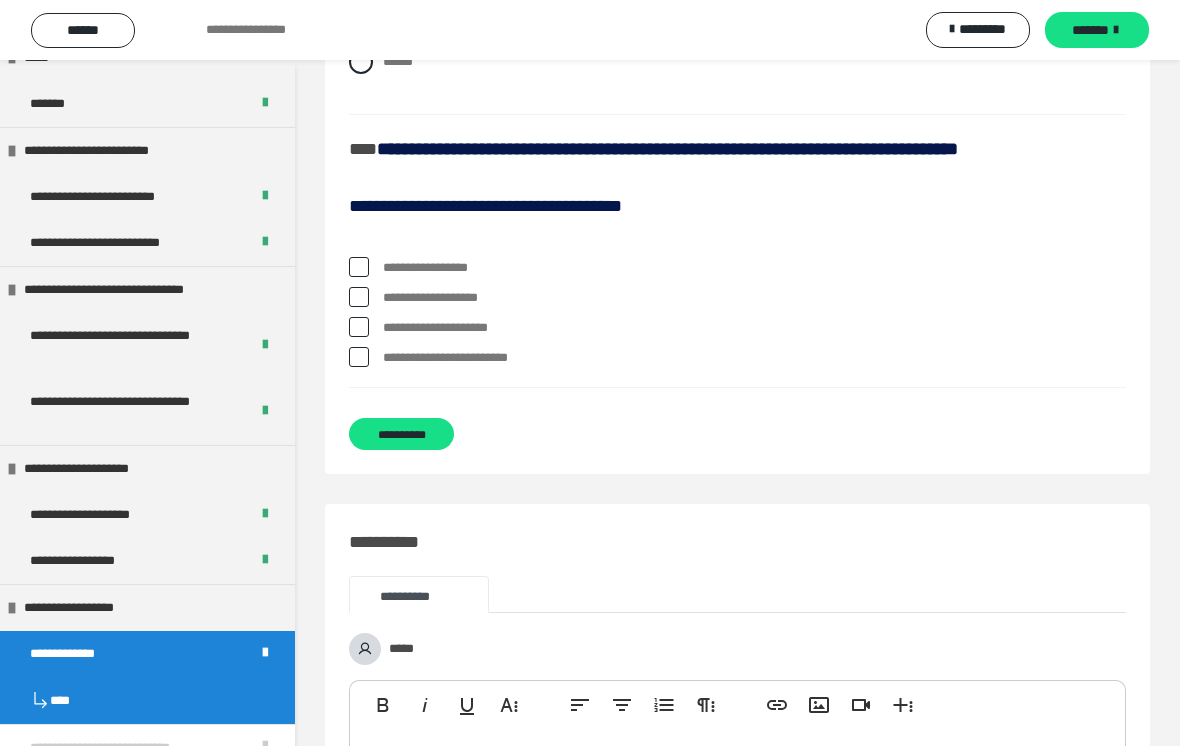 scroll, scrollTop: 3087, scrollLeft: 0, axis: vertical 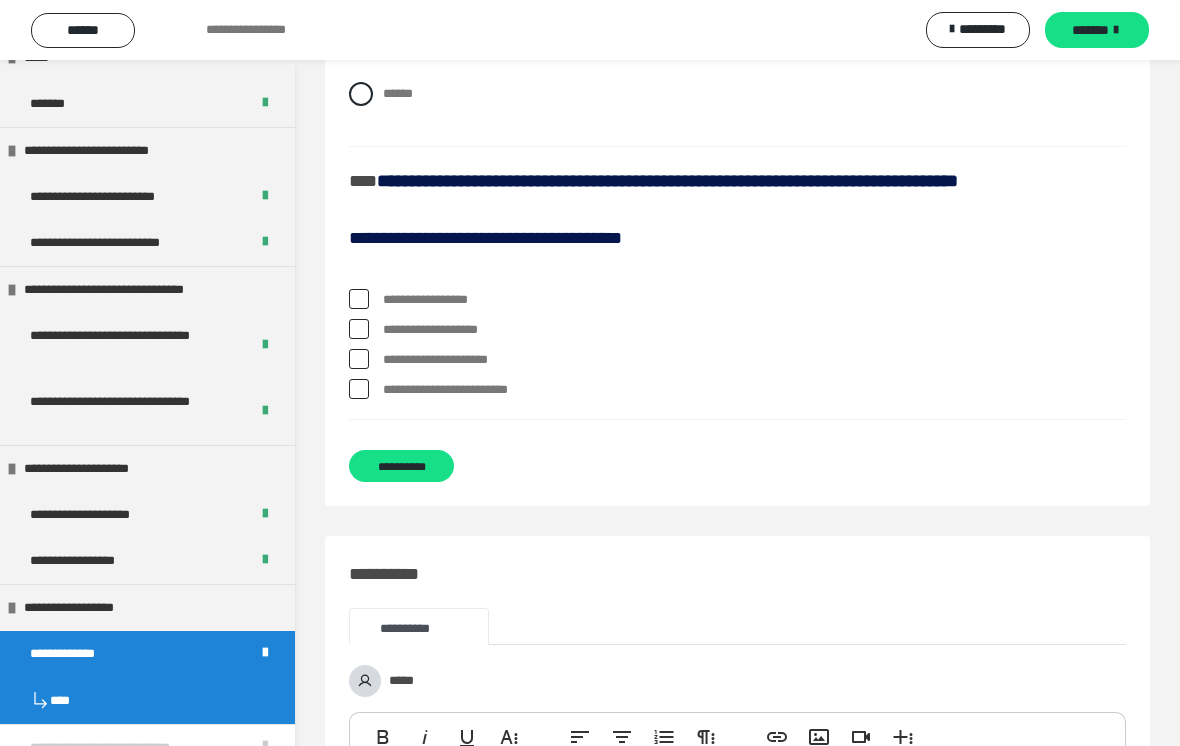 click at bounding box center (359, 359) 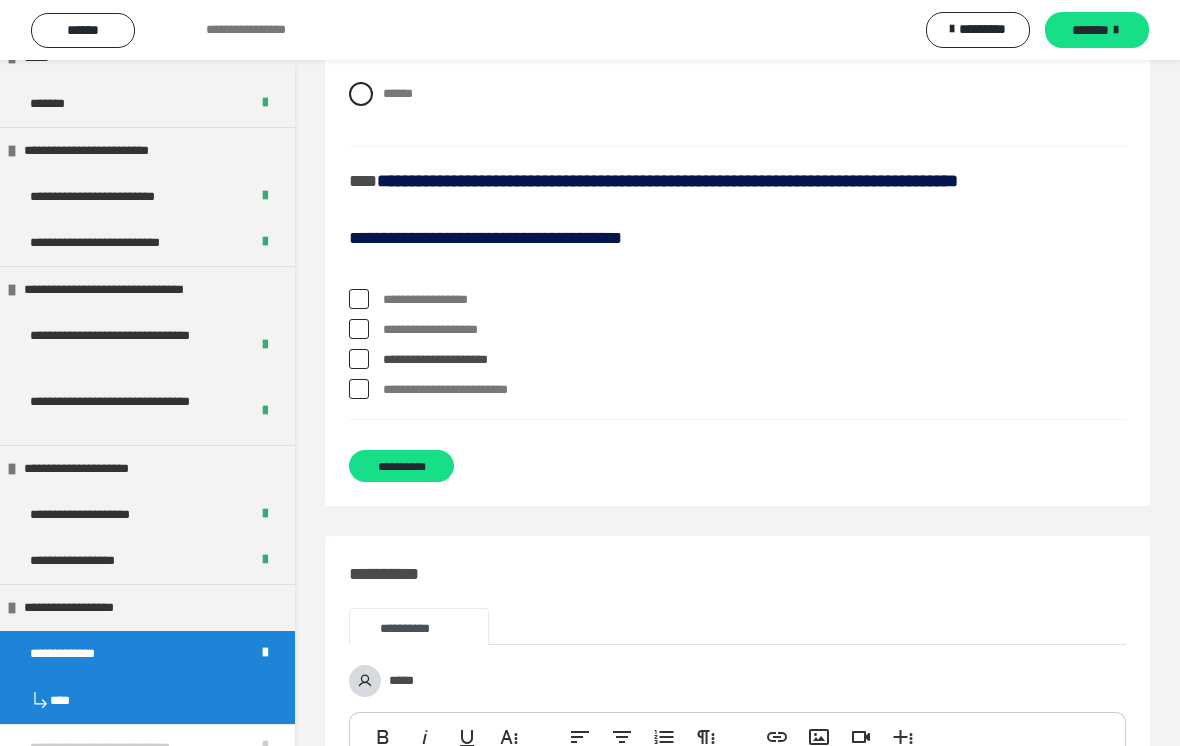 click at bounding box center [359, 299] 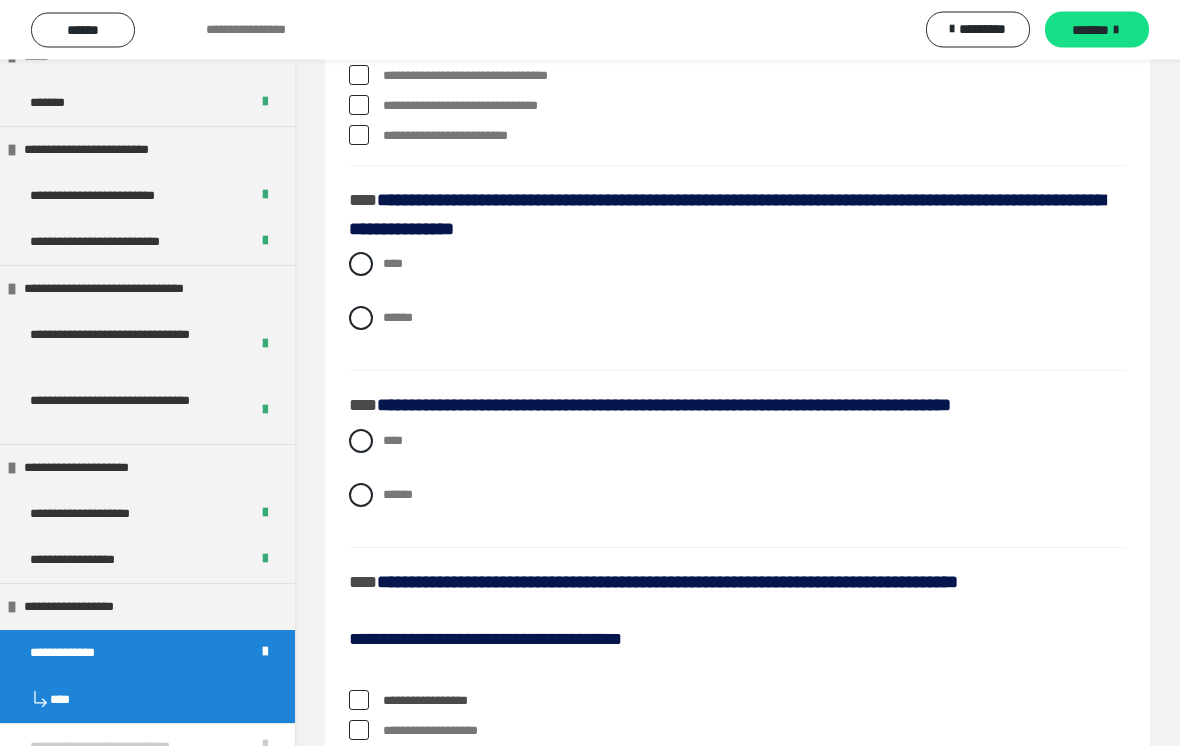 scroll, scrollTop: 2683, scrollLeft: 0, axis: vertical 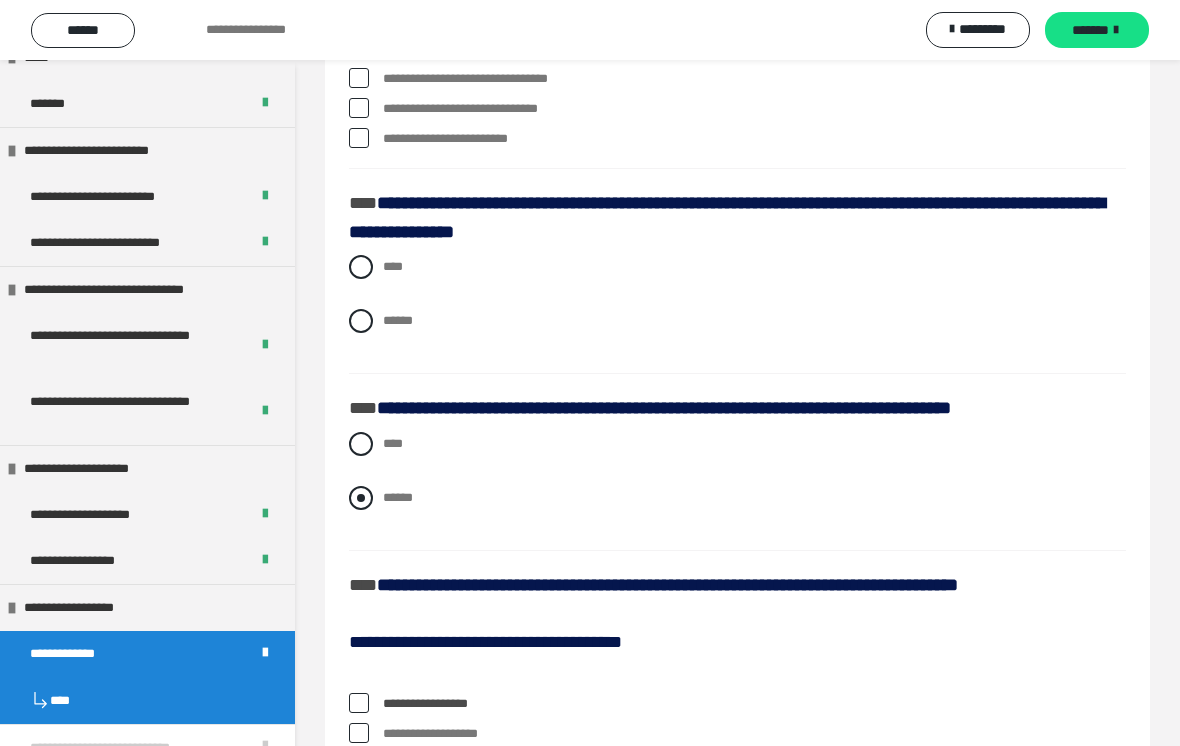 click at bounding box center [361, 498] 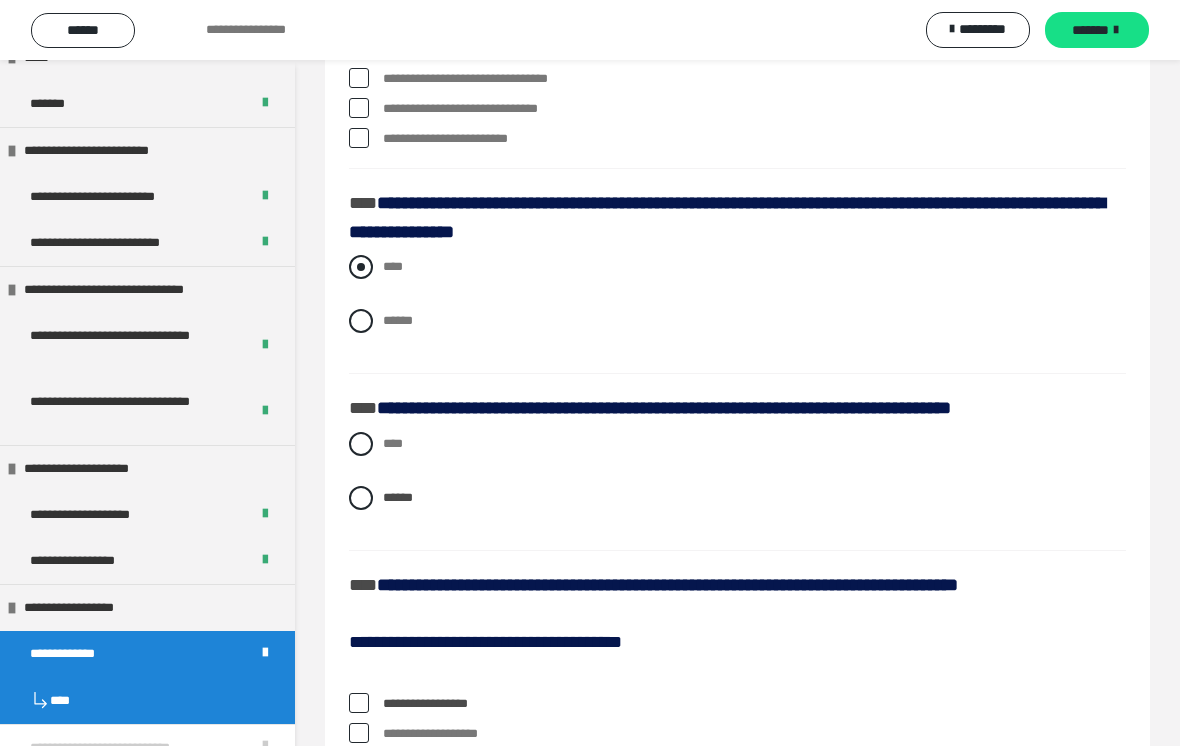 click at bounding box center (361, 267) 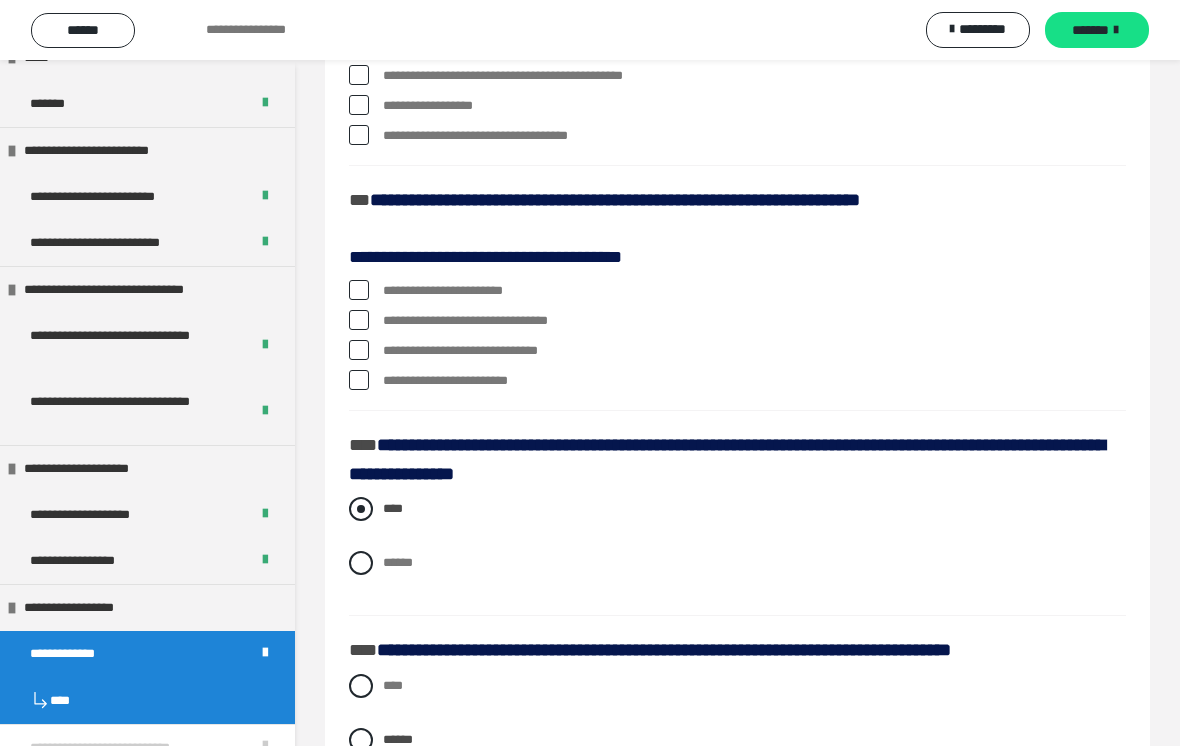scroll, scrollTop: 2414, scrollLeft: 0, axis: vertical 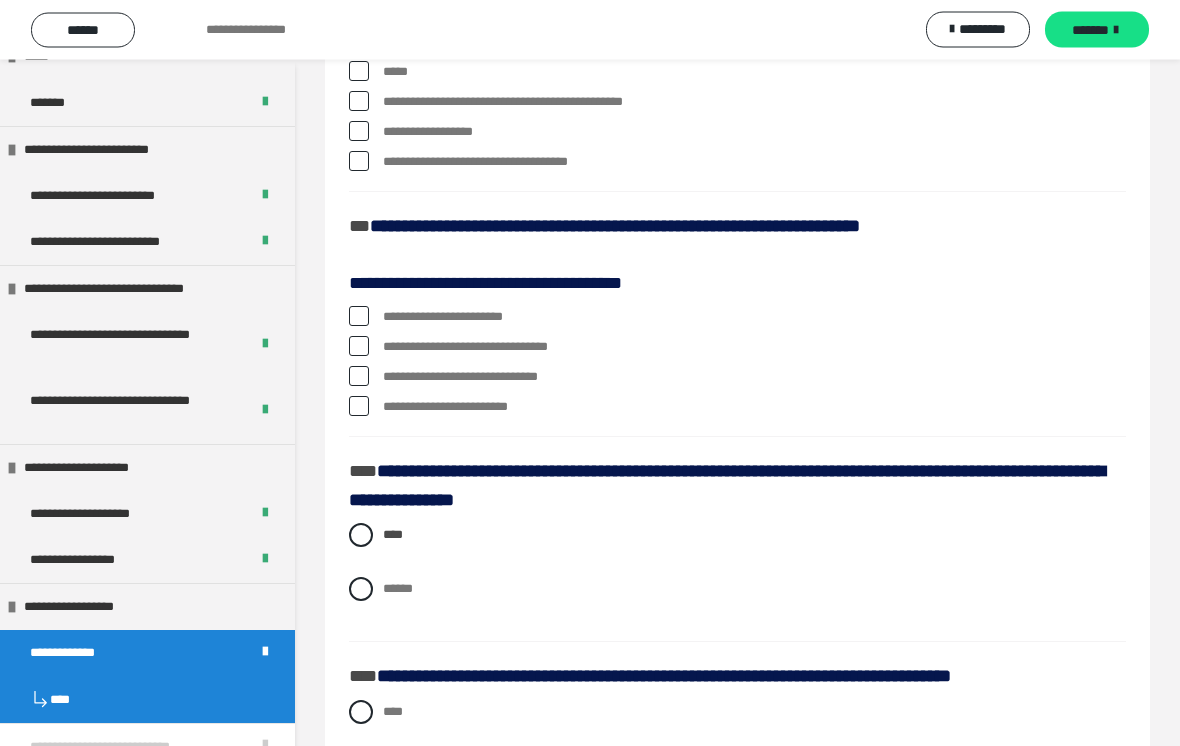 click on "**********" at bounding box center [737, 318] 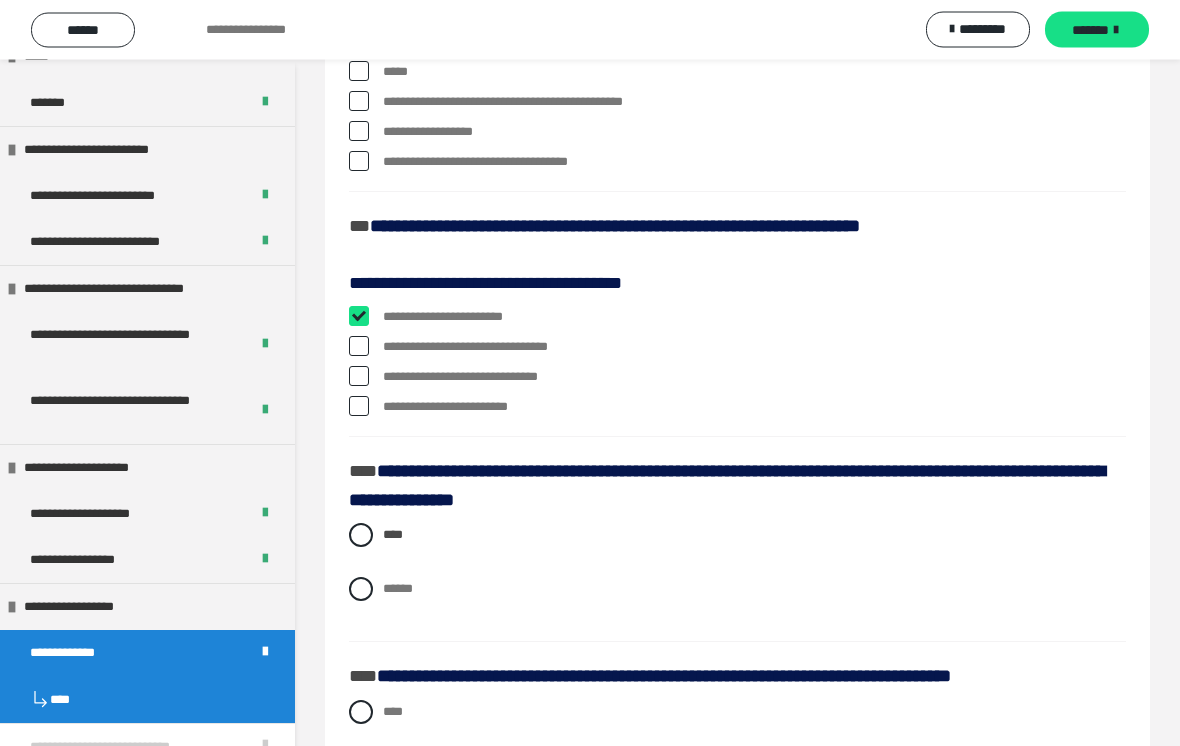 checkbox on "****" 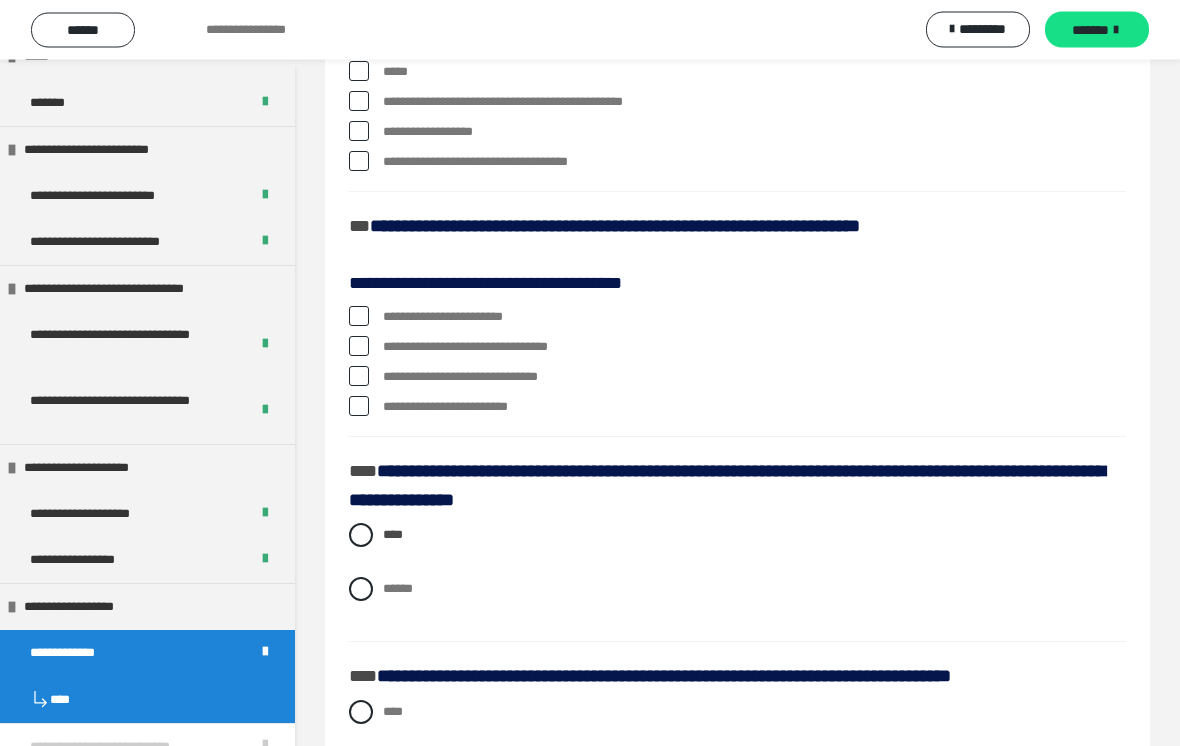 scroll, scrollTop: 2415, scrollLeft: 0, axis: vertical 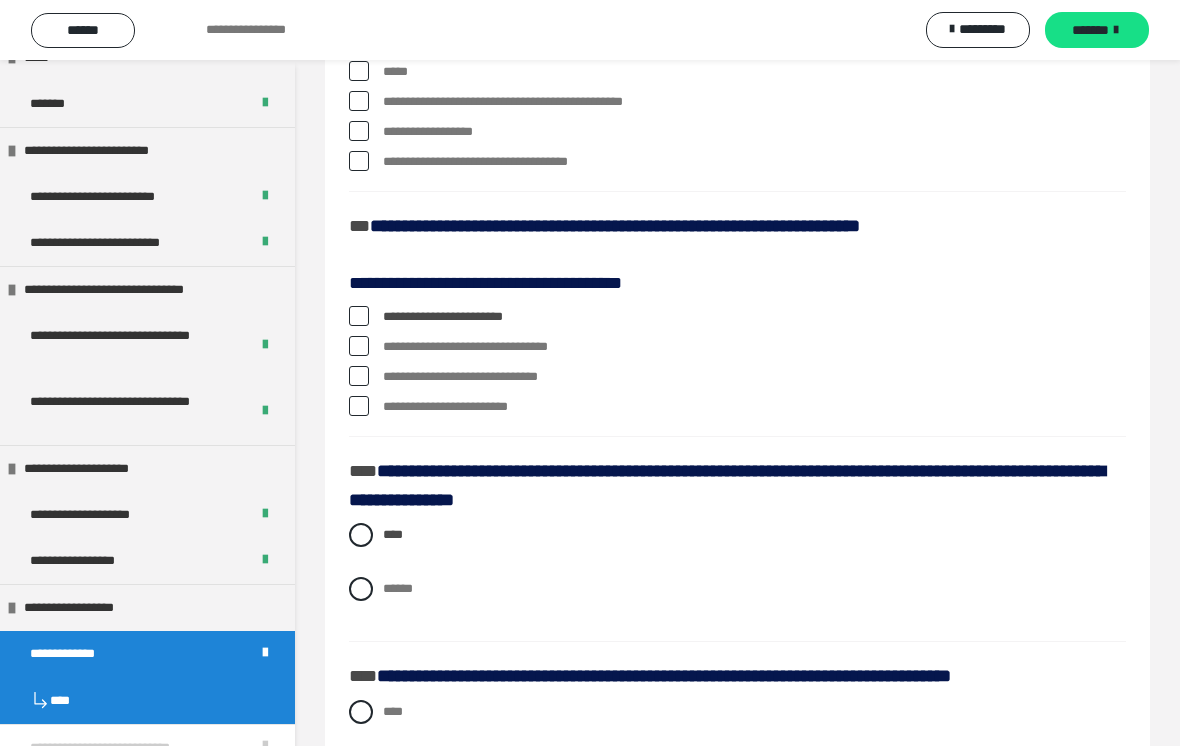 click on "**********" at bounding box center [737, 347] 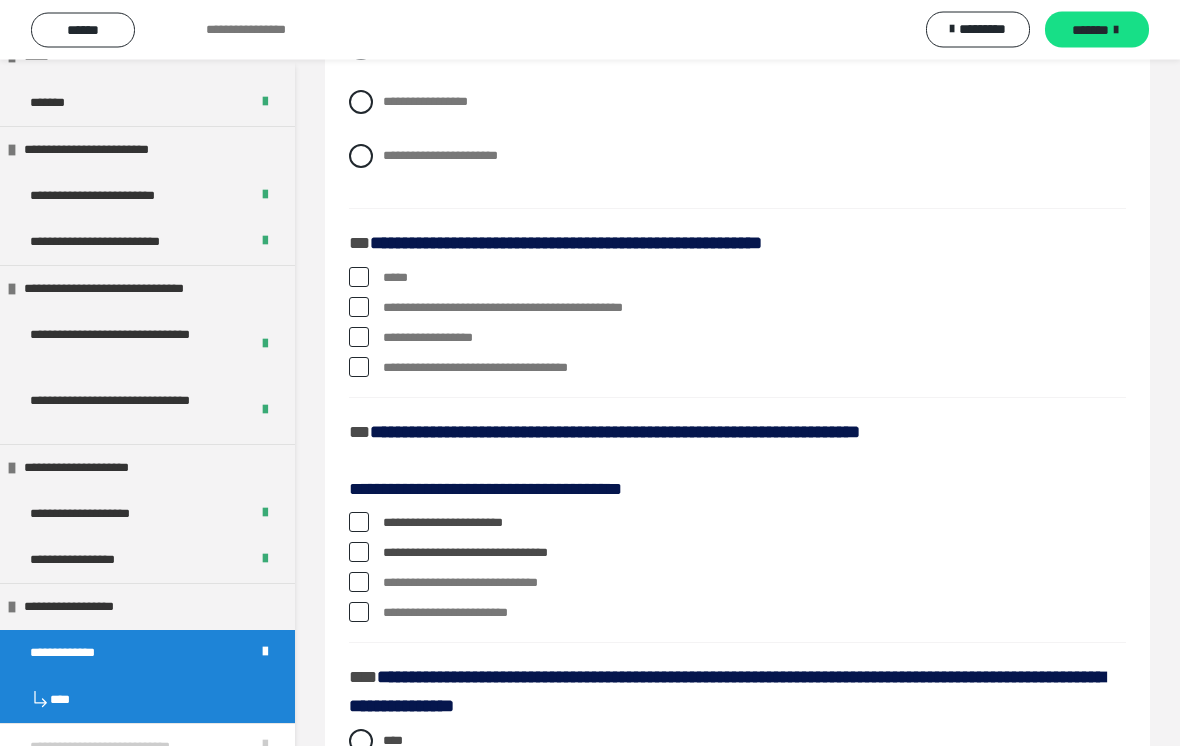 scroll, scrollTop: 2201, scrollLeft: 0, axis: vertical 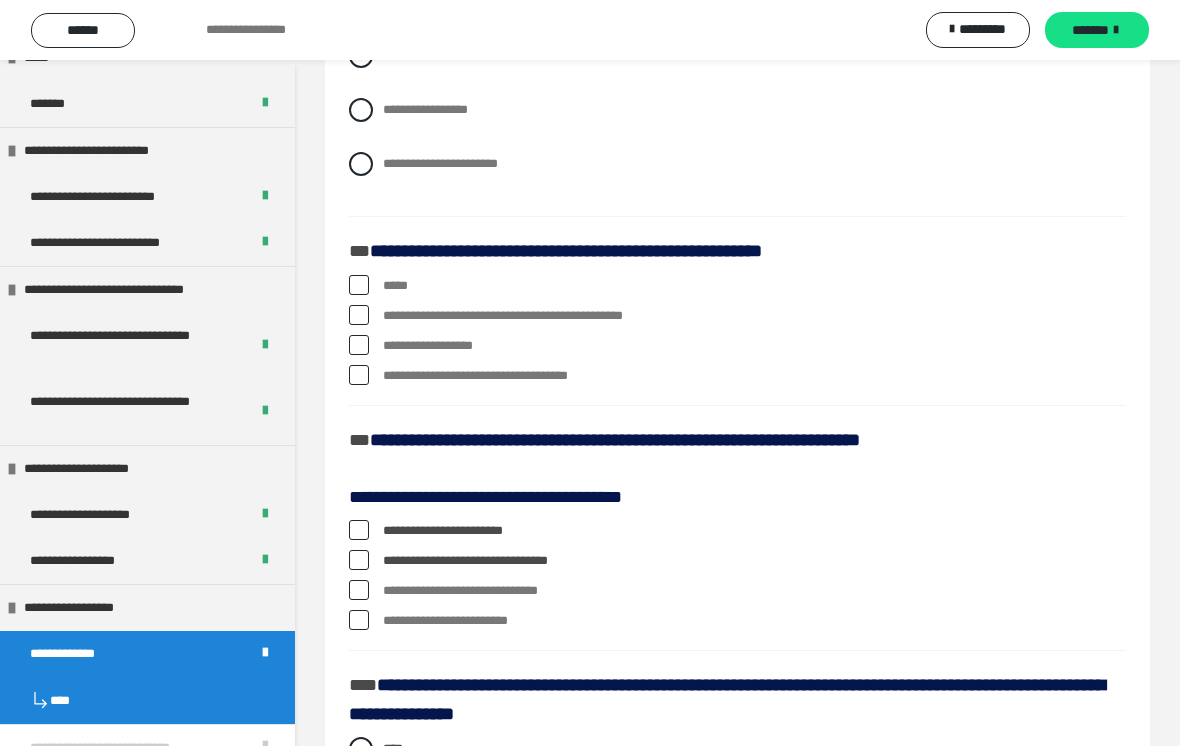 click at bounding box center (359, 315) 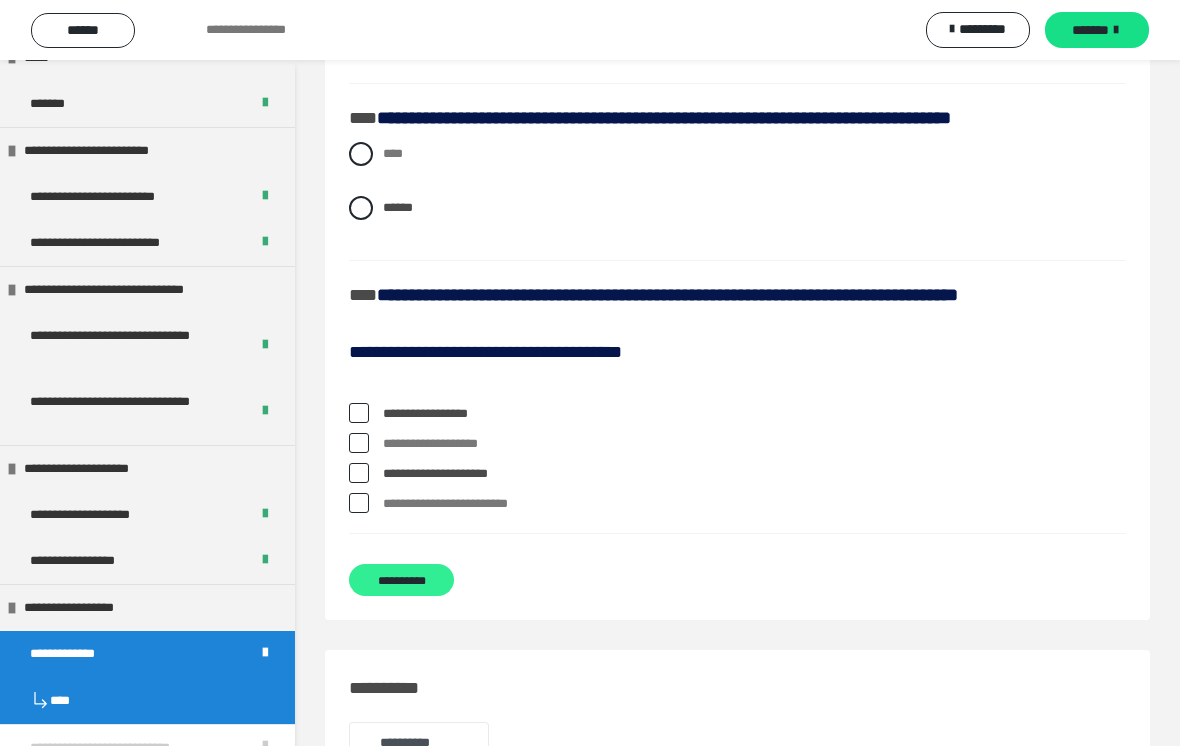 click on "**********" at bounding box center (401, 580) 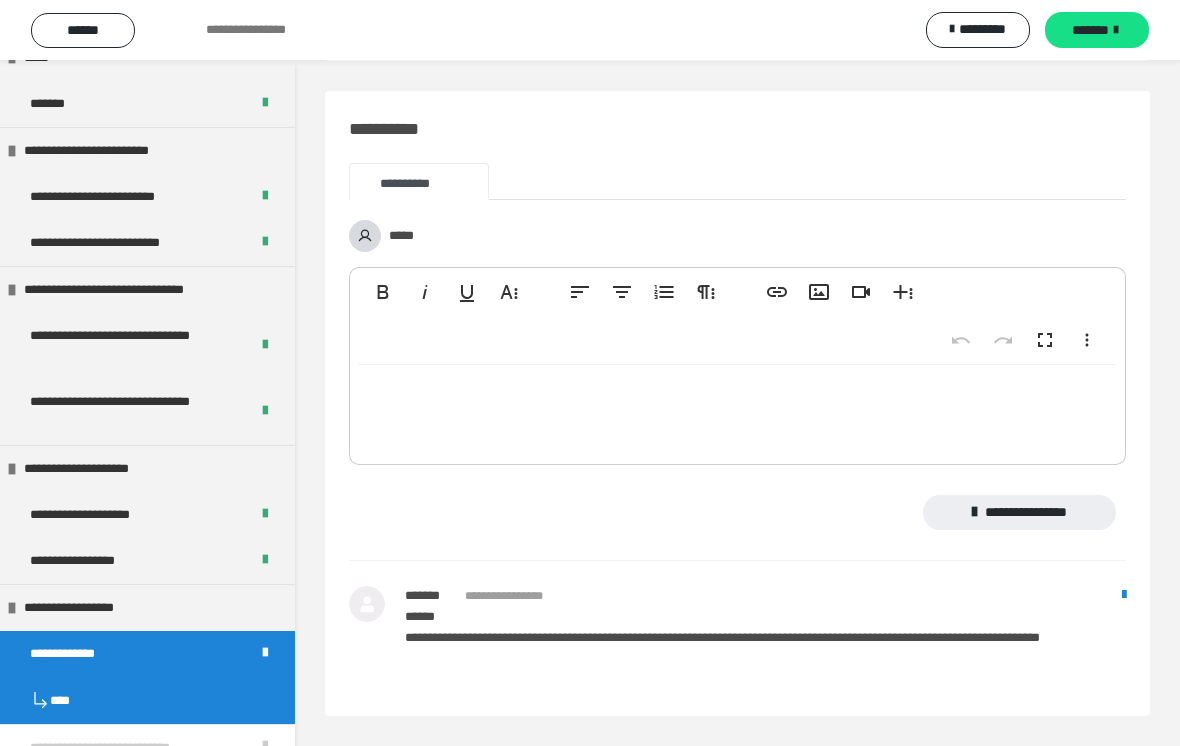 scroll, scrollTop: 384, scrollLeft: 0, axis: vertical 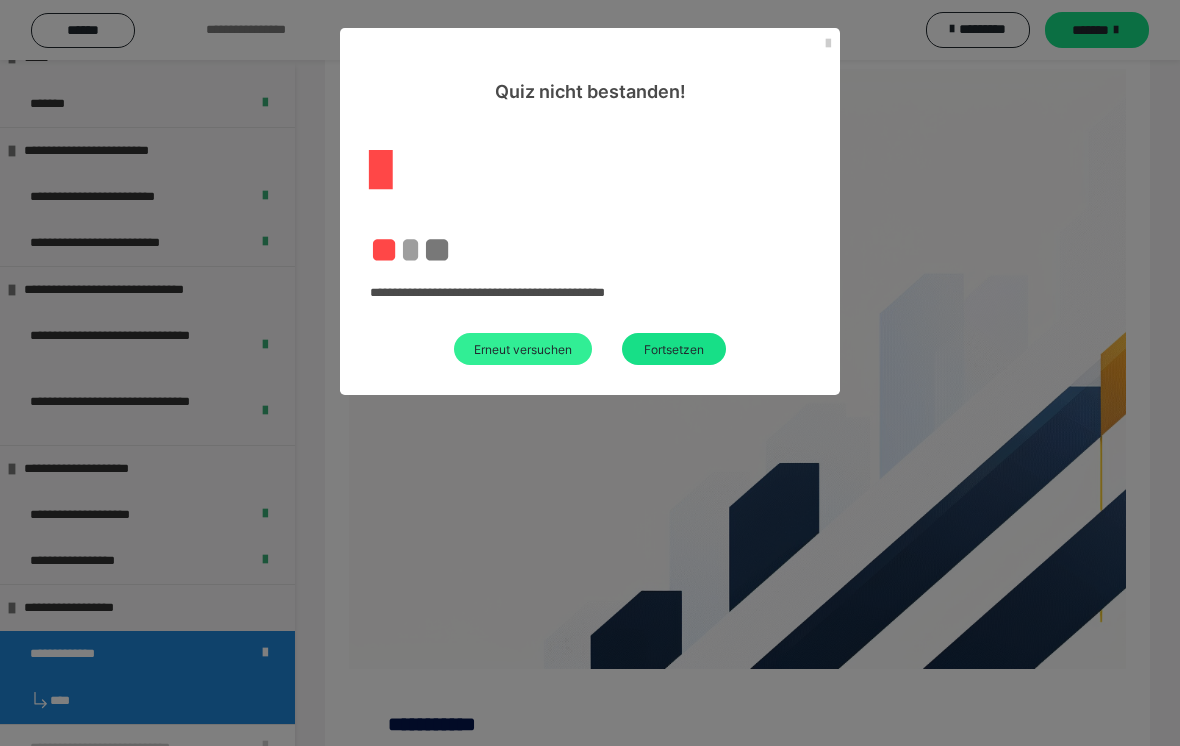click on "Erneut versuchen" at bounding box center (523, 349) 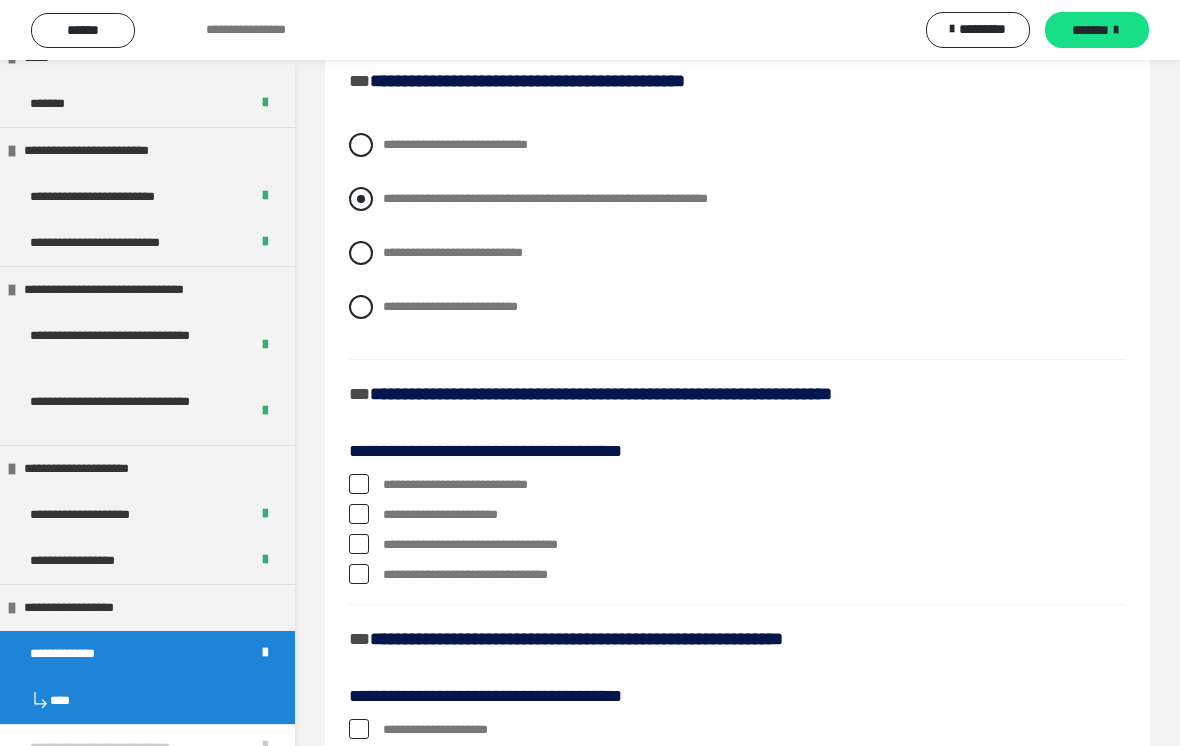 click on "**********" at bounding box center [737, 199] 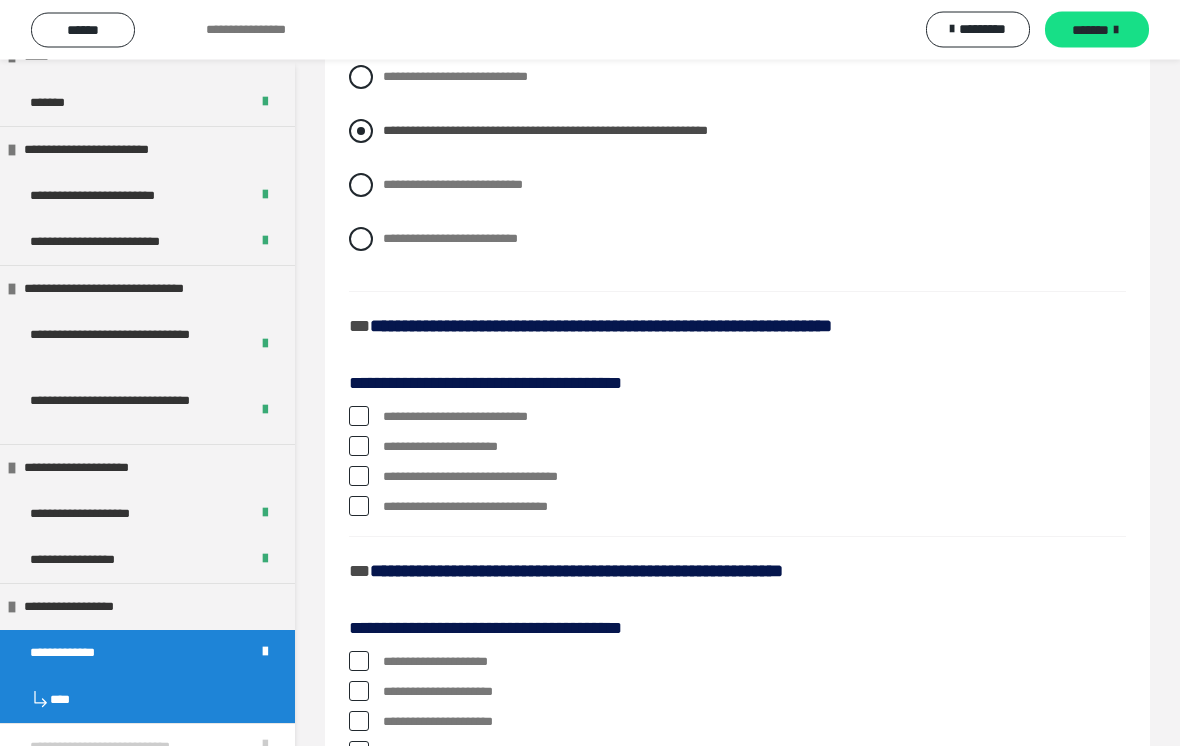 scroll, scrollTop: 455, scrollLeft: 0, axis: vertical 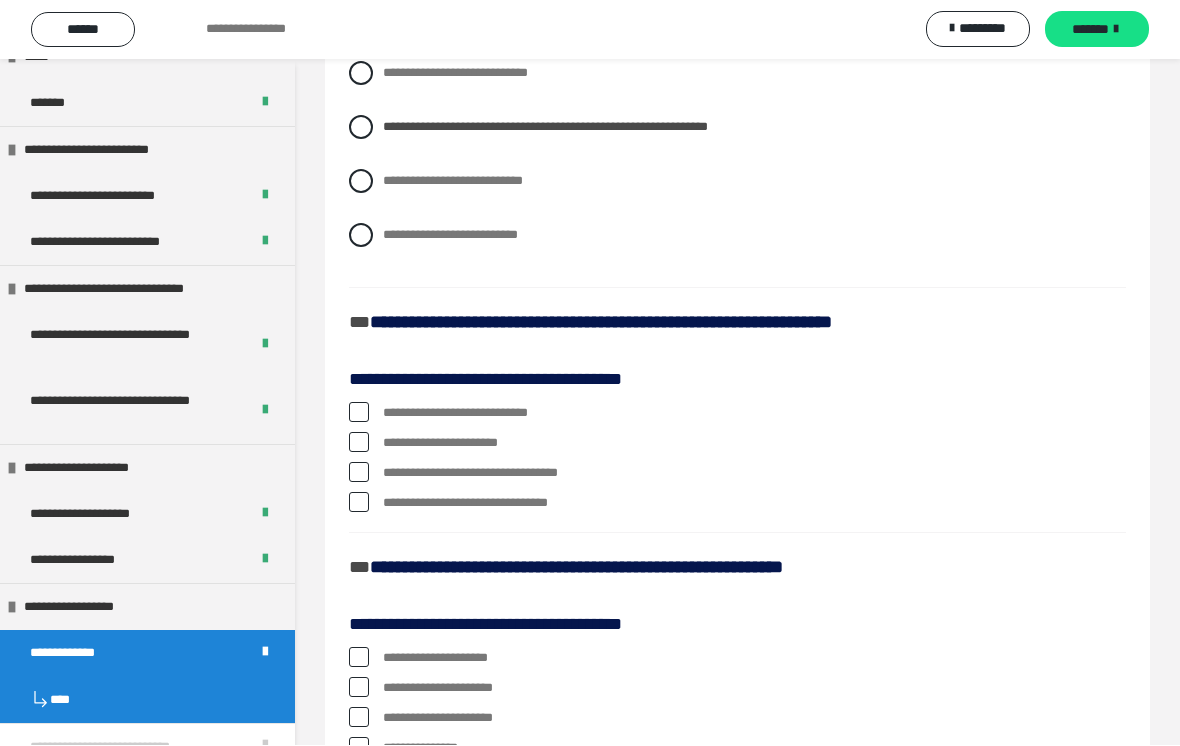 click at bounding box center [359, 443] 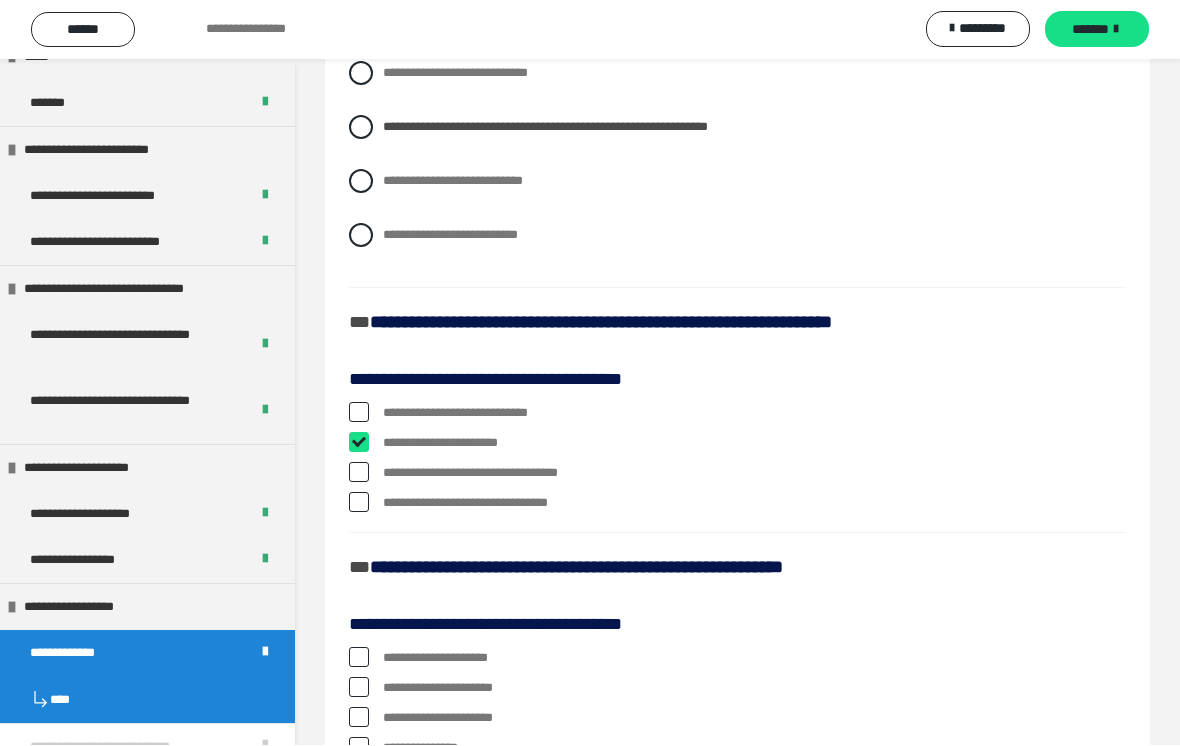 checkbox on "****" 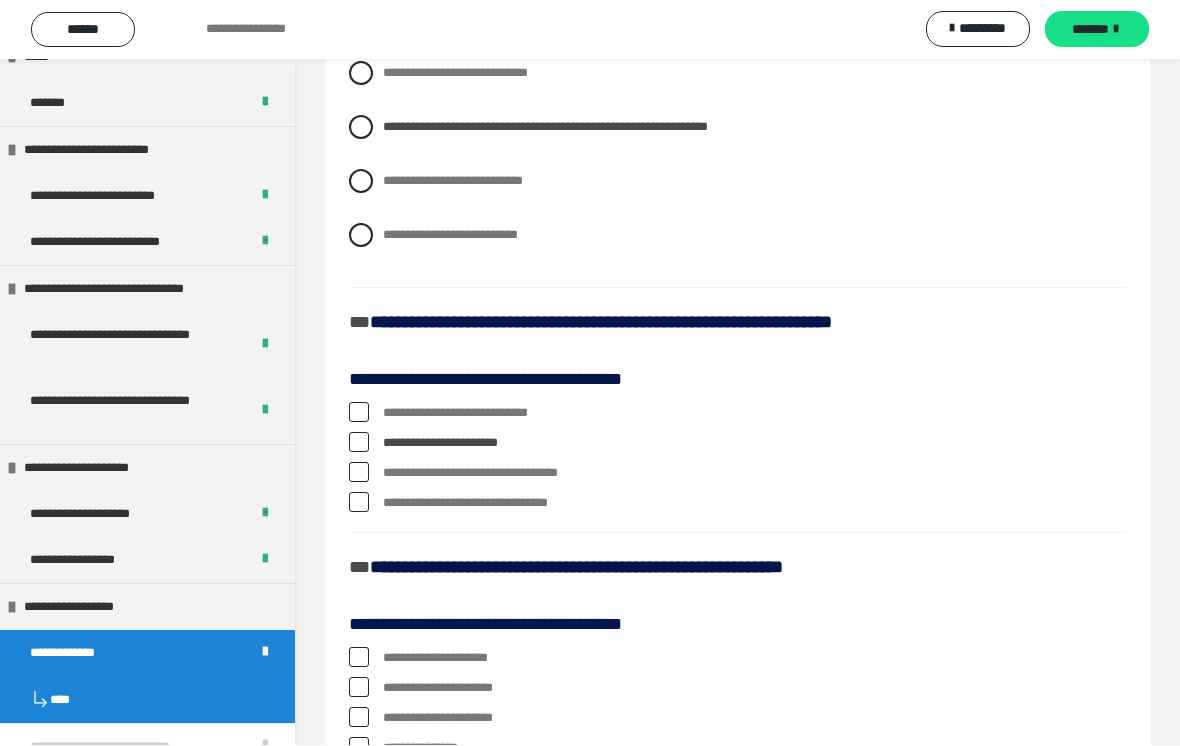 scroll, scrollTop: 456, scrollLeft: 0, axis: vertical 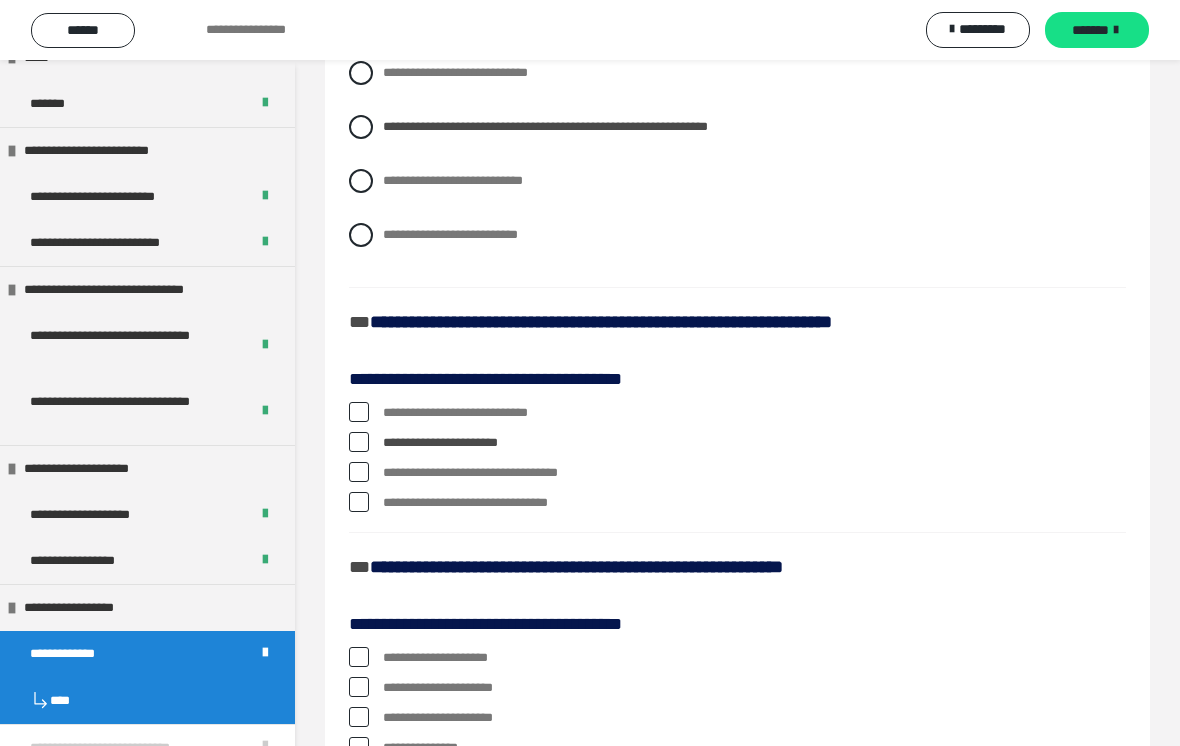 click at bounding box center (359, 502) 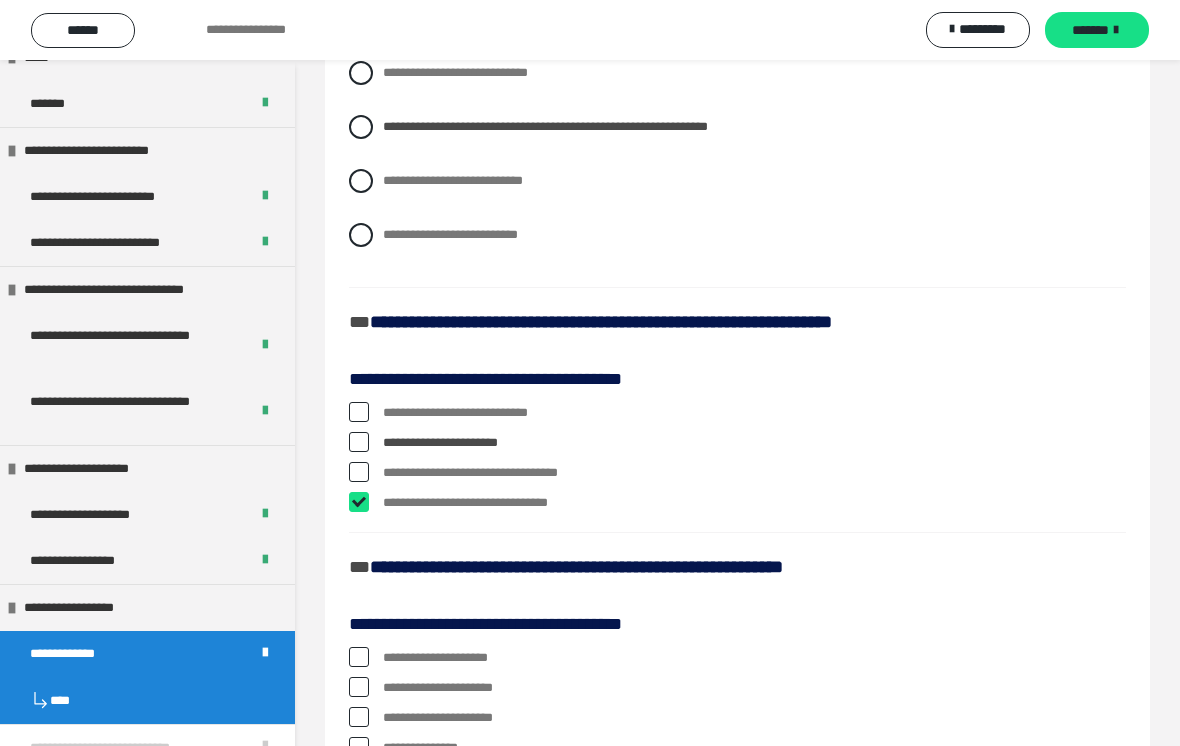 checkbox on "****" 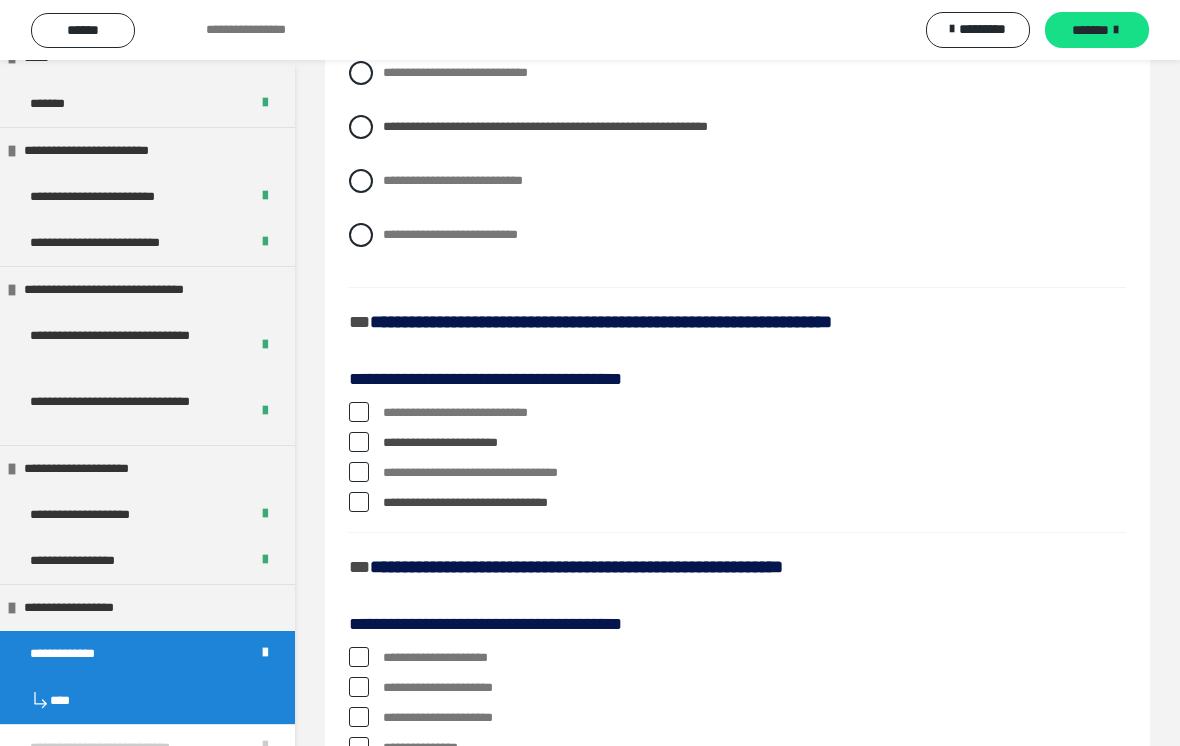 click at bounding box center (359, 472) 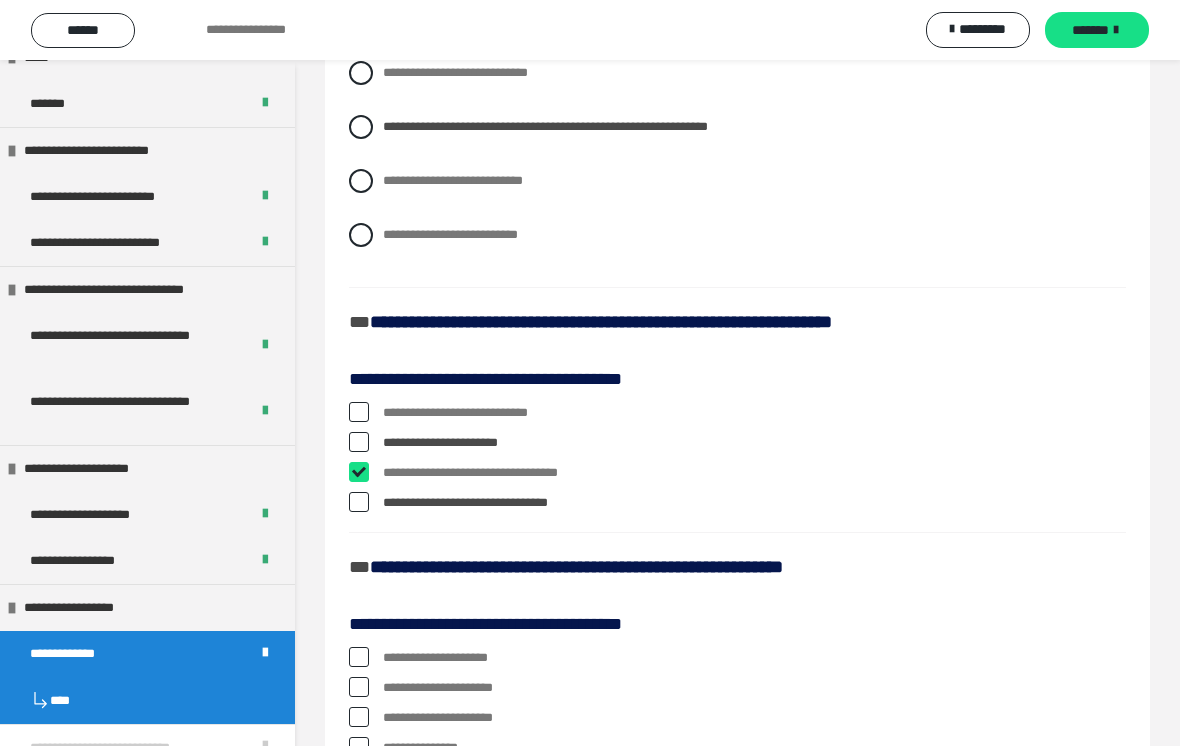 checkbox on "****" 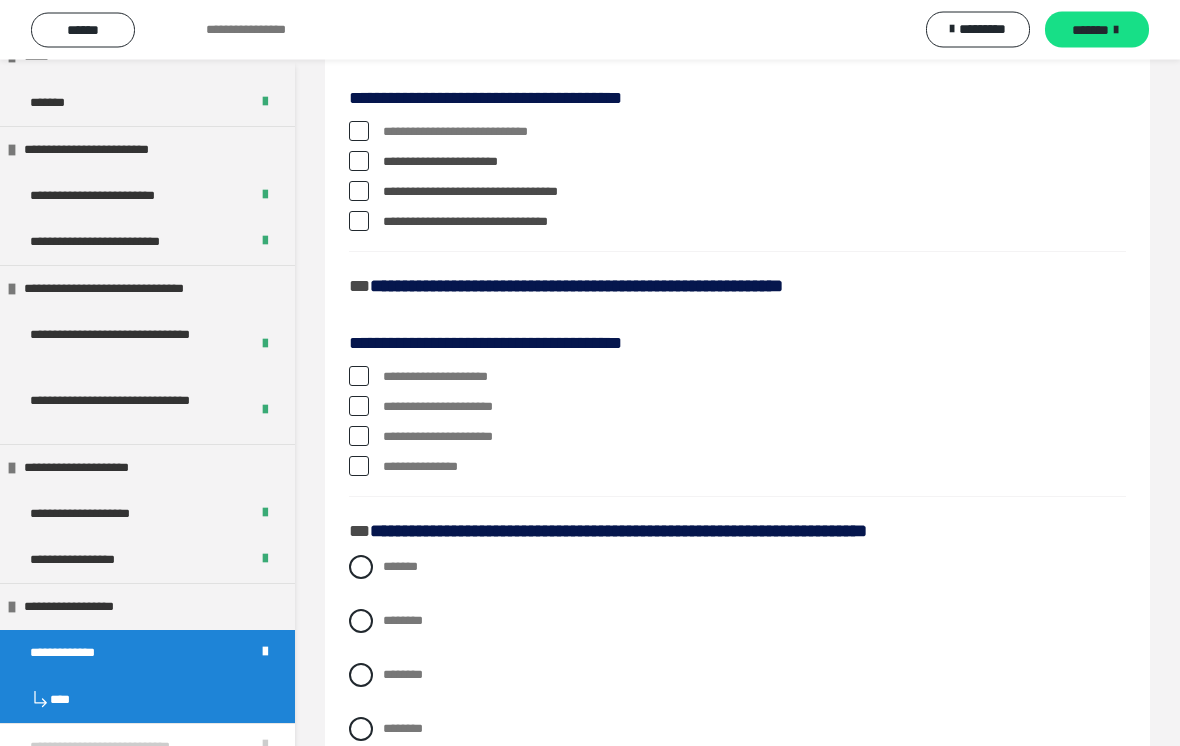 scroll, scrollTop: 820, scrollLeft: 0, axis: vertical 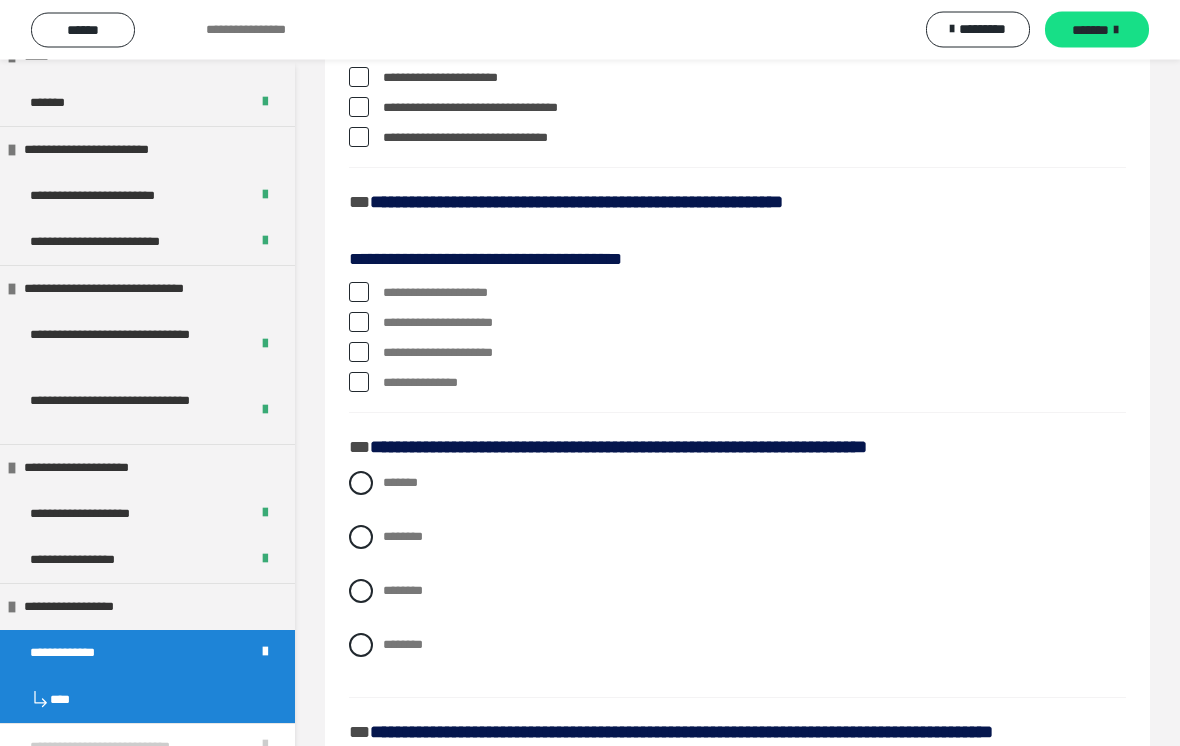 click at bounding box center [359, 323] 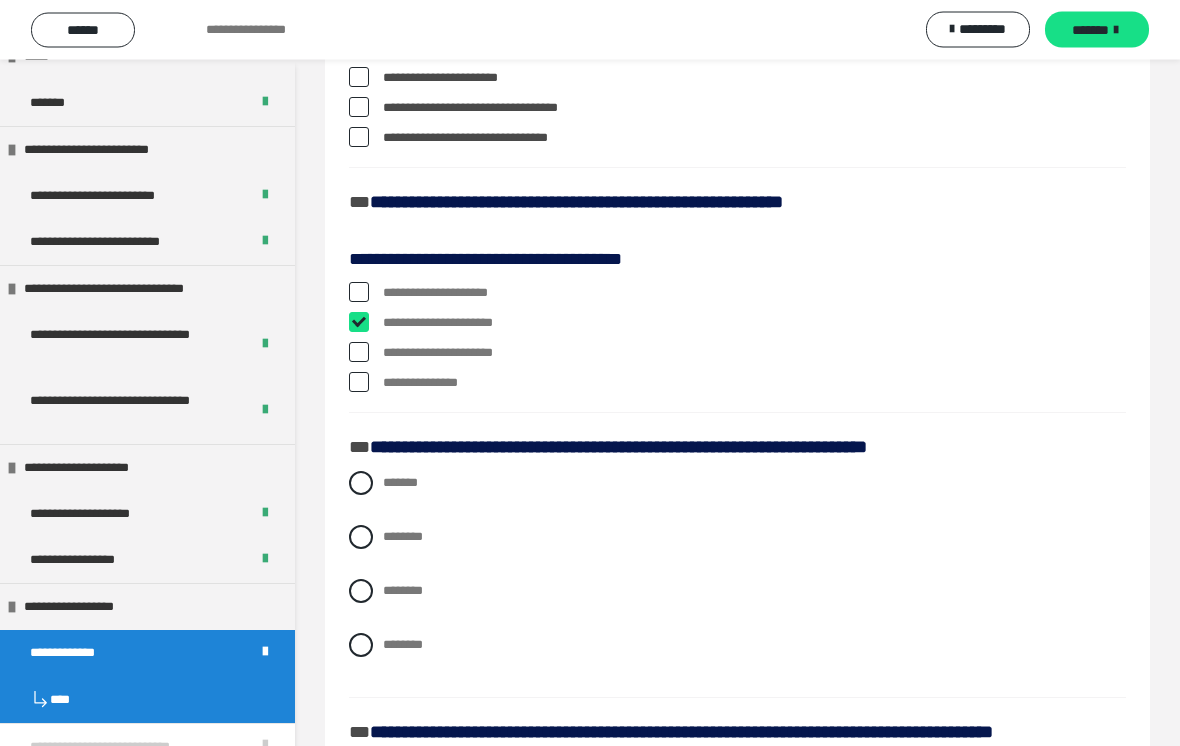 checkbox on "****" 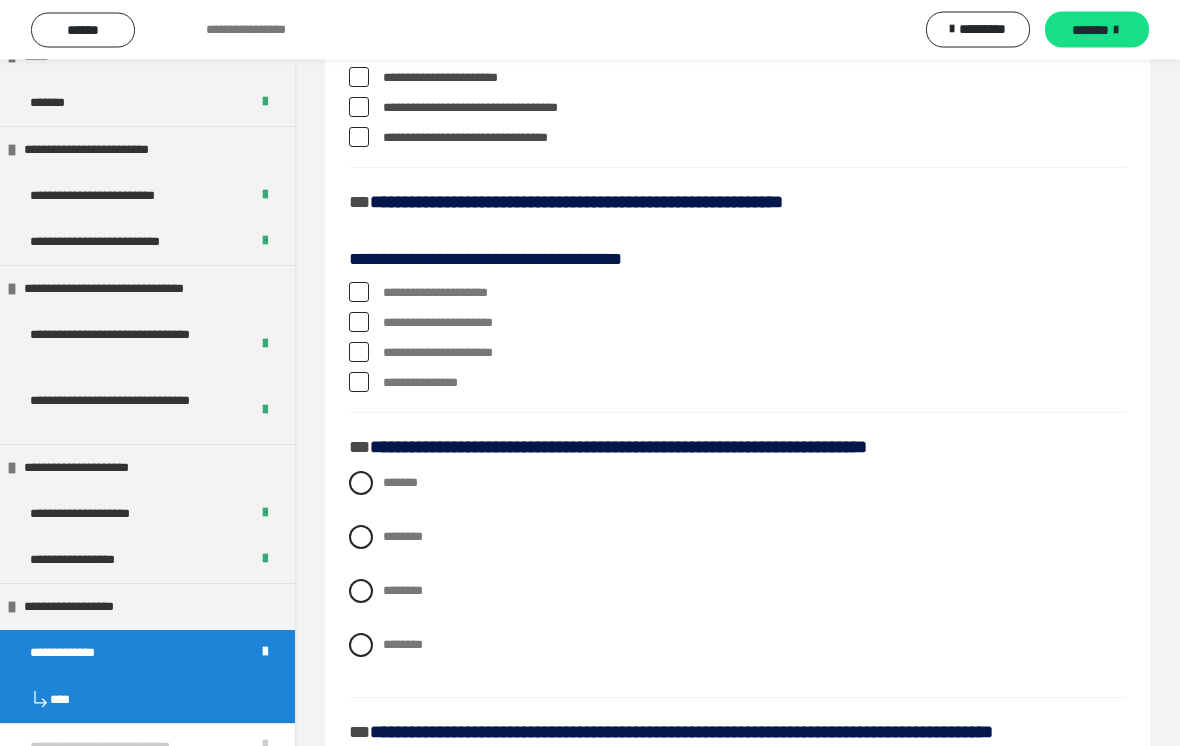 scroll, scrollTop: 821, scrollLeft: 0, axis: vertical 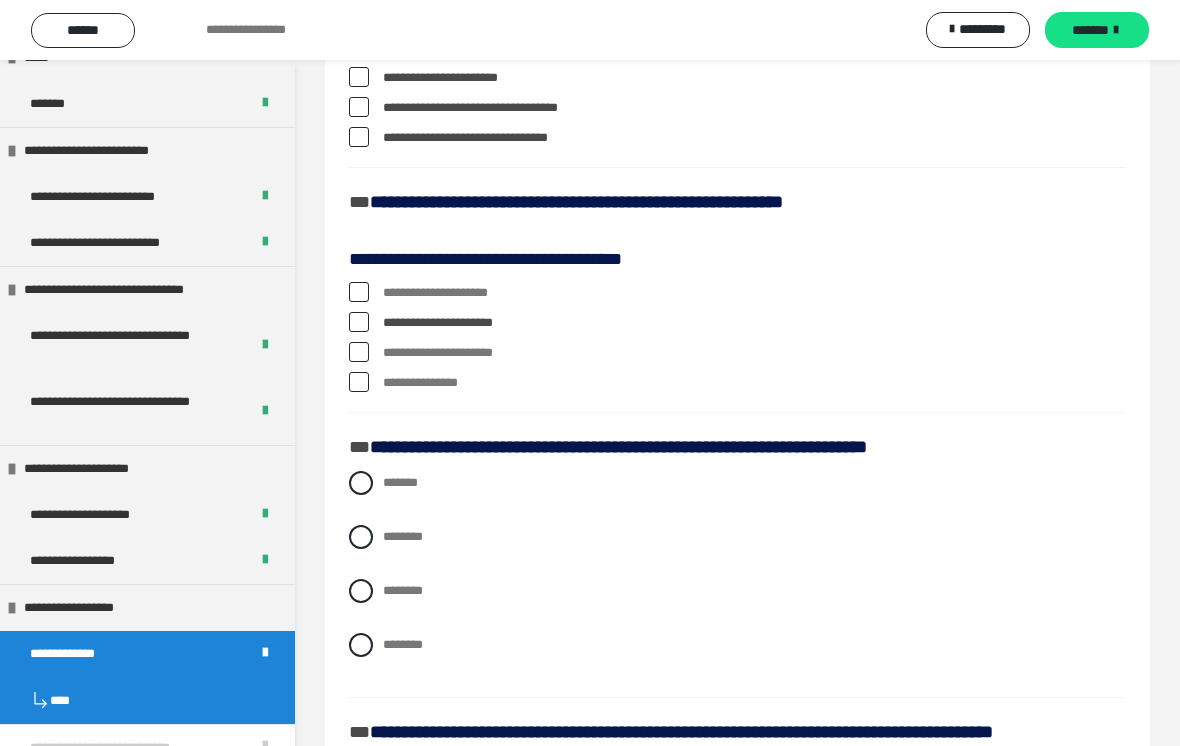 click at bounding box center [359, 292] 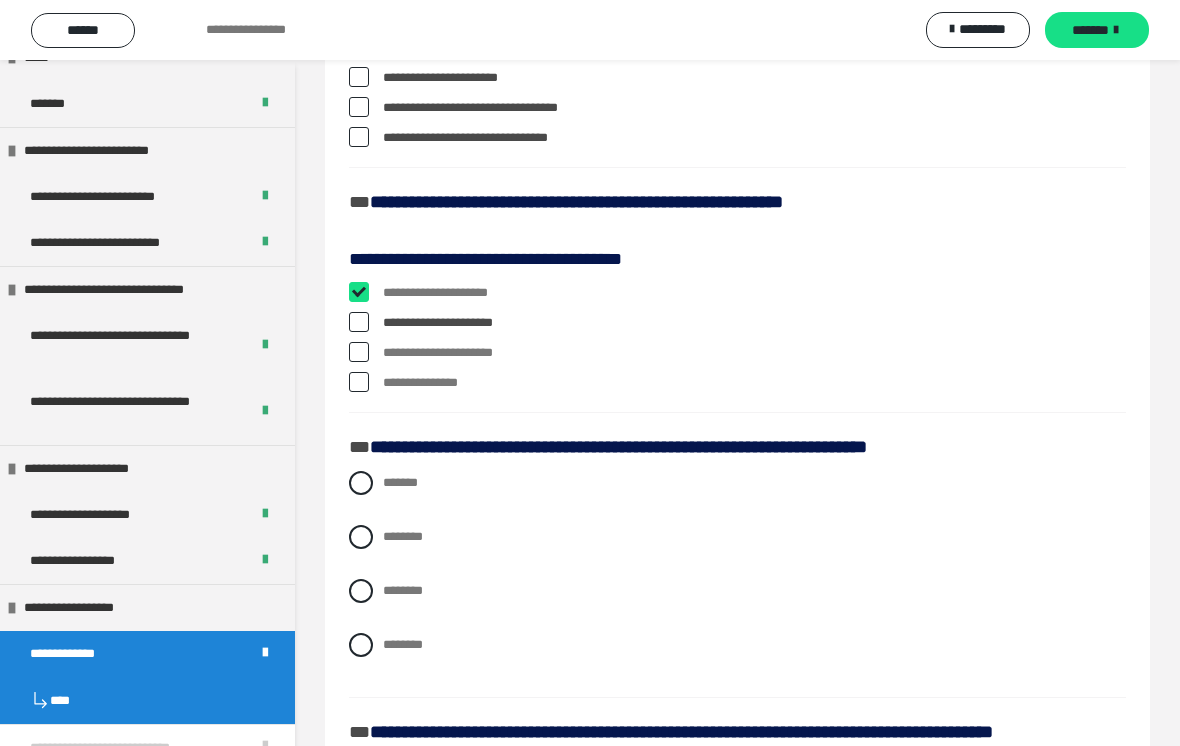 checkbox on "****" 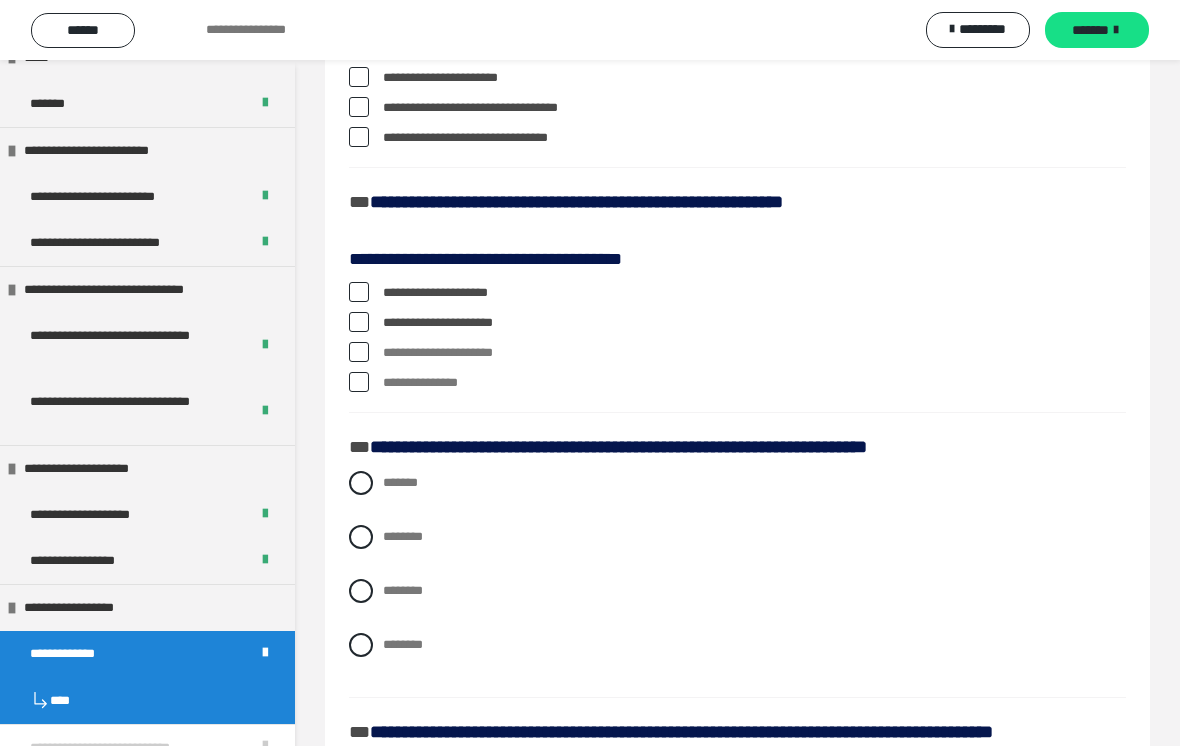 click on "**********" at bounding box center [737, 353] 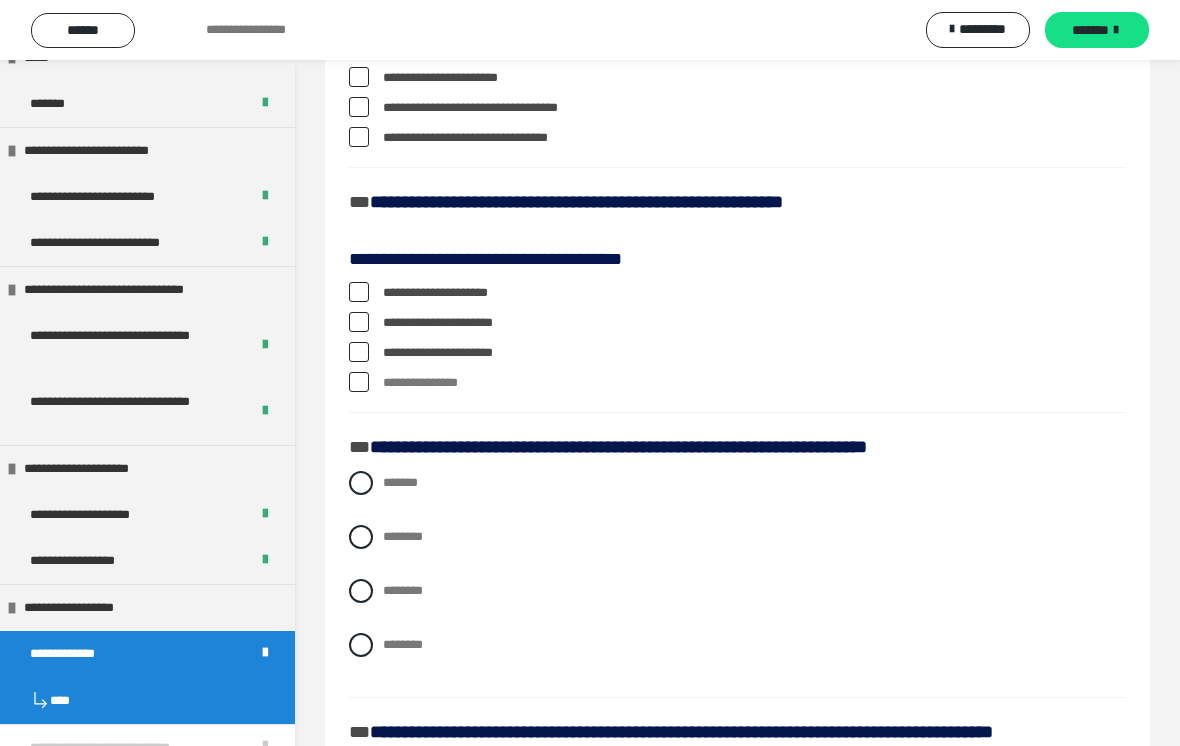 click at bounding box center (359, 352) 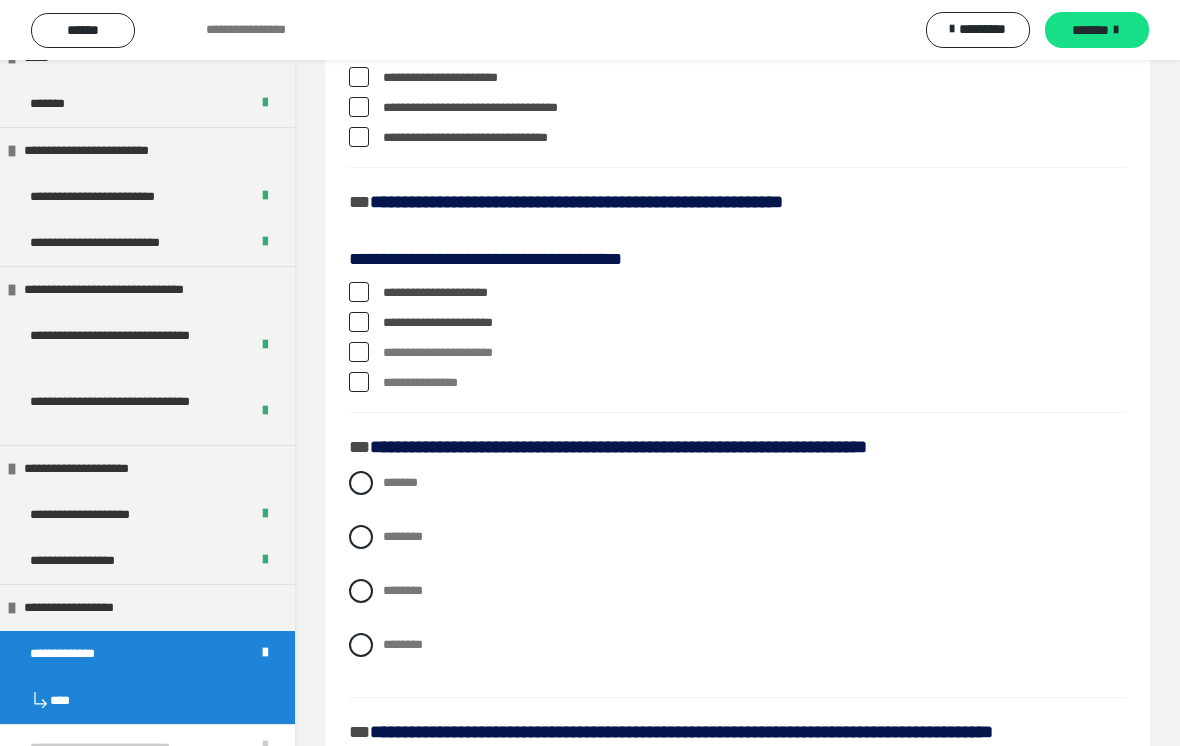click on "**********" at bounding box center [737, 353] 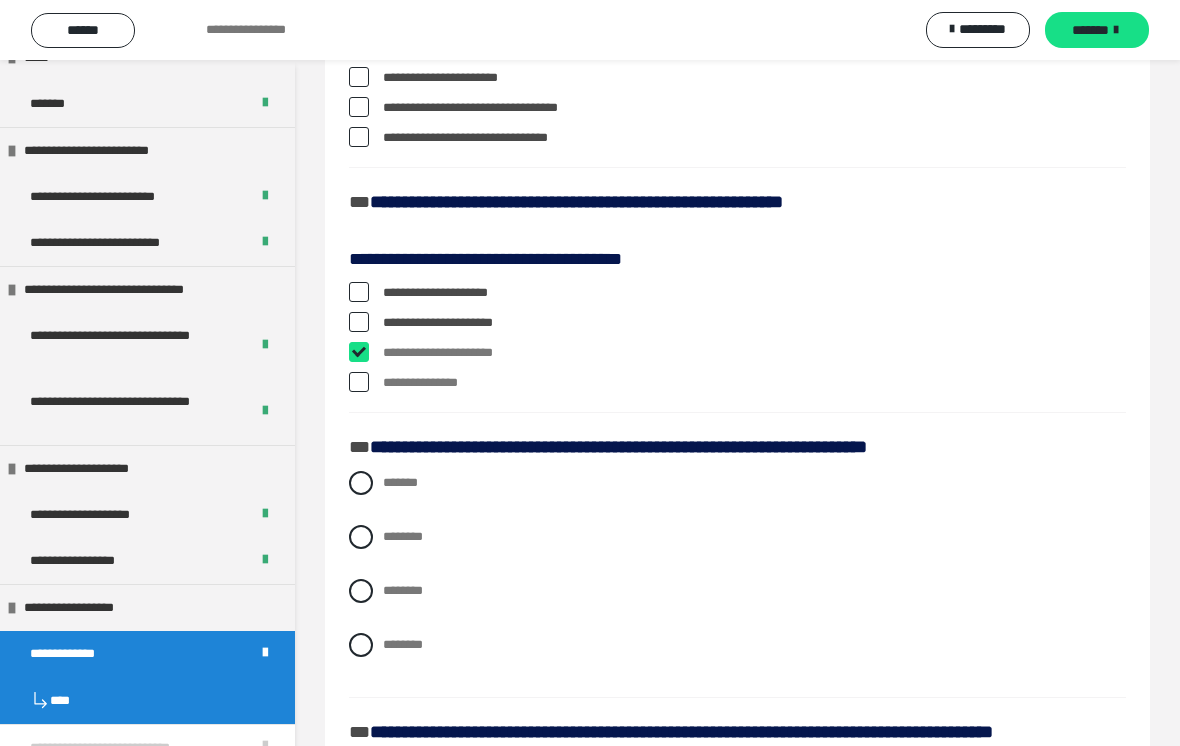 checkbox on "****" 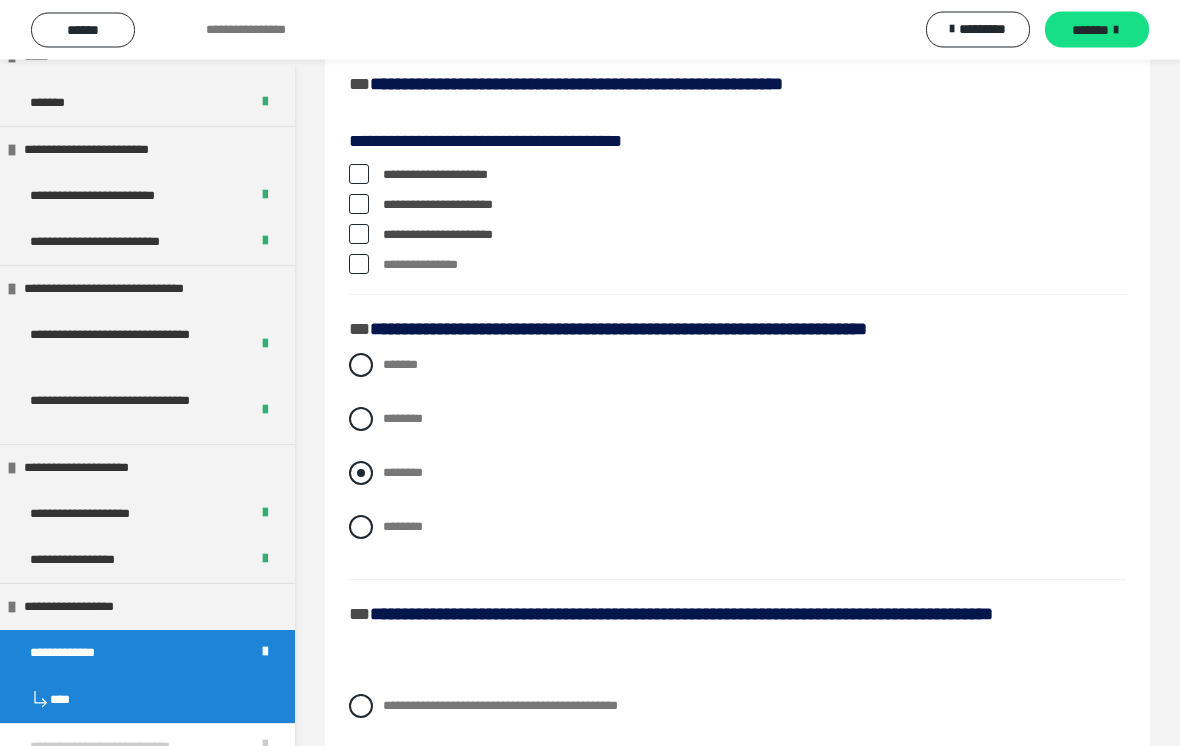 click at bounding box center (361, 474) 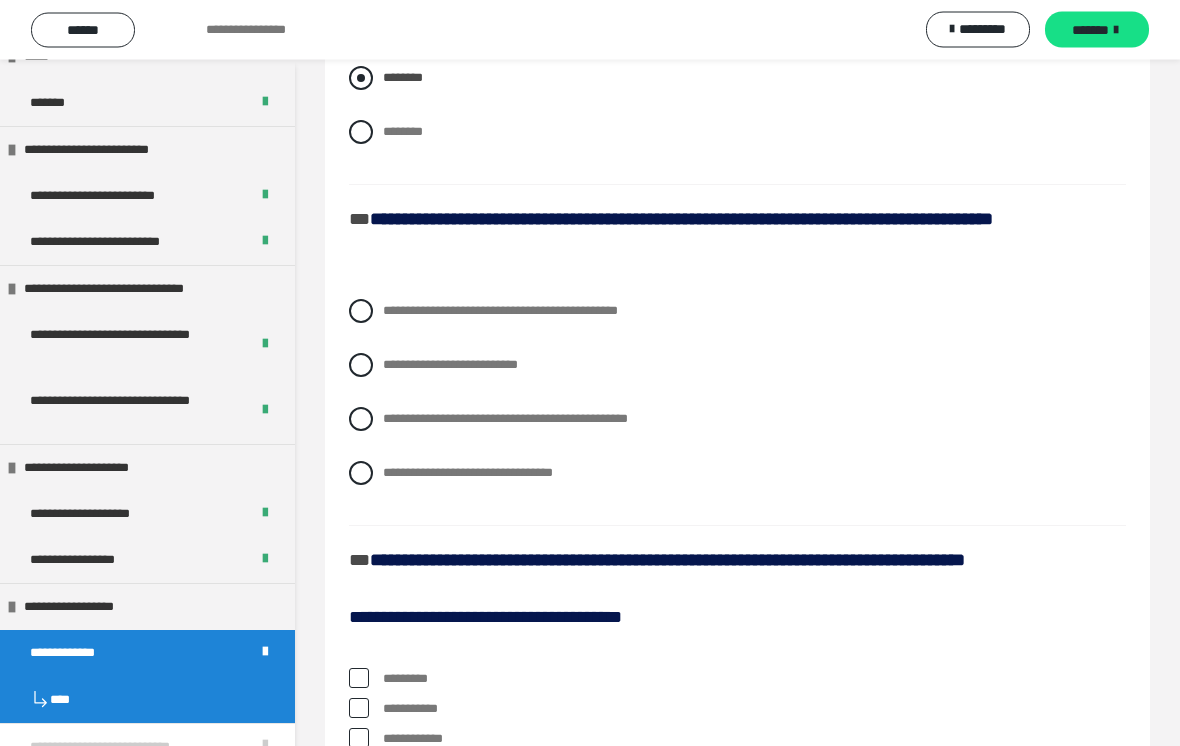 scroll, scrollTop: 1334, scrollLeft: 0, axis: vertical 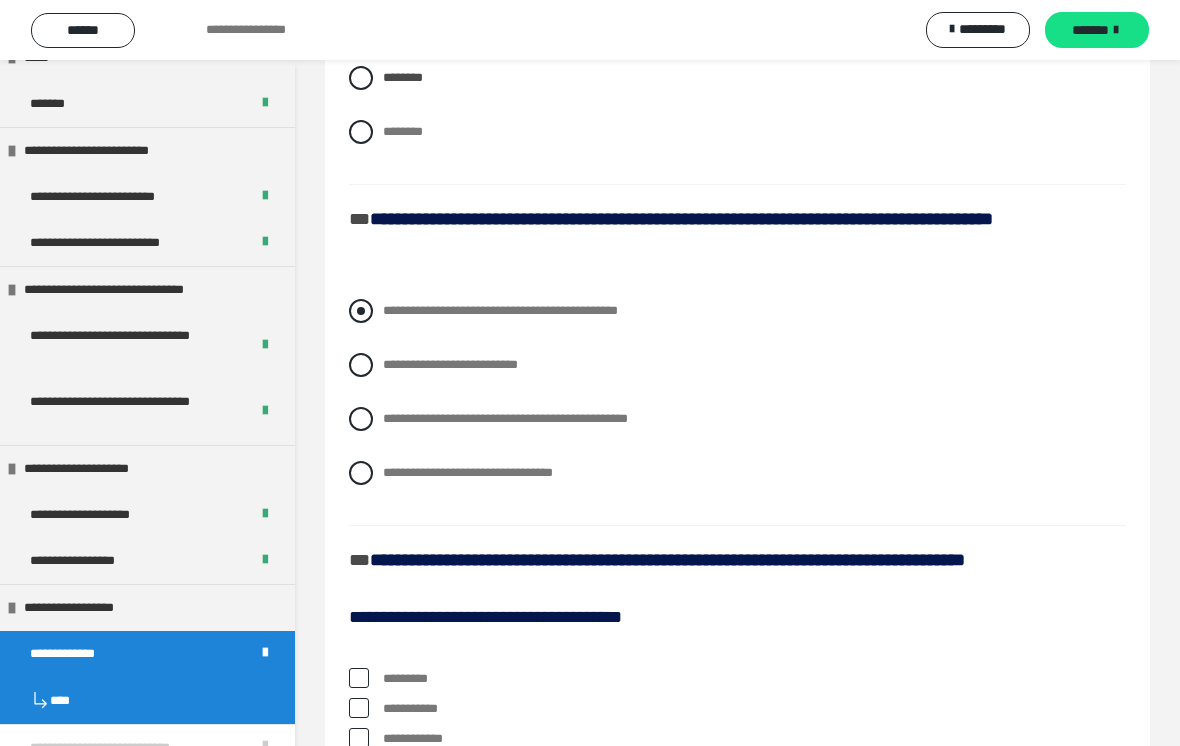 click at bounding box center (361, 311) 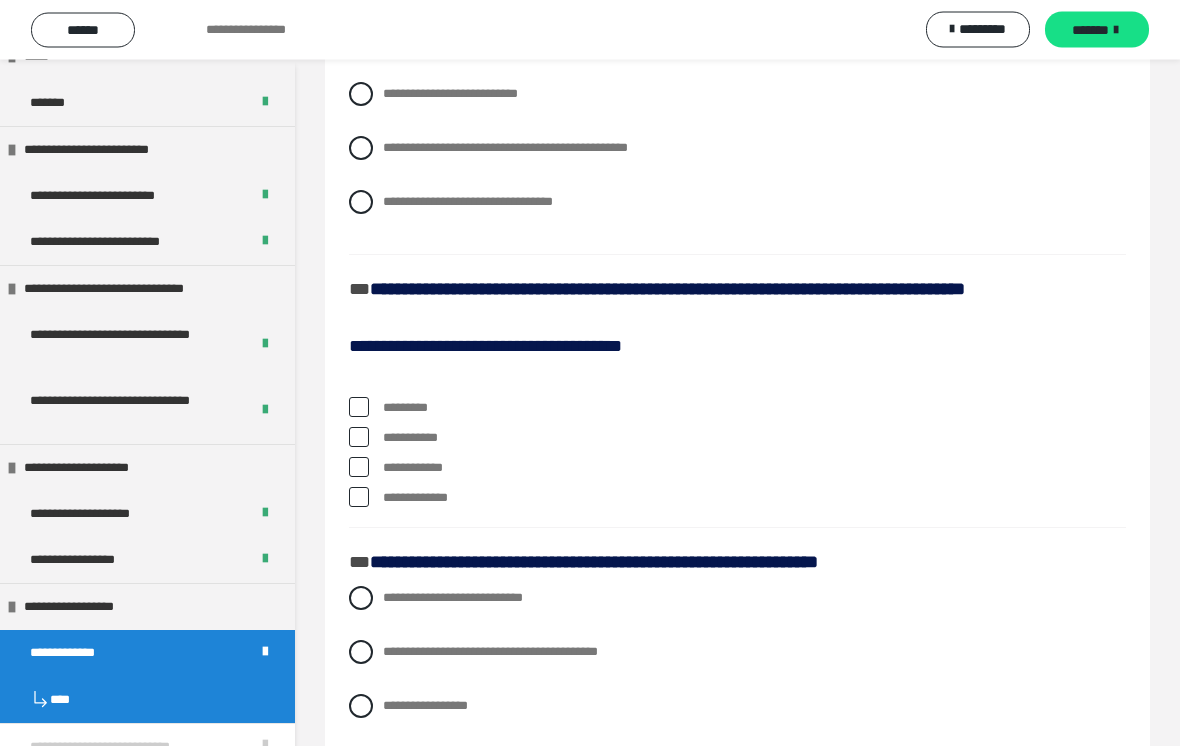 click at bounding box center [359, 408] 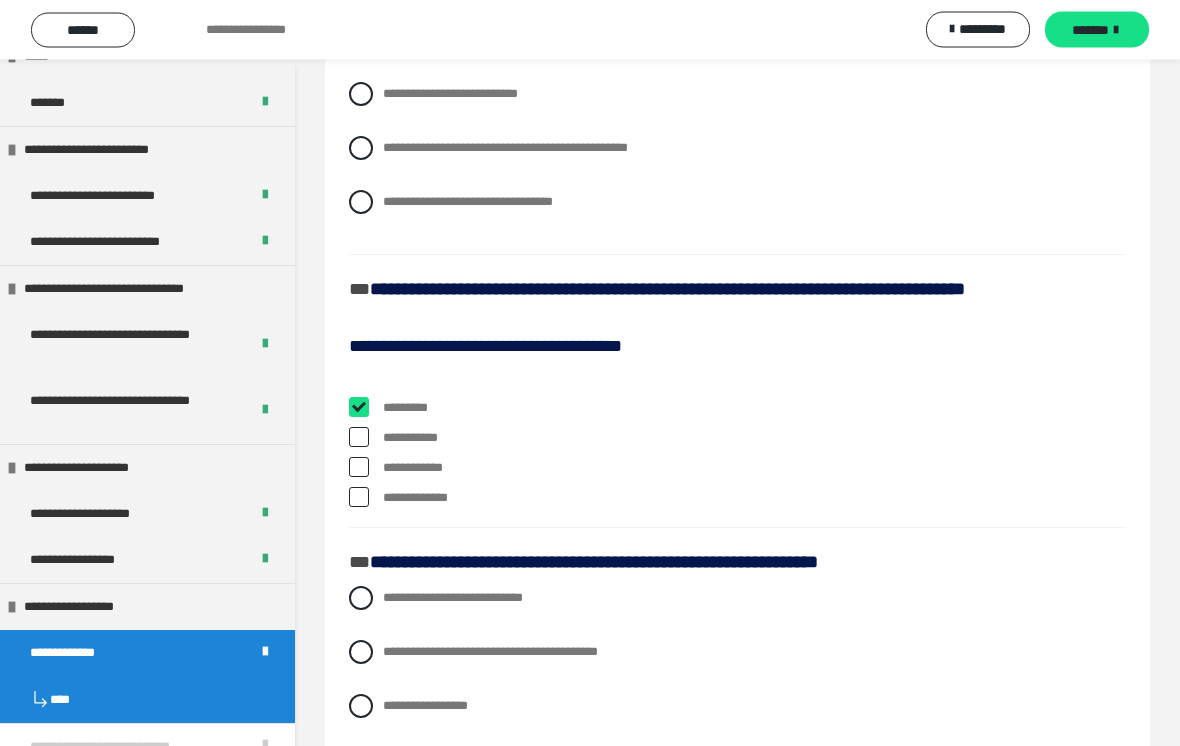 checkbox on "****" 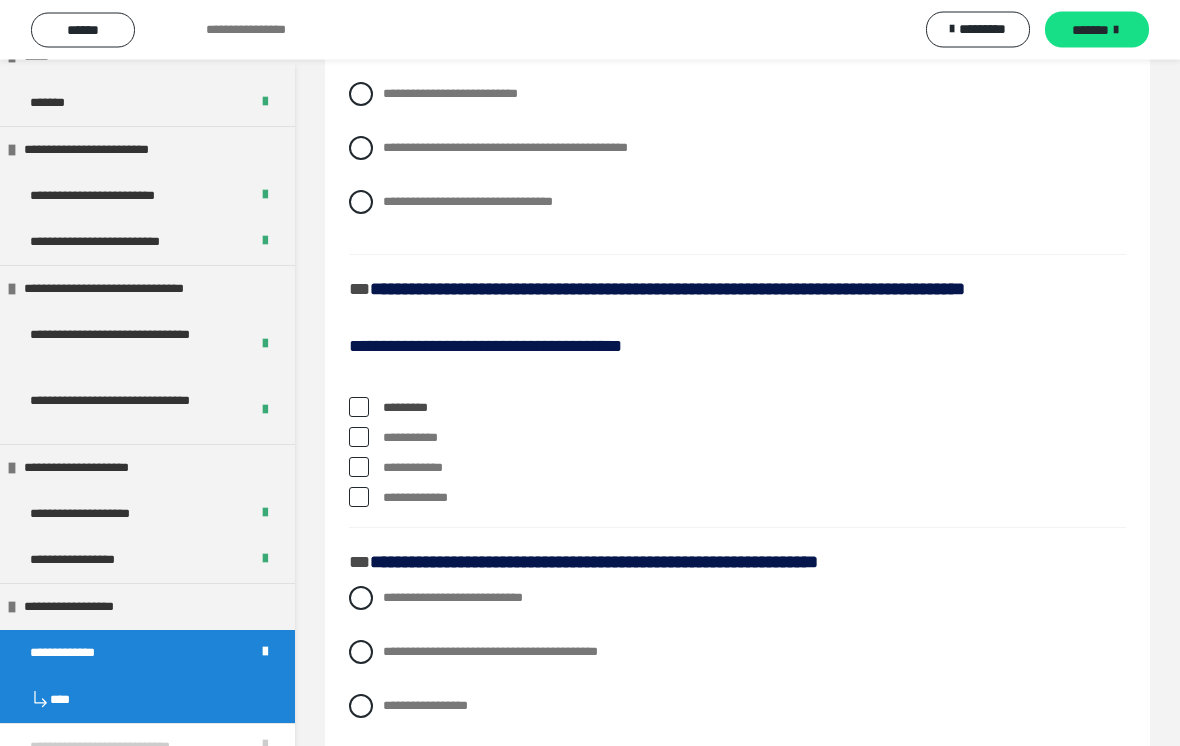 scroll, scrollTop: 1605, scrollLeft: 0, axis: vertical 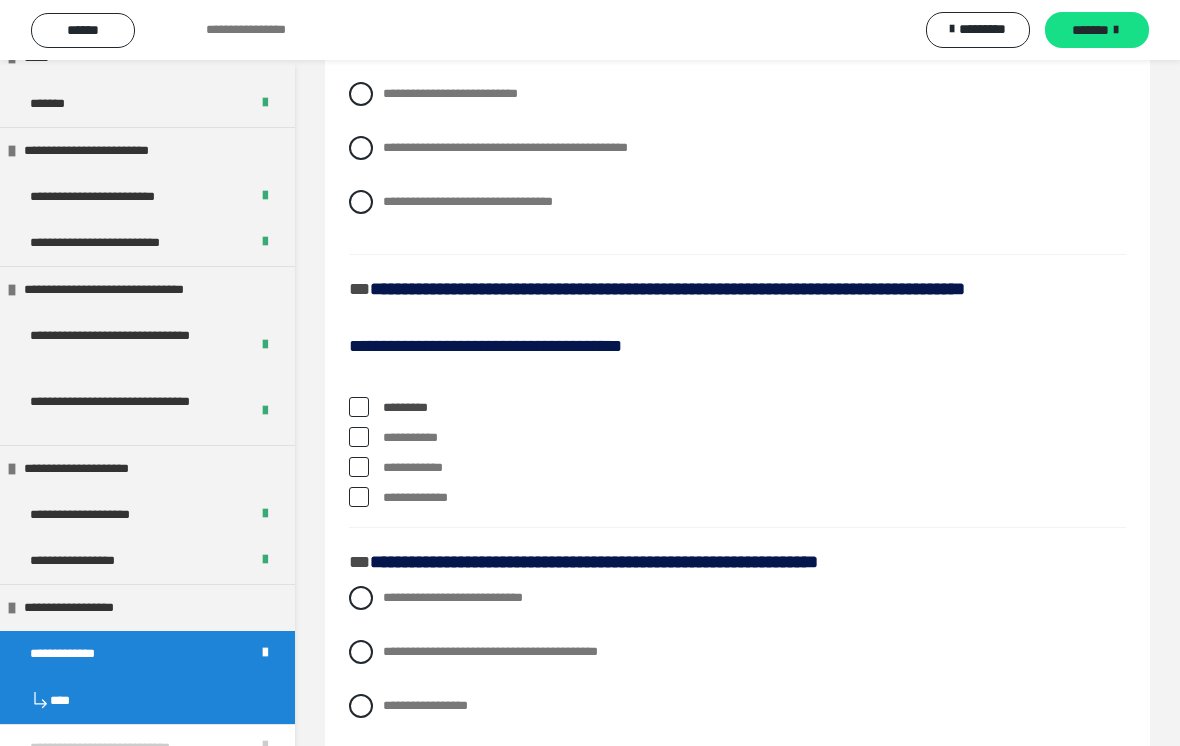 click at bounding box center [359, 467] 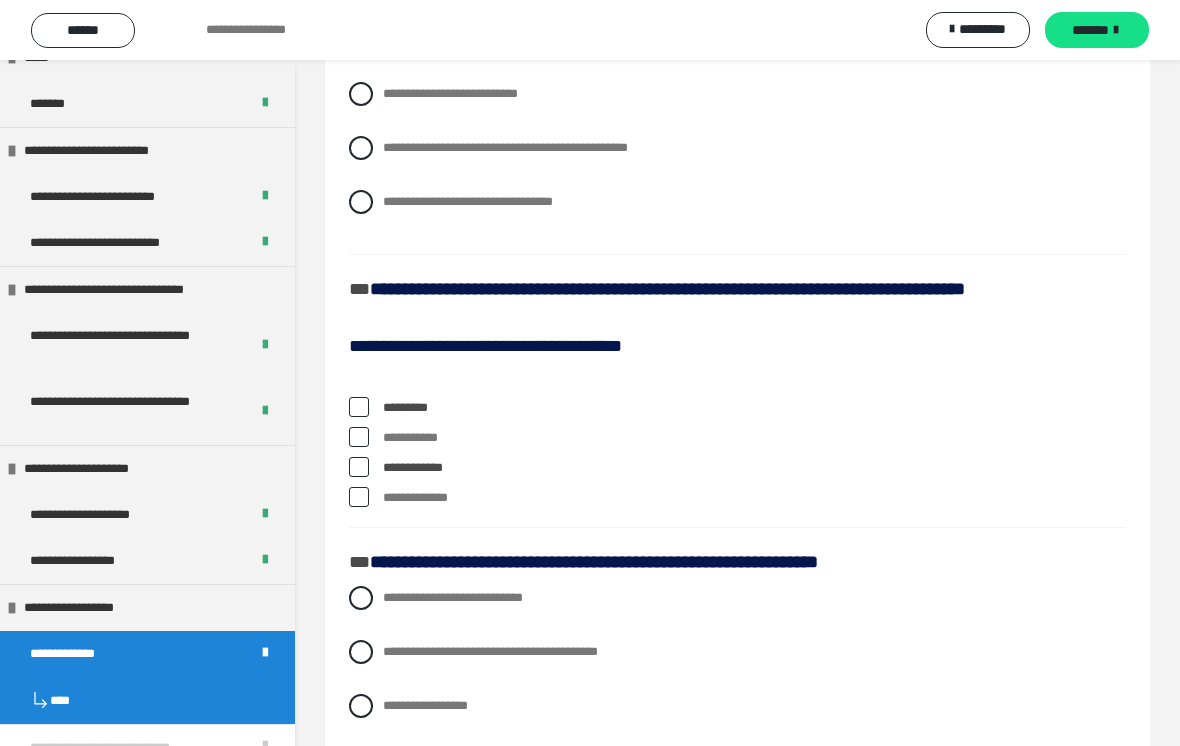 click at bounding box center (359, 467) 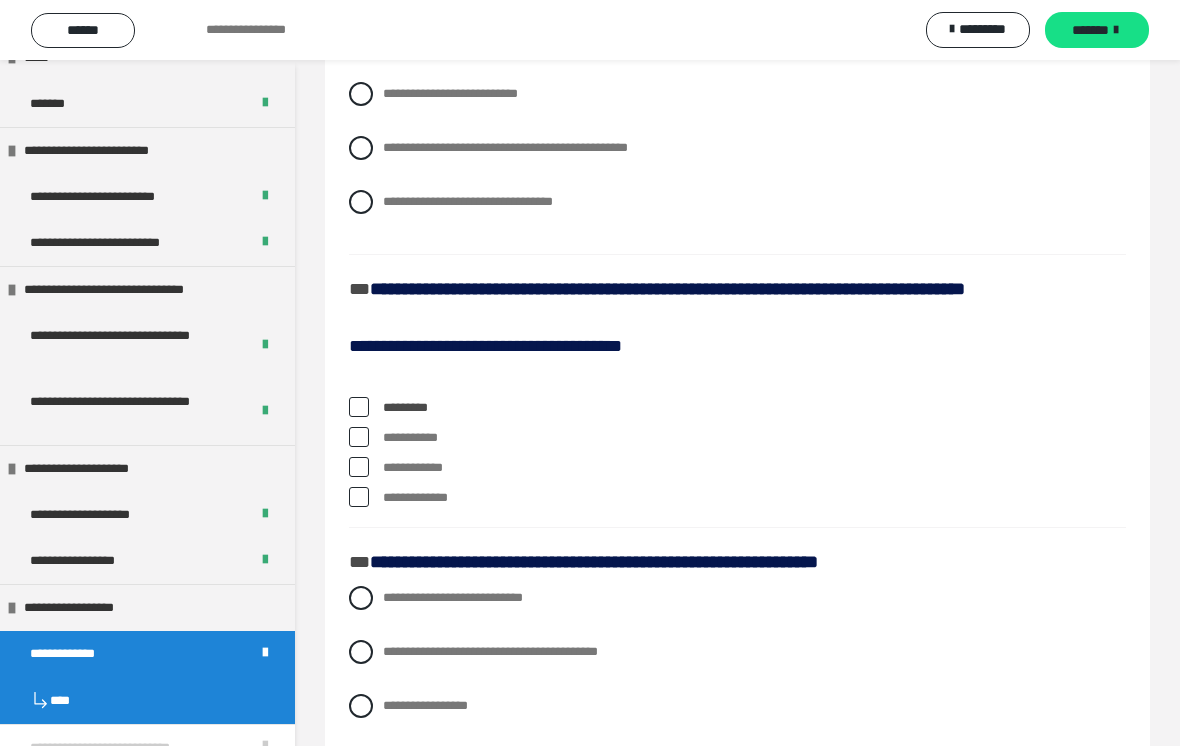 click at bounding box center [359, 437] 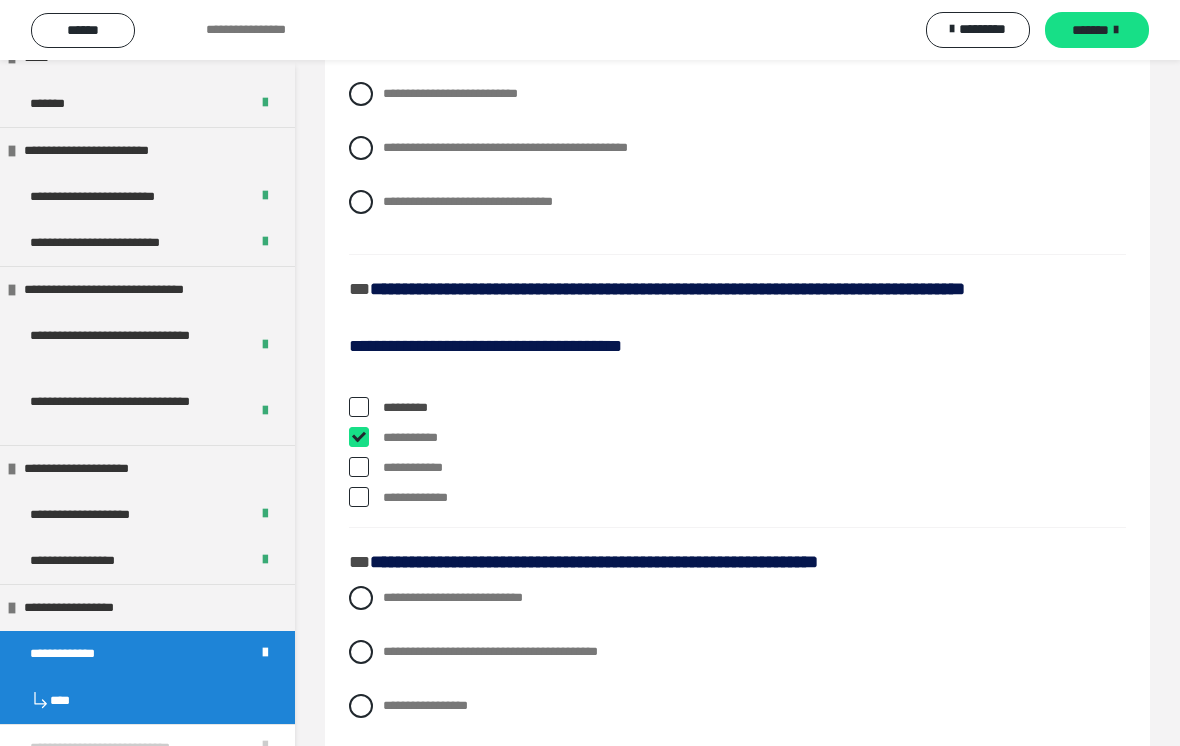checkbox on "****" 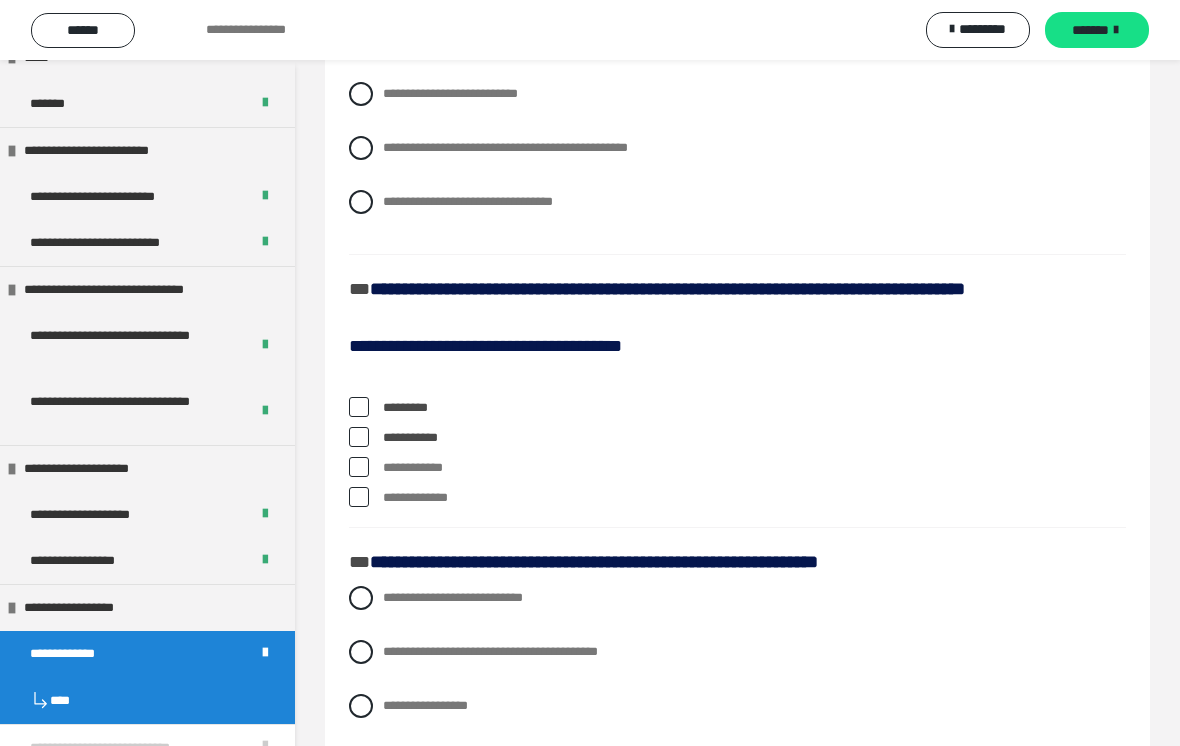 click on "**********" at bounding box center [737, 468] 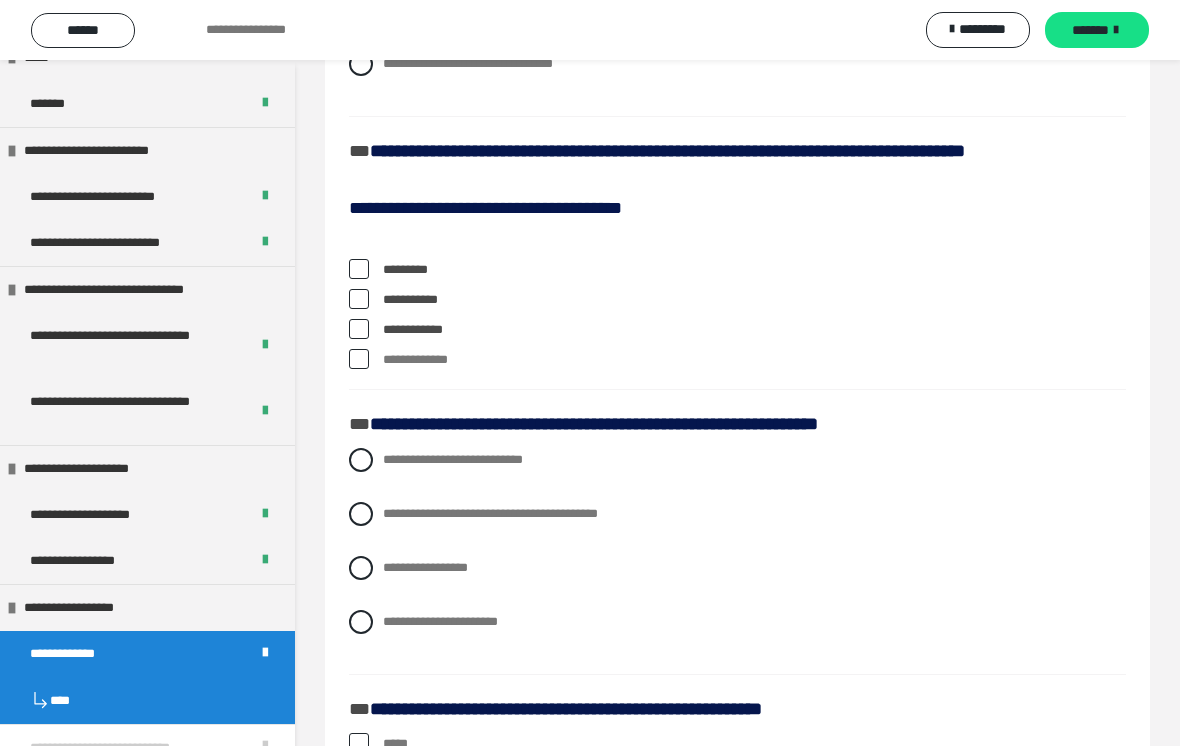 scroll, scrollTop: 1920, scrollLeft: 0, axis: vertical 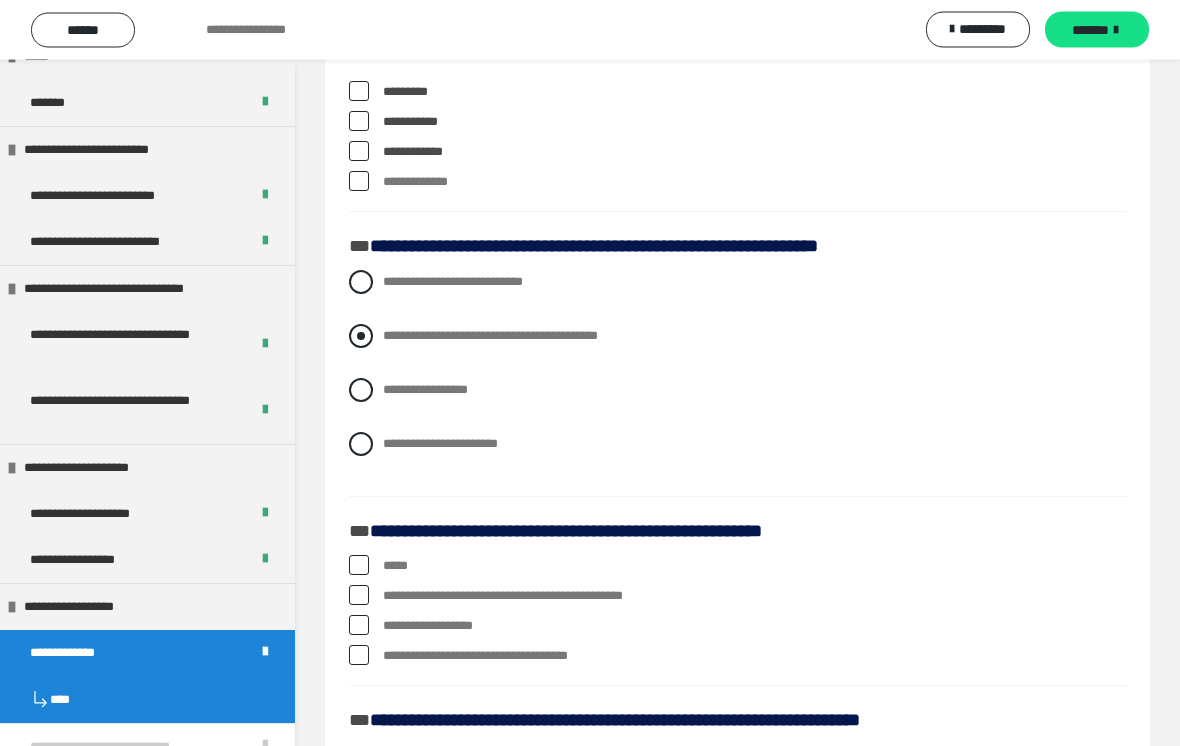 click at bounding box center (361, 337) 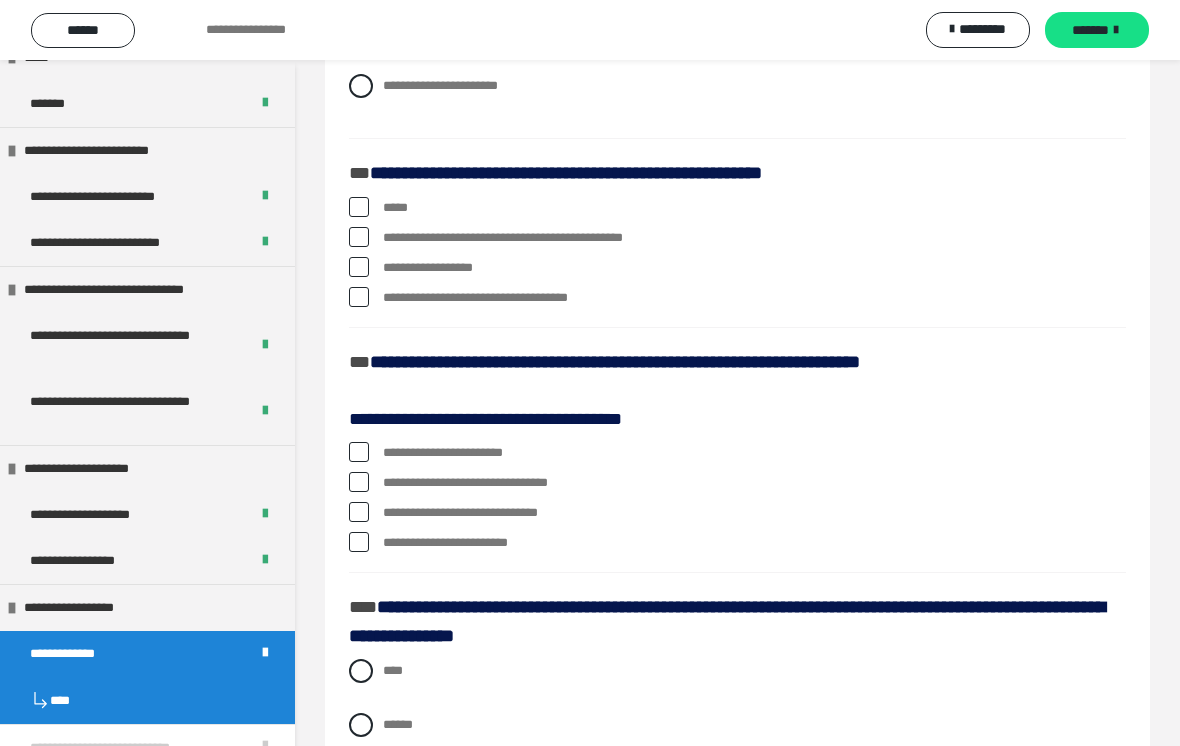 scroll, scrollTop: 2331, scrollLeft: 0, axis: vertical 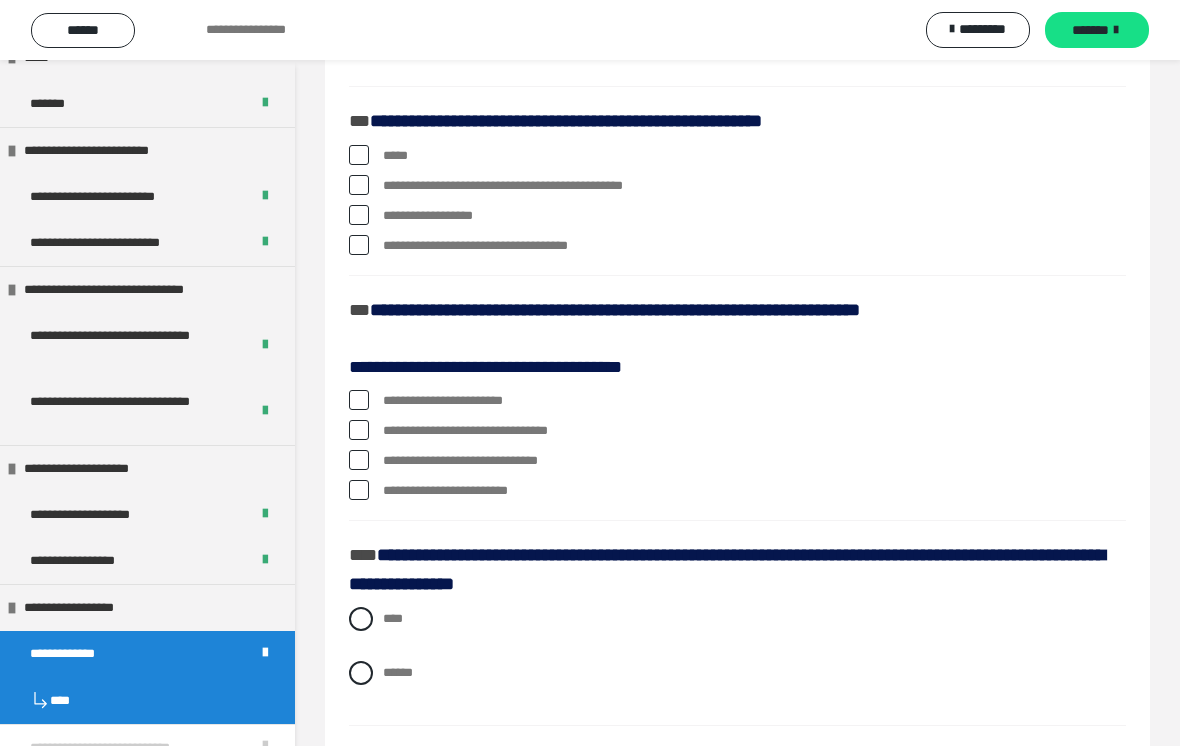 click at bounding box center (359, 185) 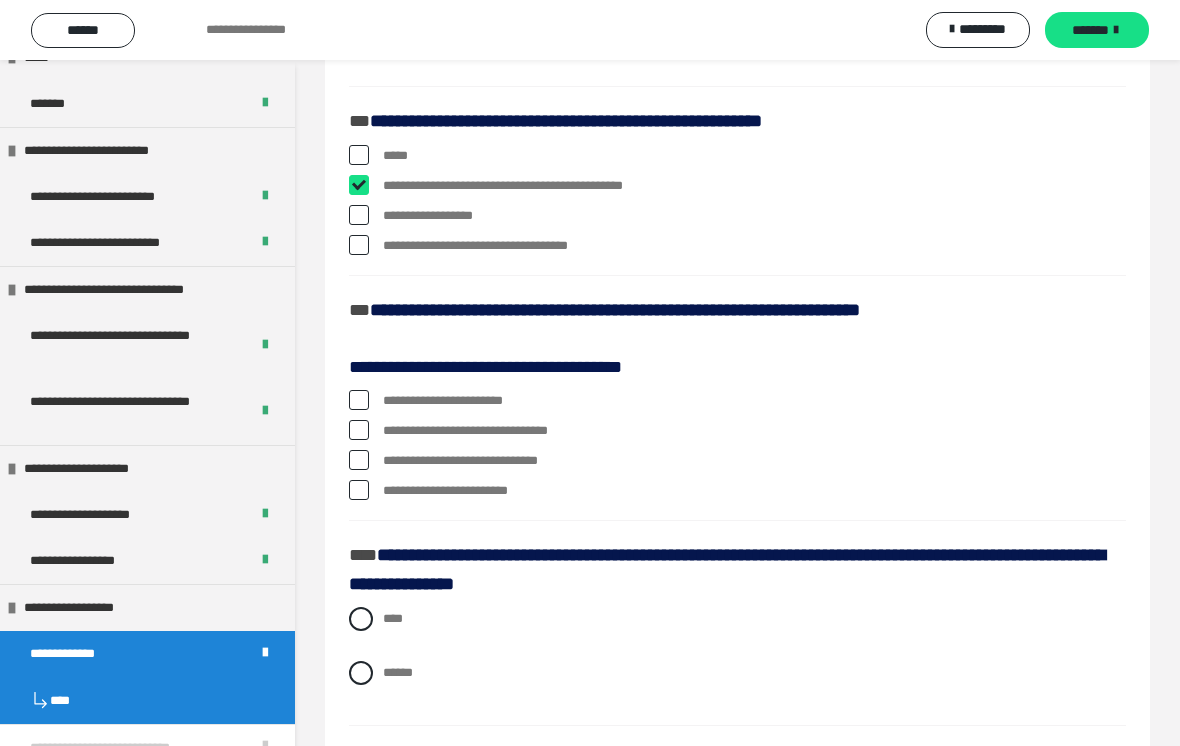 checkbox on "****" 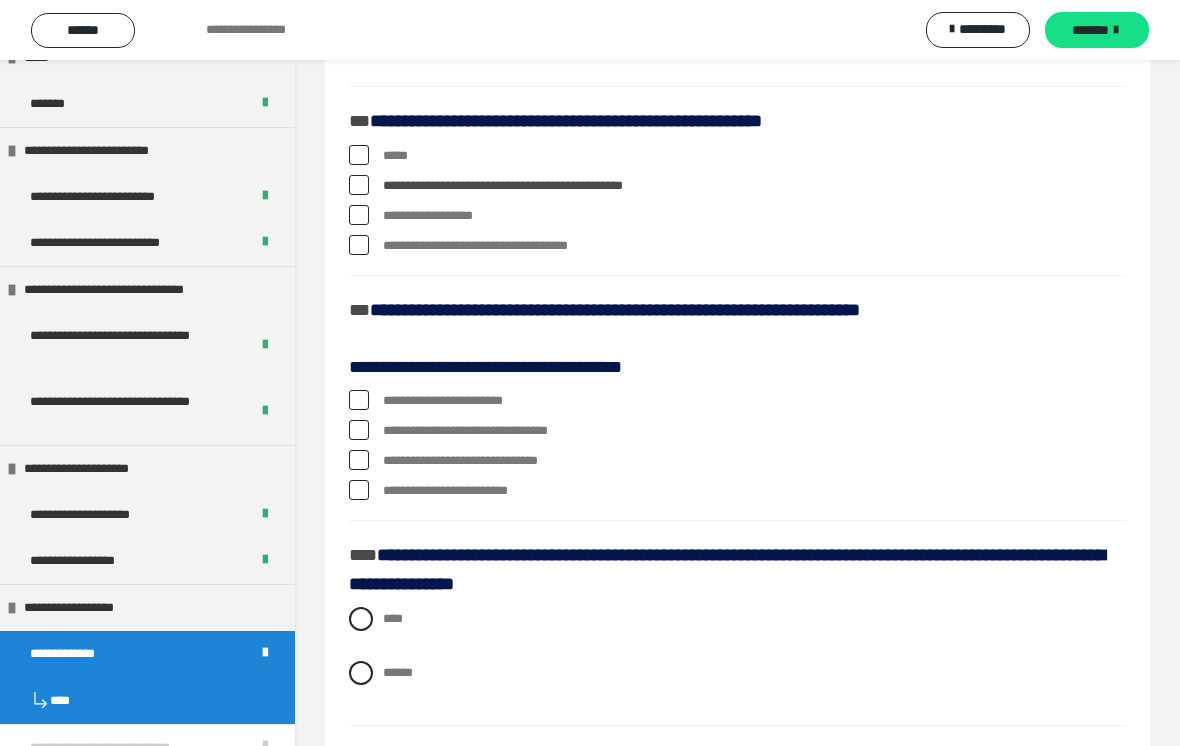 click on "**********" at bounding box center [737, 246] 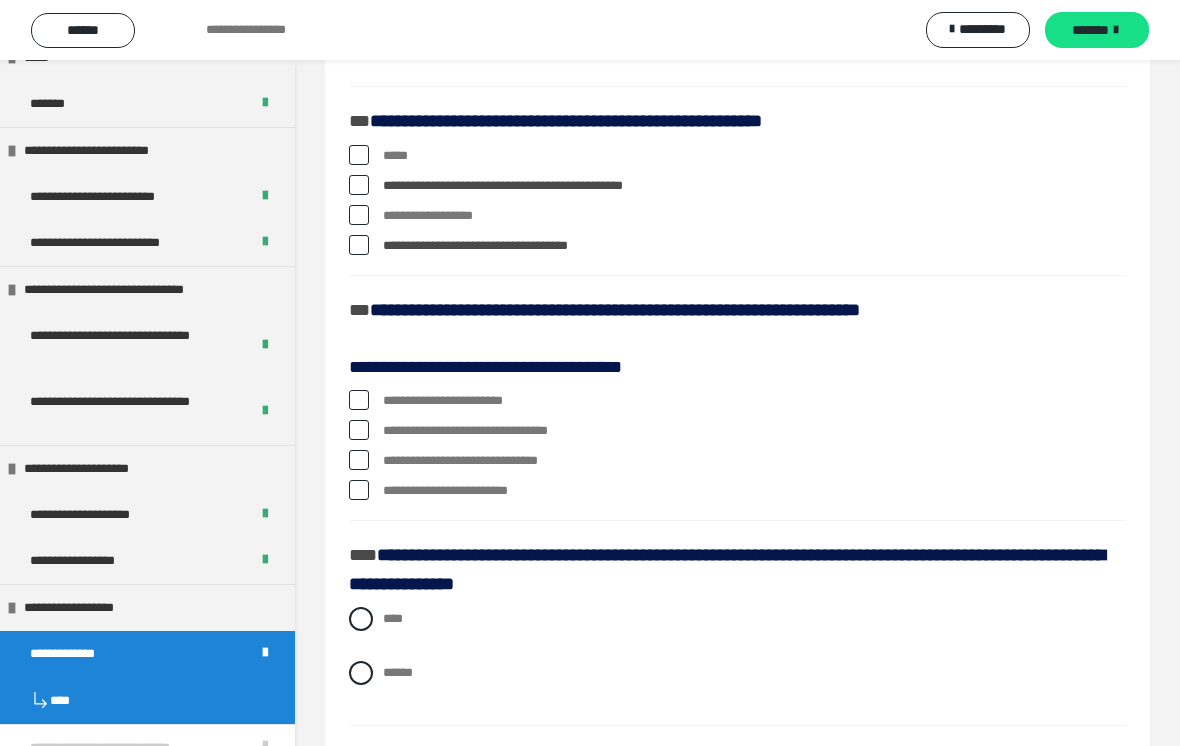 click at bounding box center (359, 185) 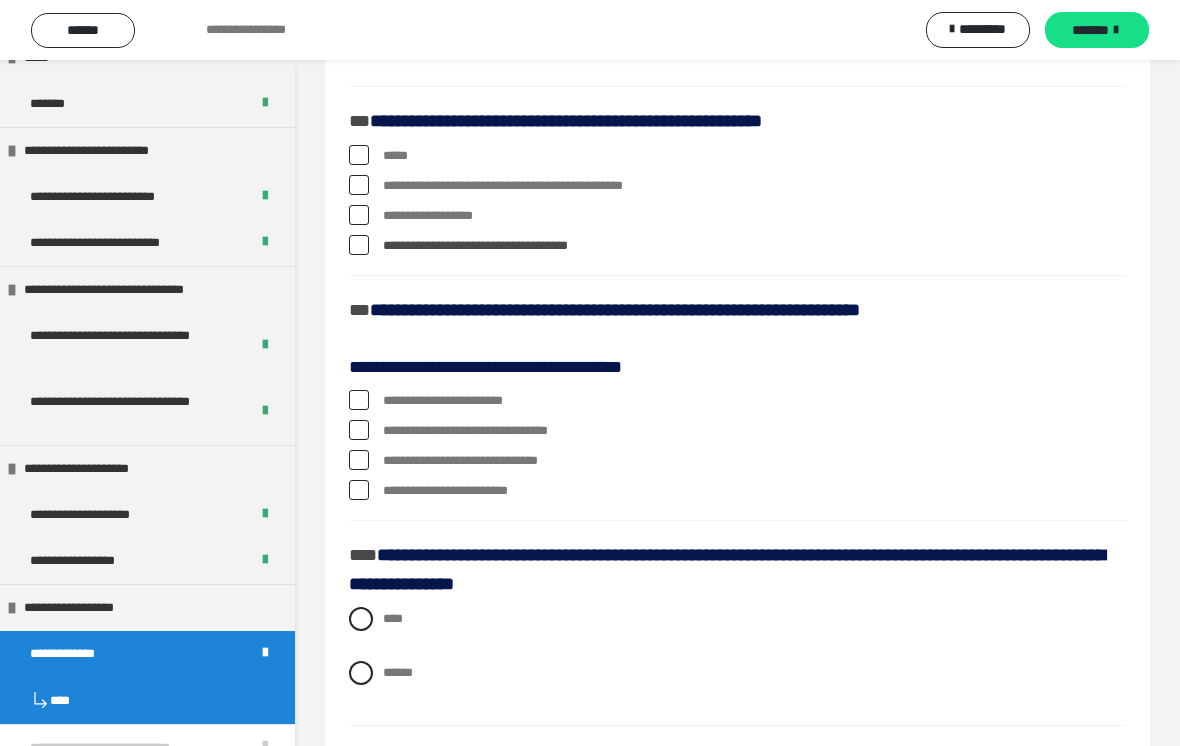 click at bounding box center [359, 185] 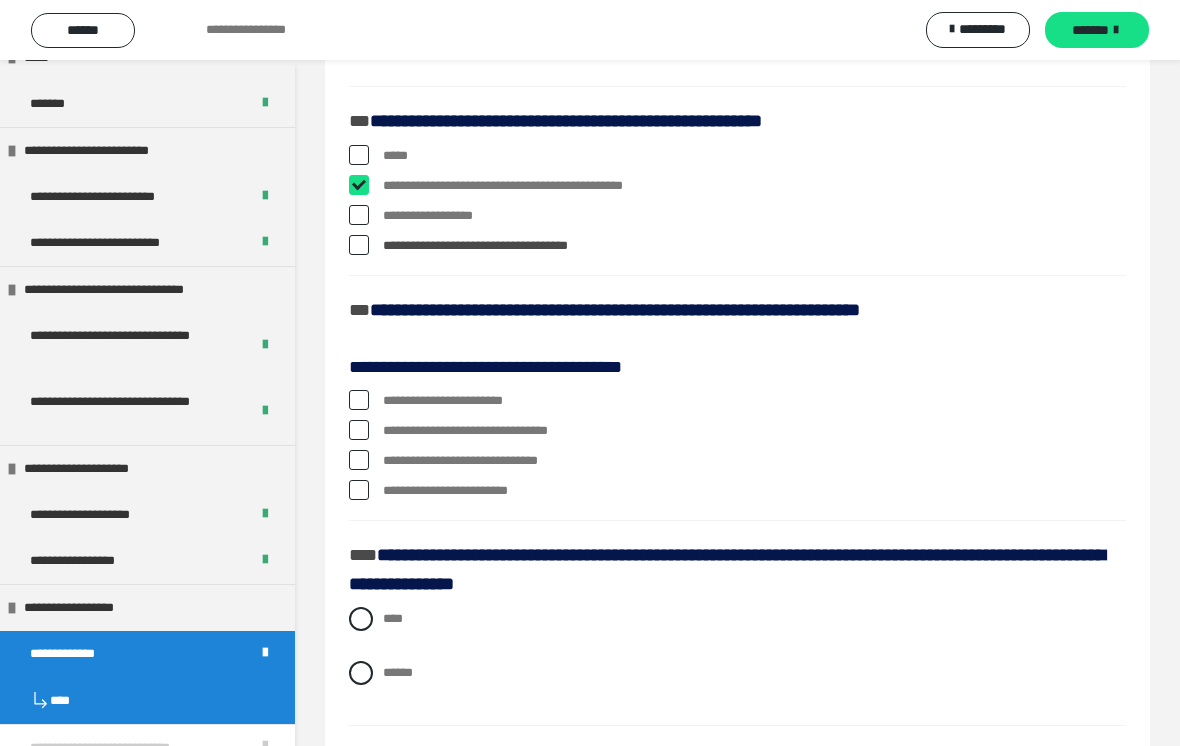 checkbox on "****" 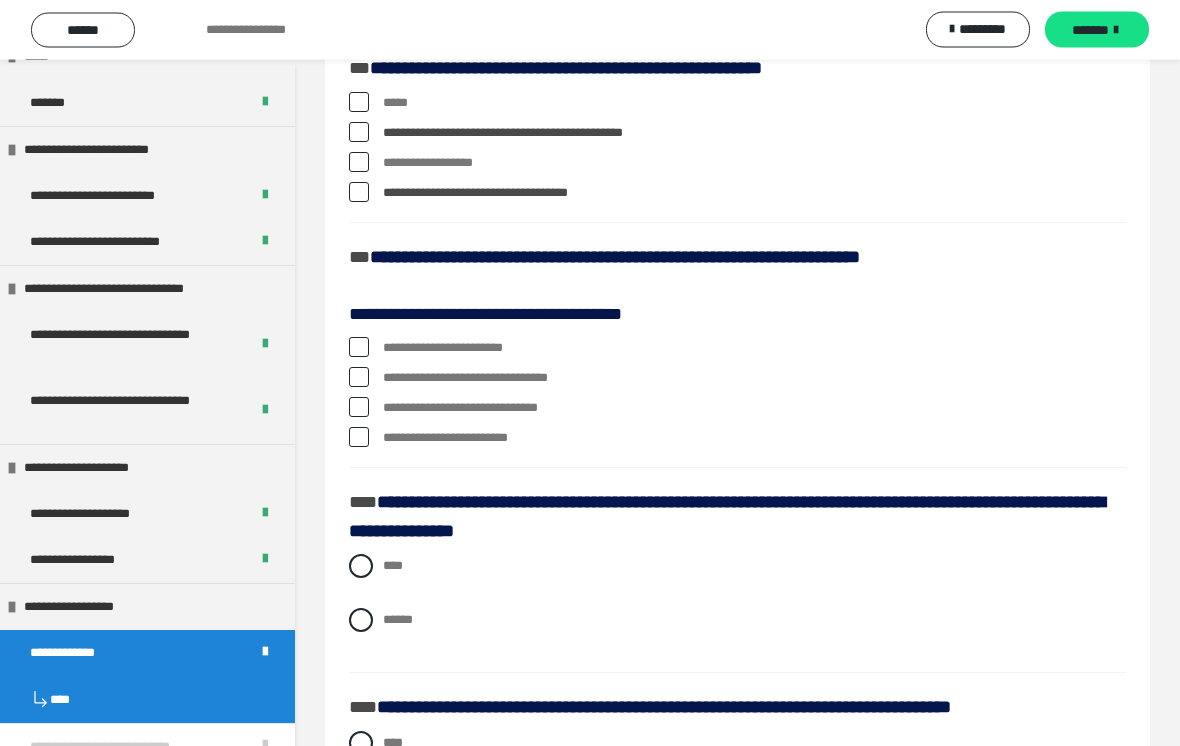 scroll, scrollTop: 2429, scrollLeft: 0, axis: vertical 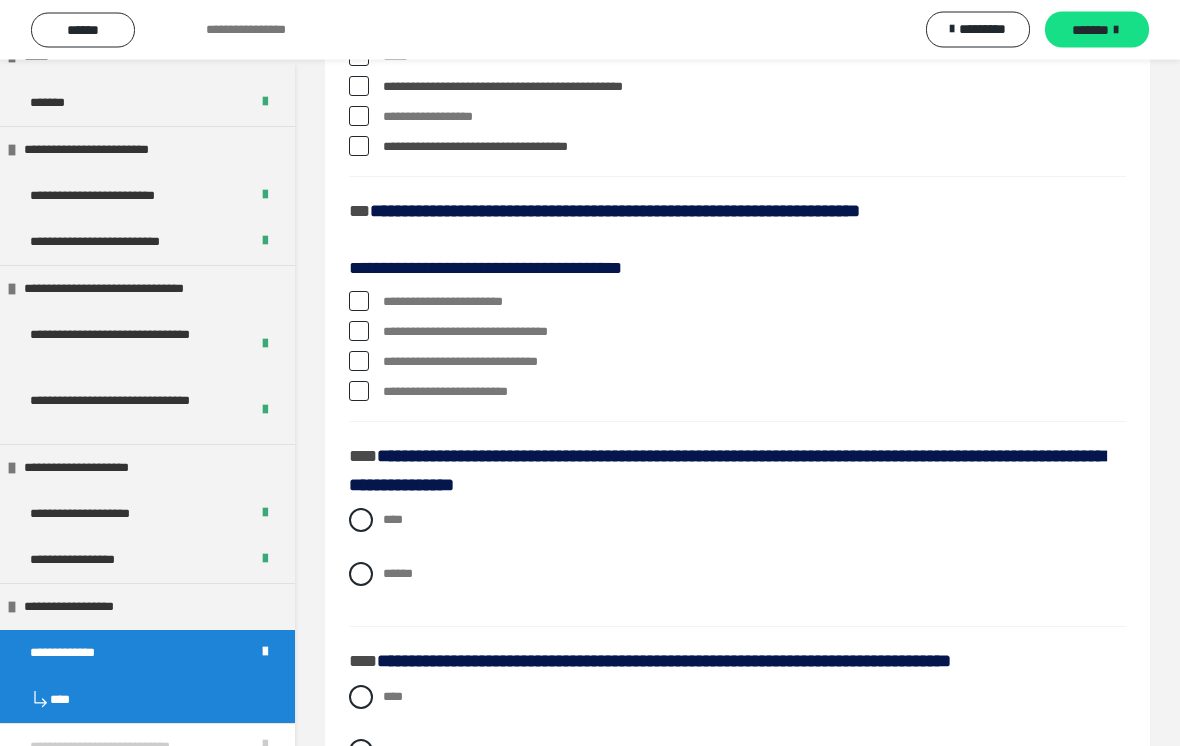click at bounding box center (359, 302) 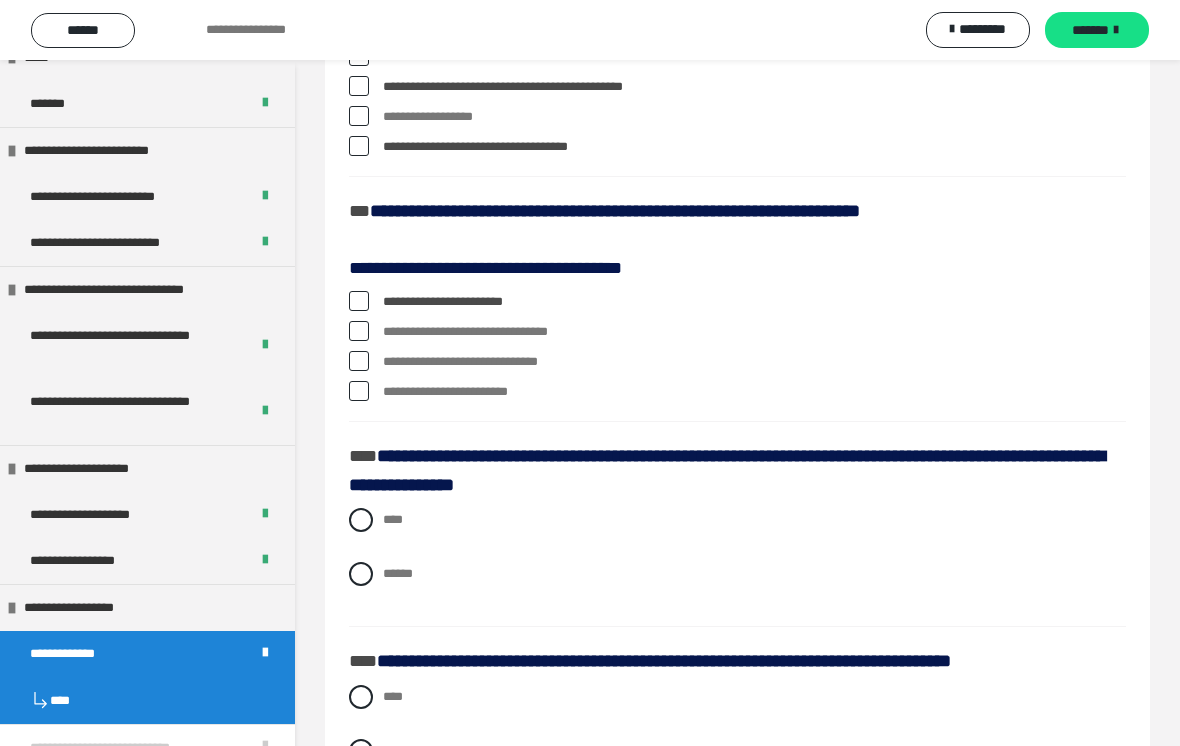 click on "**********" at bounding box center [737, 302] 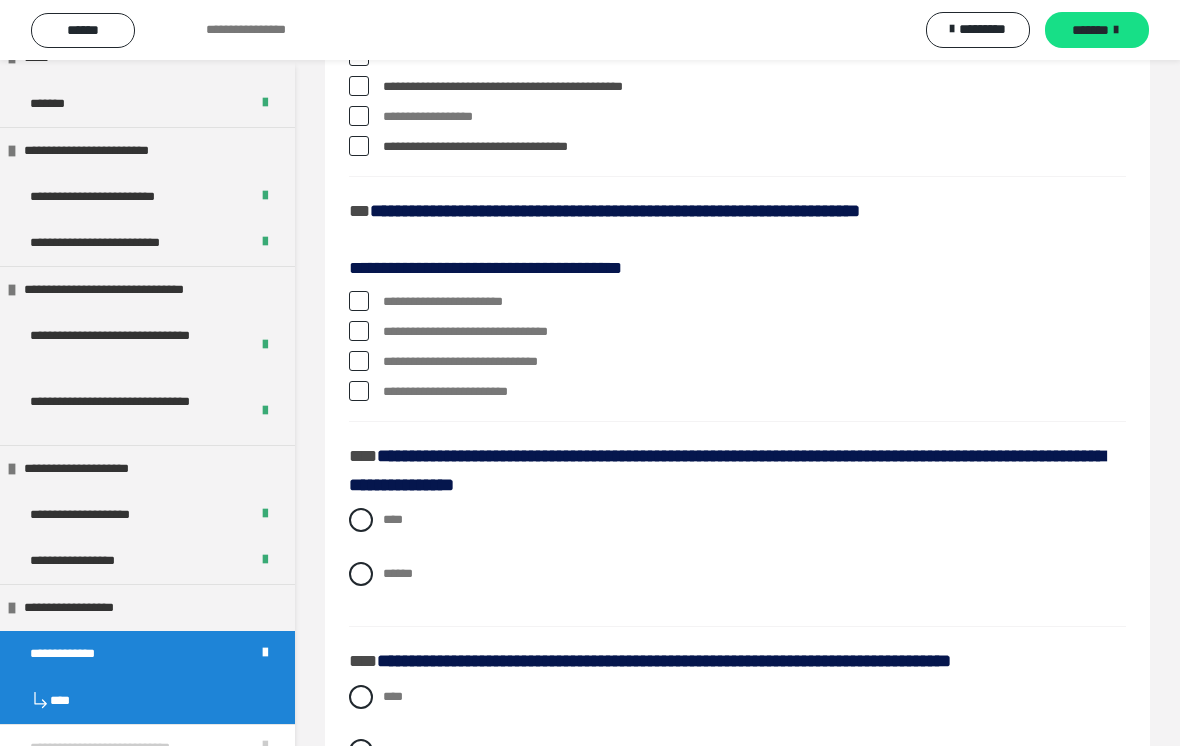click on "**********" at bounding box center [737, 332] 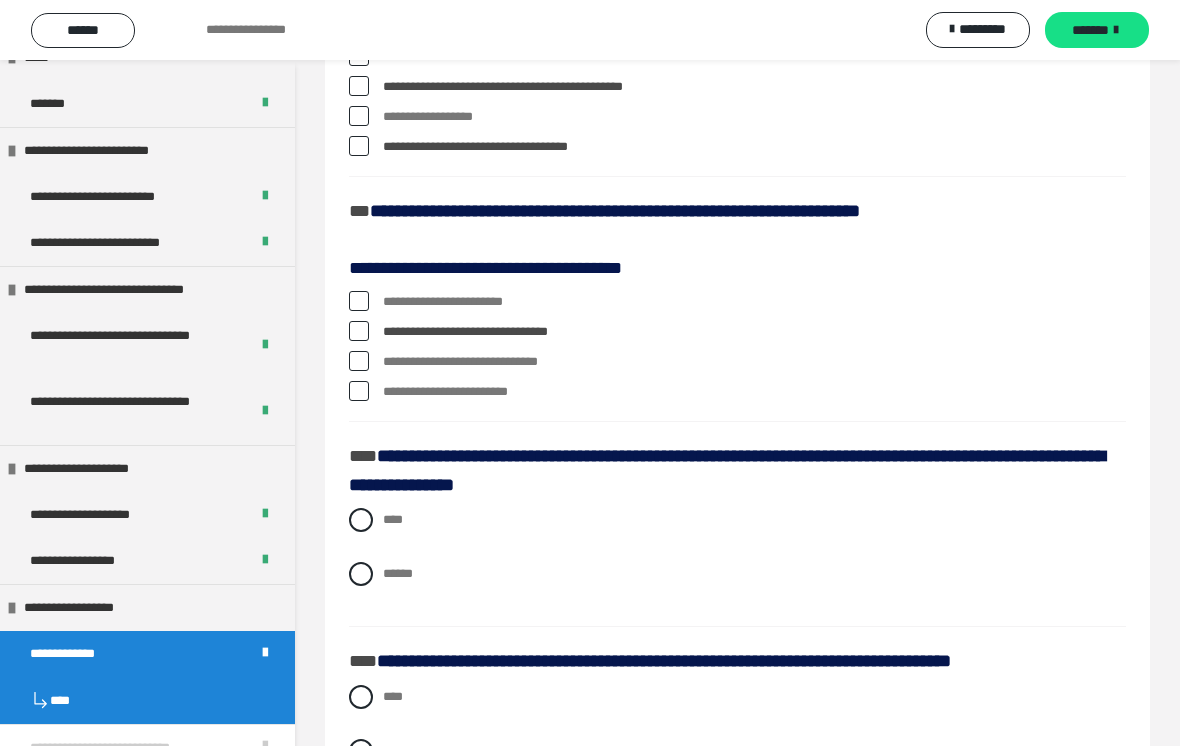 click at bounding box center (359, 301) 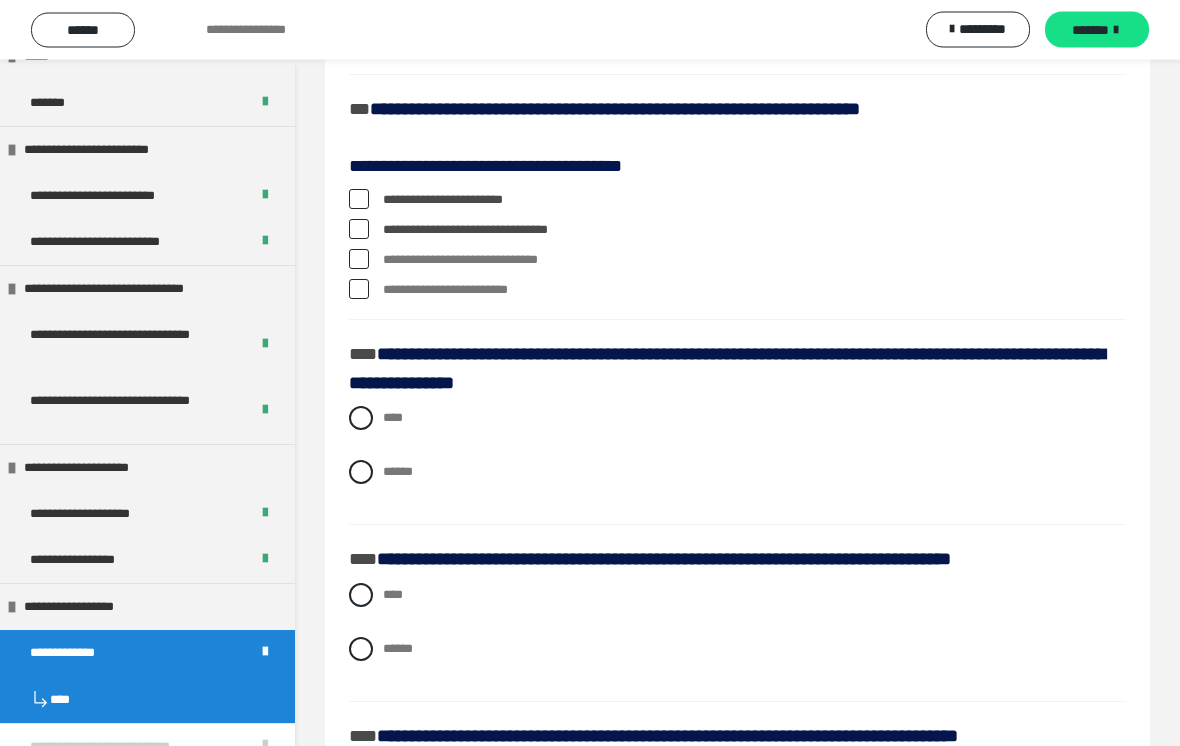 scroll, scrollTop: 2572, scrollLeft: 0, axis: vertical 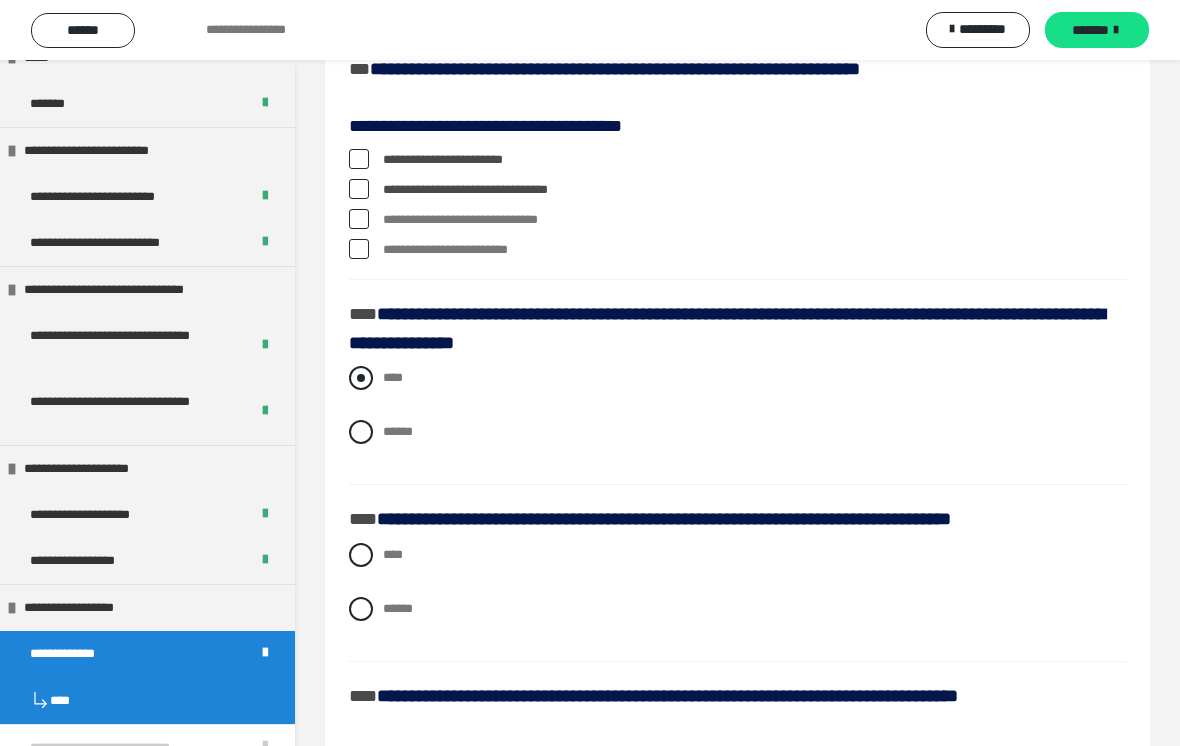 click at bounding box center (361, 378) 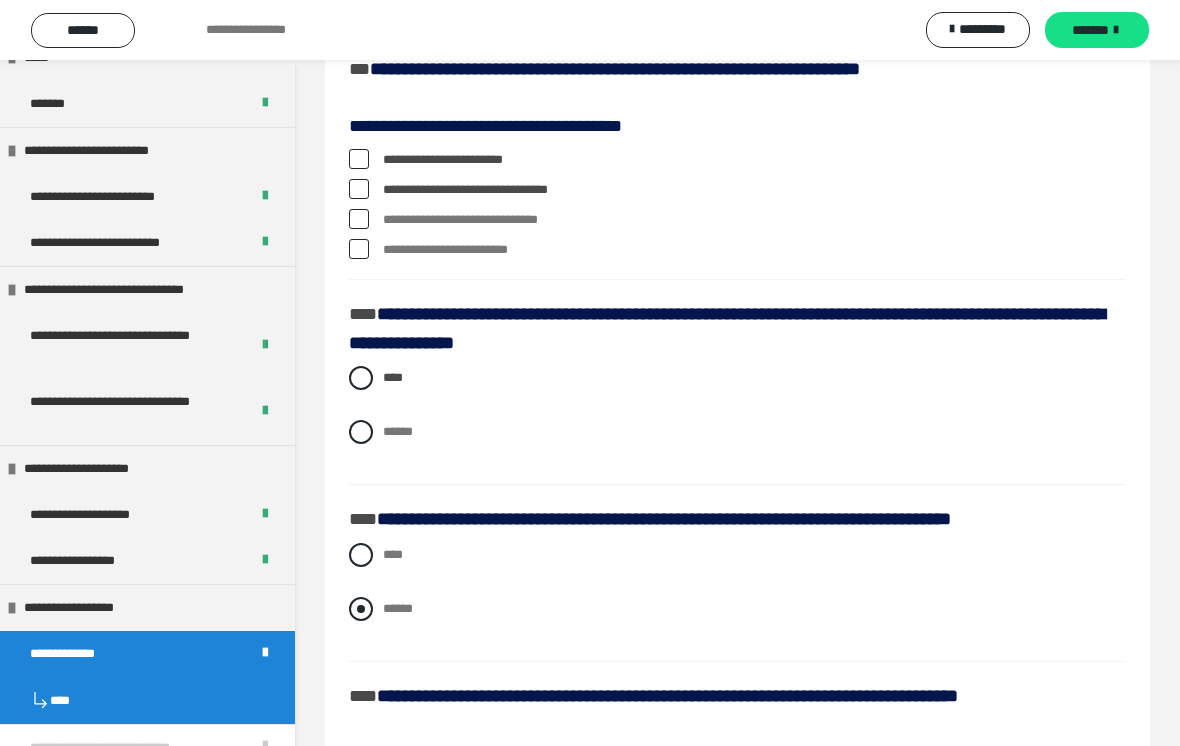 click at bounding box center [361, 609] 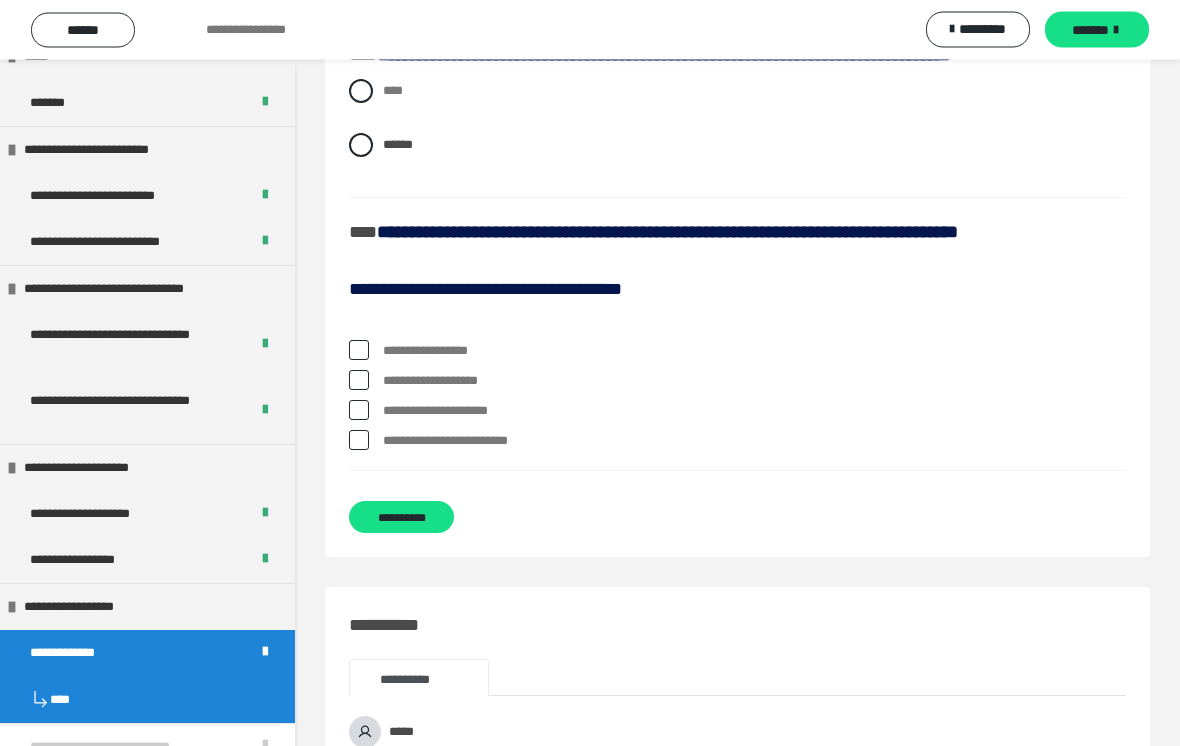 click on "**********" at bounding box center [737, 352] 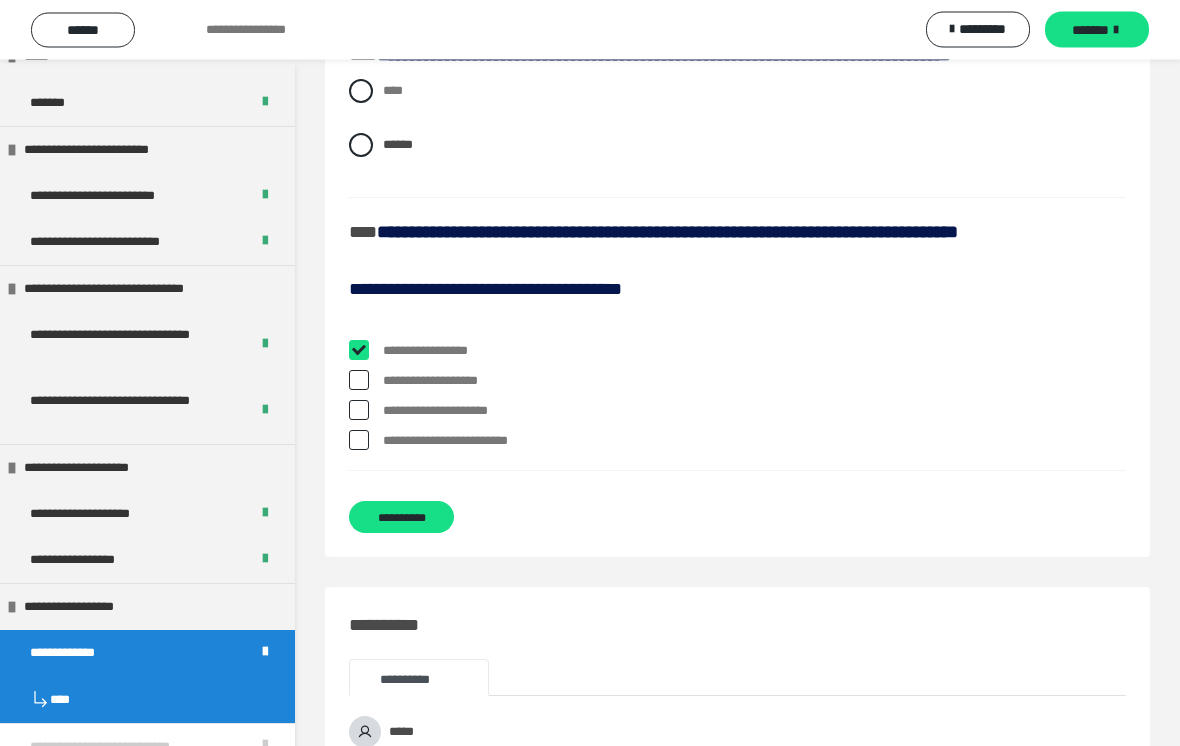 checkbox on "****" 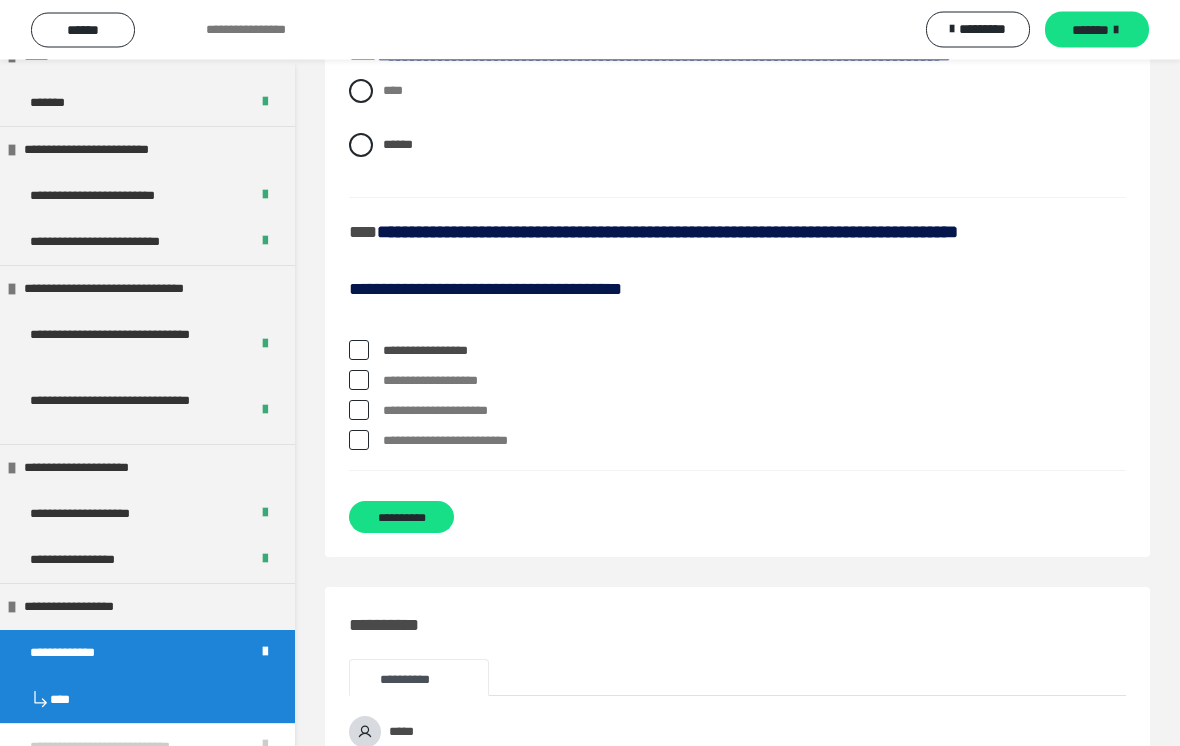 scroll, scrollTop: 3036, scrollLeft: 0, axis: vertical 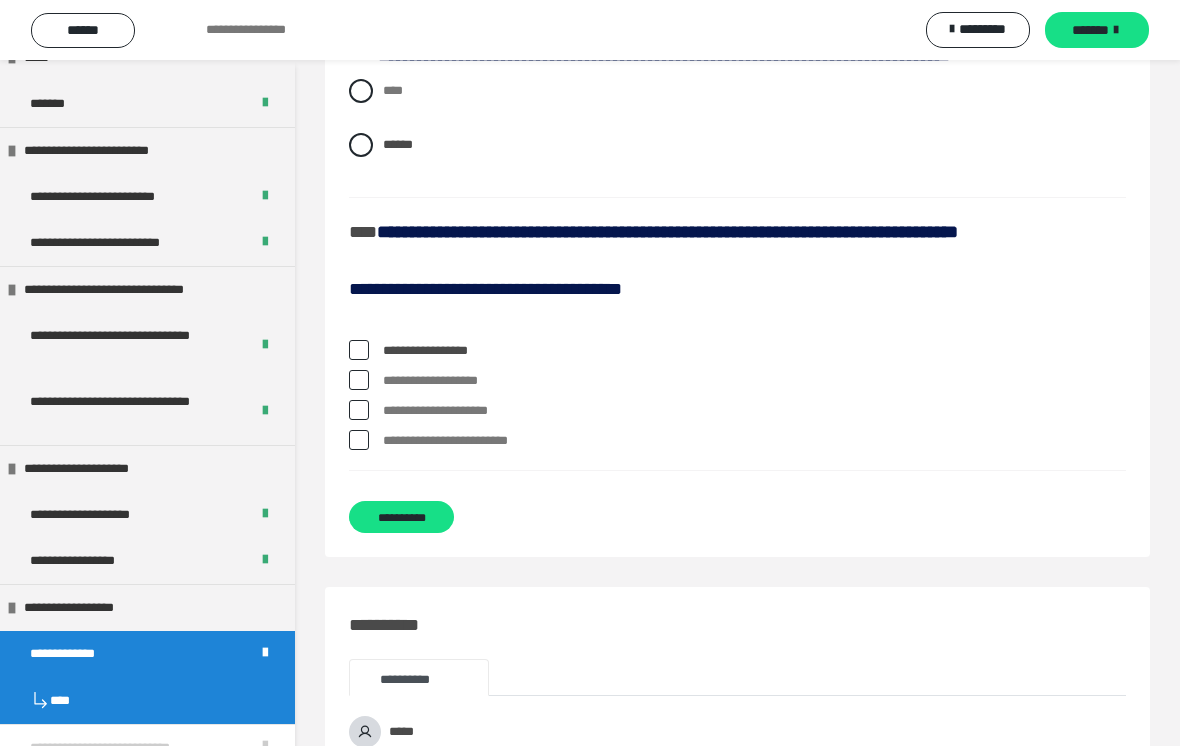 click at bounding box center (359, 410) 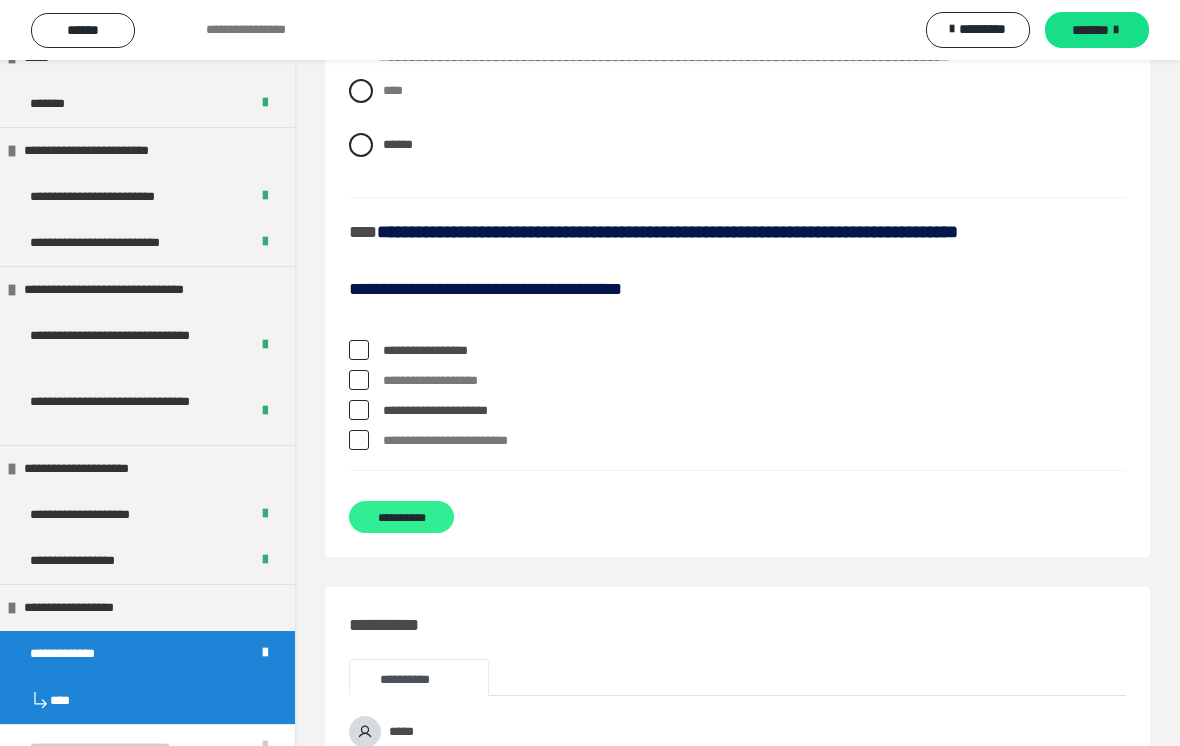 click on "**********" at bounding box center [401, 517] 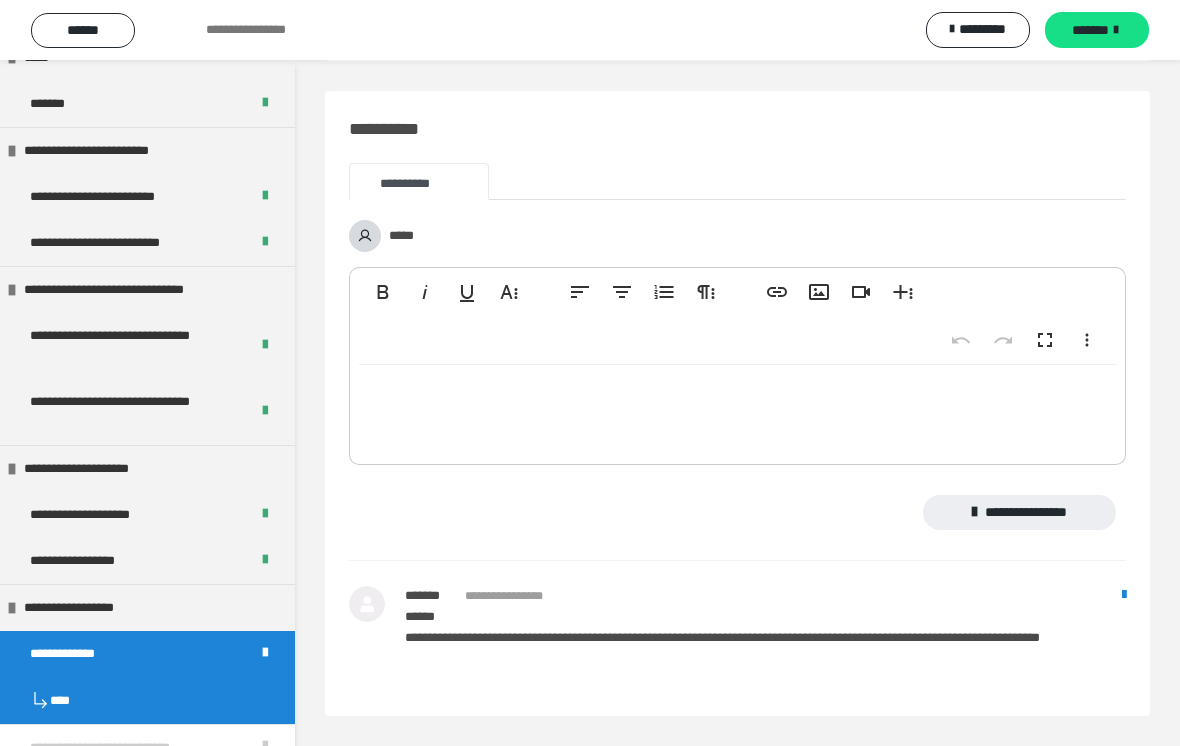 scroll, scrollTop: 384, scrollLeft: 0, axis: vertical 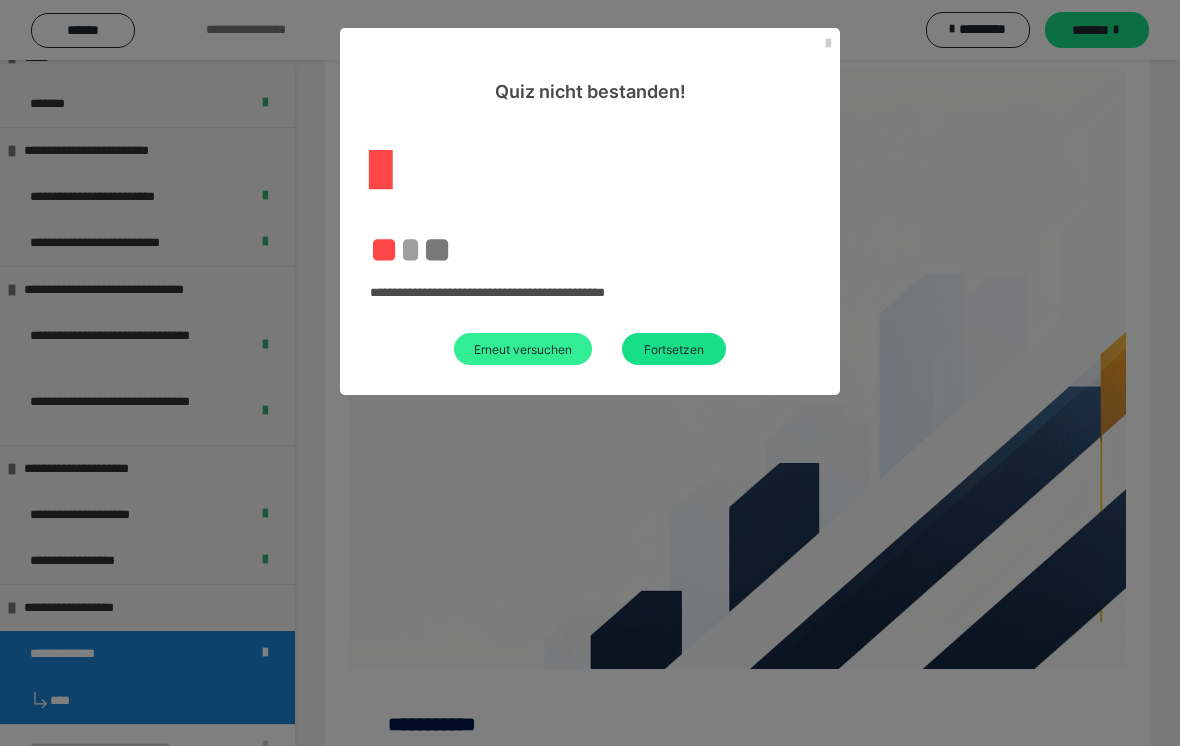 click on "Erneut versuchen" at bounding box center (523, 349) 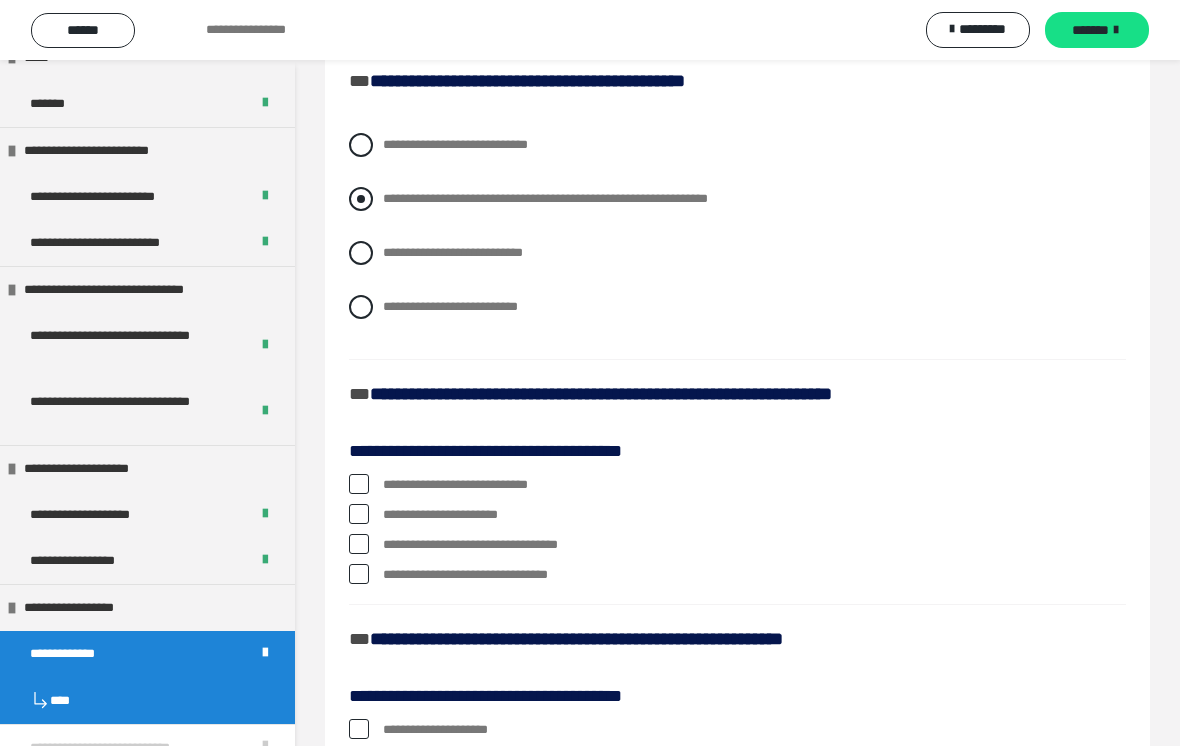 click at bounding box center [361, 199] 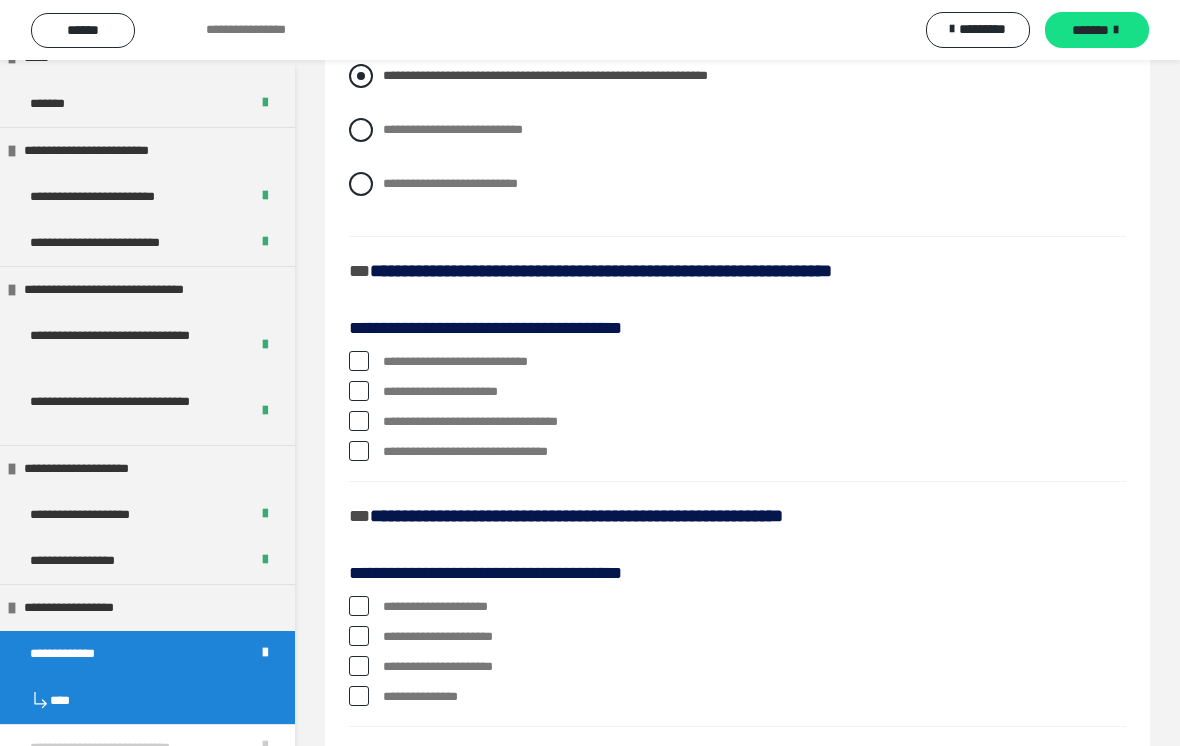 scroll, scrollTop: 512, scrollLeft: 0, axis: vertical 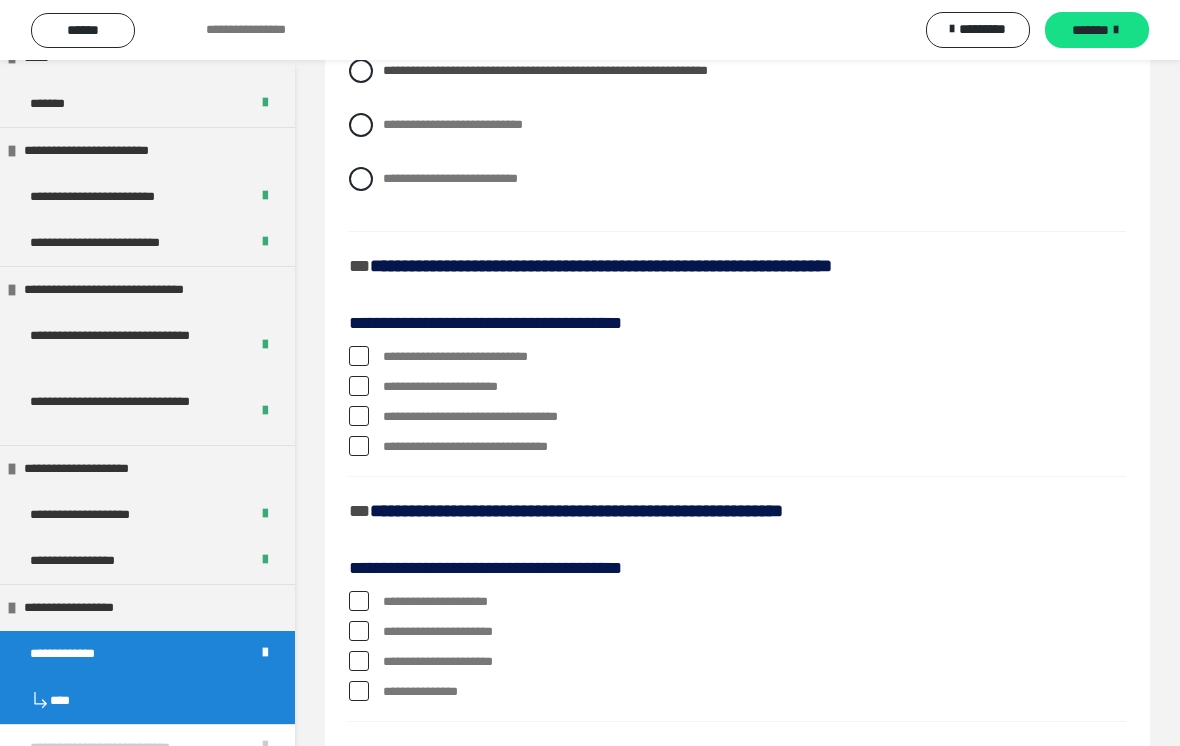 click on "**********" at bounding box center (737, 387) 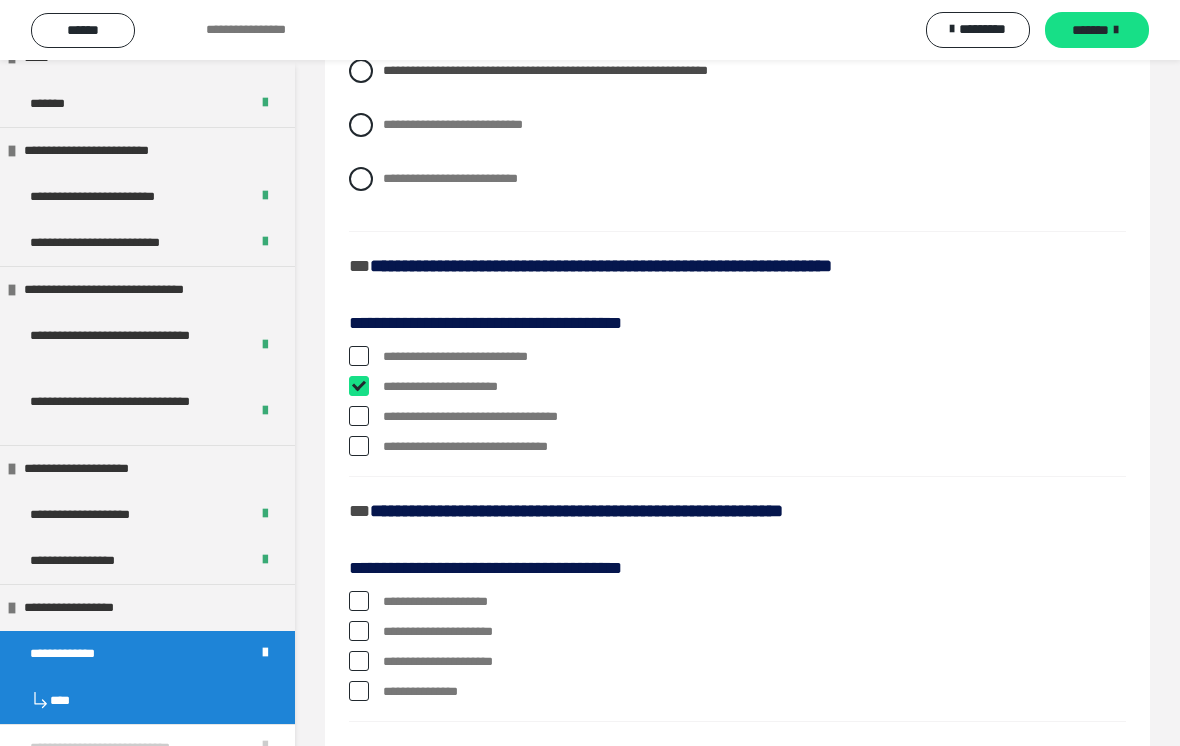 checkbox on "****" 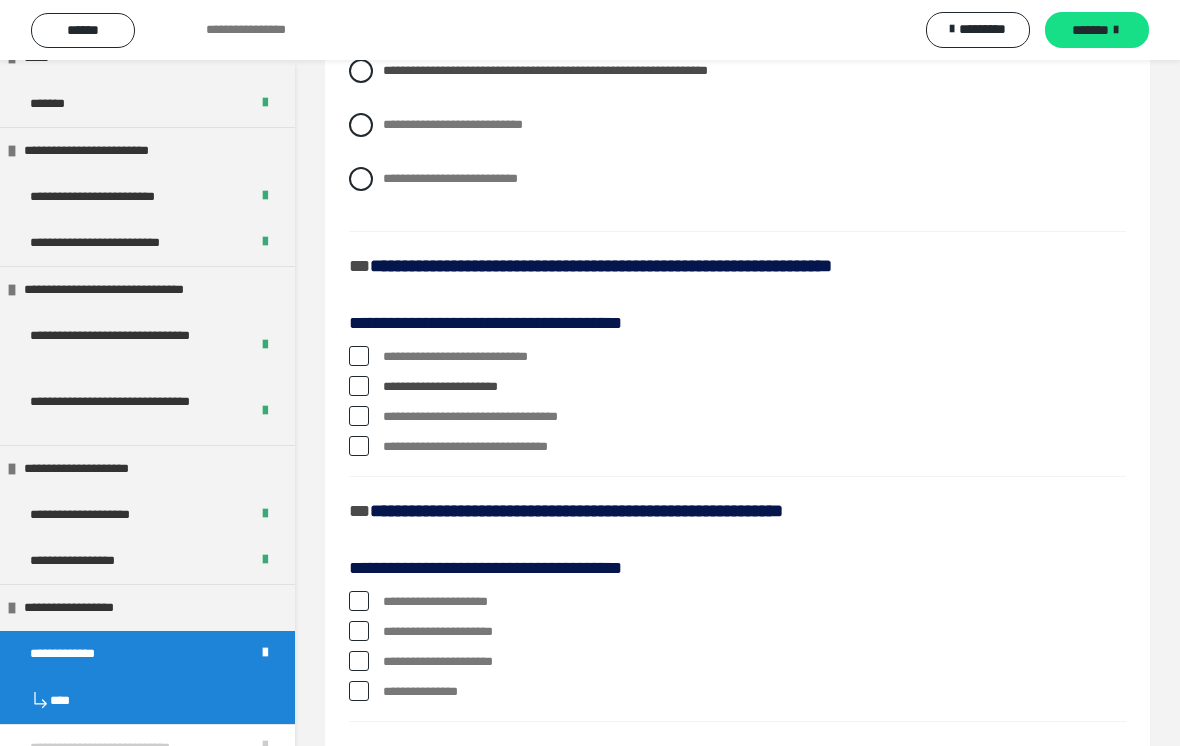 click on "**********" at bounding box center [737, 447] 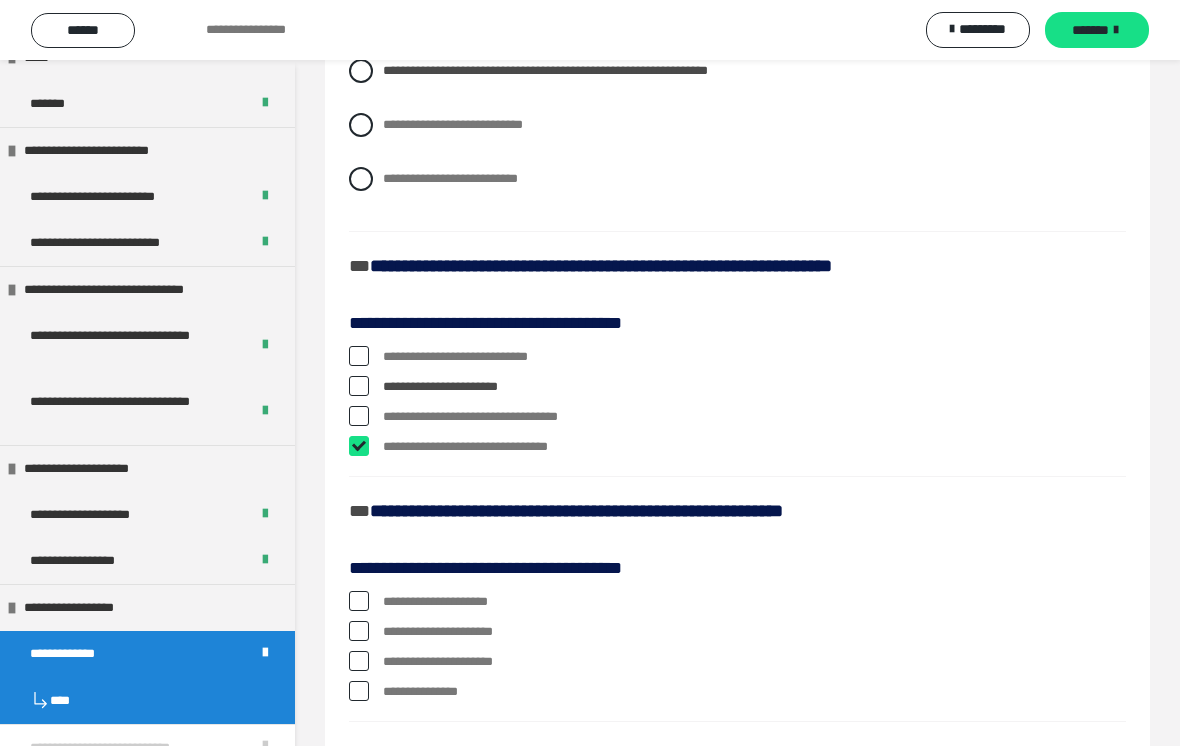 checkbox on "****" 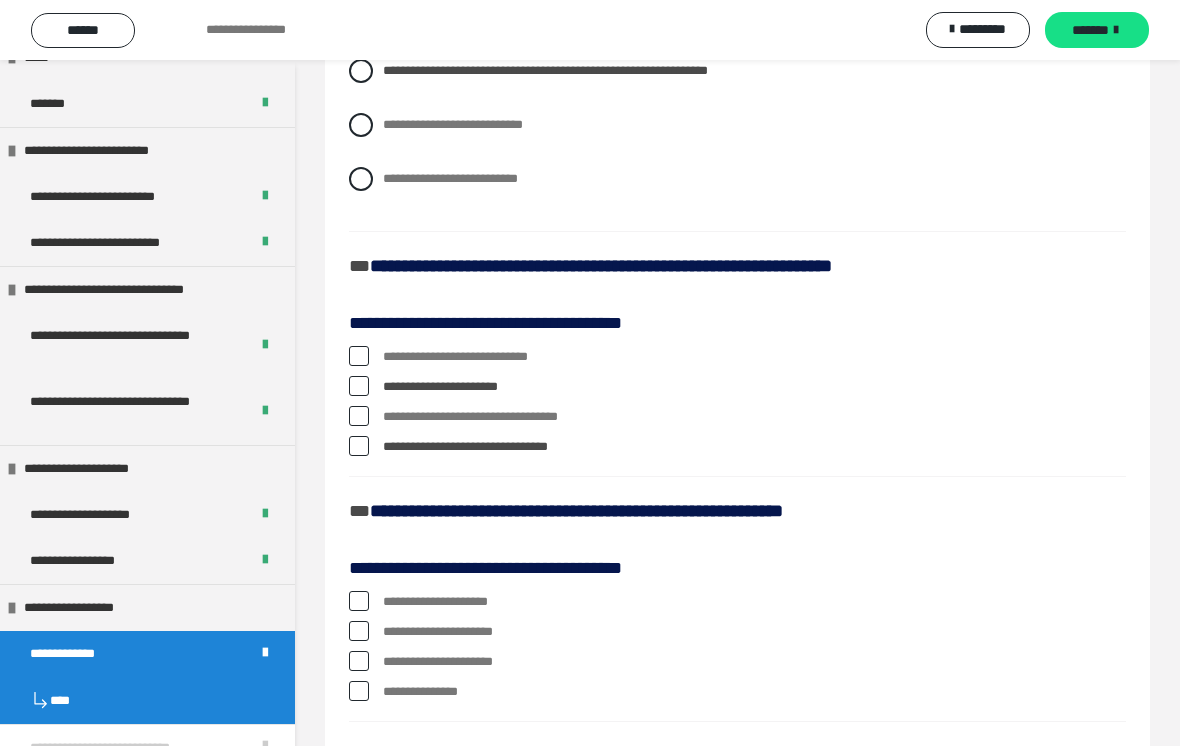 click at bounding box center (359, 416) 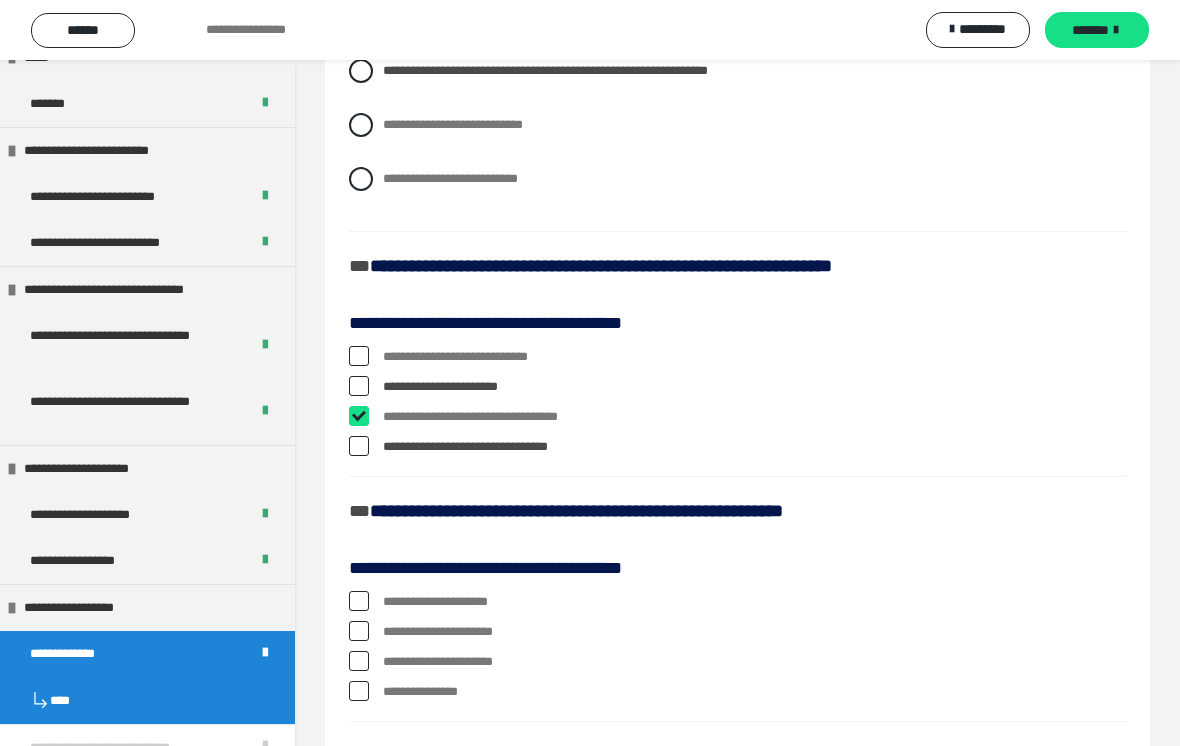 checkbox on "****" 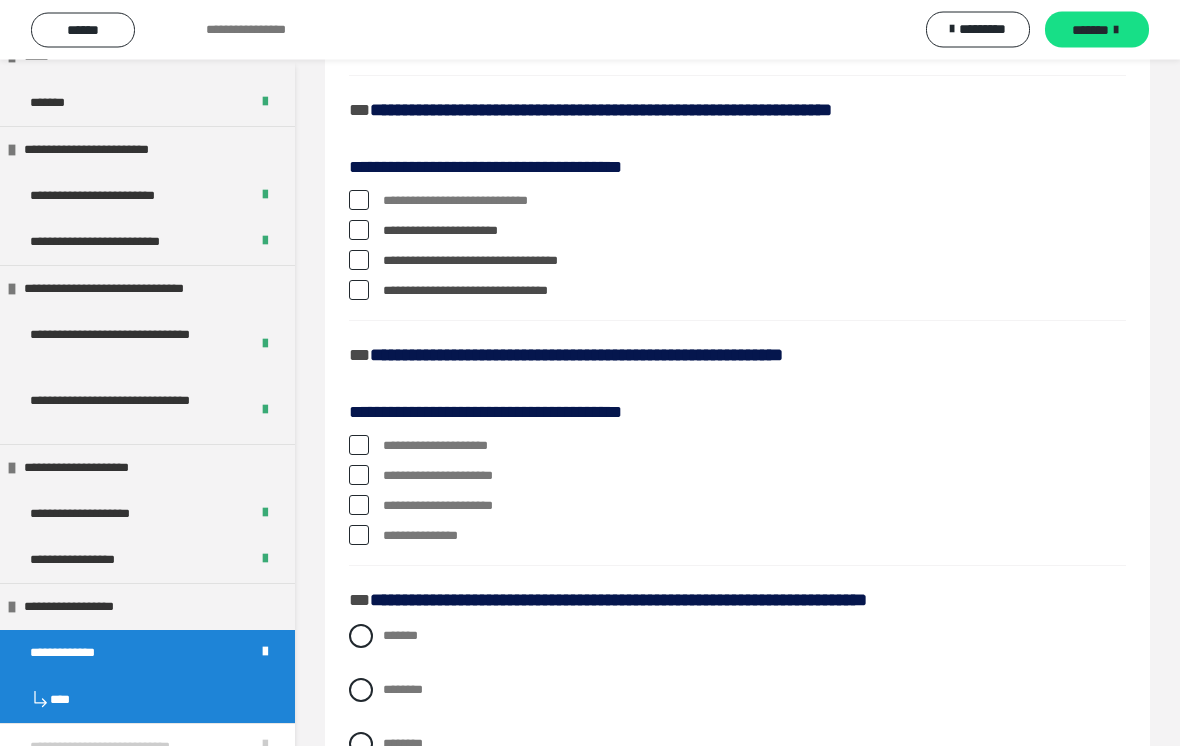 scroll, scrollTop: 695, scrollLeft: 0, axis: vertical 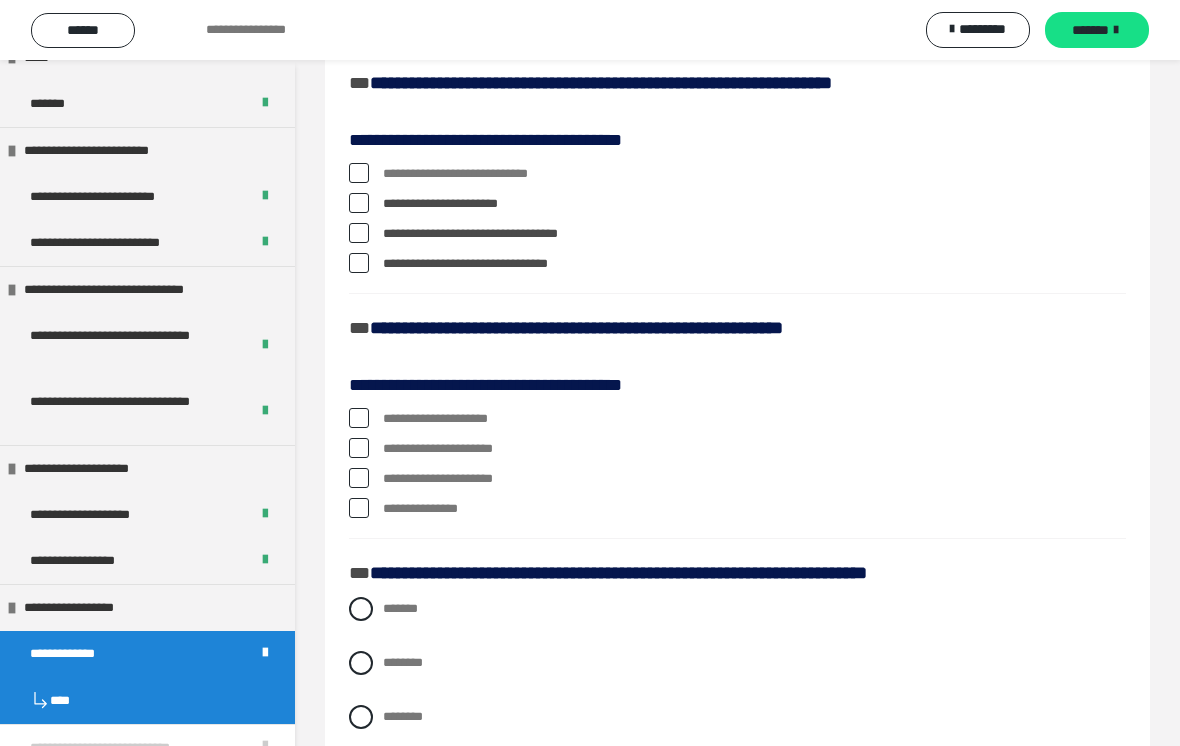 click at bounding box center [359, 418] 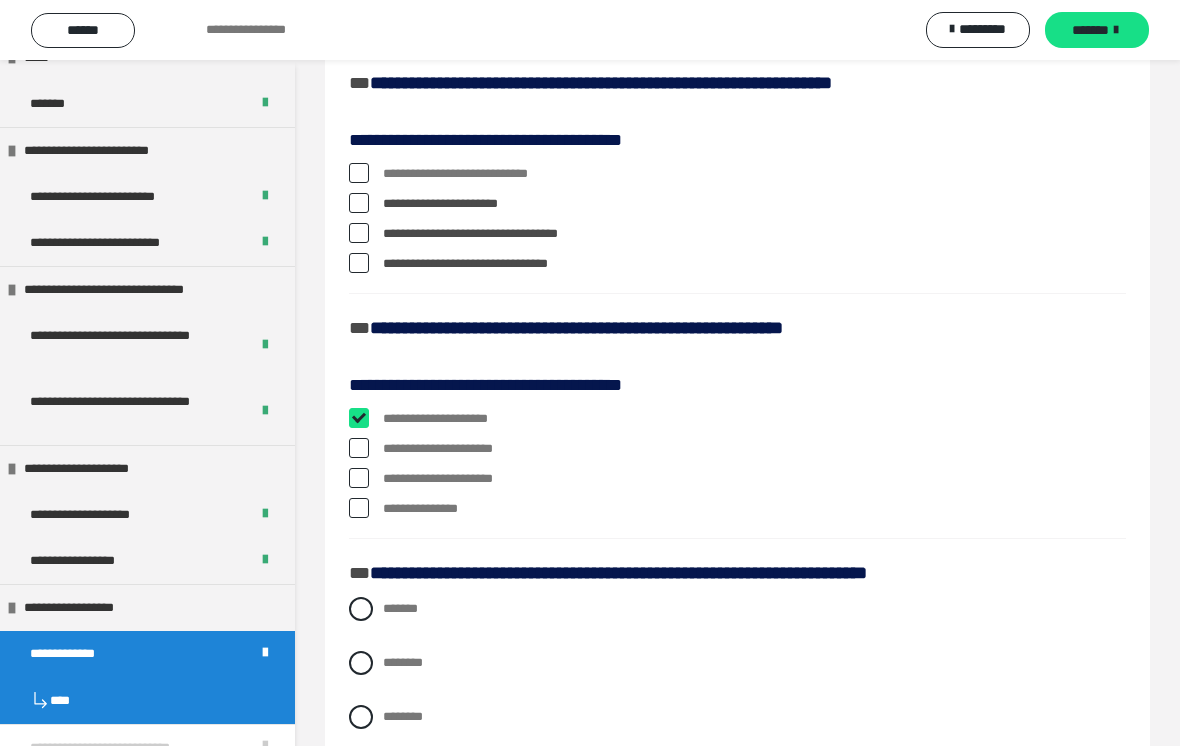 checkbox on "****" 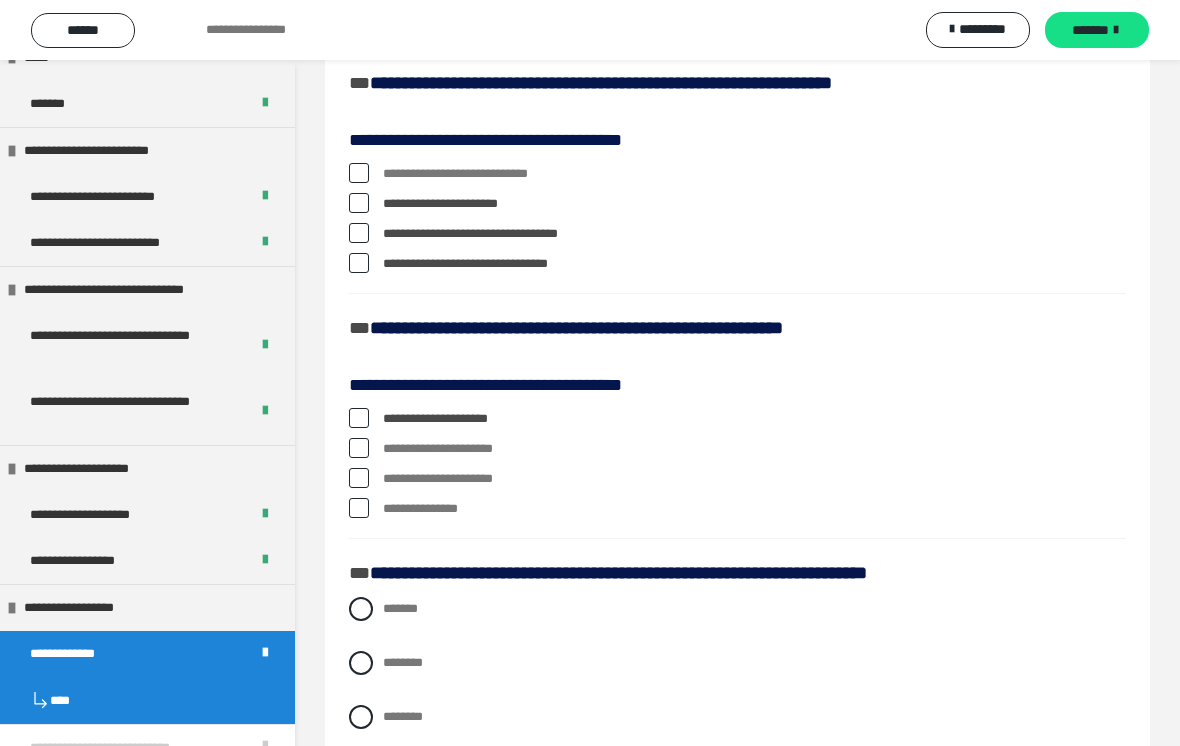 click at bounding box center [359, 448] 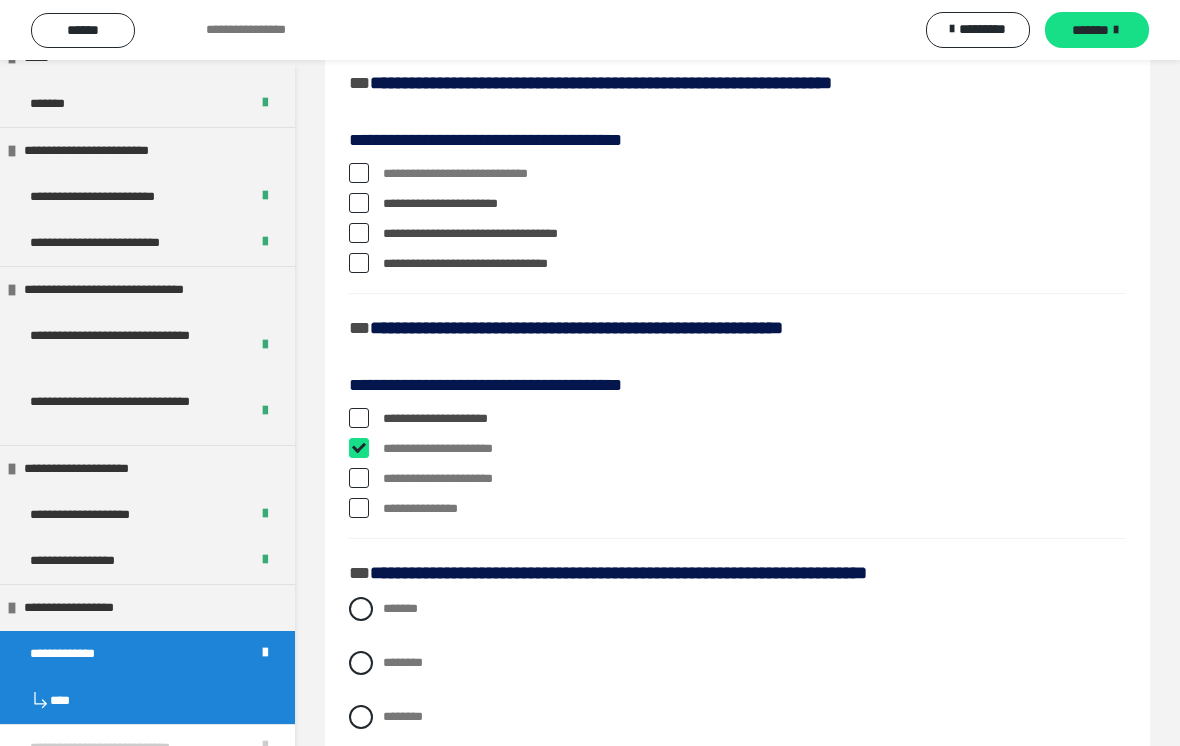 checkbox on "****" 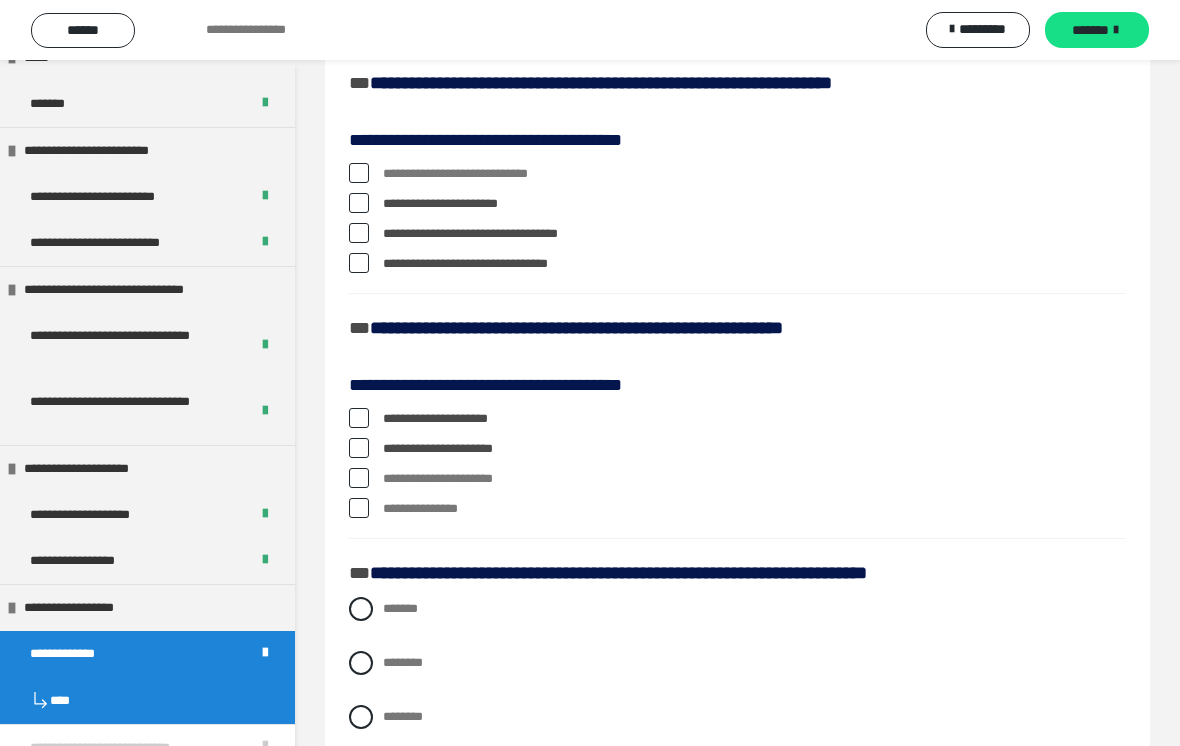 click on "**********" at bounding box center [737, 479] 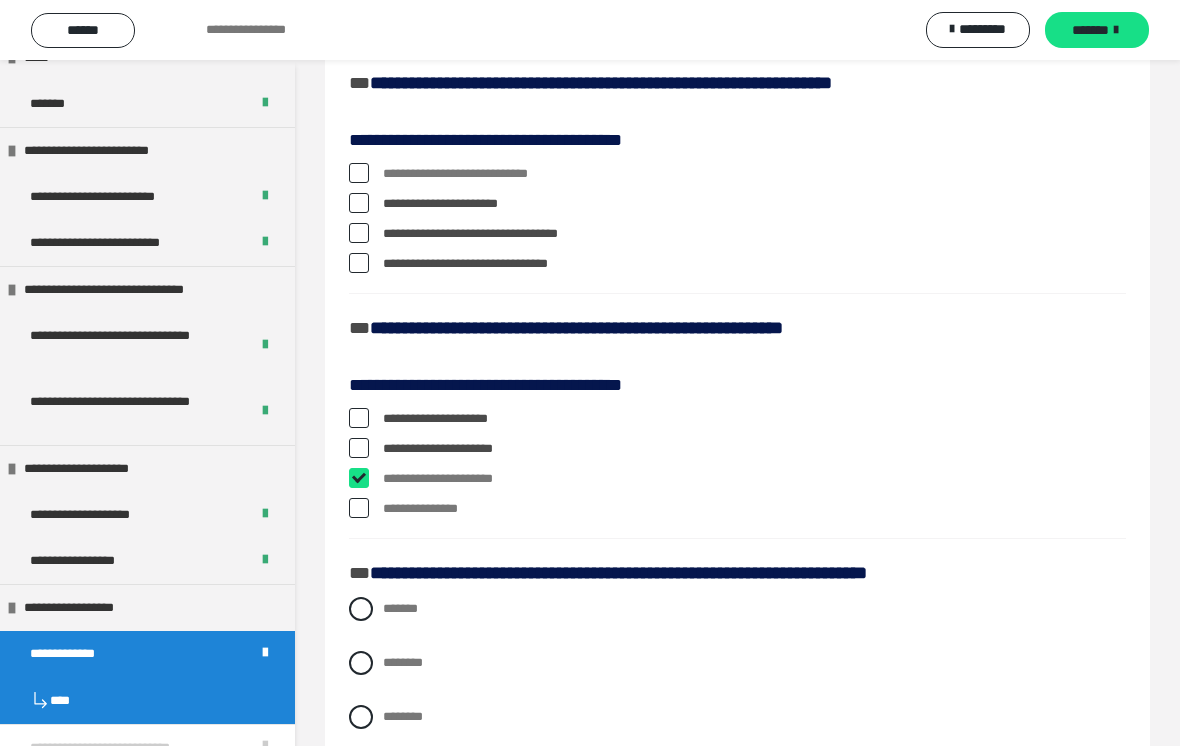 checkbox on "****" 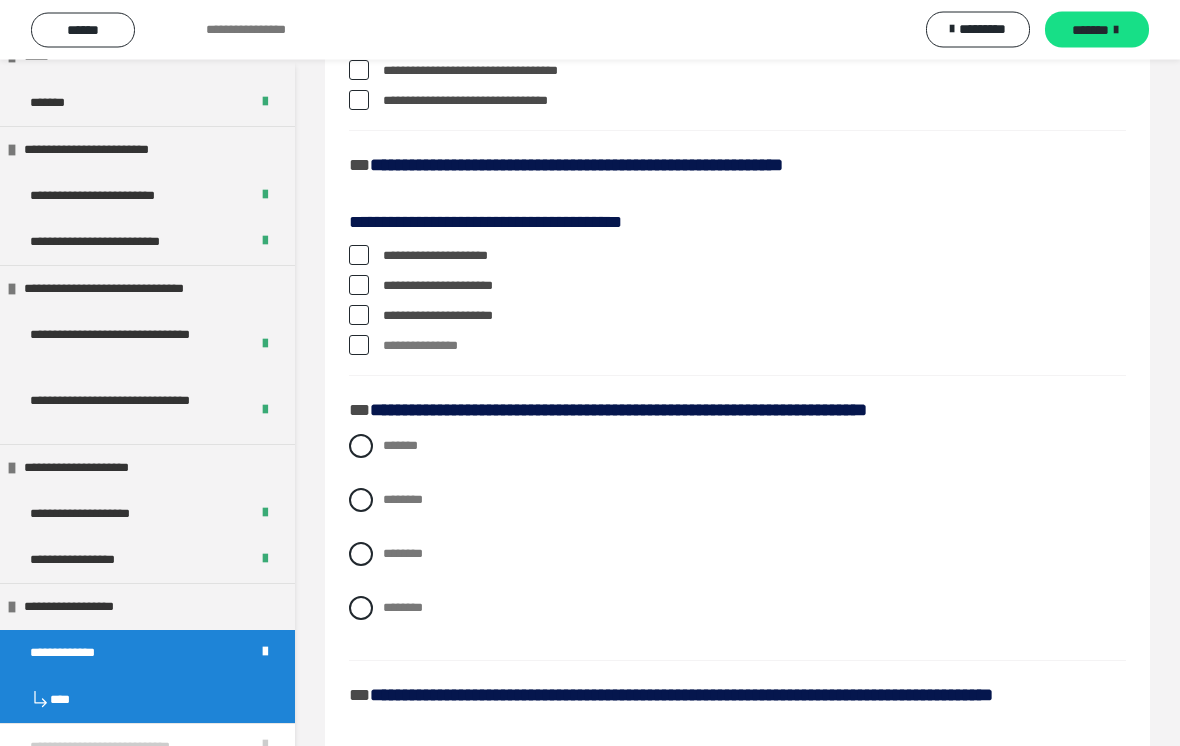 scroll, scrollTop: 917, scrollLeft: 0, axis: vertical 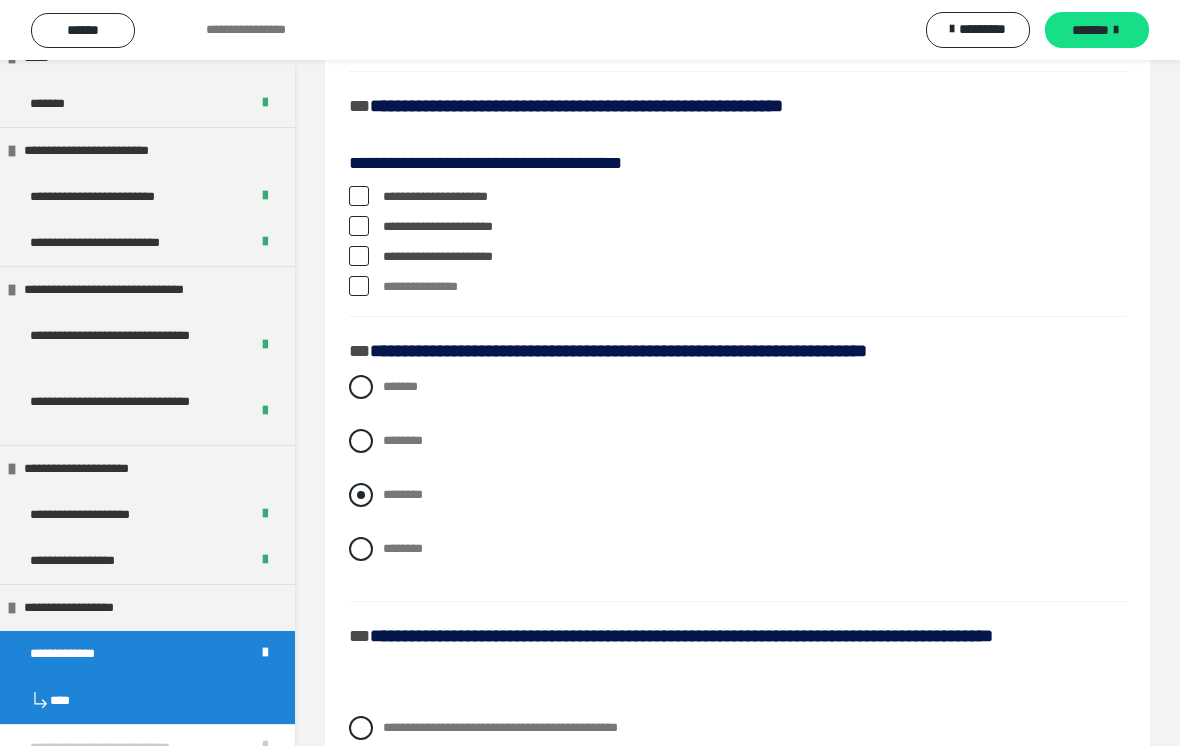 click at bounding box center (361, 495) 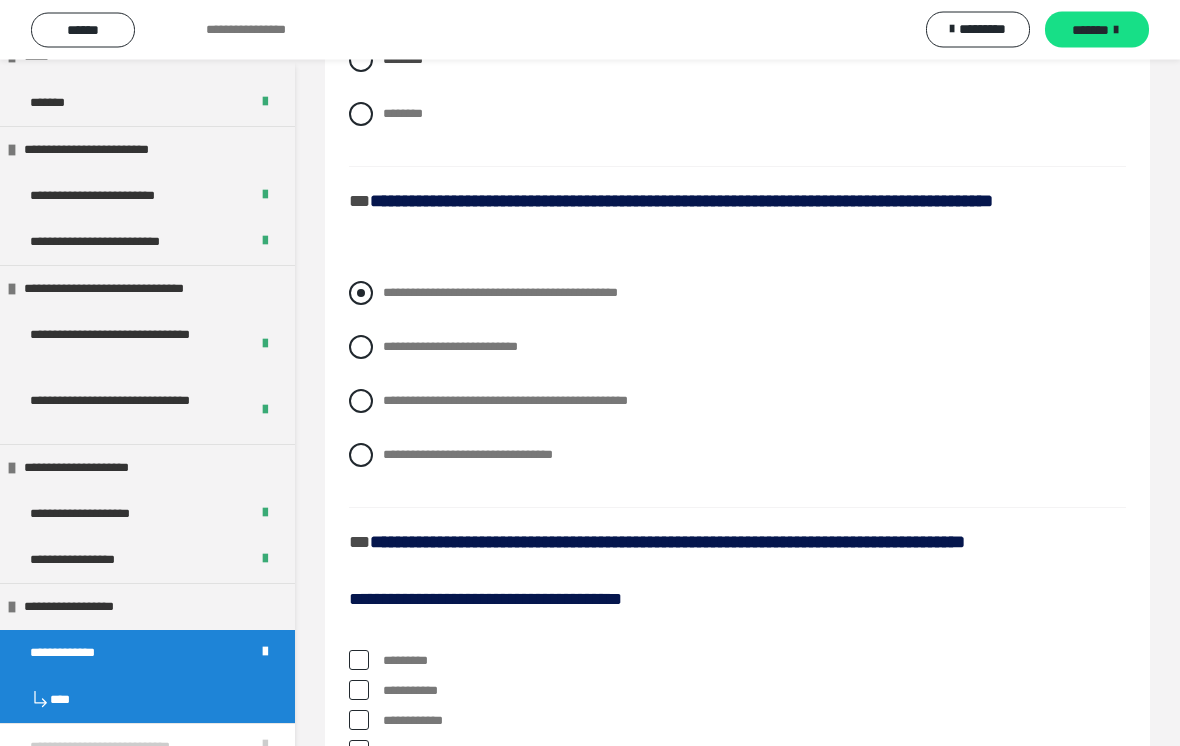 click at bounding box center [361, 294] 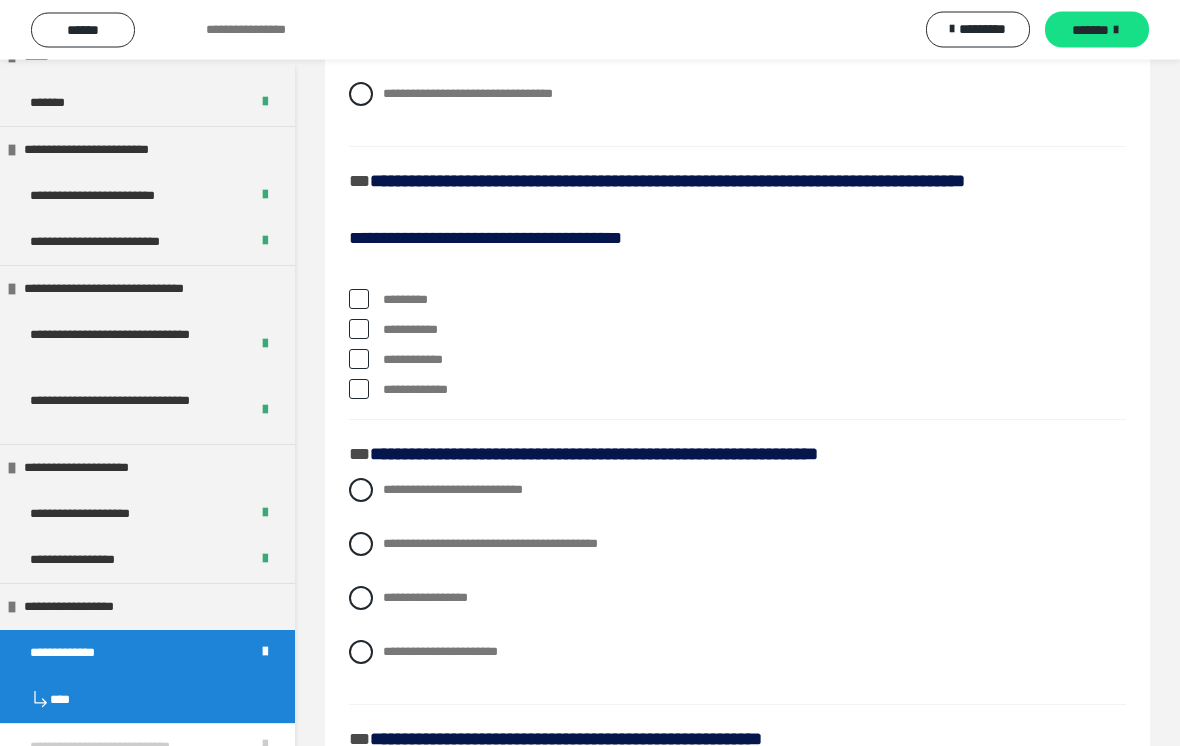click at bounding box center (359, 300) 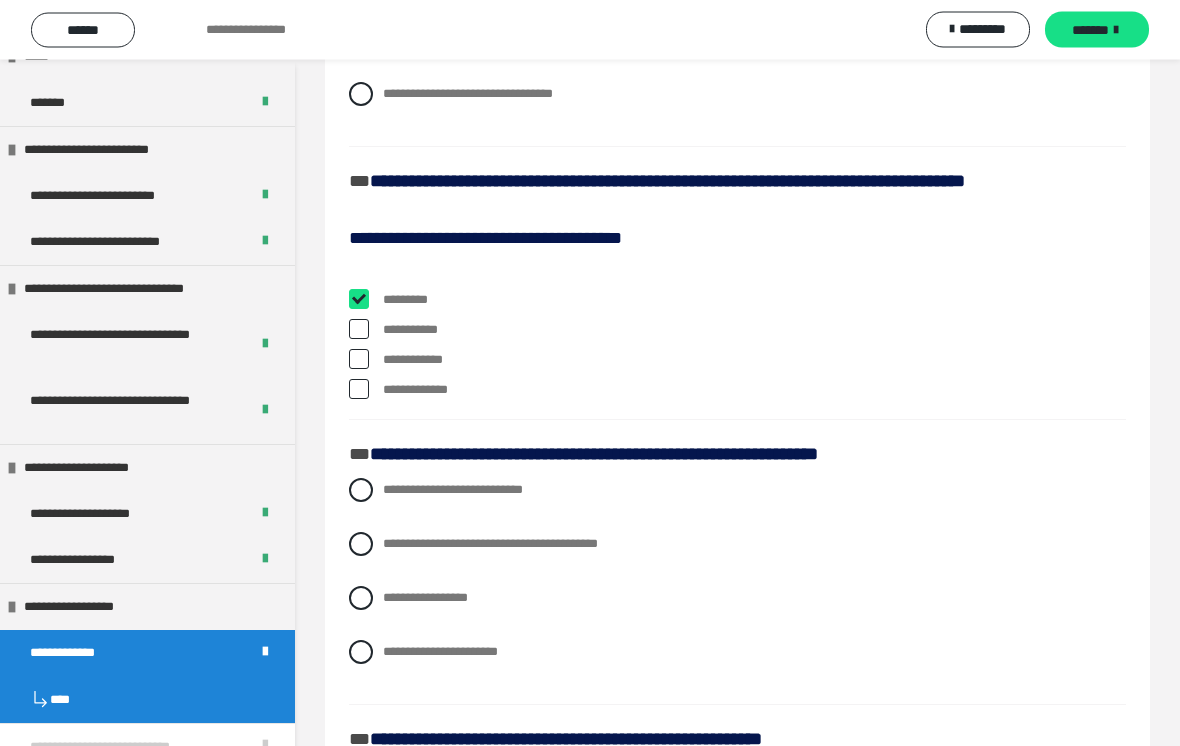 checkbox on "****" 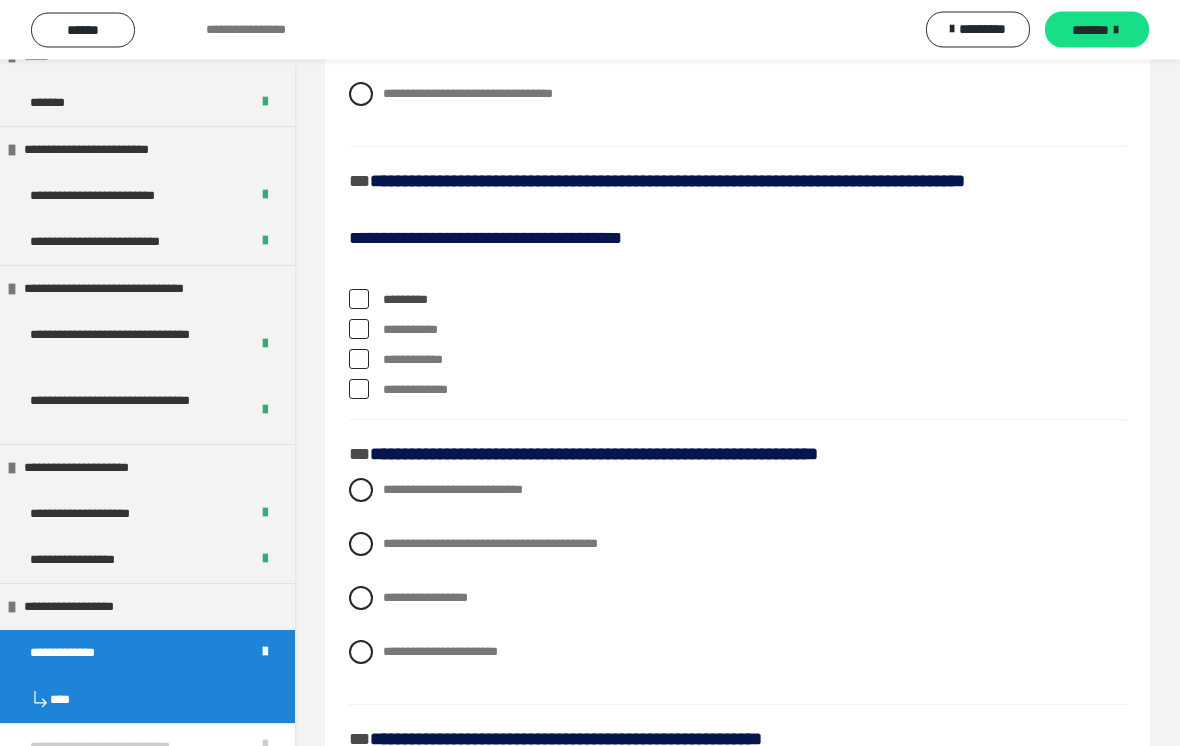scroll, scrollTop: 1713, scrollLeft: 0, axis: vertical 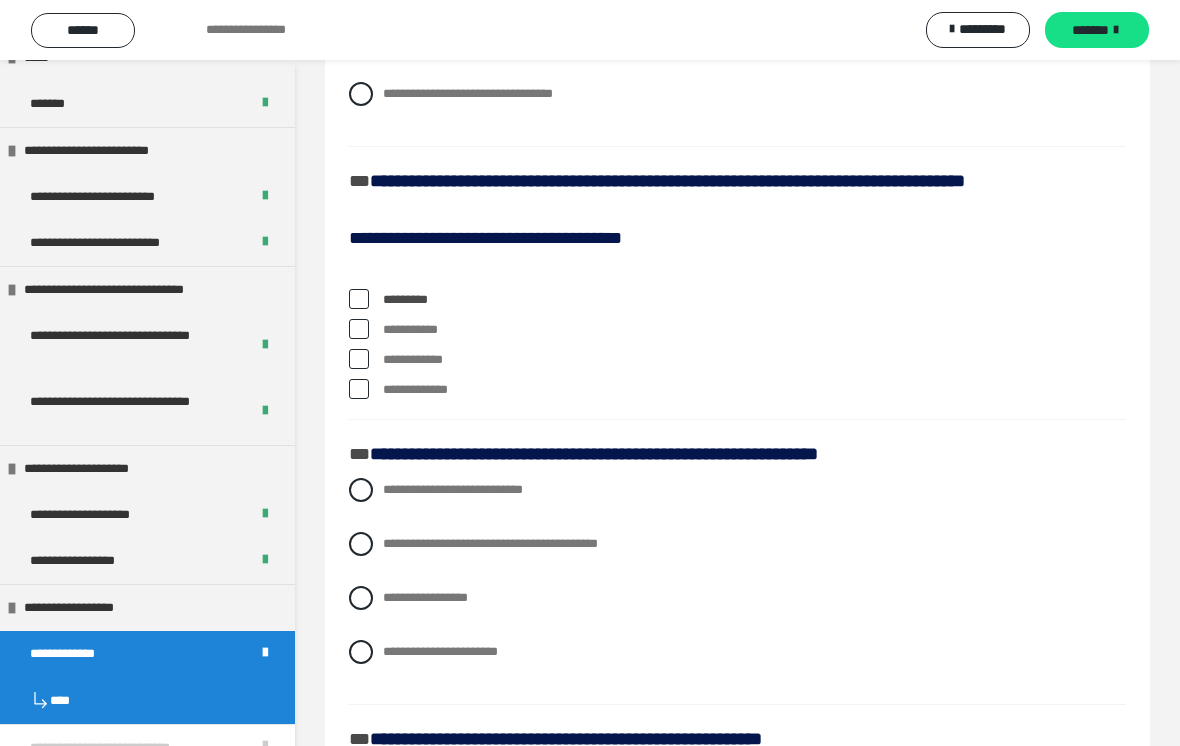 click on "**********" at bounding box center (737, 330) 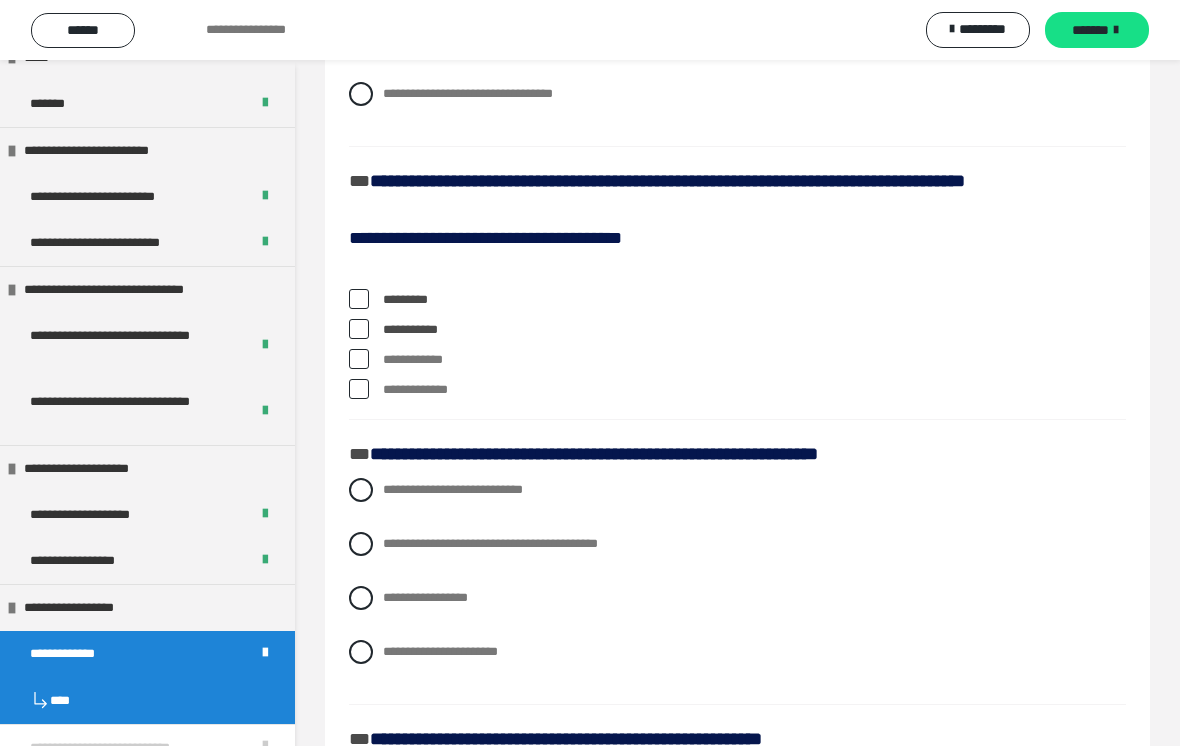 click at bounding box center (359, 329) 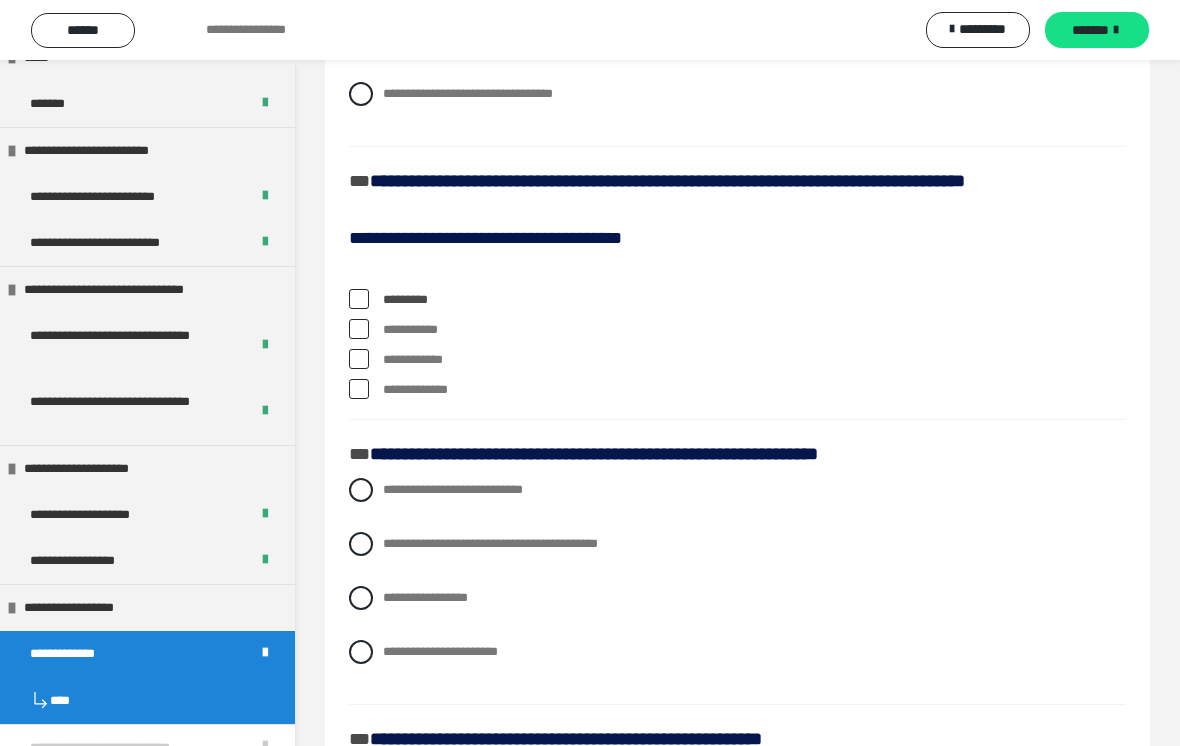 click at bounding box center (359, 359) 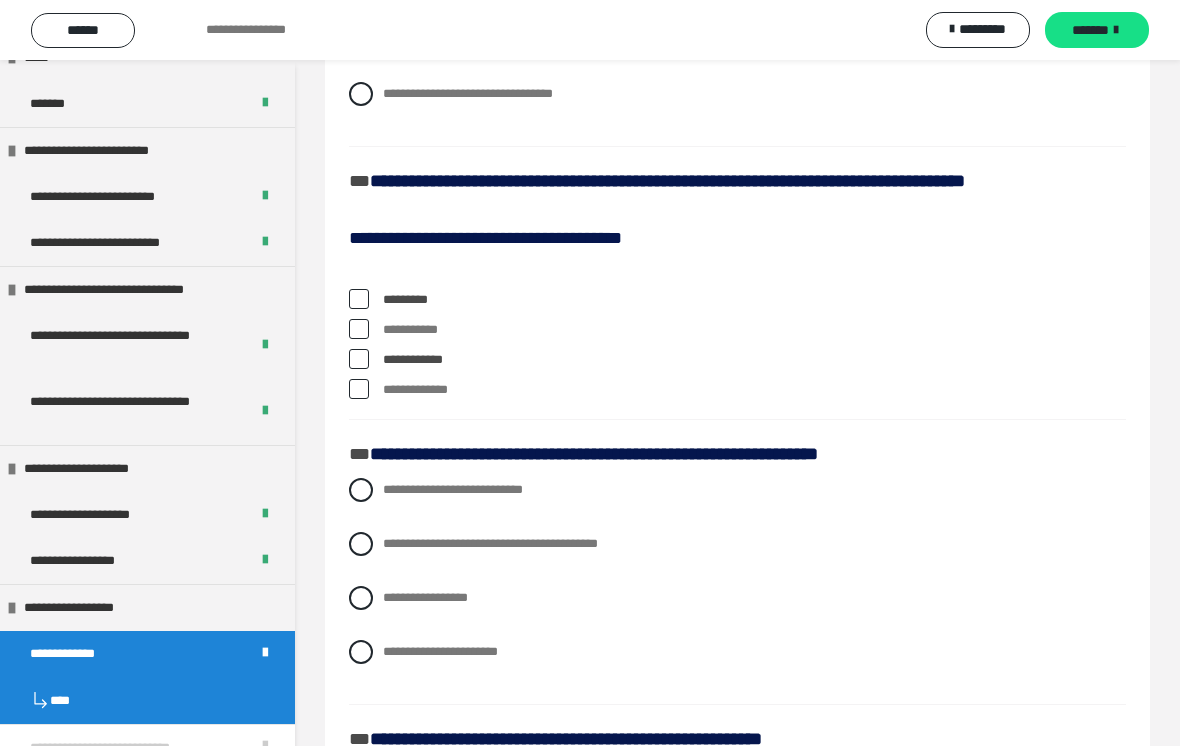 click at bounding box center (359, 359) 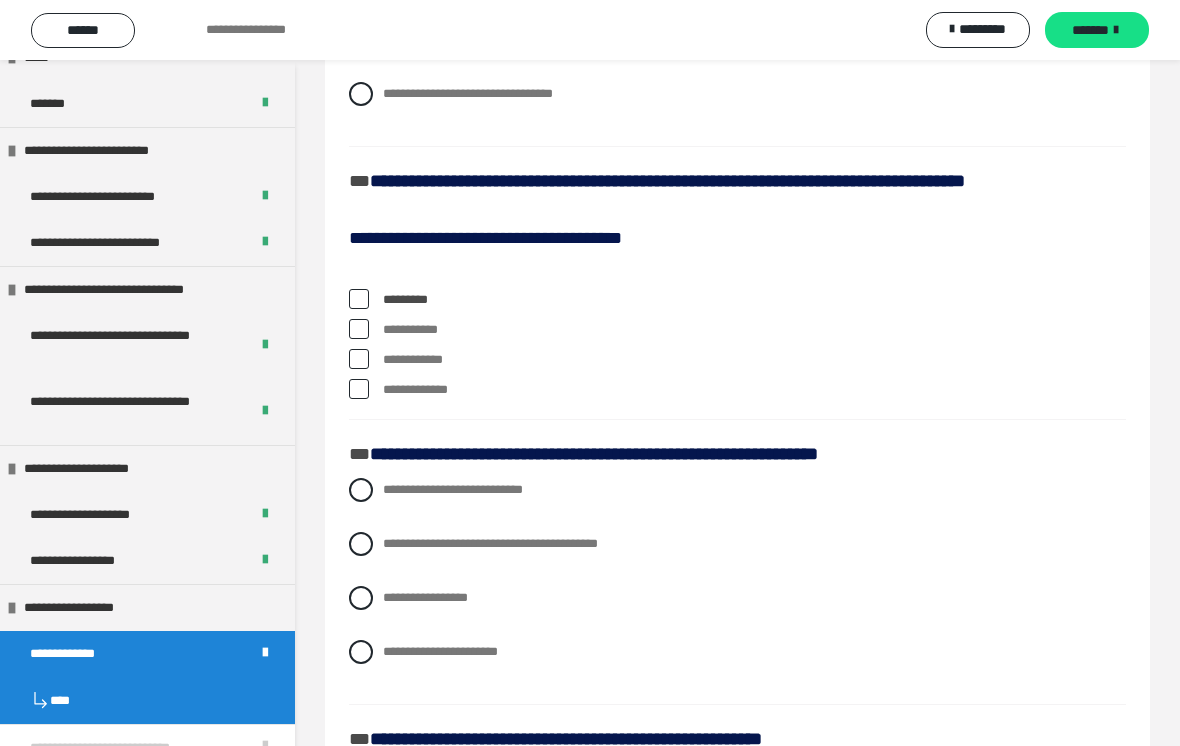 click on "**********" at bounding box center [737, 360] 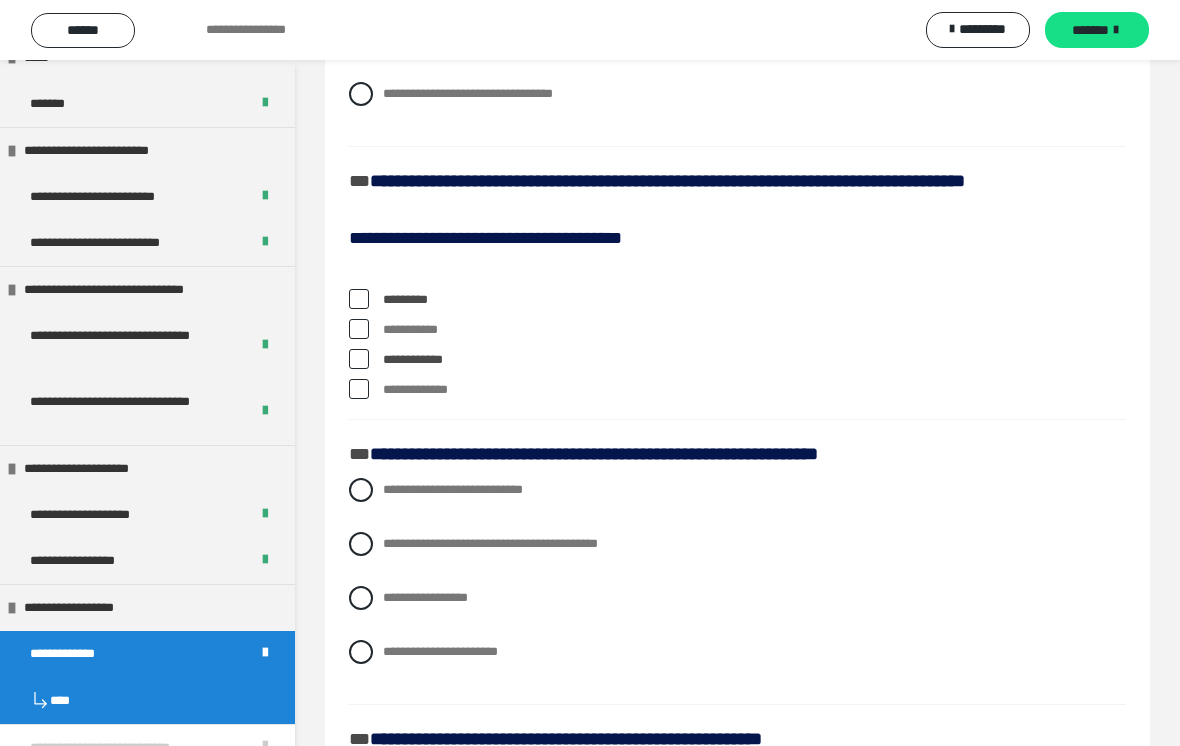 click at bounding box center [359, 359] 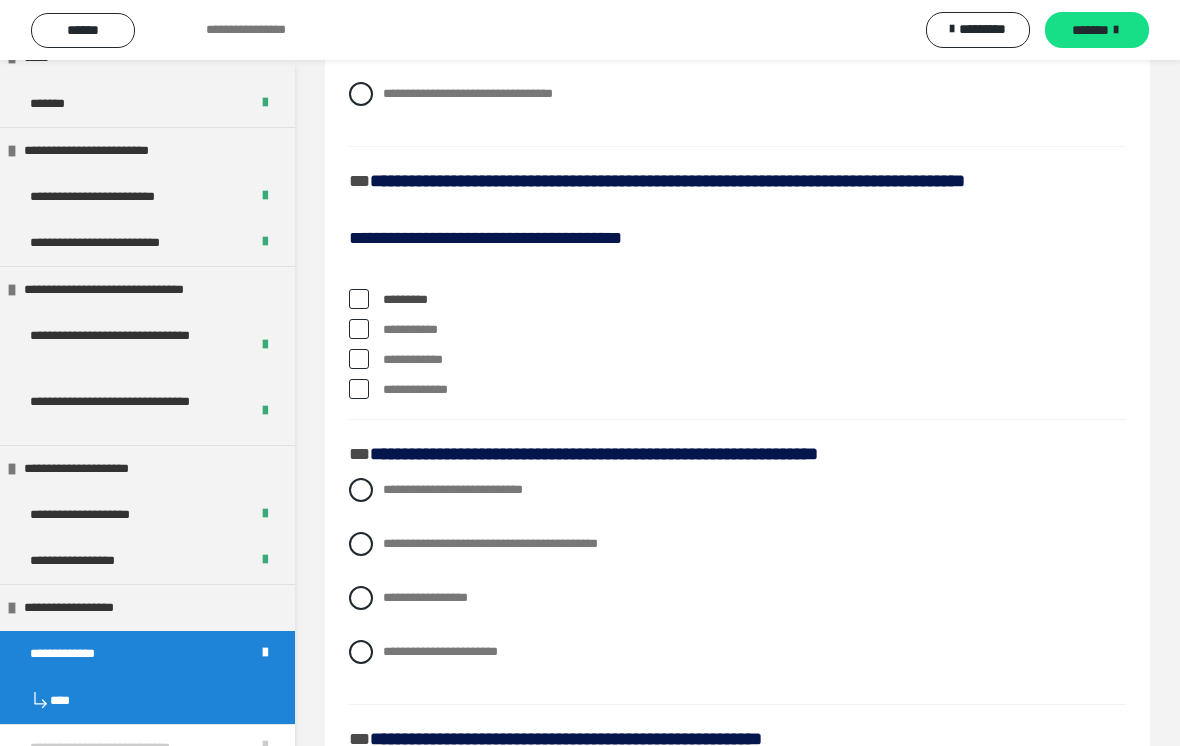 click at bounding box center (359, 389) 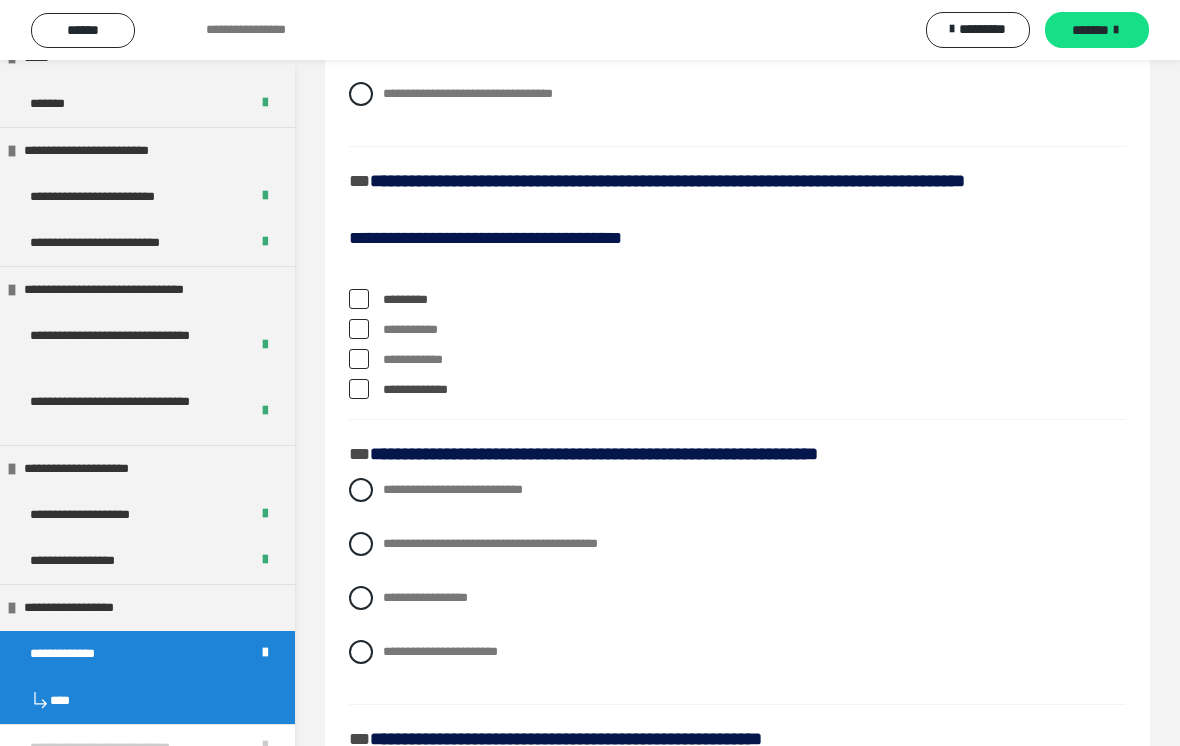 click at bounding box center [359, 389] 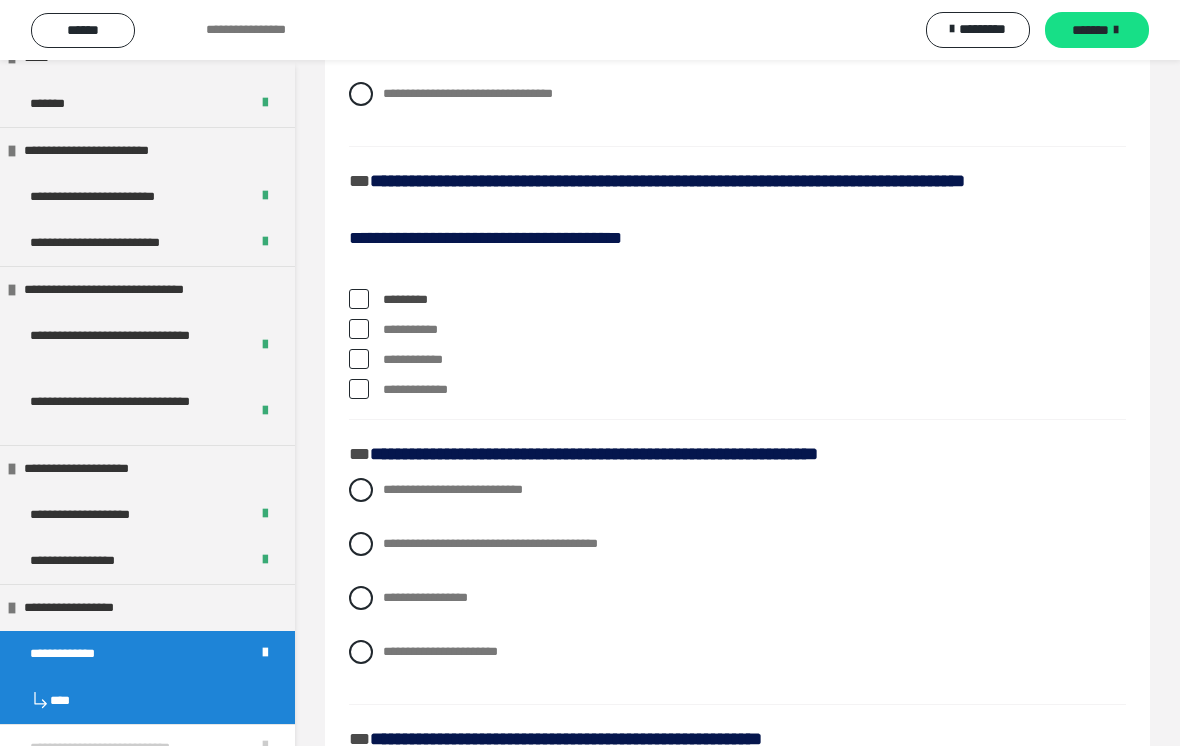 click at bounding box center [359, 359] 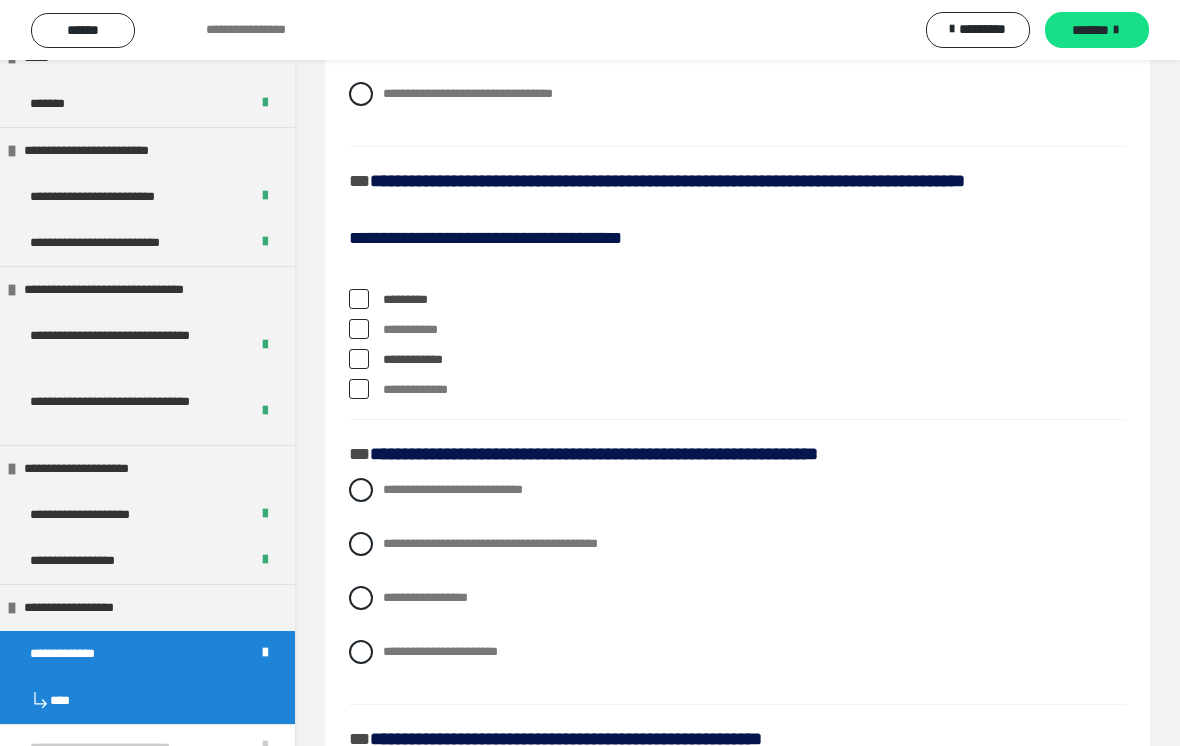 click at bounding box center [359, 389] 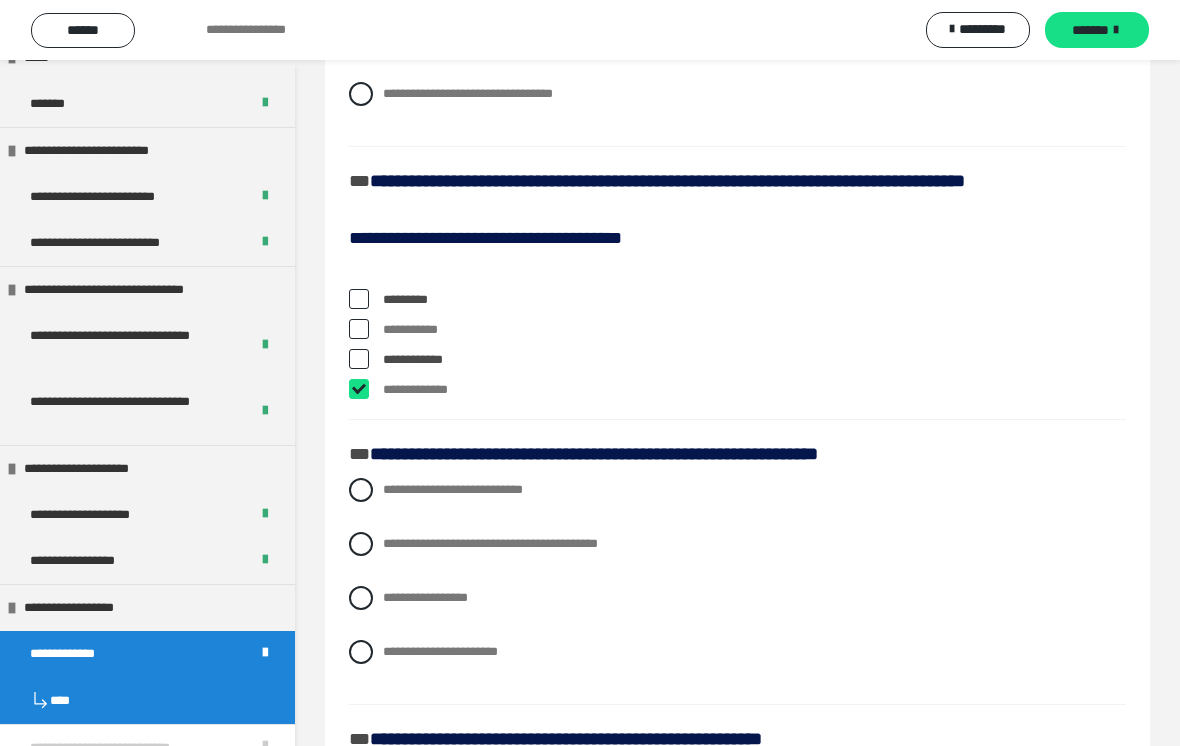 checkbox on "****" 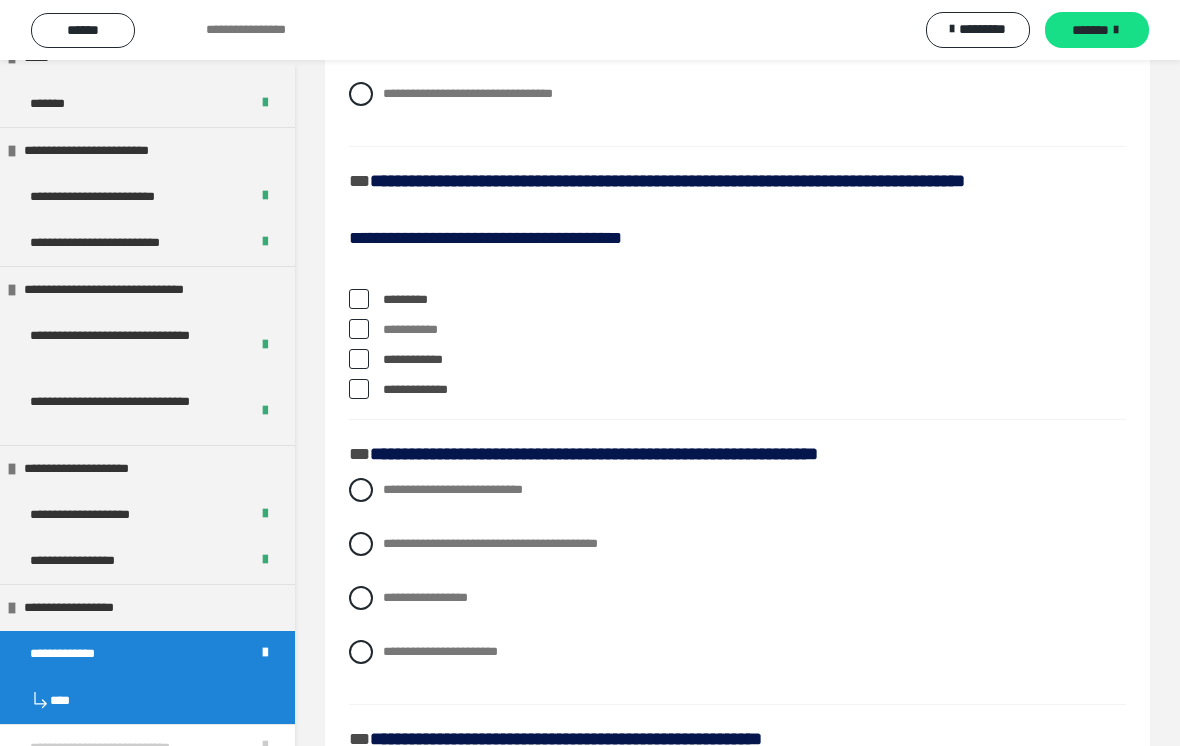 click on "**********" at bounding box center [737, 330] 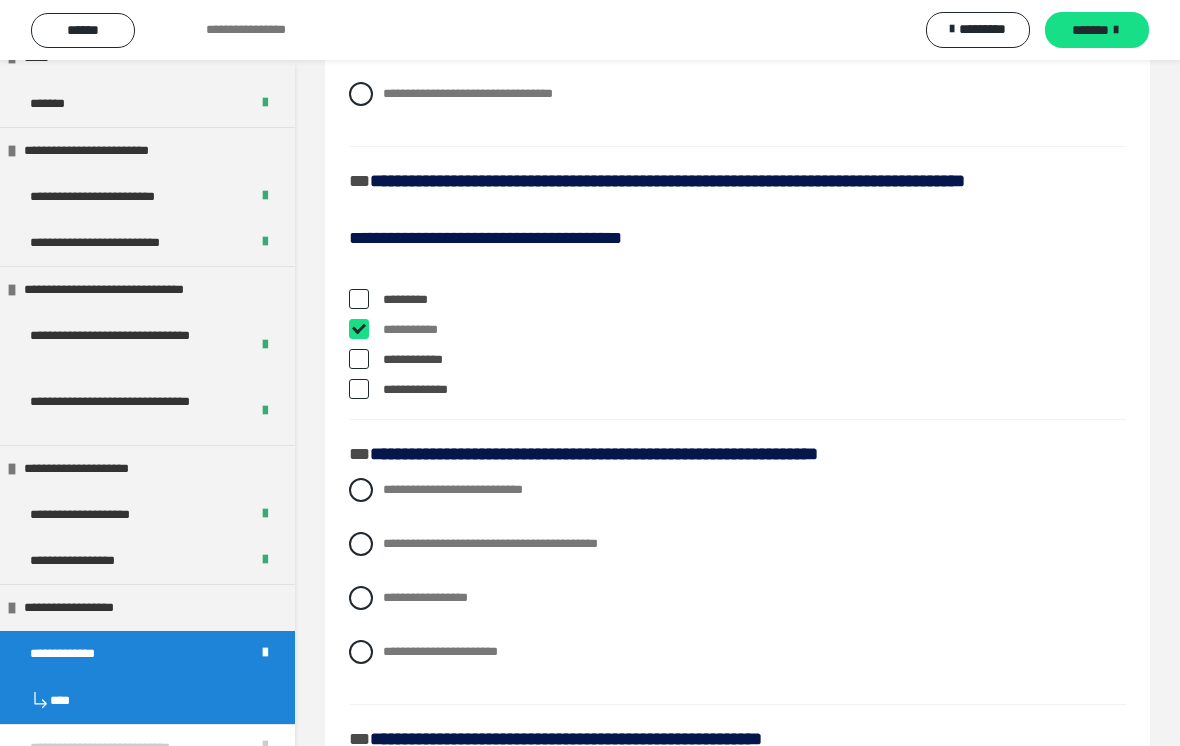 checkbox on "****" 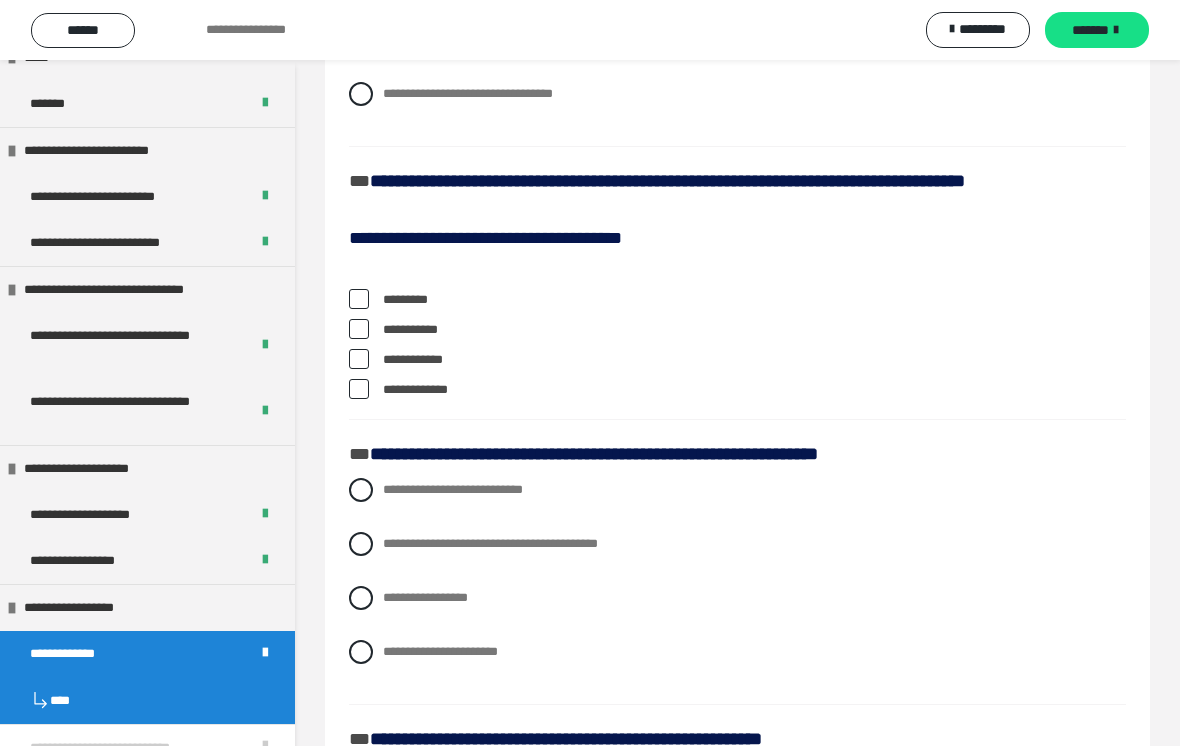 click at bounding box center (359, 389) 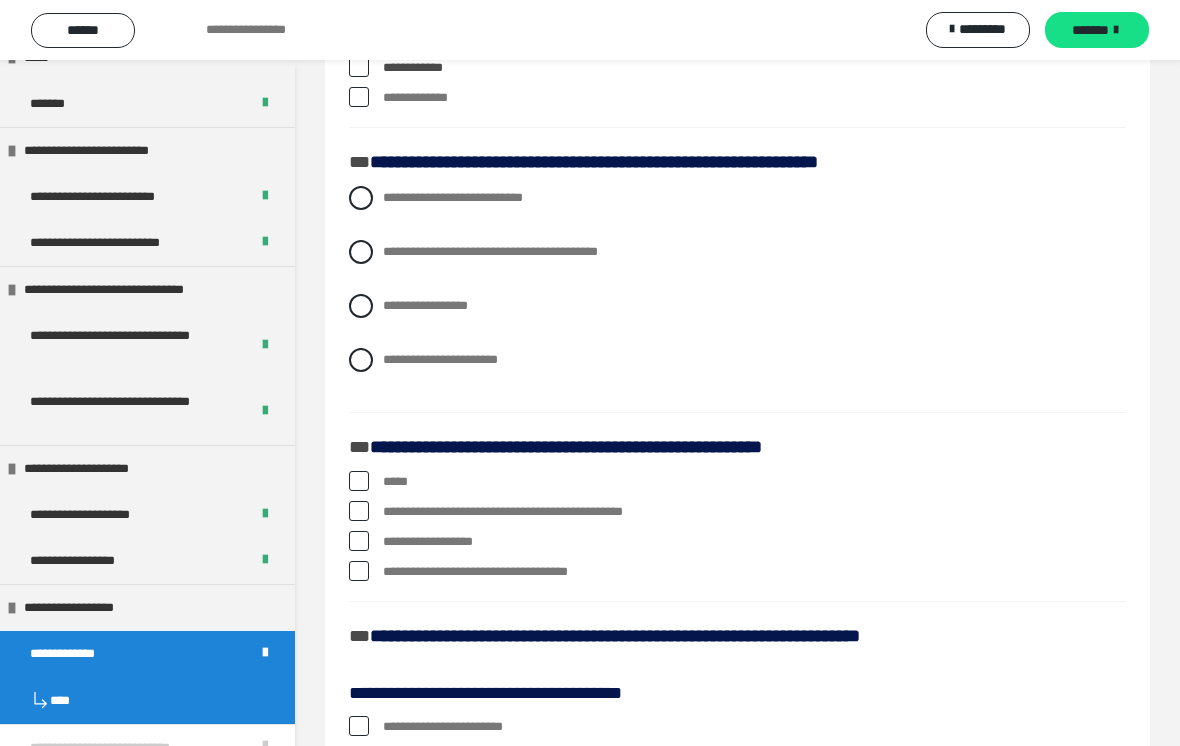 scroll, scrollTop: 2041, scrollLeft: 0, axis: vertical 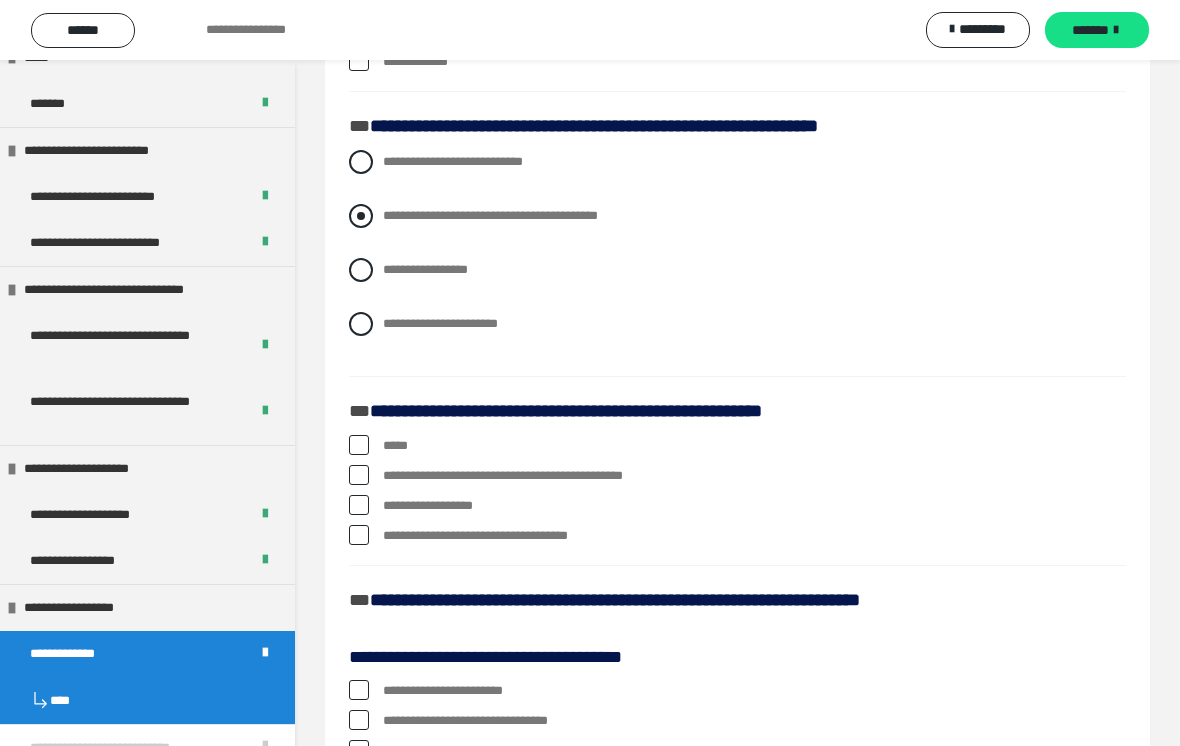 click at bounding box center [361, 216] 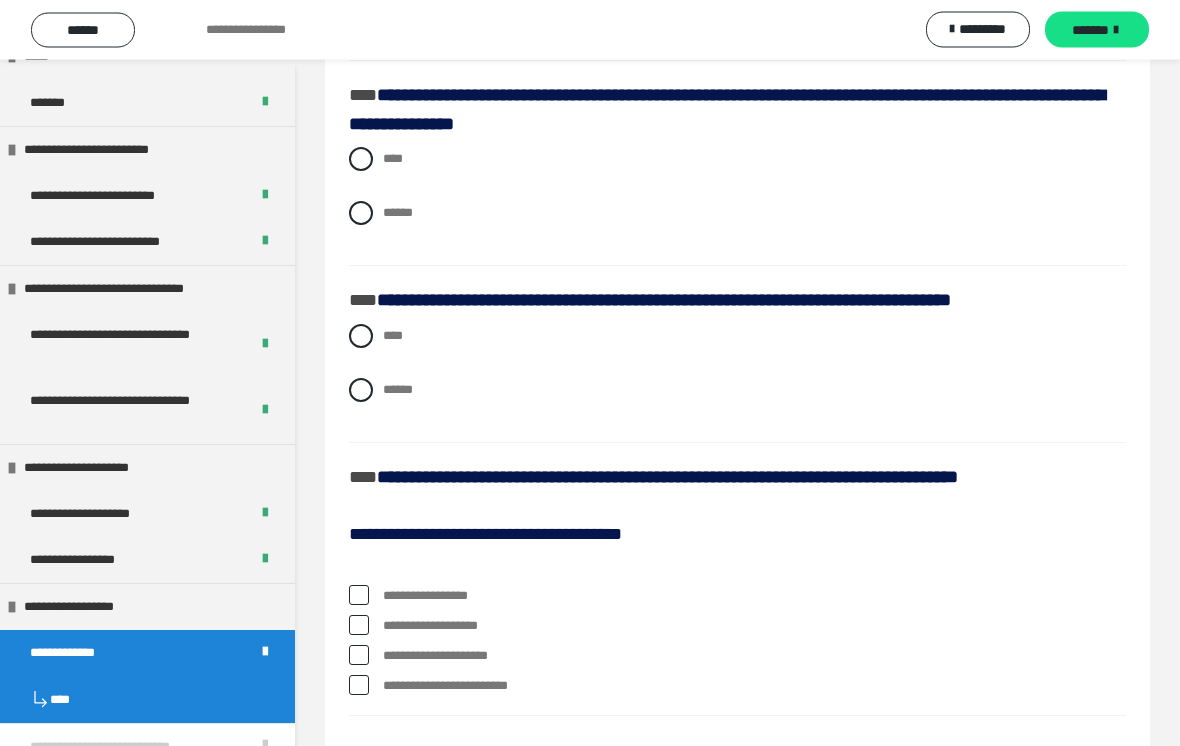 scroll, scrollTop: 2905, scrollLeft: 0, axis: vertical 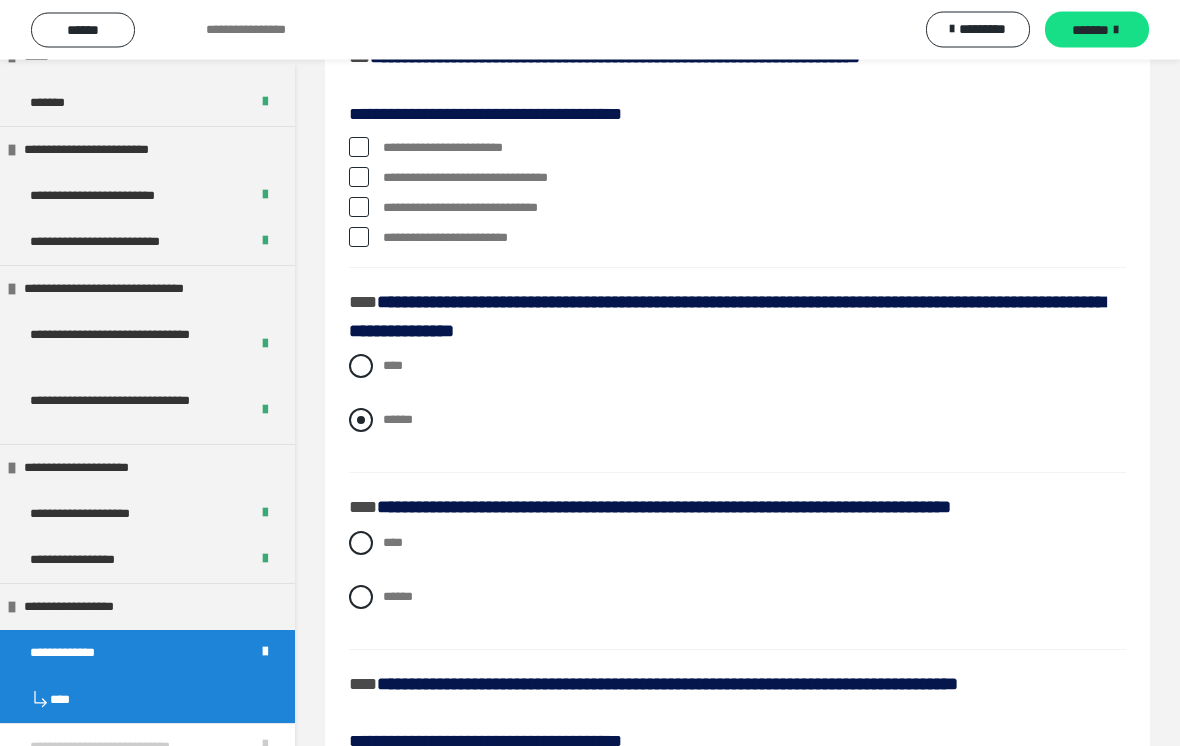 click on "******" at bounding box center [737, 421] 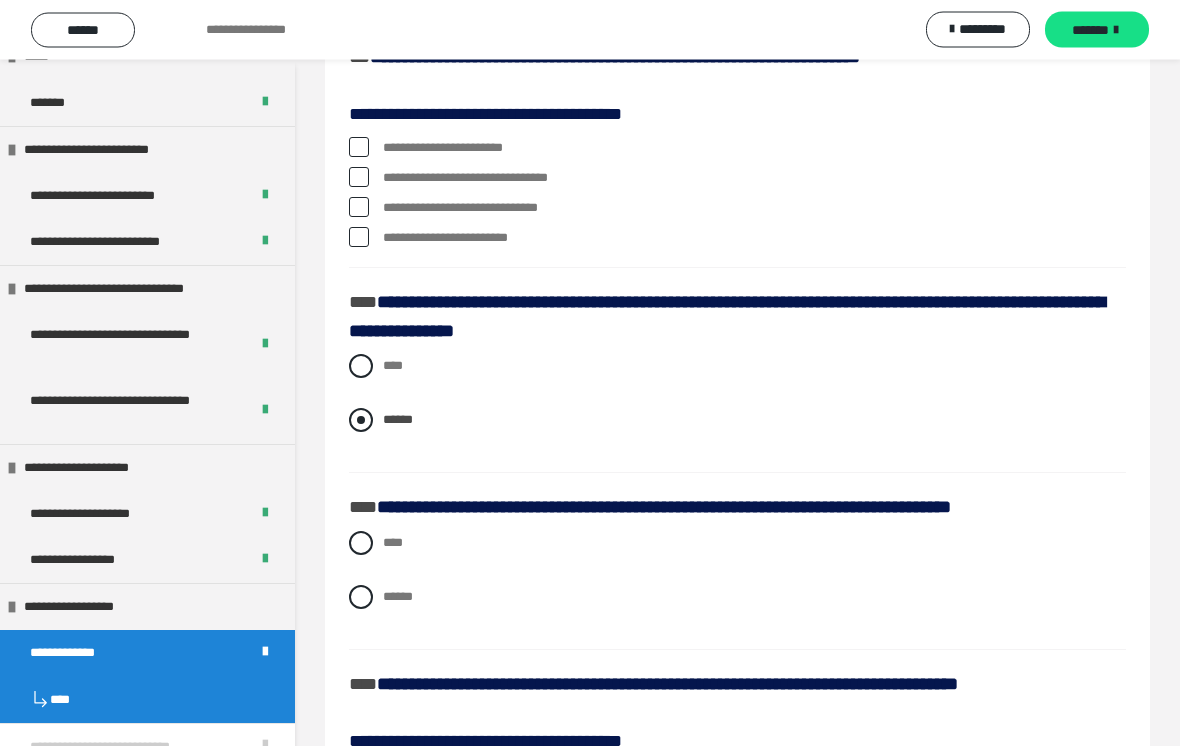 scroll, scrollTop: 2584, scrollLeft: 0, axis: vertical 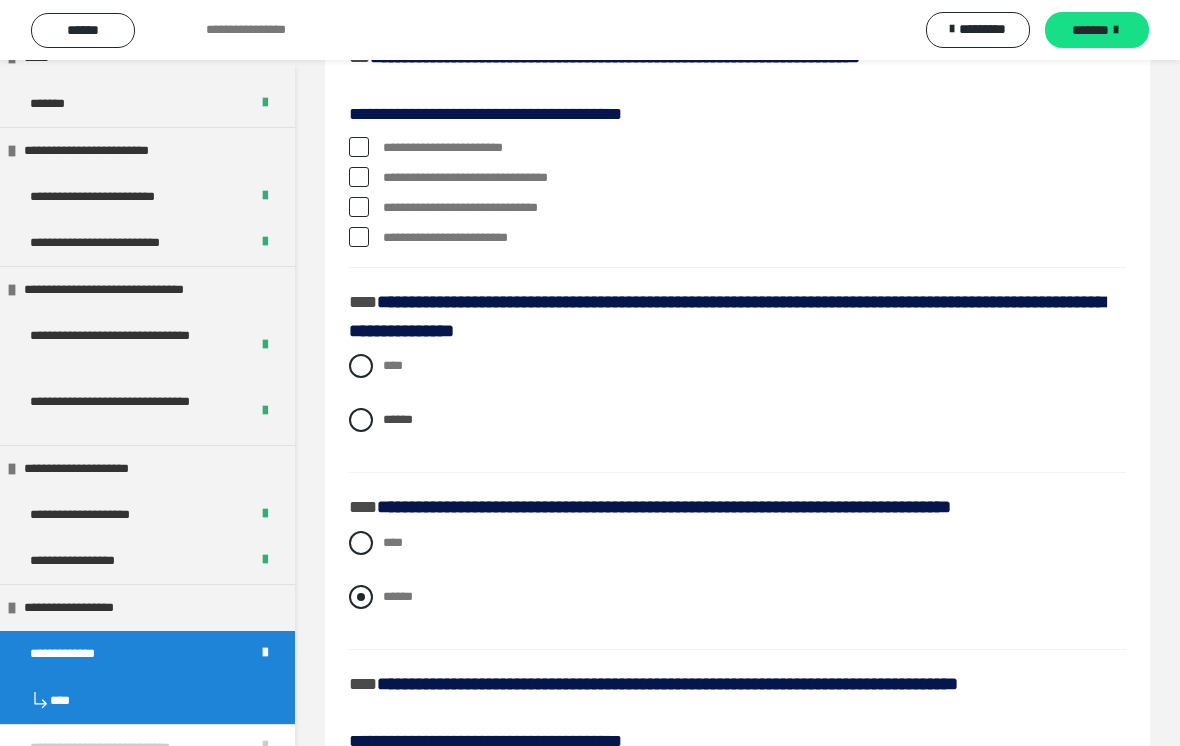 click at bounding box center (361, 597) 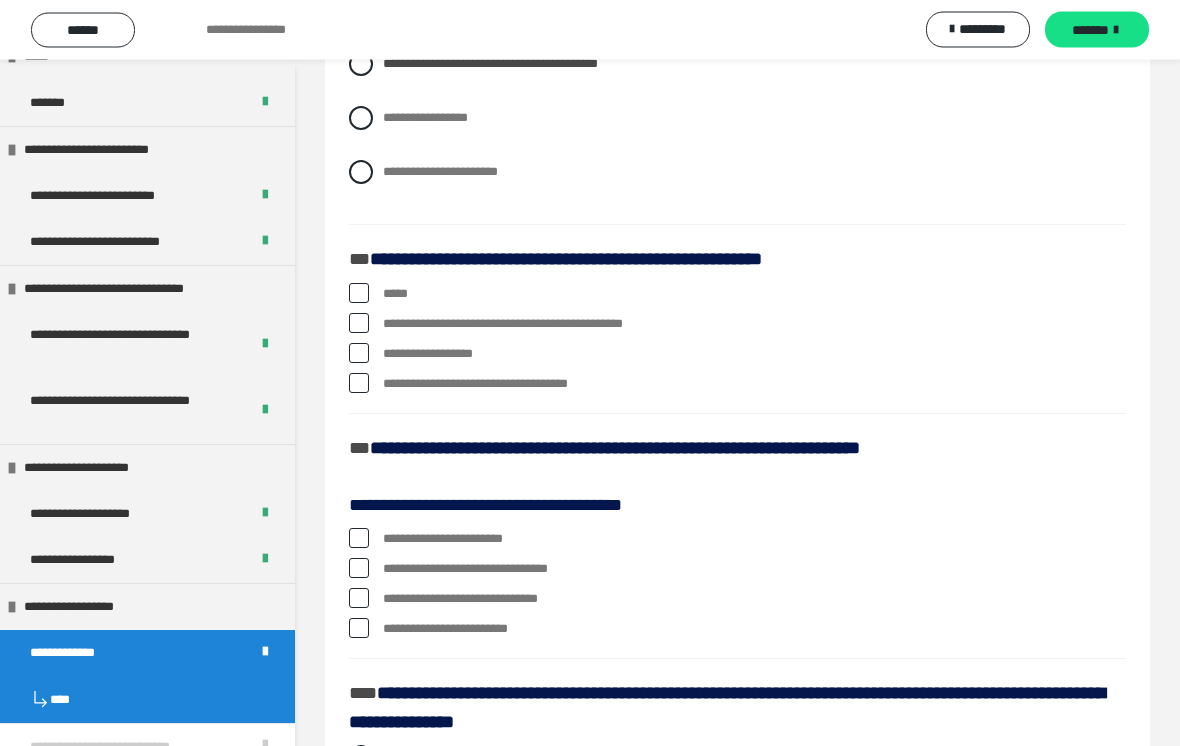 scroll, scrollTop: 2193, scrollLeft: 0, axis: vertical 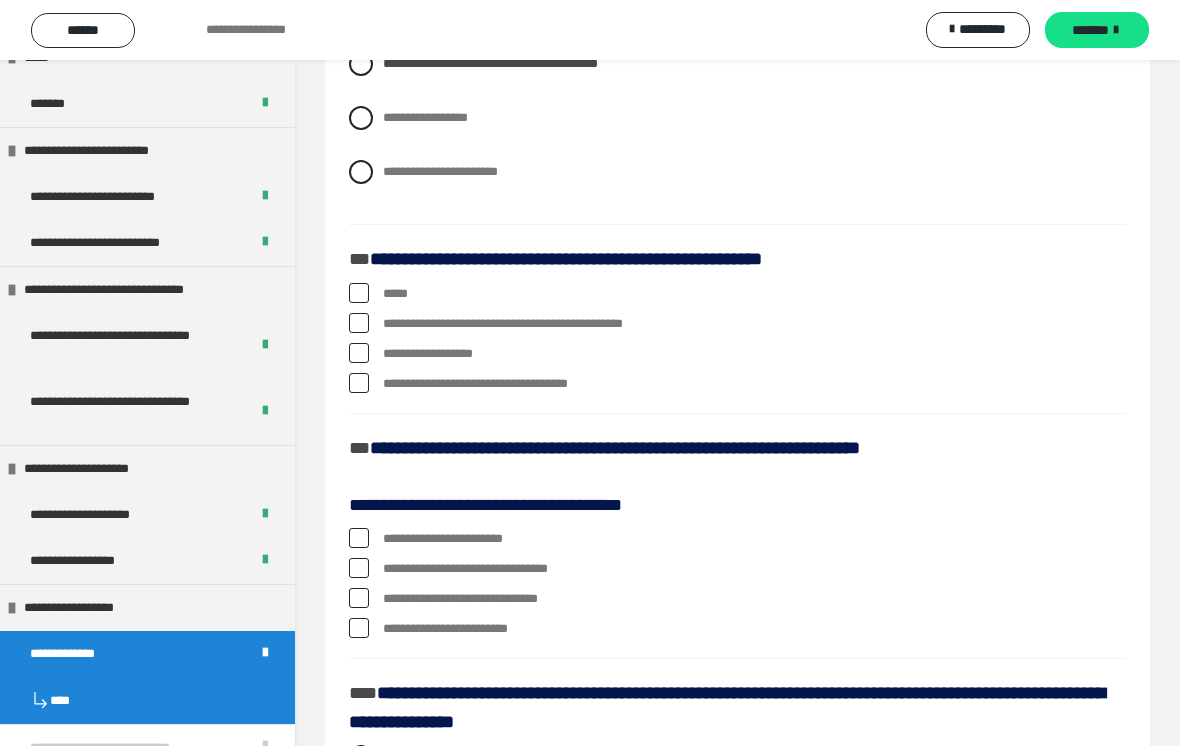 click at bounding box center (359, 323) 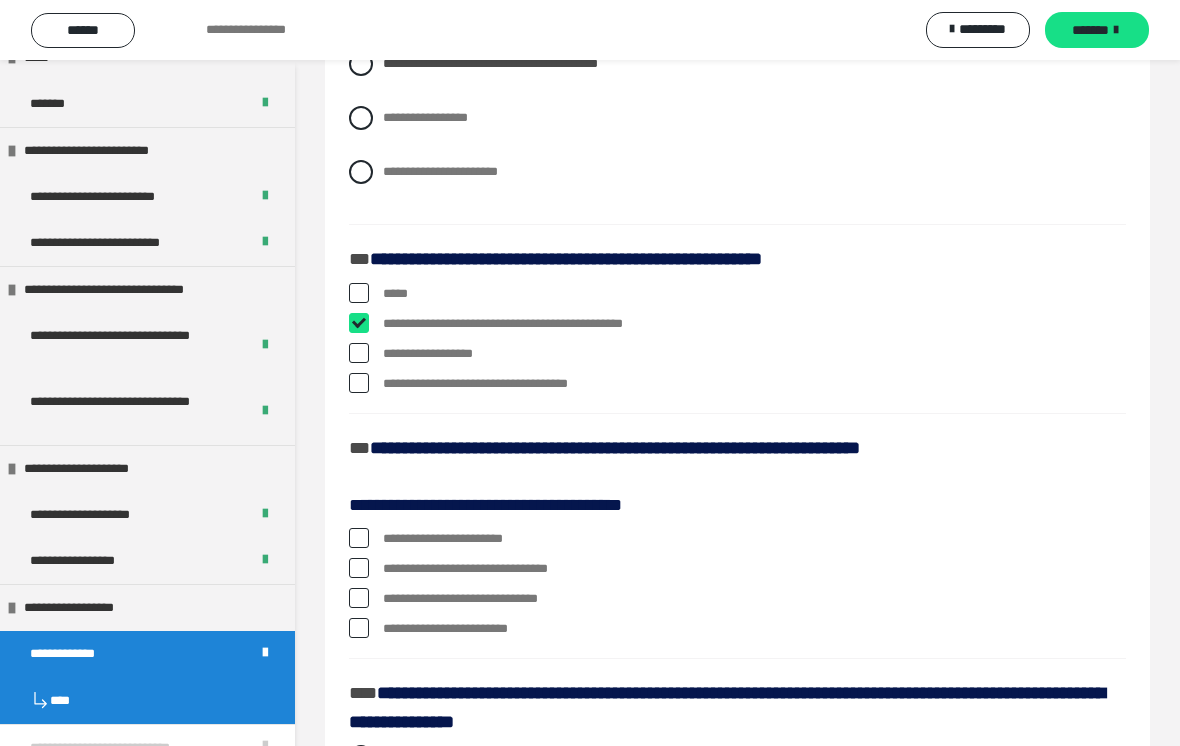 checkbox on "****" 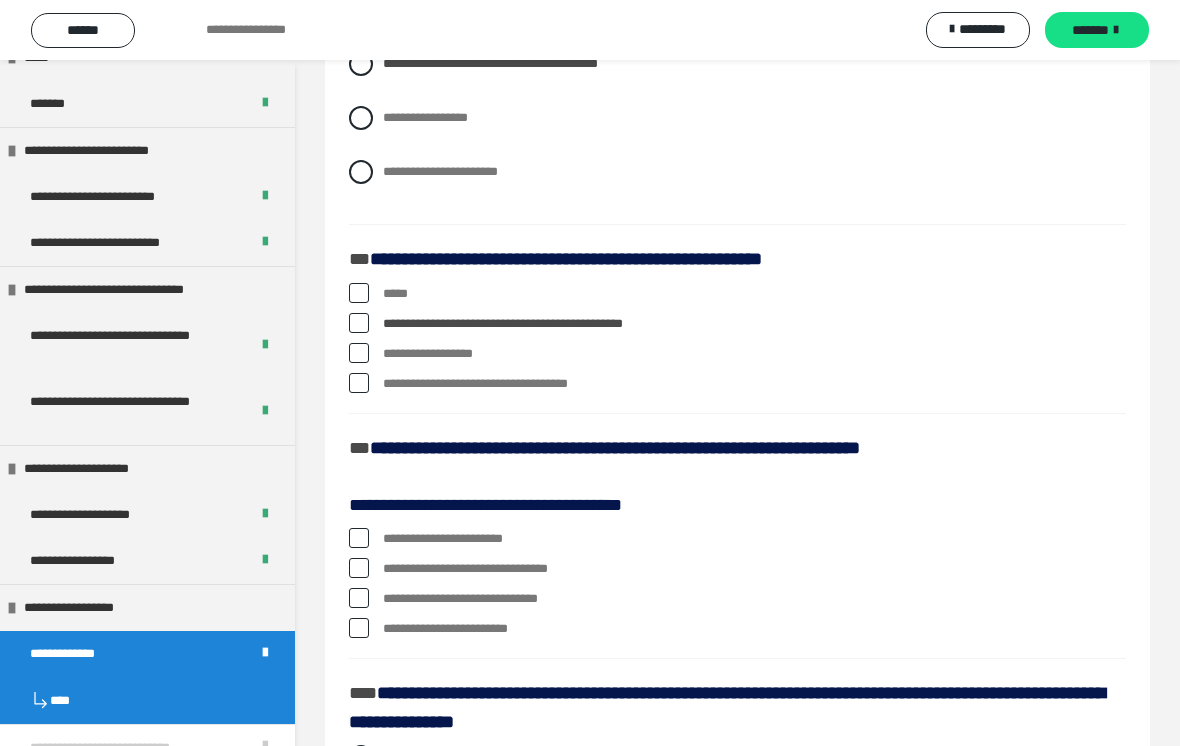 click on "**********" at bounding box center (737, 384) 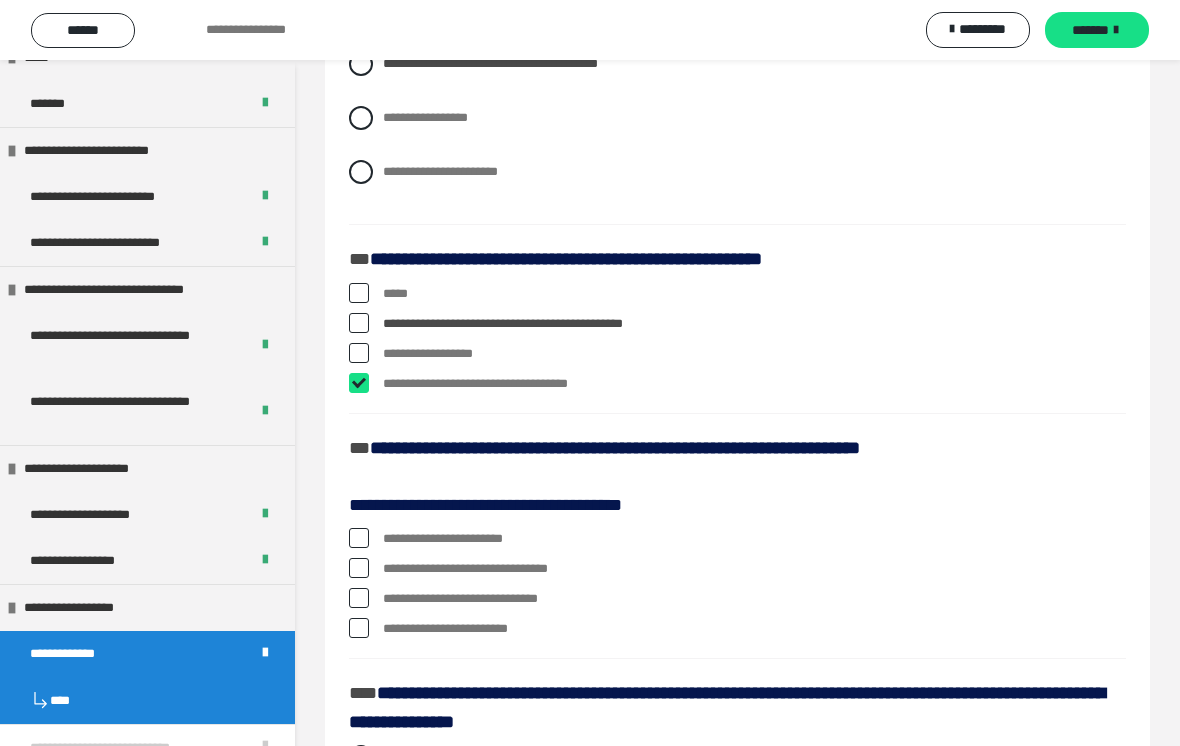 checkbox on "****" 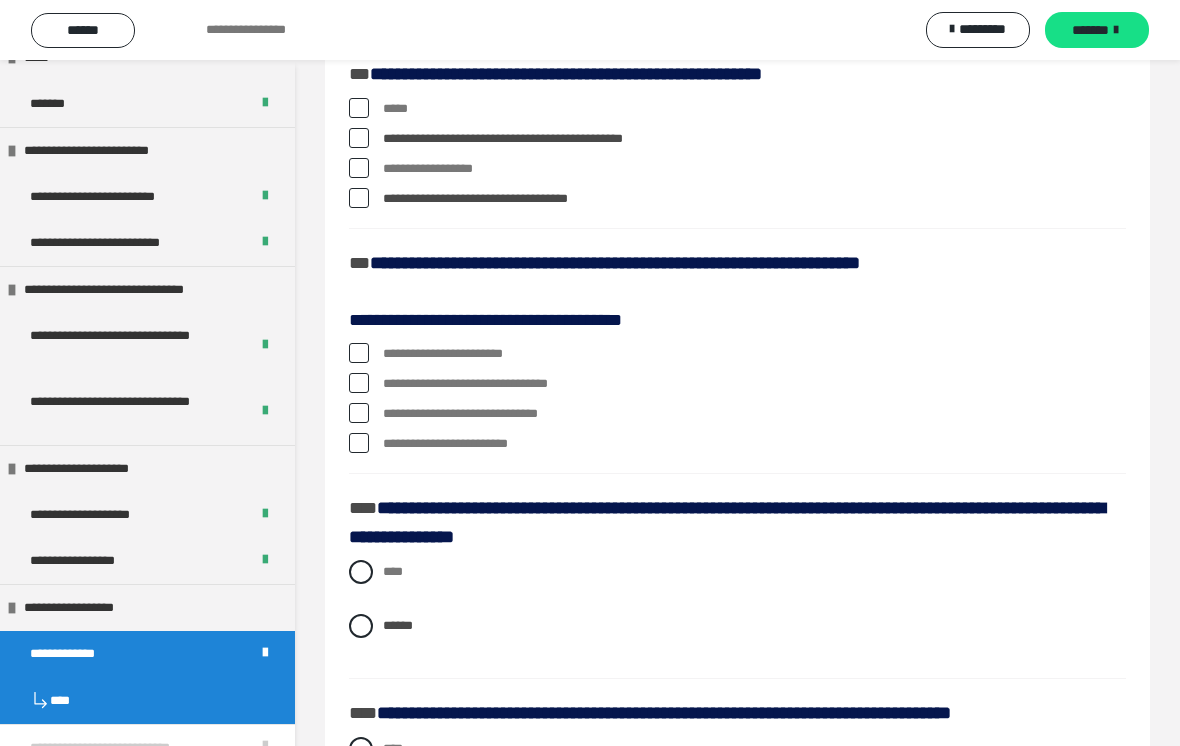 scroll, scrollTop: 2377, scrollLeft: 0, axis: vertical 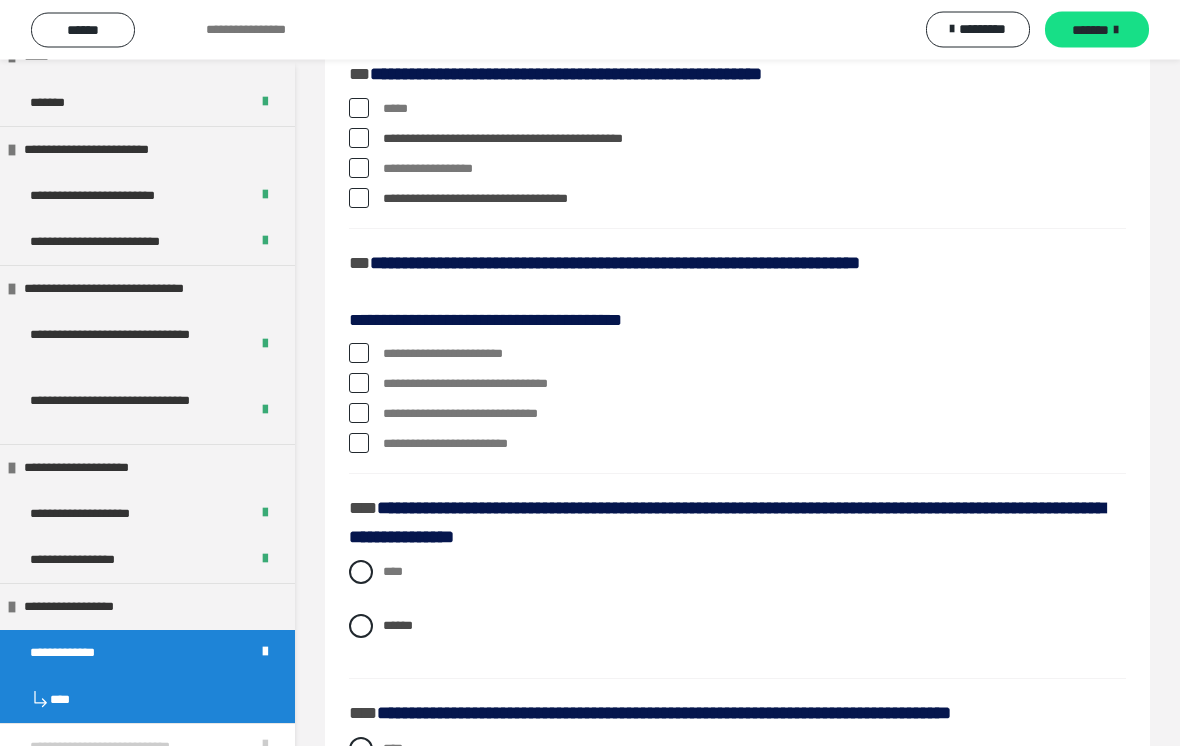 click at bounding box center (359, 139) 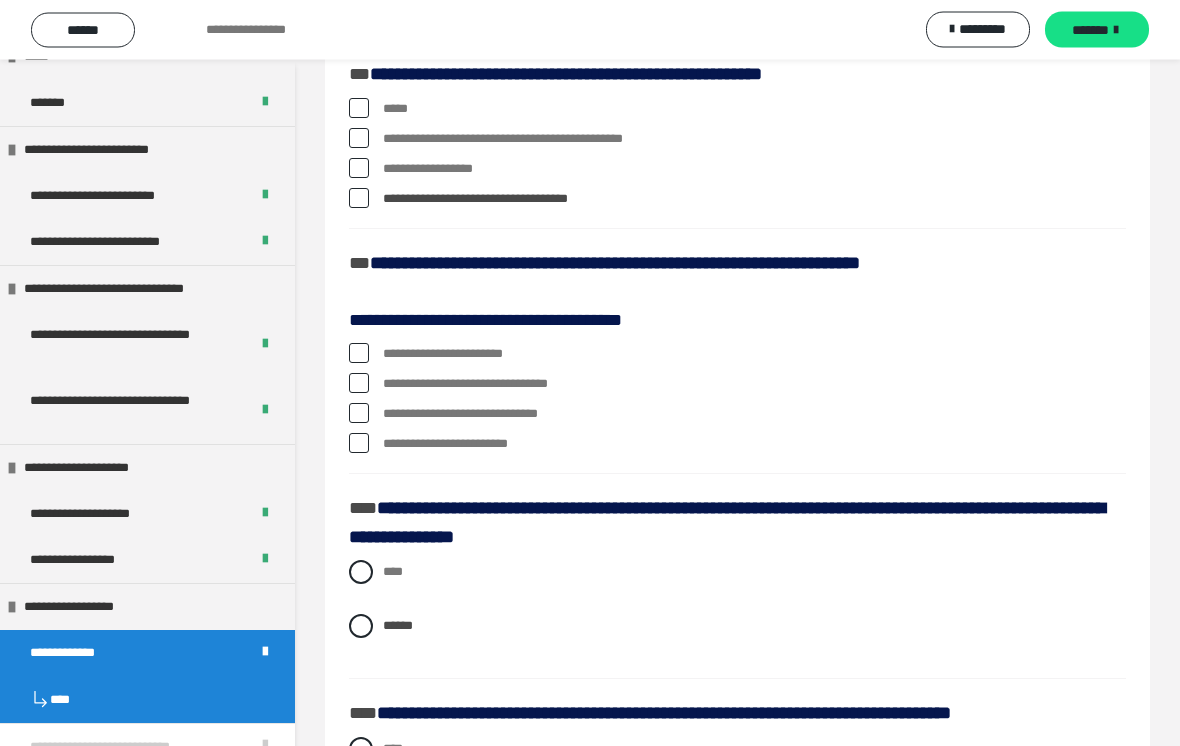 scroll, scrollTop: 2378, scrollLeft: 0, axis: vertical 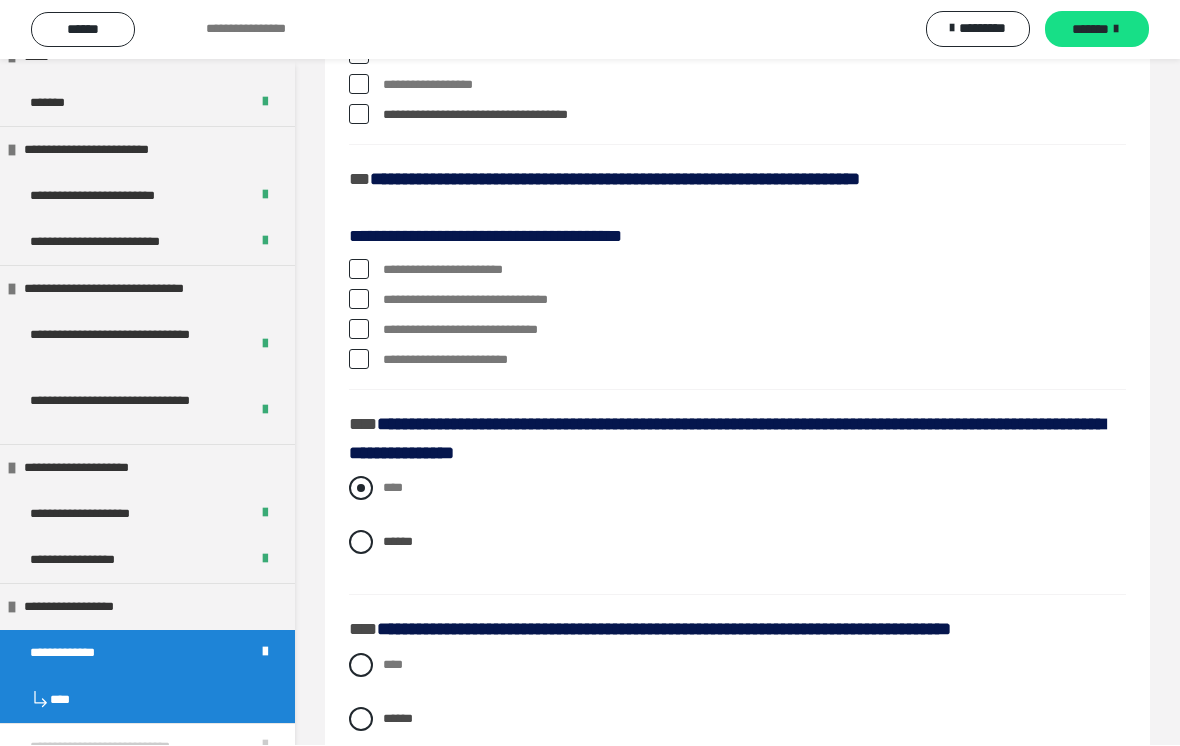 click at bounding box center [361, 489] 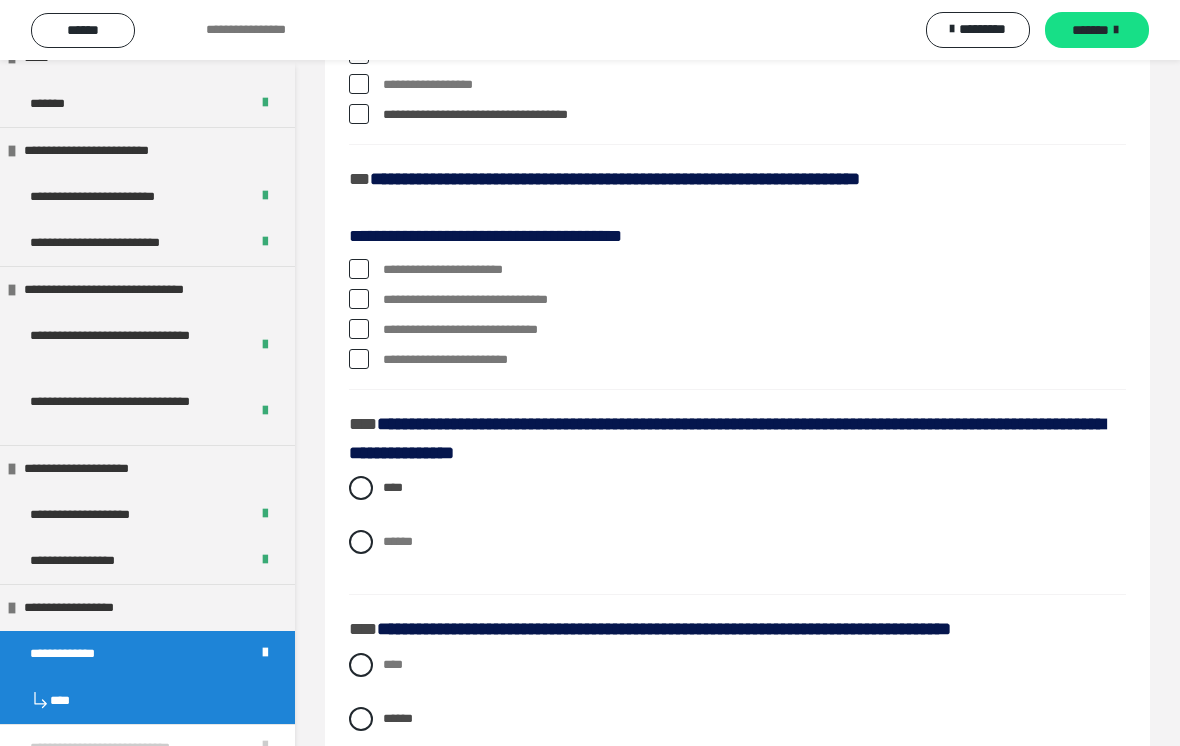 click at bounding box center [359, 359] 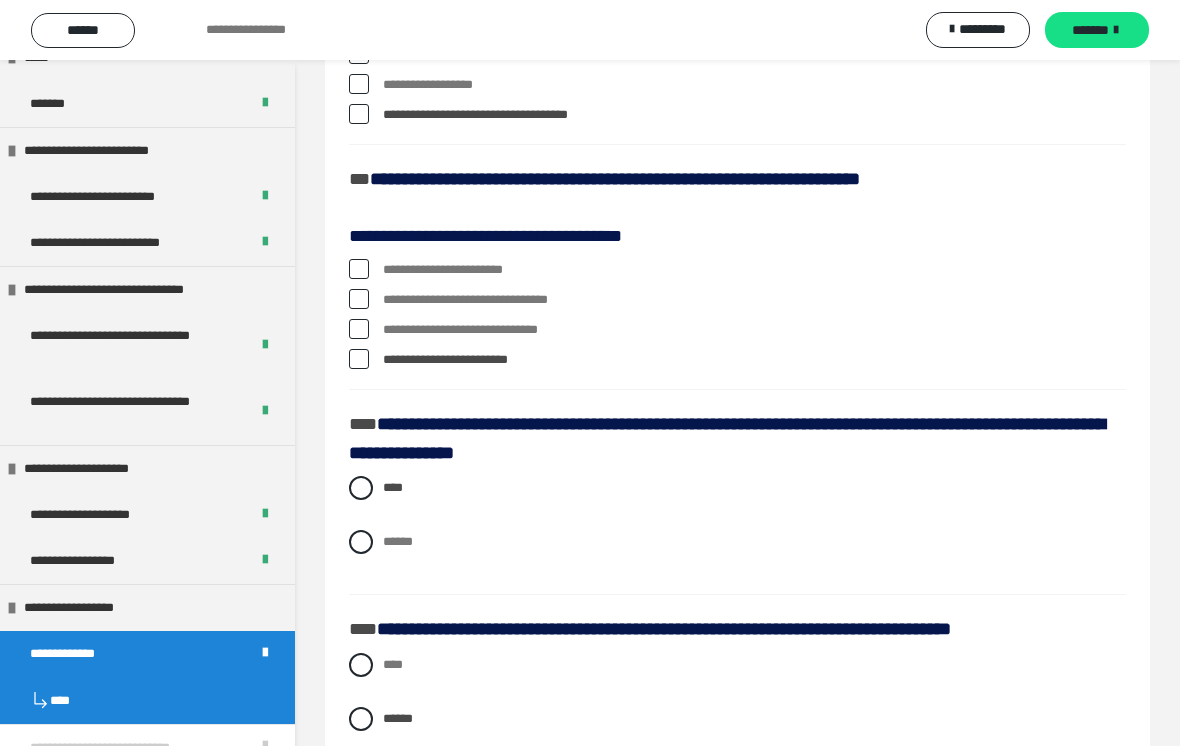 click at bounding box center (359, 359) 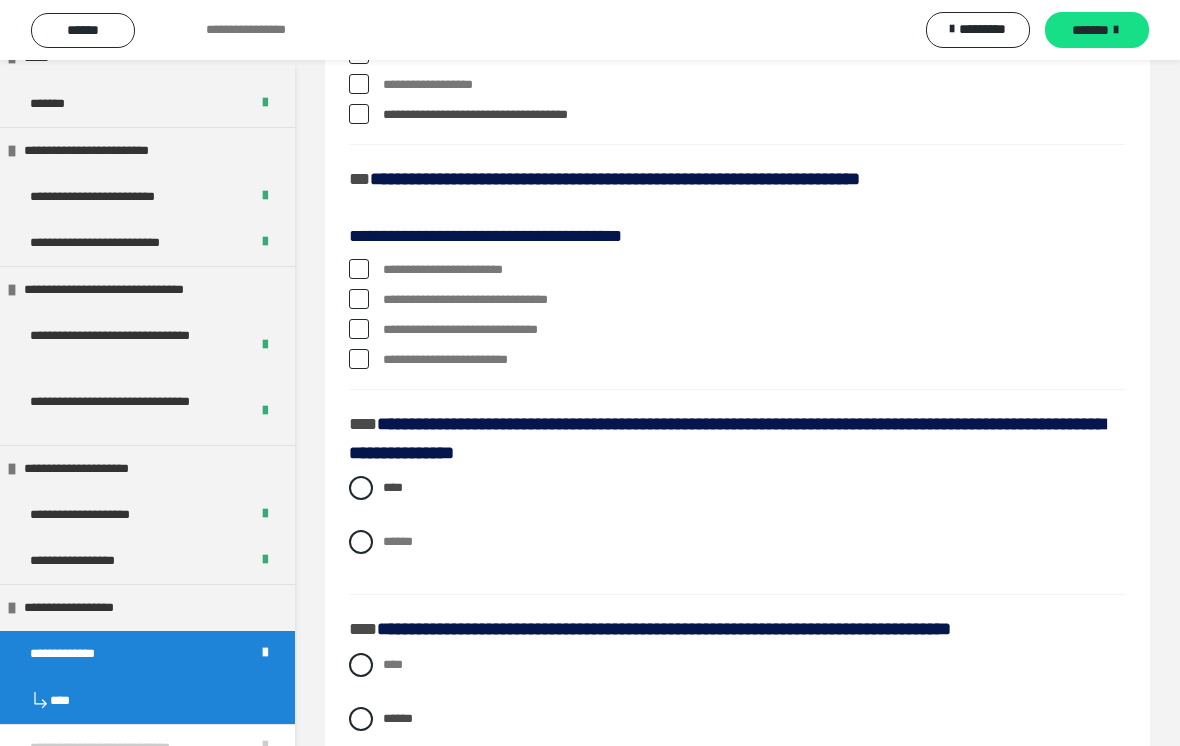click at bounding box center (359, 299) 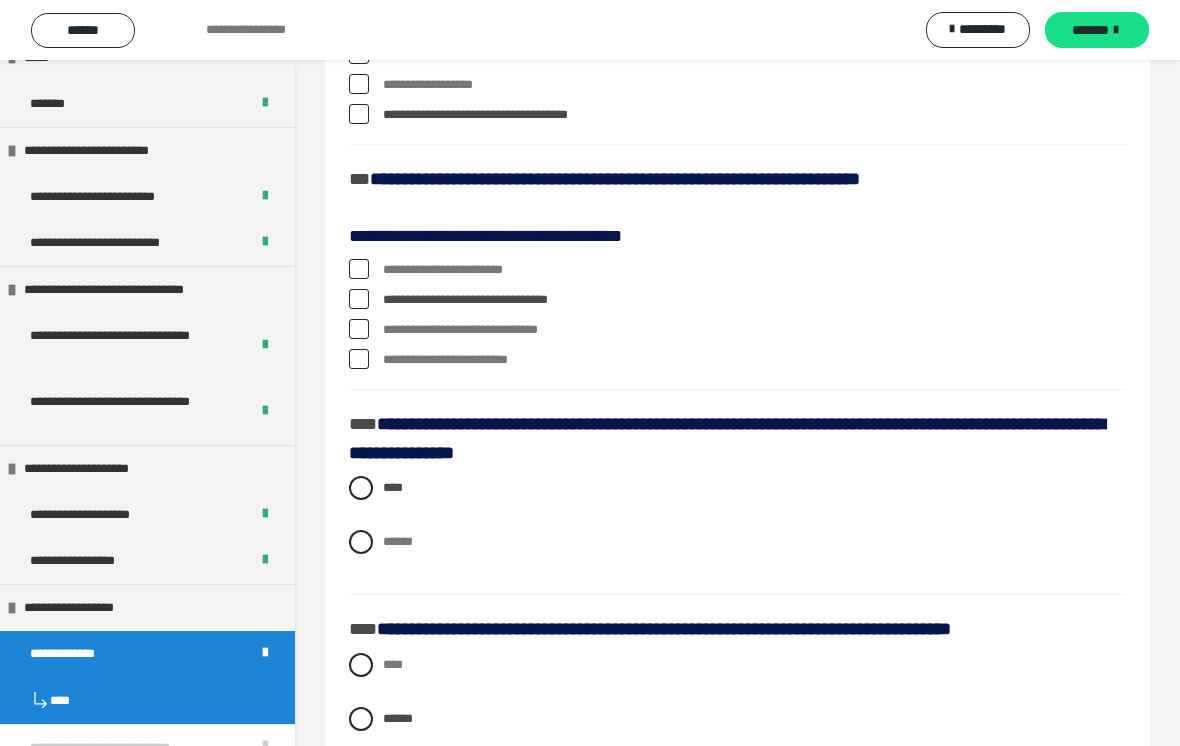 click at bounding box center (359, 269) 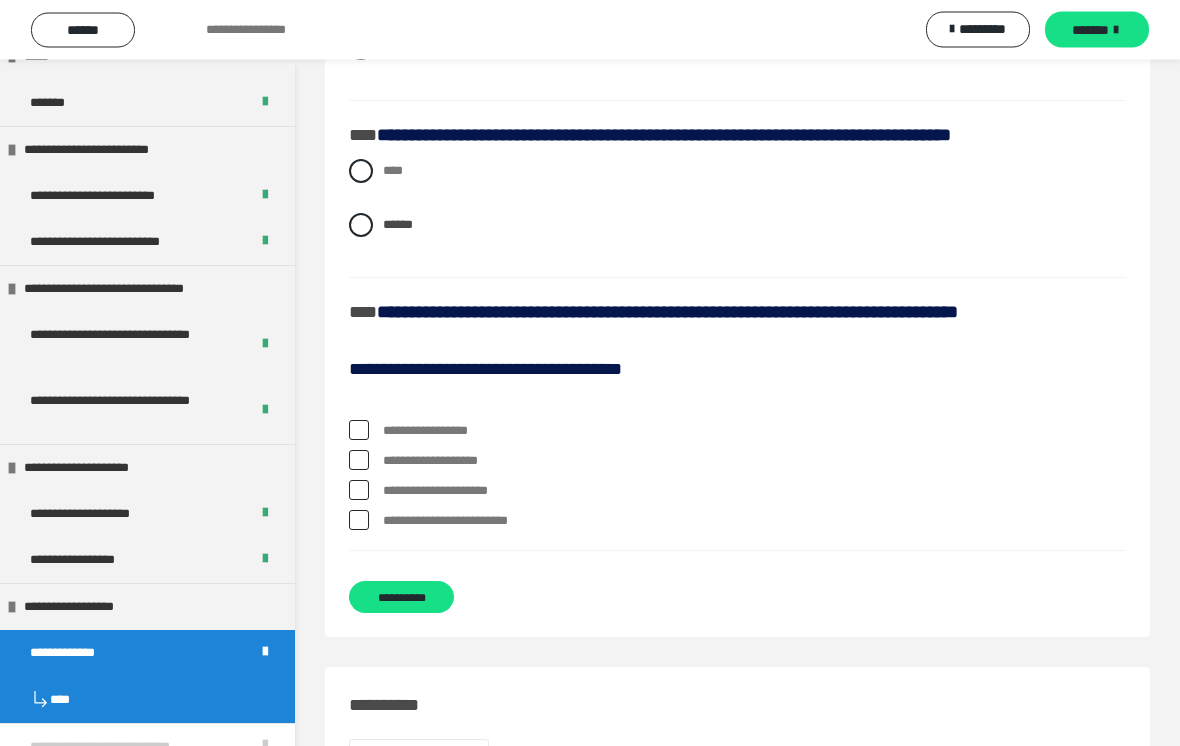 scroll, scrollTop: 3022, scrollLeft: 0, axis: vertical 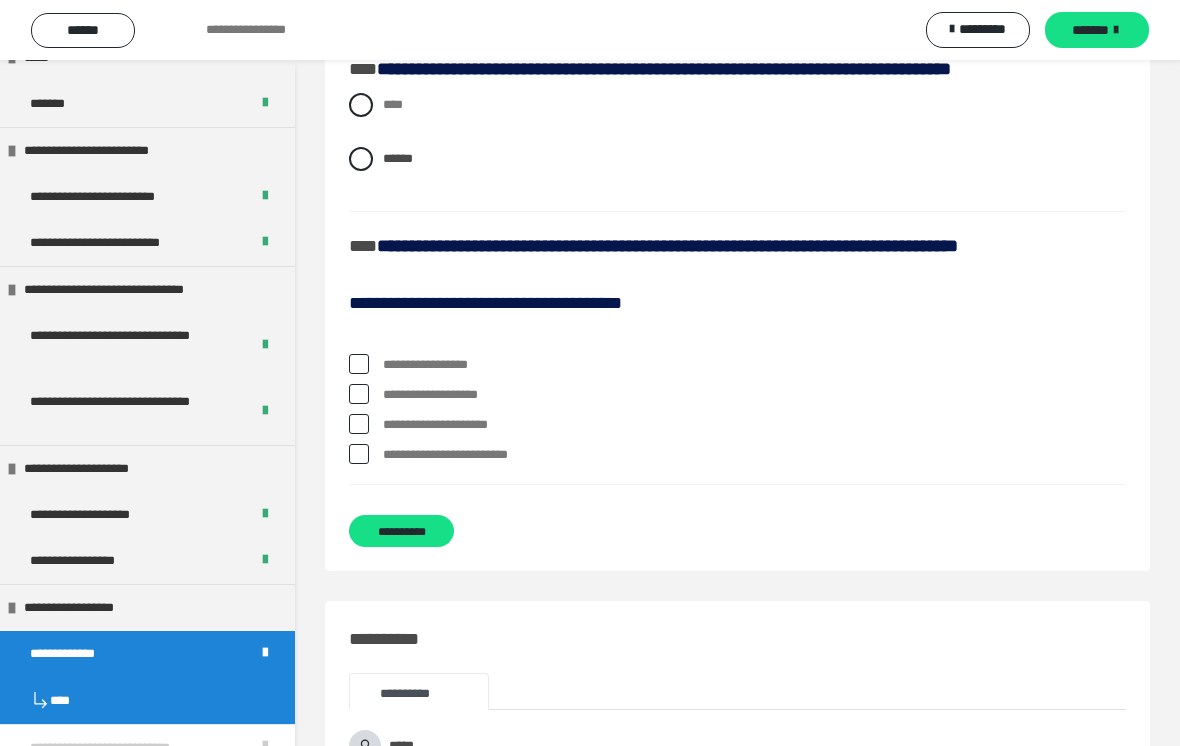 click at bounding box center (359, 364) 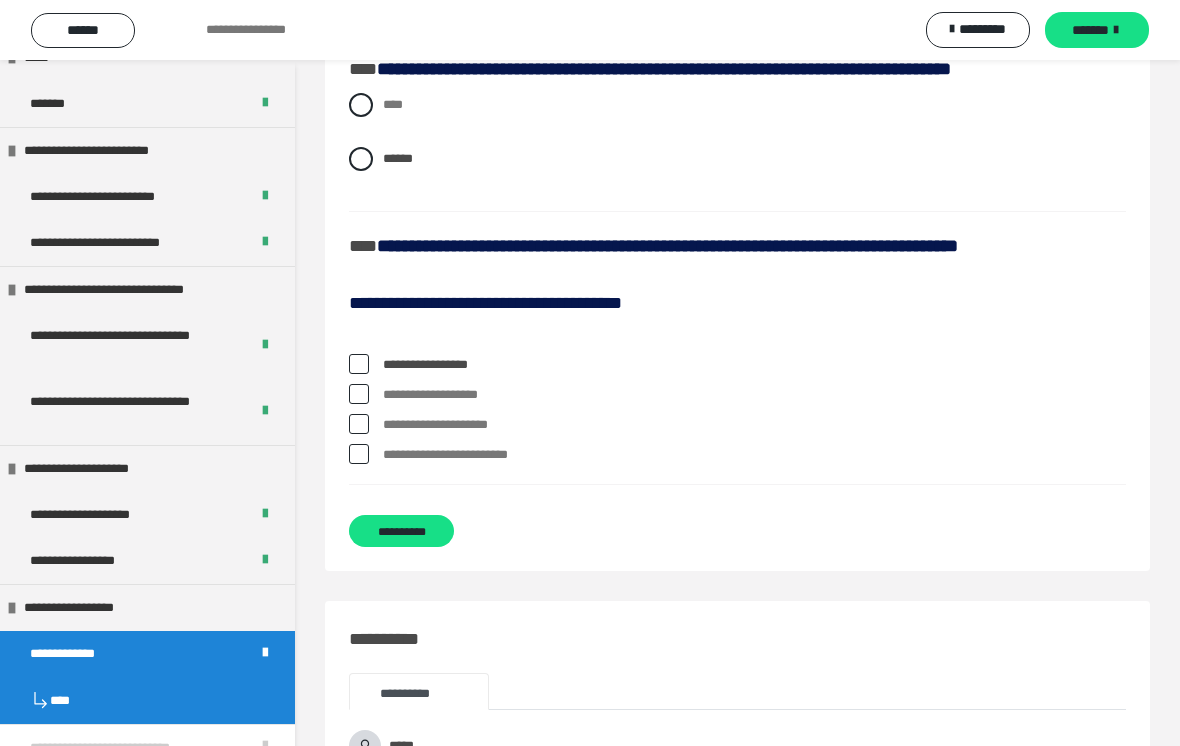 click on "**********" at bounding box center (737, 425) 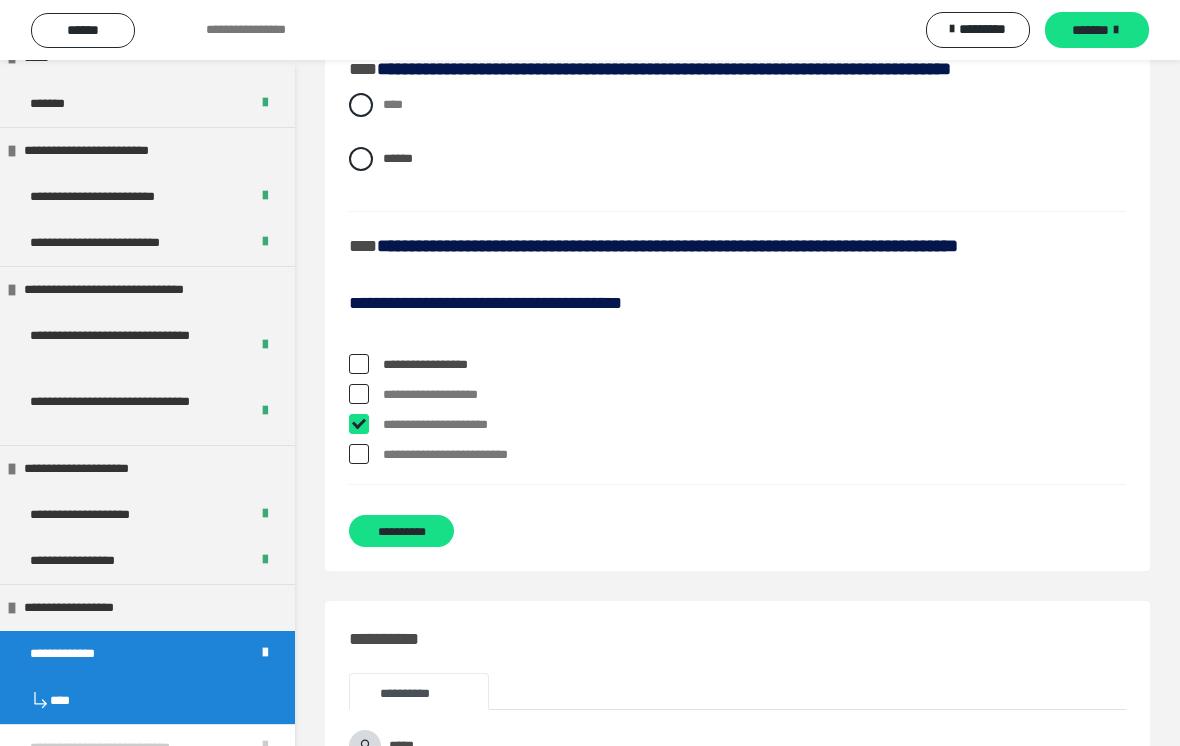 checkbox on "****" 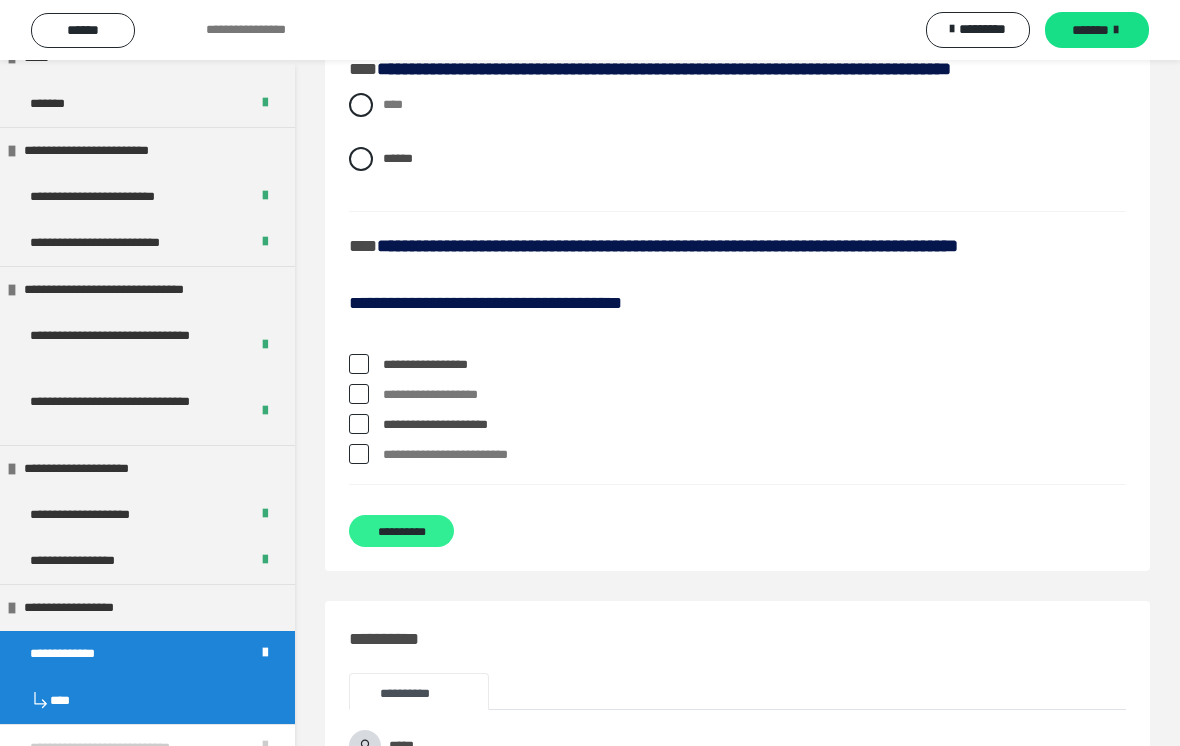 click on "**********" at bounding box center (401, 531) 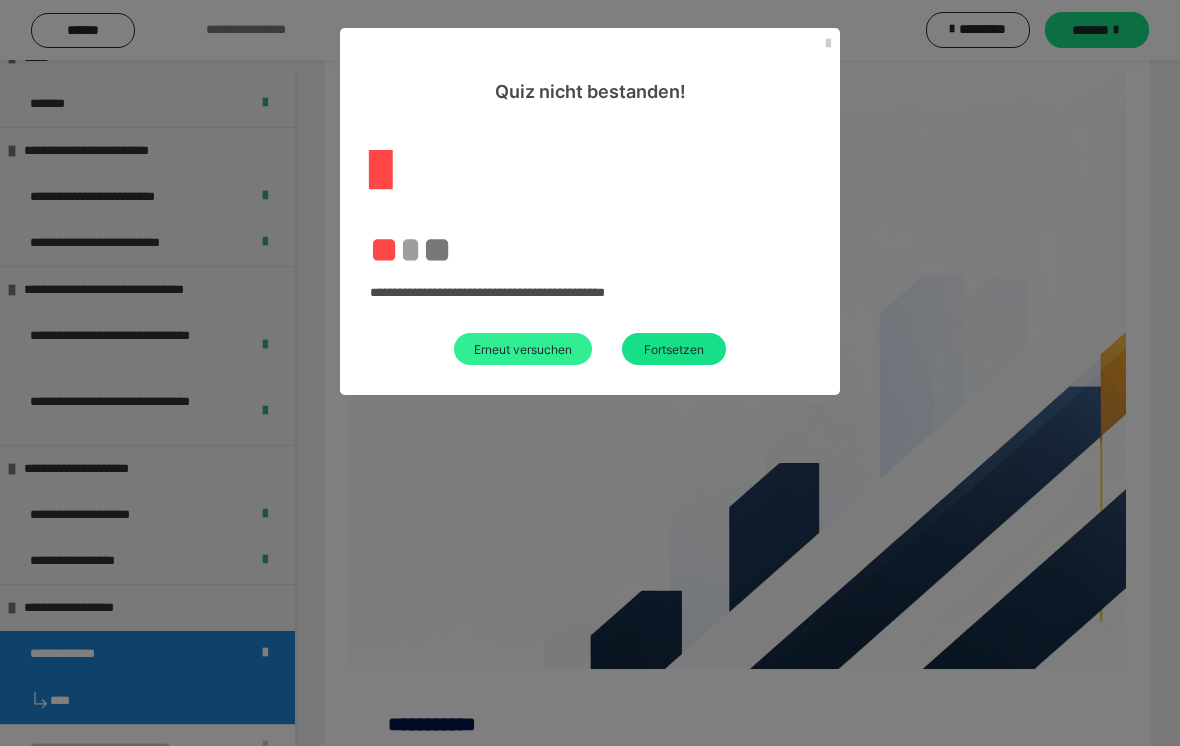 click on "Erneut versuchen" at bounding box center [523, 349] 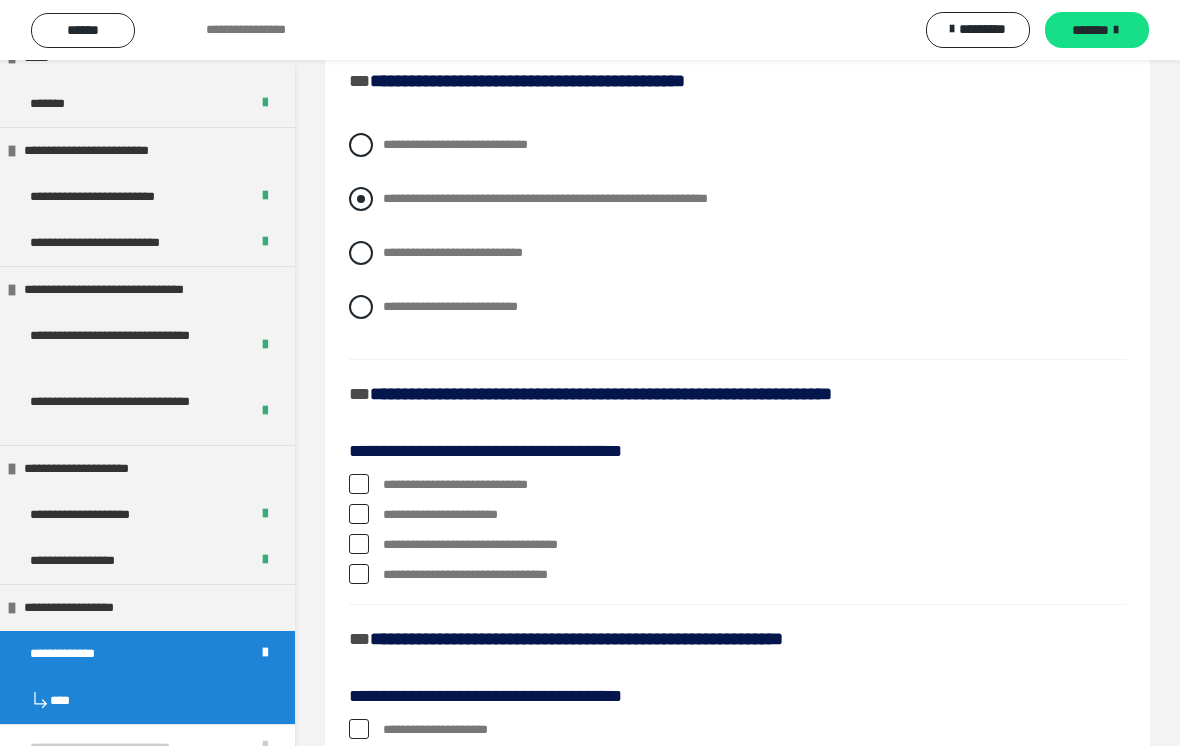 click at bounding box center [361, 199] 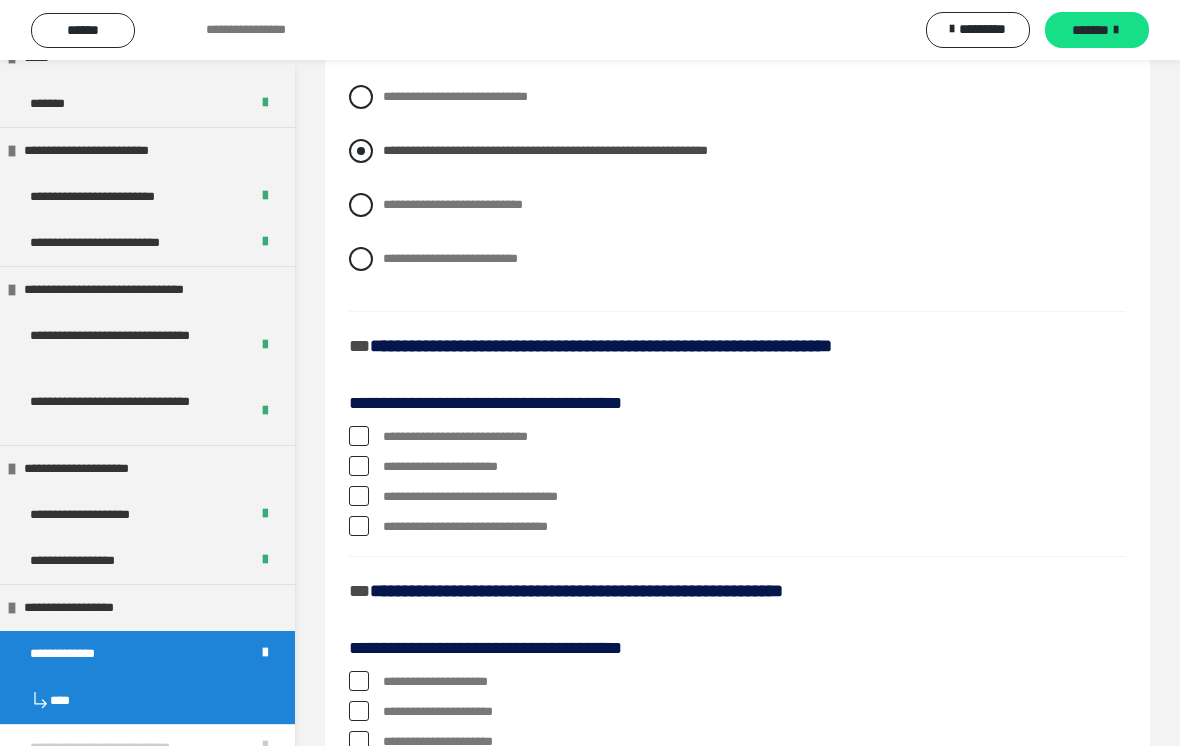 scroll, scrollTop: 673, scrollLeft: 0, axis: vertical 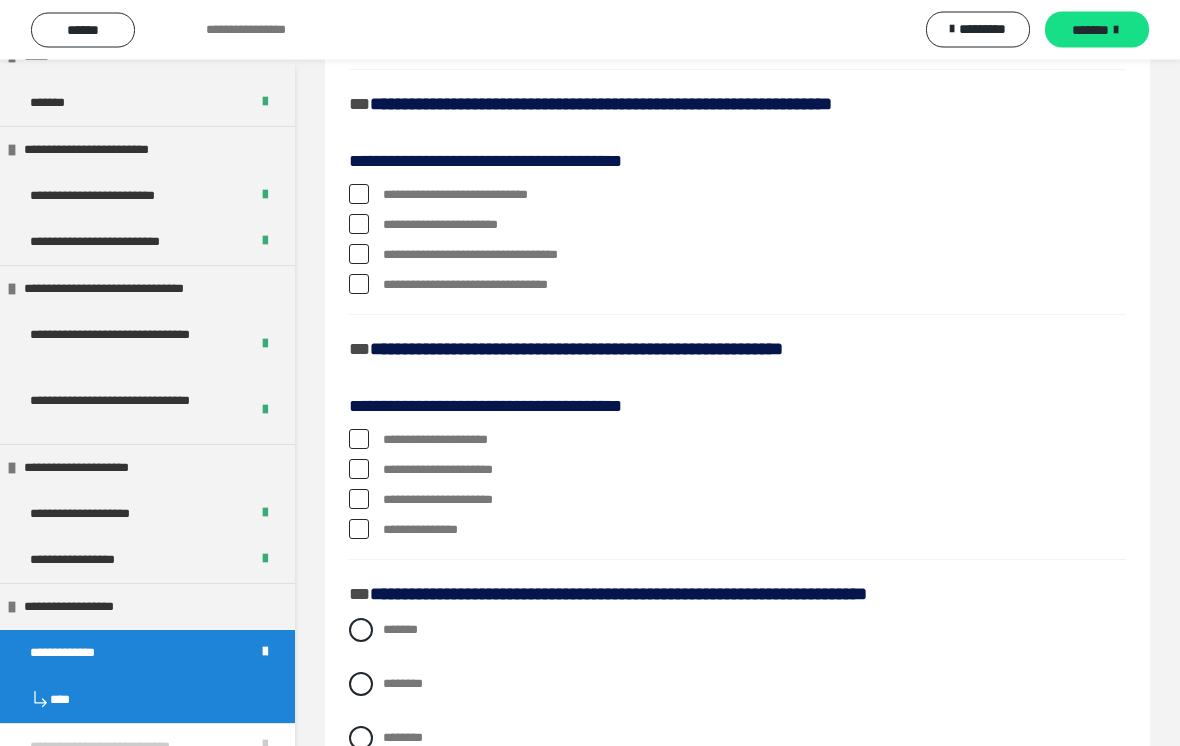 click at bounding box center [359, 225] 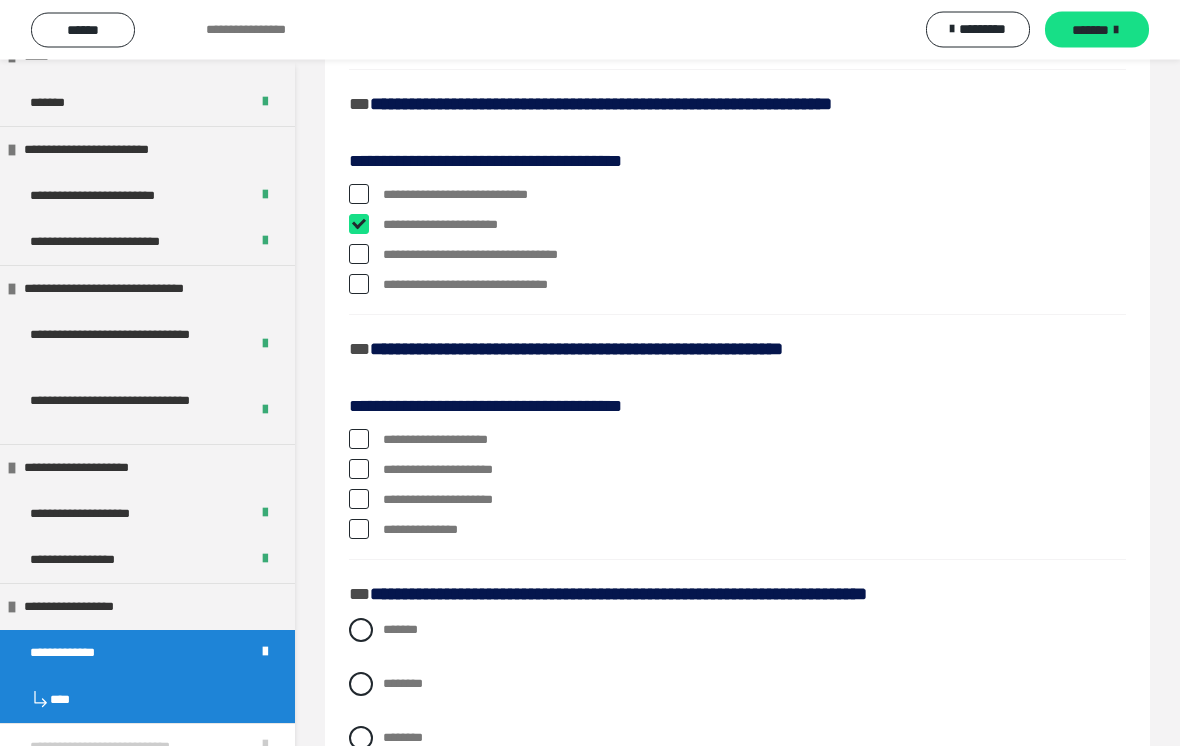 checkbox on "****" 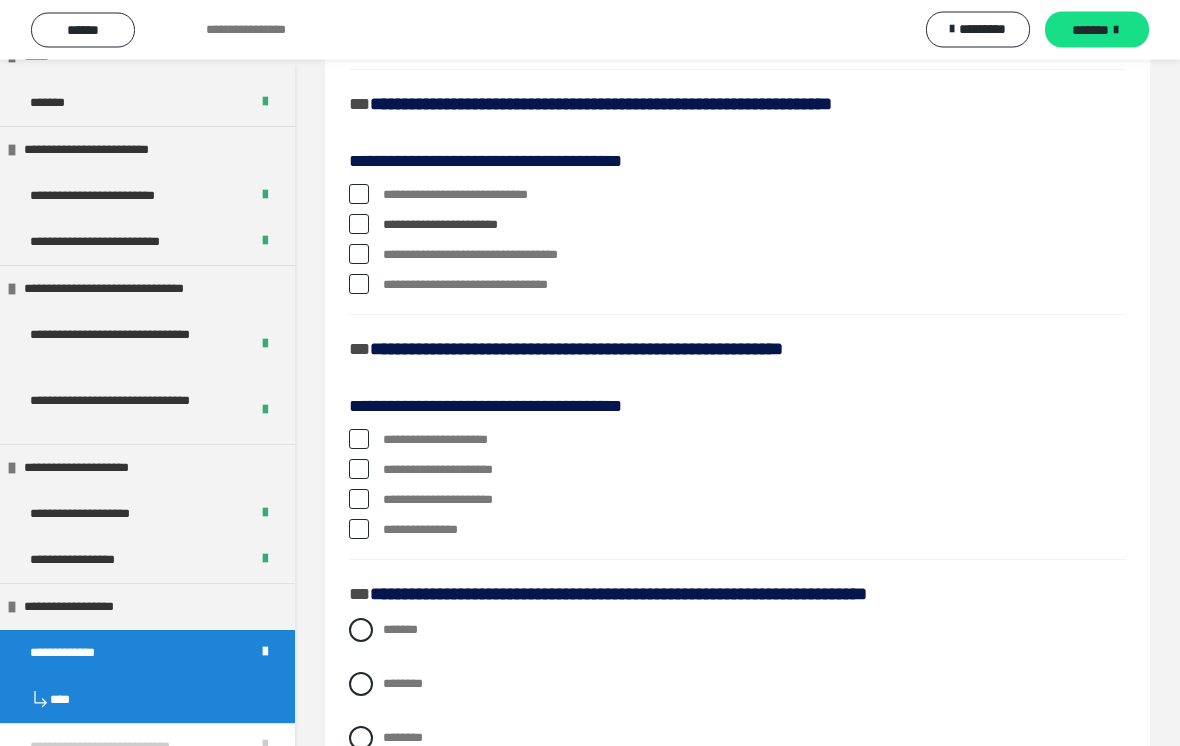 scroll, scrollTop: 674, scrollLeft: 0, axis: vertical 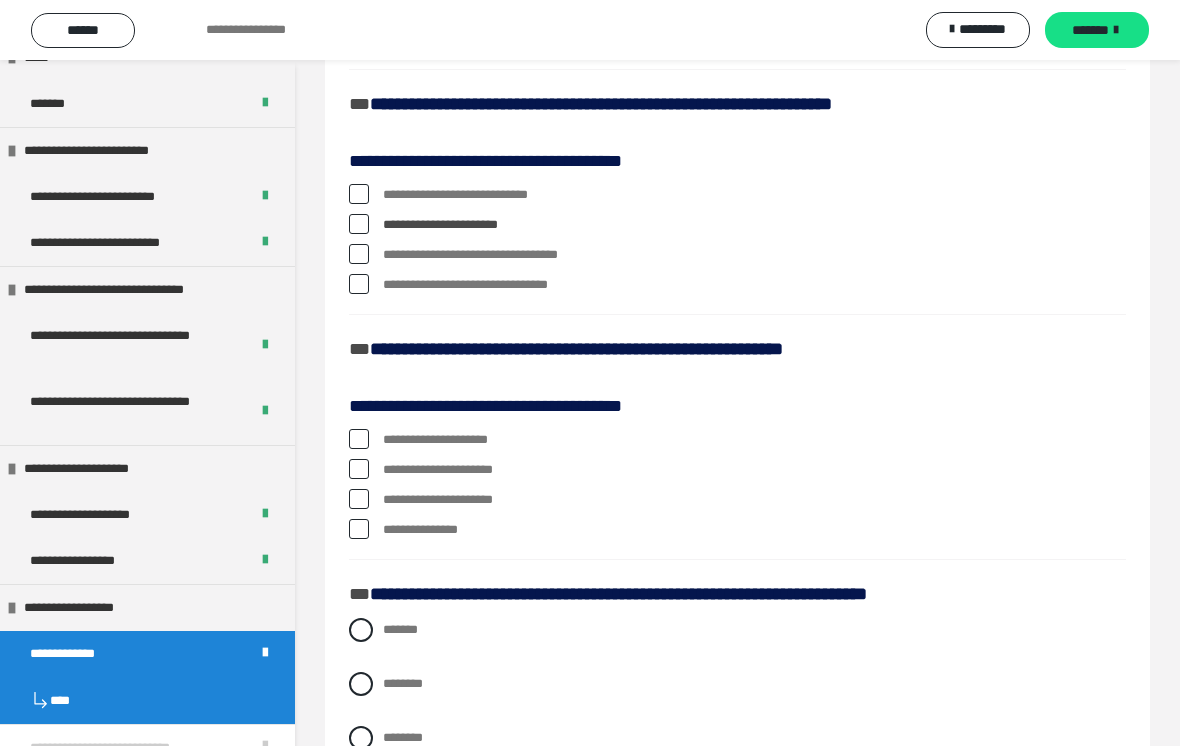 click on "**********" at bounding box center (737, 285) 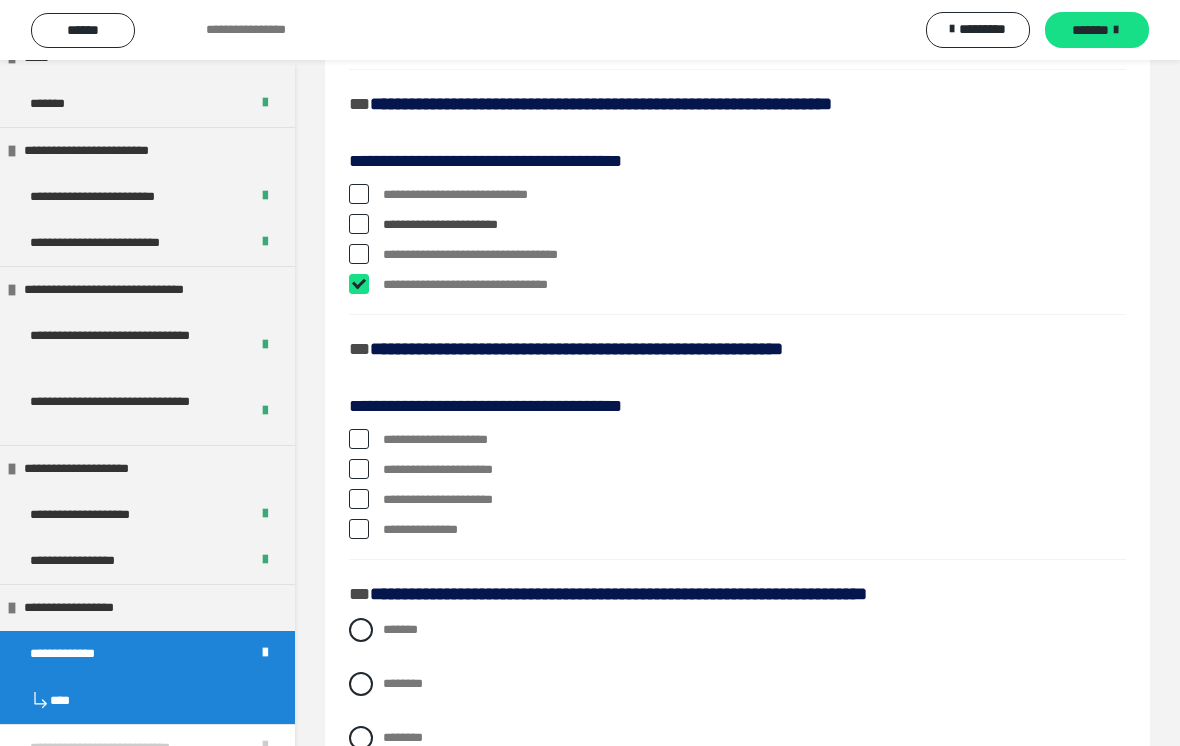 checkbox on "****" 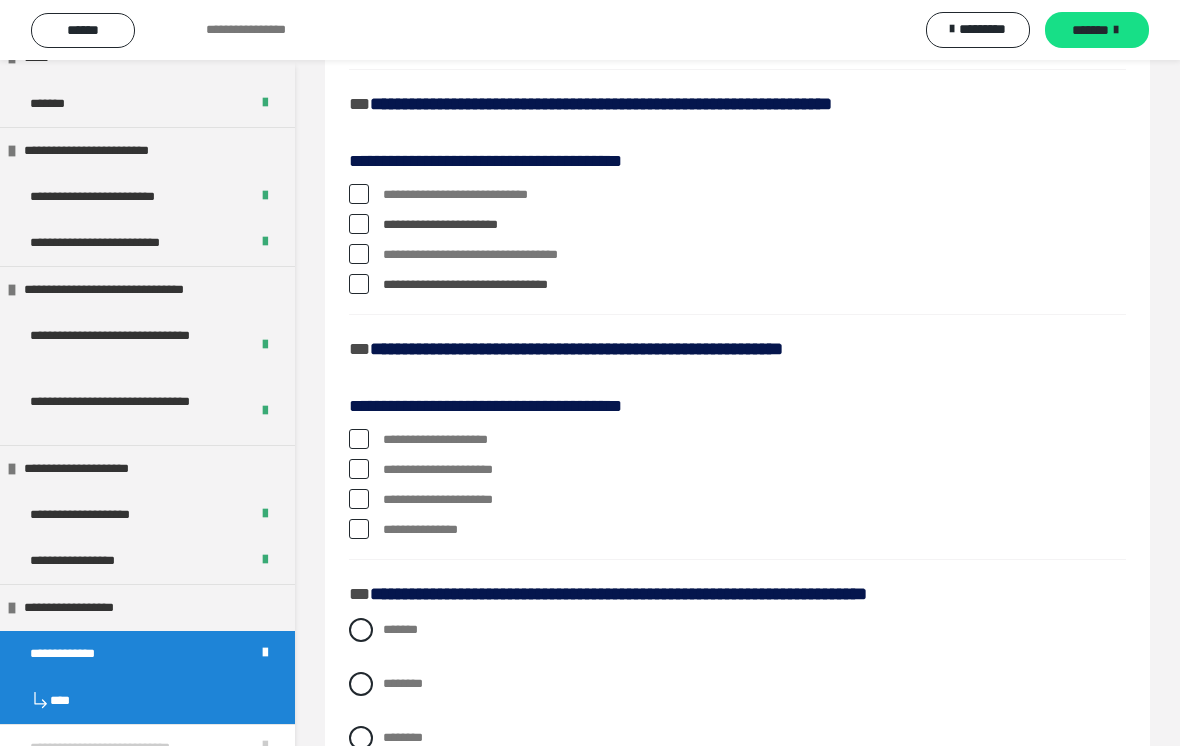 click at bounding box center [359, 254] 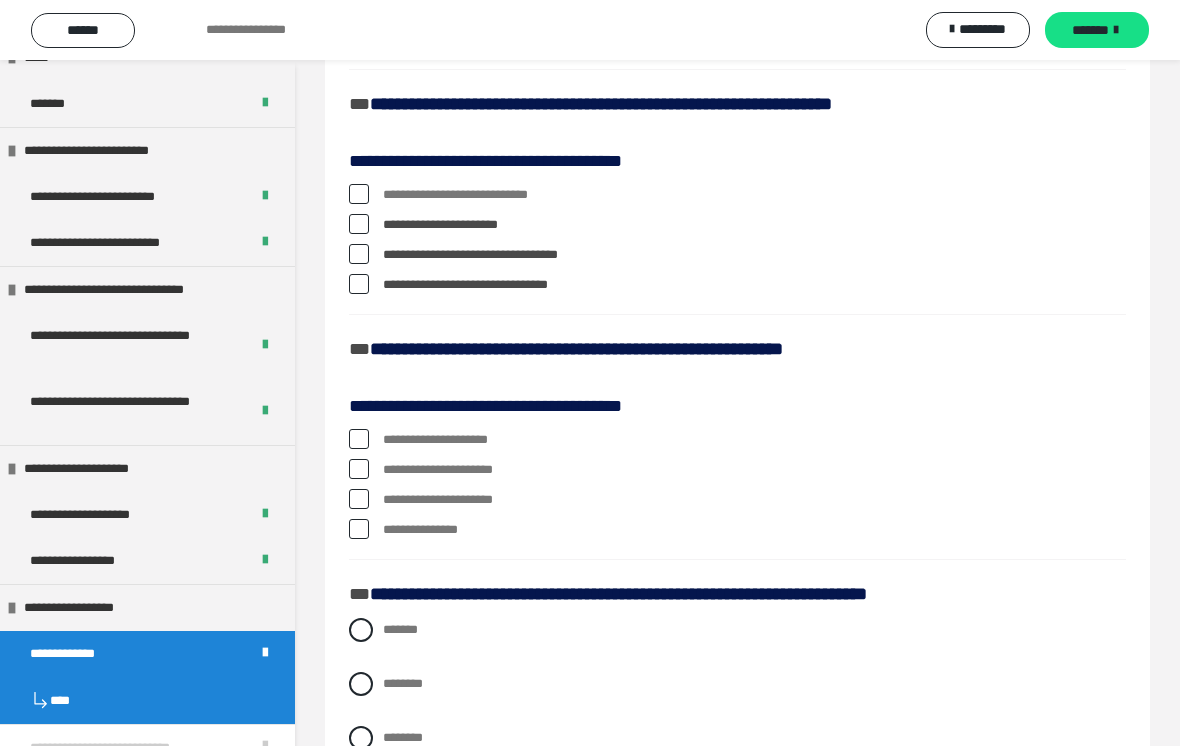 scroll, scrollTop: 658, scrollLeft: 0, axis: vertical 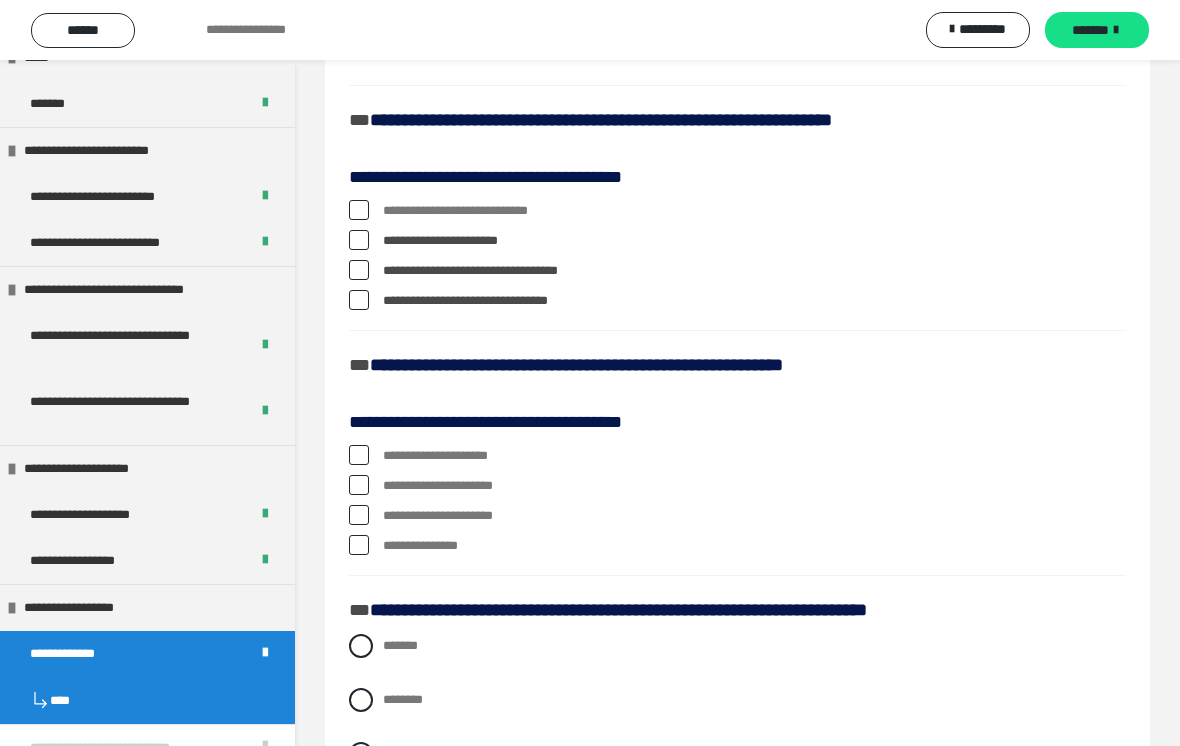 click at bounding box center (359, 270) 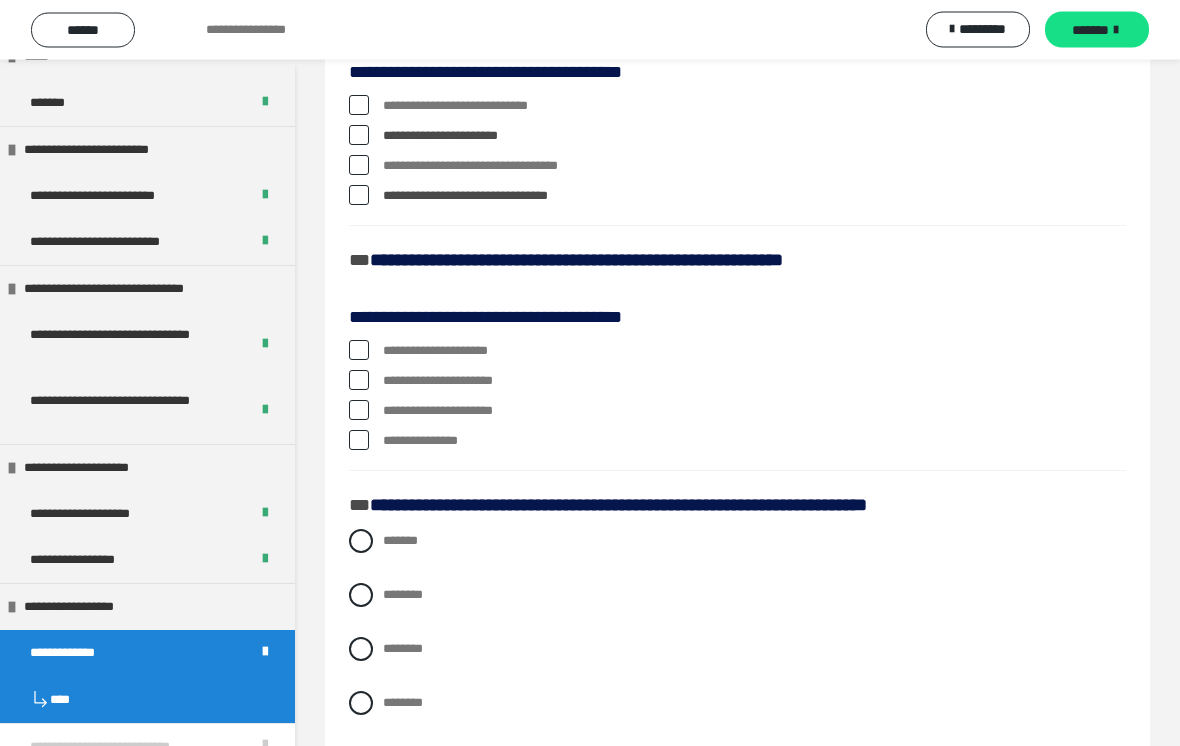 click on "**********" at bounding box center [737, 156] 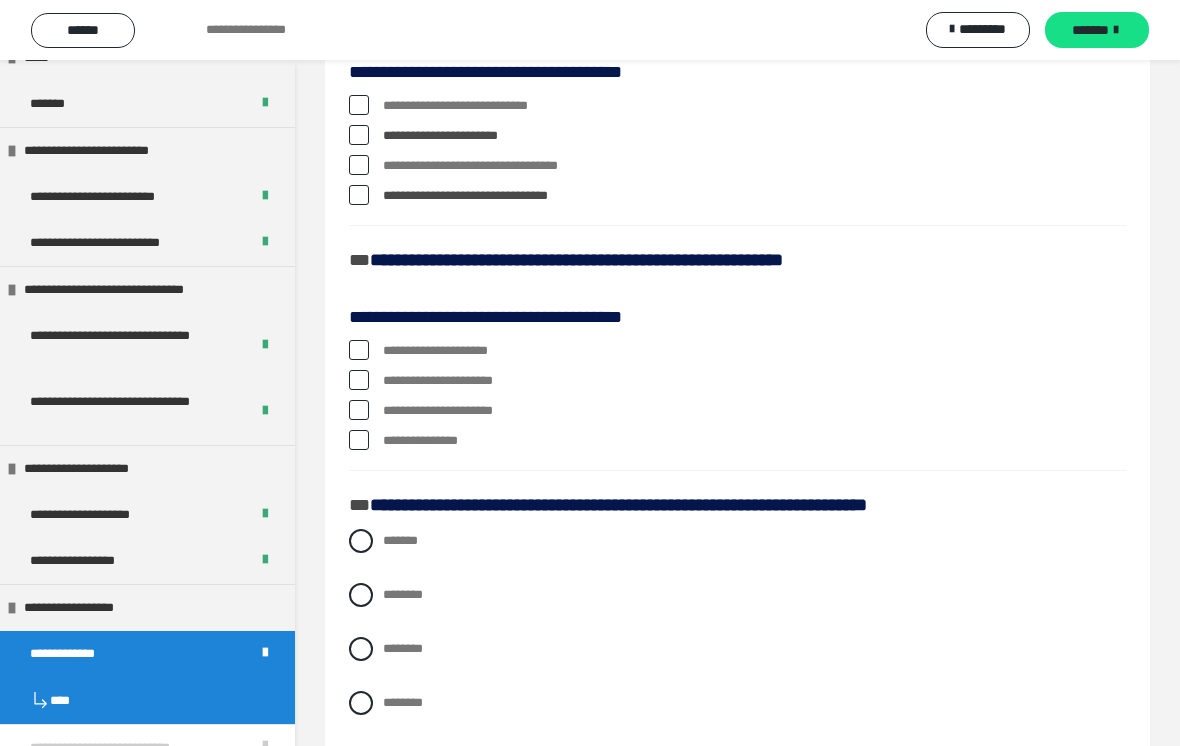 click on "**********" at bounding box center [737, 166] 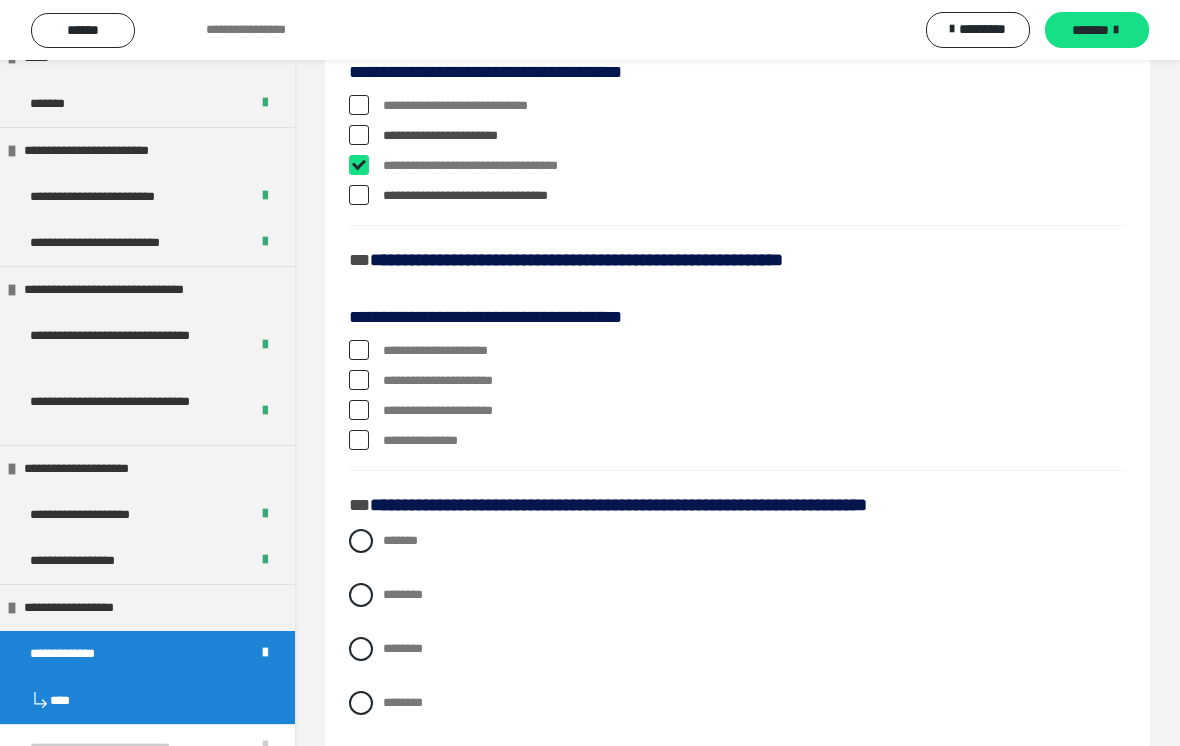 checkbox on "****" 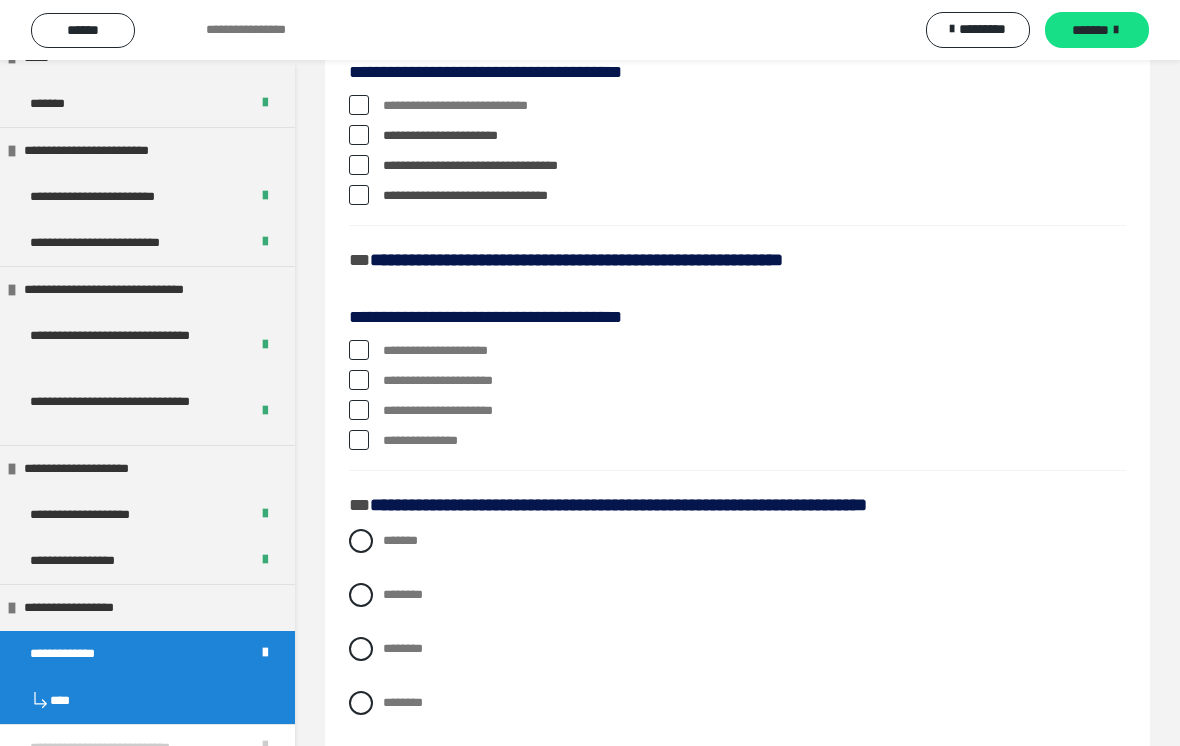 click at bounding box center [359, 380] 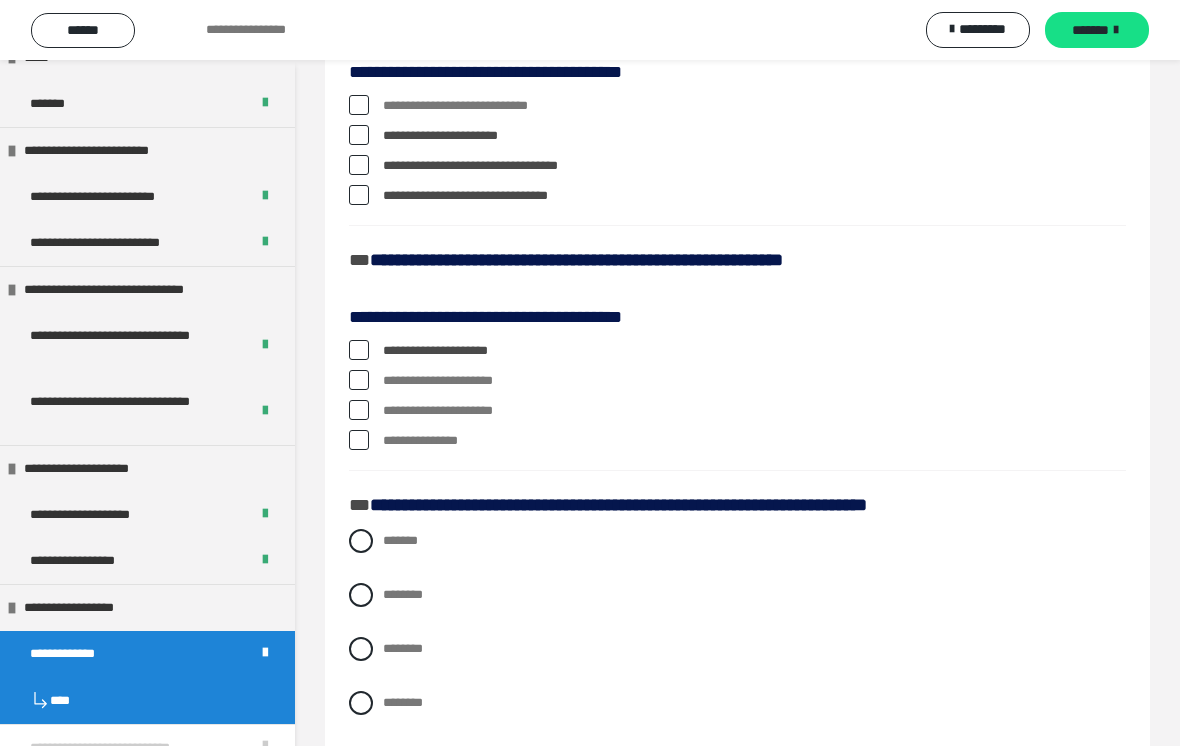 click at bounding box center [359, 350] 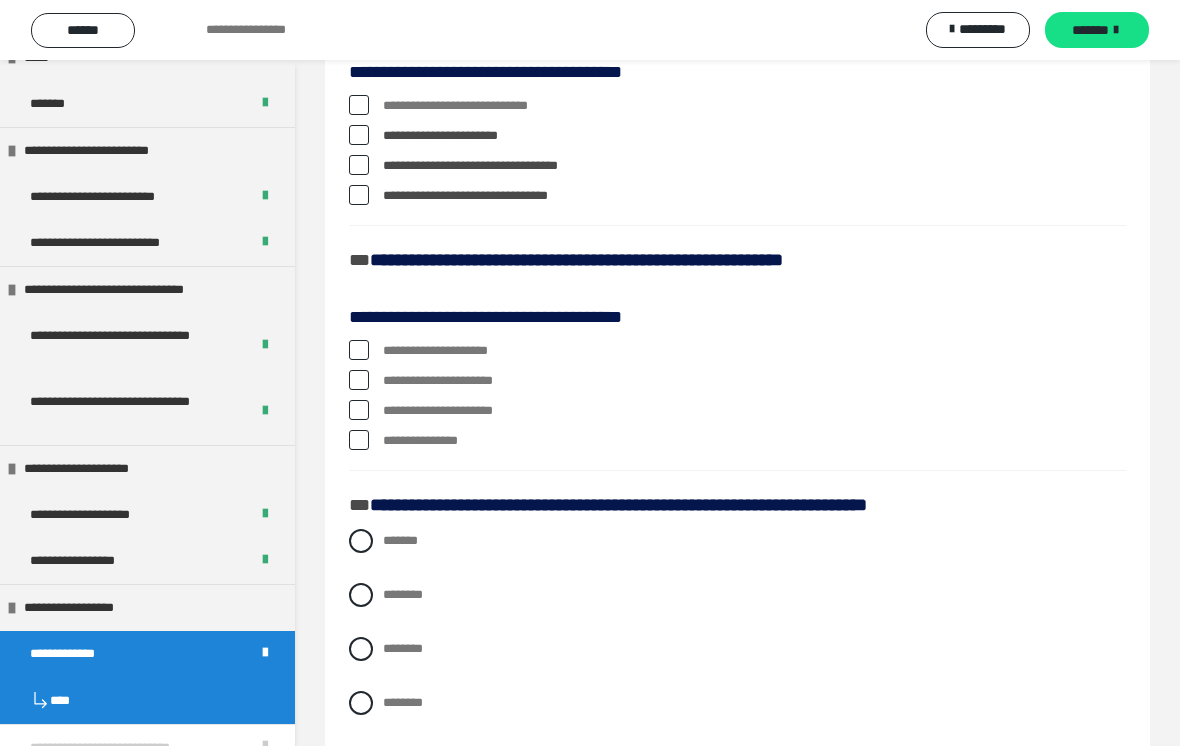 click at bounding box center (359, 350) 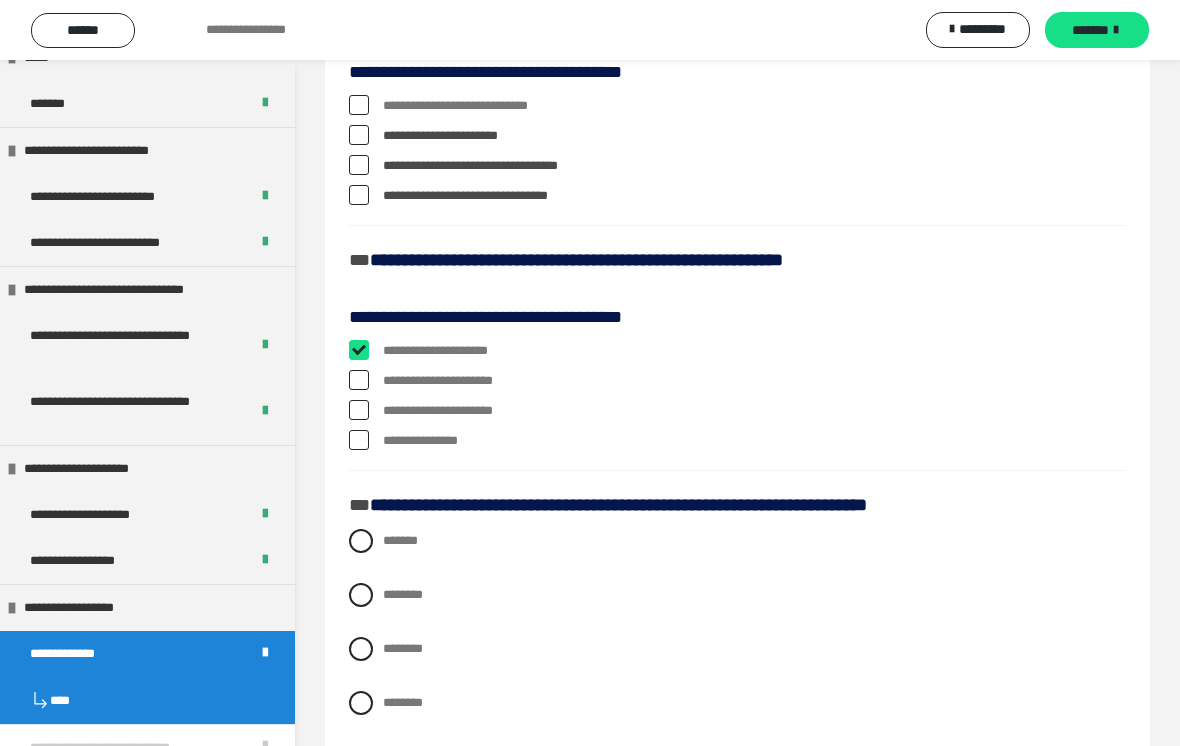 checkbox on "****" 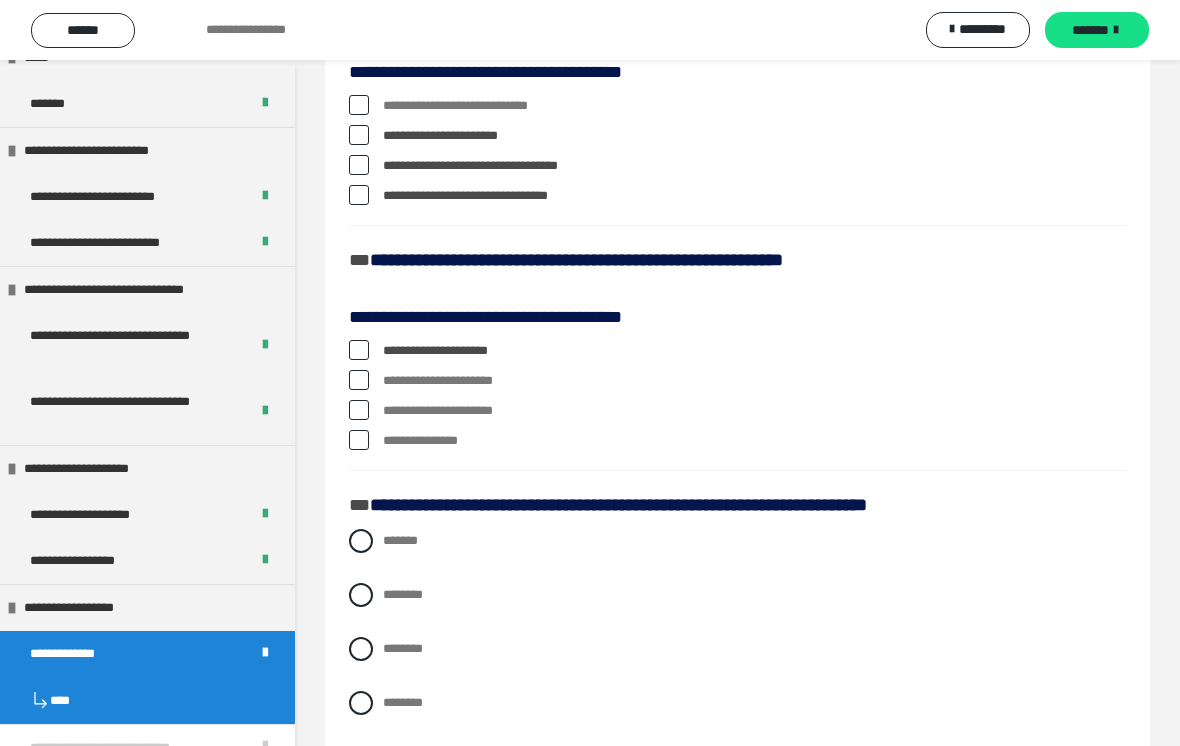 click at bounding box center [359, 380] 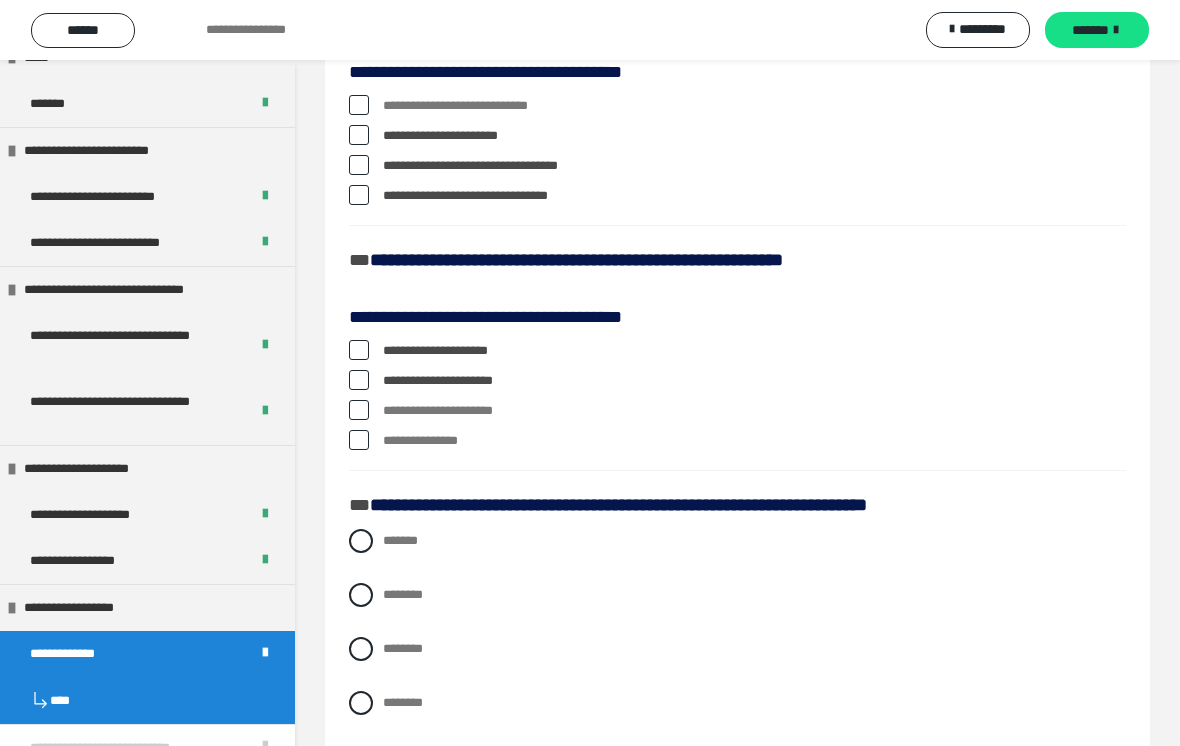 click on "**********" at bounding box center [737, 381] 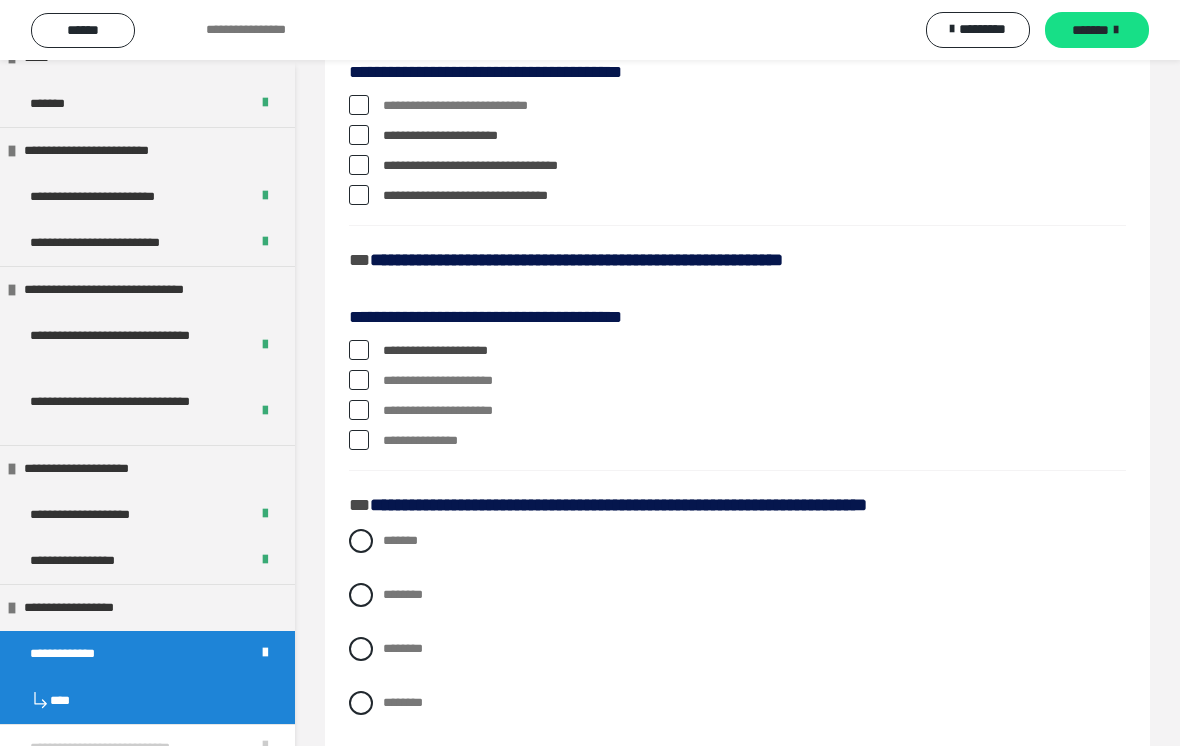 click on "**********" at bounding box center (737, 411) 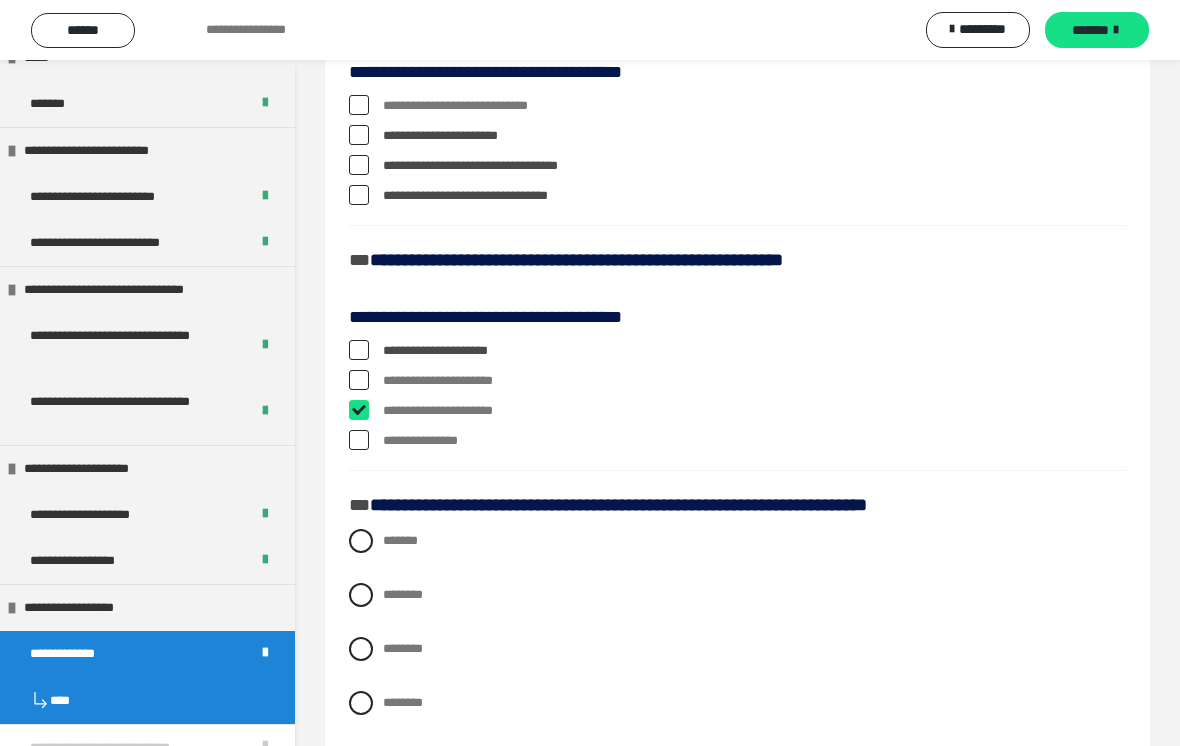checkbox on "****" 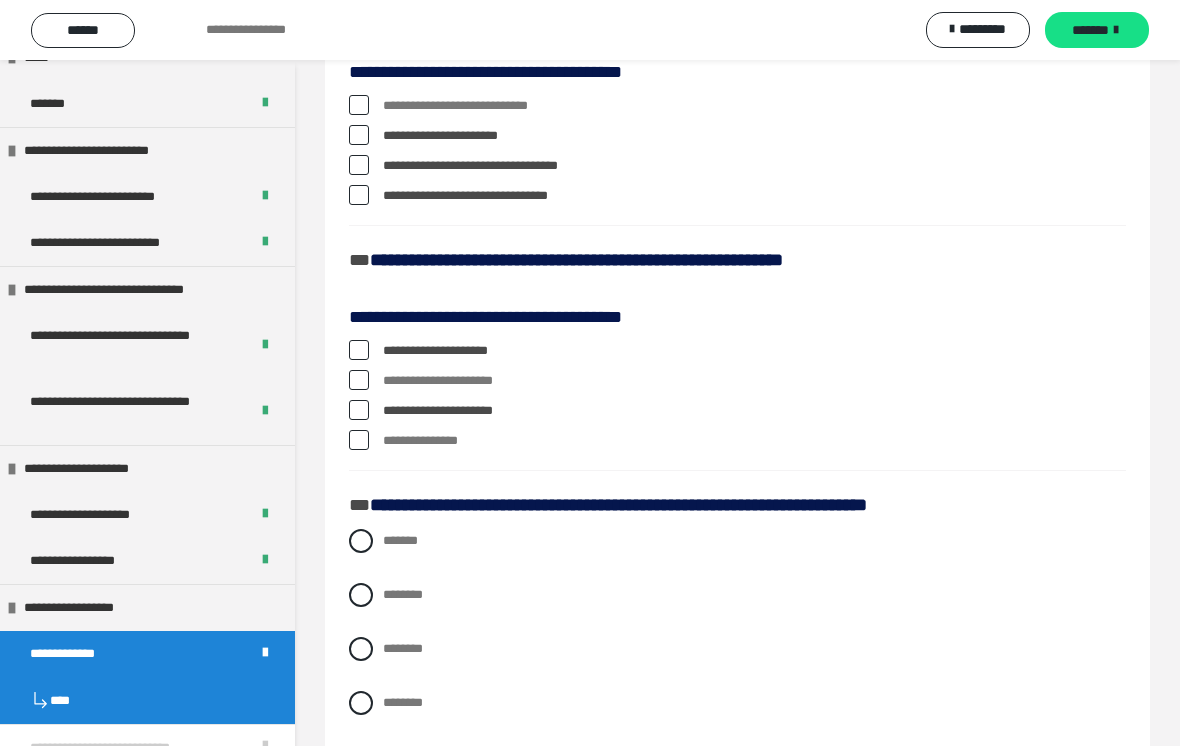 click at bounding box center [359, 380] 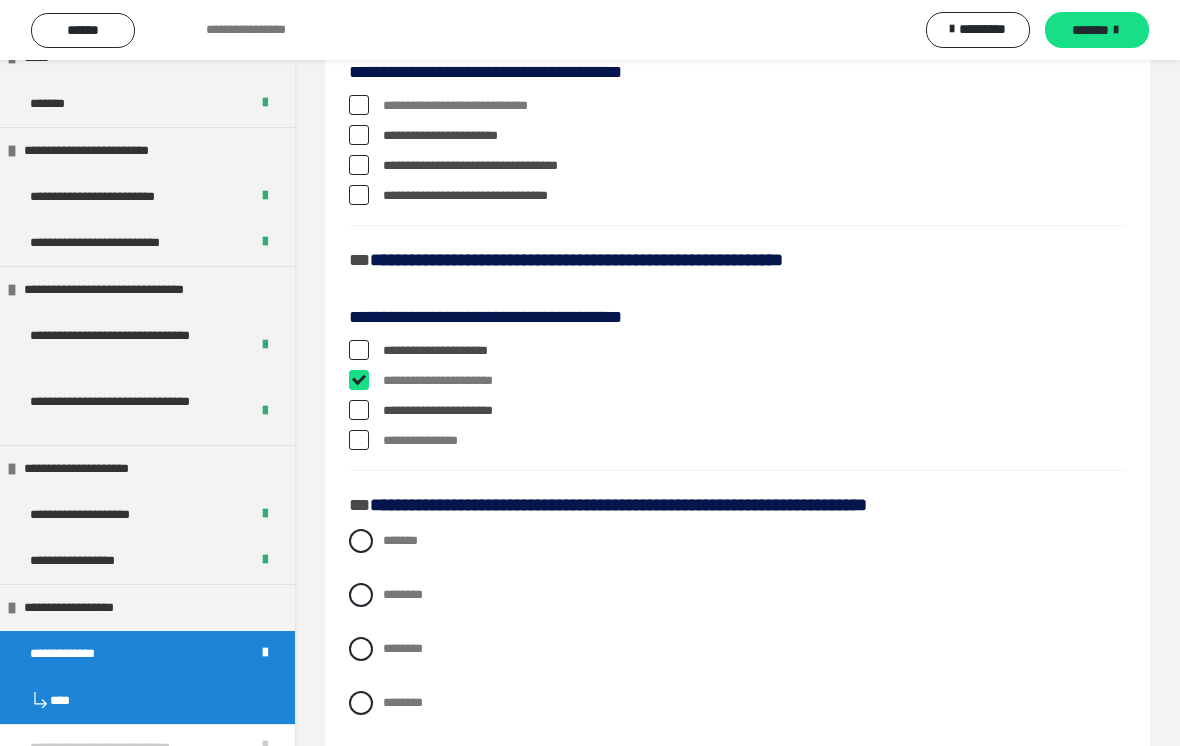 checkbox on "****" 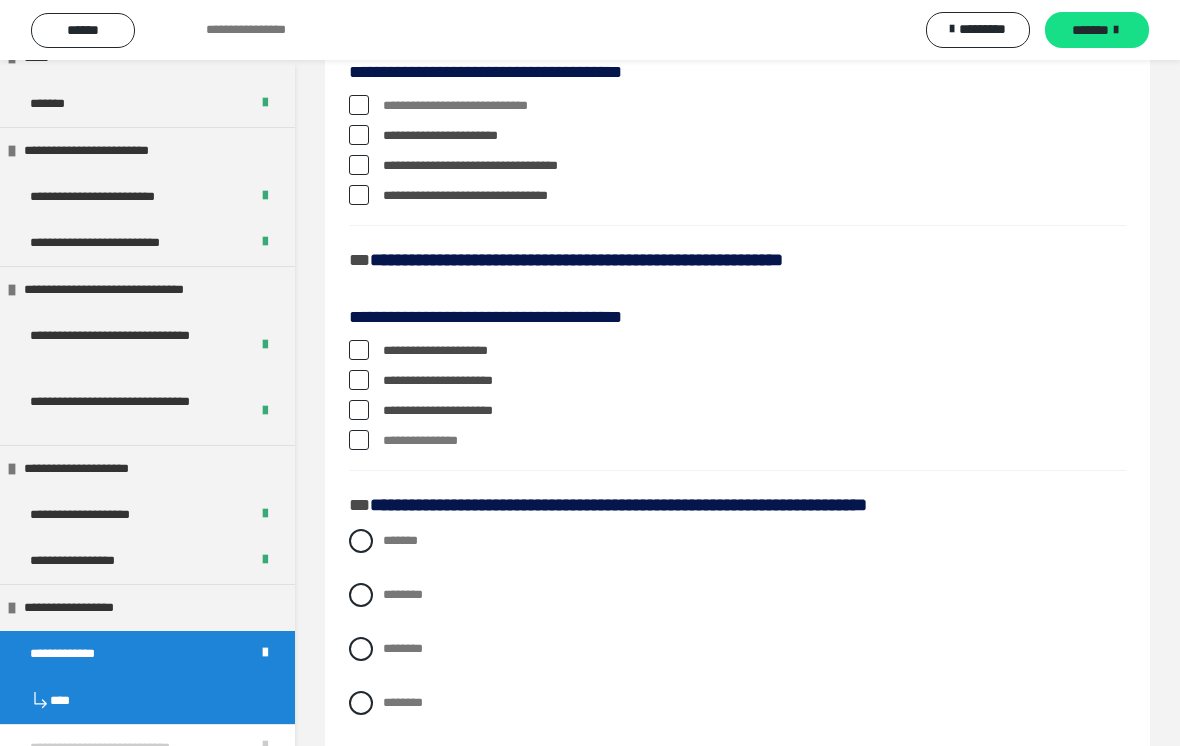click on "**********" at bounding box center (737, 1078) 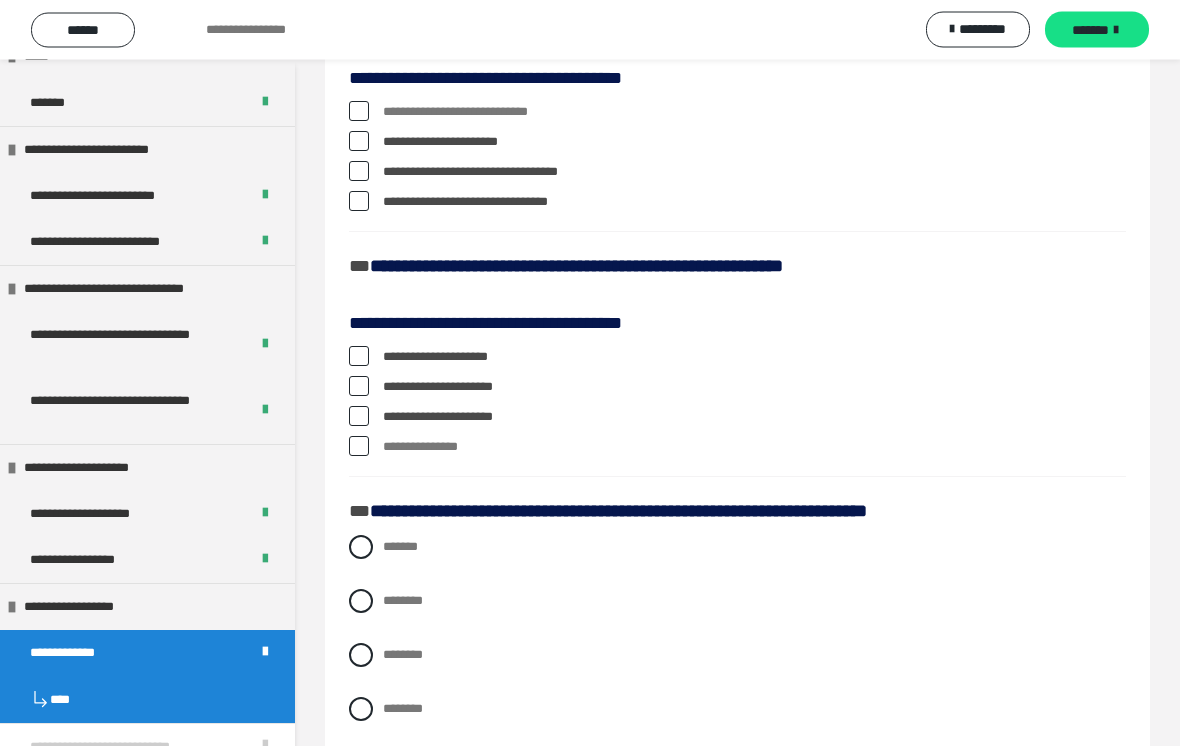 scroll, scrollTop: 753, scrollLeft: 0, axis: vertical 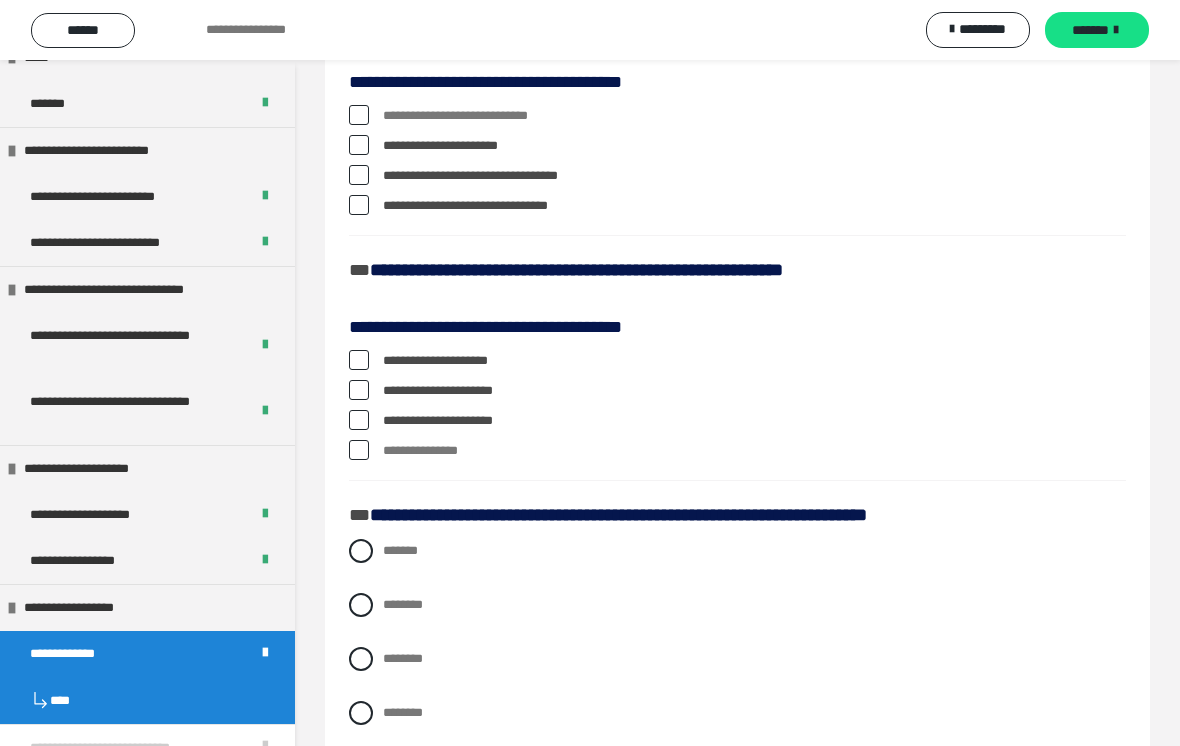 click on "**********" at bounding box center [737, 421] 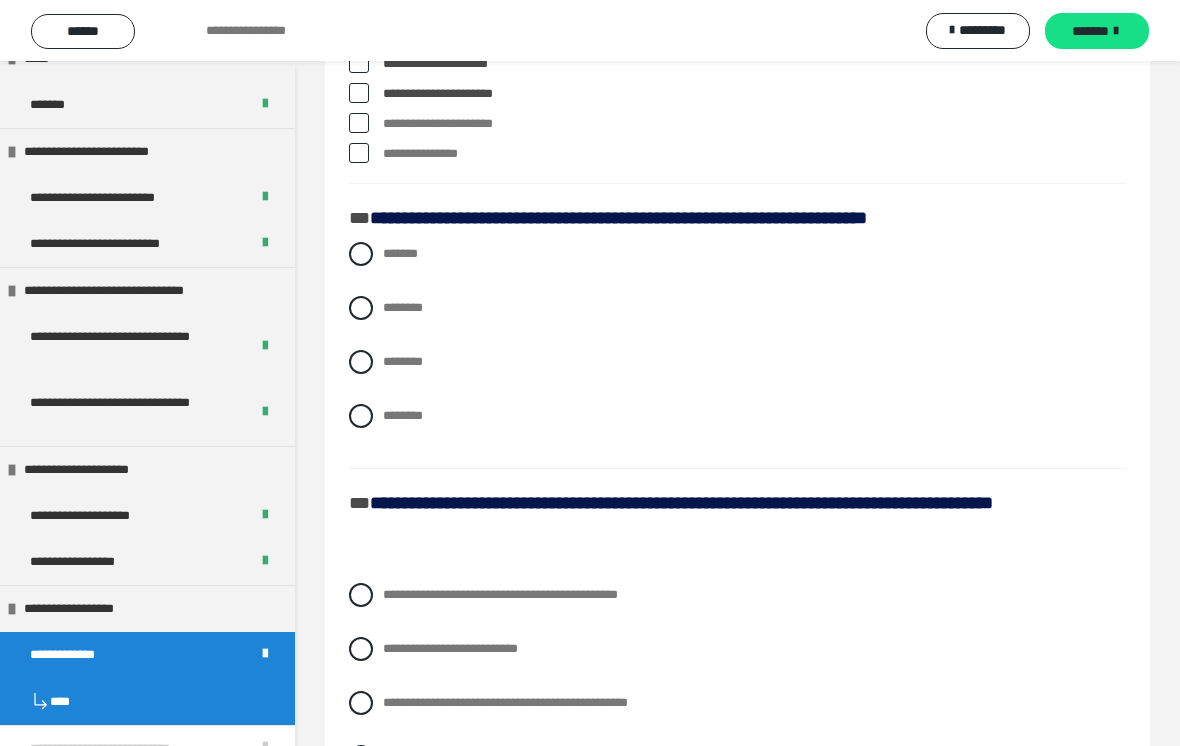 click on "******* ******** ******** ********" at bounding box center (737, 349) 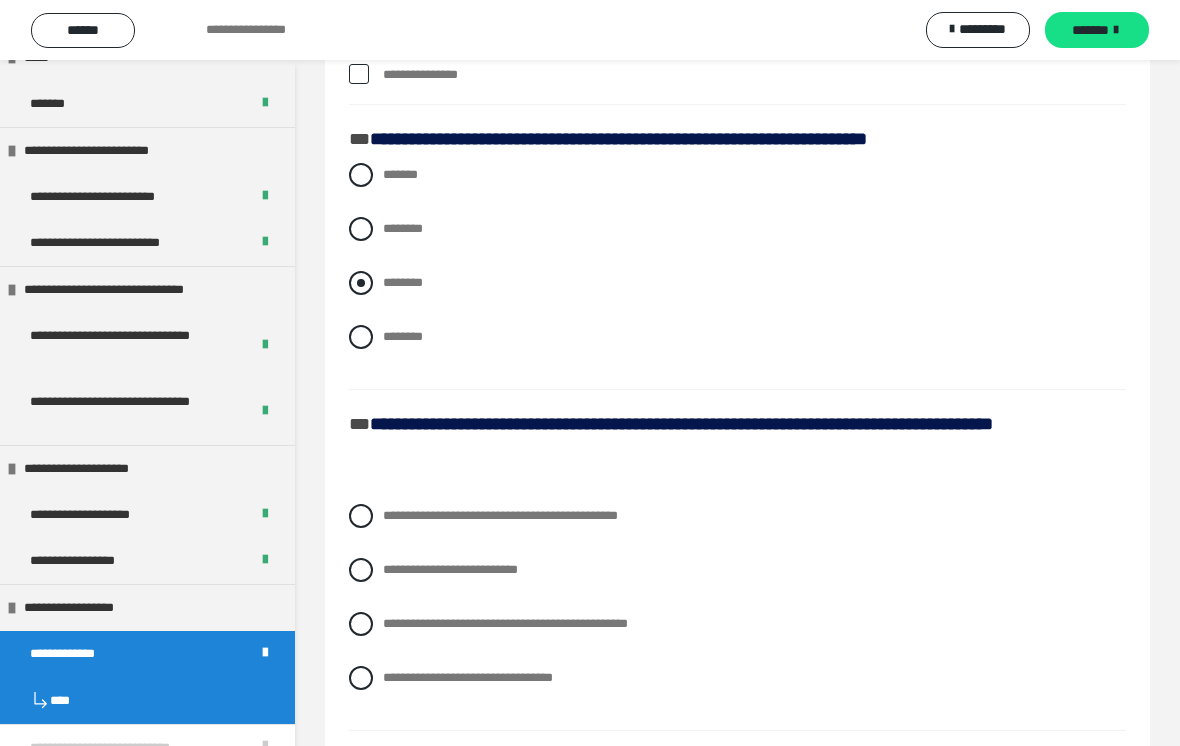 click on "********" at bounding box center (737, 283) 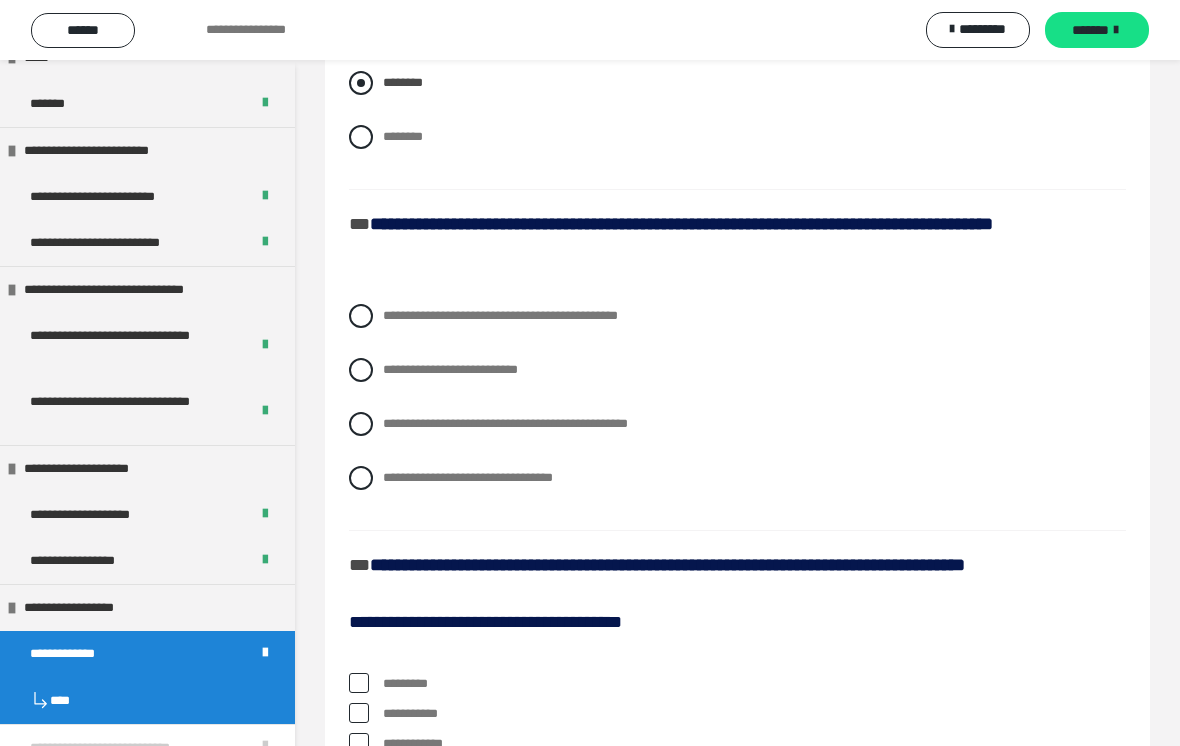 scroll, scrollTop: 1332, scrollLeft: 0, axis: vertical 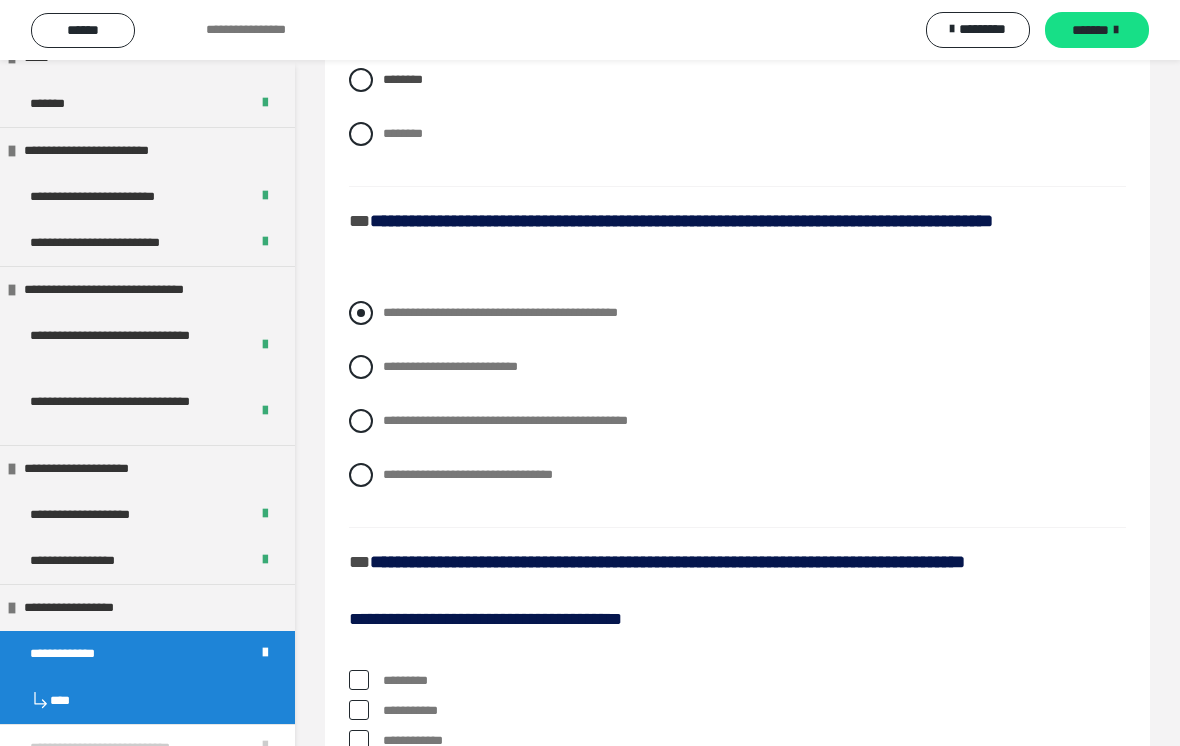 click at bounding box center (361, 313) 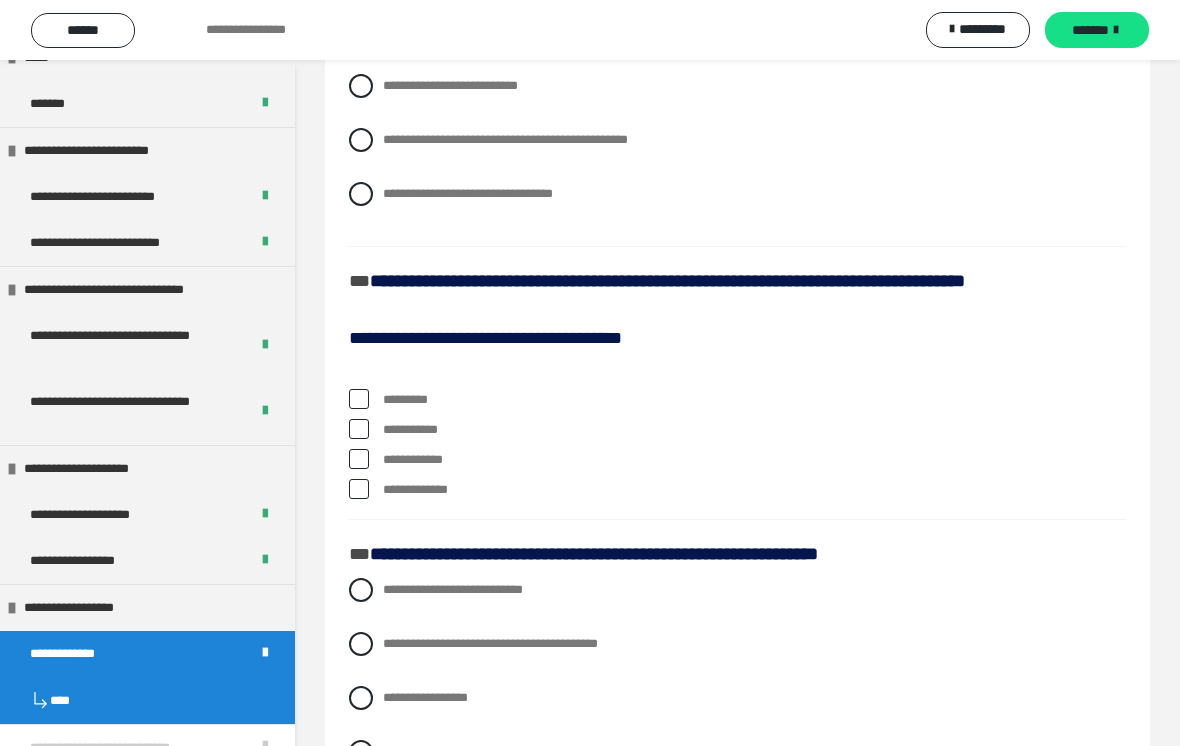 scroll, scrollTop: 1670, scrollLeft: 0, axis: vertical 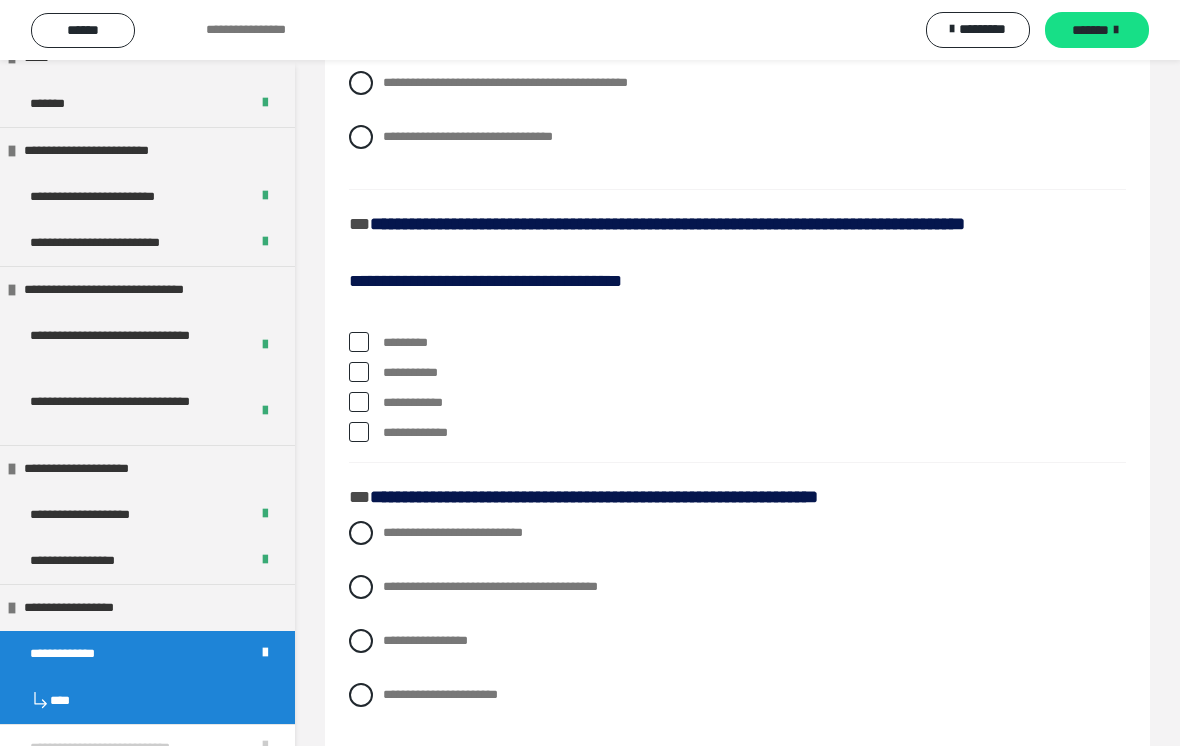 click at bounding box center (359, 342) 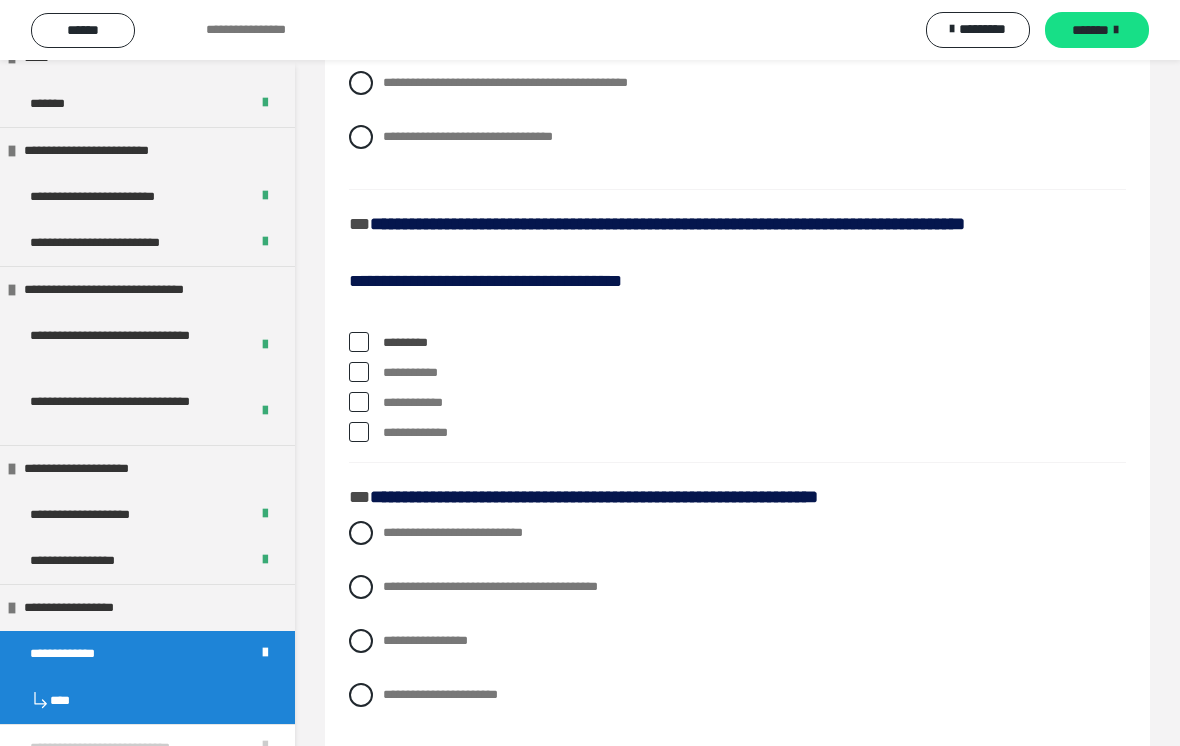 click at bounding box center (359, 402) 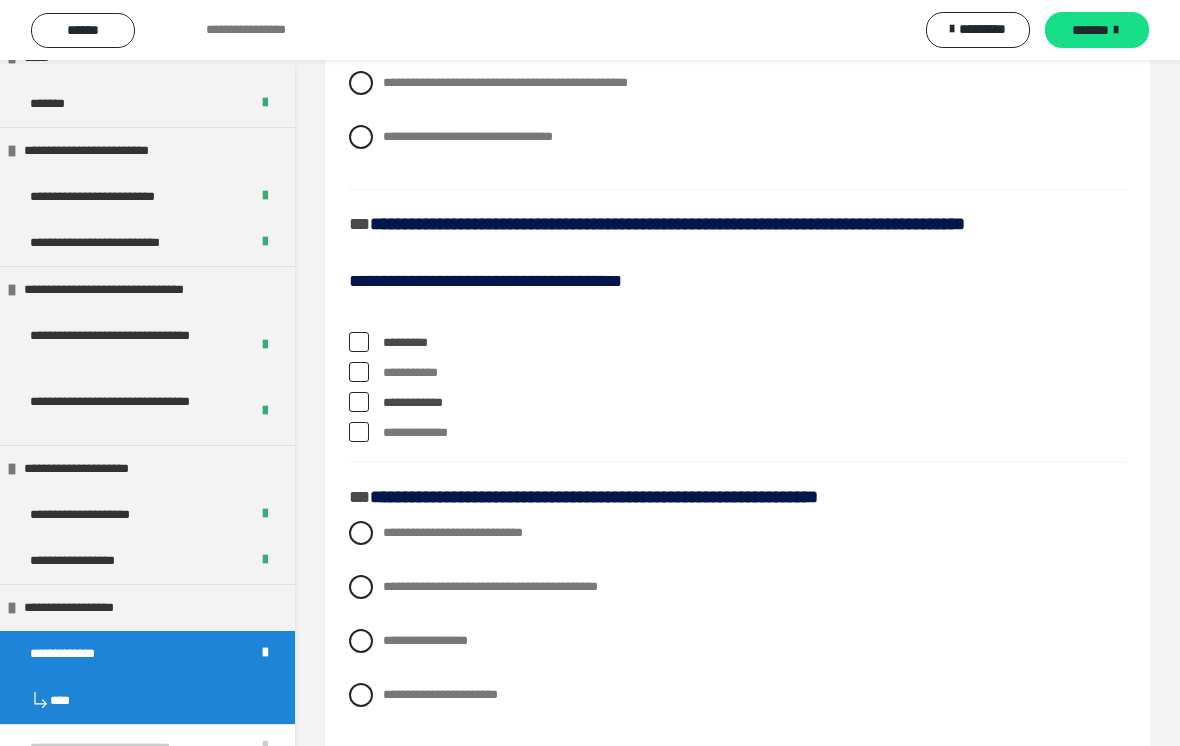 click at bounding box center [359, 432] 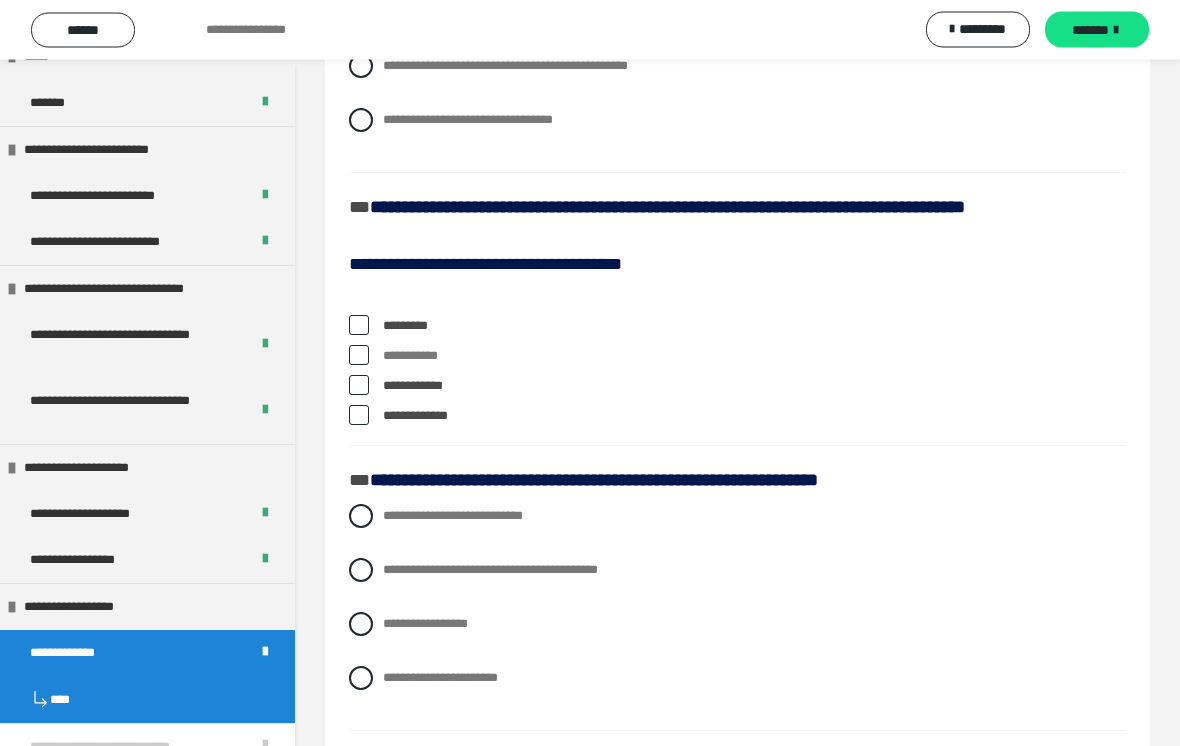 click at bounding box center [359, 356] 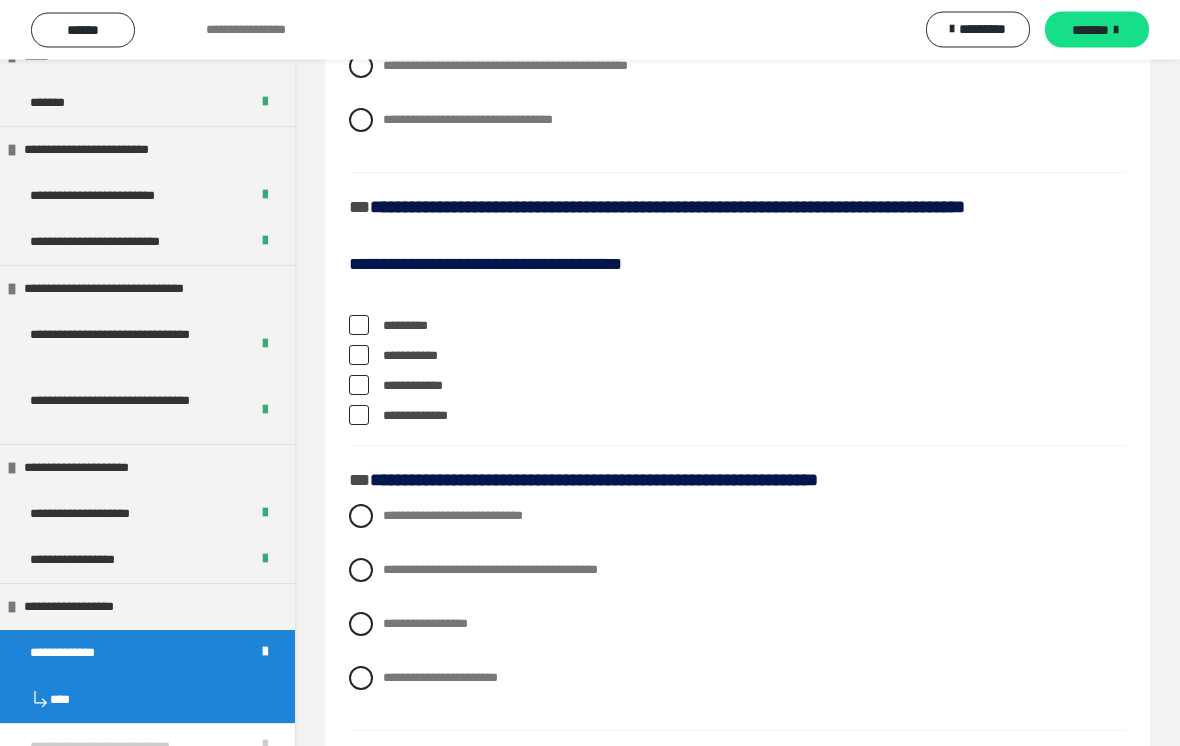 scroll, scrollTop: 1687, scrollLeft: 0, axis: vertical 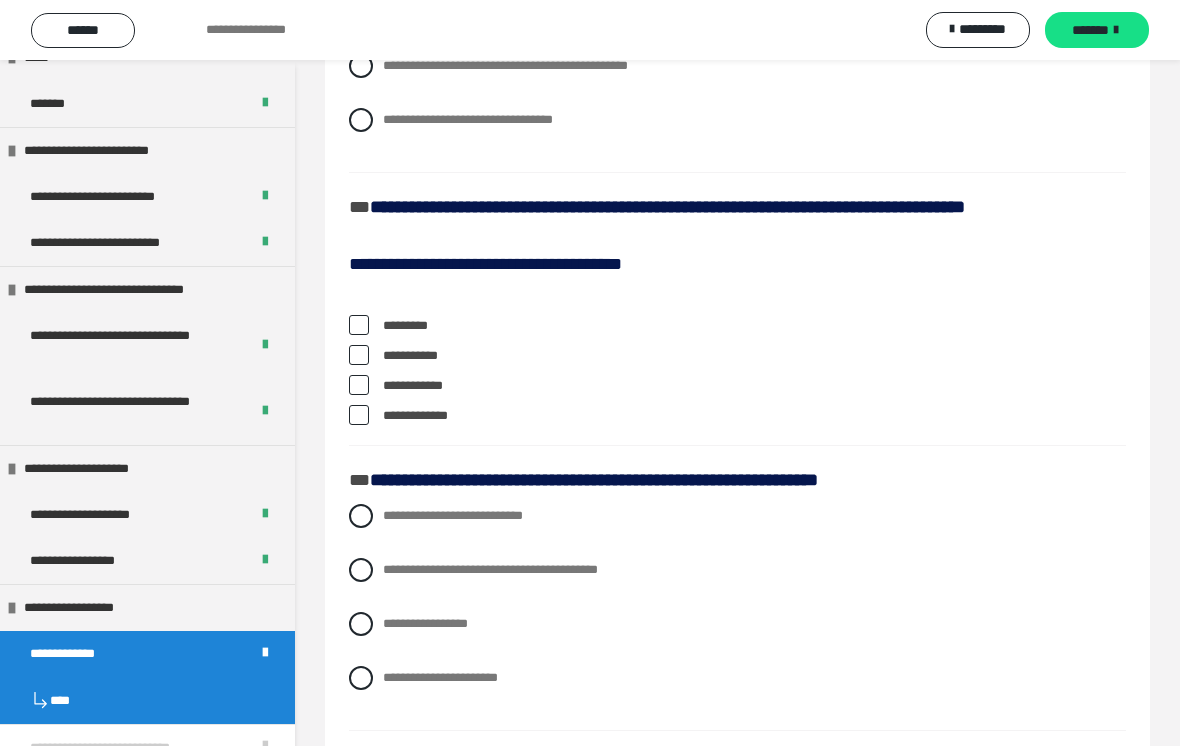 click on "**********" at bounding box center (737, 416) 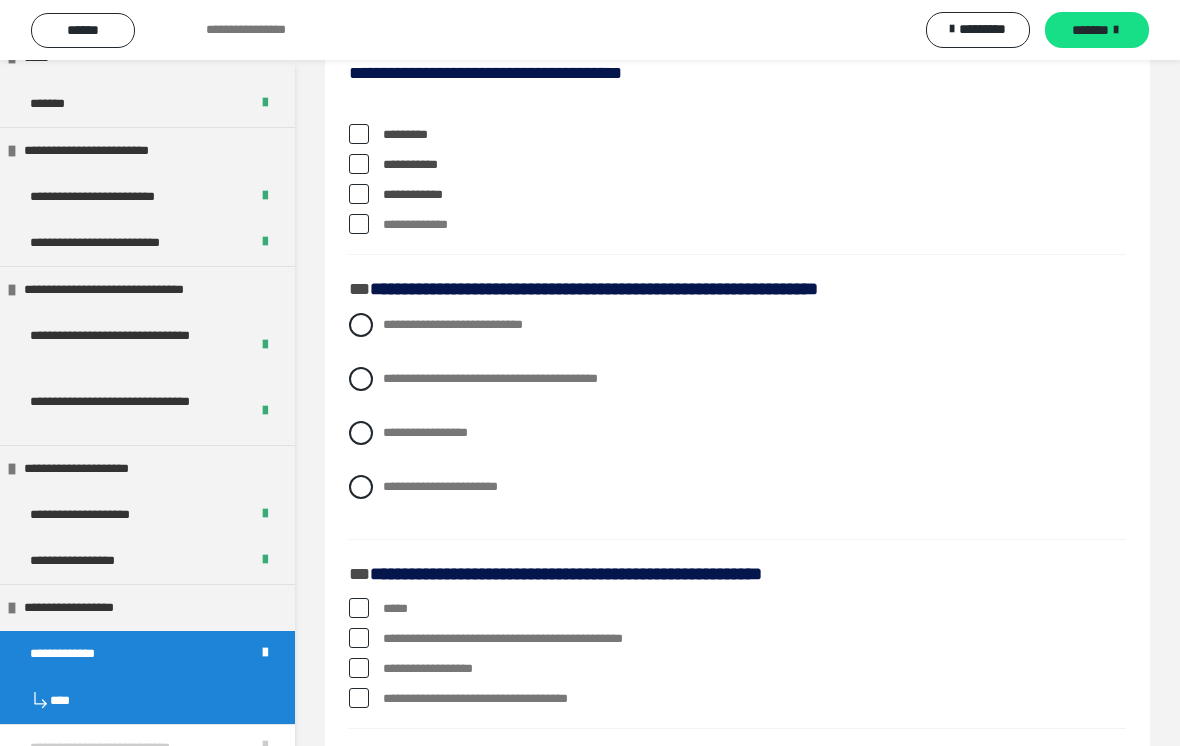 scroll, scrollTop: 1926, scrollLeft: 0, axis: vertical 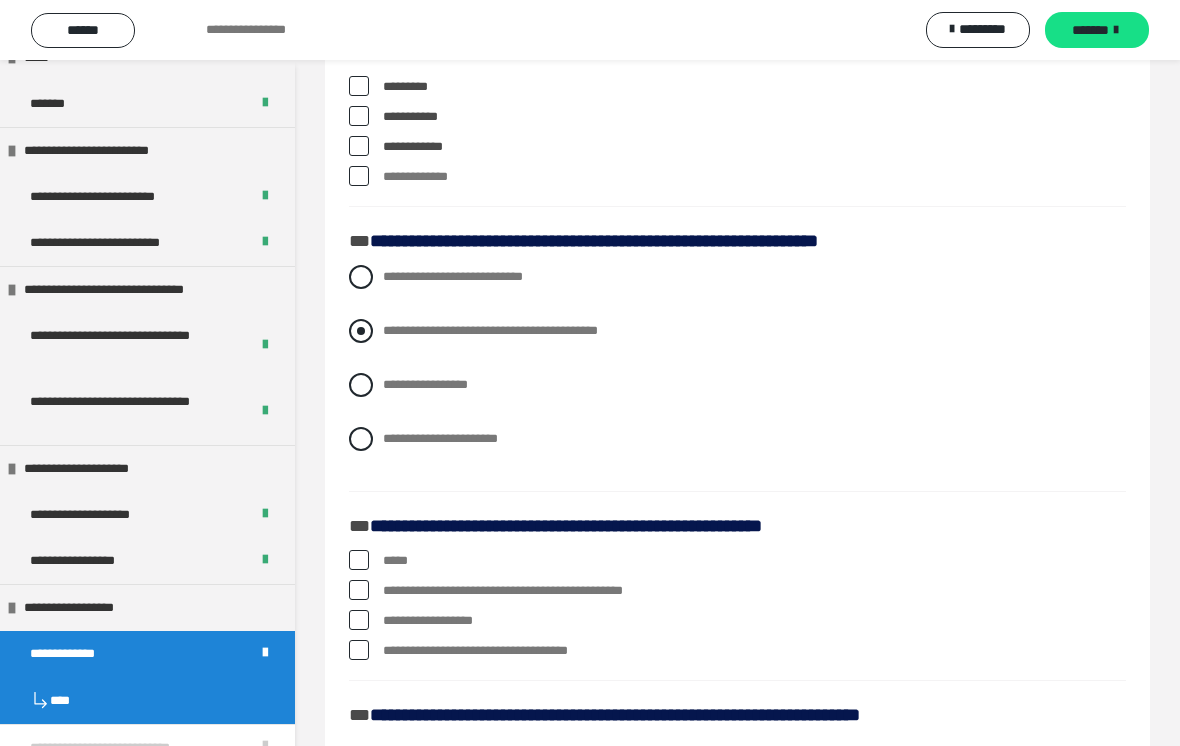 click at bounding box center (361, 331) 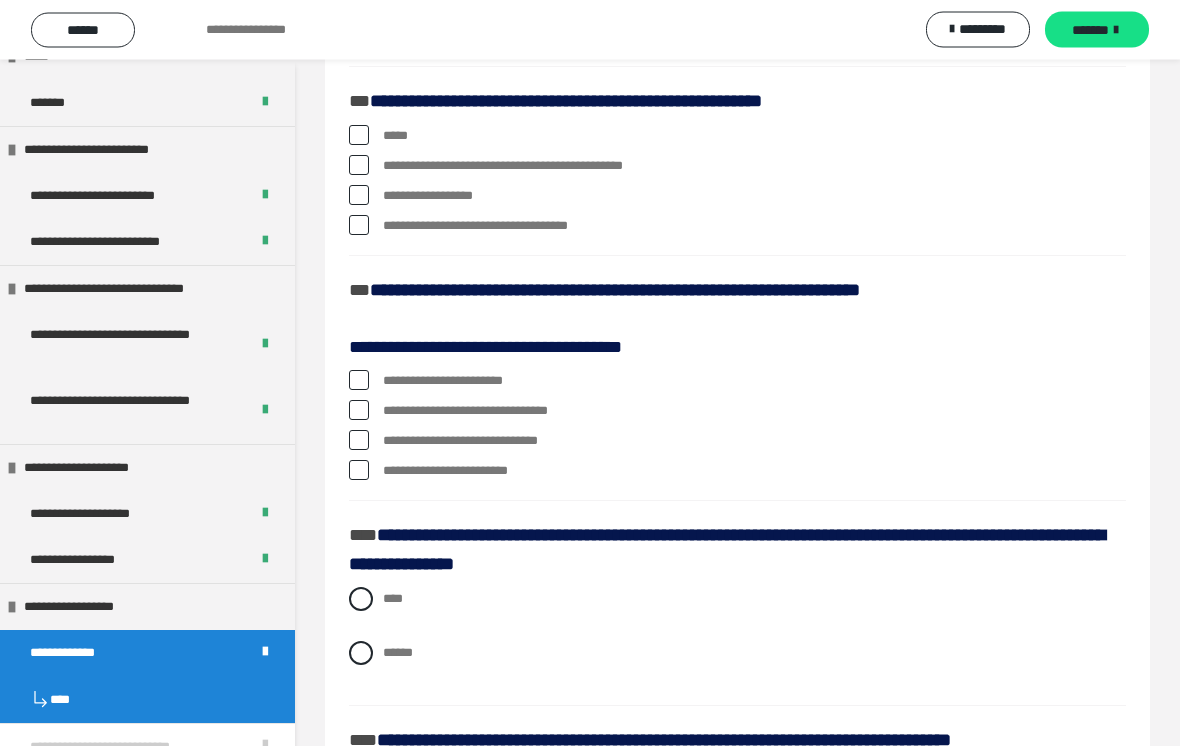 scroll, scrollTop: 2351, scrollLeft: 0, axis: vertical 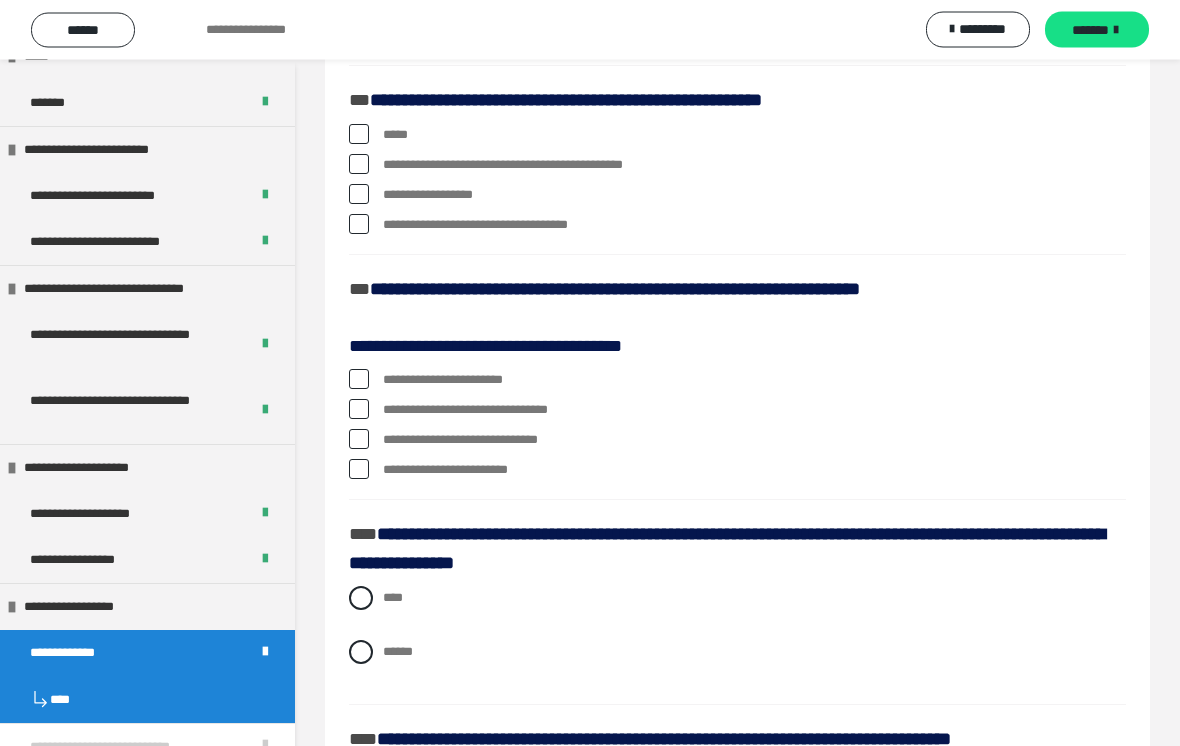 click on "**********" at bounding box center [737, 196] 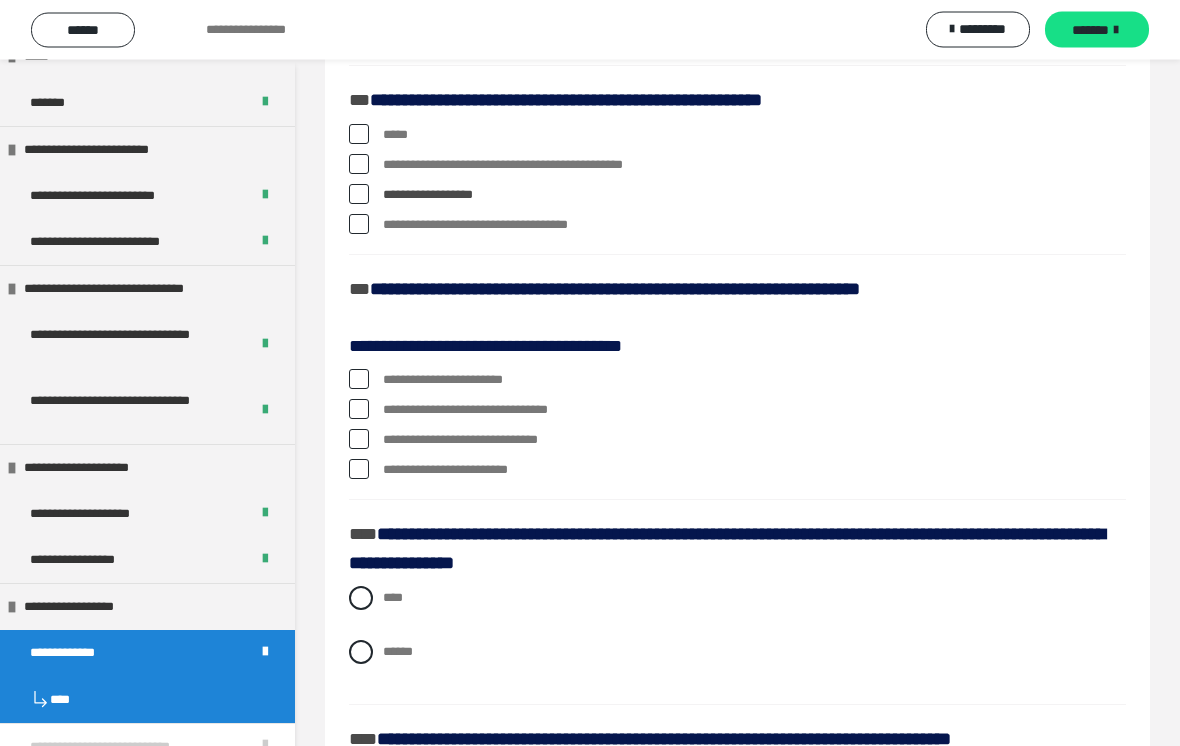 scroll, scrollTop: 2352, scrollLeft: 0, axis: vertical 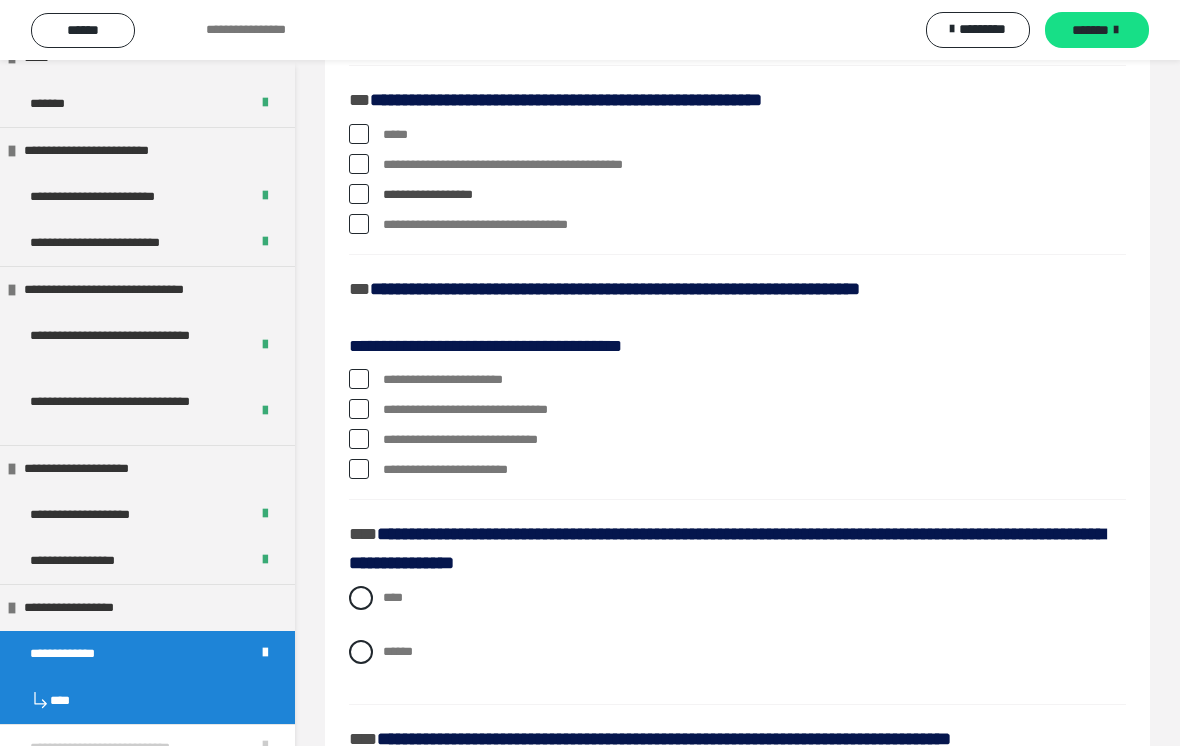 click at bounding box center [359, 224] 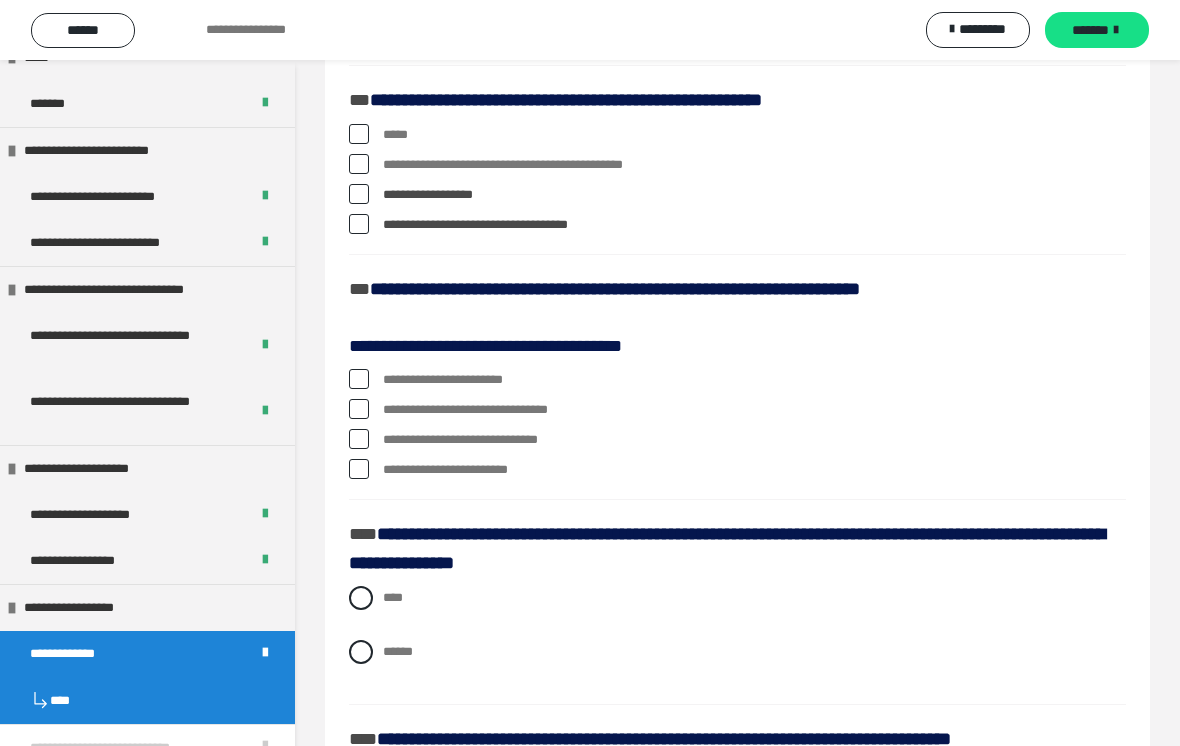 click at bounding box center [359, 164] 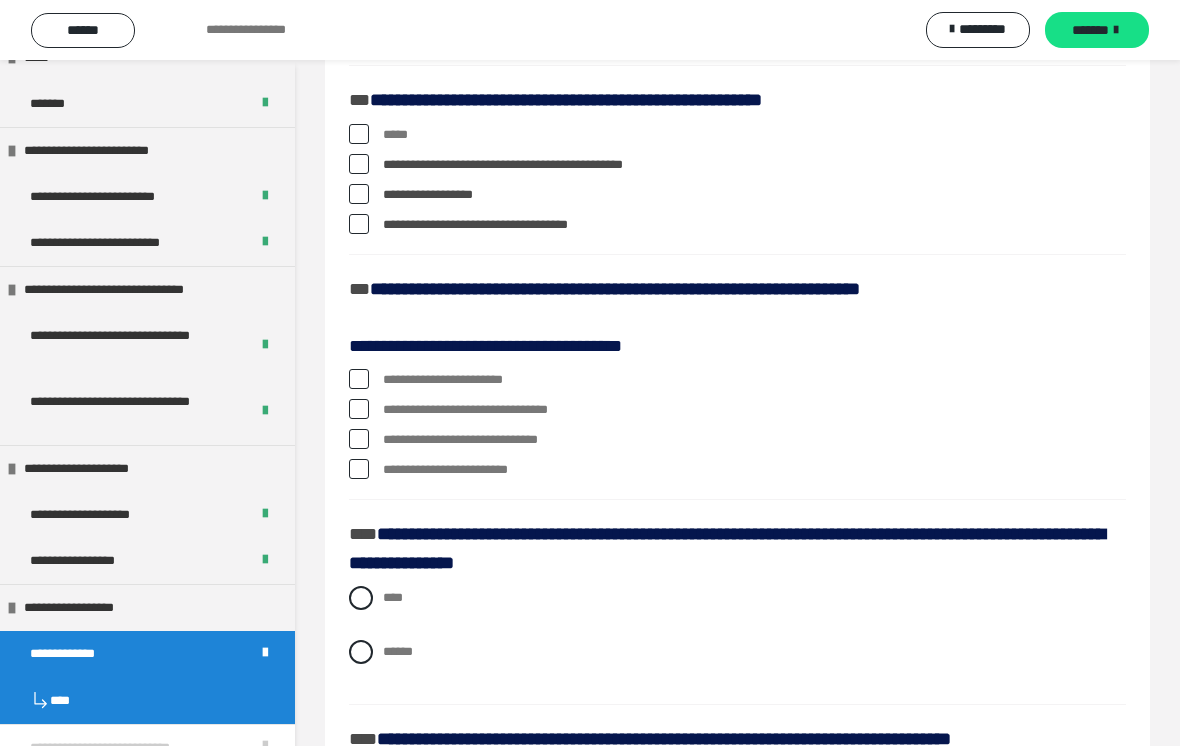 click at bounding box center [359, 194] 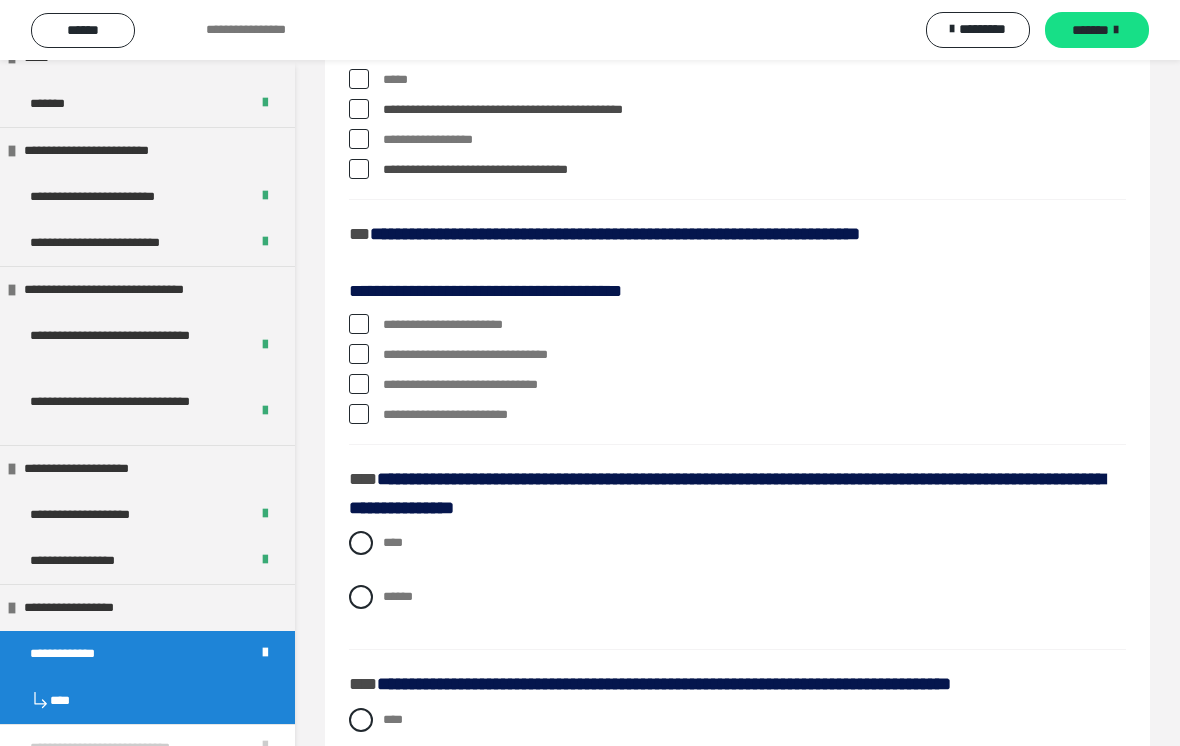 scroll, scrollTop: 2412, scrollLeft: 0, axis: vertical 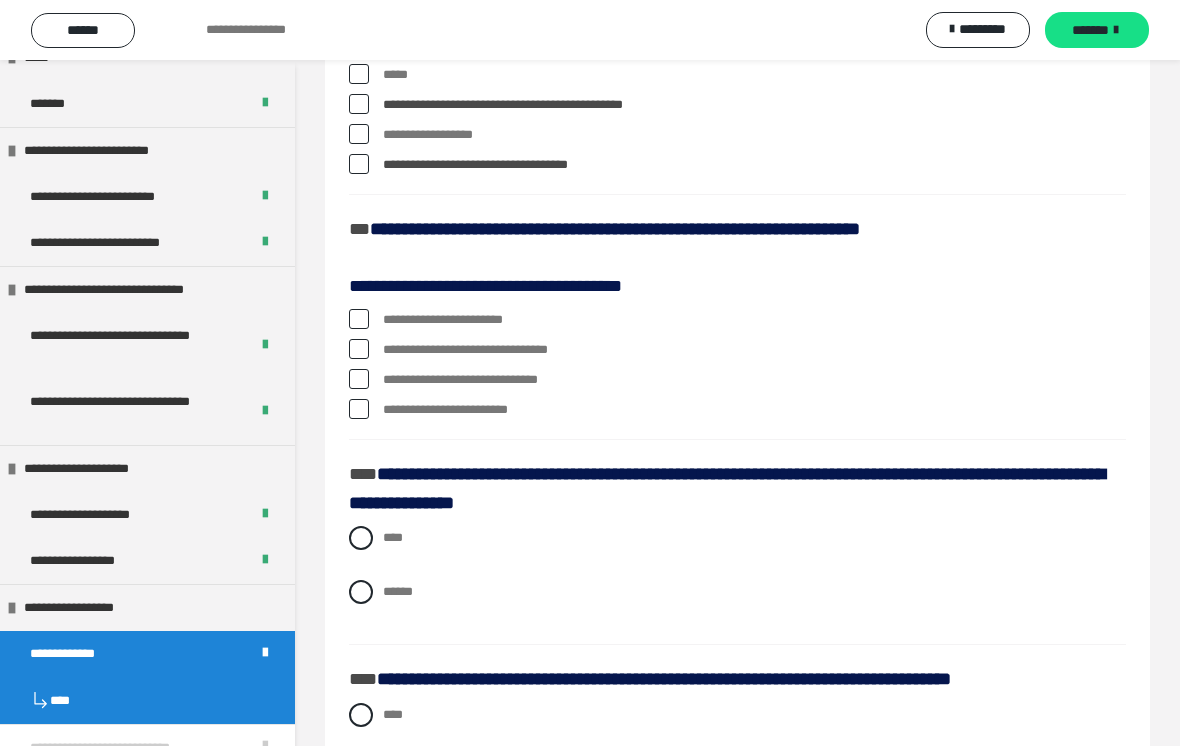 click at bounding box center (359, 319) 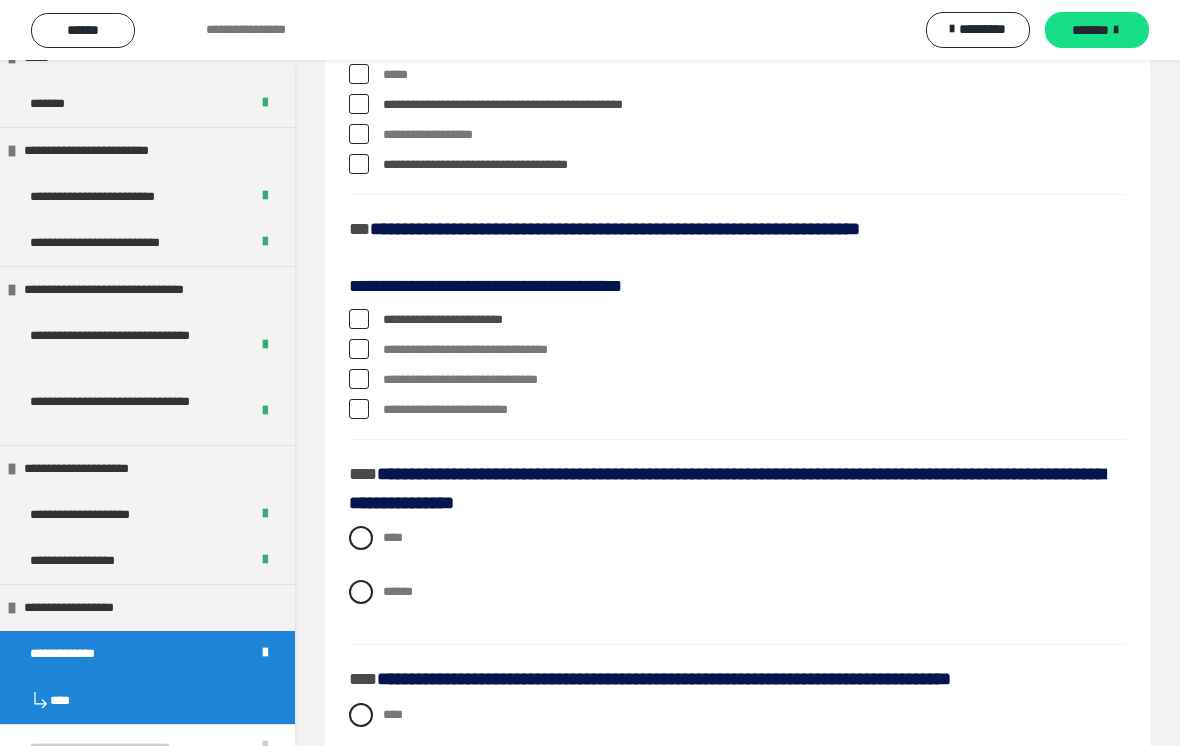 click at bounding box center (359, 349) 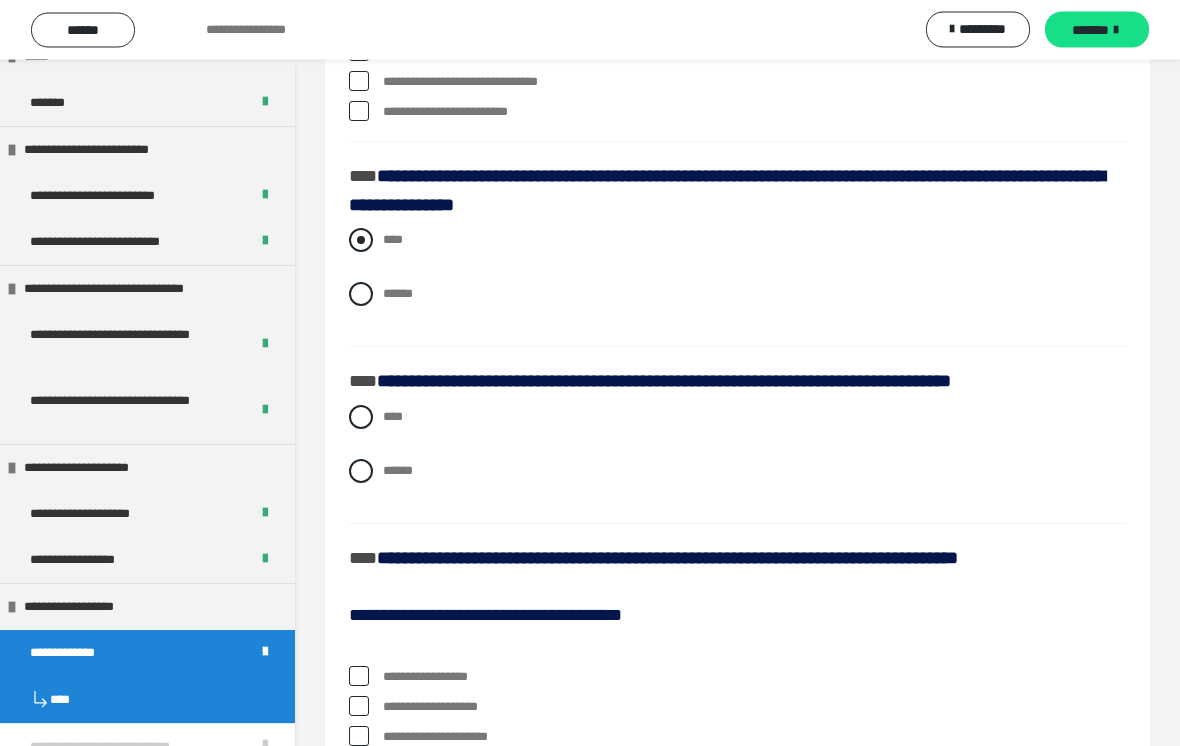 click at bounding box center (361, 241) 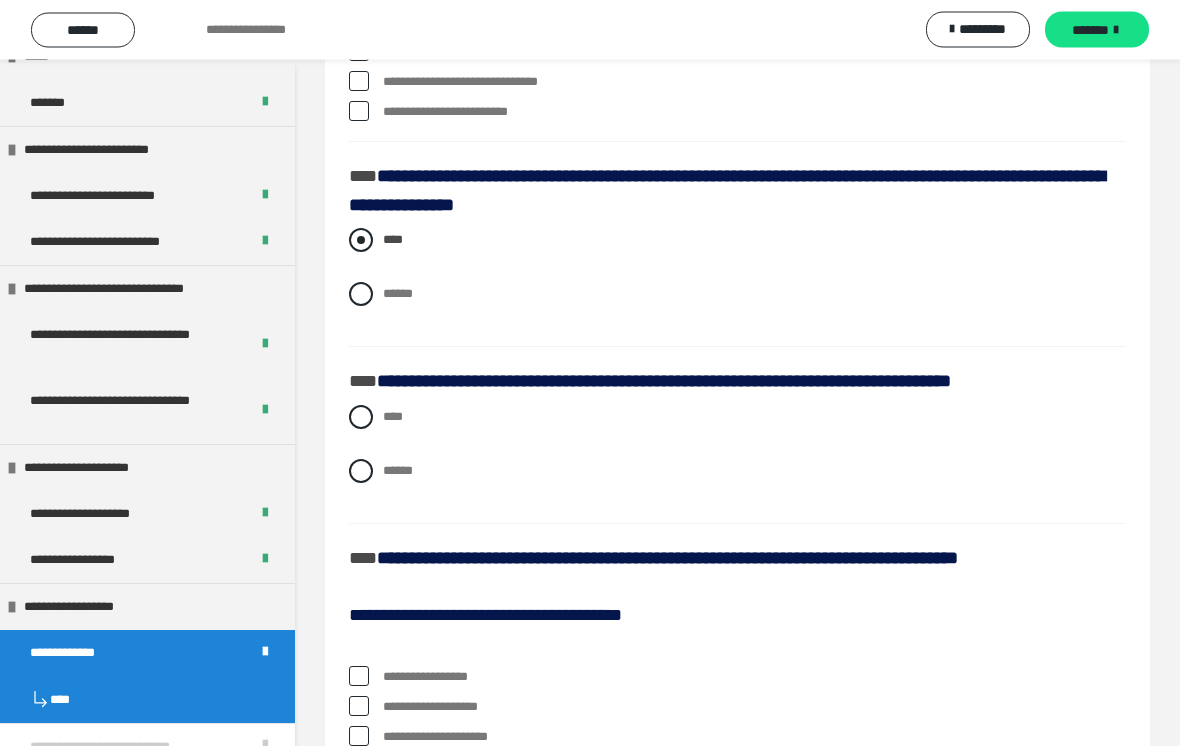 scroll, scrollTop: 2710, scrollLeft: 0, axis: vertical 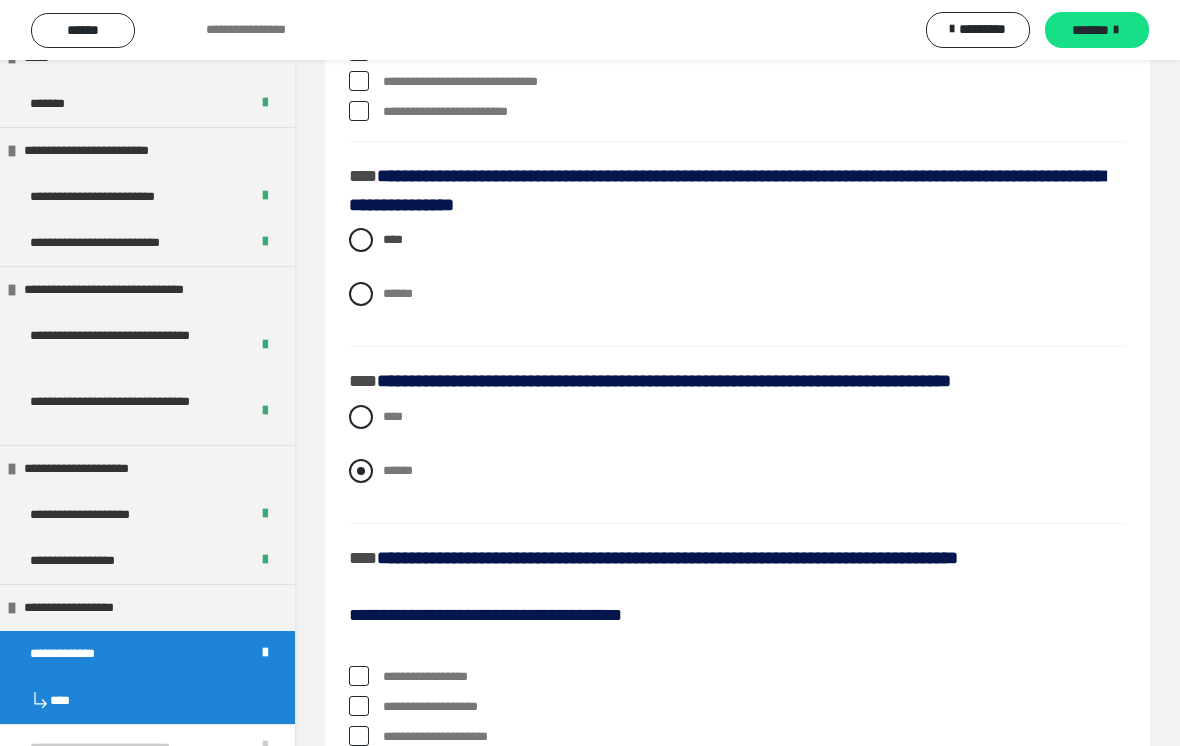 click at bounding box center [361, 471] 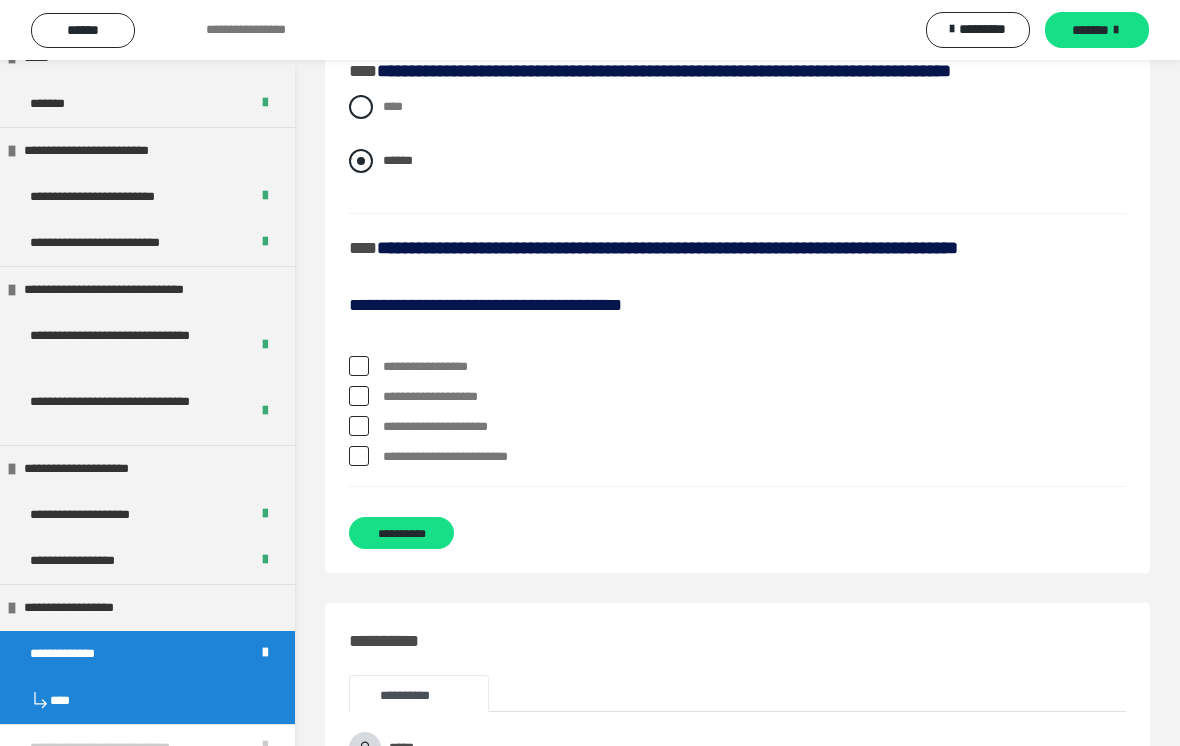scroll, scrollTop: 3058, scrollLeft: 0, axis: vertical 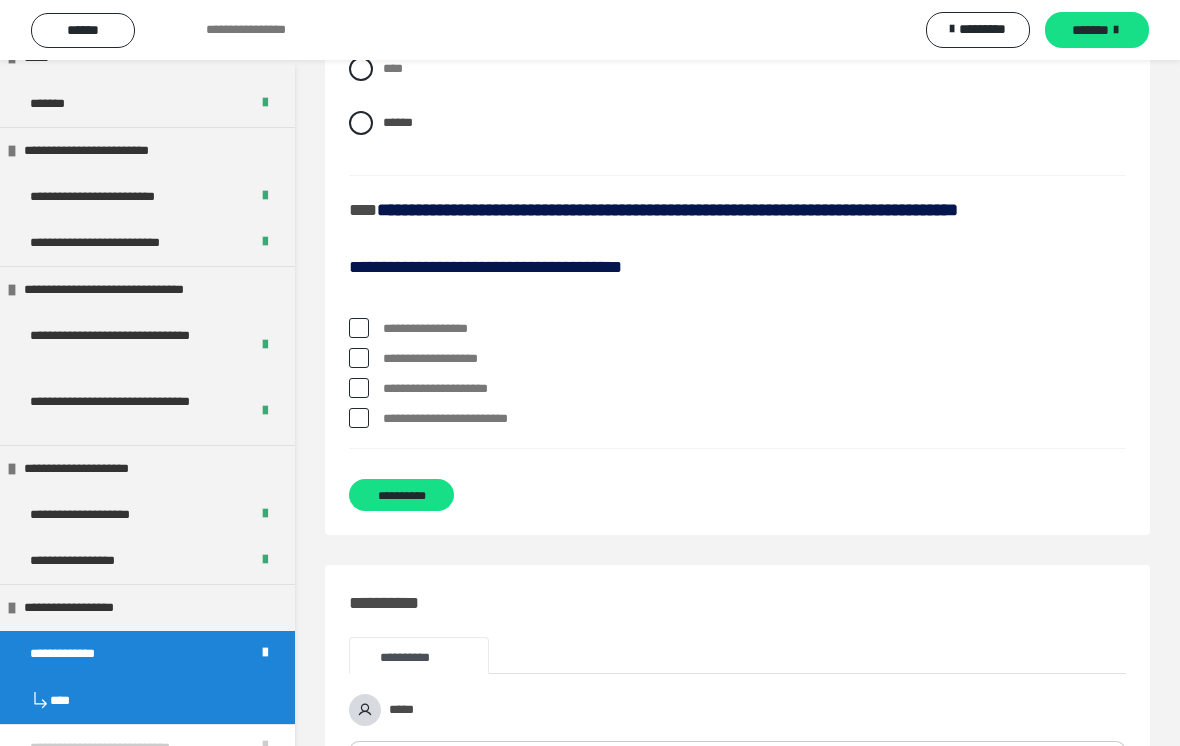 click at bounding box center (359, 328) 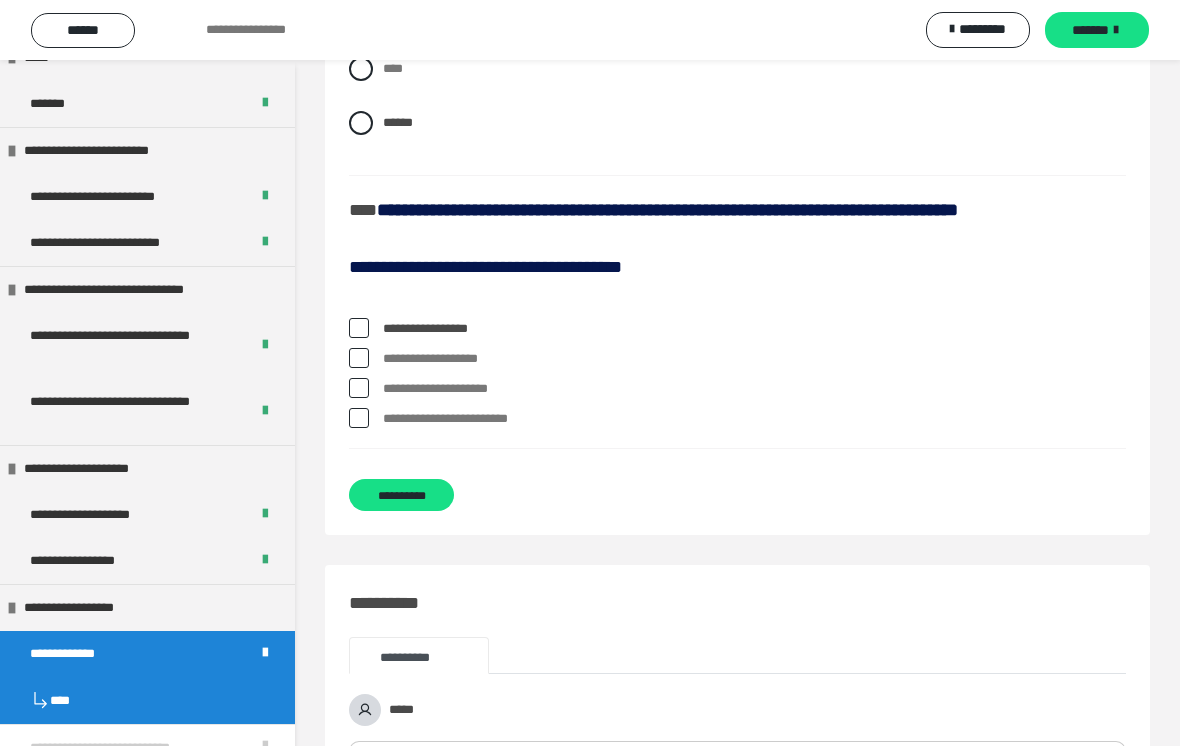 click at bounding box center (359, 388) 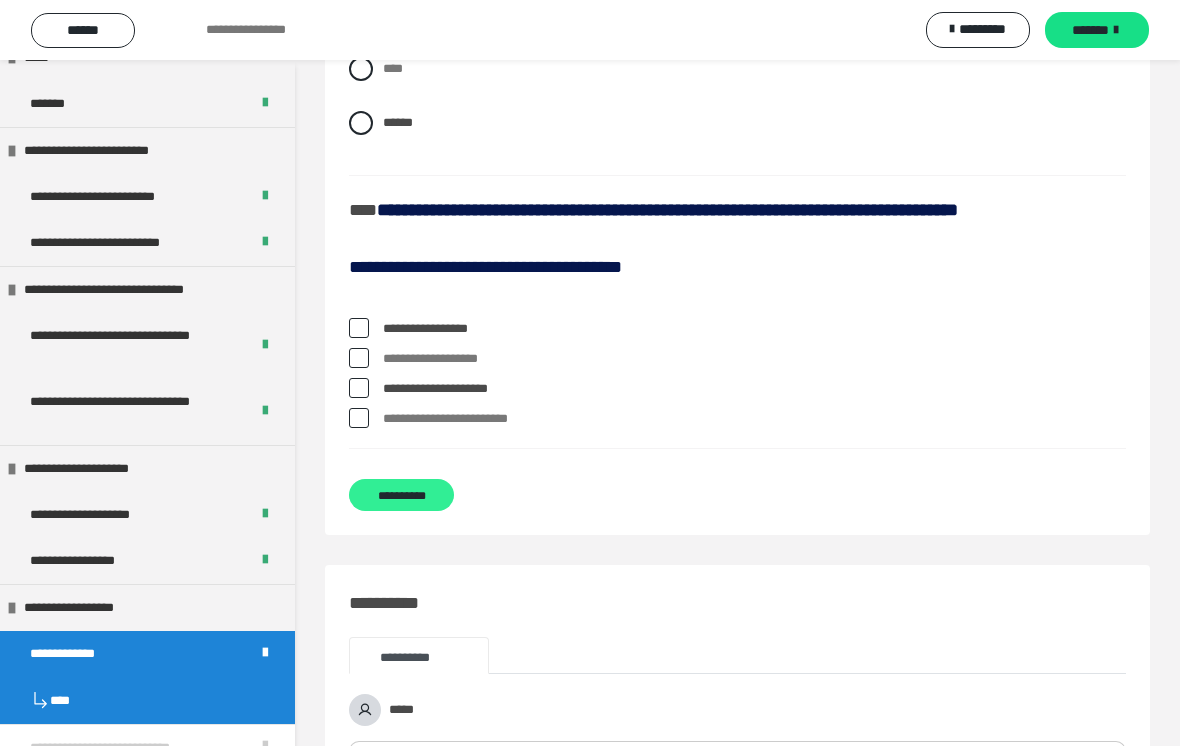 click on "**********" at bounding box center [401, 495] 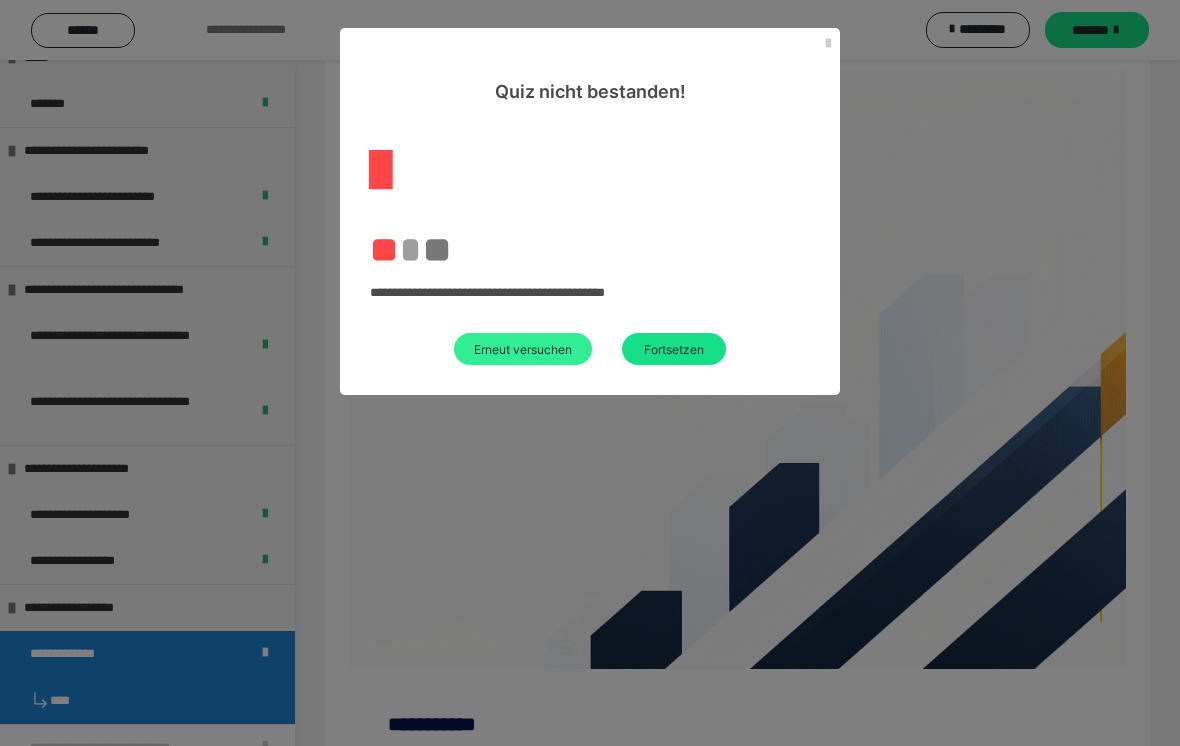 click on "Erneut versuchen" at bounding box center (523, 349) 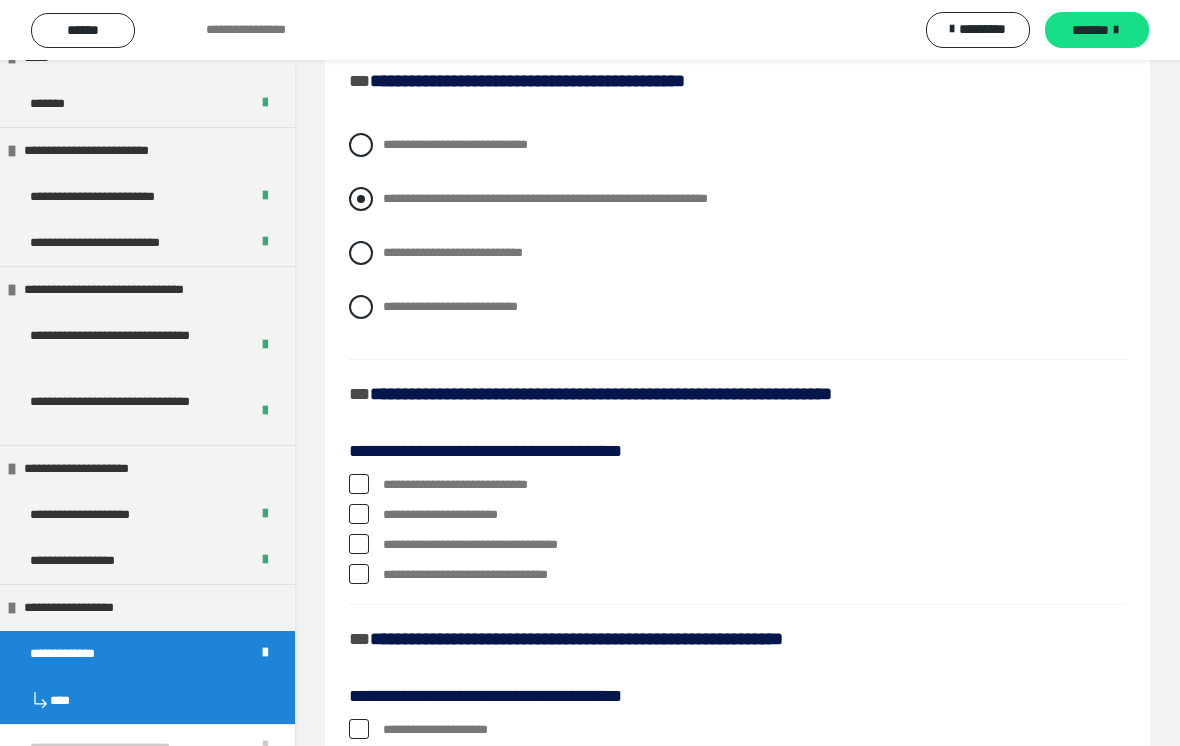 click on "**********" at bounding box center (389, 193) 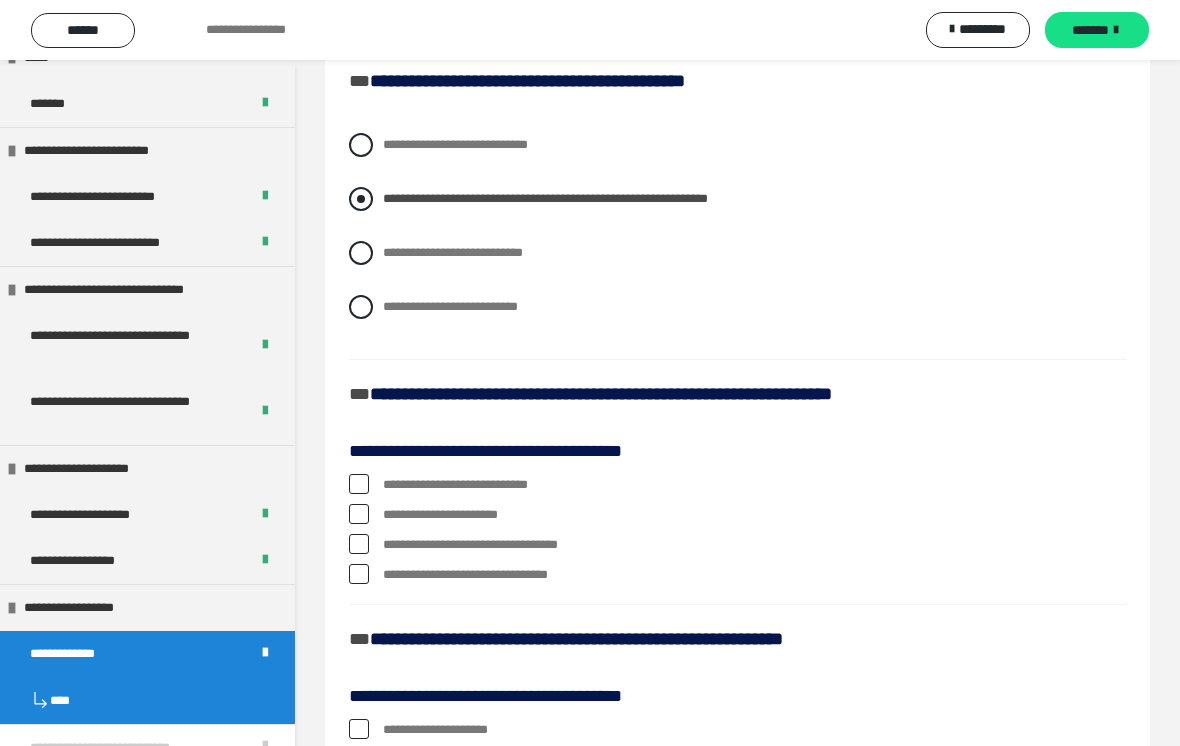 click on "**********" at bounding box center [389, 193] 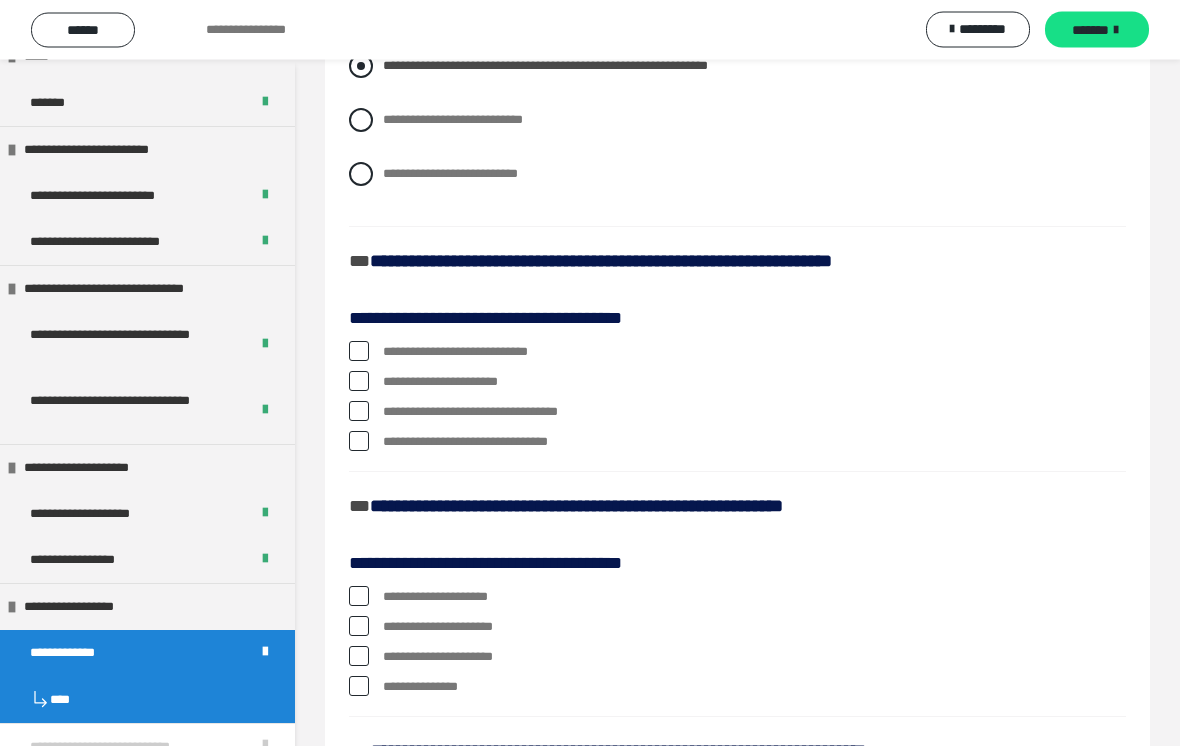 scroll, scrollTop: 592, scrollLeft: 0, axis: vertical 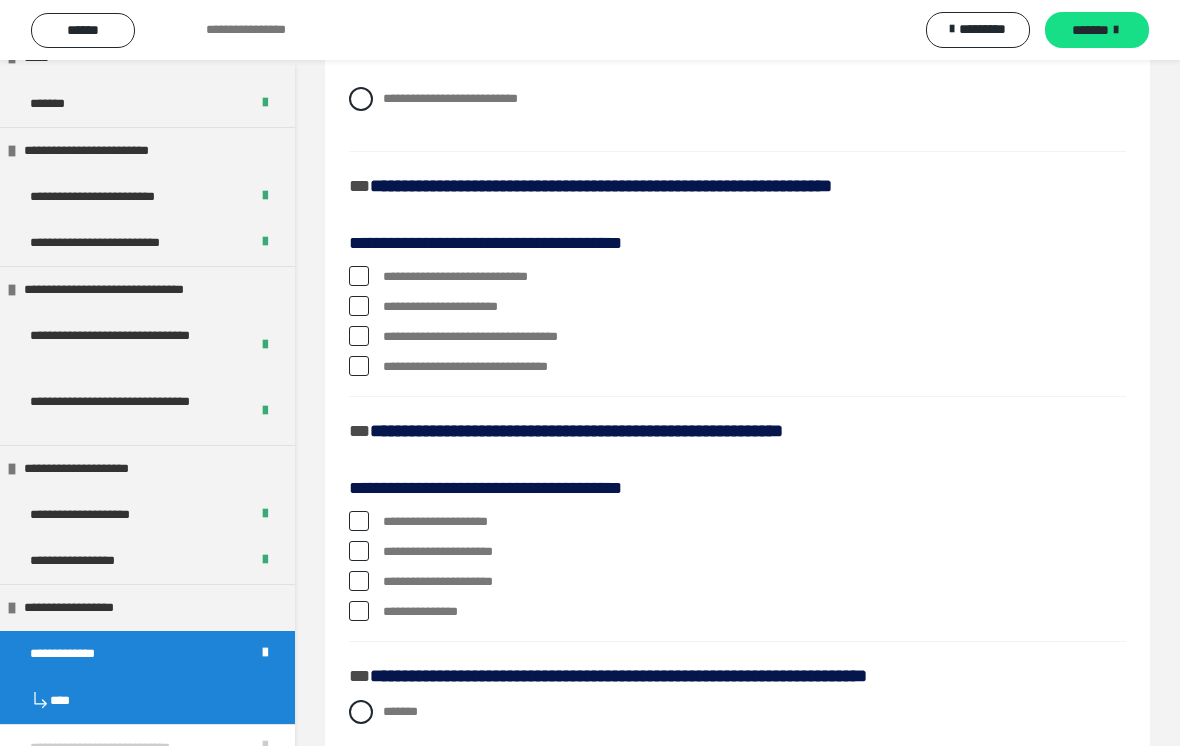 click at bounding box center (359, 306) 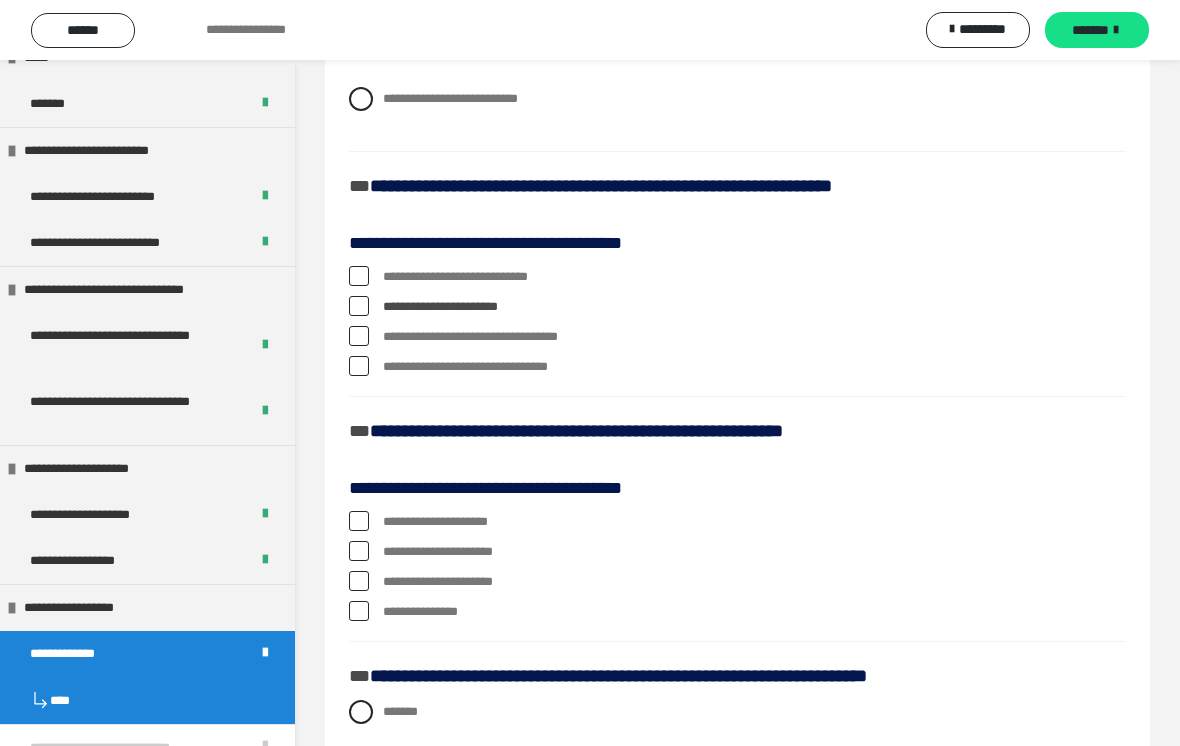 click at bounding box center [359, 366] 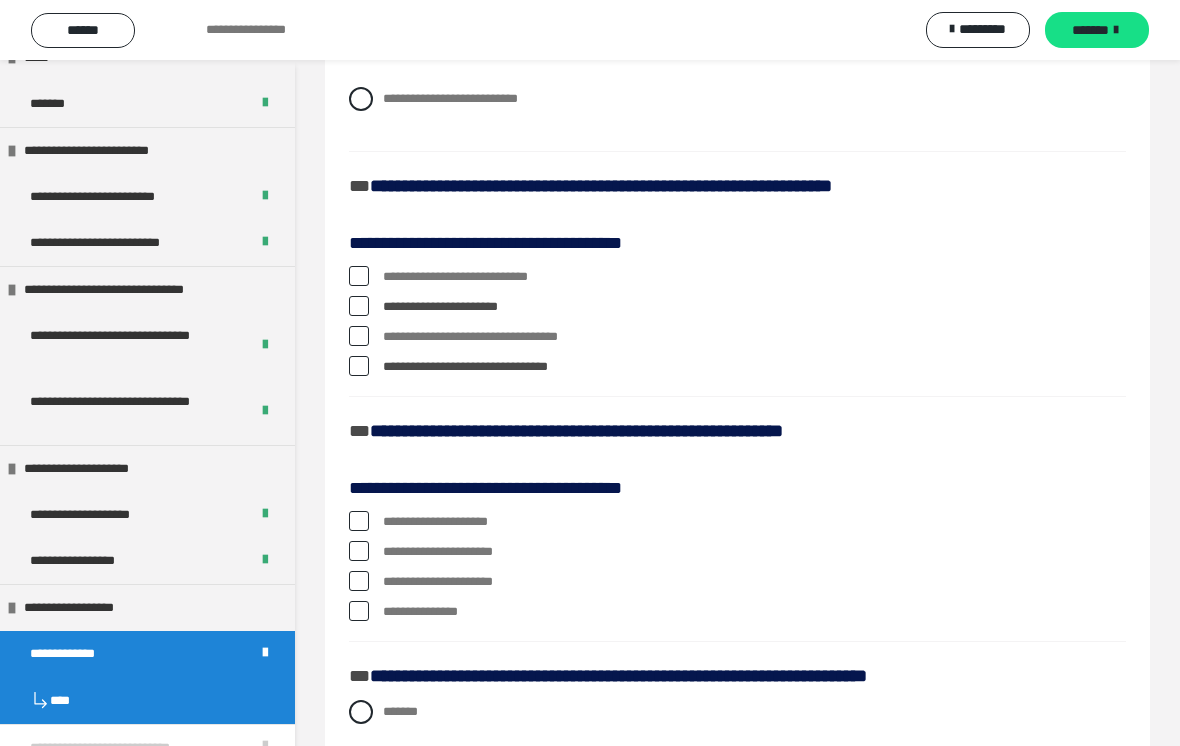 click at bounding box center (359, 366) 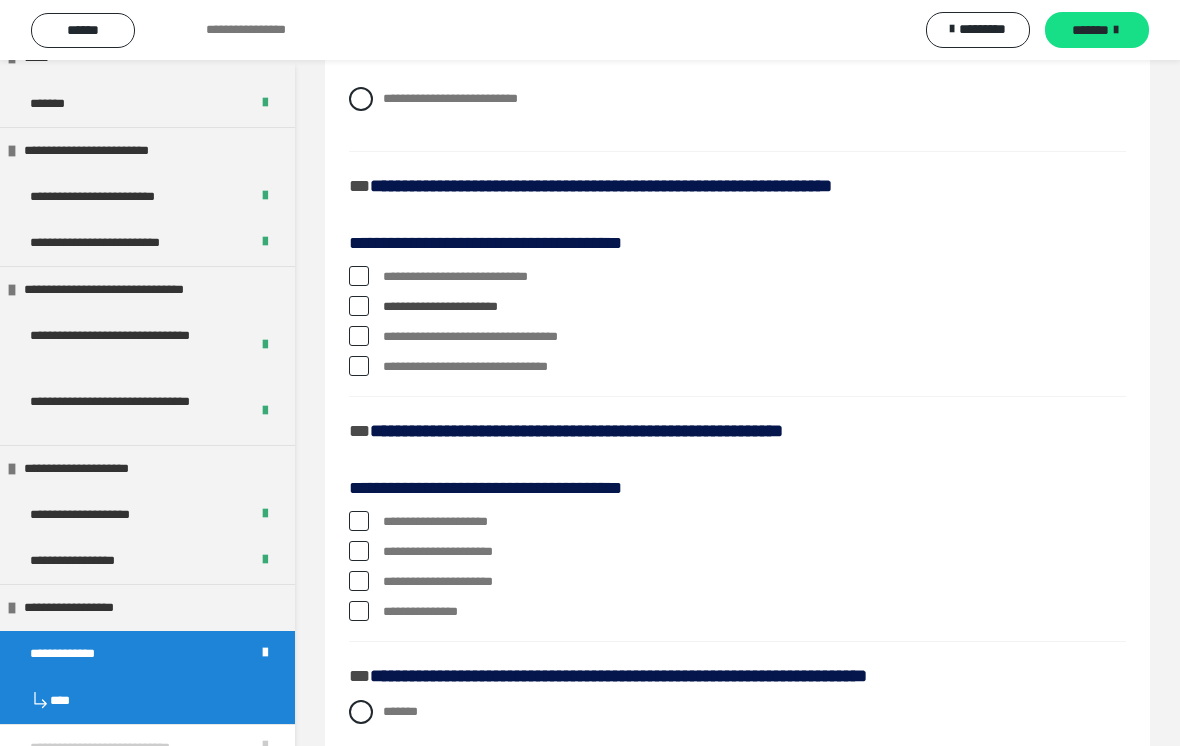 click at bounding box center [359, 336] 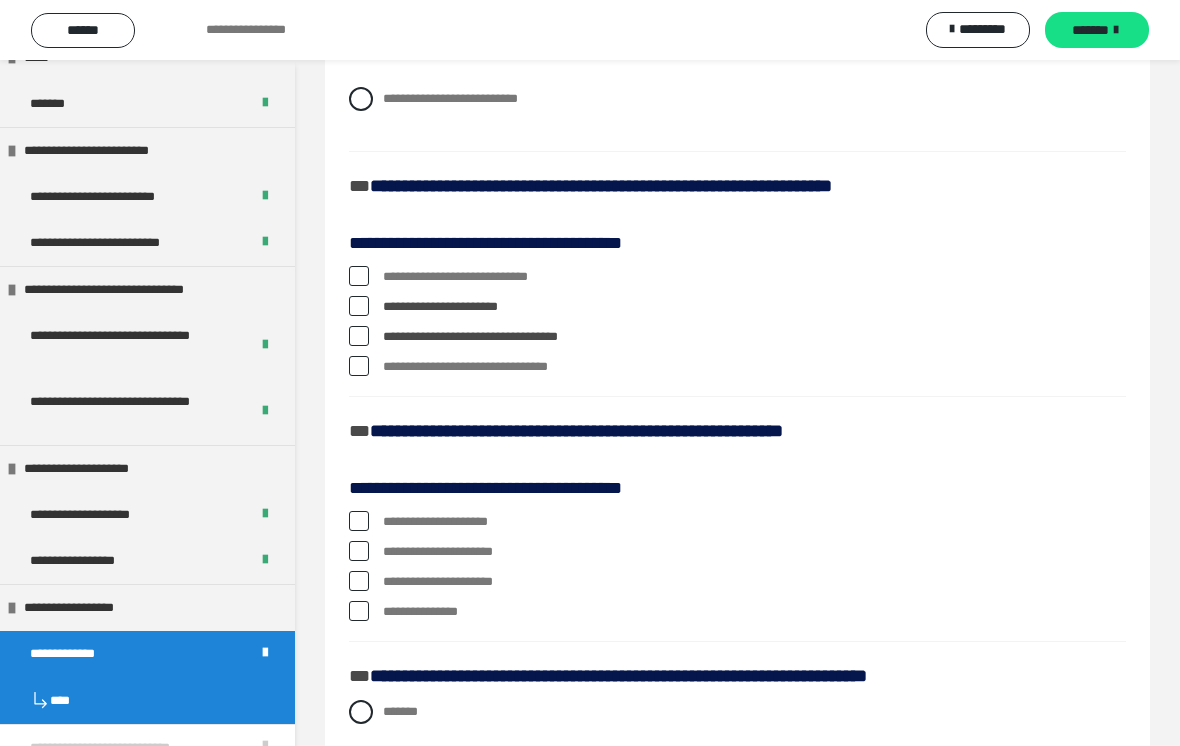 click at bounding box center (359, 366) 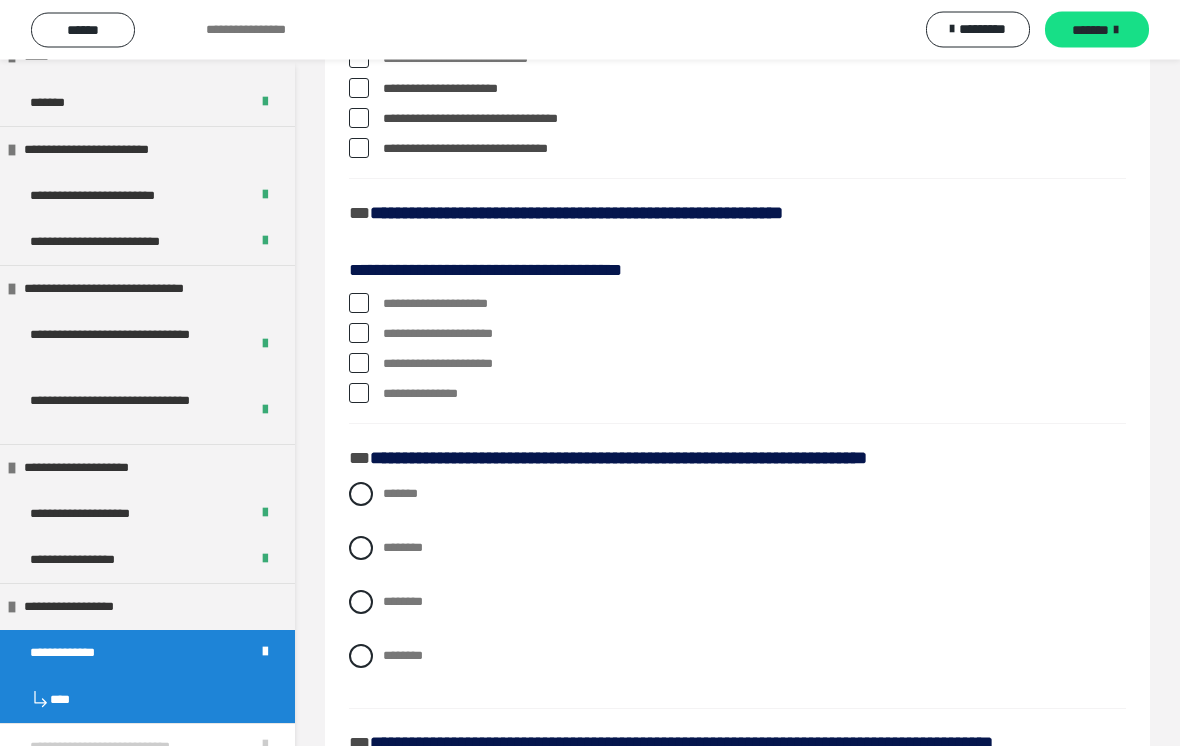 click at bounding box center [359, 304] 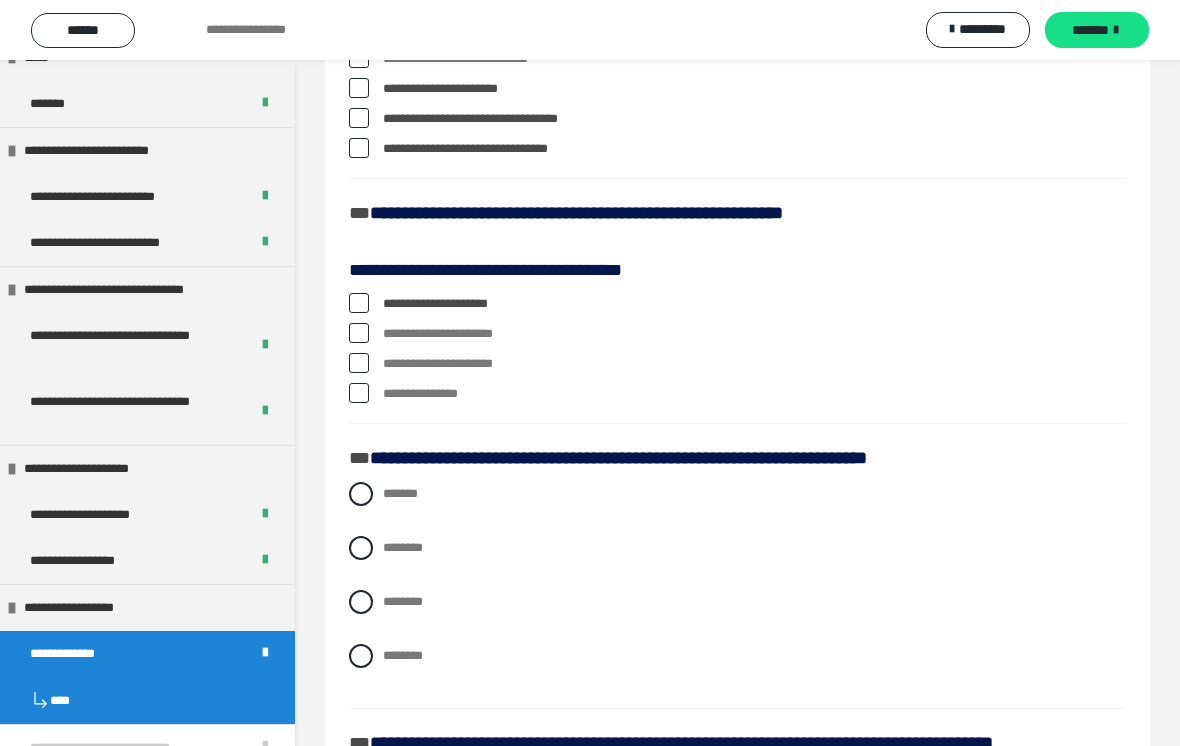 click at bounding box center (359, 363) 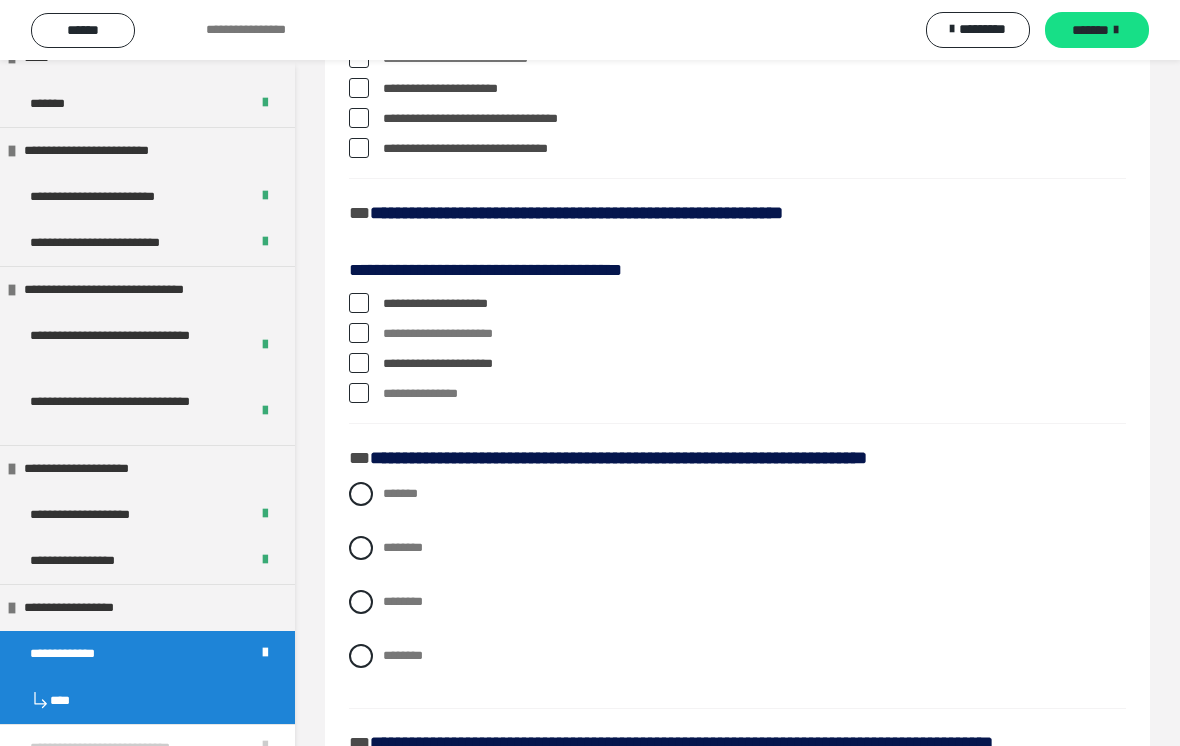 click at bounding box center (359, 333) 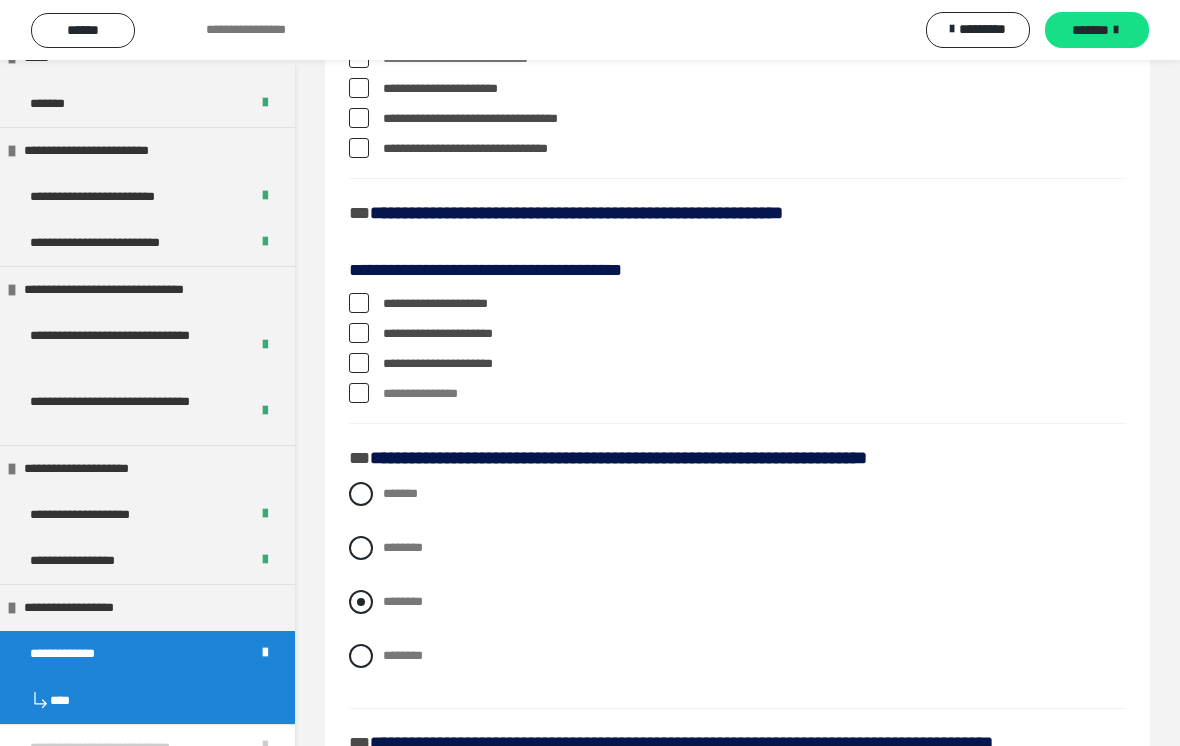 click at bounding box center [361, 602] 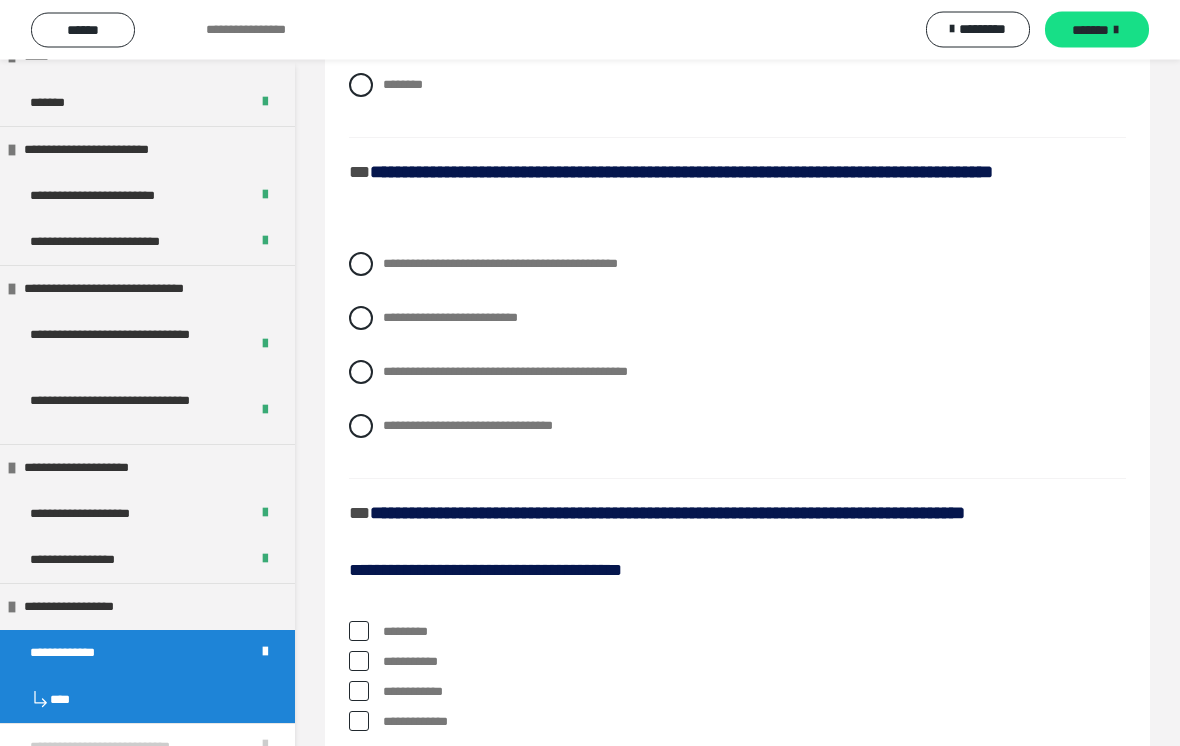 scroll, scrollTop: 1381, scrollLeft: 0, axis: vertical 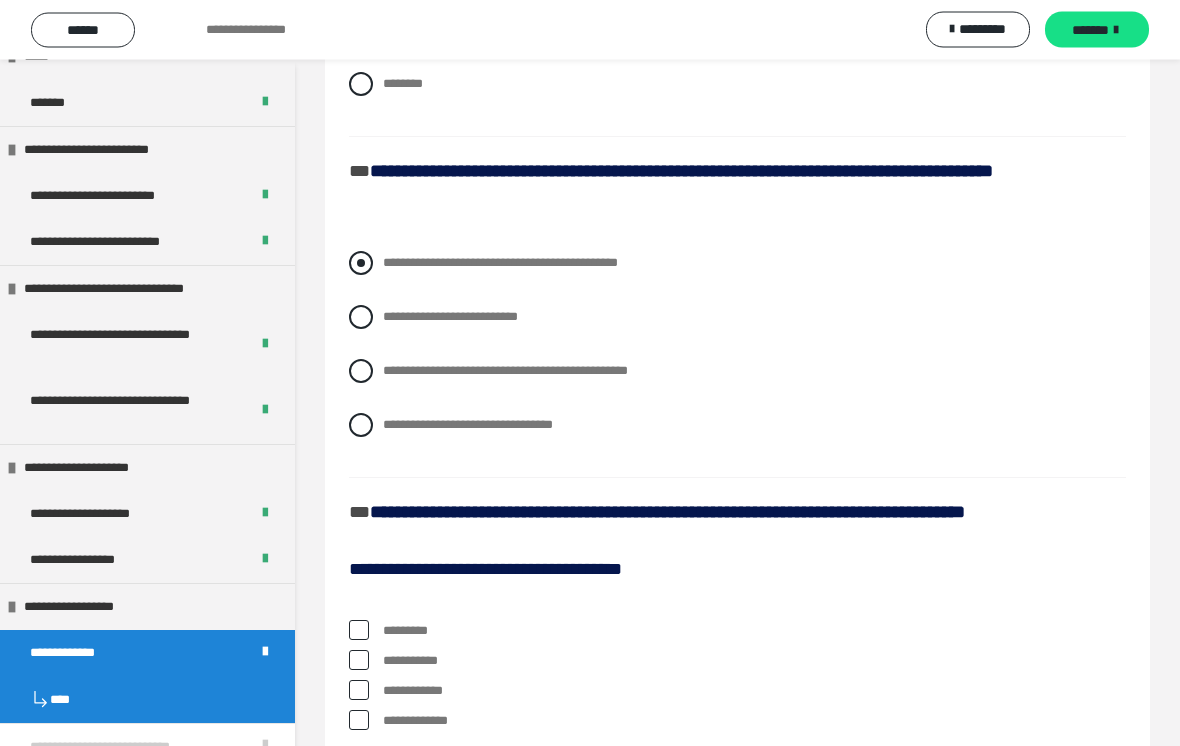 click at bounding box center (361, 264) 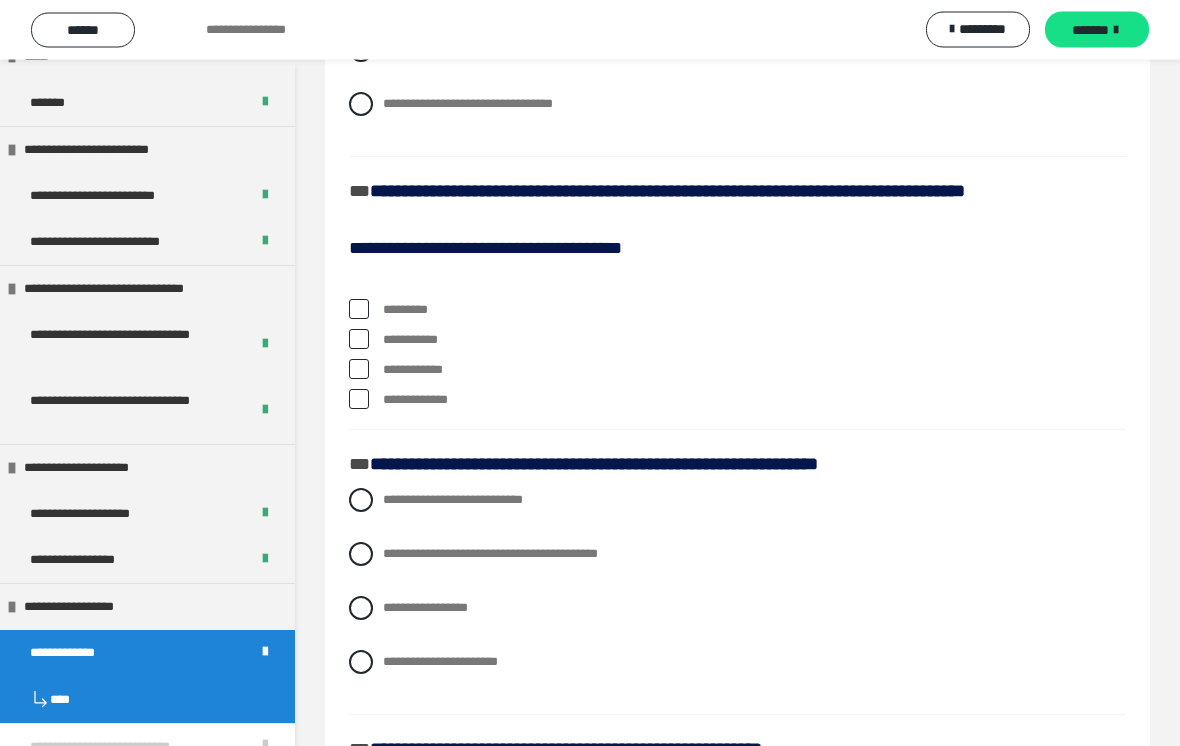 scroll, scrollTop: 1745, scrollLeft: 0, axis: vertical 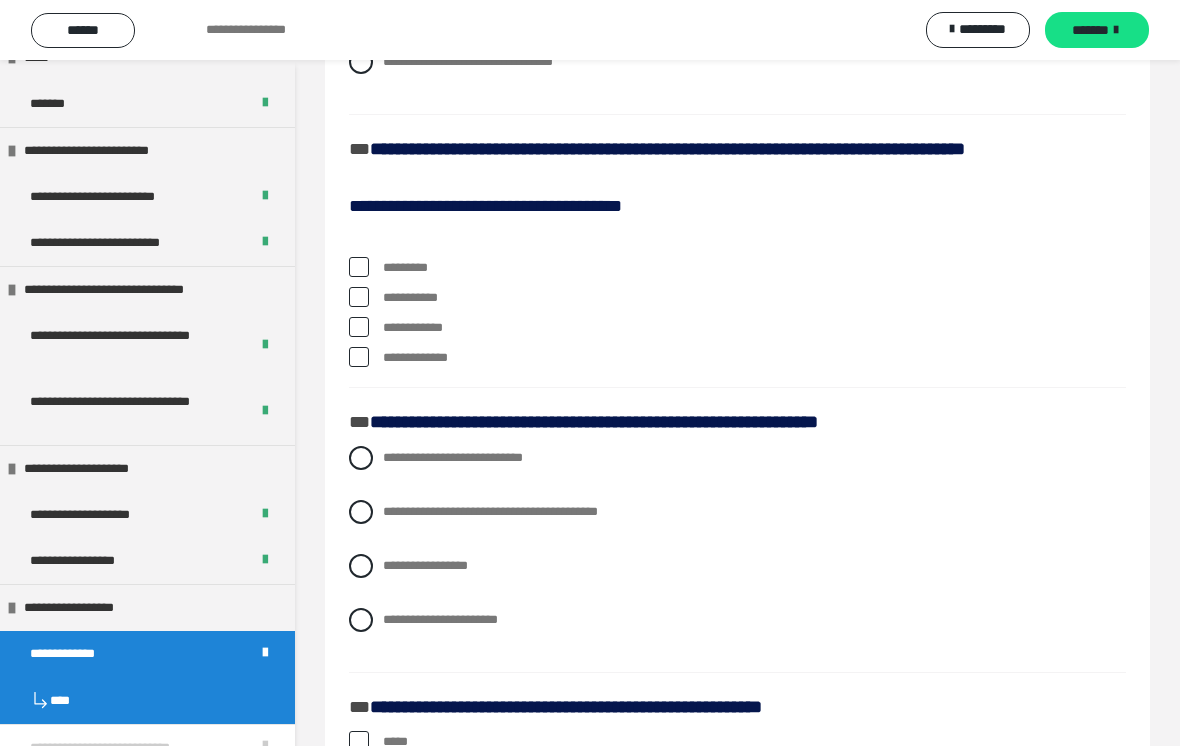 click at bounding box center [359, 267] 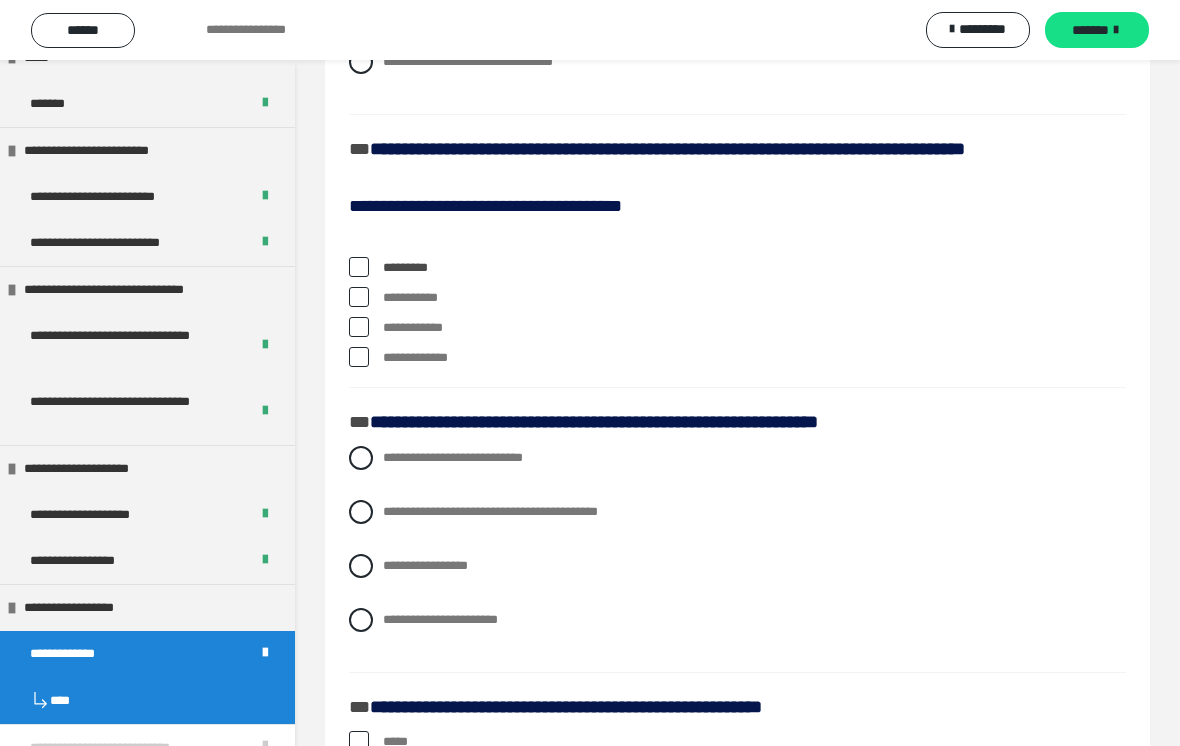 click at bounding box center [359, 297] 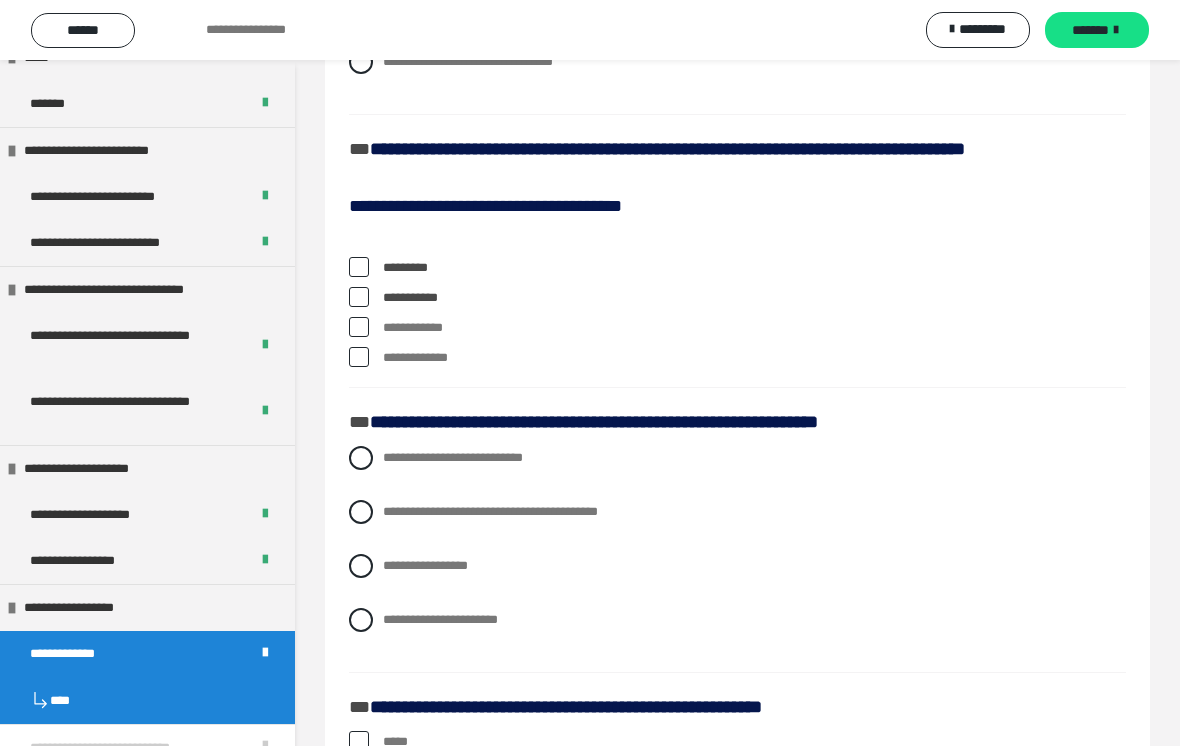 click on "**********" at bounding box center [737, 328] 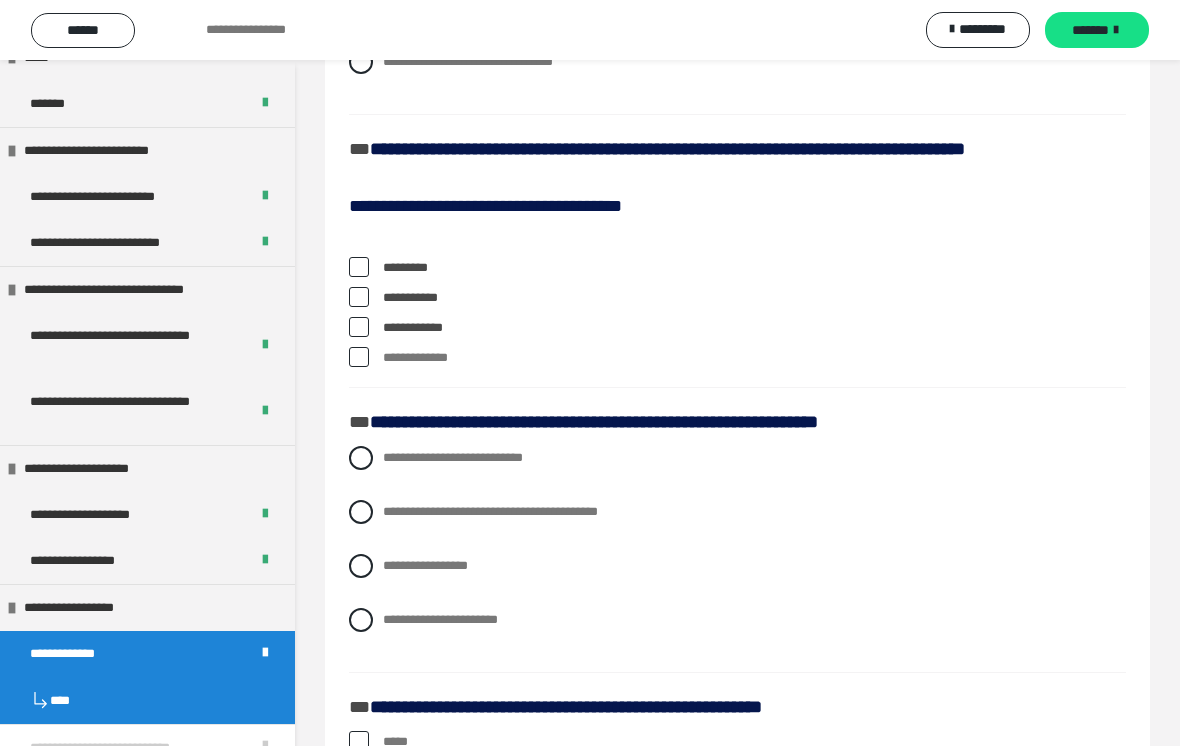 click at bounding box center [359, 297] 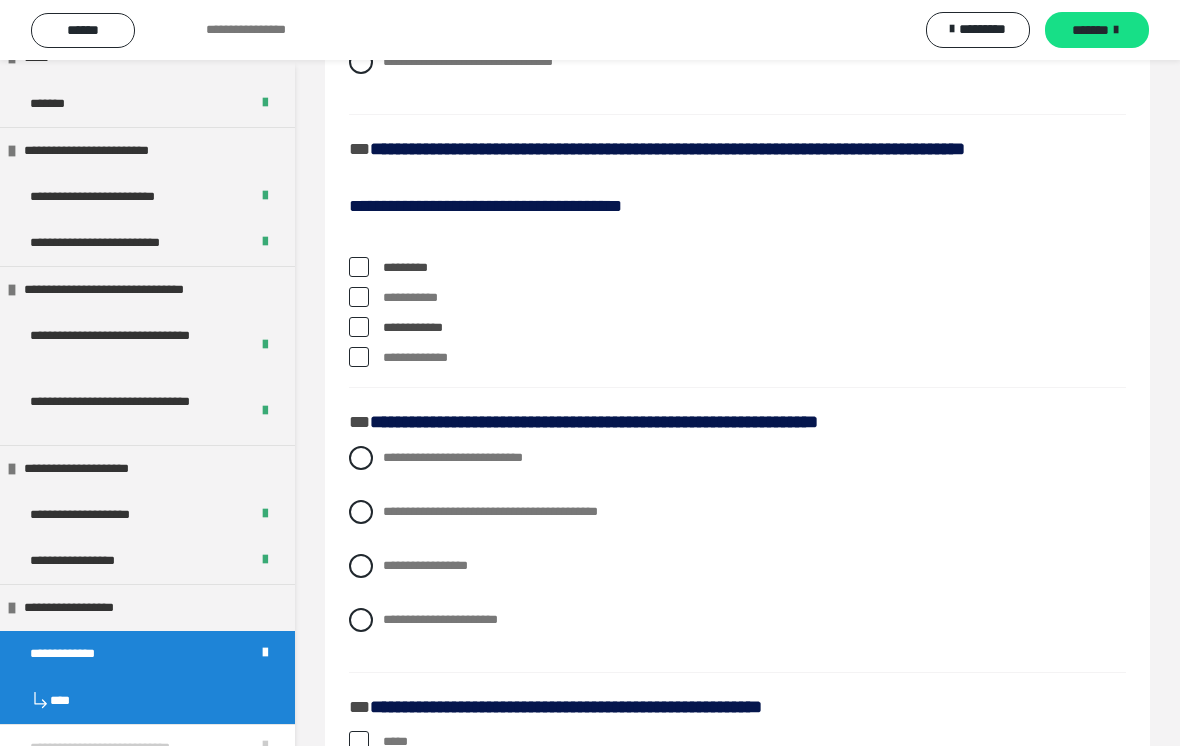 click at bounding box center [359, 357] 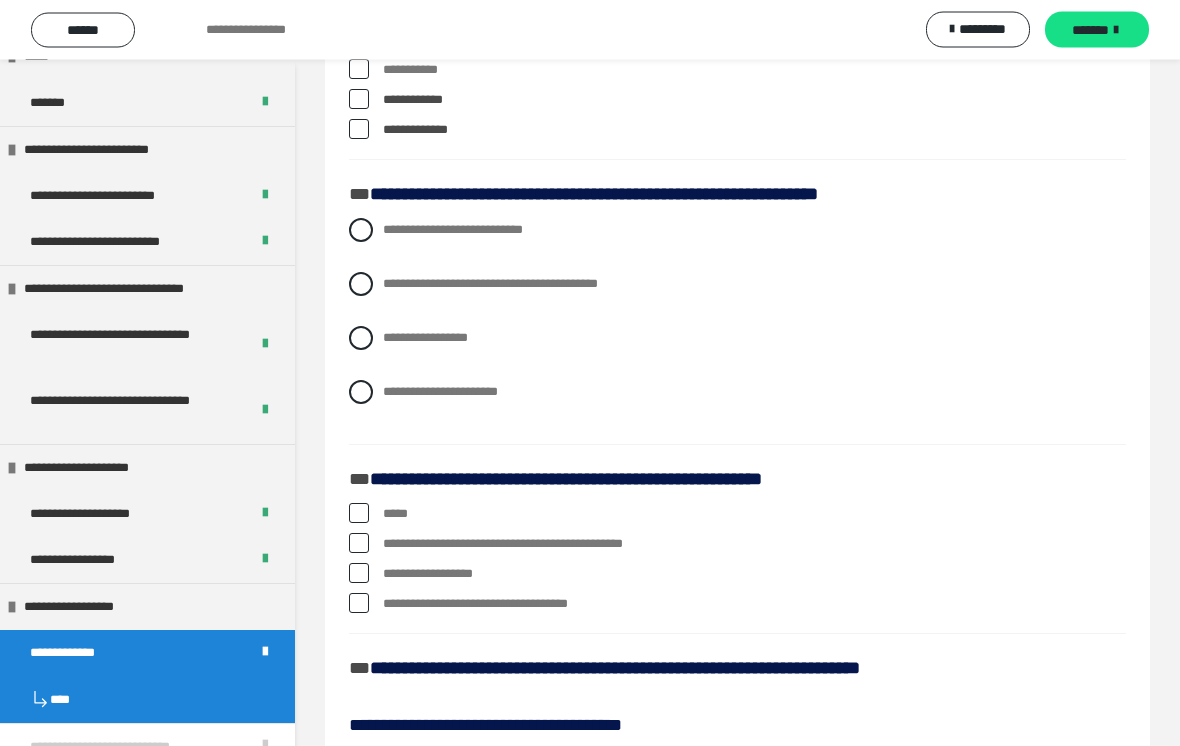 scroll, scrollTop: 2035, scrollLeft: 0, axis: vertical 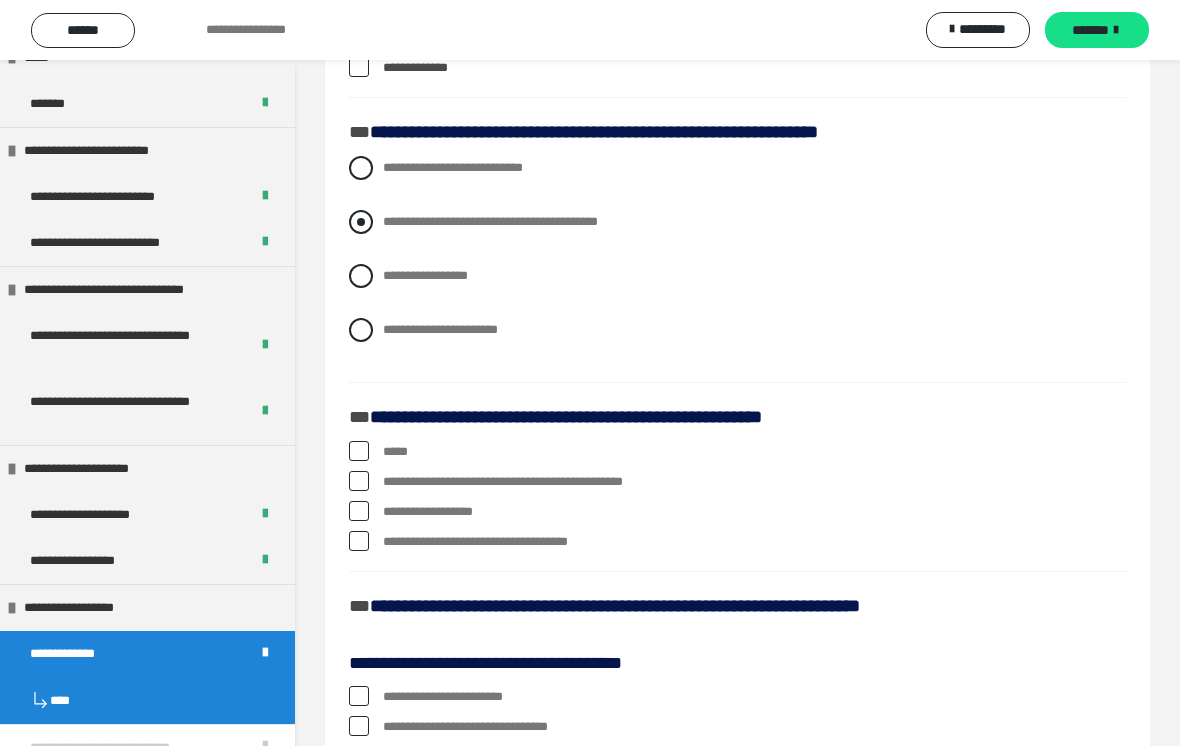 click on "**********" at bounding box center (737, 222) 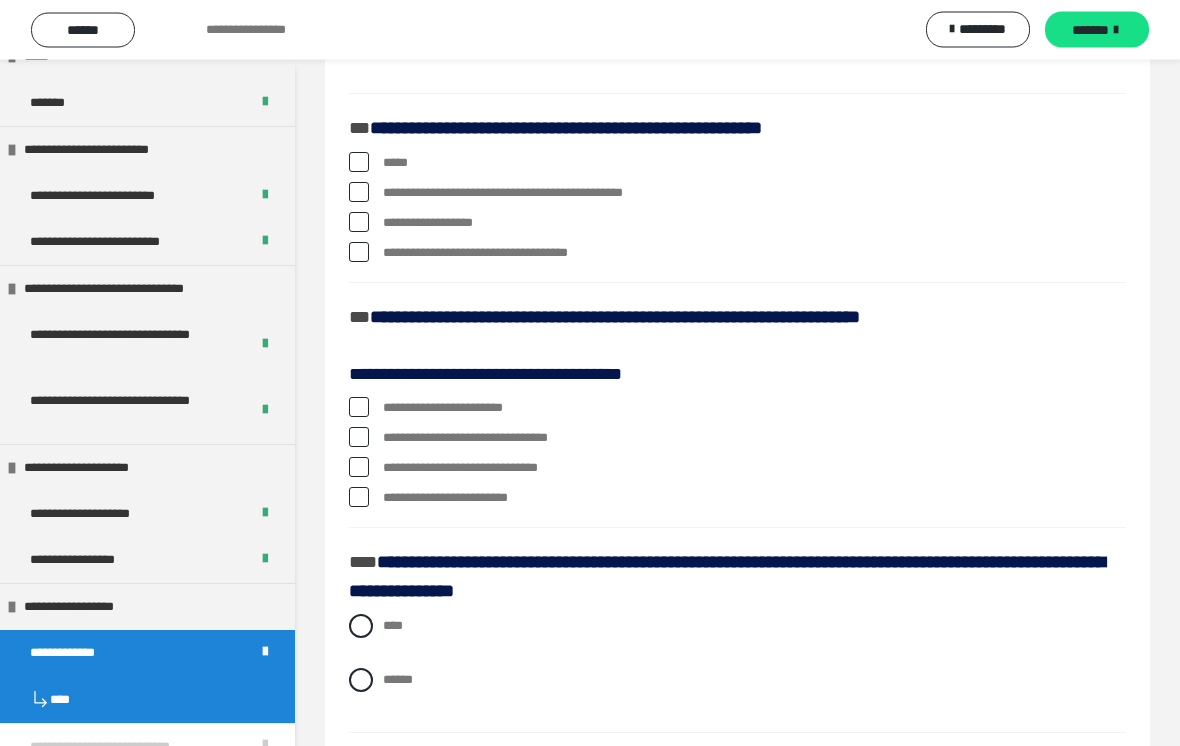 click on "**********" at bounding box center (737, 194) 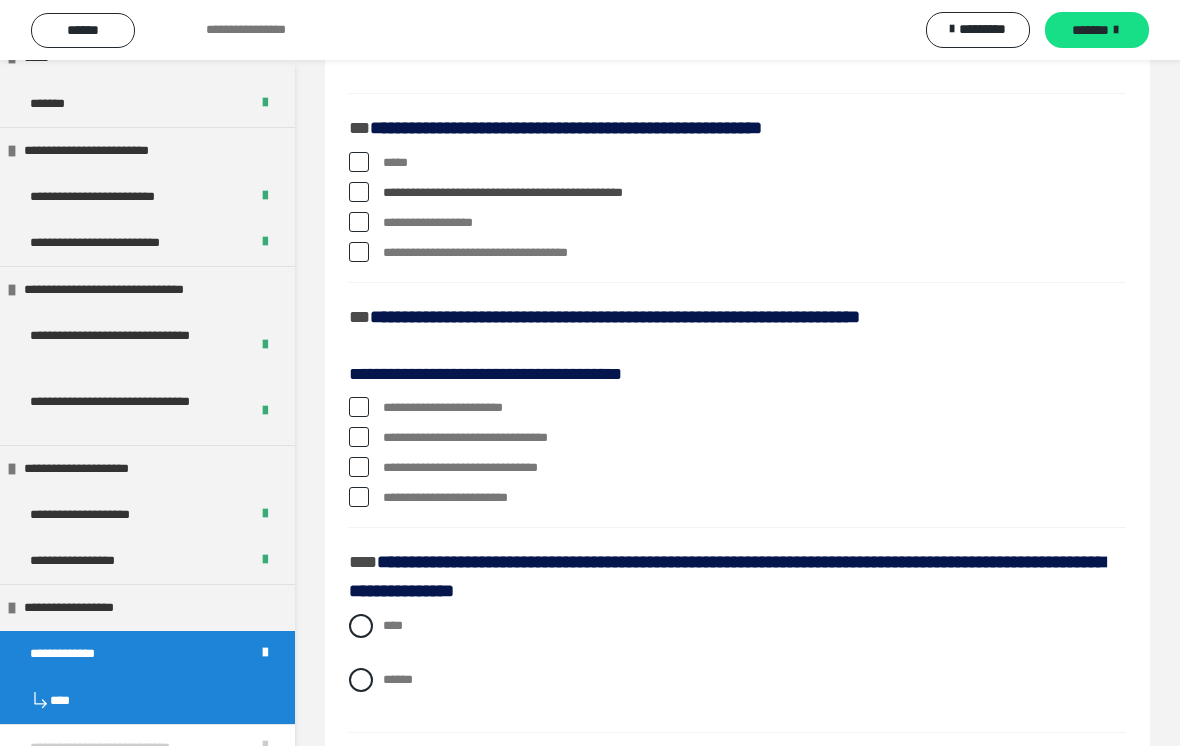 click on "**********" at bounding box center (737, 253) 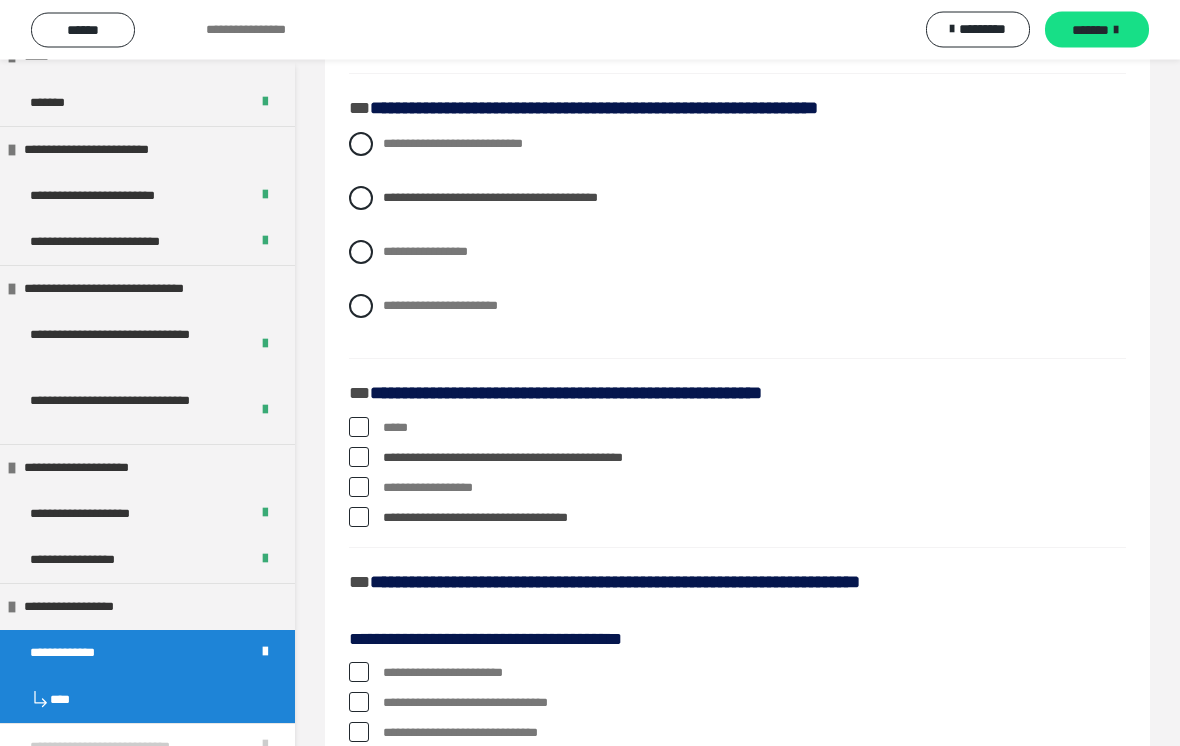 click at bounding box center (359, 458) 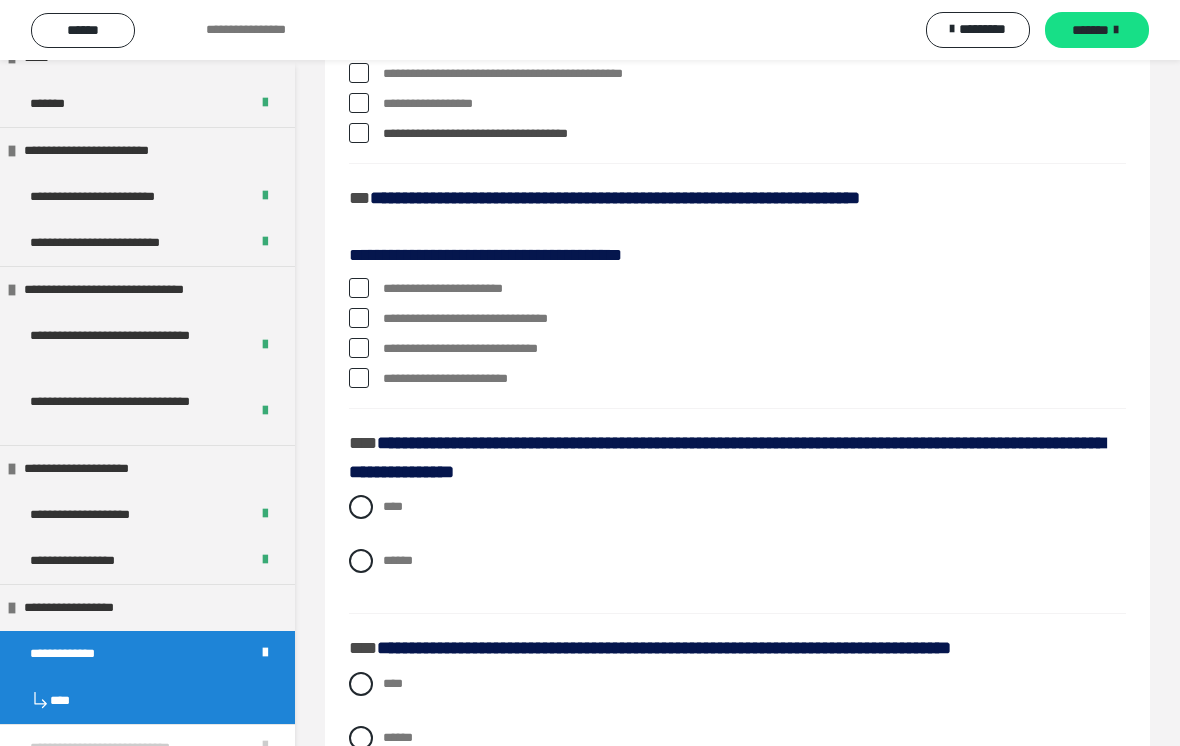 scroll, scrollTop: 2437, scrollLeft: 0, axis: vertical 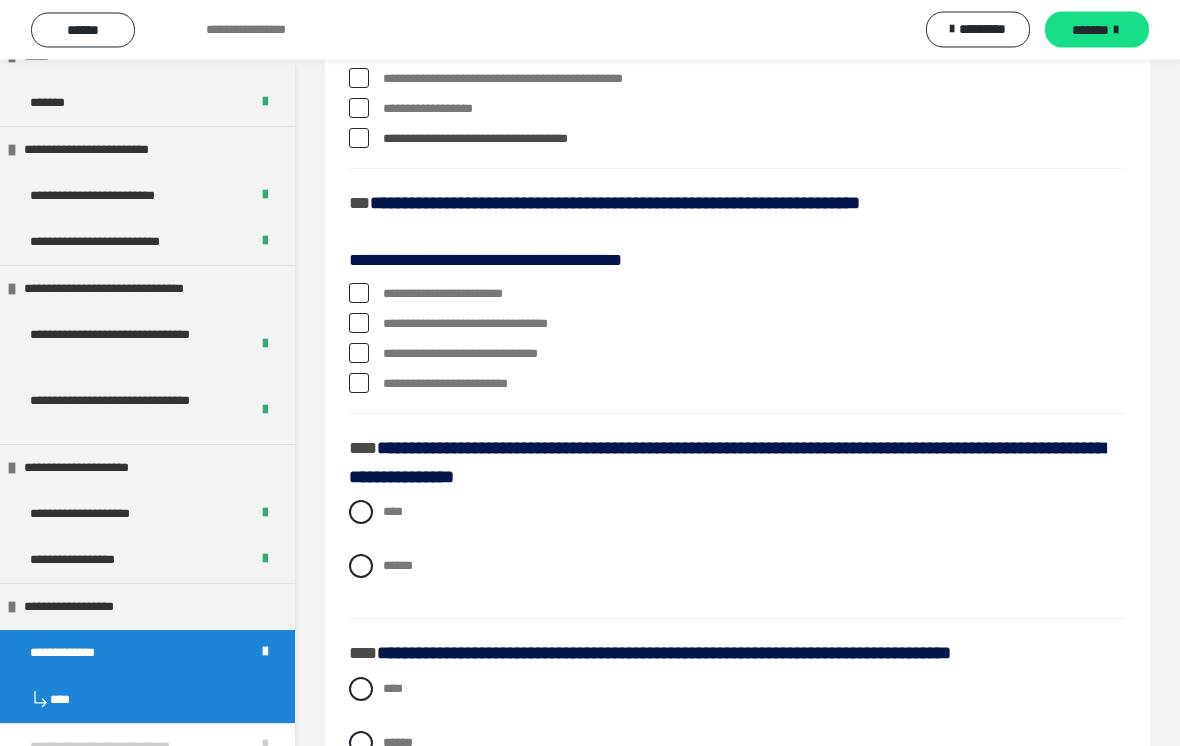 click on "**********" at bounding box center (737, 295) 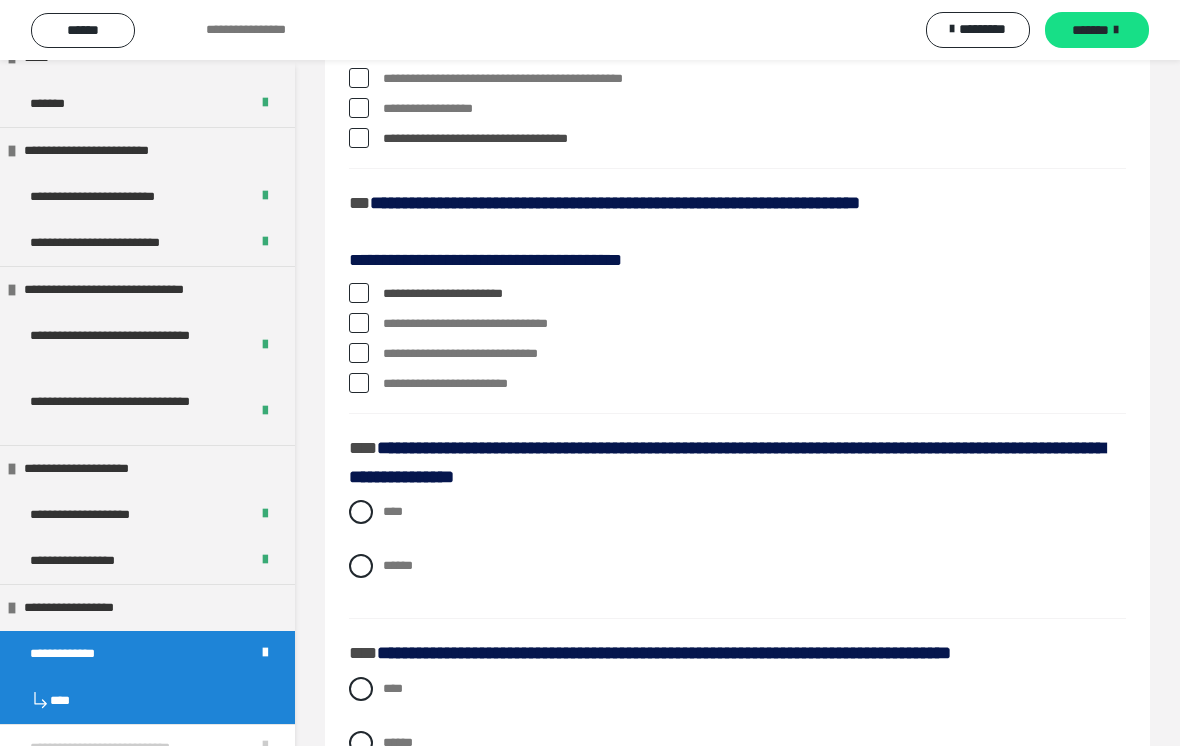 click at bounding box center [359, 323] 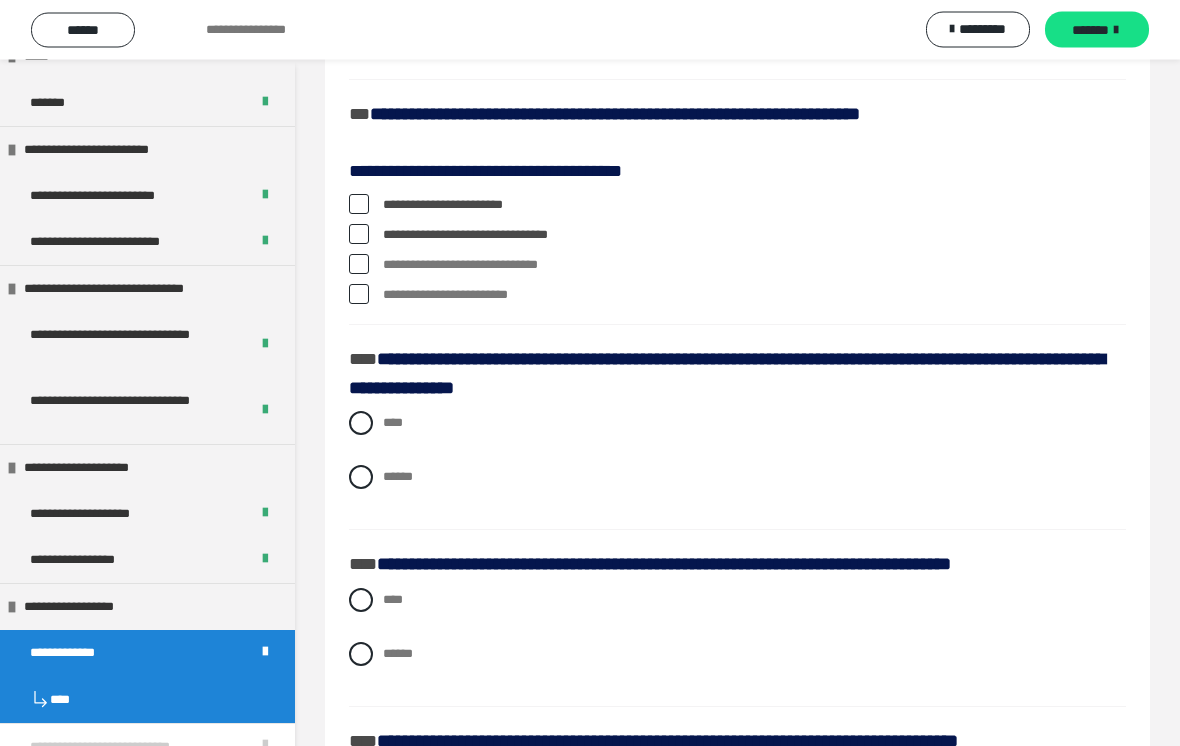 scroll, scrollTop: 2658, scrollLeft: 0, axis: vertical 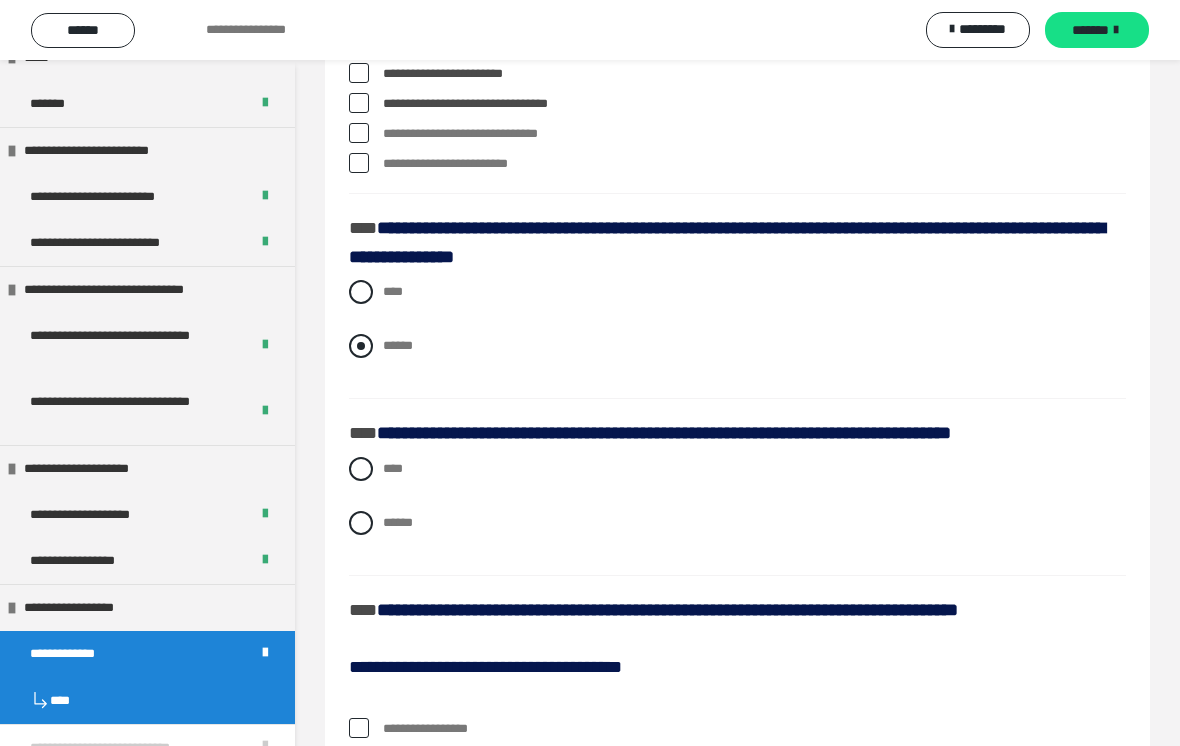 click at bounding box center (361, 346) 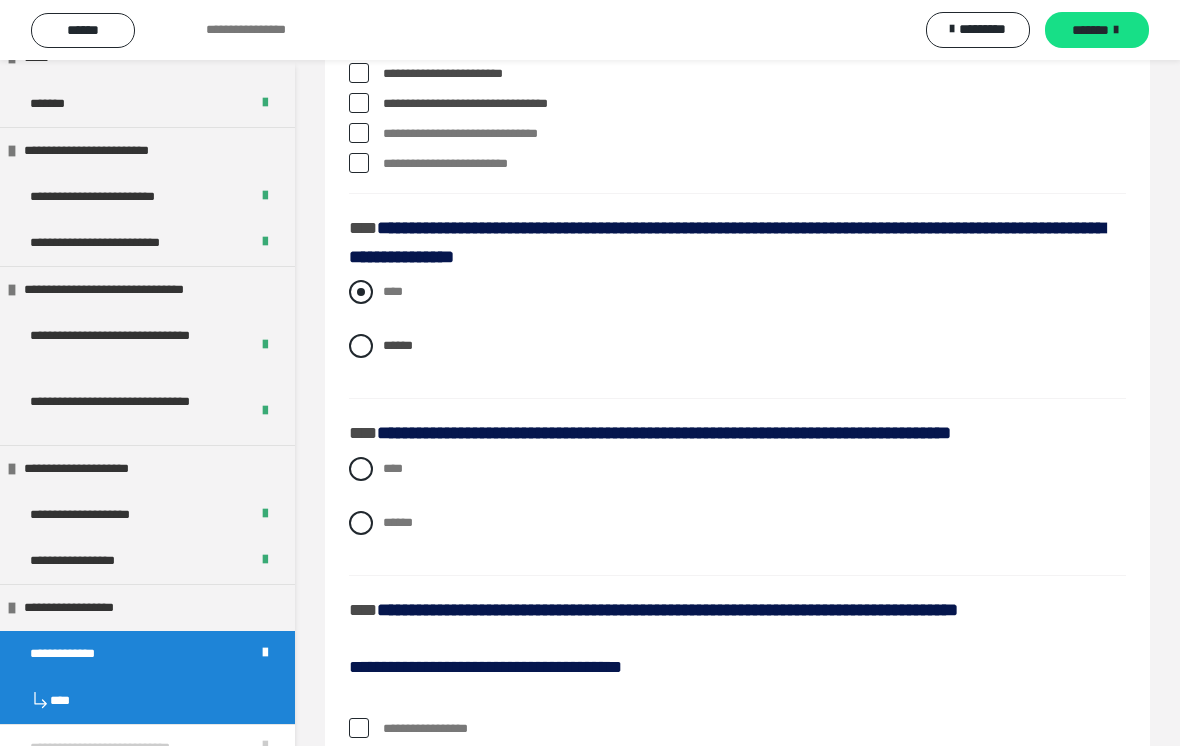 click at bounding box center (361, 292) 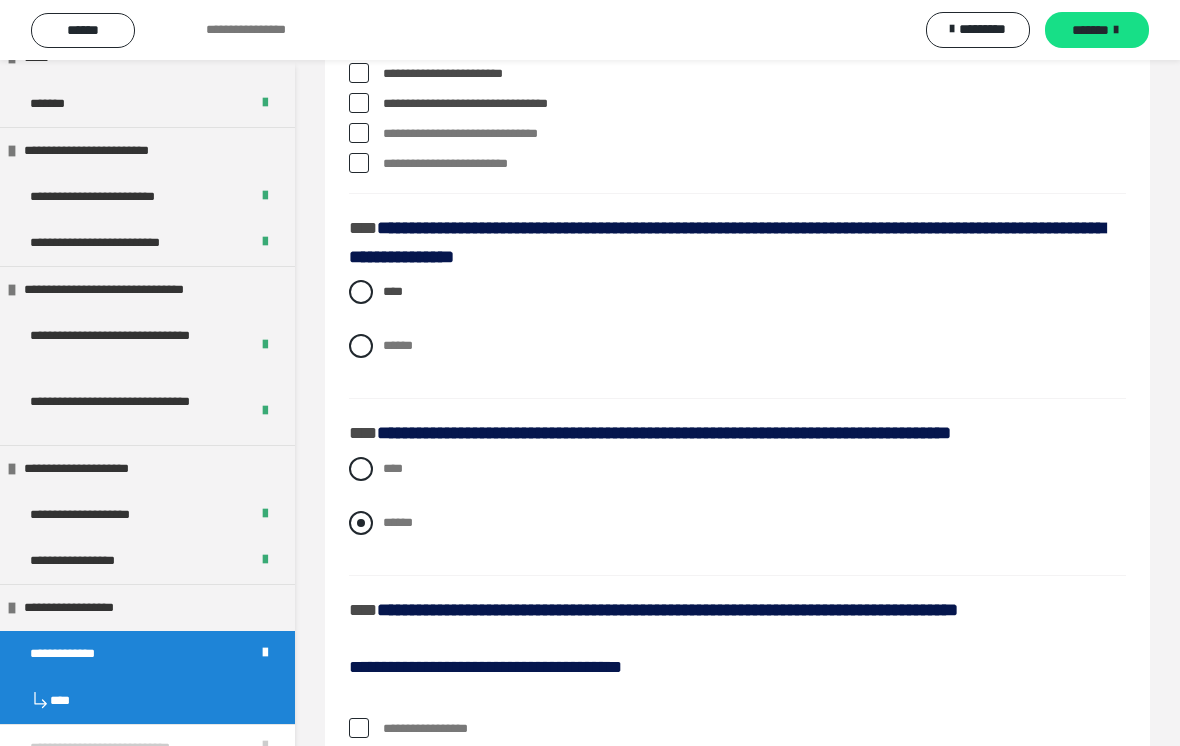 click at bounding box center [361, 523] 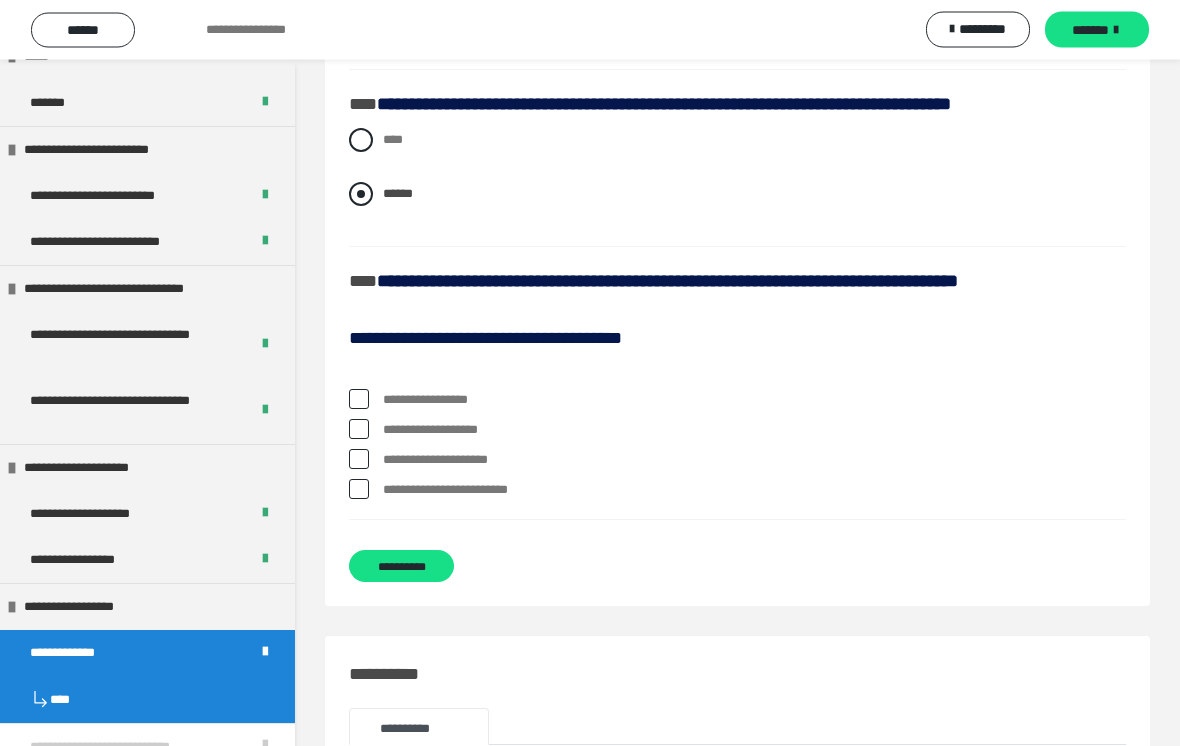 scroll, scrollTop: 3032, scrollLeft: 0, axis: vertical 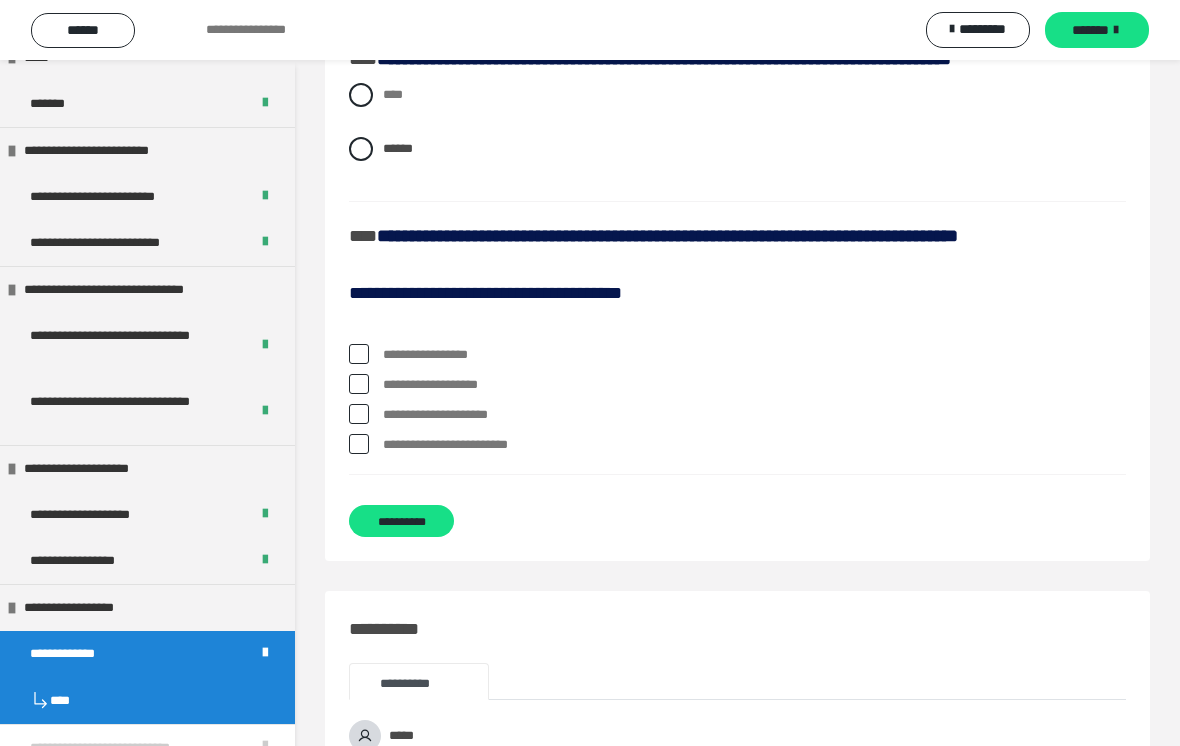 click at bounding box center [359, 354] 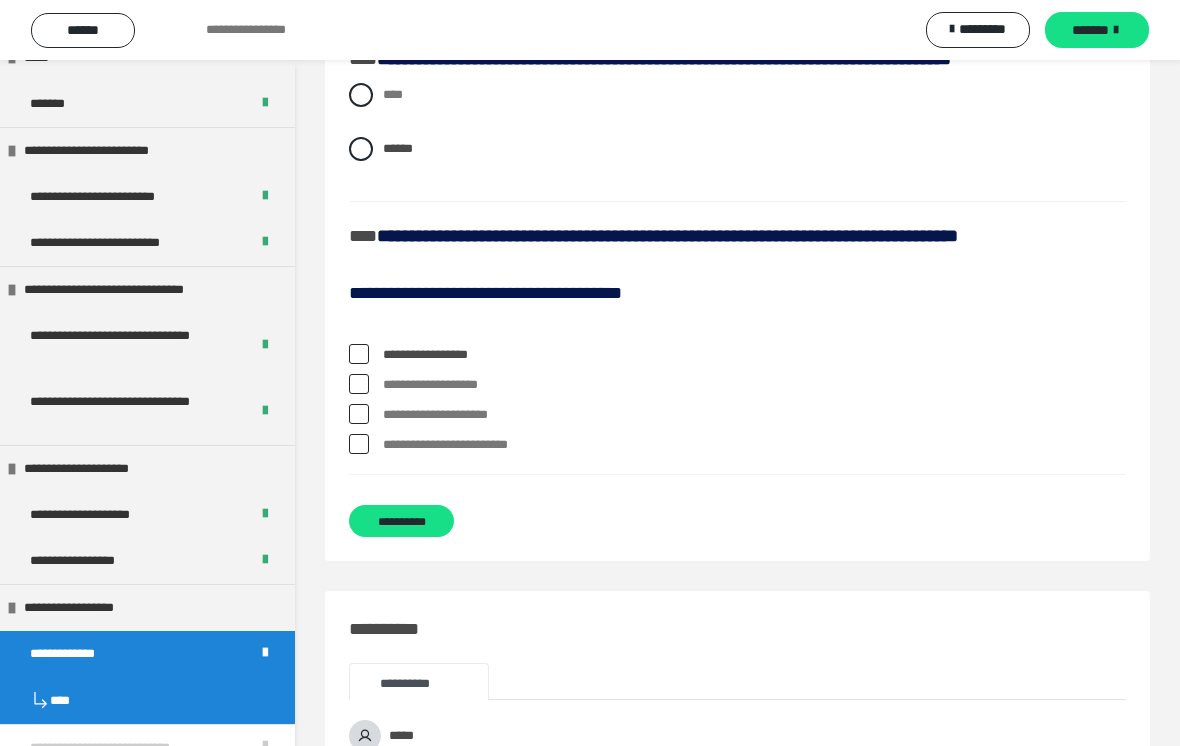 click on "**********" at bounding box center (737, 415) 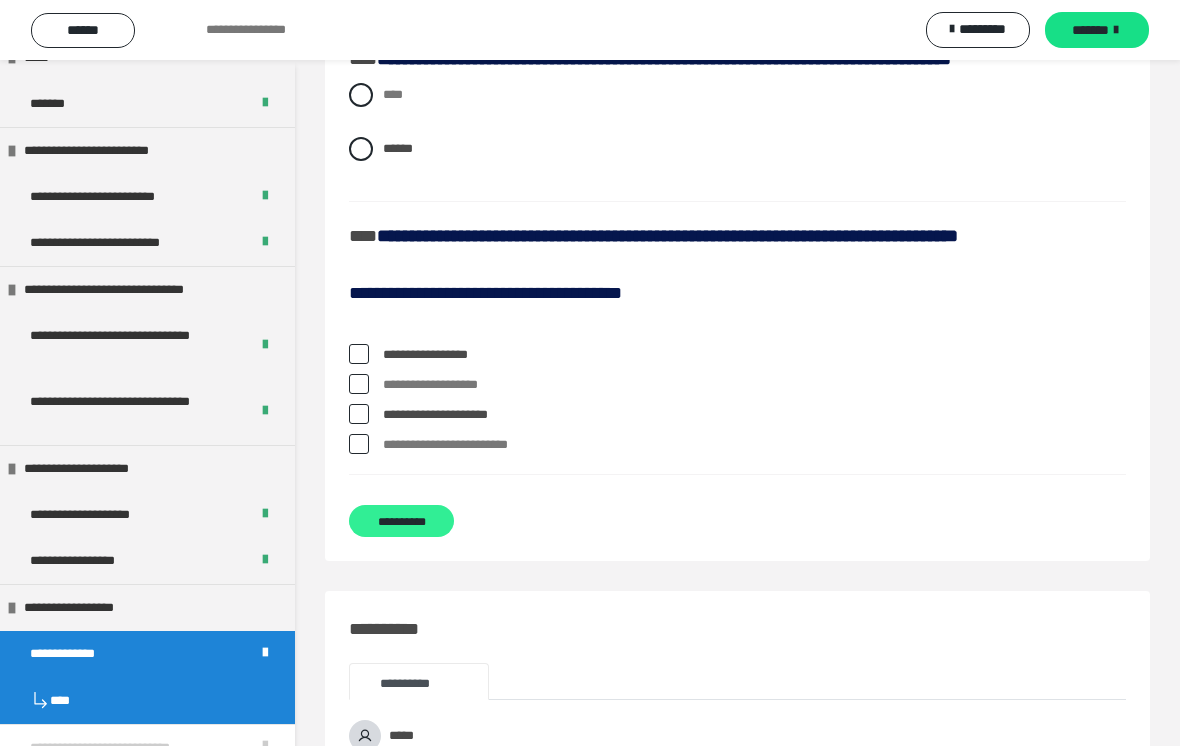 click on "**********" at bounding box center [401, 521] 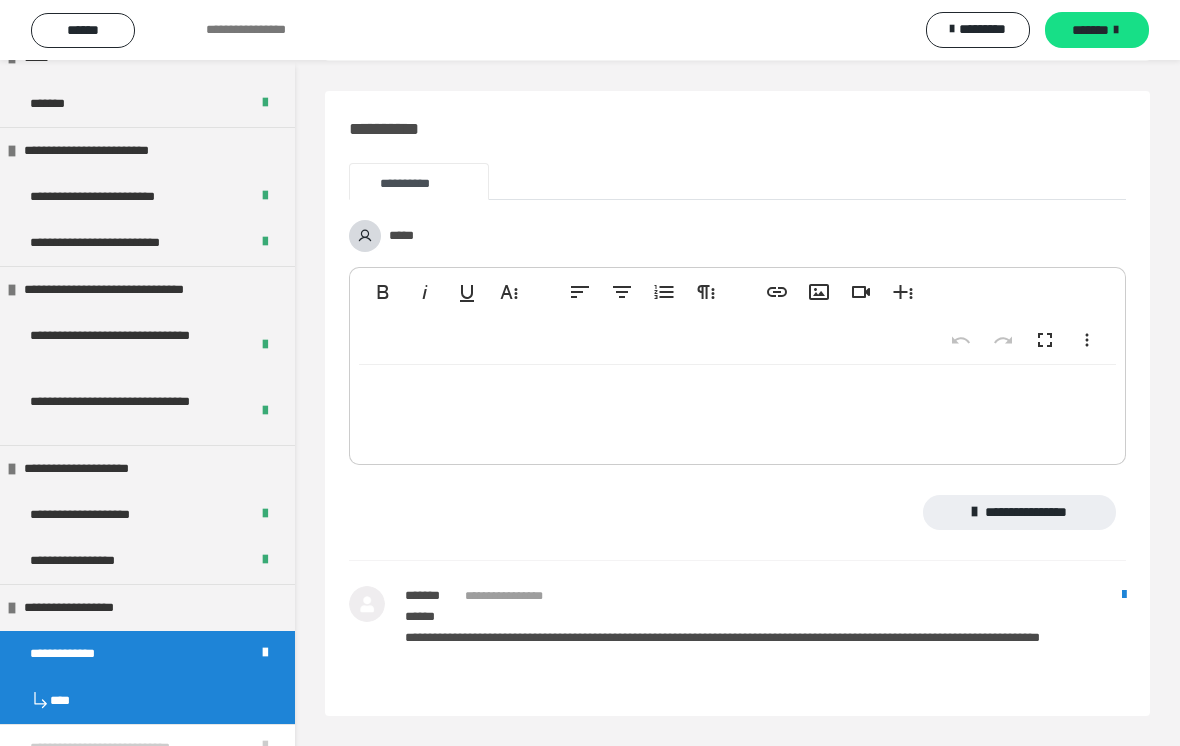 scroll, scrollTop: 384, scrollLeft: 0, axis: vertical 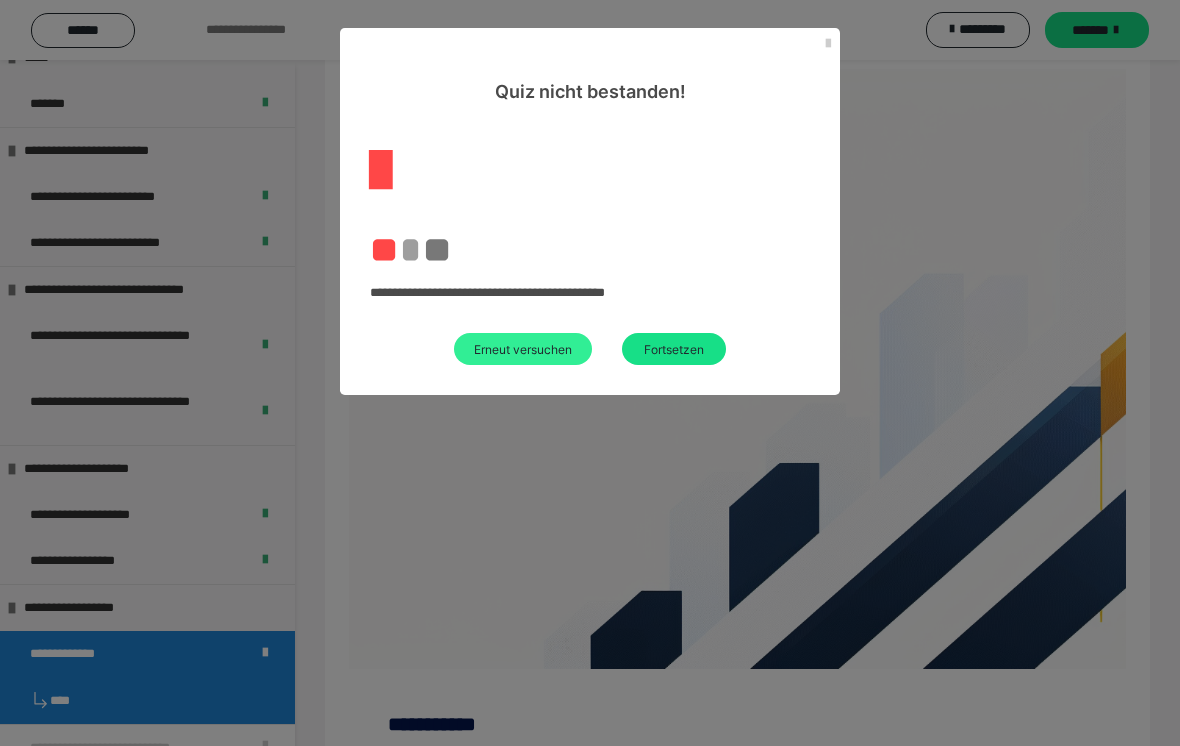 click on "Erneut versuchen" at bounding box center [523, 349] 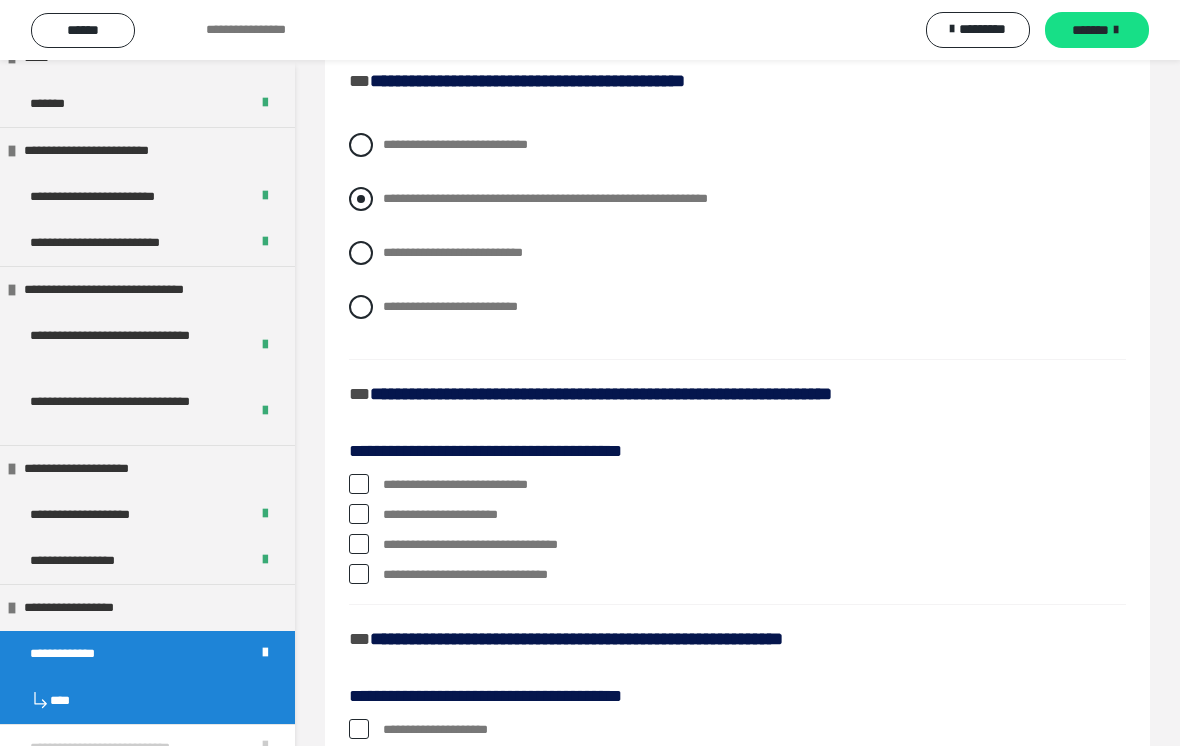 click on "**********" at bounding box center (389, 193) 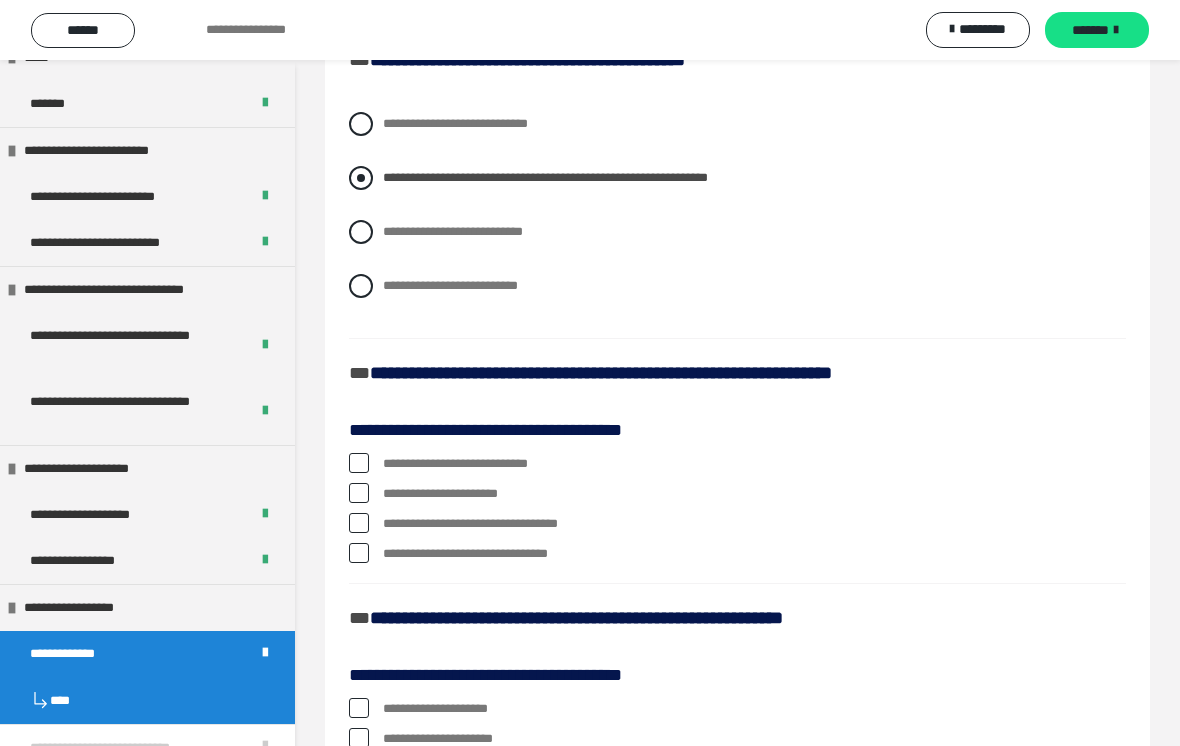 scroll, scrollTop: 587, scrollLeft: 0, axis: vertical 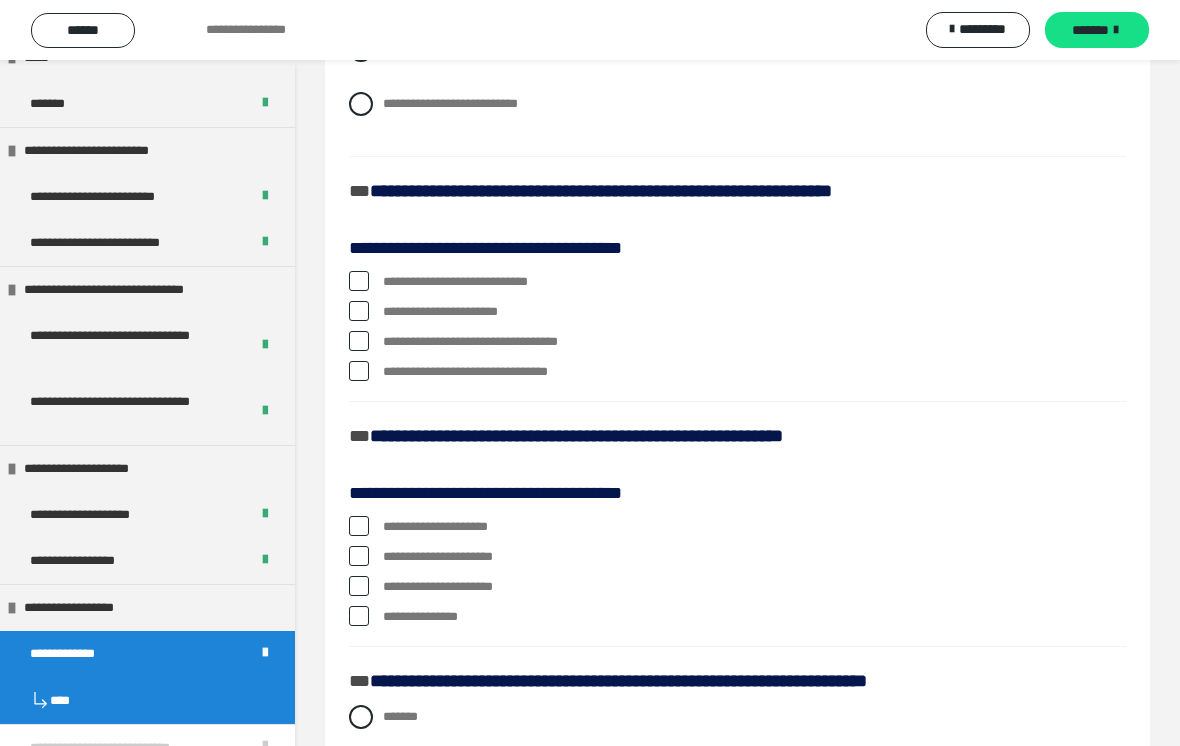 click at bounding box center [359, 311] 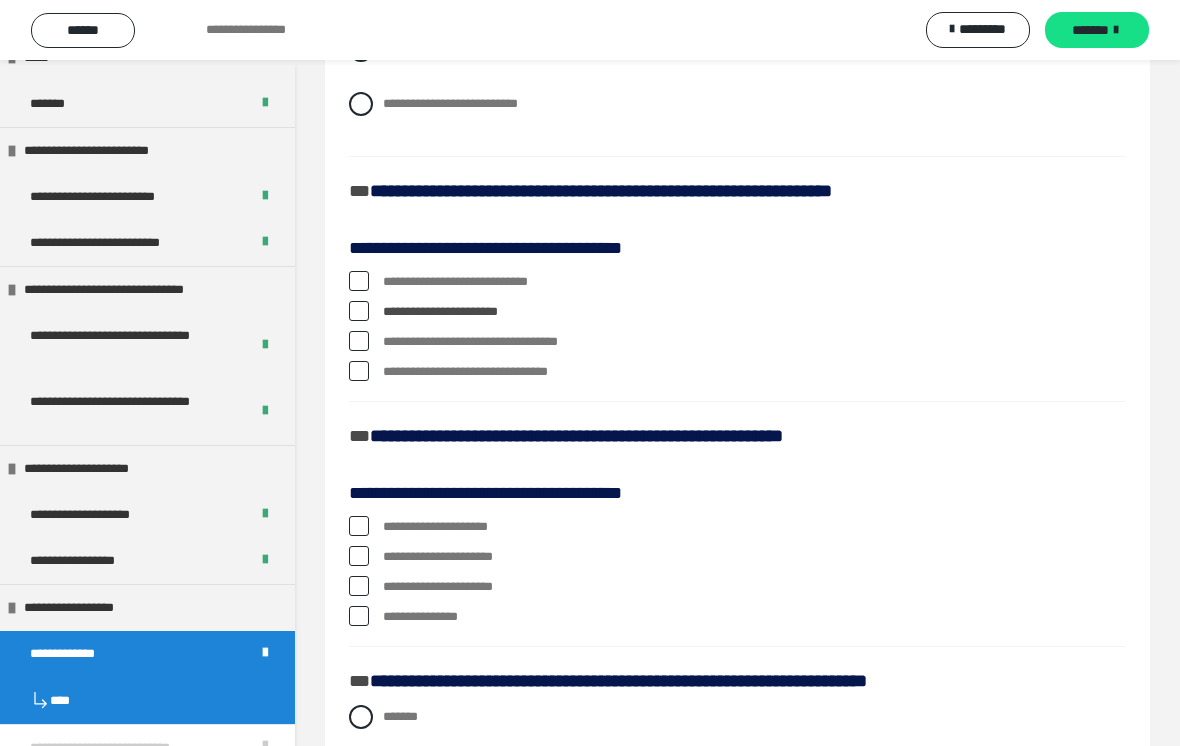 click at bounding box center (359, 341) 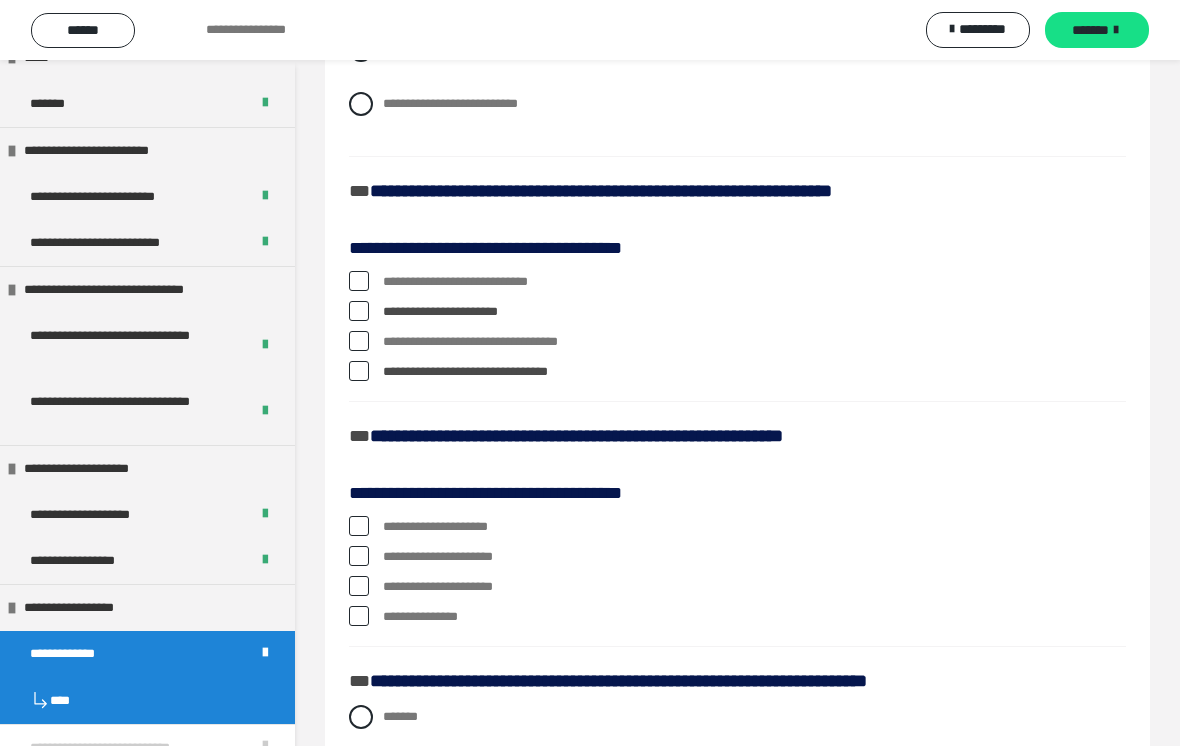 click at bounding box center (359, 341) 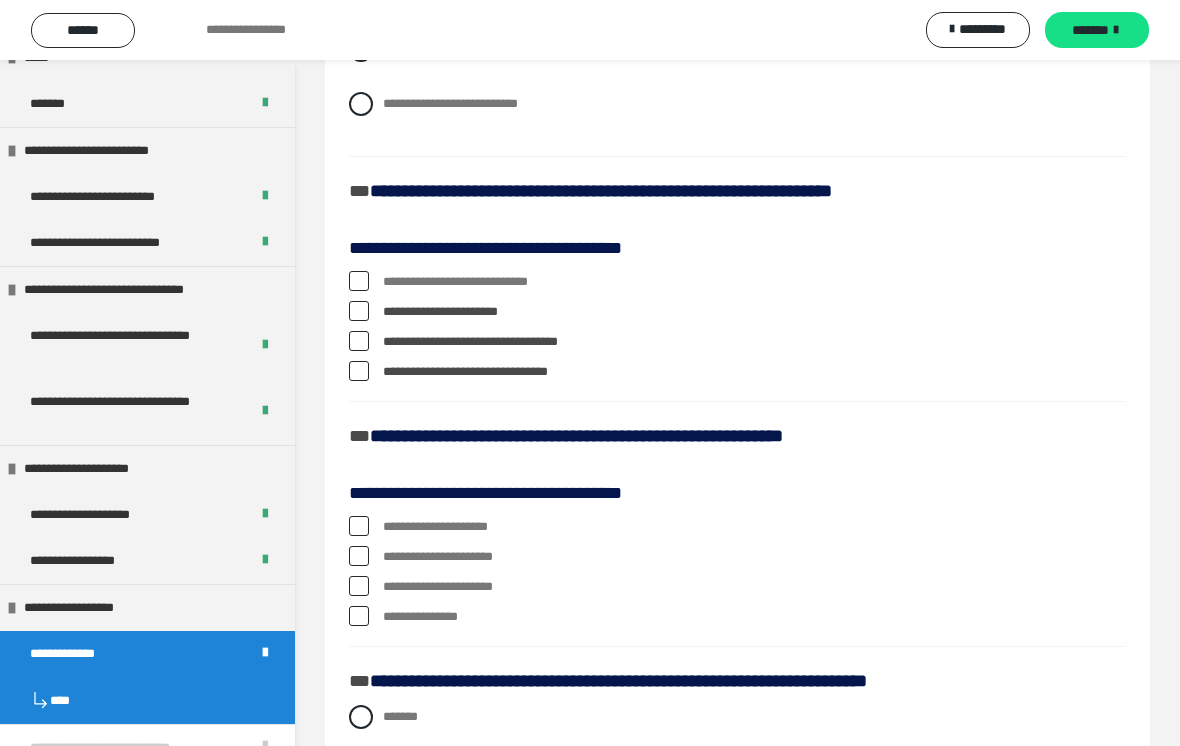 click at bounding box center [359, 341] 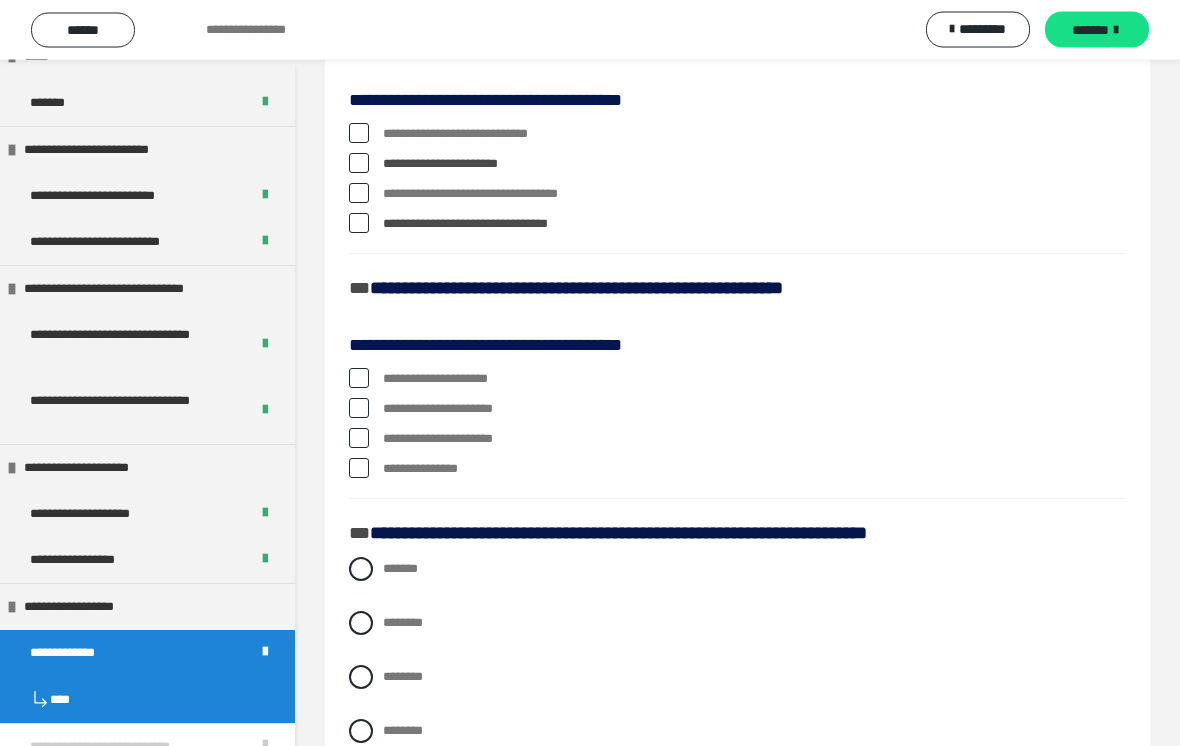 scroll, scrollTop: 795, scrollLeft: 0, axis: vertical 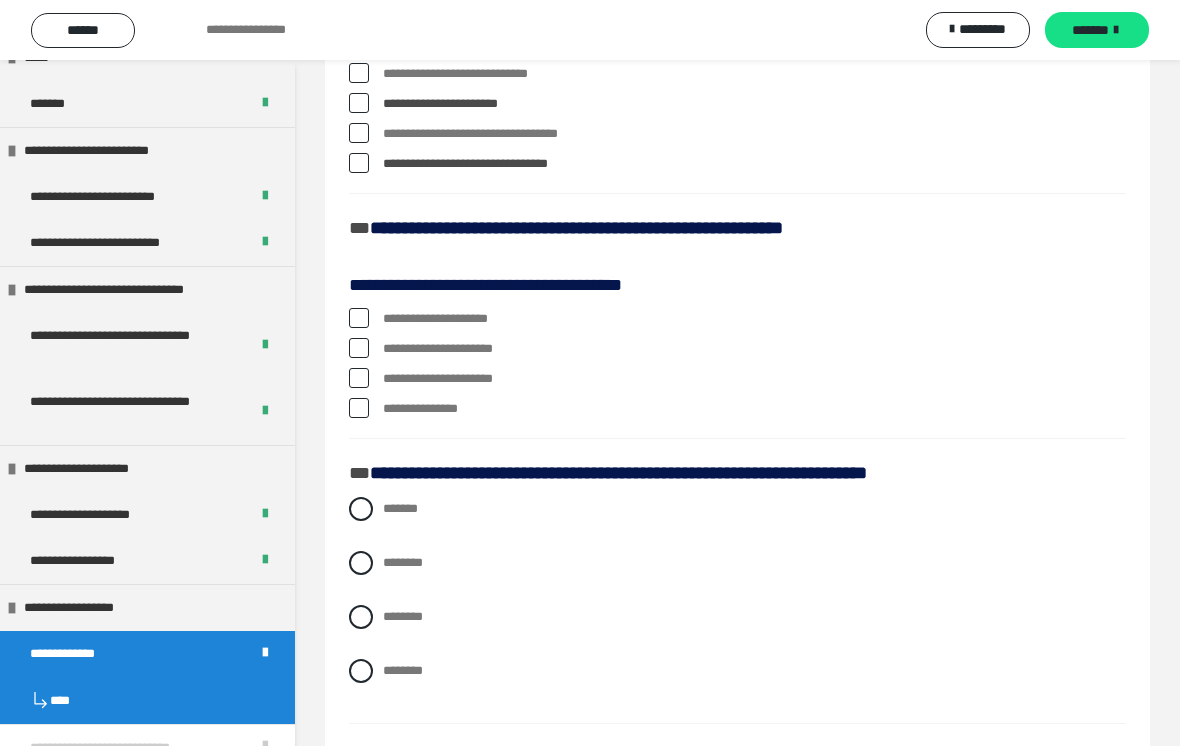 click on "**********" at bounding box center (737, 319) 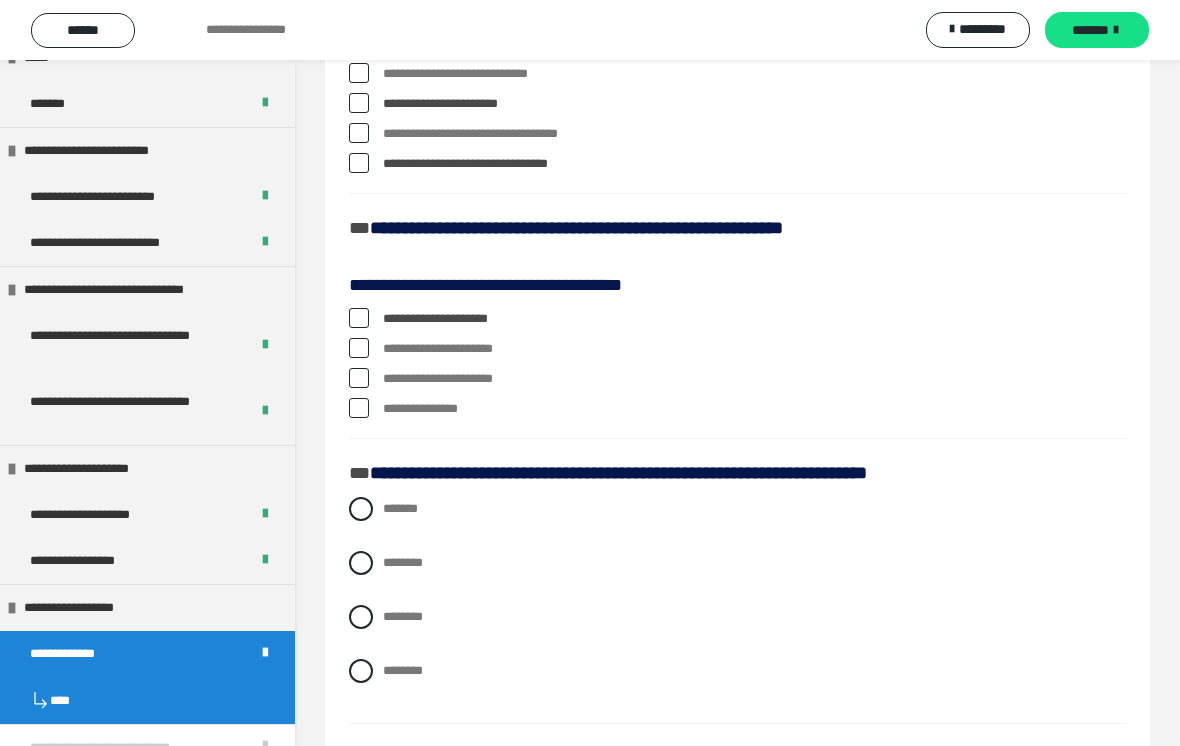 click at bounding box center (359, 348) 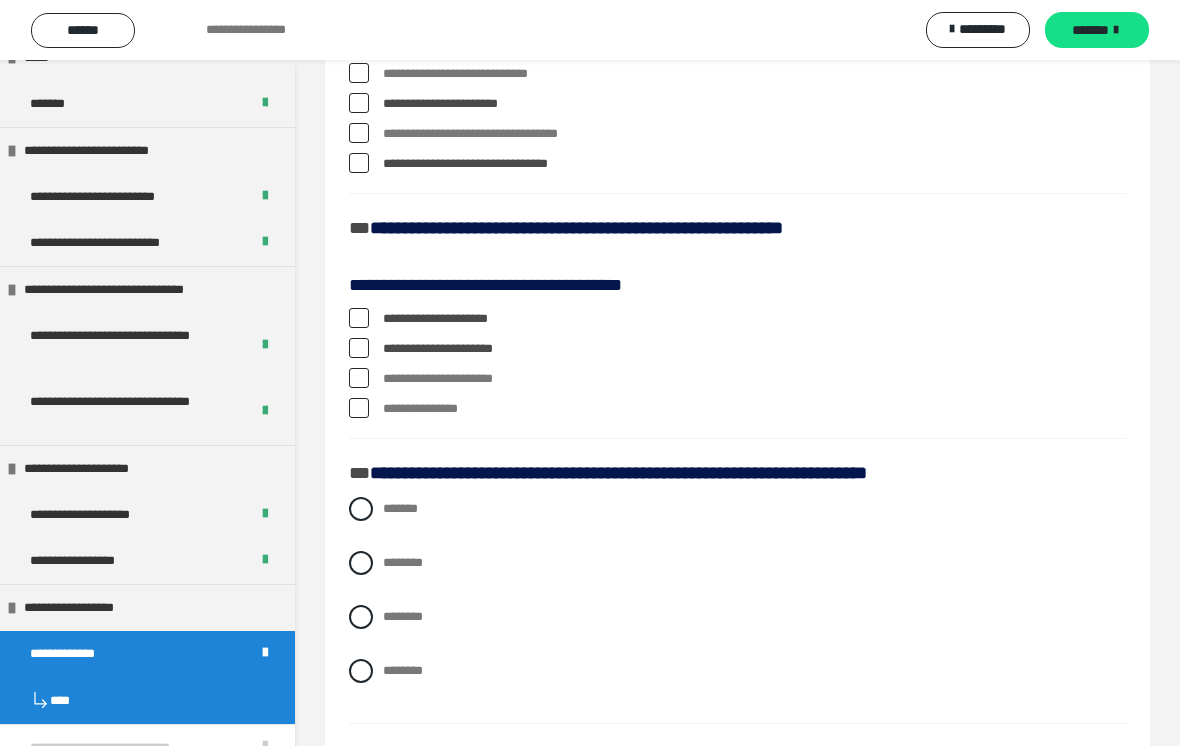 click on "**********" at bounding box center (737, 379) 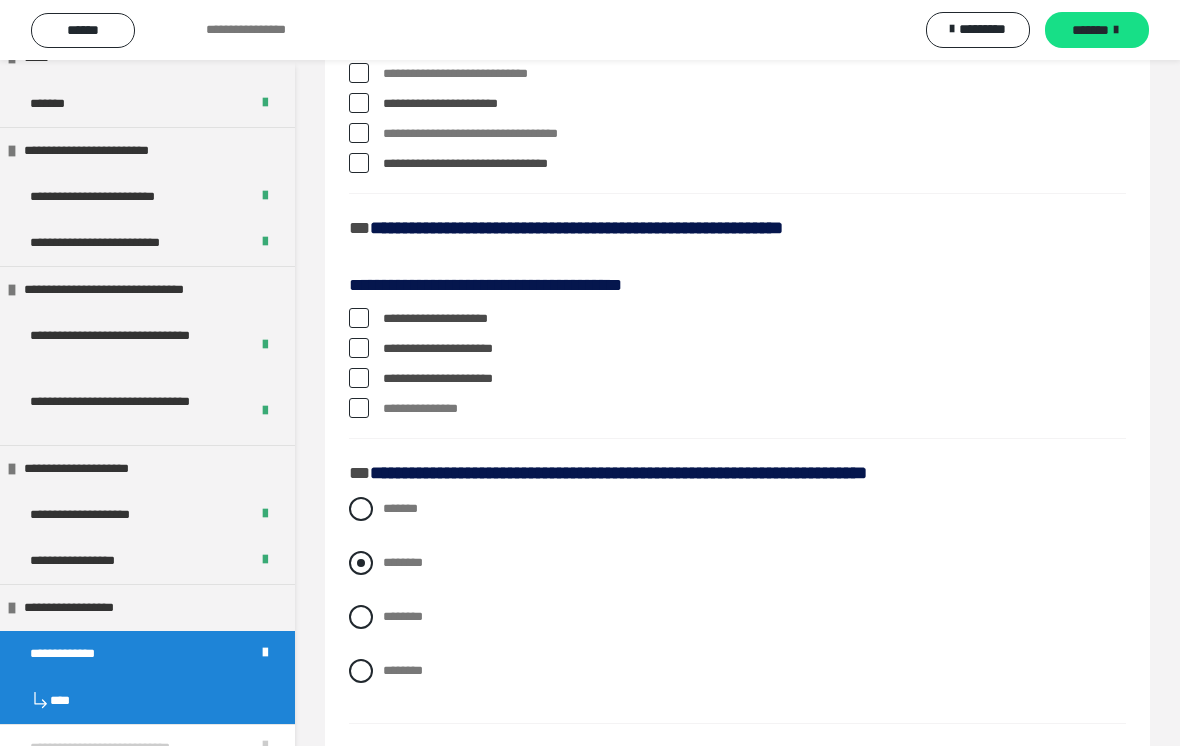 click at bounding box center [361, 563] 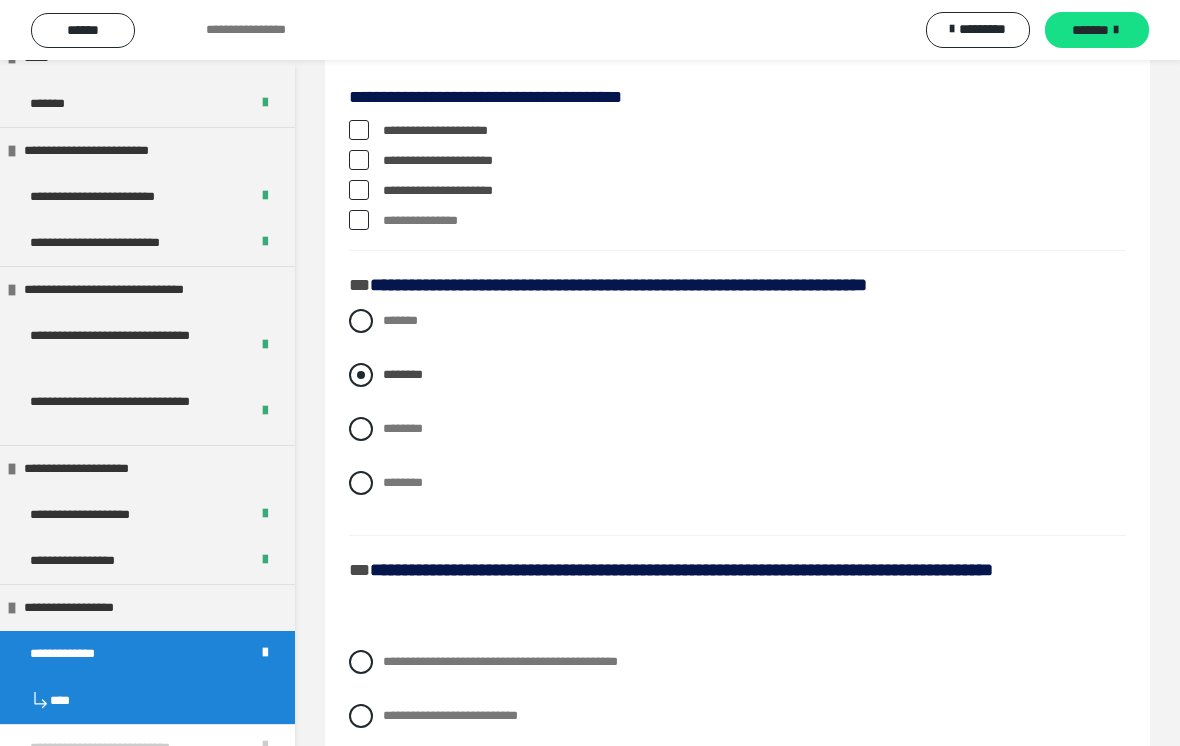 scroll, scrollTop: 990, scrollLeft: 0, axis: vertical 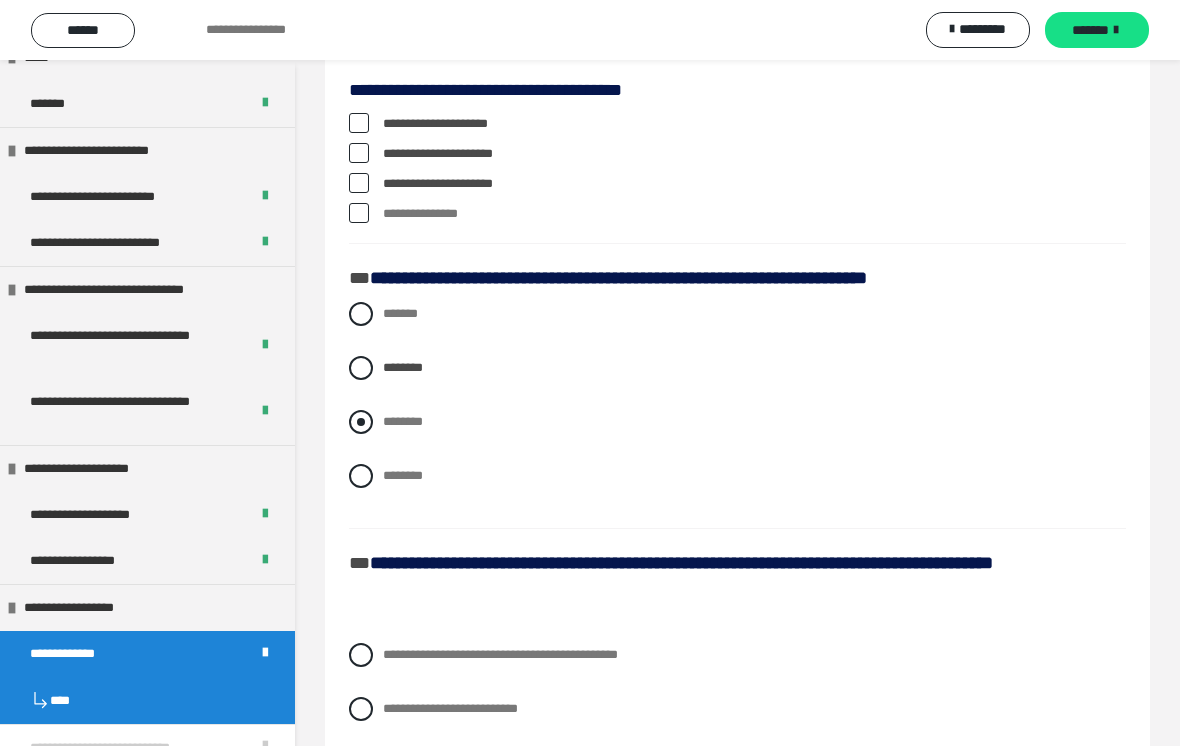 click at bounding box center [361, 422] 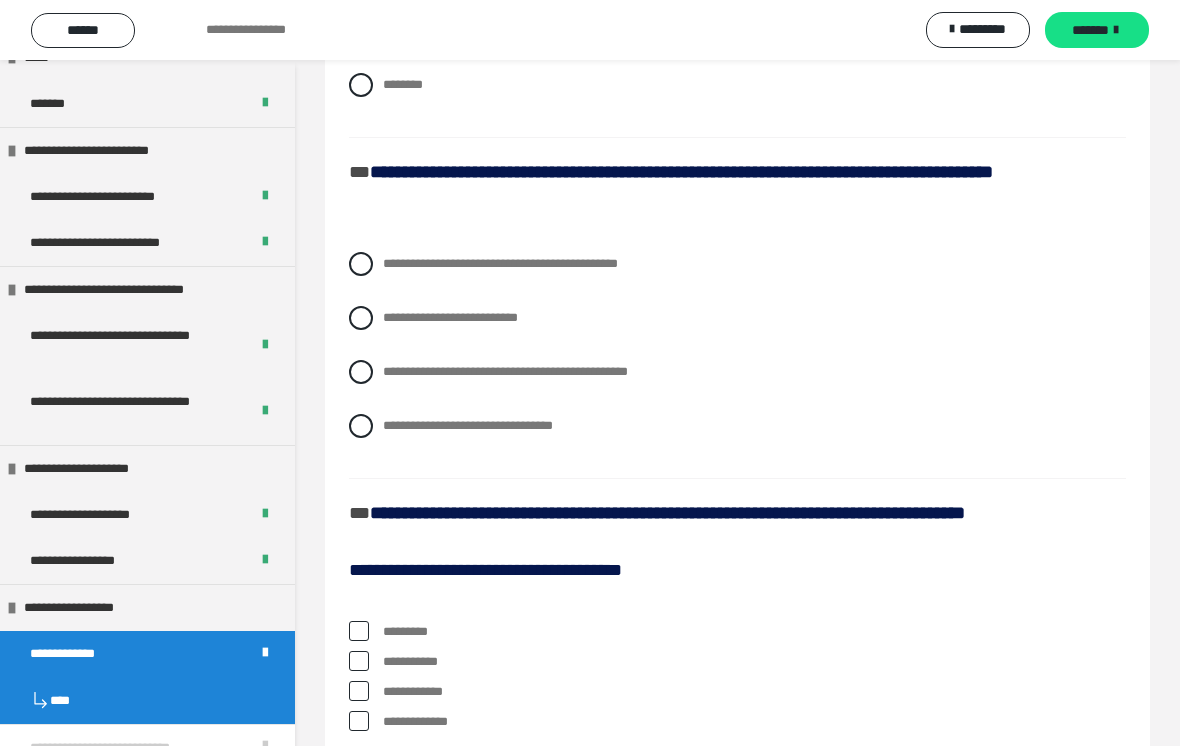 scroll, scrollTop: 1516, scrollLeft: 0, axis: vertical 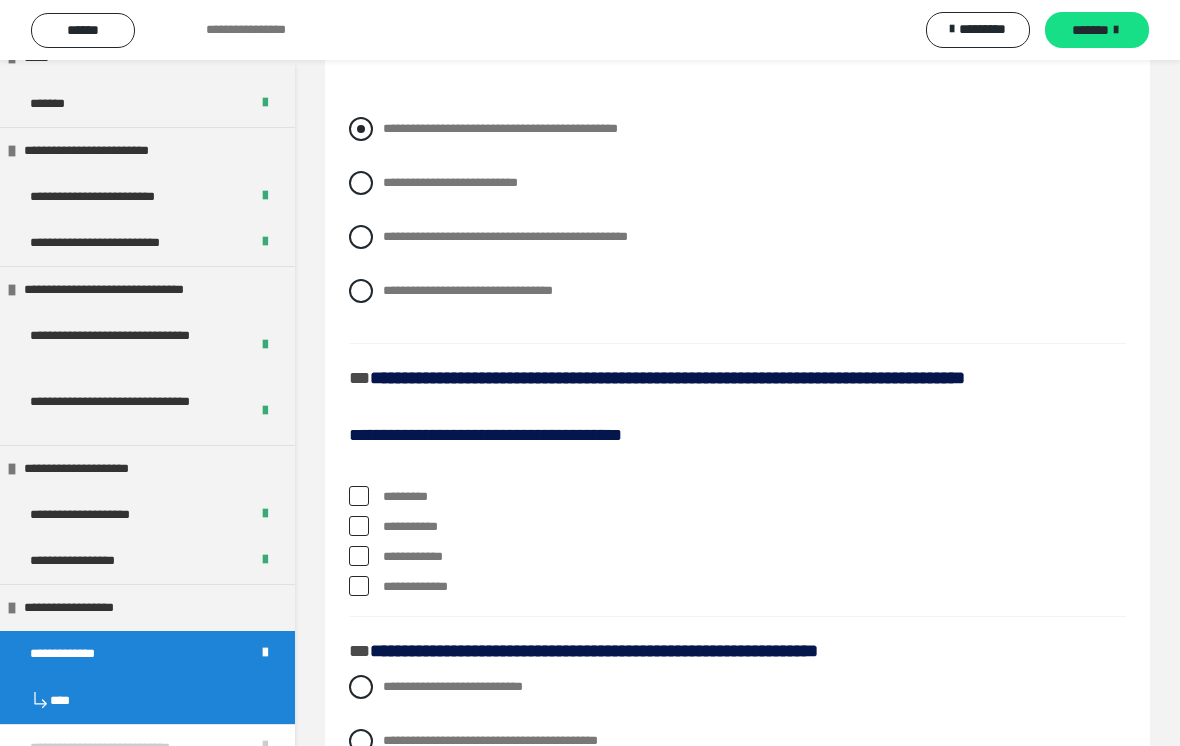 click on "**********" at bounding box center (737, 129) 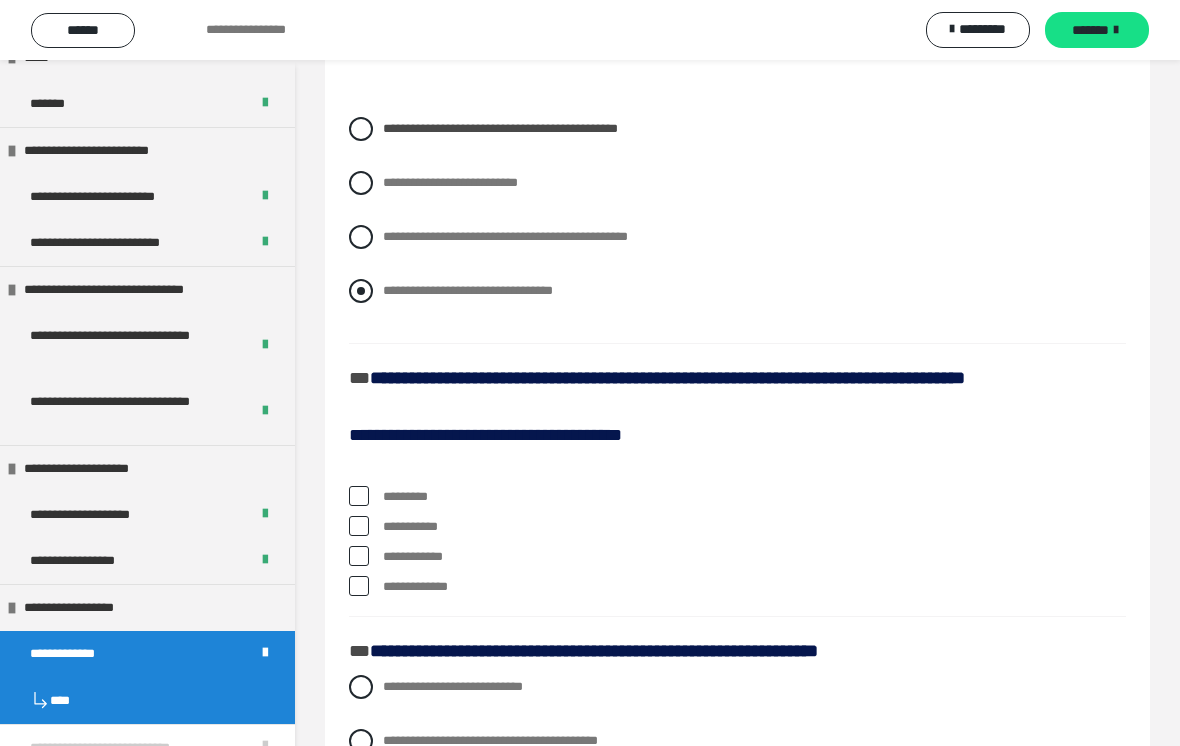click on "**********" at bounding box center [737, 291] 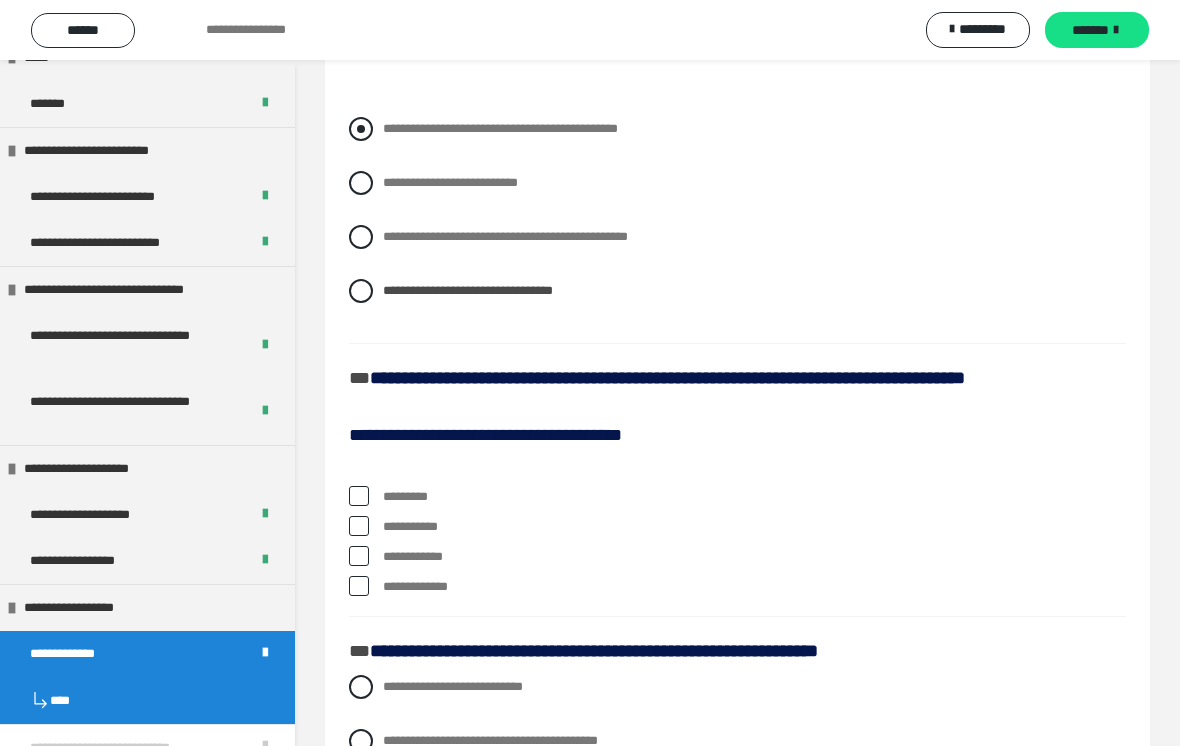 click on "**********" at bounding box center (737, 129) 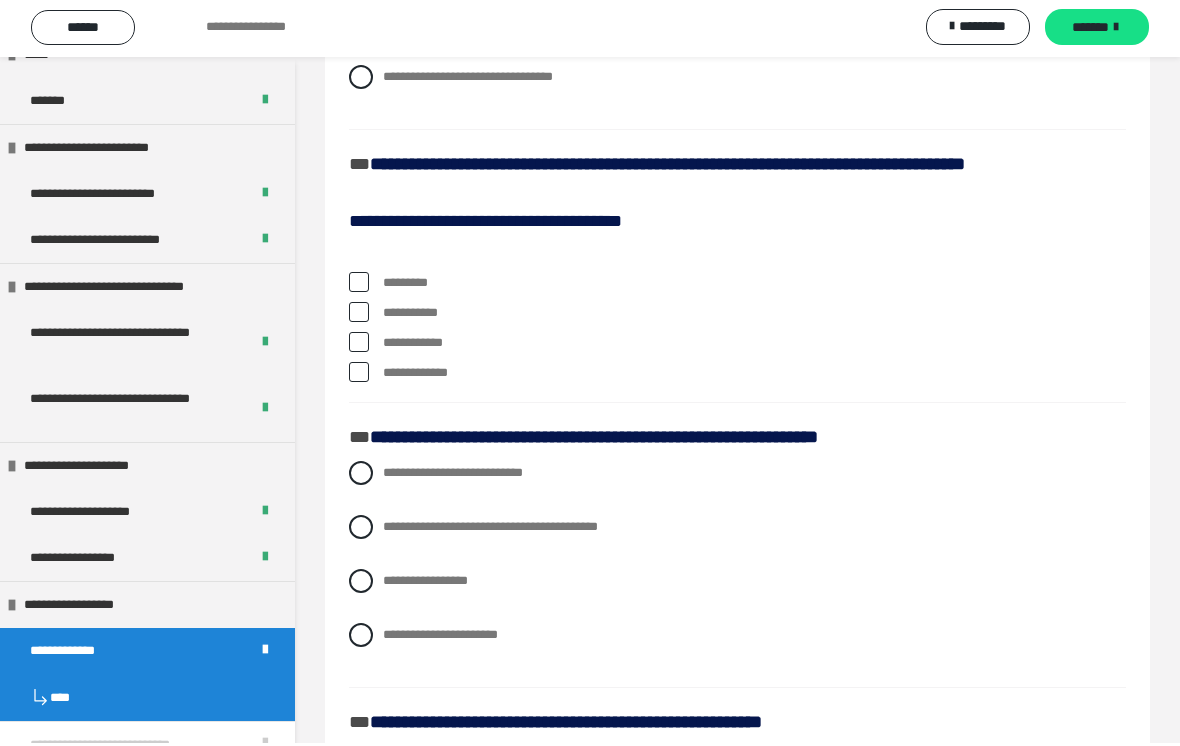 click at bounding box center [359, 285] 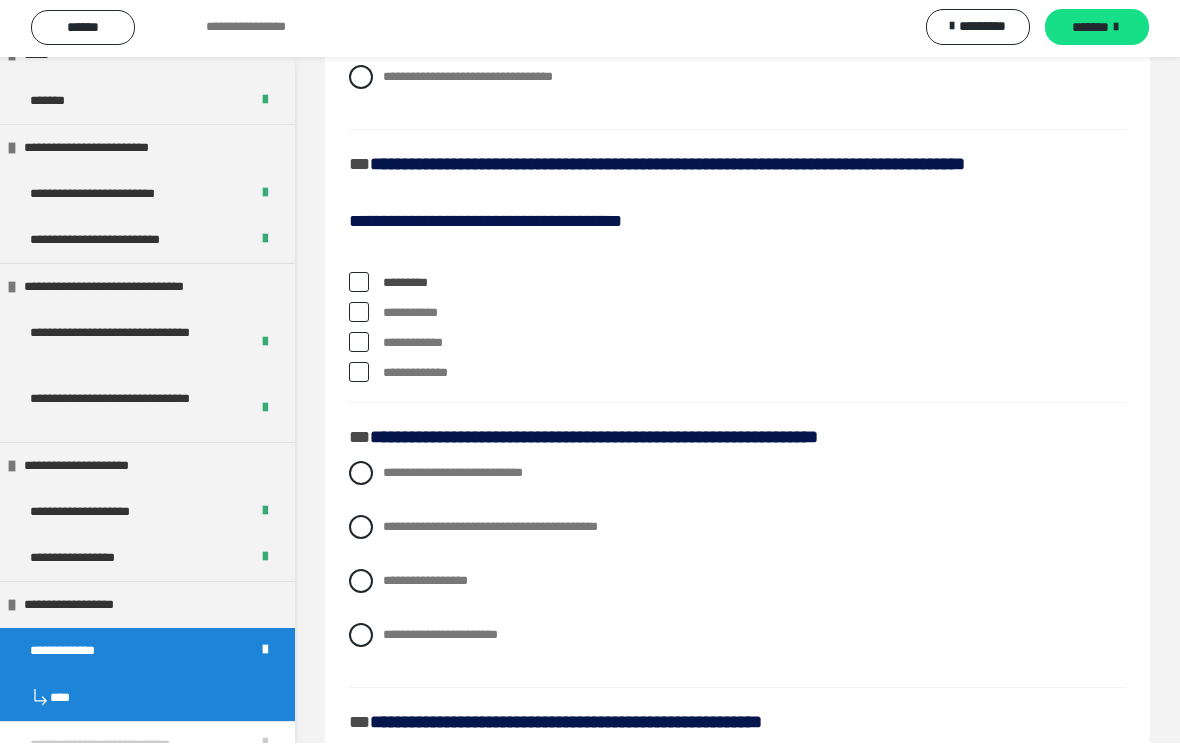 scroll, scrollTop: 1730, scrollLeft: 0, axis: vertical 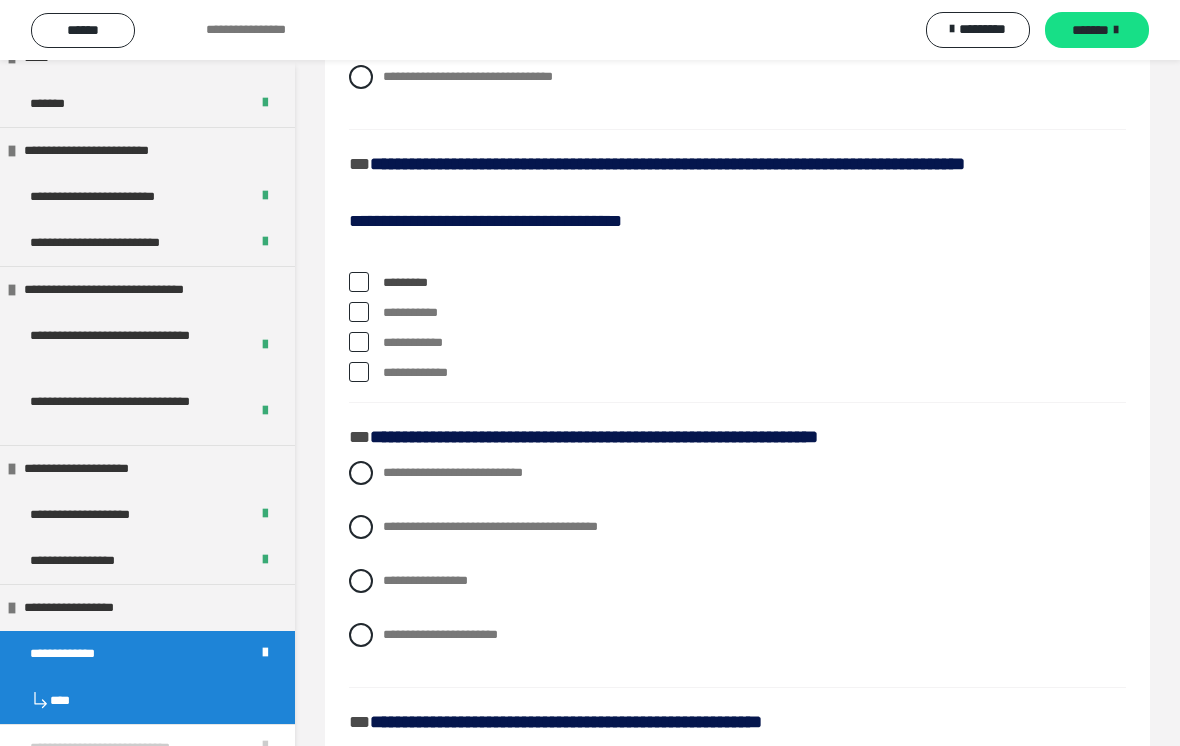 click at bounding box center [359, 342] 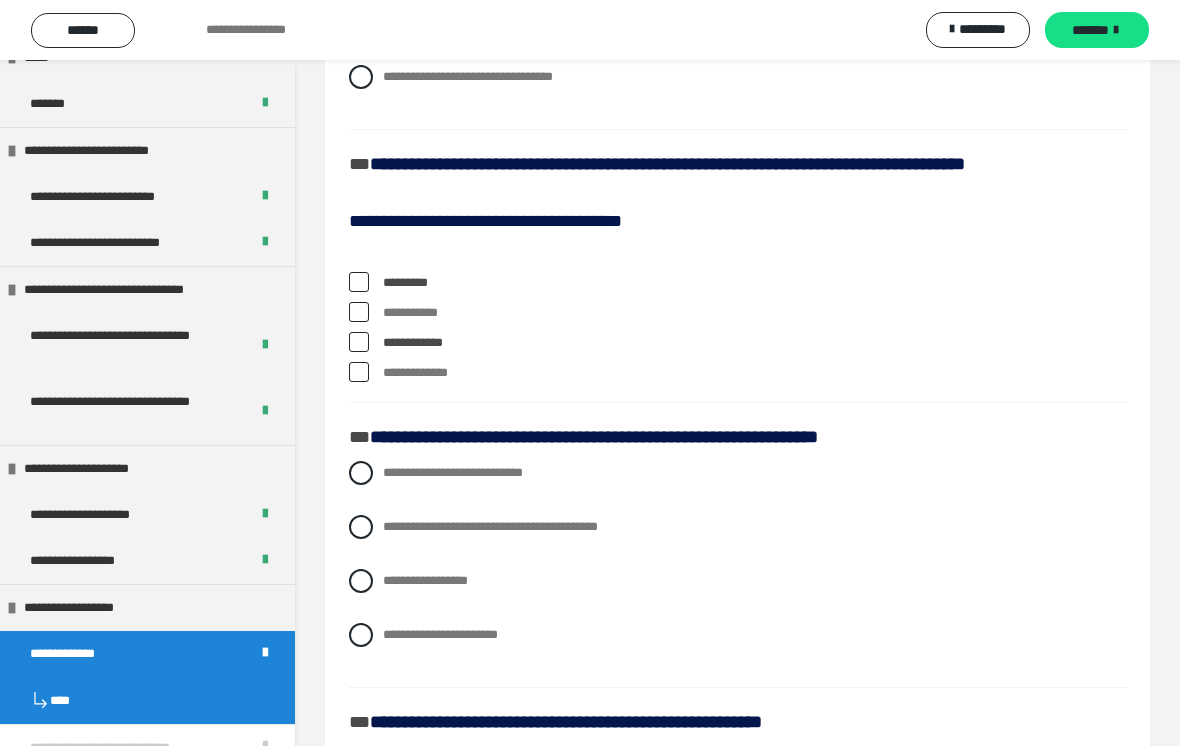 click at bounding box center [359, 312] 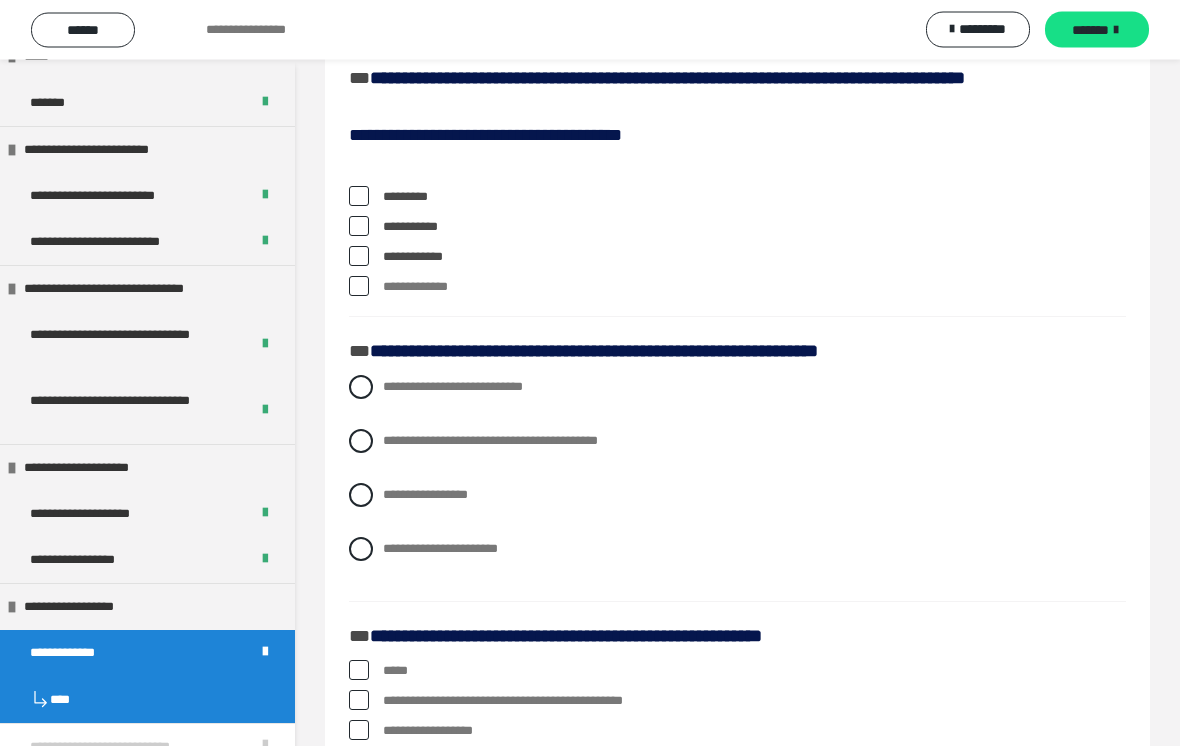 scroll, scrollTop: 1981, scrollLeft: 0, axis: vertical 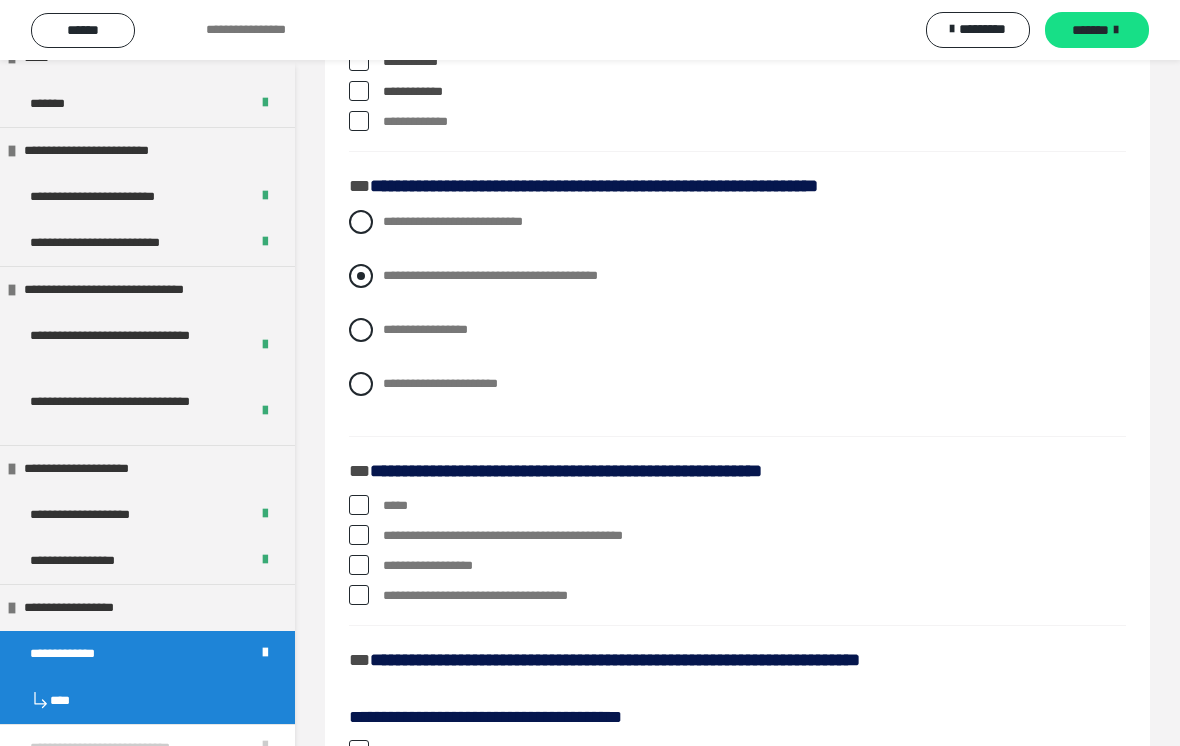 click at bounding box center [361, 276] 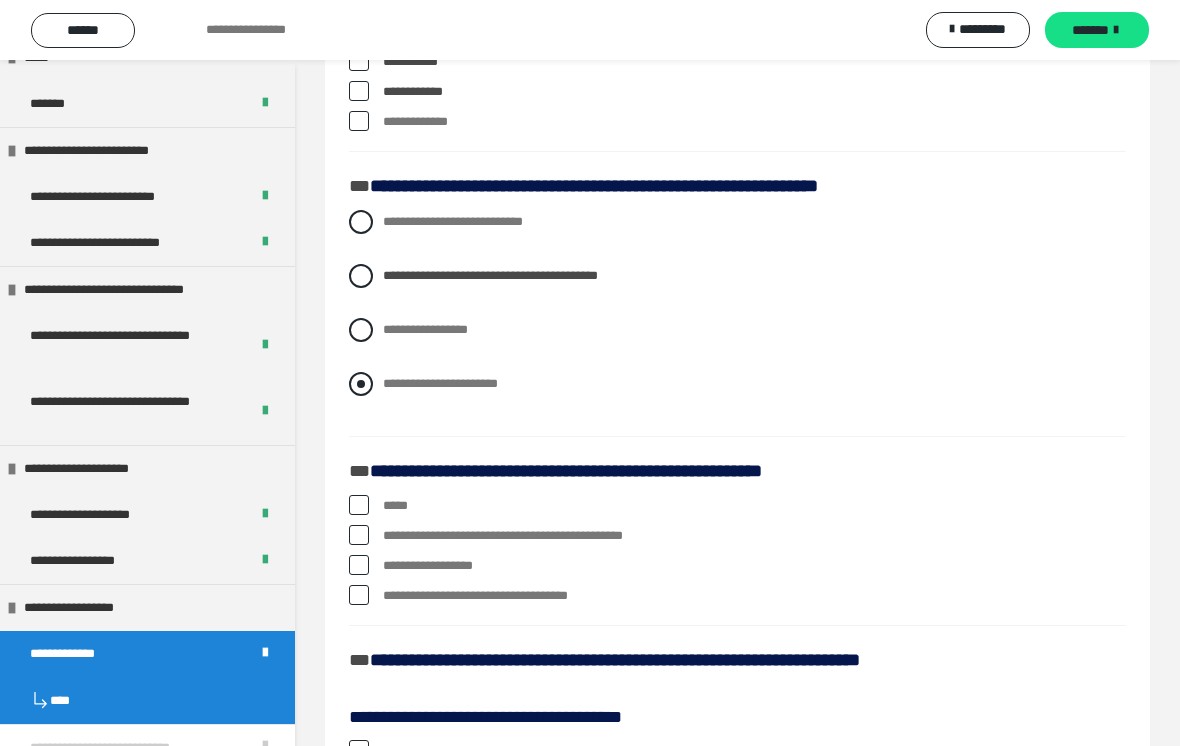 click at bounding box center [361, 384] 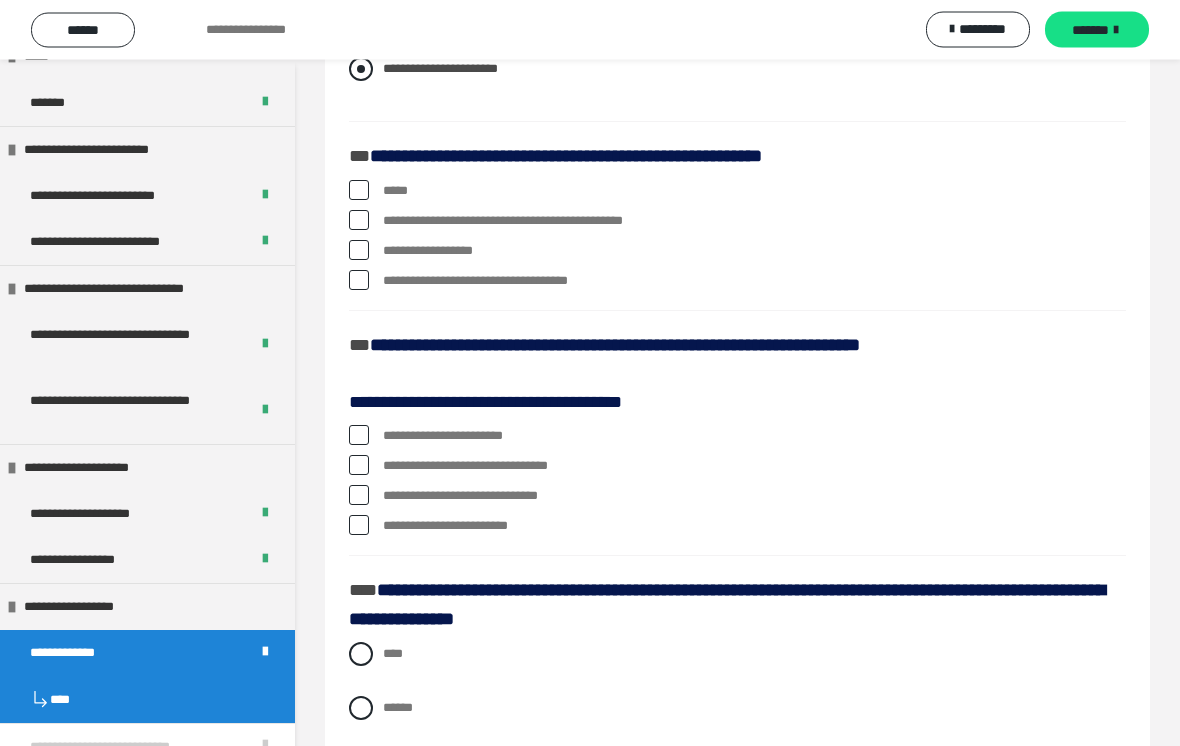 scroll, scrollTop: 2363, scrollLeft: 0, axis: vertical 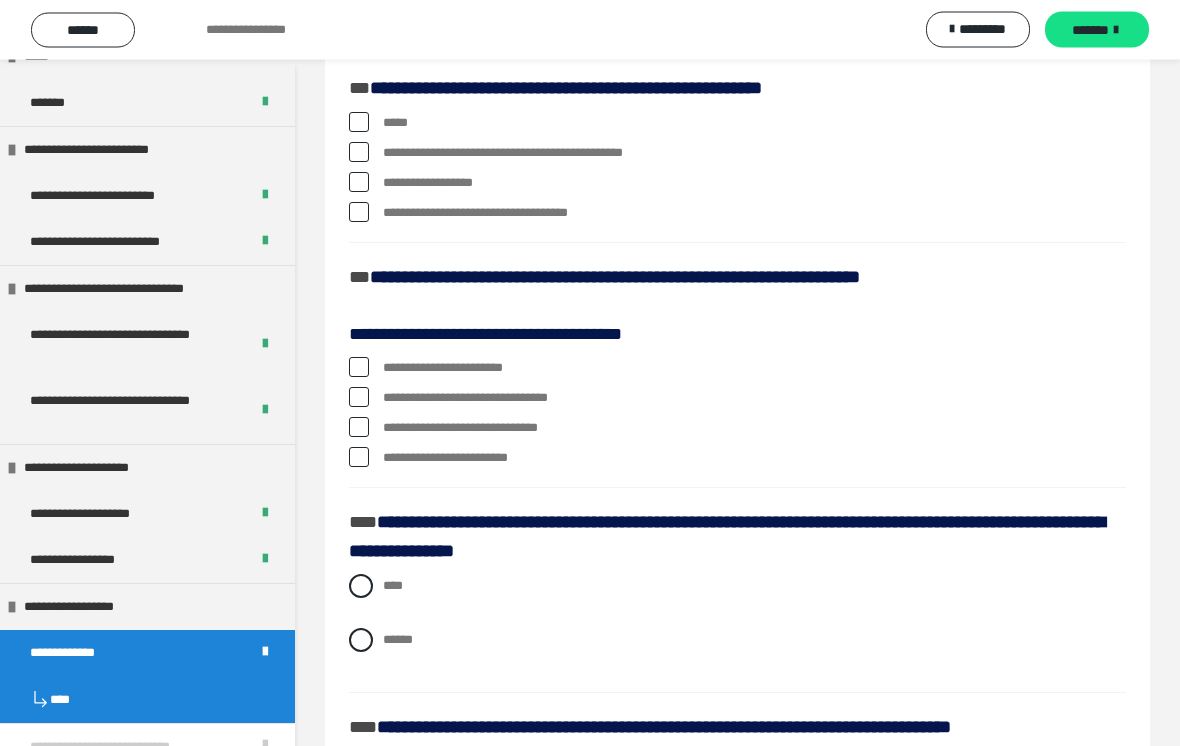 click on "**********" at bounding box center (737, 154) 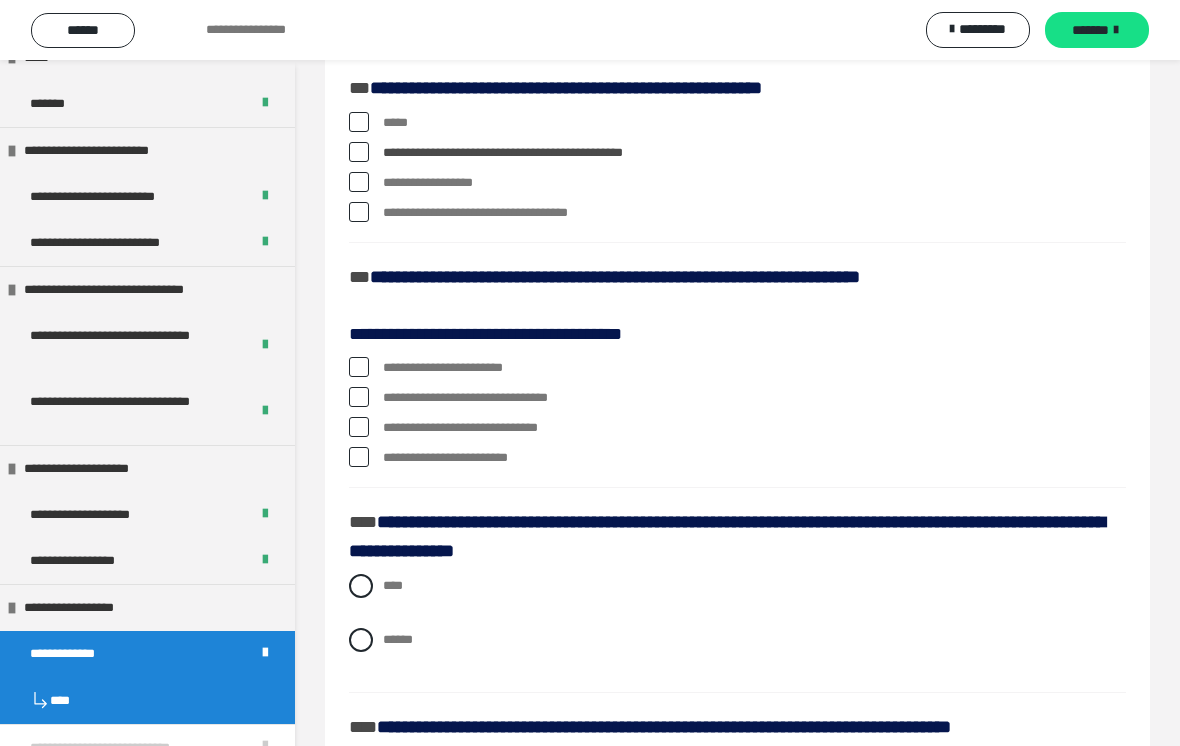 click at bounding box center (359, 212) 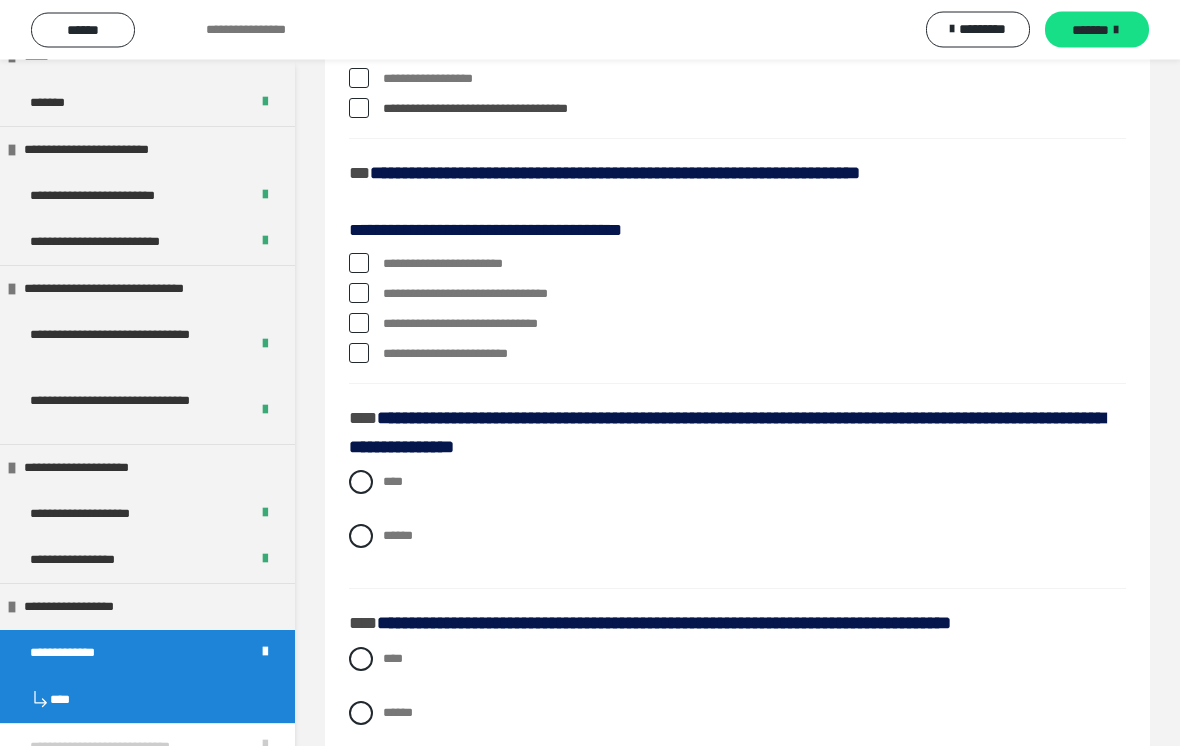scroll, scrollTop: 2469, scrollLeft: 0, axis: vertical 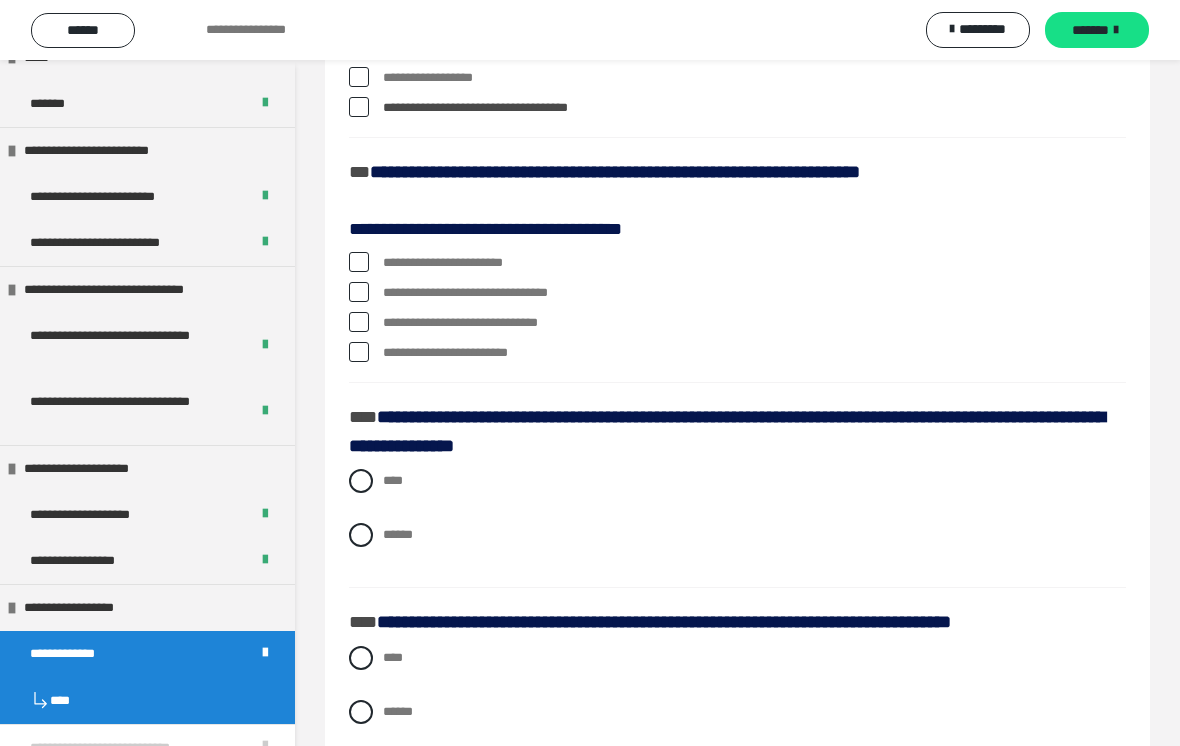 click on "**********" at bounding box center (737, 263) 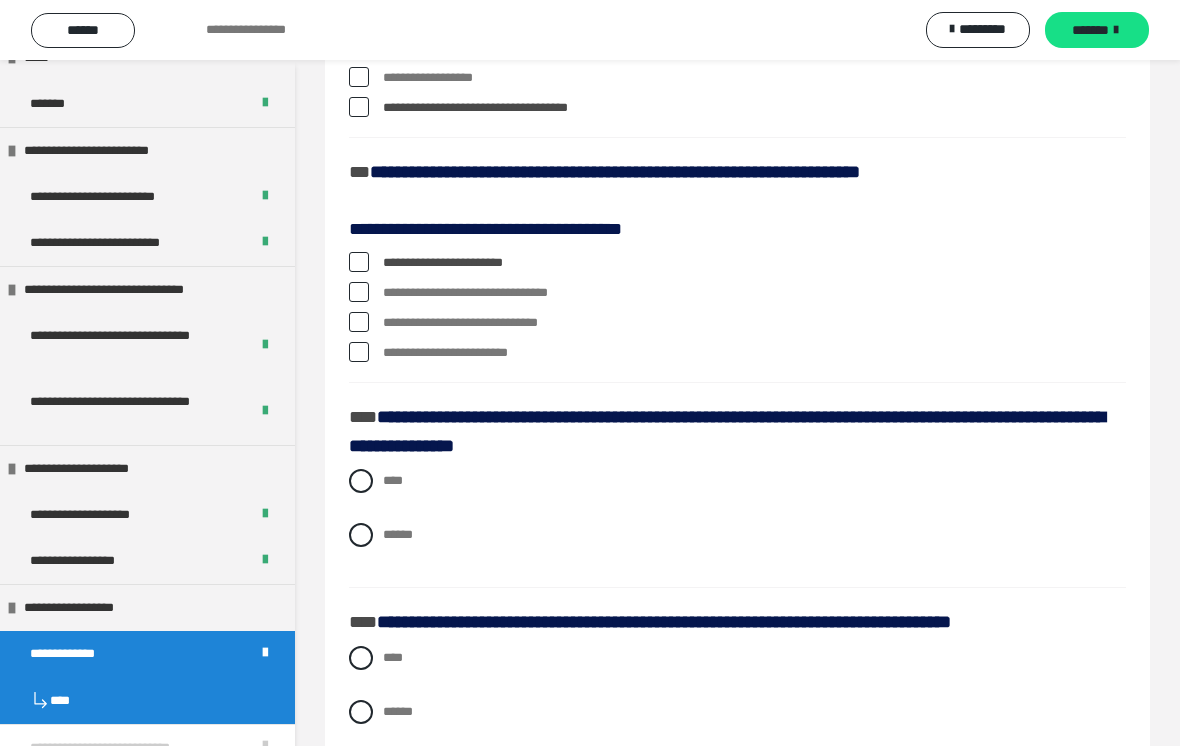 click on "**********" at bounding box center [737, 293] 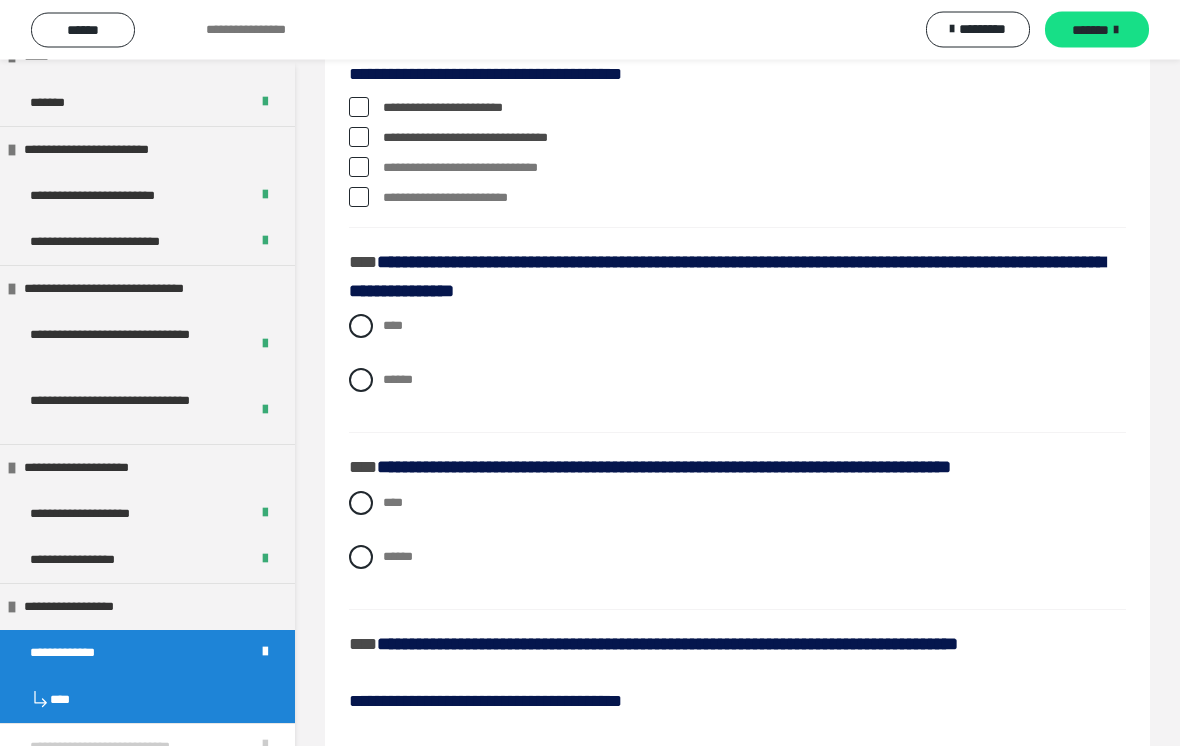 scroll, scrollTop: 2723, scrollLeft: 0, axis: vertical 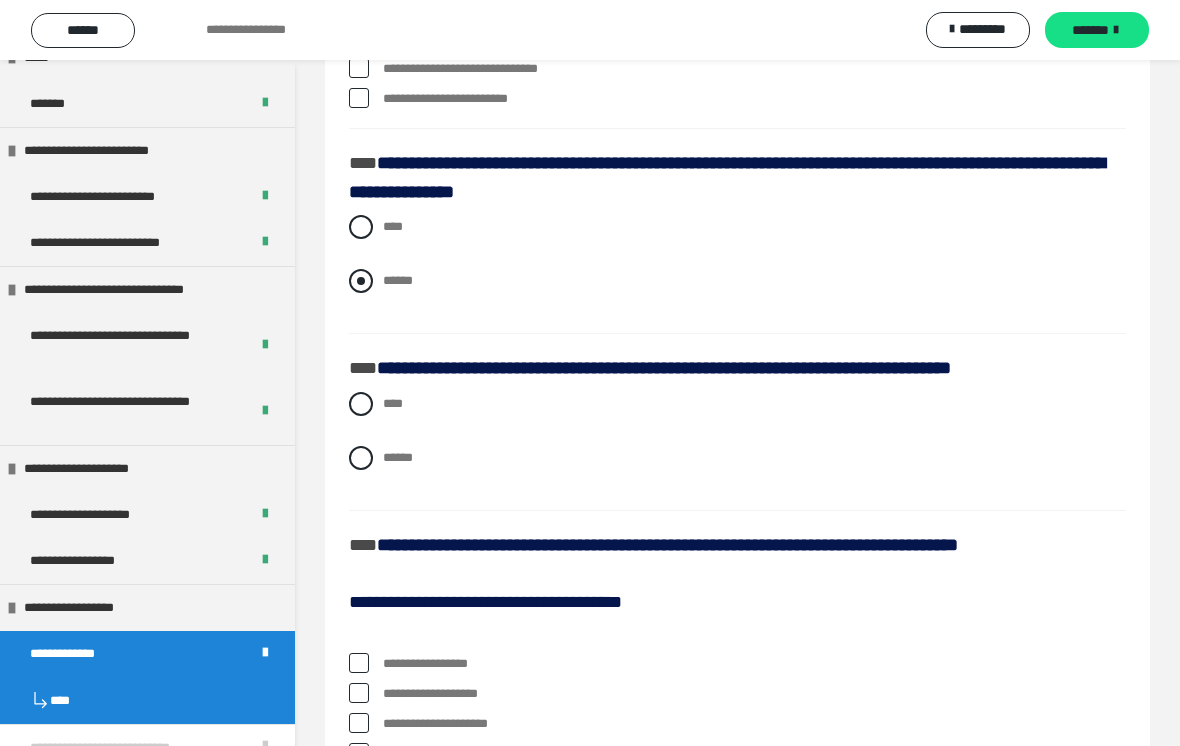 click at bounding box center (361, 281) 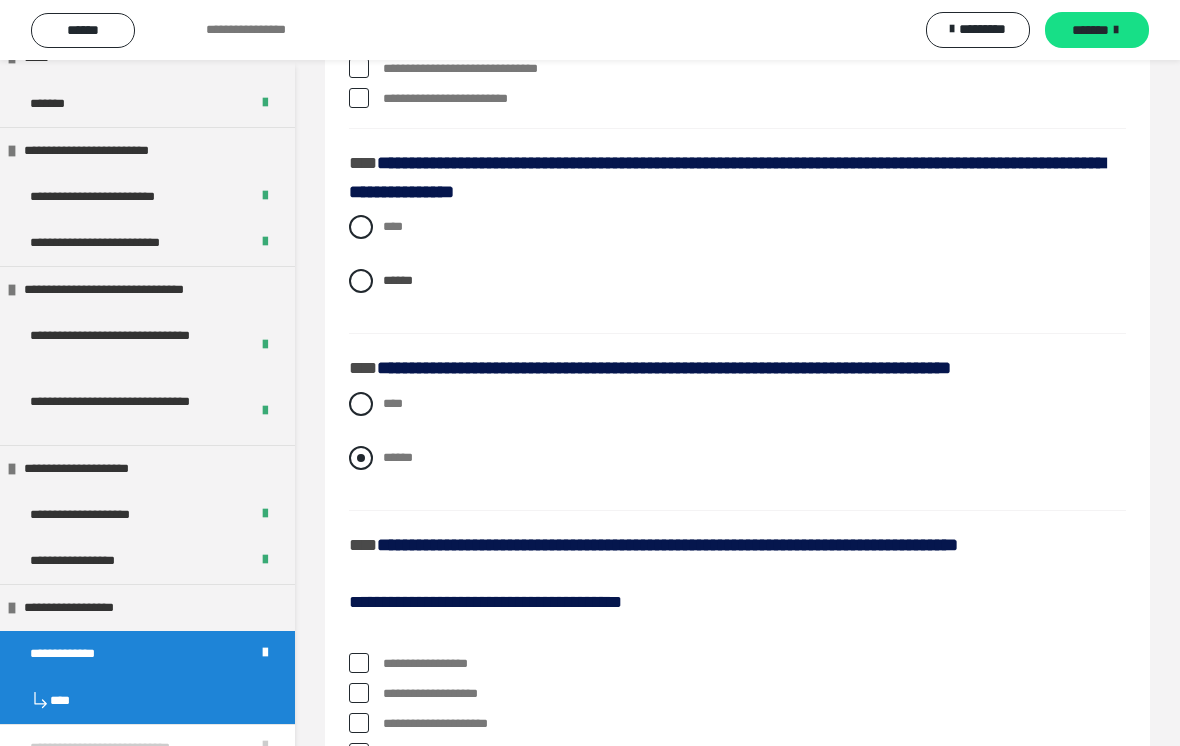 click at bounding box center [361, 458] 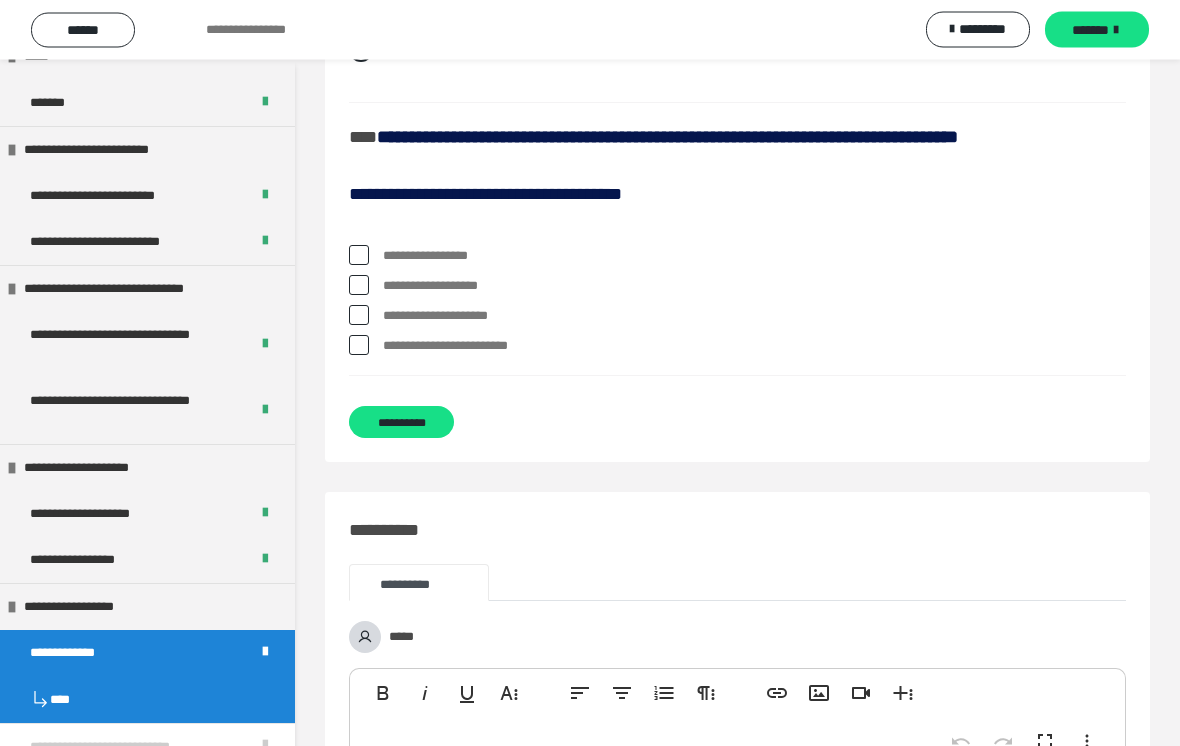 click at bounding box center [359, 256] 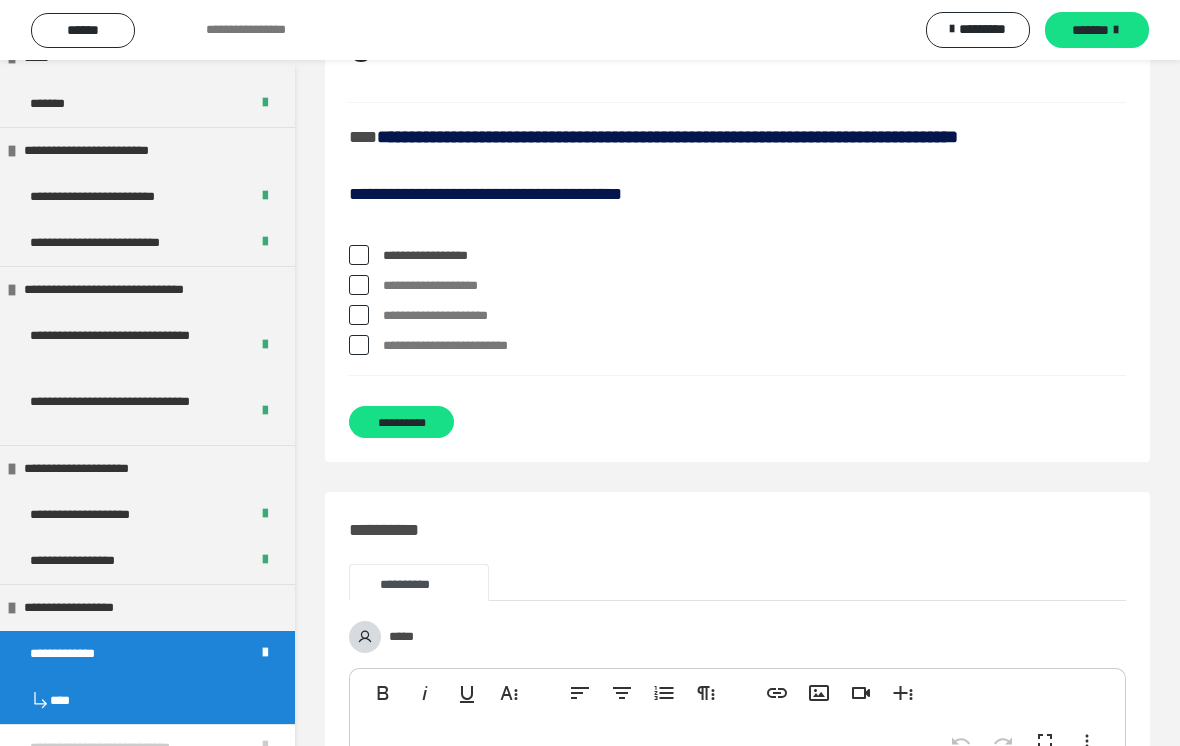 click at bounding box center [359, 315] 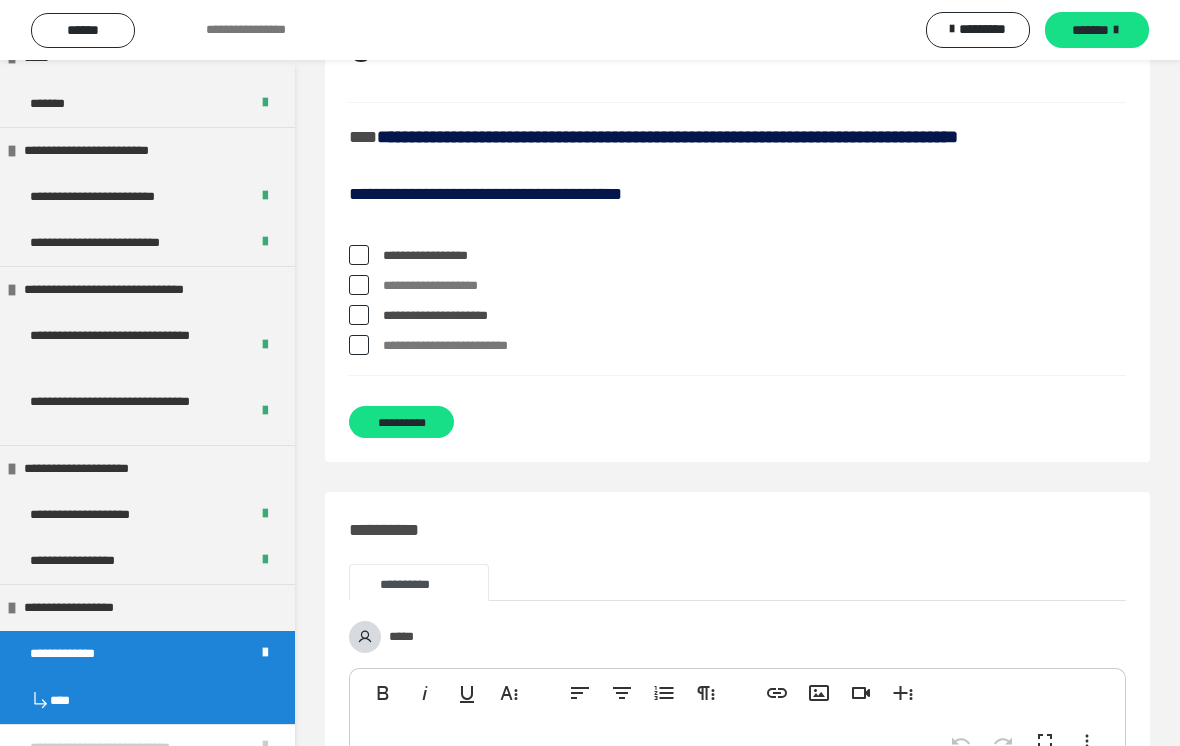 click on "**********" at bounding box center (737, -1290) 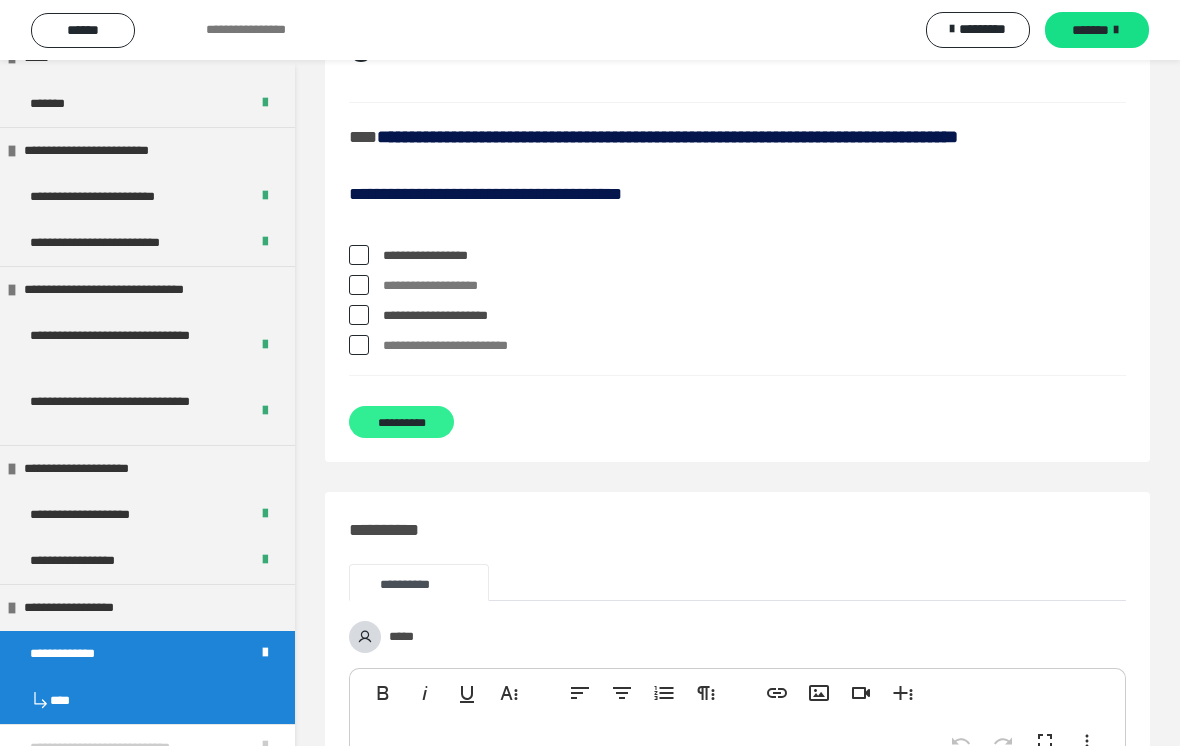 click on "**********" at bounding box center [401, 422] 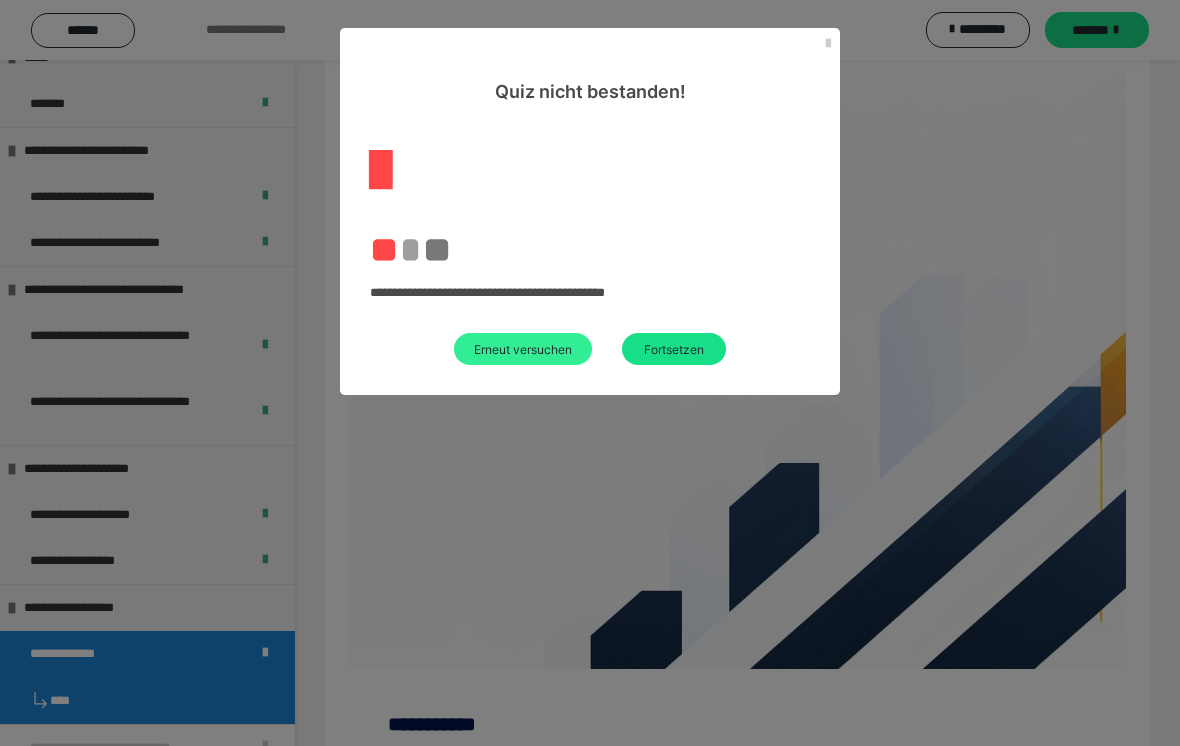 click on "Erneut versuchen" at bounding box center (523, 349) 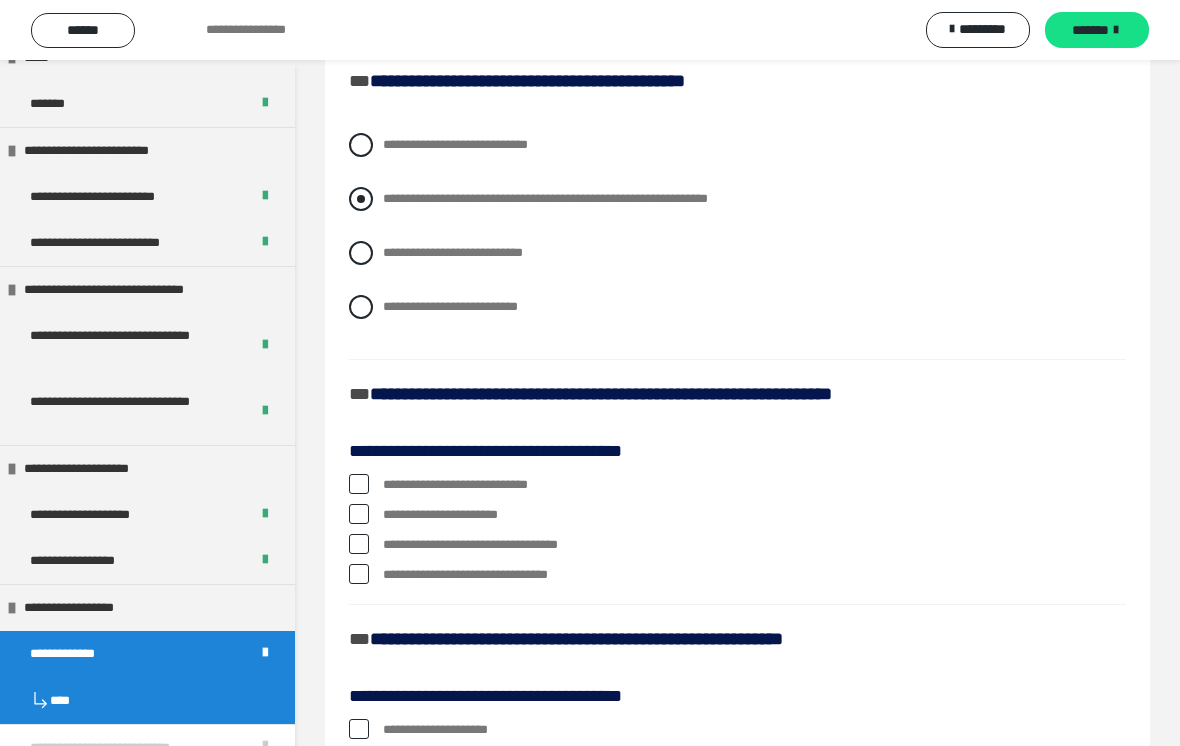 click at bounding box center [361, 199] 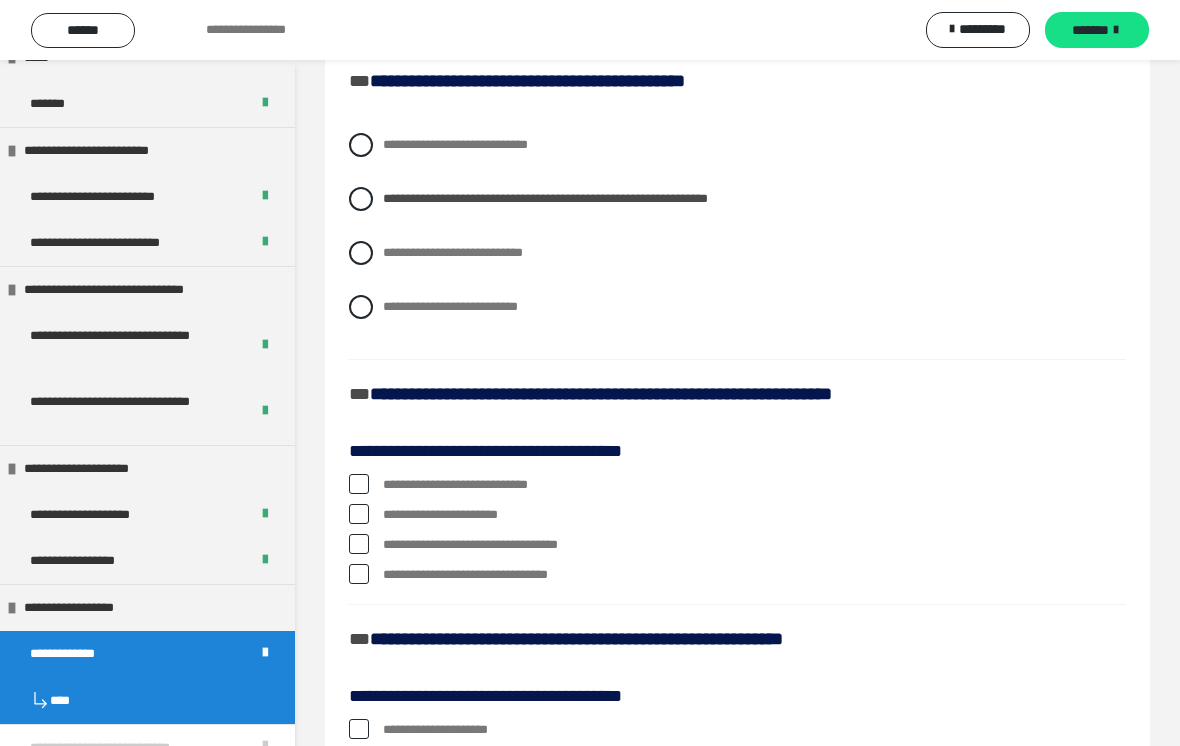 click on "**********" at bounding box center [389, 510] 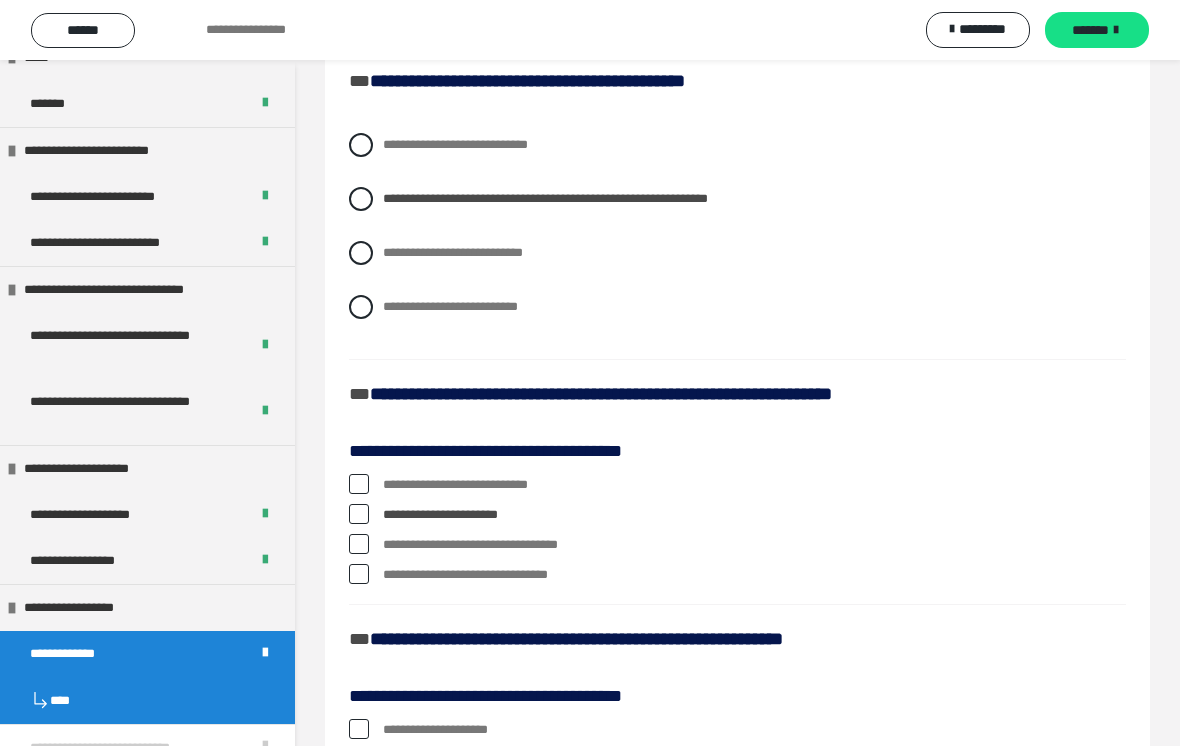 click at bounding box center (359, 574) 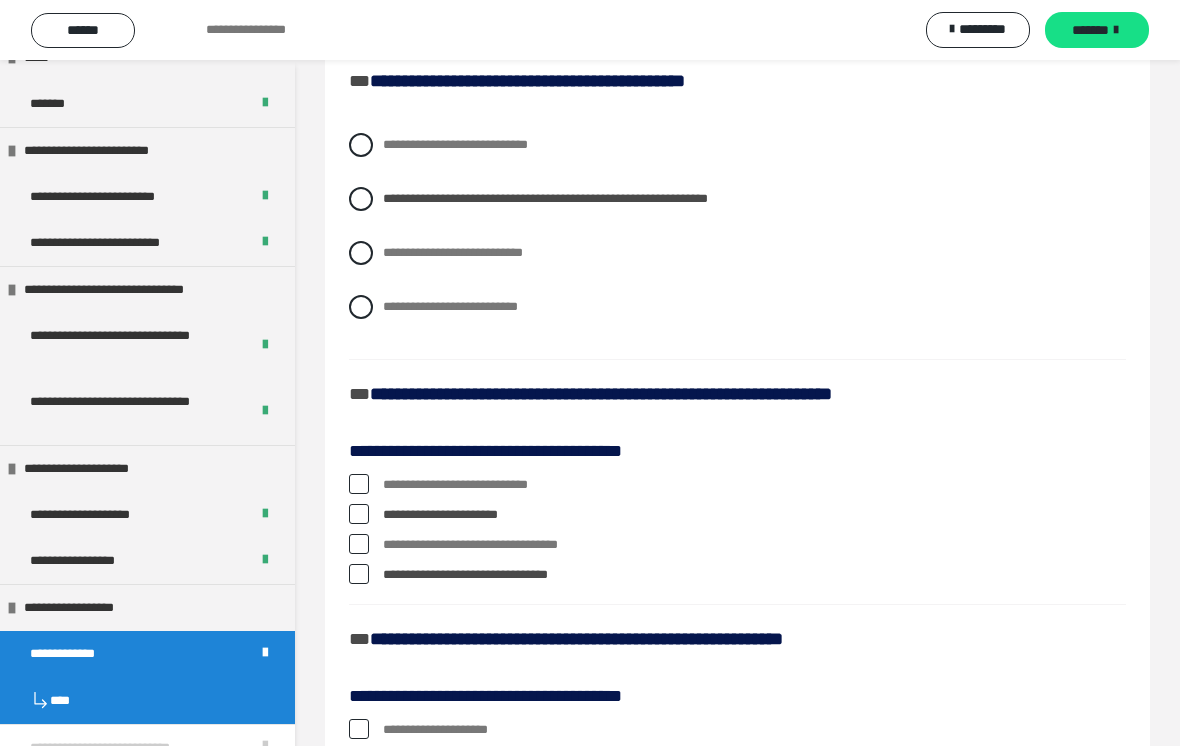 click on "**********" at bounding box center [737, 241] 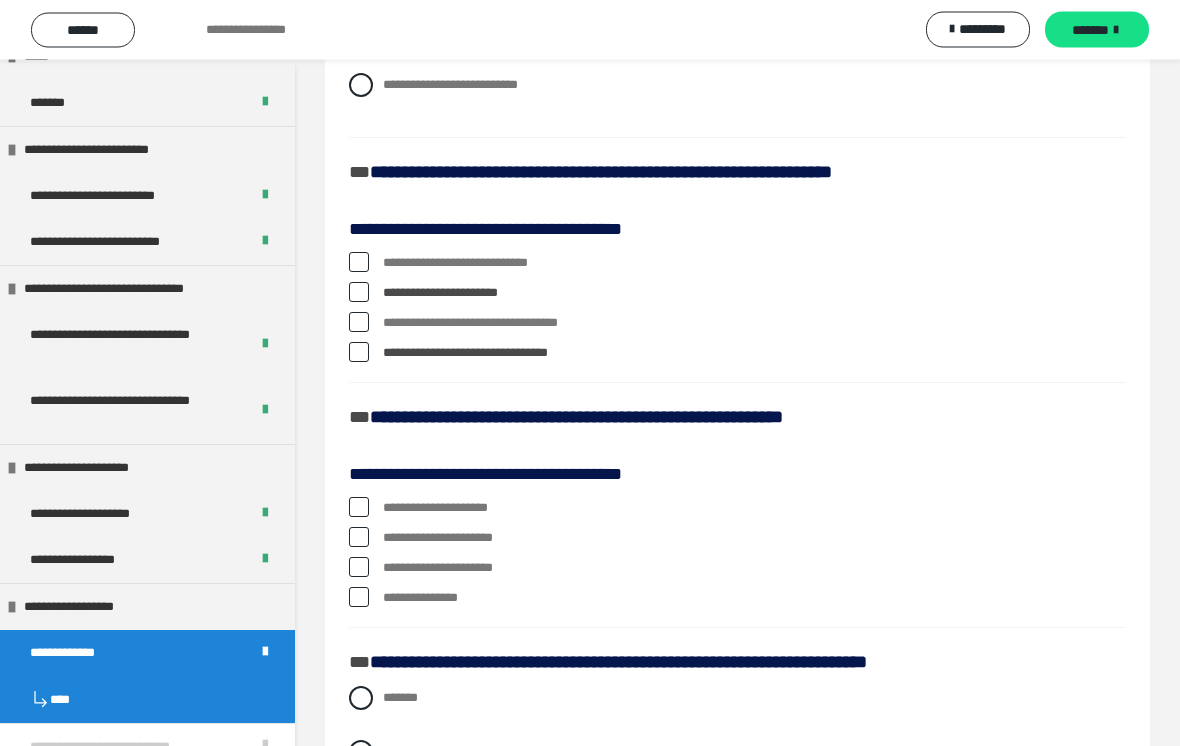 scroll, scrollTop: 606, scrollLeft: 0, axis: vertical 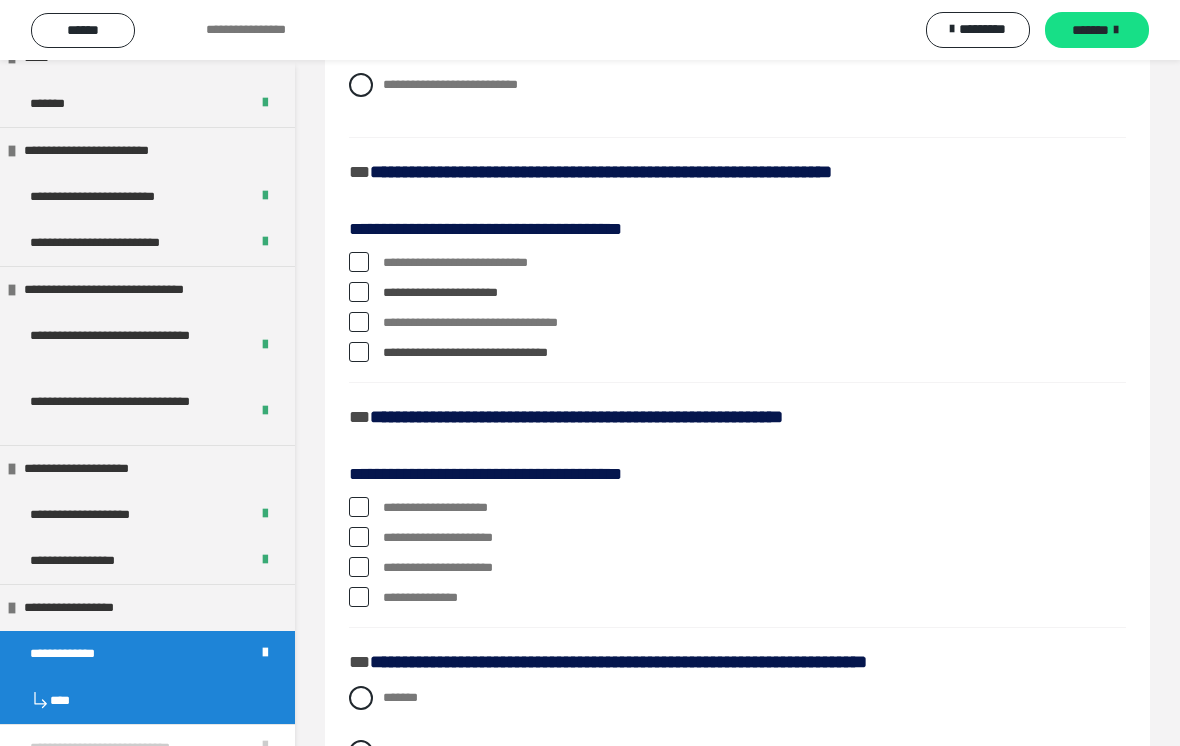 click on "**********" at bounding box center (737, 323) 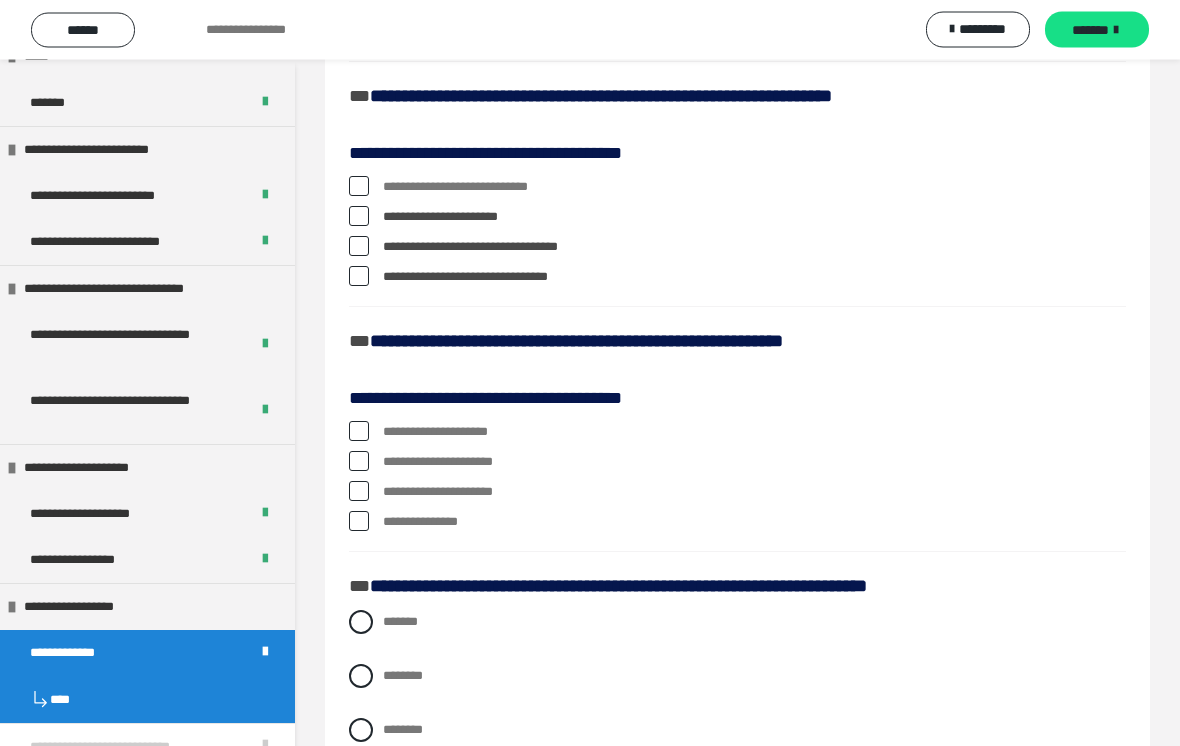 scroll, scrollTop: 849, scrollLeft: 0, axis: vertical 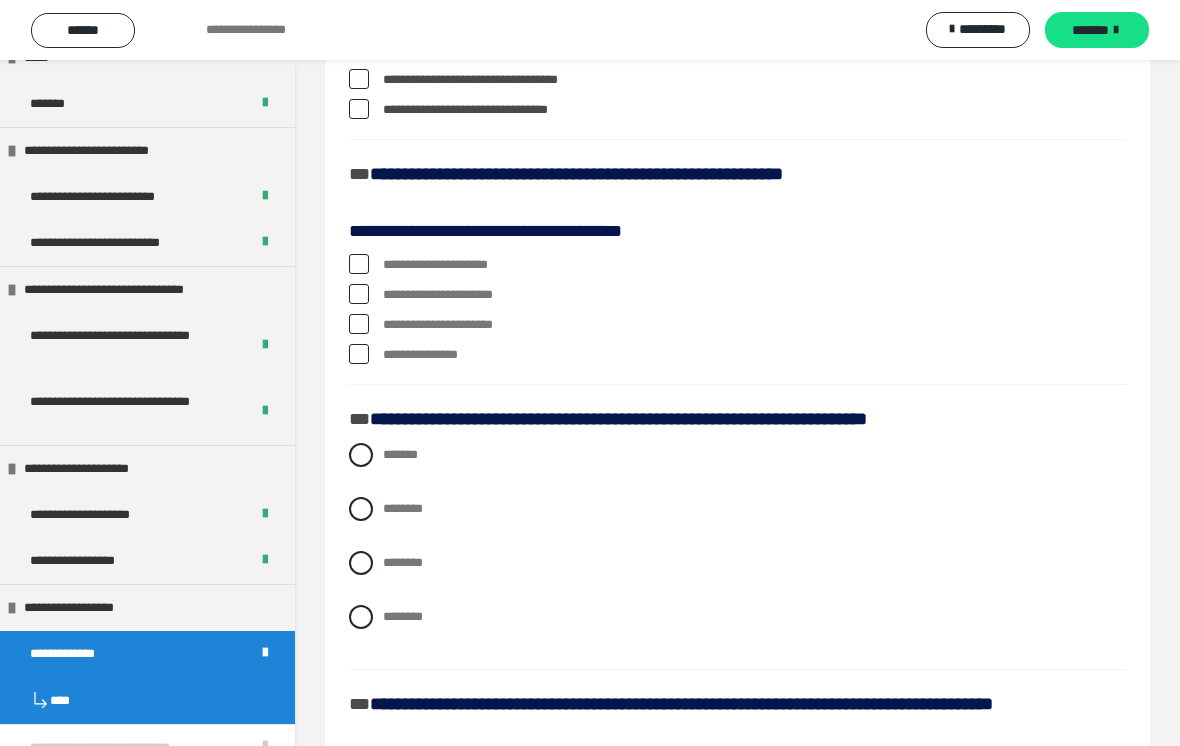 click on "**********" at bounding box center [737, 295] 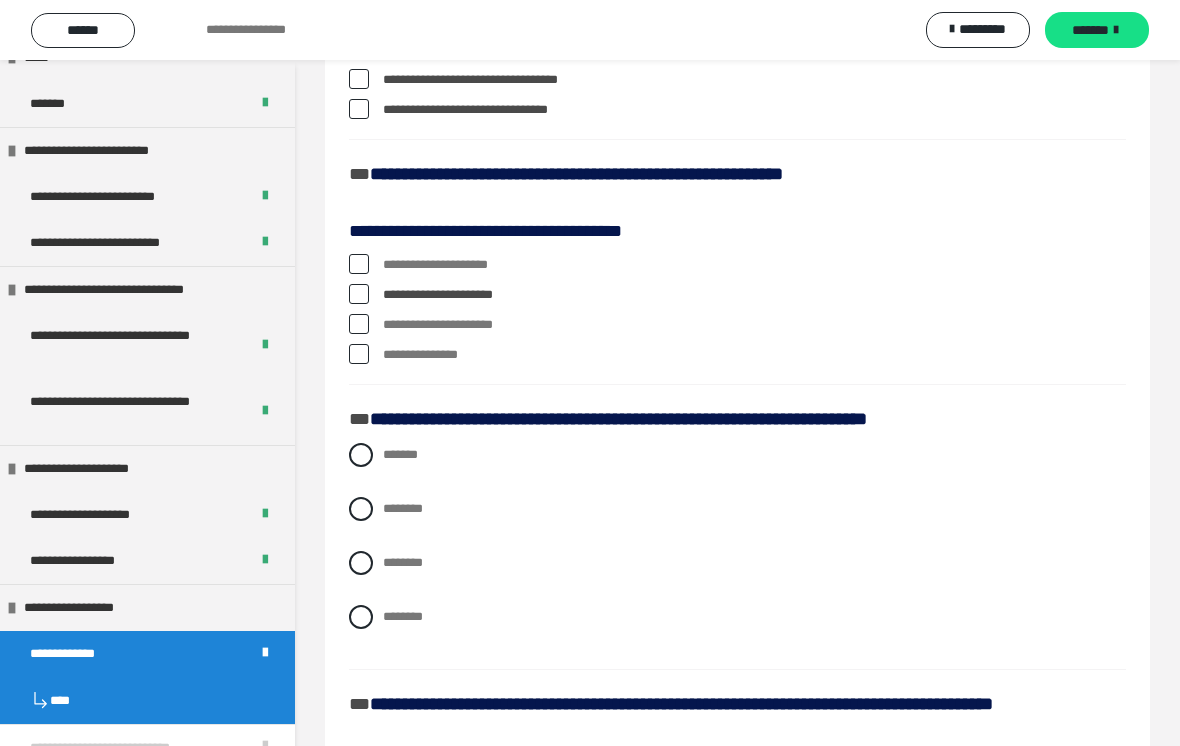 click at bounding box center [359, 264] 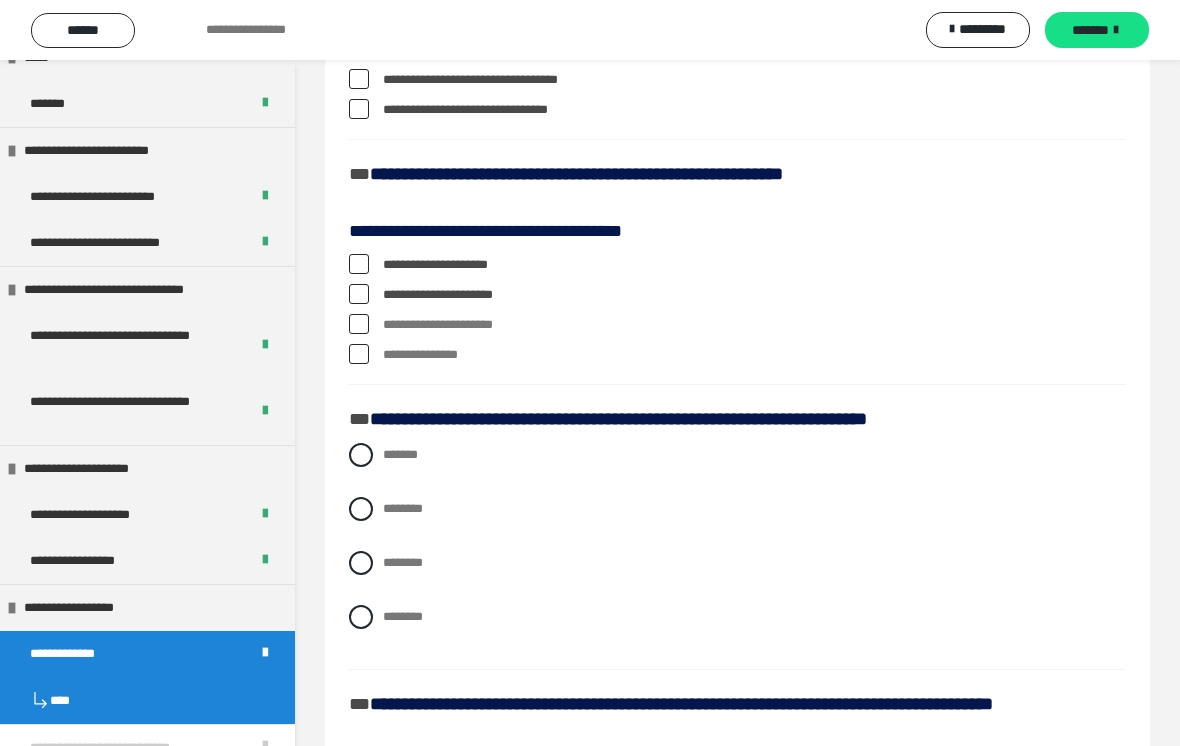 click on "**********" at bounding box center [737, 992] 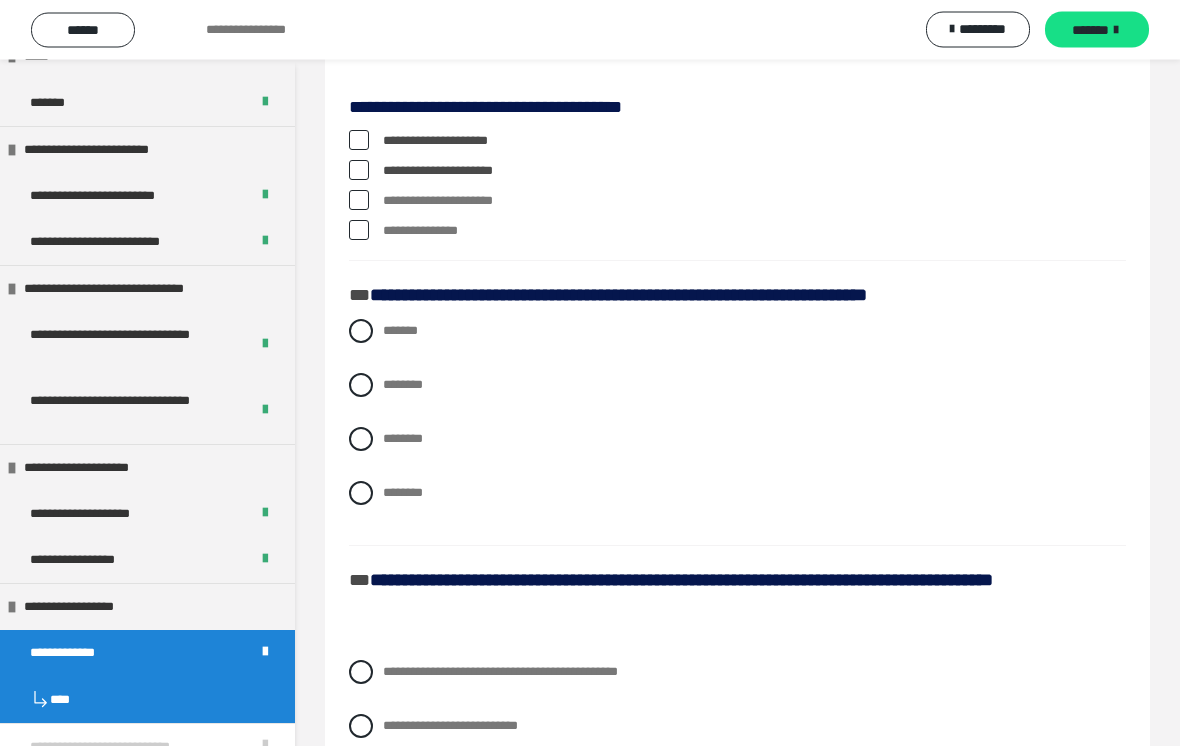 scroll, scrollTop: 973, scrollLeft: 0, axis: vertical 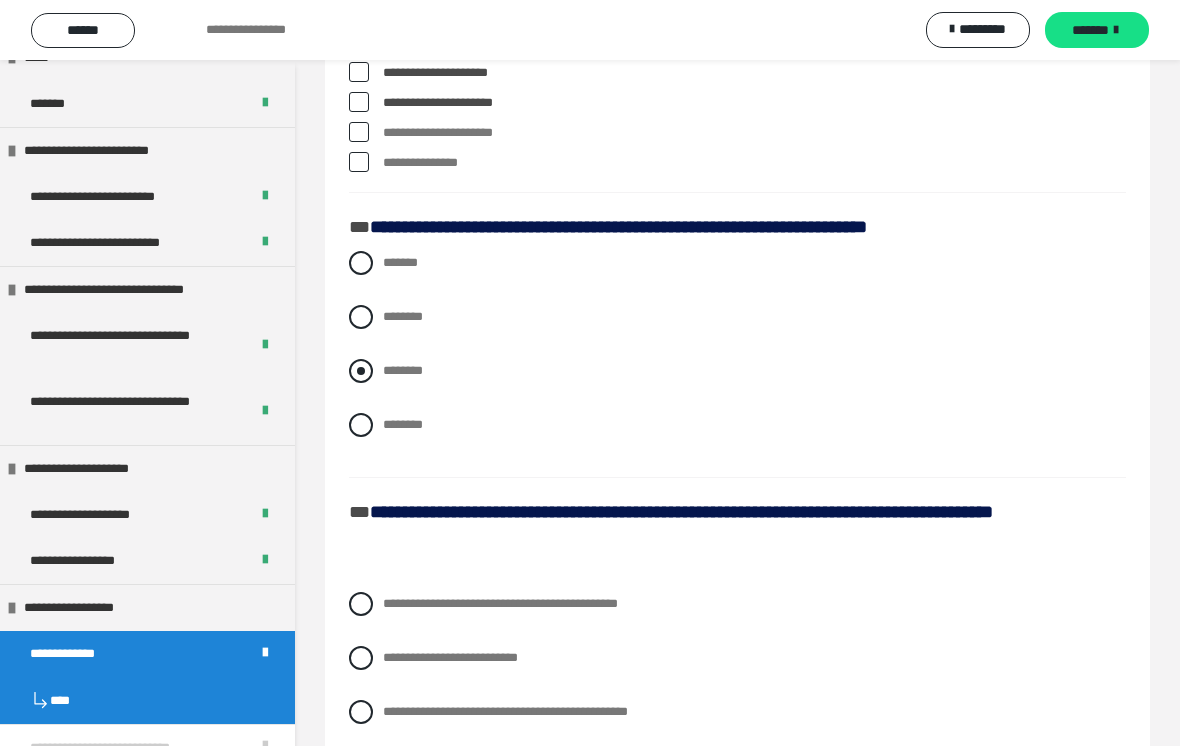click at bounding box center (361, 371) 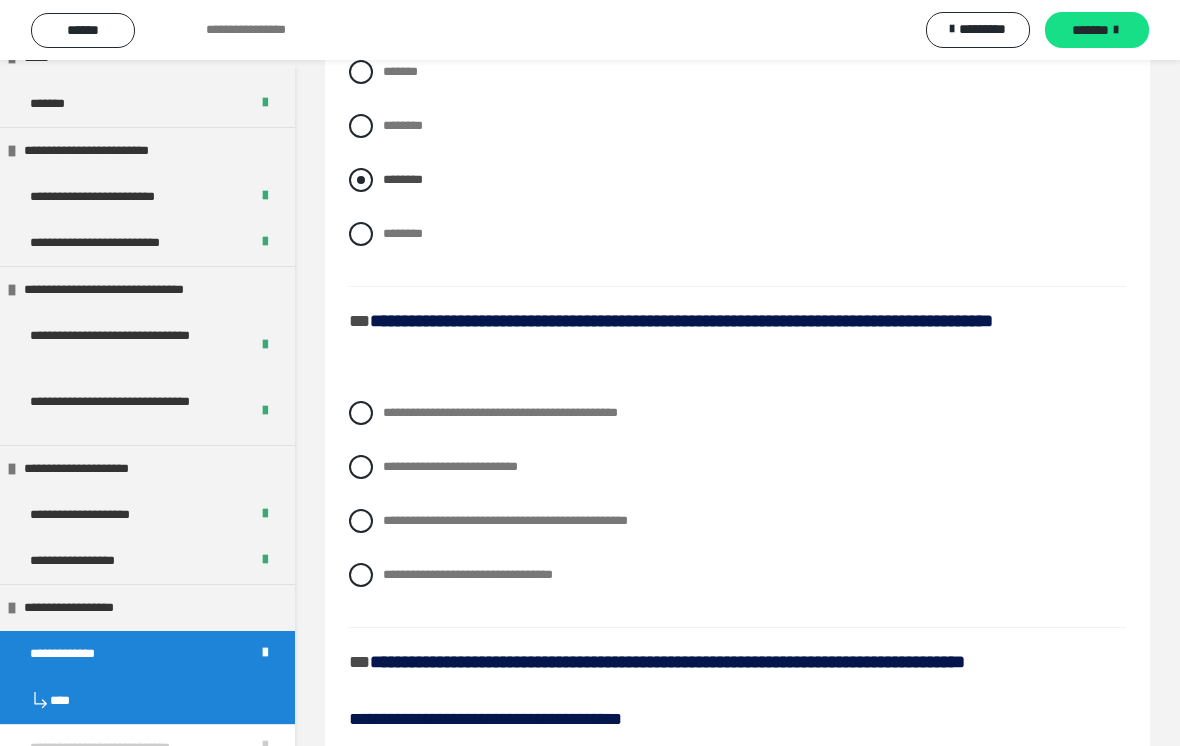scroll, scrollTop: 1345, scrollLeft: 0, axis: vertical 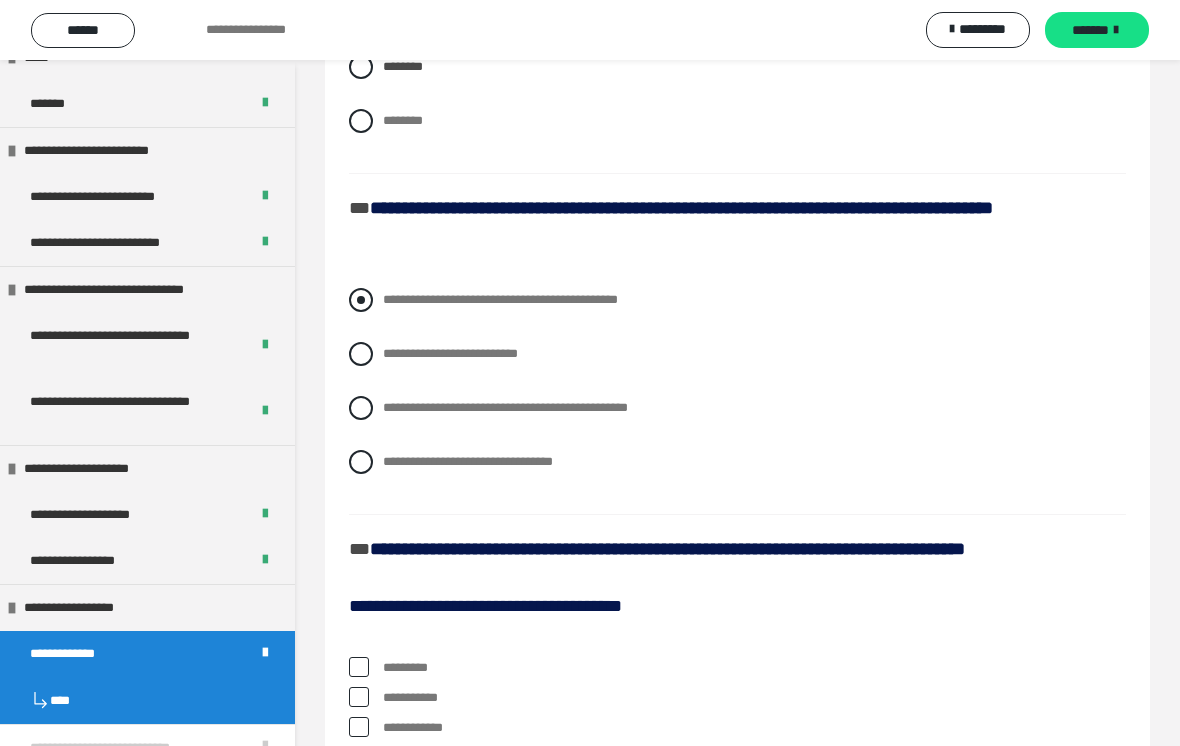 click on "**********" at bounding box center (737, 300) 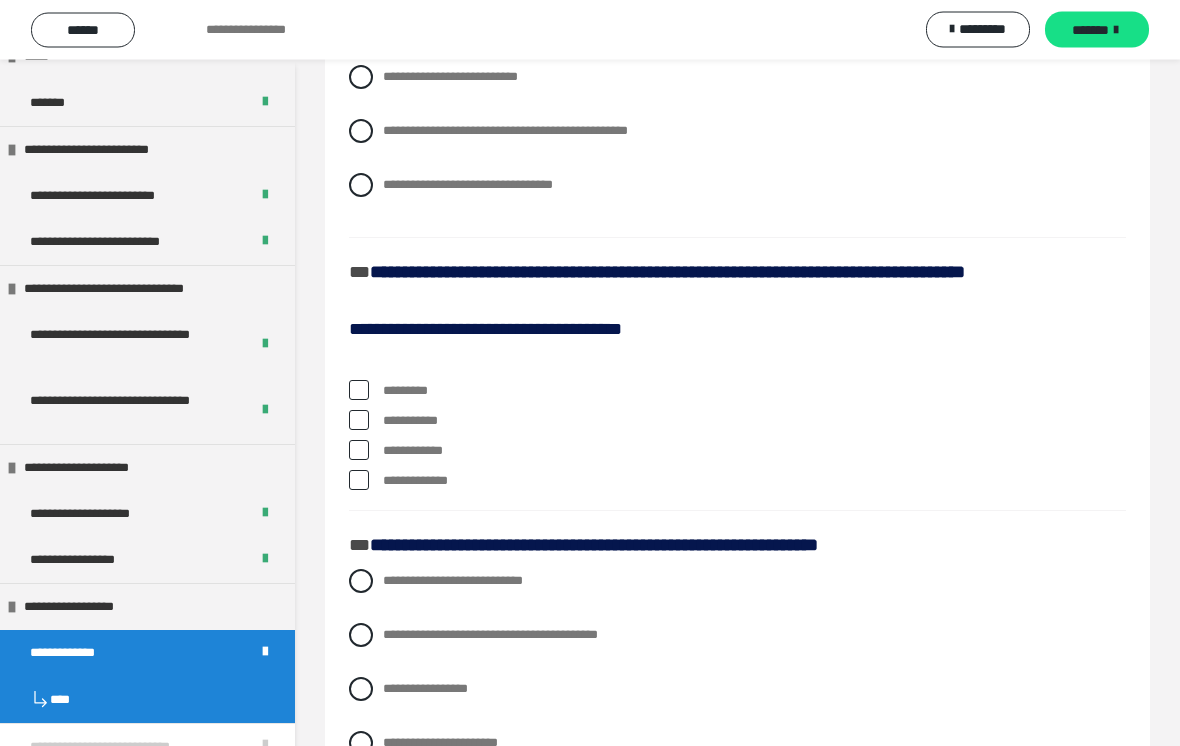 click on "*********" at bounding box center (737, 392) 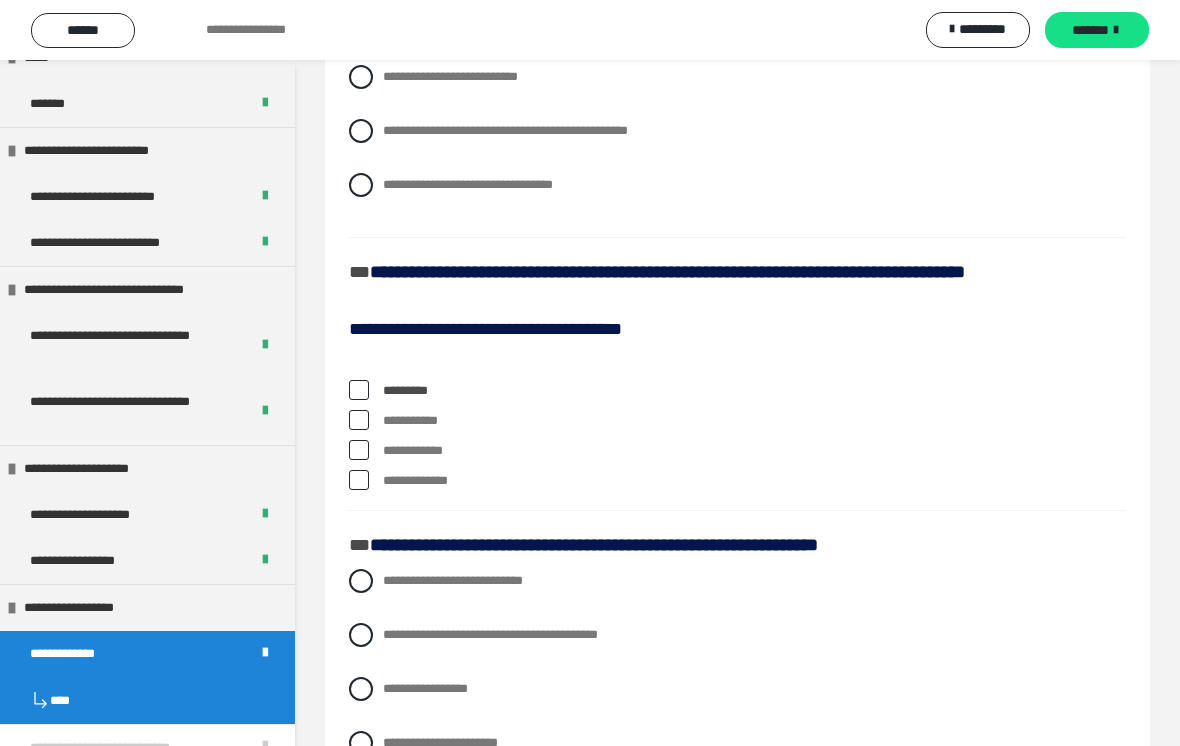 click at bounding box center [359, 420] 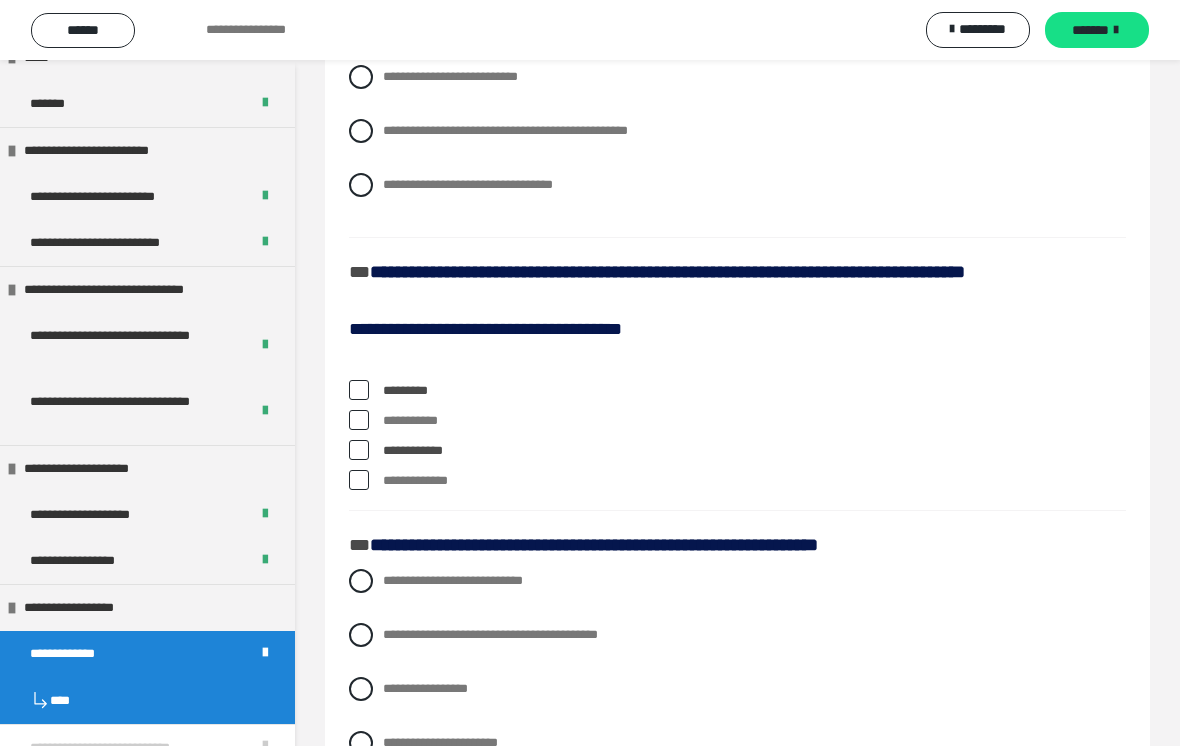 click on "*********" at bounding box center [737, 391] 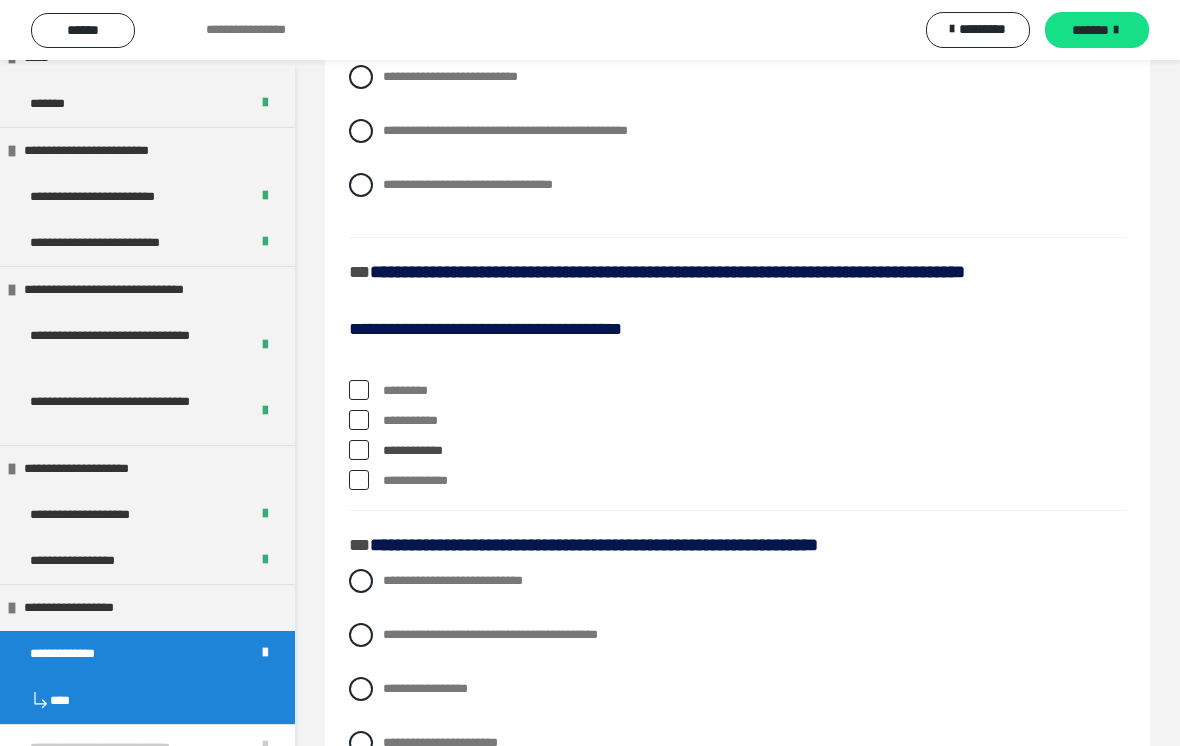 click at bounding box center [359, 420] 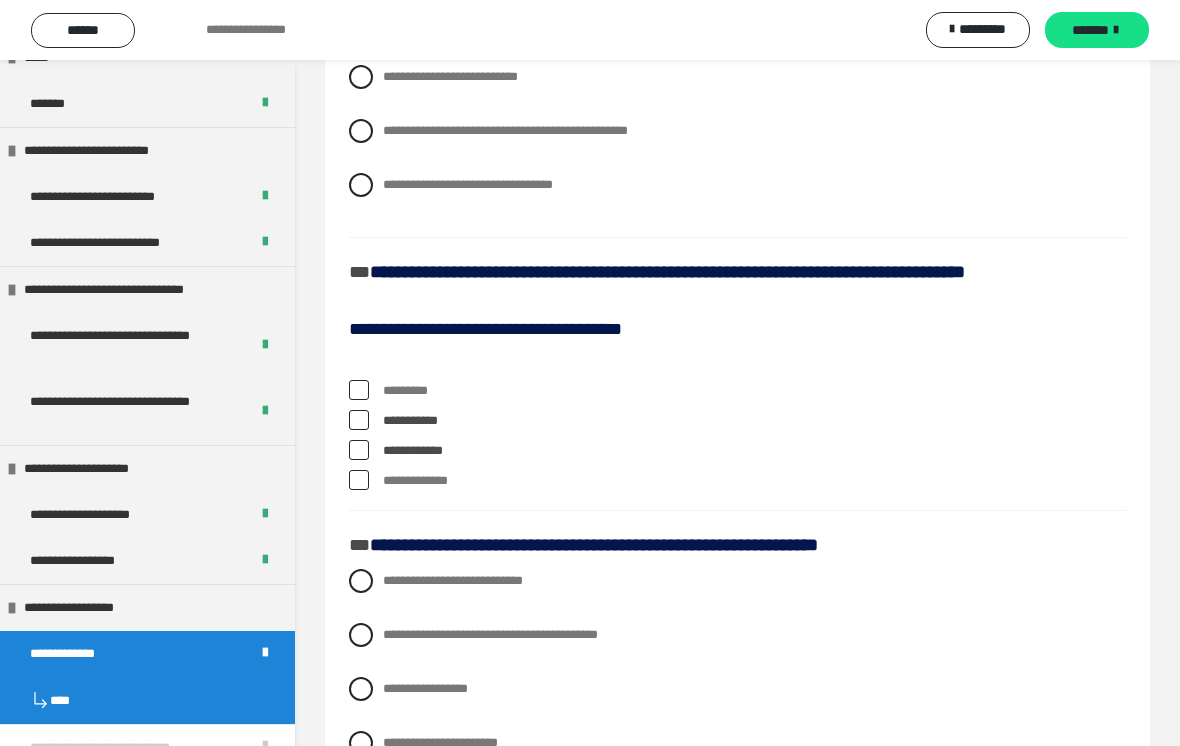 click at bounding box center (359, 390) 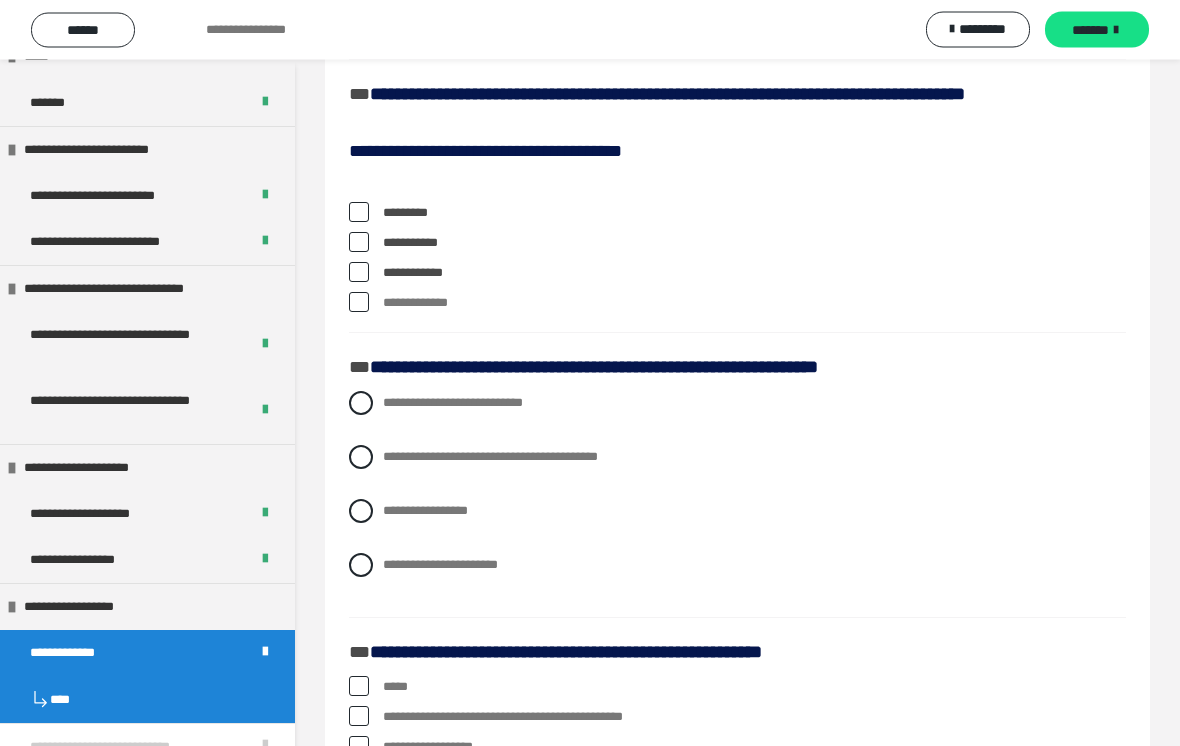 scroll, scrollTop: 2027, scrollLeft: 0, axis: vertical 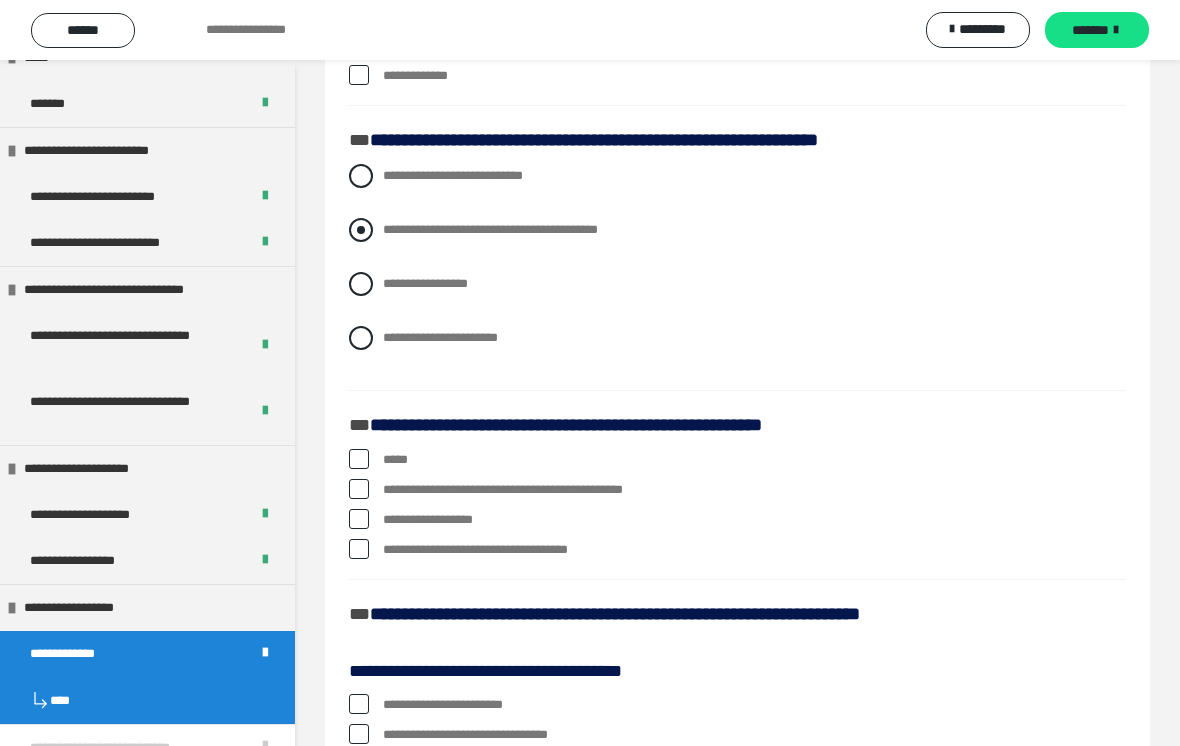 click on "**********" at bounding box center (490, 229) 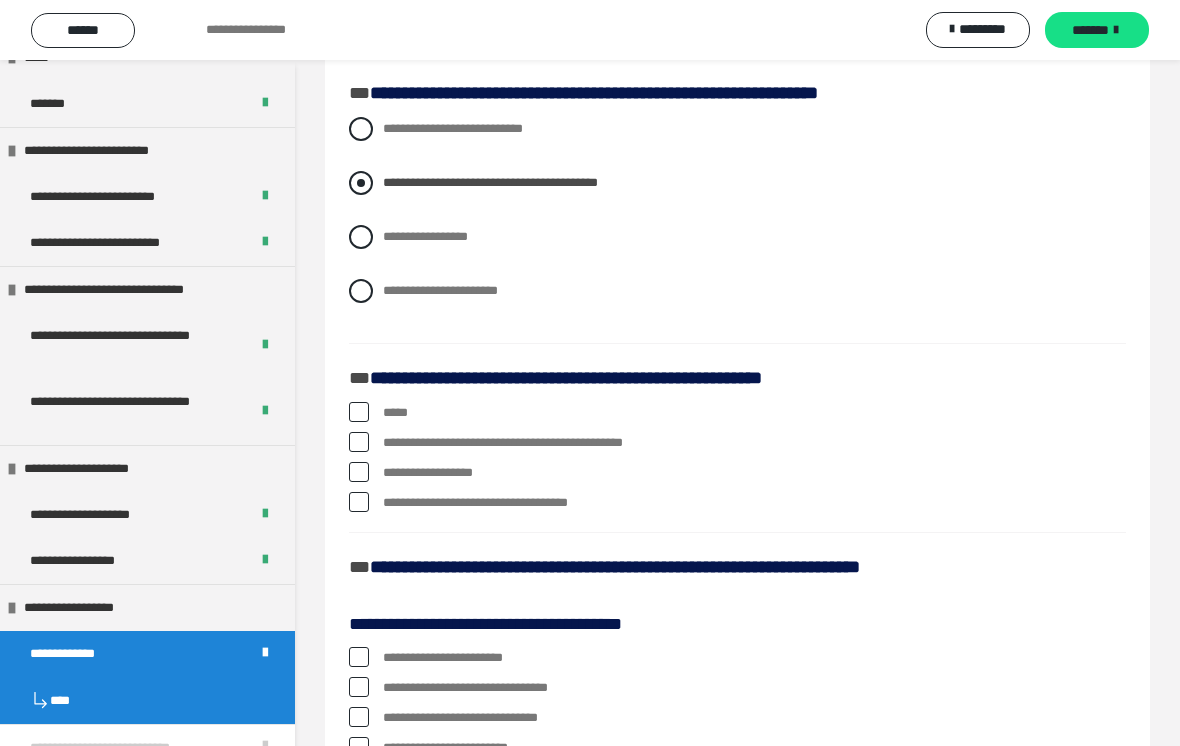 scroll, scrollTop: 2179, scrollLeft: 0, axis: vertical 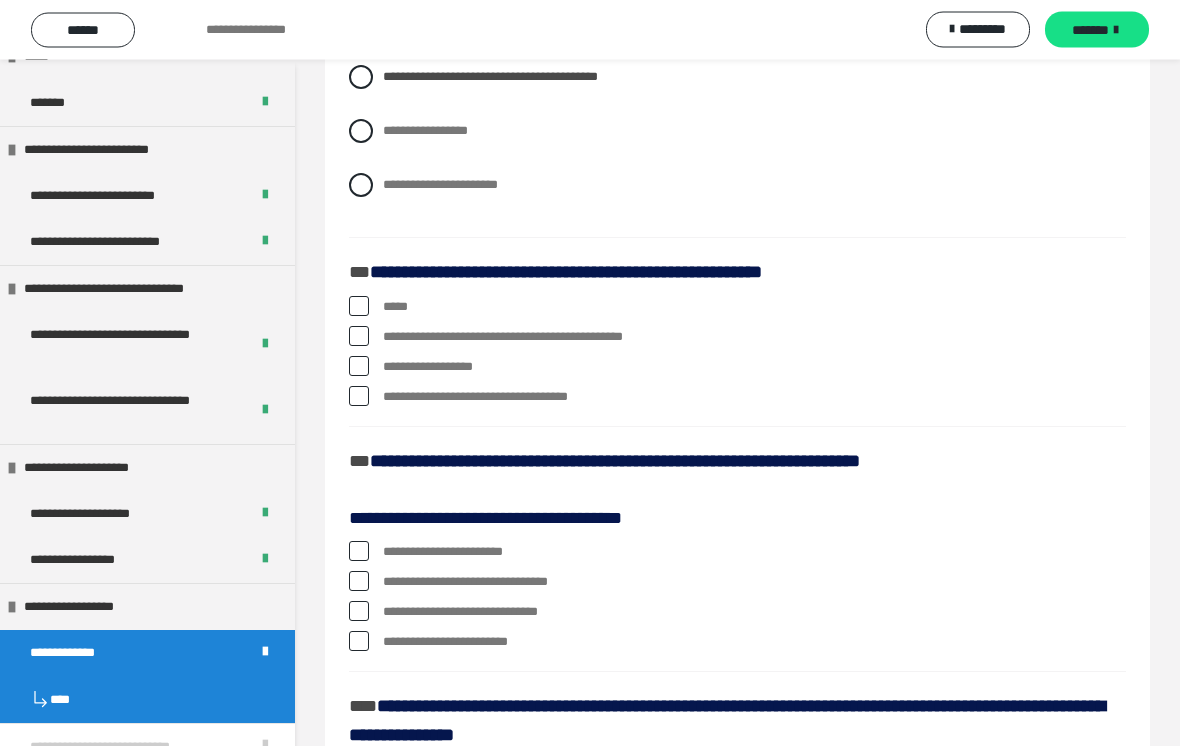 click at bounding box center [359, 307] 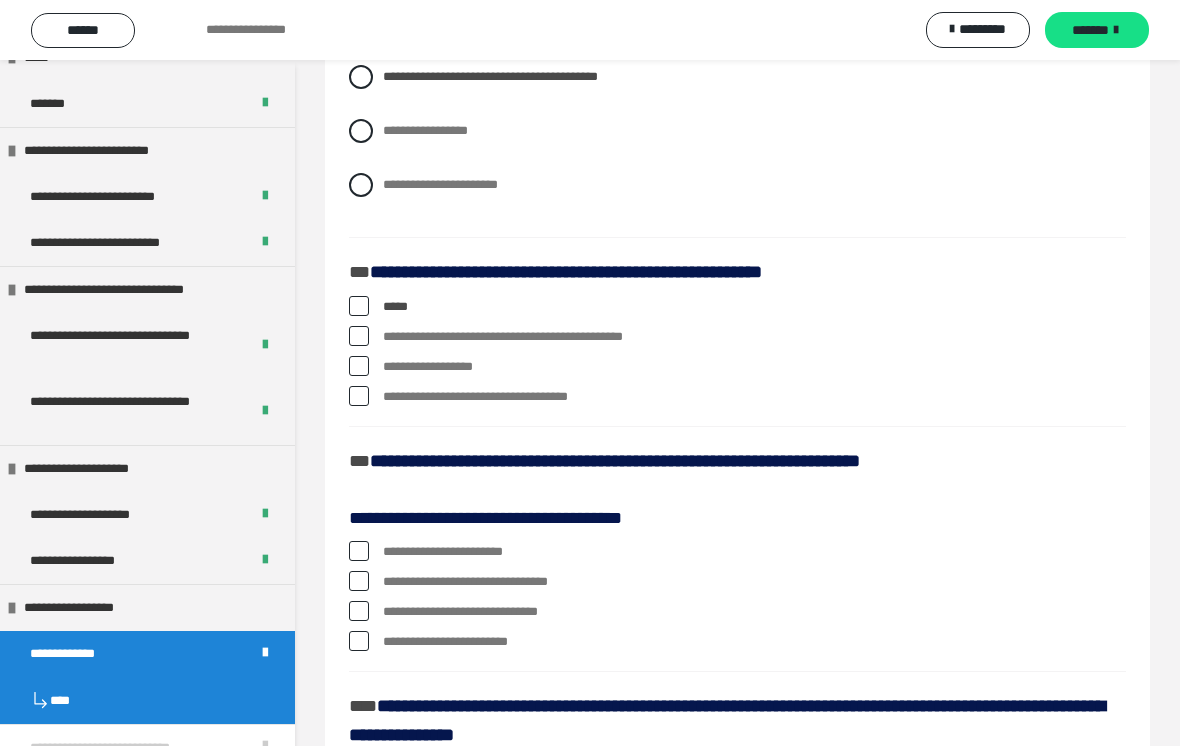 click at bounding box center (359, 396) 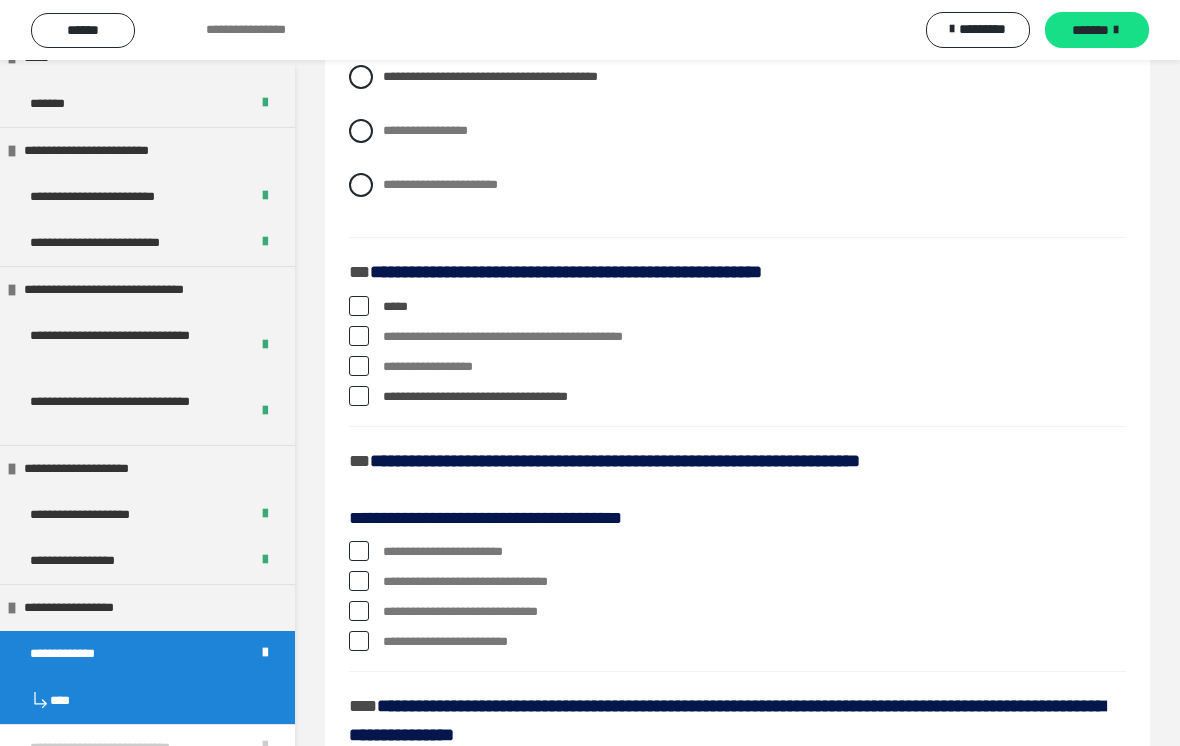 click at bounding box center (359, 336) 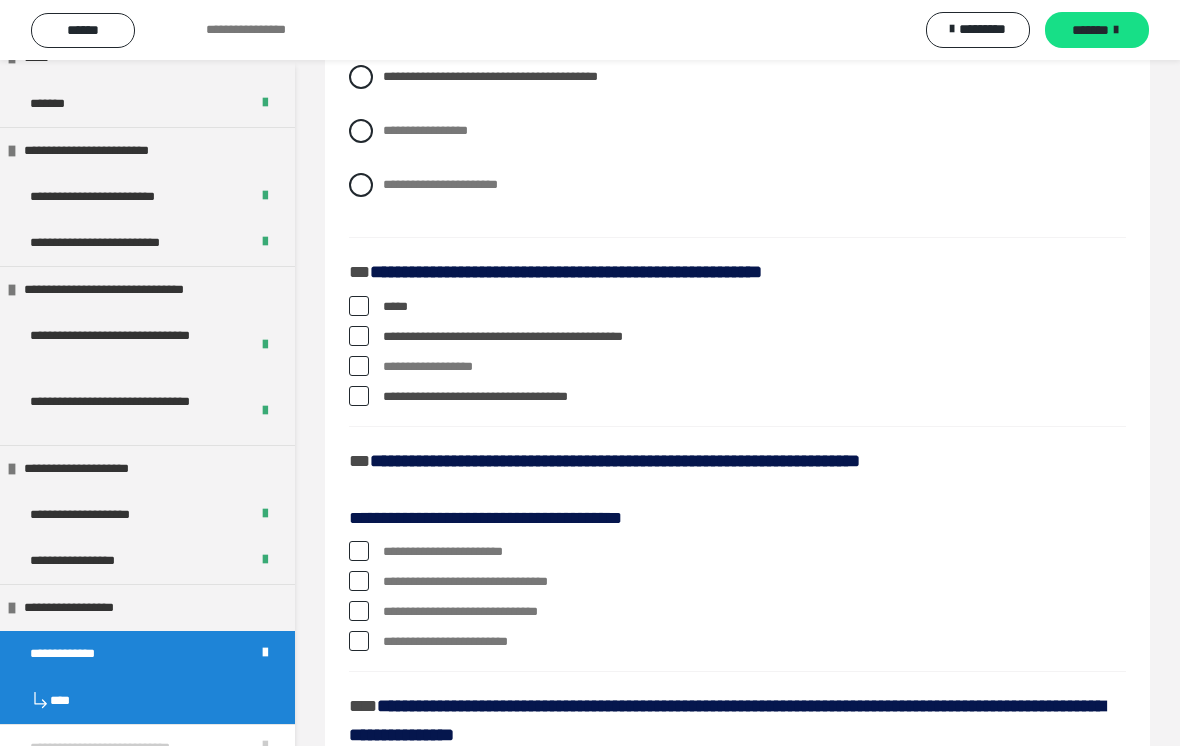 click at bounding box center (359, 306) 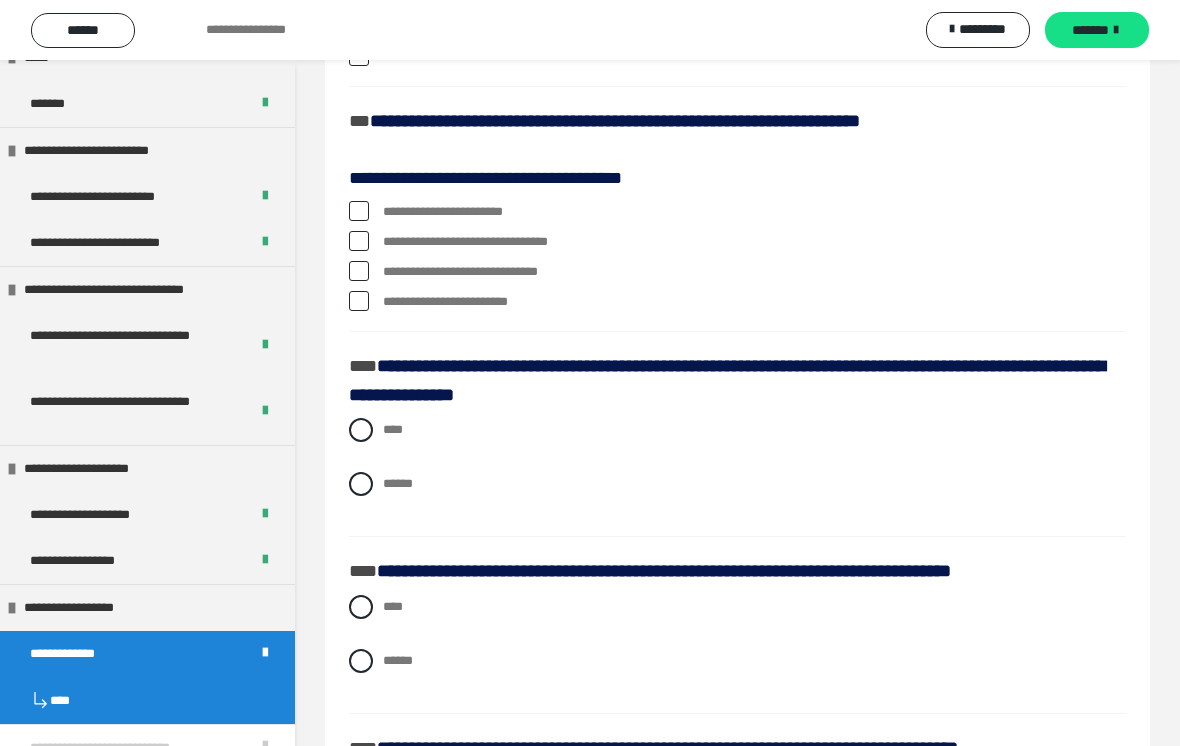 scroll, scrollTop: 2527, scrollLeft: 0, axis: vertical 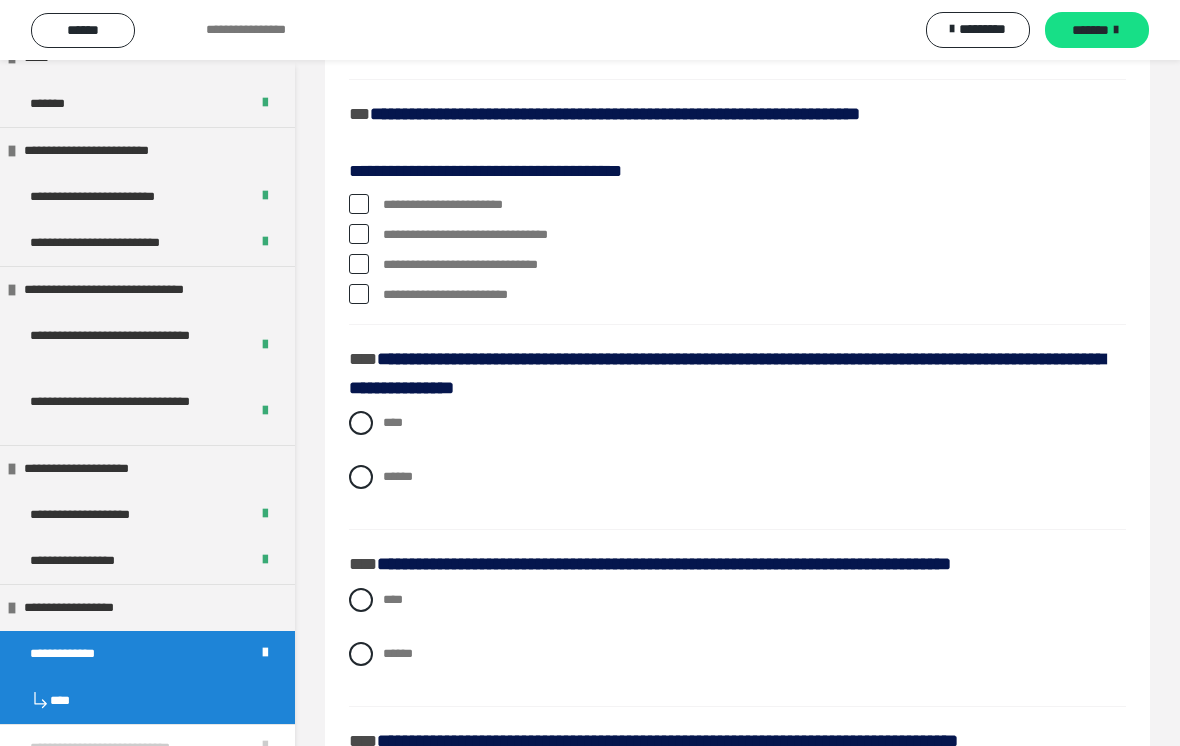click on "**********" at bounding box center (737, 235) 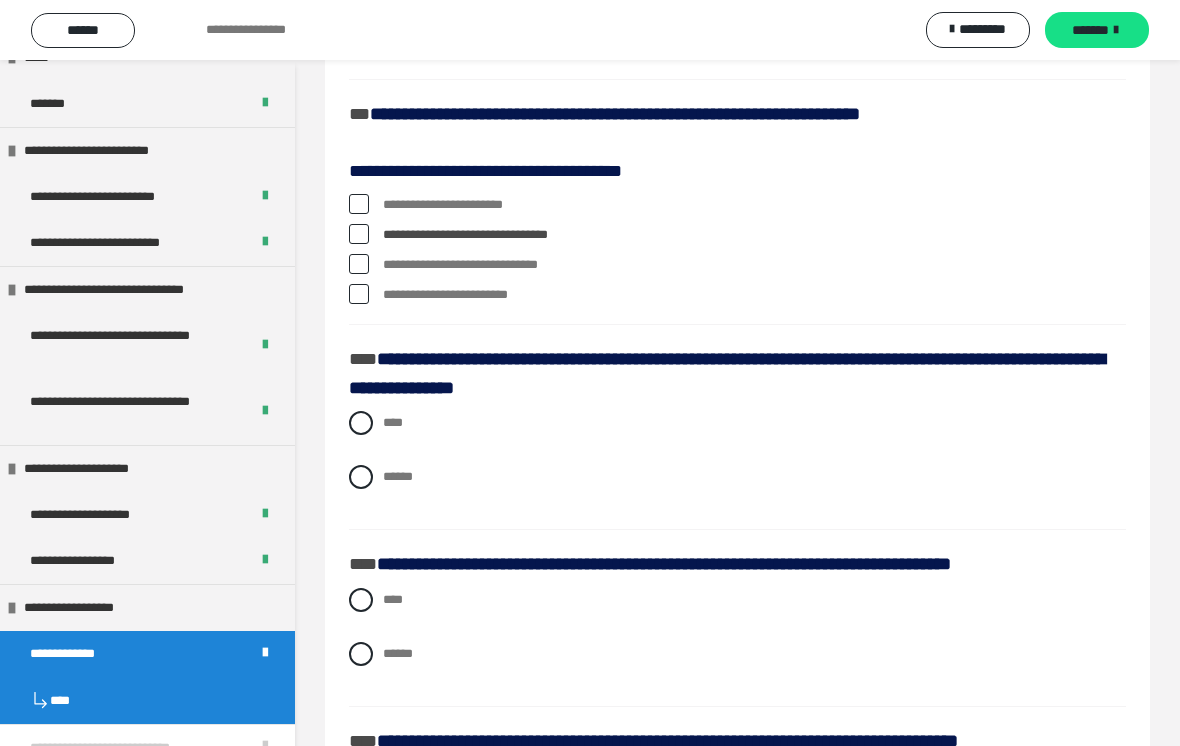 click on "**********" at bounding box center (737, 205) 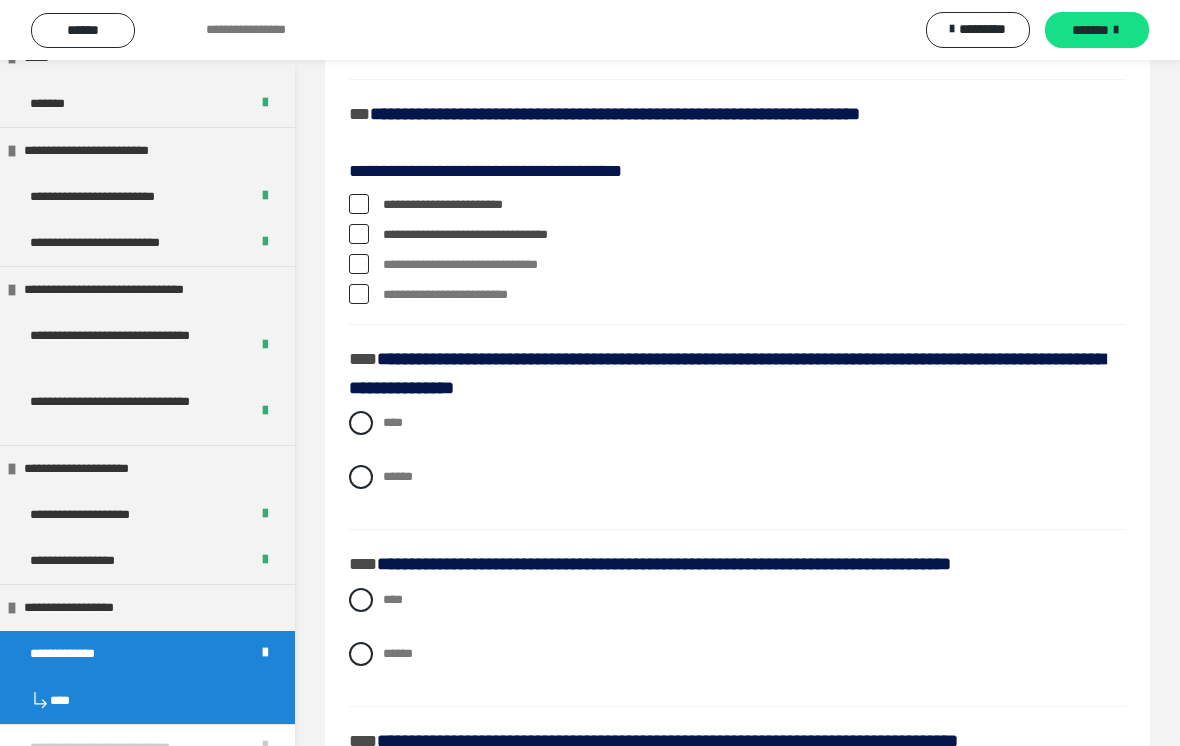 scroll, scrollTop: 2550, scrollLeft: 0, axis: vertical 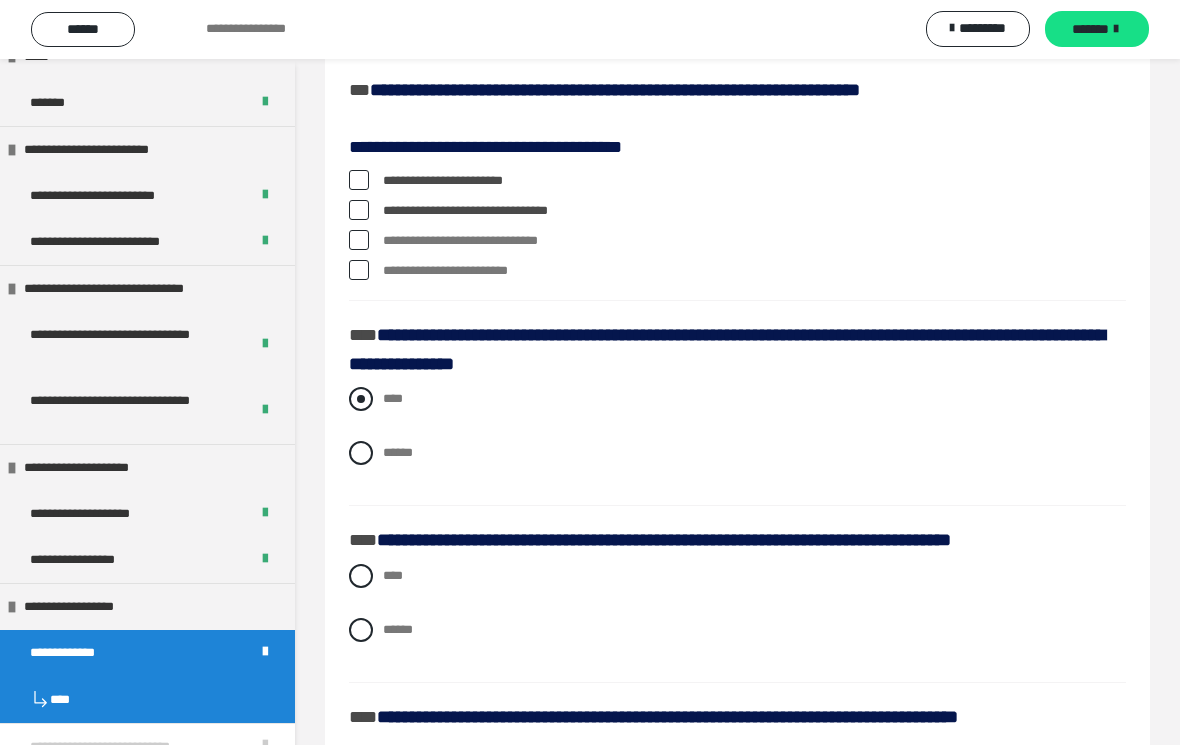 click on "****" at bounding box center (737, 400) 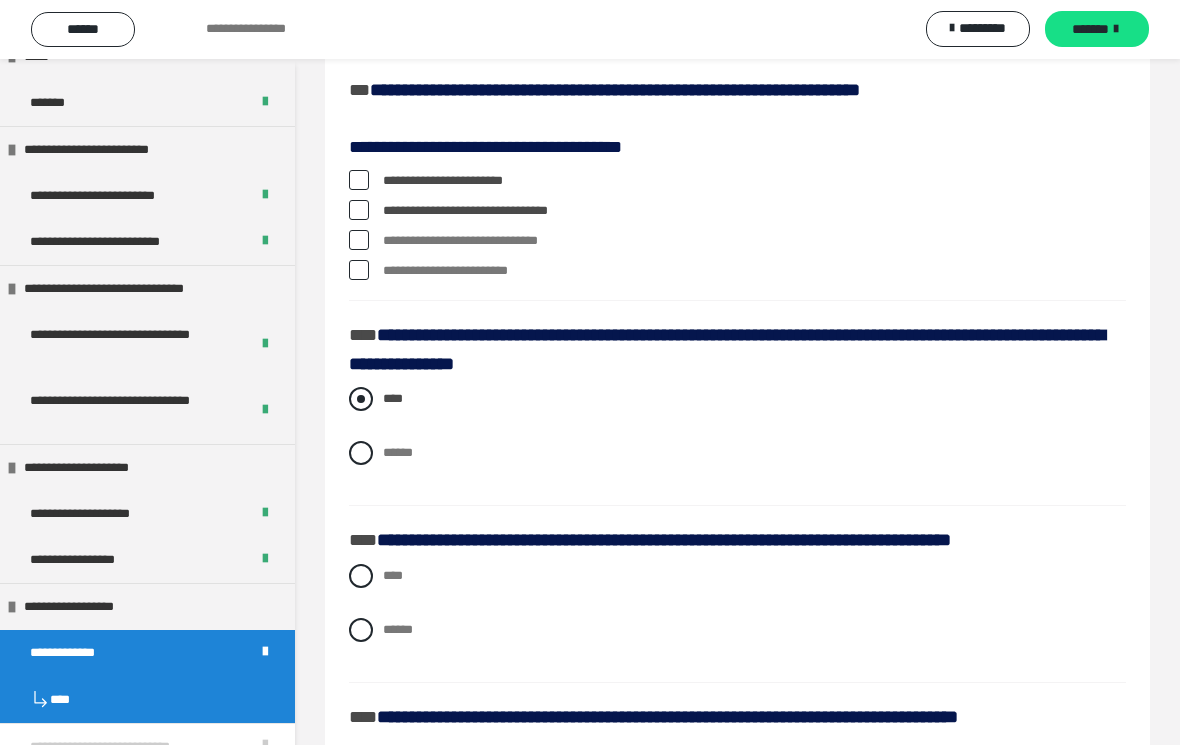 scroll, scrollTop: 2551, scrollLeft: 0, axis: vertical 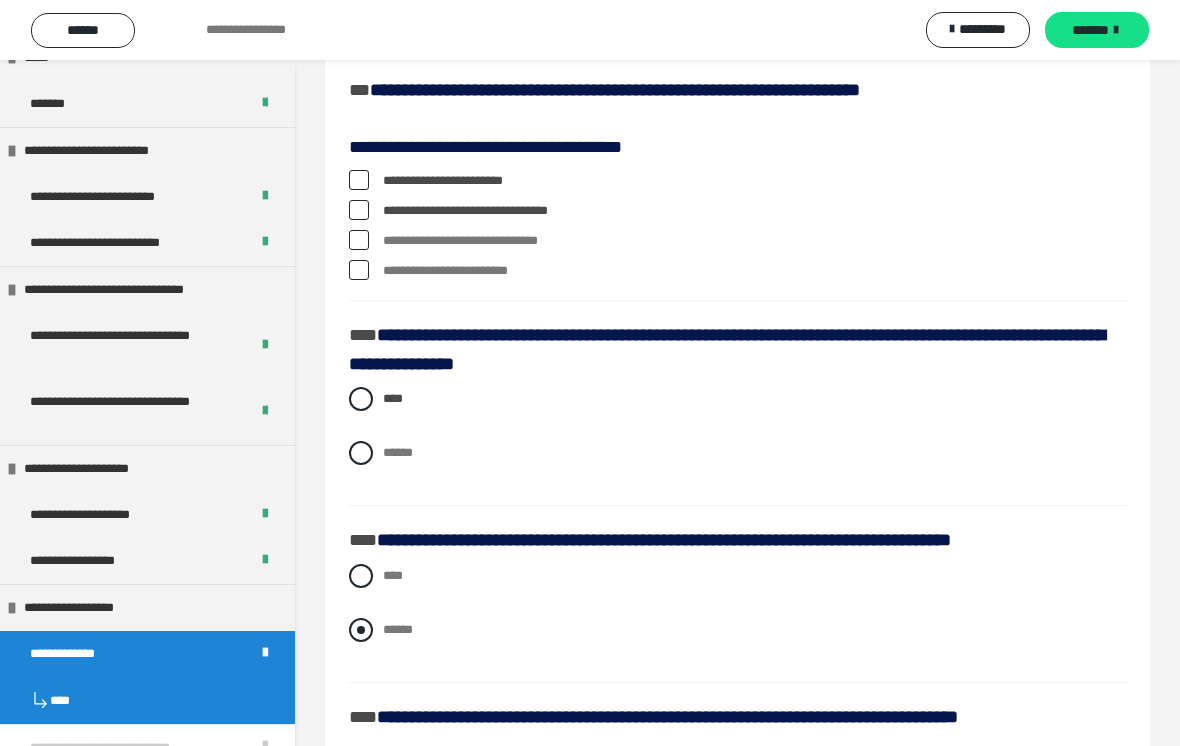 click on "******" at bounding box center [737, 630] 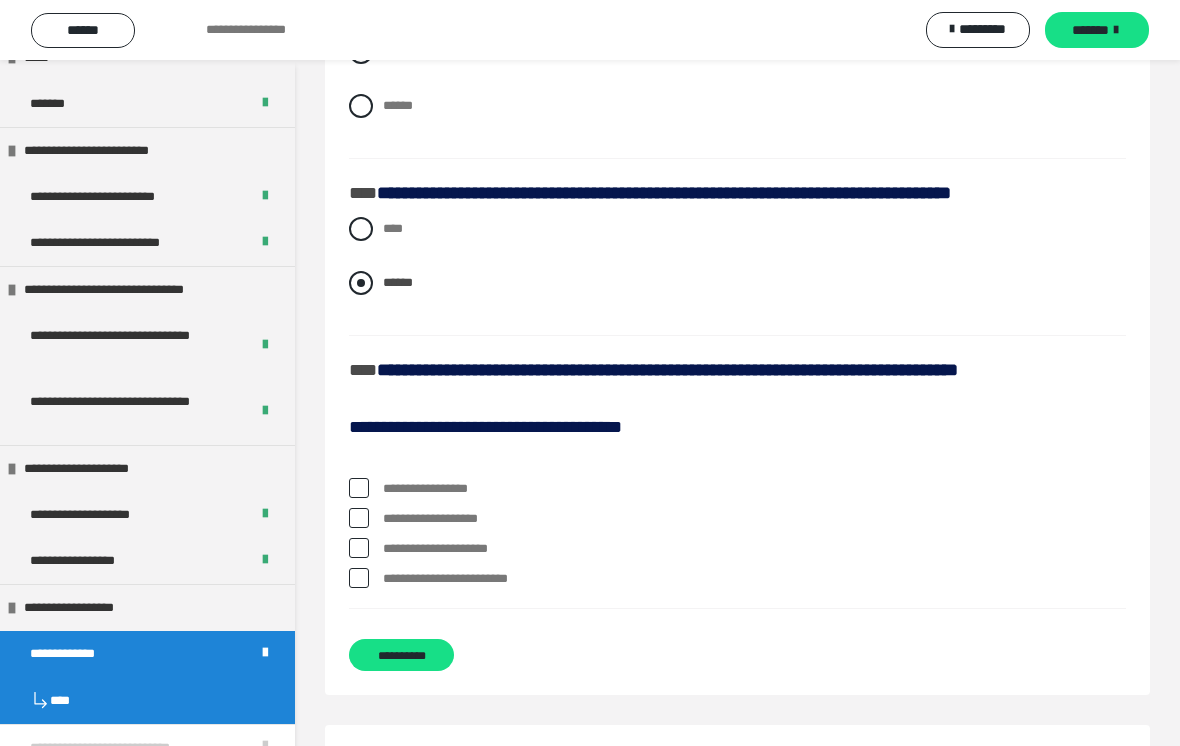 scroll, scrollTop: 2901, scrollLeft: 0, axis: vertical 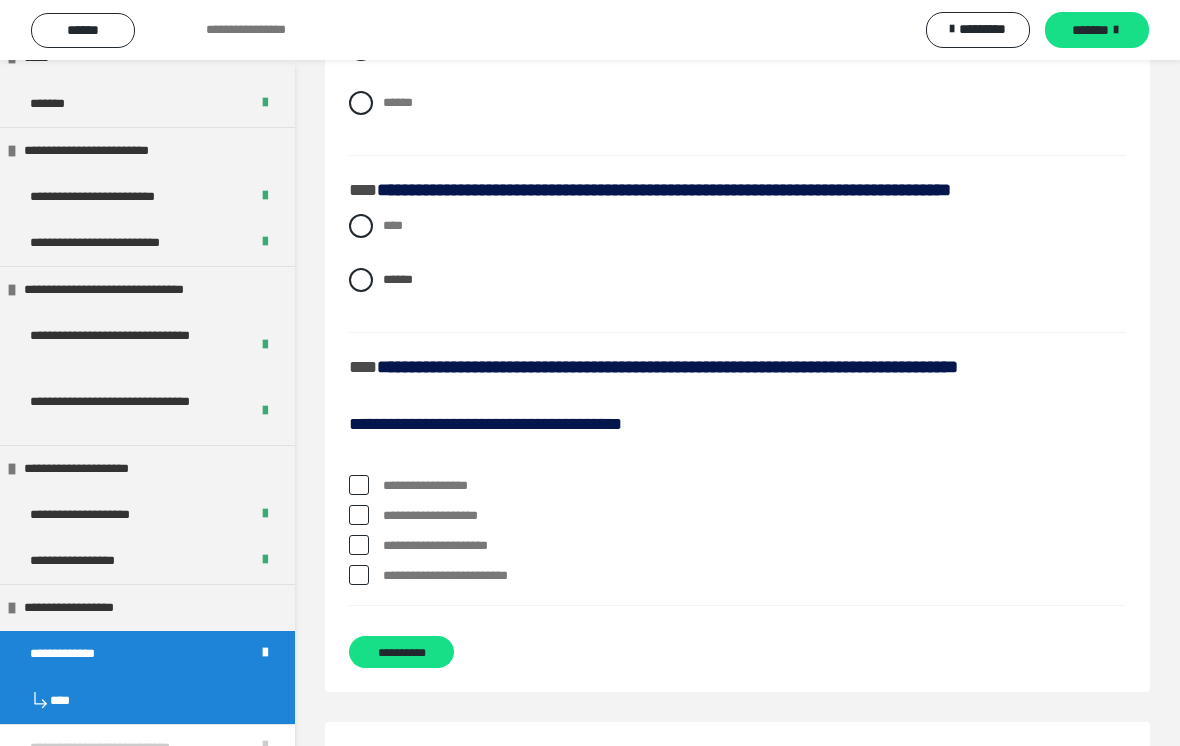 click at bounding box center (359, 485) 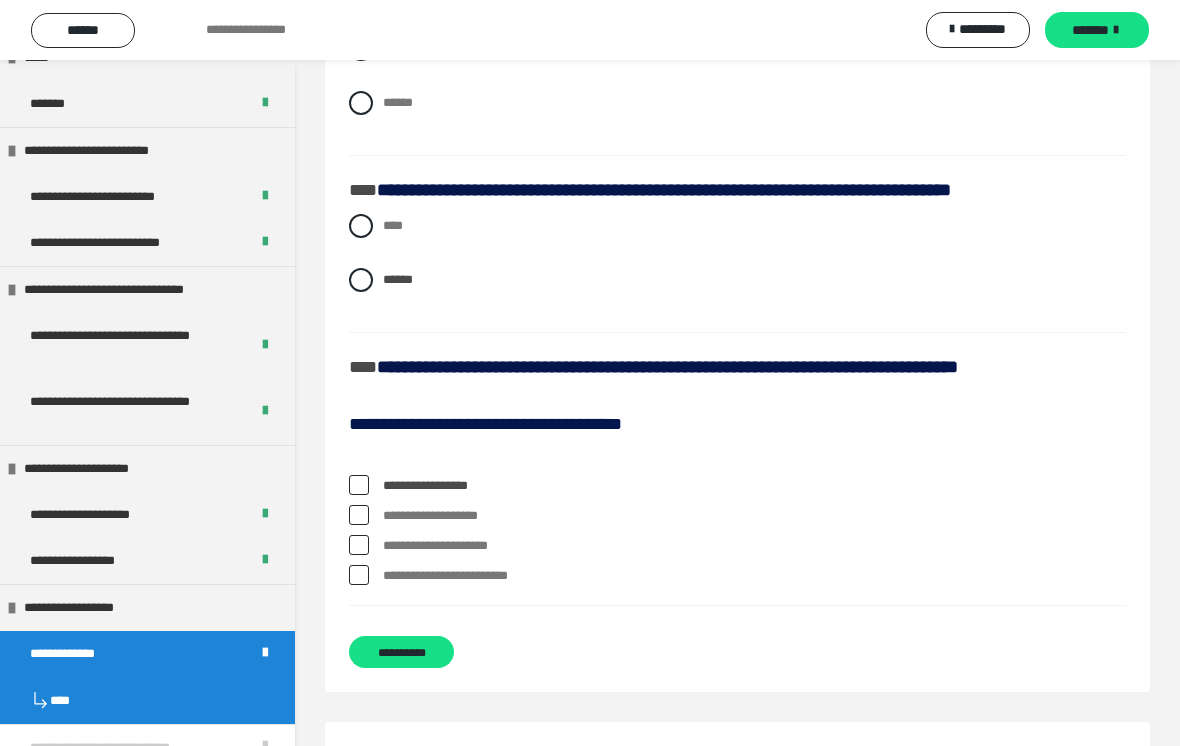 click on "**********" at bounding box center (737, 516) 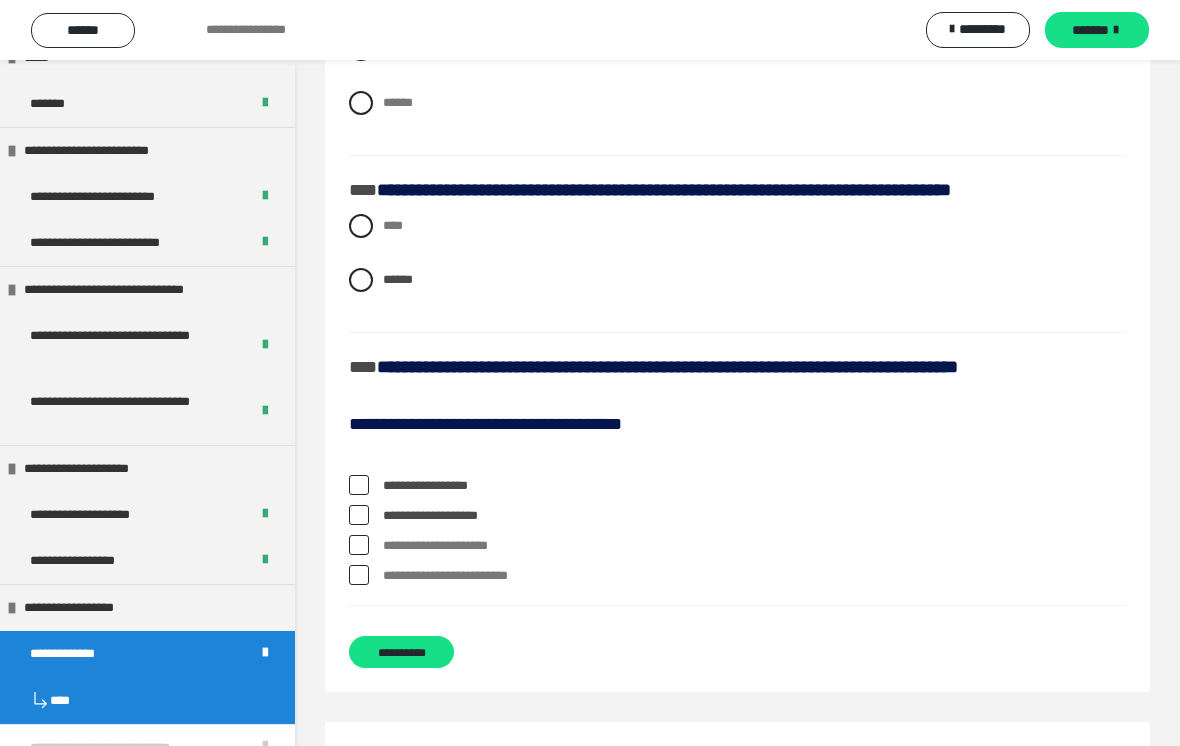 click on "**********" at bounding box center (737, 535) 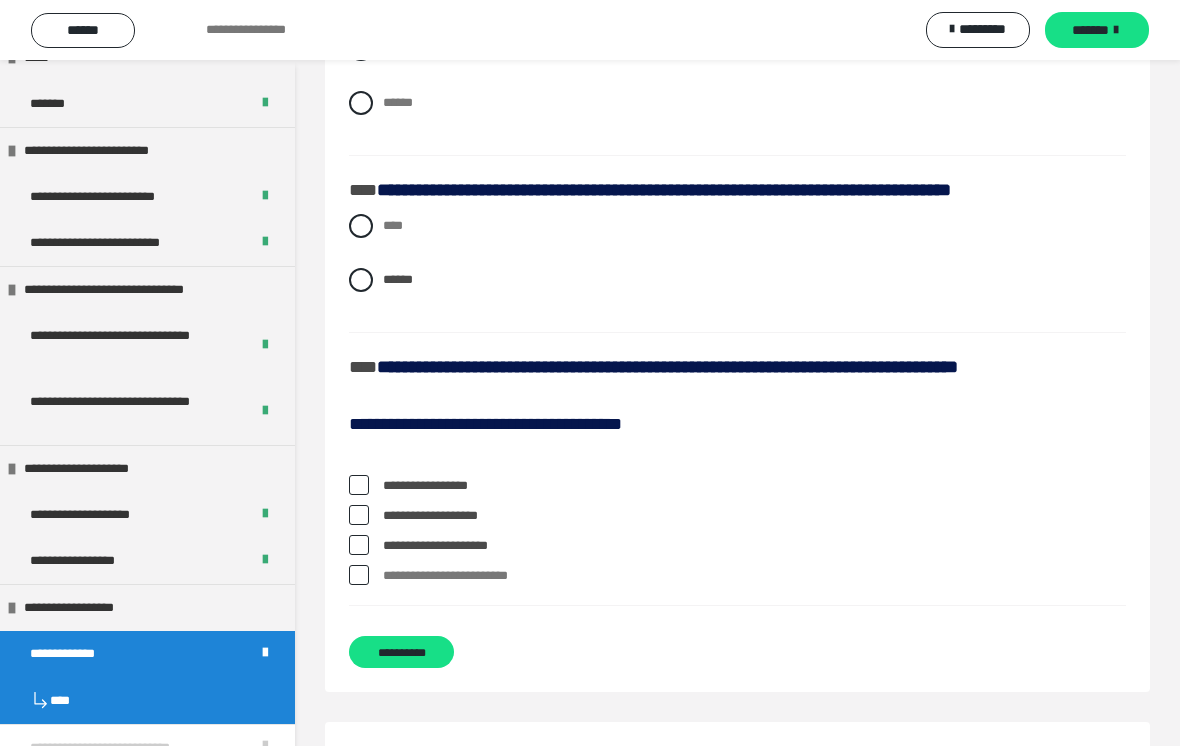 click on "**********" at bounding box center [737, 516] 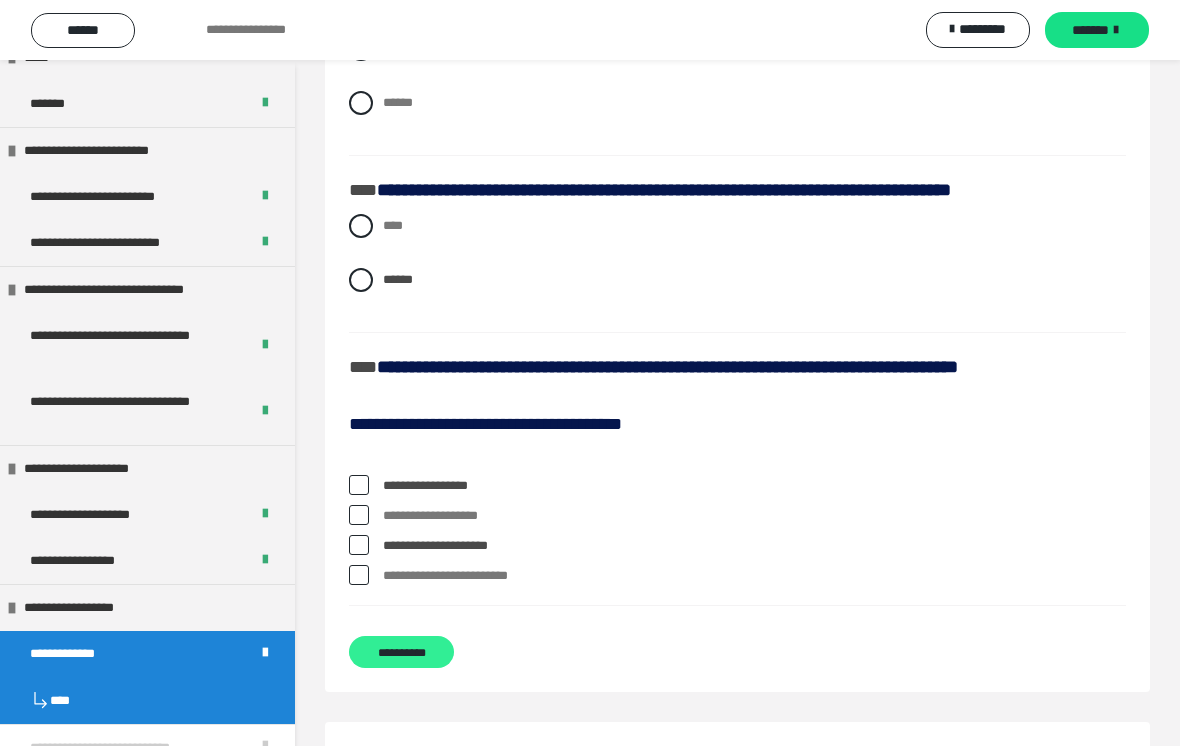 click on "**********" at bounding box center (401, 652) 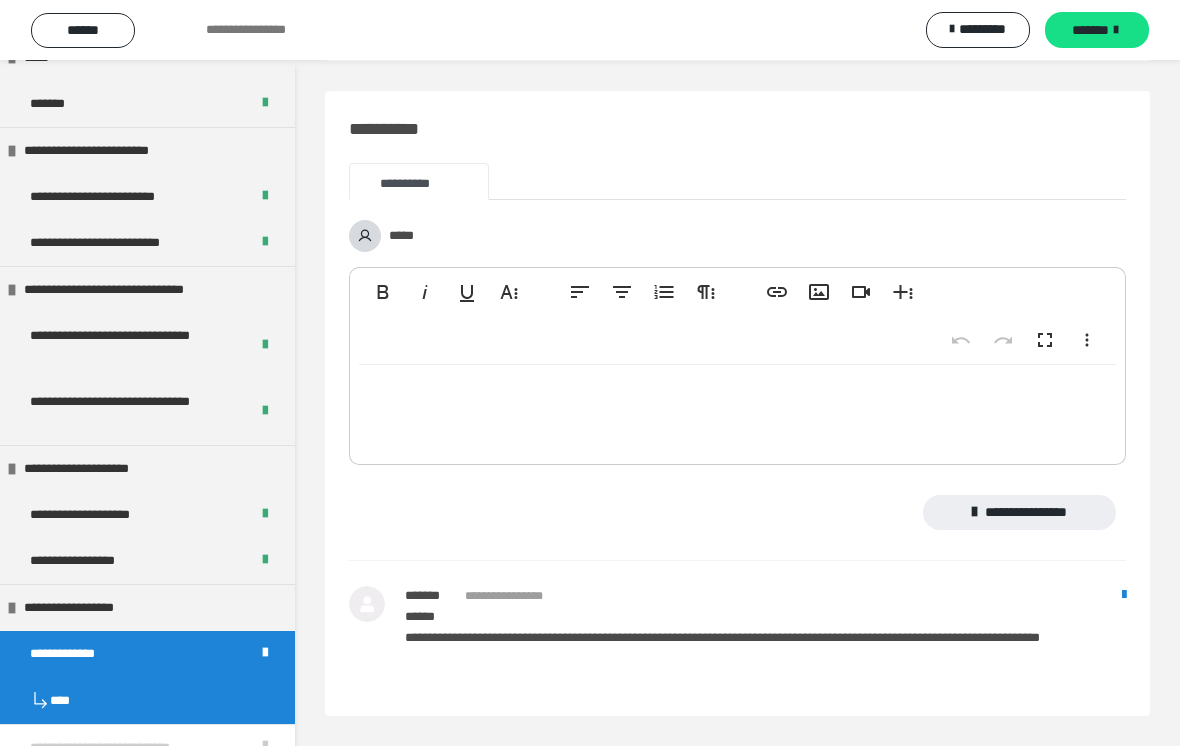 scroll, scrollTop: 384, scrollLeft: 0, axis: vertical 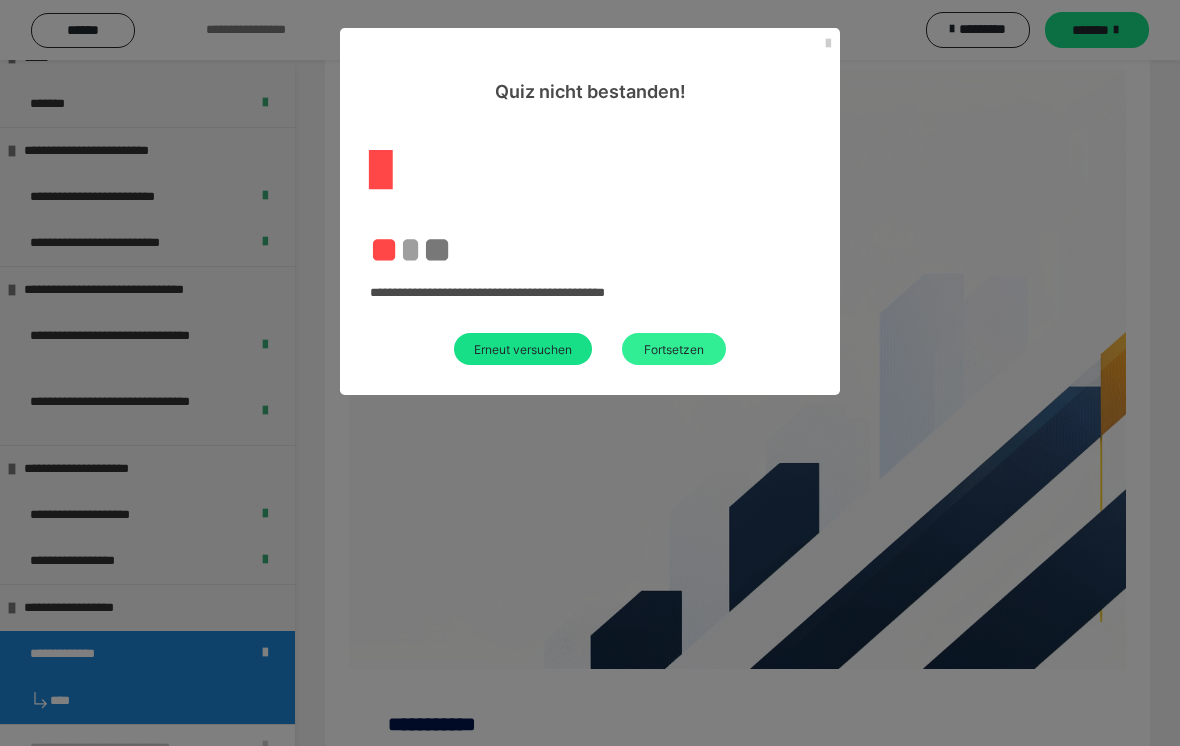 click on "Fortsetzen" at bounding box center (674, 349) 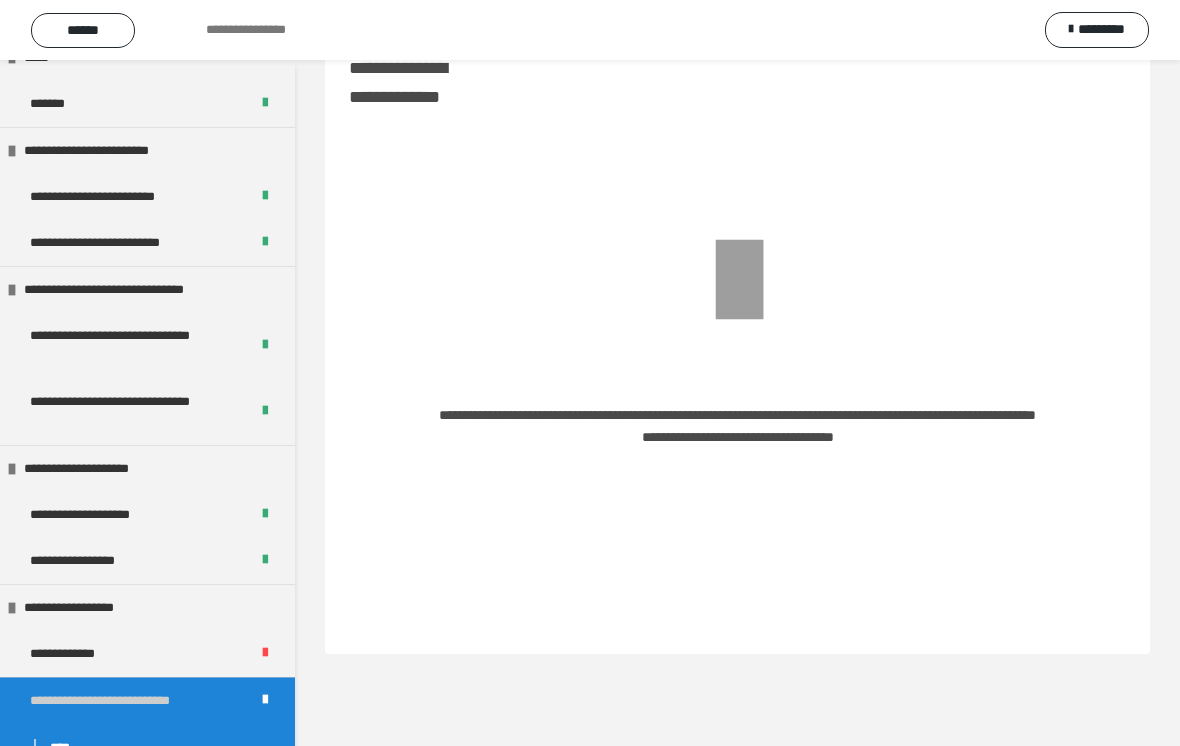 scroll, scrollTop: 60, scrollLeft: 0, axis: vertical 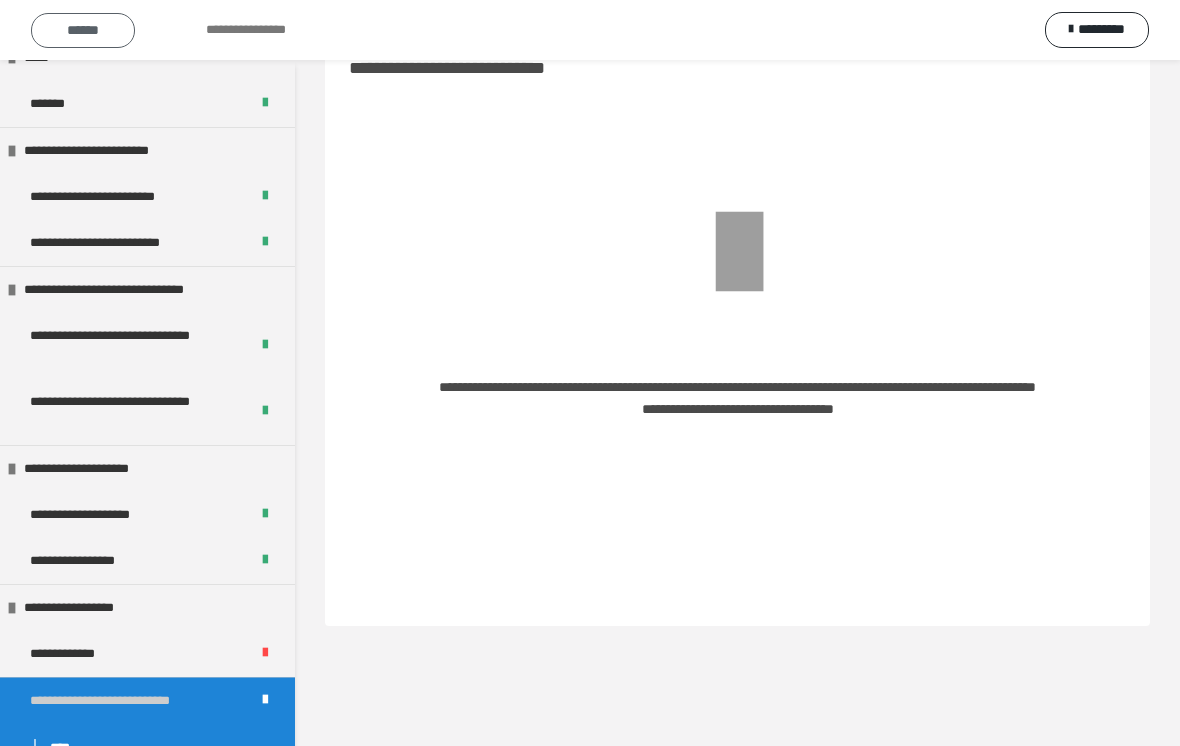 click on "******" at bounding box center [83, 30] 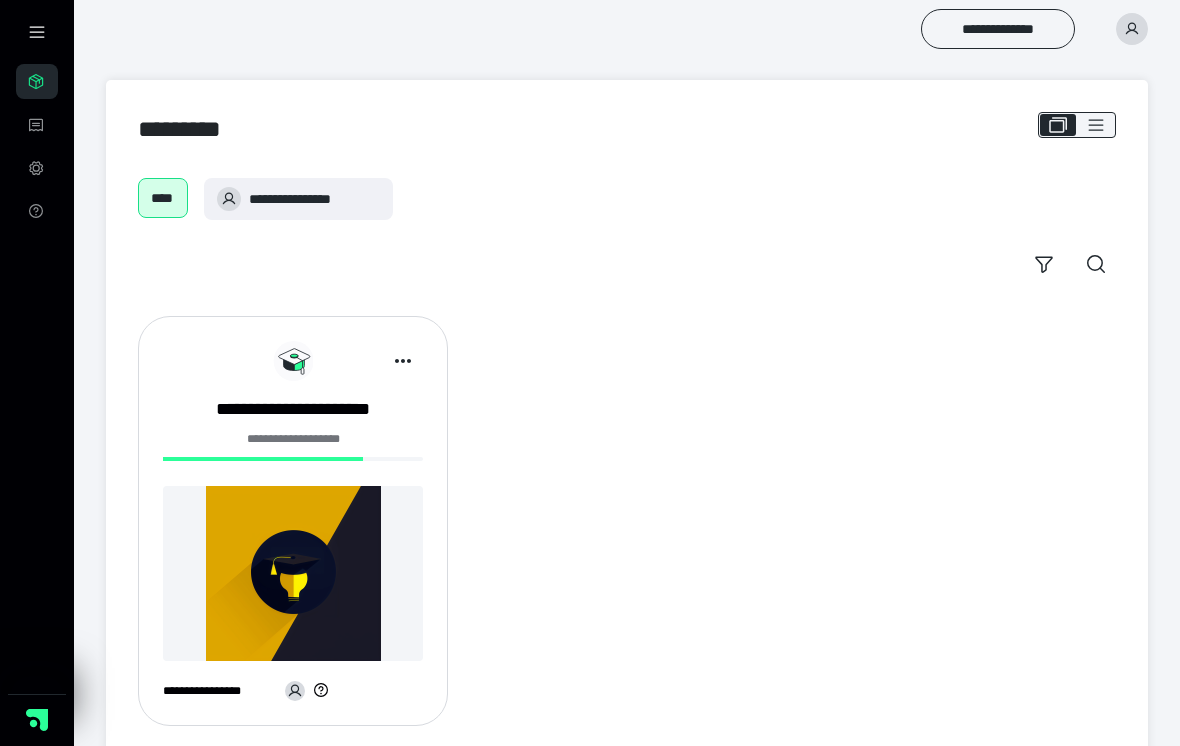 scroll, scrollTop: 0, scrollLeft: 0, axis: both 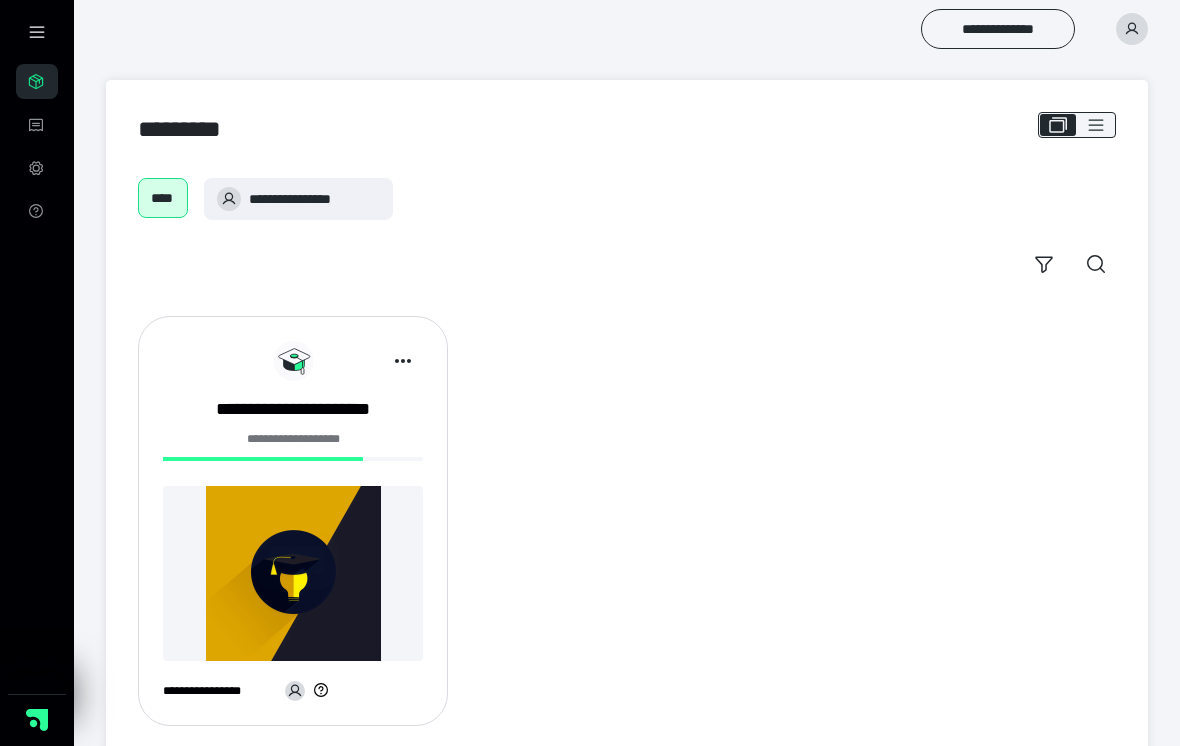 click at bounding box center (293, 573) 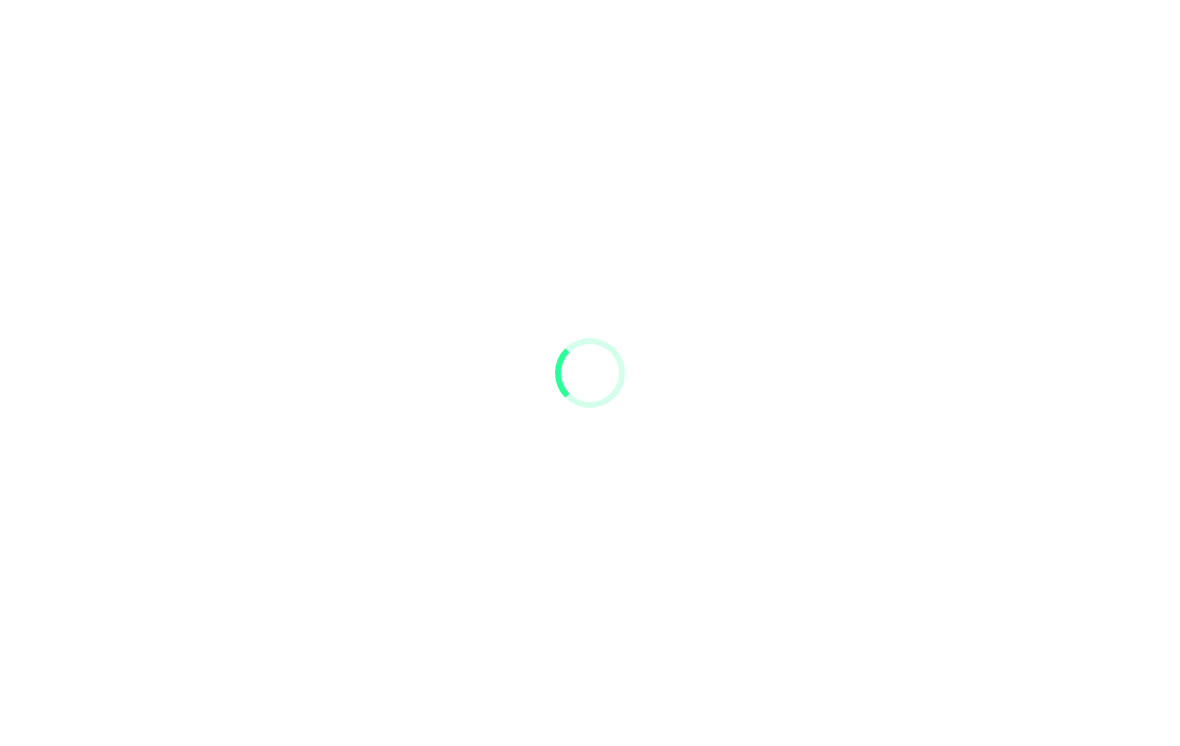 scroll, scrollTop: 0, scrollLeft: 0, axis: both 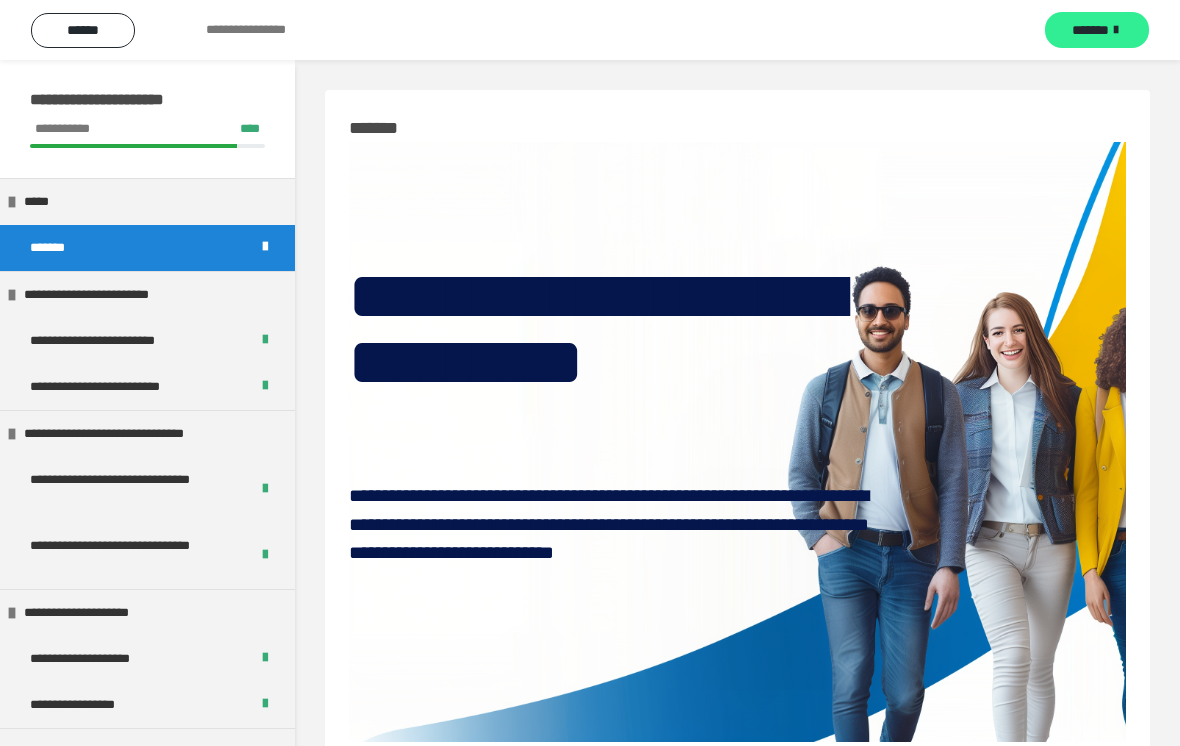 click on "*******" at bounding box center [1090, 30] 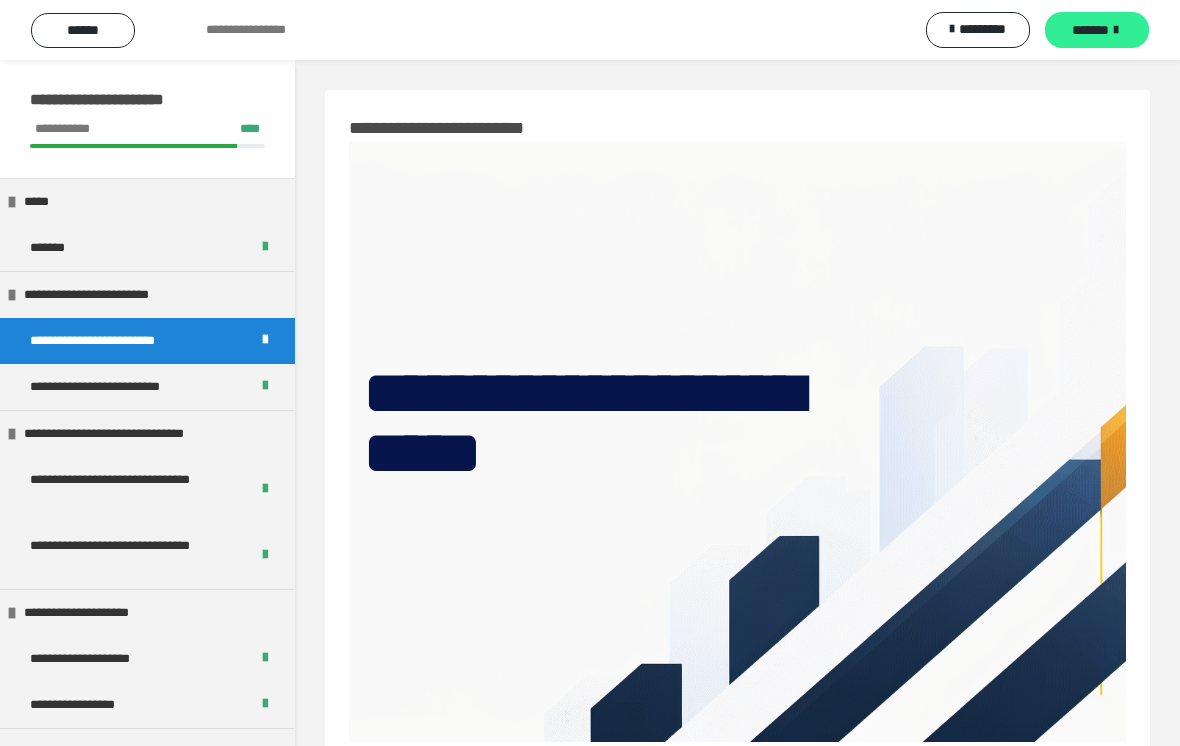 click on "*******" at bounding box center (1090, 30) 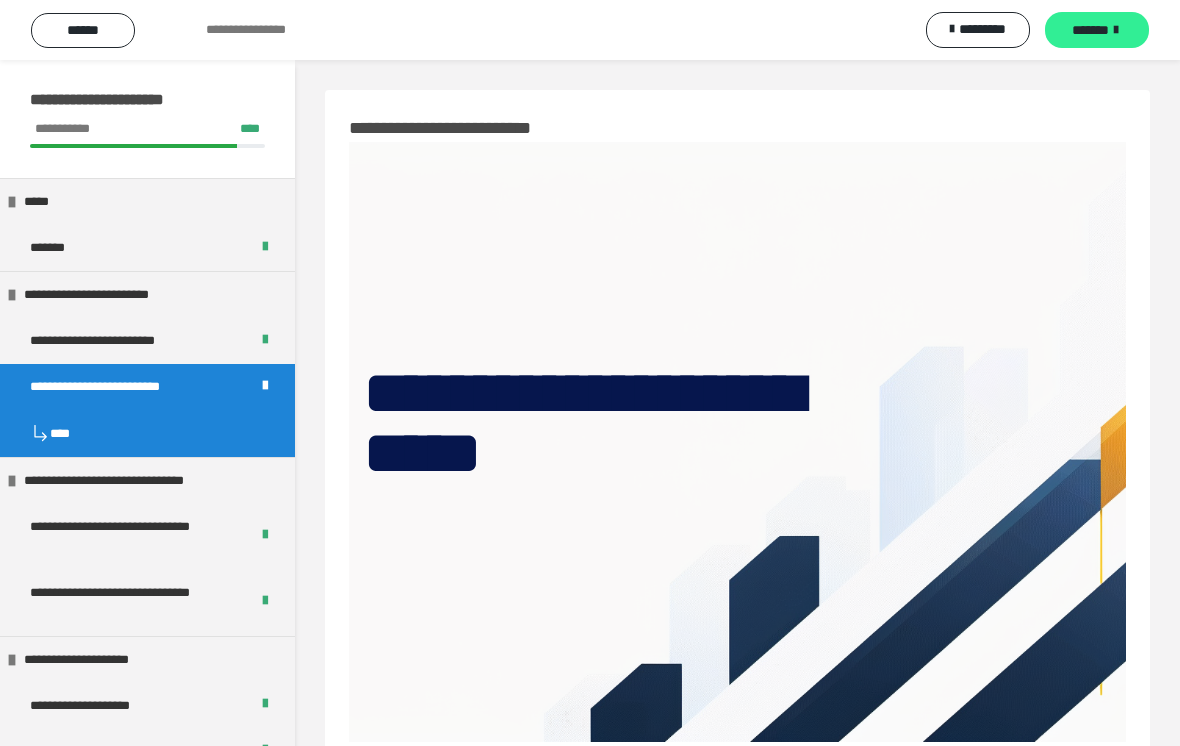 click on "*******" at bounding box center [1090, 30] 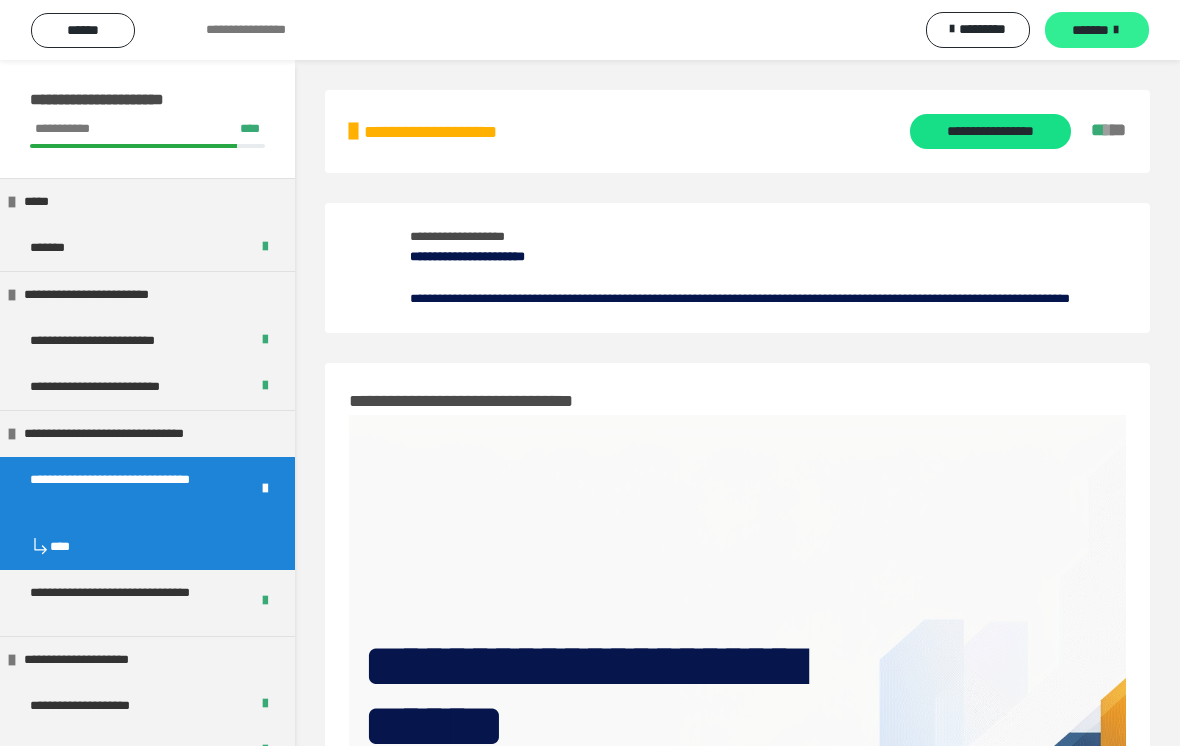 click on "*******" at bounding box center (1090, 30) 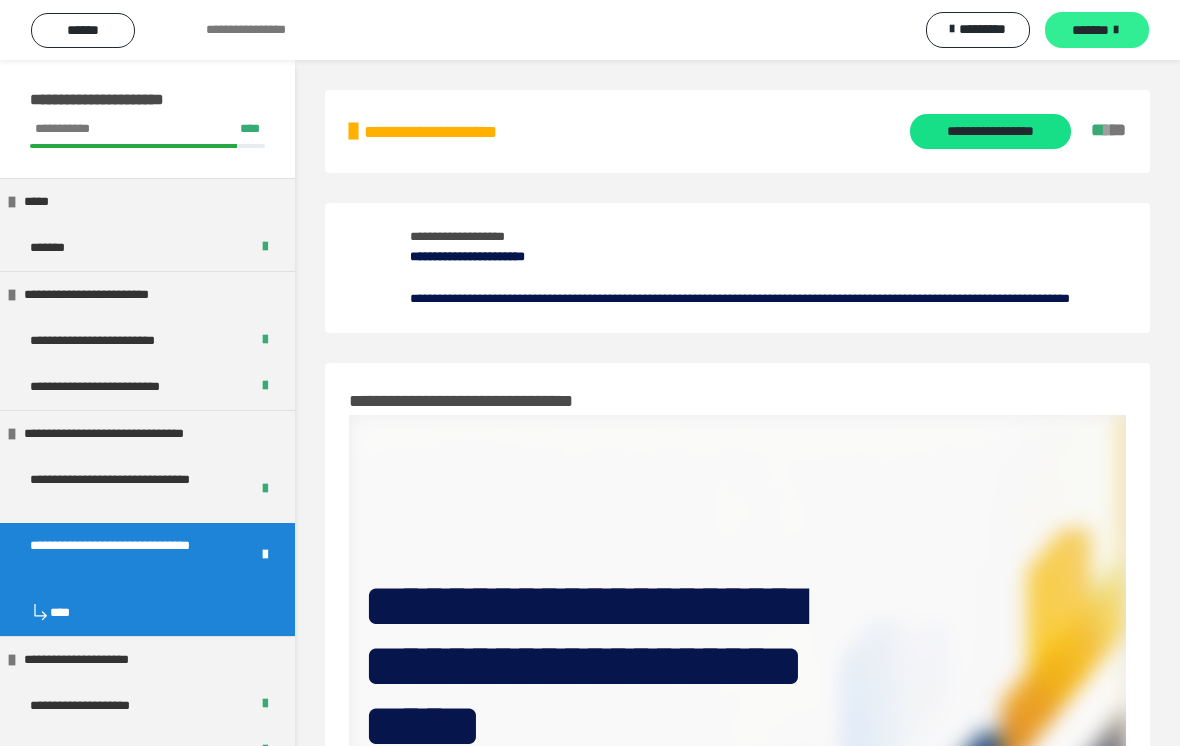 click on "*******" at bounding box center (1090, 30) 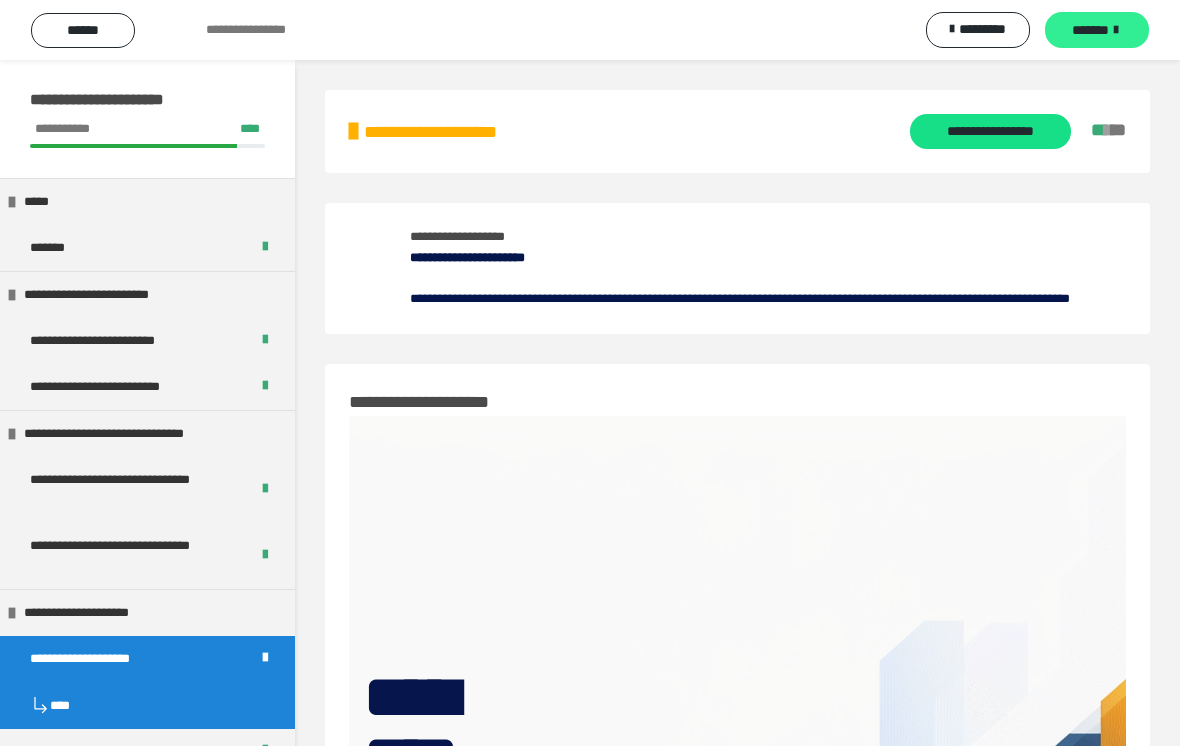 click on "*******" at bounding box center (1090, 30) 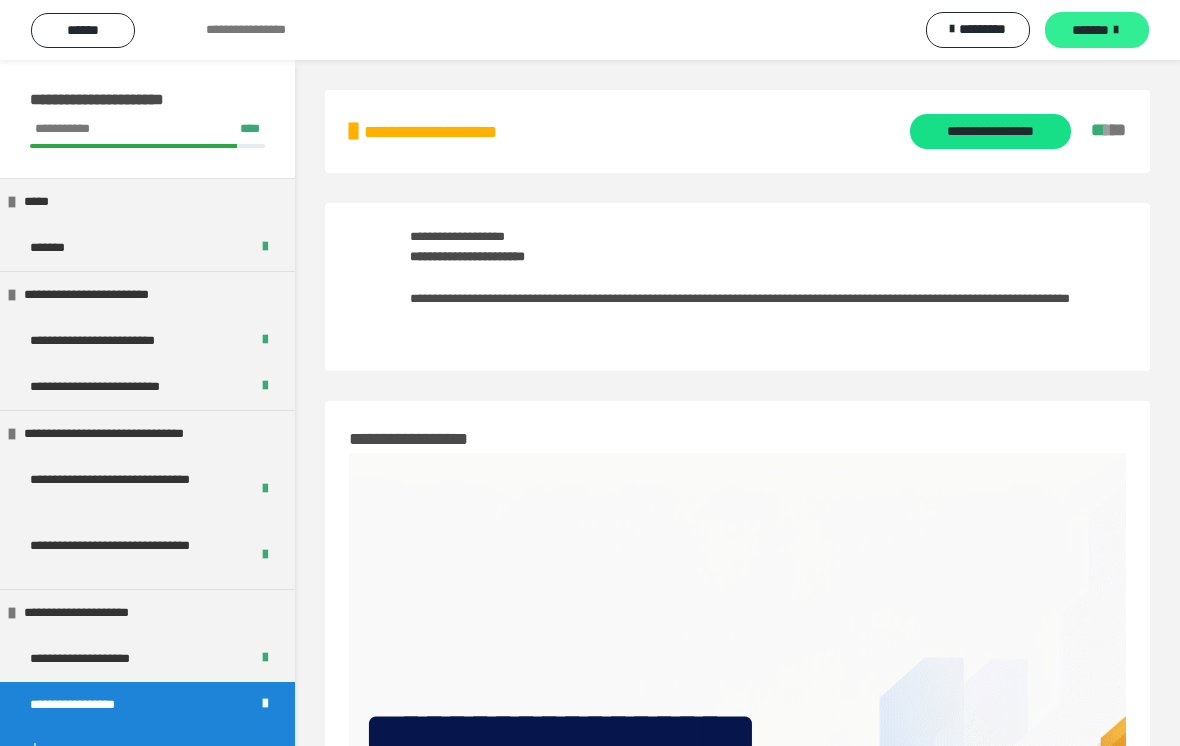 click on "*******" at bounding box center [1090, 30] 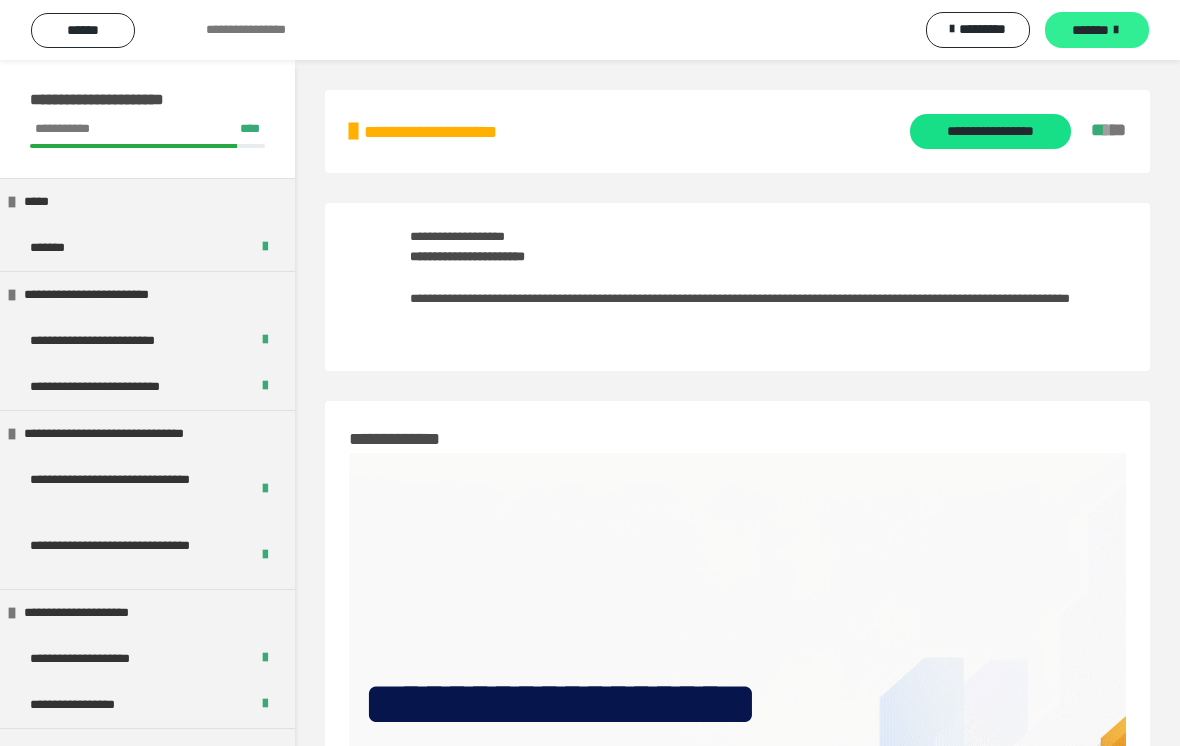 click on "*******" at bounding box center (1090, 30) 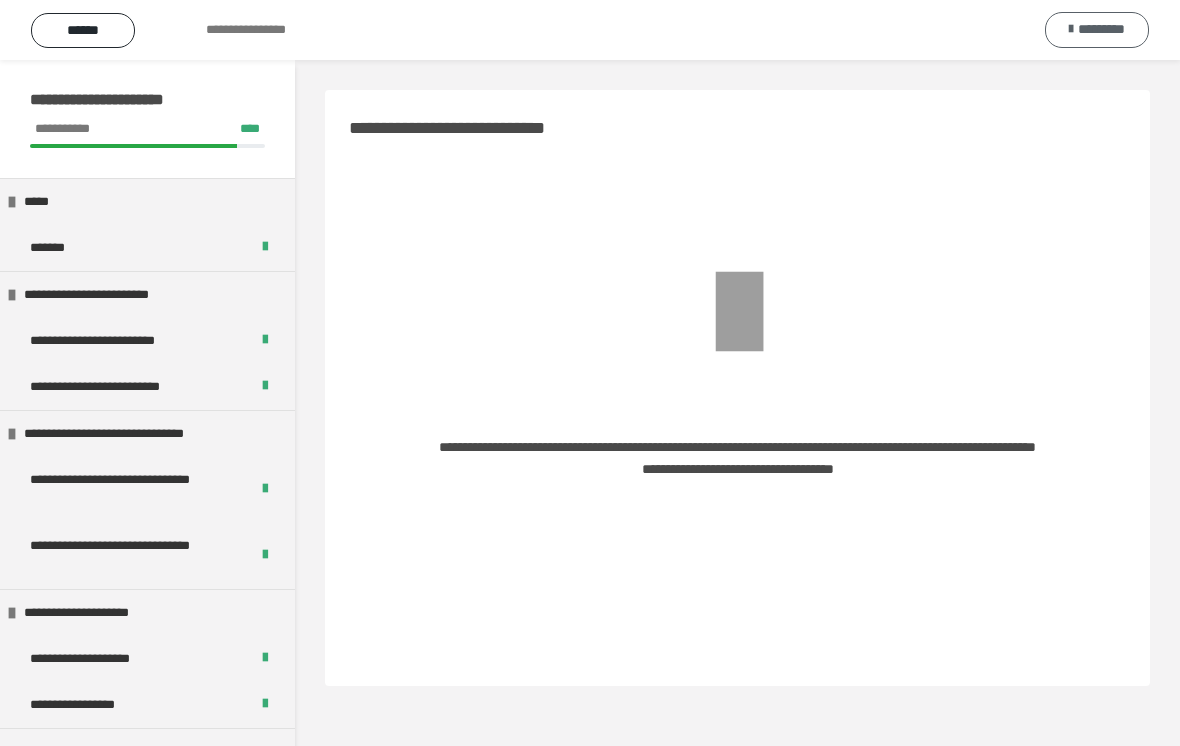 click on "*********" at bounding box center [1101, 29] 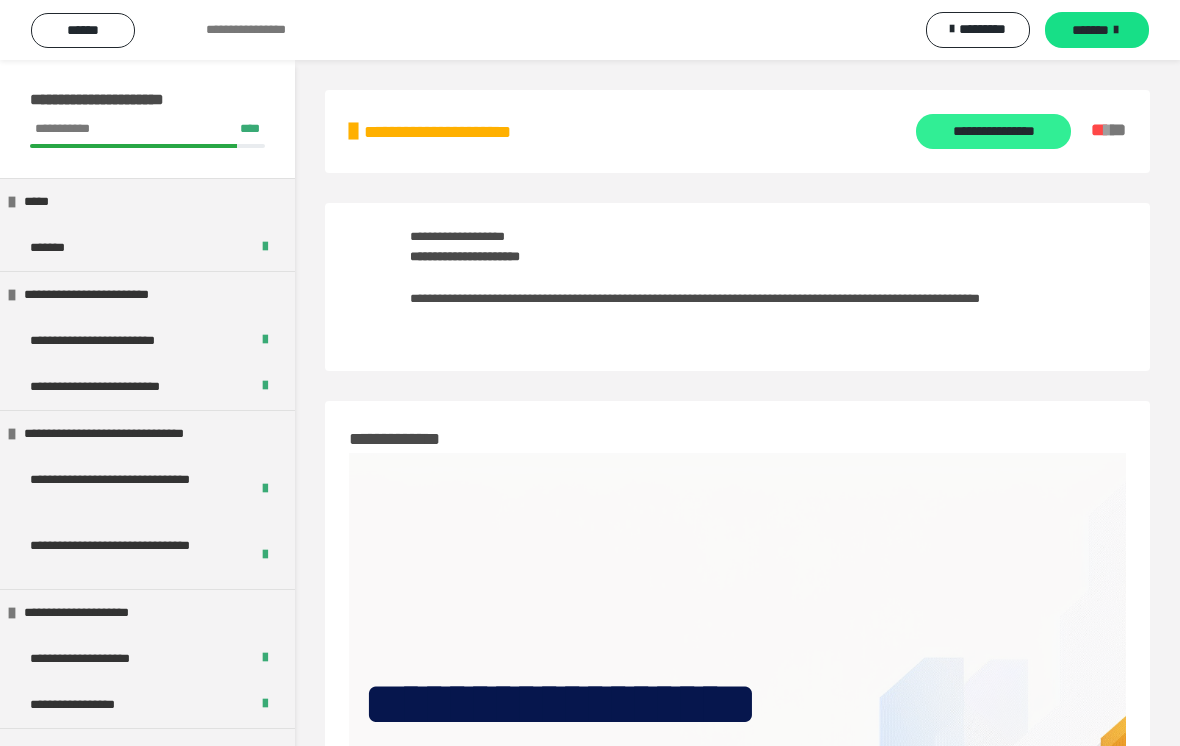 click on "**********" at bounding box center [993, 131] 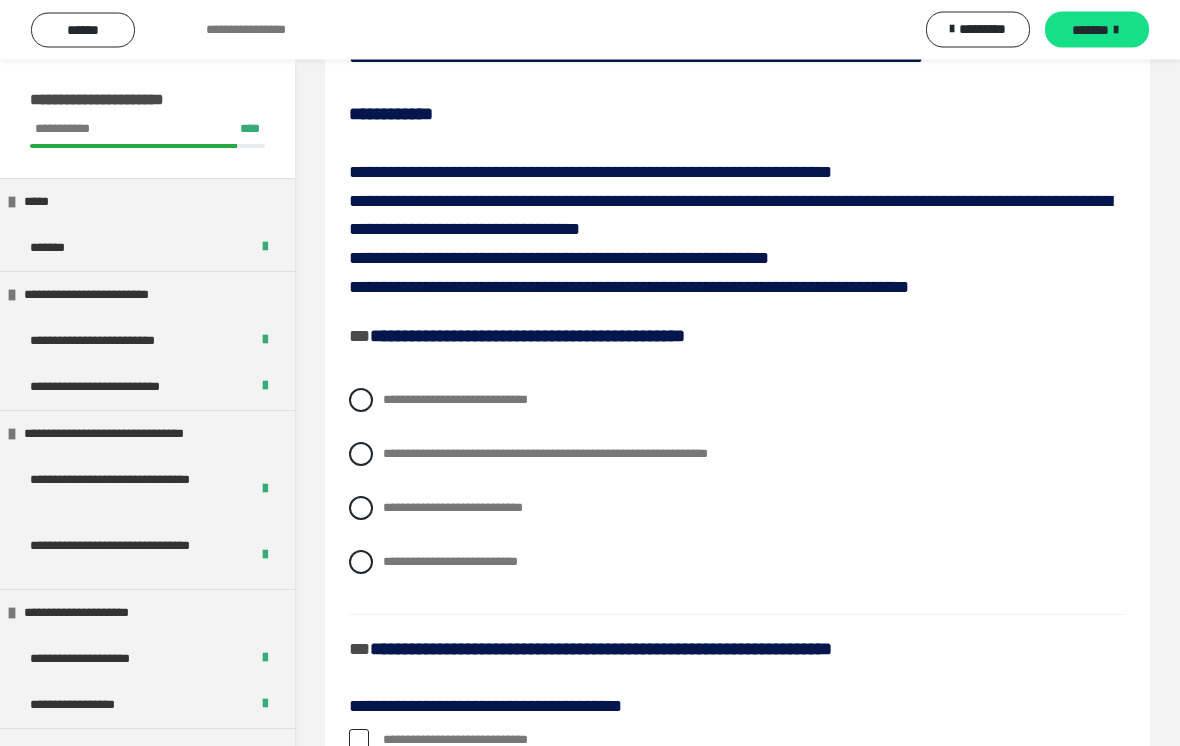 scroll, scrollTop: 194, scrollLeft: 0, axis: vertical 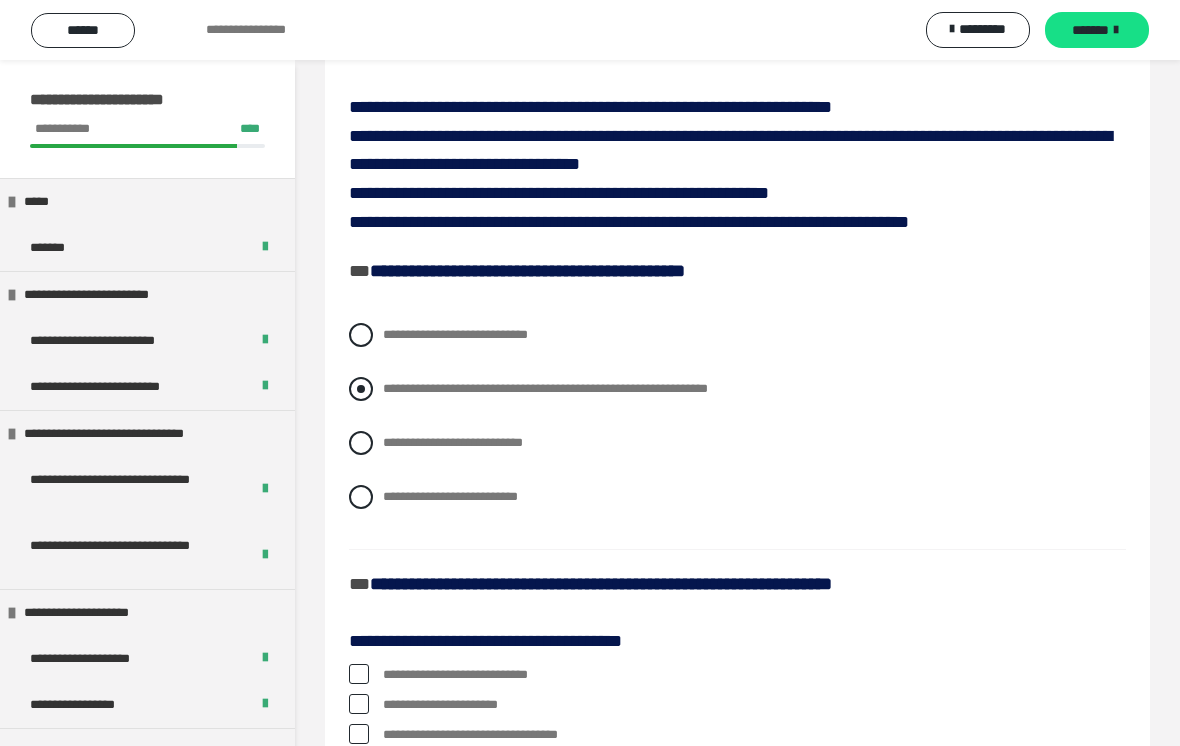 click at bounding box center [361, 389] 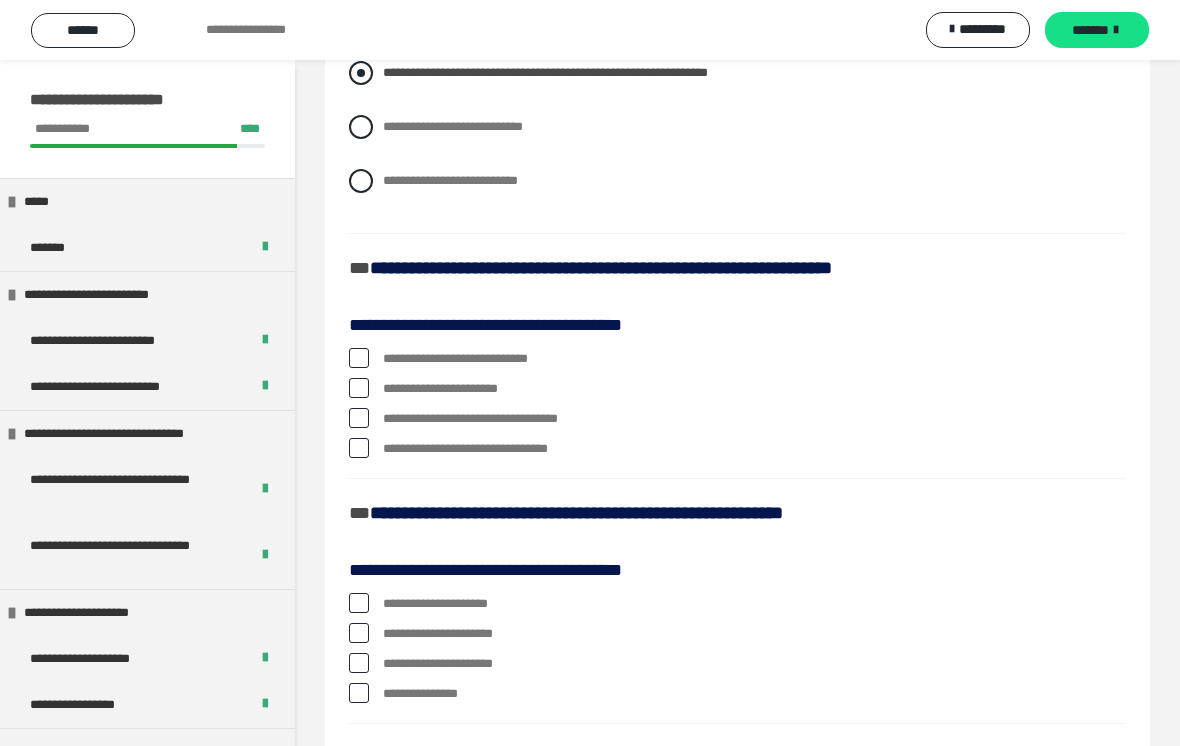 scroll, scrollTop: 553, scrollLeft: 0, axis: vertical 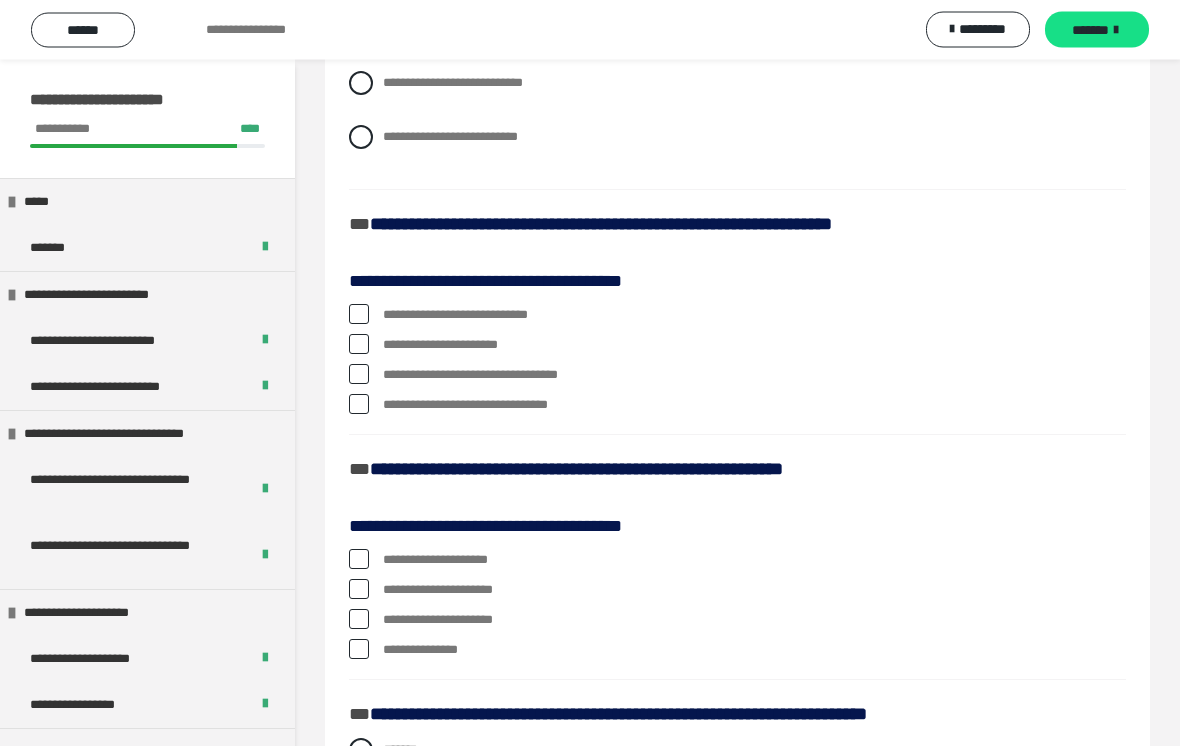 click at bounding box center (359, 345) 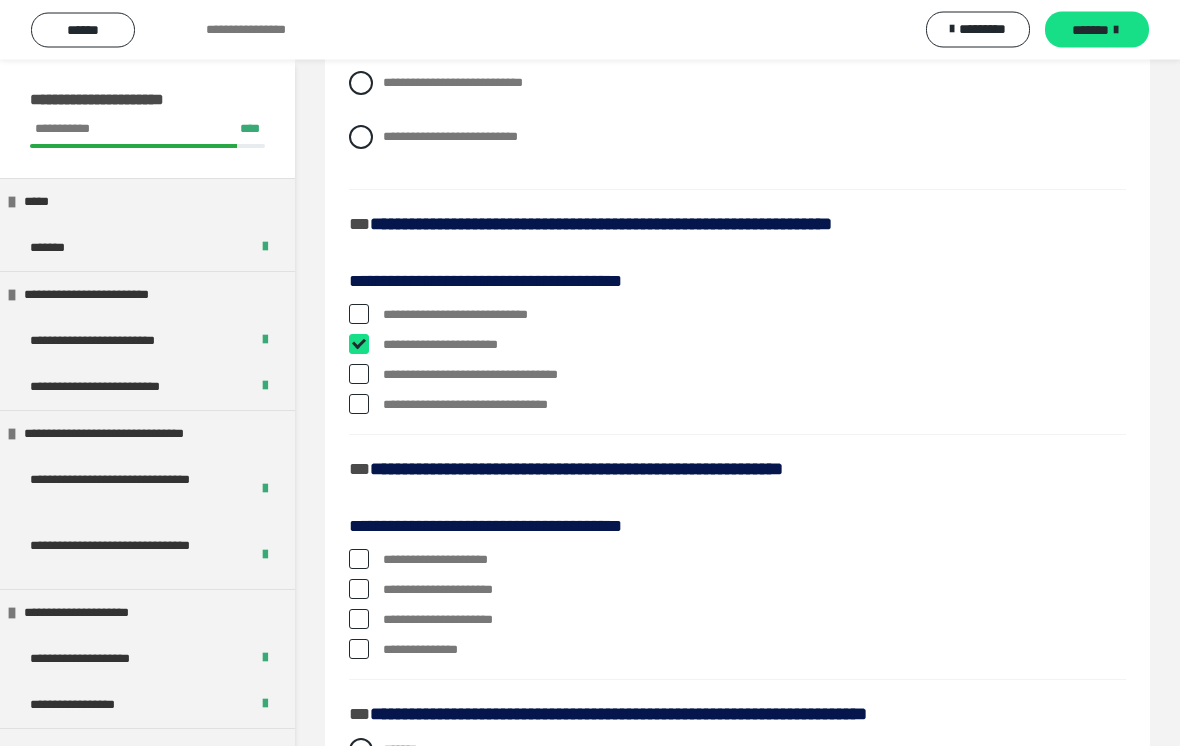 checkbox on "****" 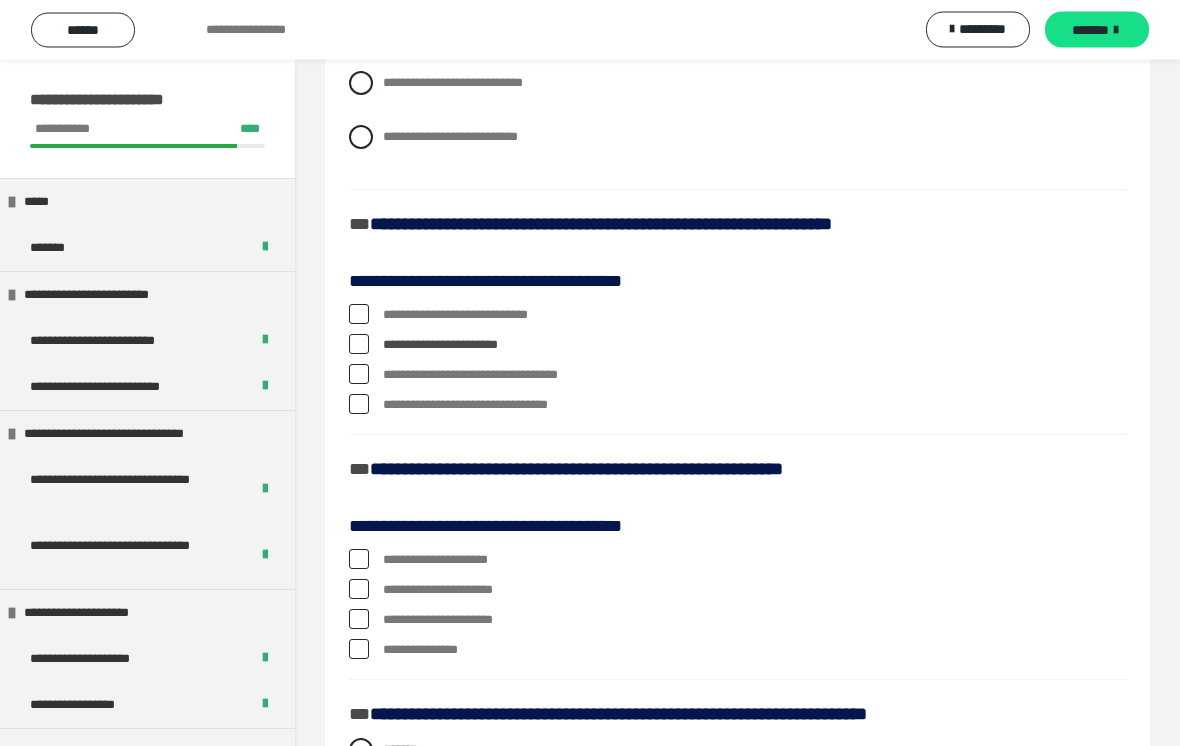 scroll, scrollTop: 554, scrollLeft: 0, axis: vertical 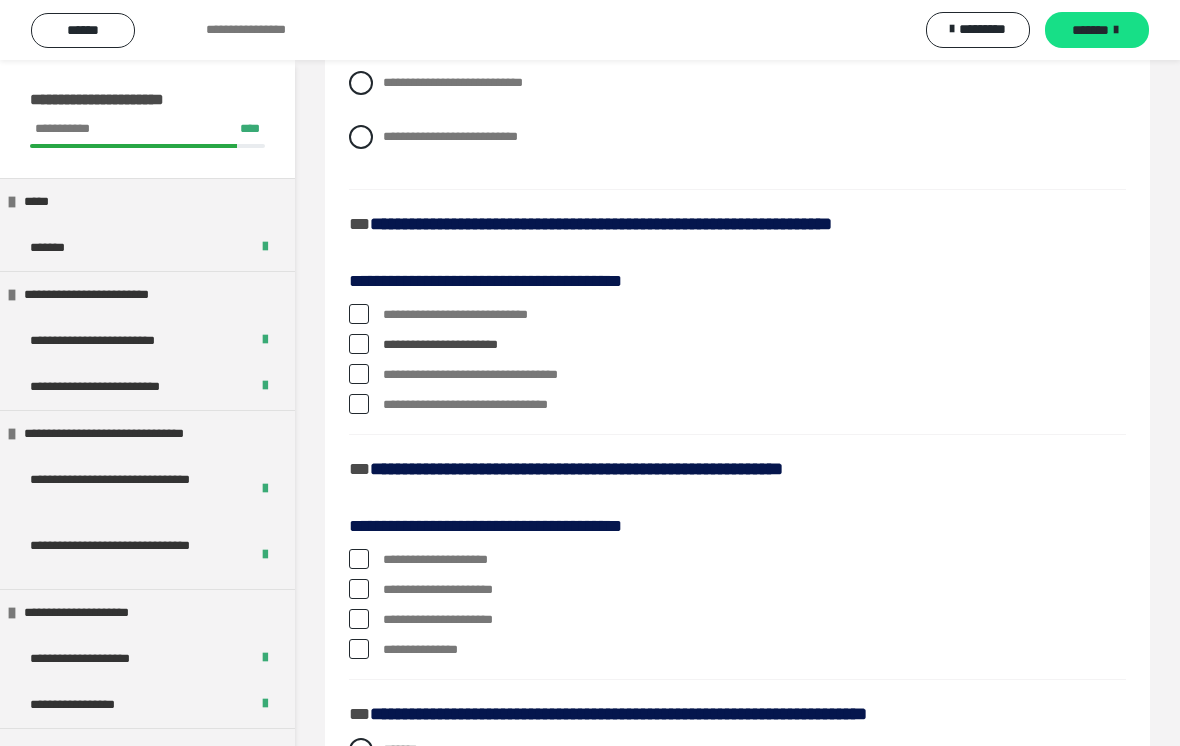 click on "**********" at bounding box center (737, 375) 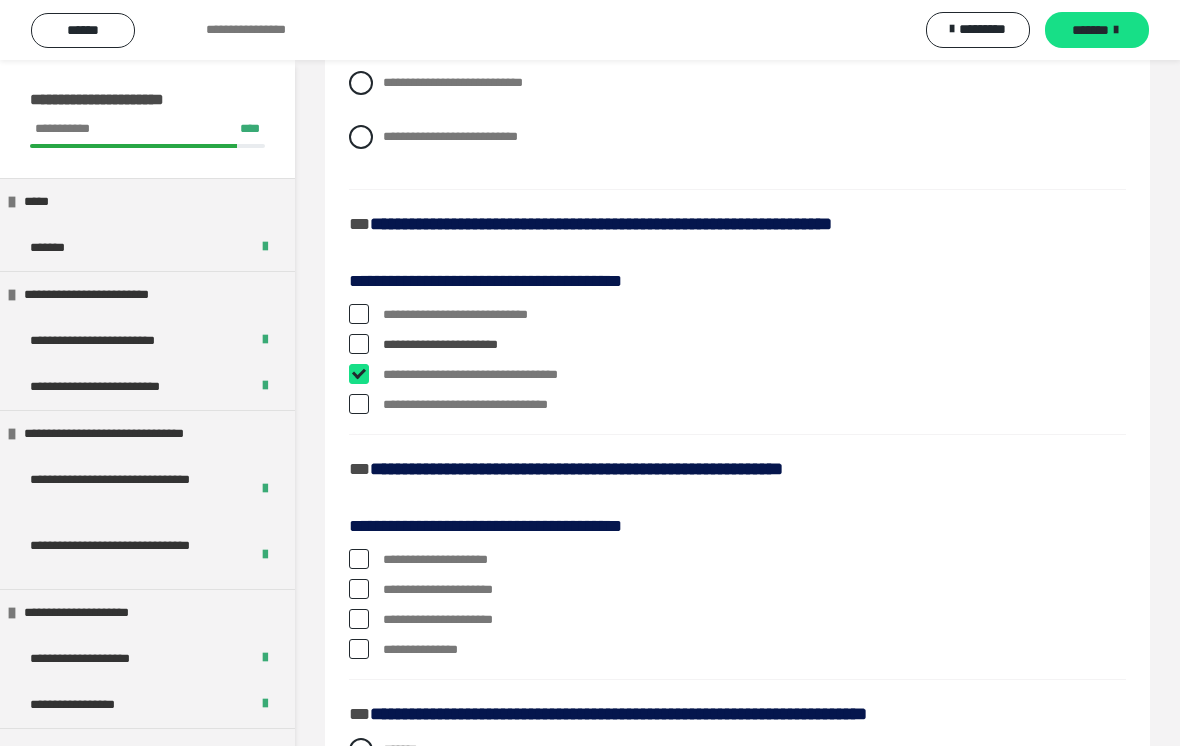 checkbox on "****" 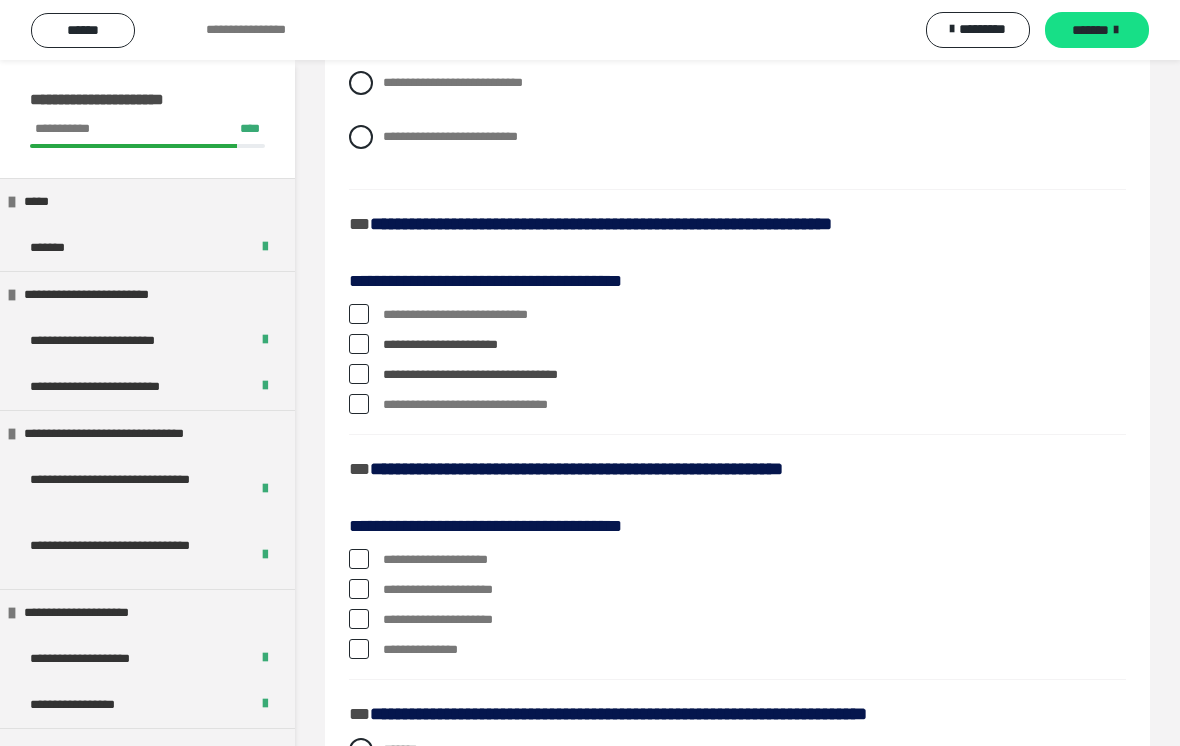 click at bounding box center [359, 404] 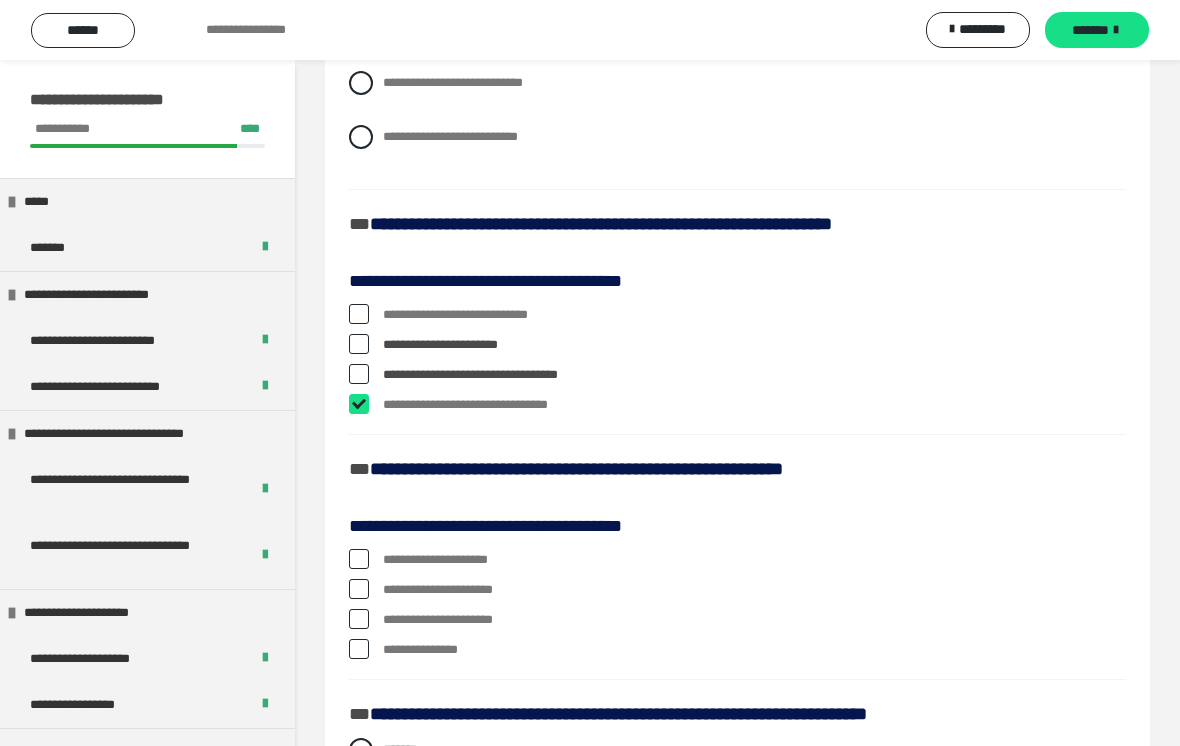 checkbox on "****" 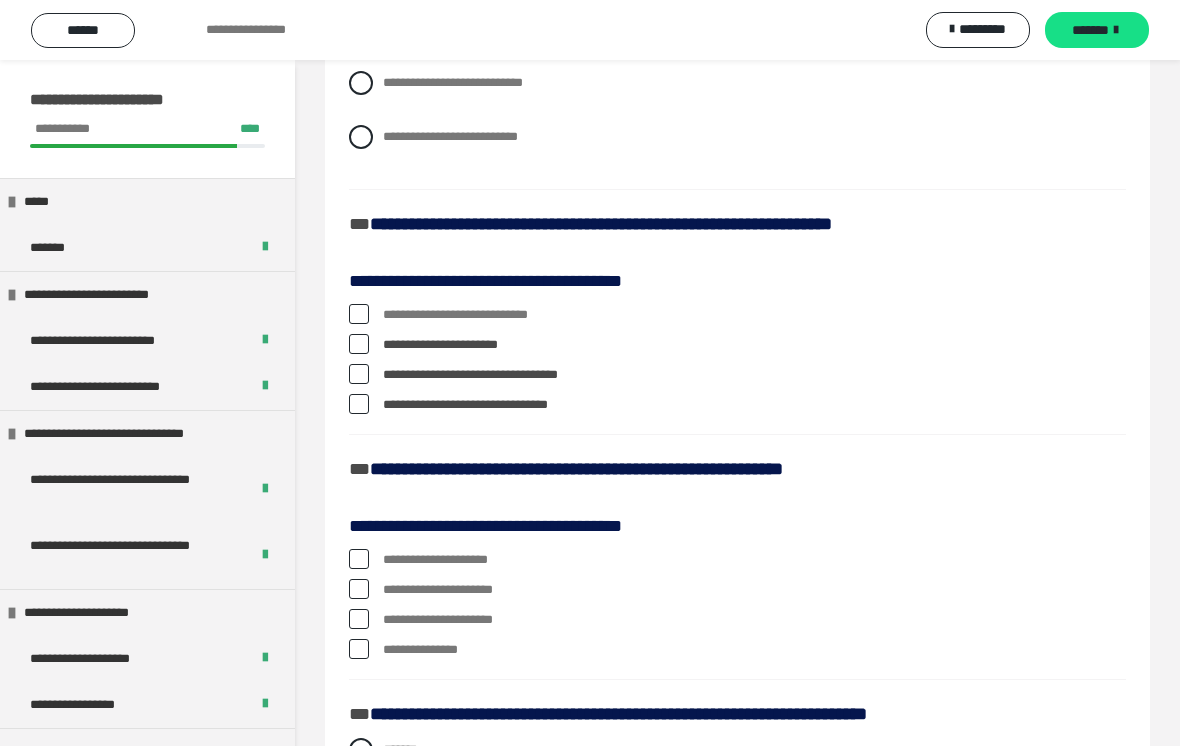click at bounding box center (359, 374) 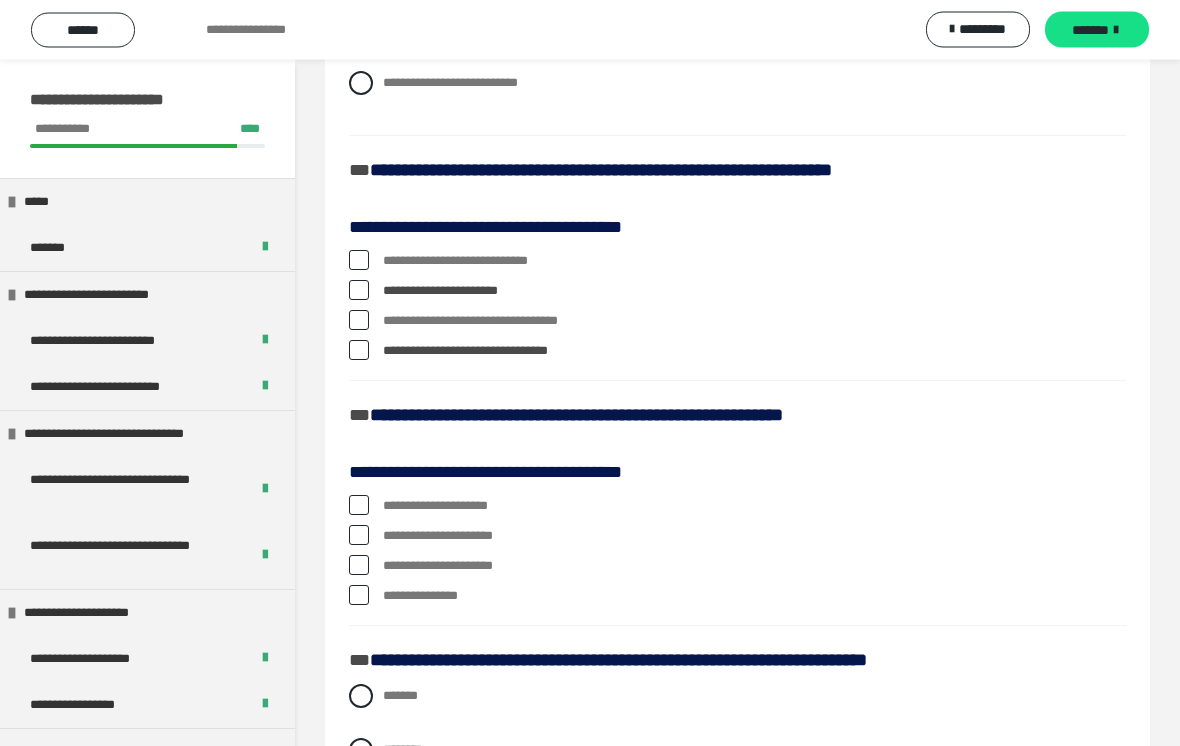 scroll, scrollTop: 733, scrollLeft: 0, axis: vertical 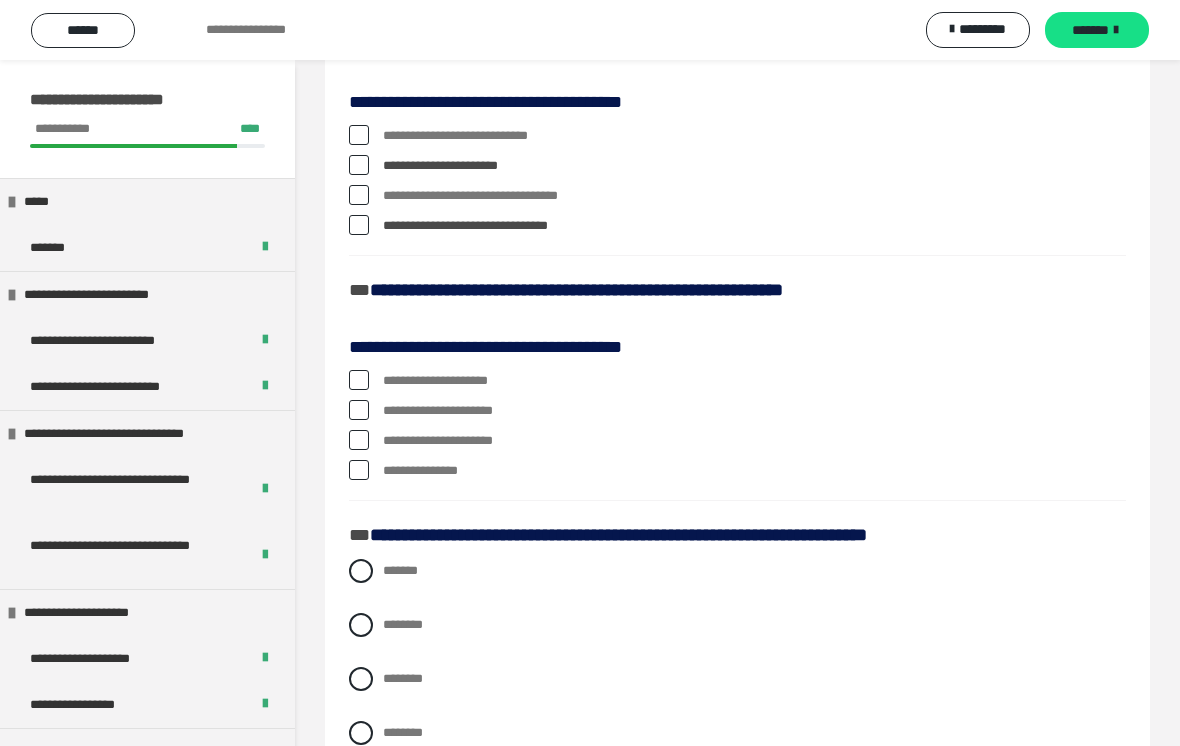 click on "**********" at bounding box center (737, 430) 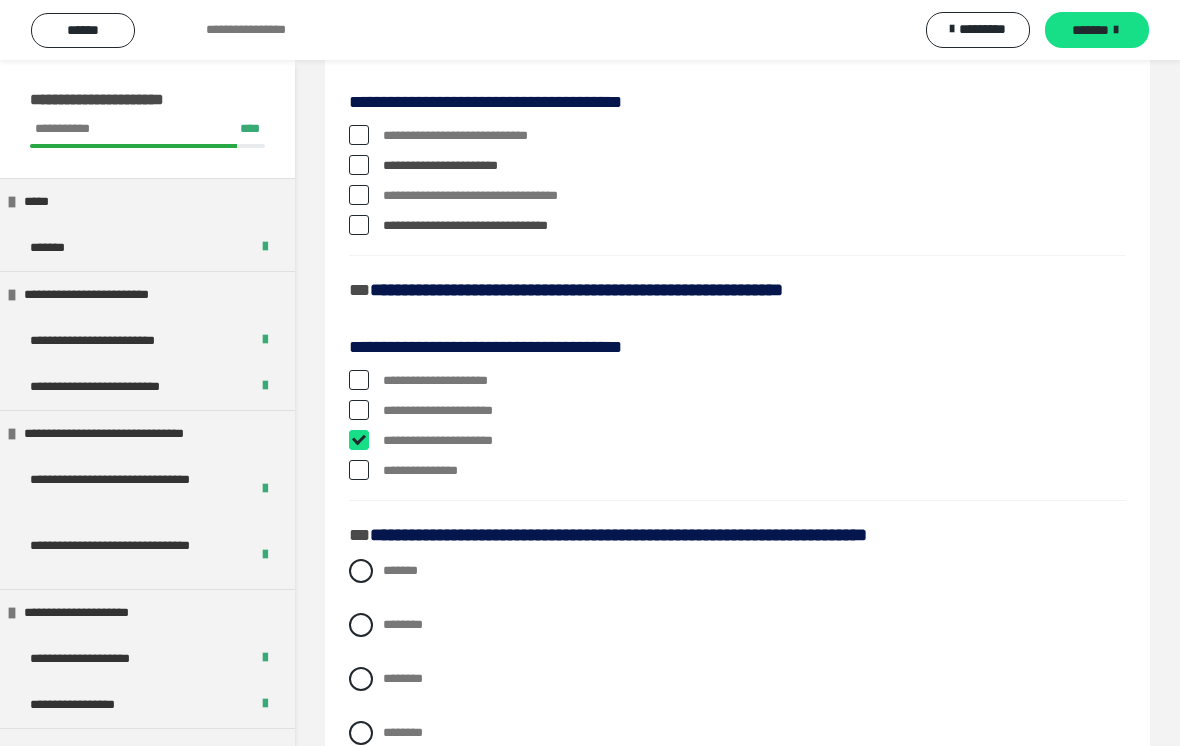 checkbox on "****" 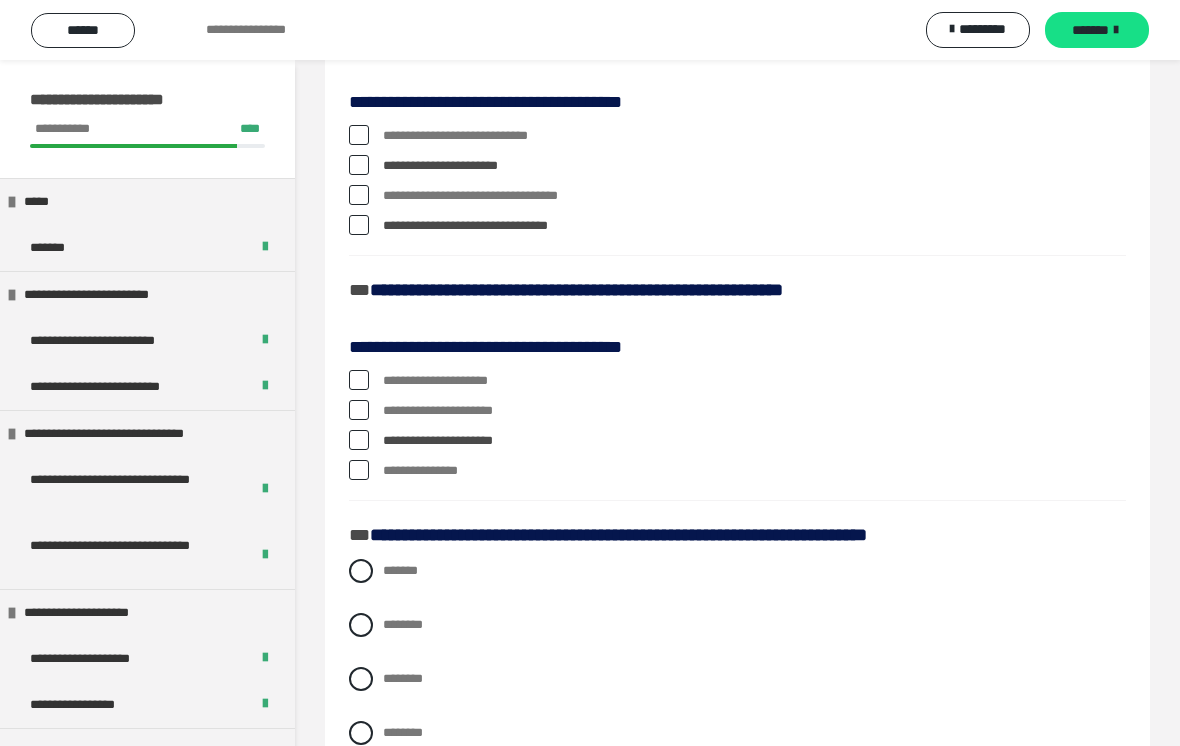 click on "**********" at bounding box center [737, 1108] 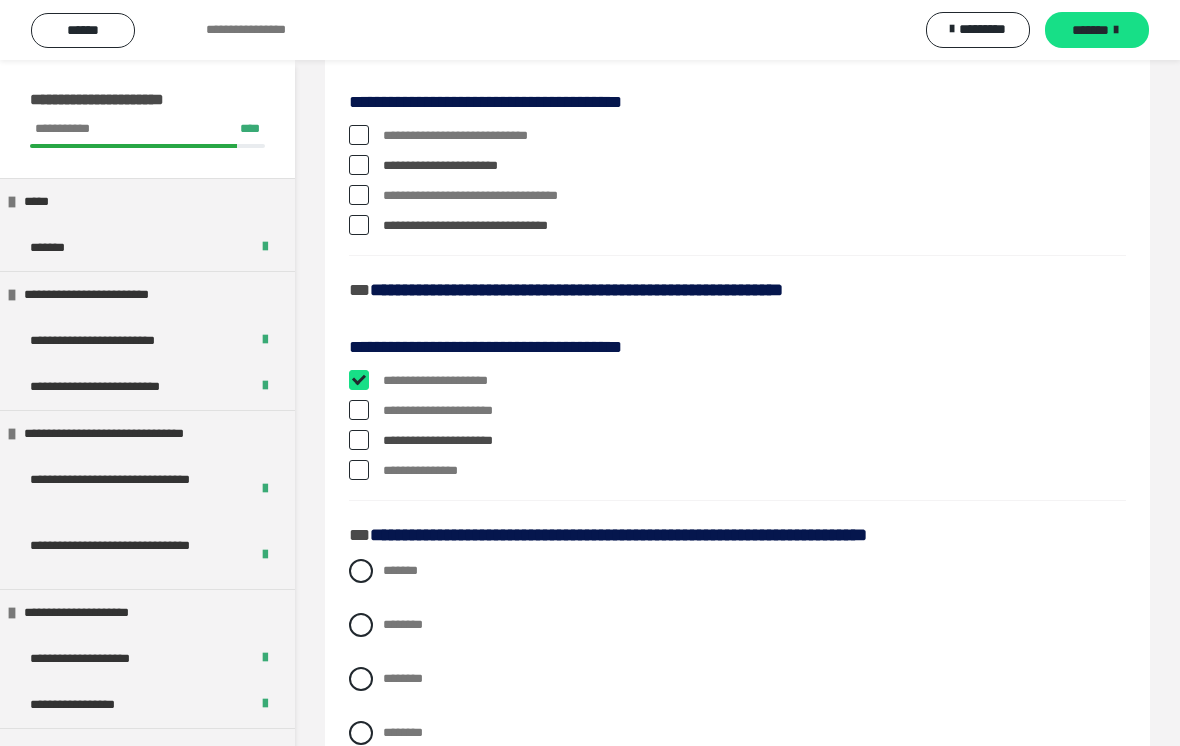 checkbox on "****" 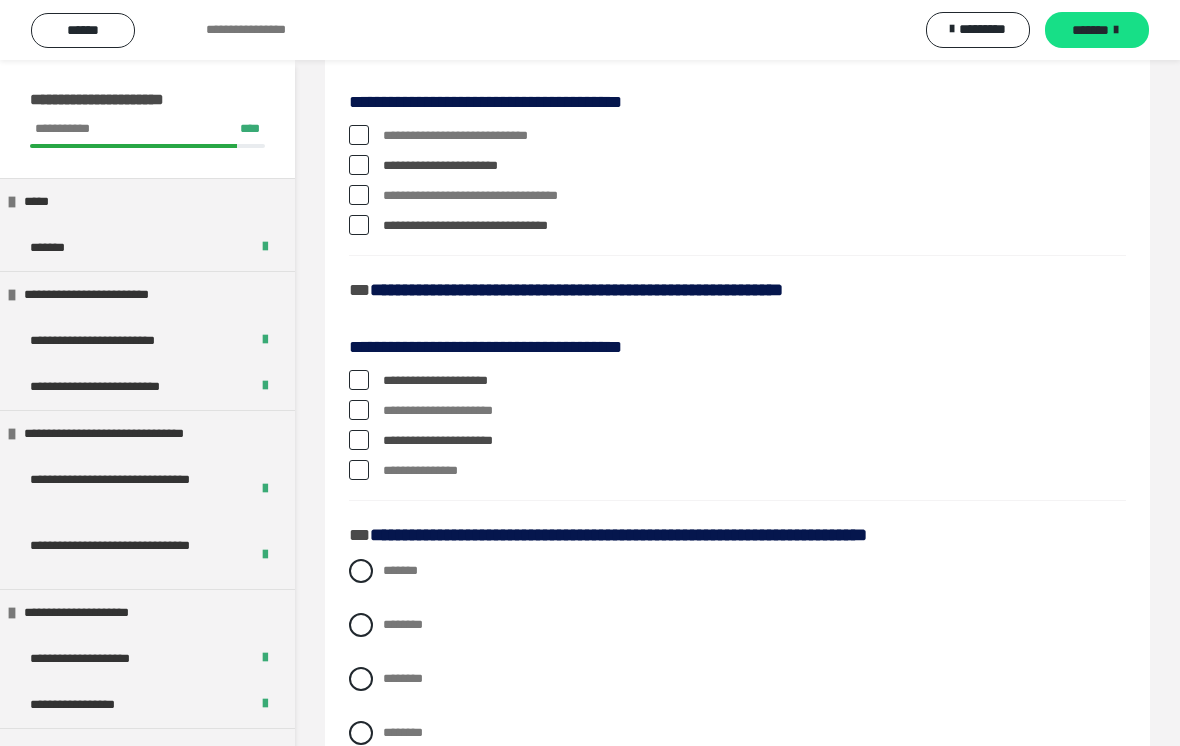 click on "**********" at bounding box center (737, 1108) 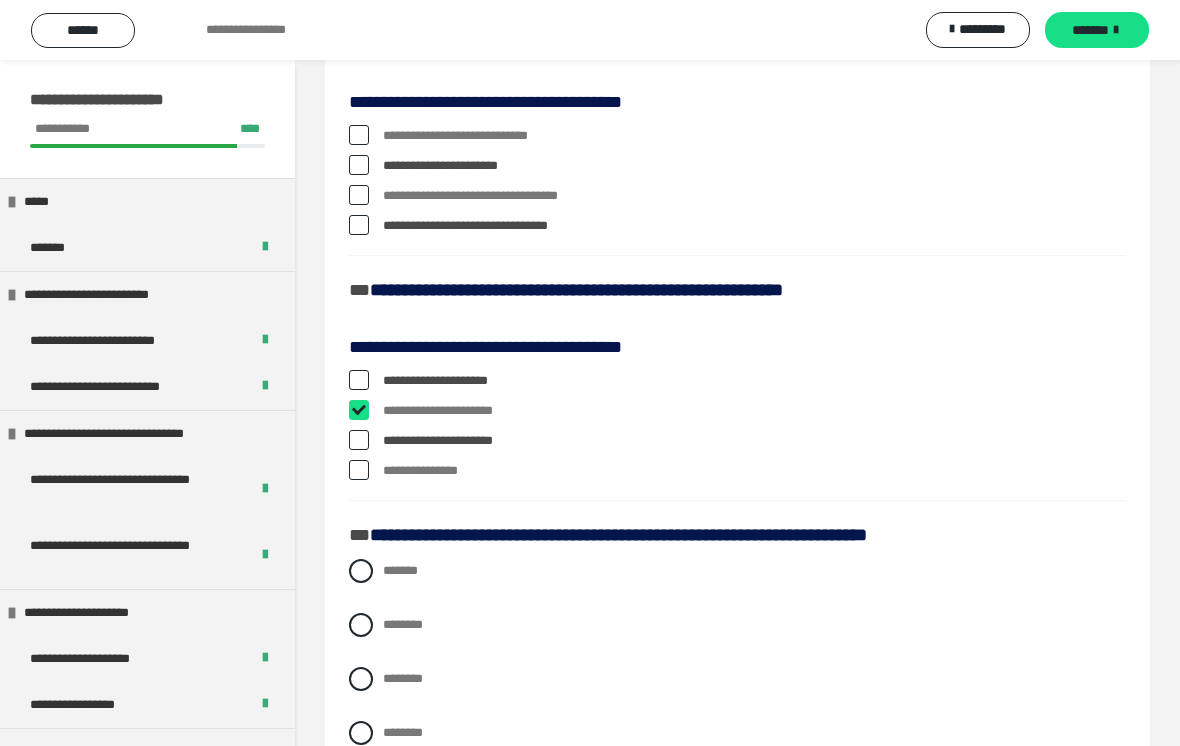 checkbox on "****" 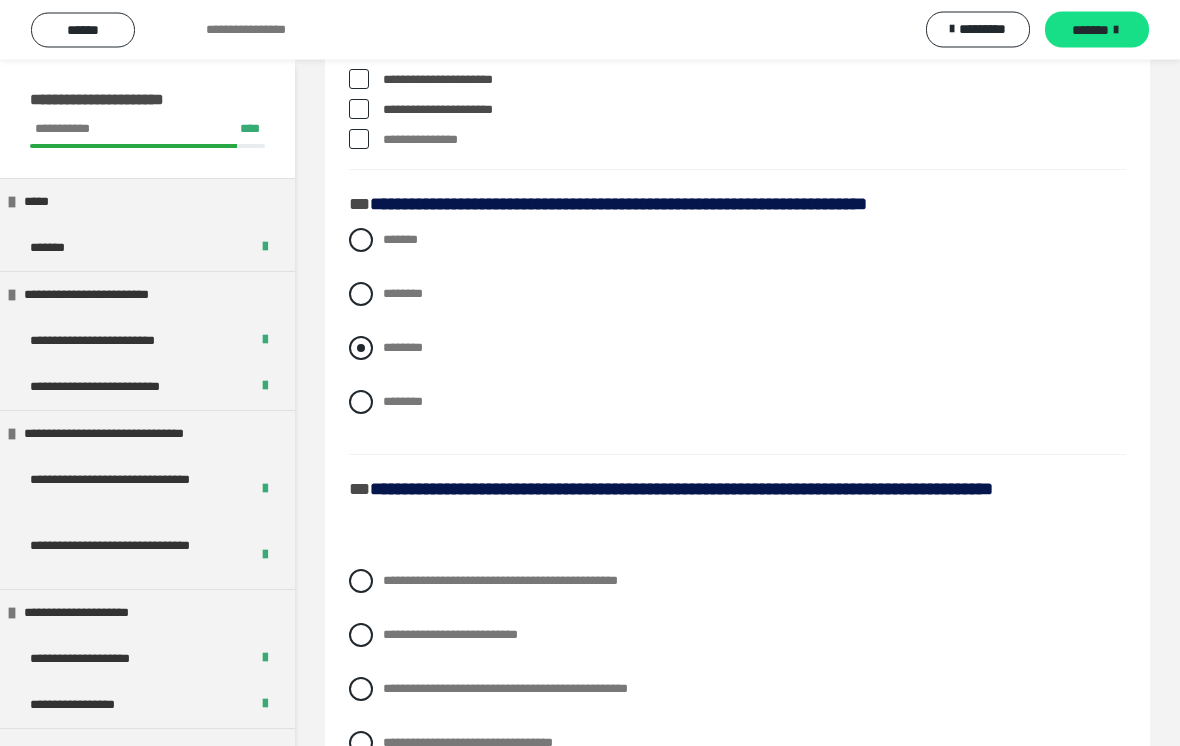 click at bounding box center (361, 349) 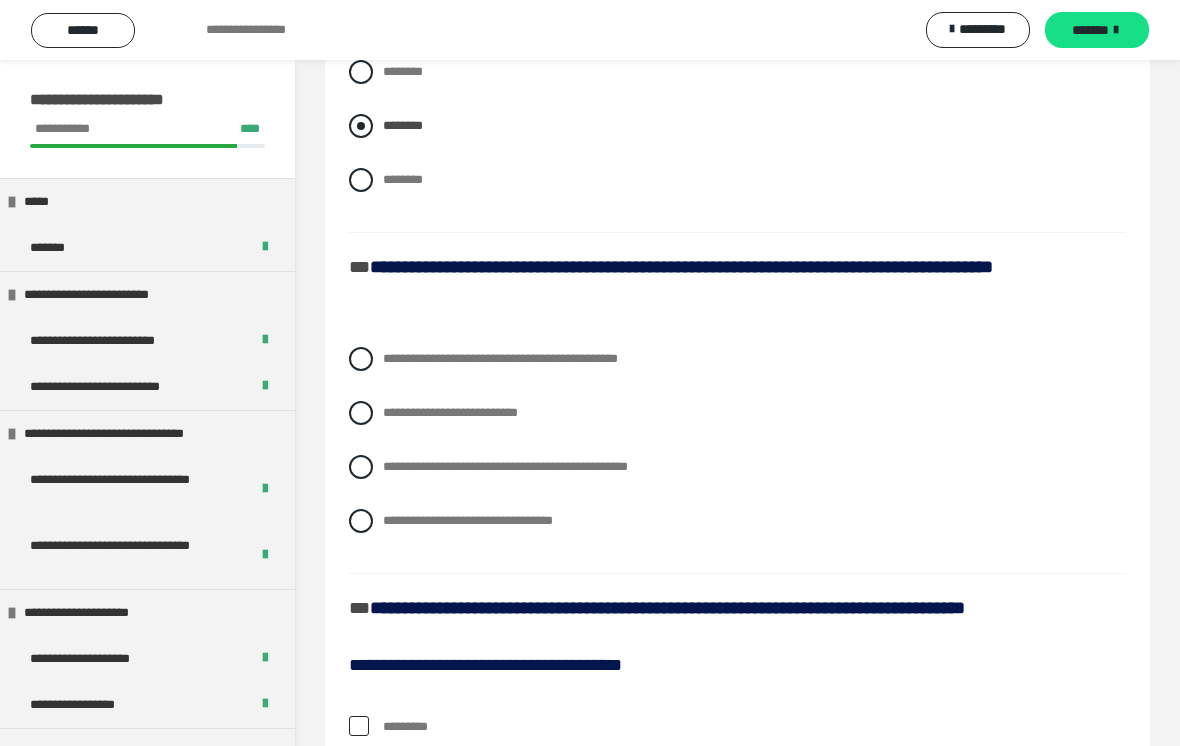 scroll, scrollTop: 1335, scrollLeft: 0, axis: vertical 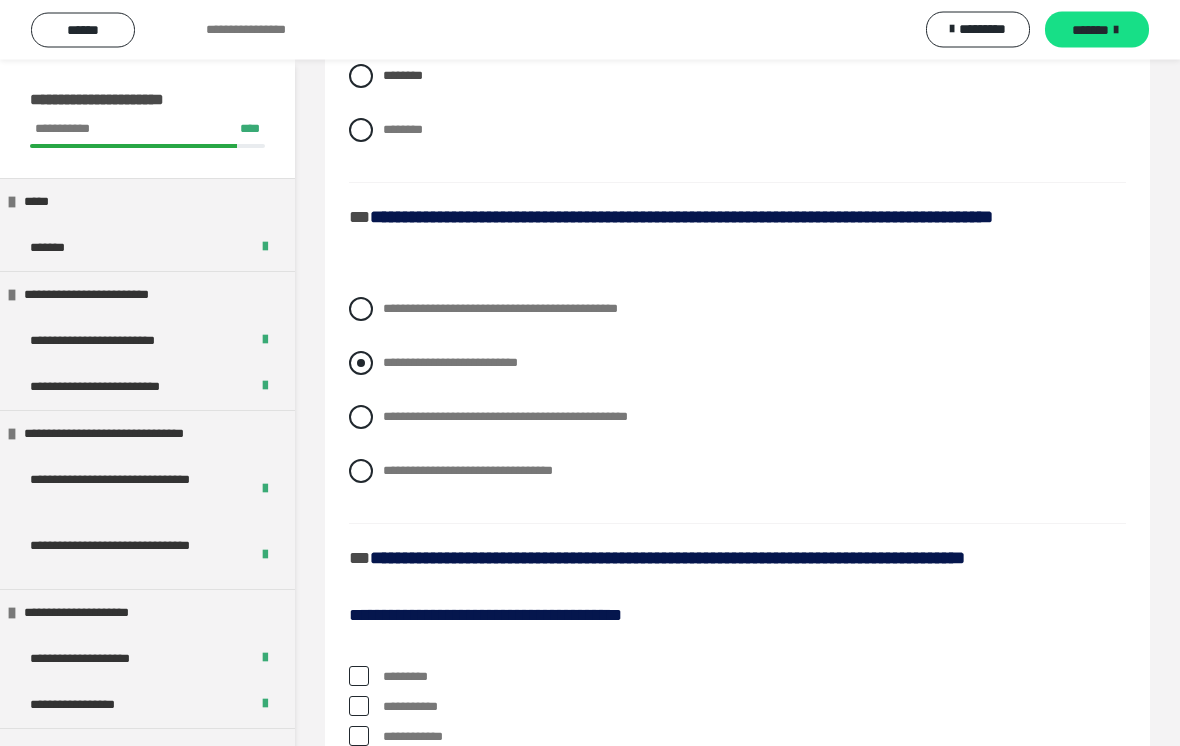click at bounding box center [361, 364] 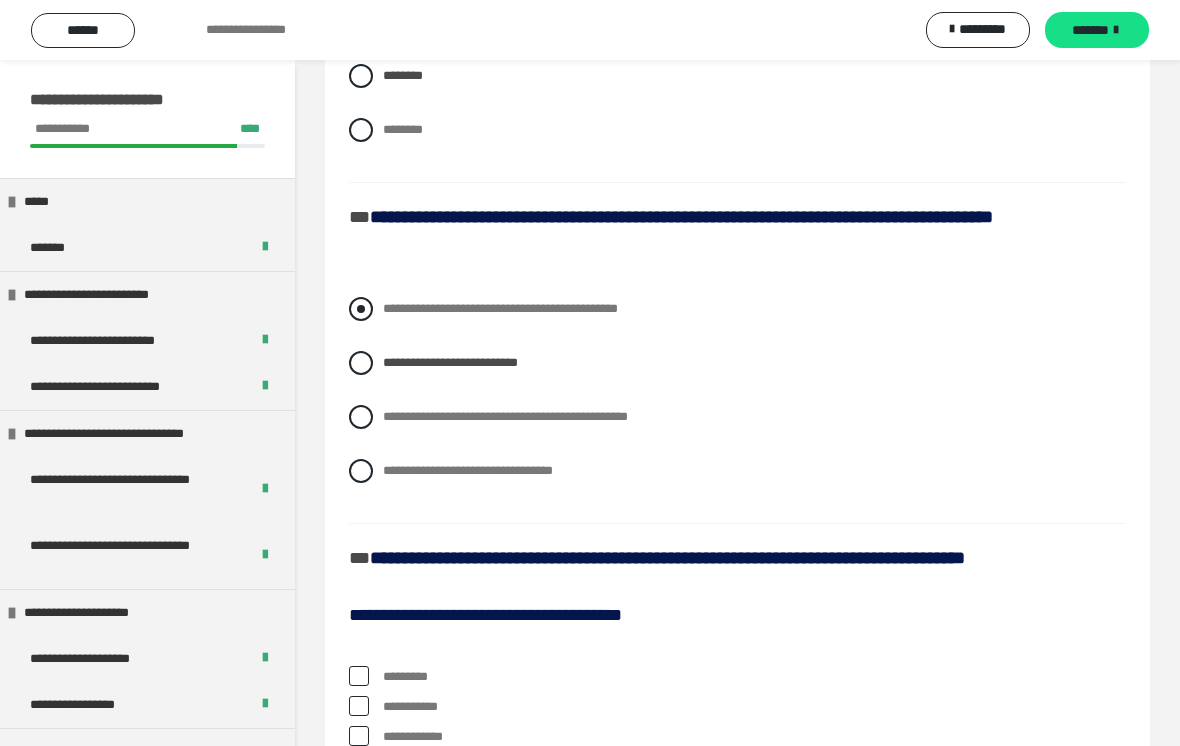 click at bounding box center [361, 309] 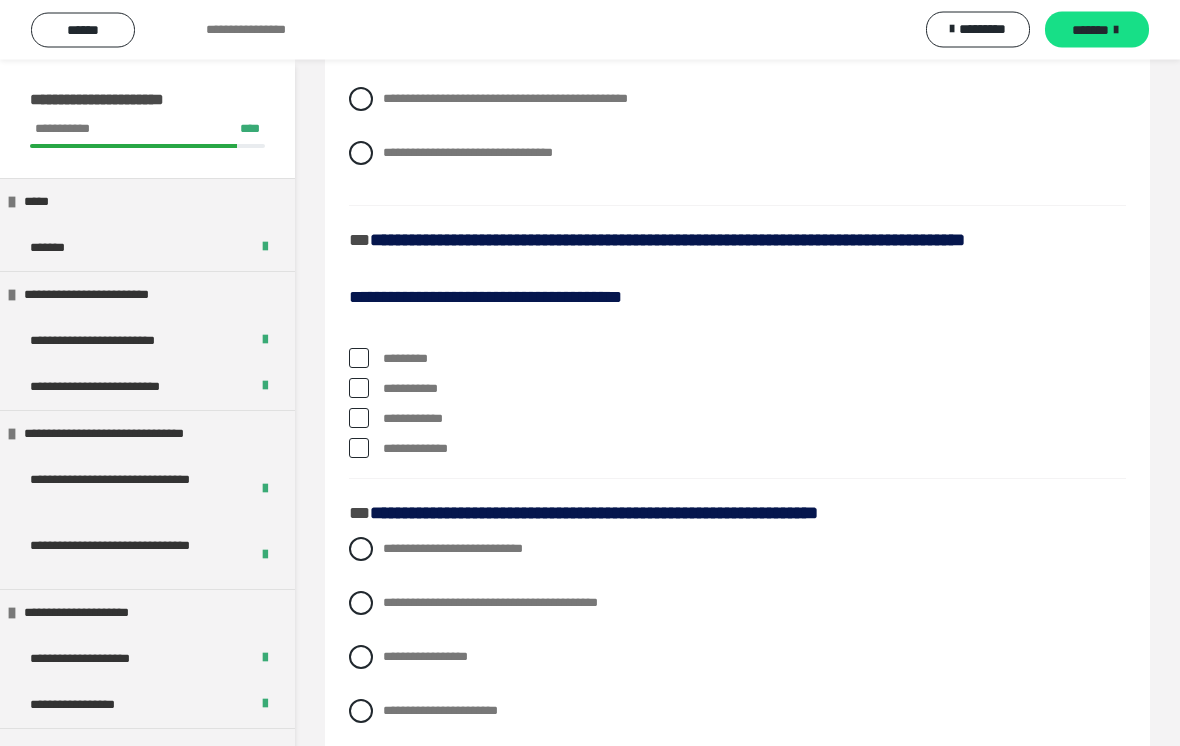 scroll, scrollTop: 1663, scrollLeft: 0, axis: vertical 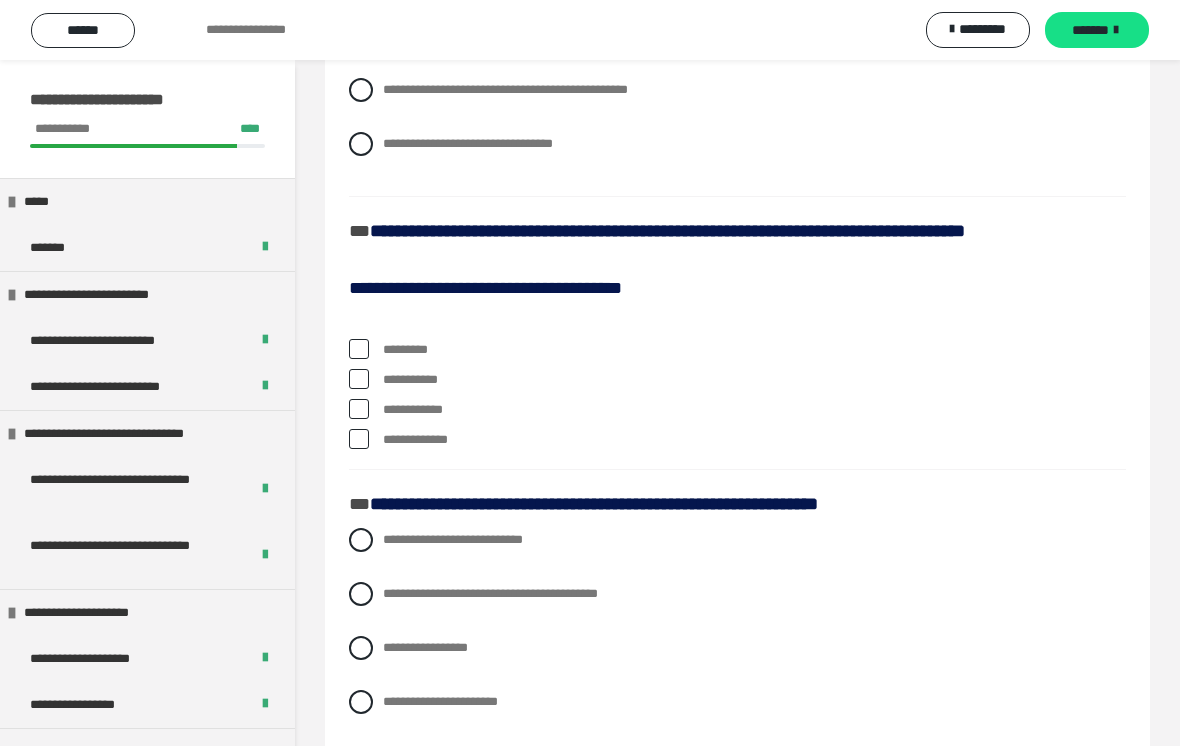 click at bounding box center (359, 349) 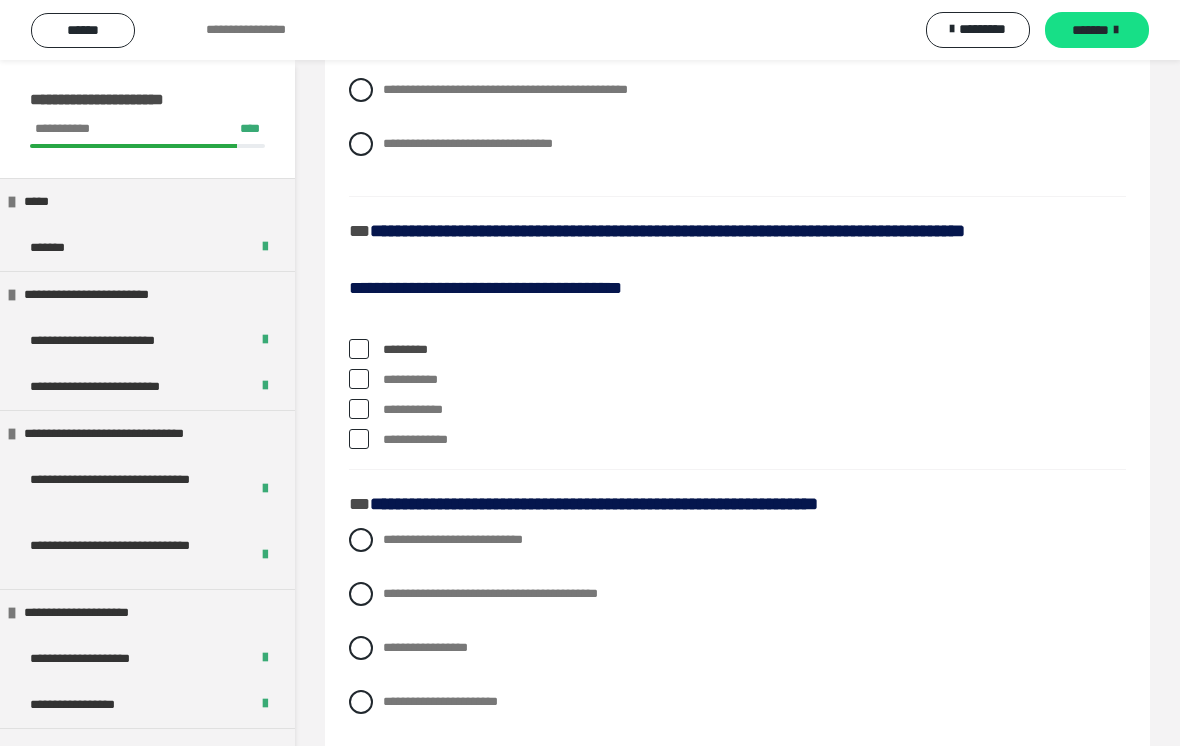 click at bounding box center (359, 349) 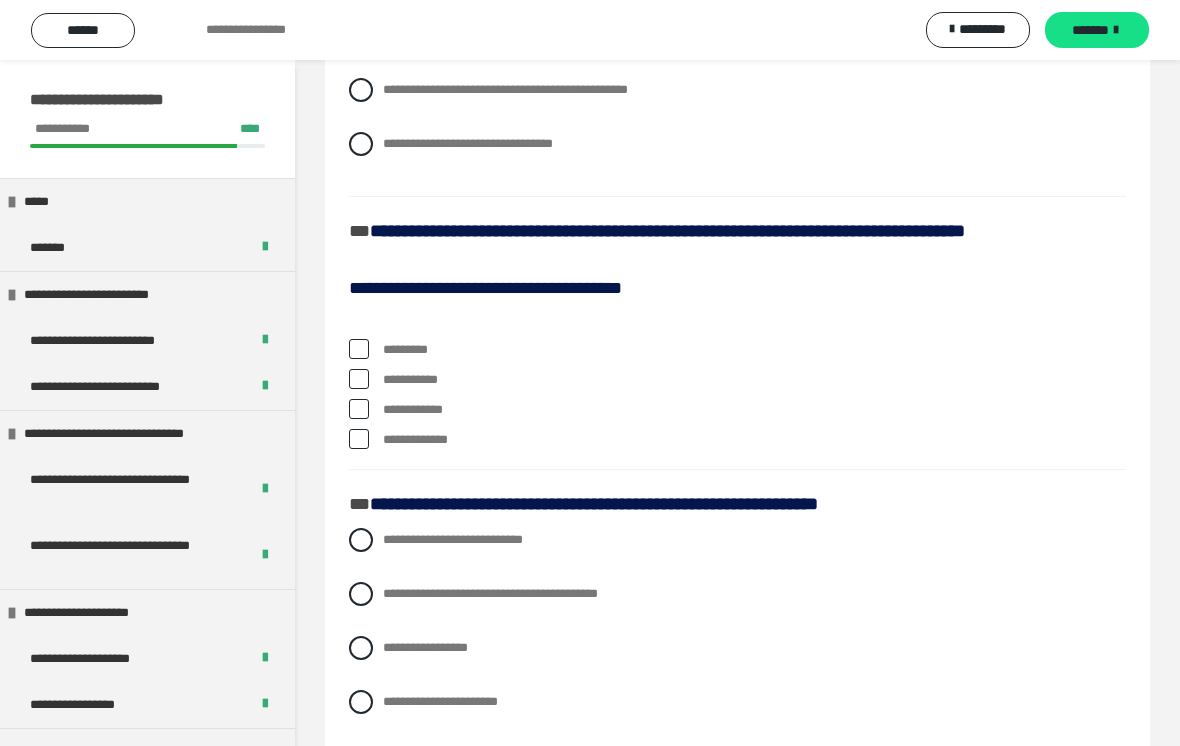 click at bounding box center [359, 379] 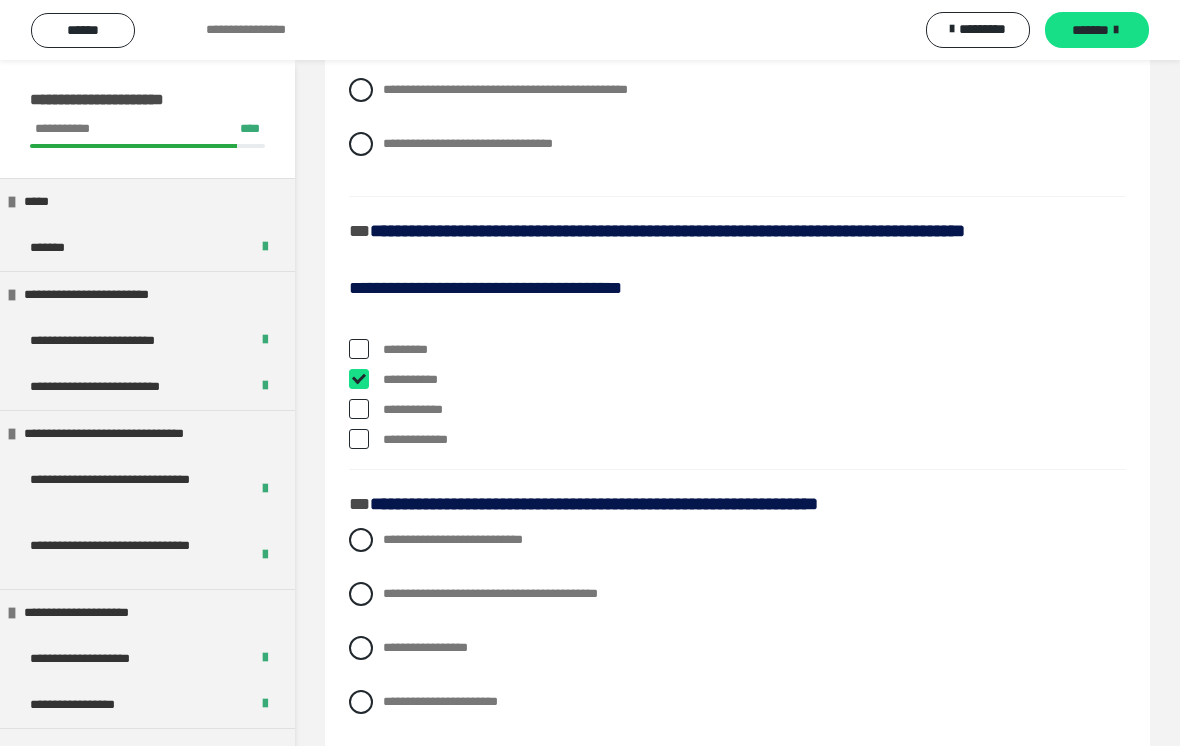 checkbox on "****" 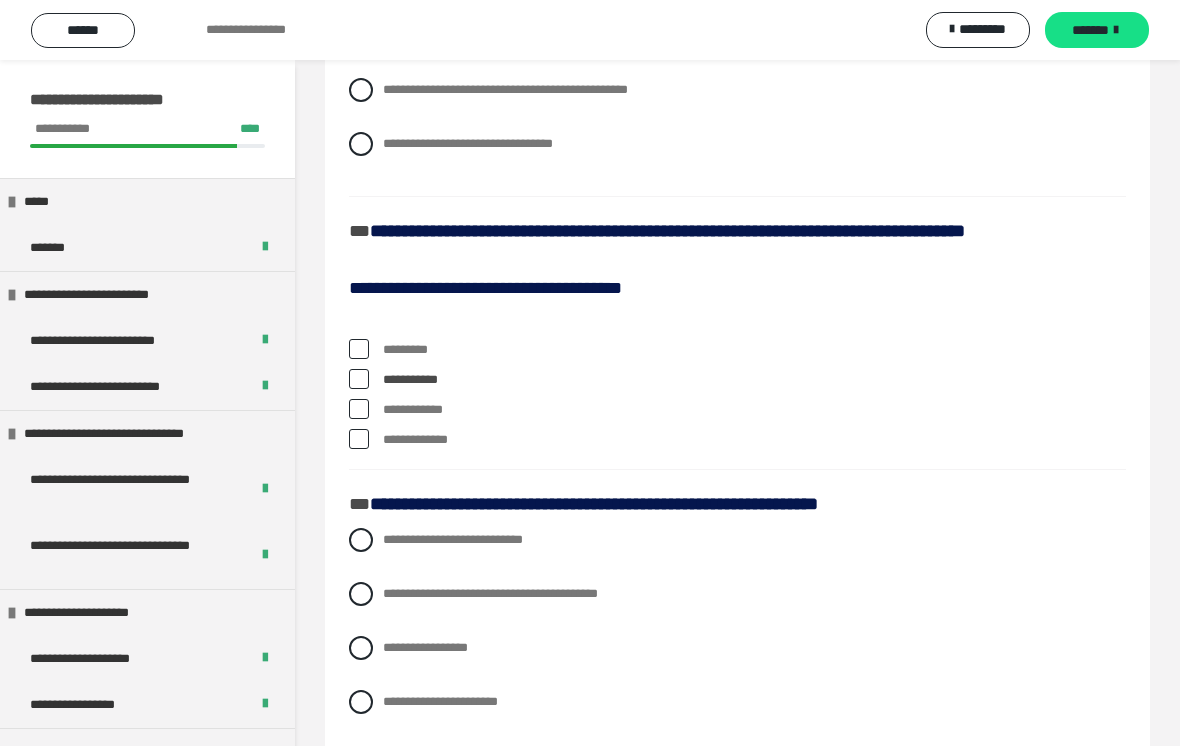 click at bounding box center [359, 409] 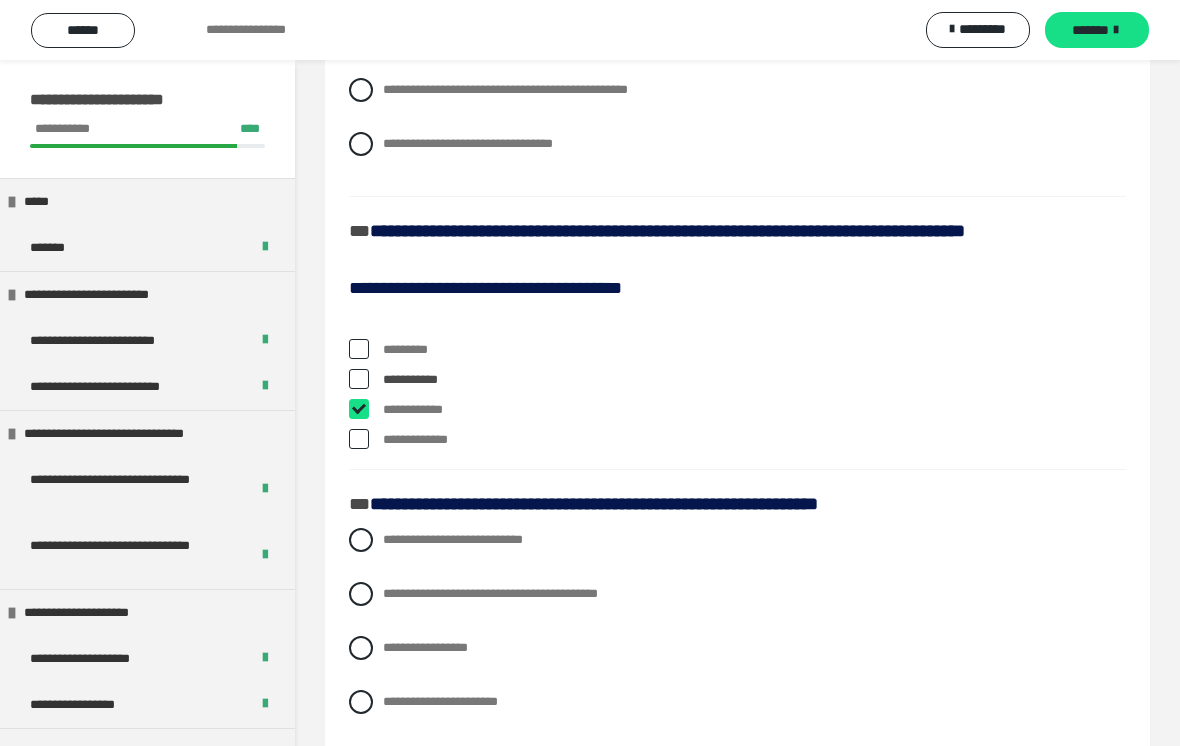 checkbox on "****" 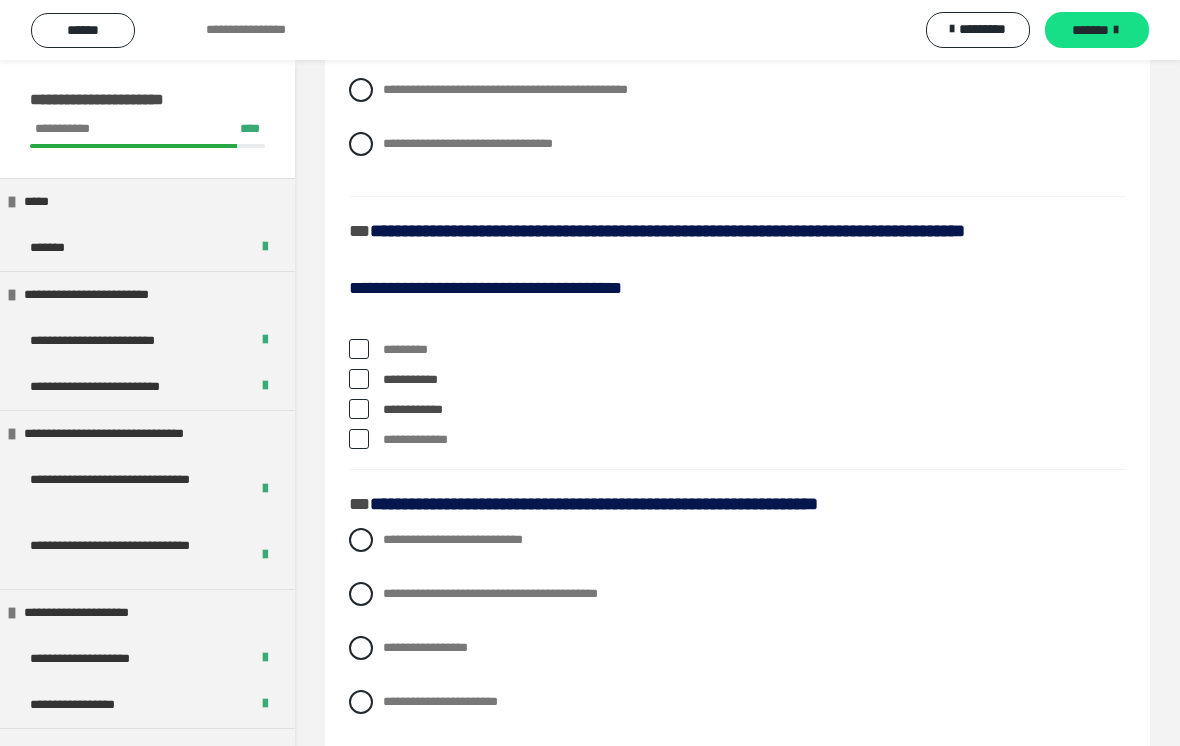 click at bounding box center [359, 439] 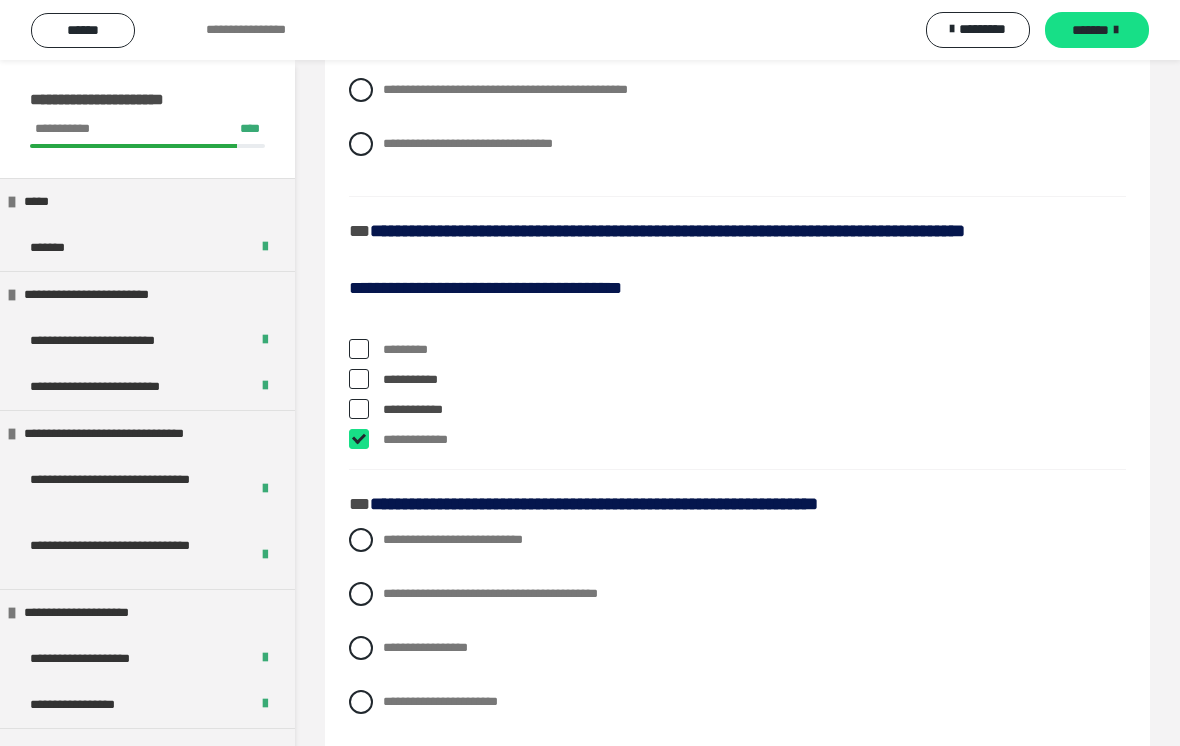 checkbox on "****" 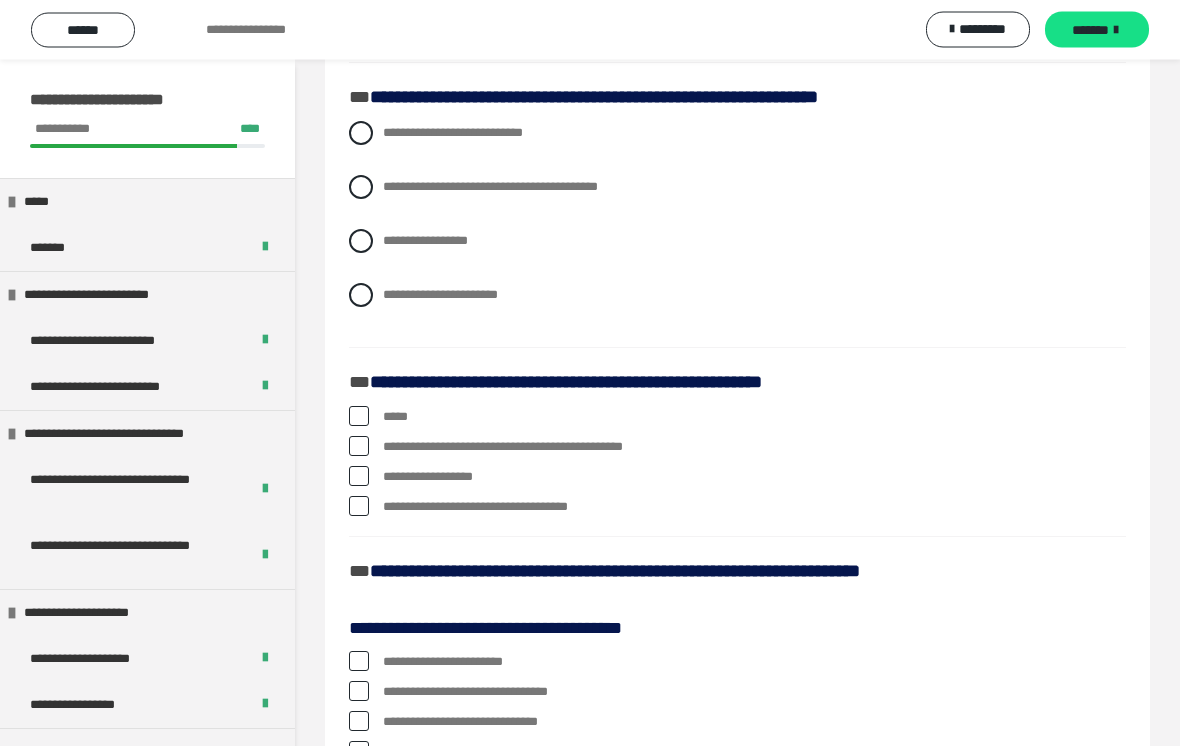 scroll, scrollTop: 2072, scrollLeft: 0, axis: vertical 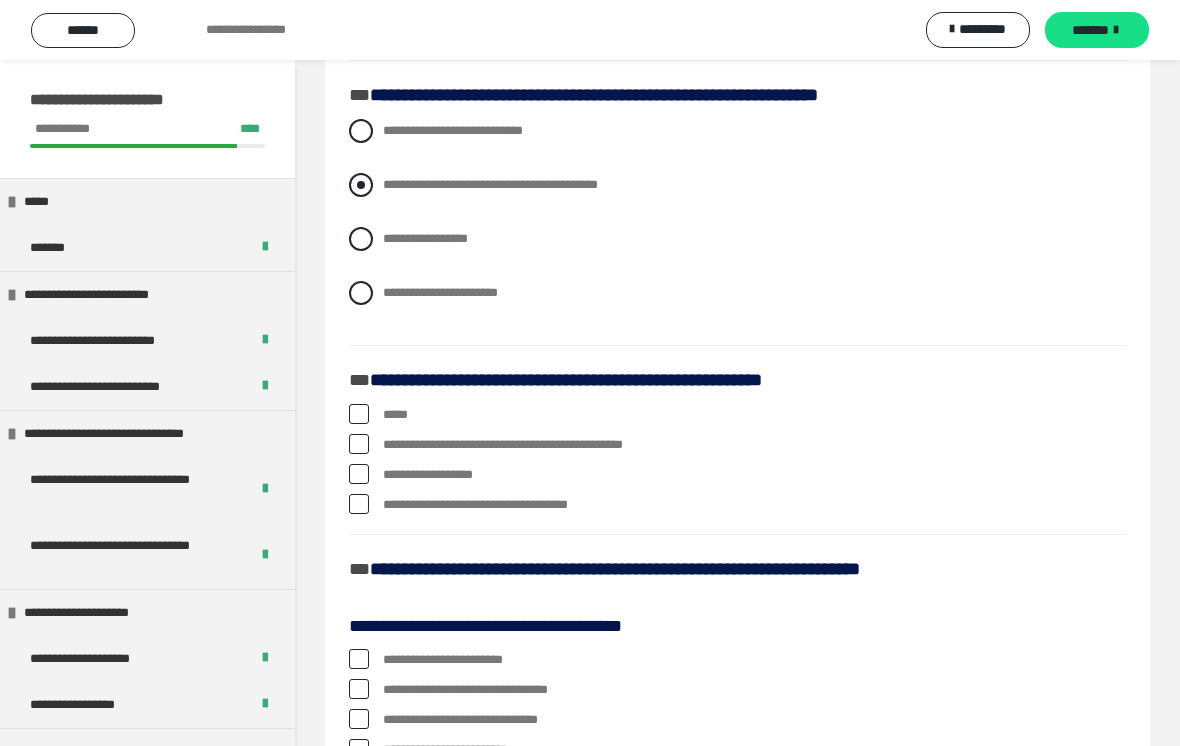 click on "**********" at bounding box center (737, 185) 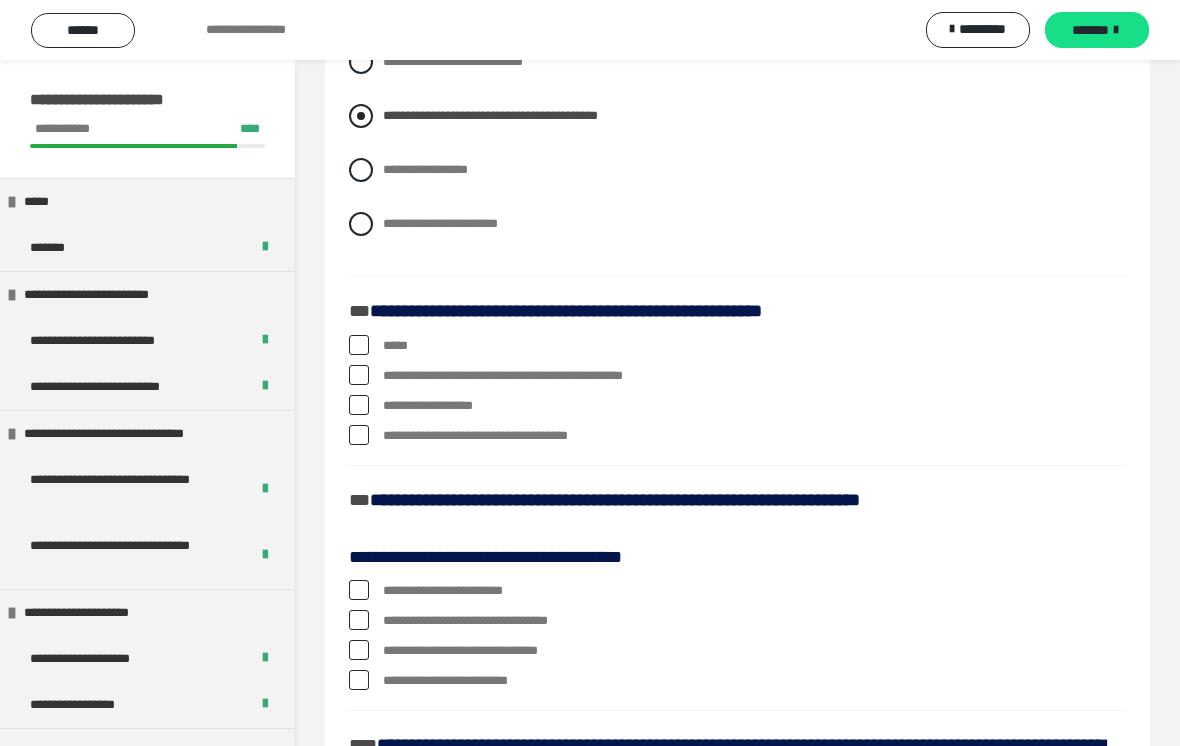 scroll, scrollTop: 2148, scrollLeft: 0, axis: vertical 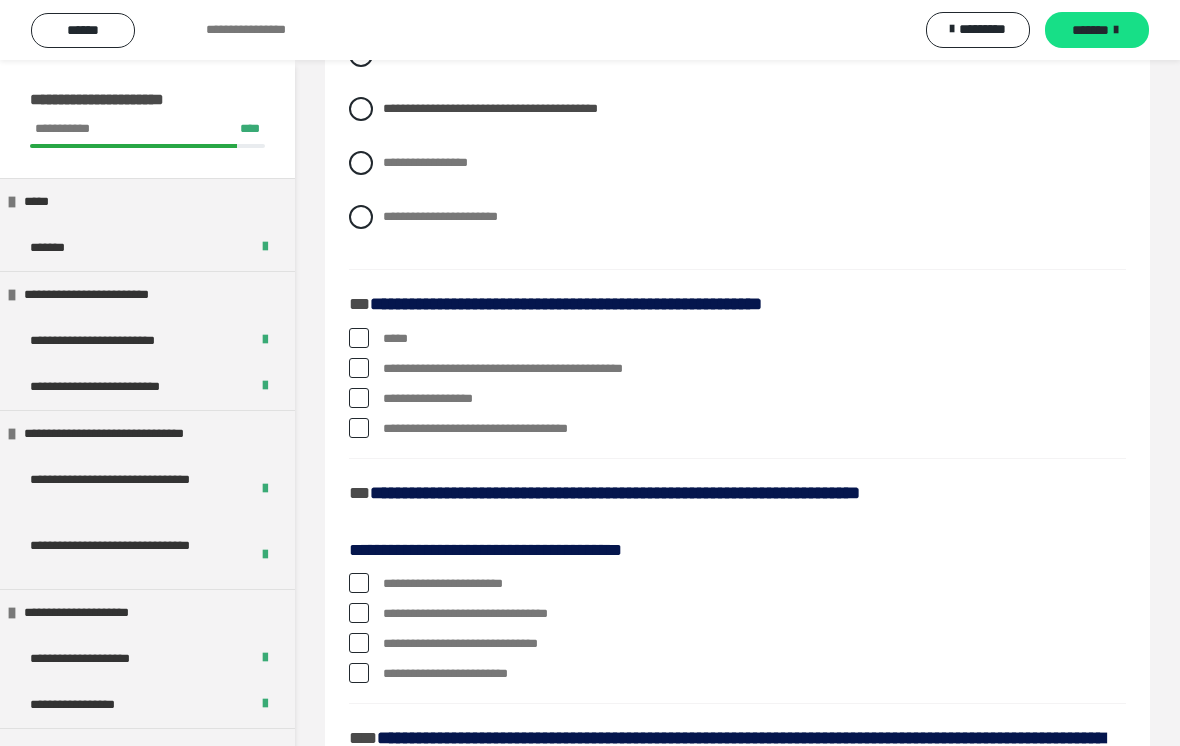 click at bounding box center (359, 428) 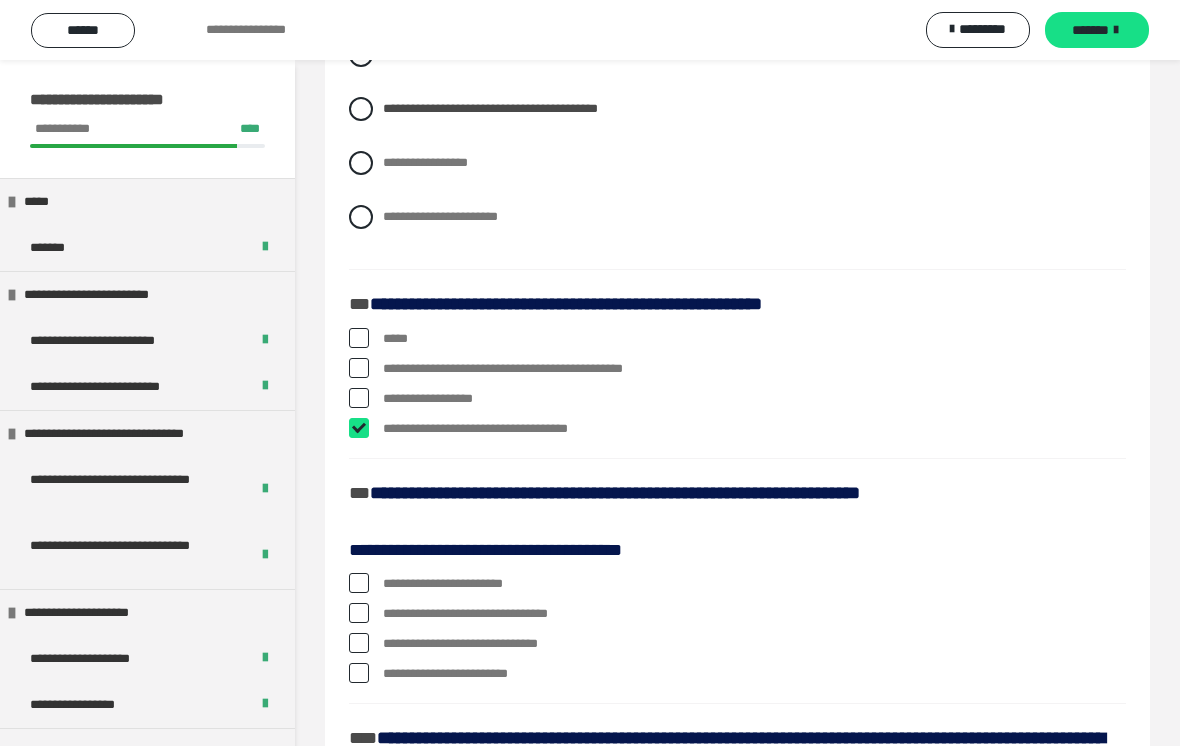 checkbox on "****" 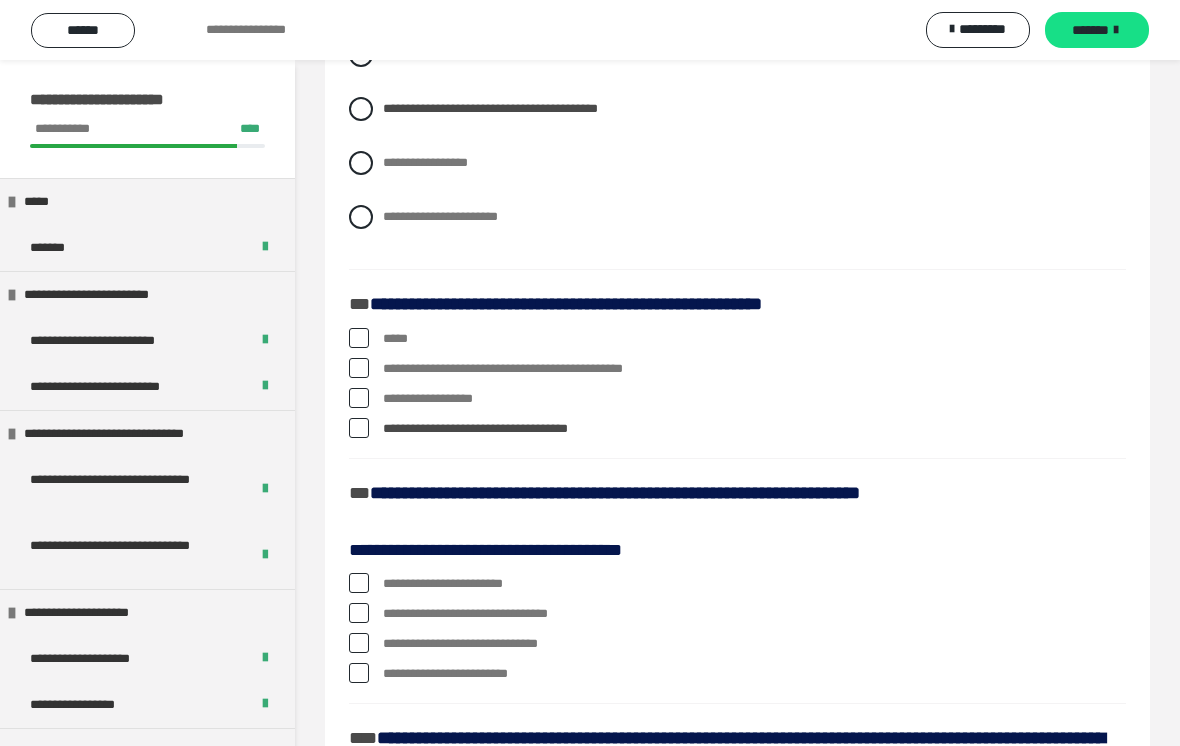 click at bounding box center (359, 368) 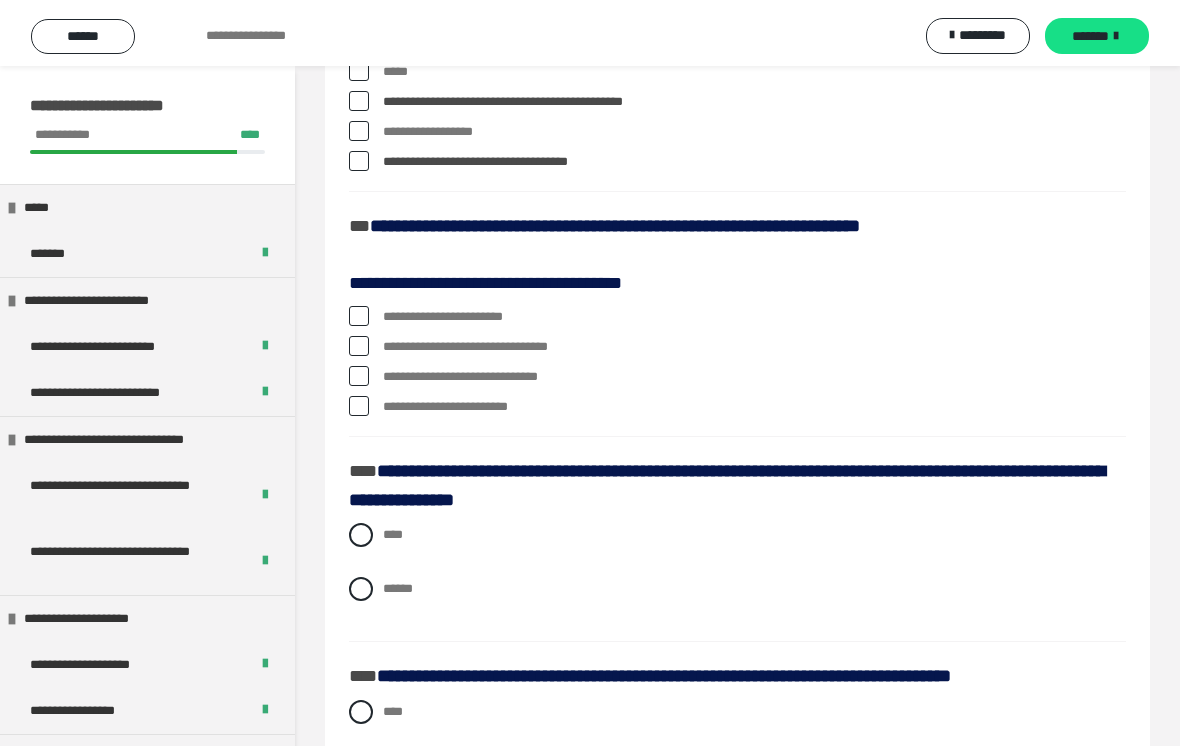 click on "**********" at bounding box center [737, -411] 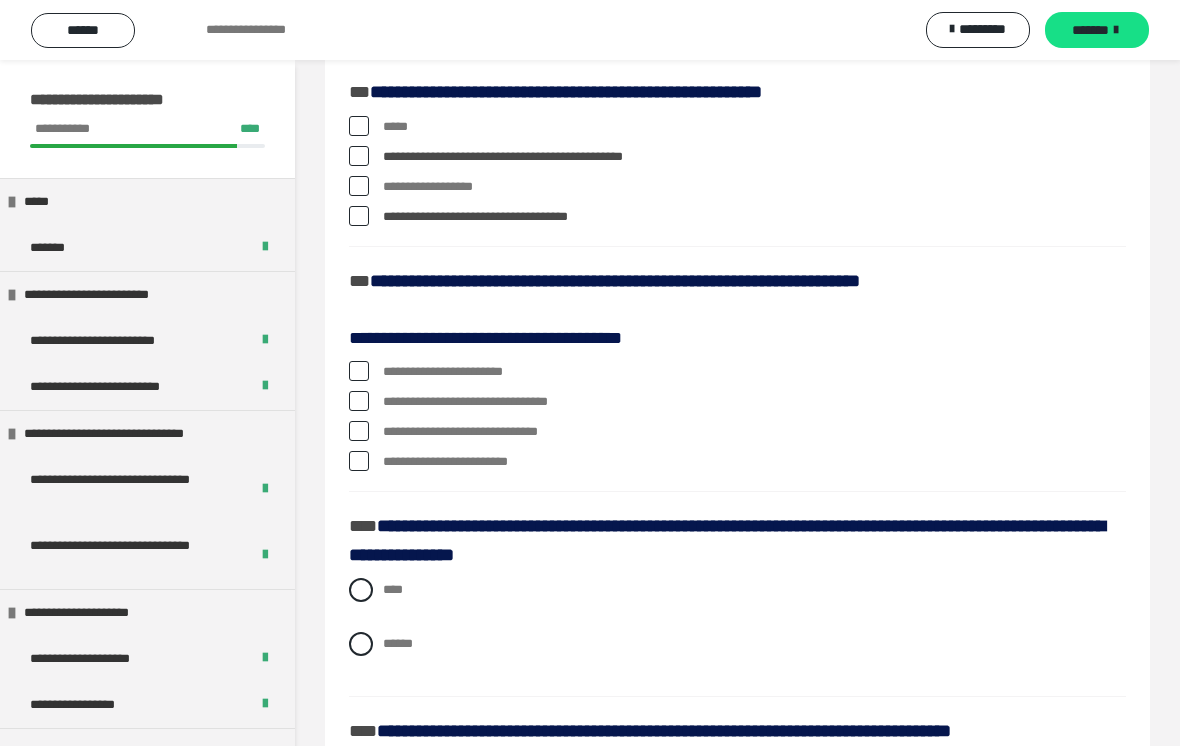 scroll, scrollTop: 2350, scrollLeft: 0, axis: vertical 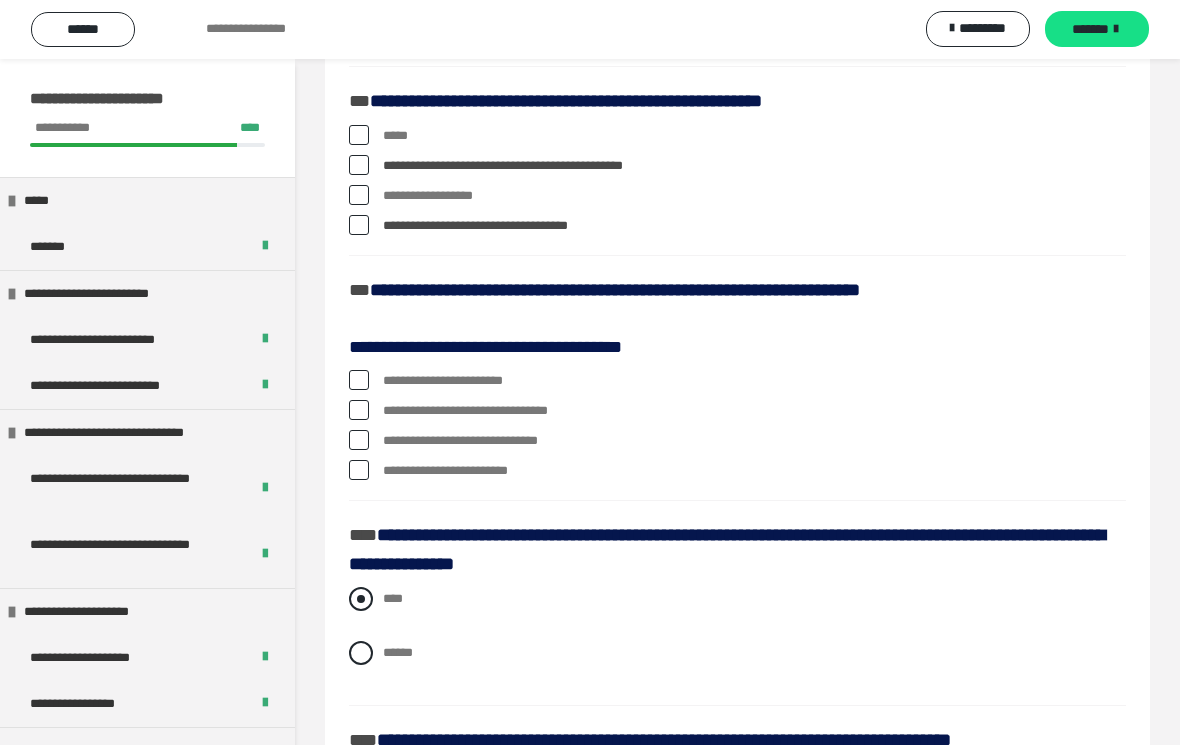click at bounding box center [361, 600] 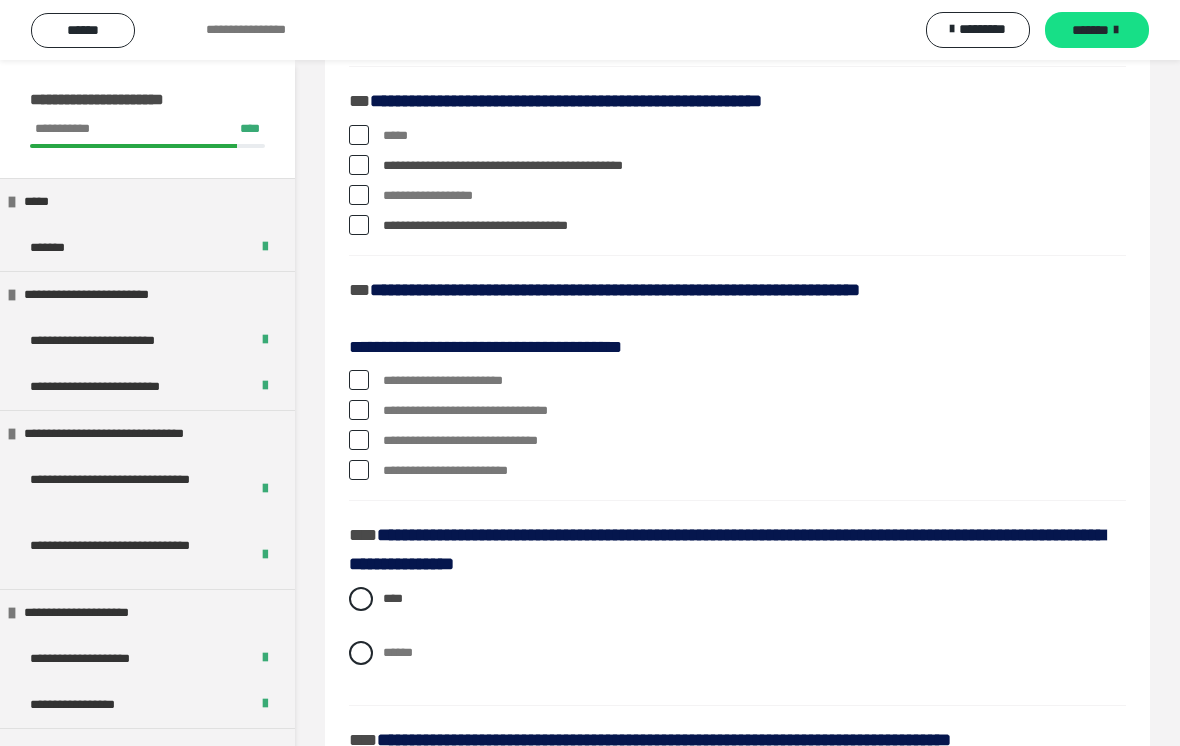 click at bounding box center [359, 380] 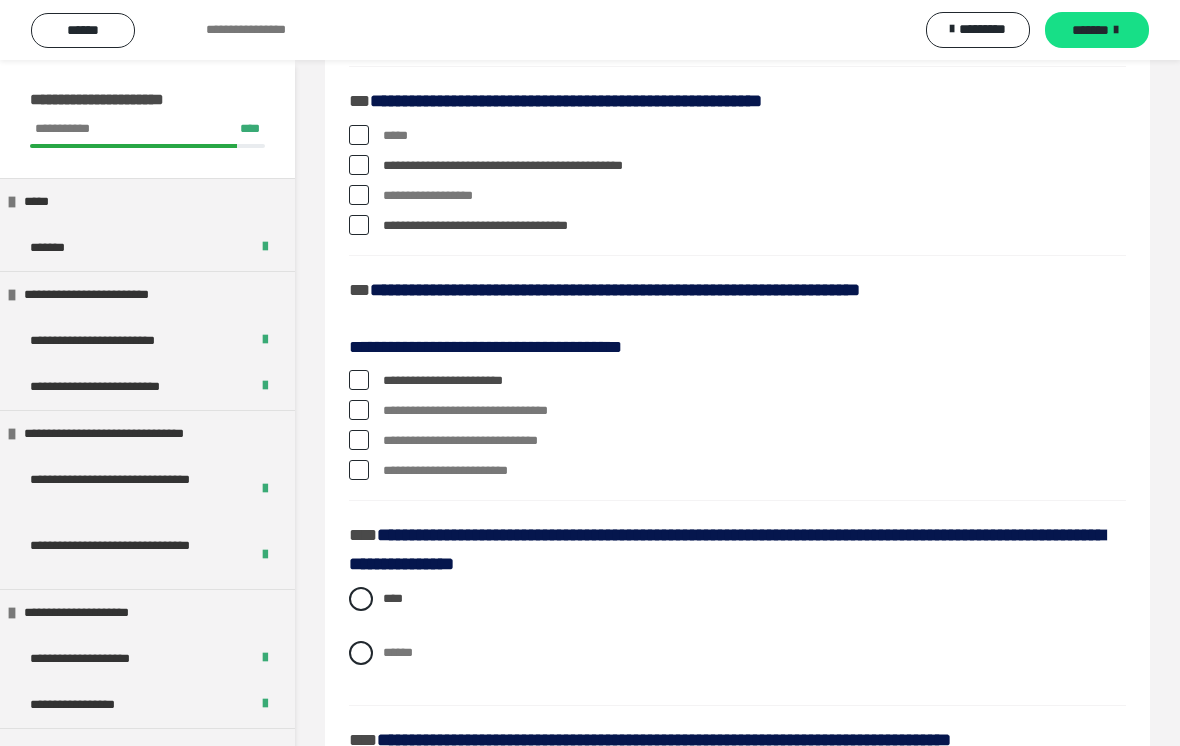 click at bounding box center [359, 410] 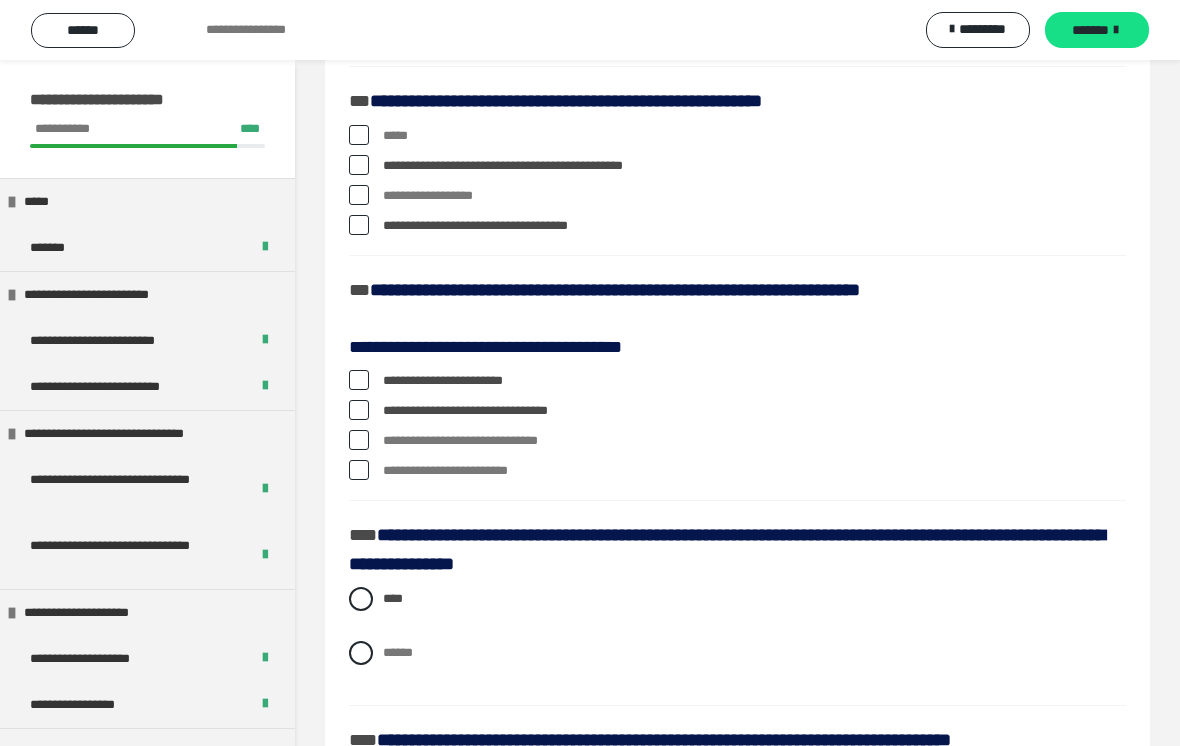 click at bounding box center [359, 410] 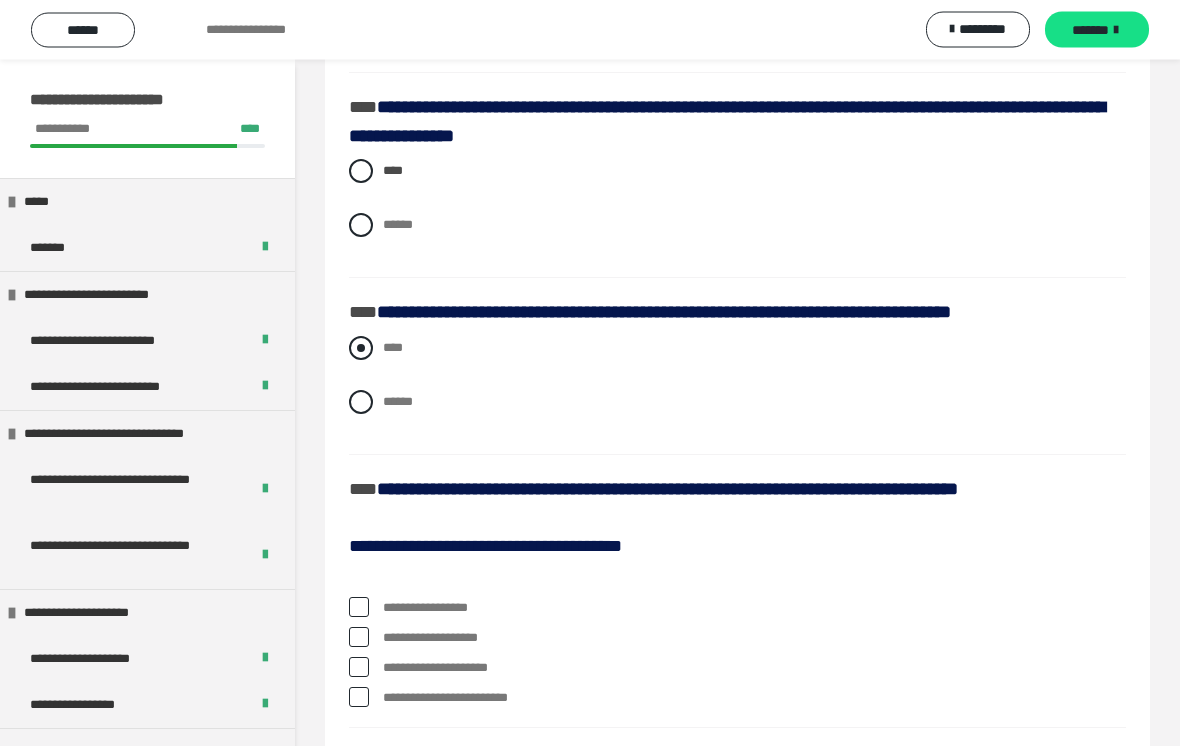 click at bounding box center [361, 349] 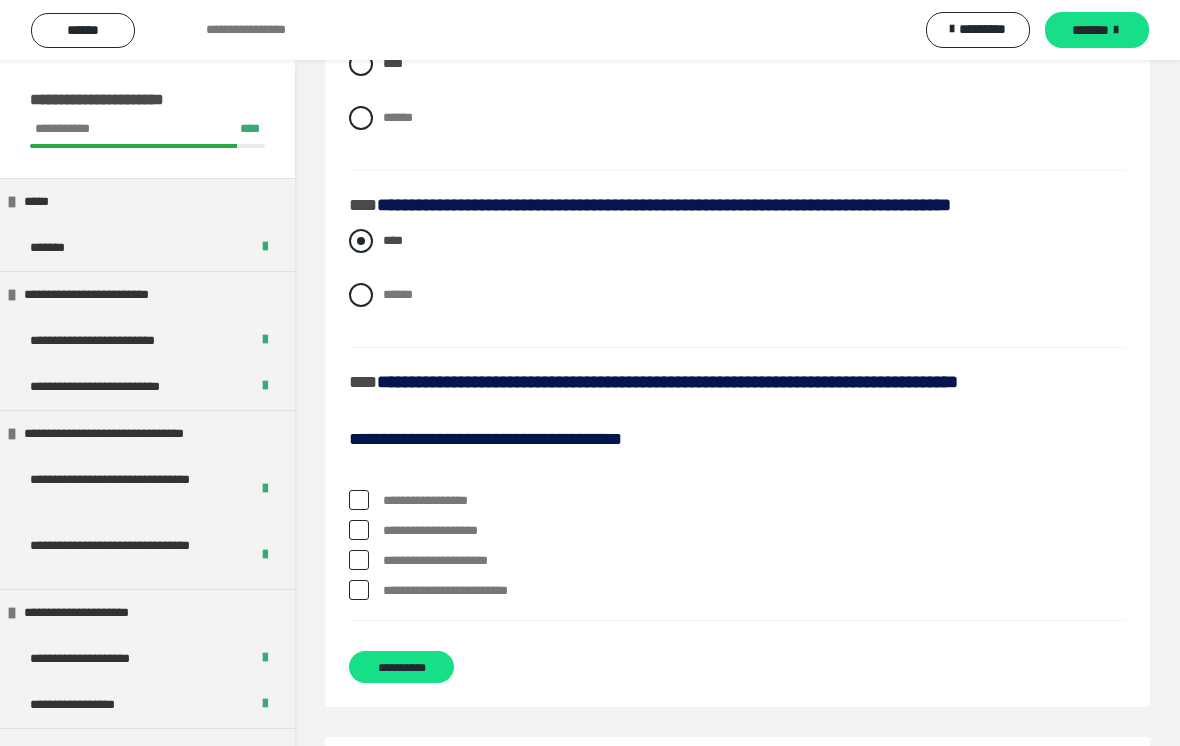scroll, scrollTop: 2870, scrollLeft: 0, axis: vertical 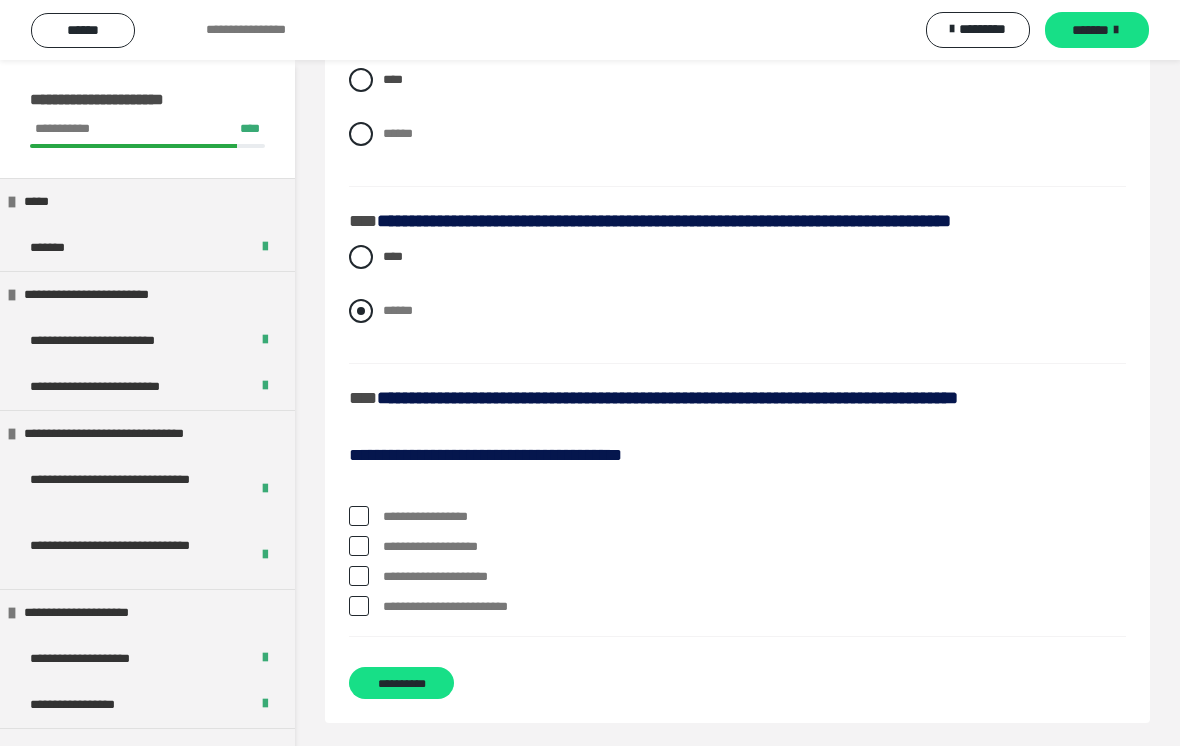 click at bounding box center (361, 311) 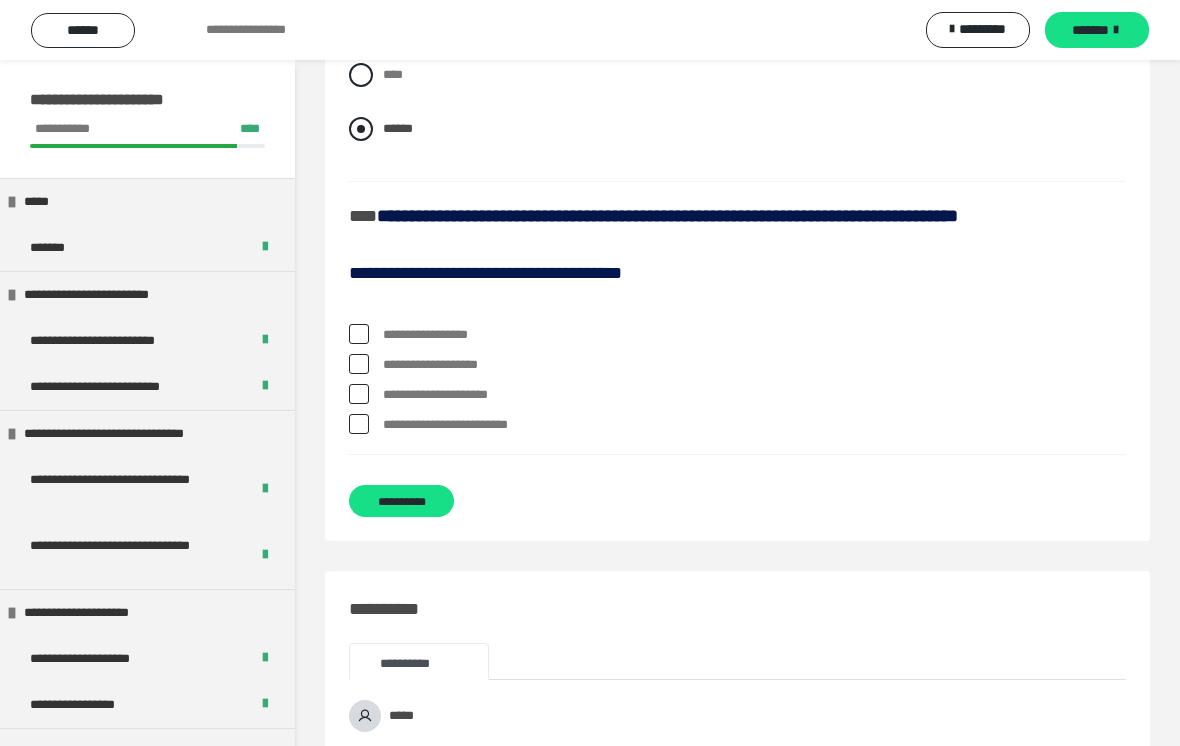 scroll, scrollTop: 3074, scrollLeft: 0, axis: vertical 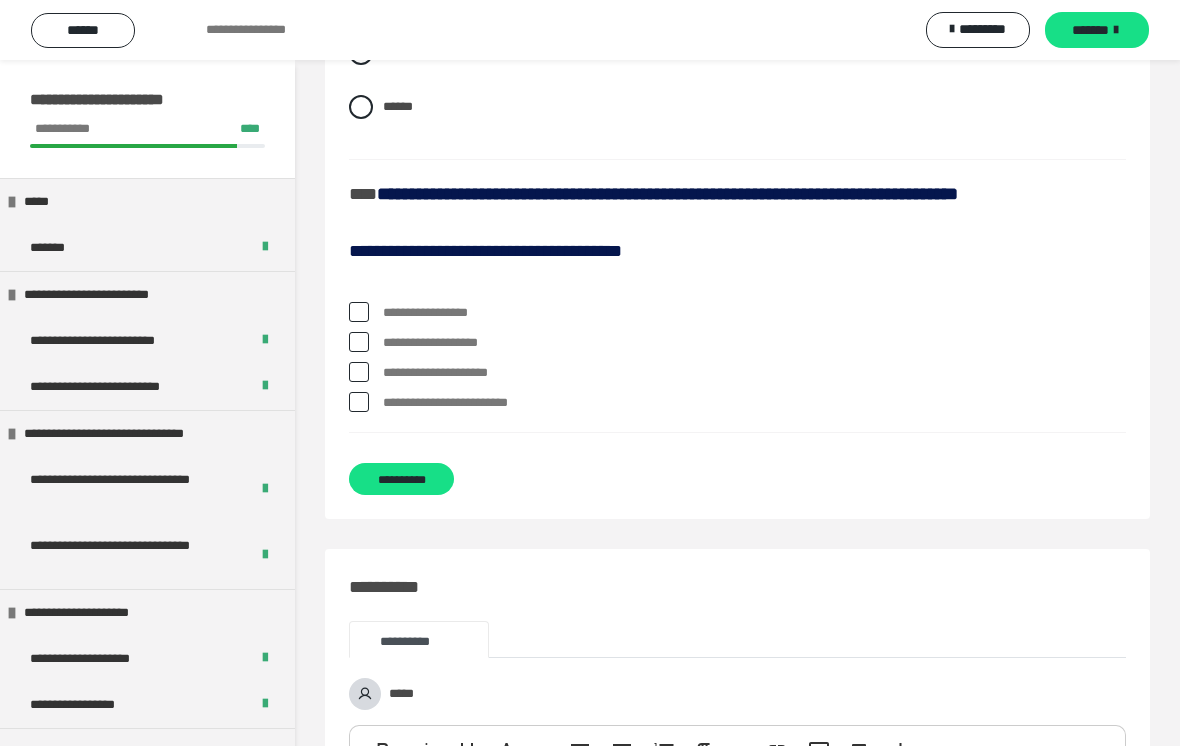 click at bounding box center (359, 372) 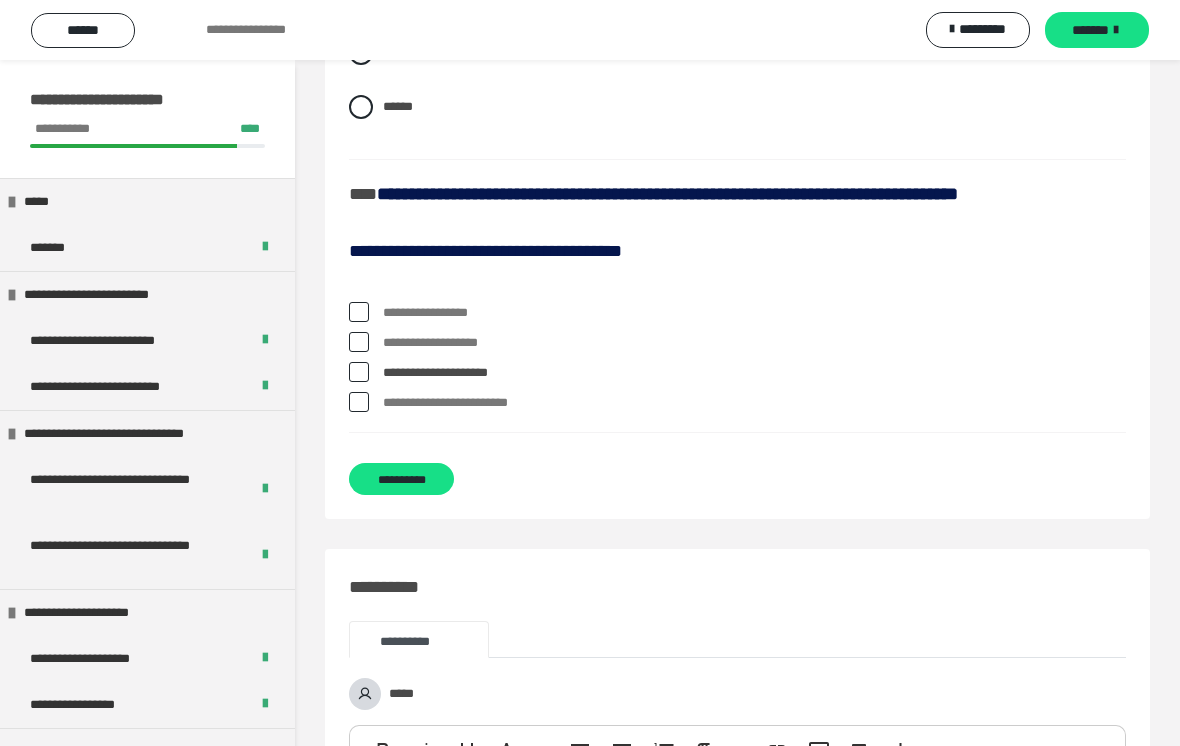 click at bounding box center [359, 312] 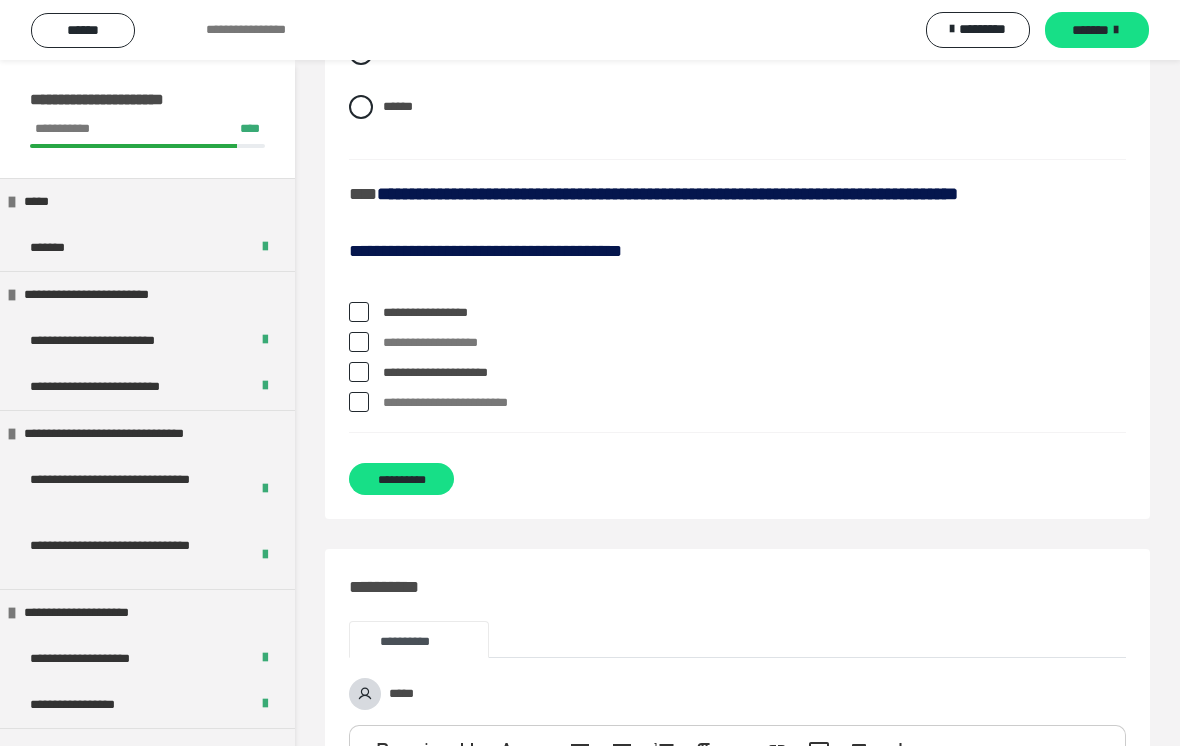 click on "**********" at bounding box center [737, -1064] 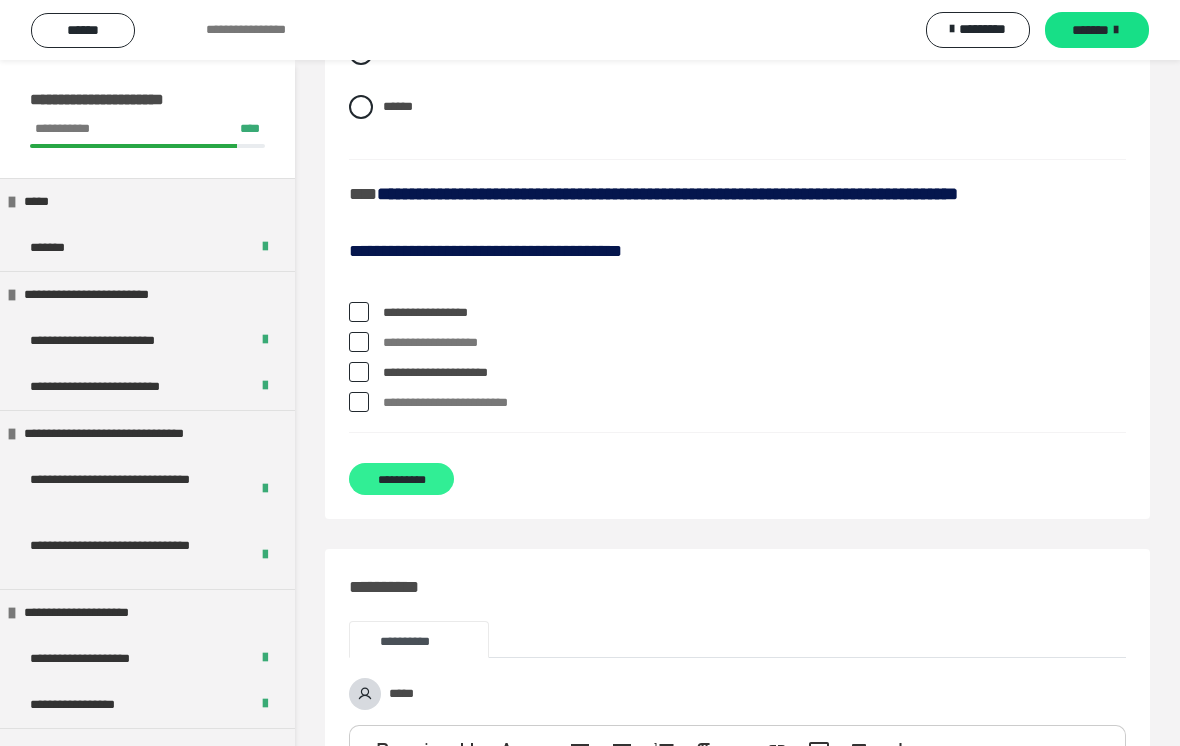 click on "**********" at bounding box center (401, 479) 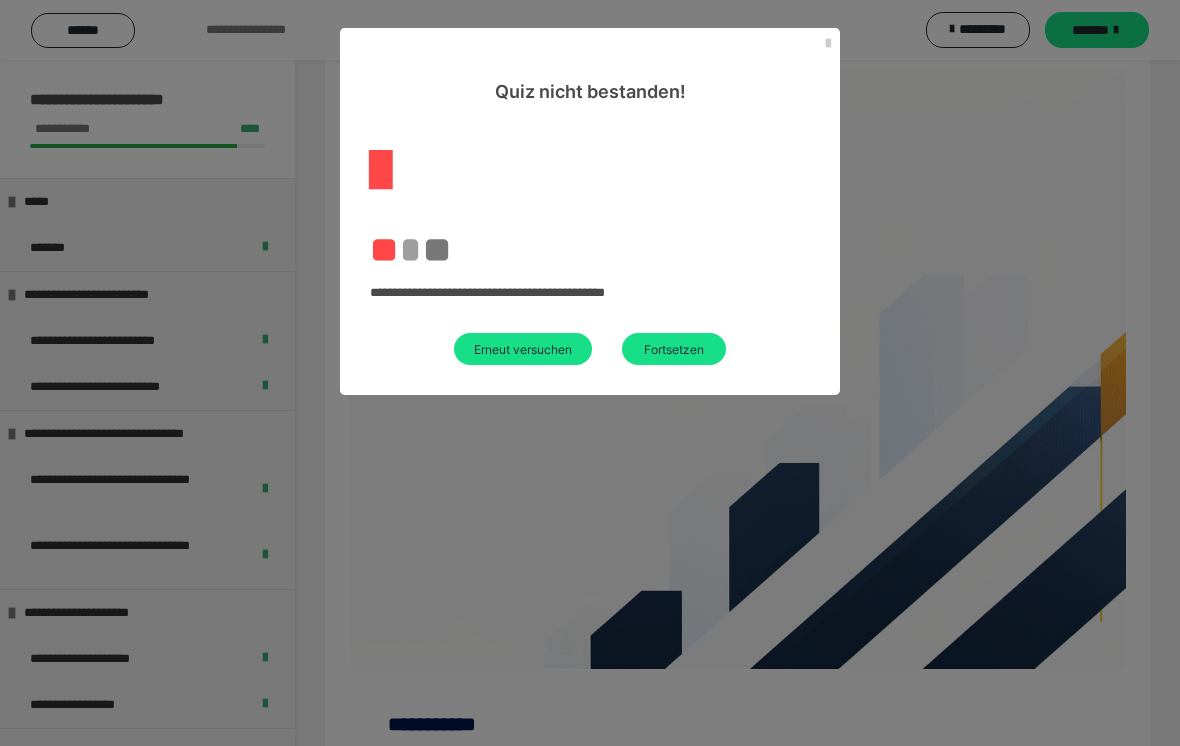 click on "**********" at bounding box center (590, 250) 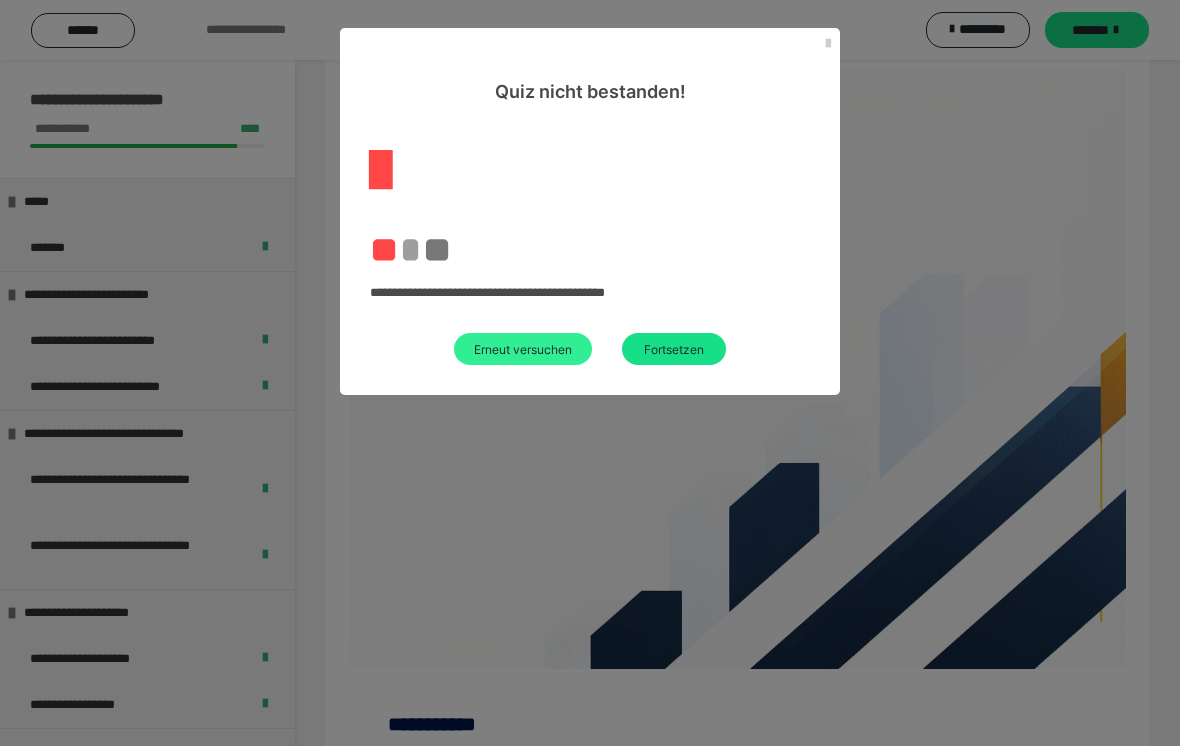 click on "Erneut versuchen" at bounding box center (523, 349) 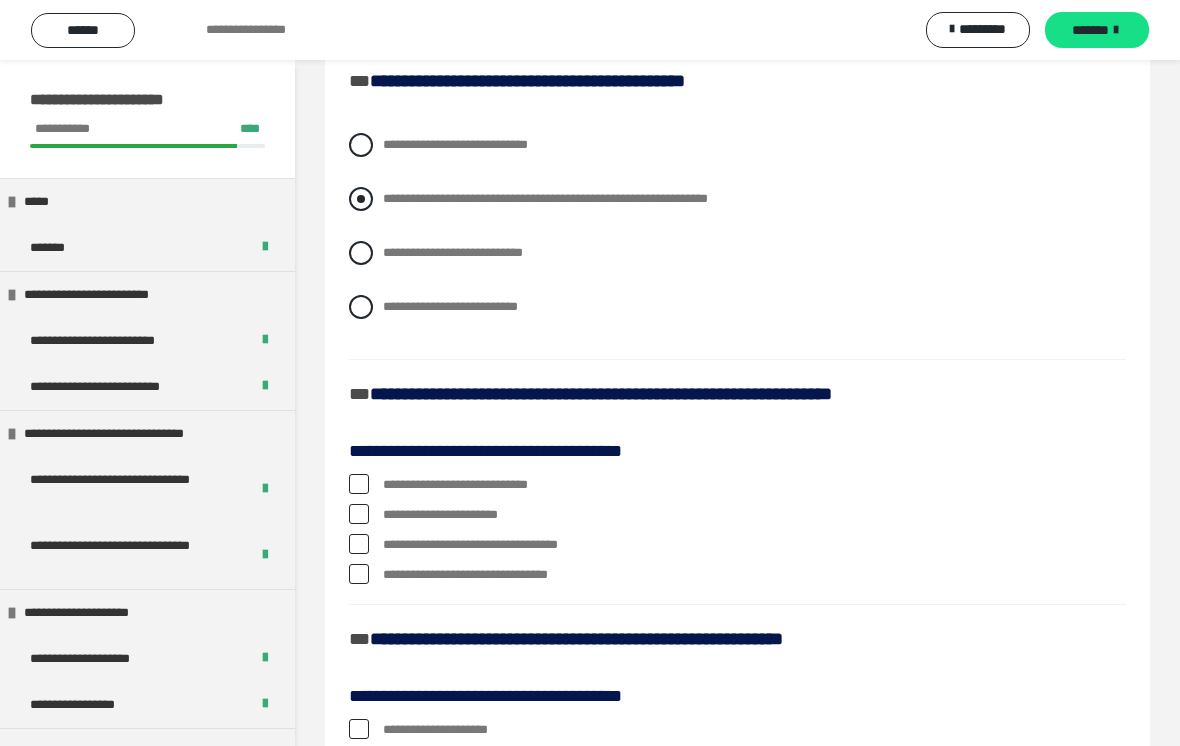 click at bounding box center (361, 199) 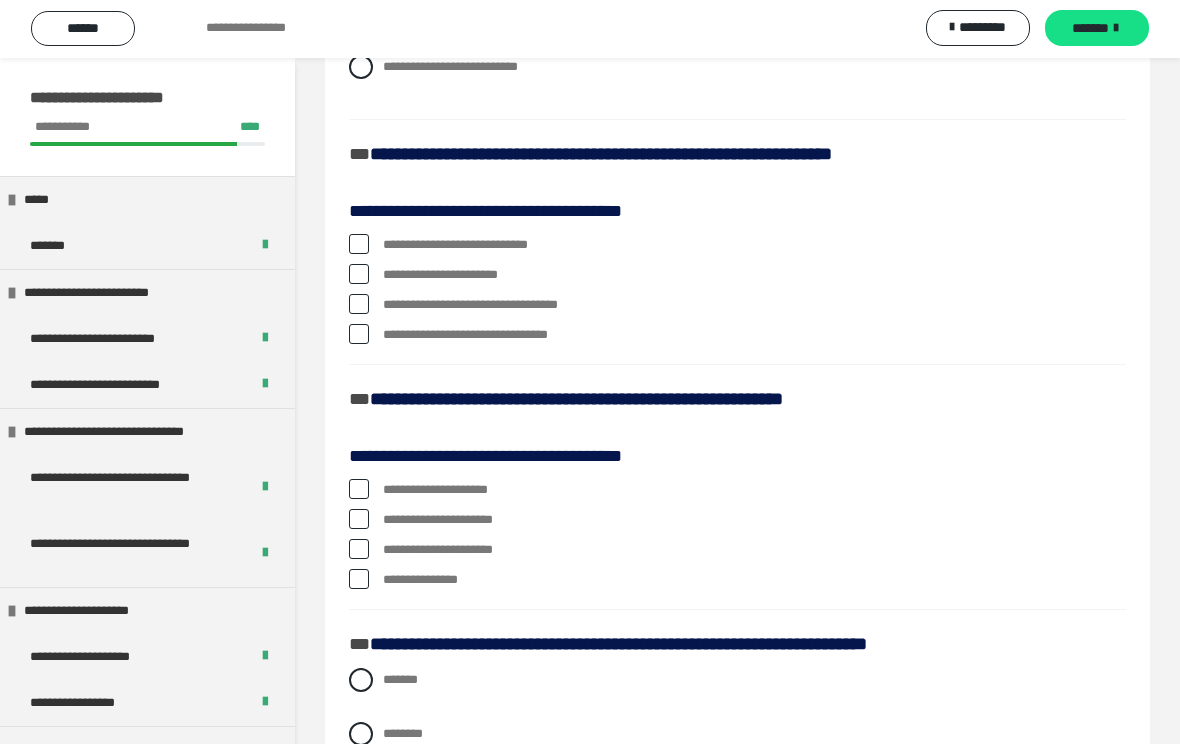 click on "**********" at bounding box center (389, 242) 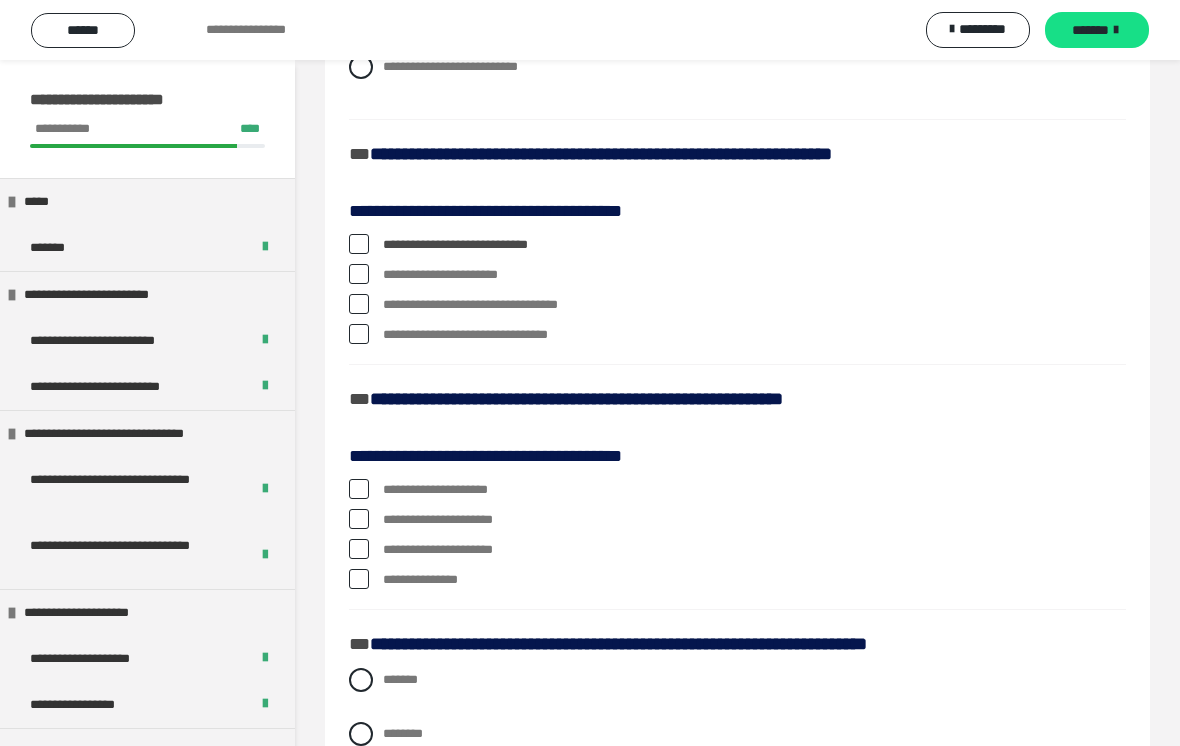click at bounding box center [359, 244] 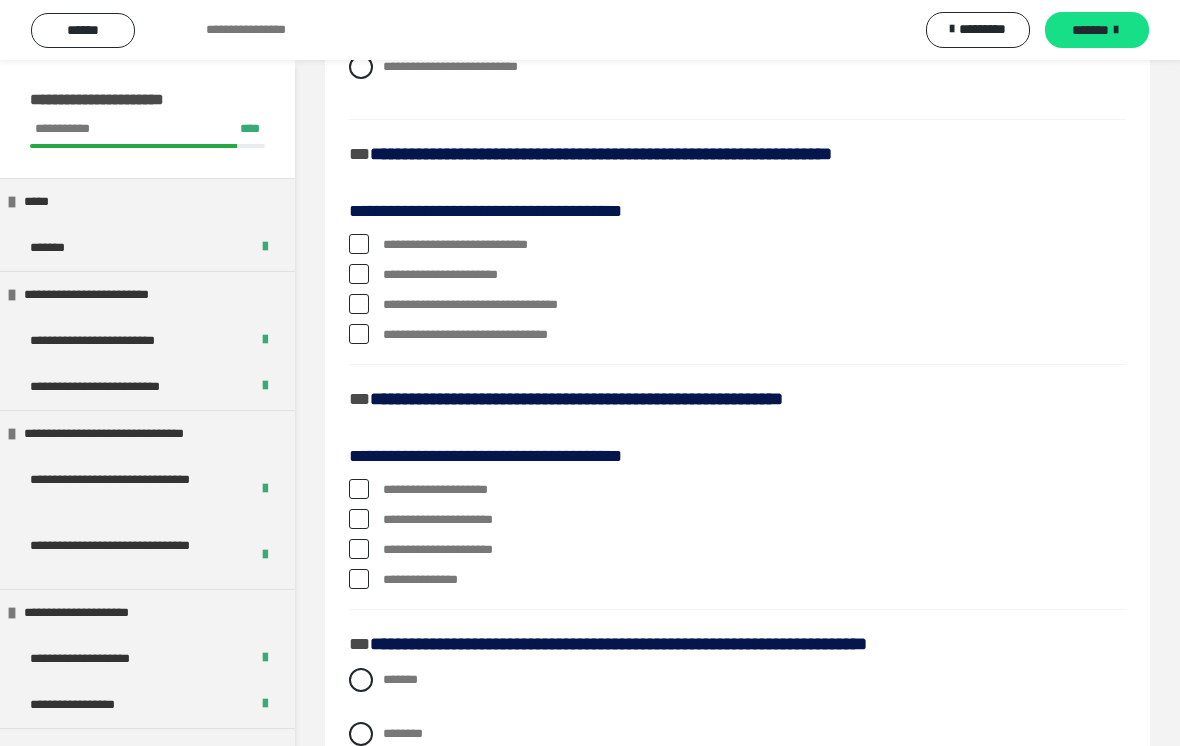 click on "**********" at bounding box center (737, 275) 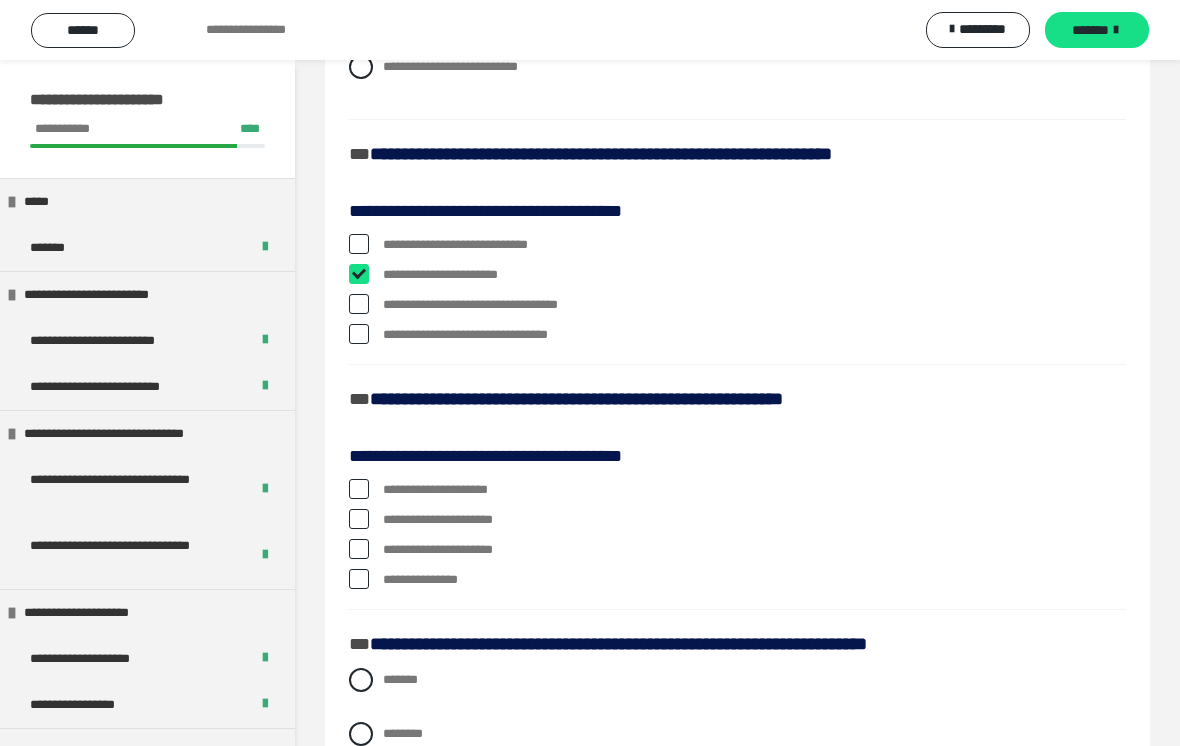 checkbox on "****" 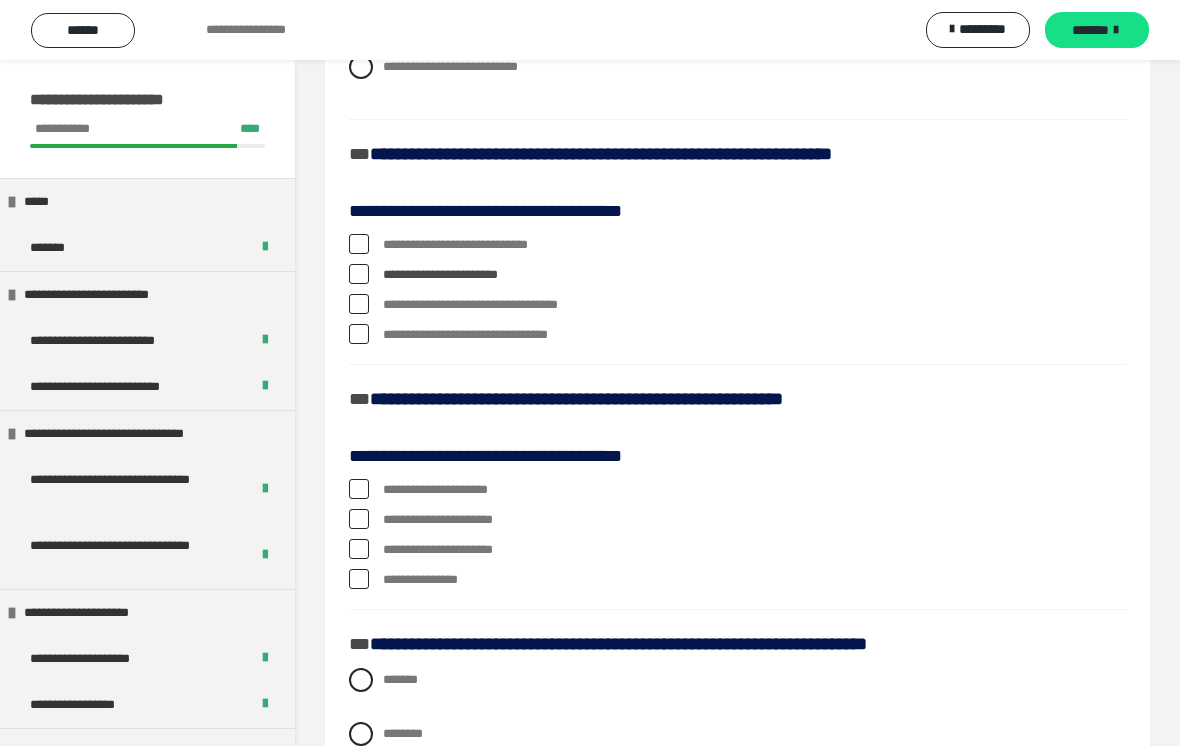 click on "**********" at bounding box center [737, 335] 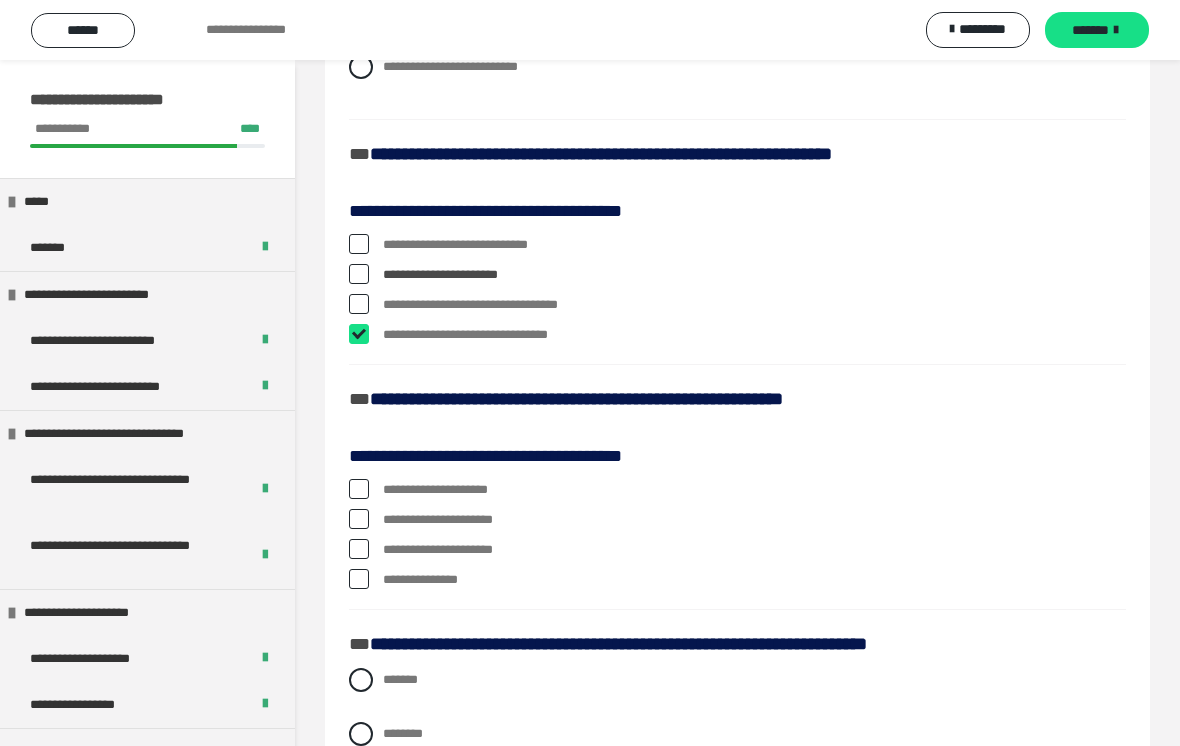 checkbox on "****" 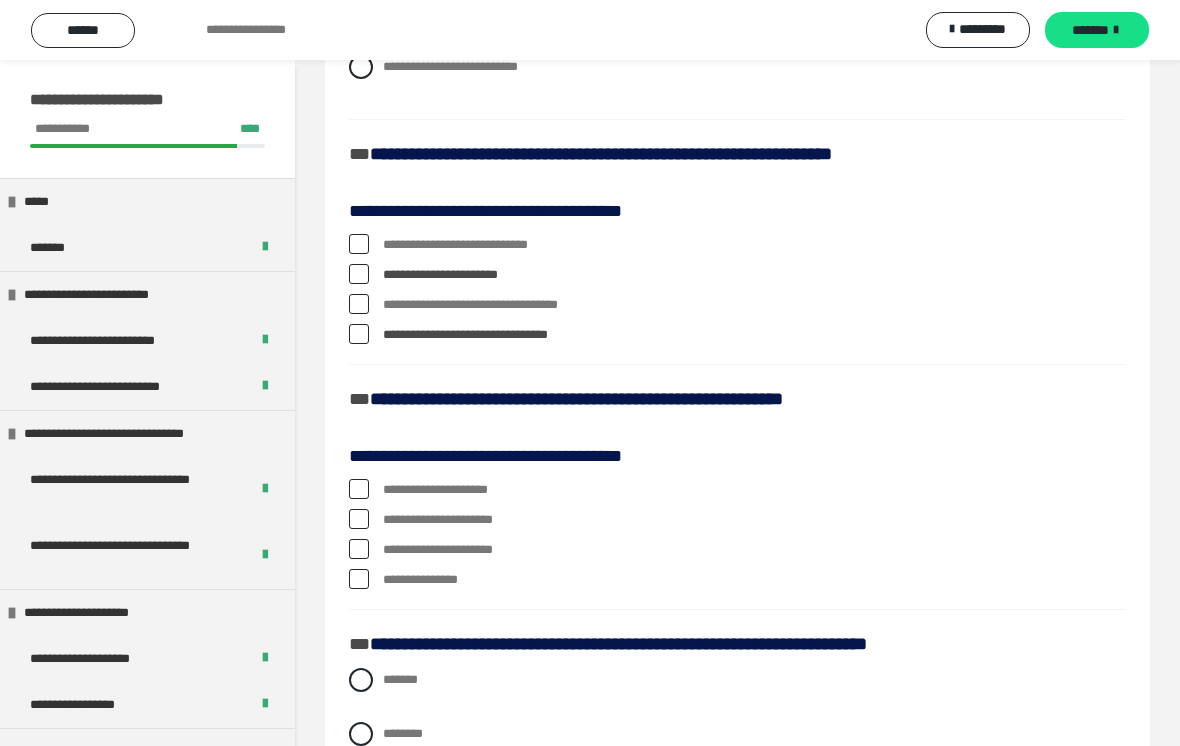 click at bounding box center (359, 304) 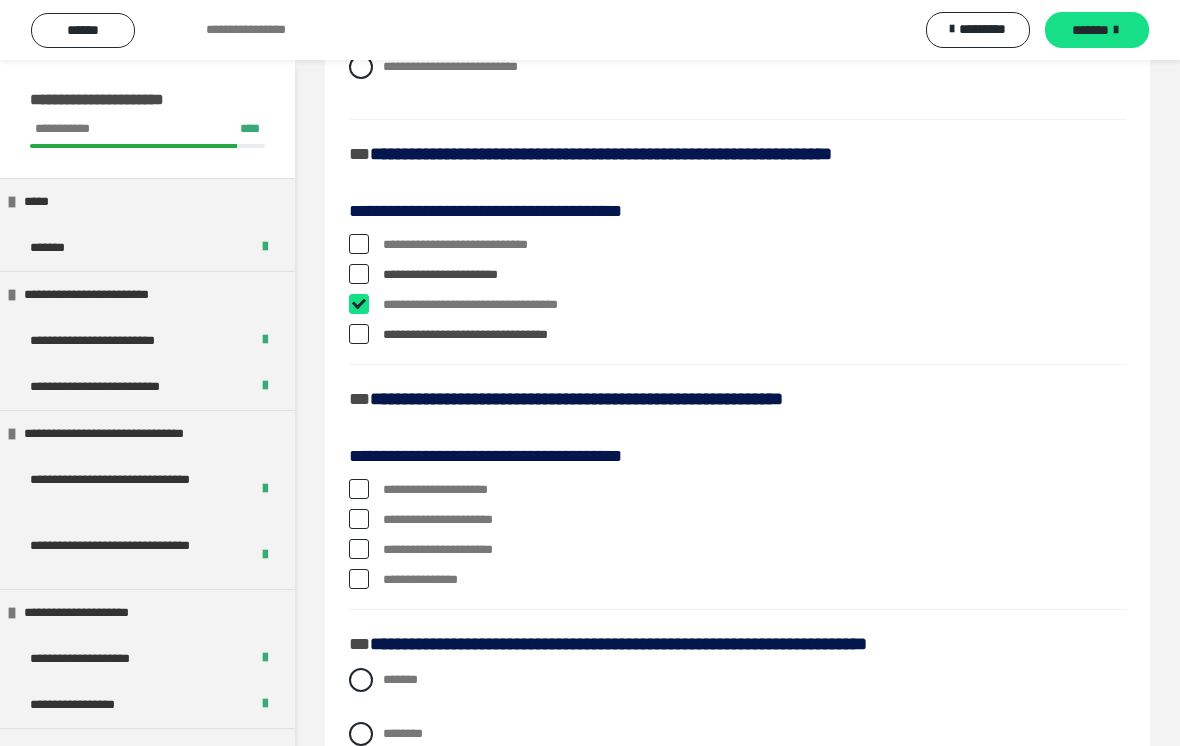 checkbox on "****" 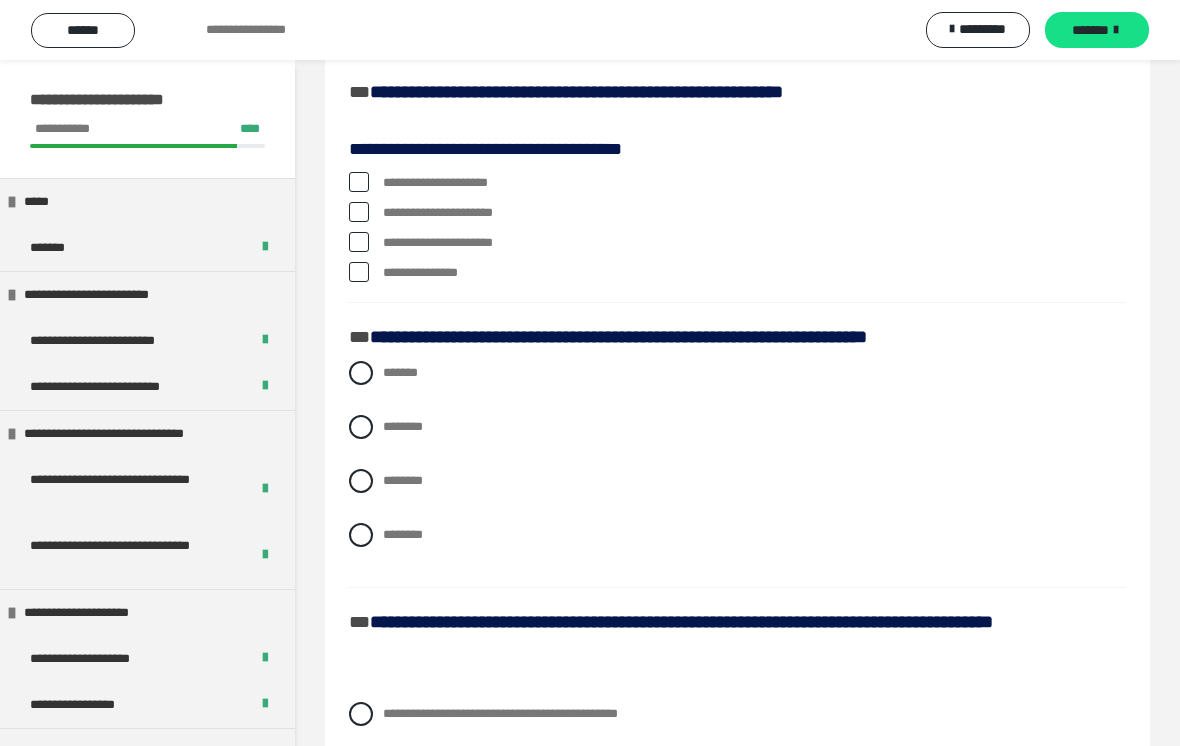 scroll, scrollTop: 991, scrollLeft: 0, axis: vertical 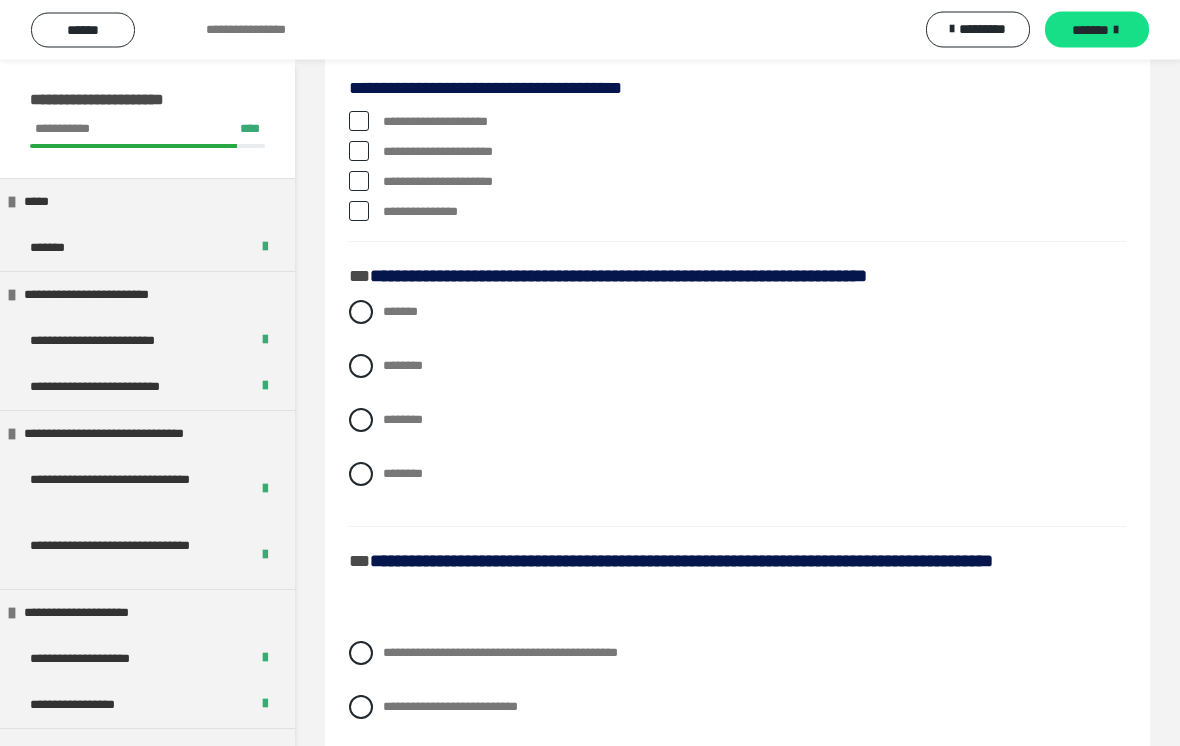 click at bounding box center (359, 122) 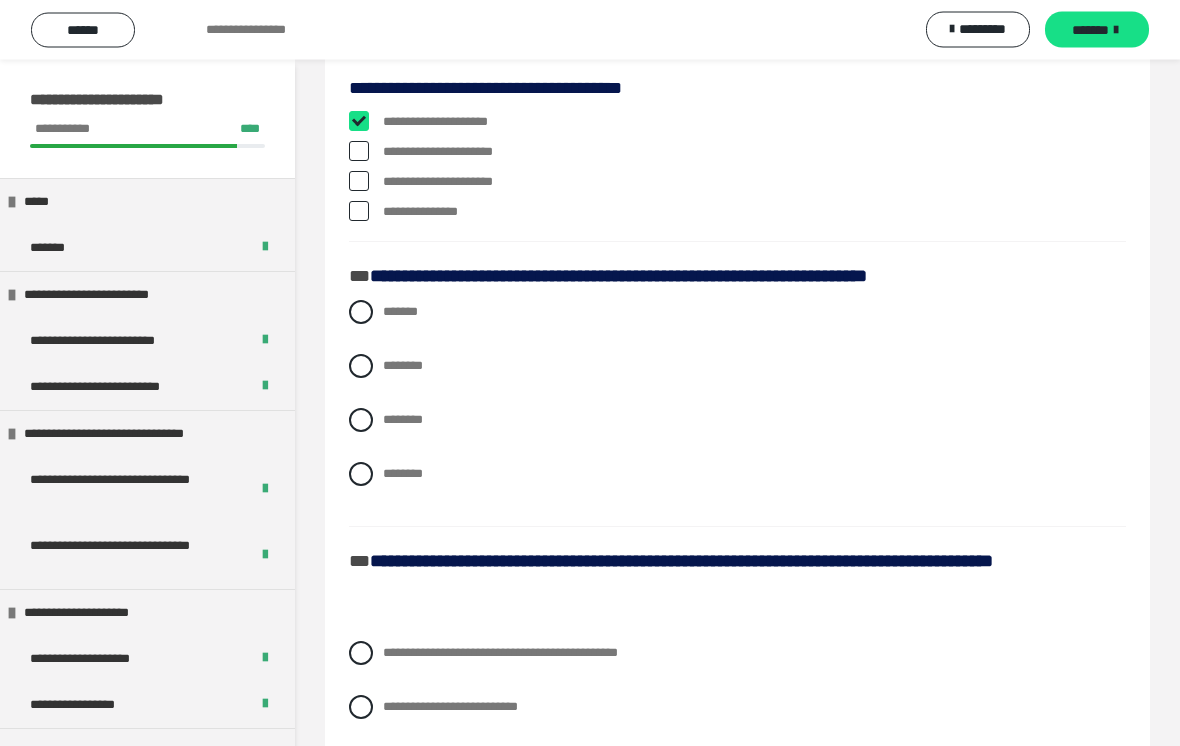 checkbox on "****" 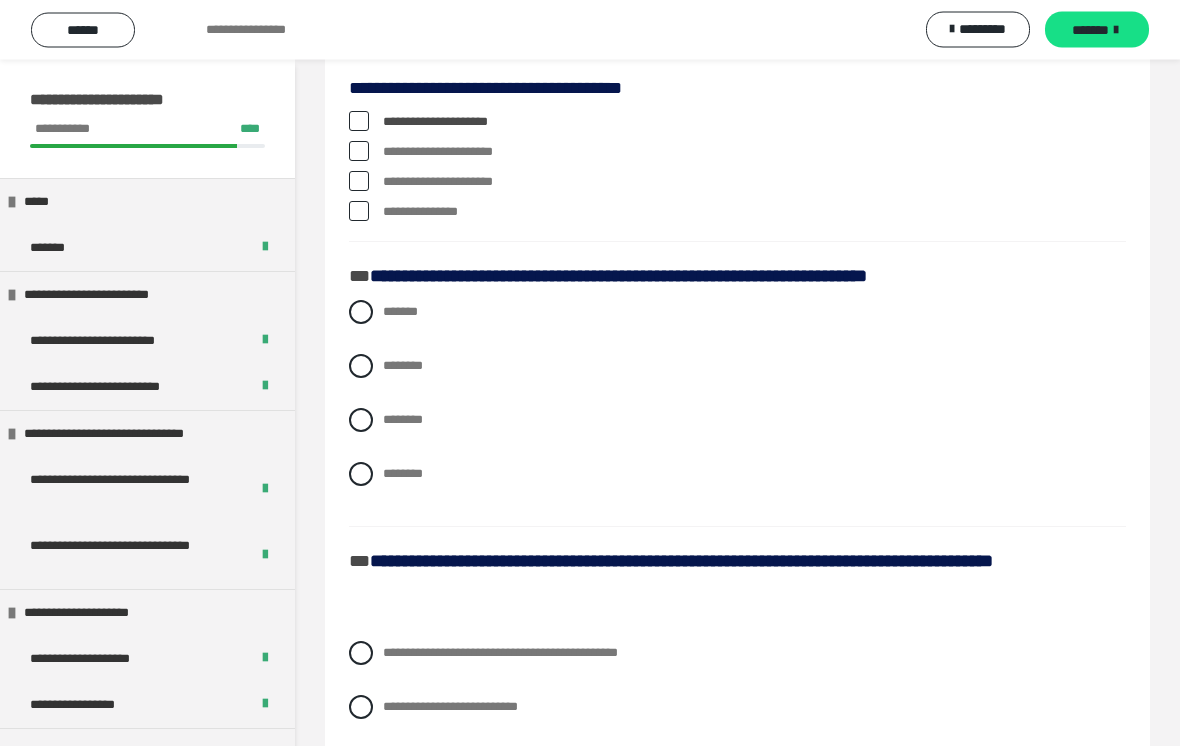 scroll, scrollTop: 992, scrollLeft: 0, axis: vertical 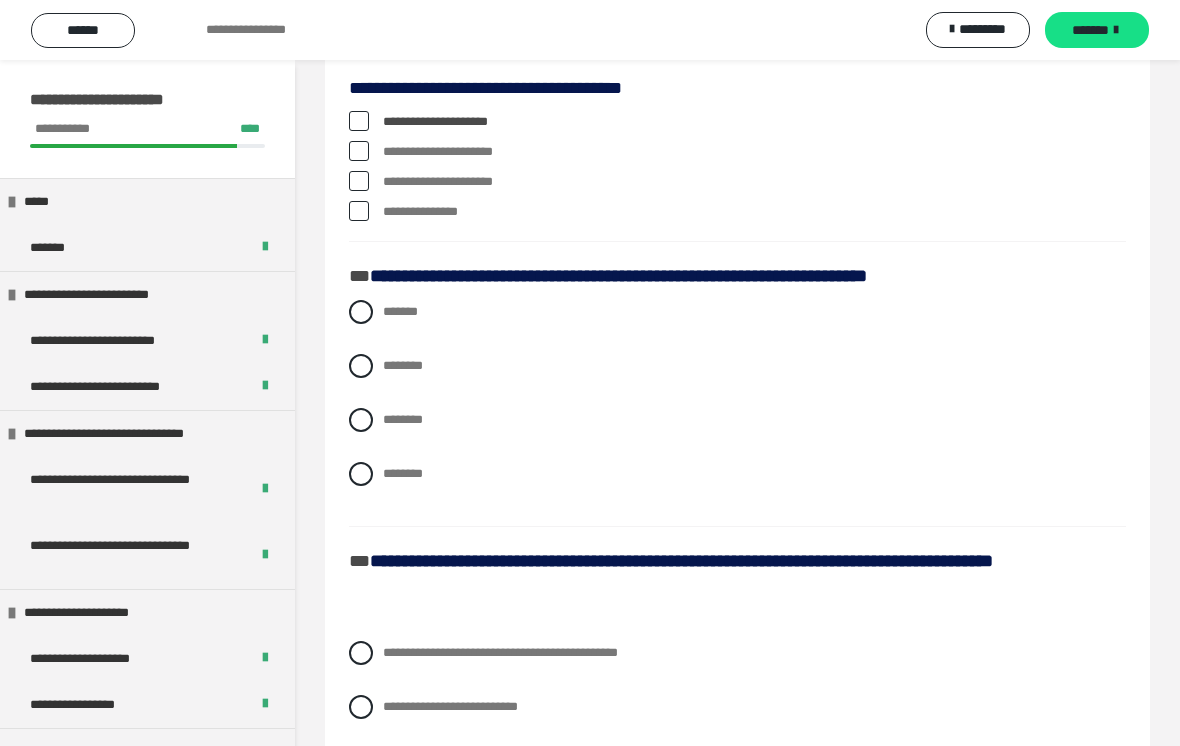 click on "**********" at bounding box center [389, 147] 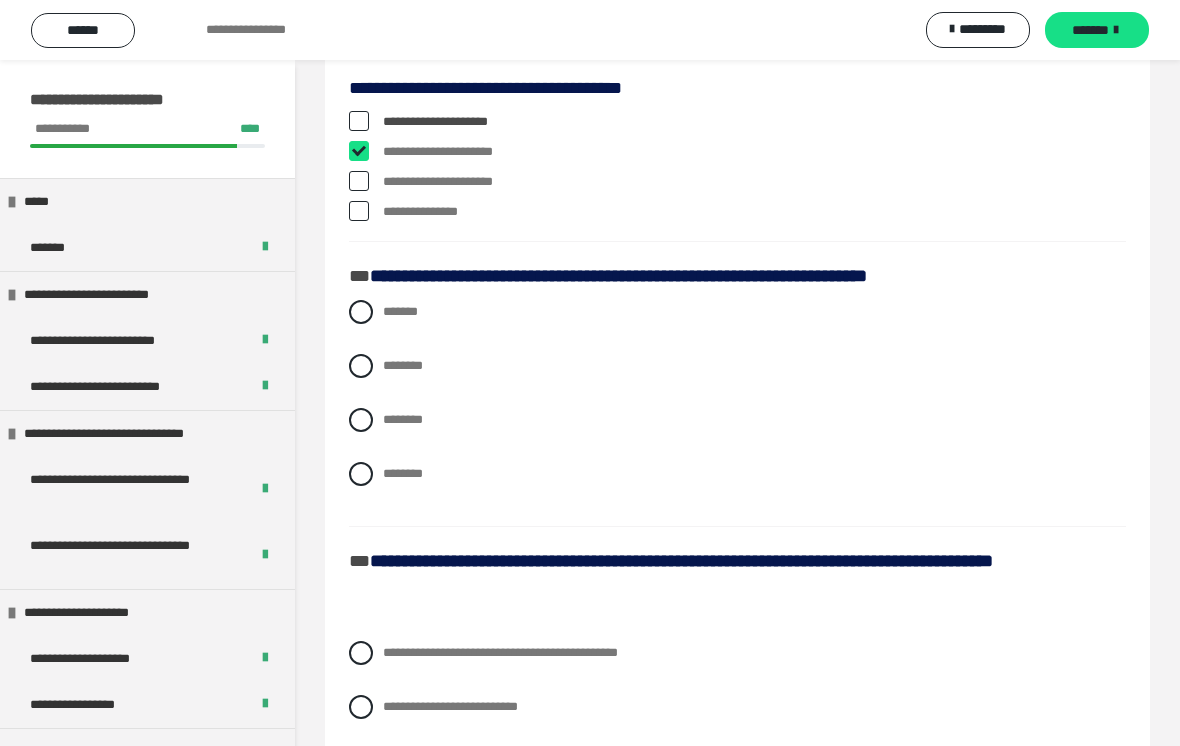 checkbox on "****" 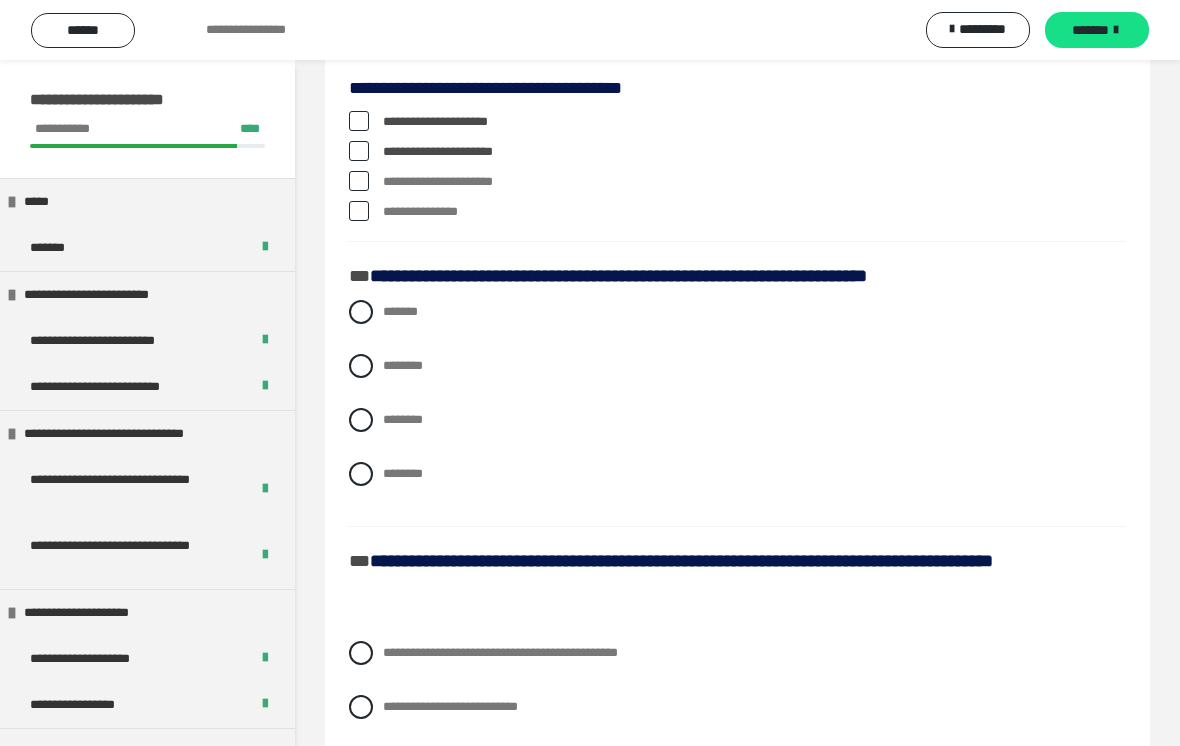 click on "**********" at bounding box center [737, 182] 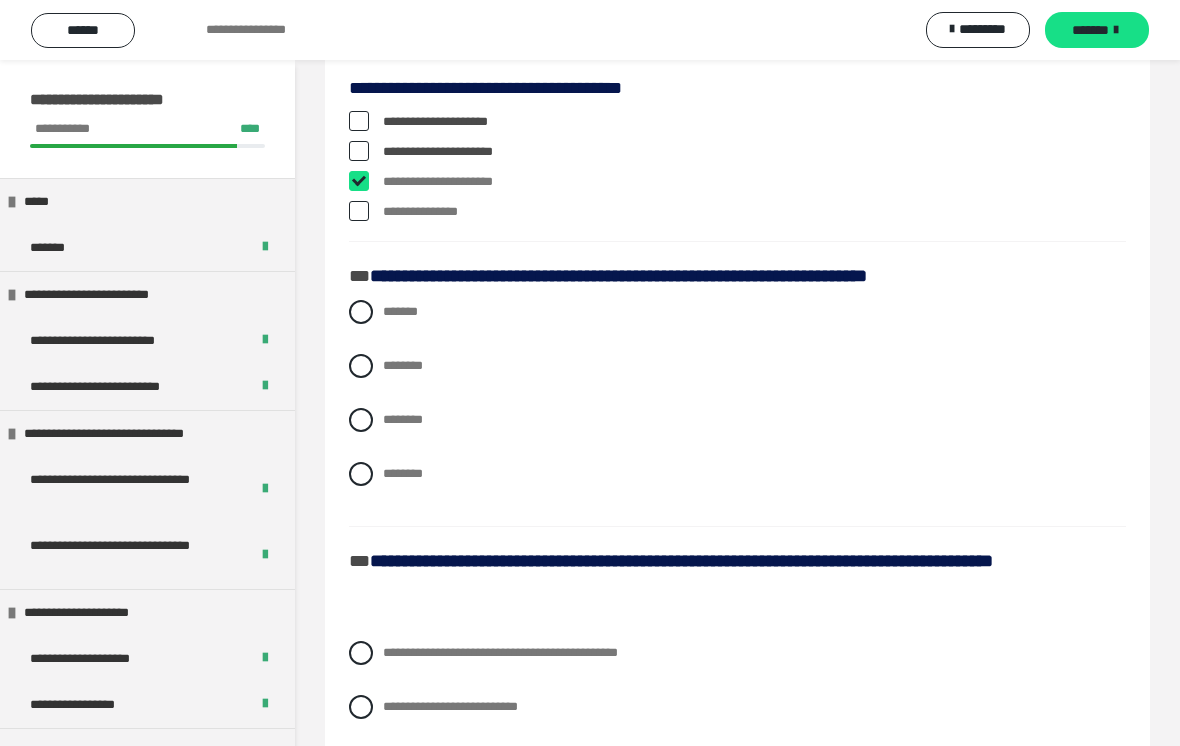 checkbox on "****" 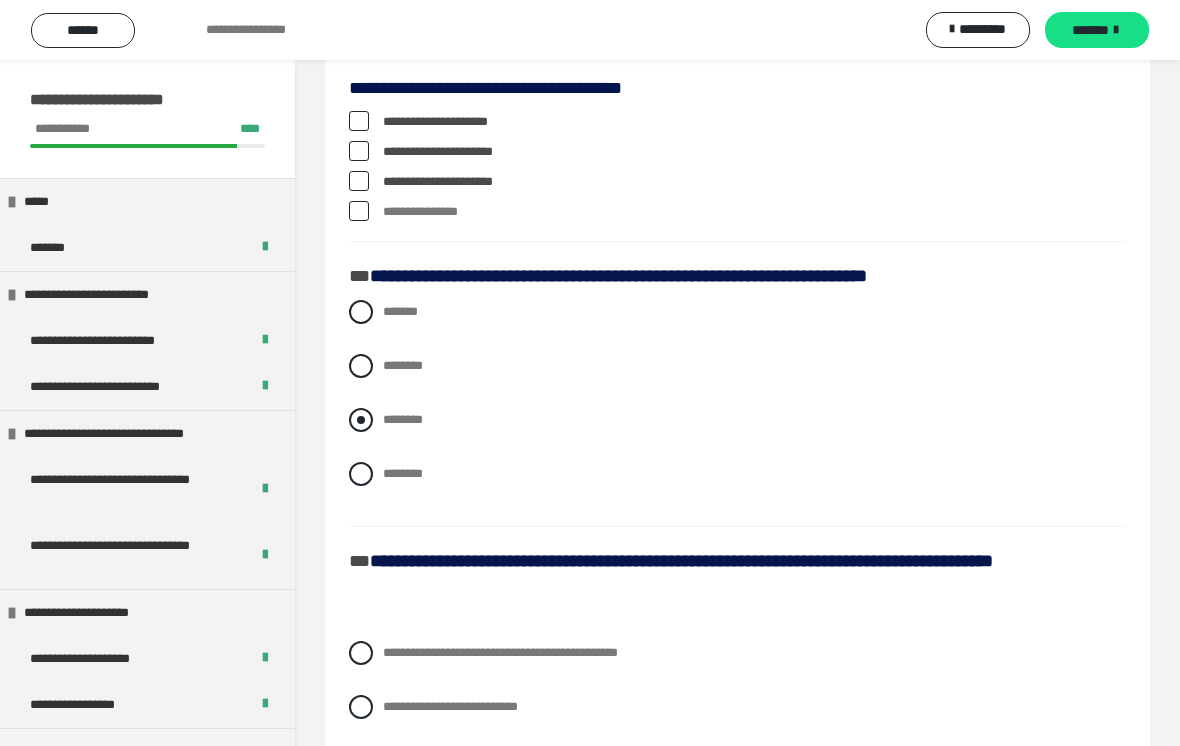 click at bounding box center [361, 420] 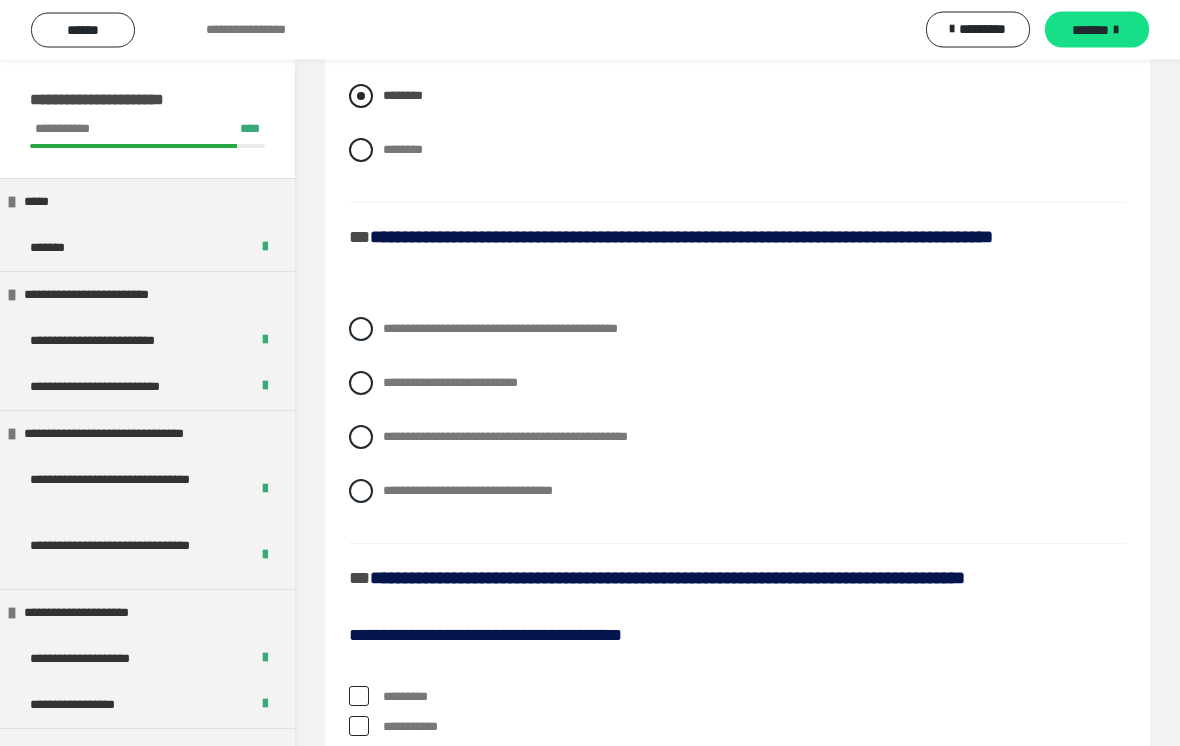 scroll, scrollTop: 1416, scrollLeft: 0, axis: vertical 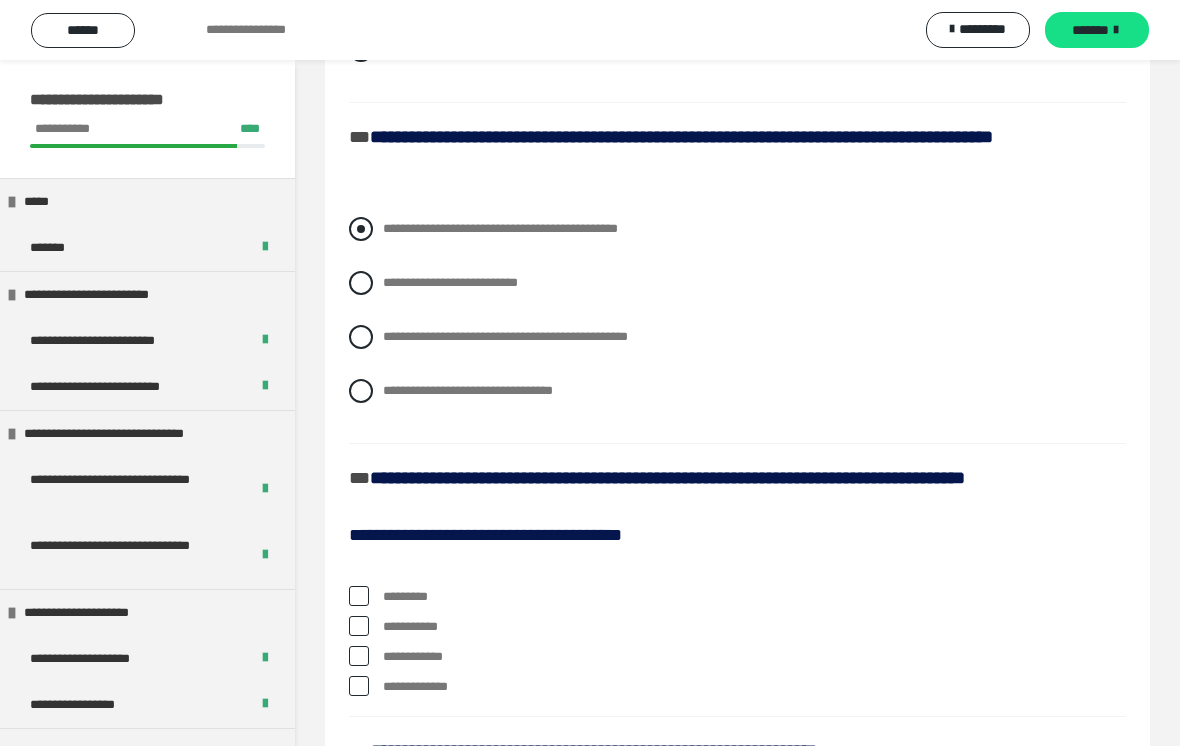 click on "**********" at bounding box center [737, 229] 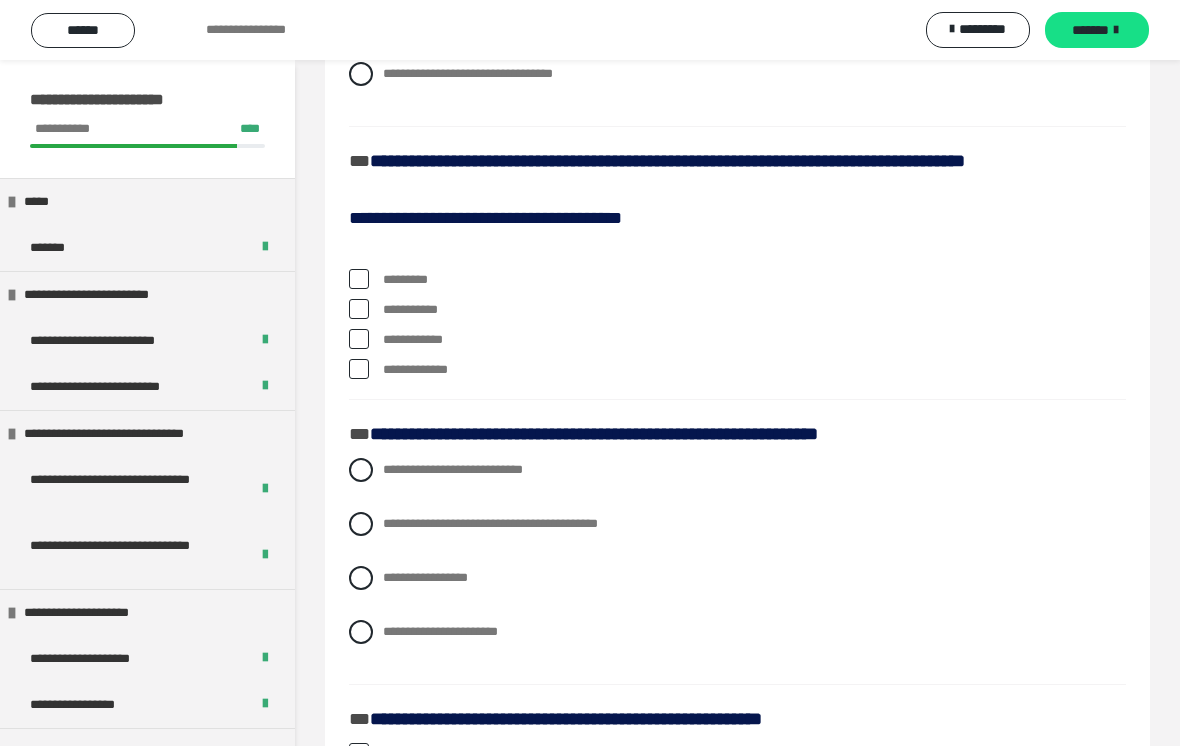 scroll, scrollTop: 1782, scrollLeft: 0, axis: vertical 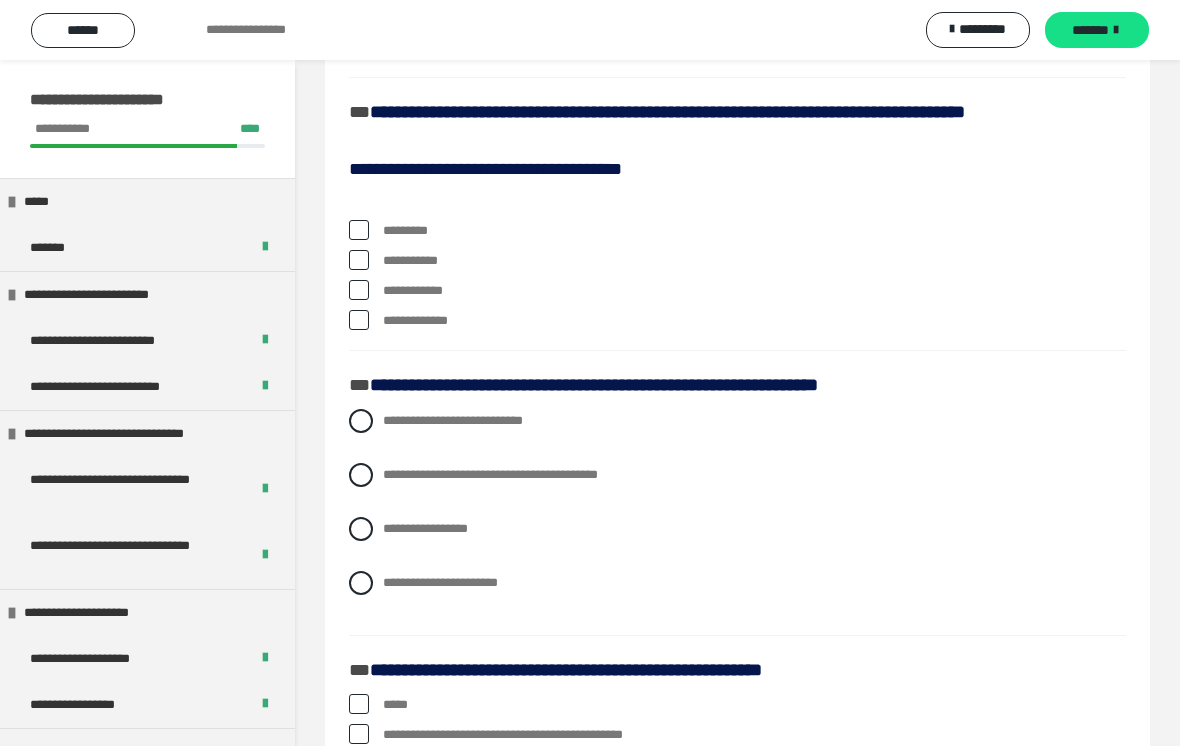 click on "**********" at bounding box center [737, 261] 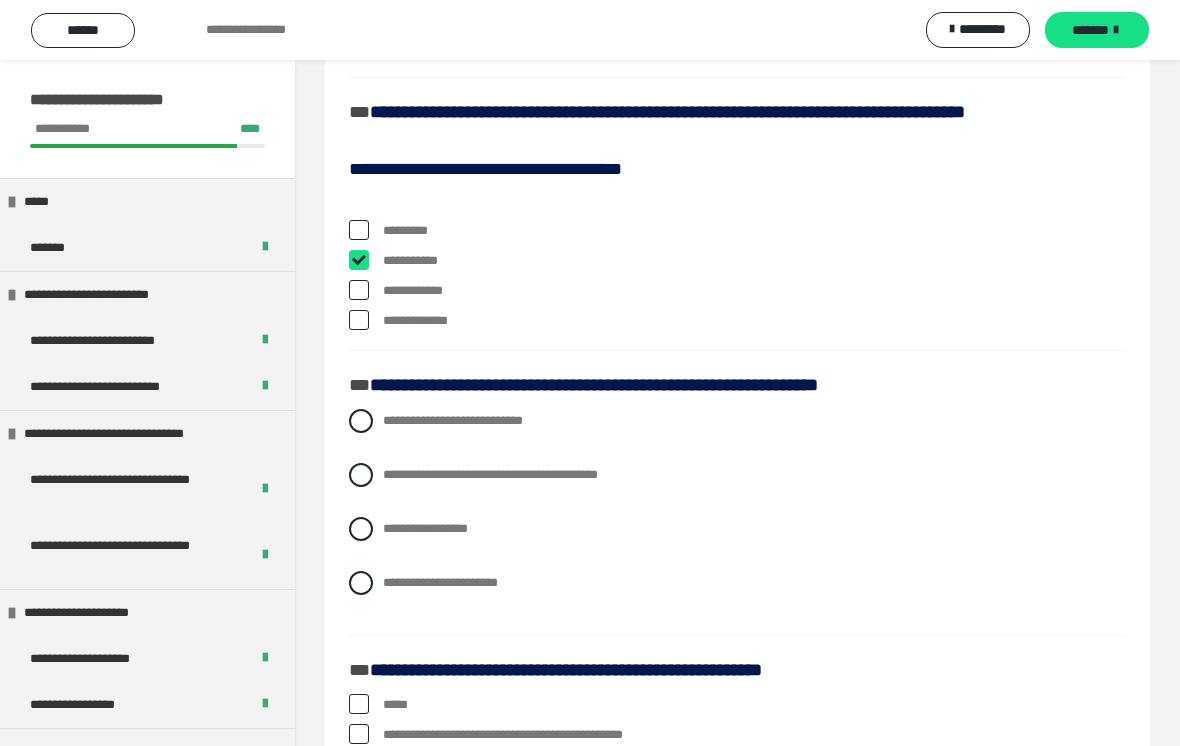 checkbox on "****" 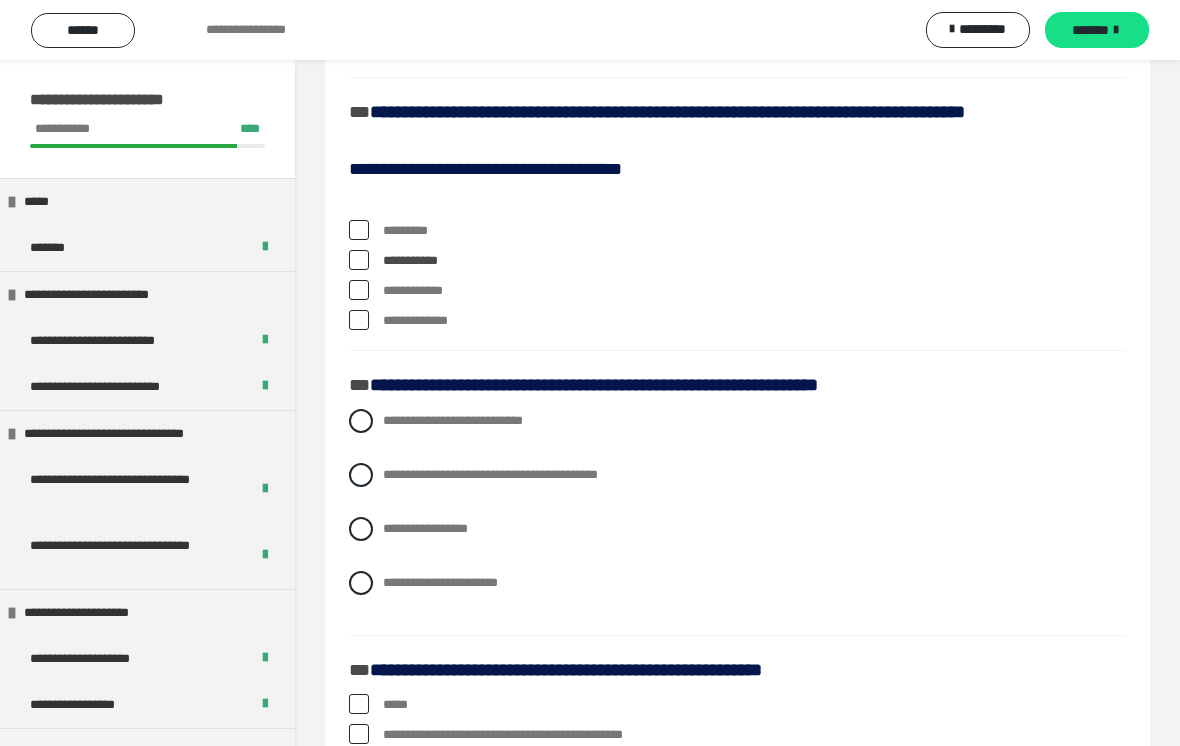 click at bounding box center (359, 290) 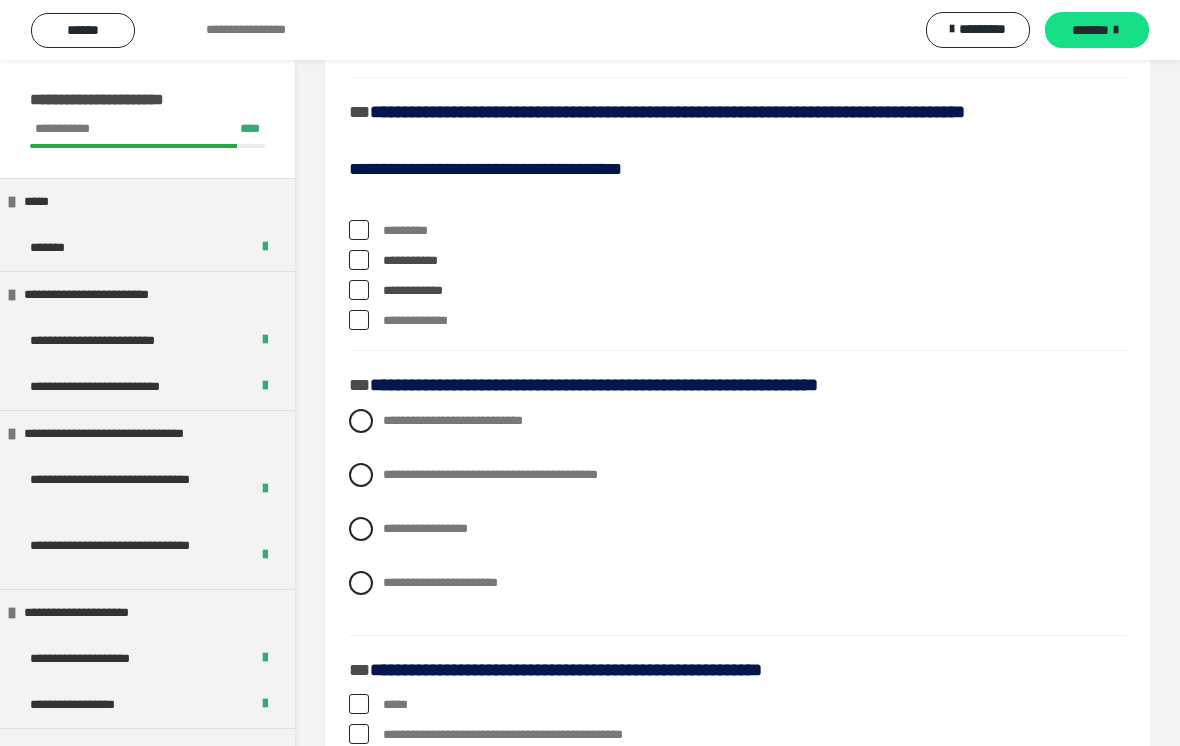 click at bounding box center [359, 320] 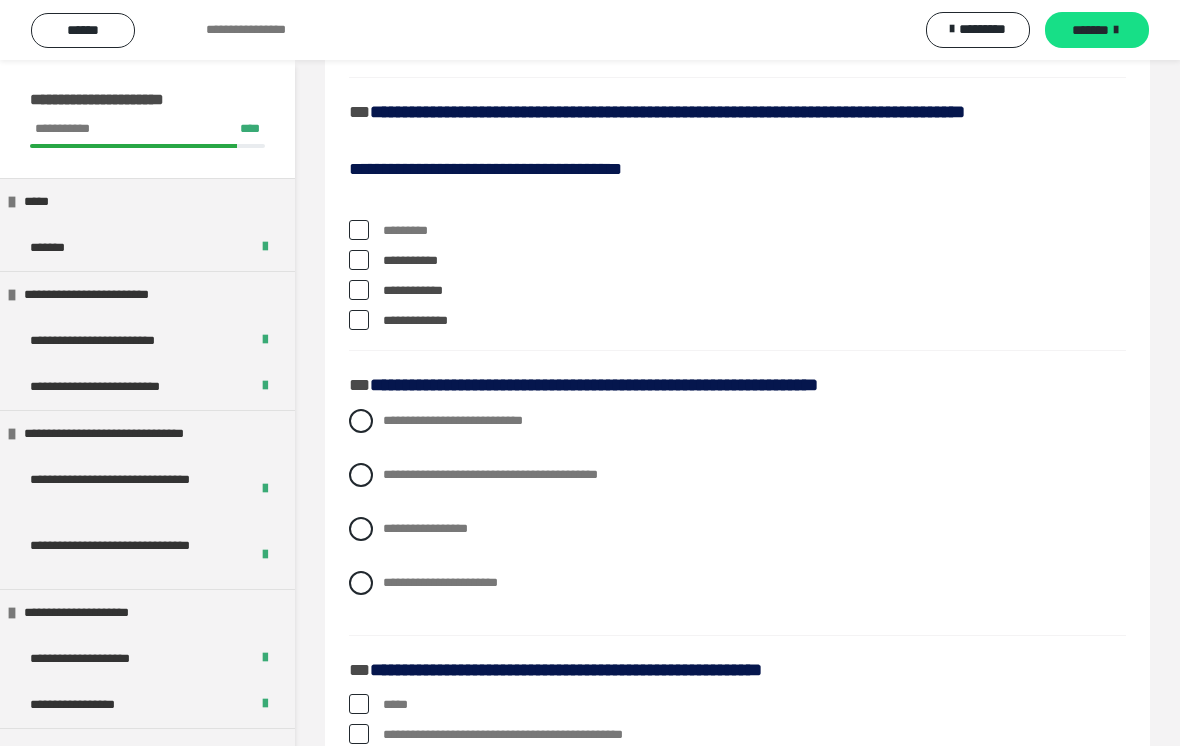click at bounding box center (359, 320) 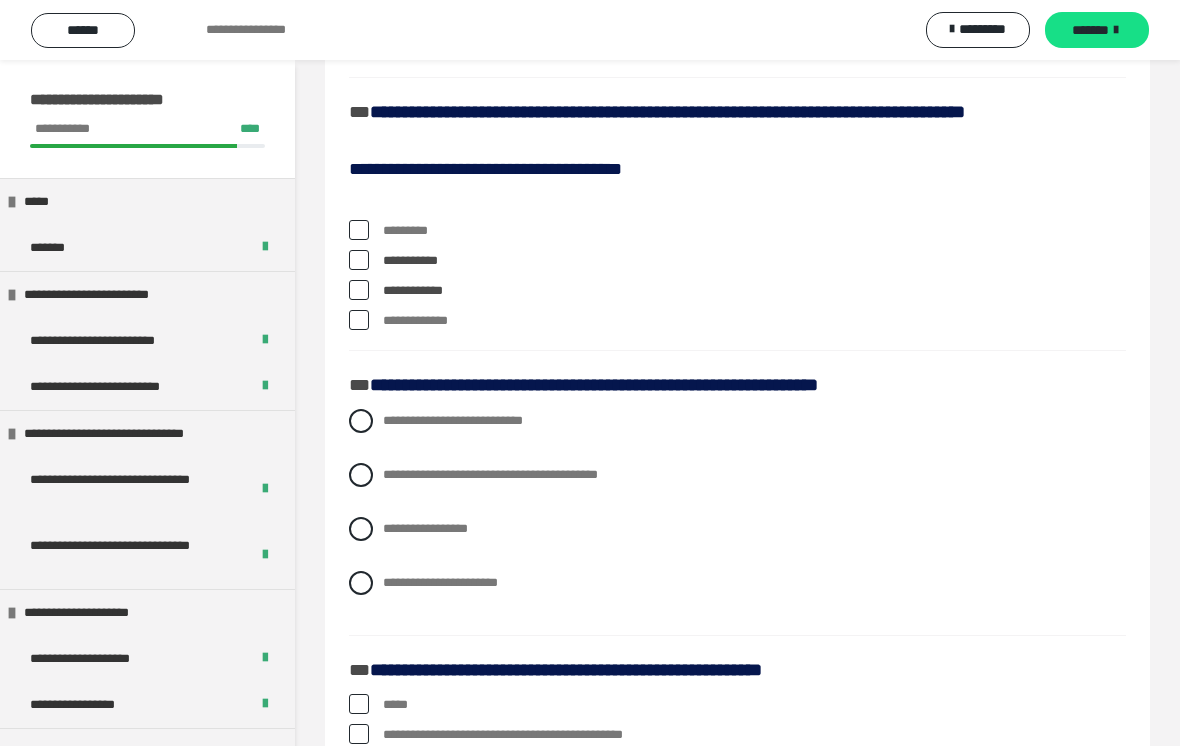 click at bounding box center [359, 230] 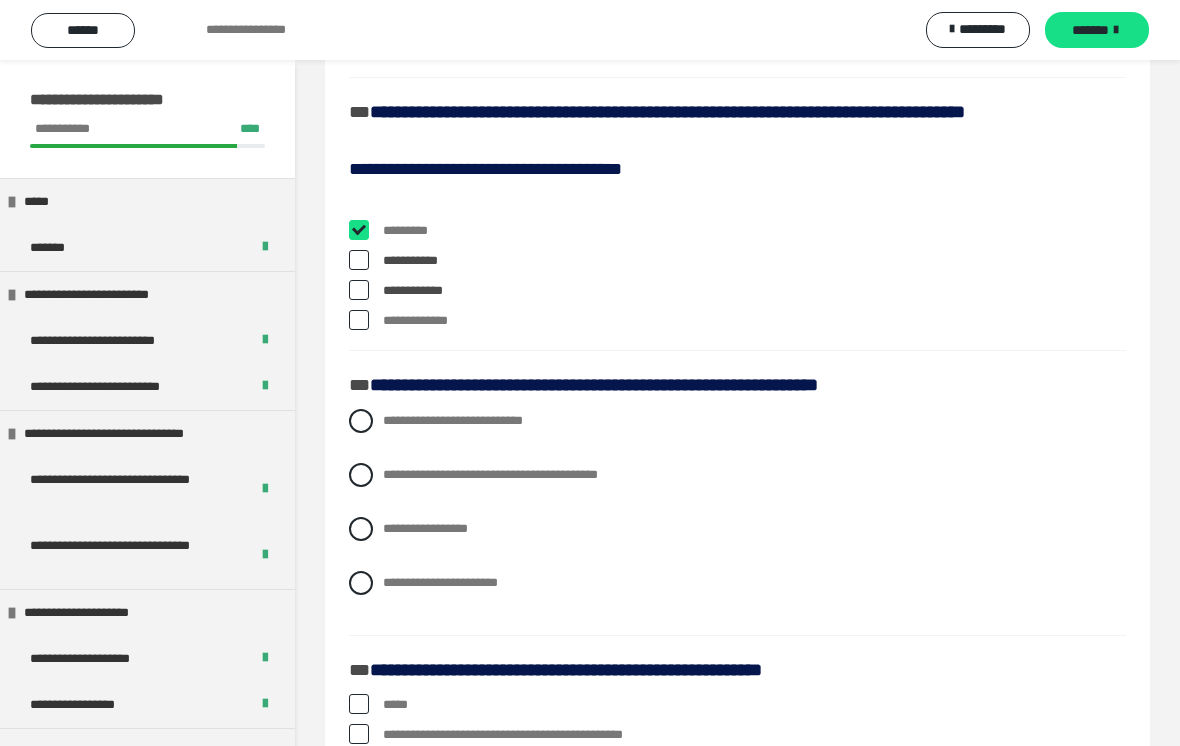 checkbox on "****" 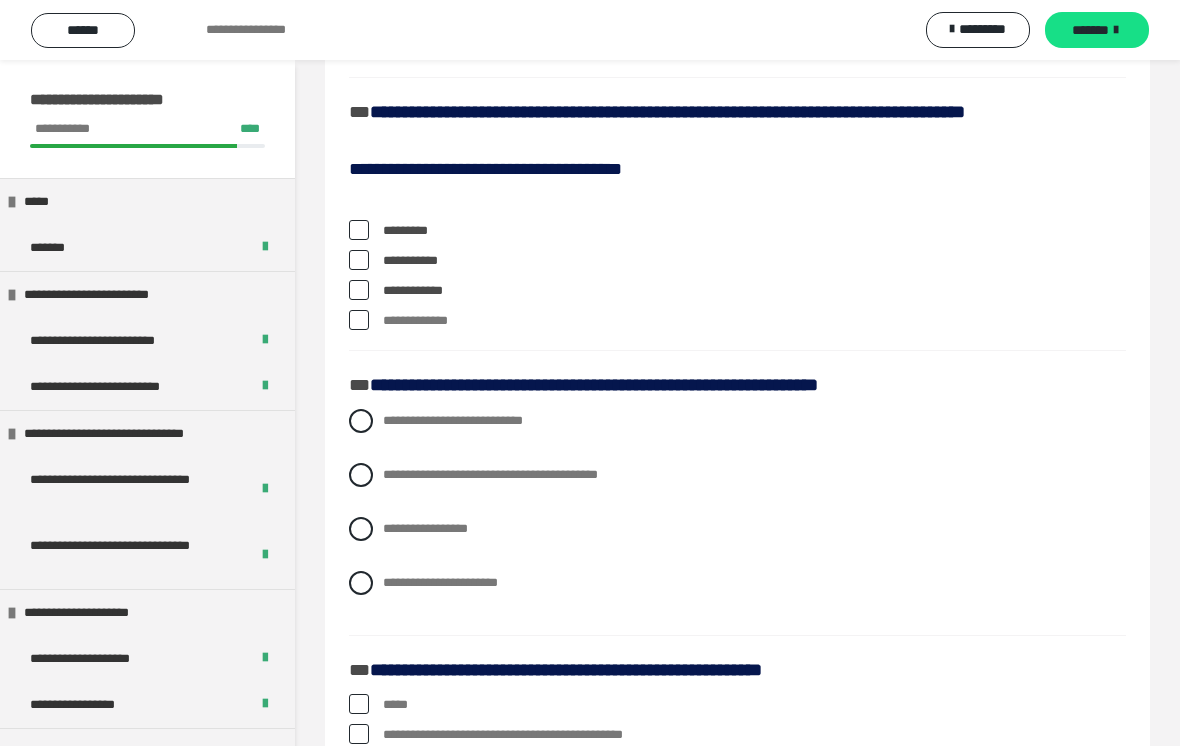 click at bounding box center (359, 320) 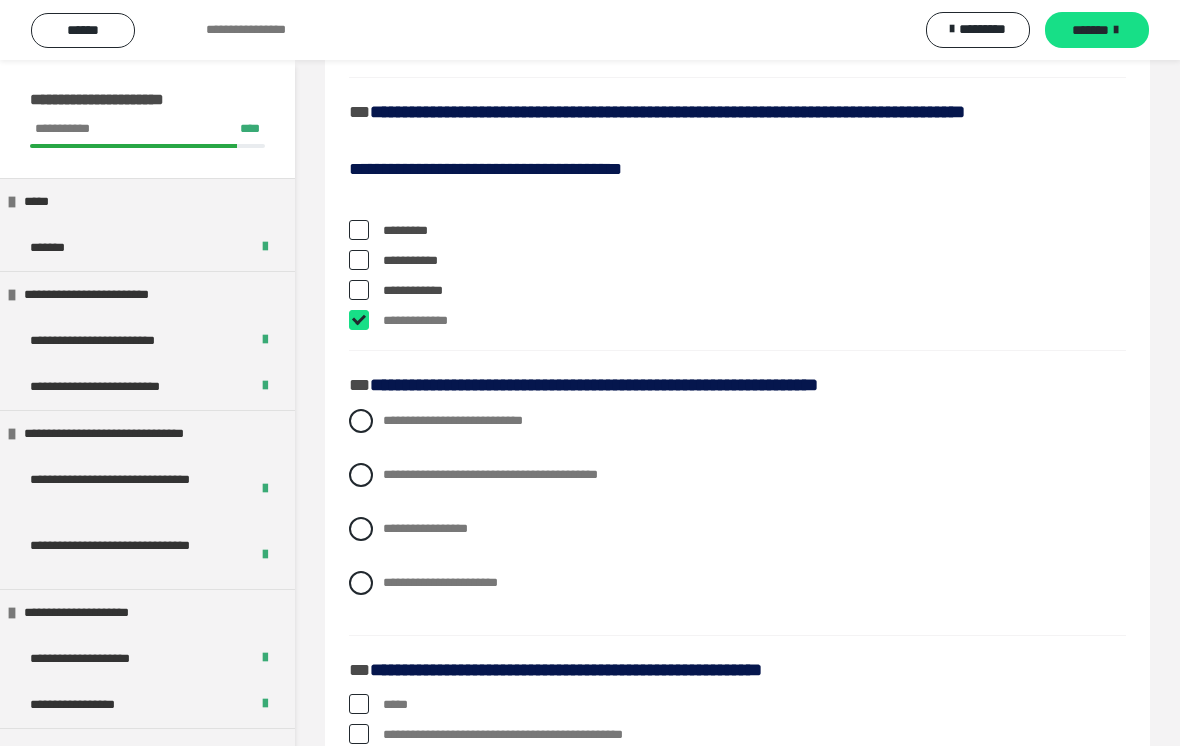 checkbox on "****" 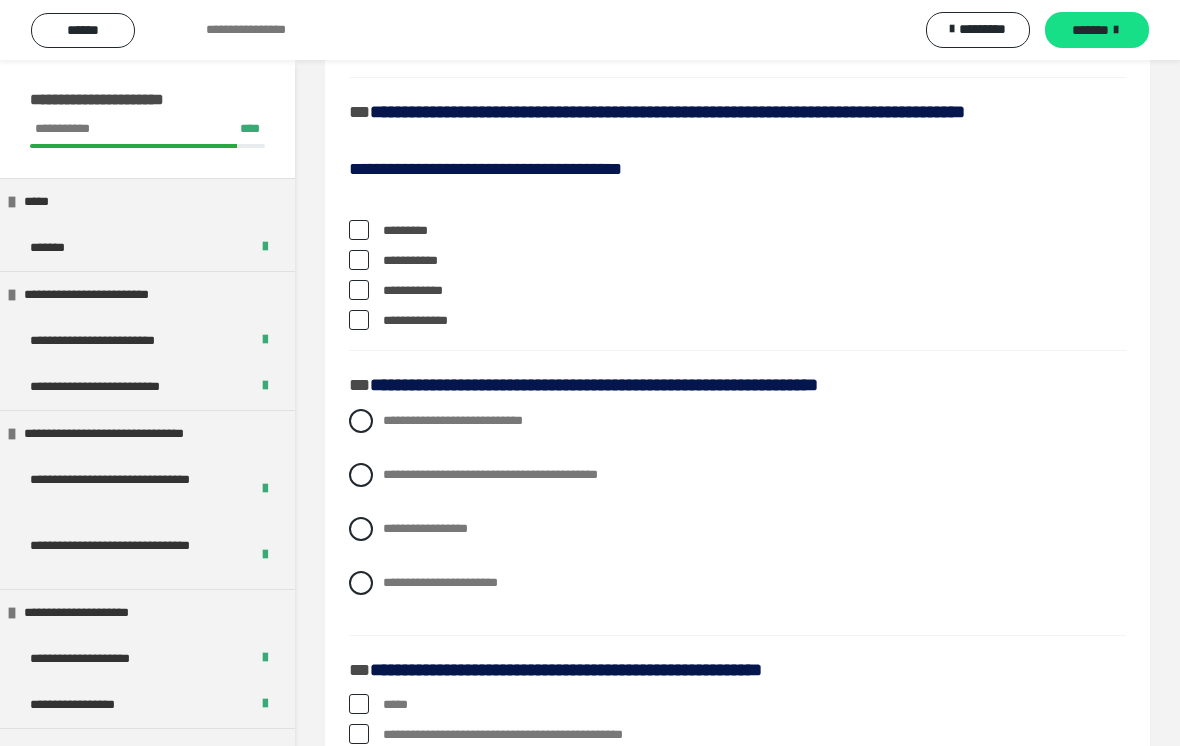 click at bounding box center [359, 230] 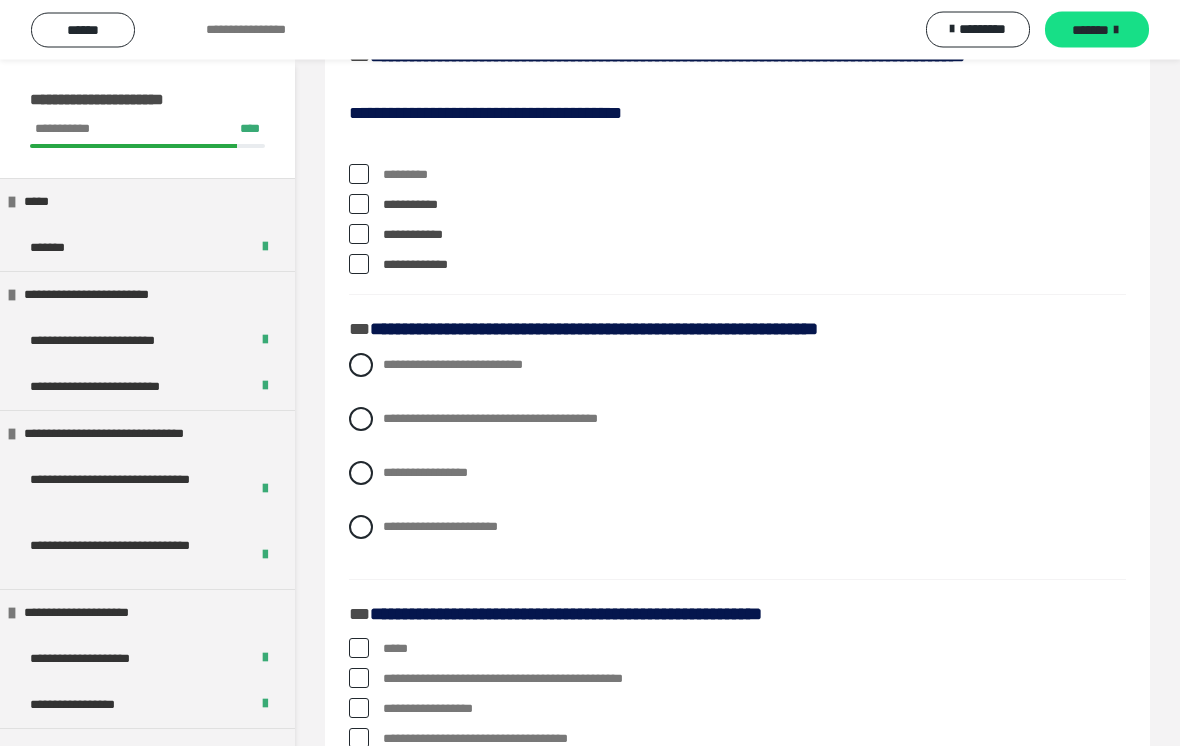 scroll, scrollTop: 1919, scrollLeft: 0, axis: vertical 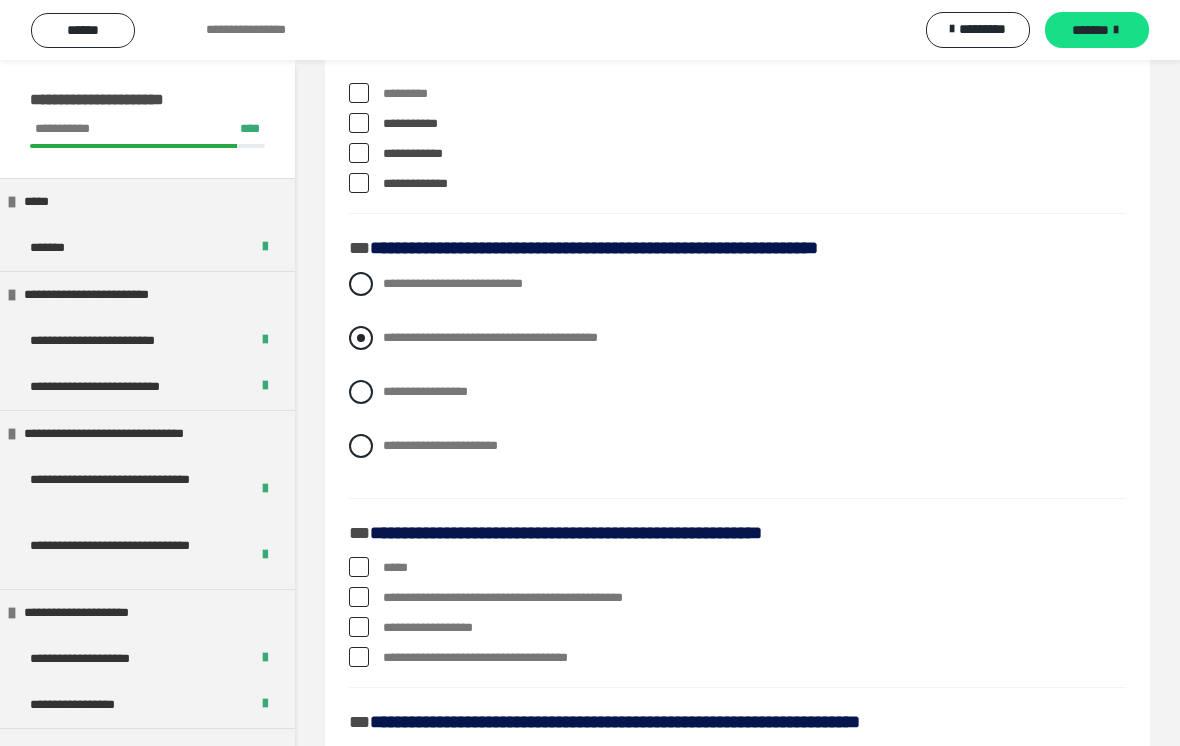 click on "**********" at bounding box center (737, 338) 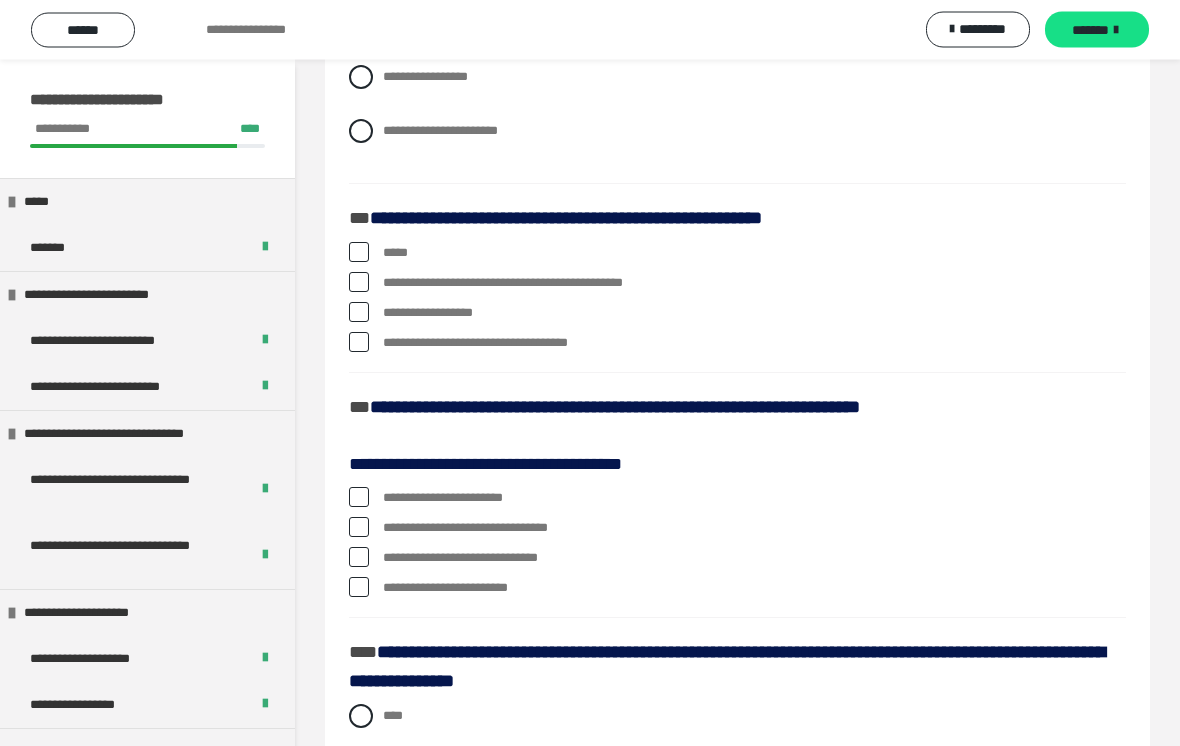 scroll, scrollTop: 2255, scrollLeft: 0, axis: vertical 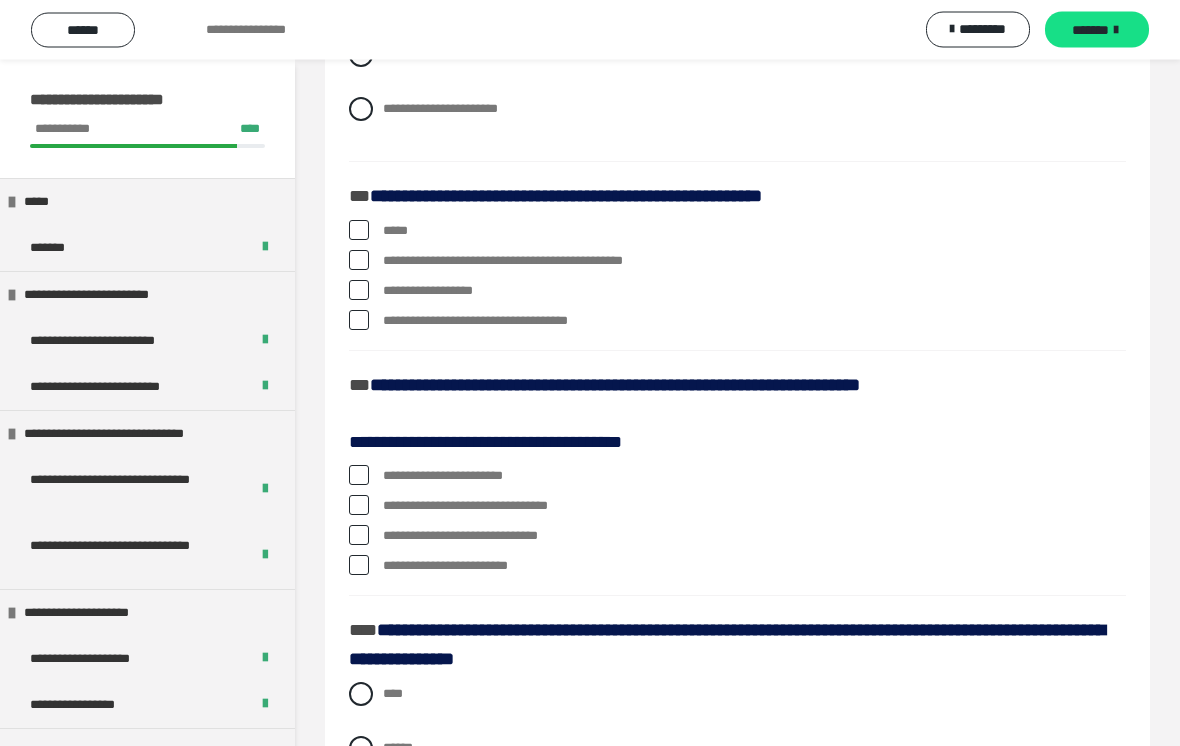 click at bounding box center [359, 321] 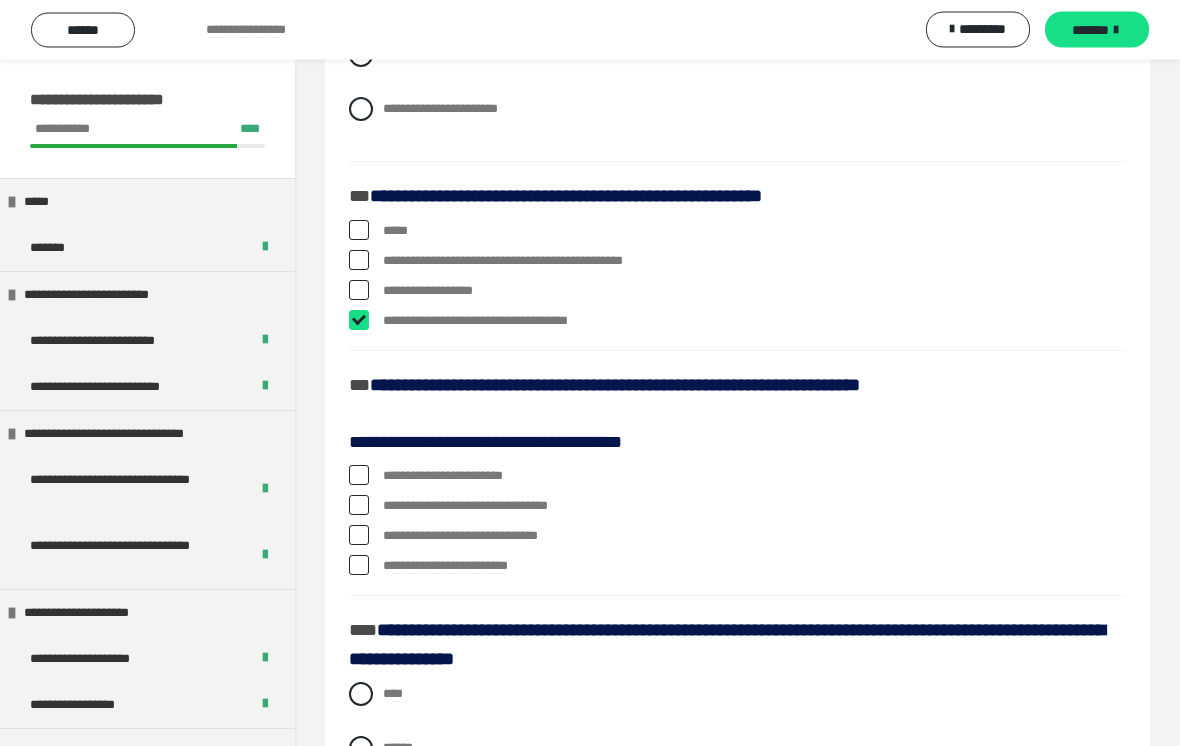 checkbox on "****" 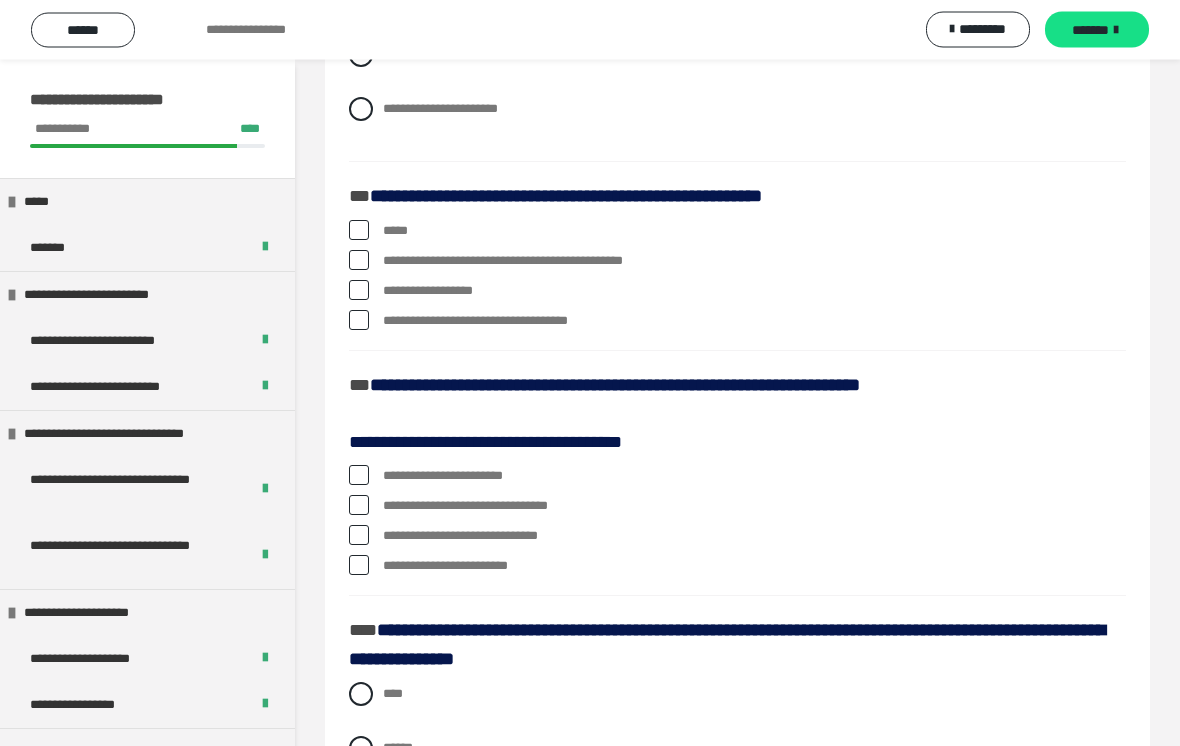 scroll, scrollTop: 2256, scrollLeft: 0, axis: vertical 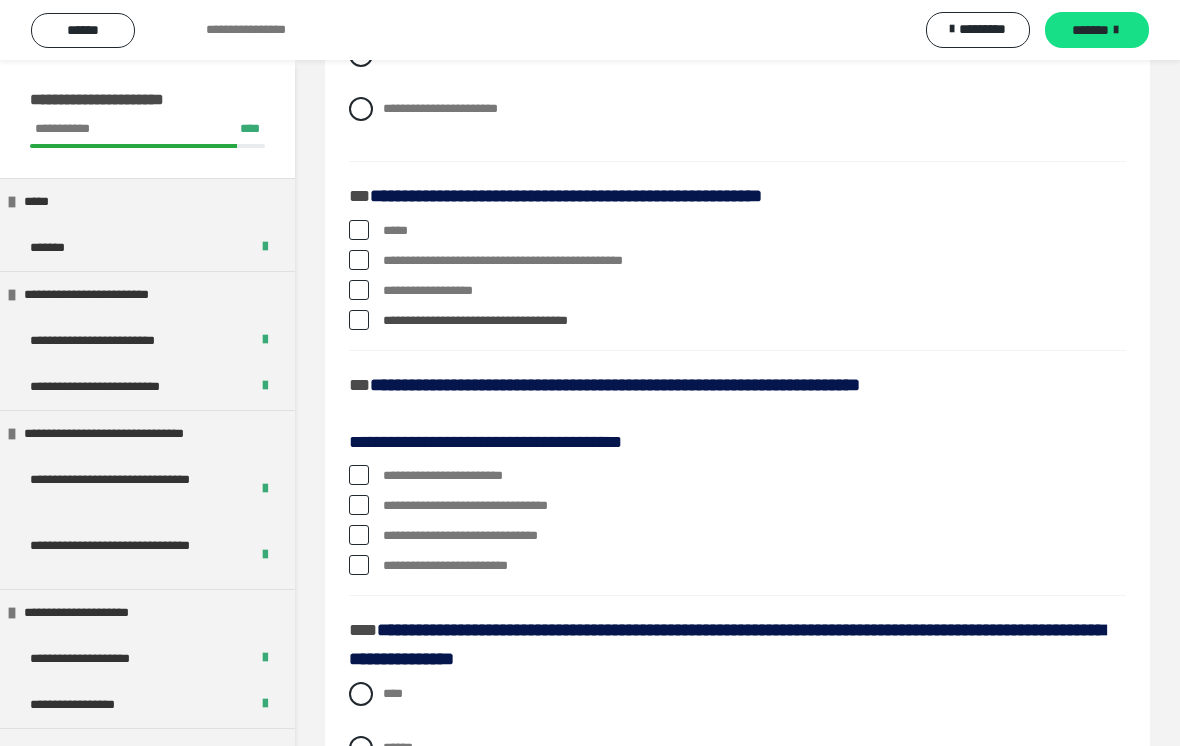 click at bounding box center [359, 260] 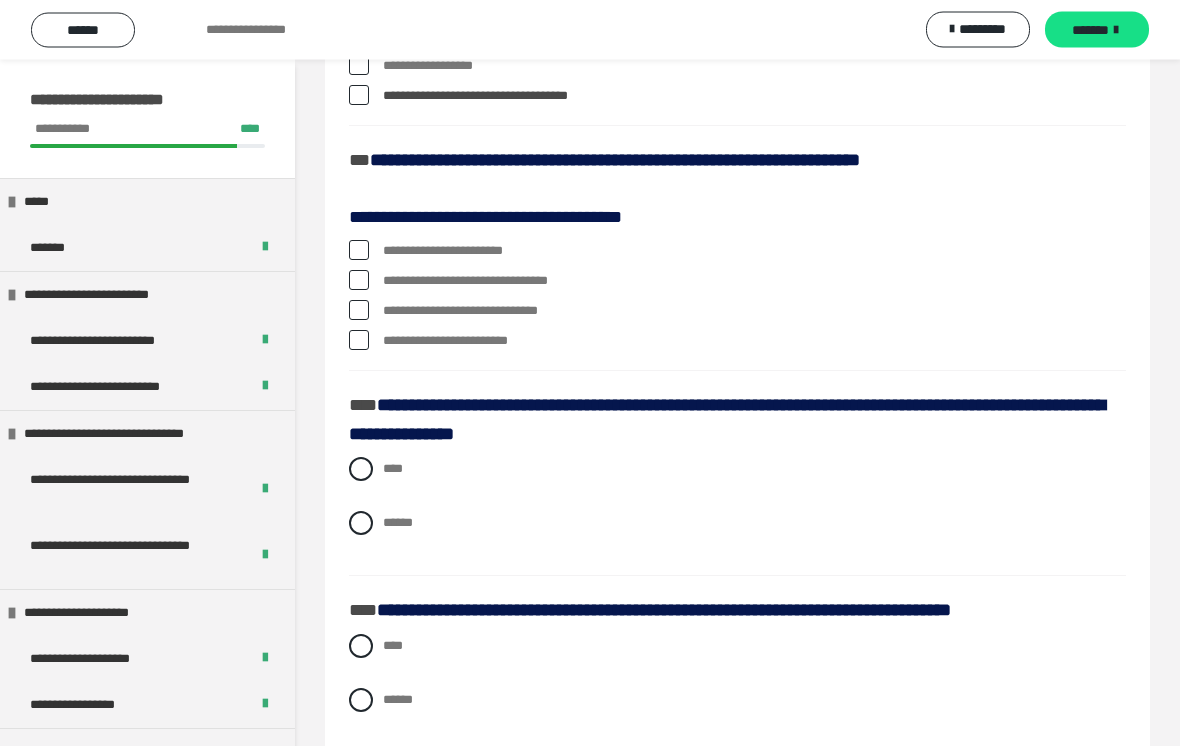 scroll, scrollTop: 2503, scrollLeft: 0, axis: vertical 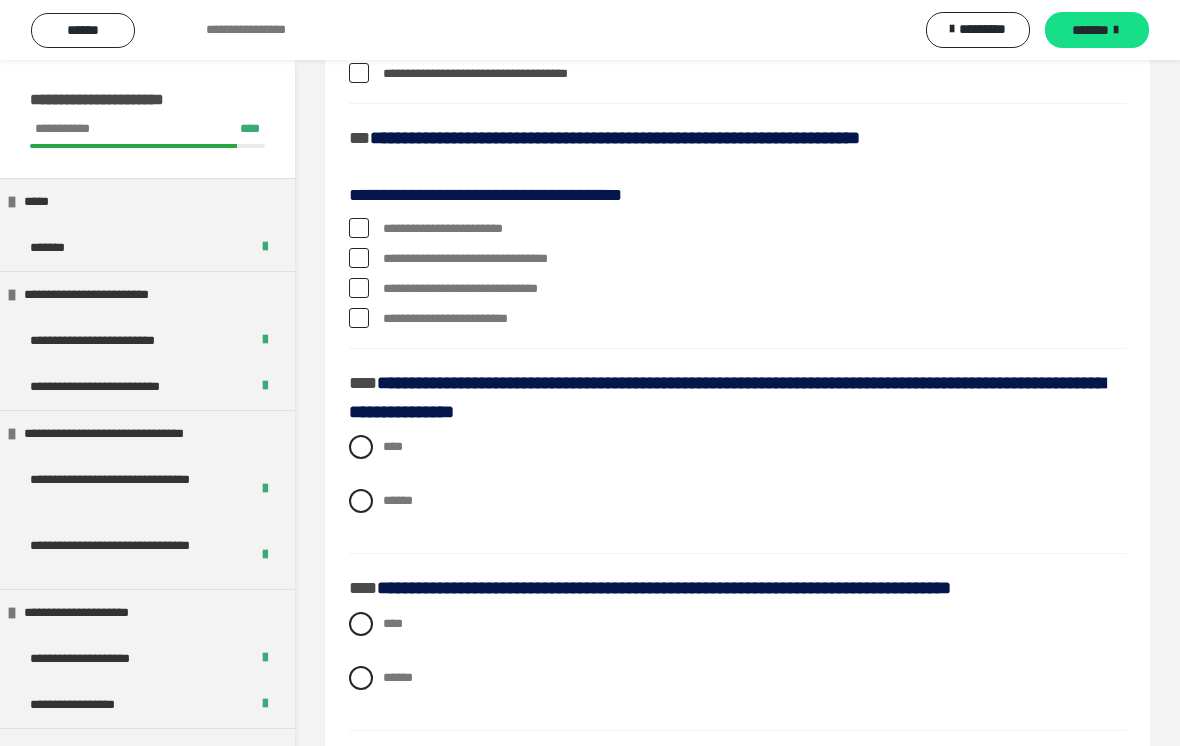 click at bounding box center (359, 258) 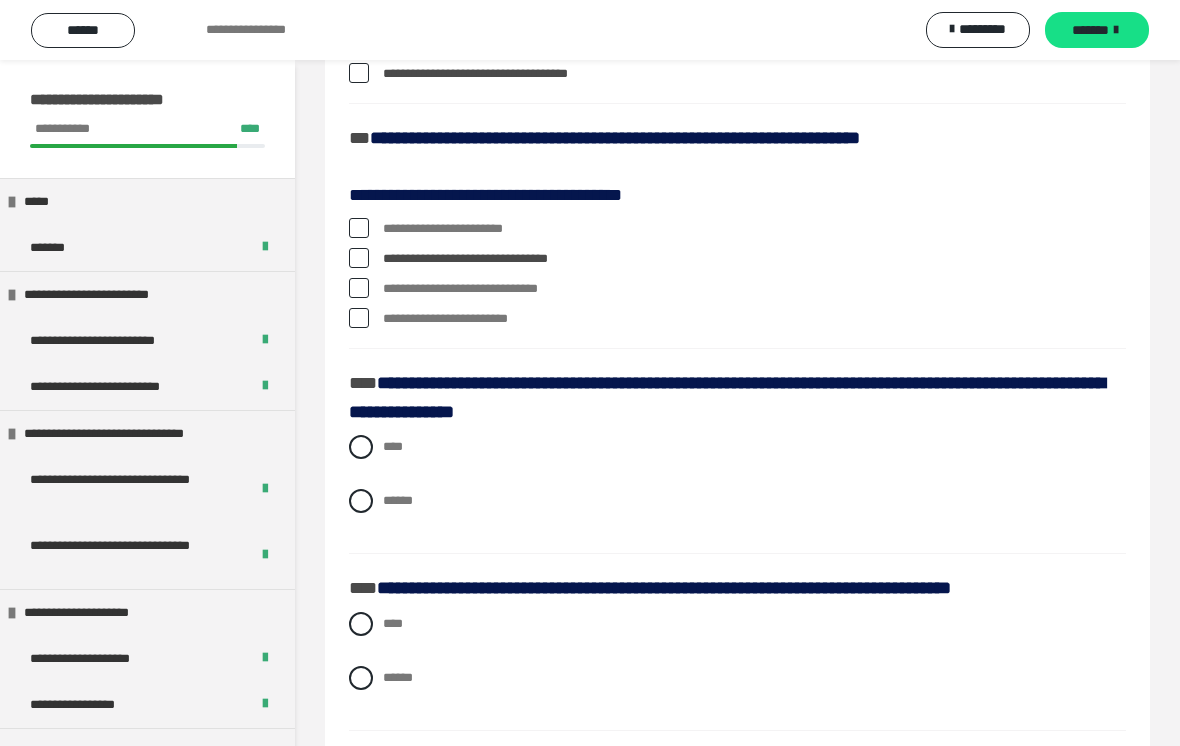 click at bounding box center [359, 228] 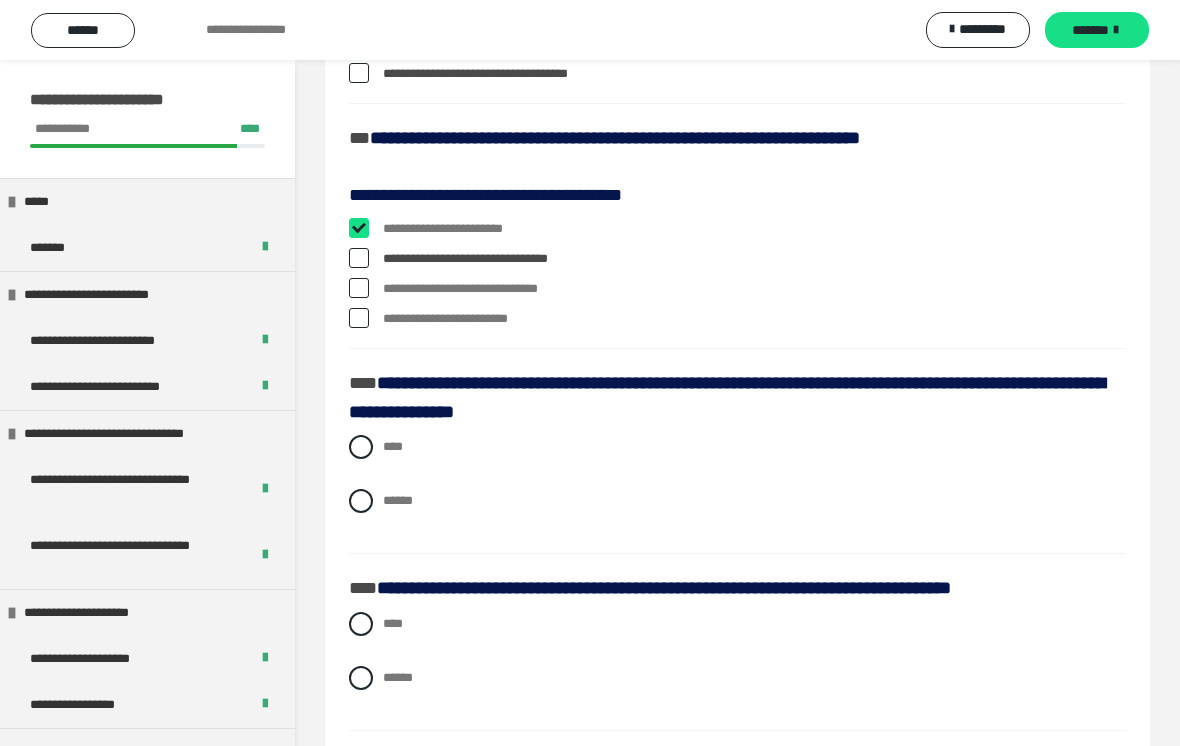 checkbox on "****" 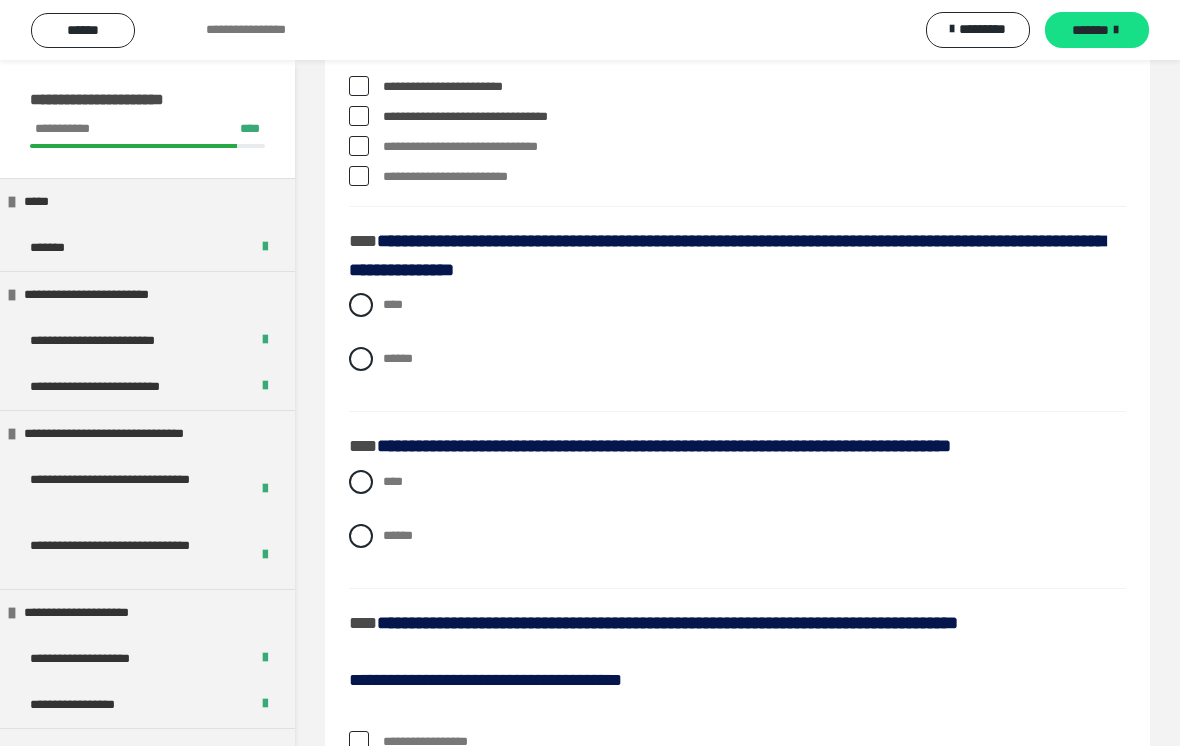 scroll, scrollTop: 2731, scrollLeft: 0, axis: vertical 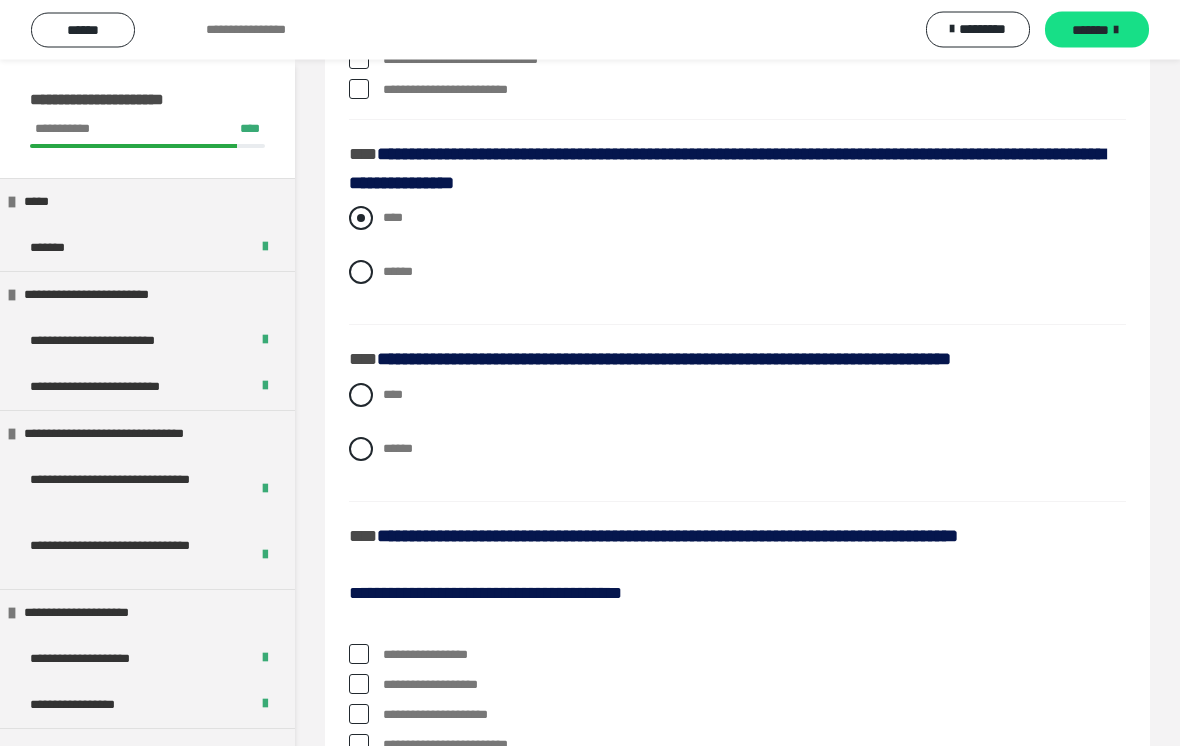 click at bounding box center (361, 219) 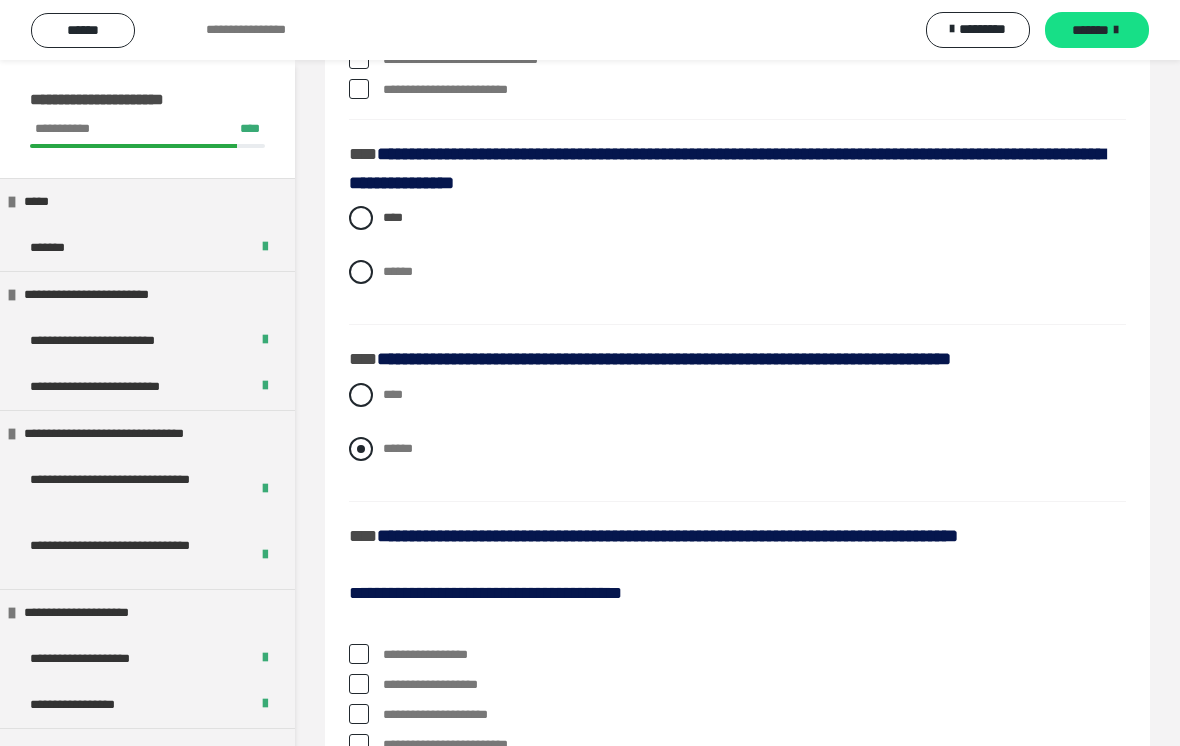 click at bounding box center (361, 449) 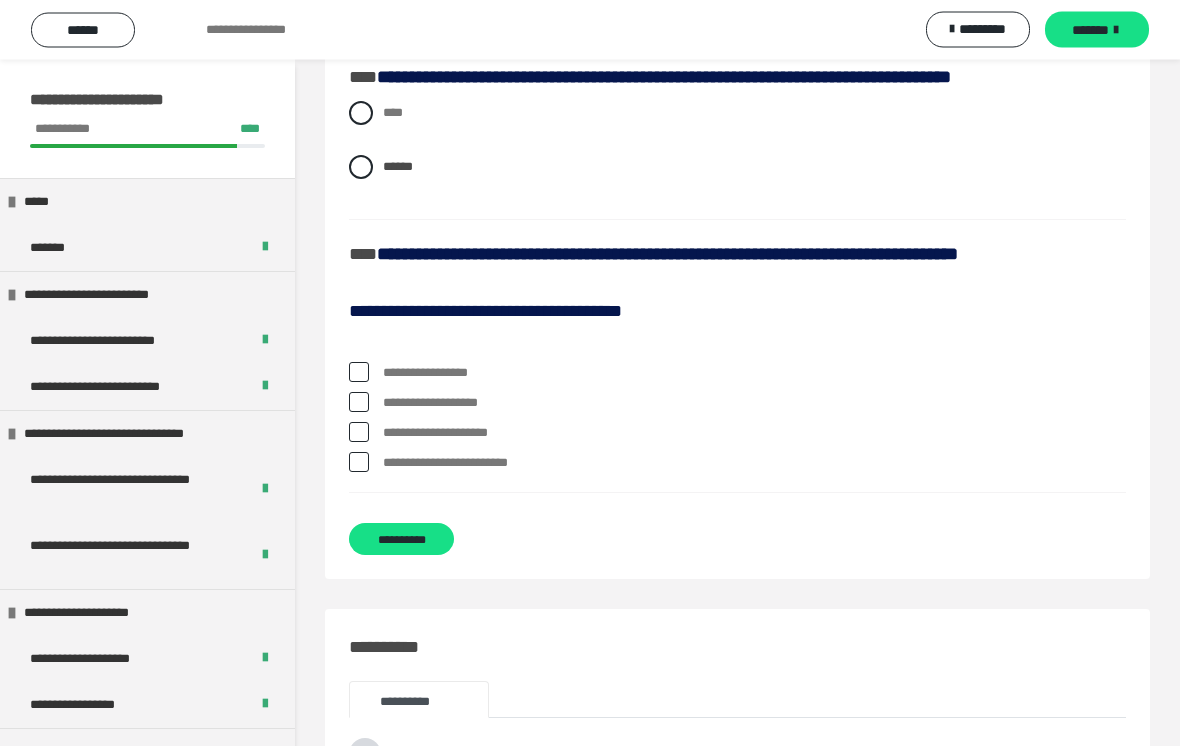click at bounding box center (359, 373) 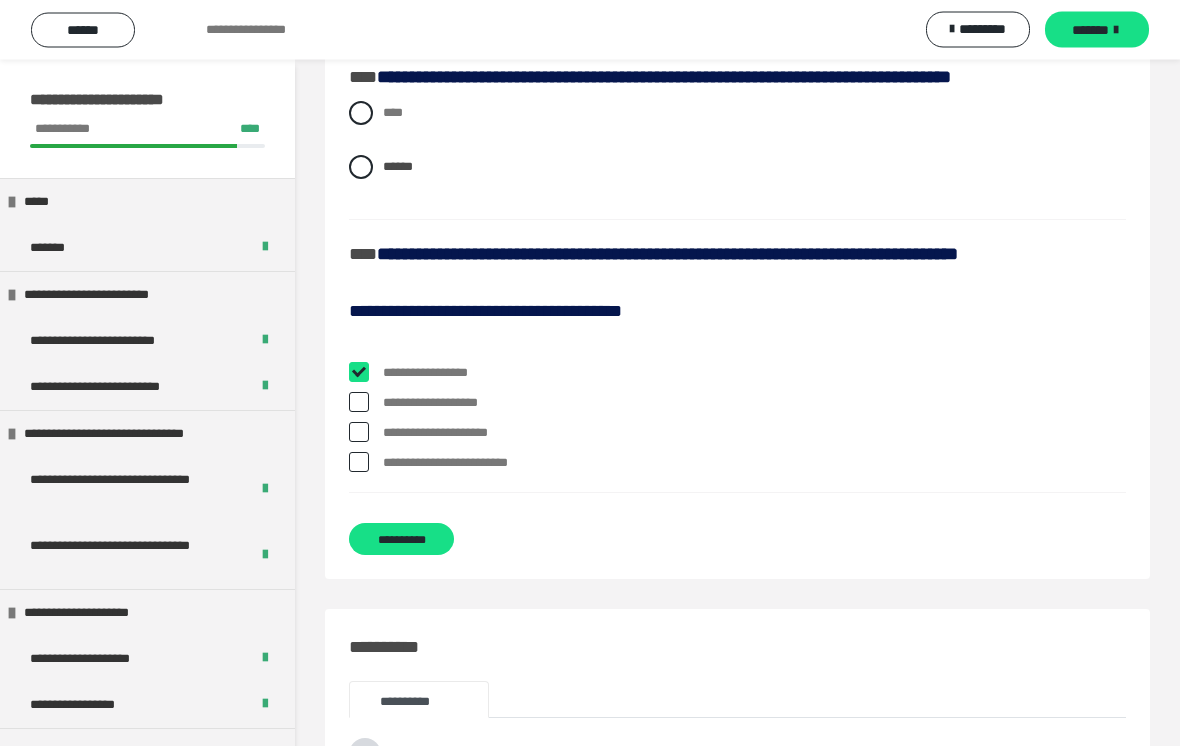 checkbox on "****" 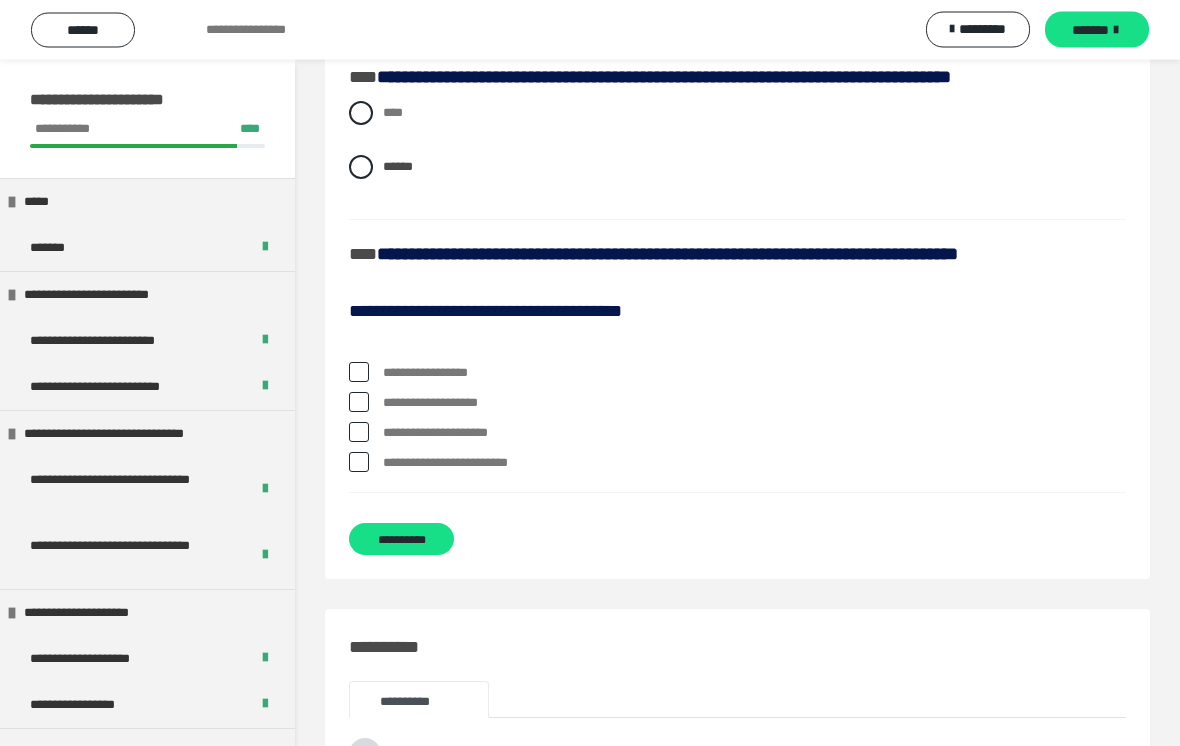 scroll, scrollTop: 3014, scrollLeft: 0, axis: vertical 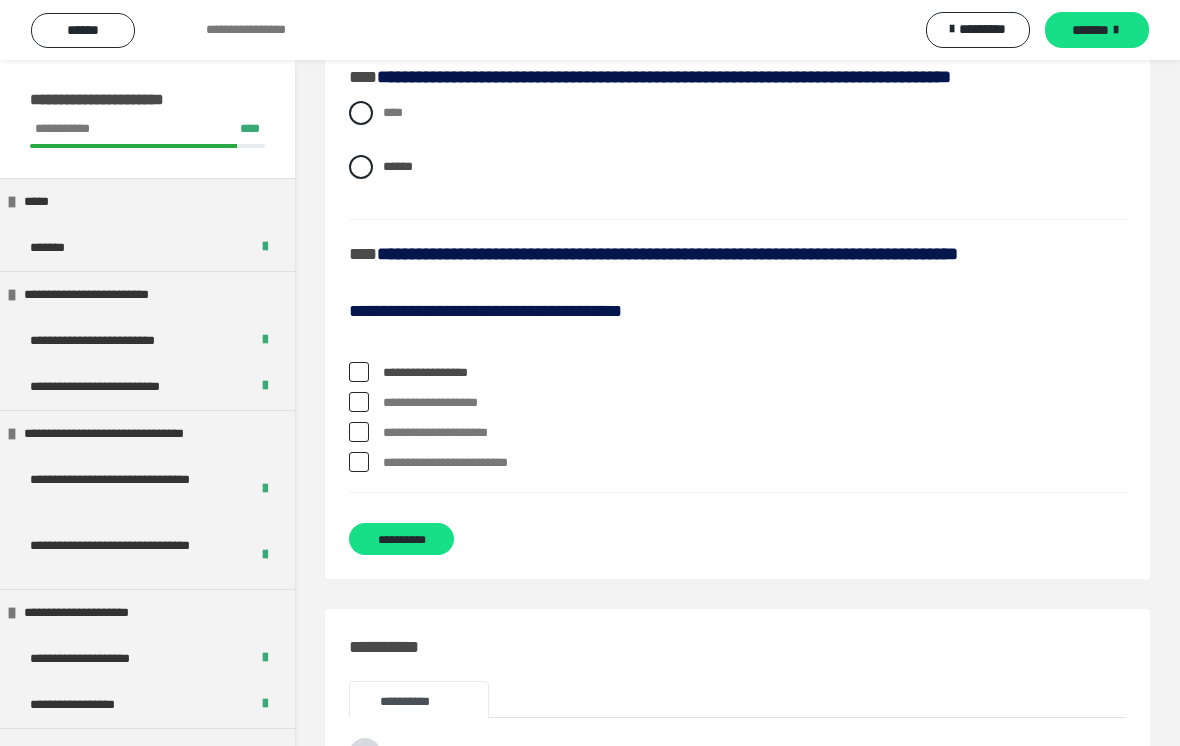 click at bounding box center (359, 432) 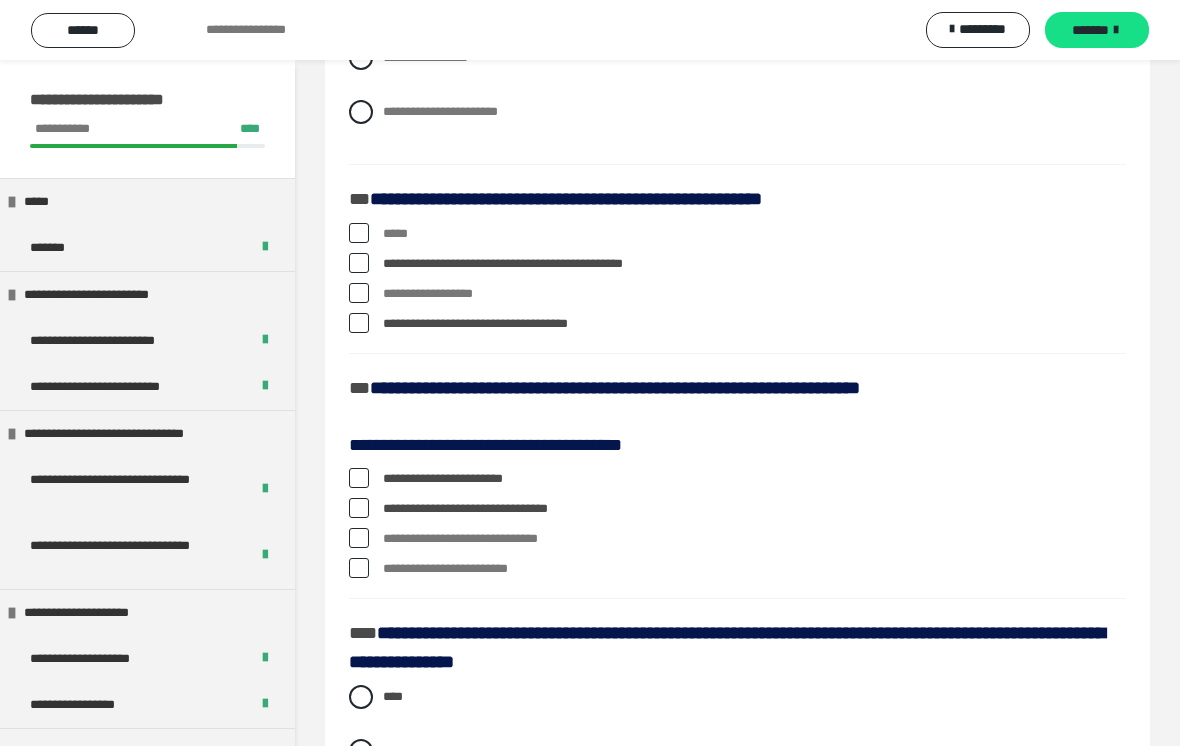 scroll, scrollTop: 2252, scrollLeft: 0, axis: vertical 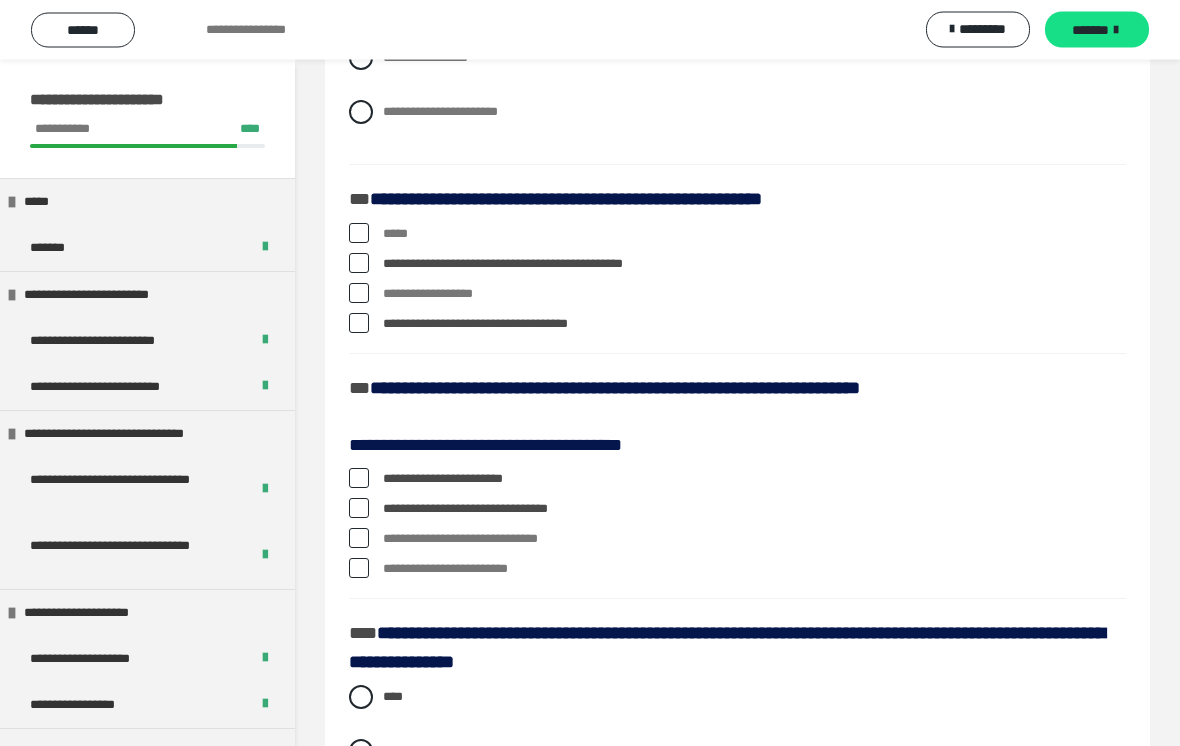 click at bounding box center (359, 264) 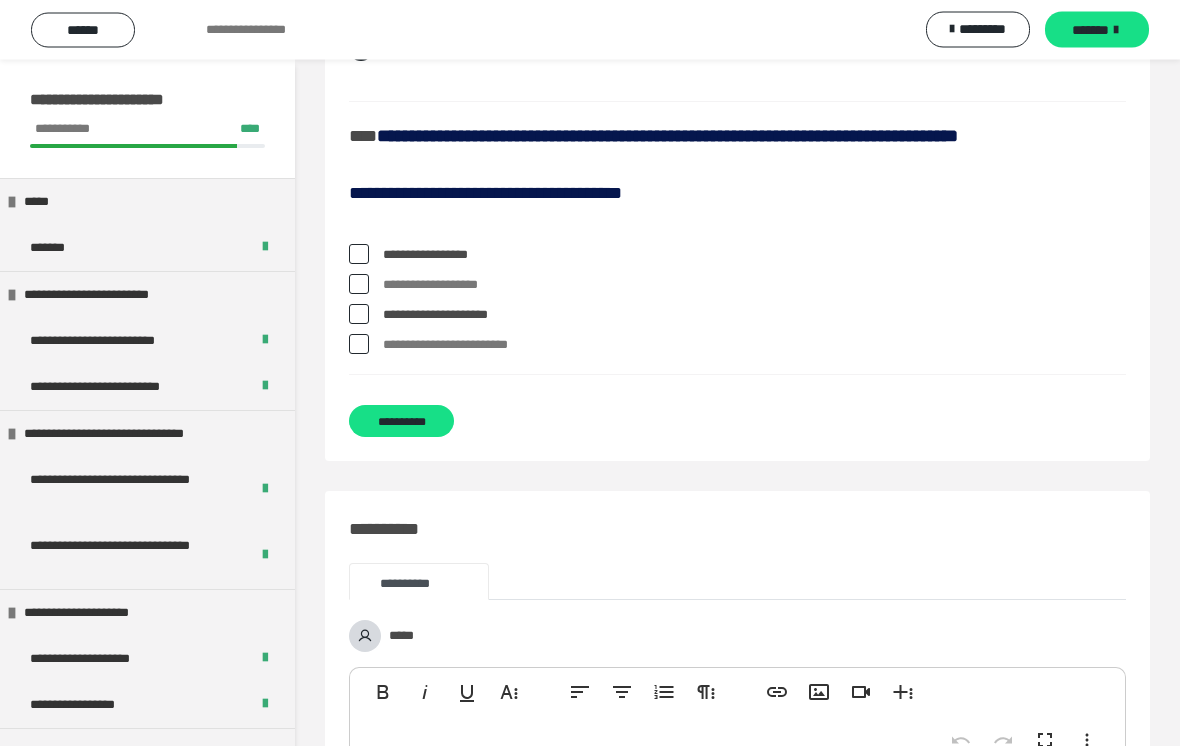scroll, scrollTop: 3135, scrollLeft: 0, axis: vertical 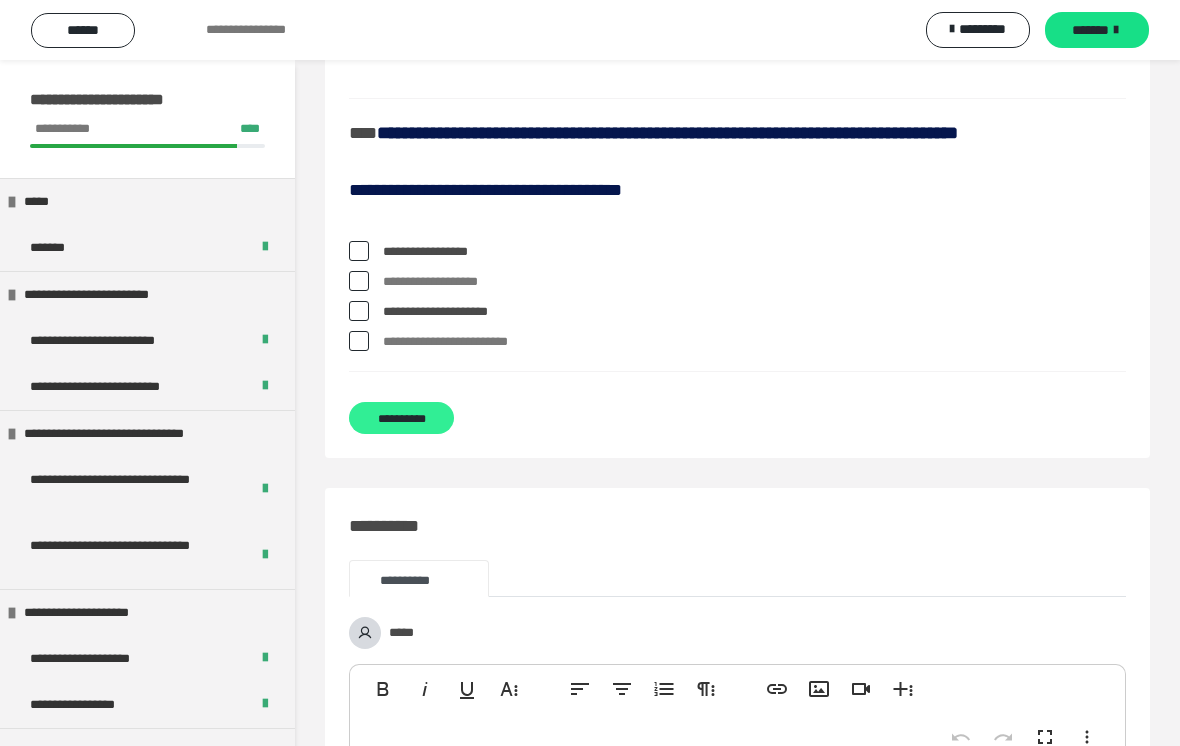 click on "**********" at bounding box center [401, 418] 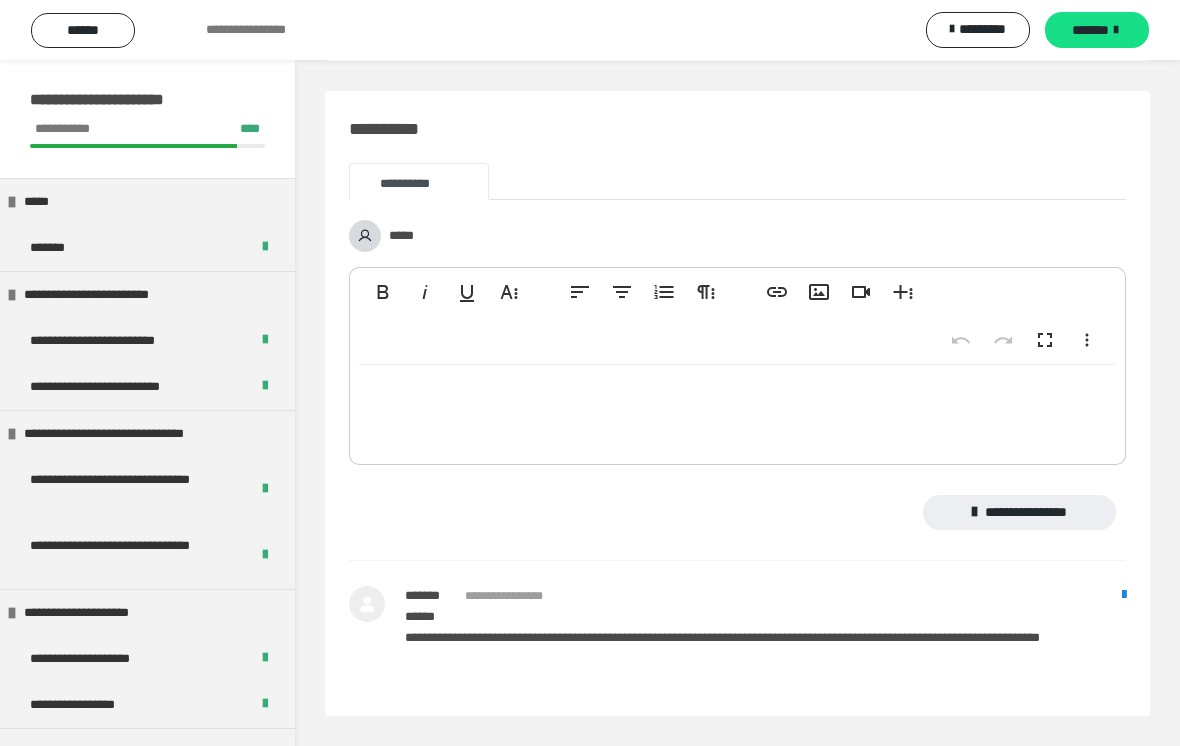 scroll, scrollTop: 384, scrollLeft: 0, axis: vertical 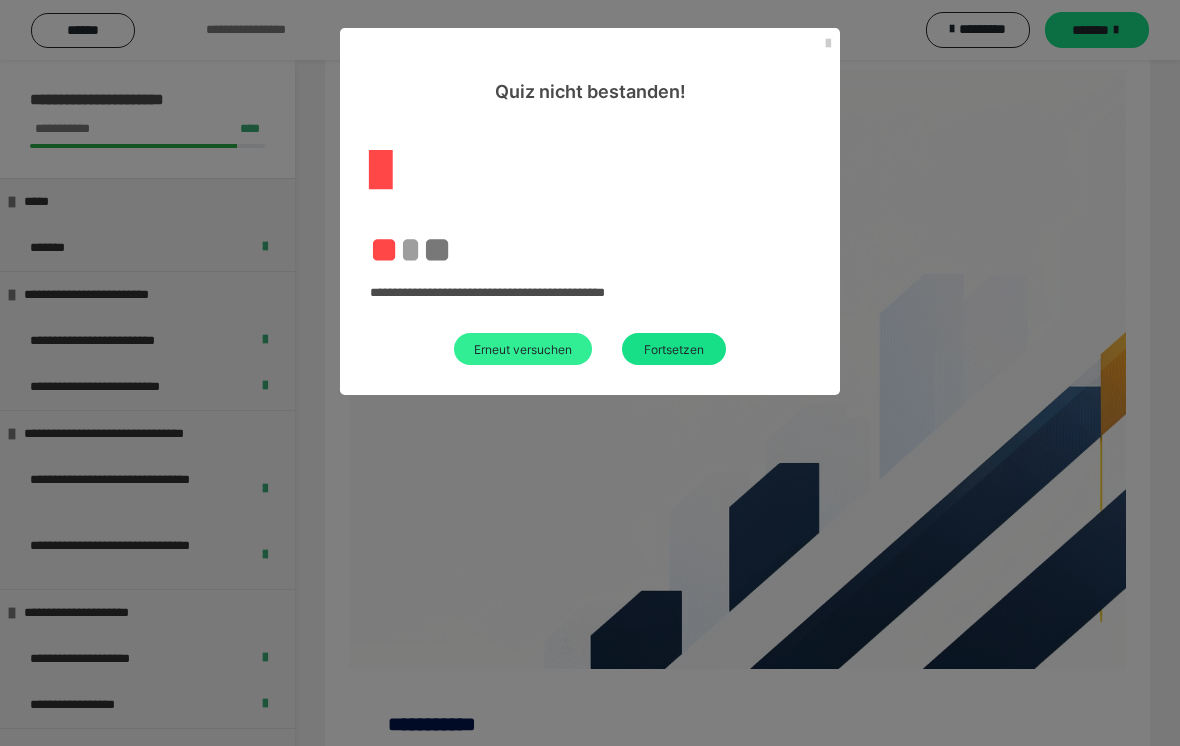 click on "Erneut versuchen" at bounding box center [523, 349] 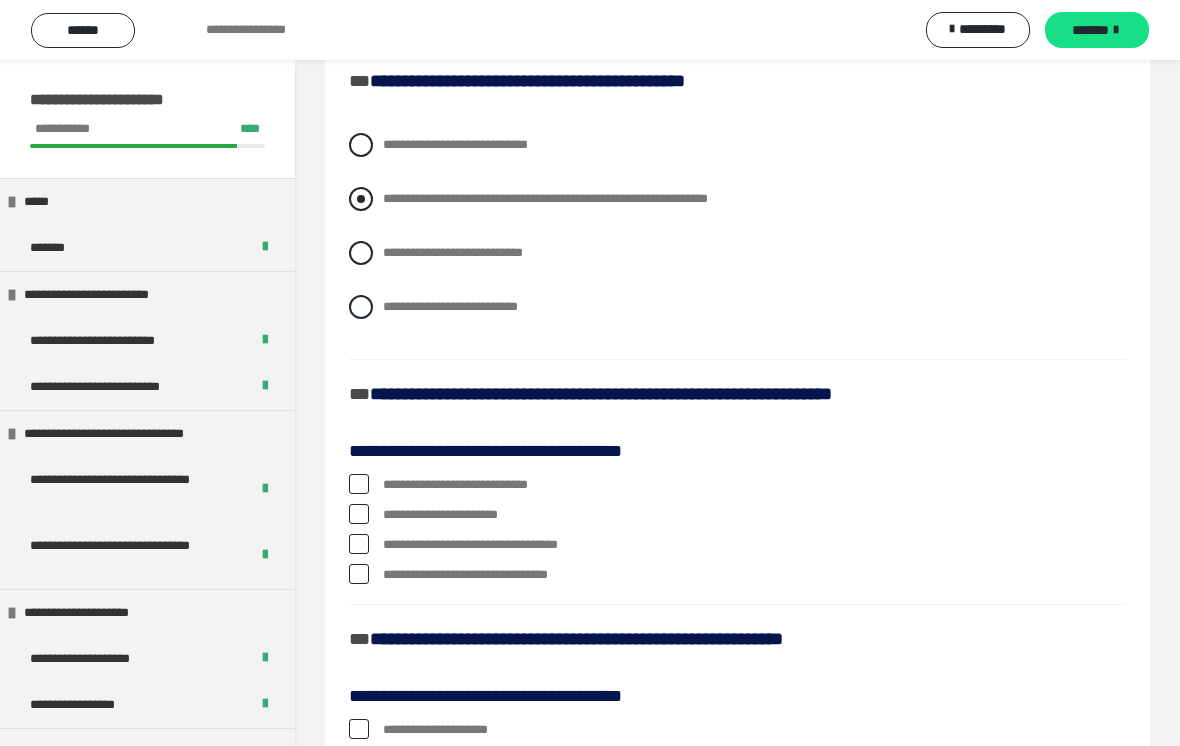 click on "**********" at bounding box center (389, 193) 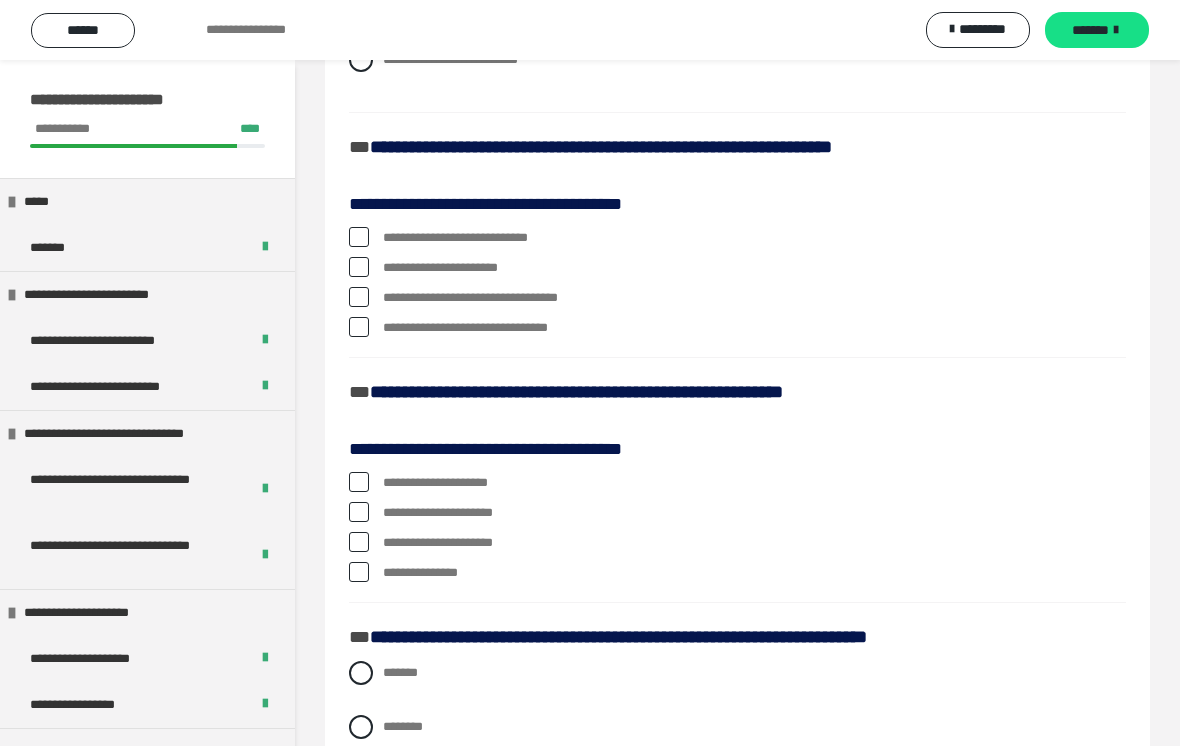 scroll, scrollTop: 696, scrollLeft: 0, axis: vertical 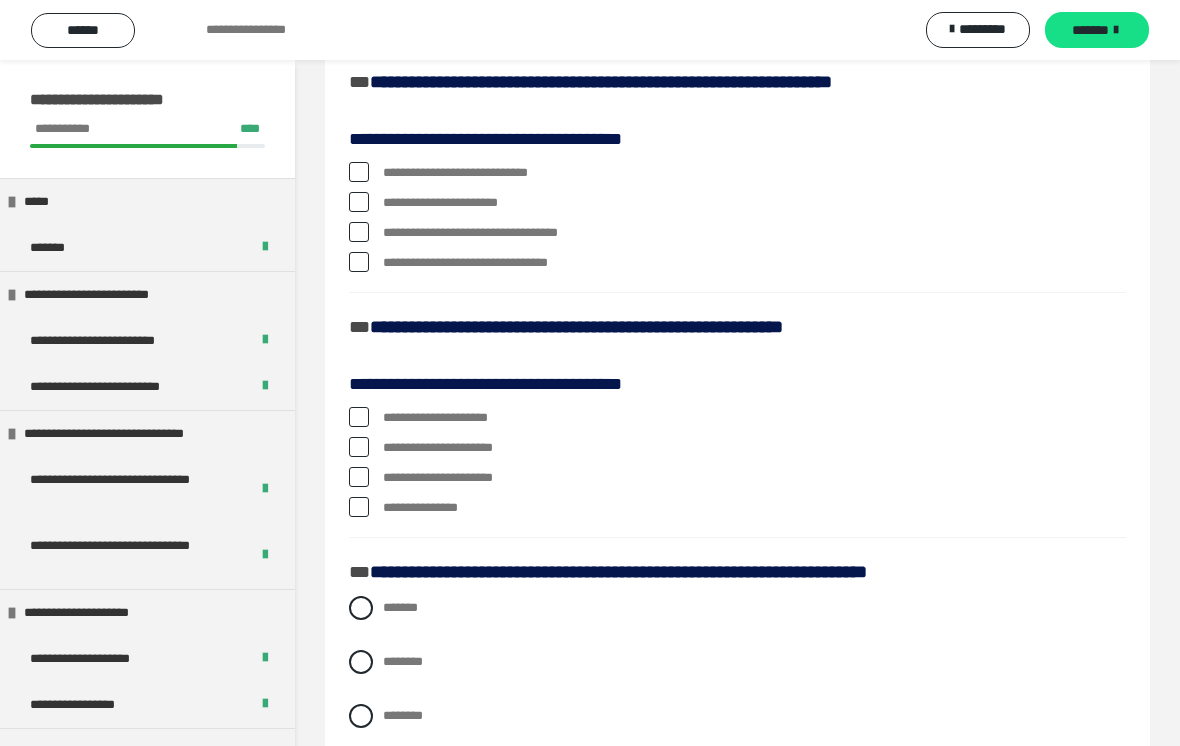 click on "**********" at bounding box center [737, 203] 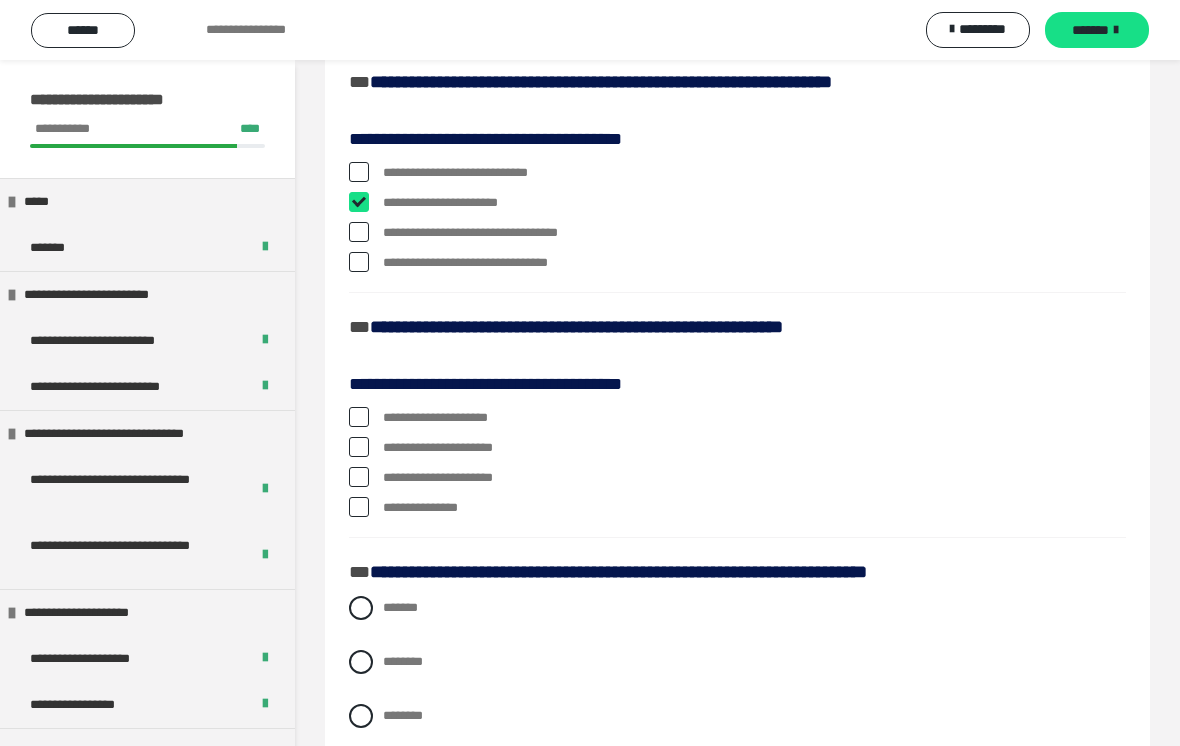 checkbox on "****" 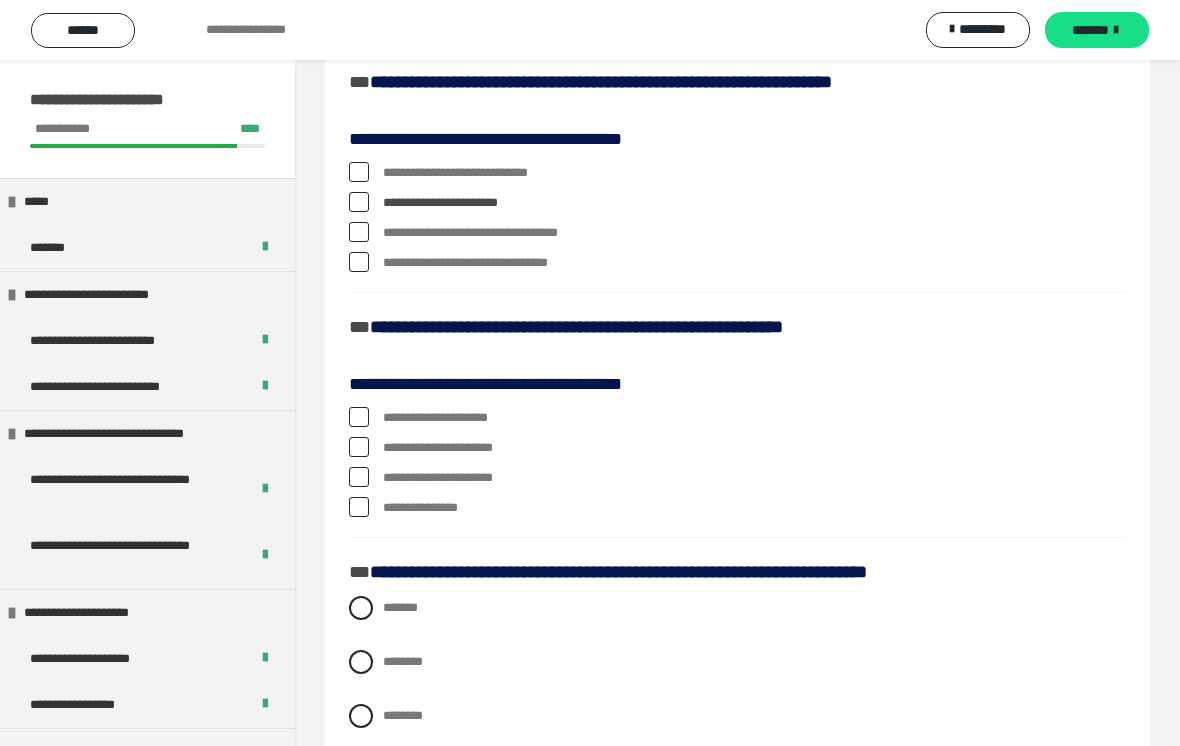 click at bounding box center [359, 262] 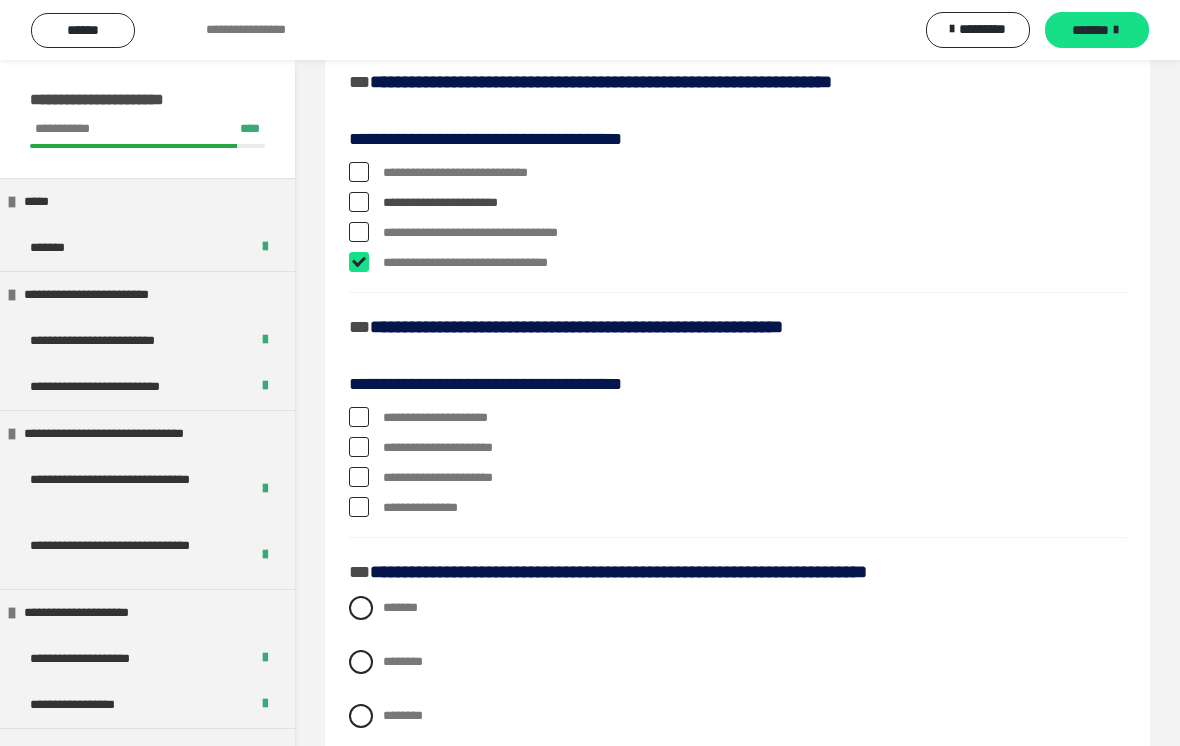 checkbox on "****" 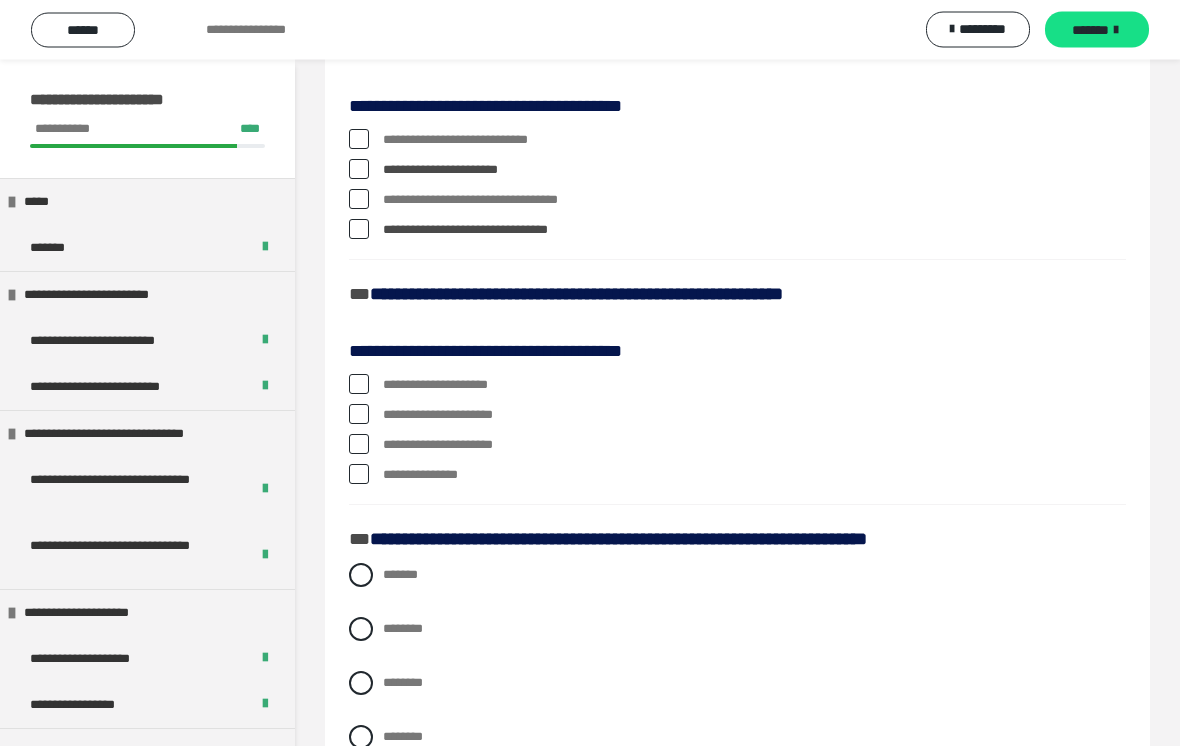 scroll, scrollTop: 730, scrollLeft: 0, axis: vertical 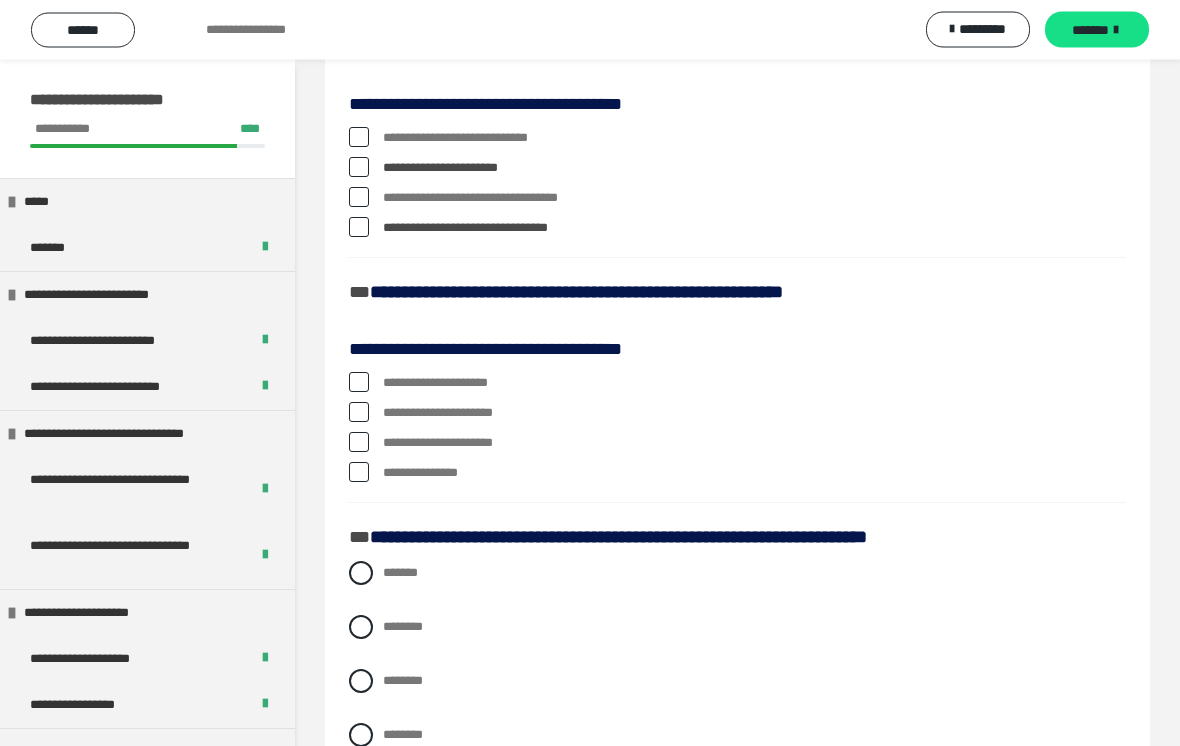 click at bounding box center (359, 198) 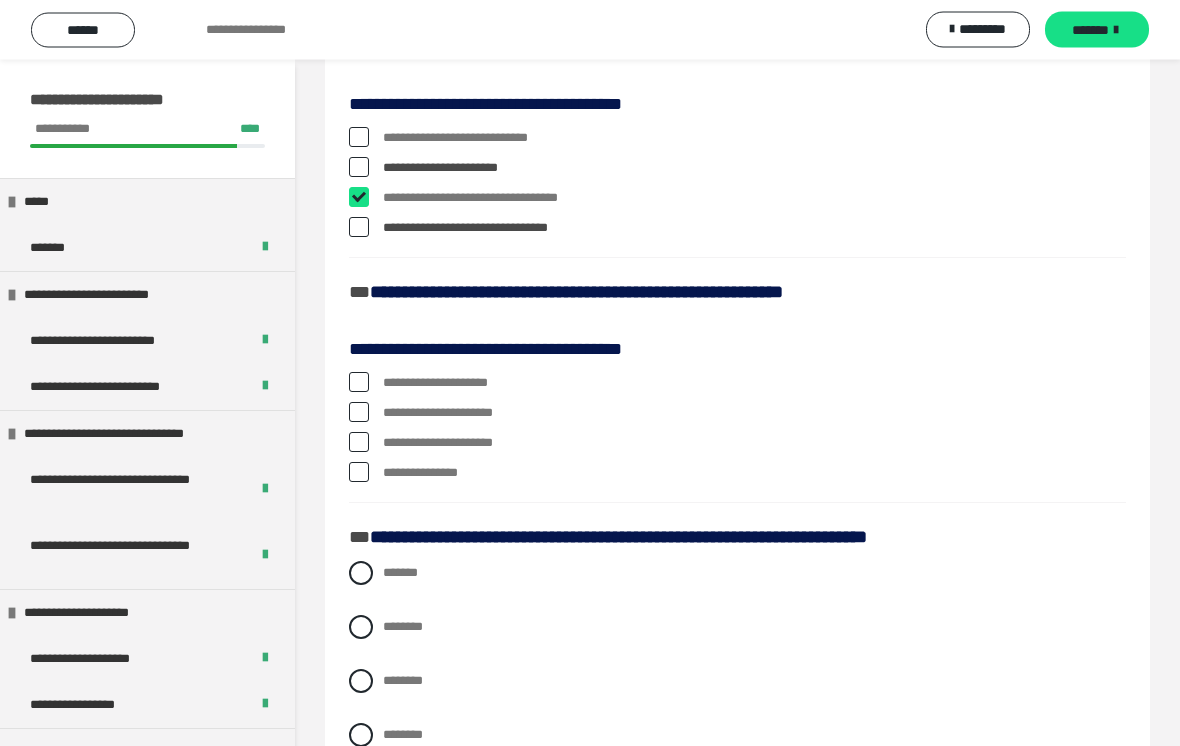checkbox on "****" 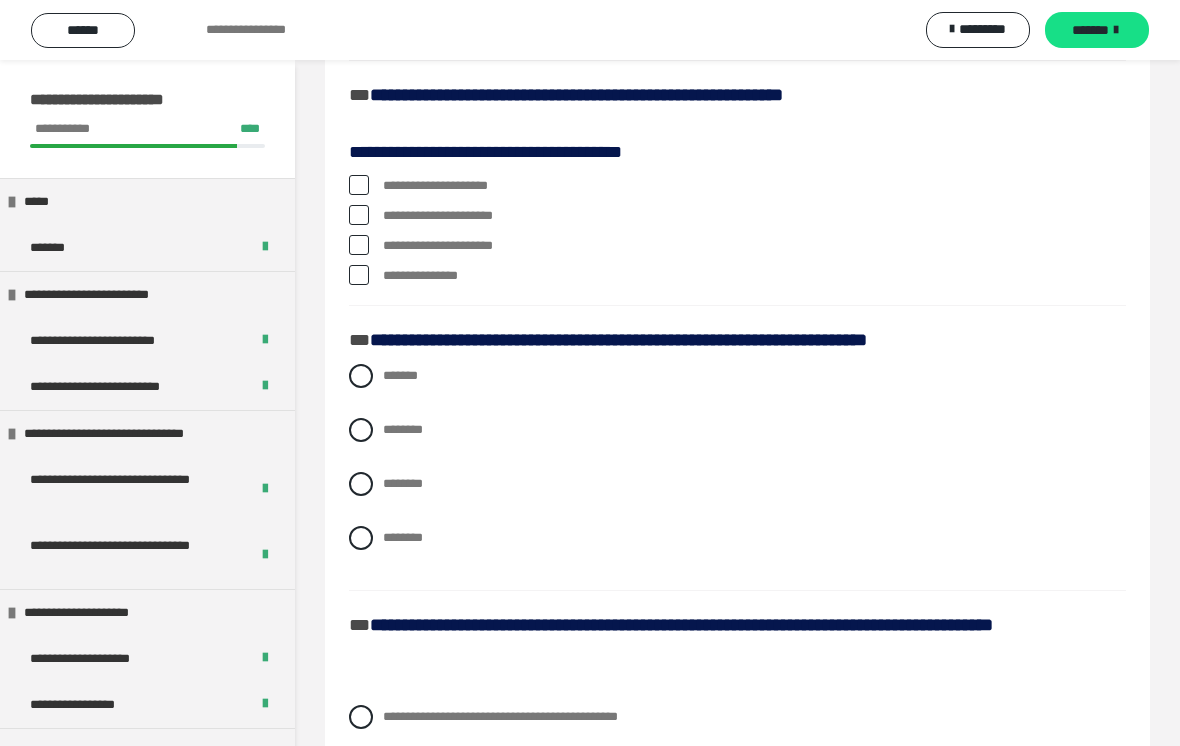 scroll, scrollTop: 960, scrollLeft: 0, axis: vertical 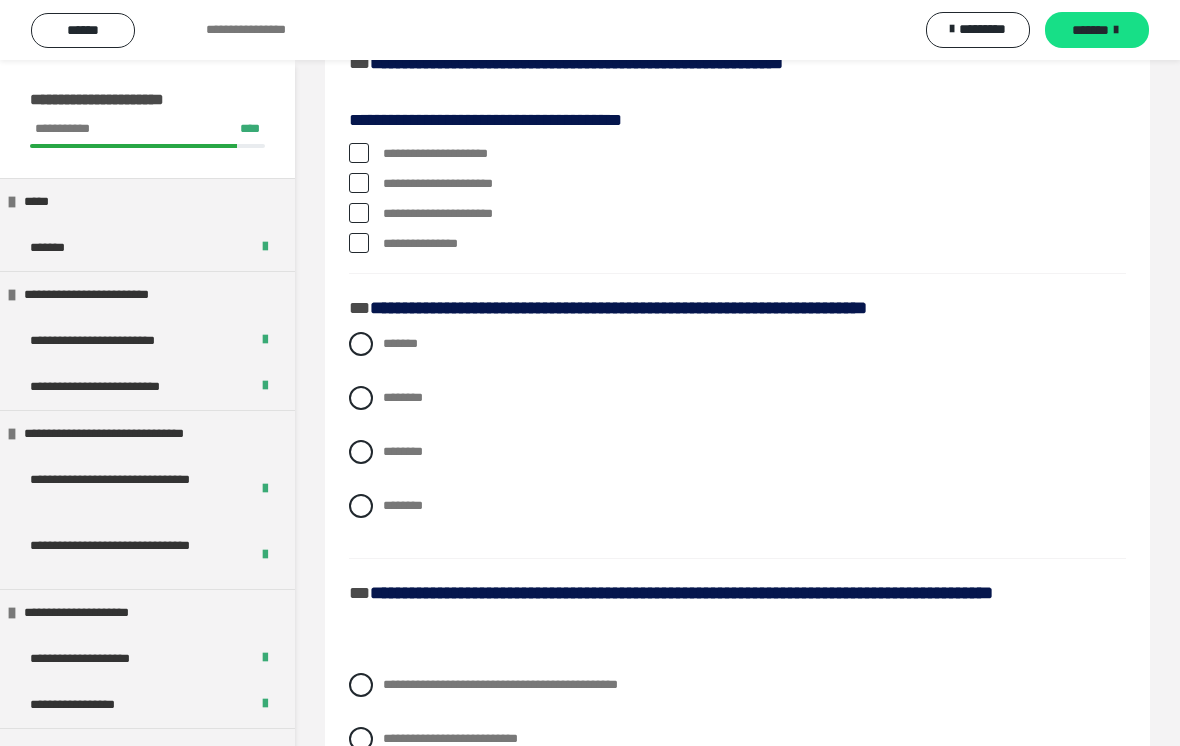 click at bounding box center [359, 183] 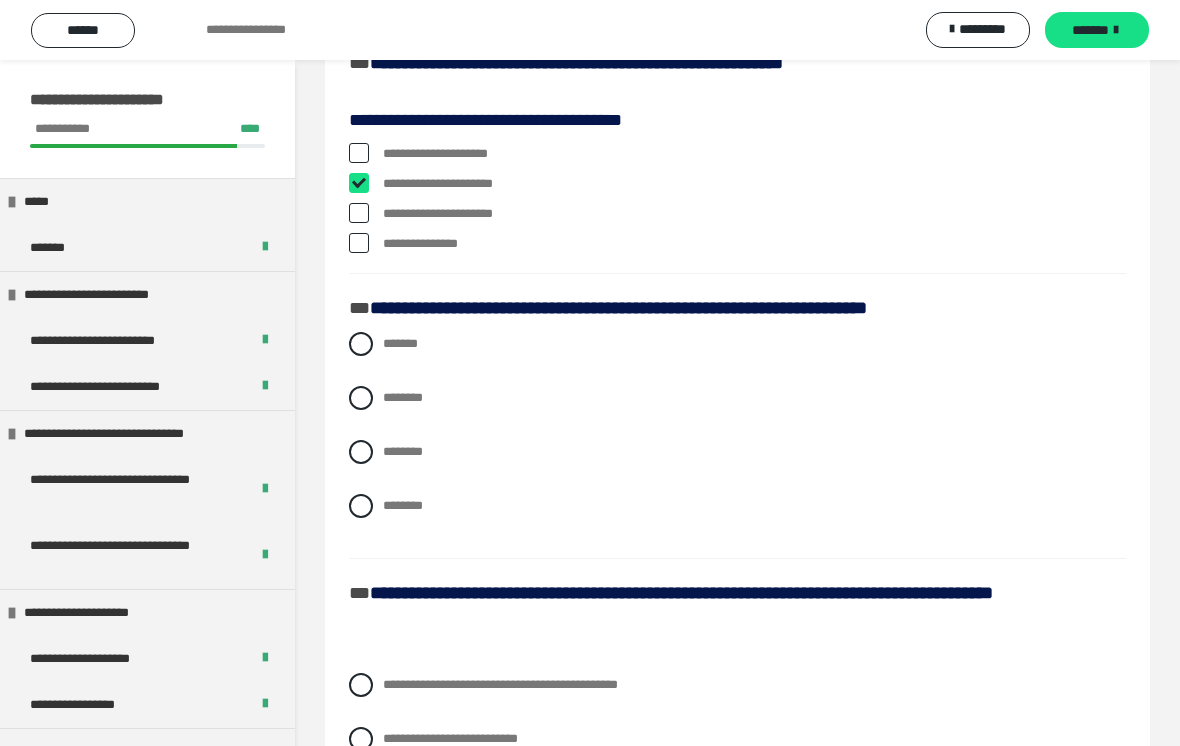 checkbox on "****" 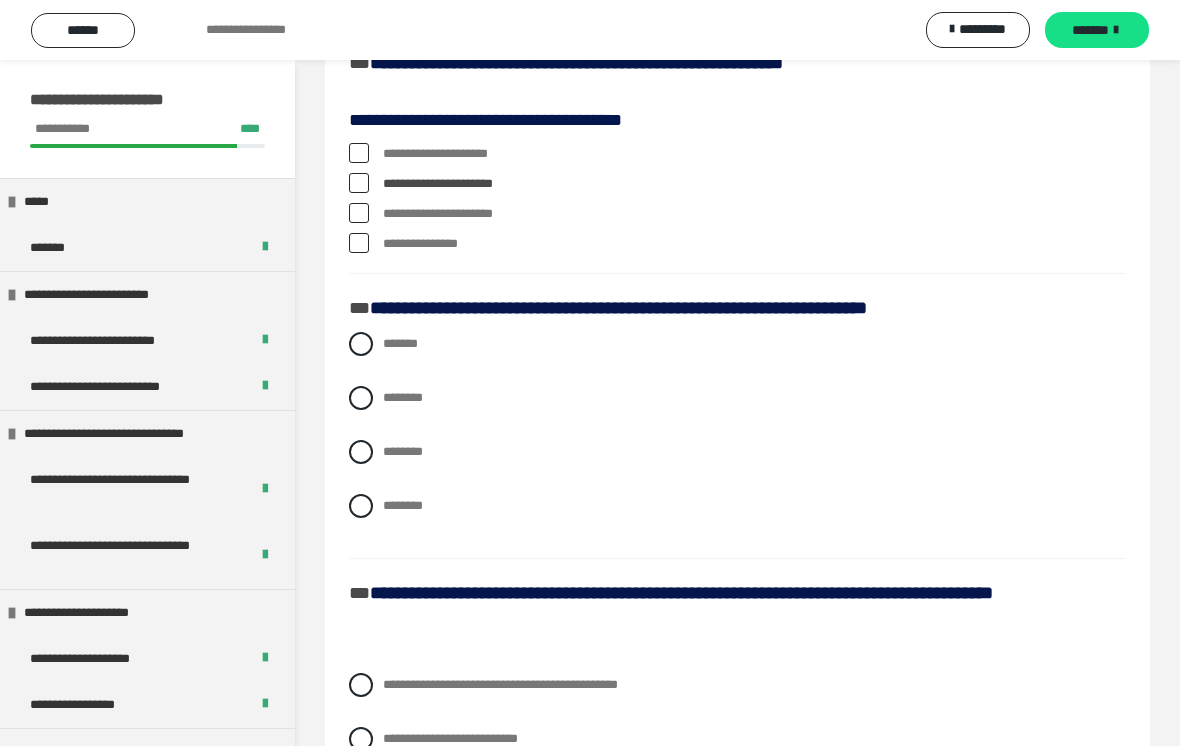 click at bounding box center [359, 153] 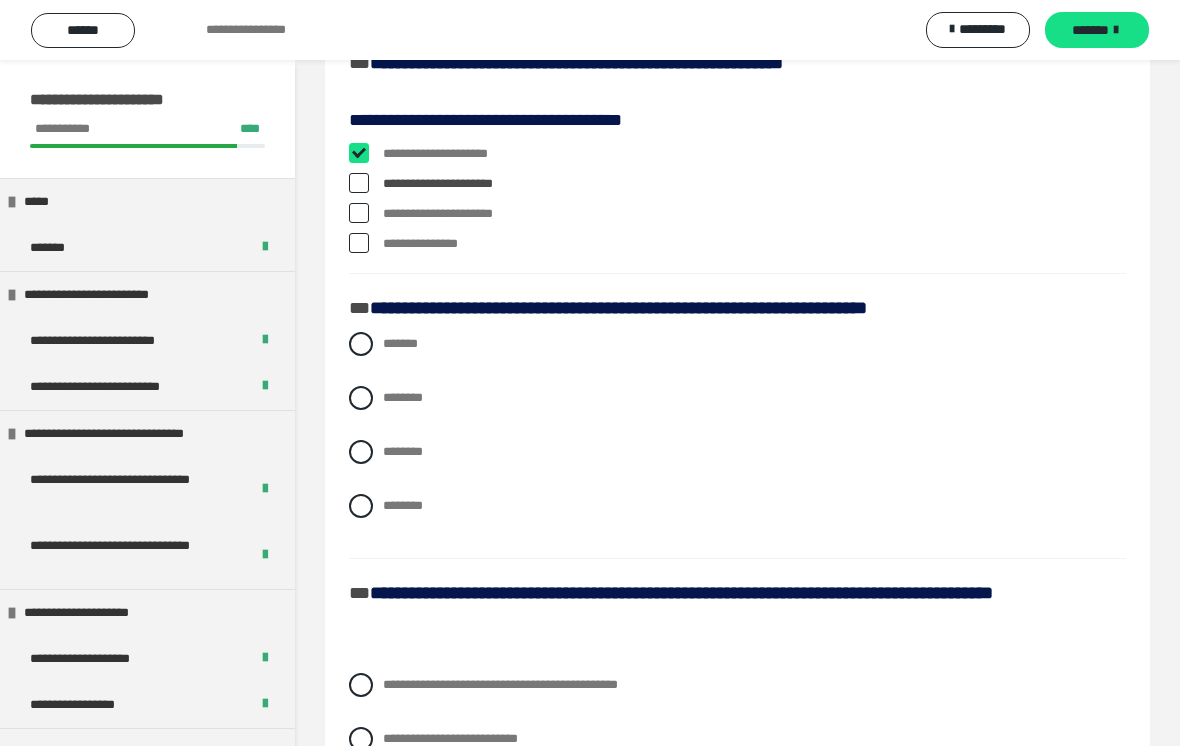 checkbox on "****" 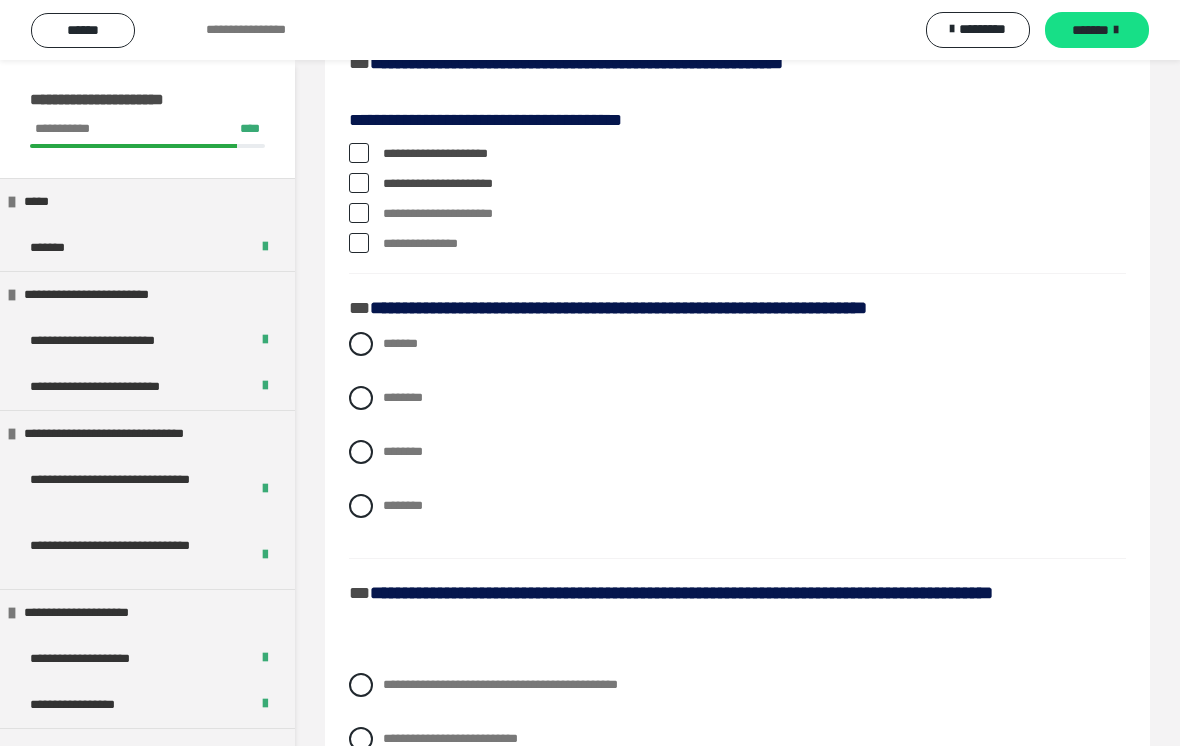 click at bounding box center [359, 213] 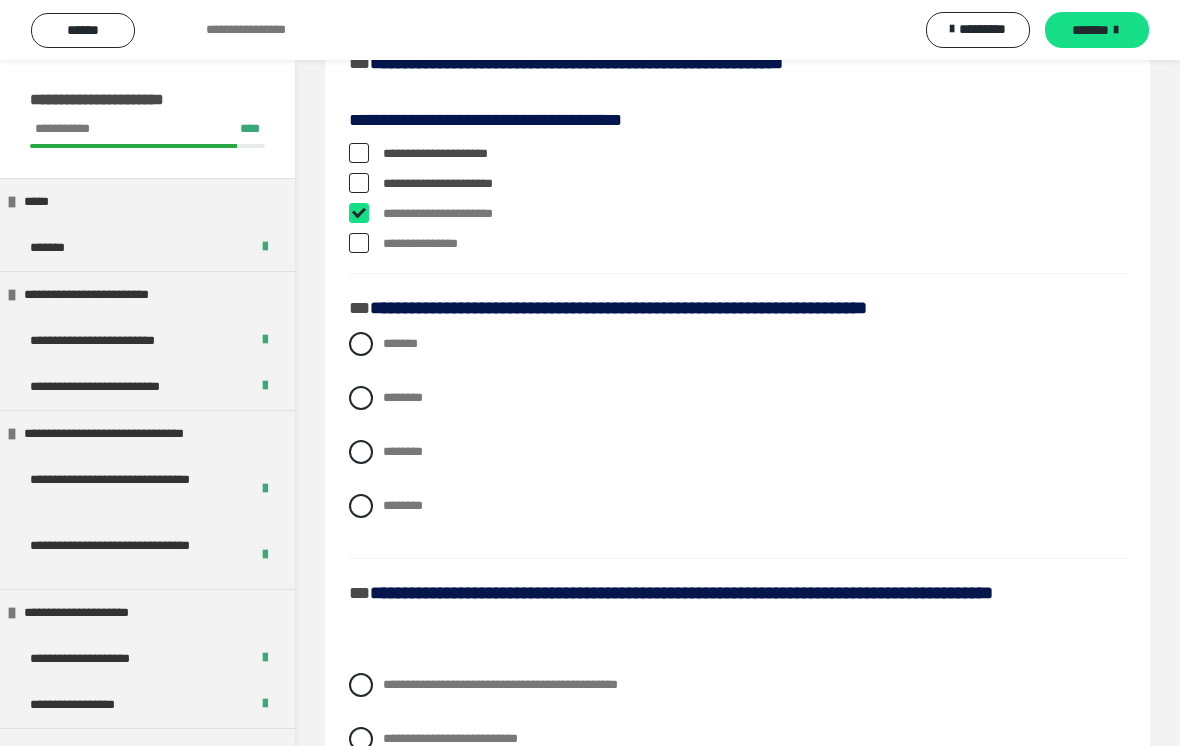 checkbox on "****" 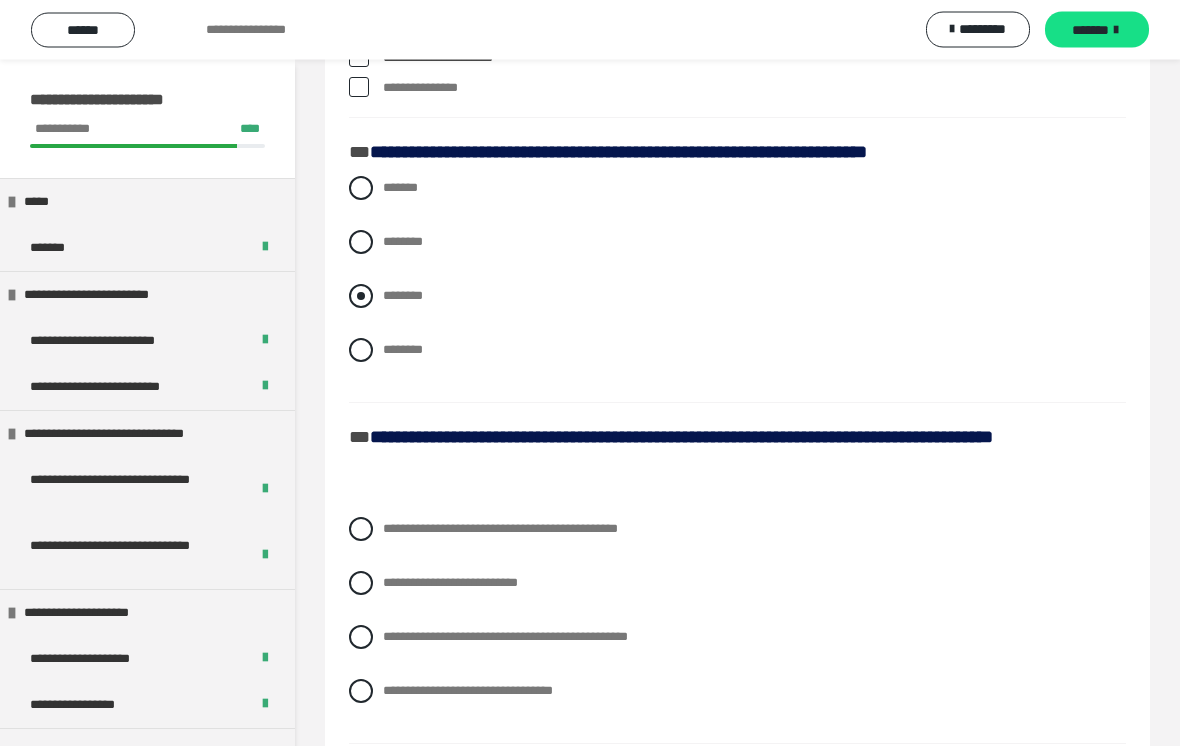 click at bounding box center [361, 297] 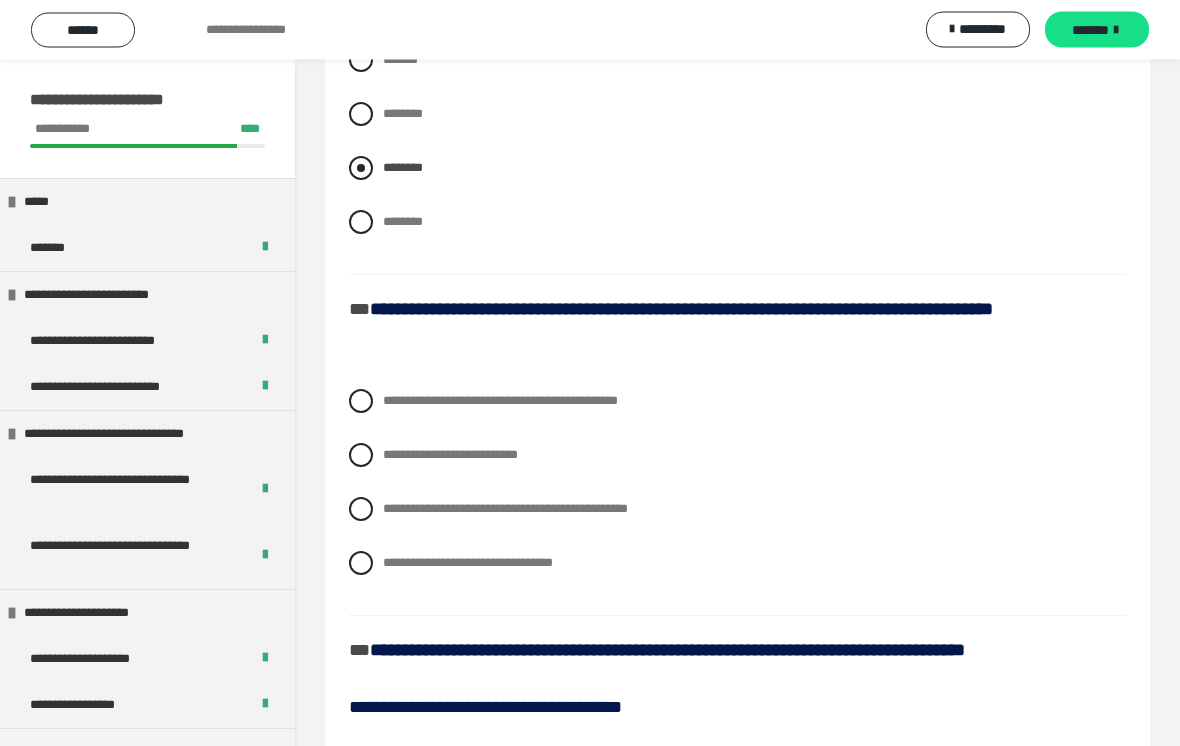 scroll, scrollTop: 1482, scrollLeft: 0, axis: vertical 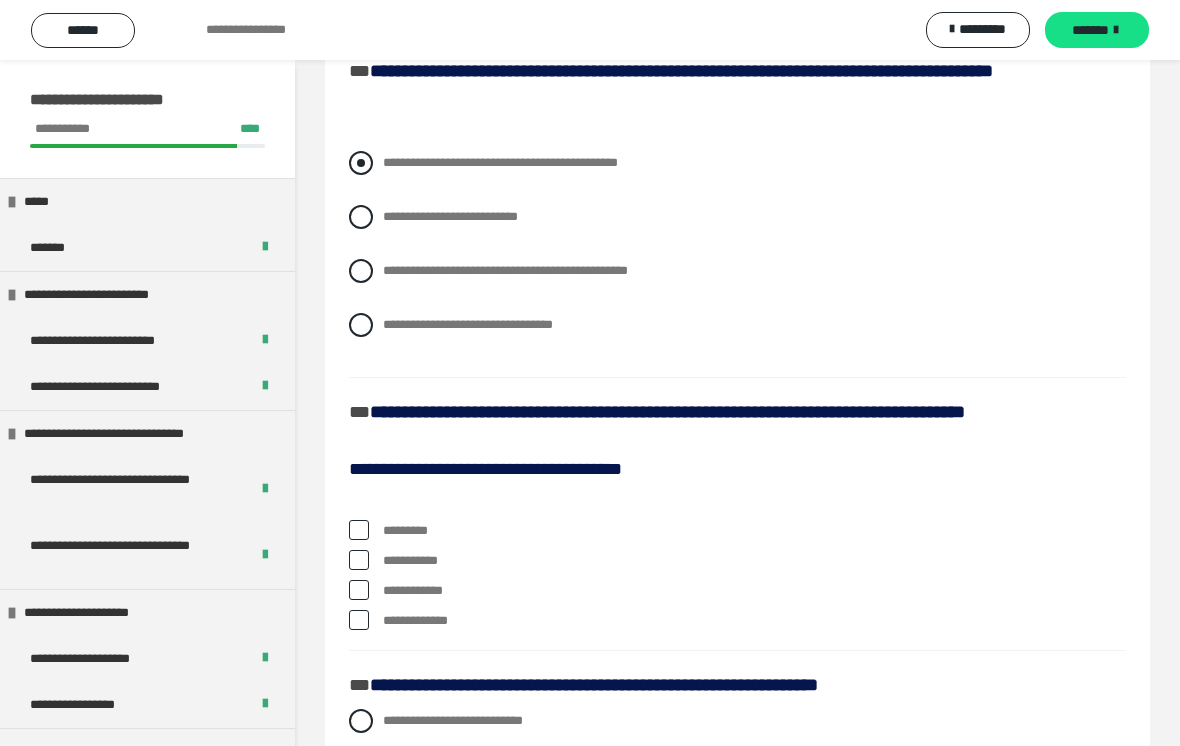 click at bounding box center [361, 163] 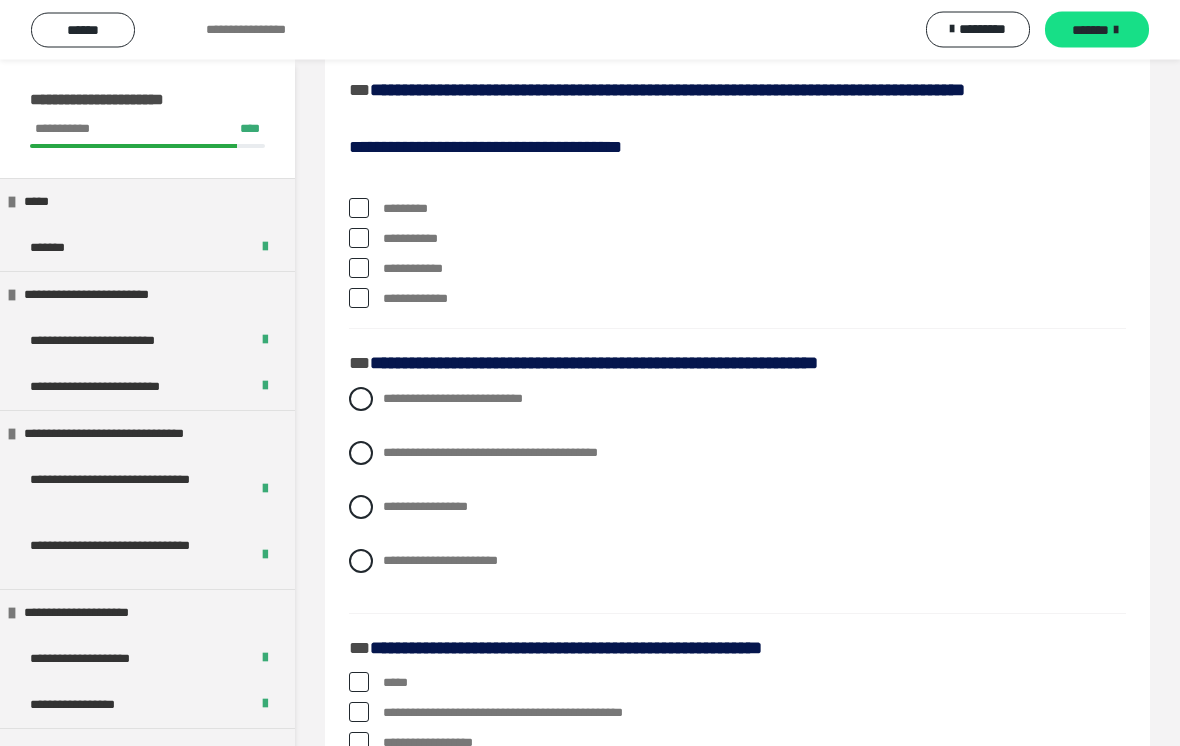click at bounding box center [359, 239] 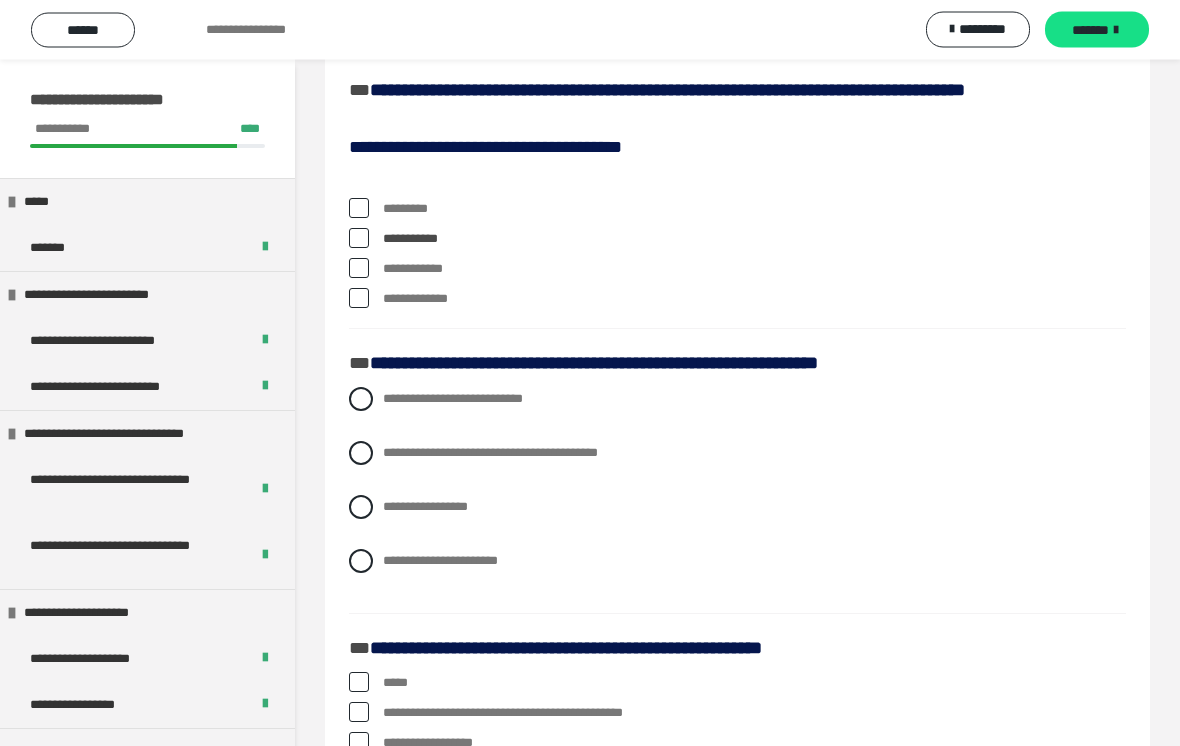 scroll, scrollTop: 1804, scrollLeft: 0, axis: vertical 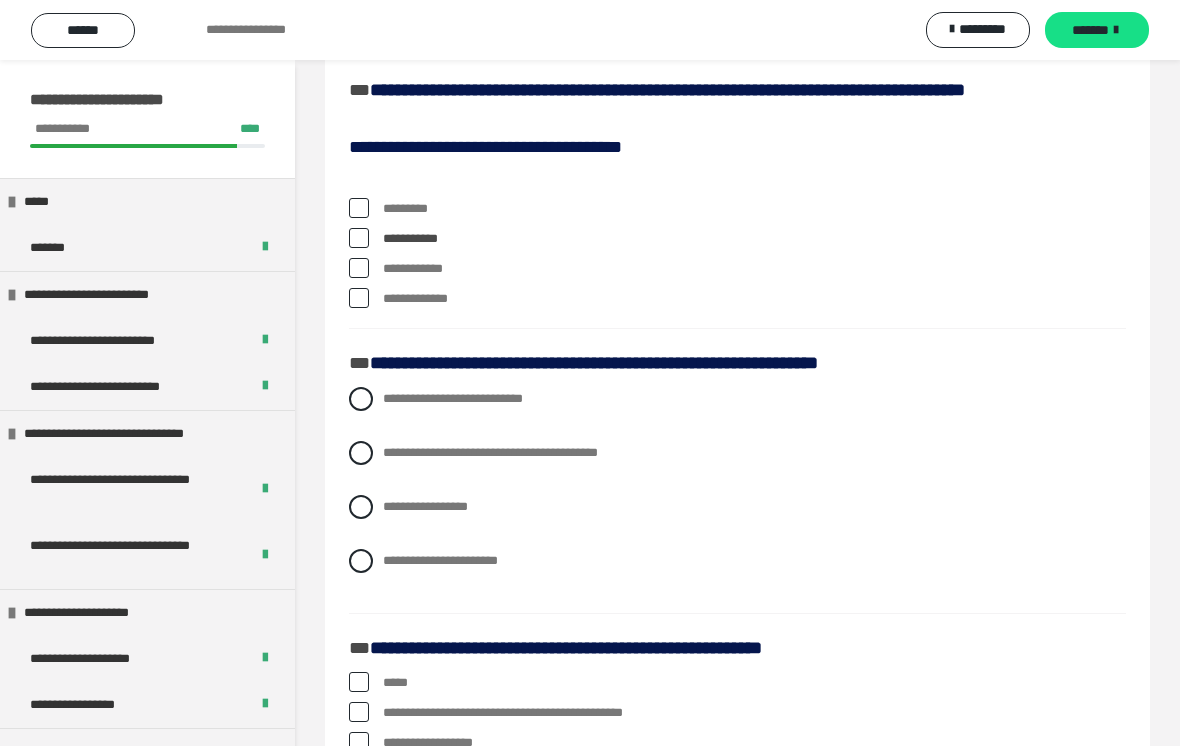 click at bounding box center [359, 238] 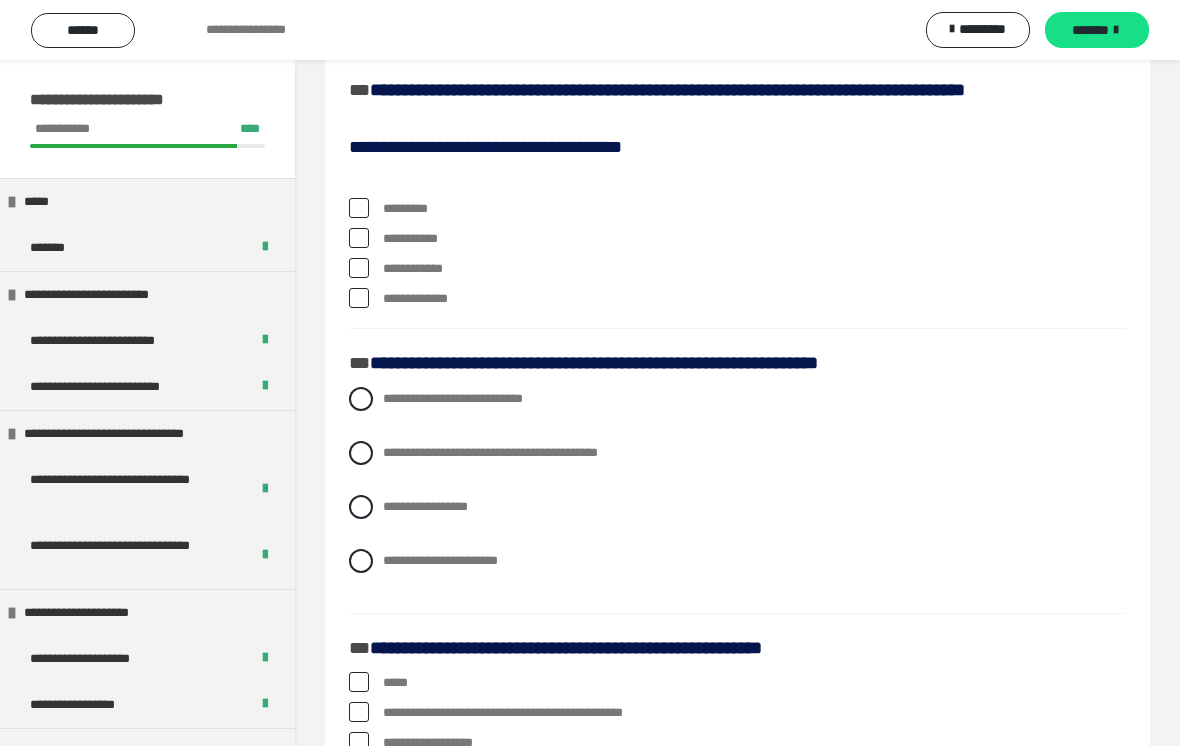 click at bounding box center (359, 298) 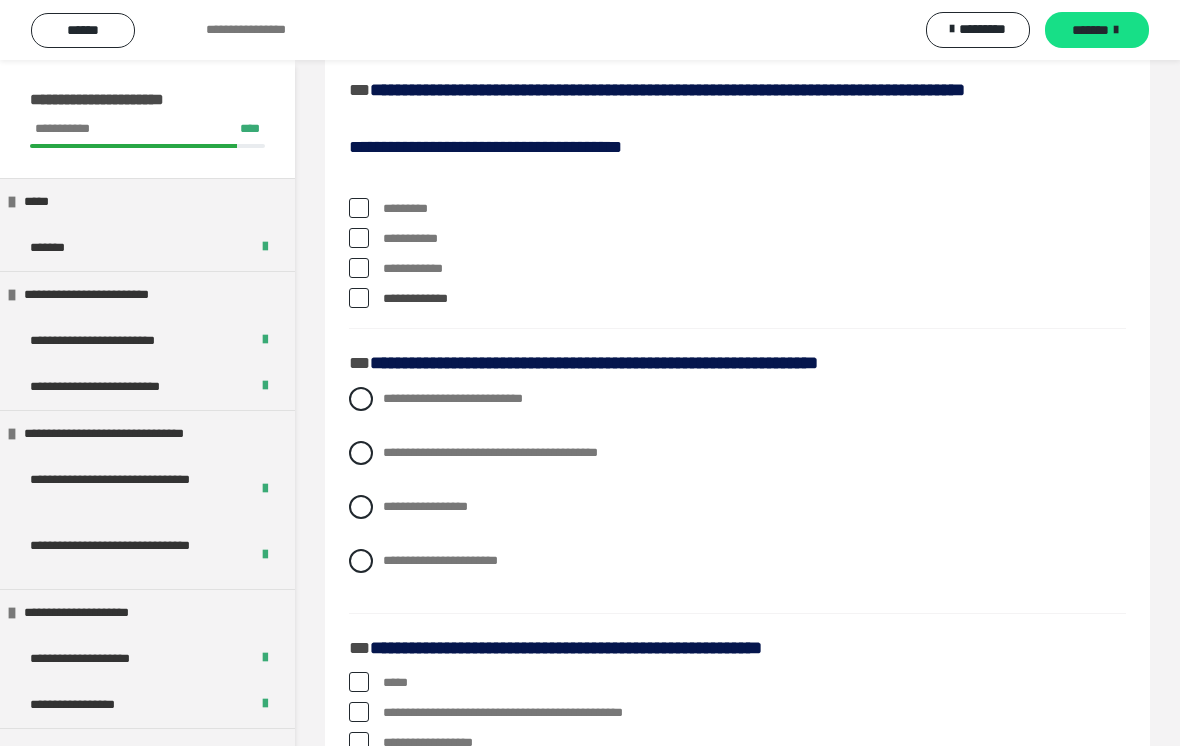 click on "*********" at bounding box center [754, 209] 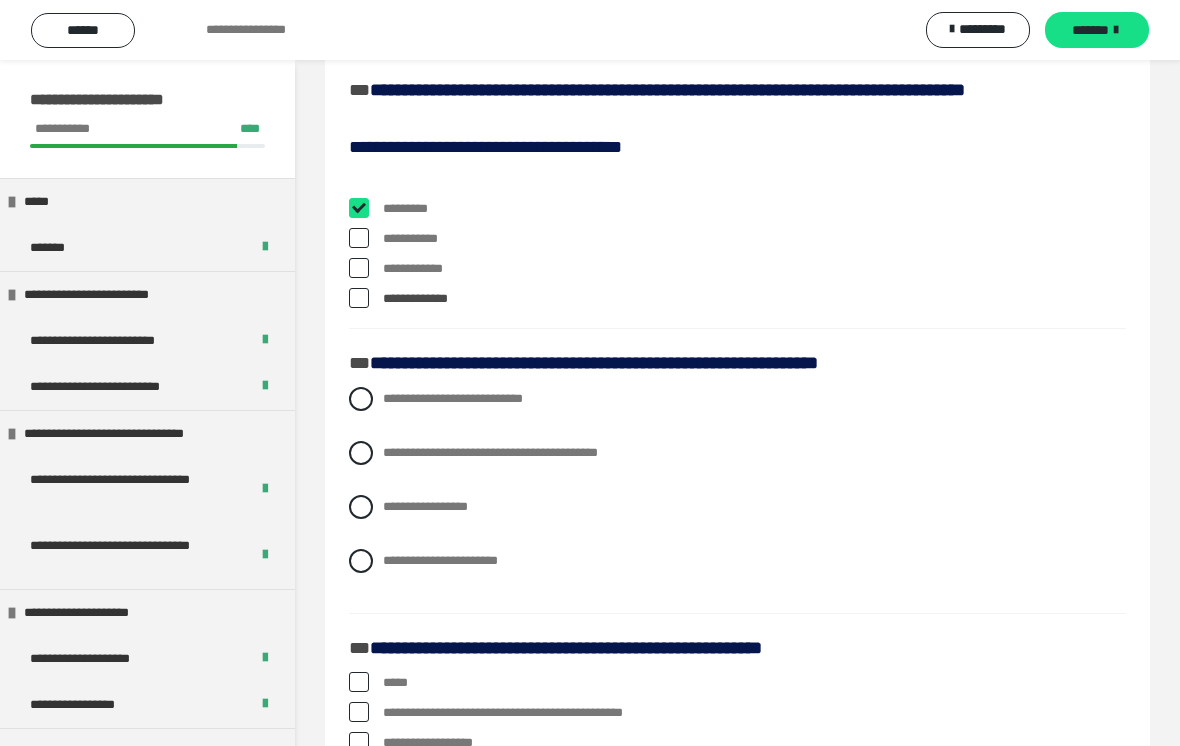 checkbox on "****" 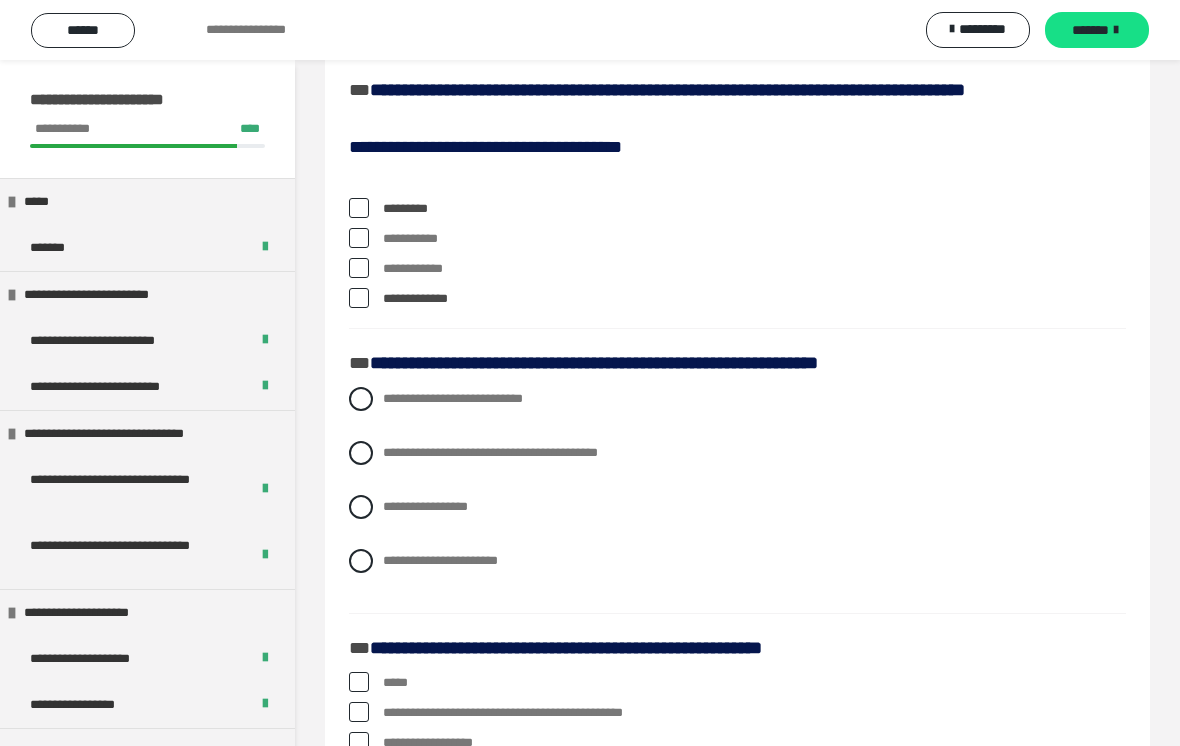 click on "**********" at bounding box center [737, 239] 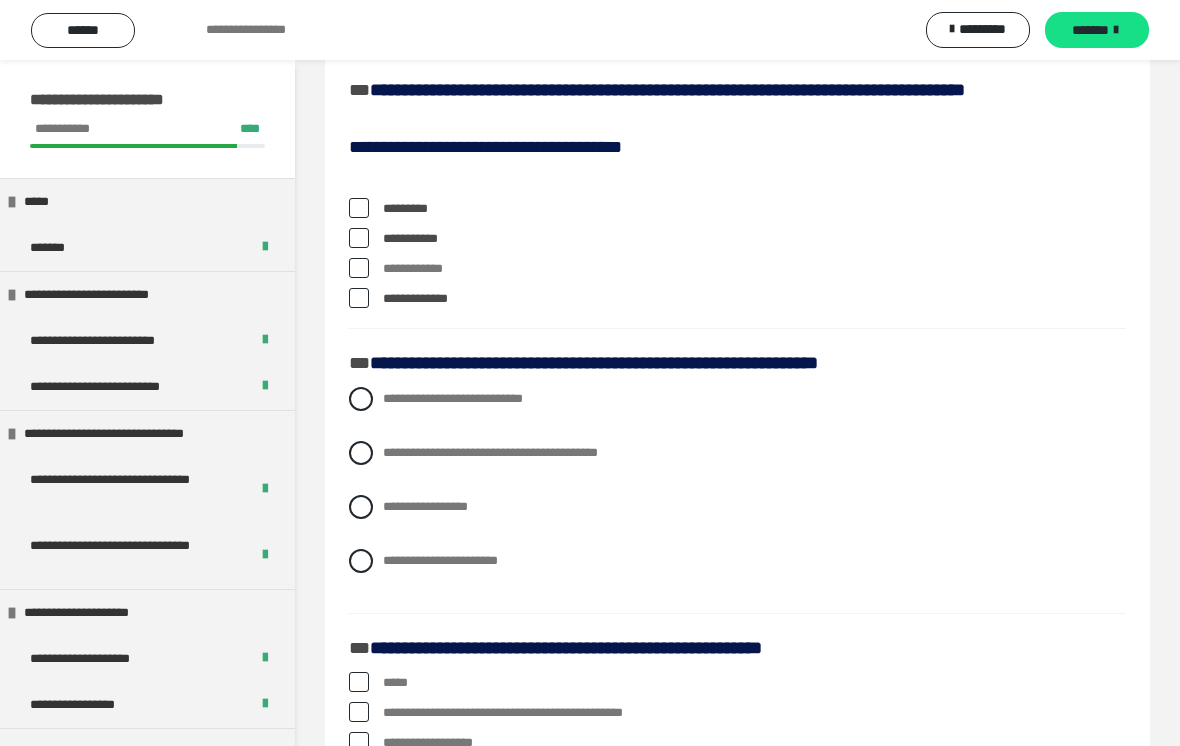 click at bounding box center [359, 268] 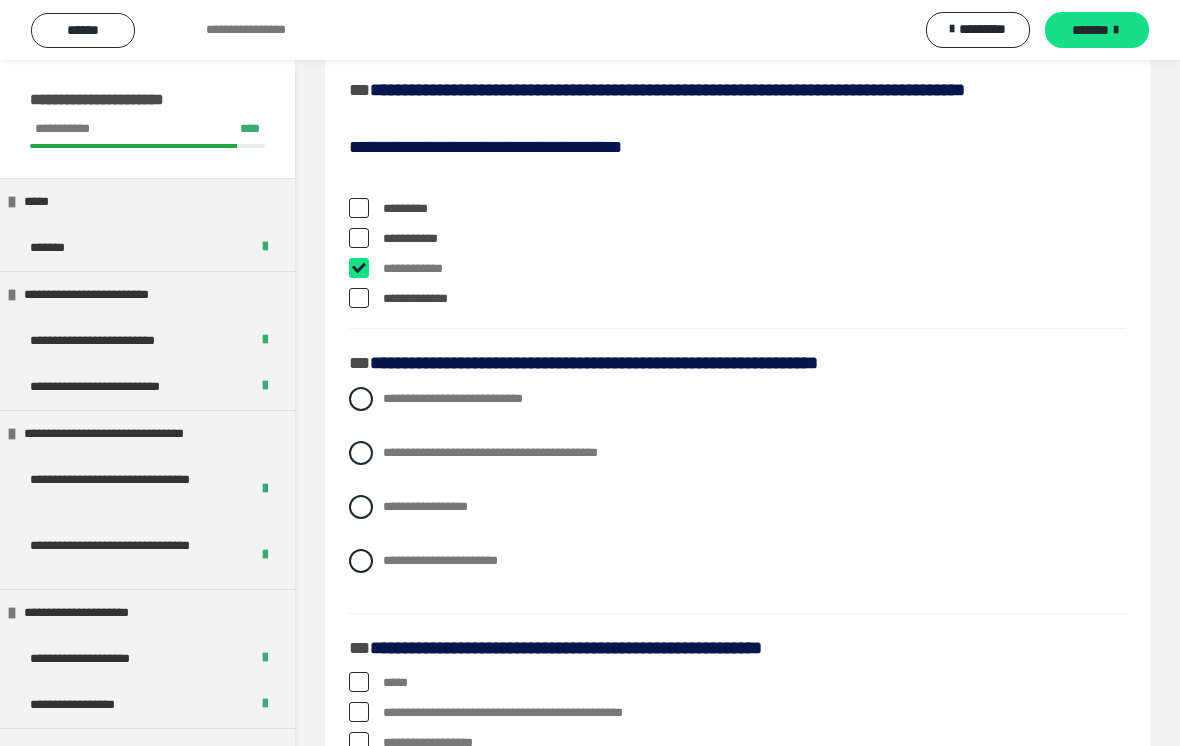 checkbox on "****" 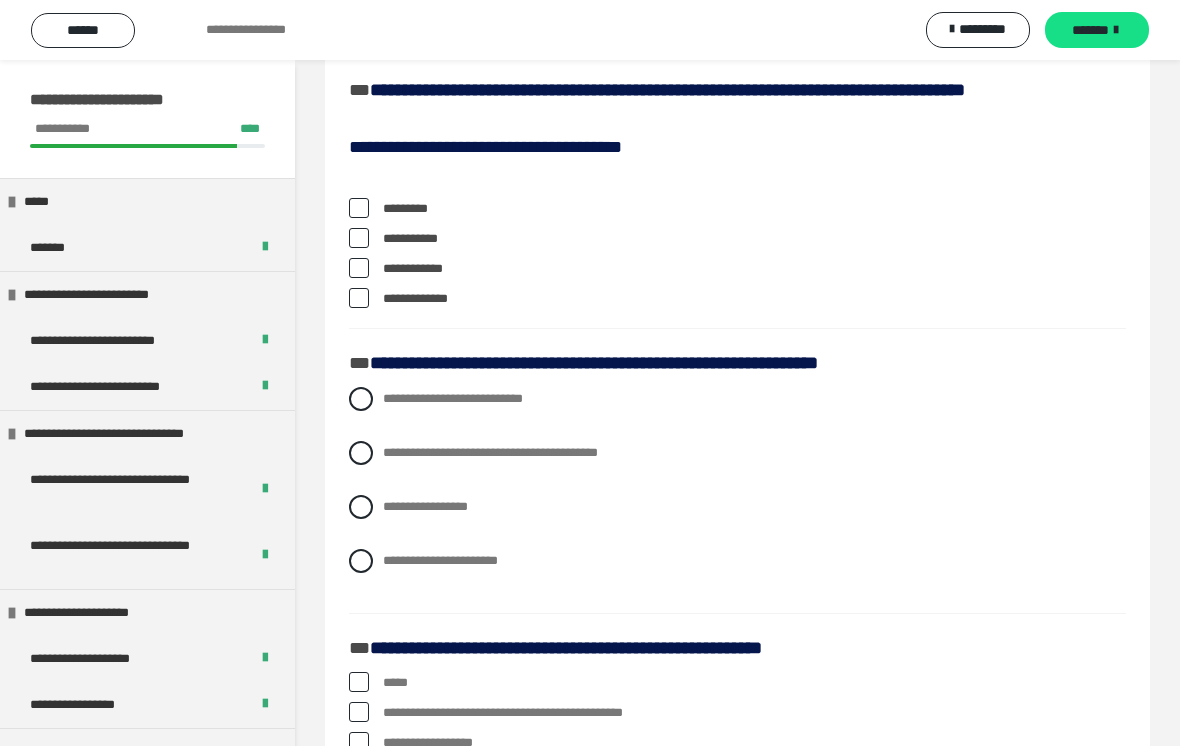 click at bounding box center (359, 208) 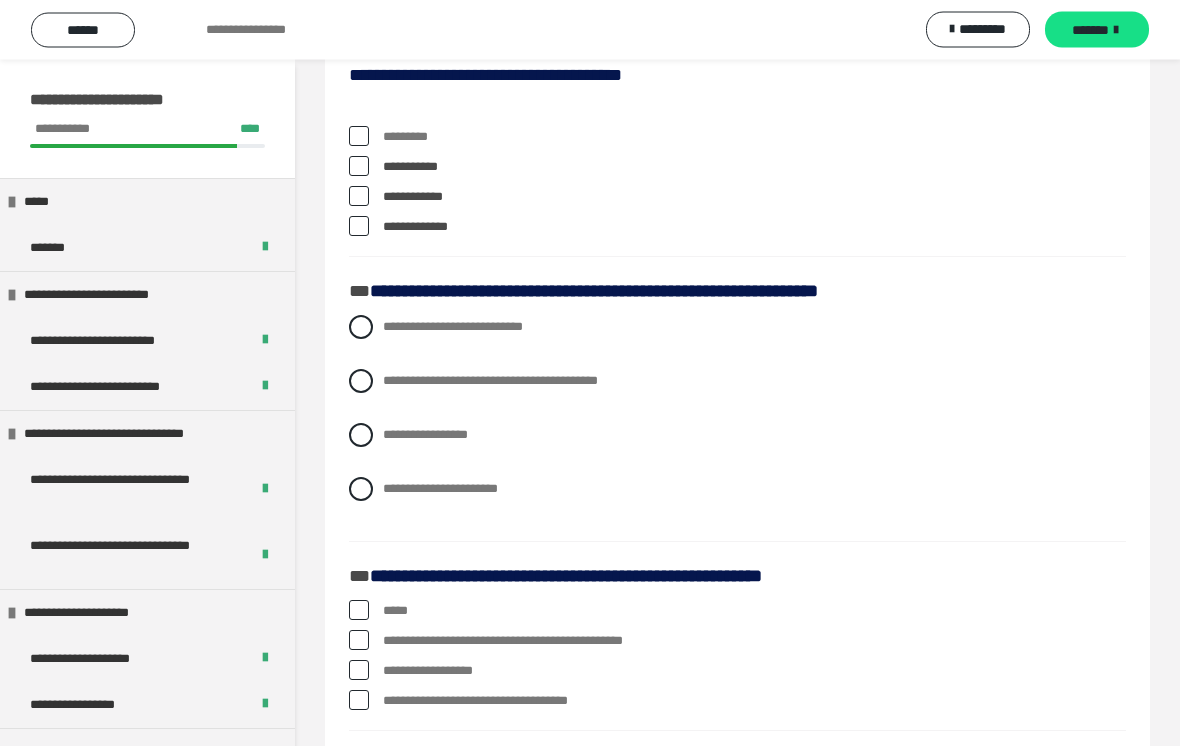 scroll, scrollTop: 1876, scrollLeft: 0, axis: vertical 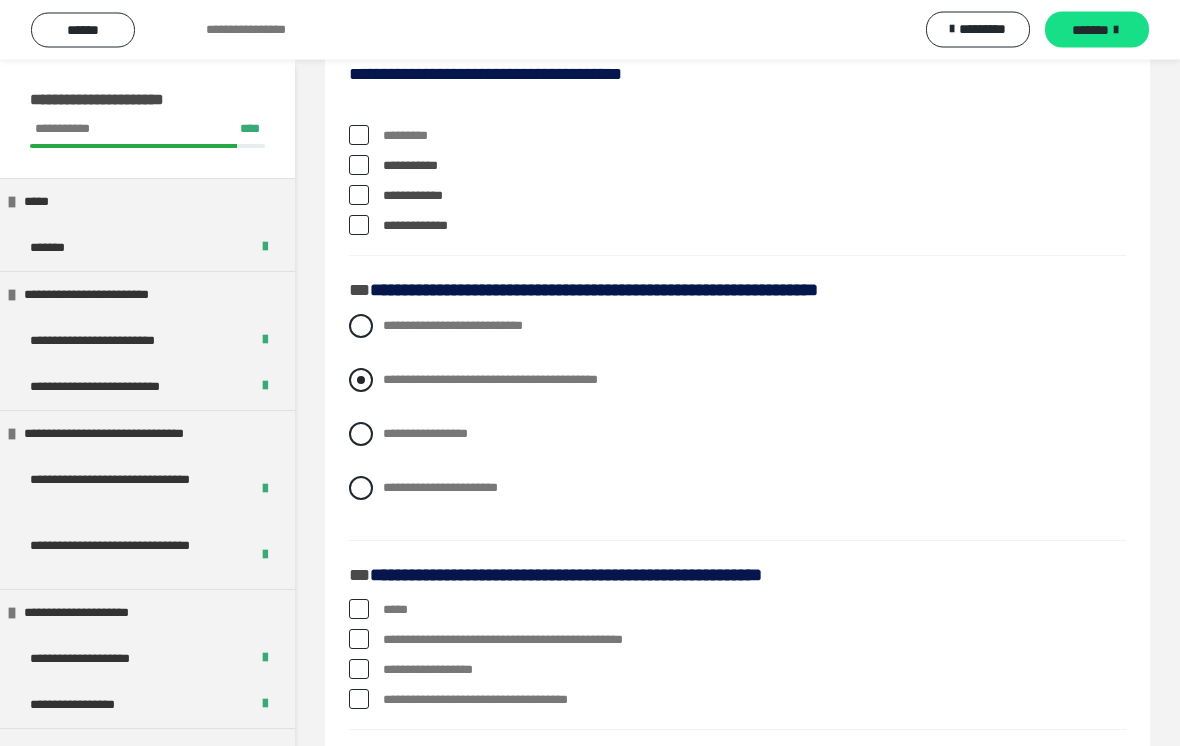 click at bounding box center [361, 381] 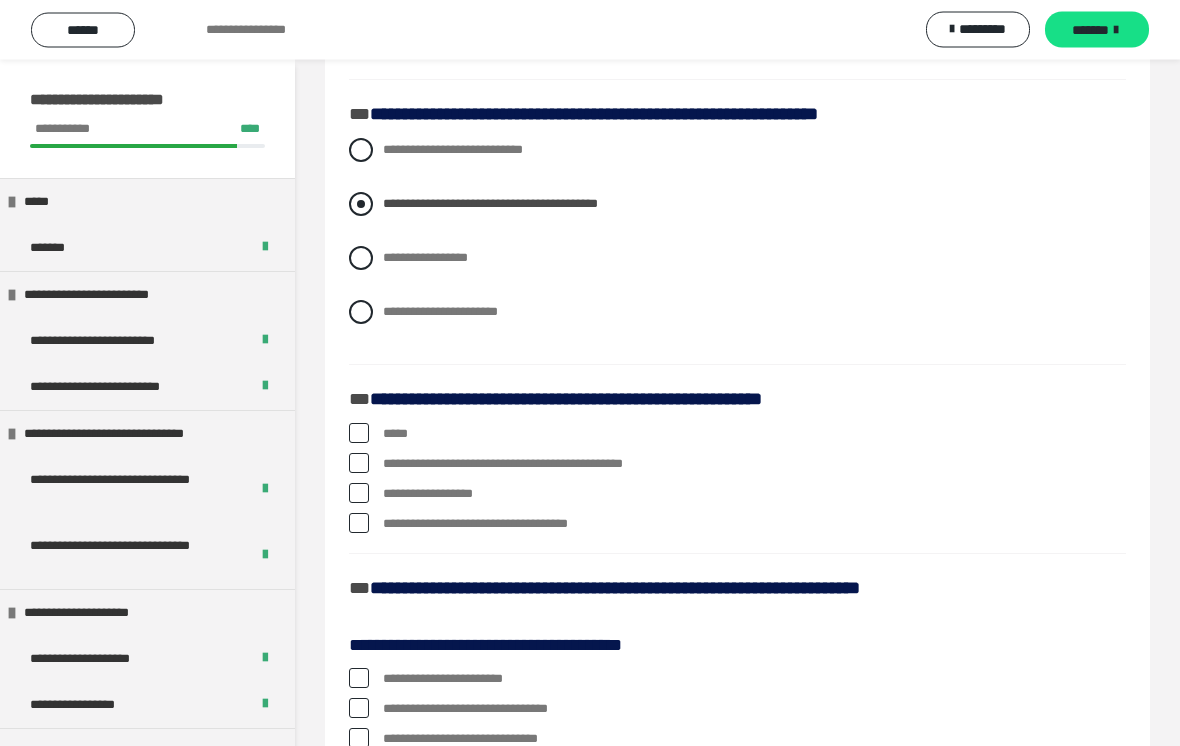 scroll, scrollTop: 2228, scrollLeft: 0, axis: vertical 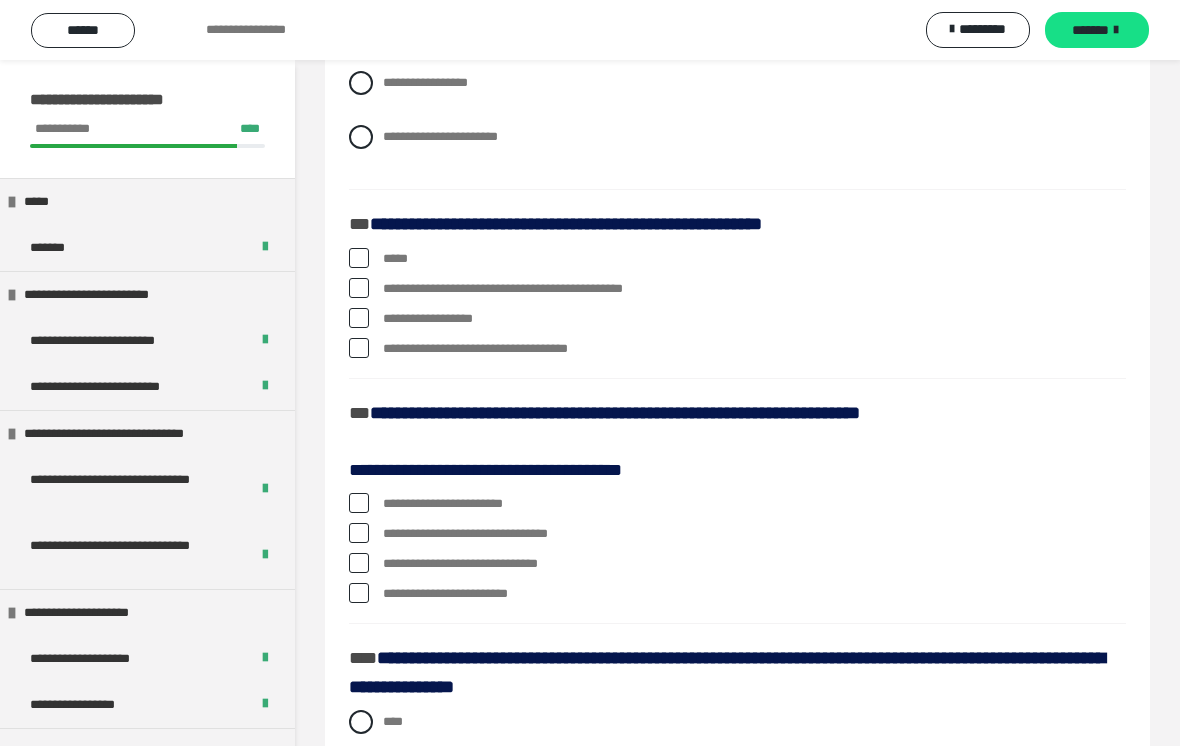 click at bounding box center [359, 288] 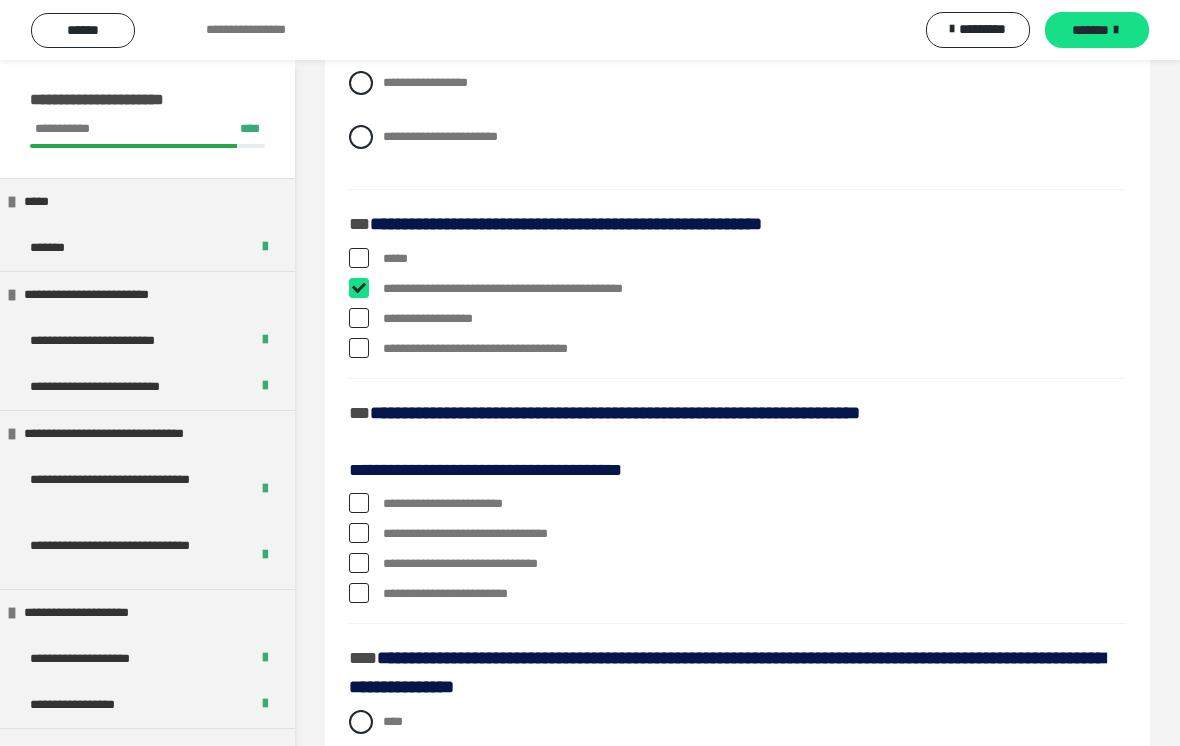 checkbox on "****" 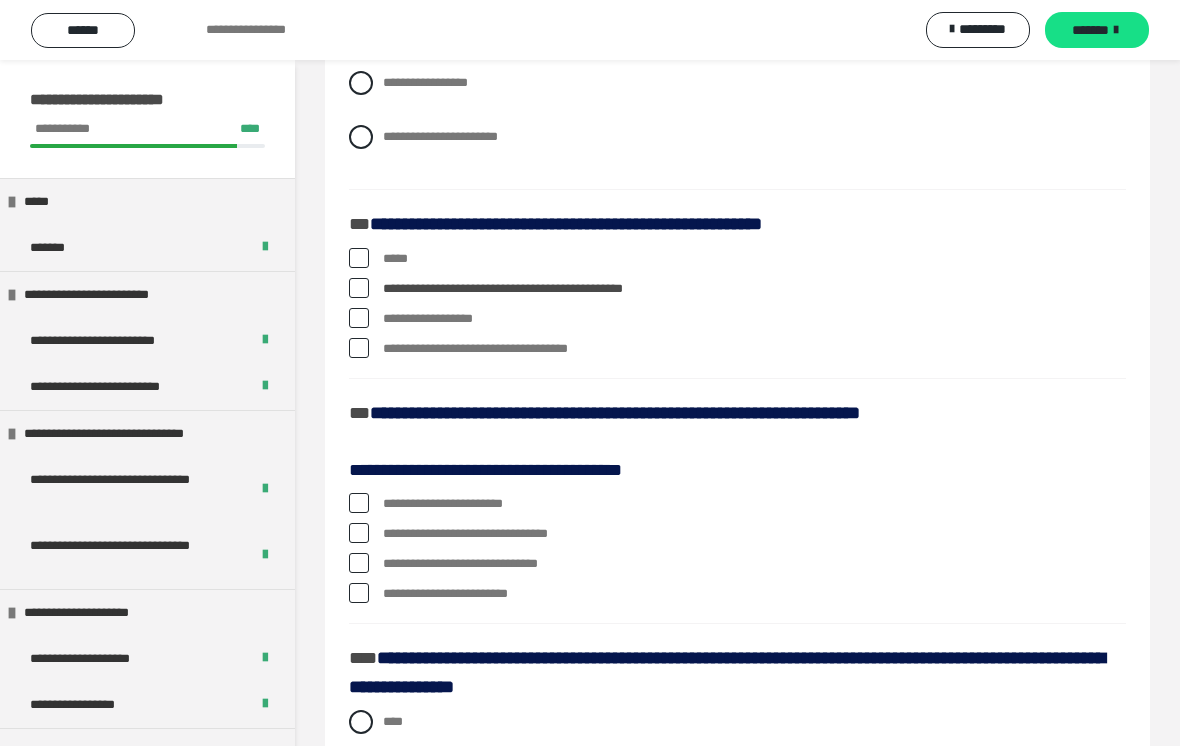 click on "**********" at bounding box center (737, 349) 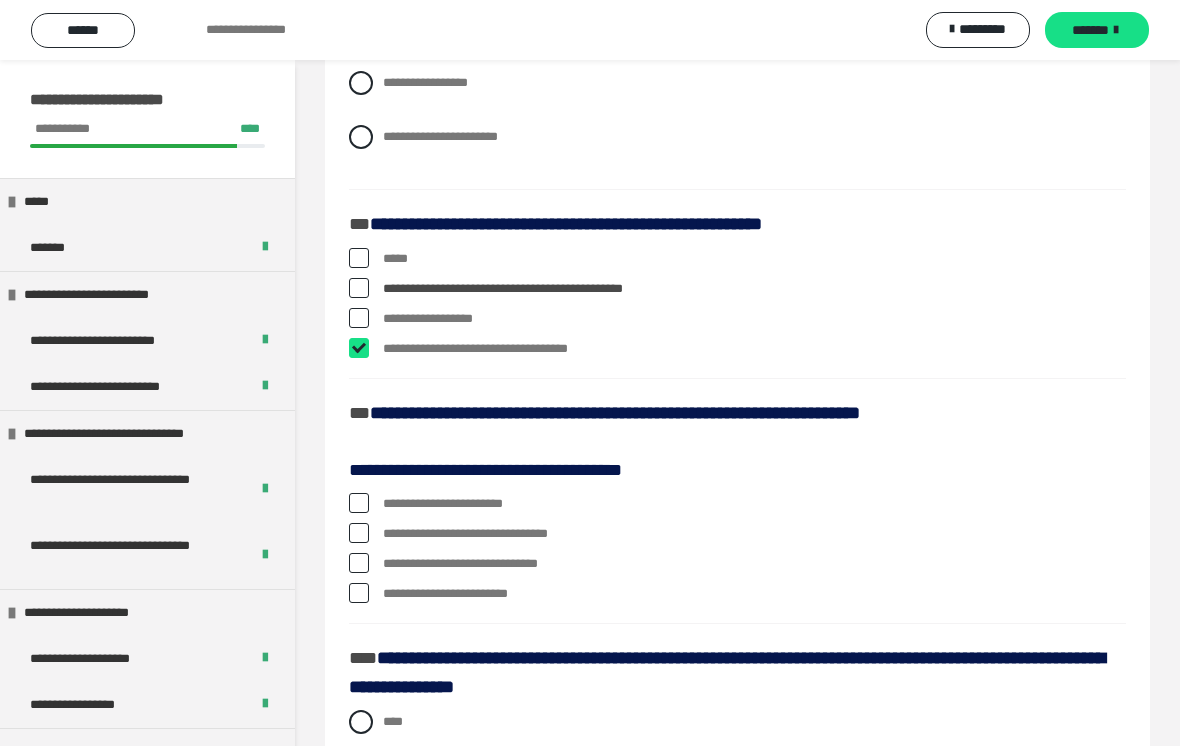 checkbox on "****" 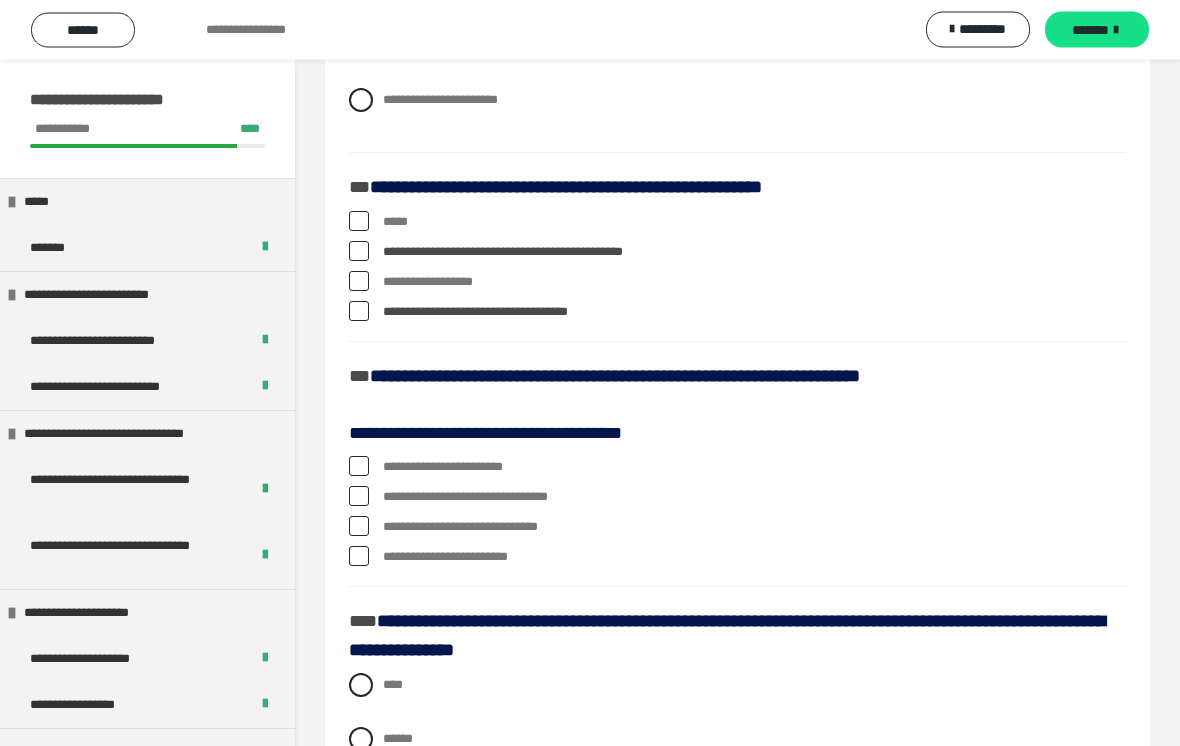 scroll, scrollTop: 2349, scrollLeft: 0, axis: vertical 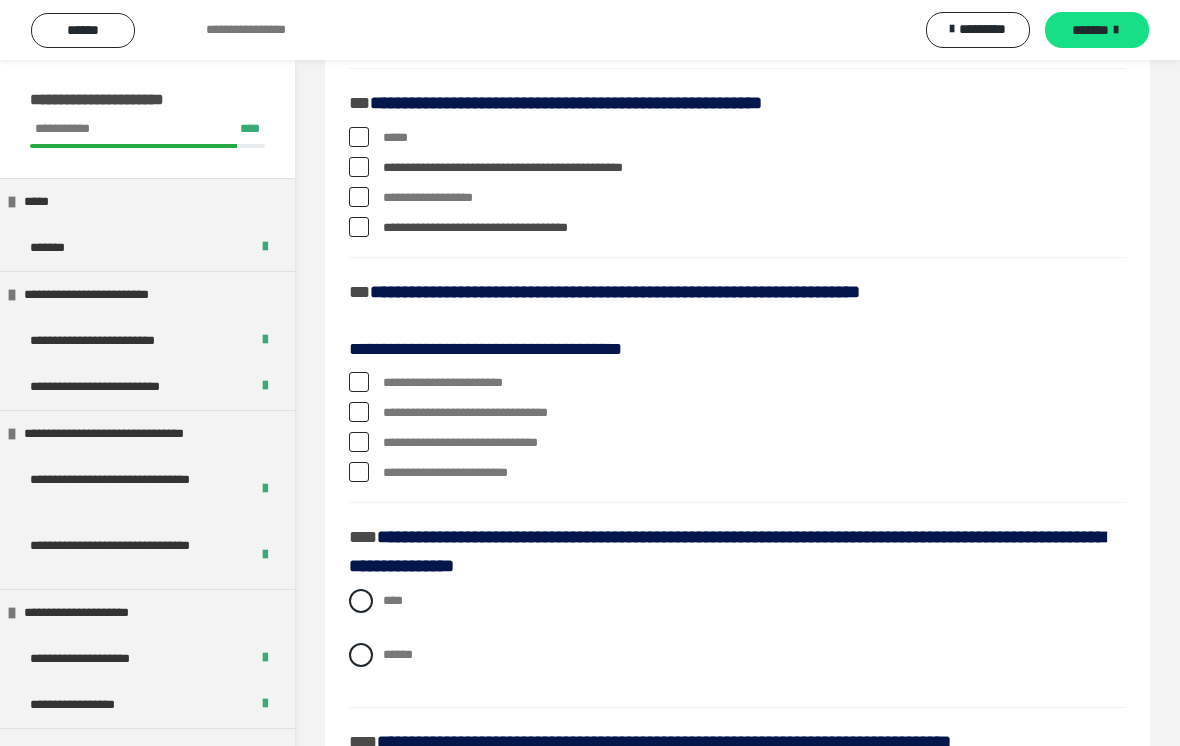 click on "**********" at bounding box center (737, 413) 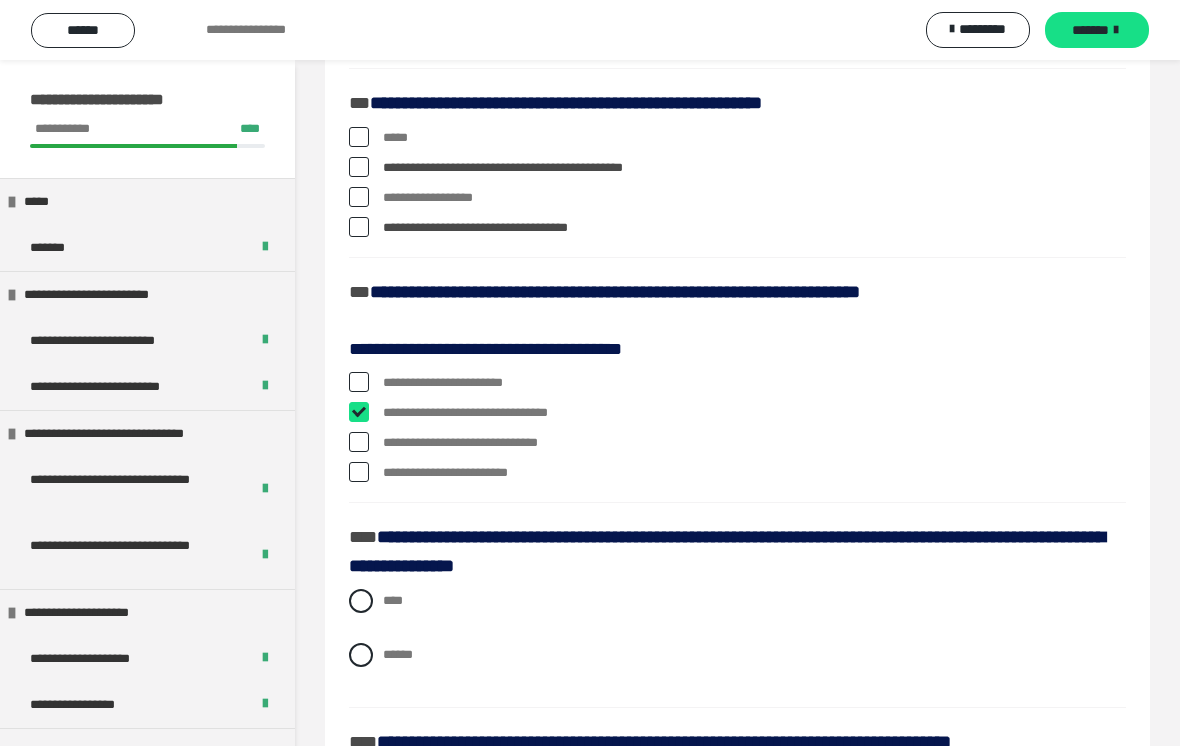 checkbox on "****" 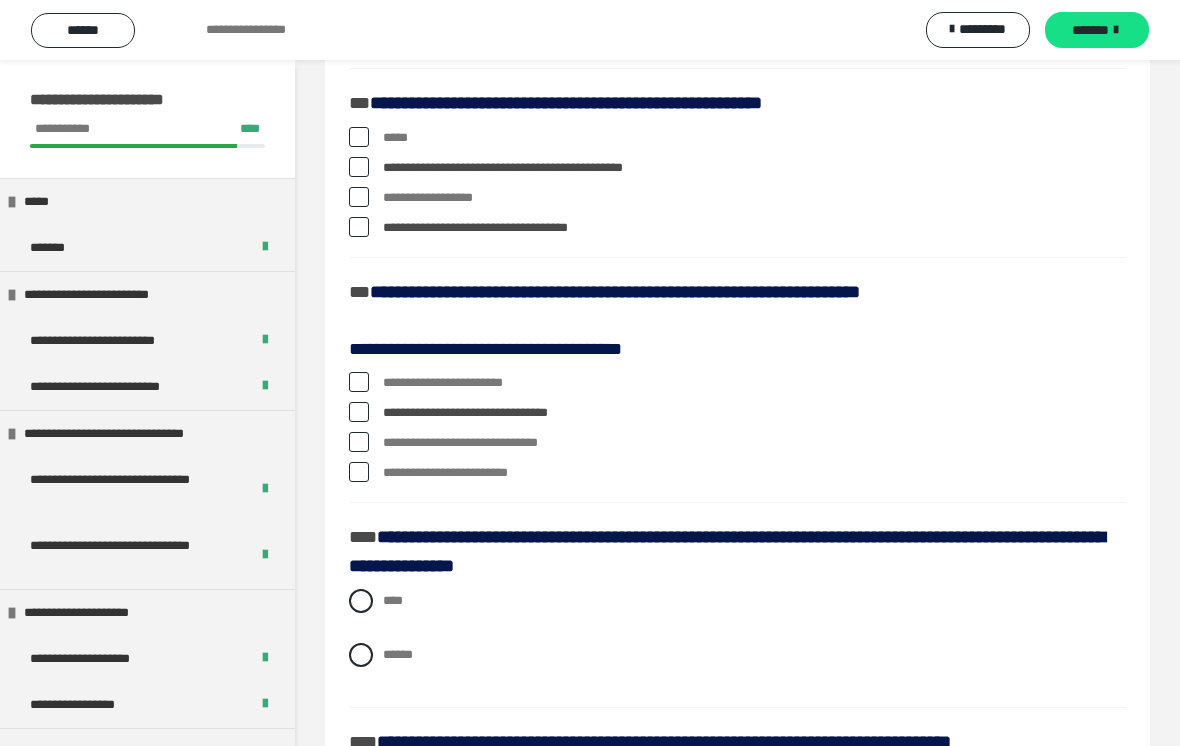 click on "**********" at bounding box center (737, 473) 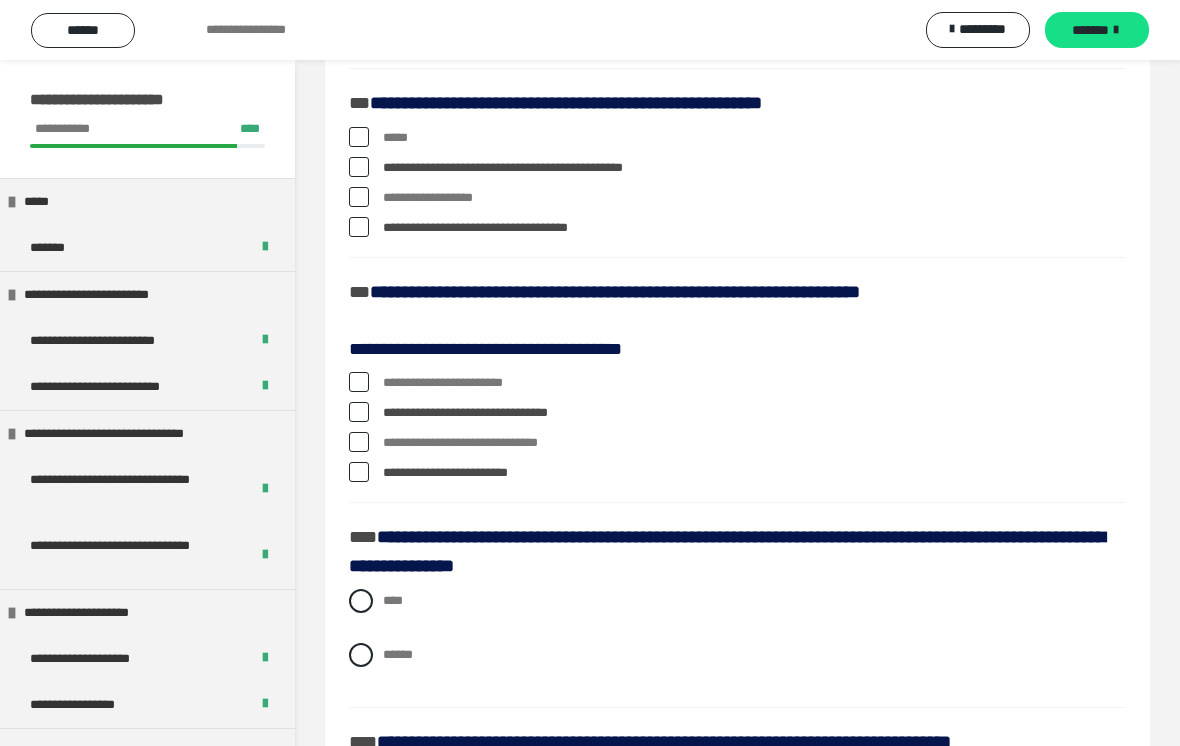 click at bounding box center [359, 472] 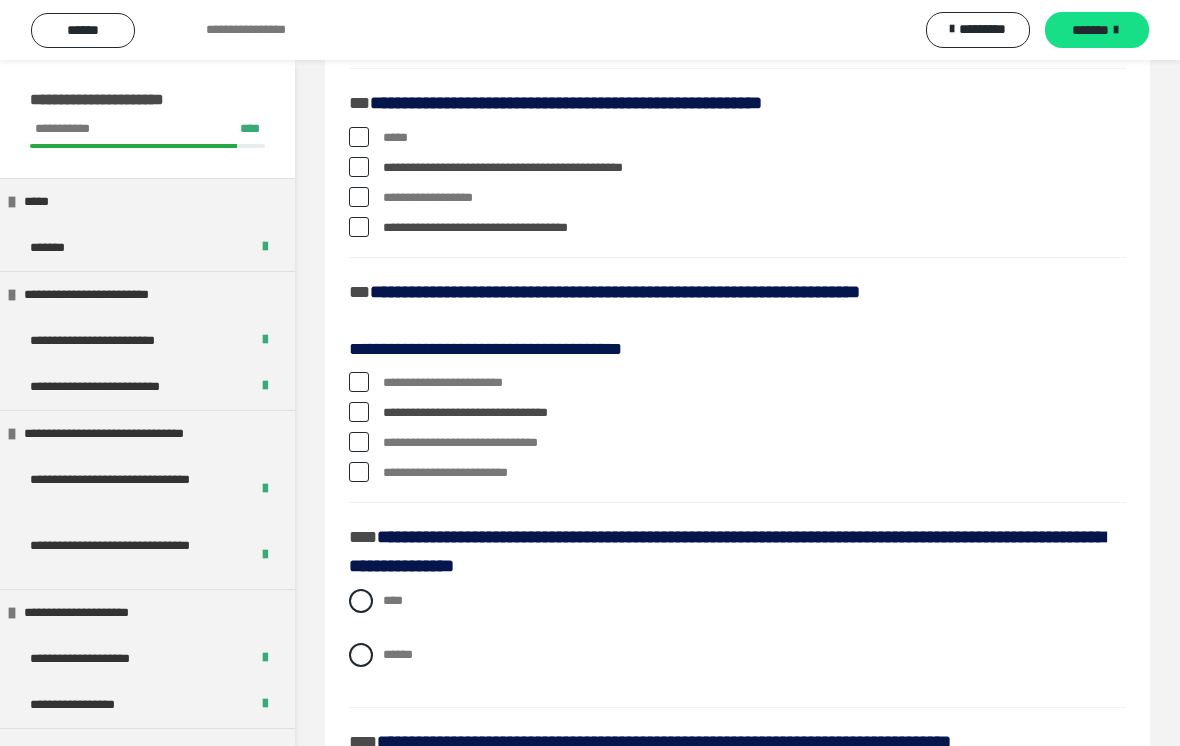 click at bounding box center [359, 442] 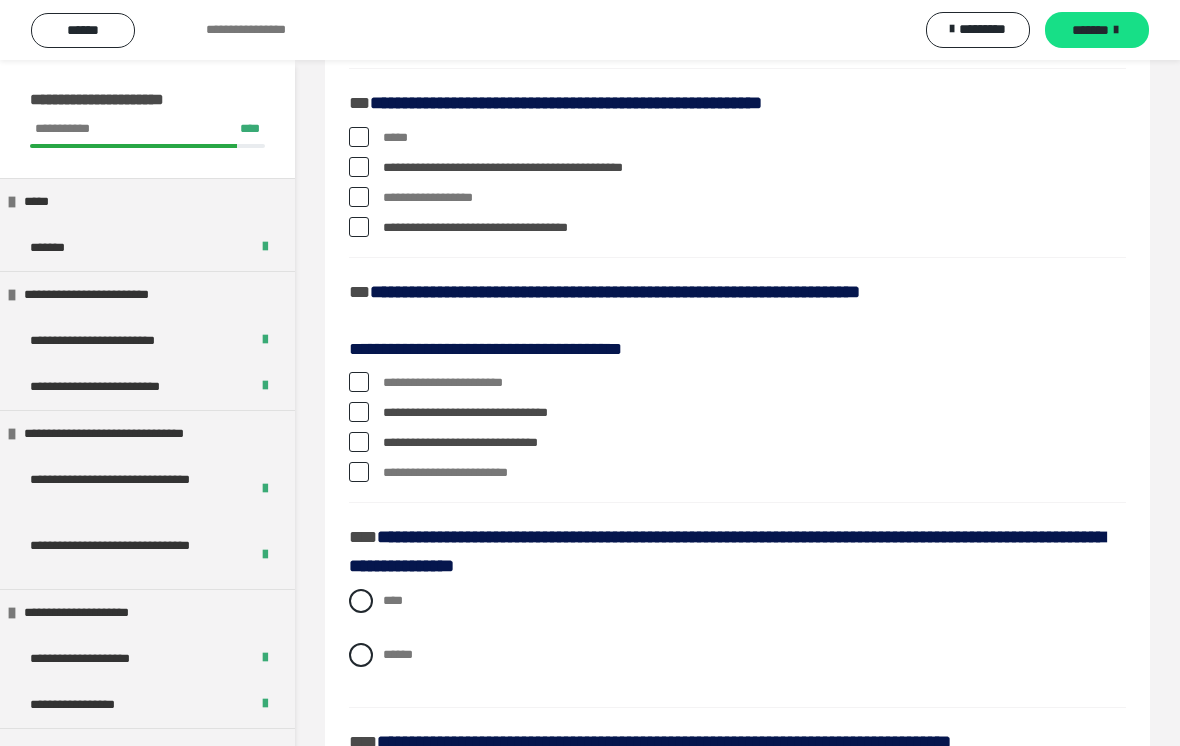 click on "**********" at bounding box center (737, 443) 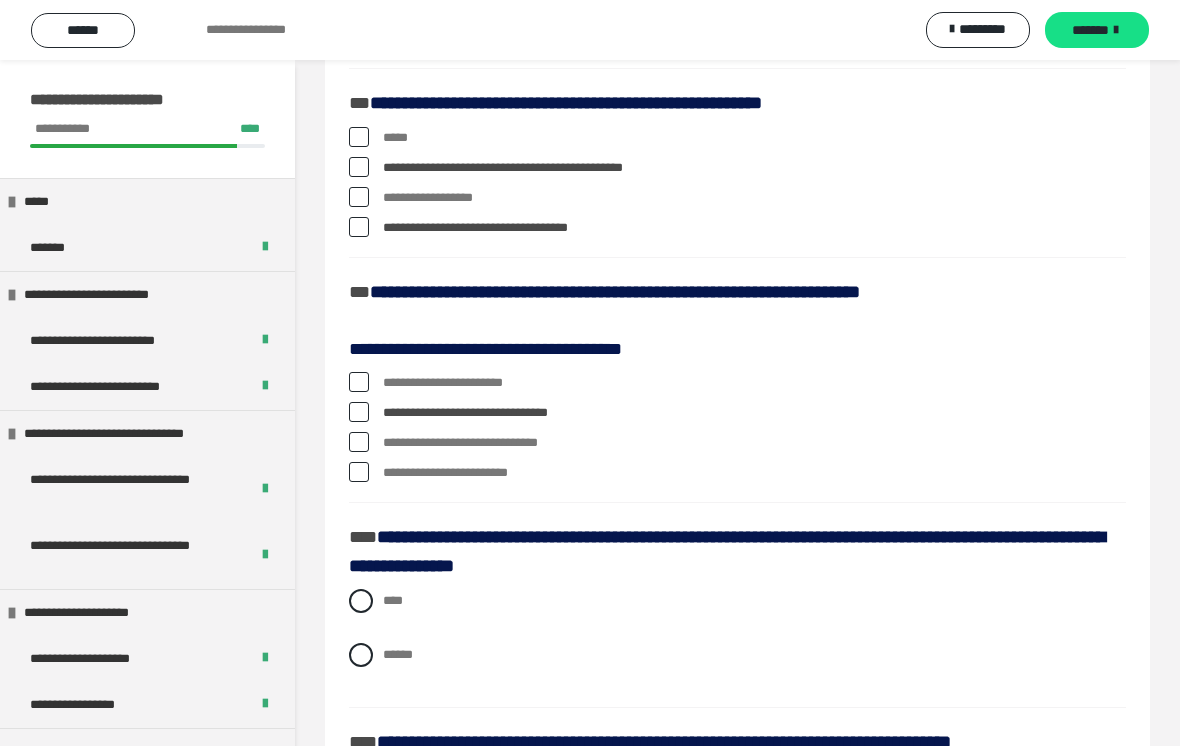 click at bounding box center (359, 382) 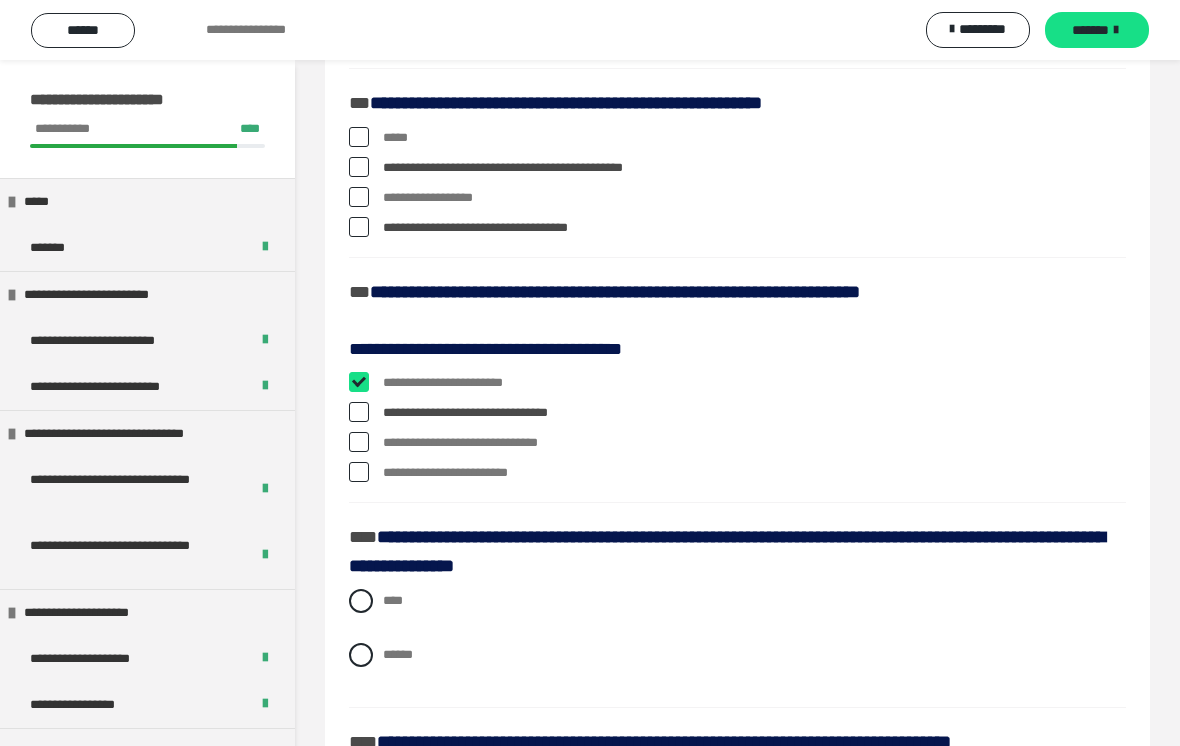 checkbox on "****" 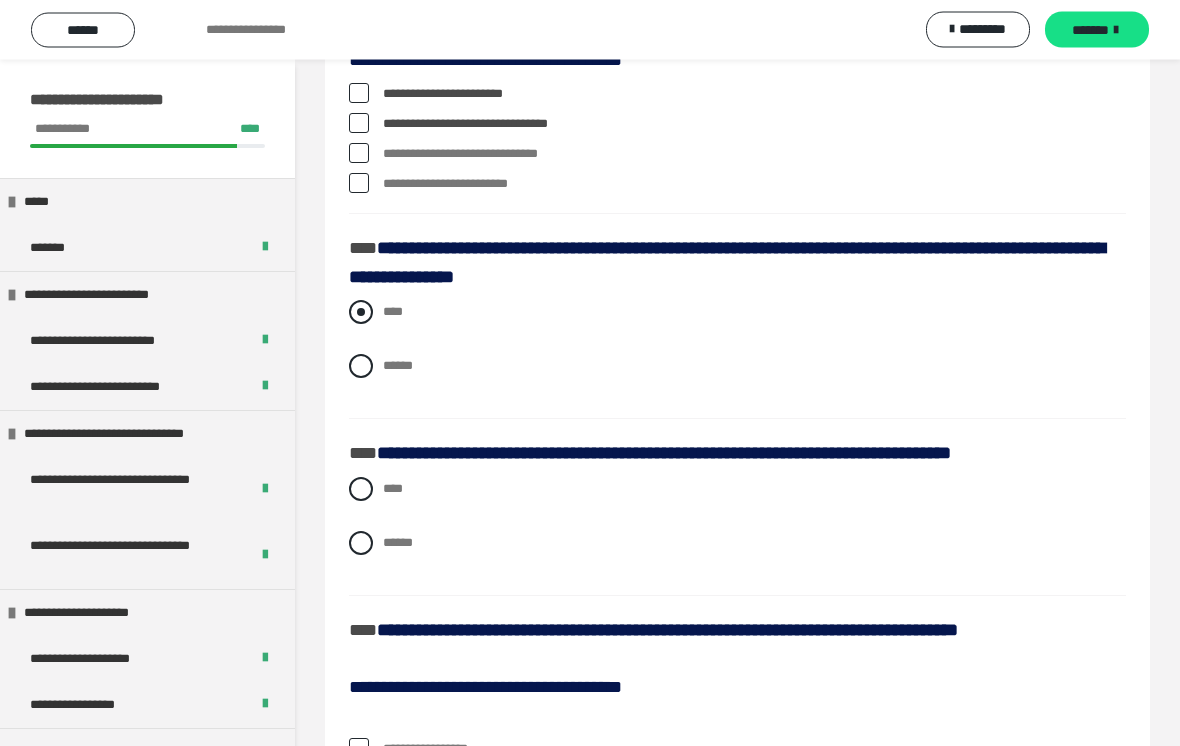 click on "****" at bounding box center (737, 313) 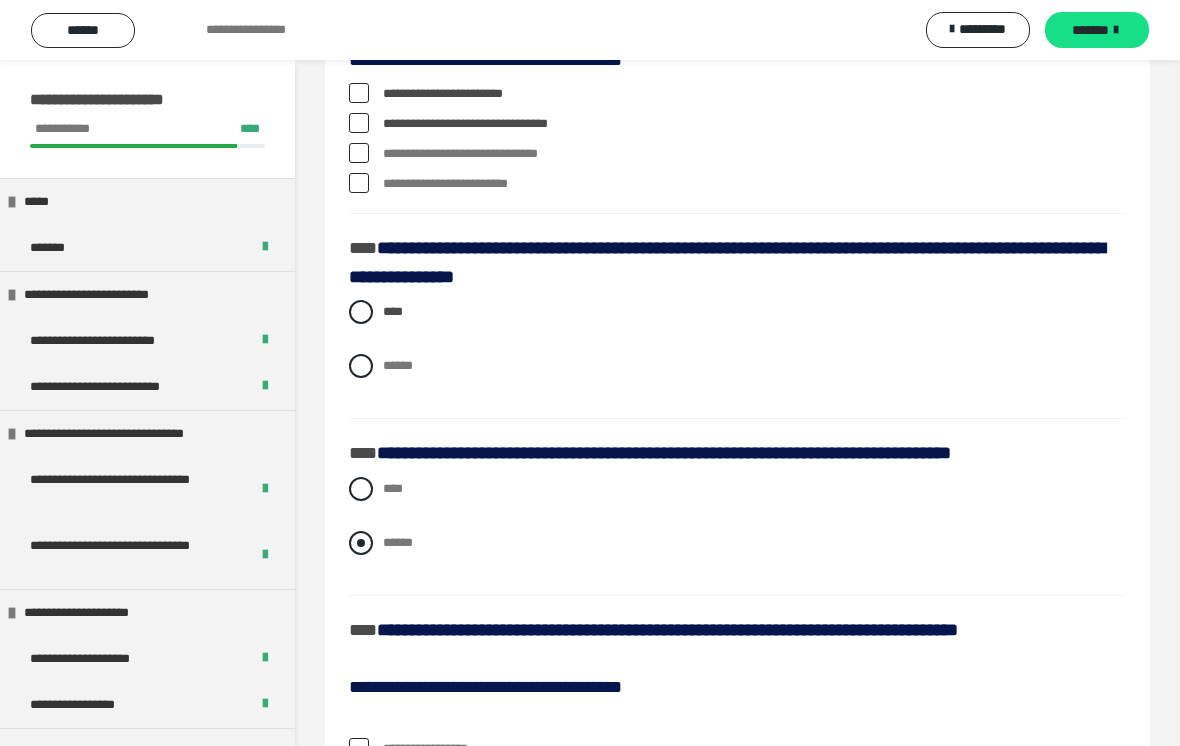click at bounding box center (361, 543) 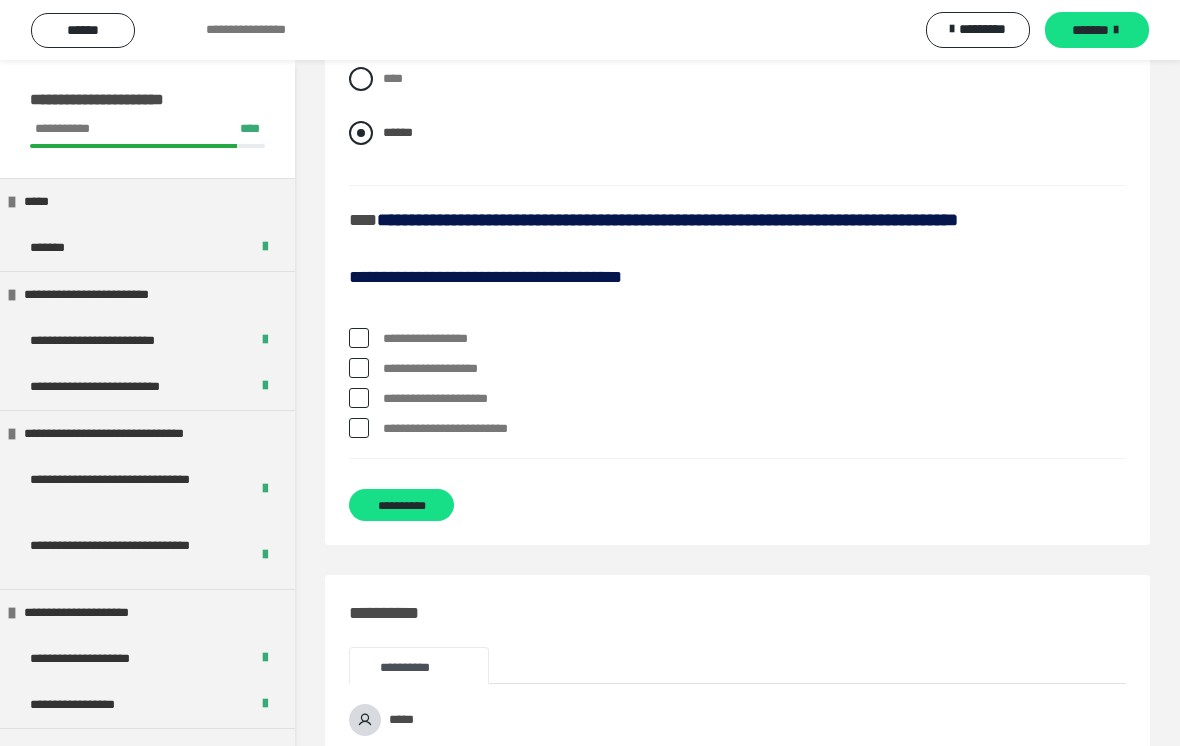 scroll, scrollTop: 3059, scrollLeft: 0, axis: vertical 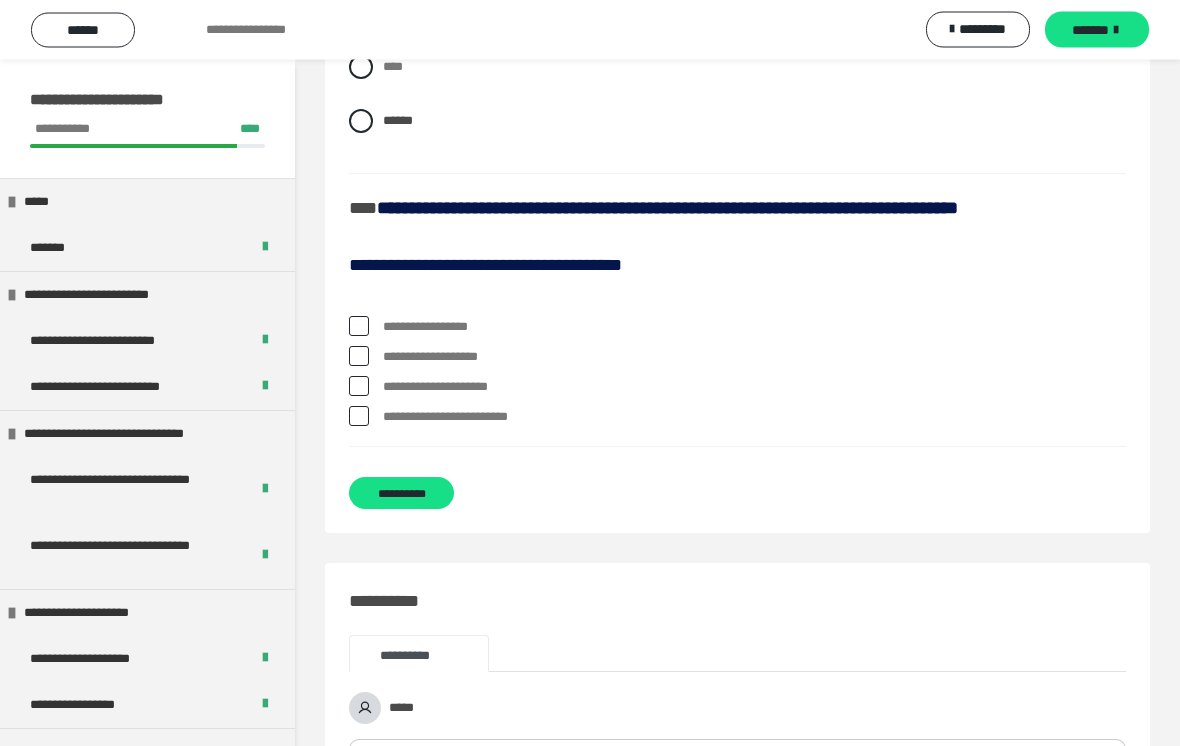 click at bounding box center [359, 387] 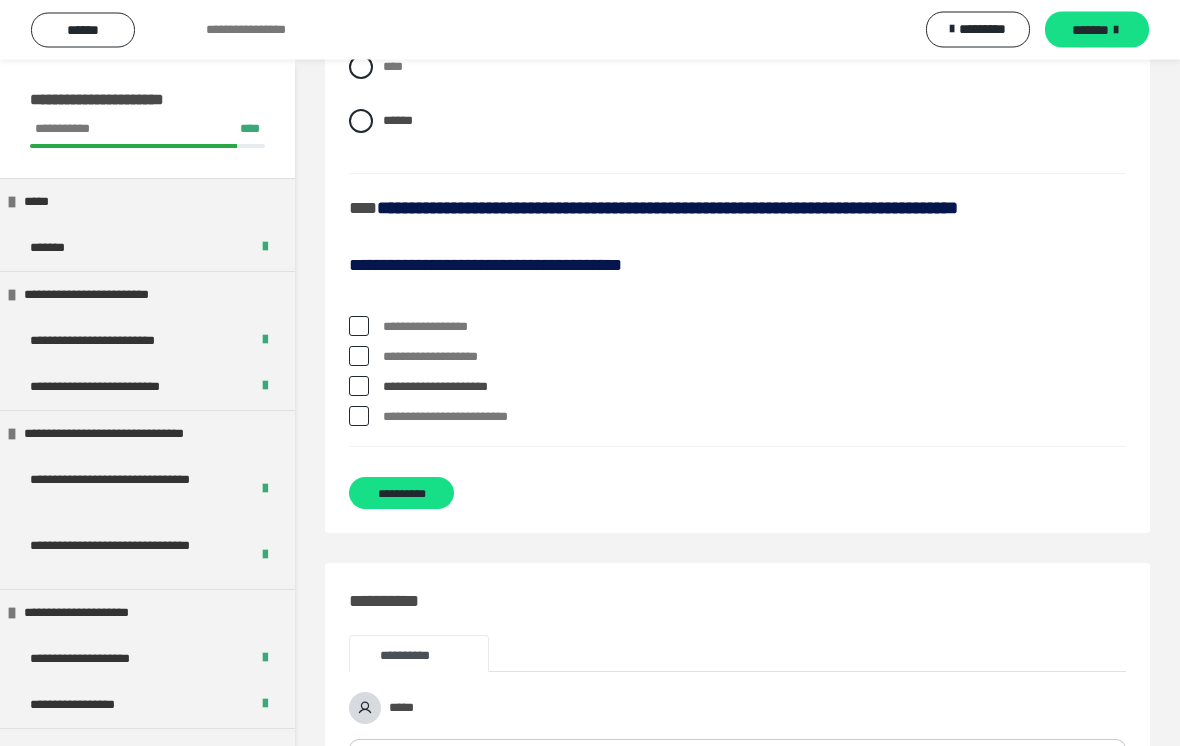 scroll, scrollTop: 3060, scrollLeft: 0, axis: vertical 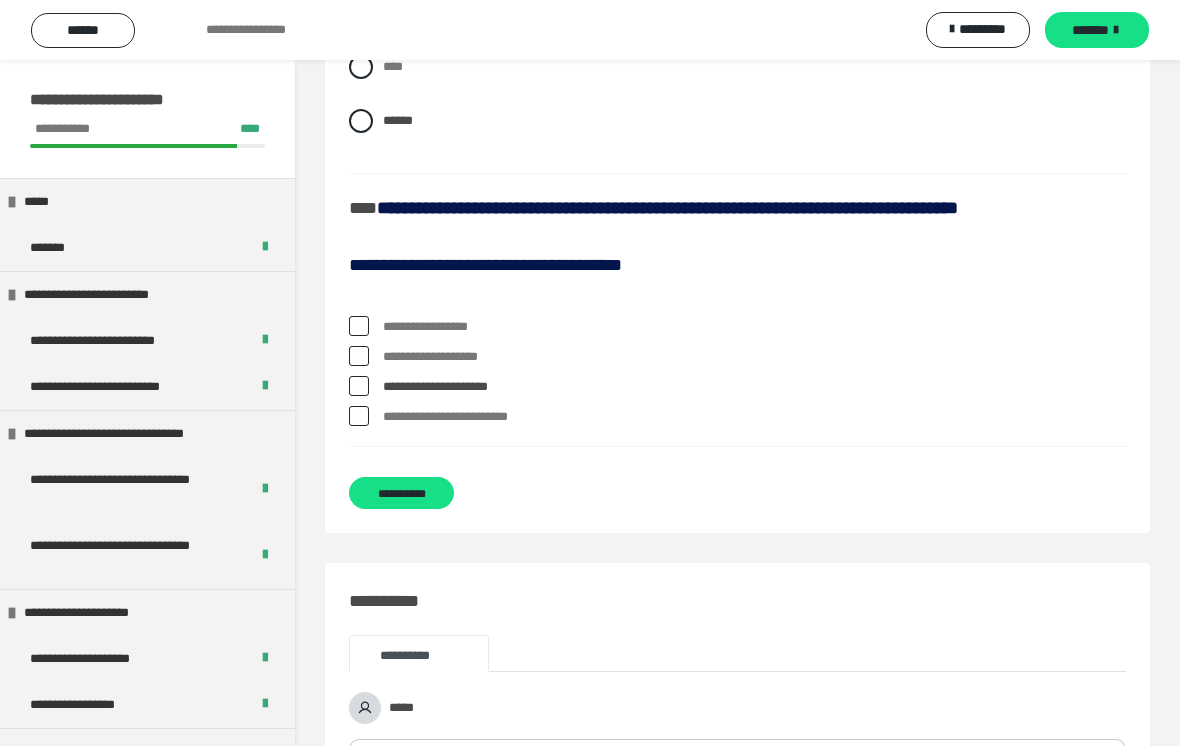 click at bounding box center (359, 326) 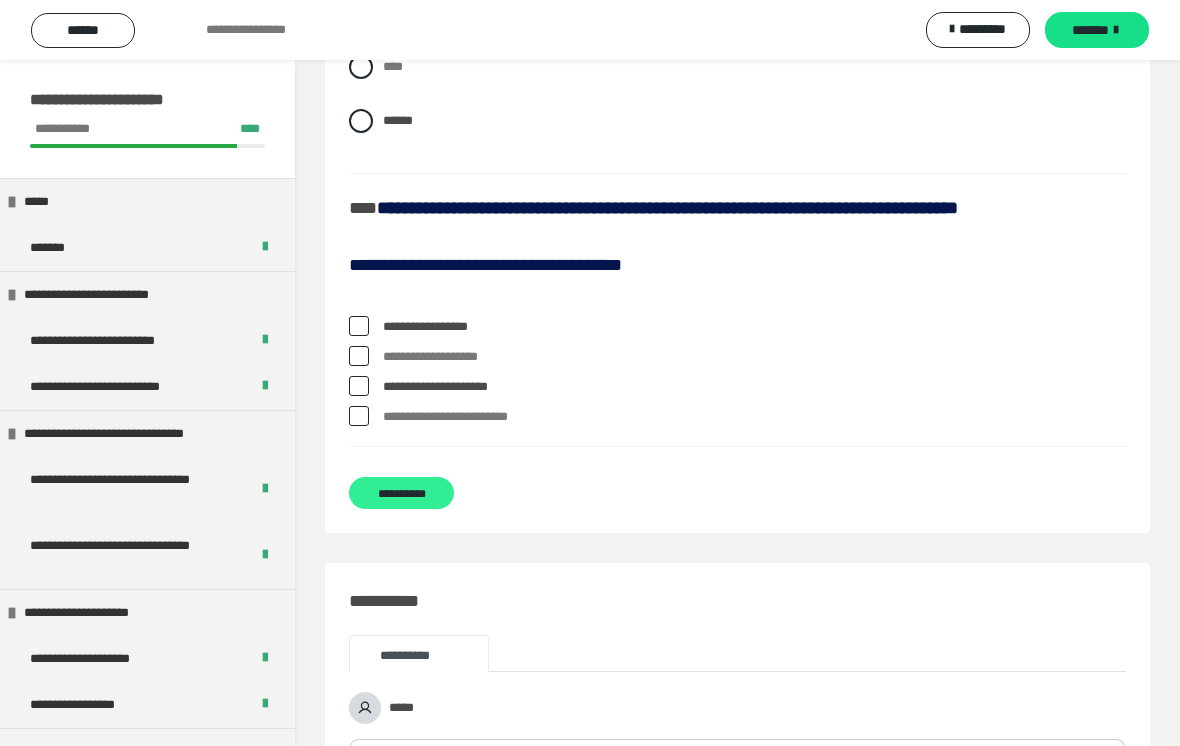 click on "**********" at bounding box center [401, 493] 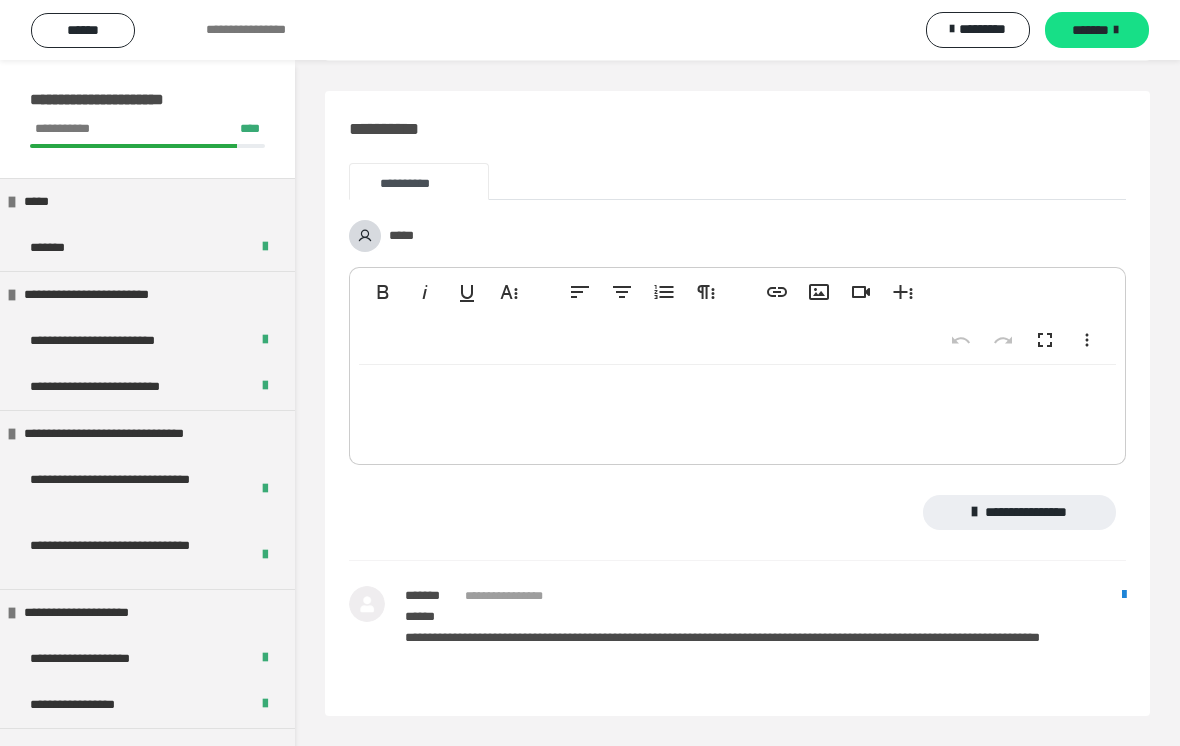 scroll, scrollTop: 384, scrollLeft: 0, axis: vertical 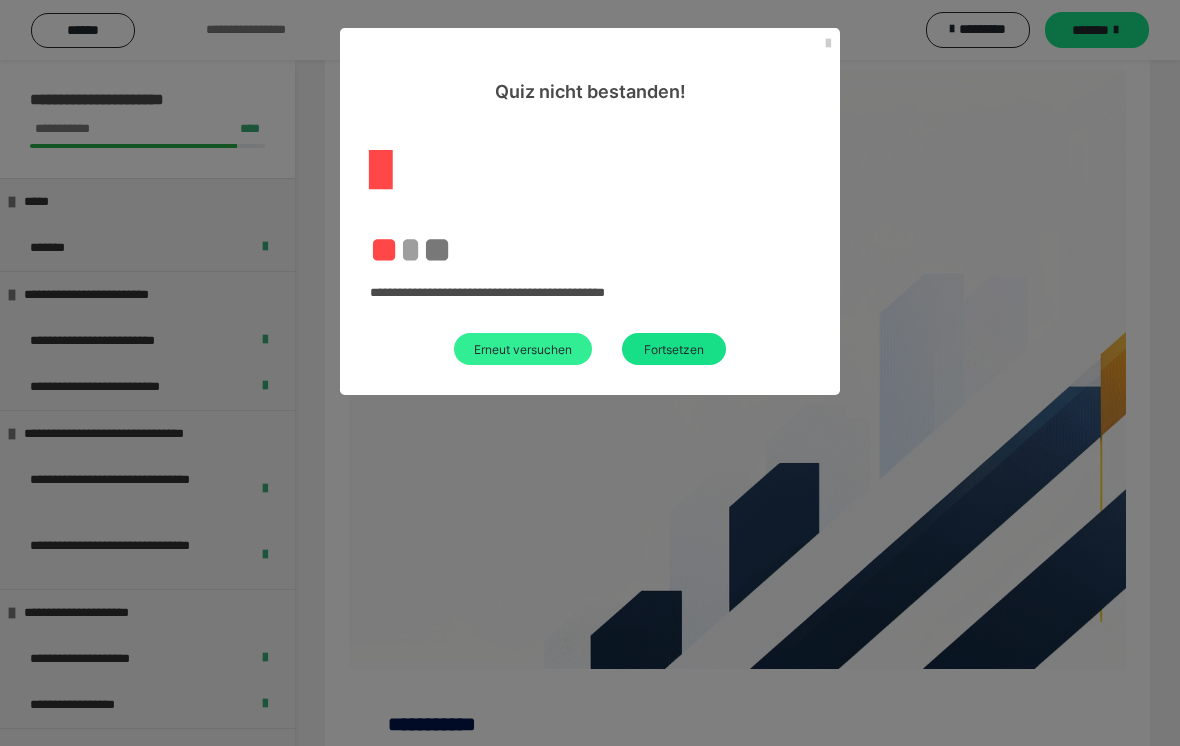 click on "Erneut versuchen" at bounding box center [523, 349] 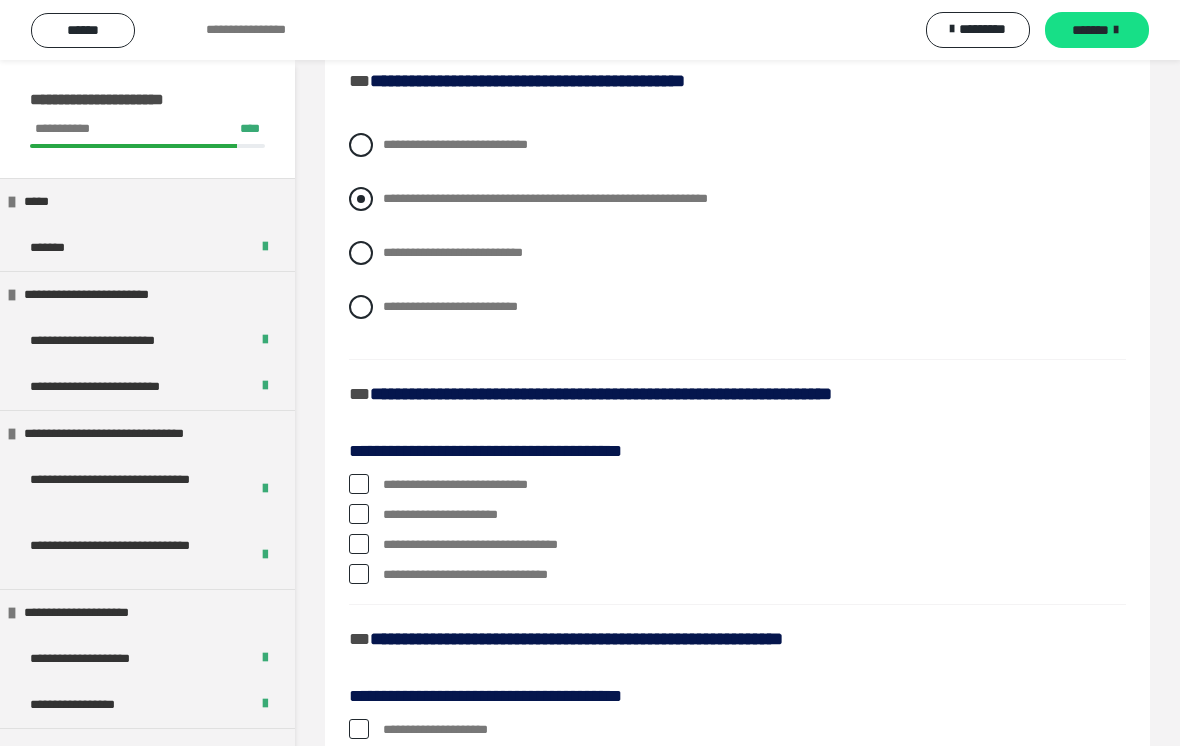 click on "**********" at bounding box center [389, 193] 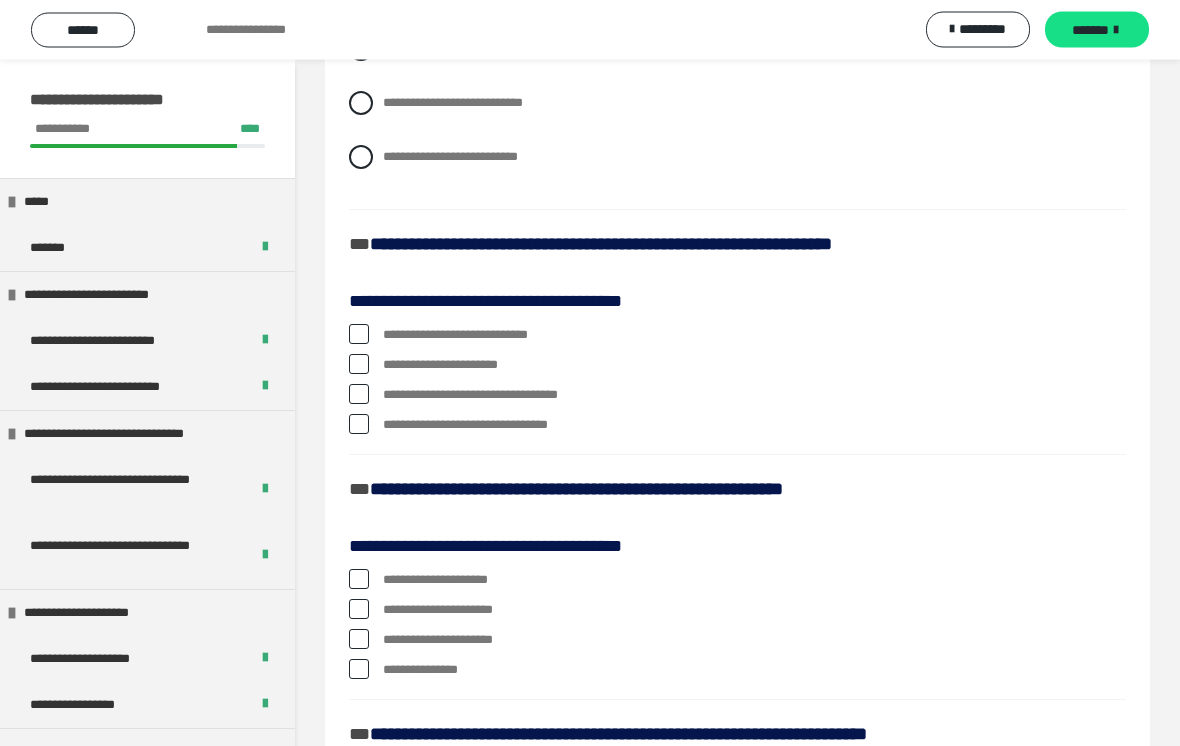 scroll, scrollTop: 534, scrollLeft: 0, axis: vertical 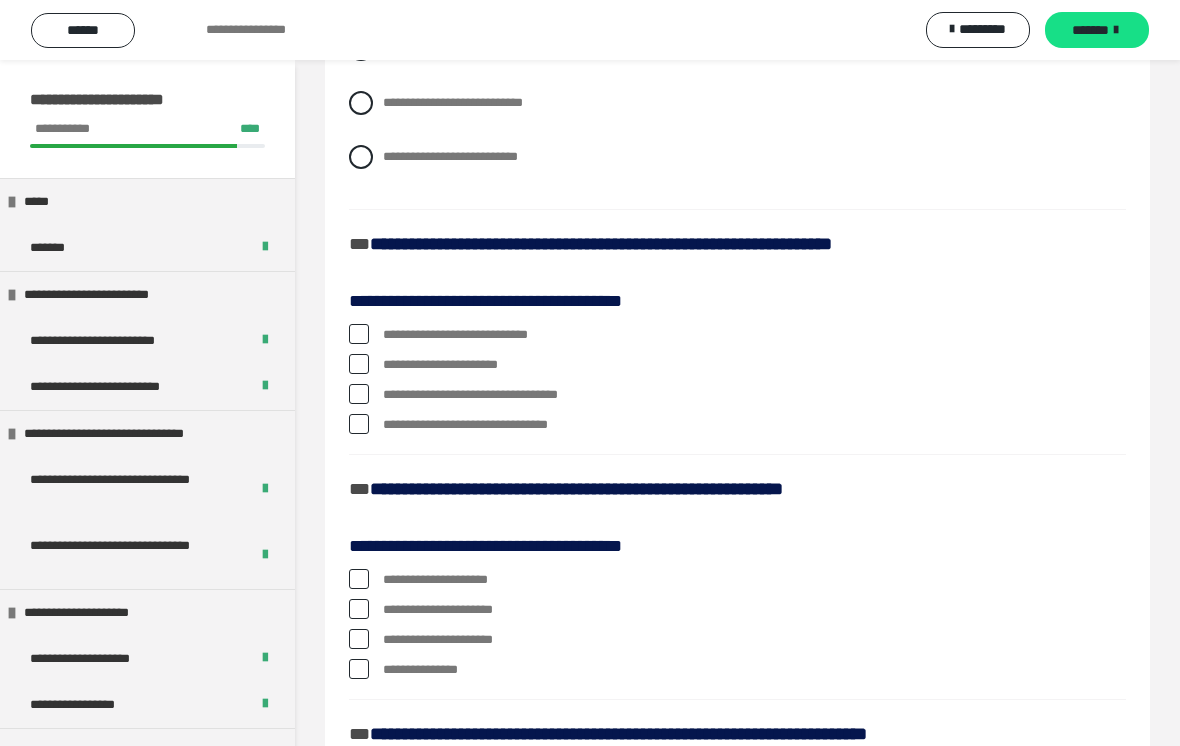 click on "**********" at bounding box center [737, 425] 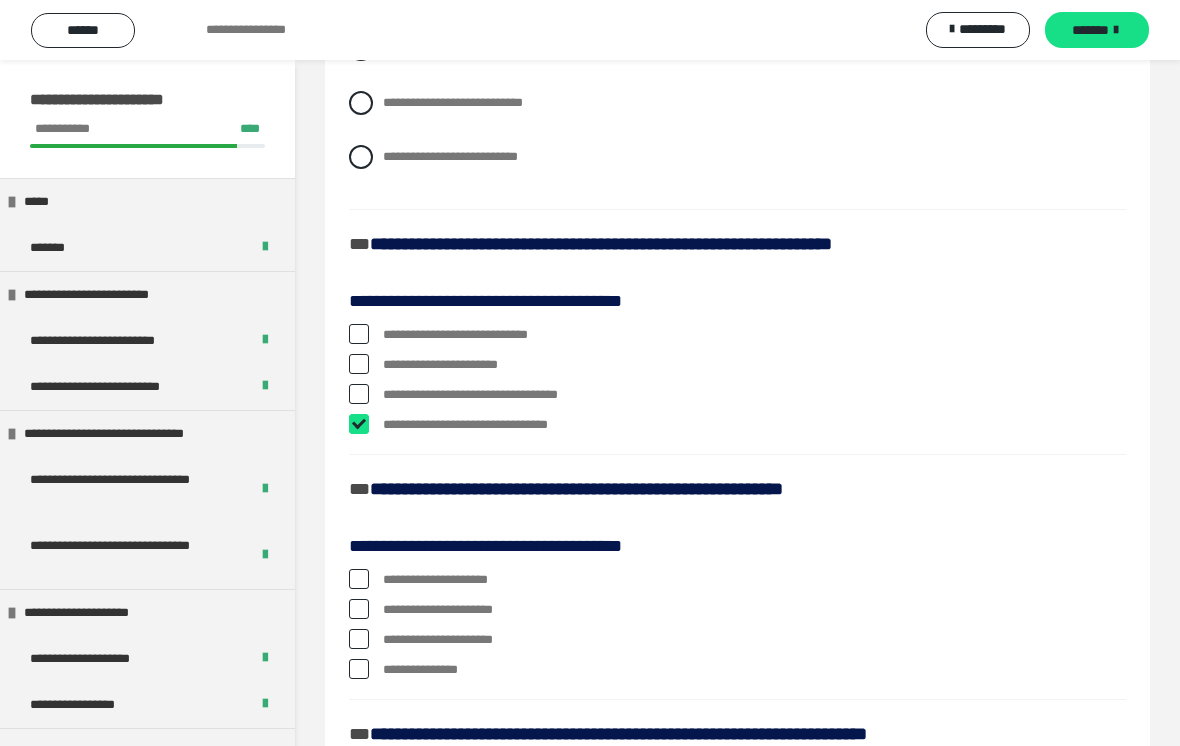 checkbox on "****" 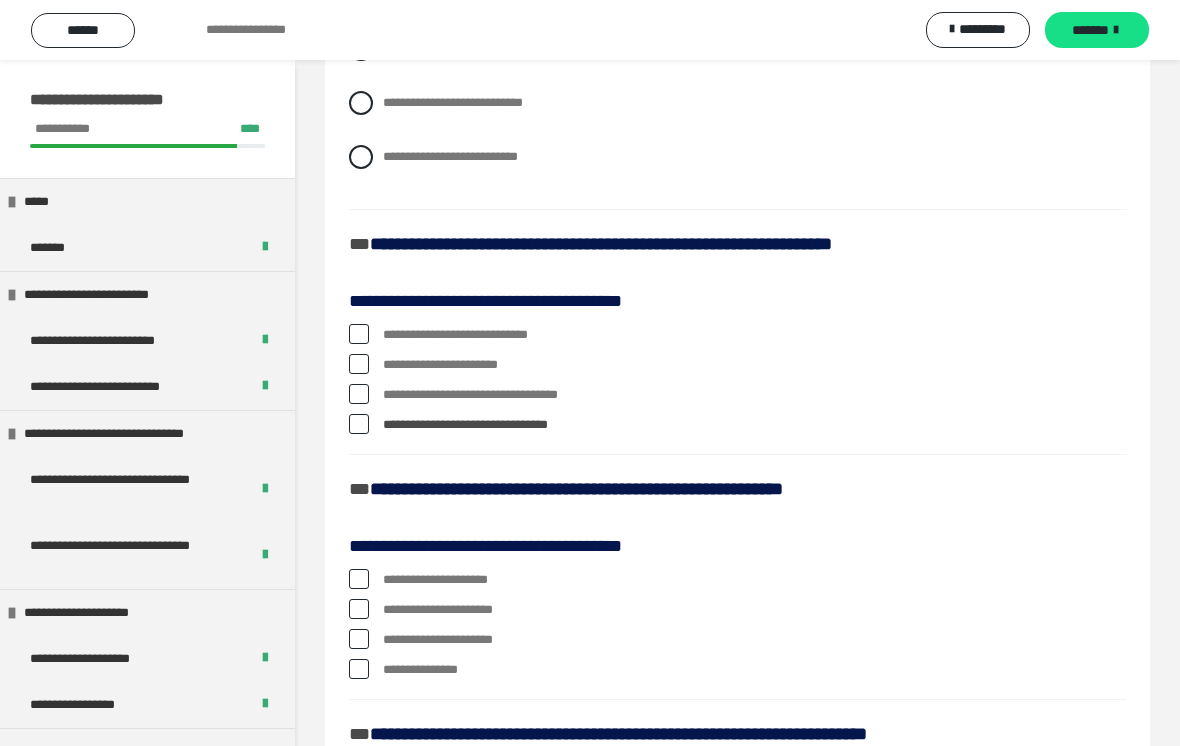 click at bounding box center [359, 364] 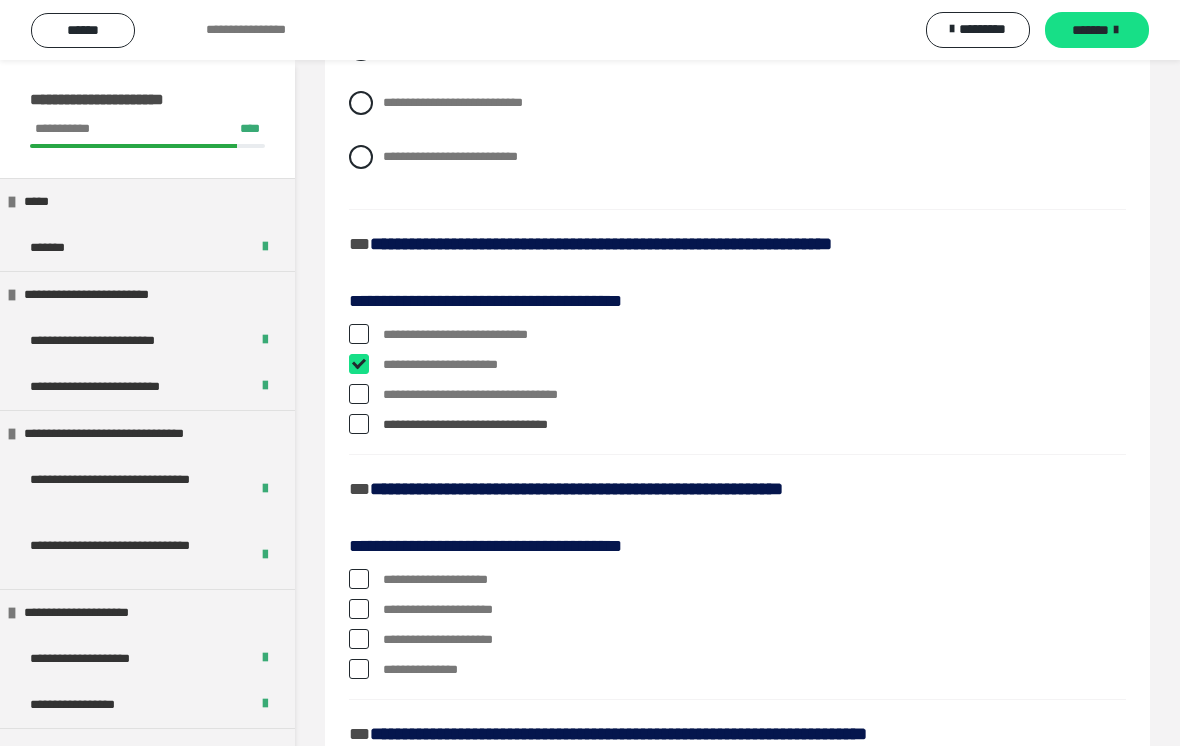 checkbox on "****" 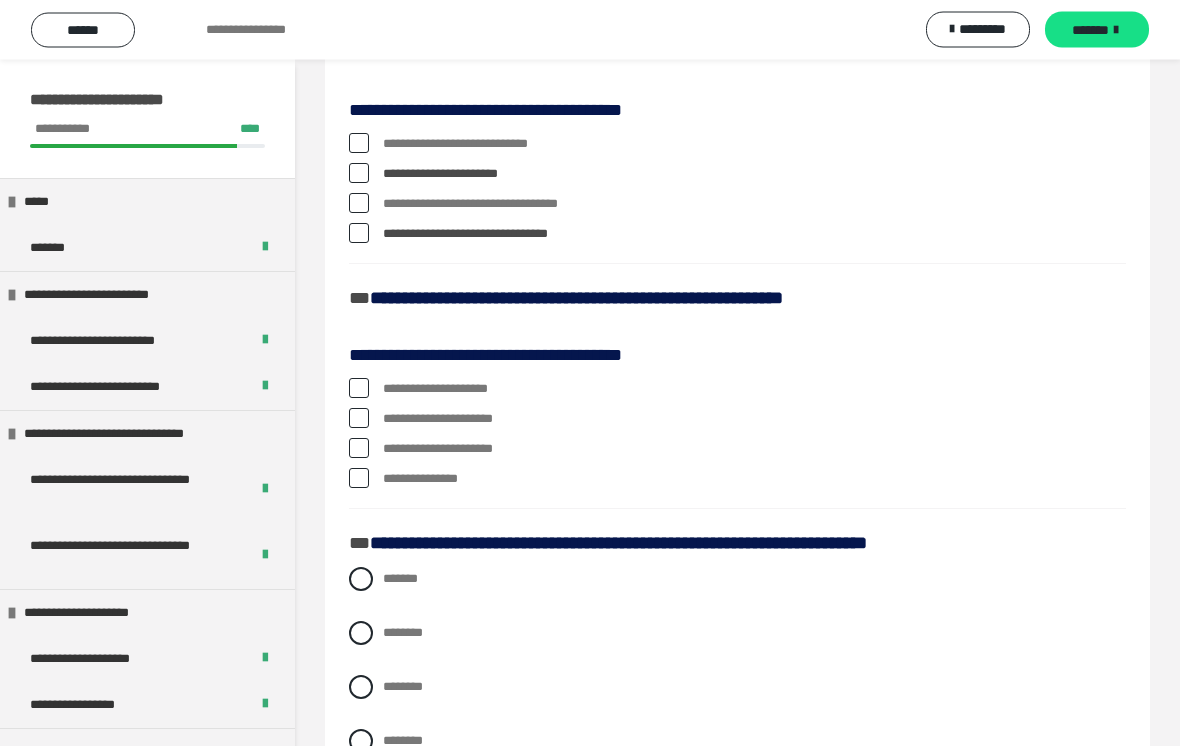 click on "**********" at bounding box center [737, 420] 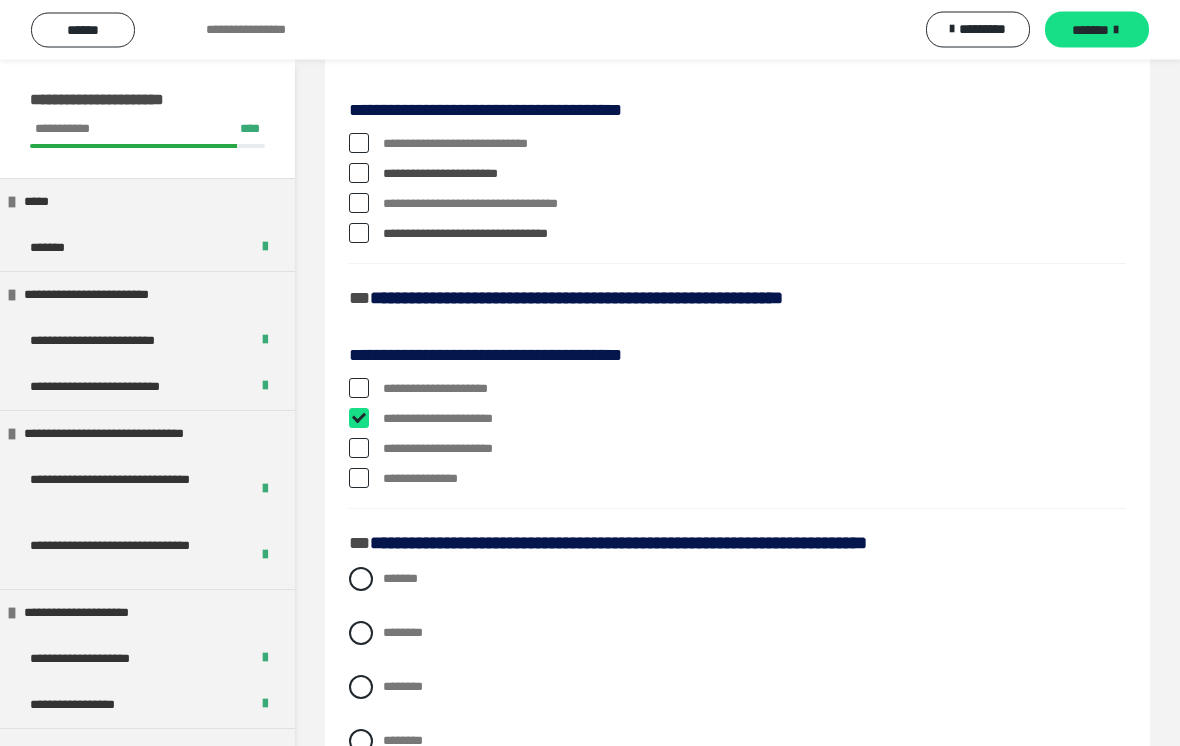 checkbox on "****" 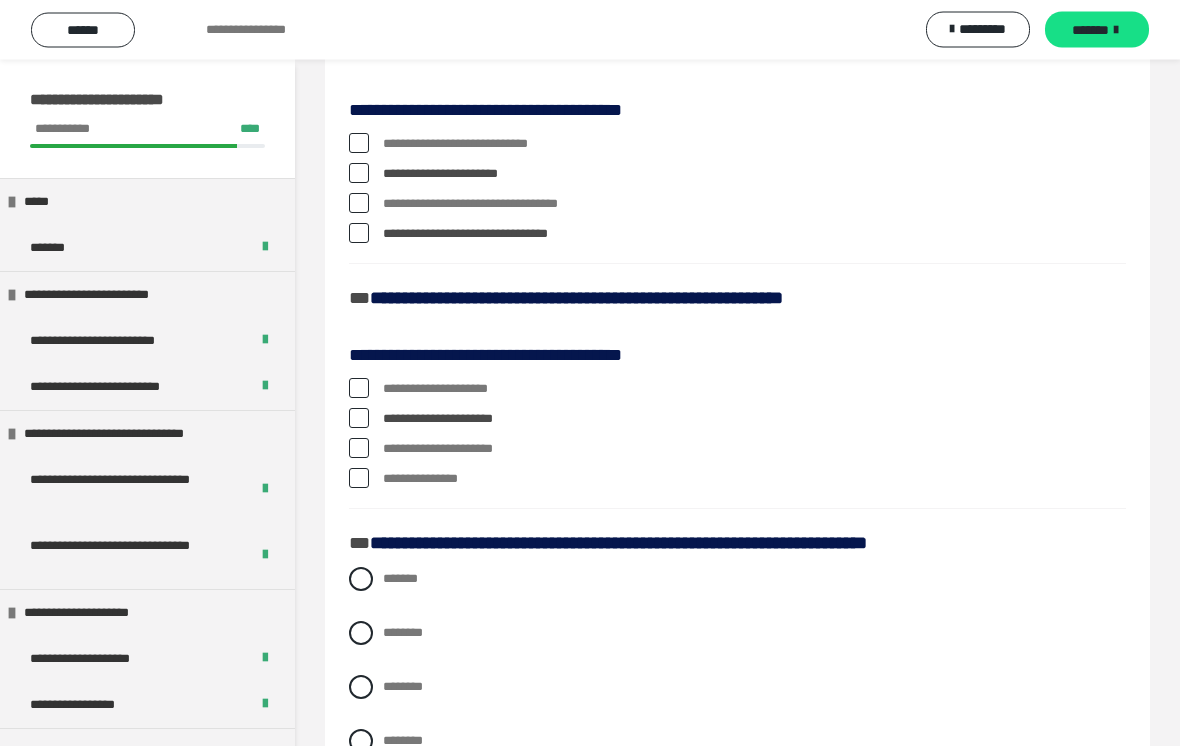 scroll, scrollTop: 725, scrollLeft: 0, axis: vertical 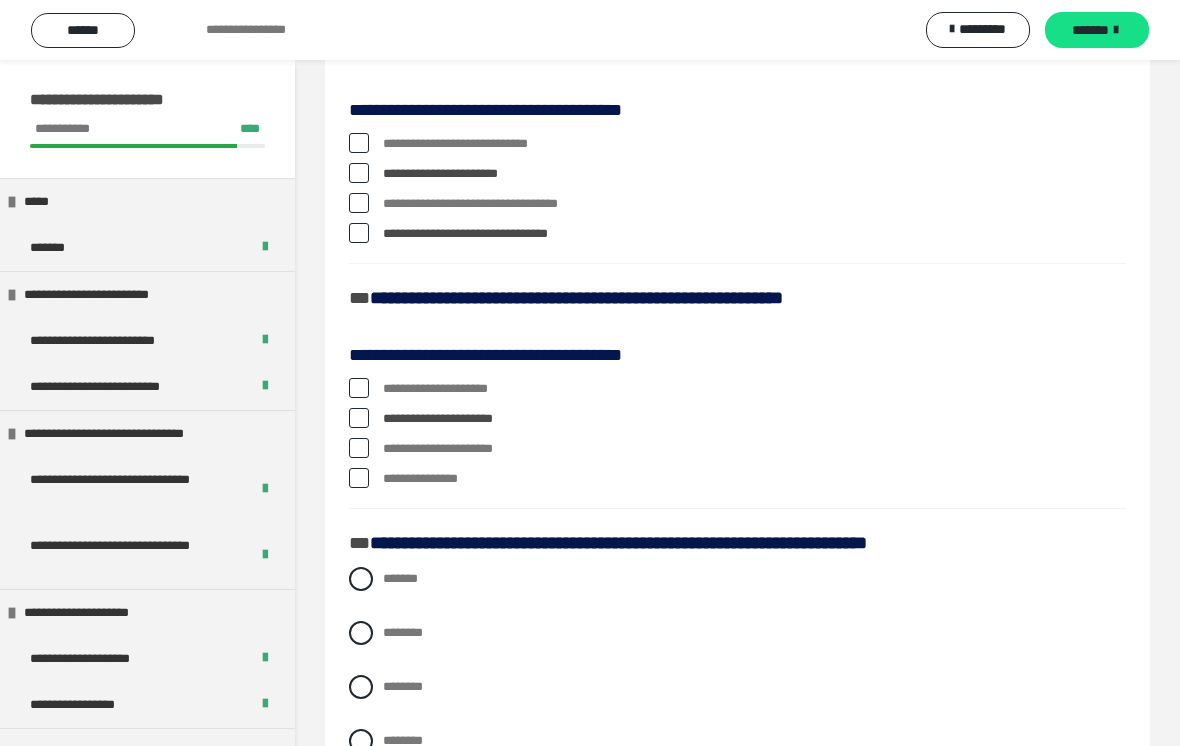 click at bounding box center (359, 448) 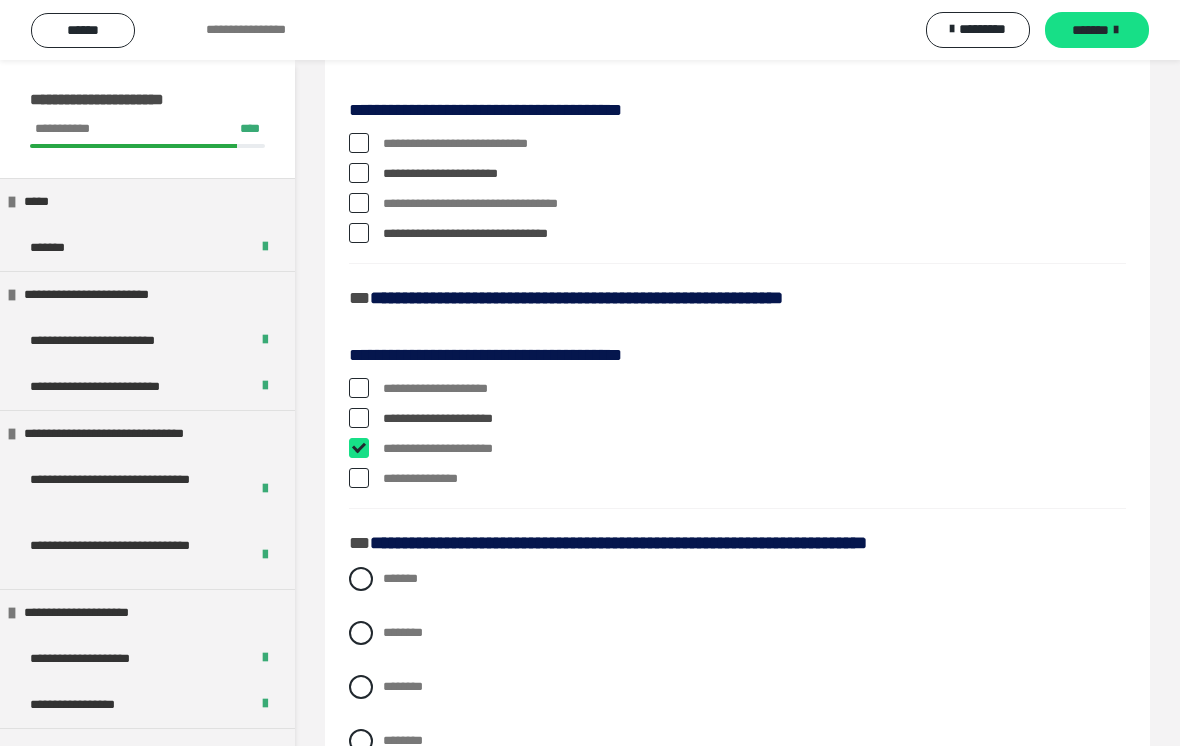 checkbox on "****" 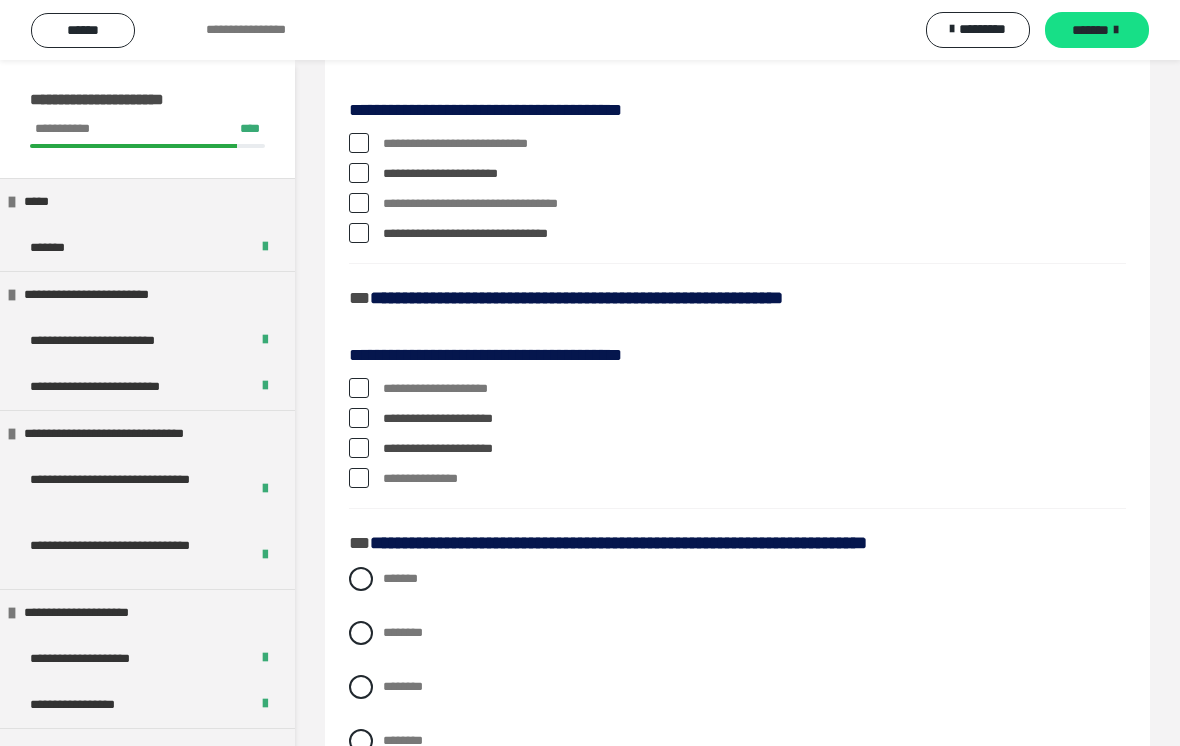 click on "**********" at bounding box center [737, 438] 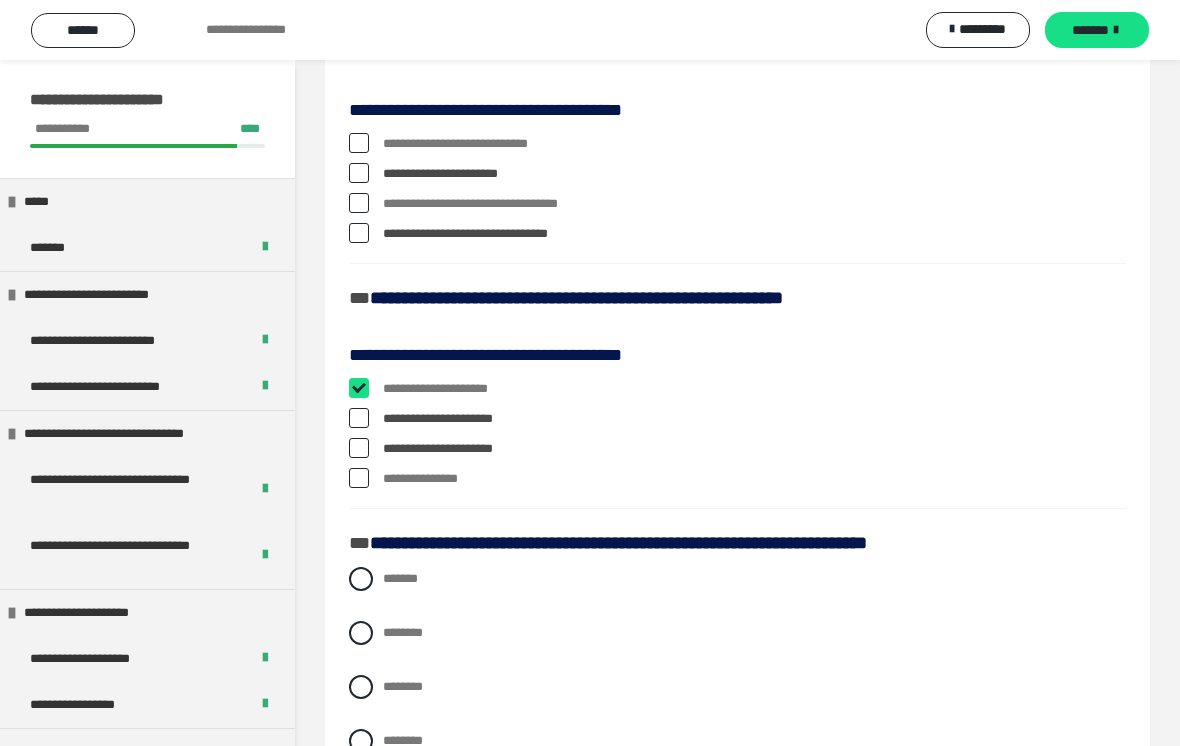 checkbox on "****" 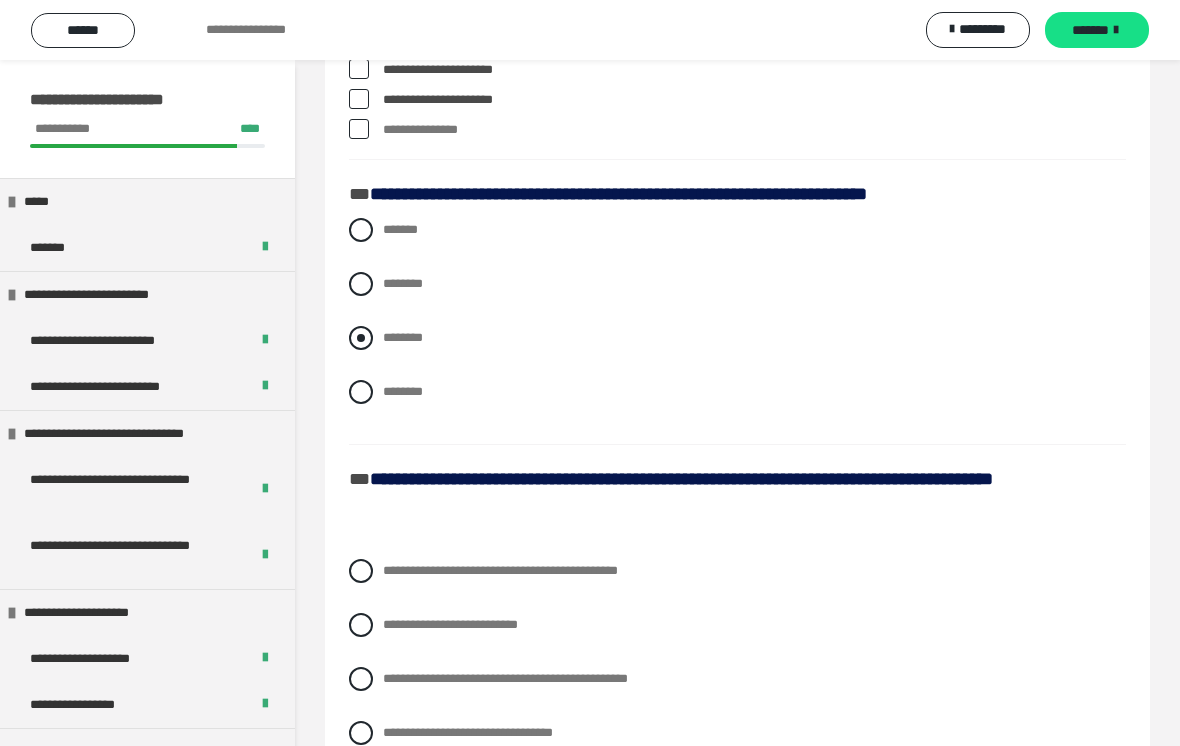 click at bounding box center (361, 338) 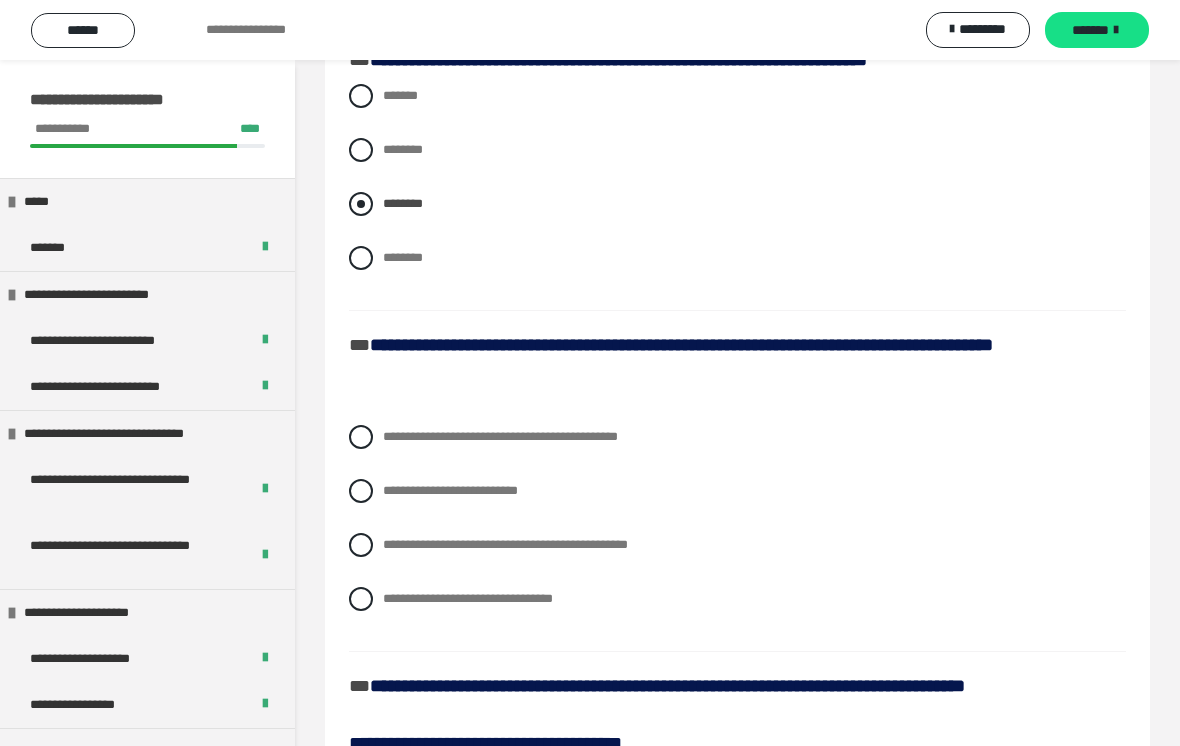 scroll, scrollTop: 1368, scrollLeft: 0, axis: vertical 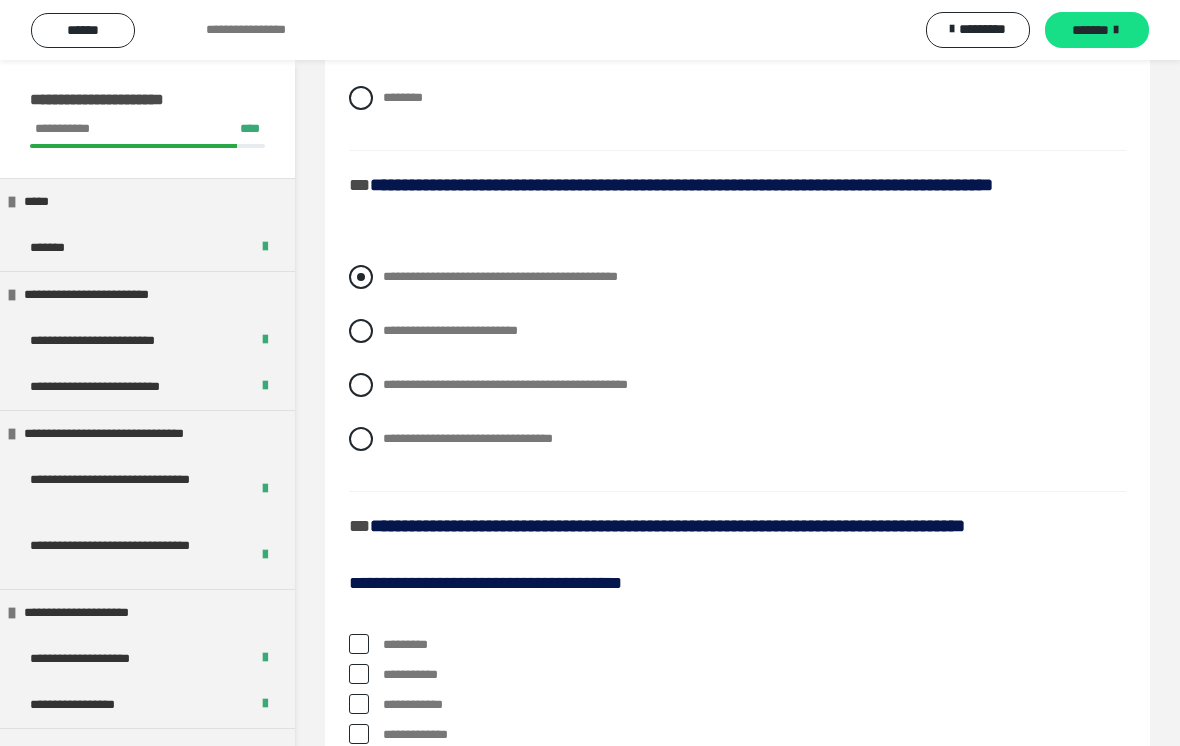 click at bounding box center [361, 277] 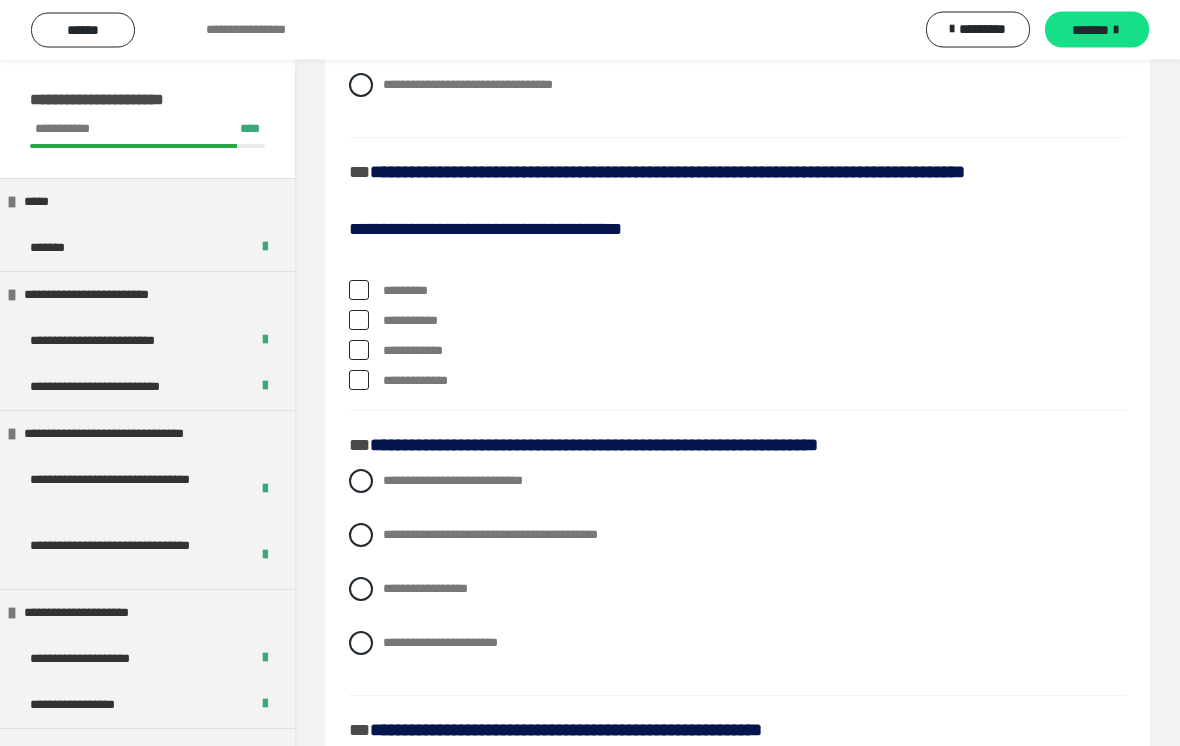 click at bounding box center (359, 321) 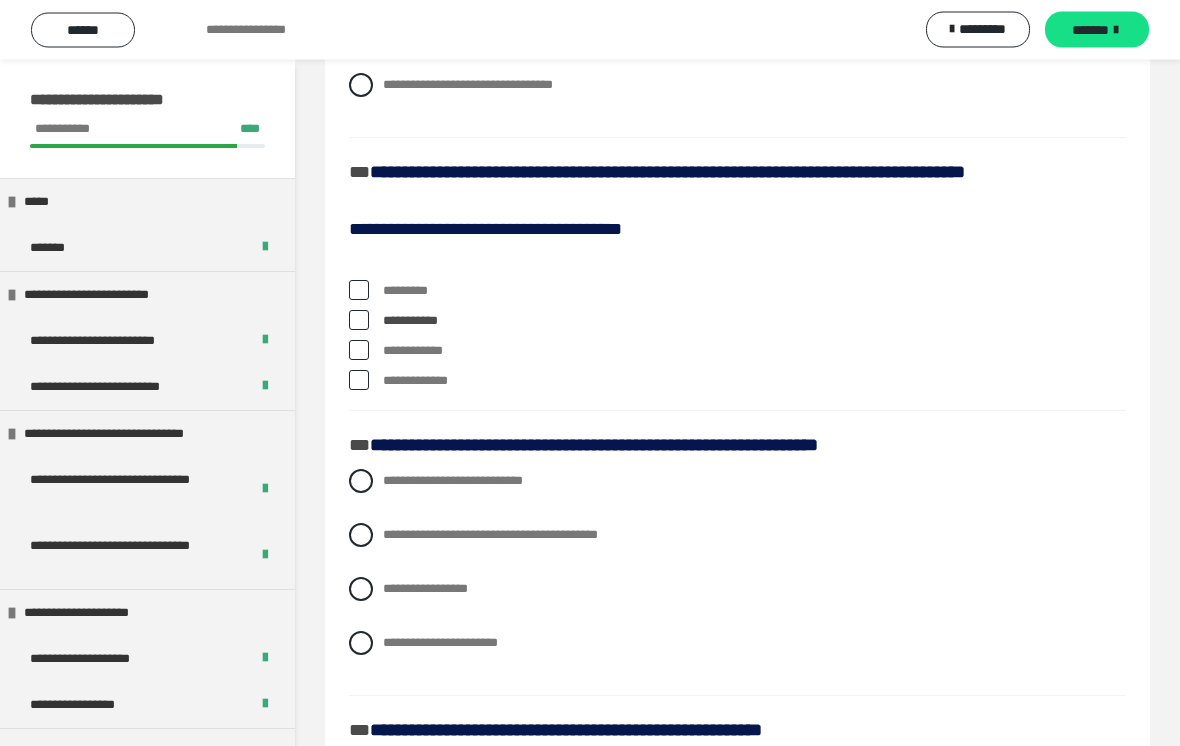 scroll, scrollTop: 1722, scrollLeft: 0, axis: vertical 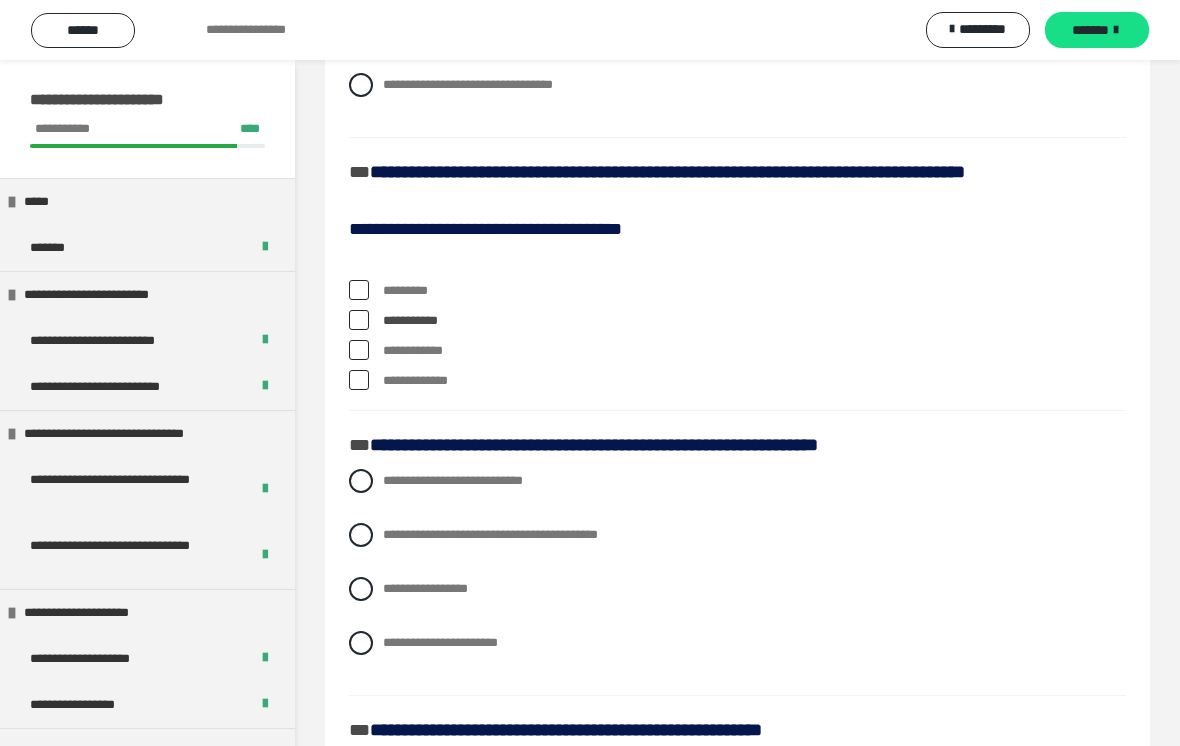 click at bounding box center [359, 320] 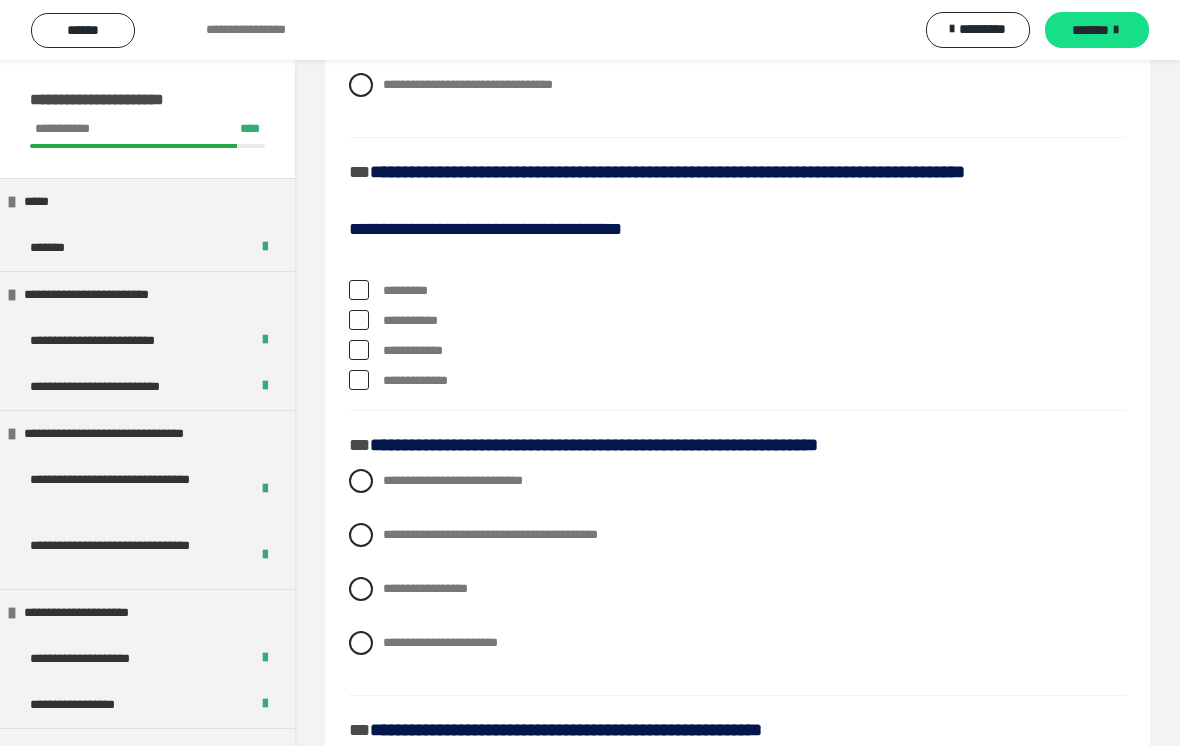 click at bounding box center (359, 380) 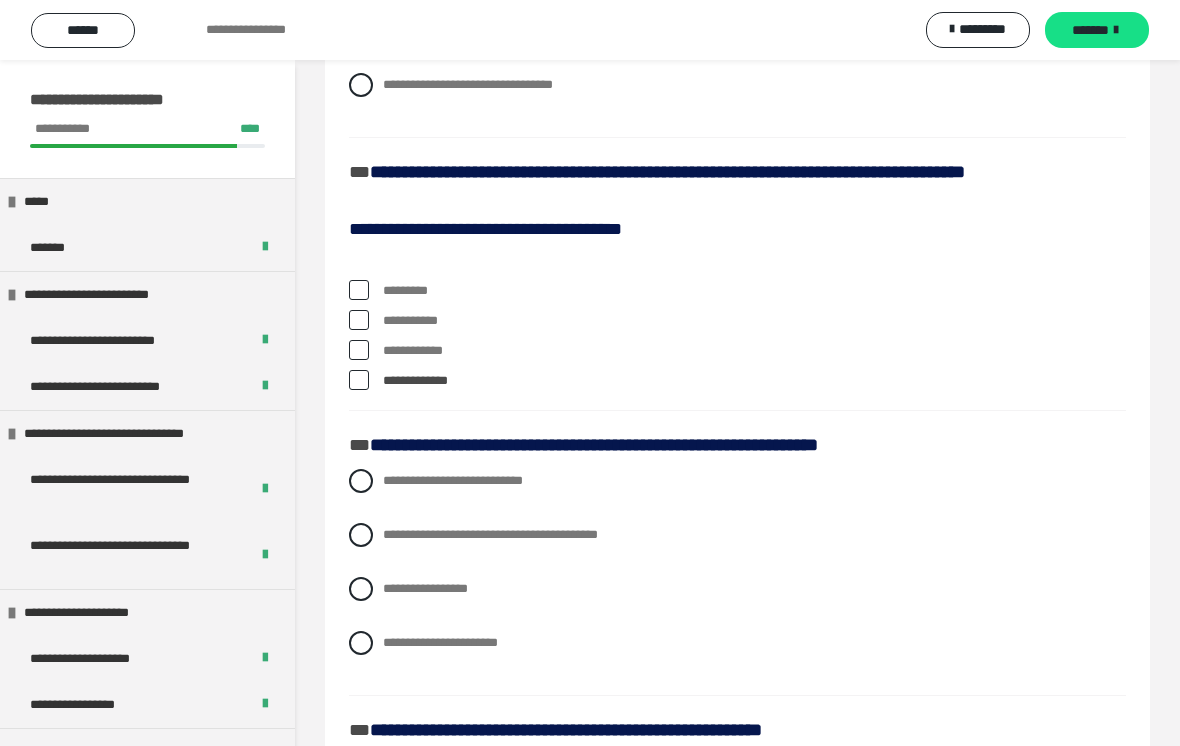 click at bounding box center [359, 350] 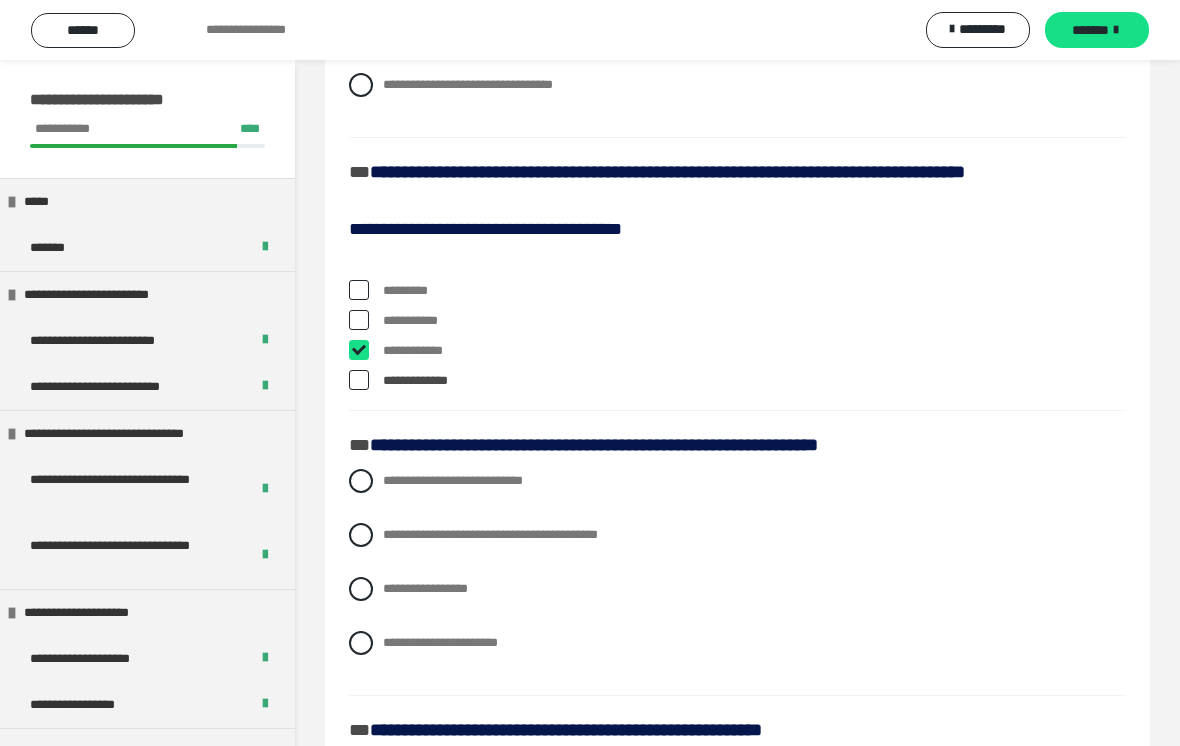 checkbox on "****" 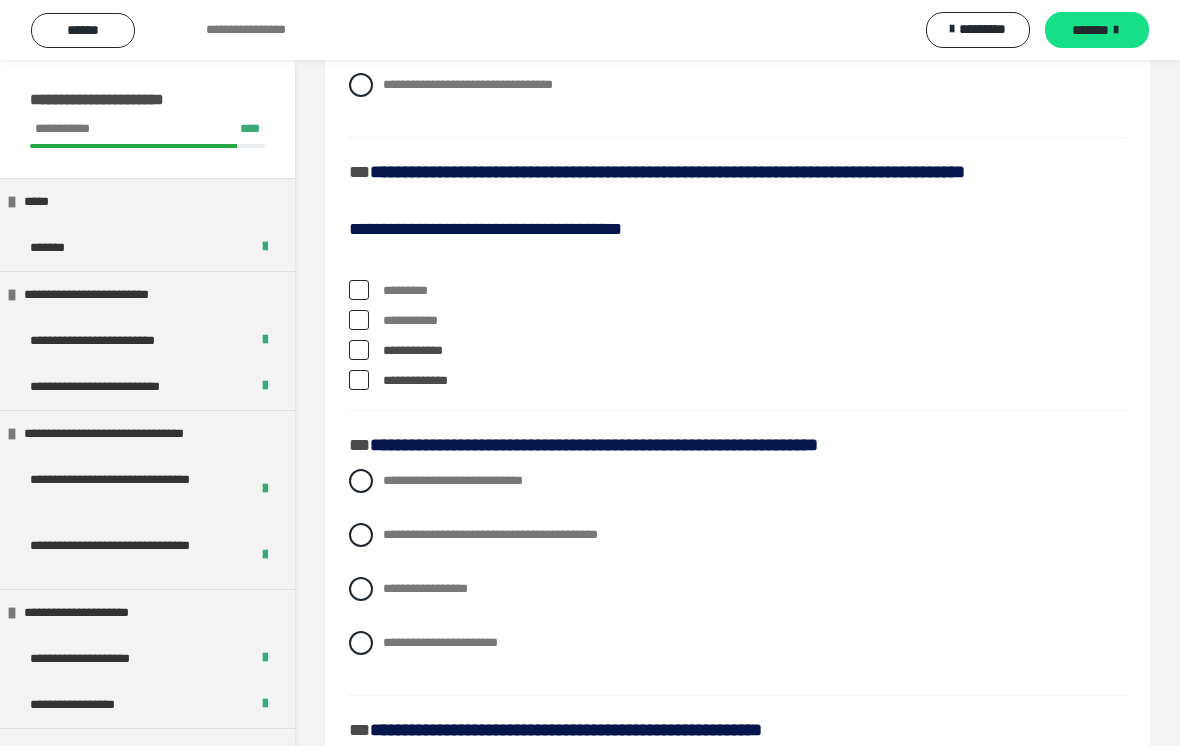 click at bounding box center (359, 320) 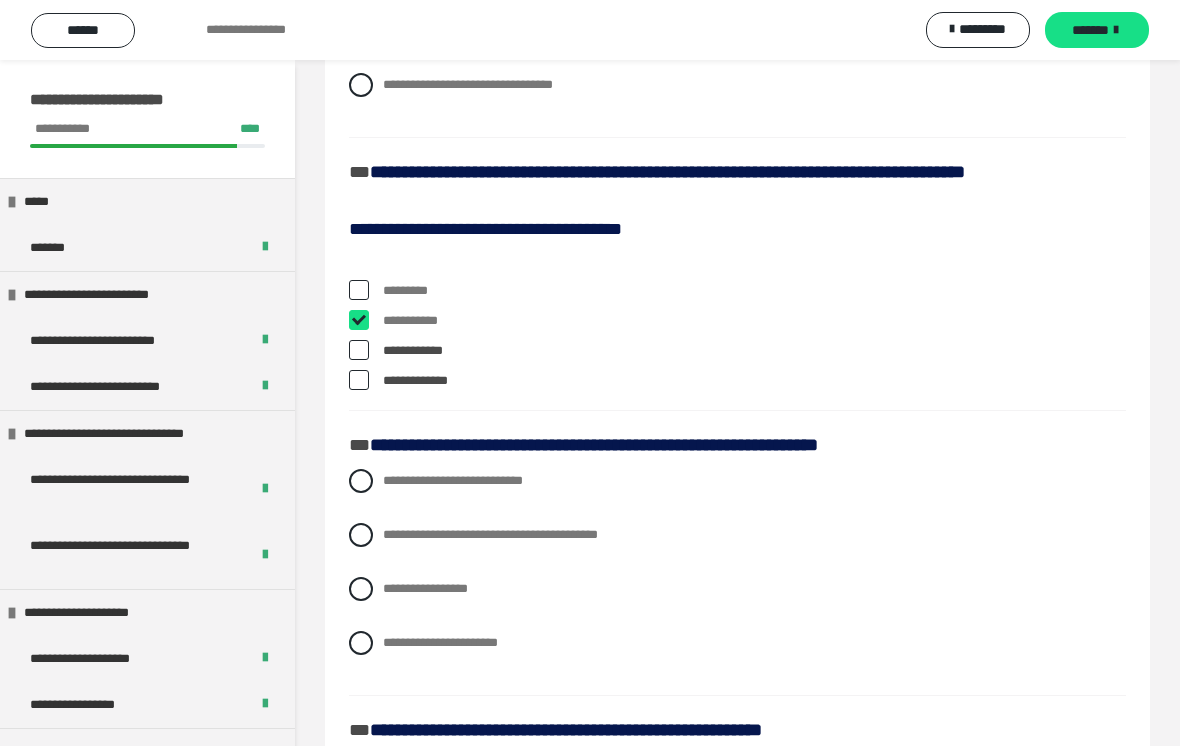 checkbox on "****" 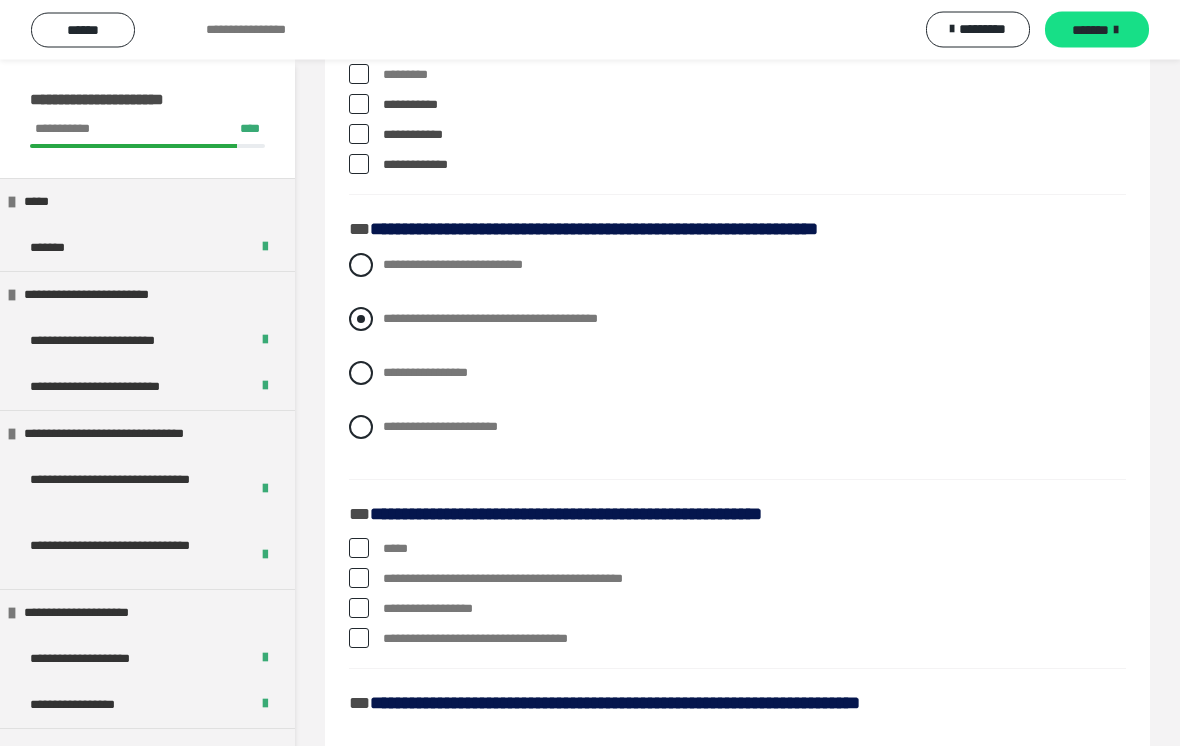 click at bounding box center (361, 320) 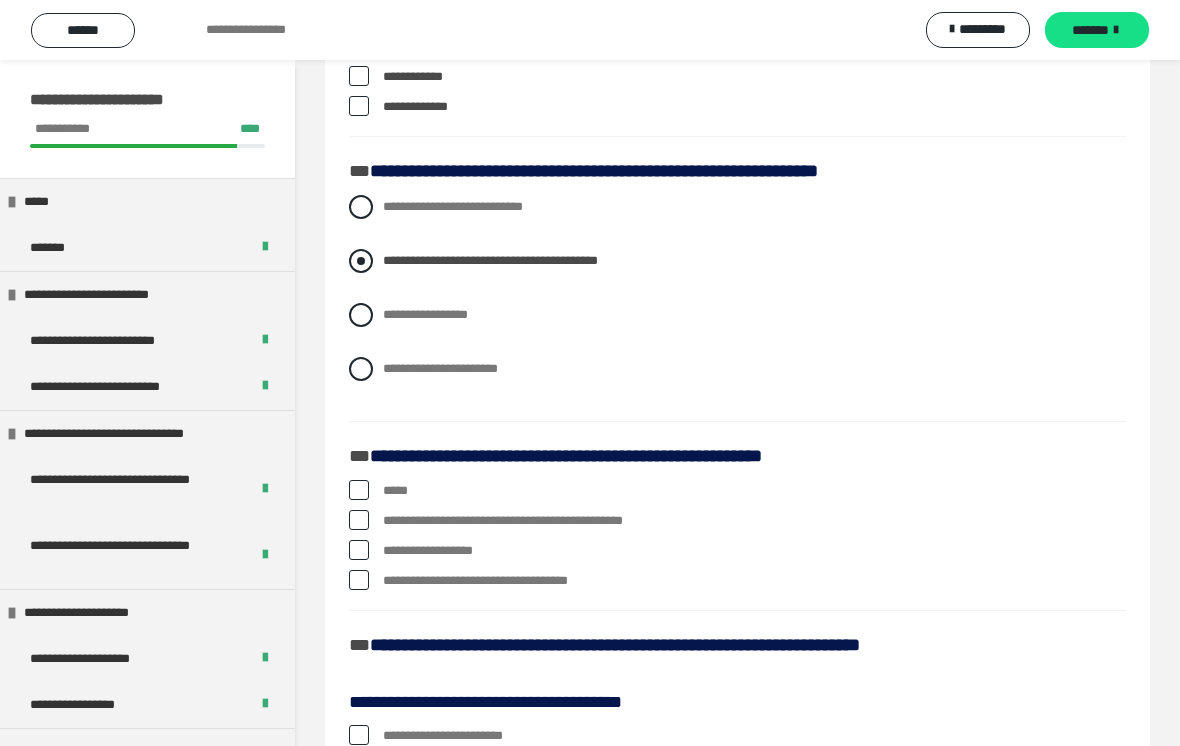 scroll, scrollTop: 2151, scrollLeft: 0, axis: vertical 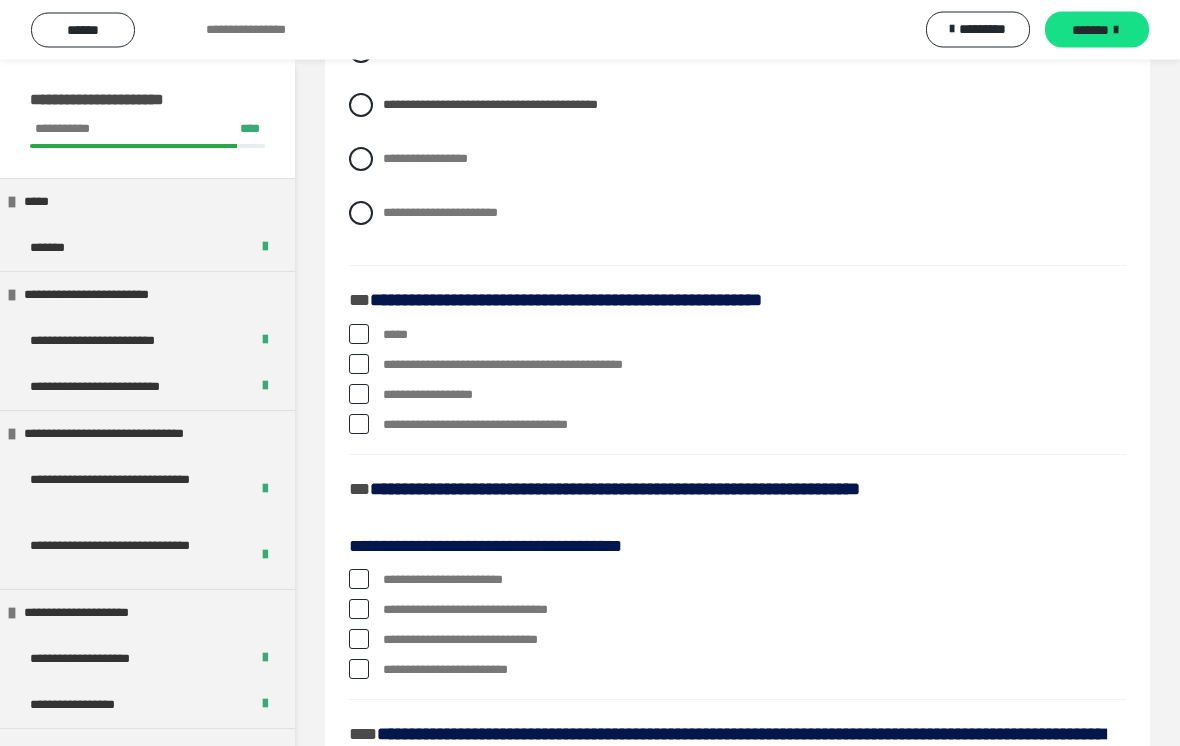 click at bounding box center [359, 365] 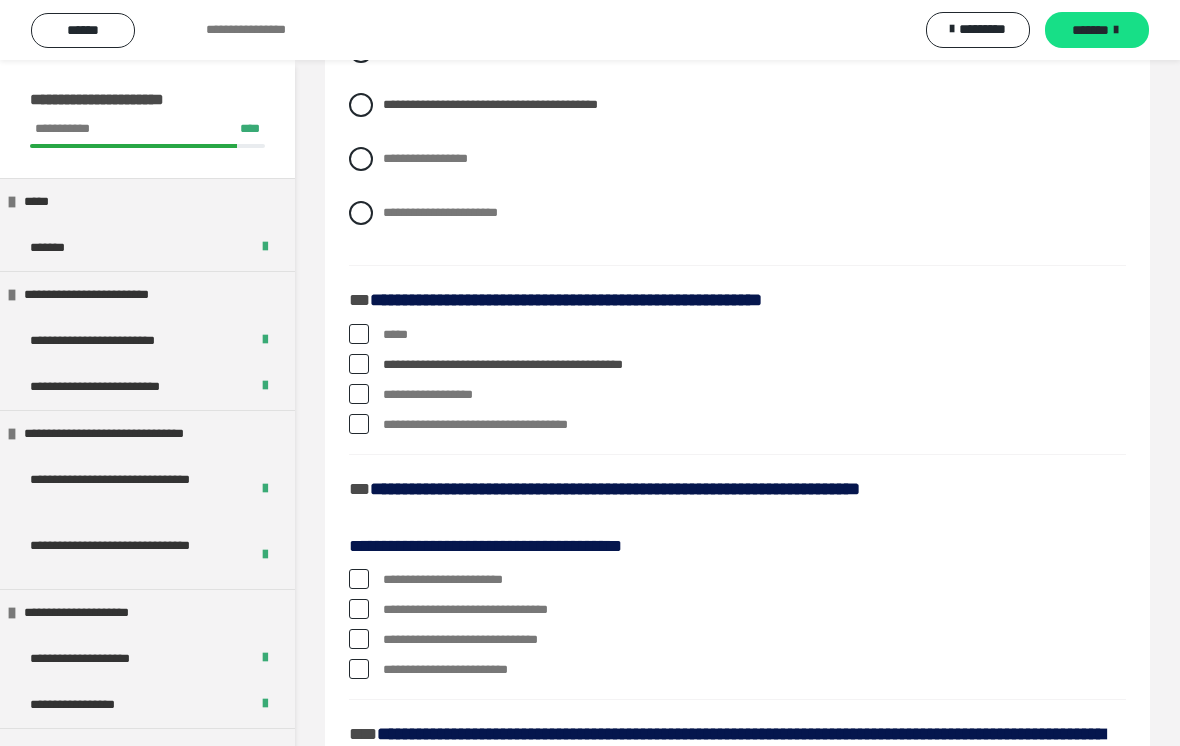 click at bounding box center [359, 424] 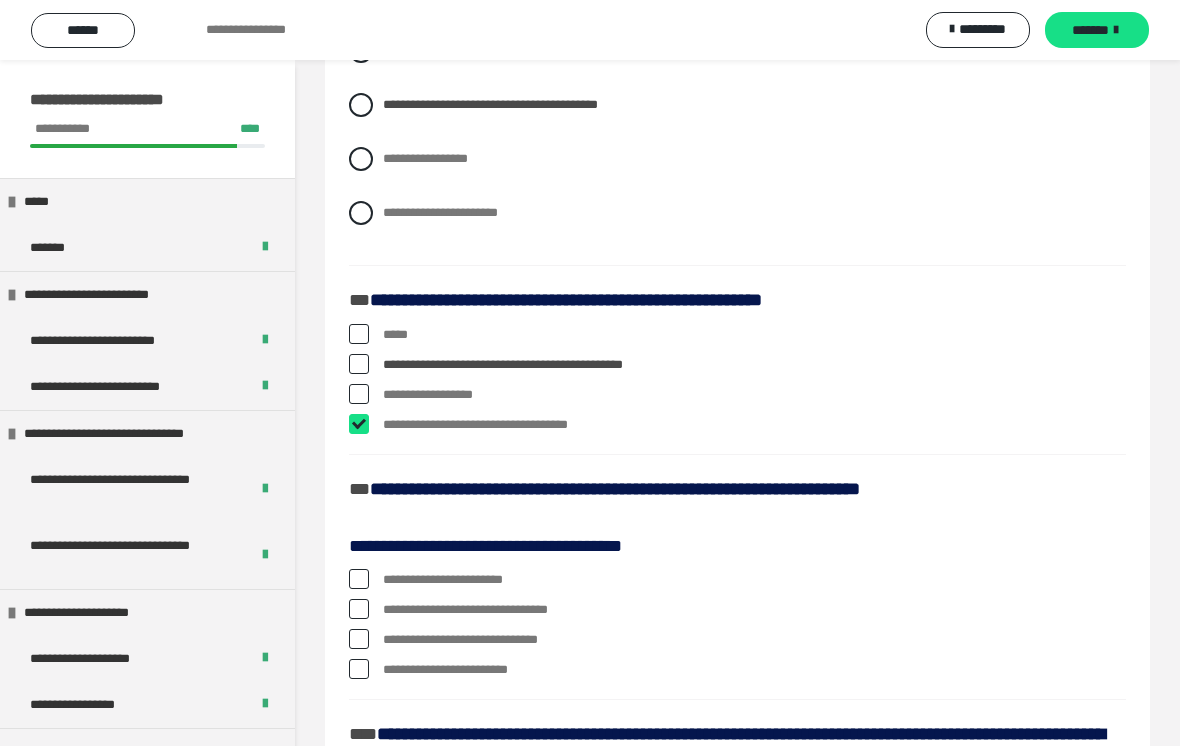 checkbox on "****" 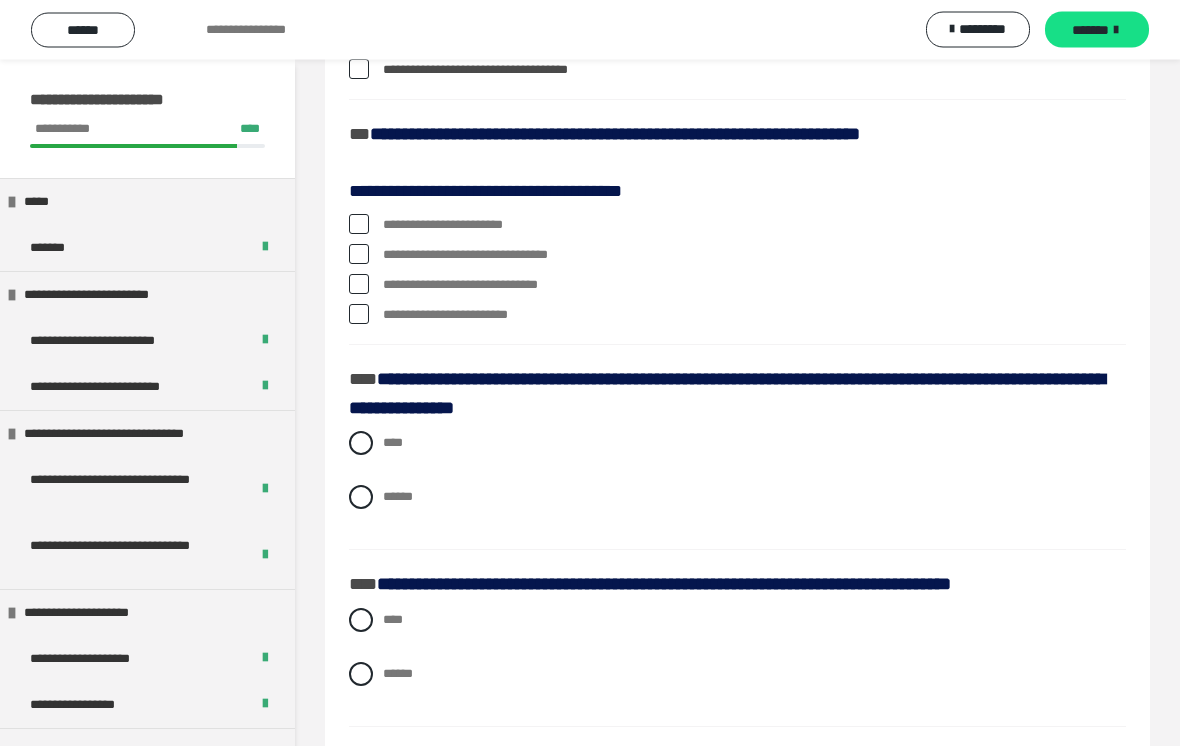 click on "**********" at bounding box center [389, 251] 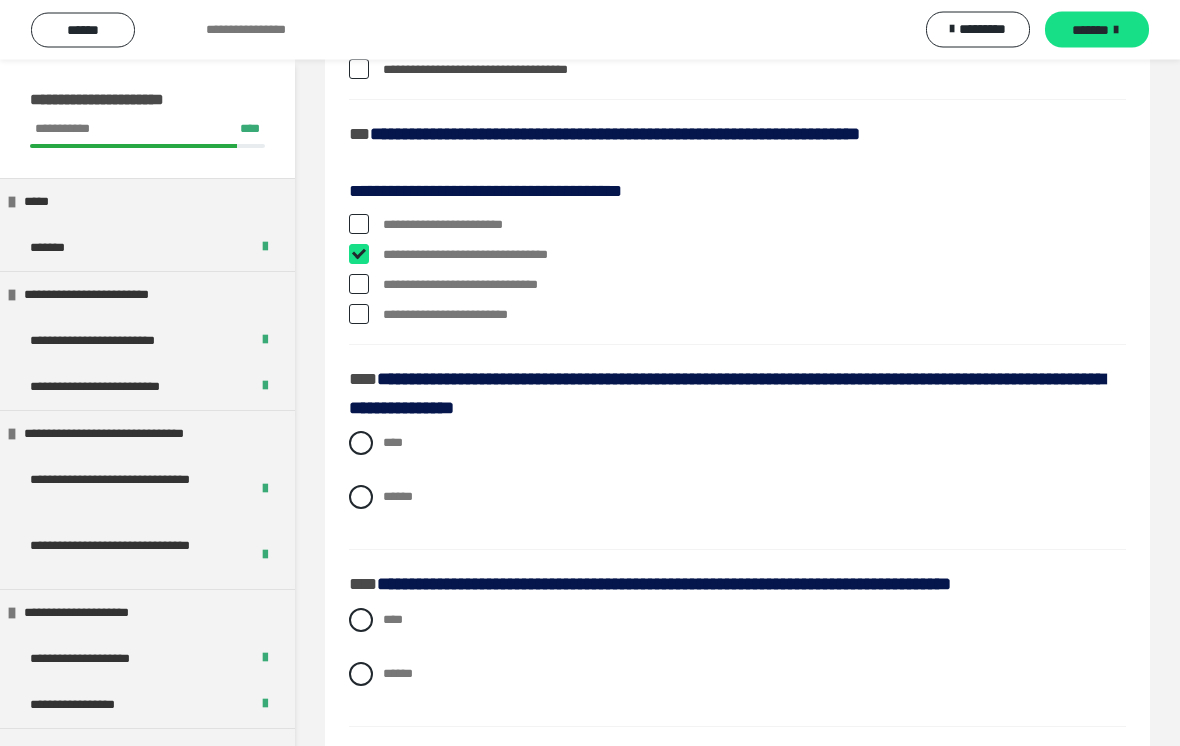 checkbox on "****" 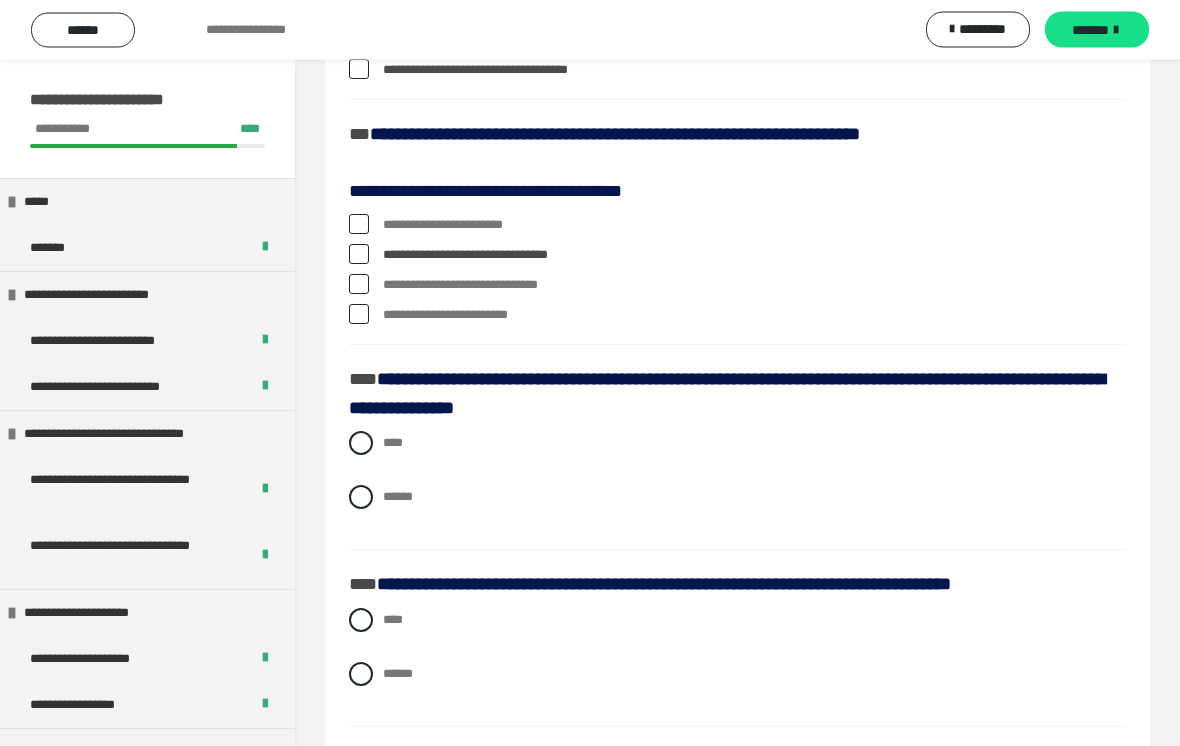 scroll, scrollTop: 2507, scrollLeft: 0, axis: vertical 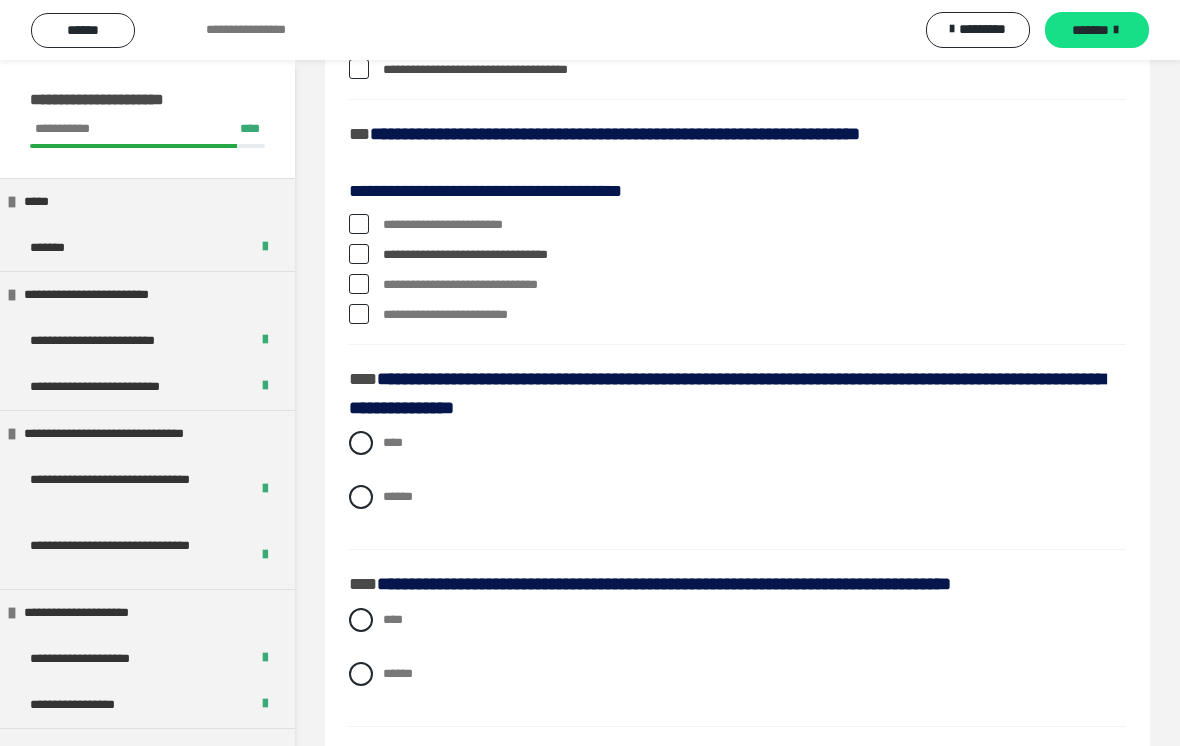 click at bounding box center (359, 314) 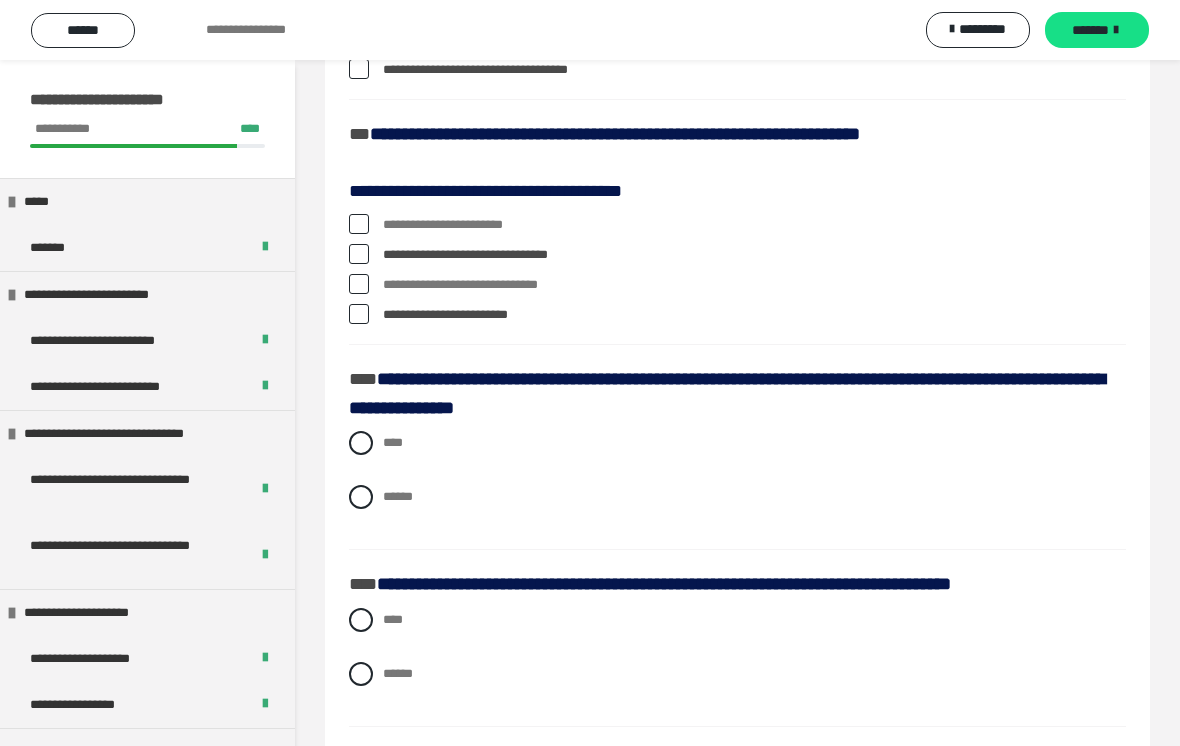 click at bounding box center [359, 314] 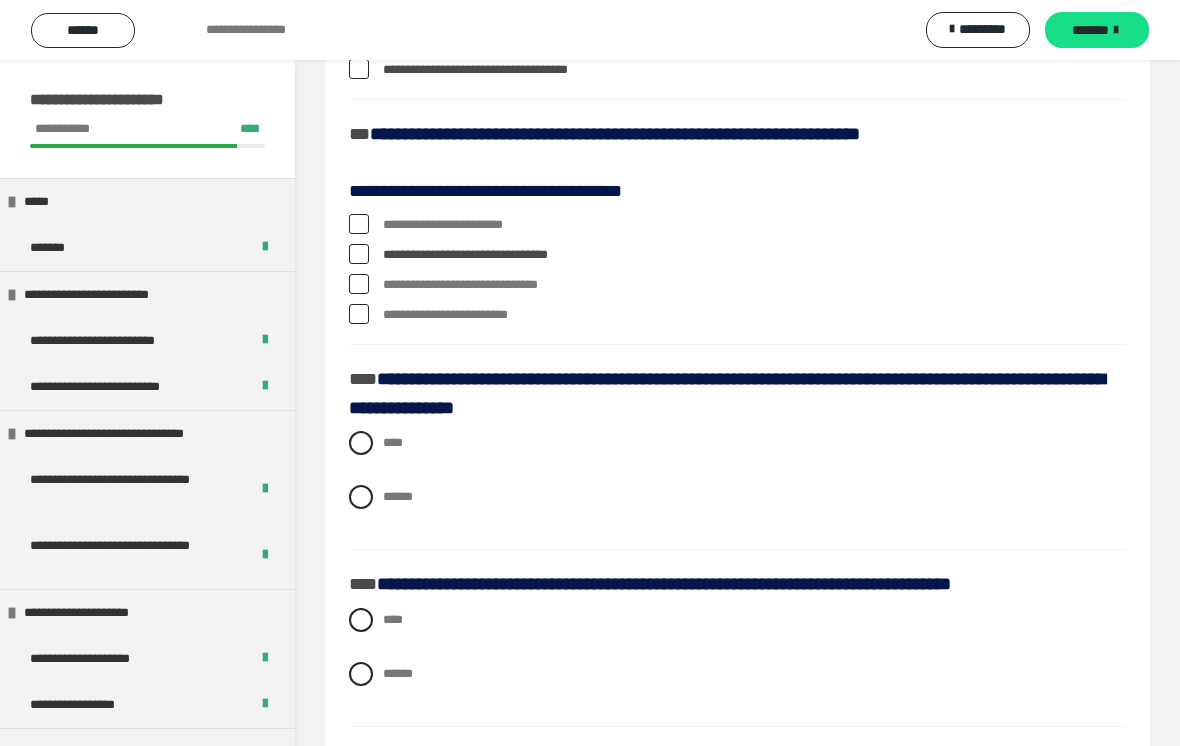 click at bounding box center [359, 284] 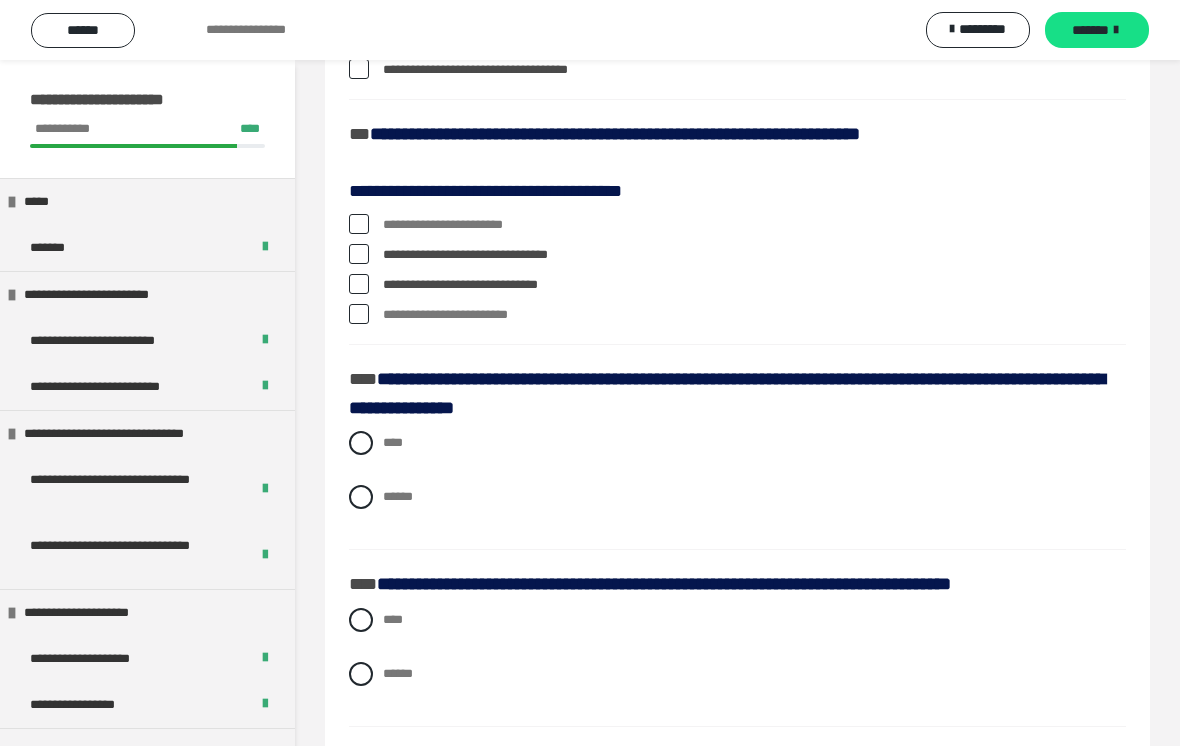 click at bounding box center [359, 284] 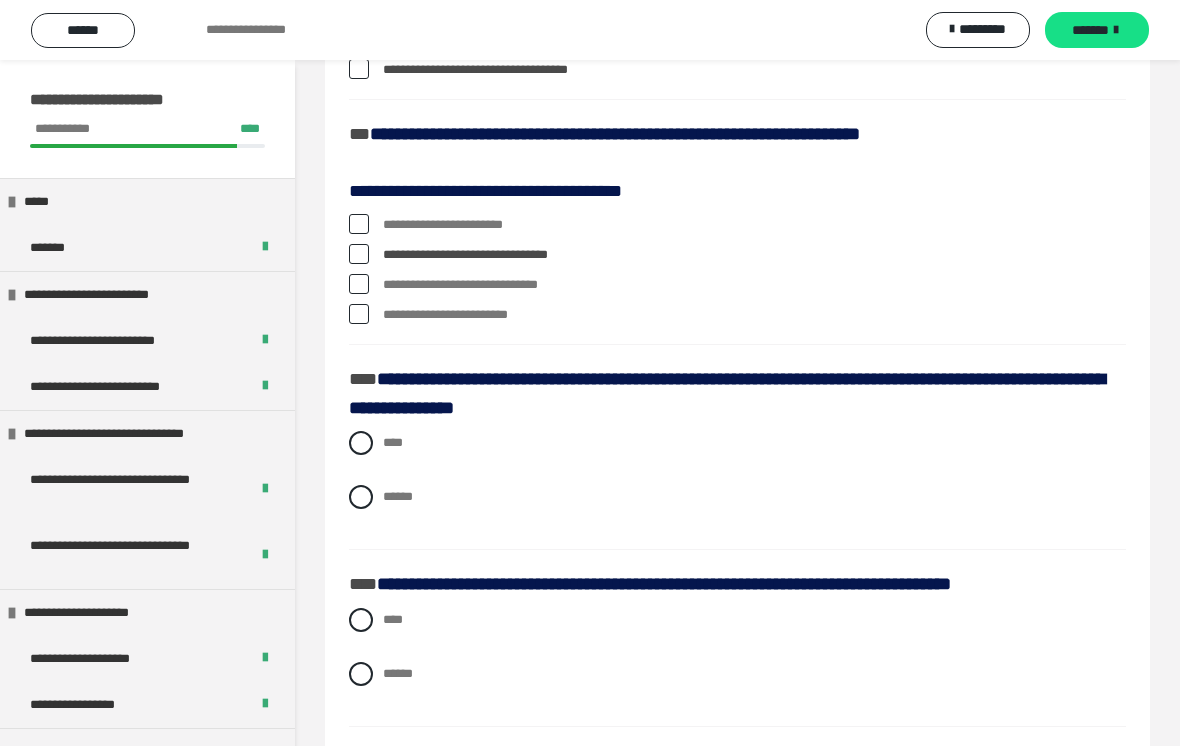 click at bounding box center [359, 224] 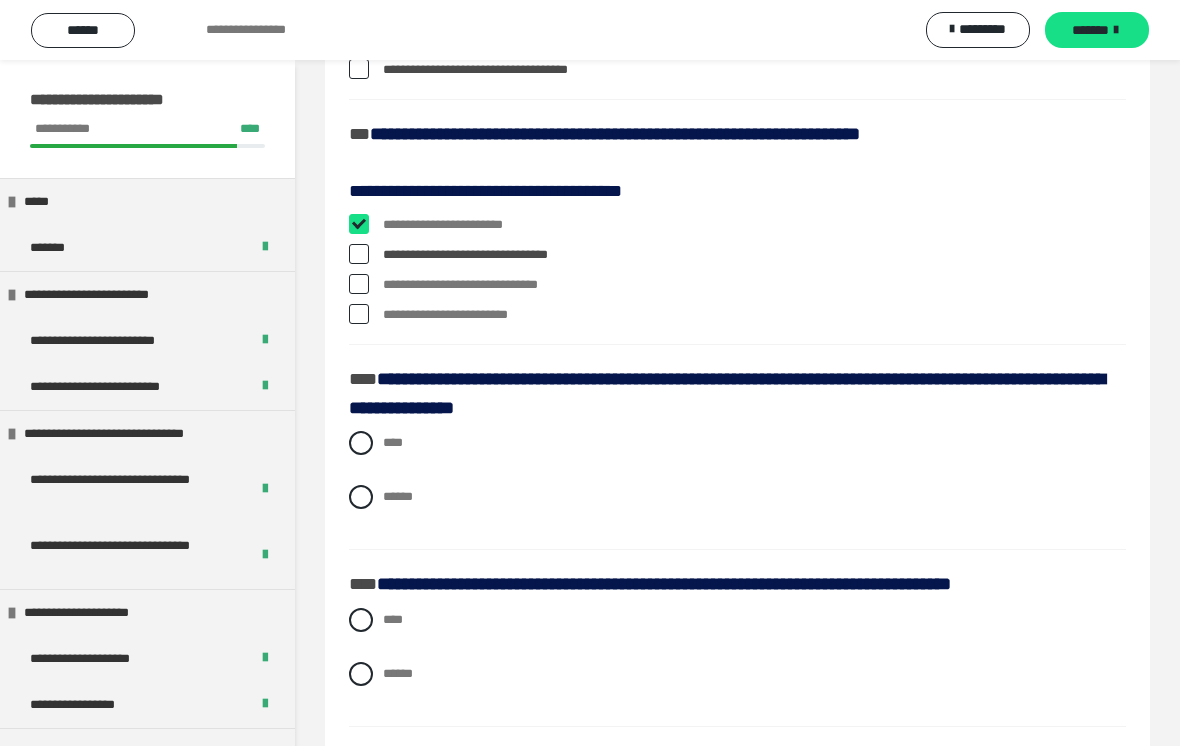 checkbox on "****" 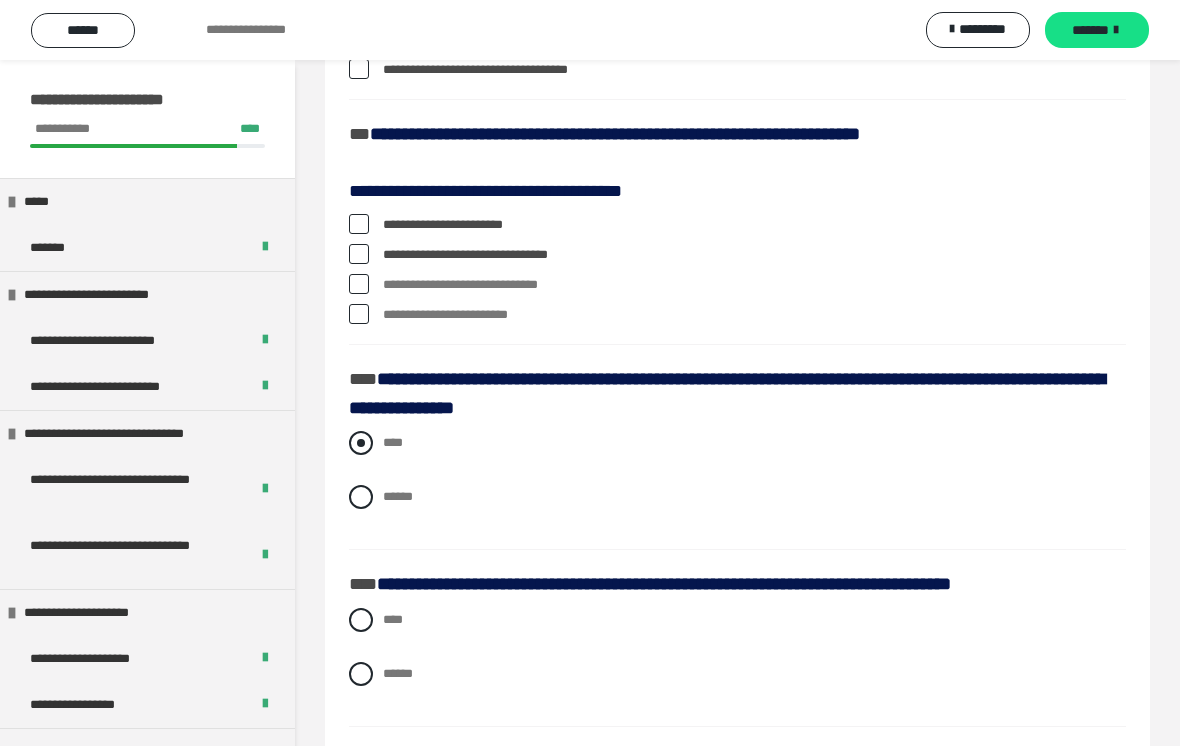 click at bounding box center [361, 443] 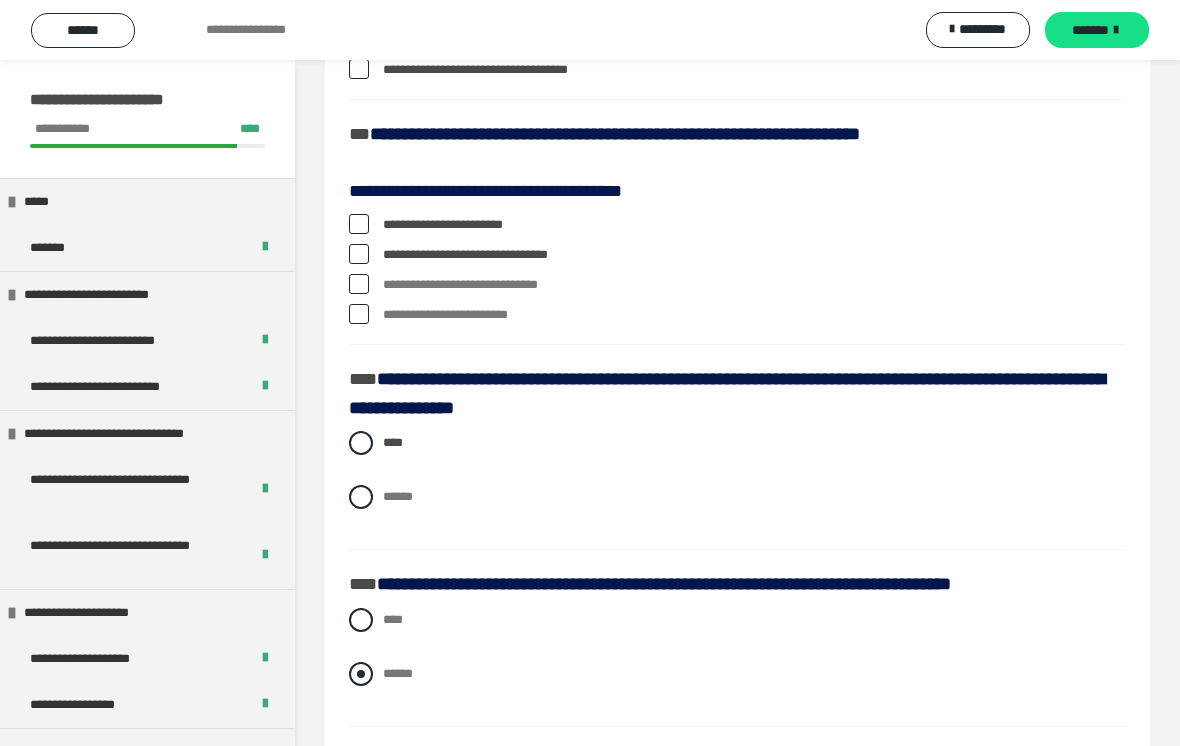 click at bounding box center [361, 674] 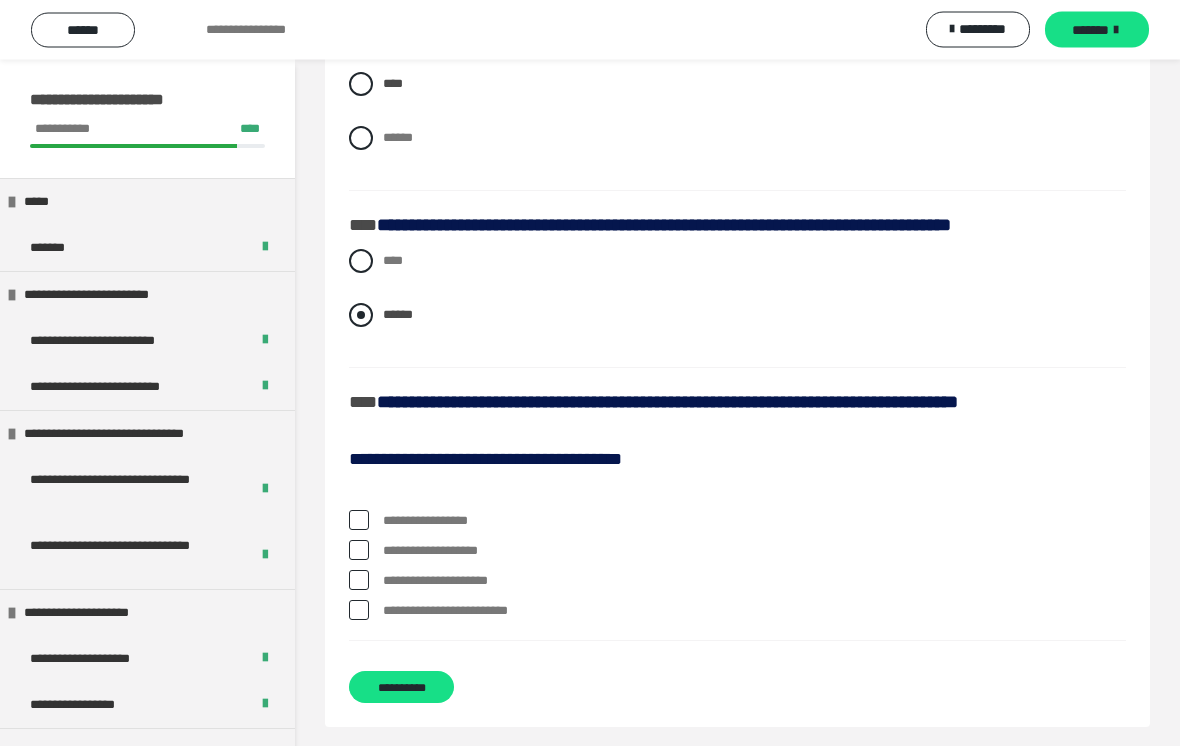 scroll, scrollTop: 2995, scrollLeft: 0, axis: vertical 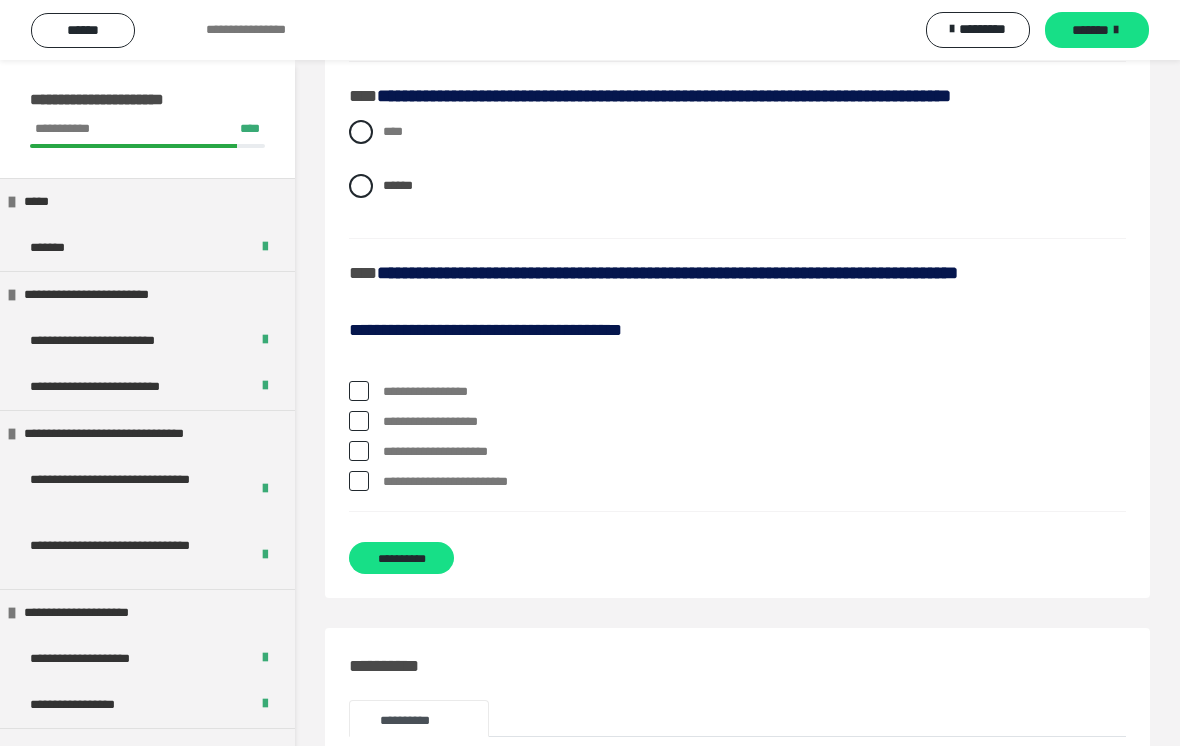click at bounding box center [359, 391] 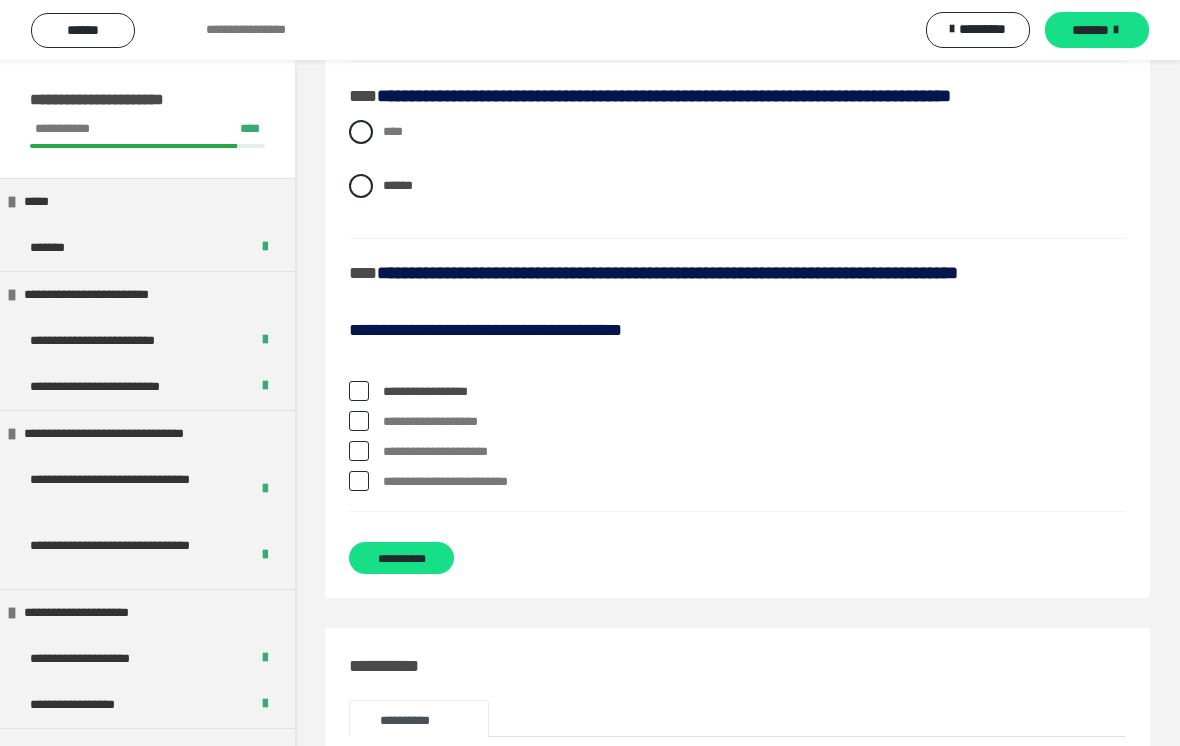 click at bounding box center [359, 451] 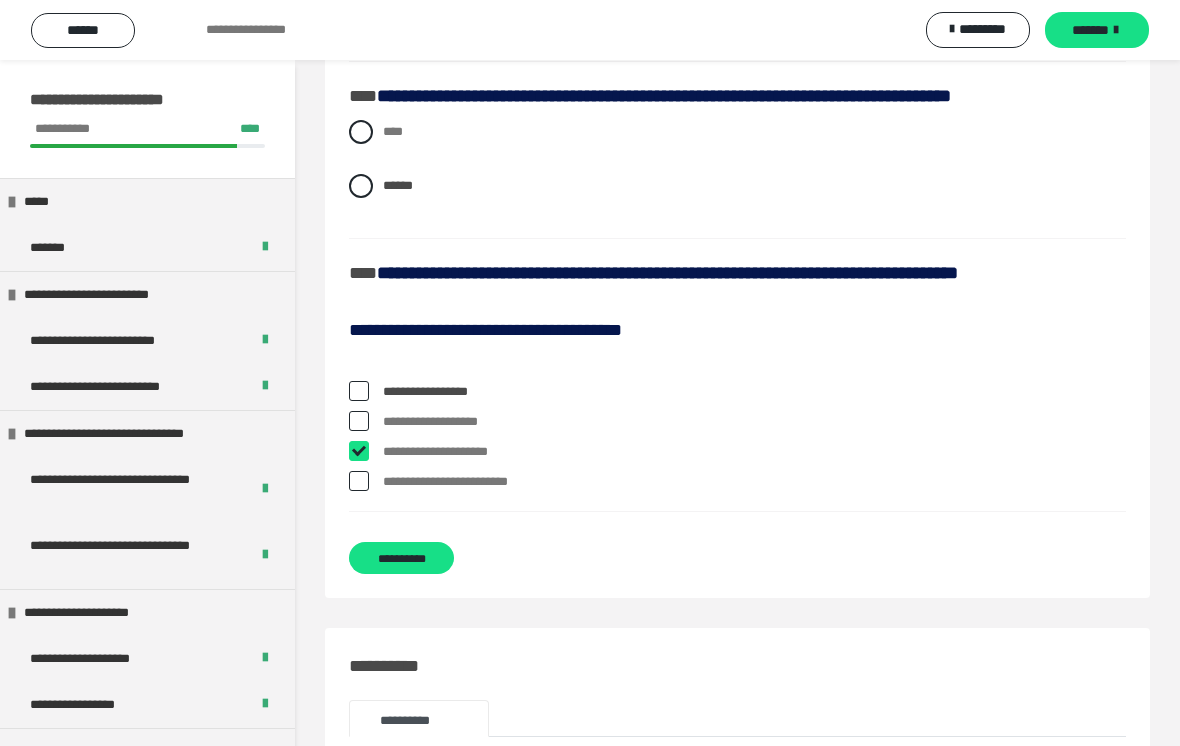 checkbox on "****" 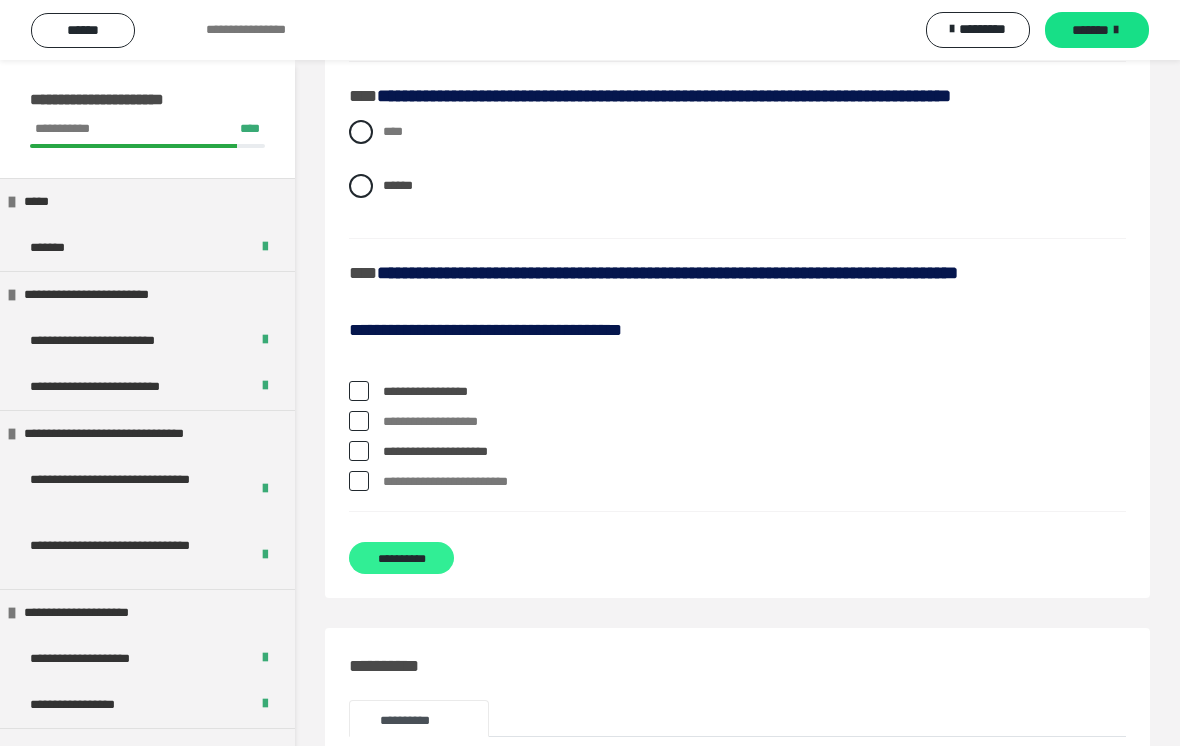 click on "**********" at bounding box center (401, 558) 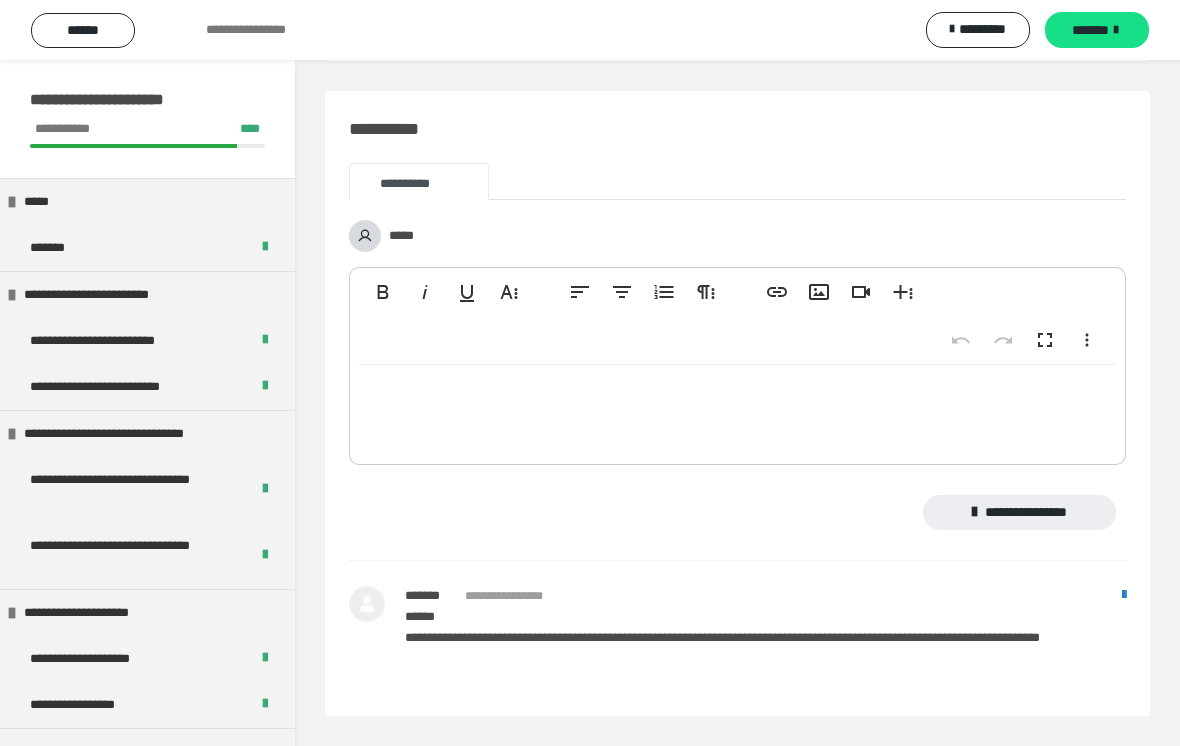 scroll, scrollTop: 384, scrollLeft: 0, axis: vertical 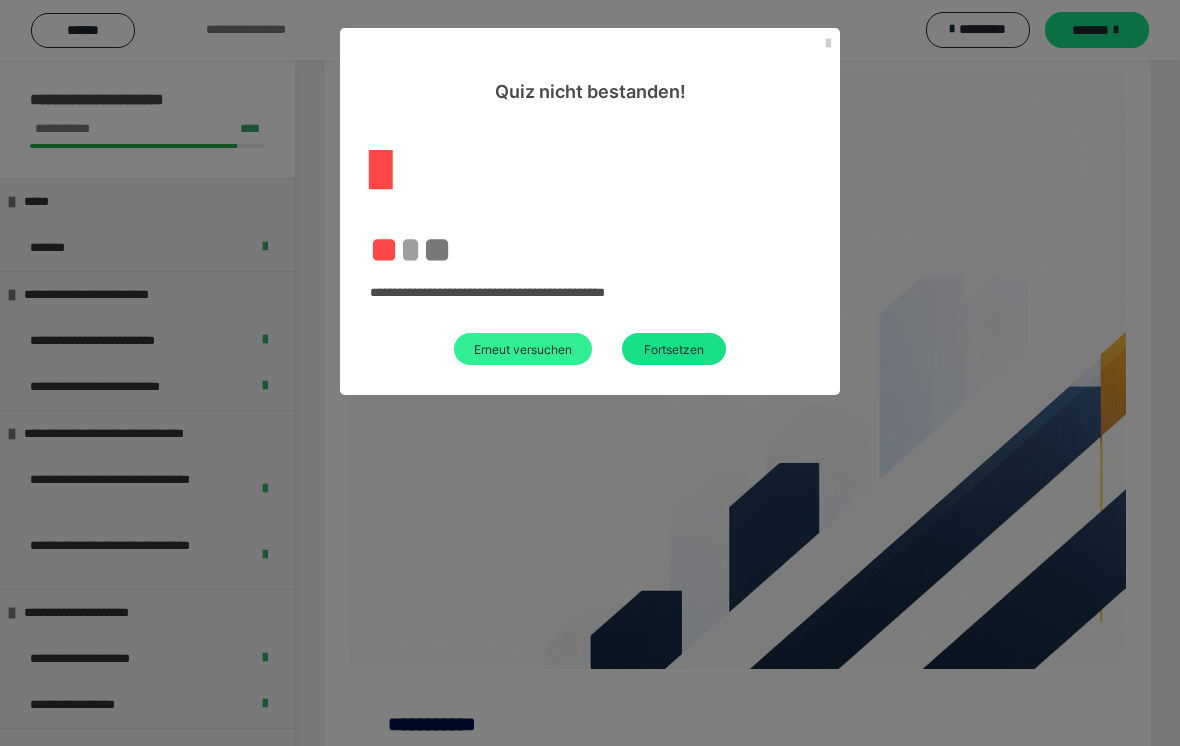 click on "Erneut versuchen" at bounding box center (523, 349) 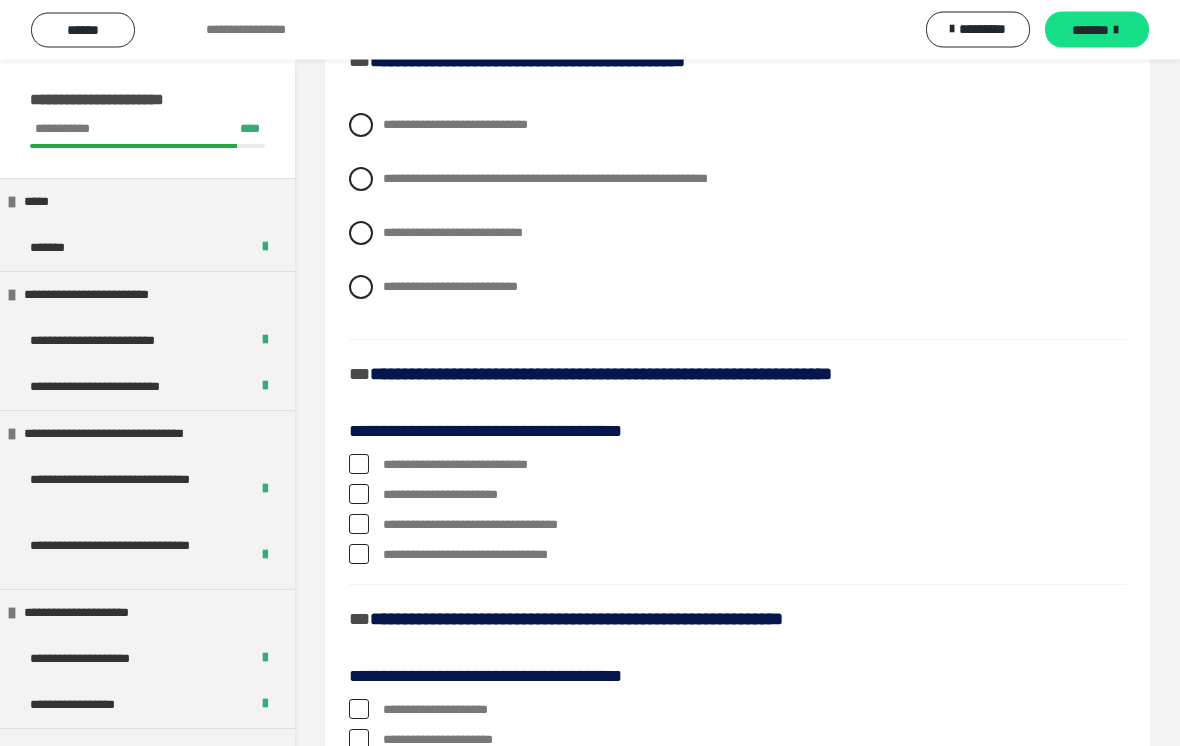 scroll, scrollTop: 404, scrollLeft: 0, axis: vertical 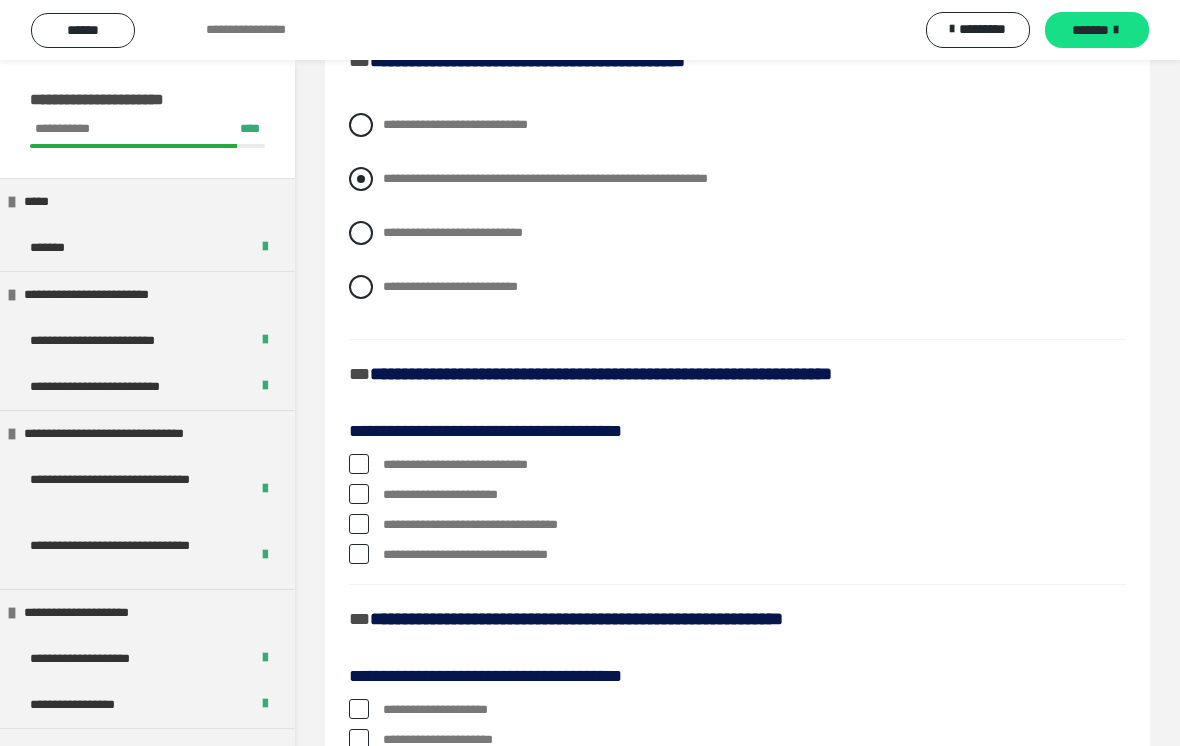 click on "**********" at bounding box center (737, 179) 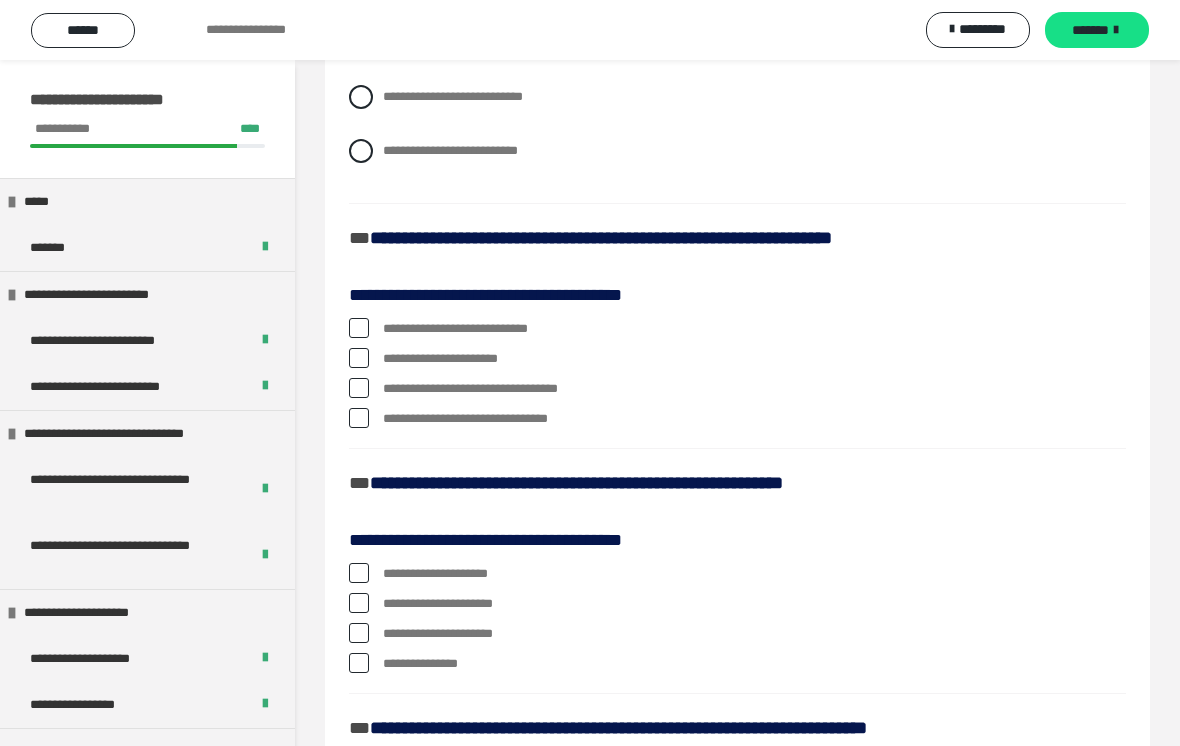 scroll, scrollTop: 588, scrollLeft: 0, axis: vertical 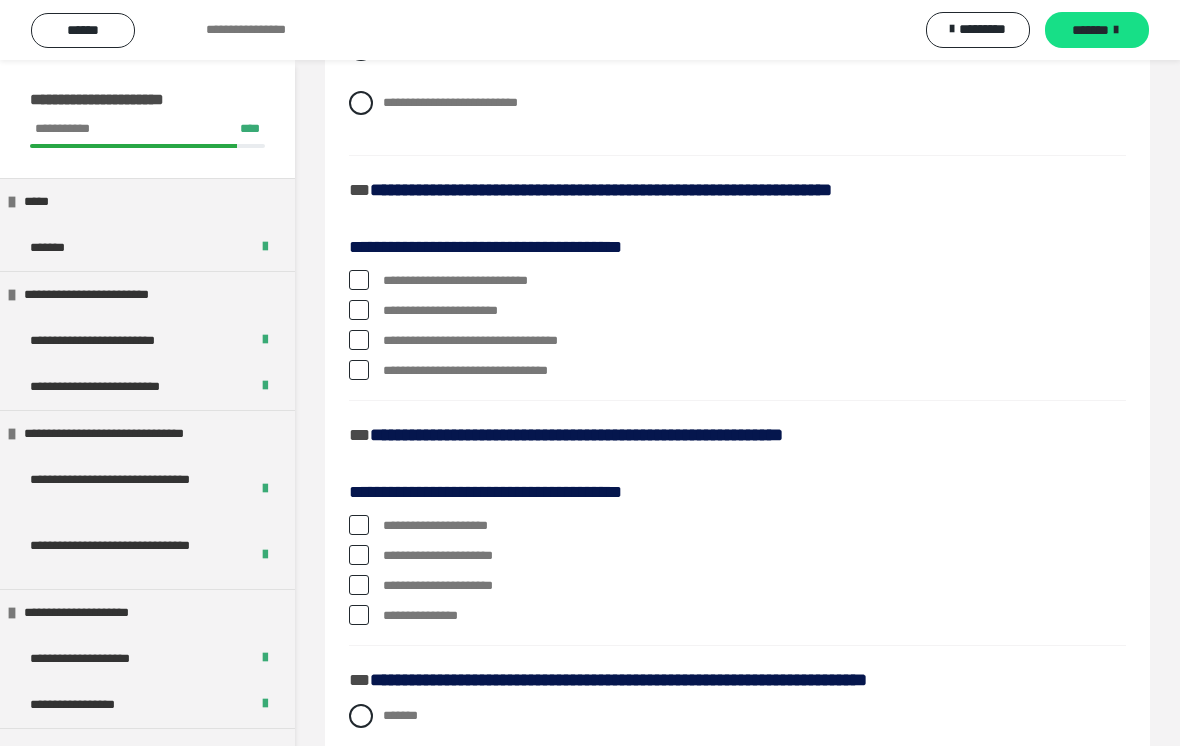 click at bounding box center (359, 310) 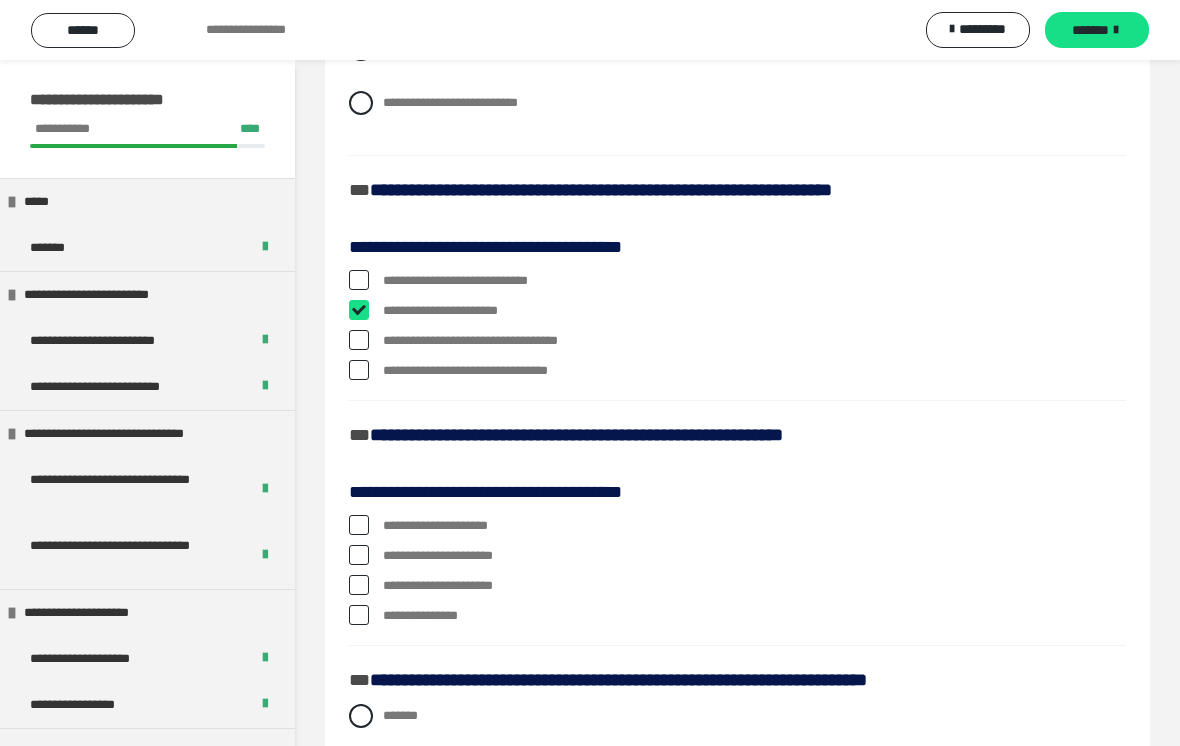 checkbox on "****" 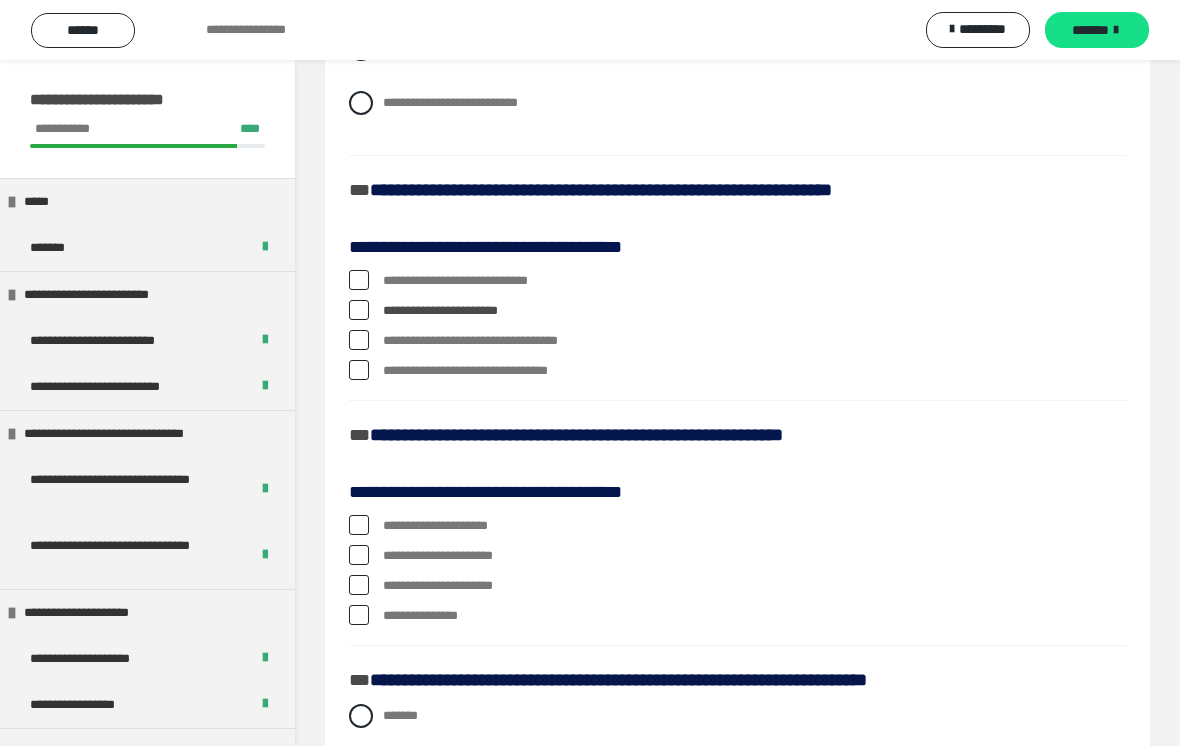 click at bounding box center [359, 370] 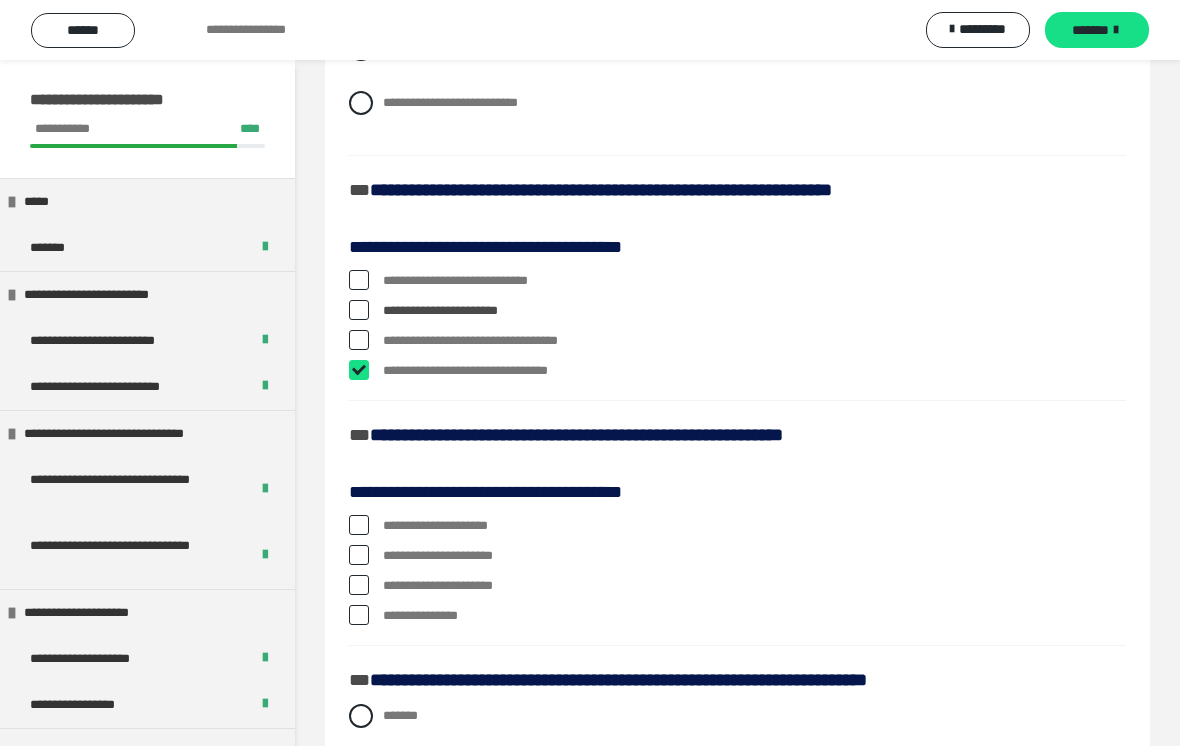 checkbox on "****" 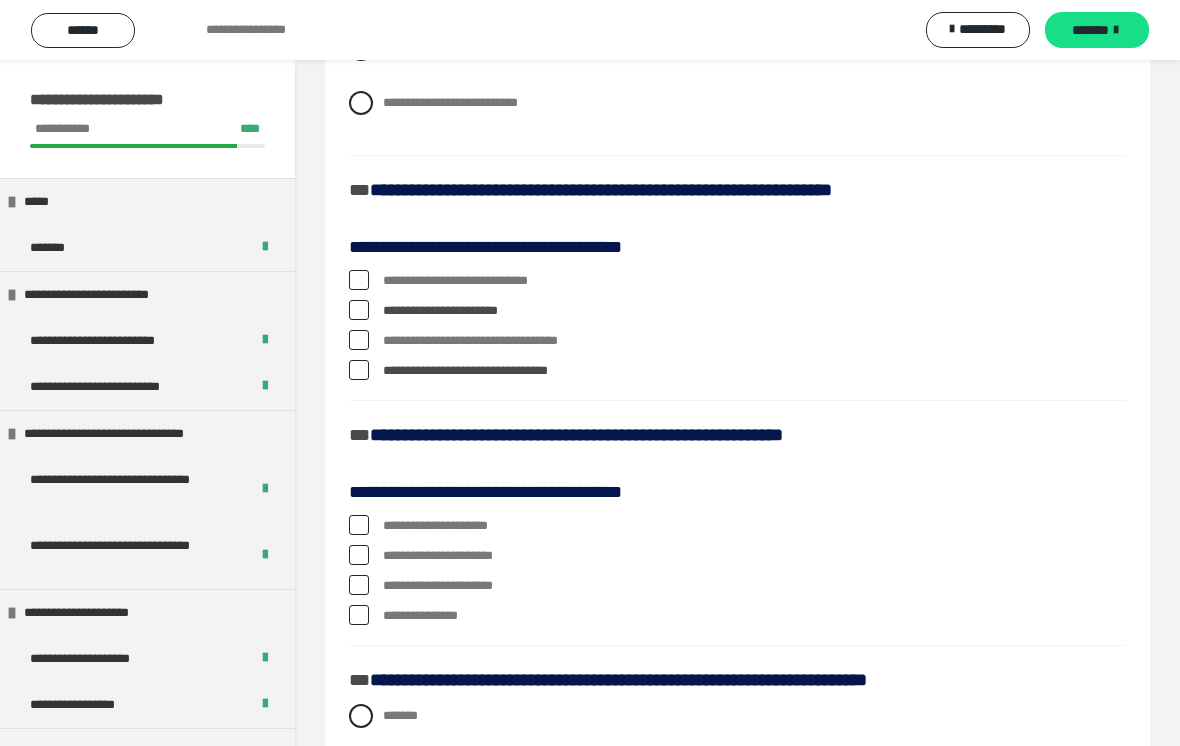 click at bounding box center (359, 340) 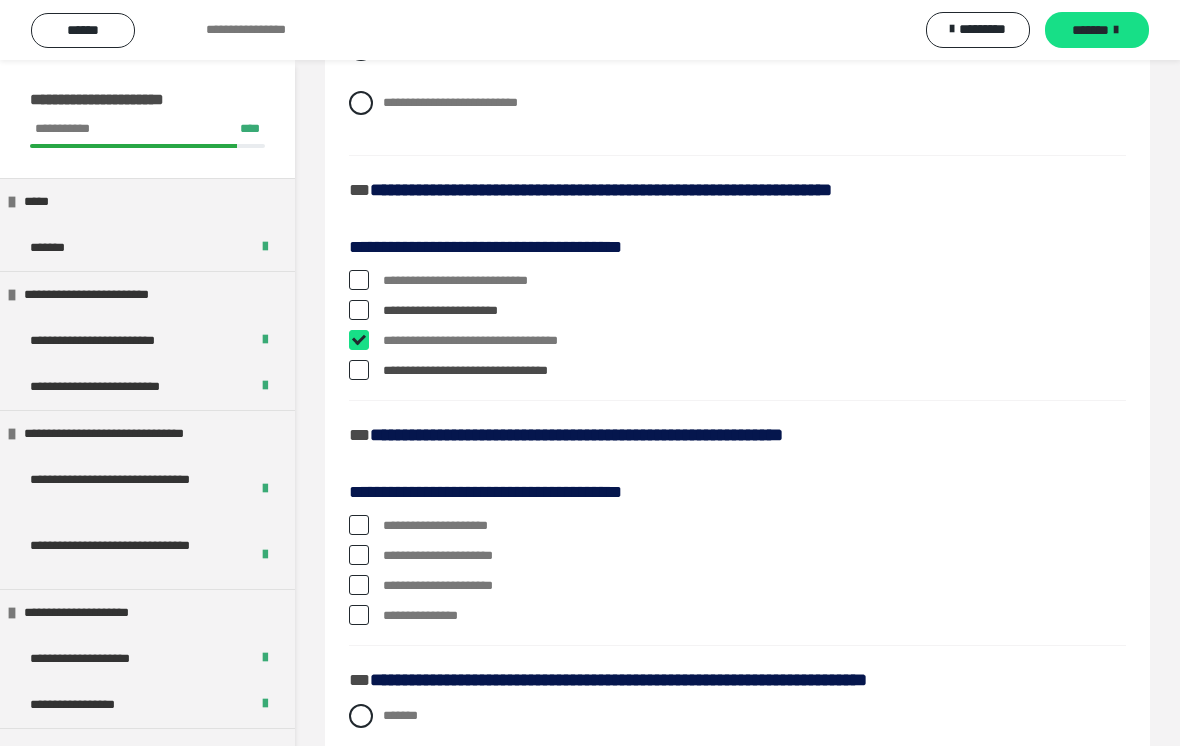 checkbox on "****" 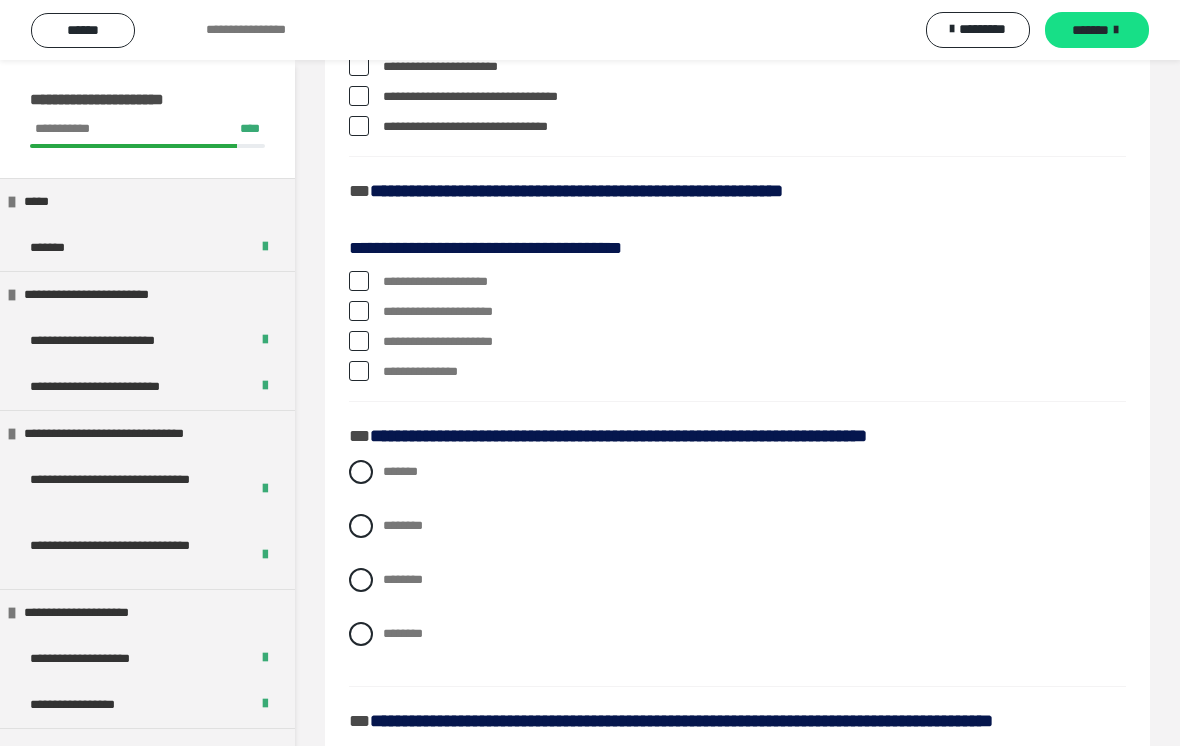 scroll, scrollTop: 847, scrollLeft: 0, axis: vertical 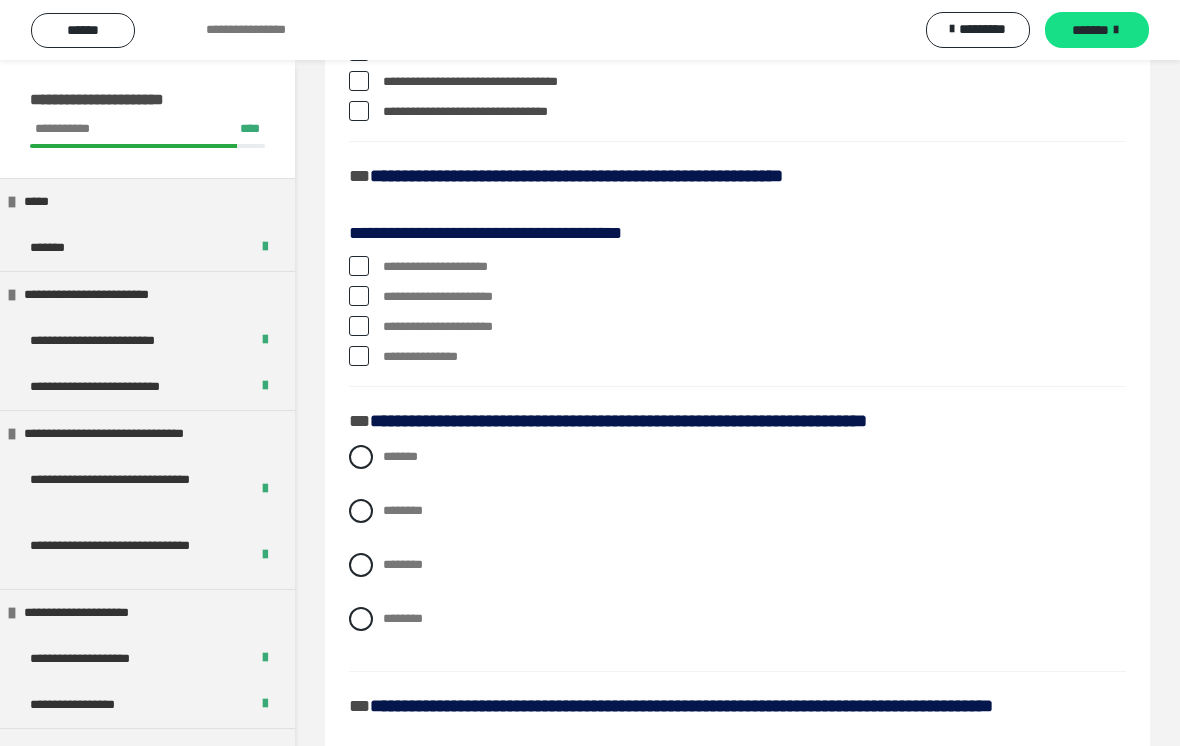 click at bounding box center (359, 296) 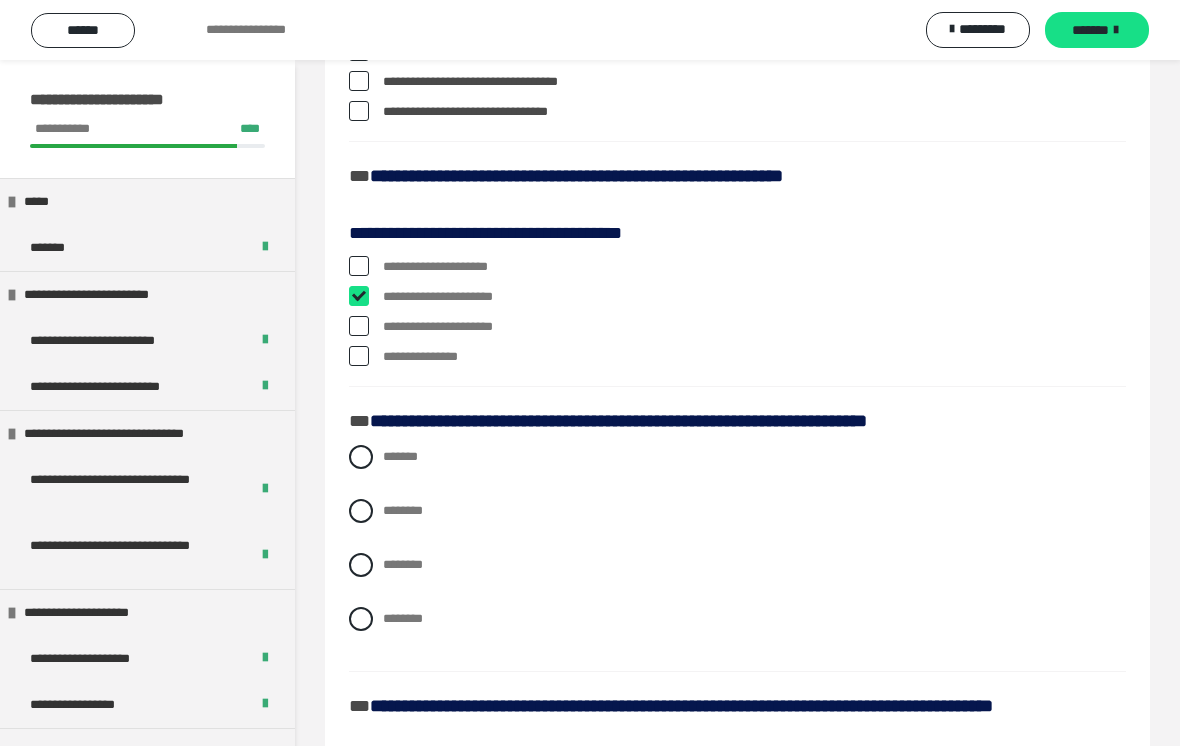 checkbox on "****" 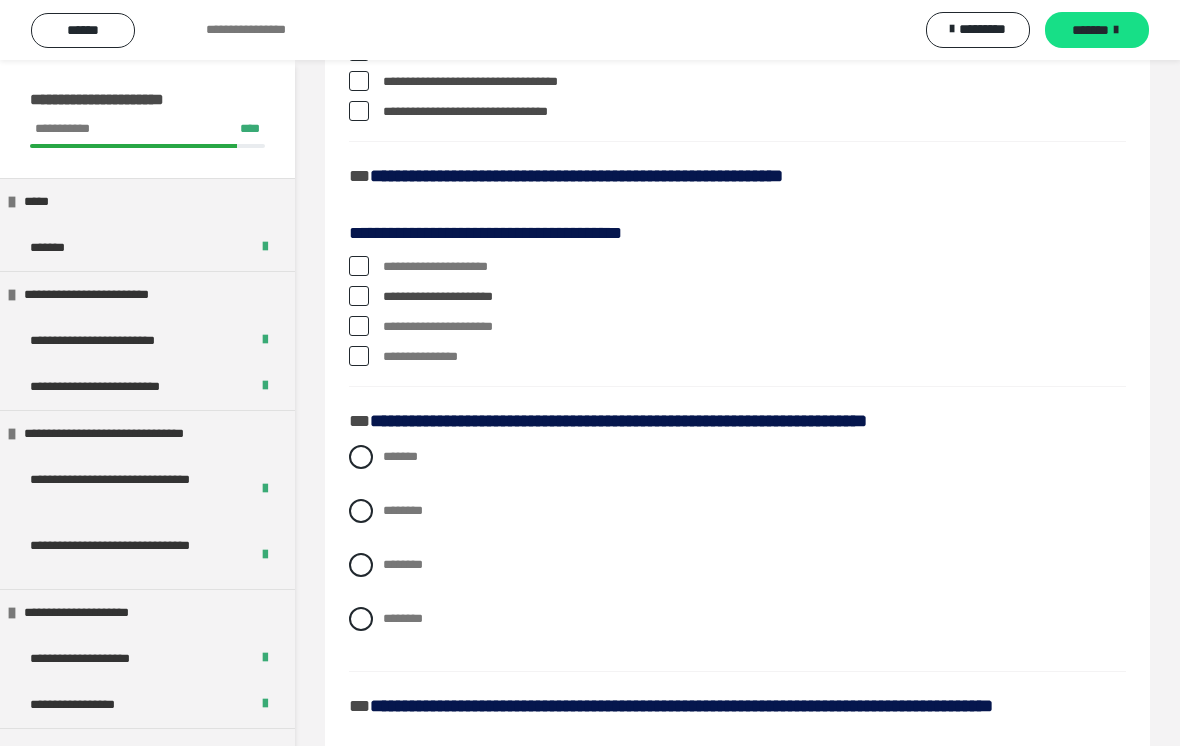click at bounding box center [359, 266] 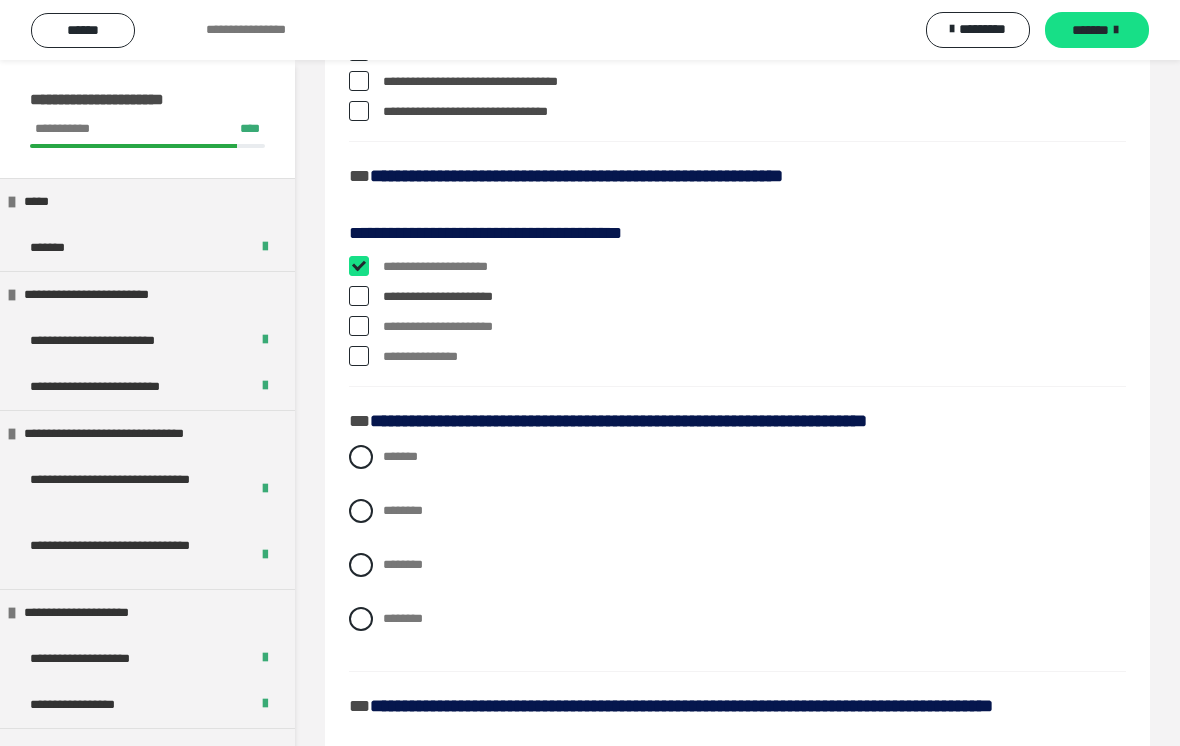 checkbox on "****" 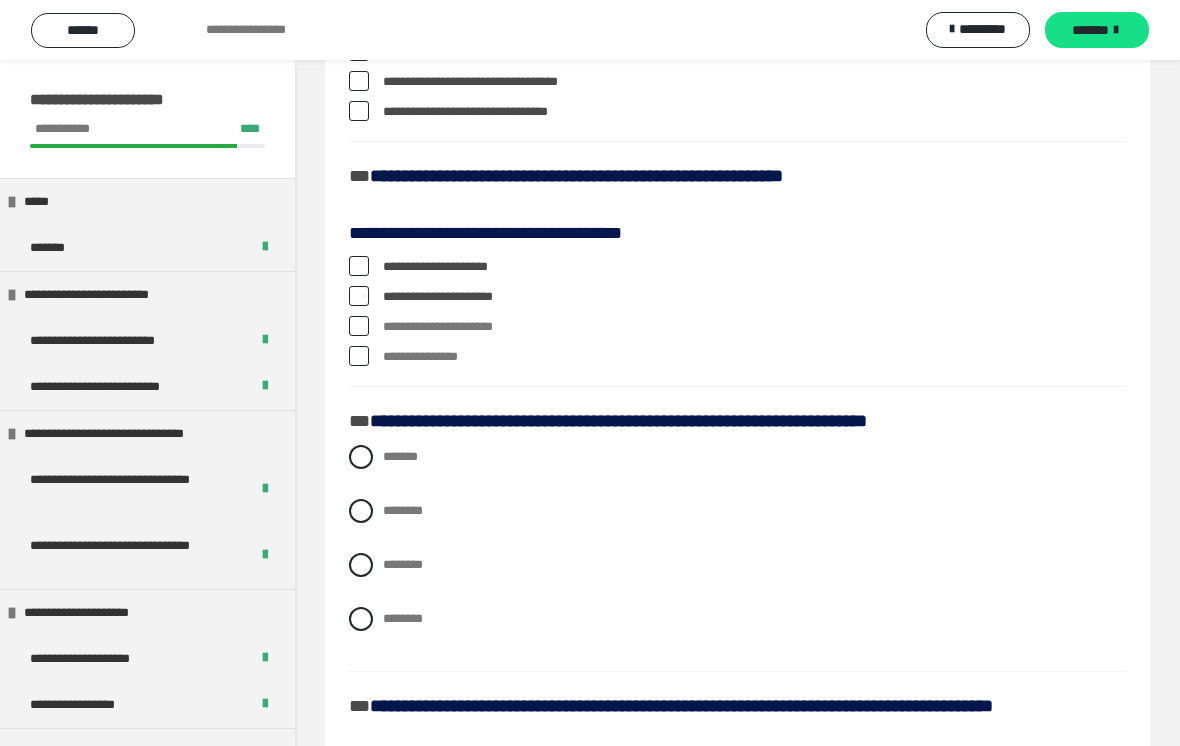 click at bounding box center (359, 326) 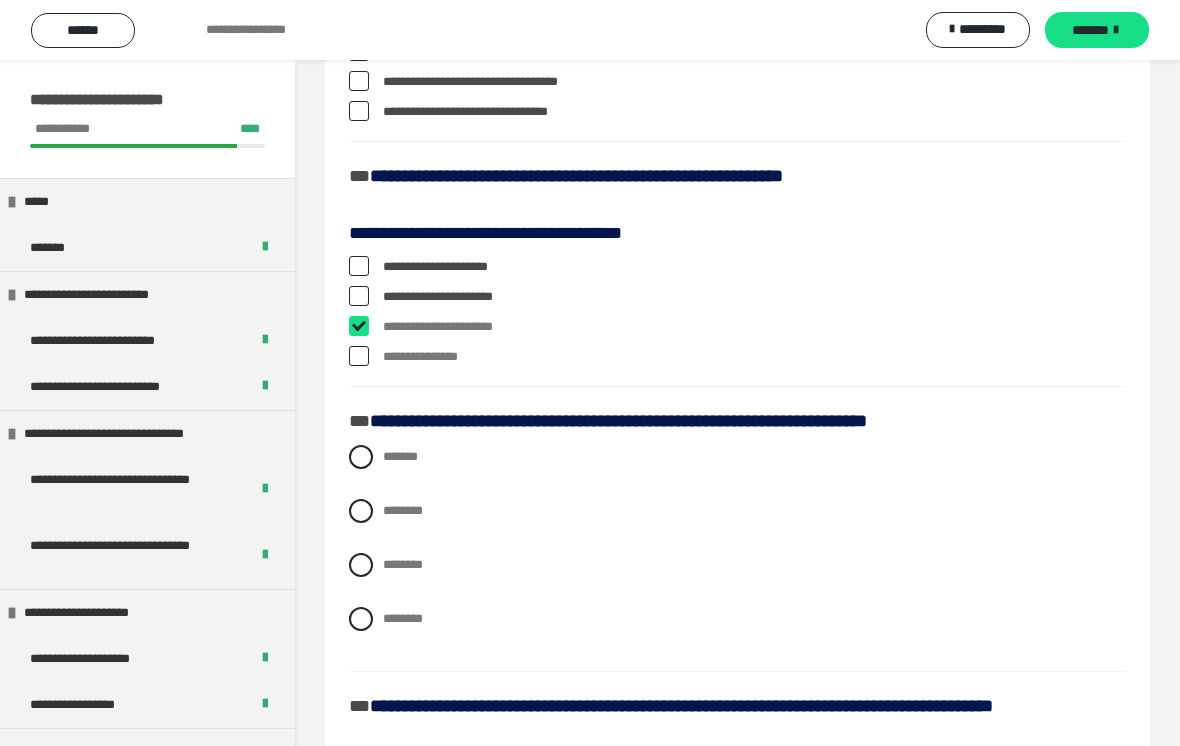 checkbox on "****" 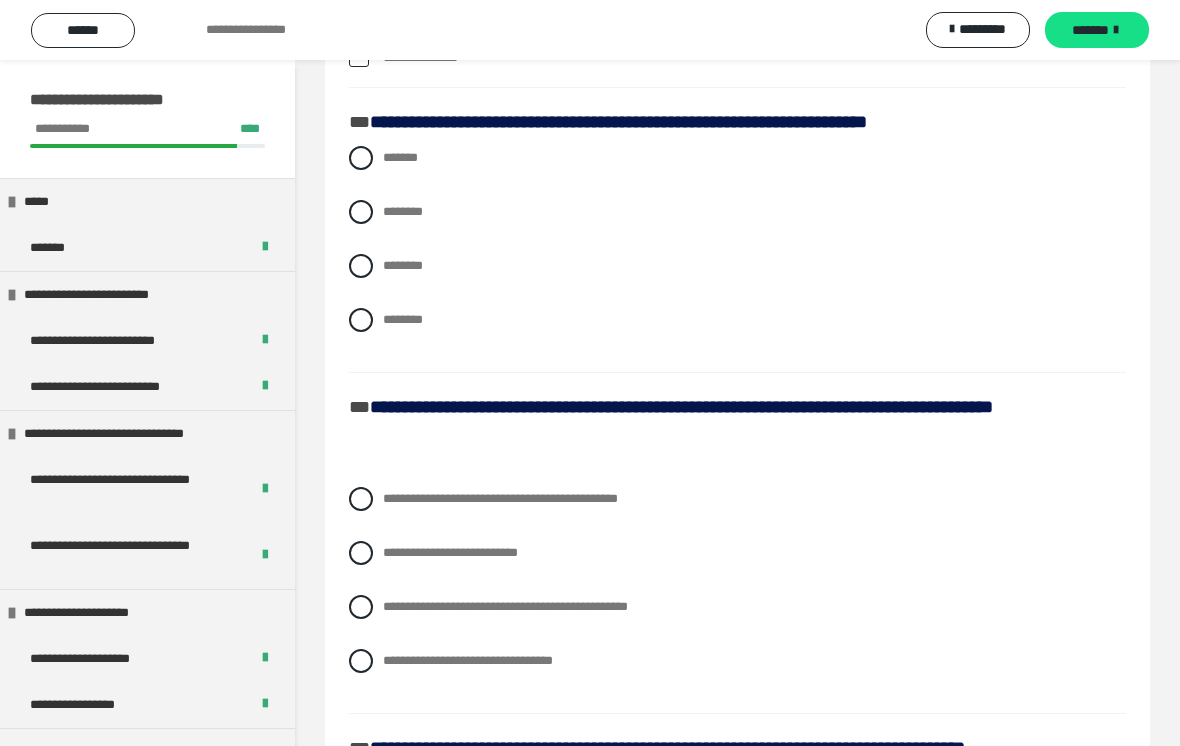 scroll, scrollTop: 1218, scrollLeft: 0, axis: vertical 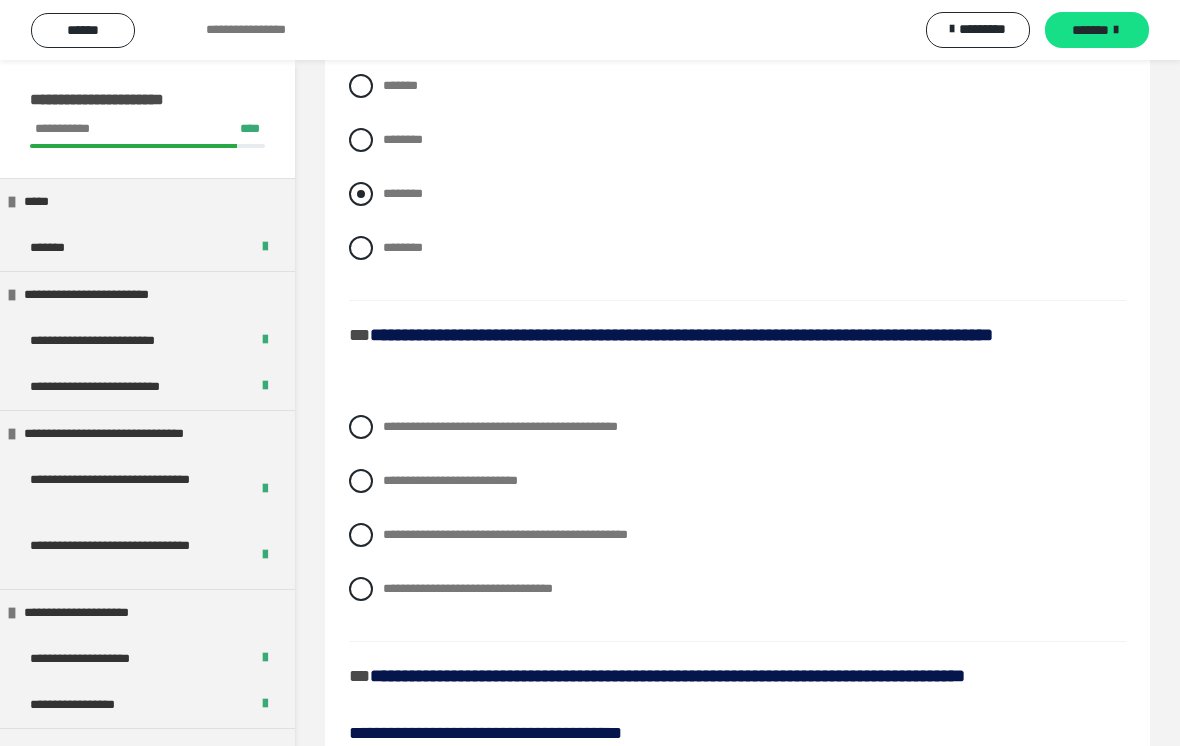 click at bounding box center [361, 194] 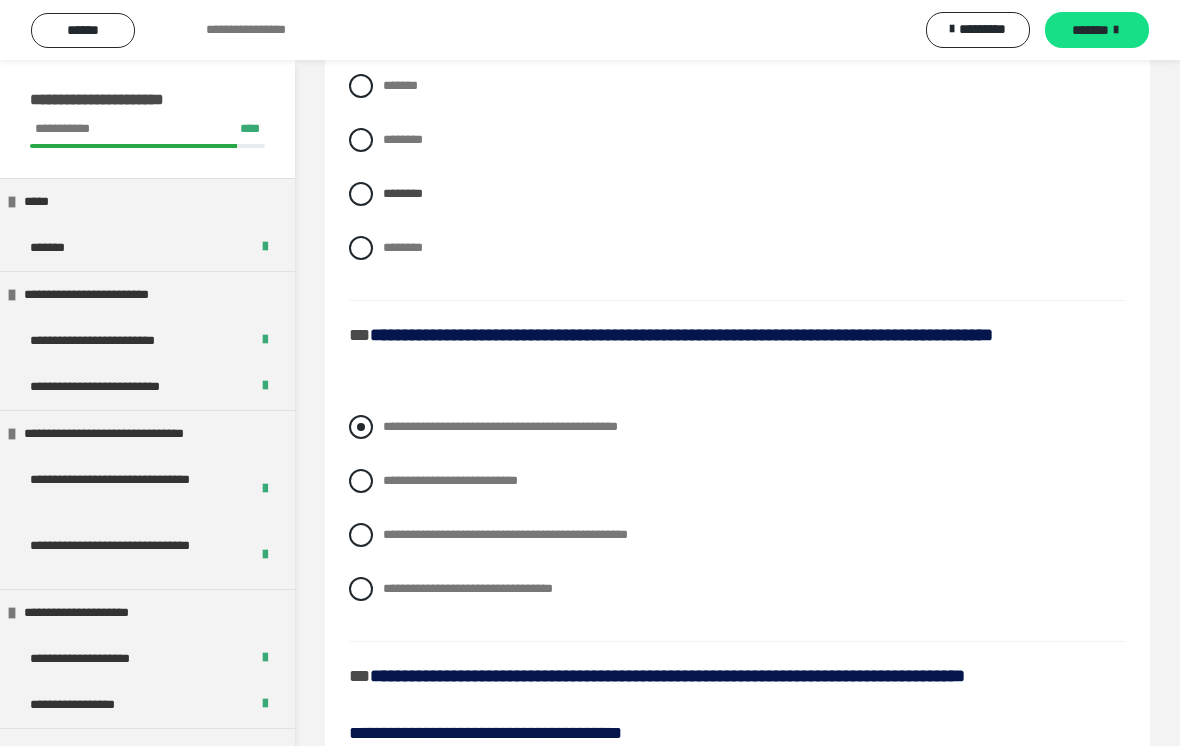 click at bounding box center [361, 427] 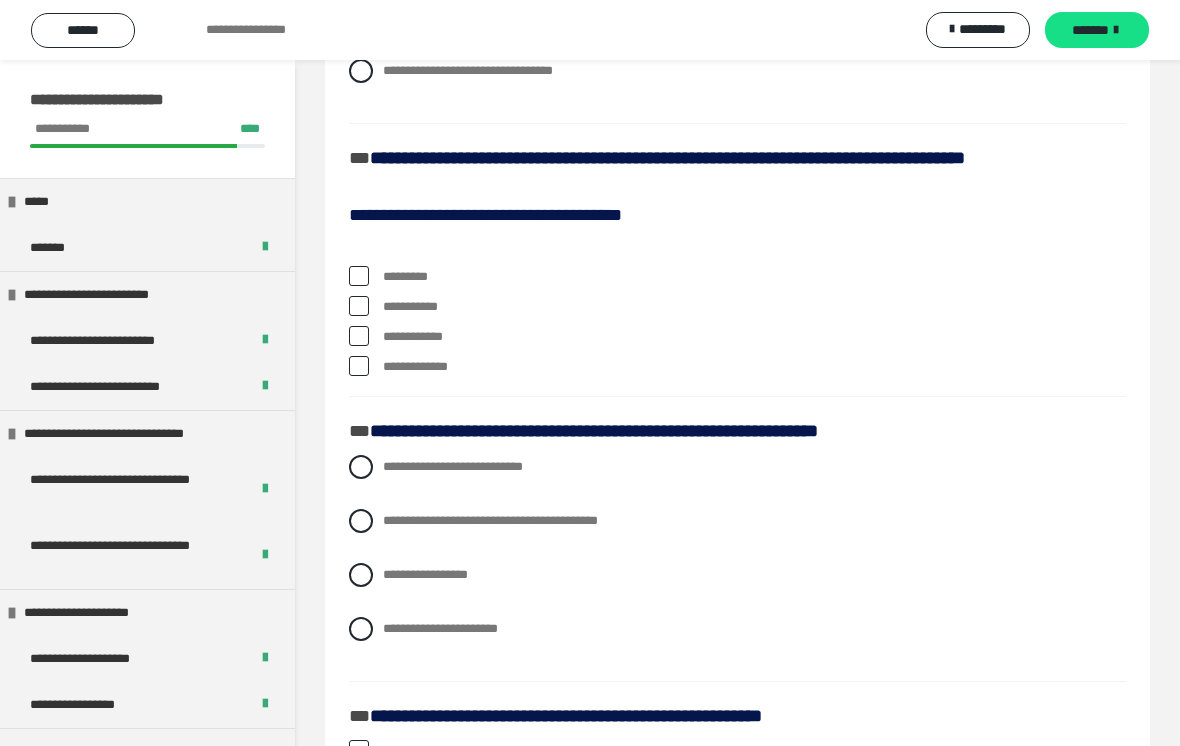 scroll, scrollTop: 1854, scrollLeft: 0, axis: vertical 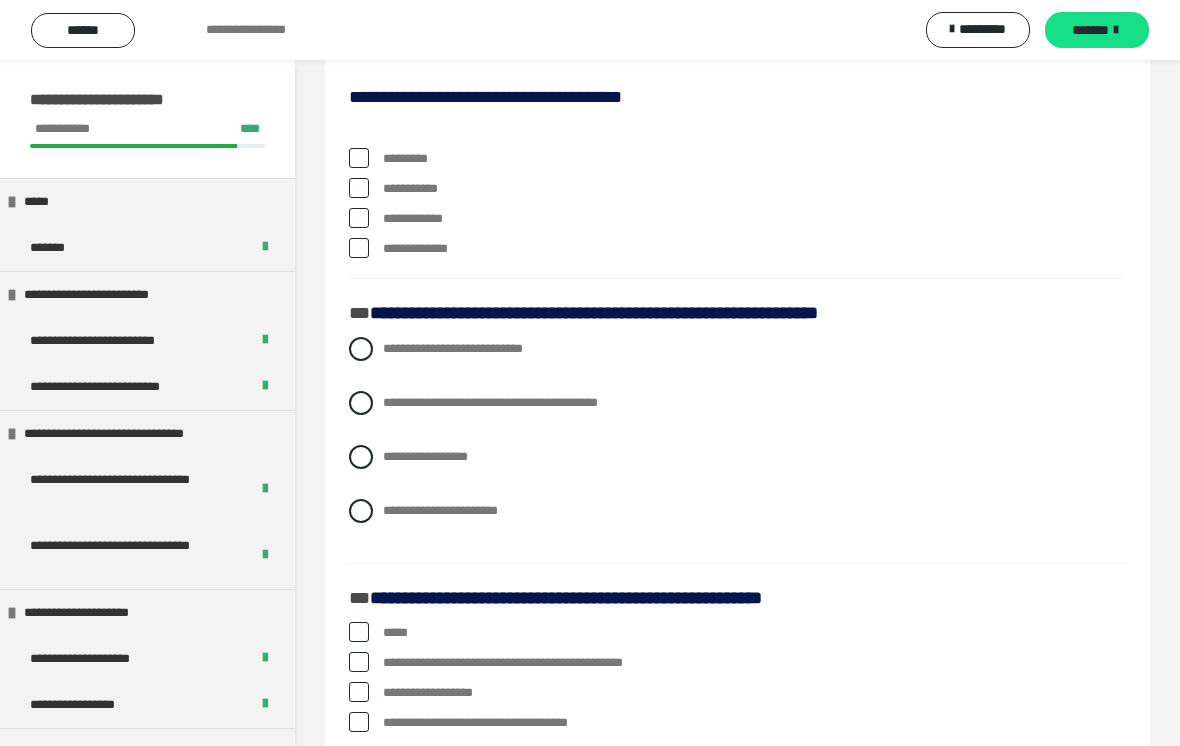 click at bounding box center [359, 188] 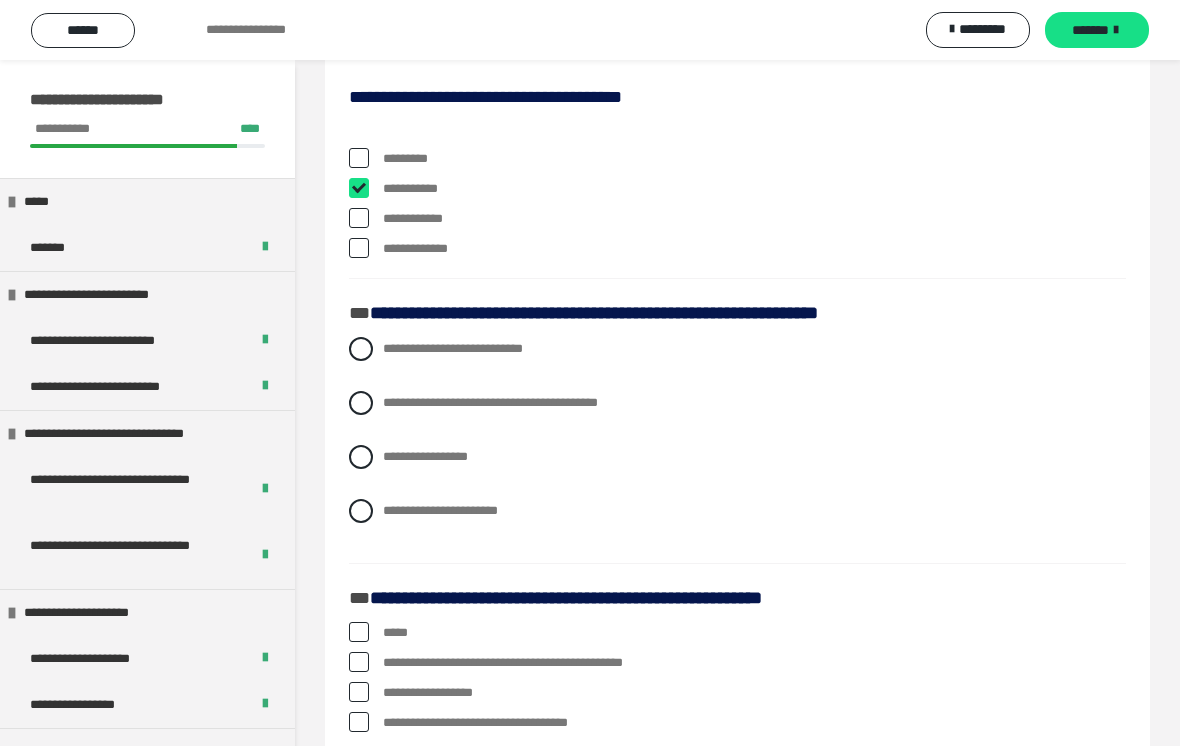 checkbox on "****" 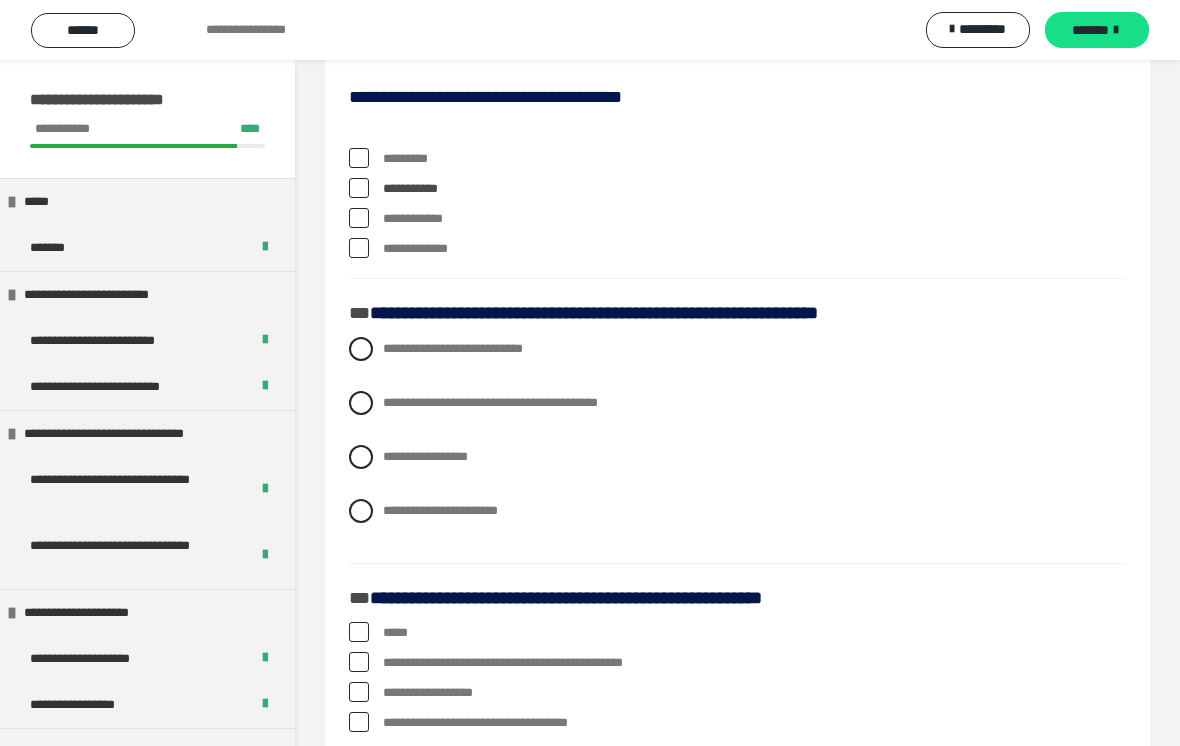click at bounding box center [359, 218] 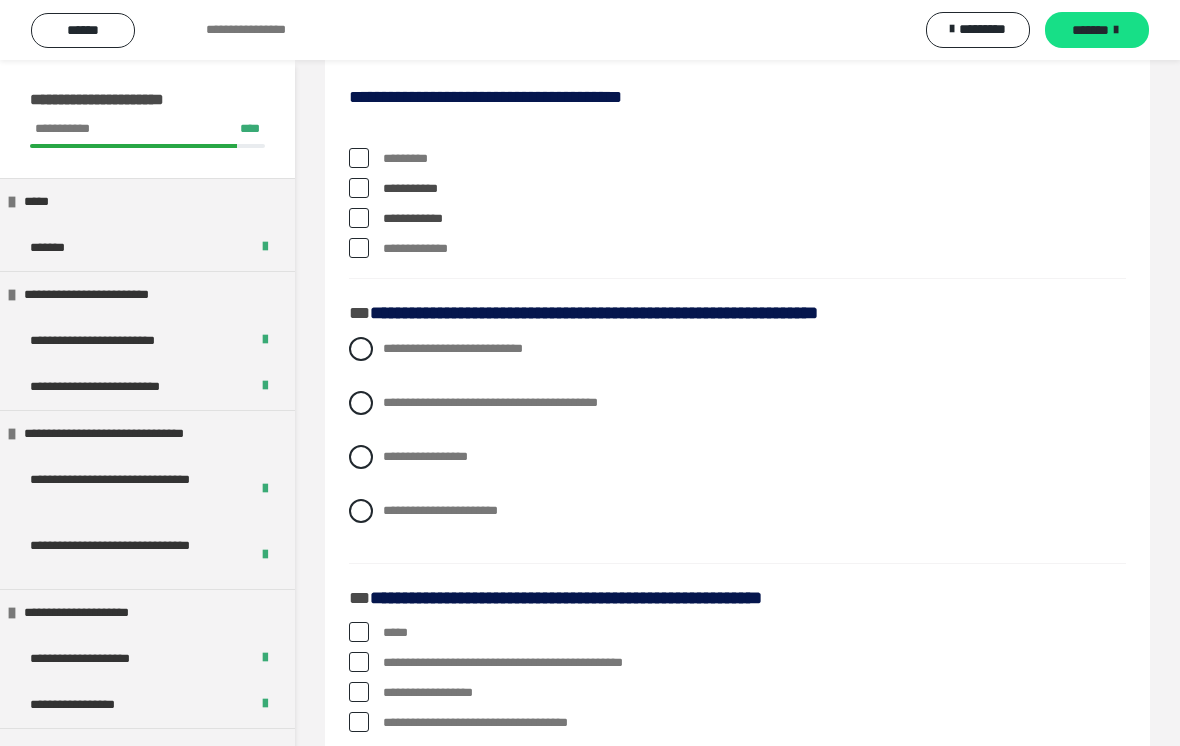 click at bounding box center (359, 218) 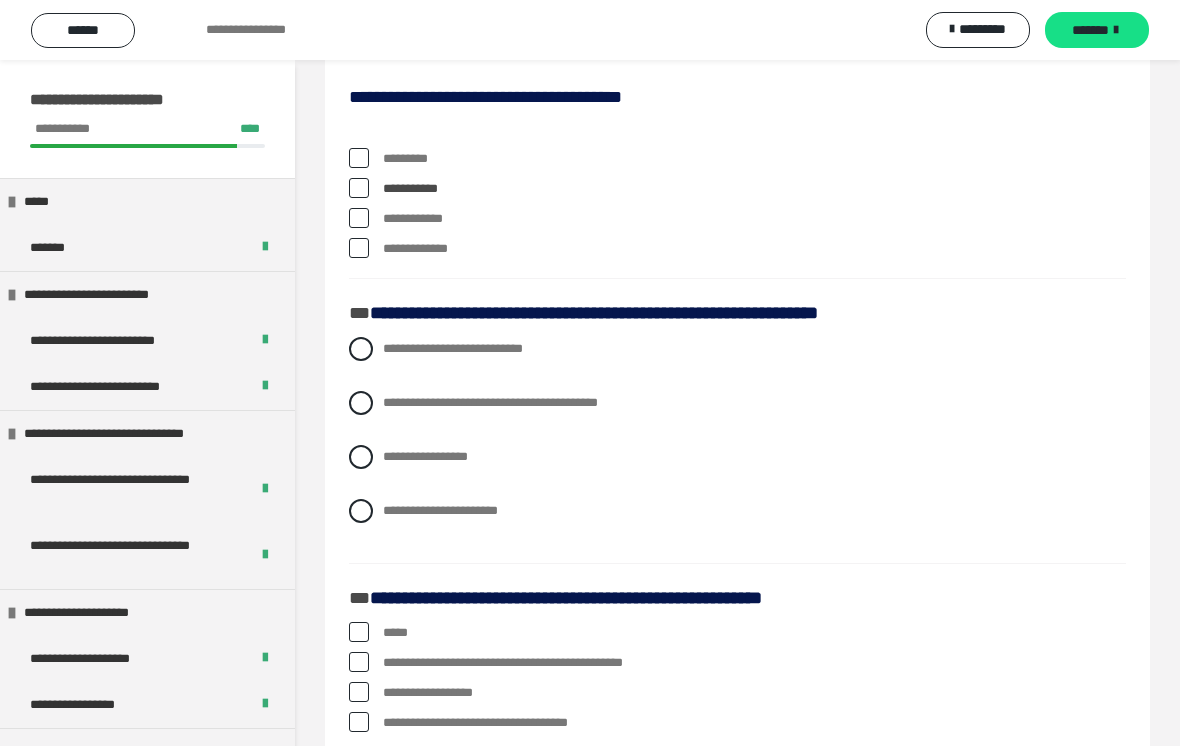 click at bounding box center [359, 248] 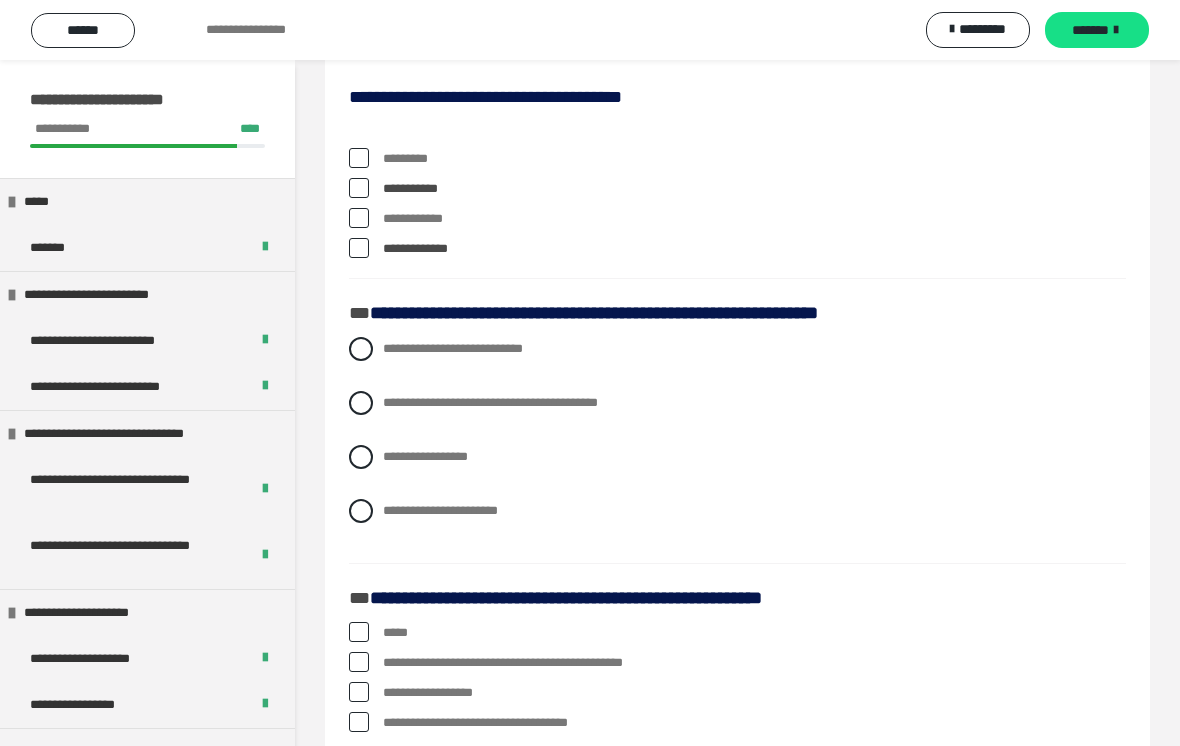 click at bounding box center (359, 248) 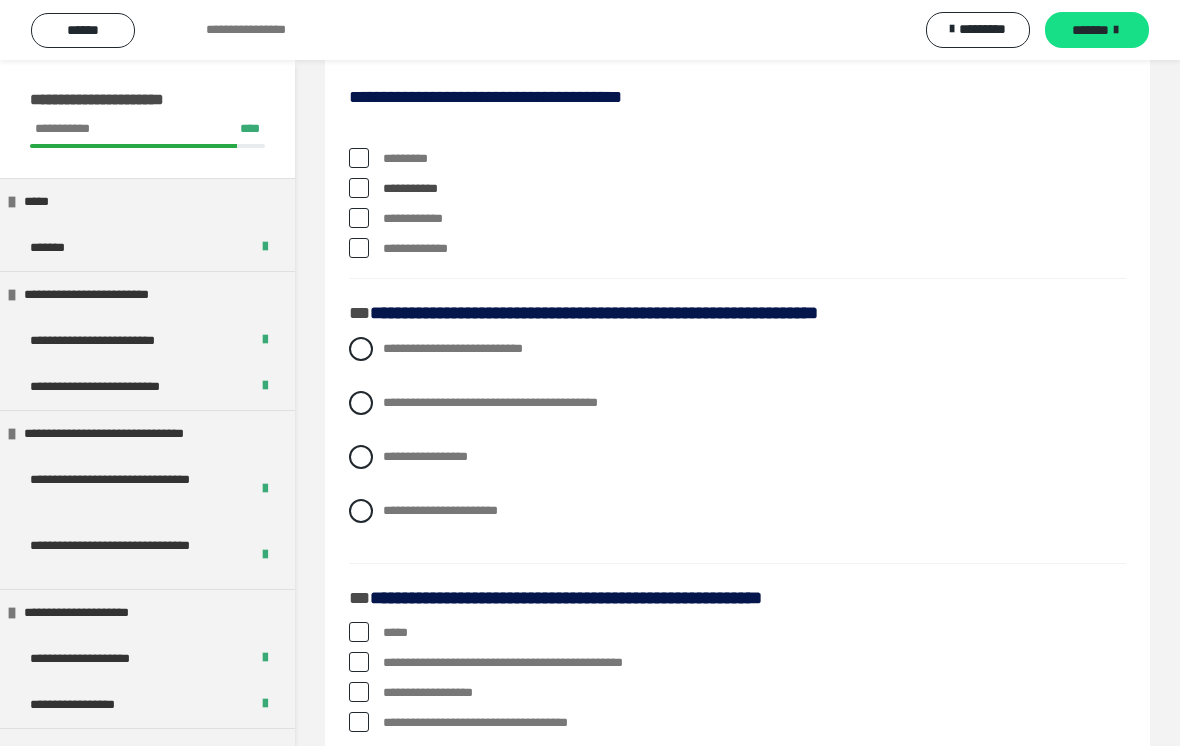 click at bounding box center [359, 248] 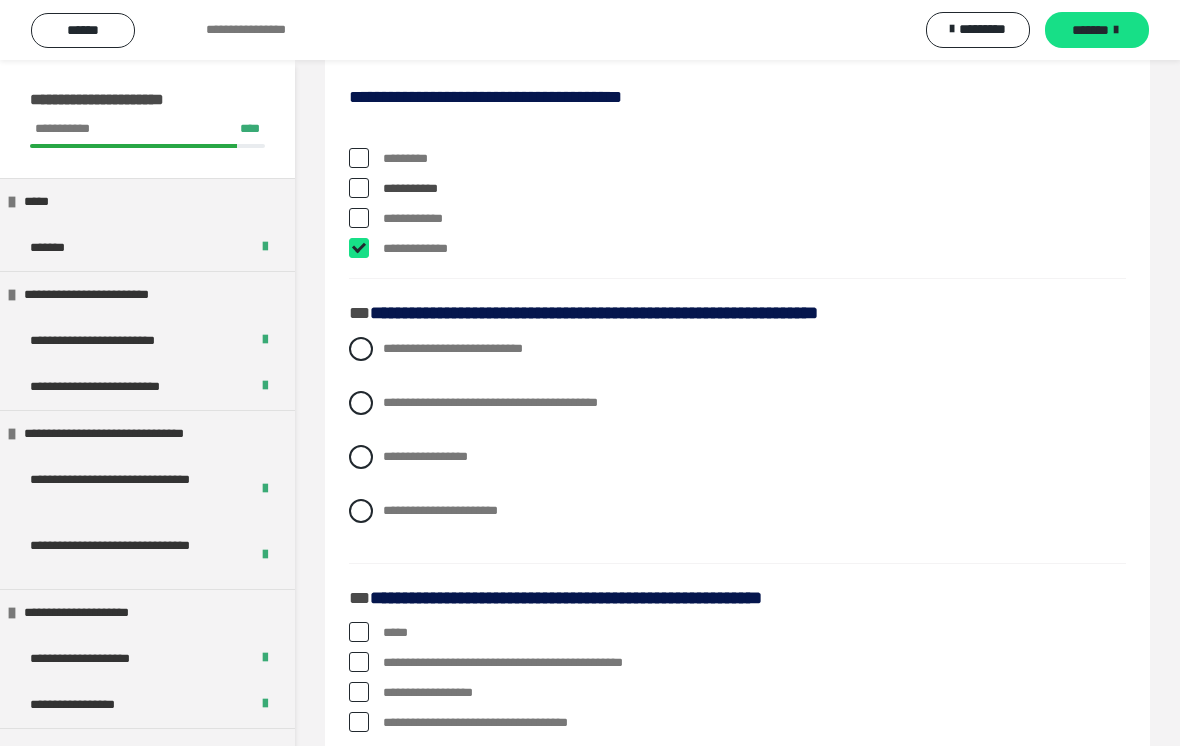 checkbox on "****" 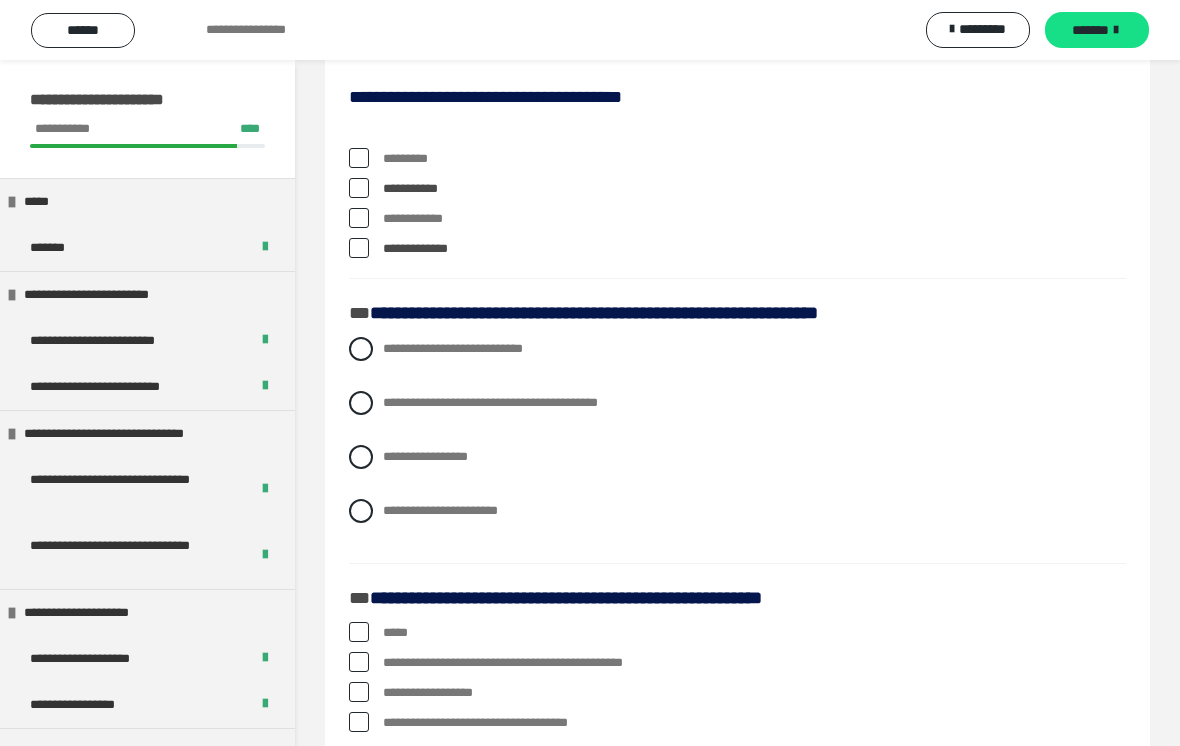click at bounding box center [359, 218] 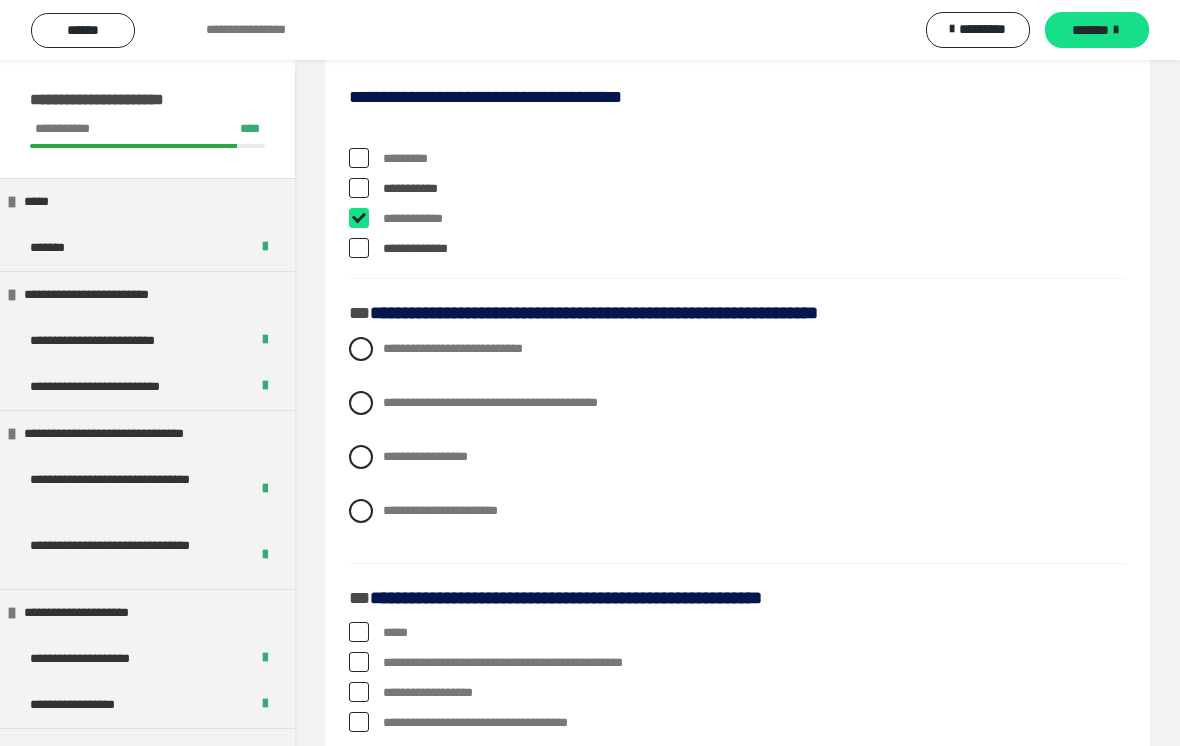 checkbox on "****" 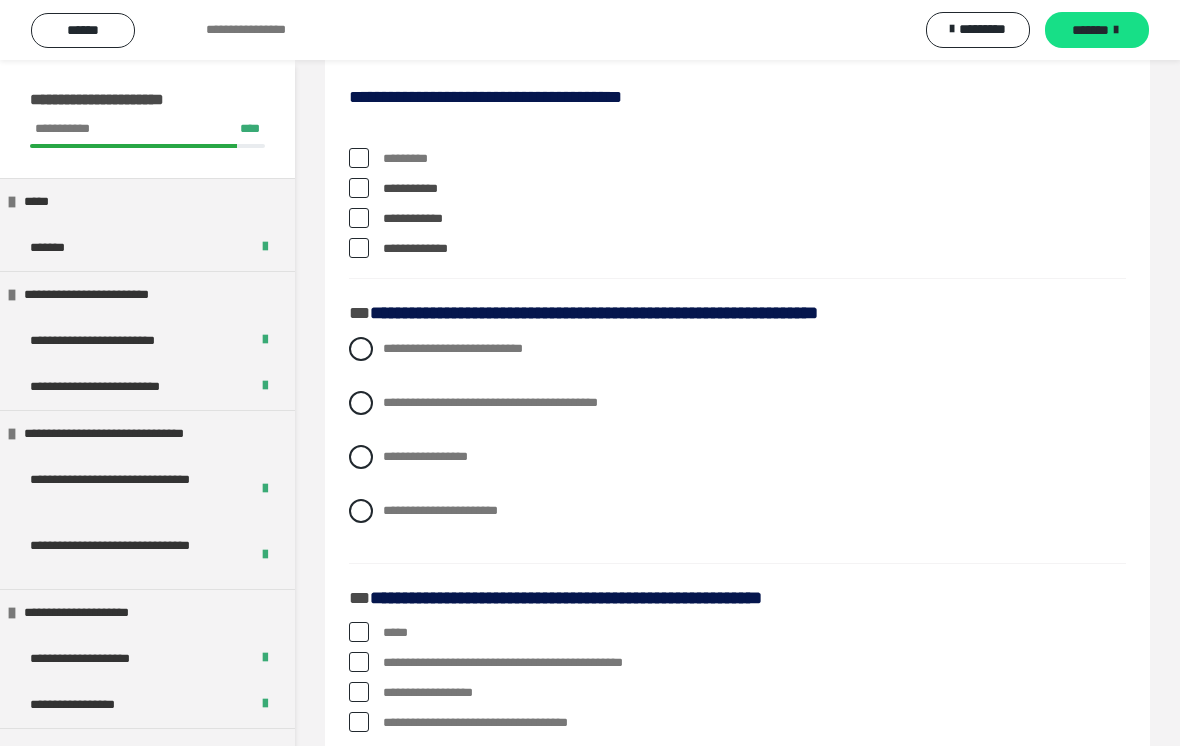 click at bounding box center (359, 158) 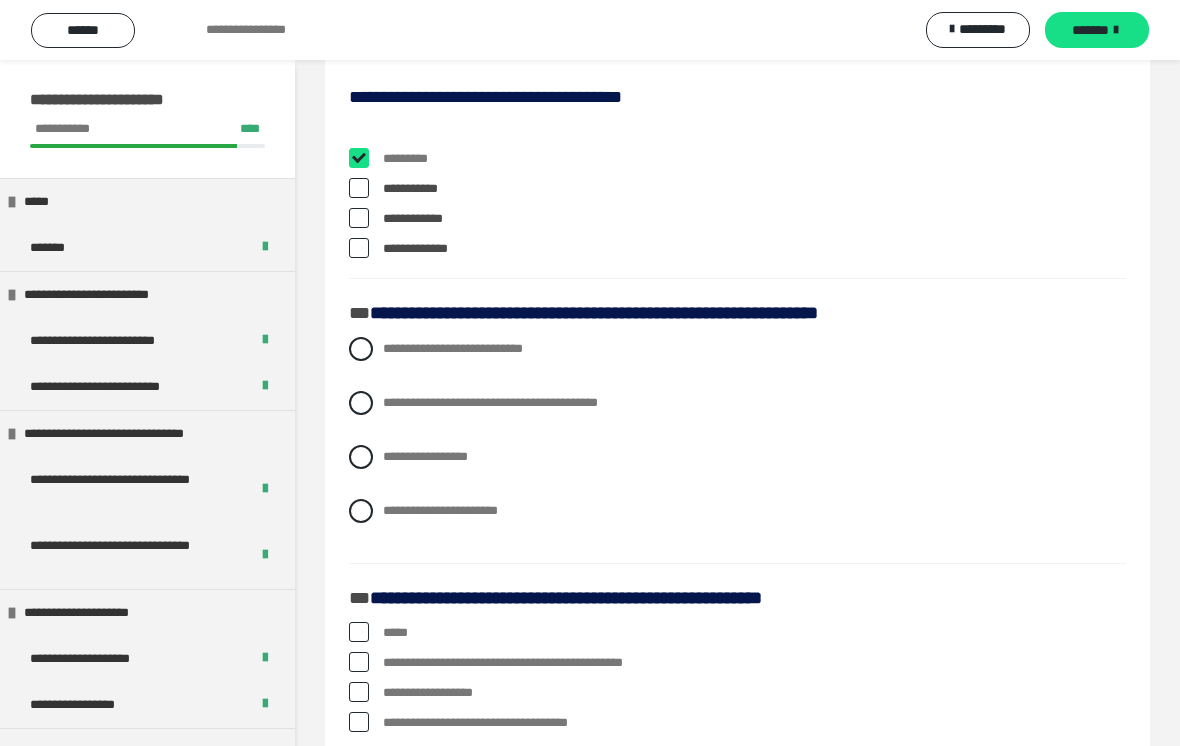 checkbox on "****" 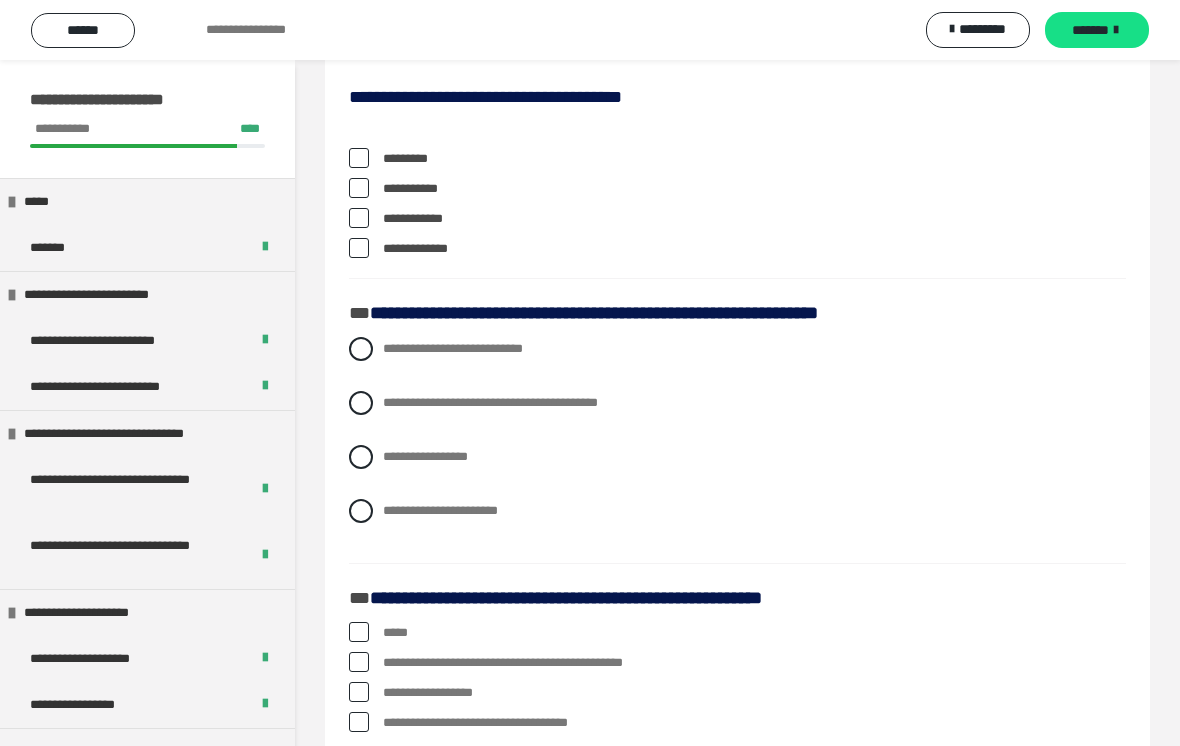 click on "**********" at bounding box center (737, 189) 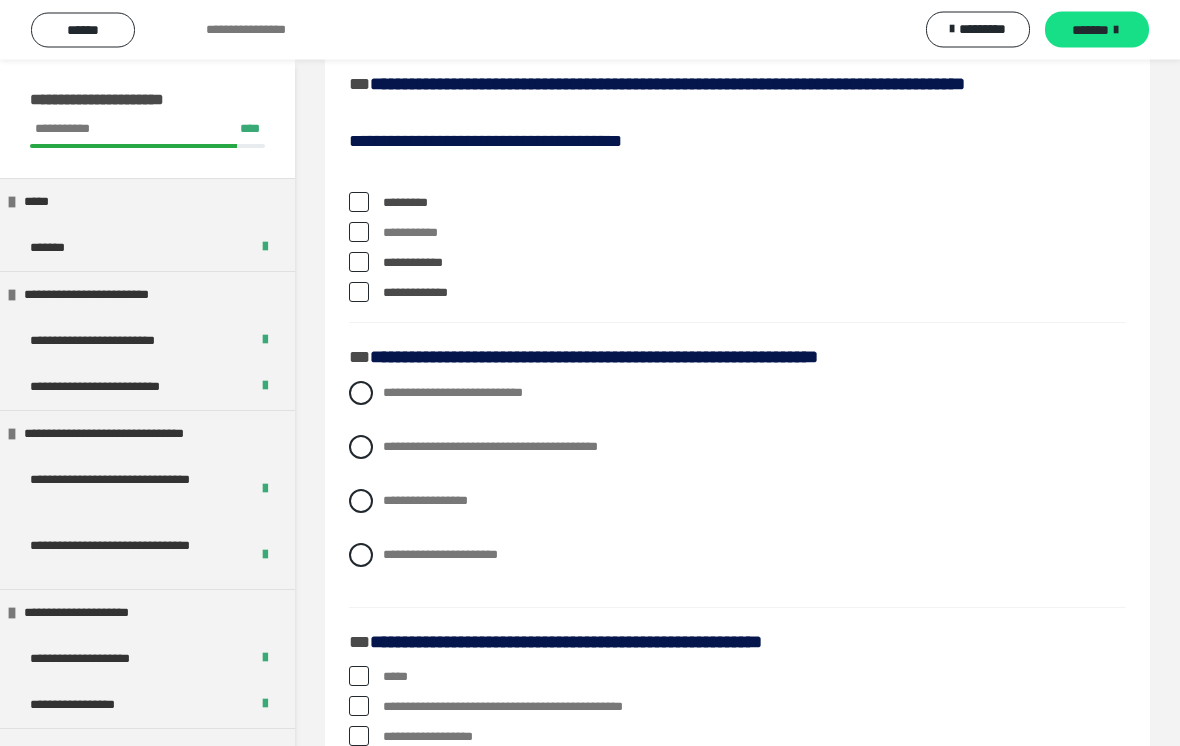 scroll, scrollTop: 1807, scrollLeft: 0, axis: vertical 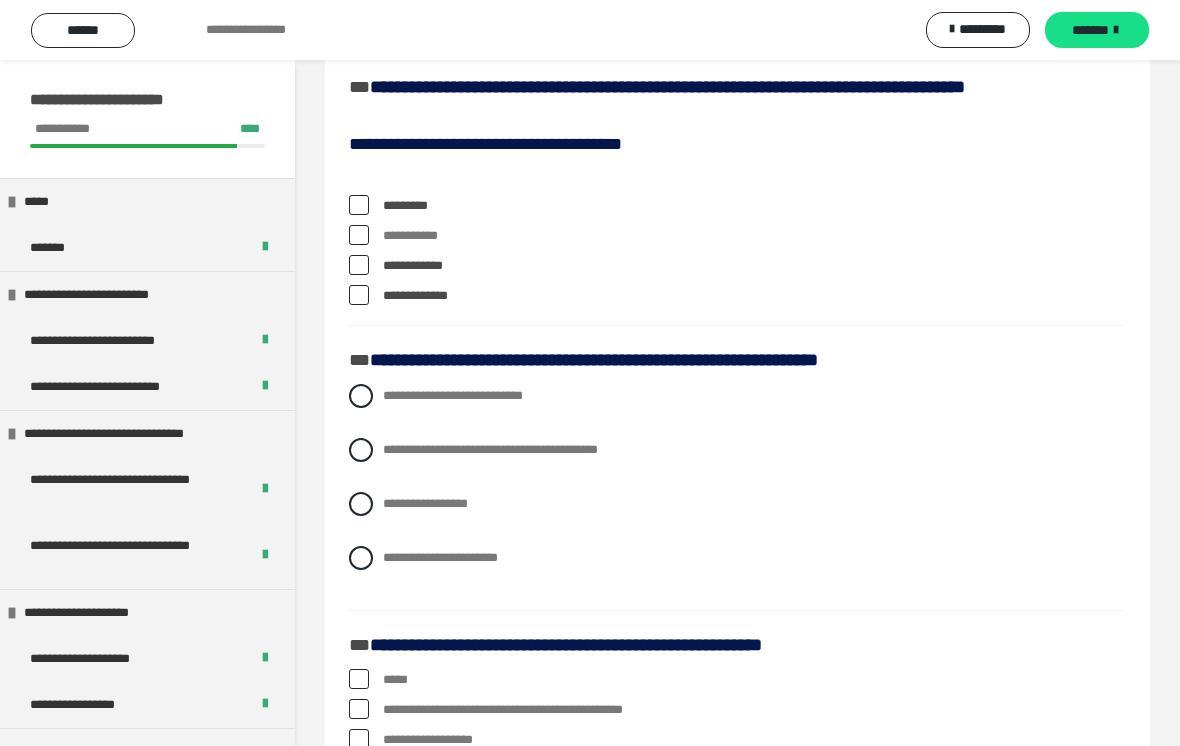 click on "**********" at bounding box center (737, 236) 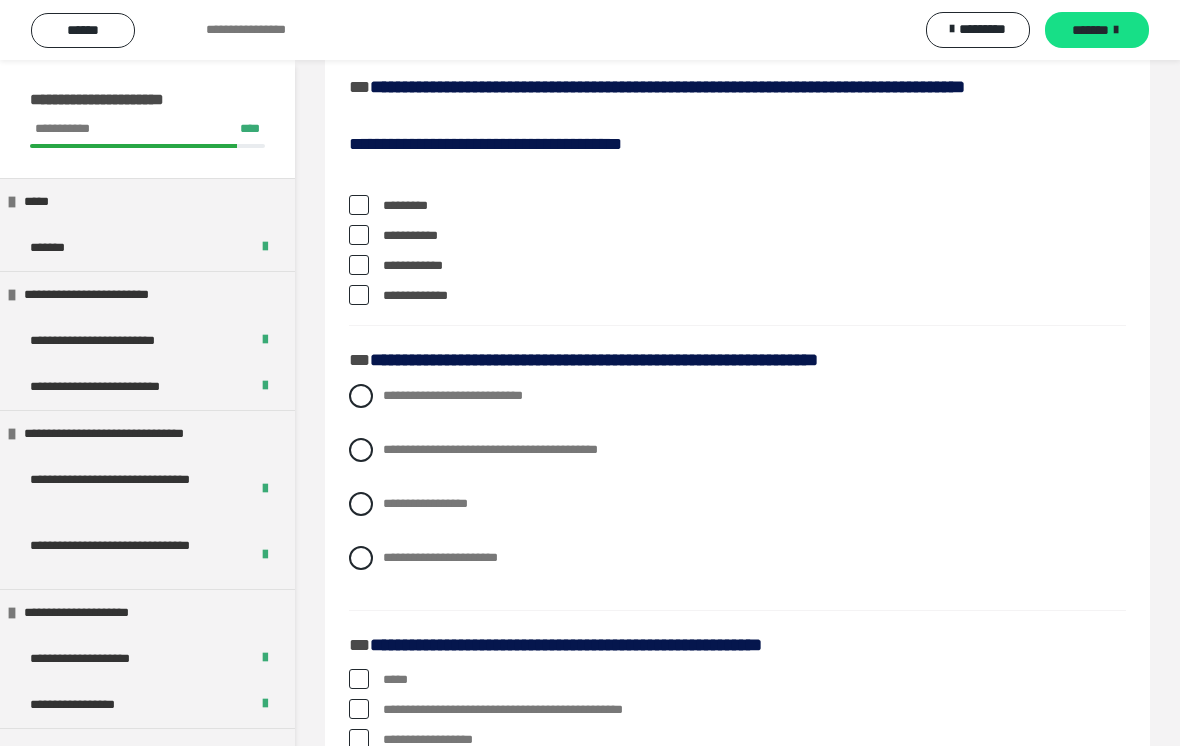 click on "*********" at bounding box center (737, 206) 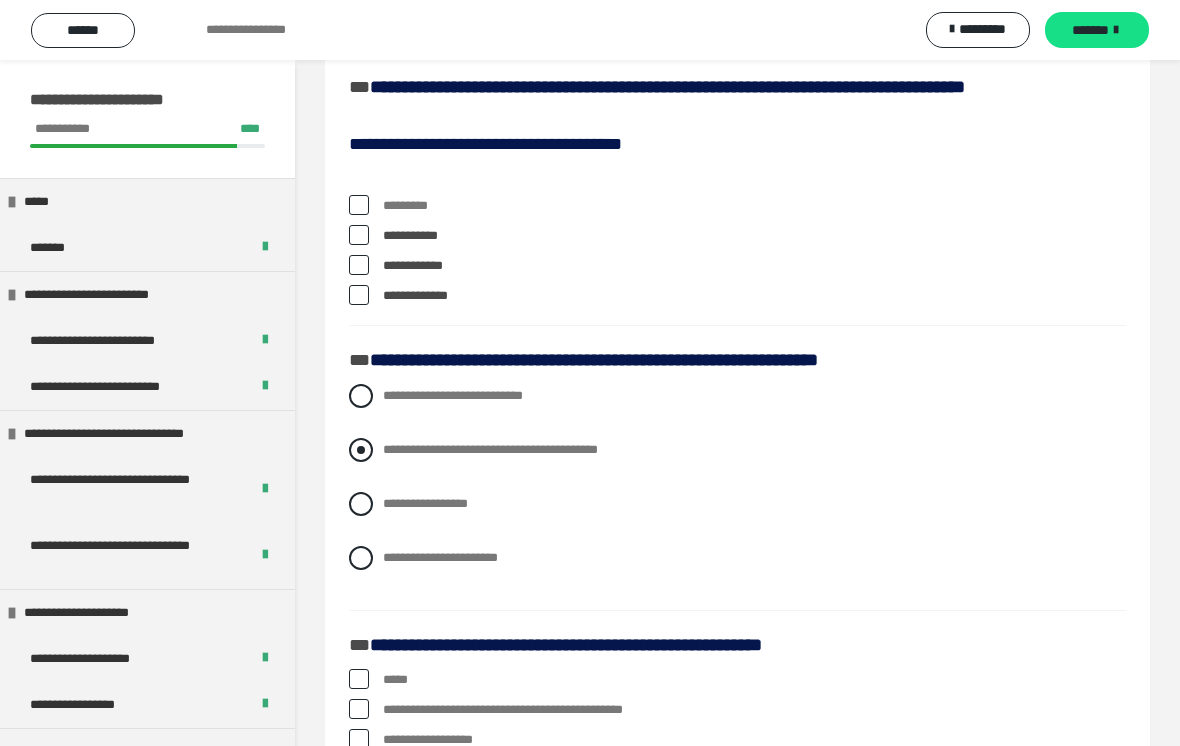 click at bounding box center (361, 450) 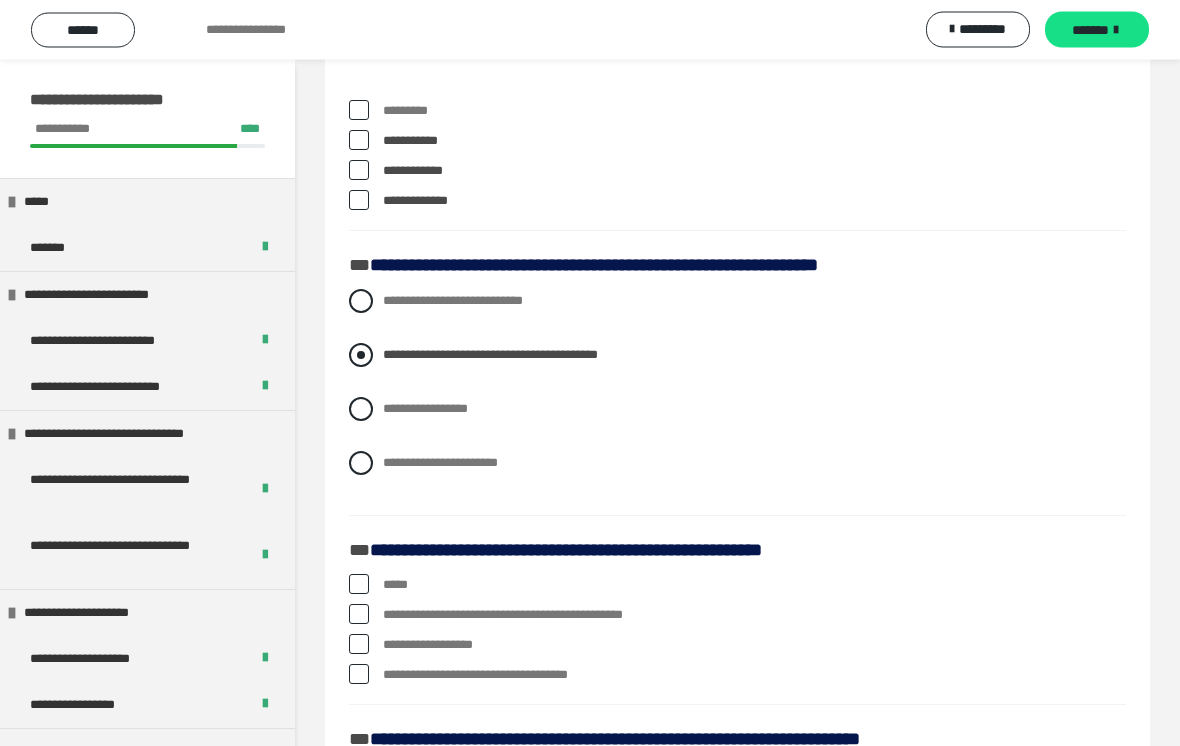 scroll, scrollTop: 2062, scrollLeft: 0, axis: vertical 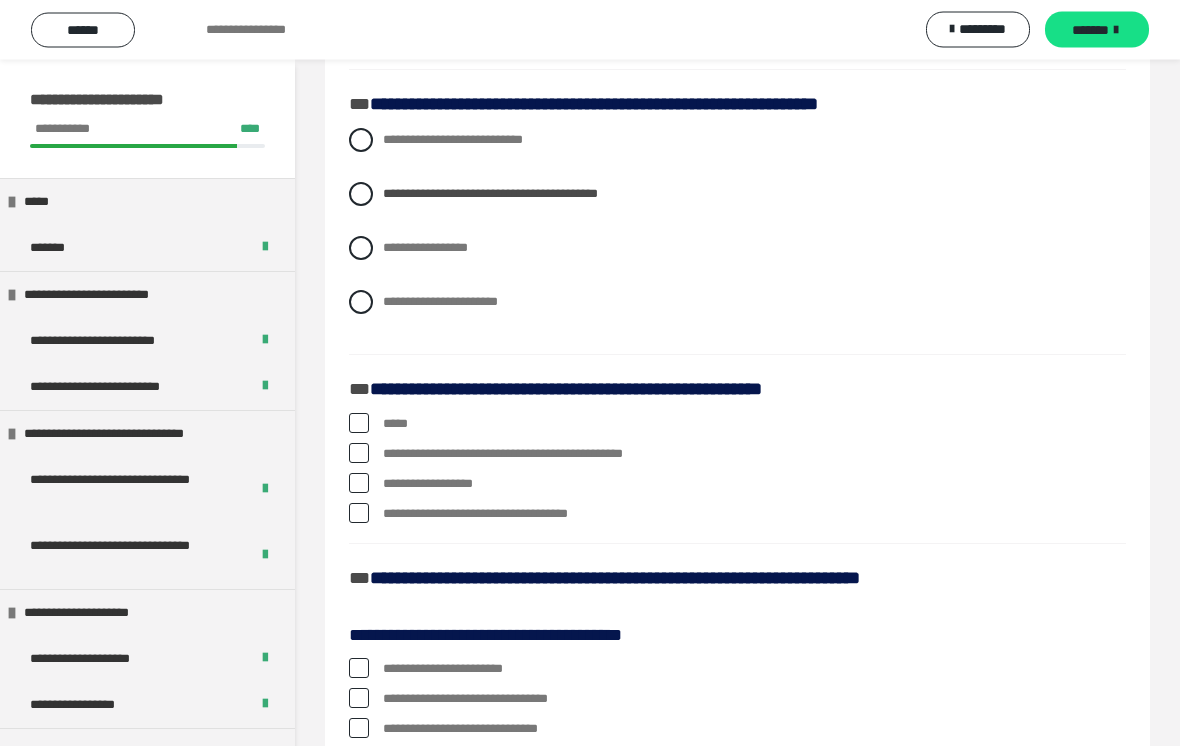 click at bounding box center (359, 514) 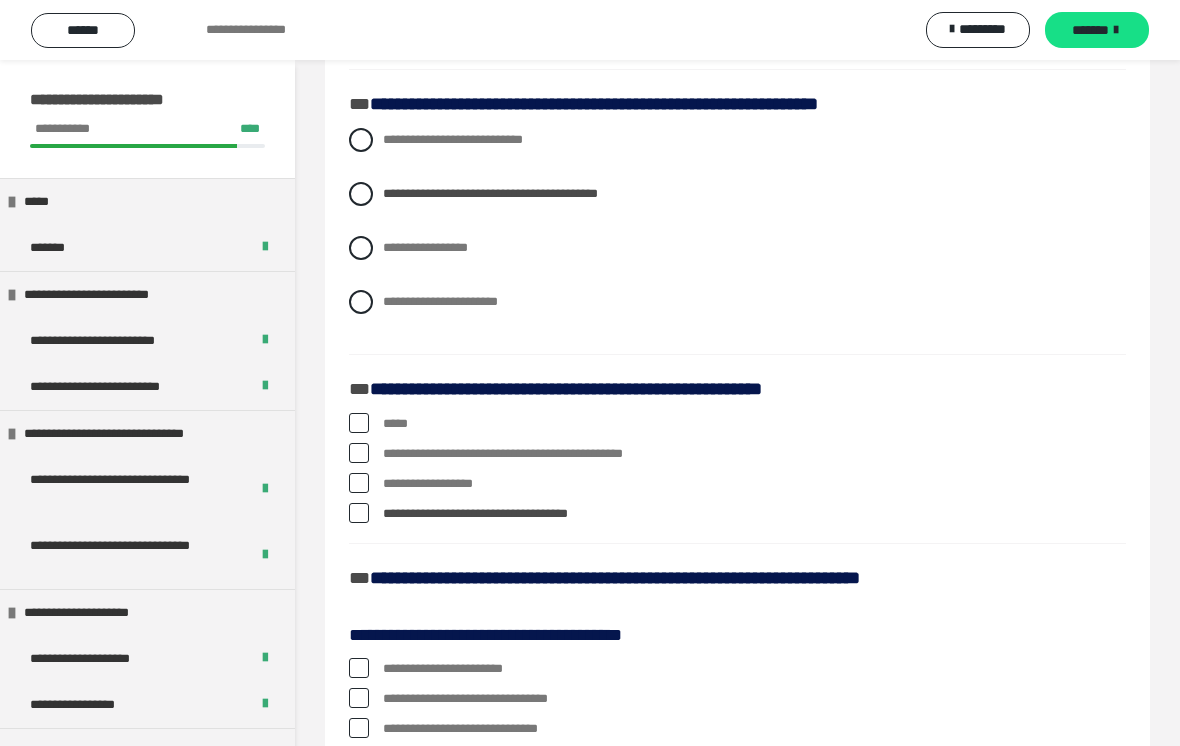 click at bounding box center [359, 453] 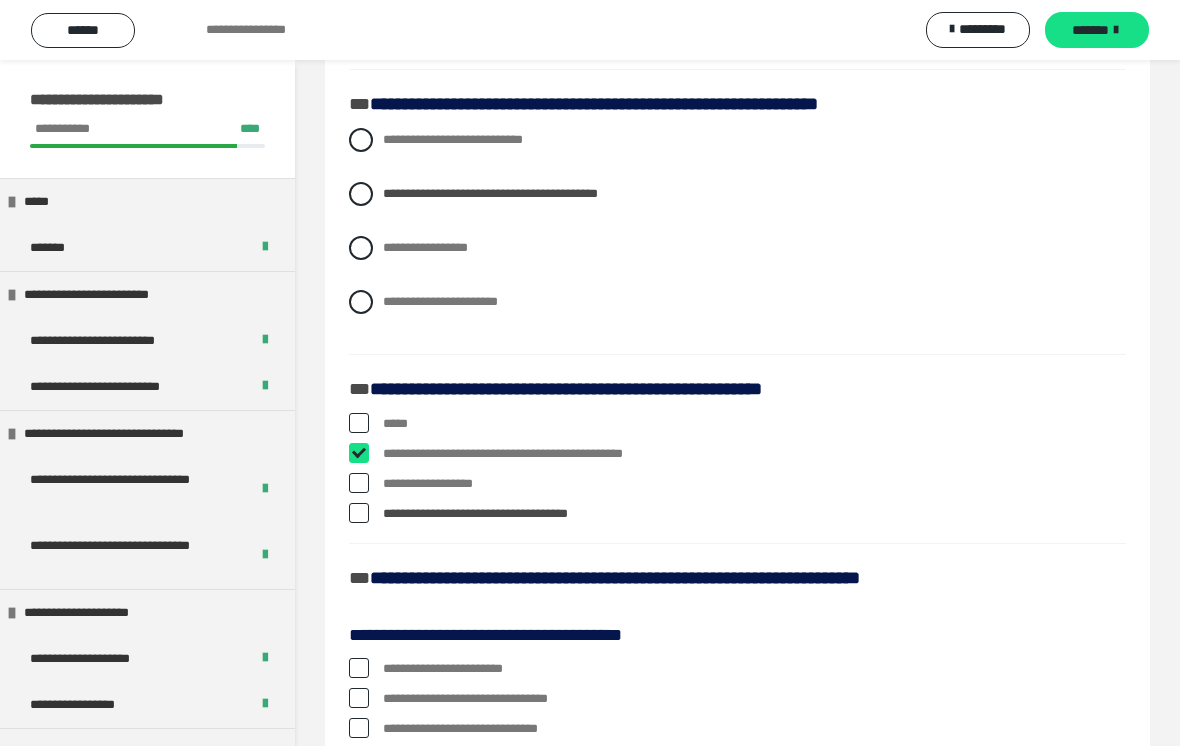 checkbox on "****" 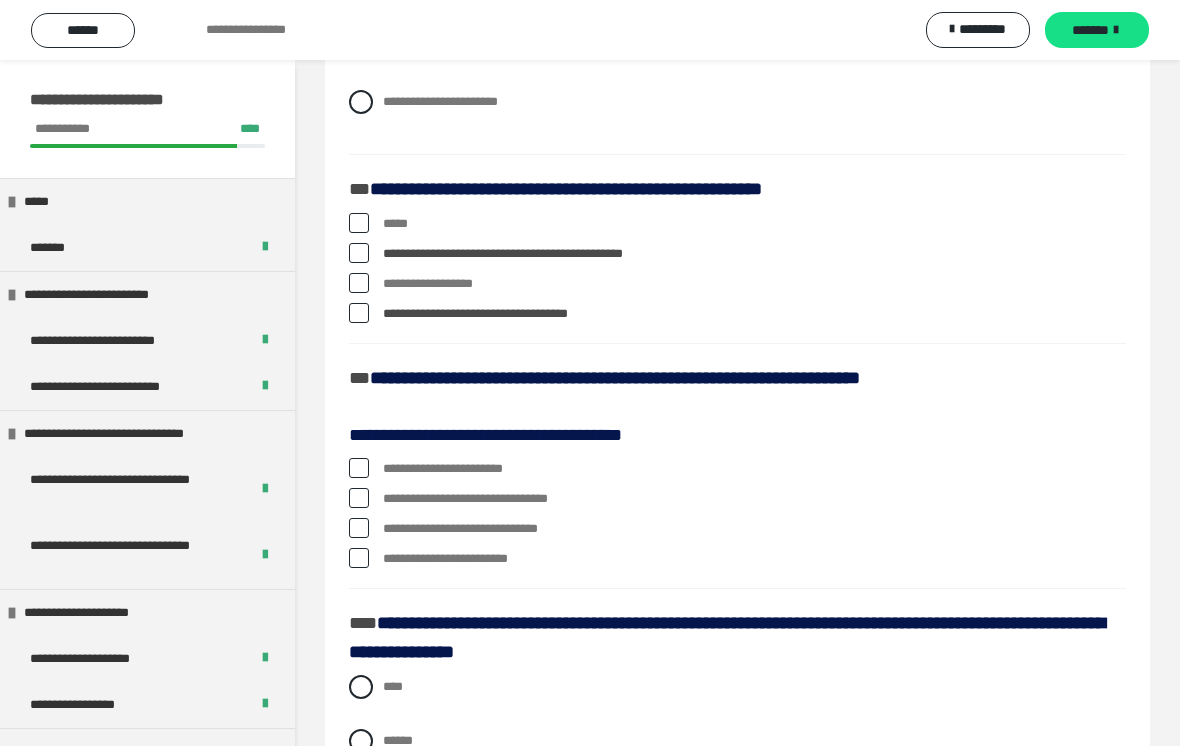 scroll, scrollTop: 2327, scrollLeft: 0, axis: vertical 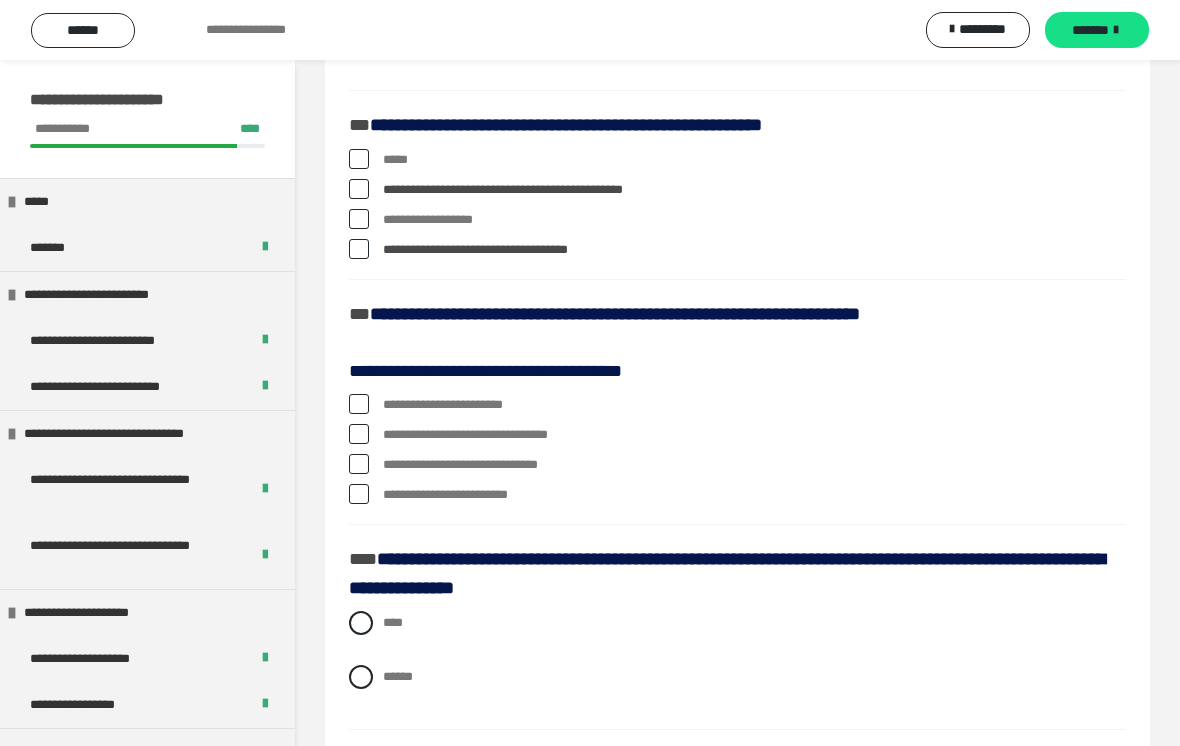 click at bounding box center [359, 434] 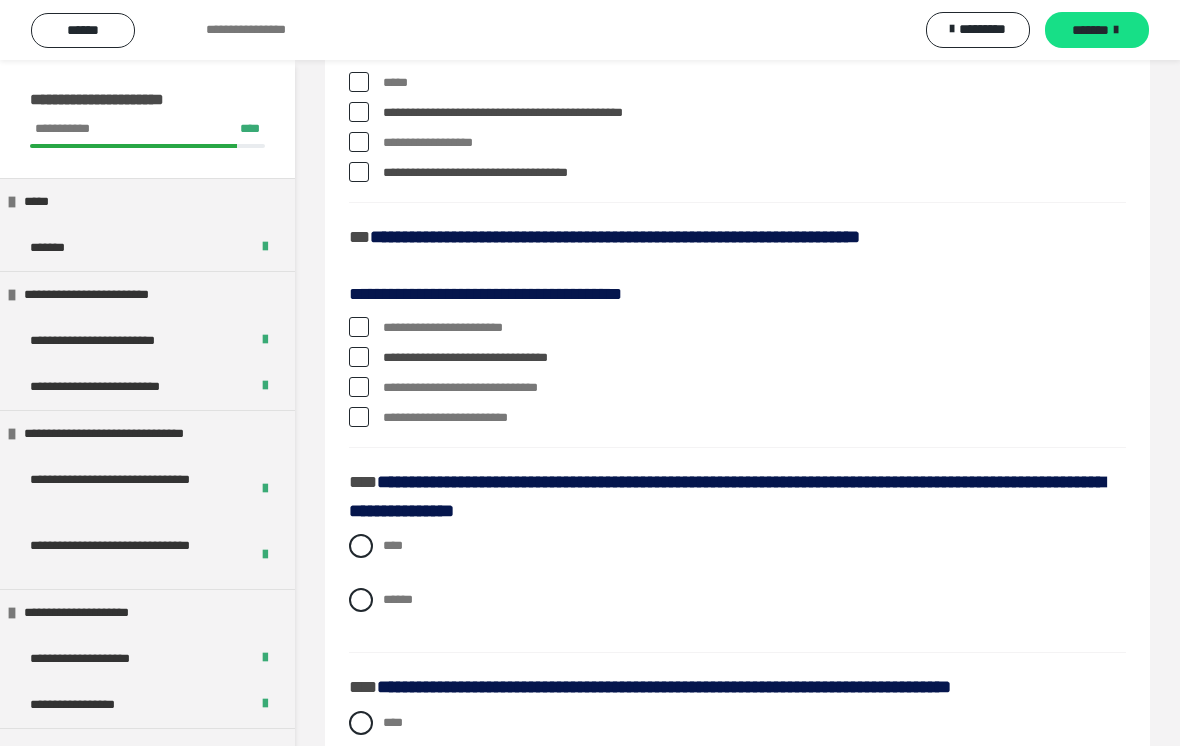 scroll, scrollTop: 2450, scrollLeft: 0, axis: vertical 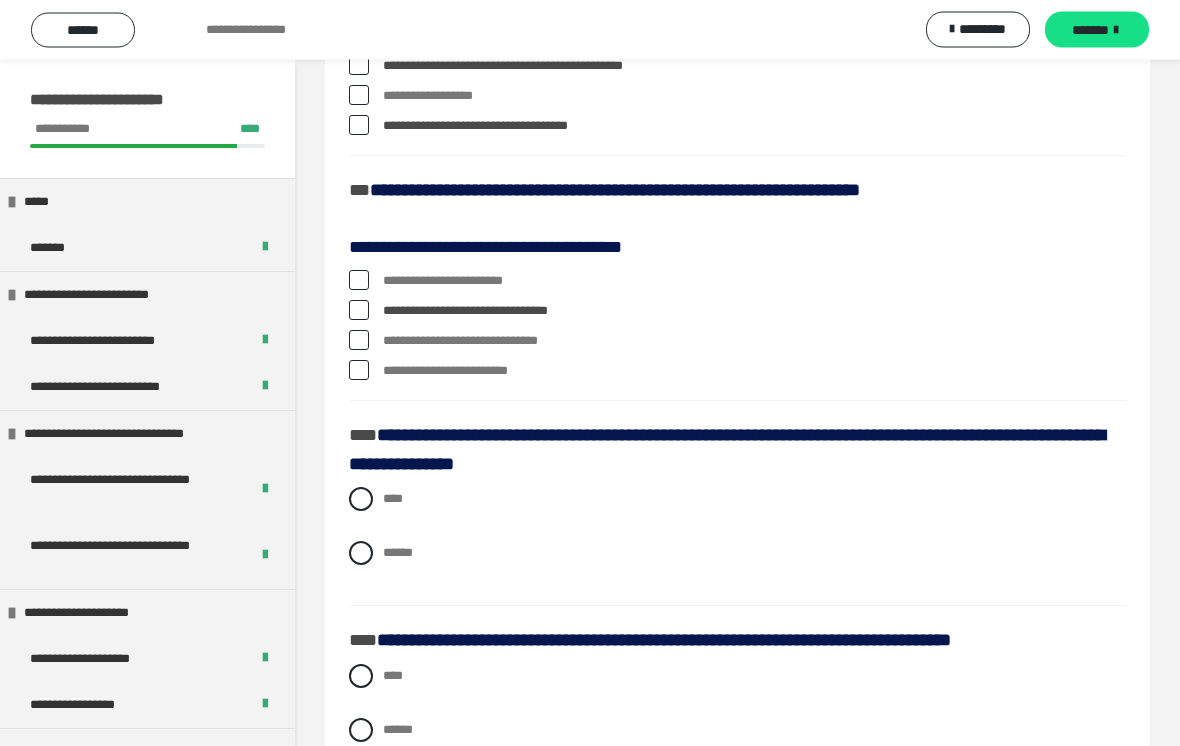 click at bounding box center (359, 281) 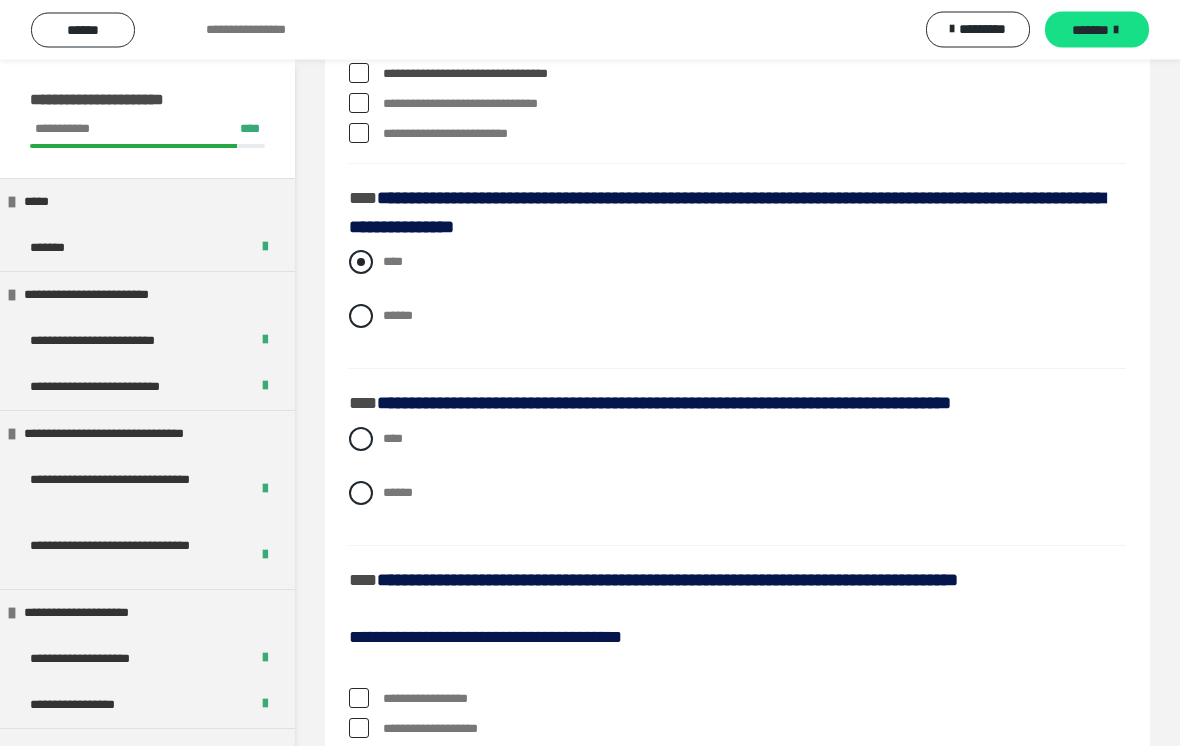 click at bounding box center (361, 263) 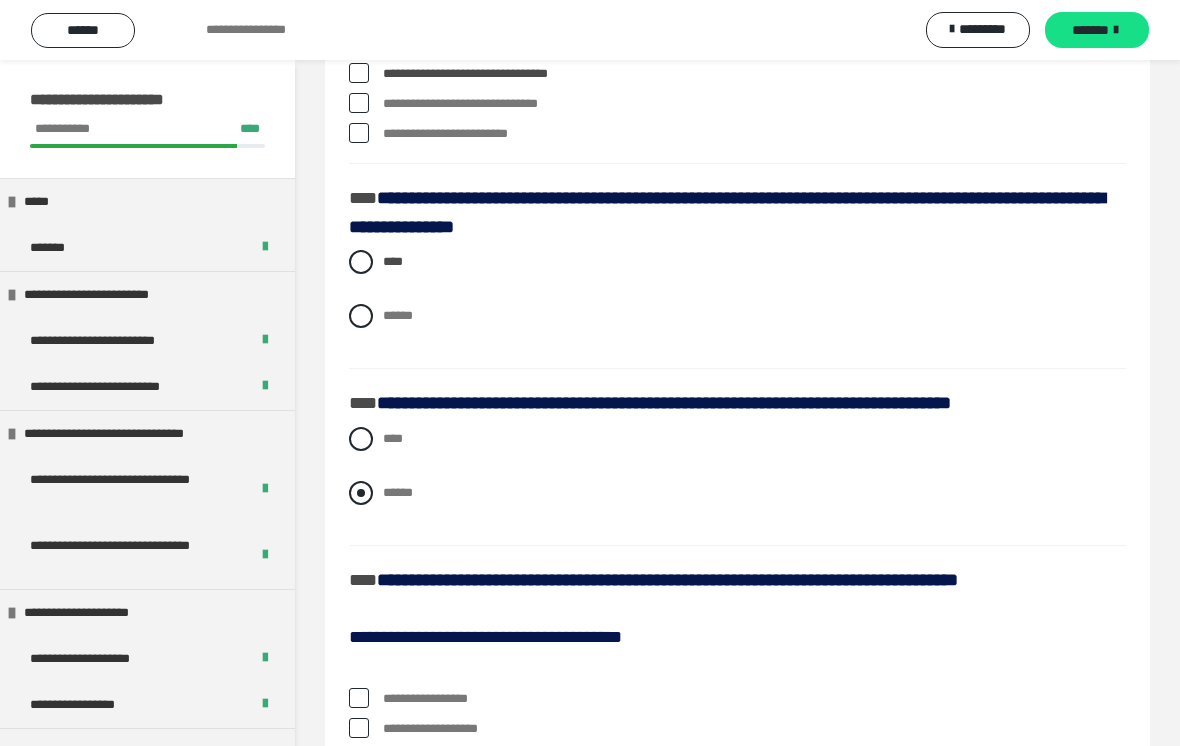 click at bounding box center [361, 493] 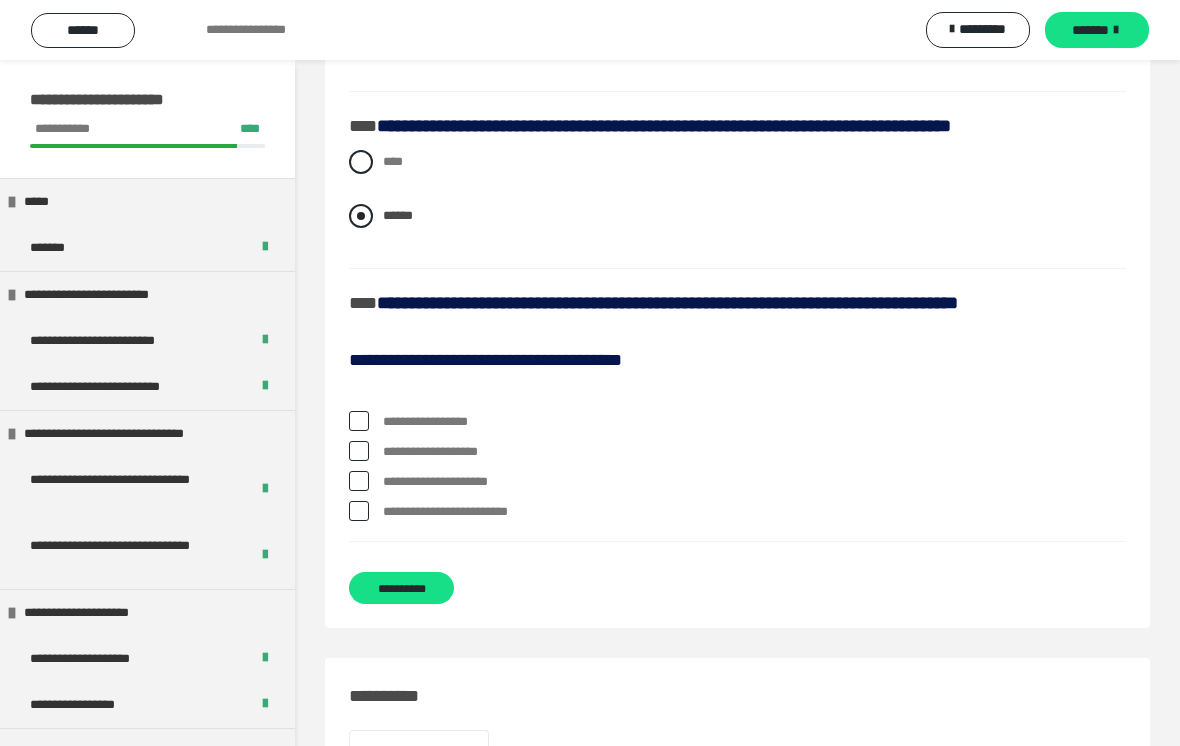 scroll, scrollTop: 2976, scrollLeft: 0, axis: vertical 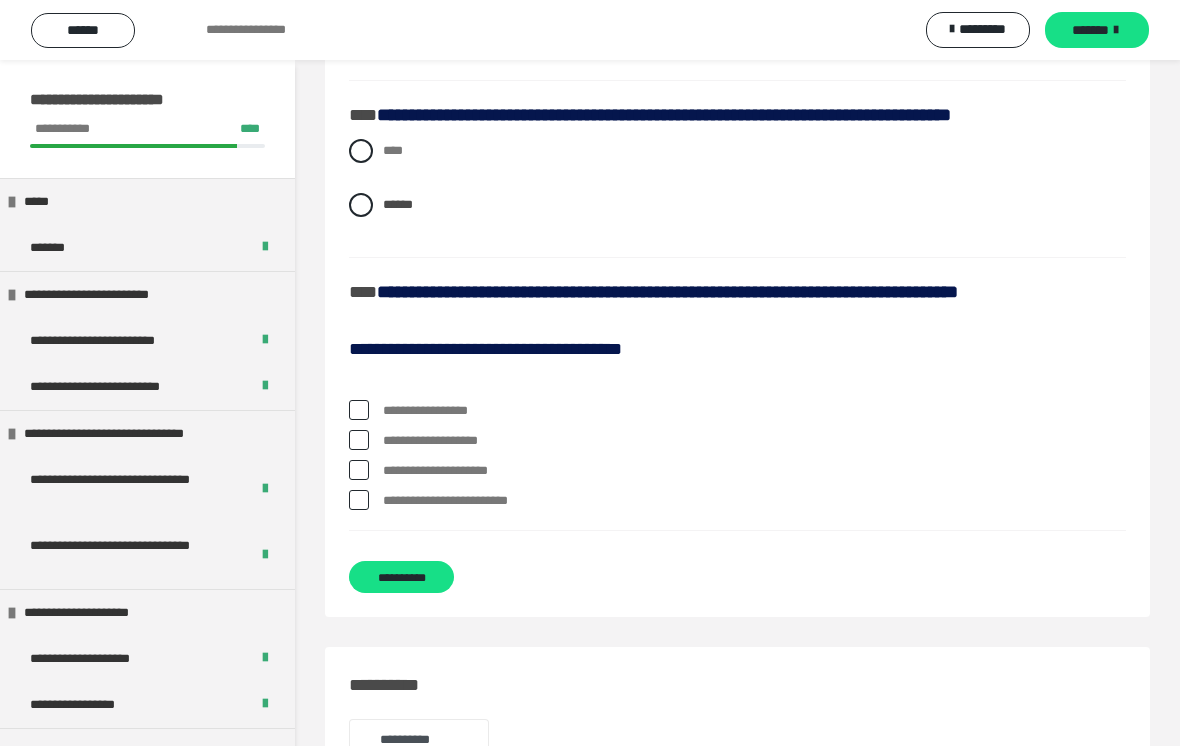 click at bounding box center (359, 410) 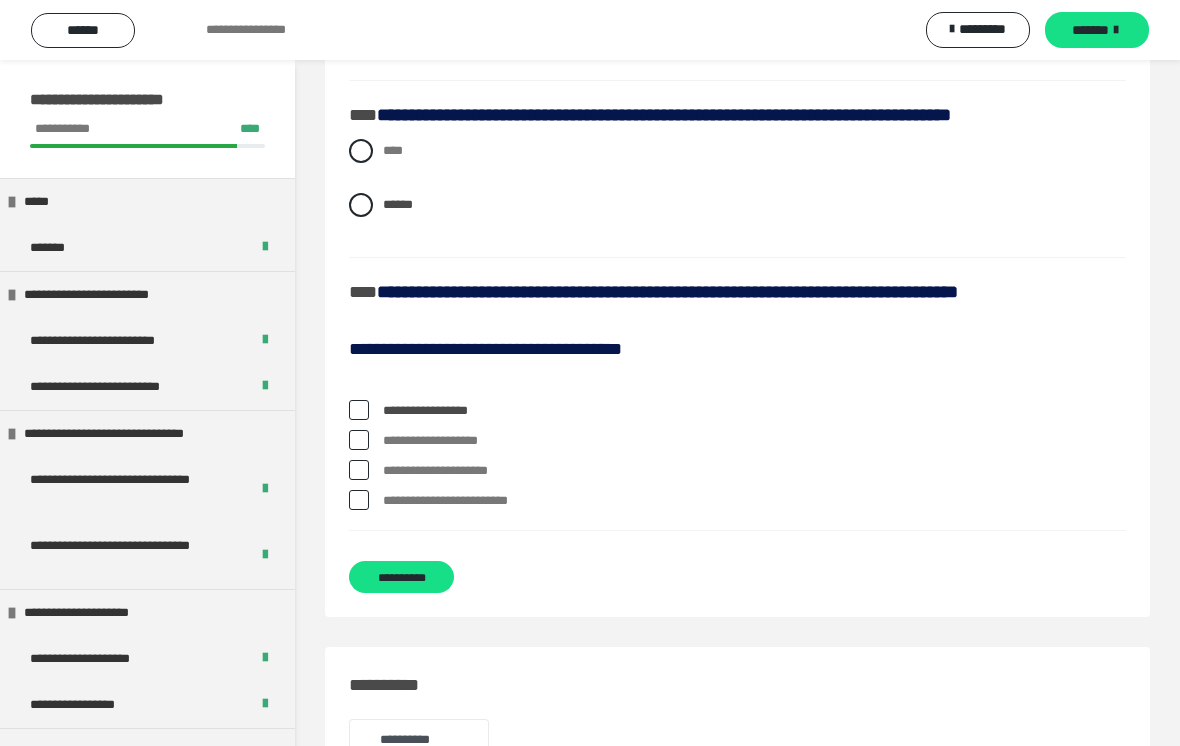 click on "**********" at bounding box center [737, 460] 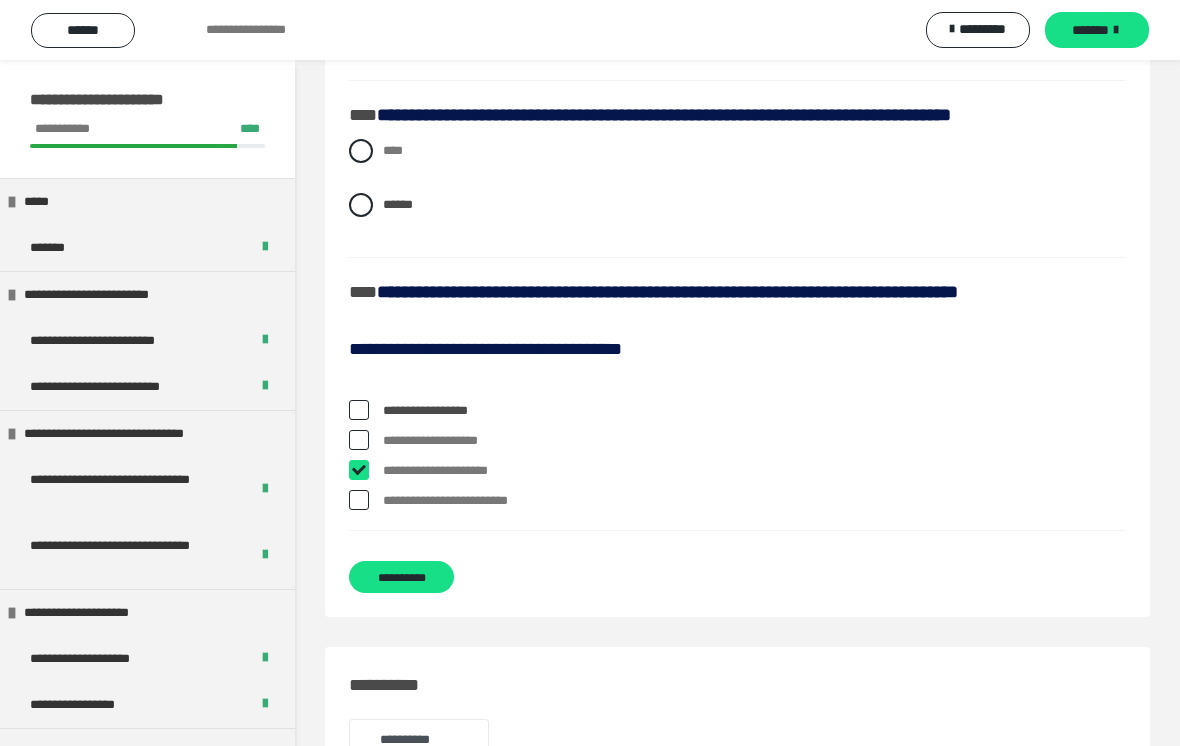 checkbox on "****" 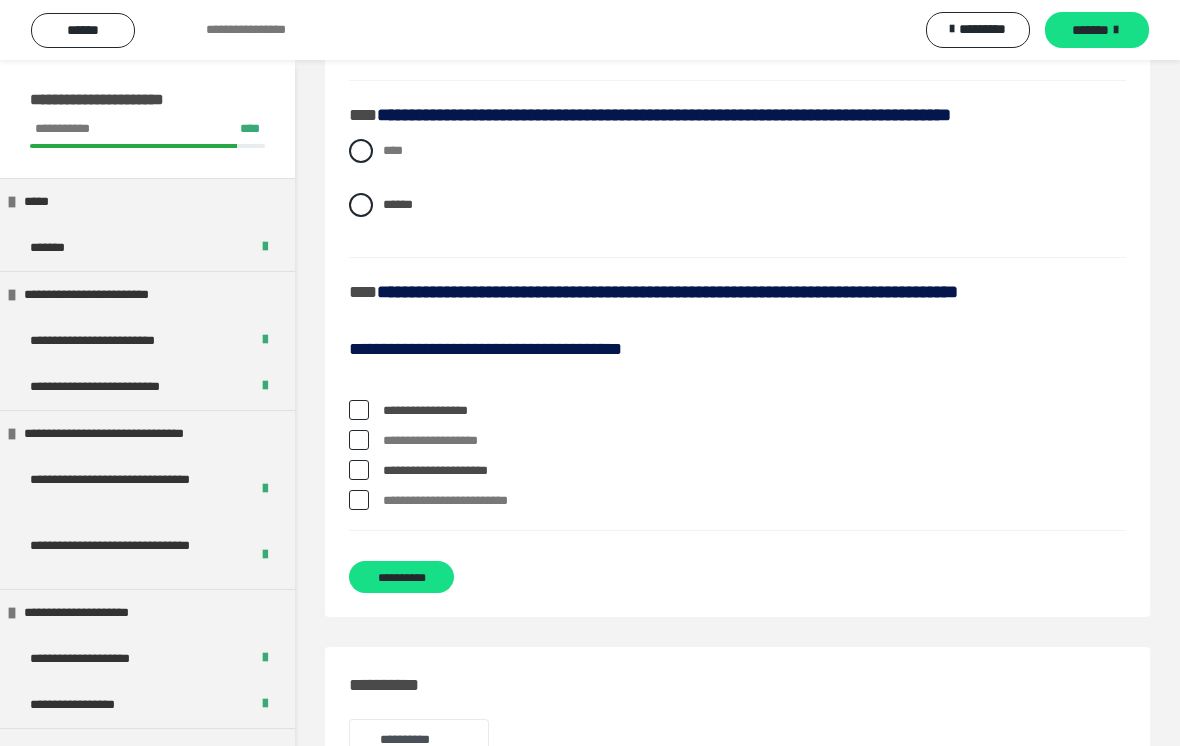 click on "**********" at bounding box center (737, -966) 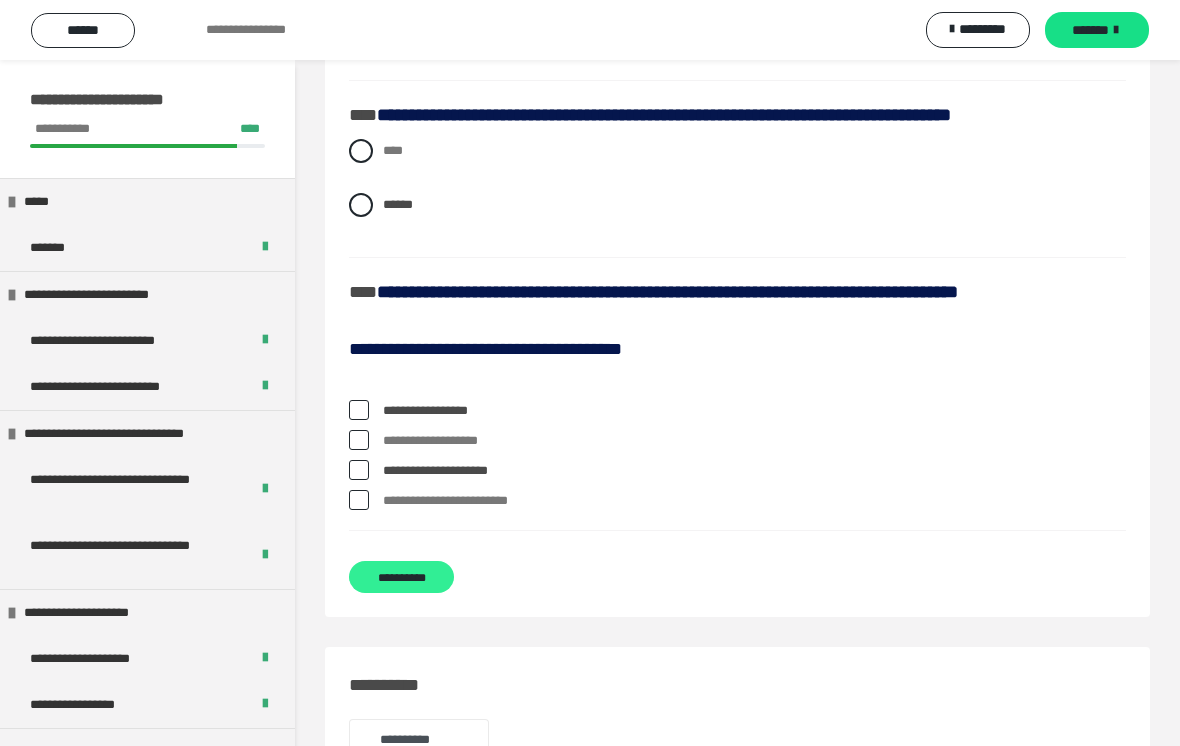 click on "**********" at bounding box center (401, 577) 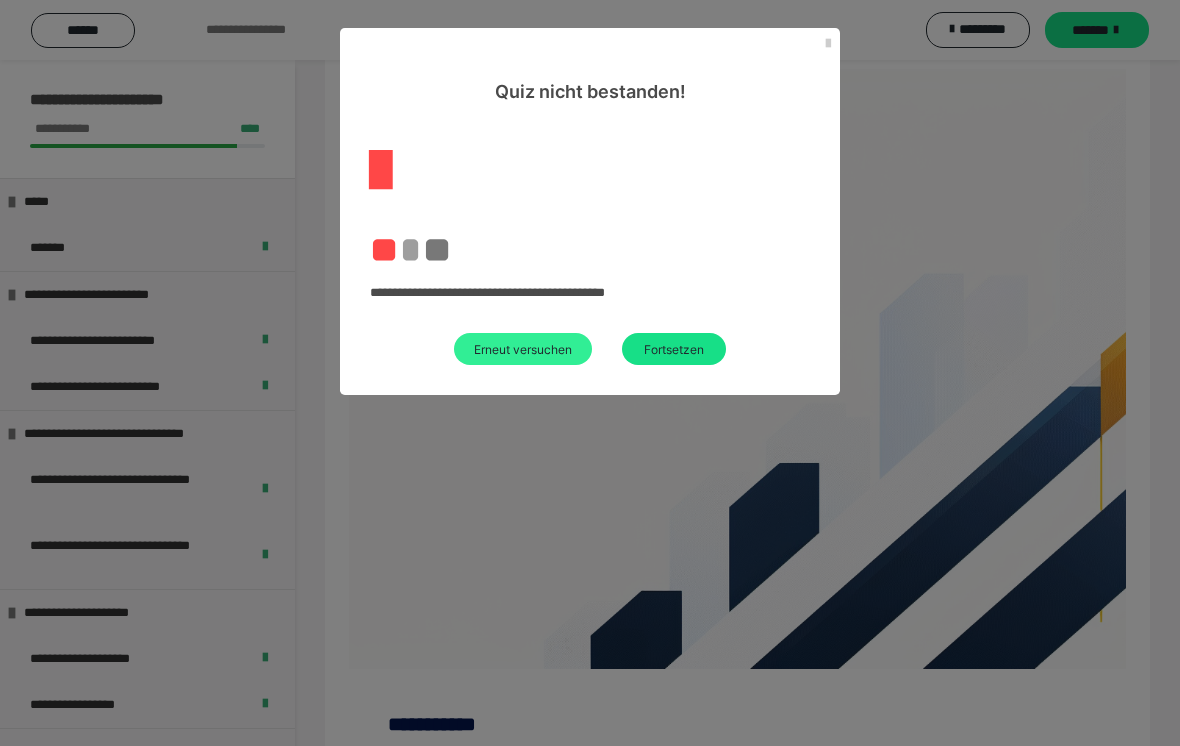 click on "Erneut versuchen" at bounding box center [523, 349] 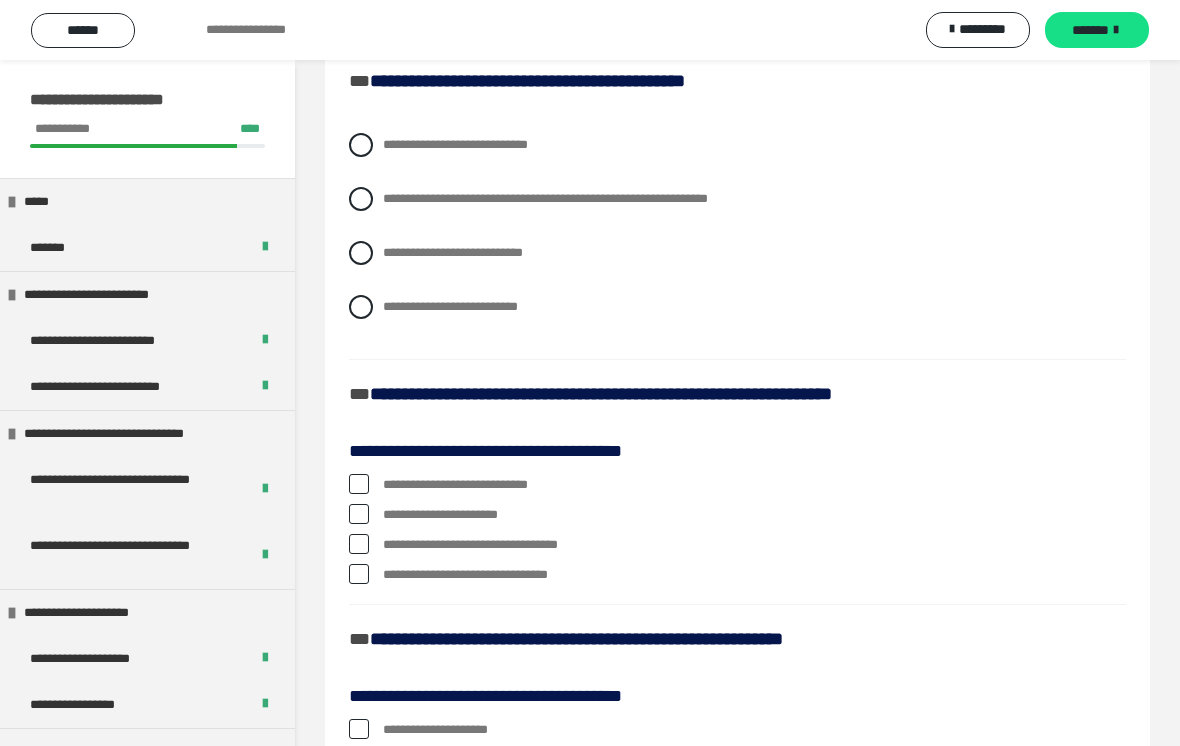 click on "**********" at bounding box center [737, 241] 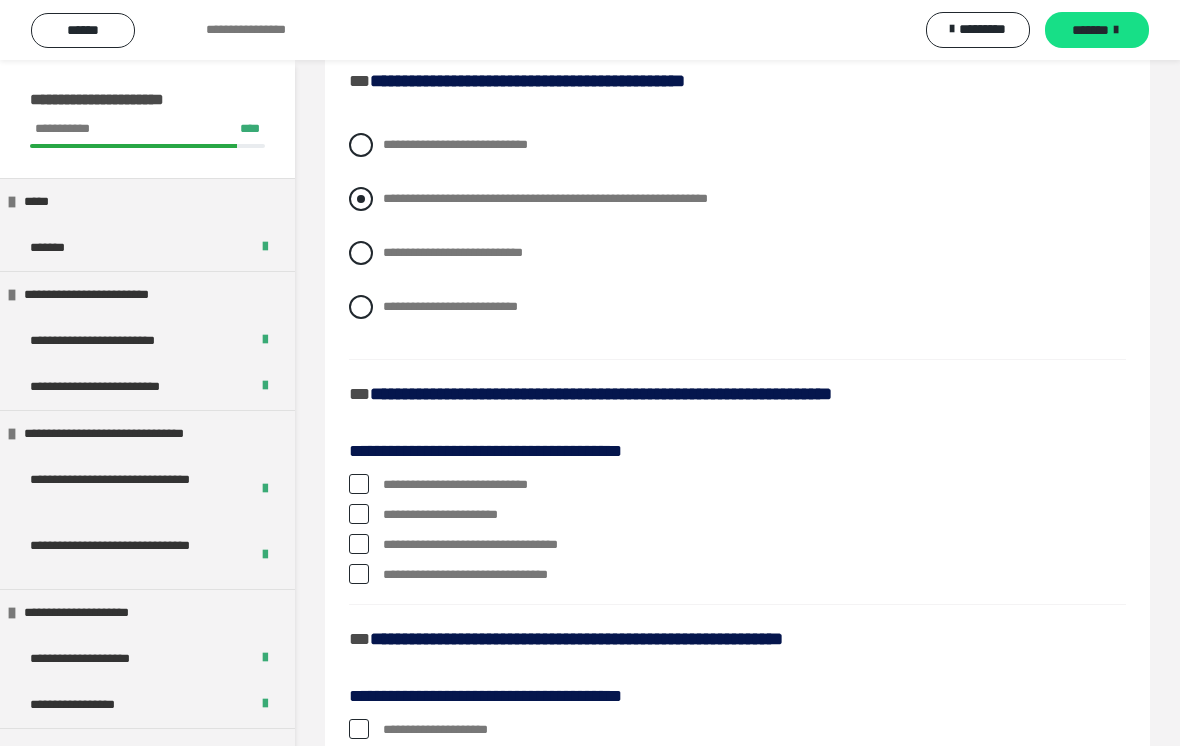 click at bounding box center (361, 199) 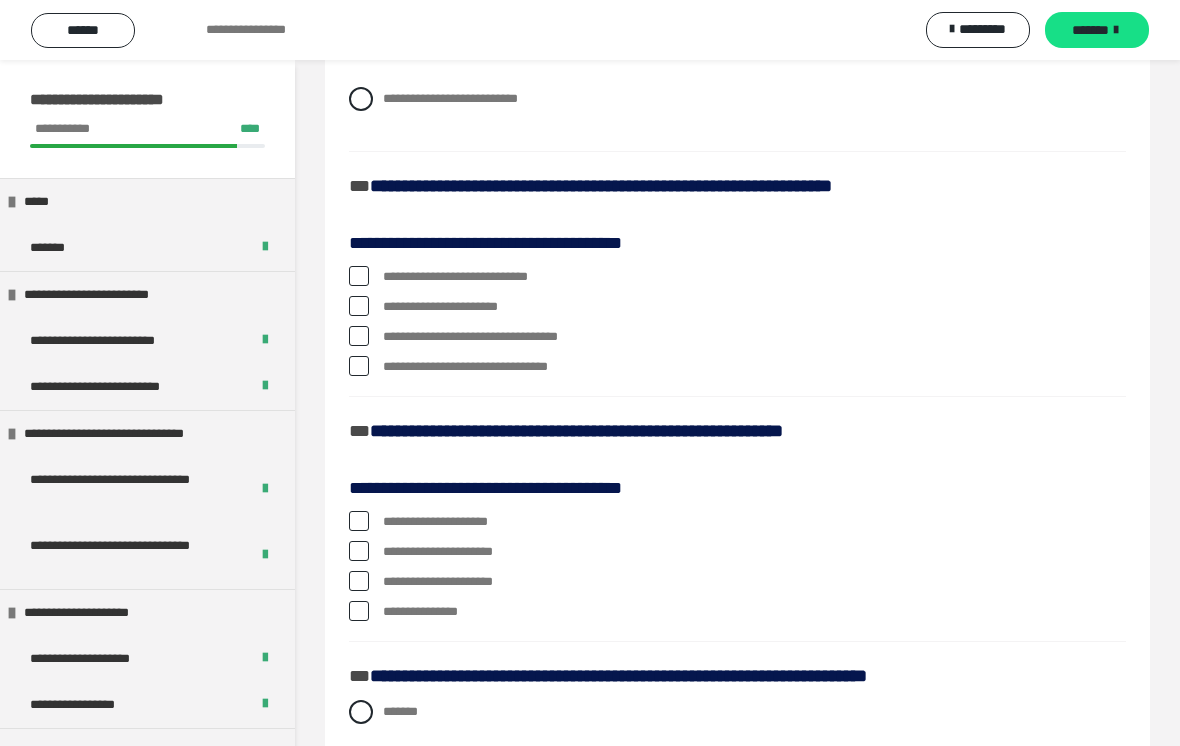 scroll, scrollTop: 599, scrollLeft: 0, axis: vertical 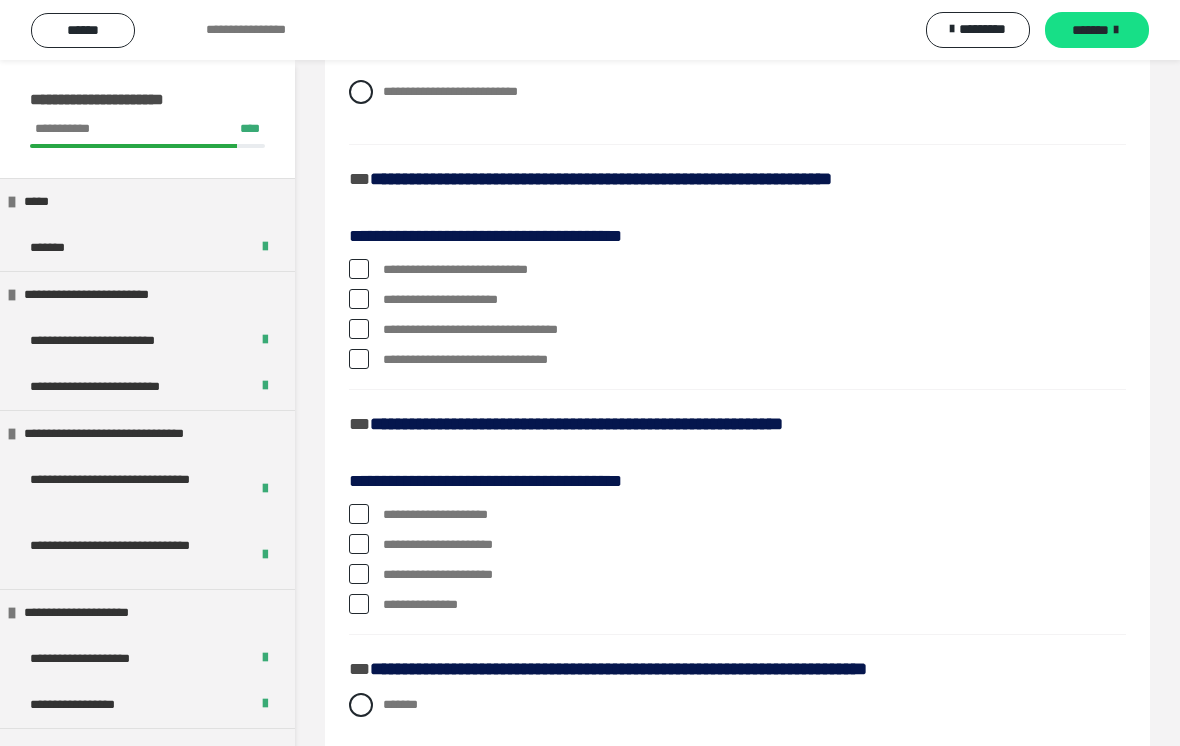 click at bounding box center (359, 299) 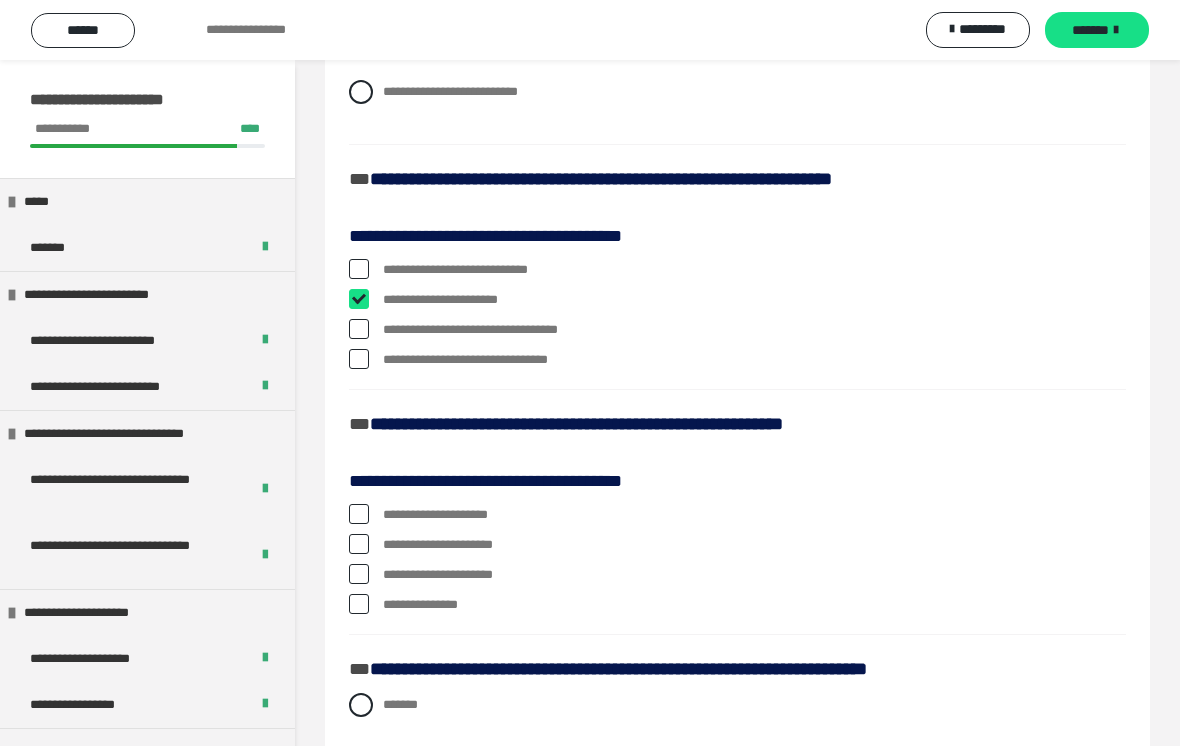 checkbox on "****" 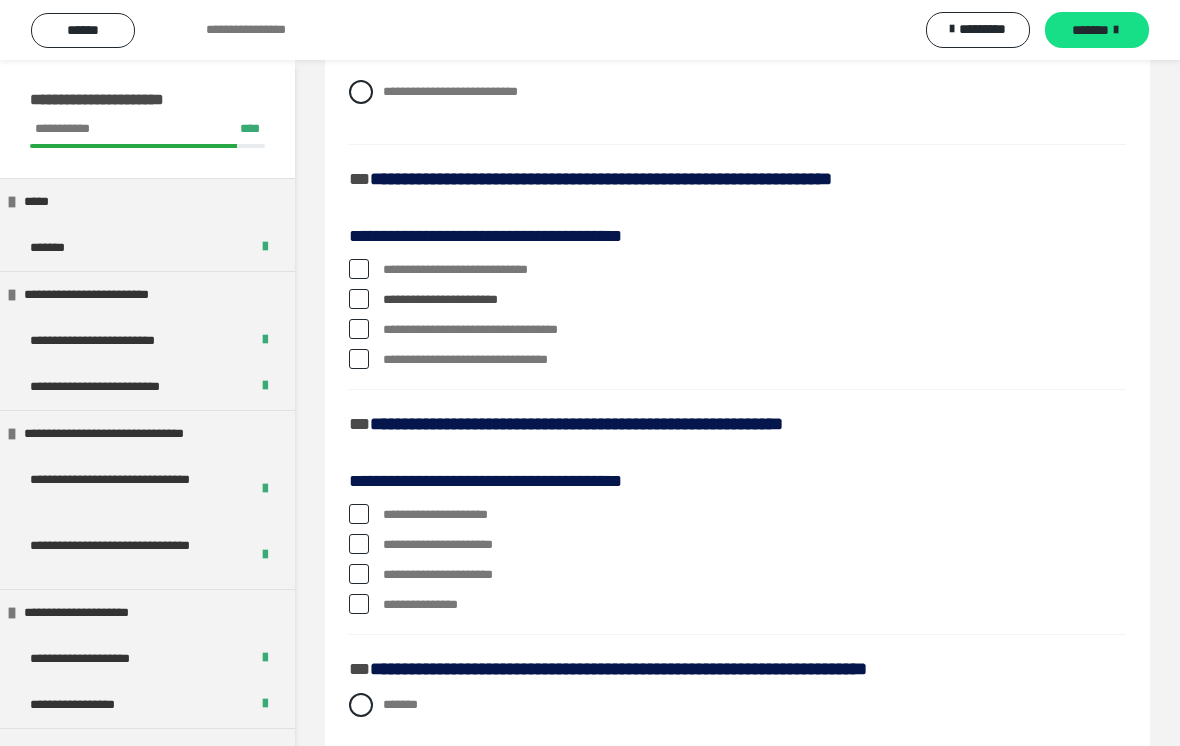 click at bounding box center (359, 359) 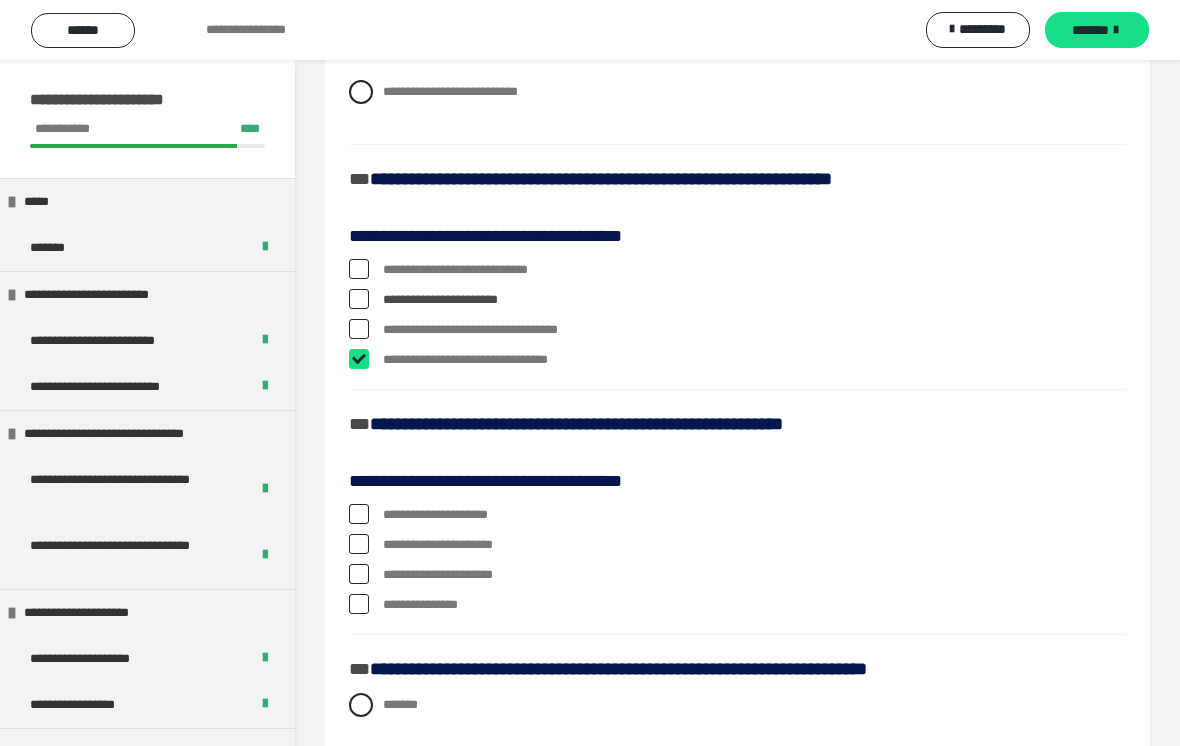 checkbox on "****" 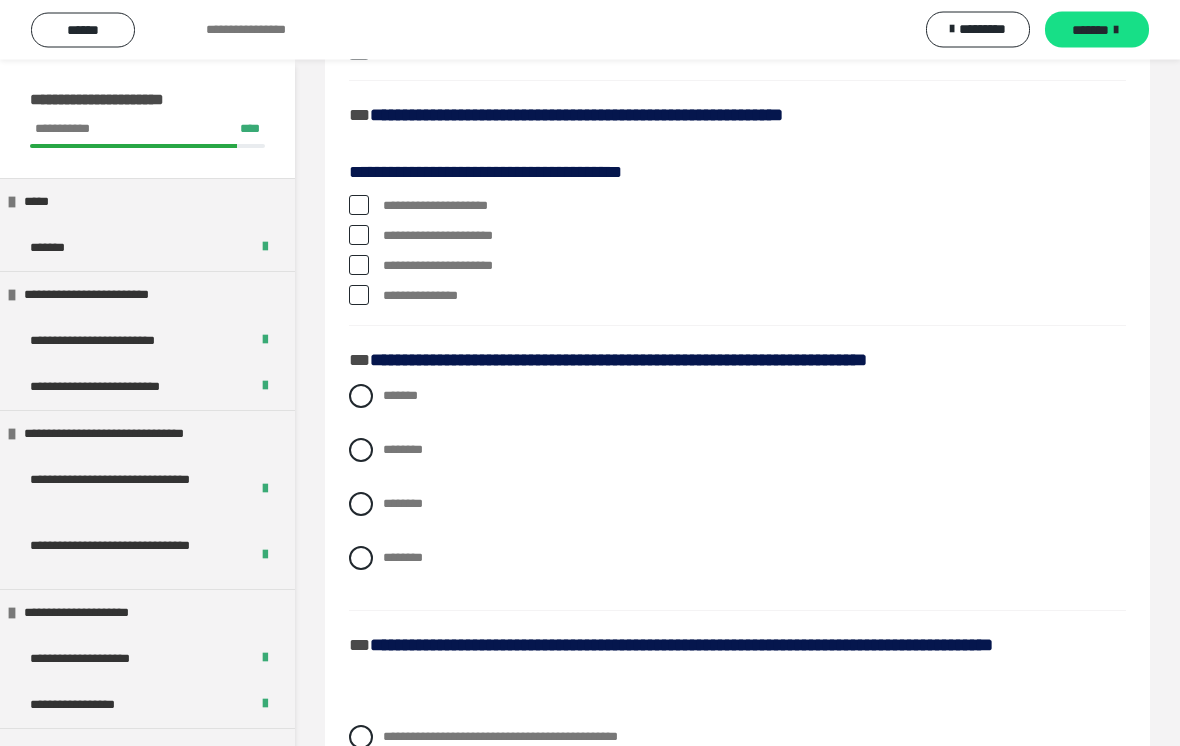 click on "**********" at bounding box center [737, 297] 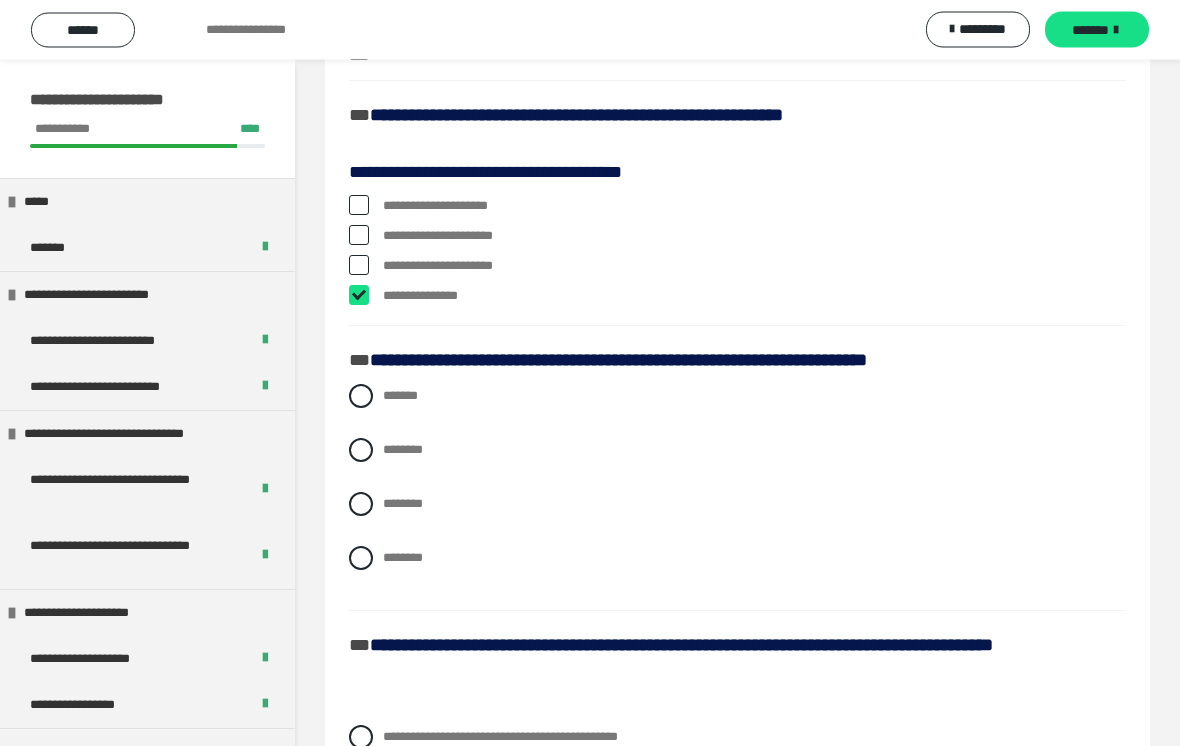 checkbox on "****" 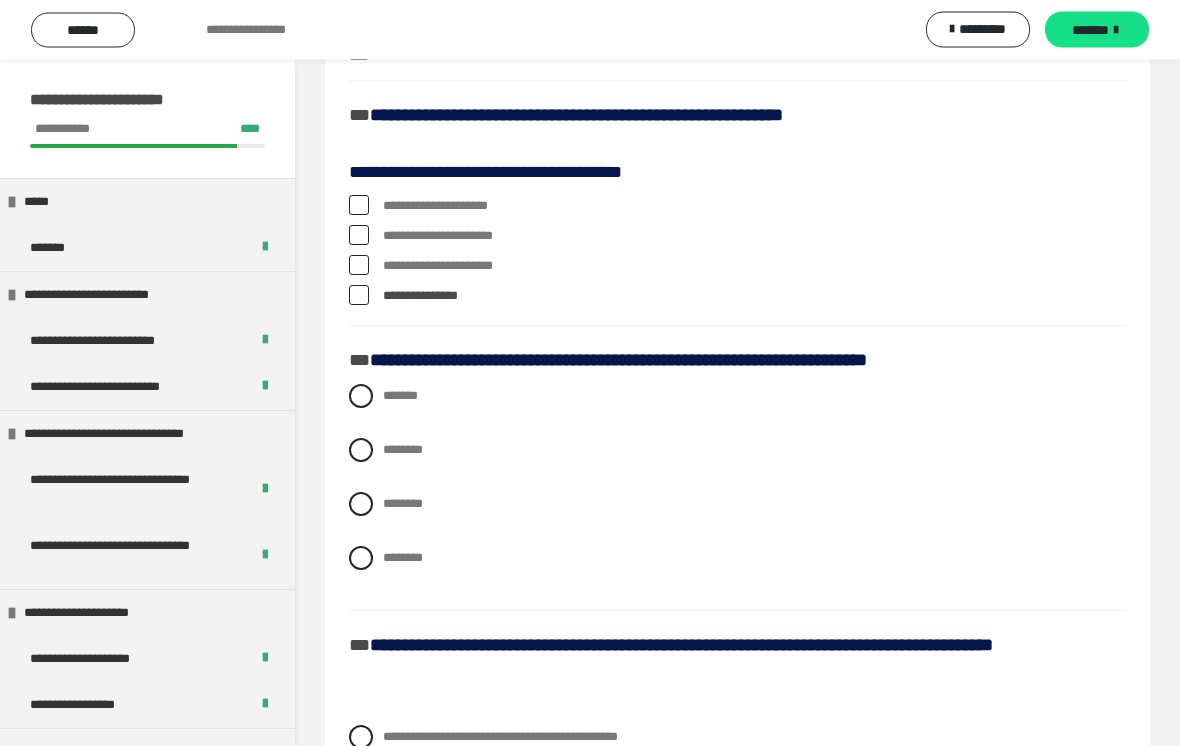 scroll, scrollTop: 908, scrollLeft: 0, axis: vertical 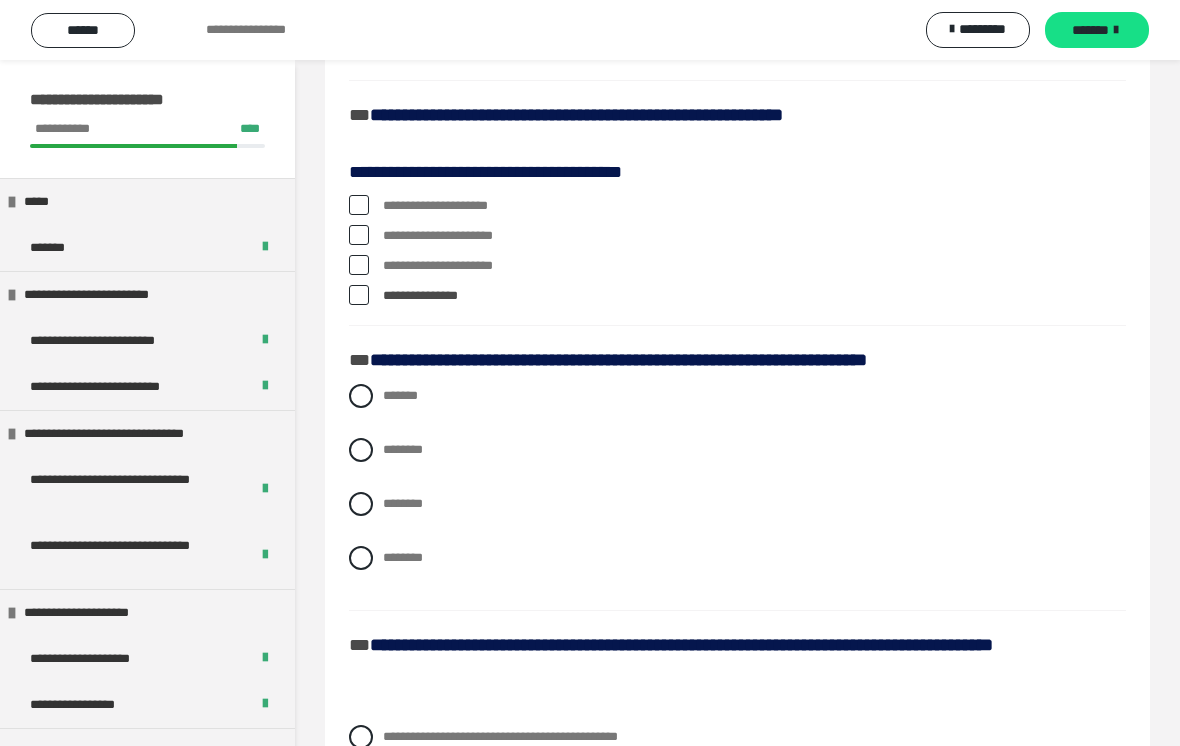 click on "**********" at bounding box center [737, 236] 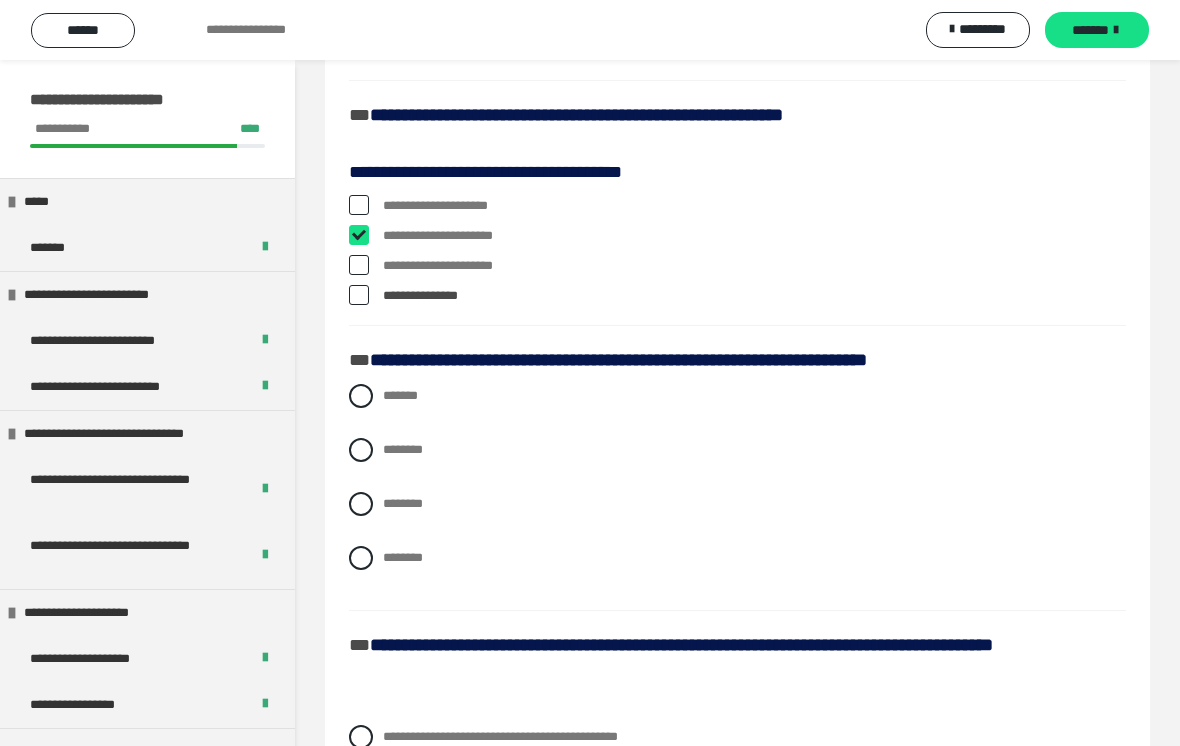 checkbox on "****" 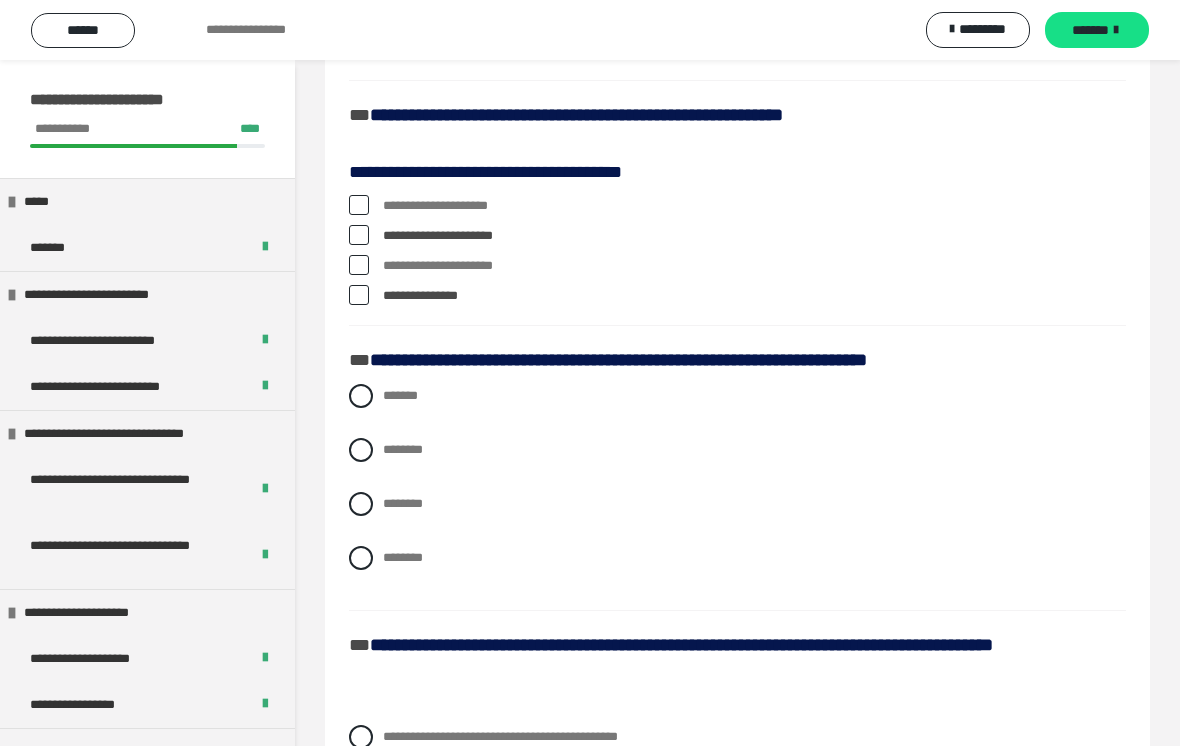 click at bounding box center (359, 205) 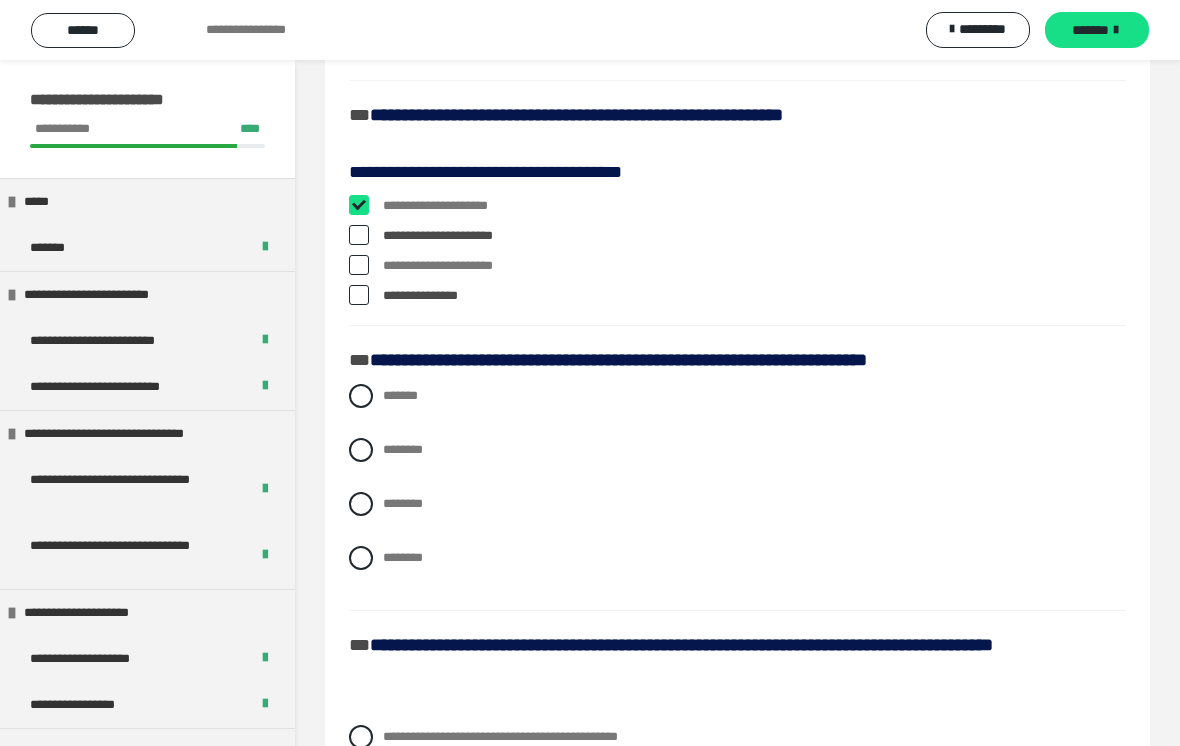 checkbox on "****" 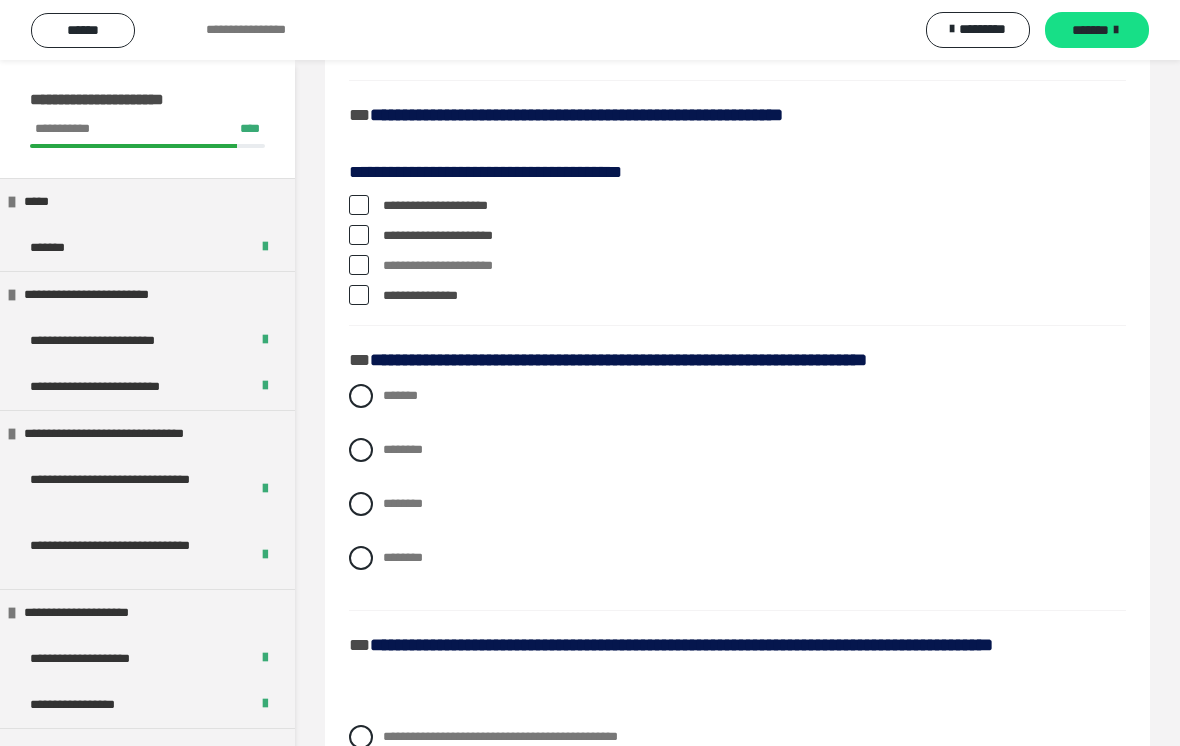 click at bounding box center [359, 265] 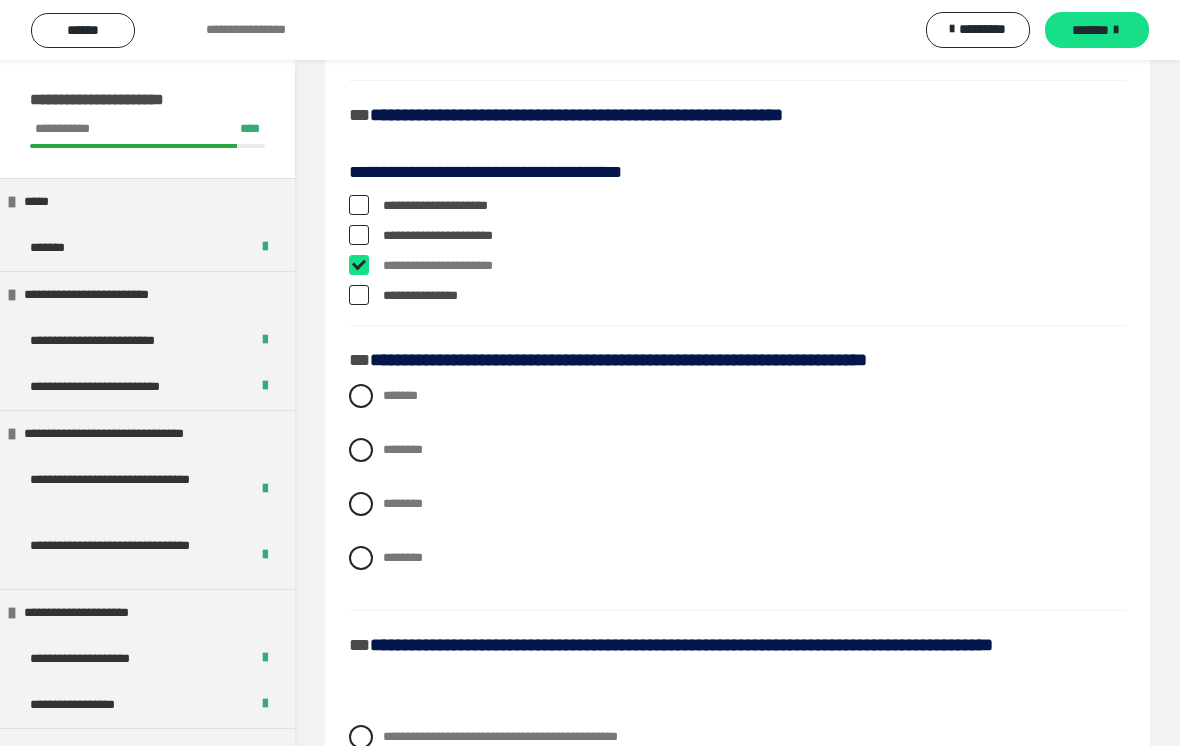 checkbox on "****" 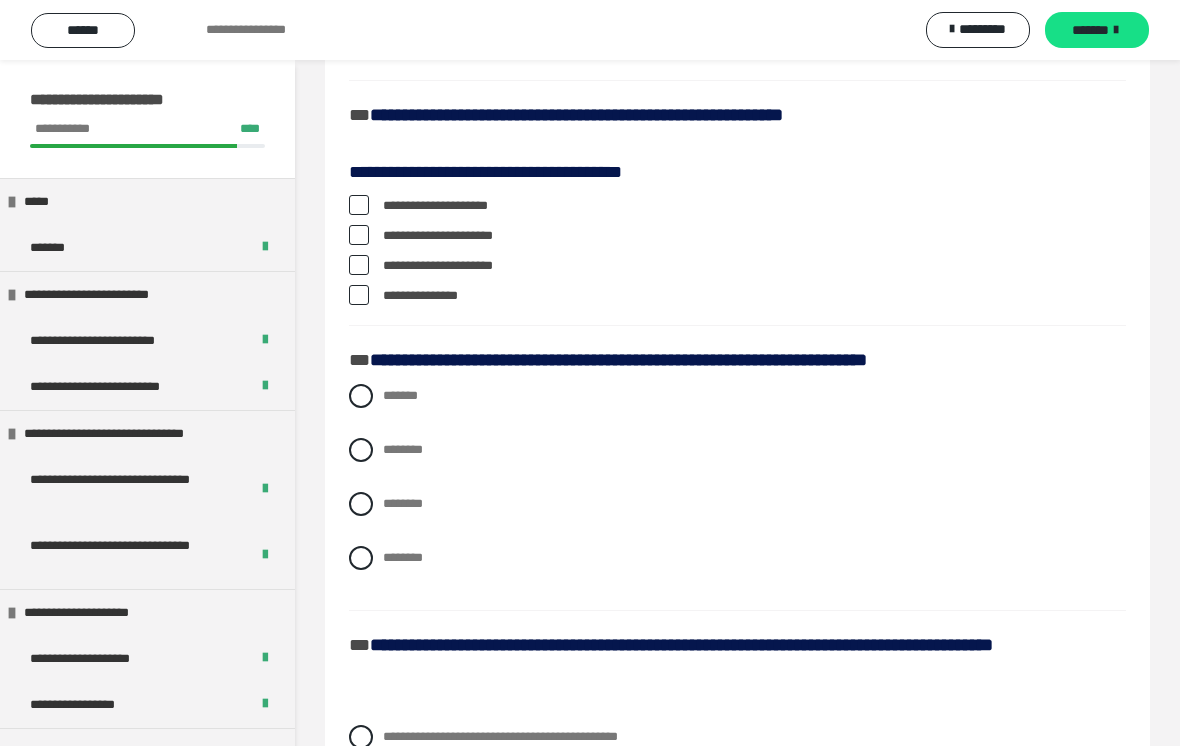 click on "**********" at bounding box center [737, 296] 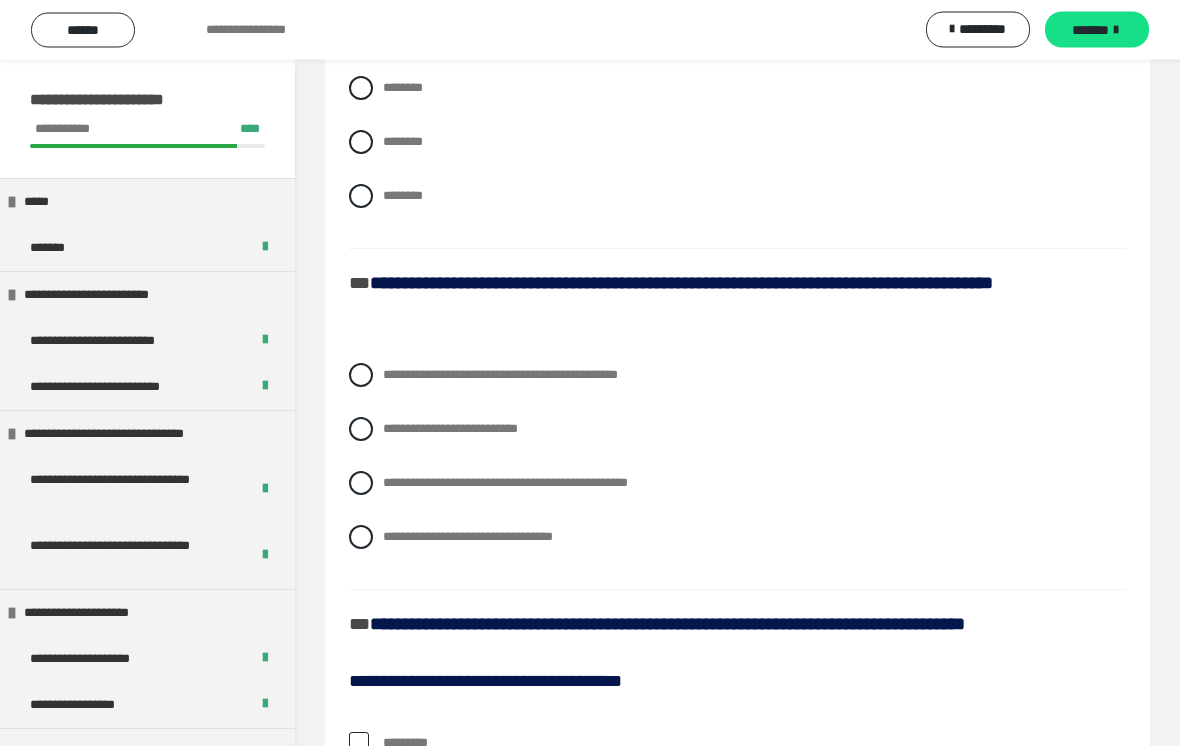scroll, scrollTop: 1286, scrollLeft: 0, axis: vertical 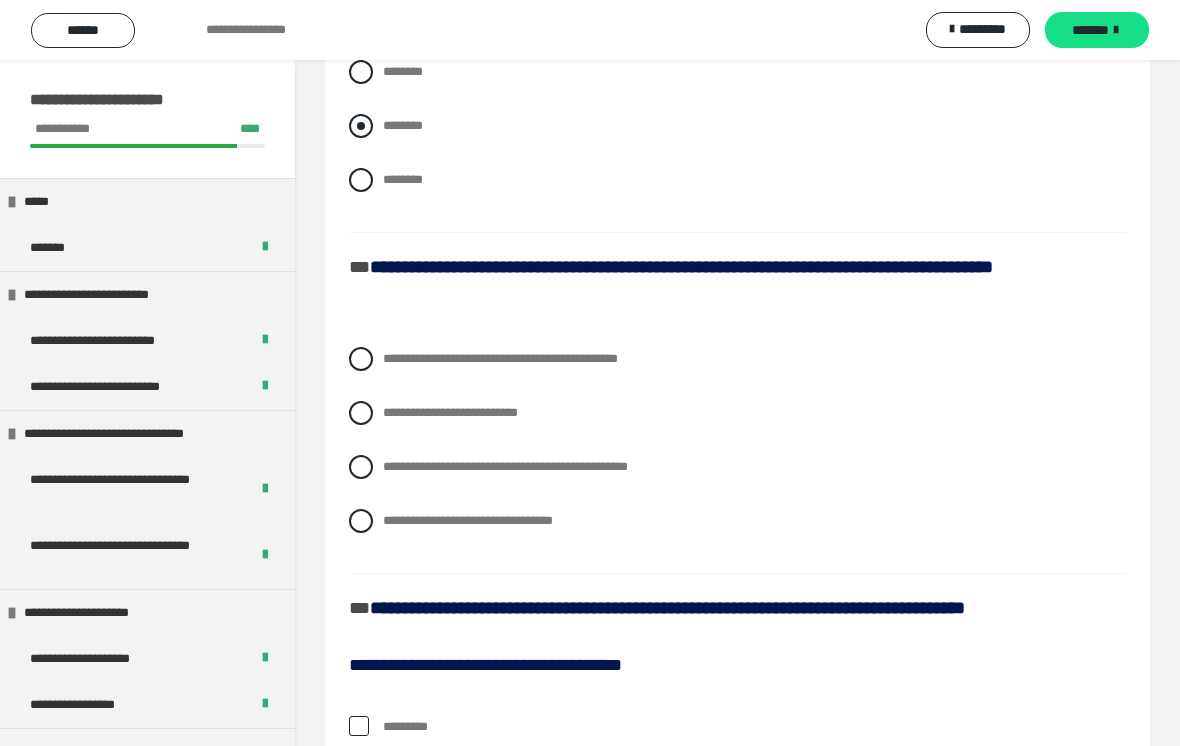 click on "********" at bounding box center [737, 126] 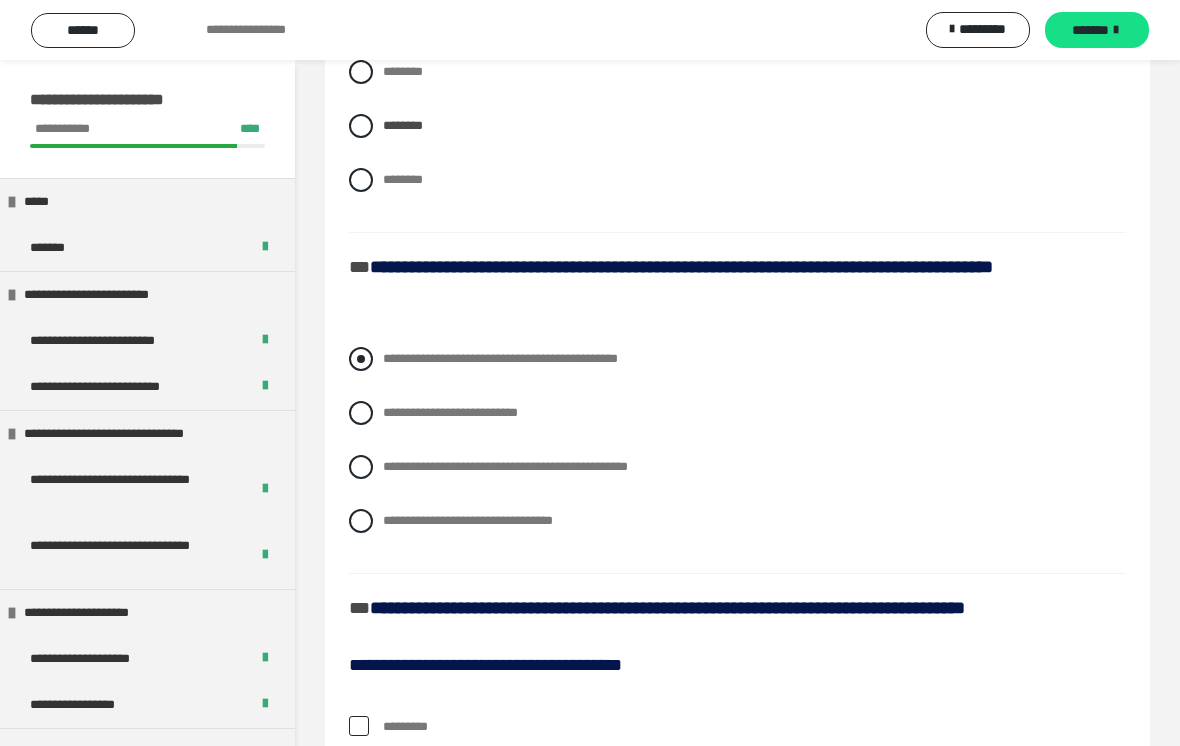 click on "**********" at bounding box center [737, 359] 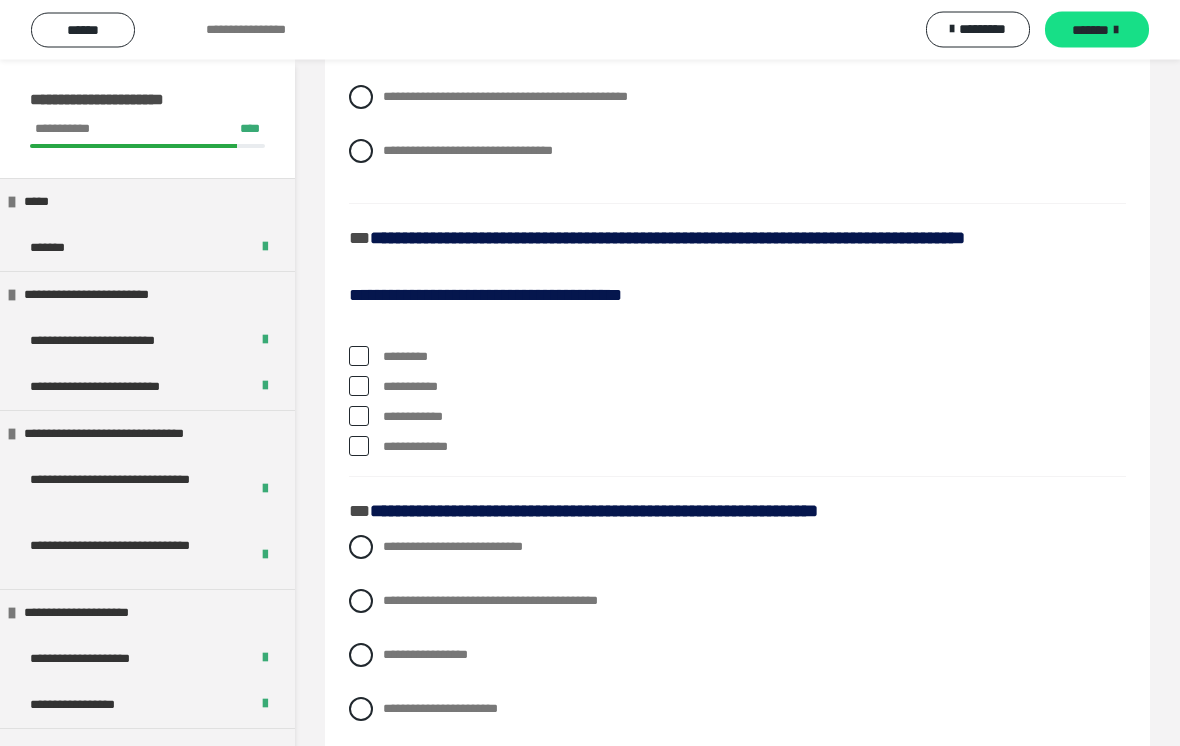 scroll, scrollTop: 1731, scrollLeft: 0, axis: vertical 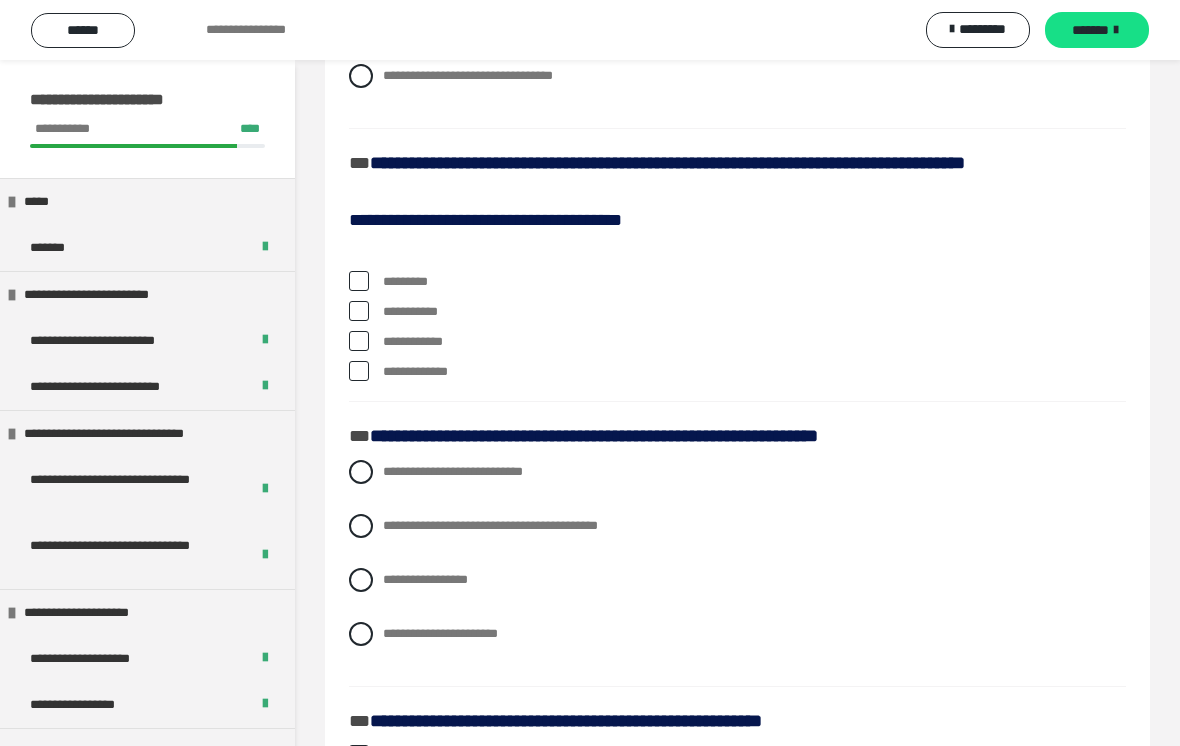 click at bounding box center (359, 311) 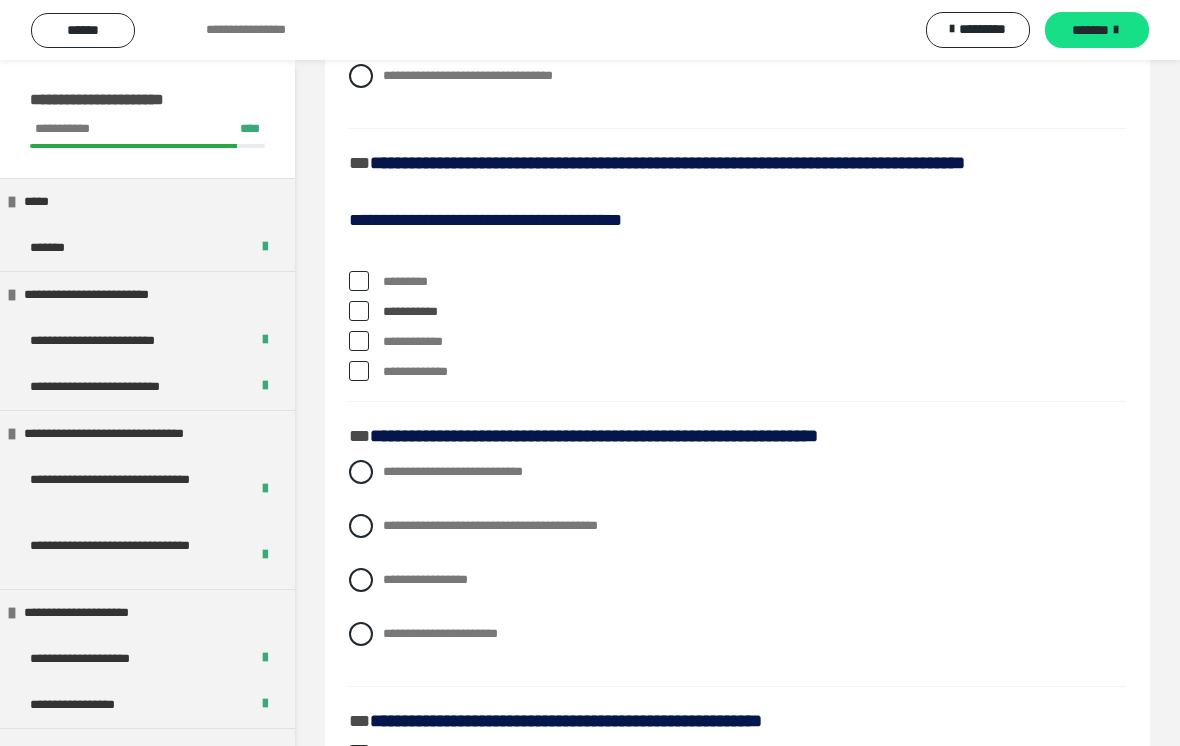 click at bounding box center (359, 311) 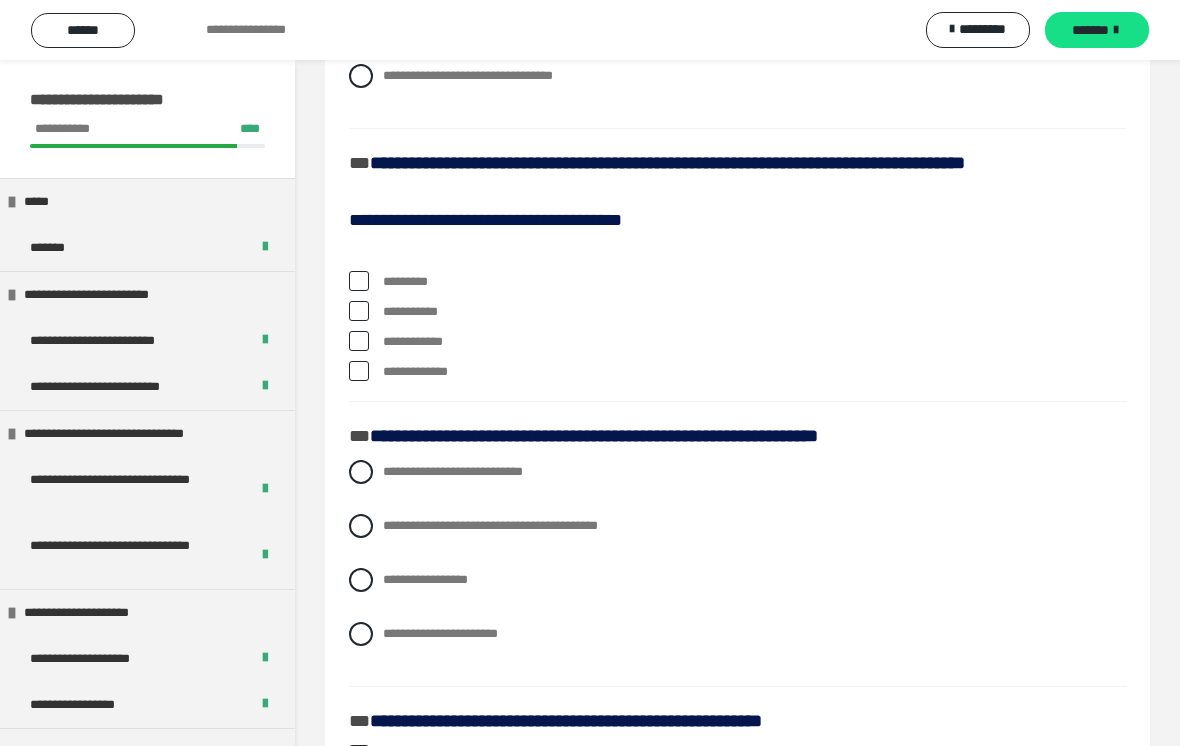 click at bounding box center (359, 371) 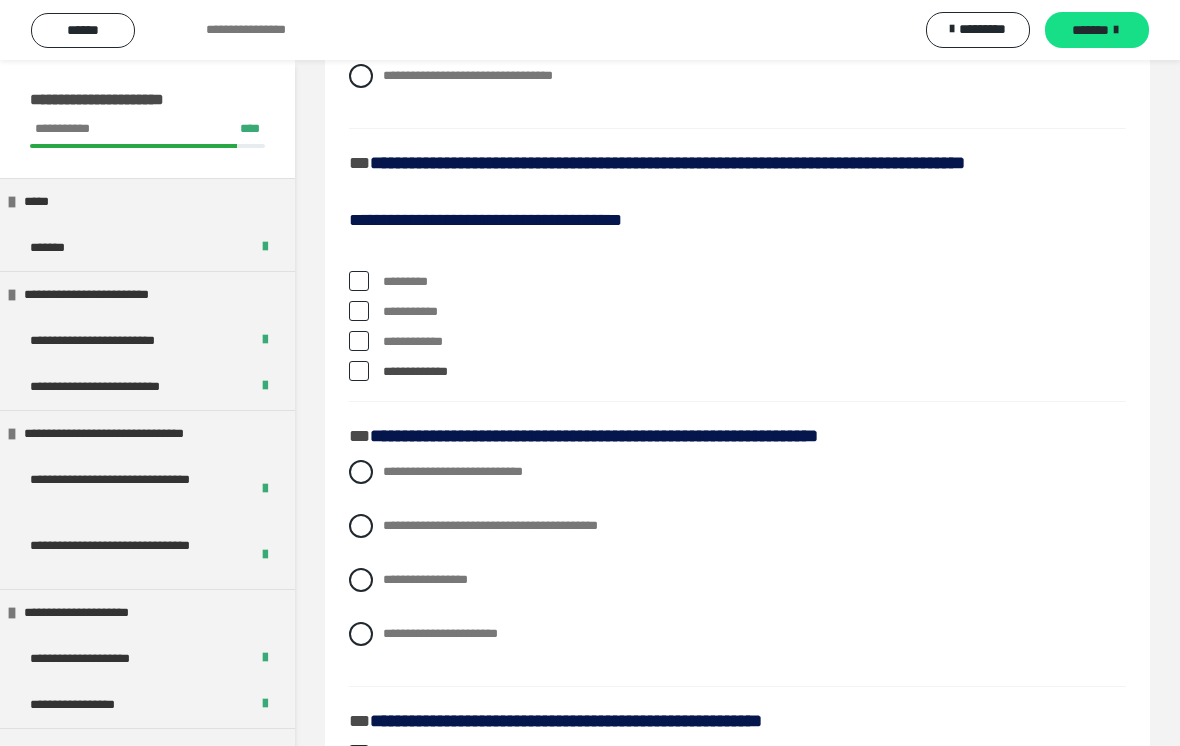 click at bounding box center [359, 341] 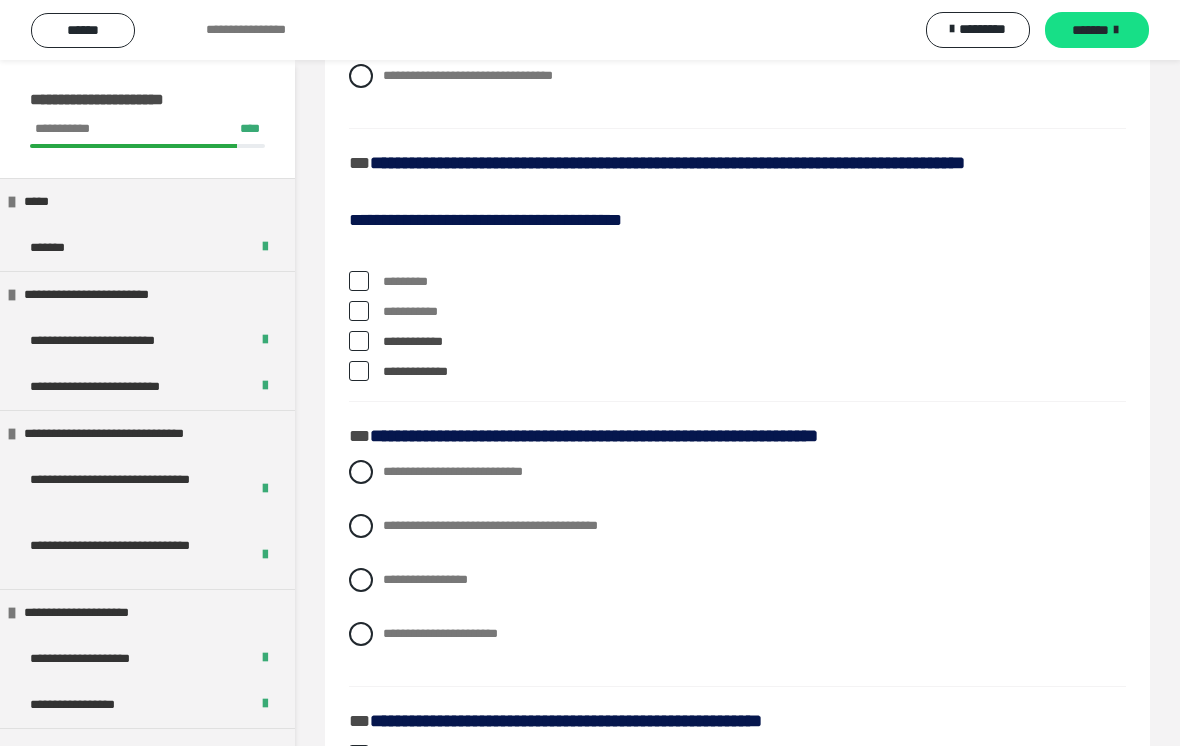 click at bounding box center (359, 341) 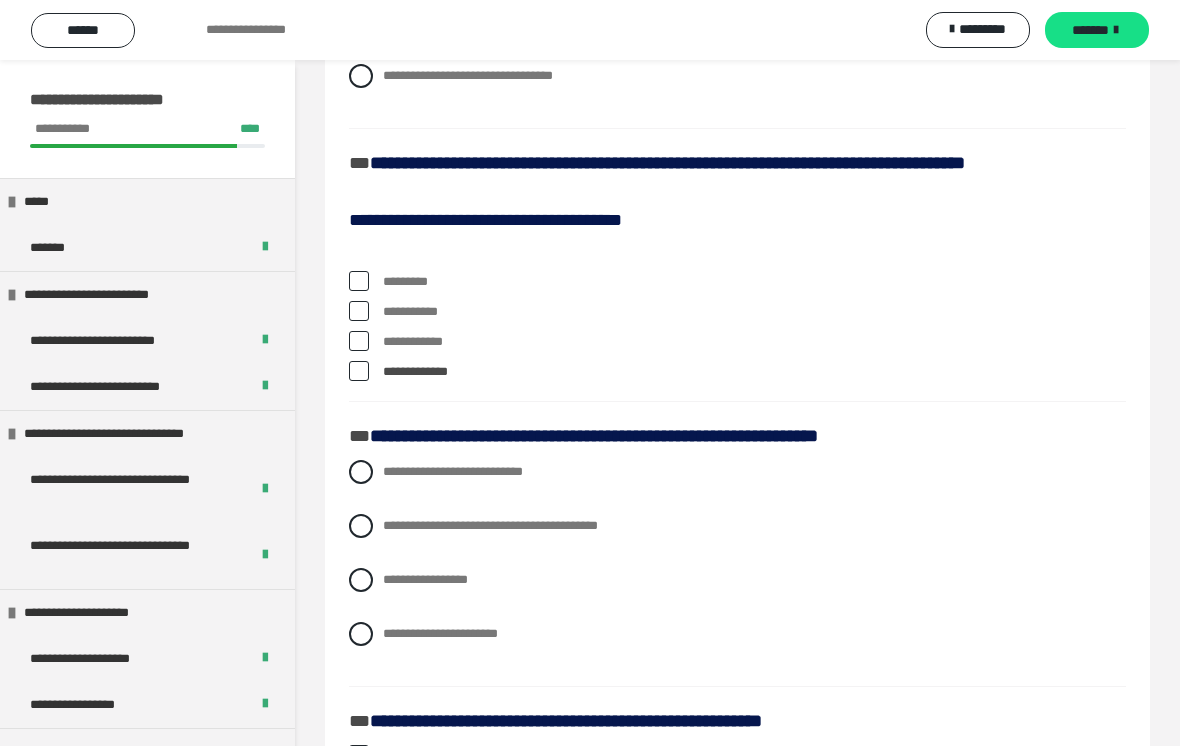 click at bounding box center [359, 341] 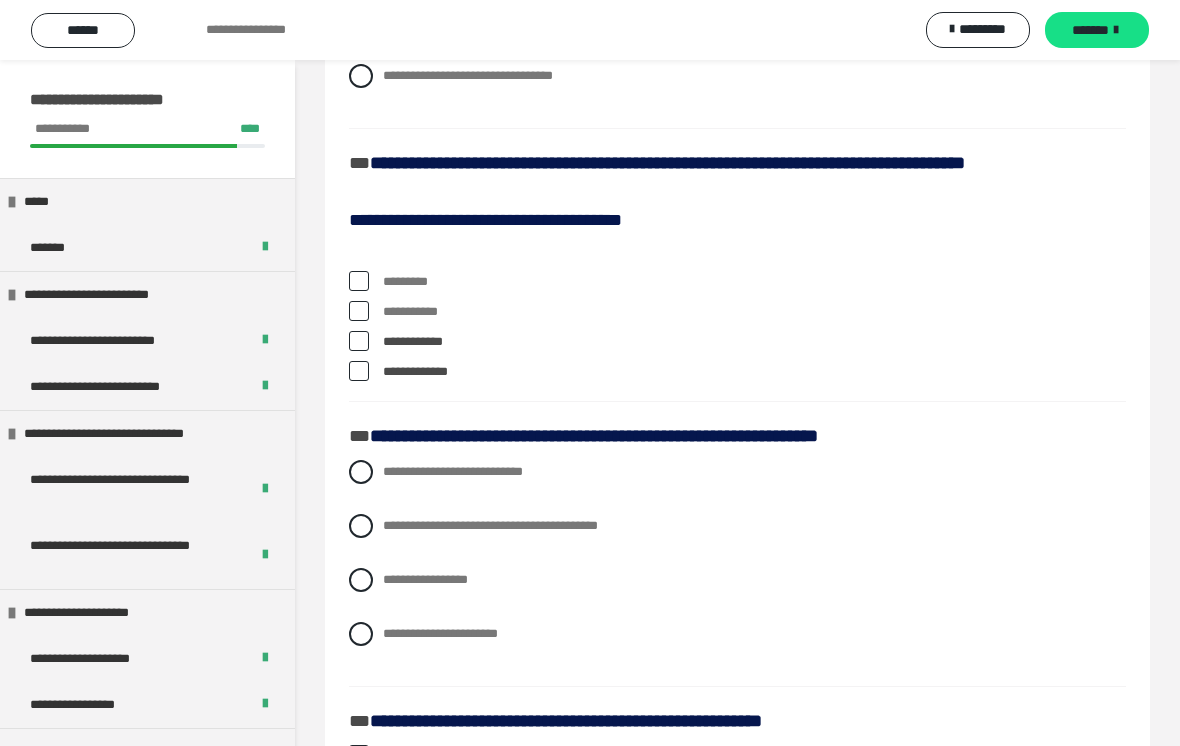 click at bounding box center [359, 341] 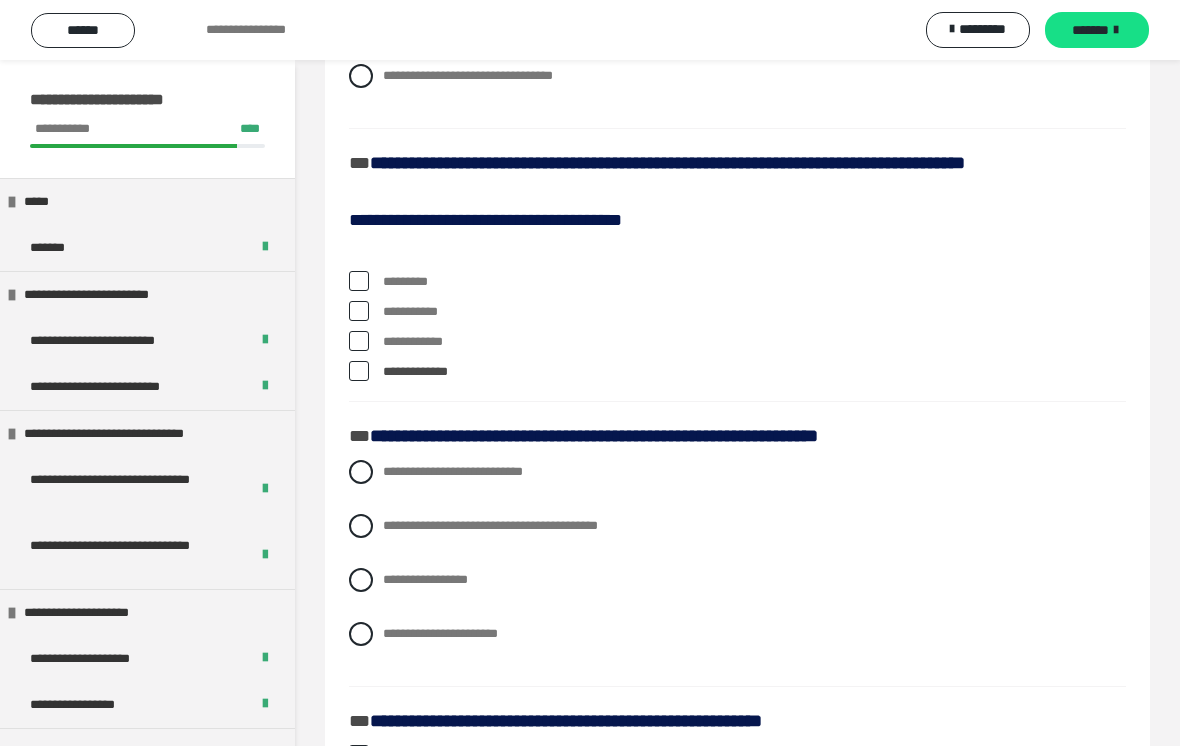click at bounding box center [359, 311] 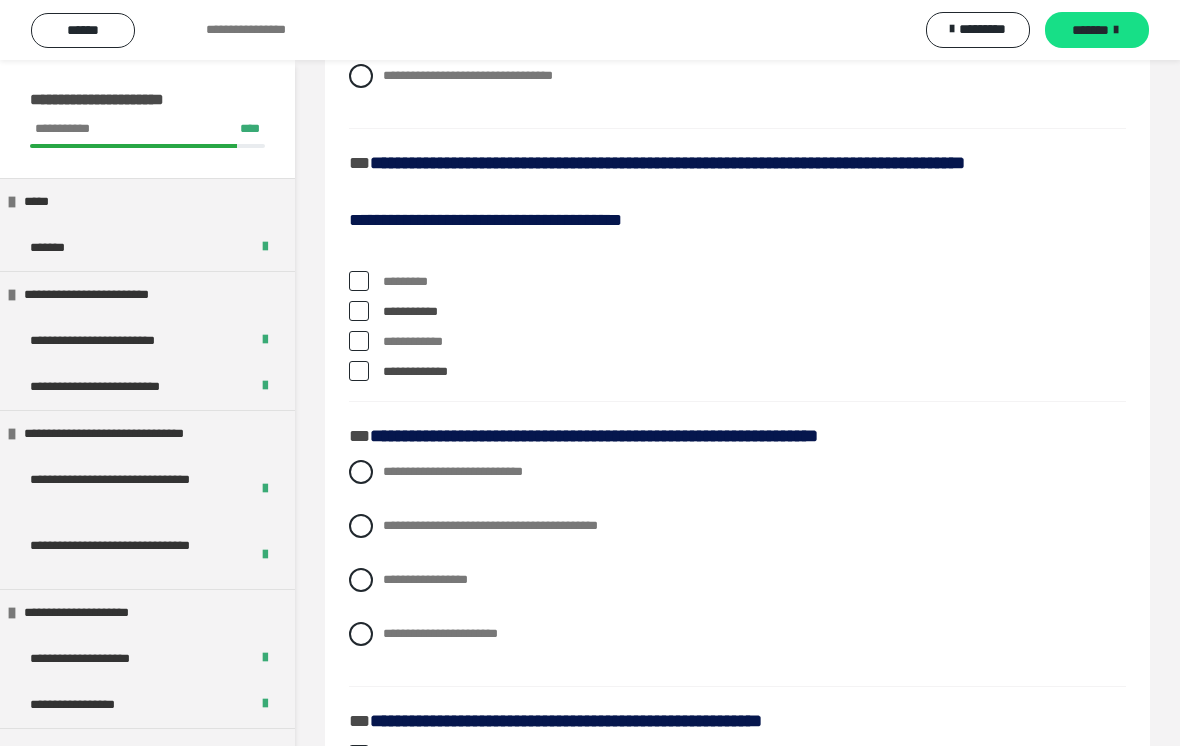 click at bounding box center (359, 311) 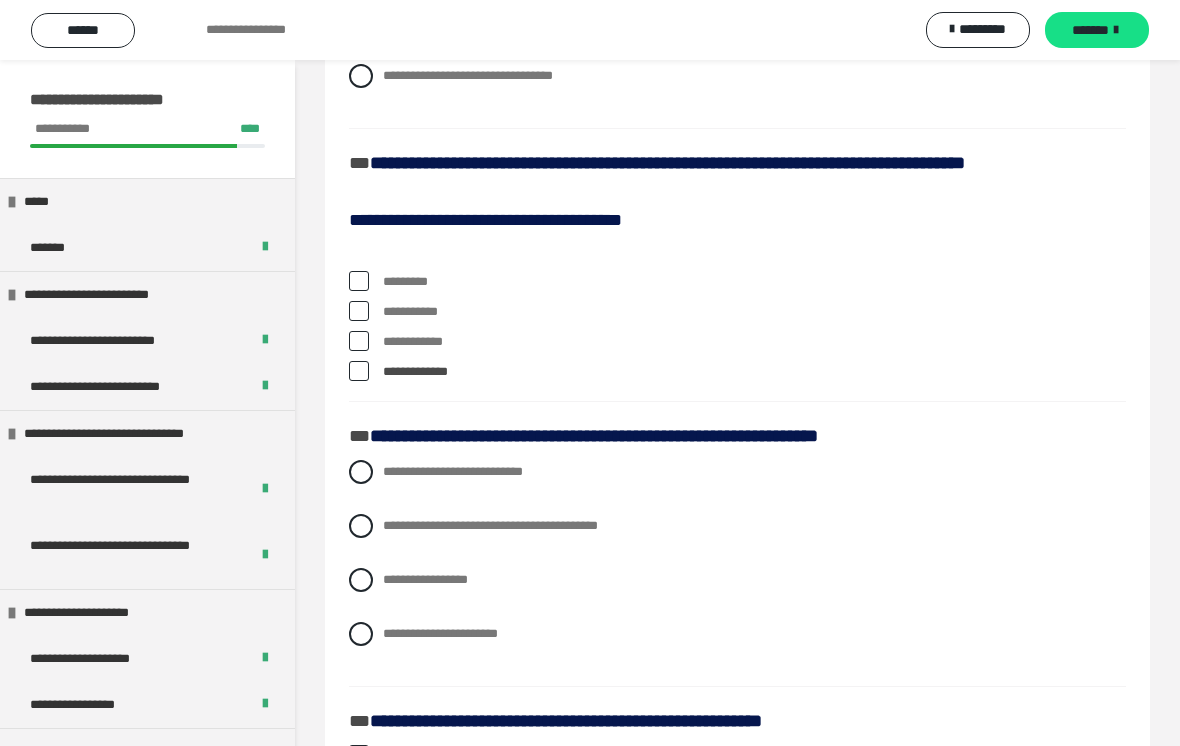 click at bounding box center (359, 341) 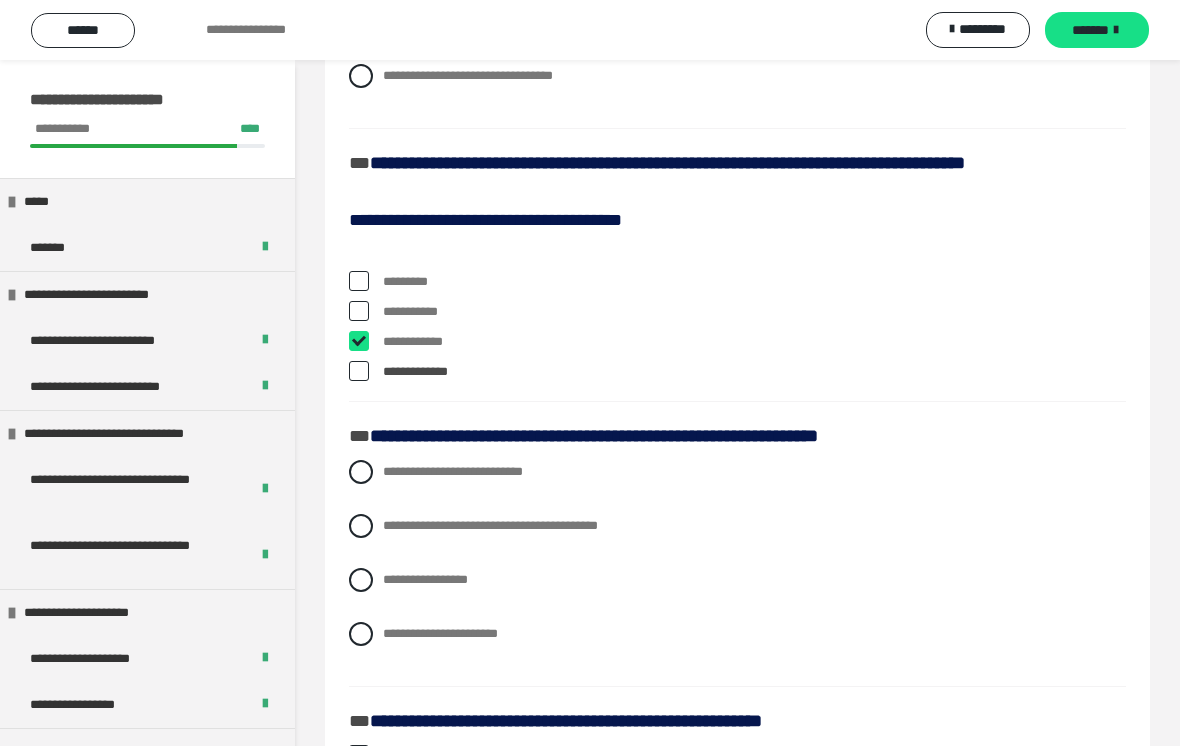 checkbox on "****" 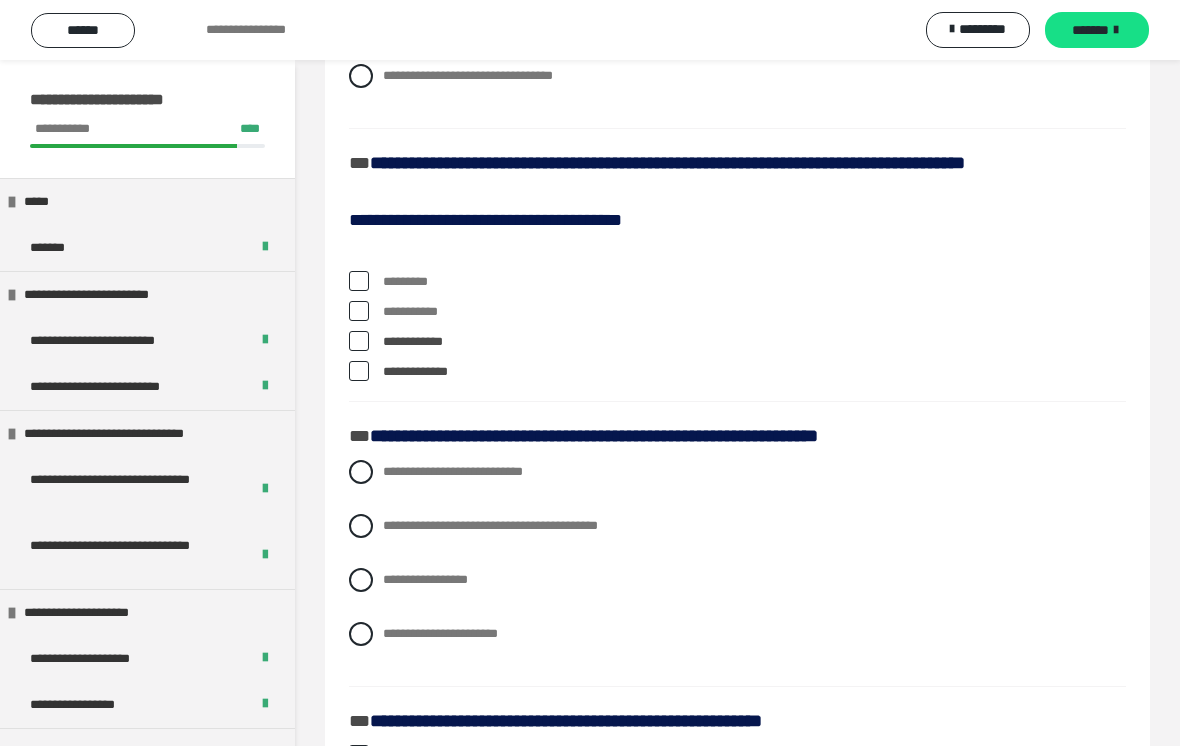 click at bounding box center [359, 311] 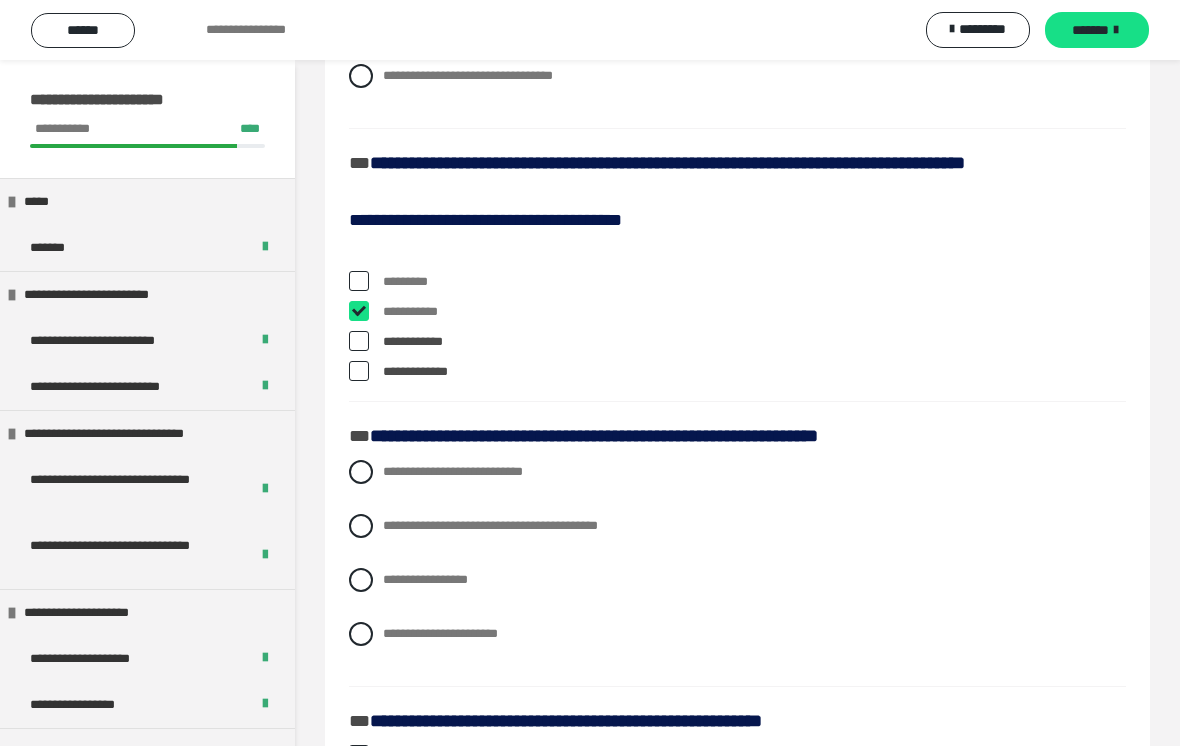 checkbox on "****" 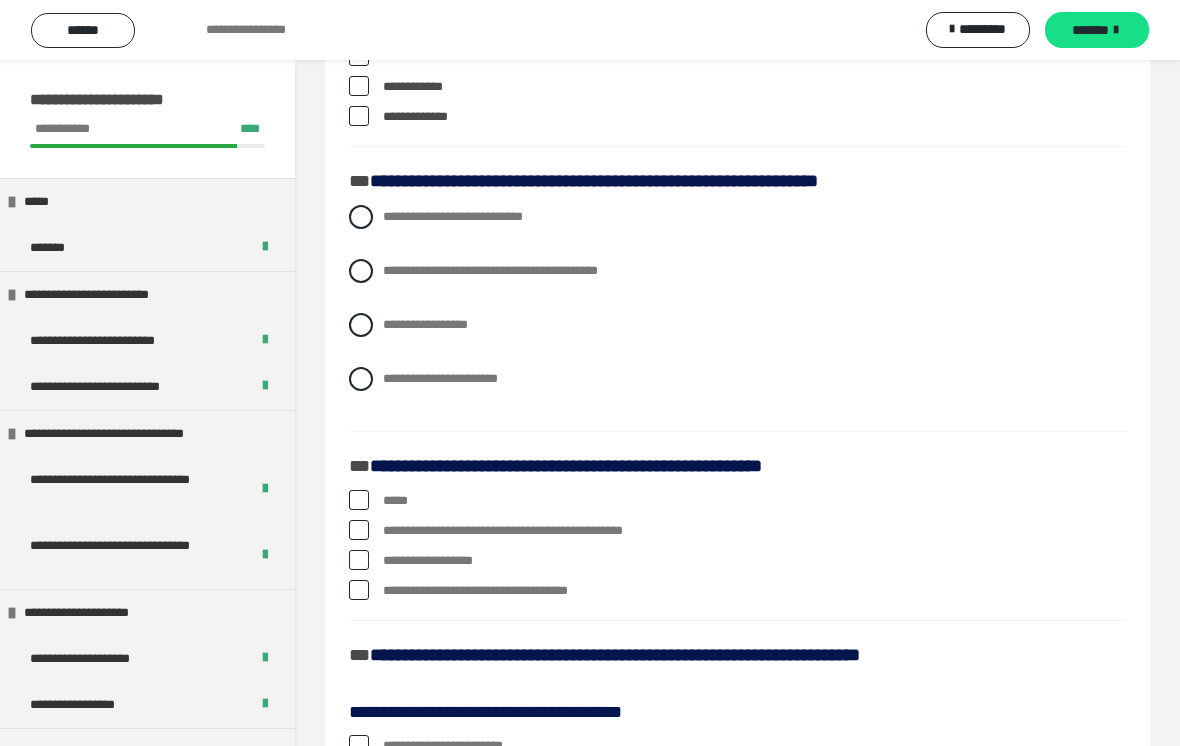 scroll, scrollTop: 2051, scrollLeft: 0, axis: vertical 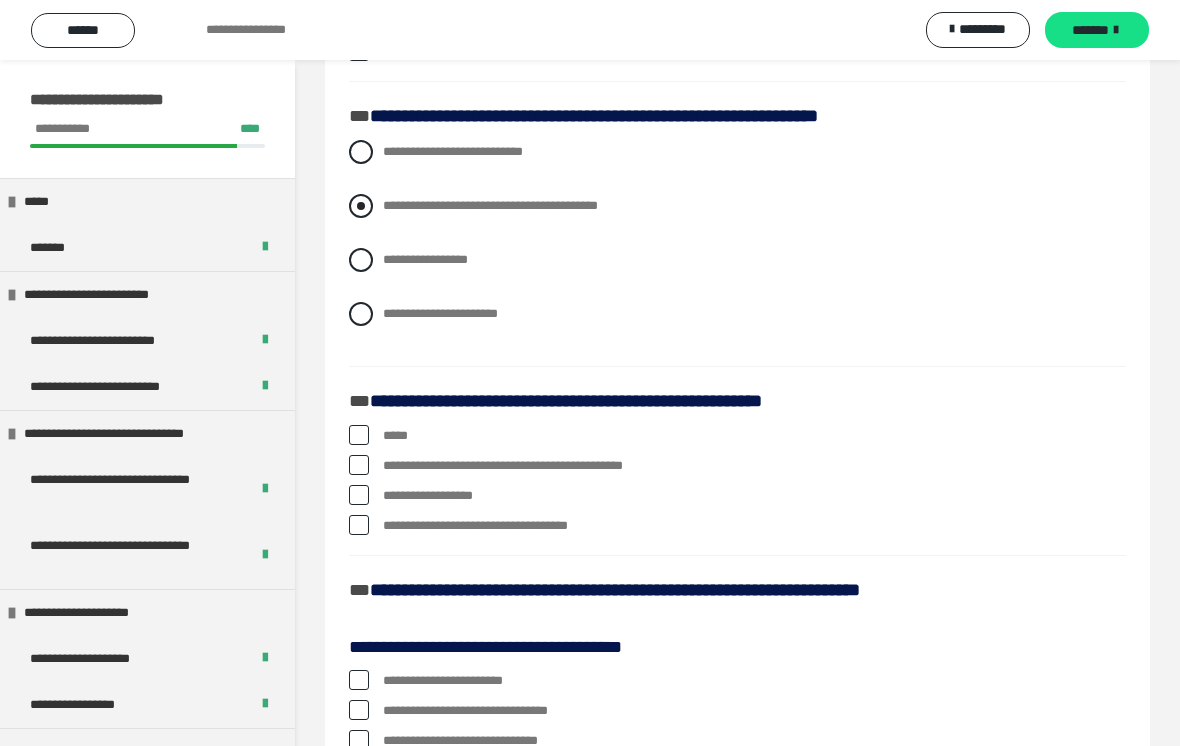 click on "**********" at bounding box center (737, 206) 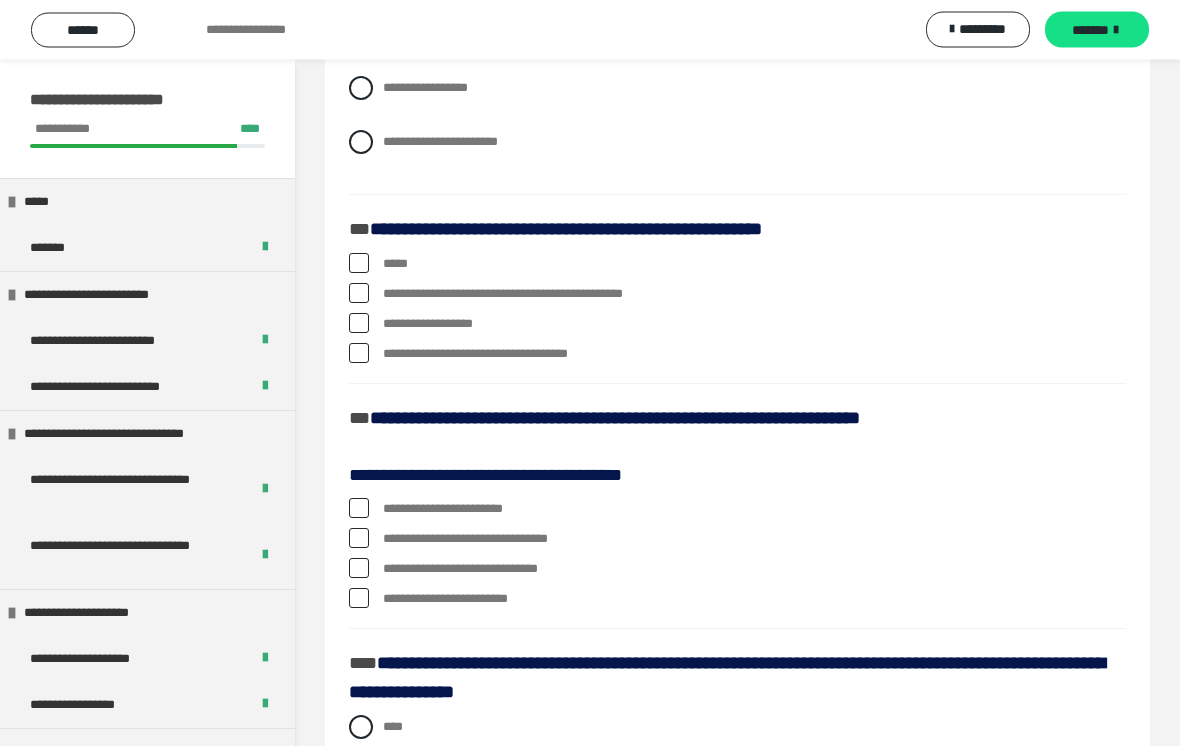 scroll, scrollTop: 2241, scrollLeft: 0, axis: vertical 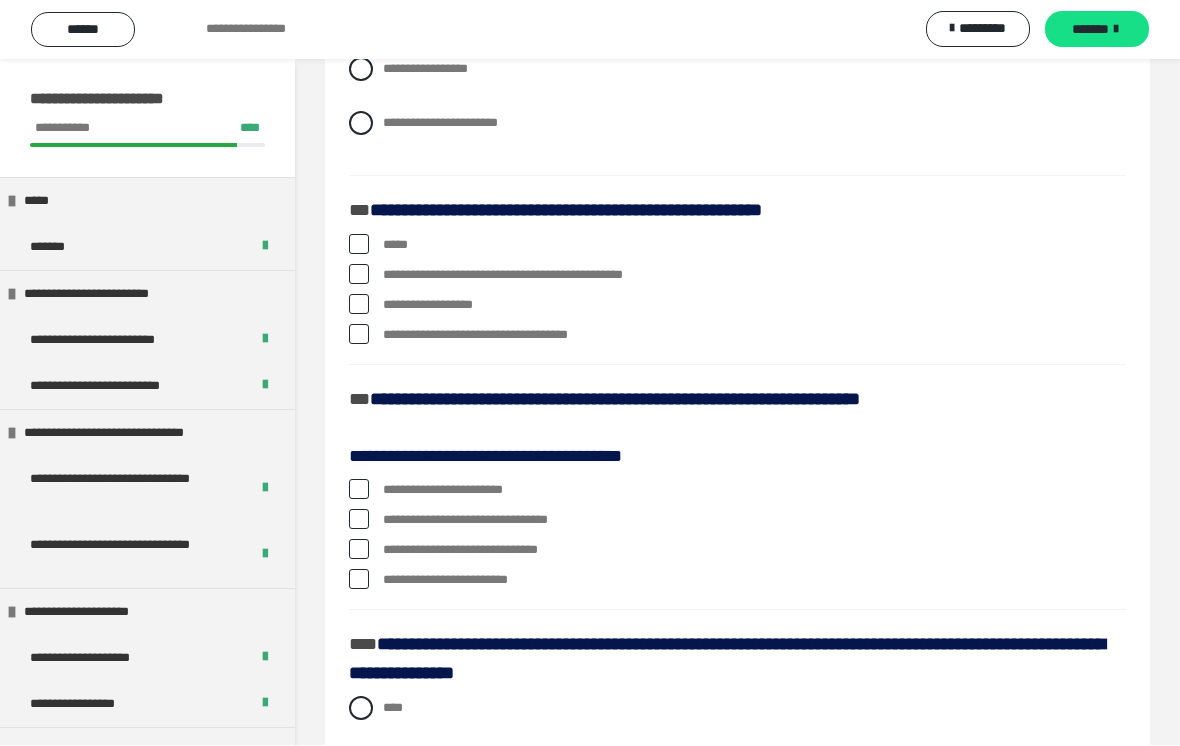 click on "**********" at bounding box center (737, 336) 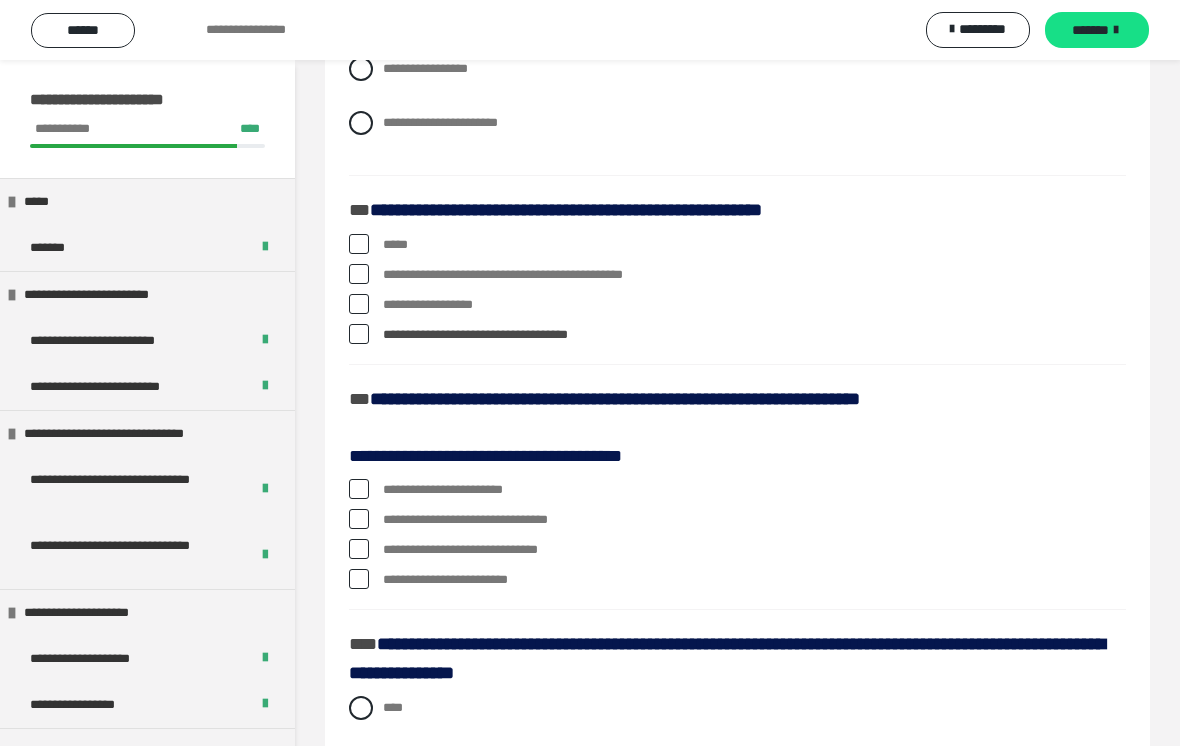 click at bounding box center (359, 274) 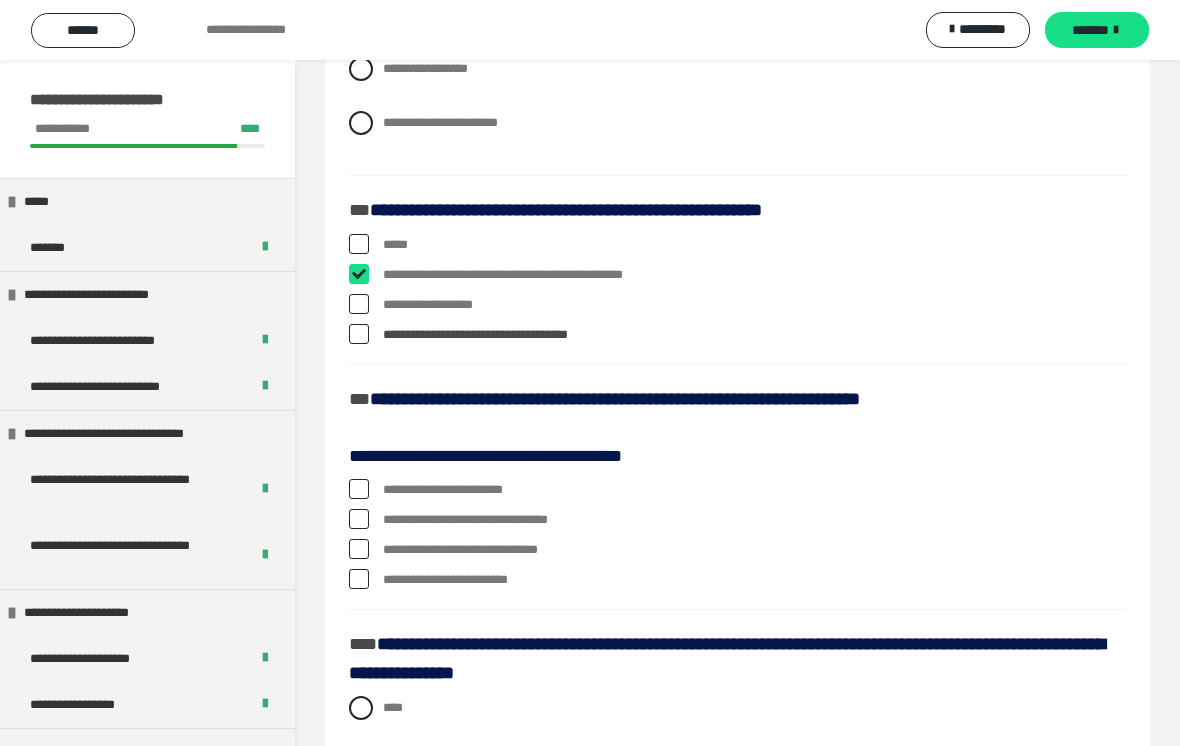 checkbox on "****" 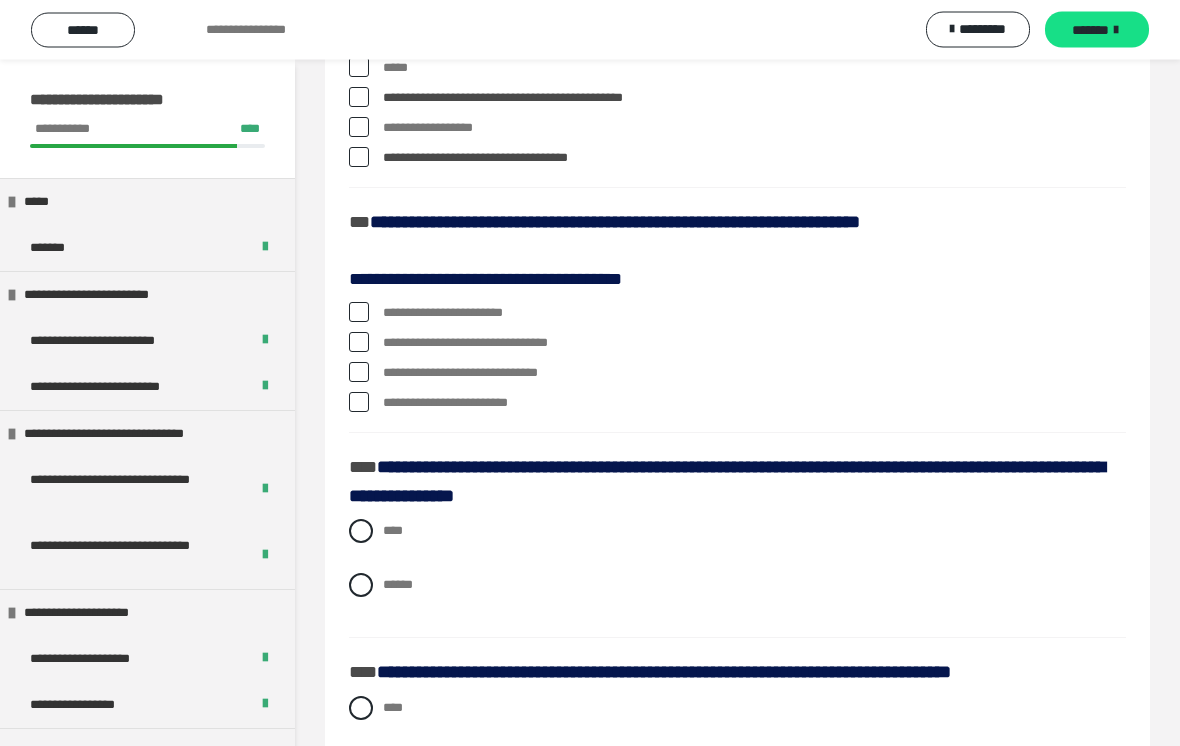 scroll, scrollTop: 2487, scrollLeft: 0, axis: vertical 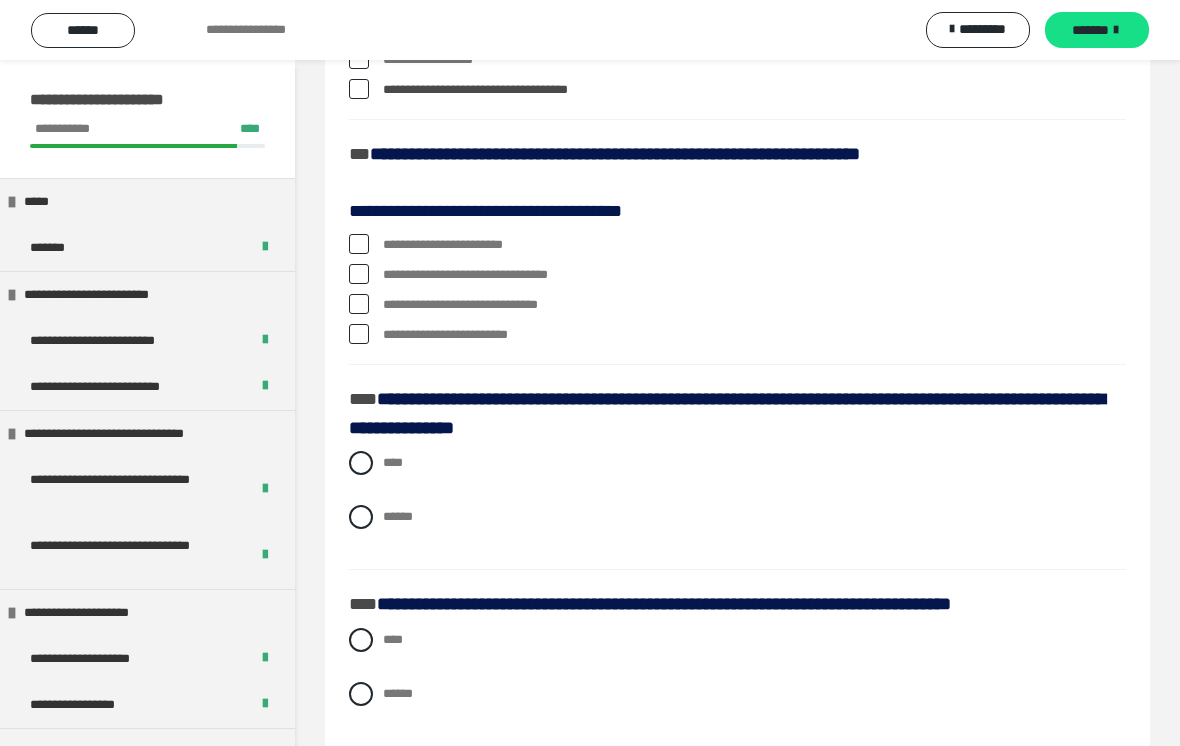 click at bounding box center [359, 244] 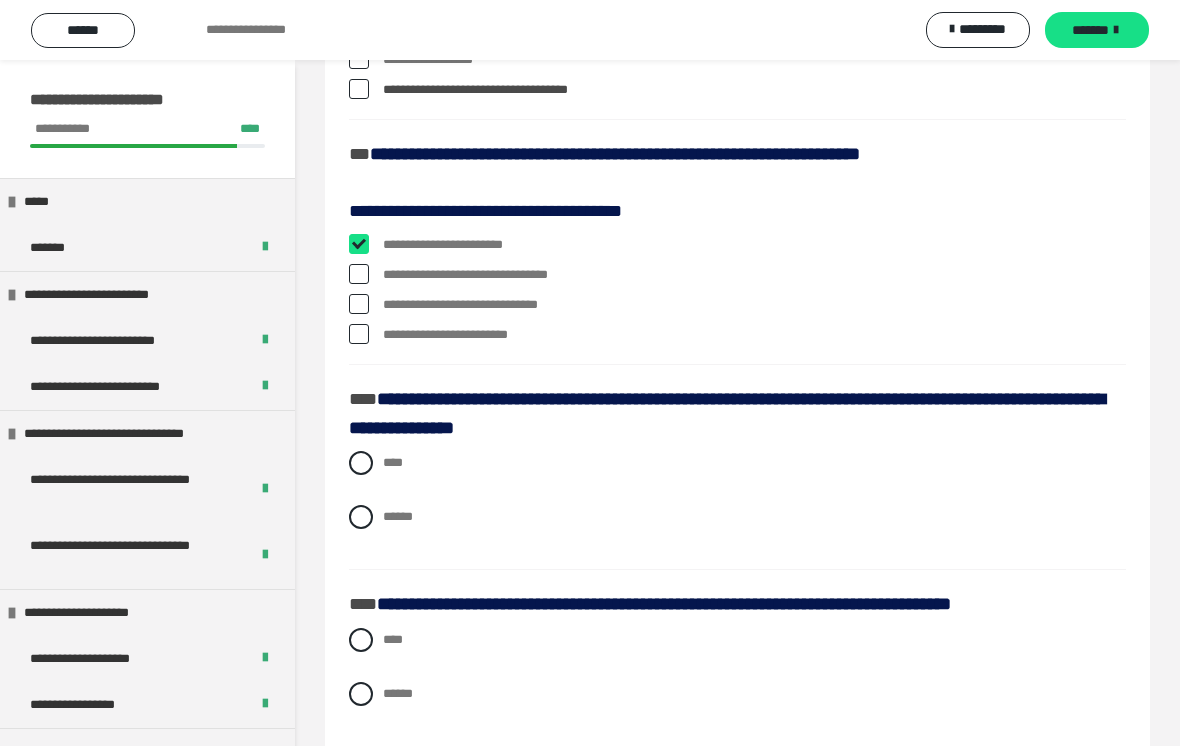 checkbox on "****" 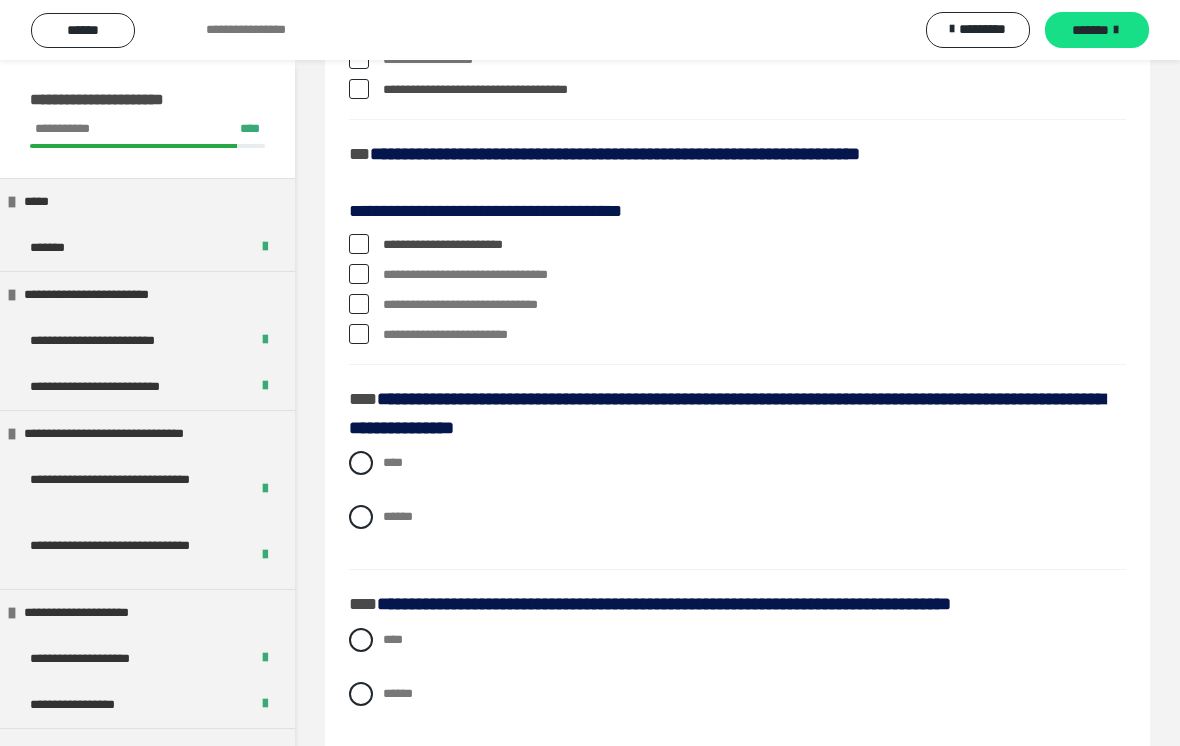 click on "**********" at bounding box center (737, 275) 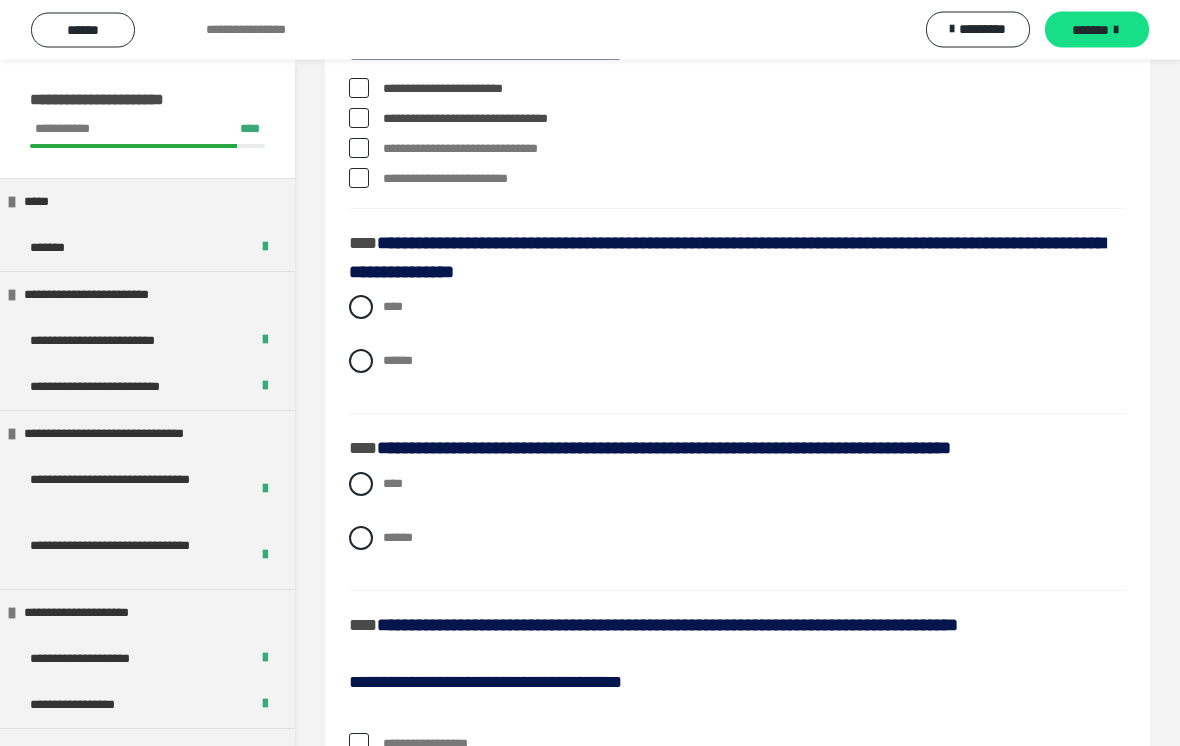 scroll, scrollTop: 2695, scrollLeft: 0, axis: vertical 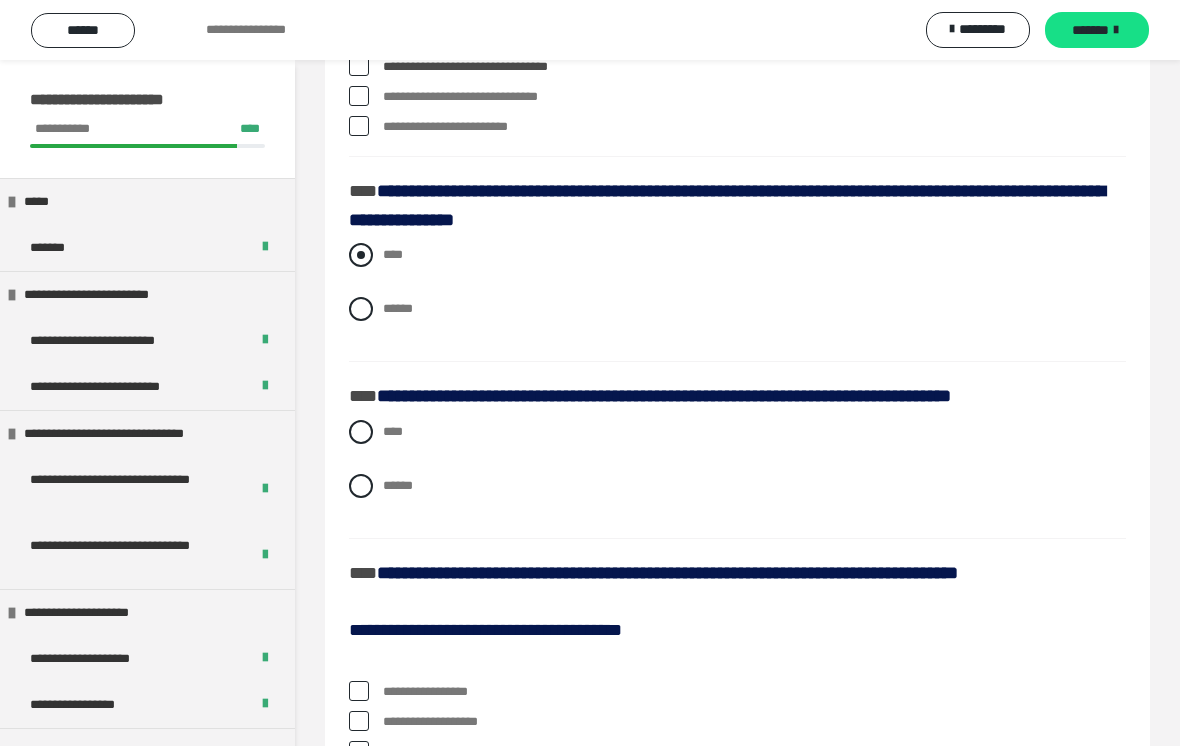 click on "****" at bounding box center (737, 255) 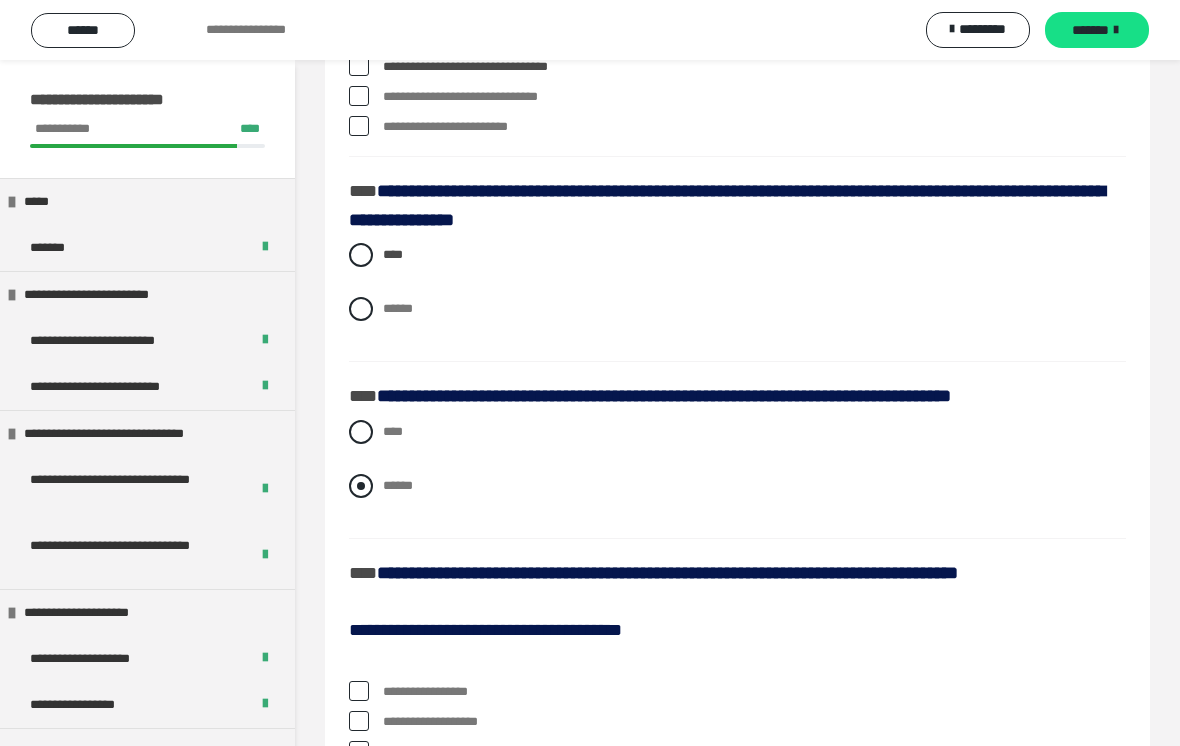 click on "******" at bounding box center (737, 486) 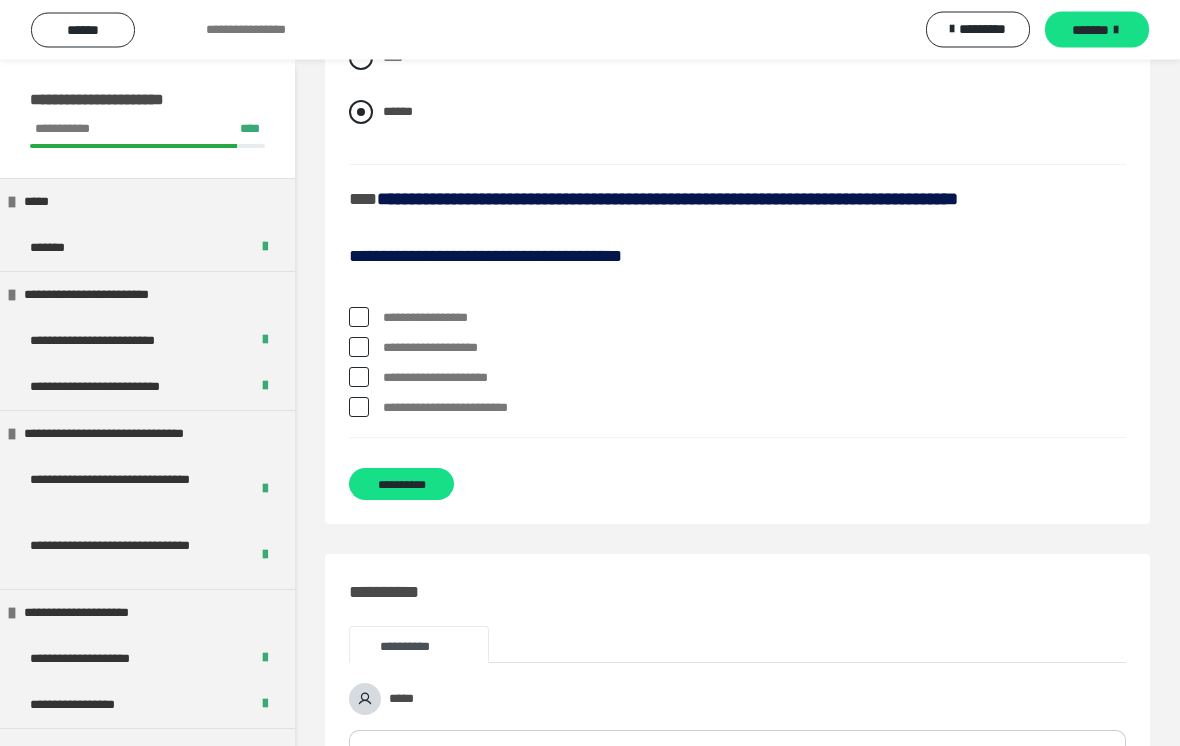 scroll, scrollTop: 3119, scrollLeft: 0, axis: vertical 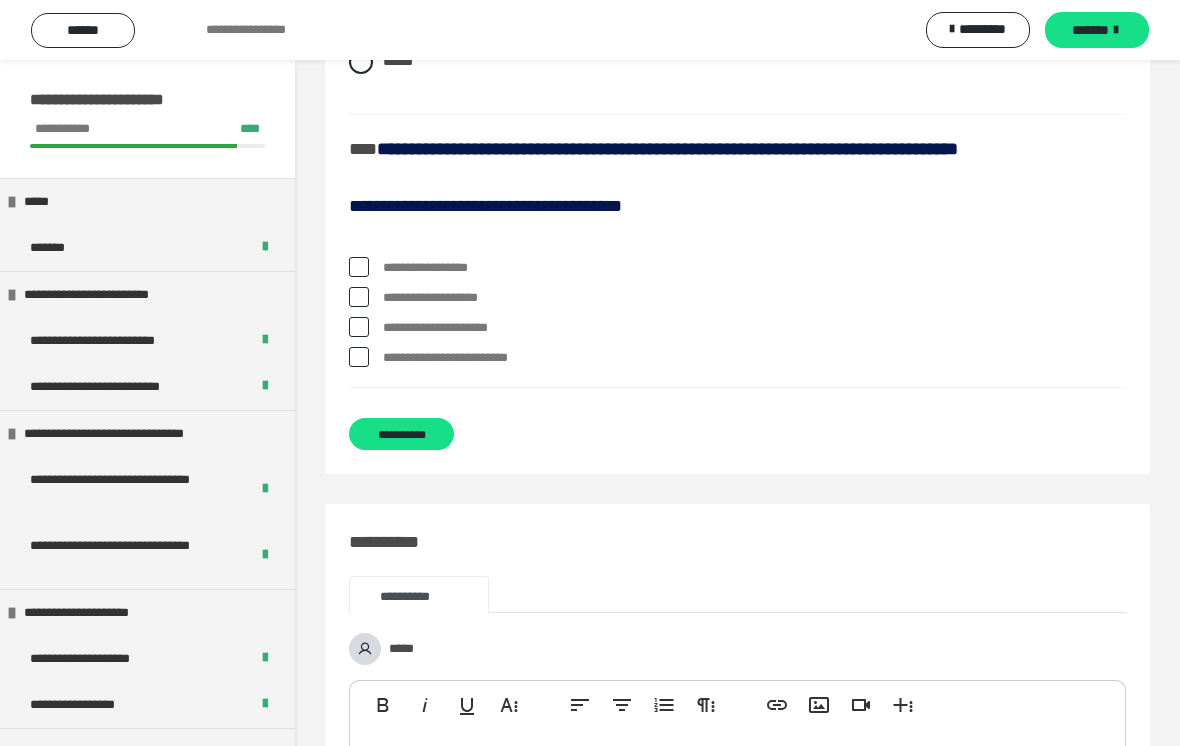 click at bounding box center [359, 267] 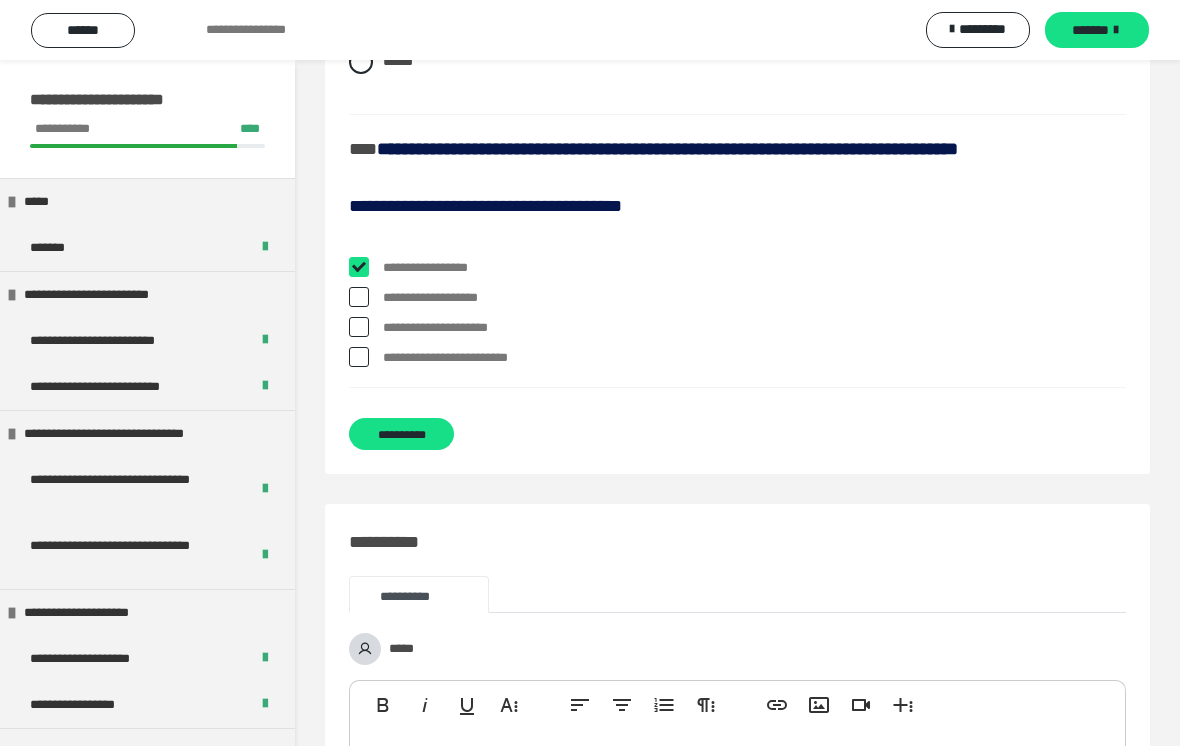 checkbox on "****" 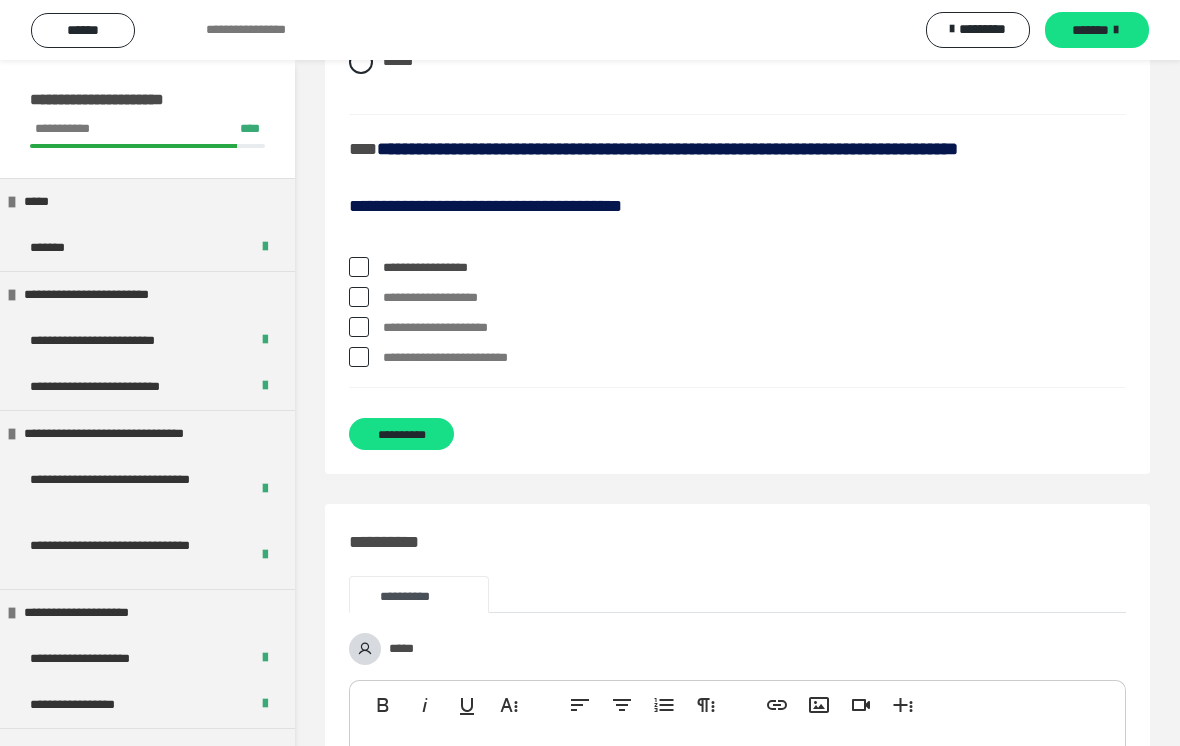 click on "**********" at bounding box center (737, 328) 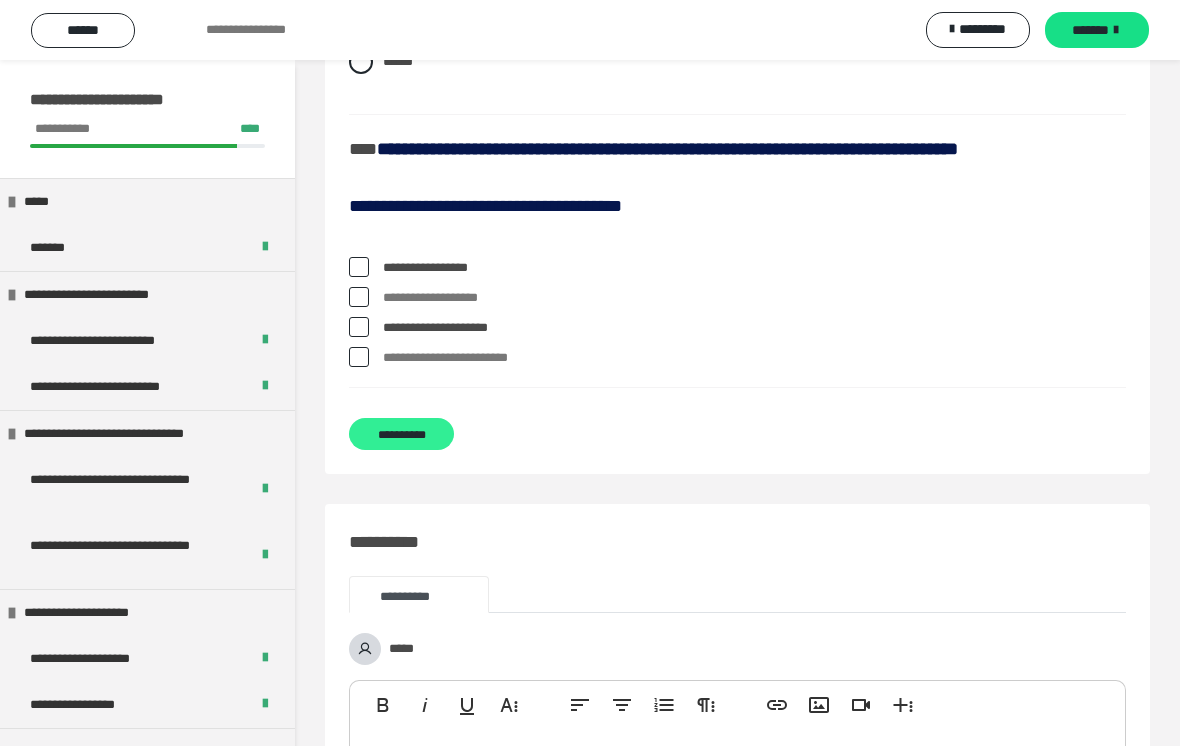click on "**********" at bounding box center [401, 434] 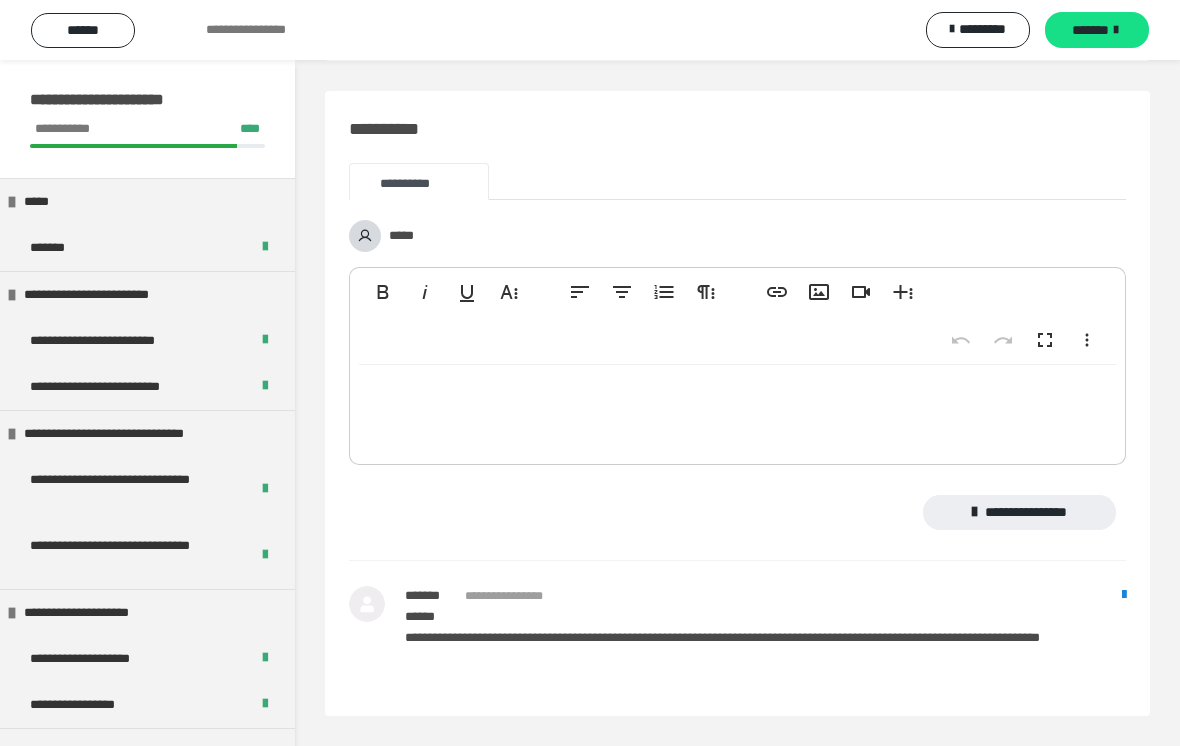scroll, scrollTop: 384, scrollLeft: 0, axis: vertical 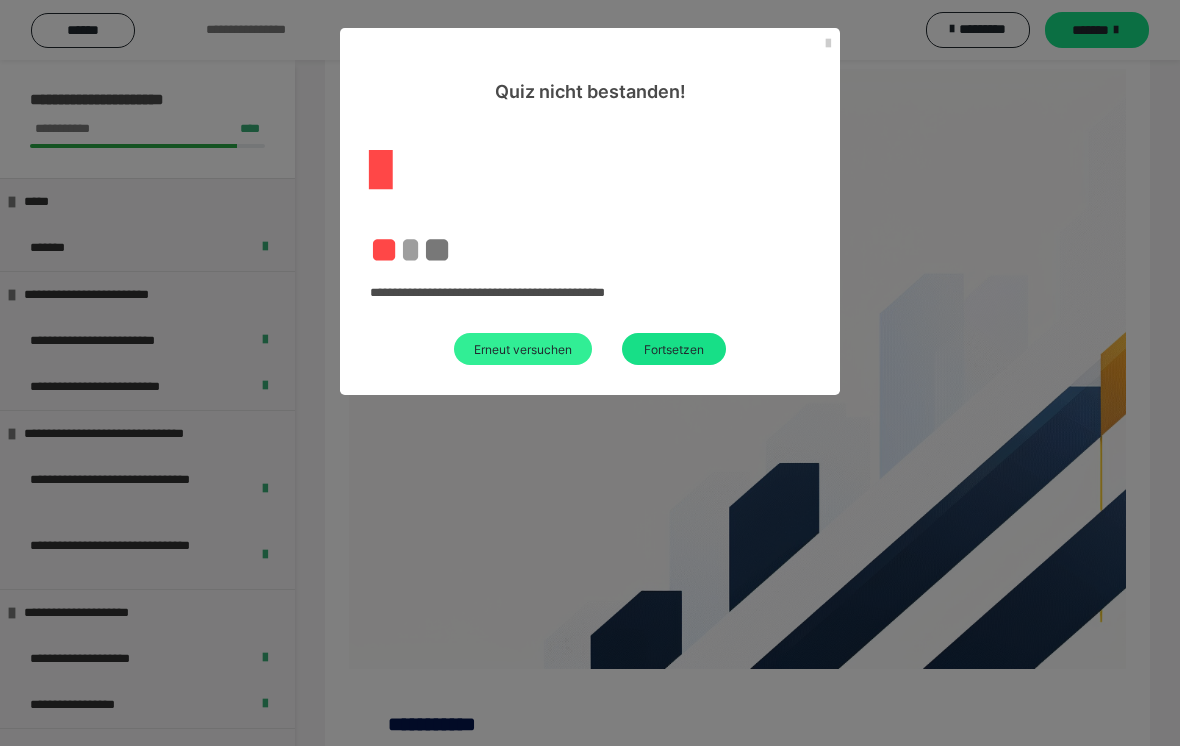 click on "Erneut versuchen" at bounding box center [523, 349] 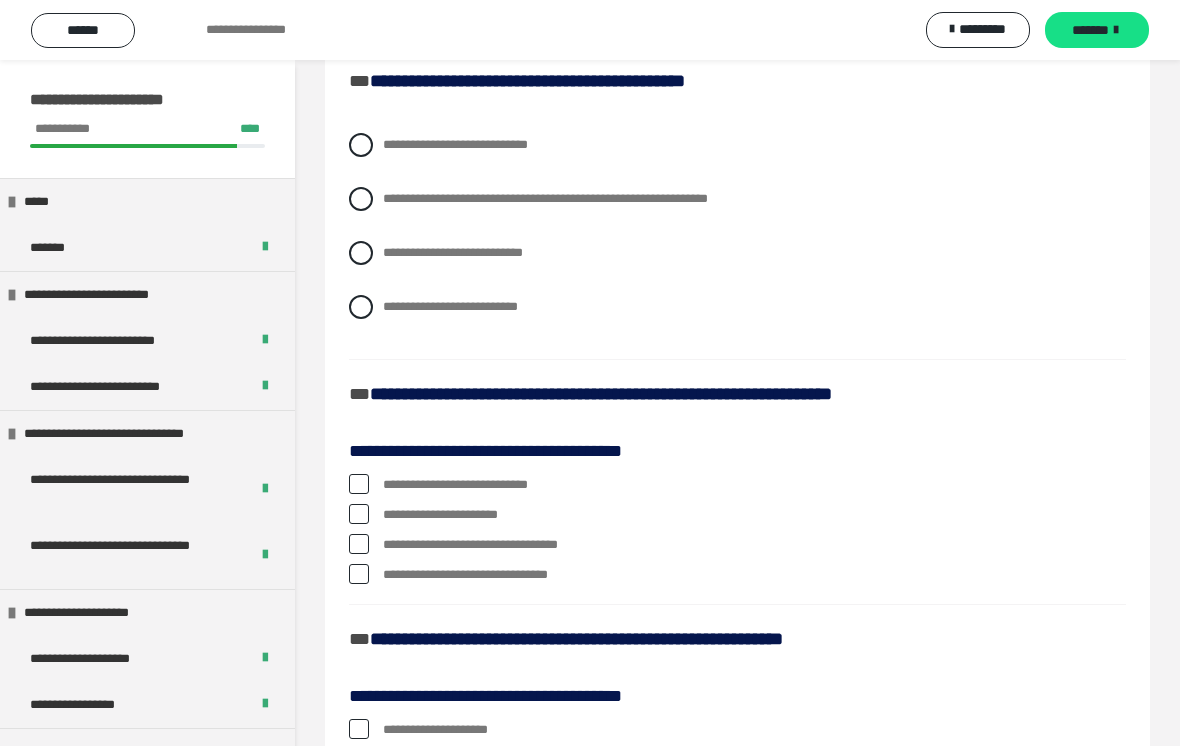 click at bounding box center [359, 574] 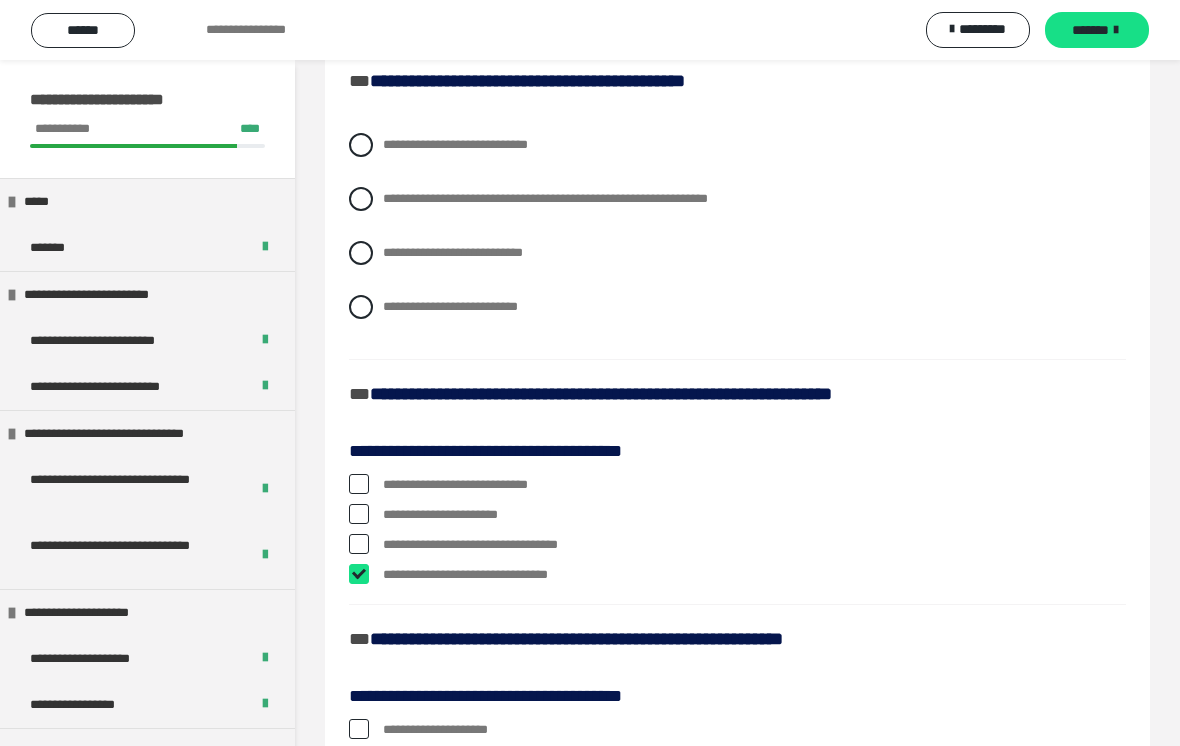 checkbox on "****" 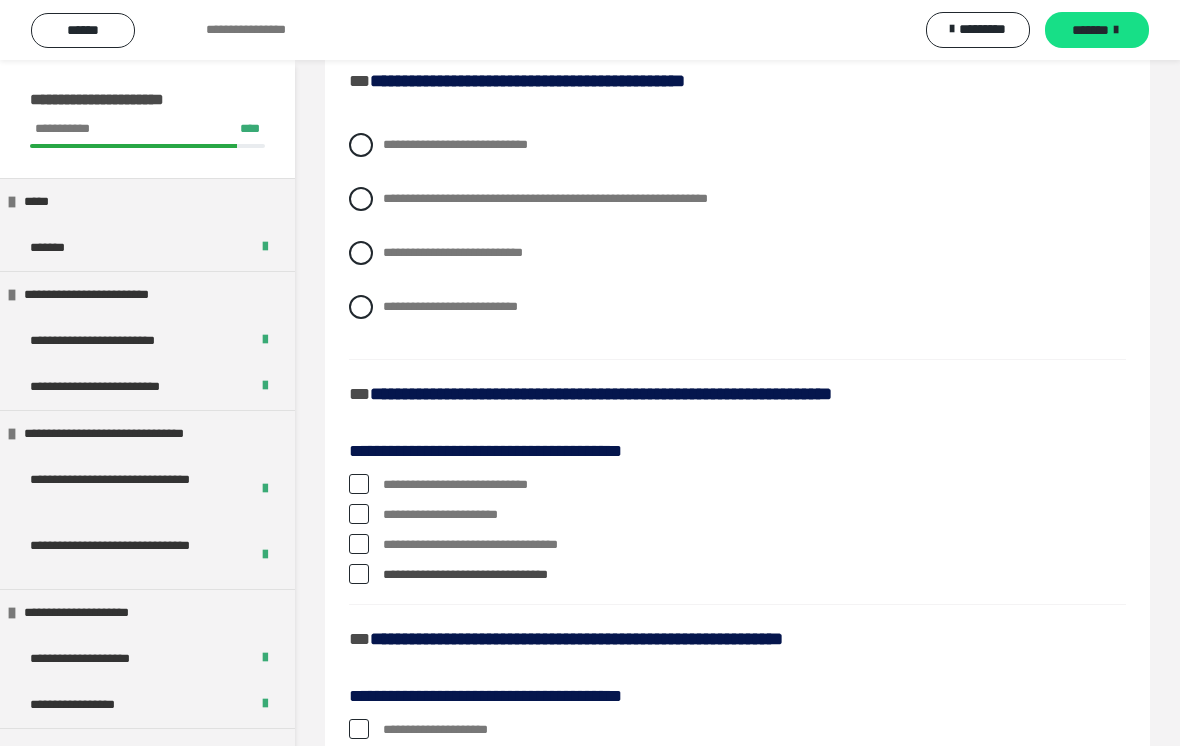 click at bounding box center [359, 544] 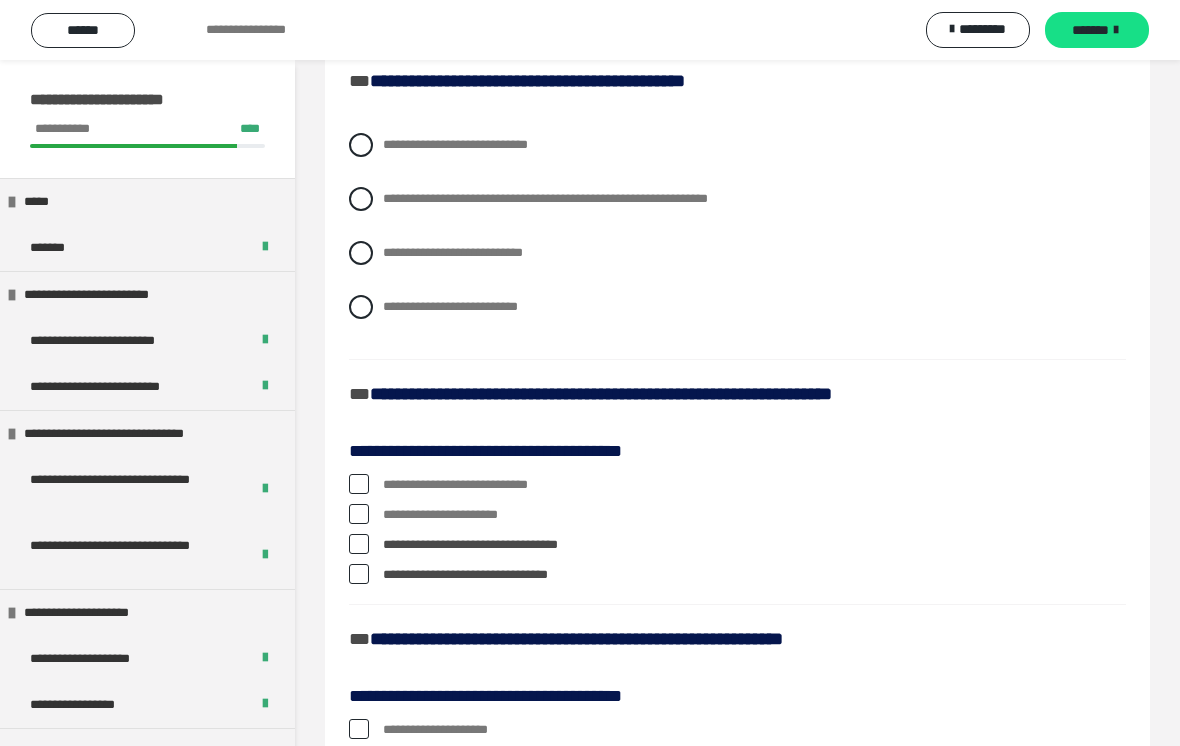 click at bounding box center [359, 544] 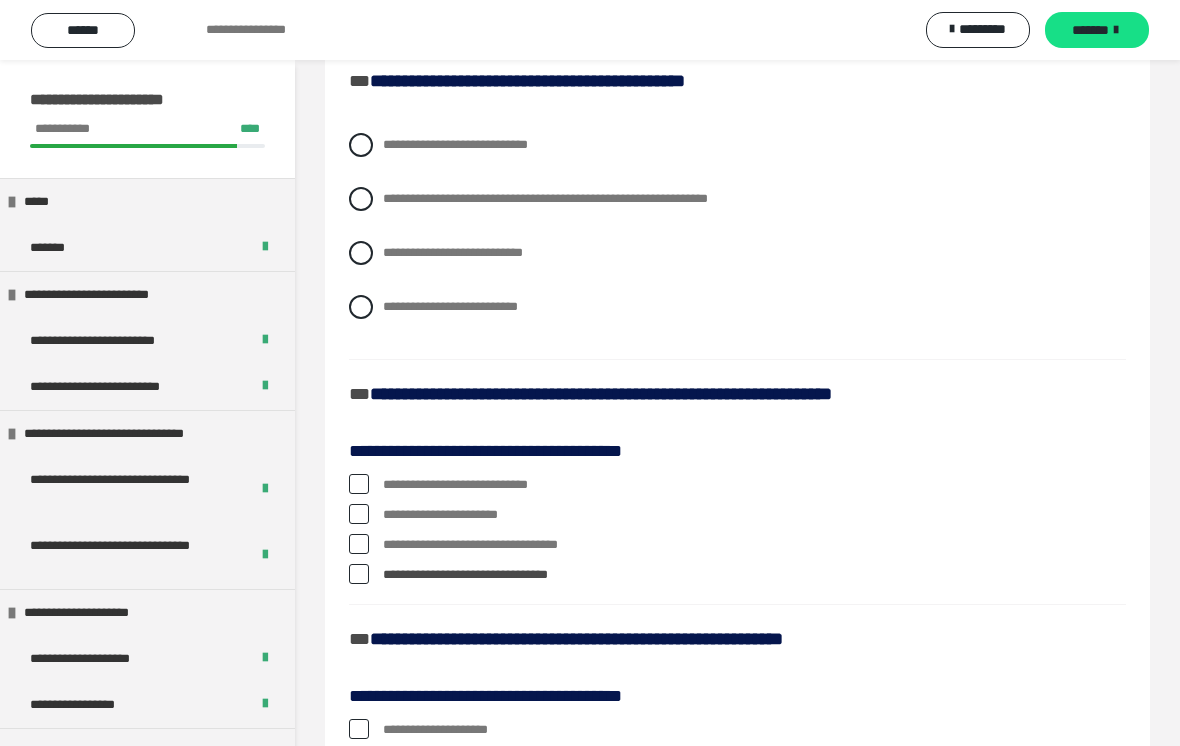 click at bounding box center [359, 544] 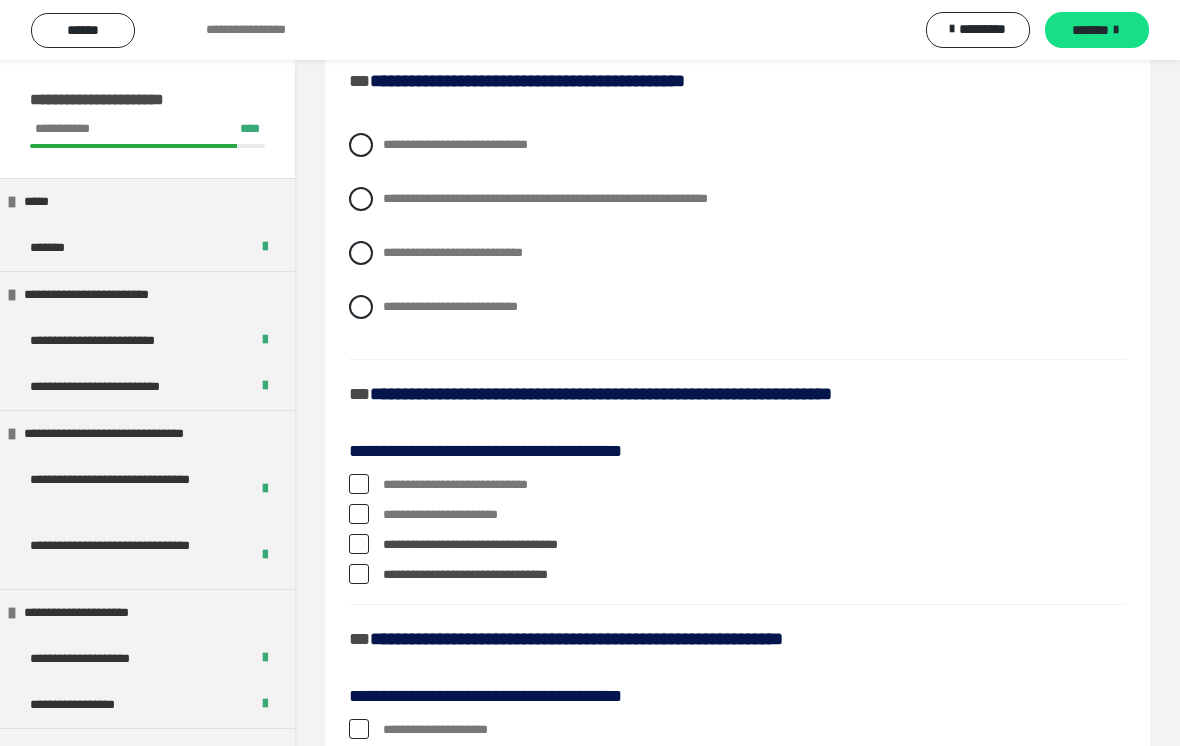 click at bounding box center (359, 544) 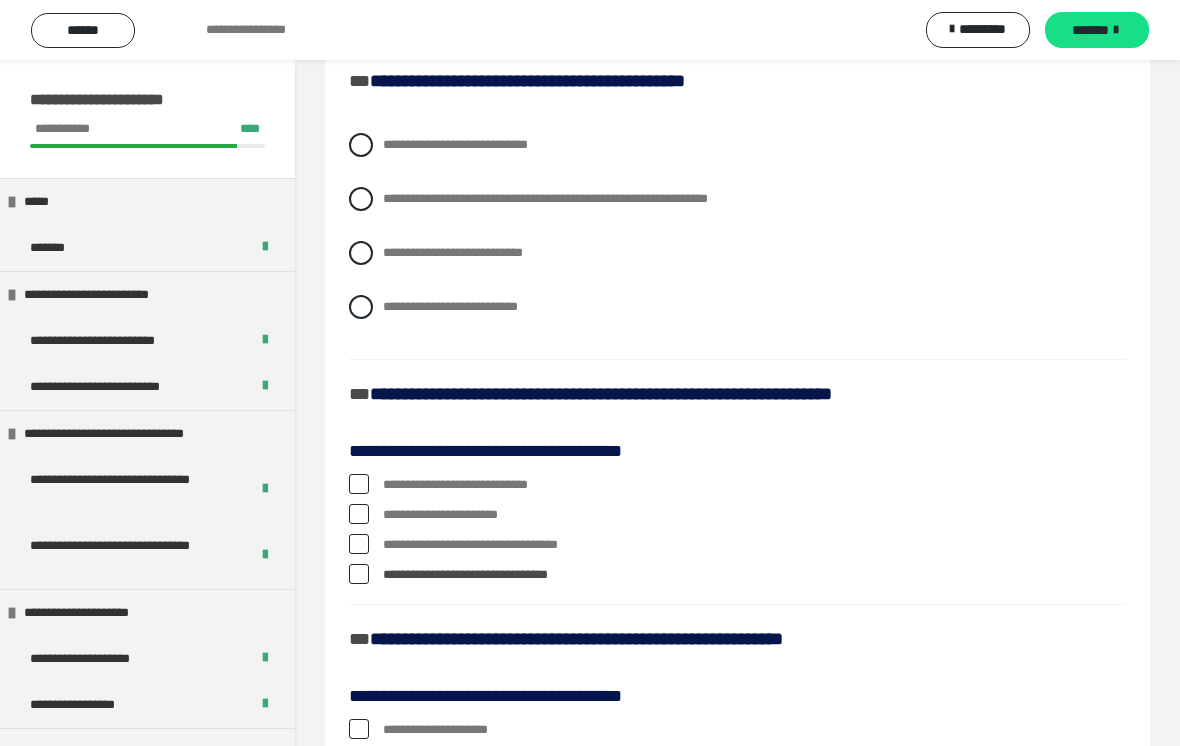 click at bounding box center (359, 544) 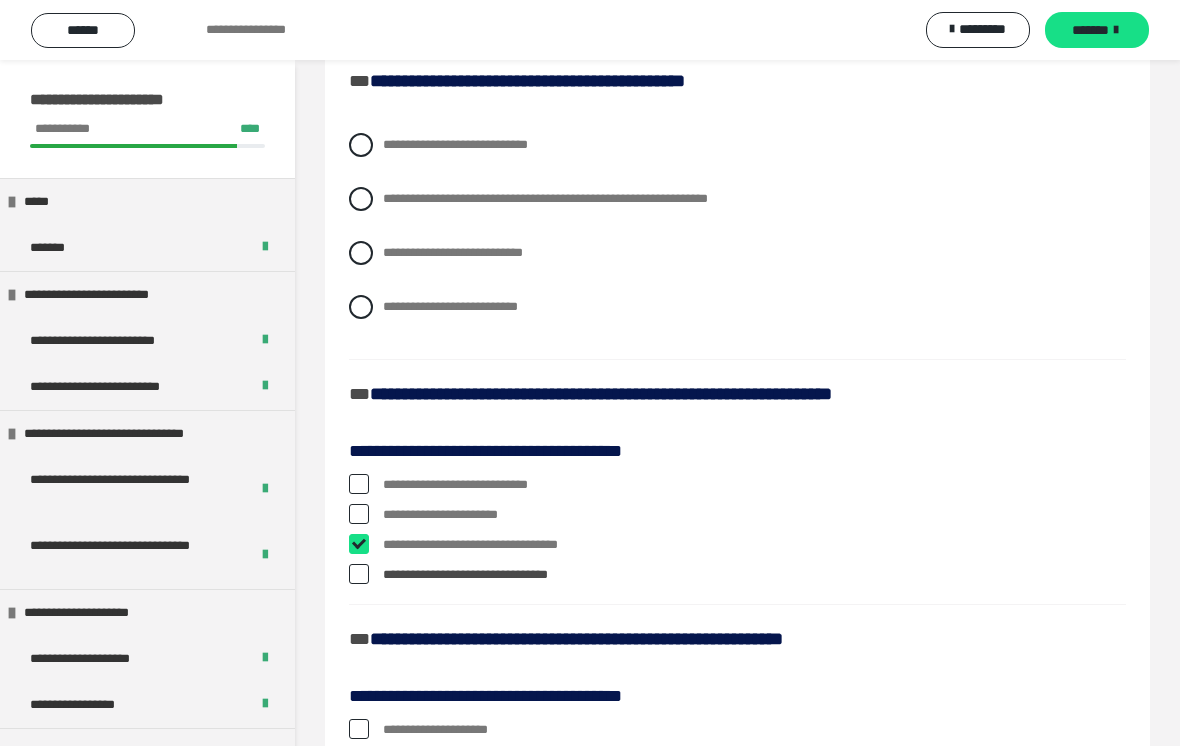 checkbox on "****" 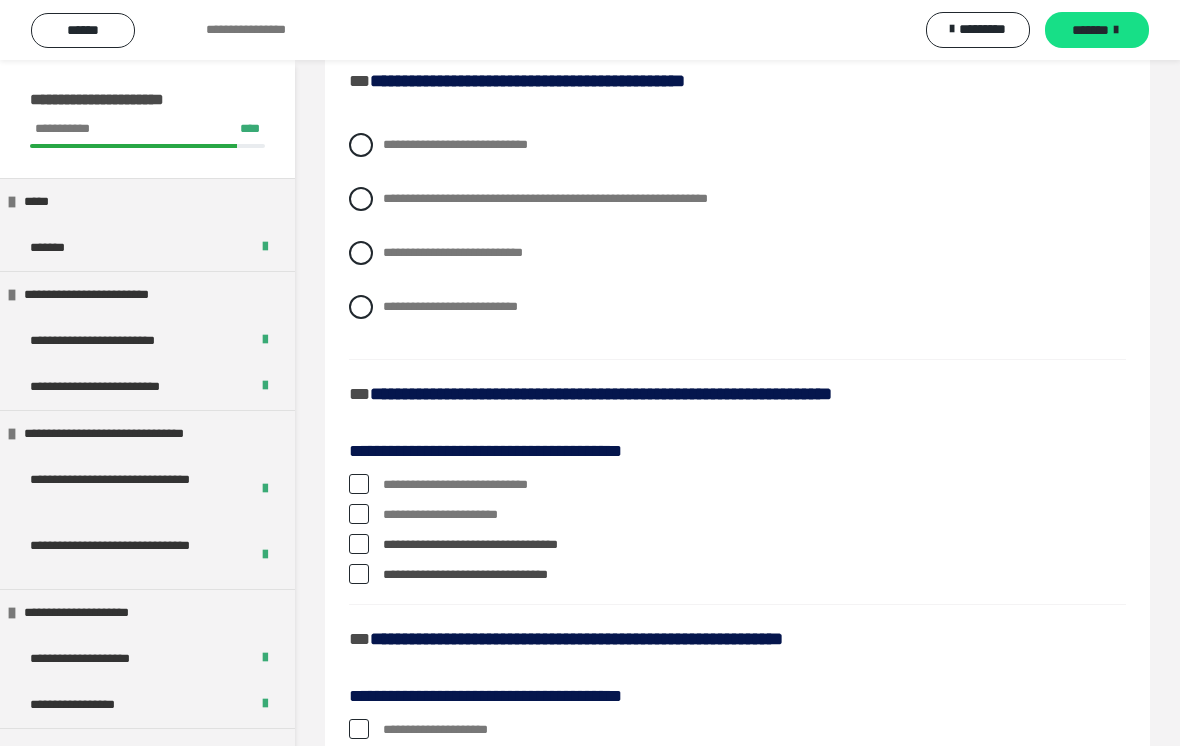 click at bounding box center (359, 514) 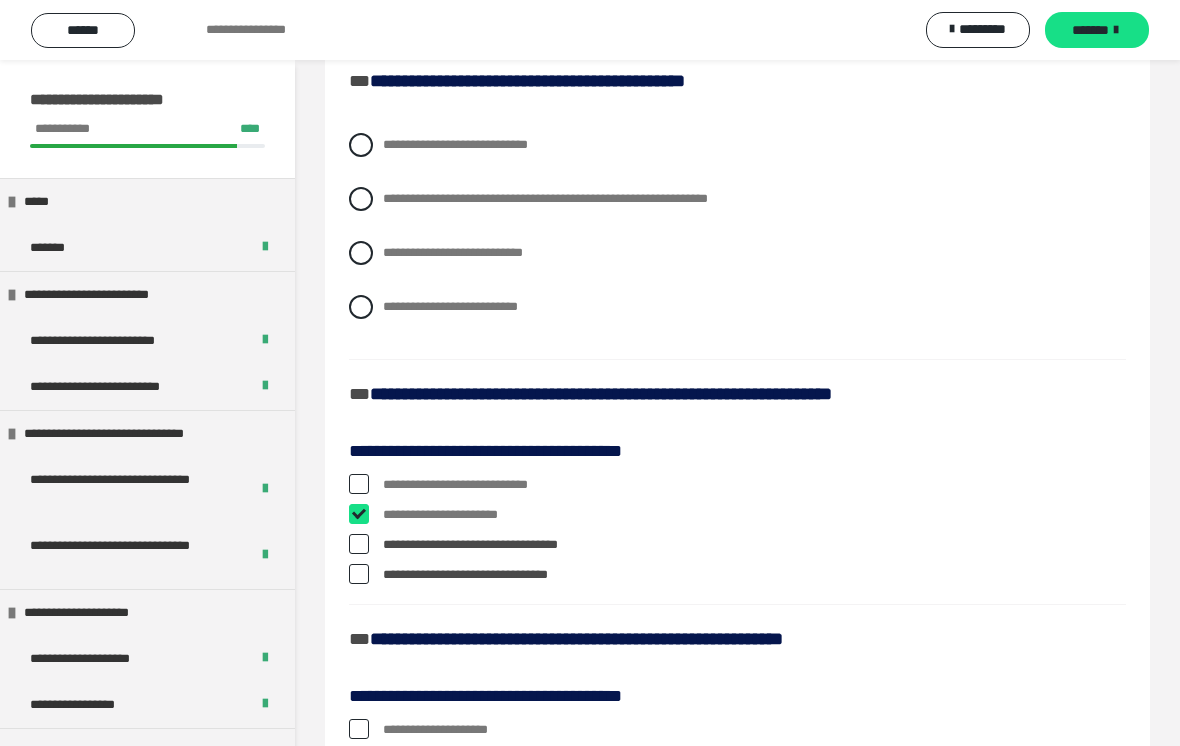 checkbox on "****" 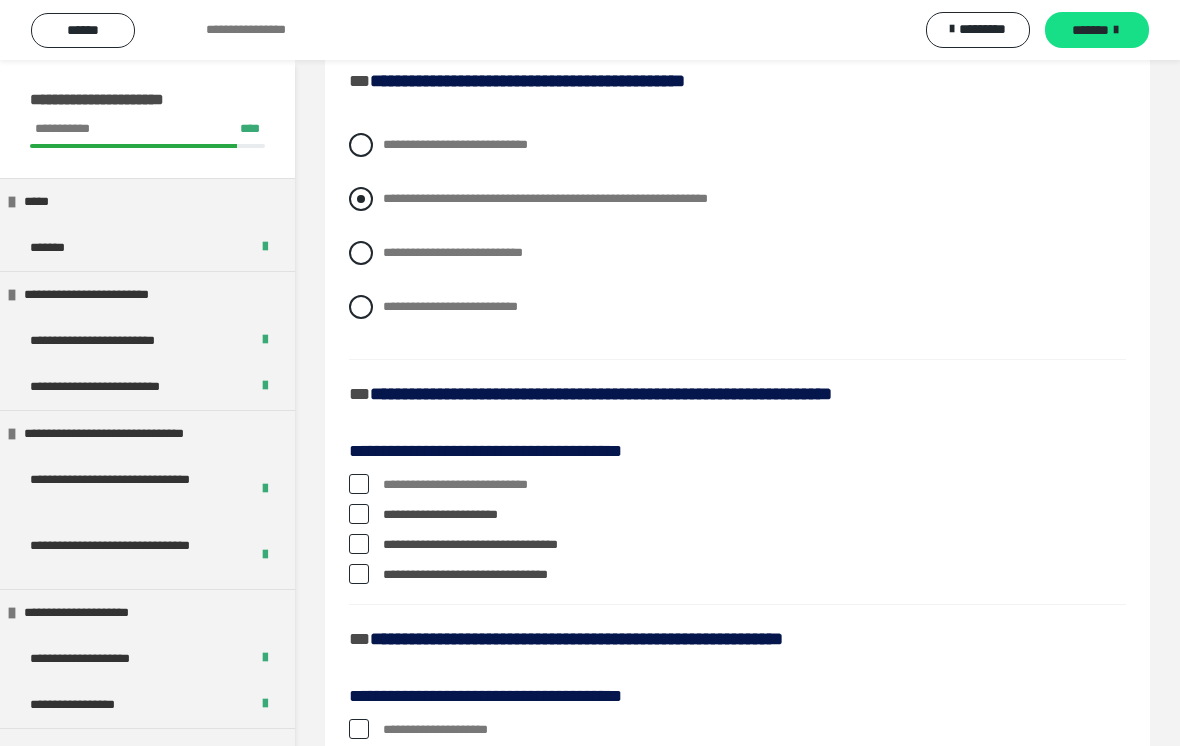 click at bounding box center (361, 199) 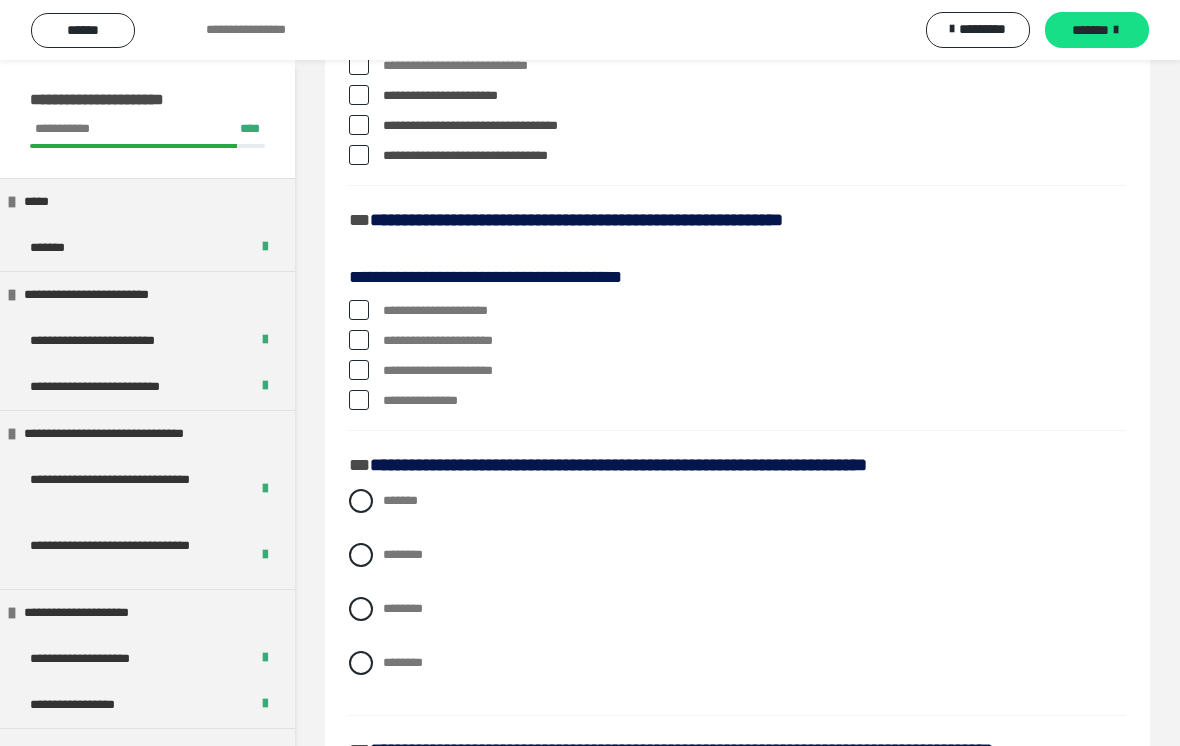 scroll, scrollTop: 834, scrollLeft: 0, axis: vertical 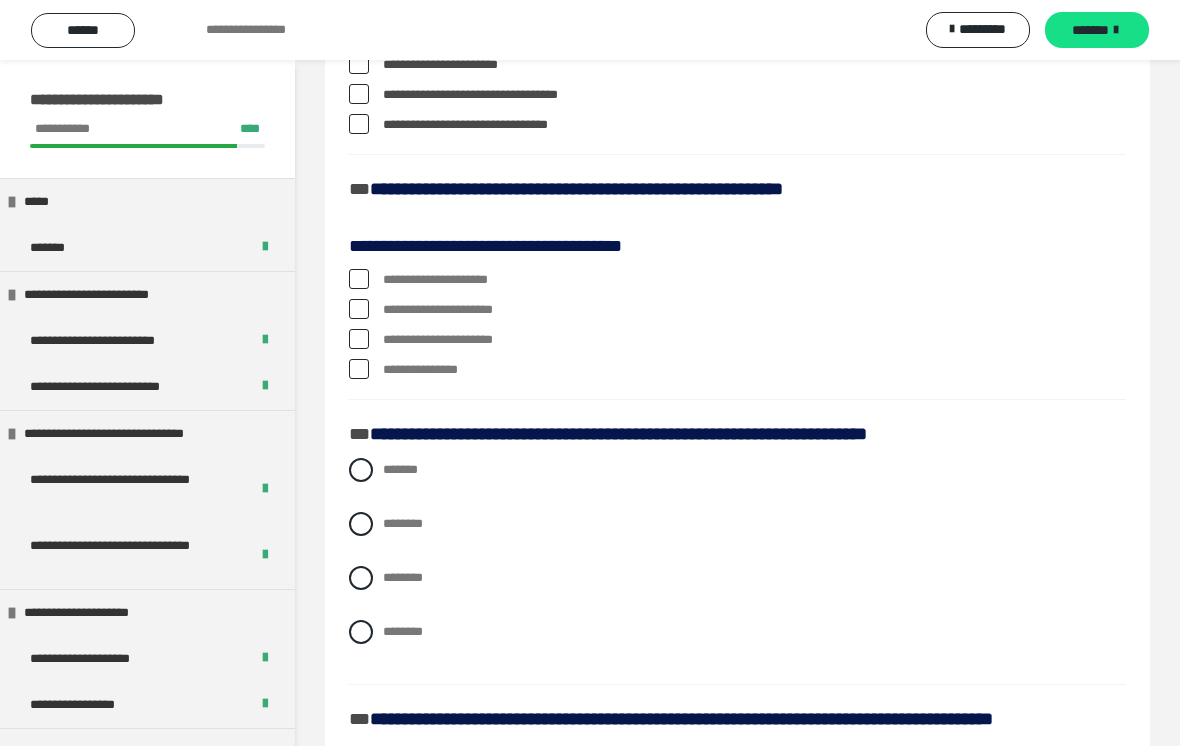 click at bounding box center [359, 309] 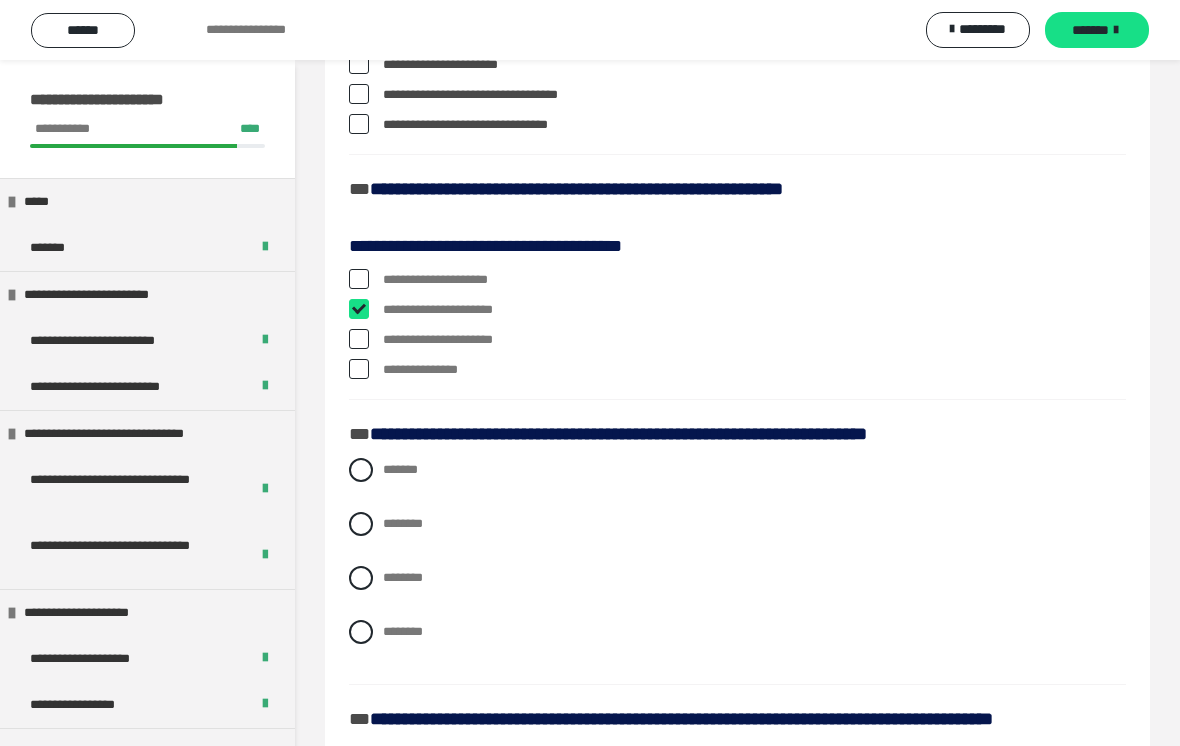 checkbox on "****" 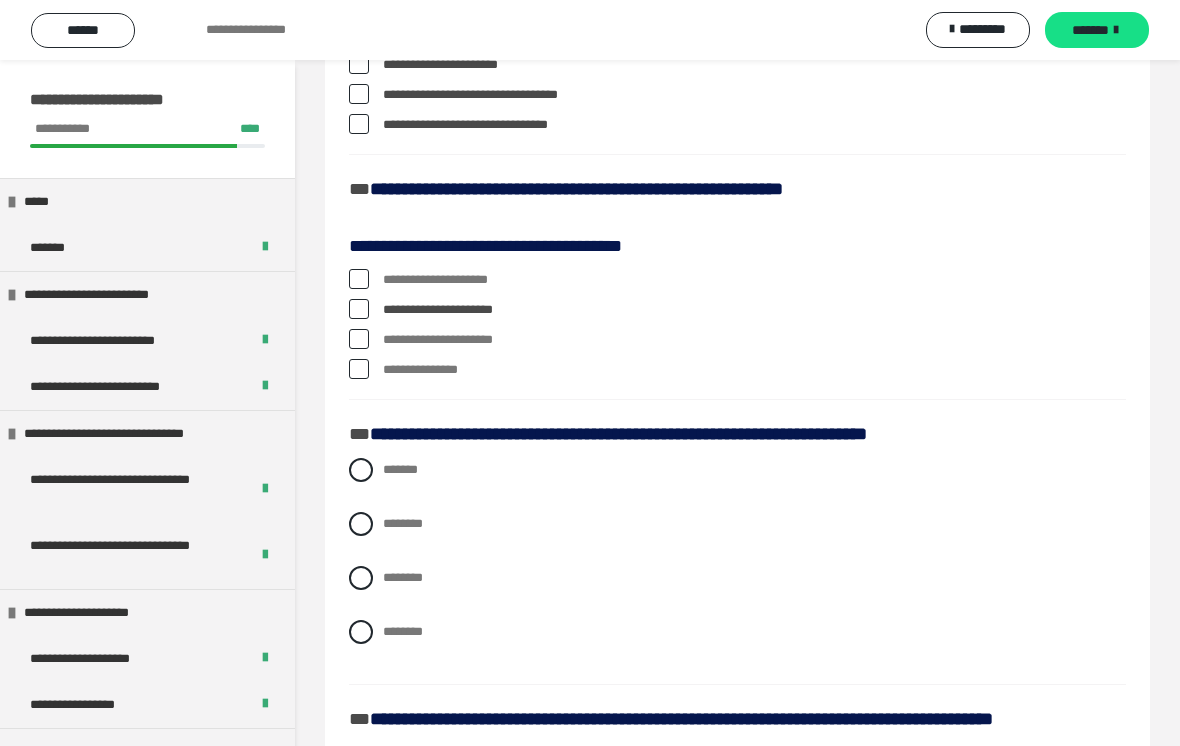 click at bounding box center [359, 339] 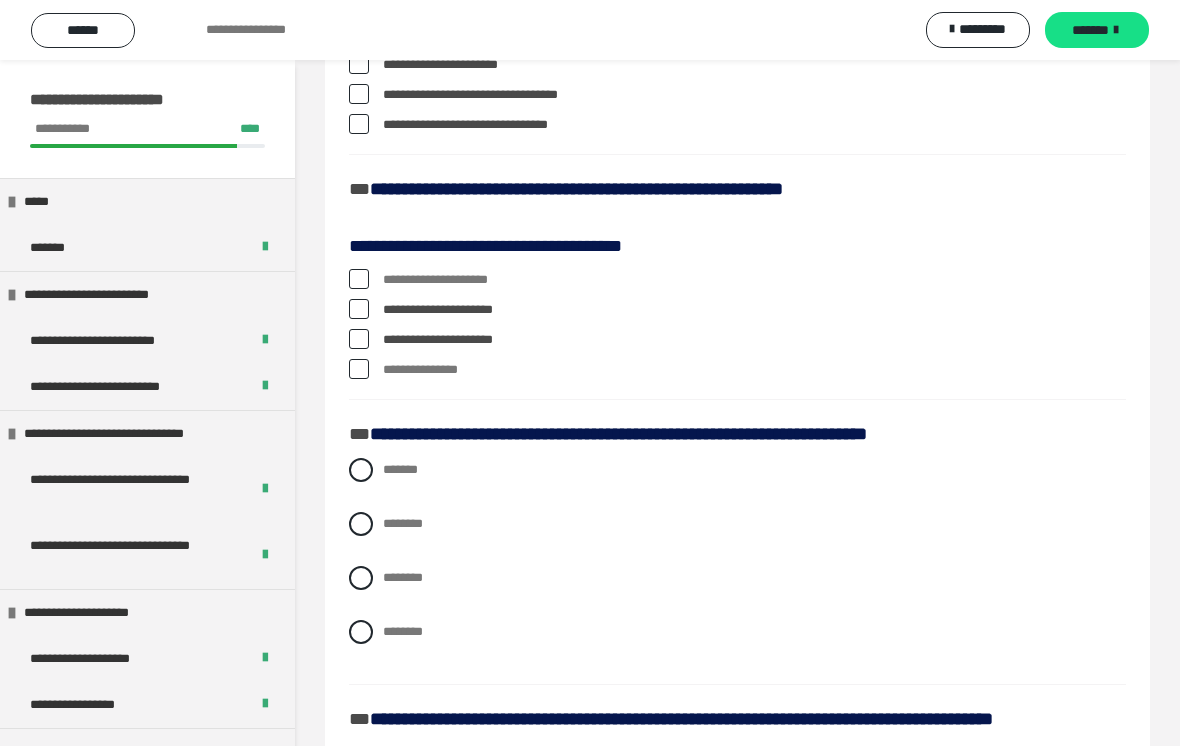 click at bounding box center [359, 279] 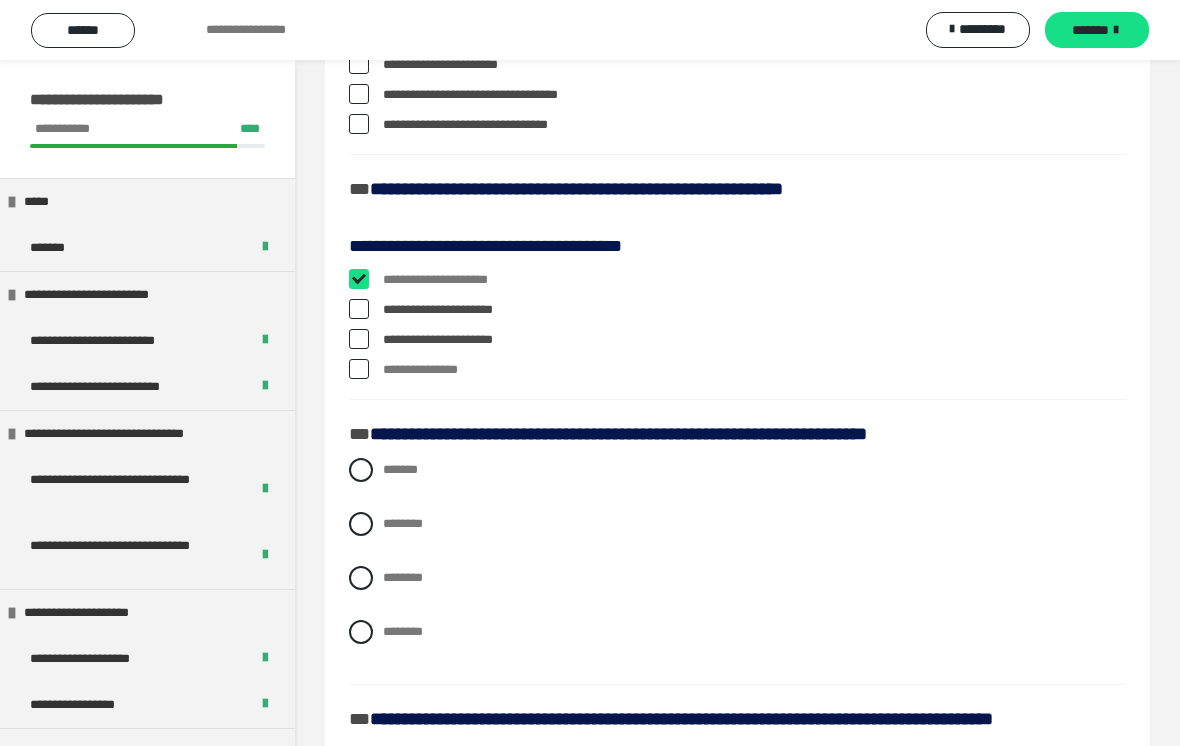 checkbox on "****" 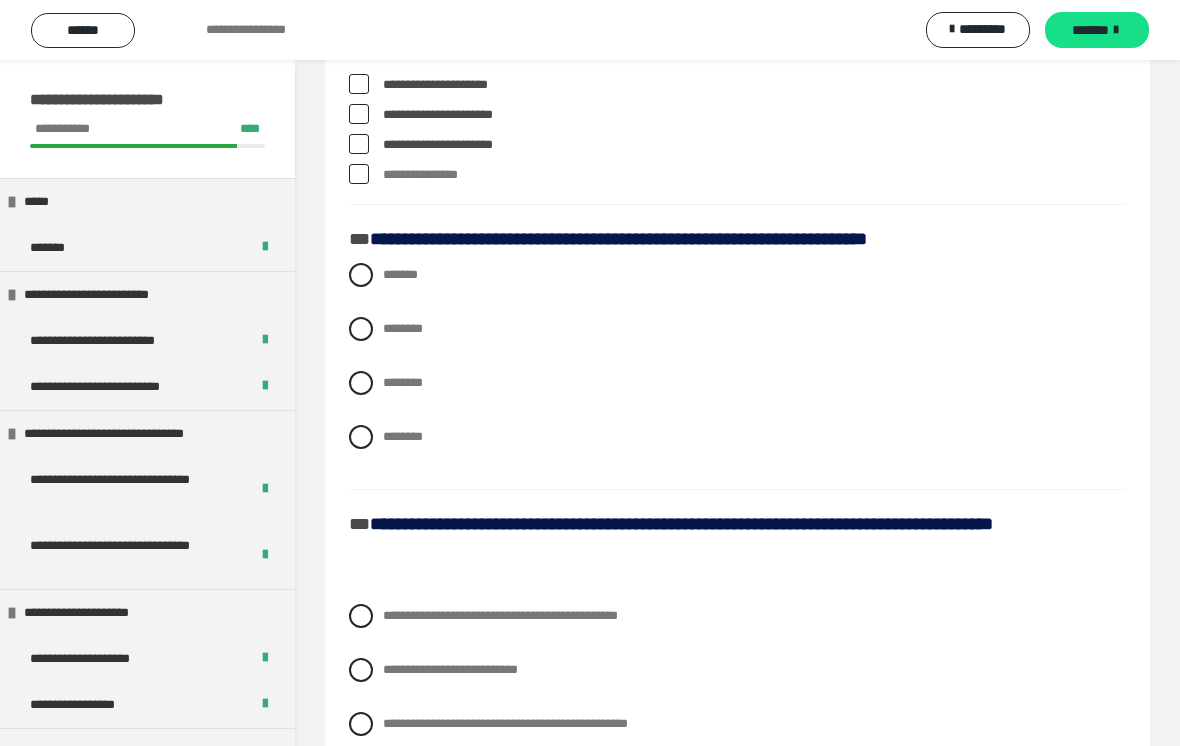 scroll, scrollTop: 1057, scrollLeft: 0, axis: vertical 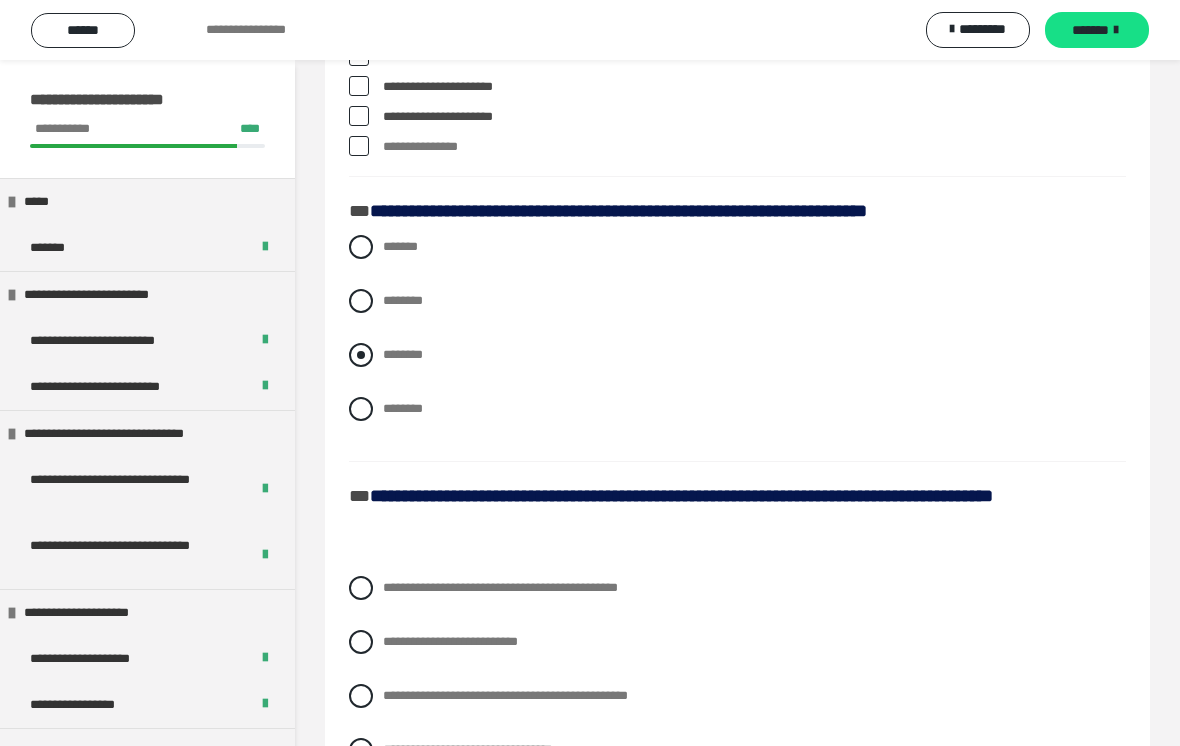 click on "********" at bounding box center (737, 355) 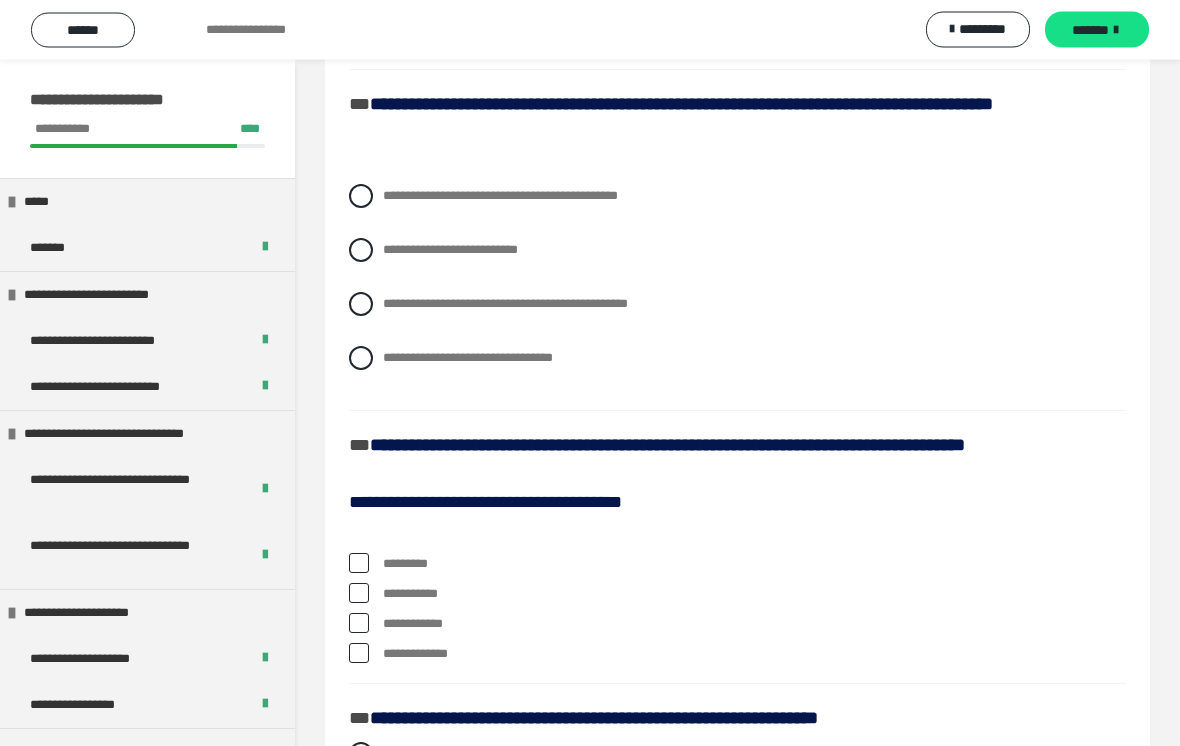 scroll, scrollTop: 1469, scrollLeft: 0, axis: vertical 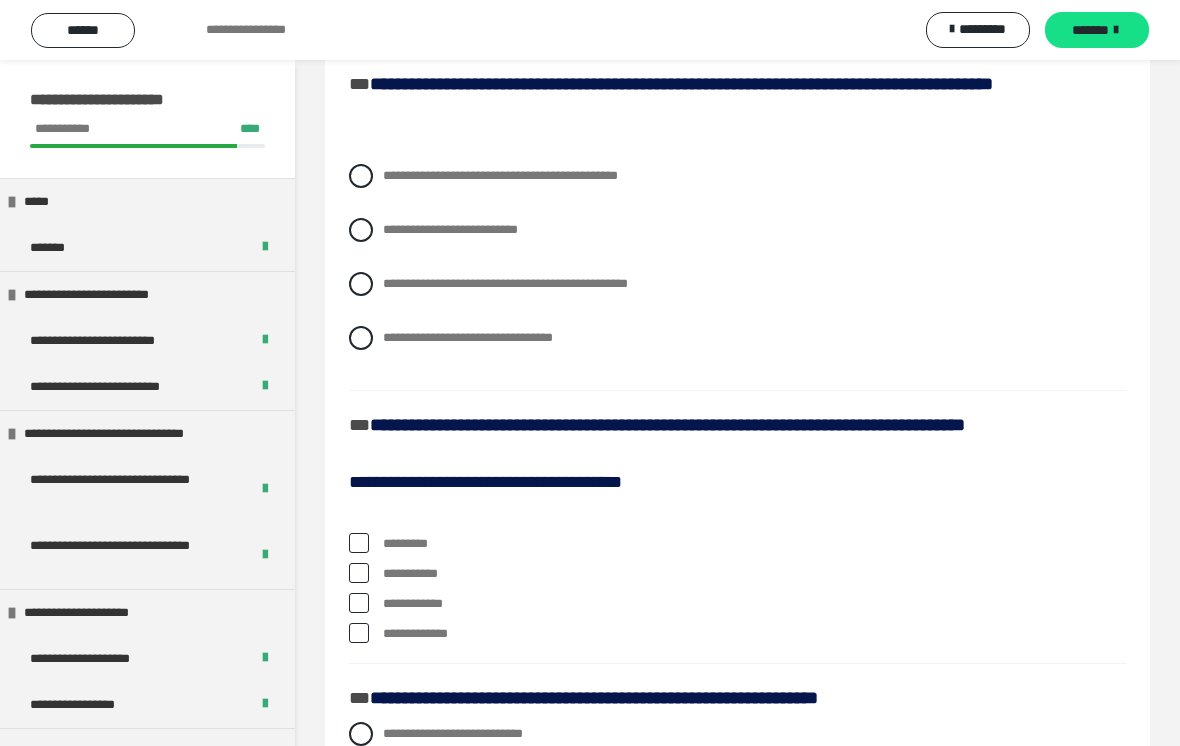 click on "**********" at bounding box center [737, 372] 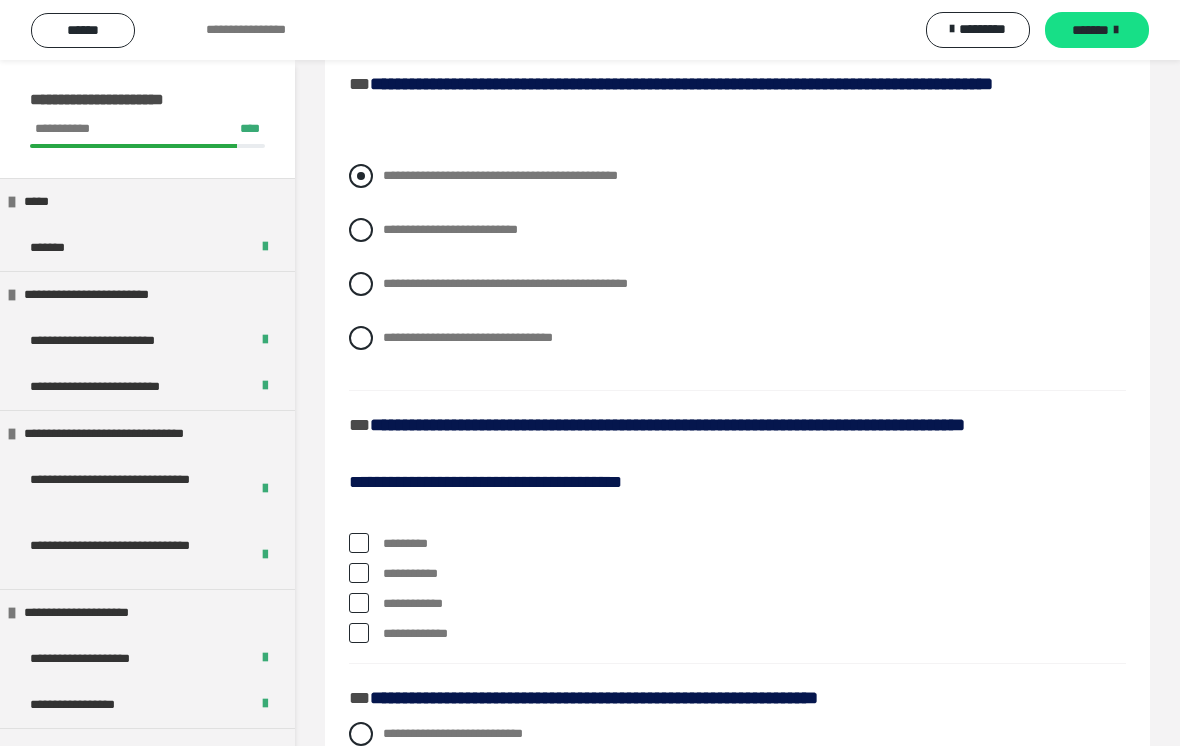 click at bounding box center [361, 176] 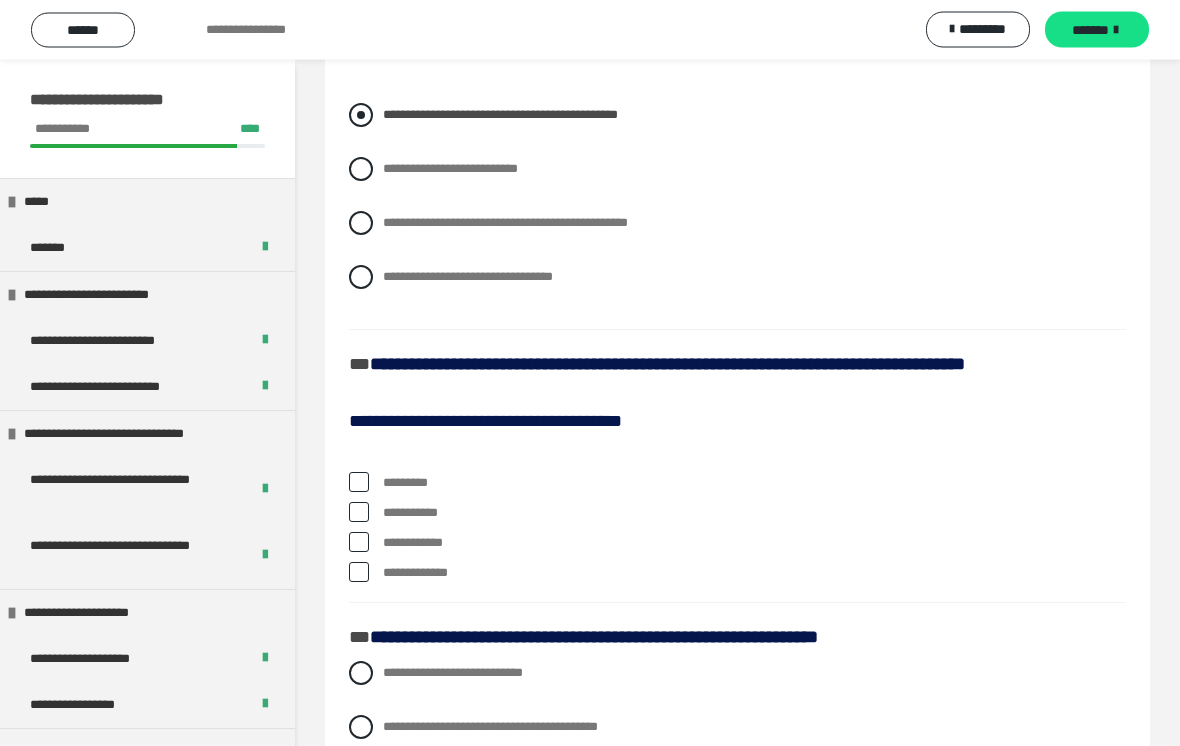 scroll, scrollTop: 1815, scrollLeft: 0, axis: vertical 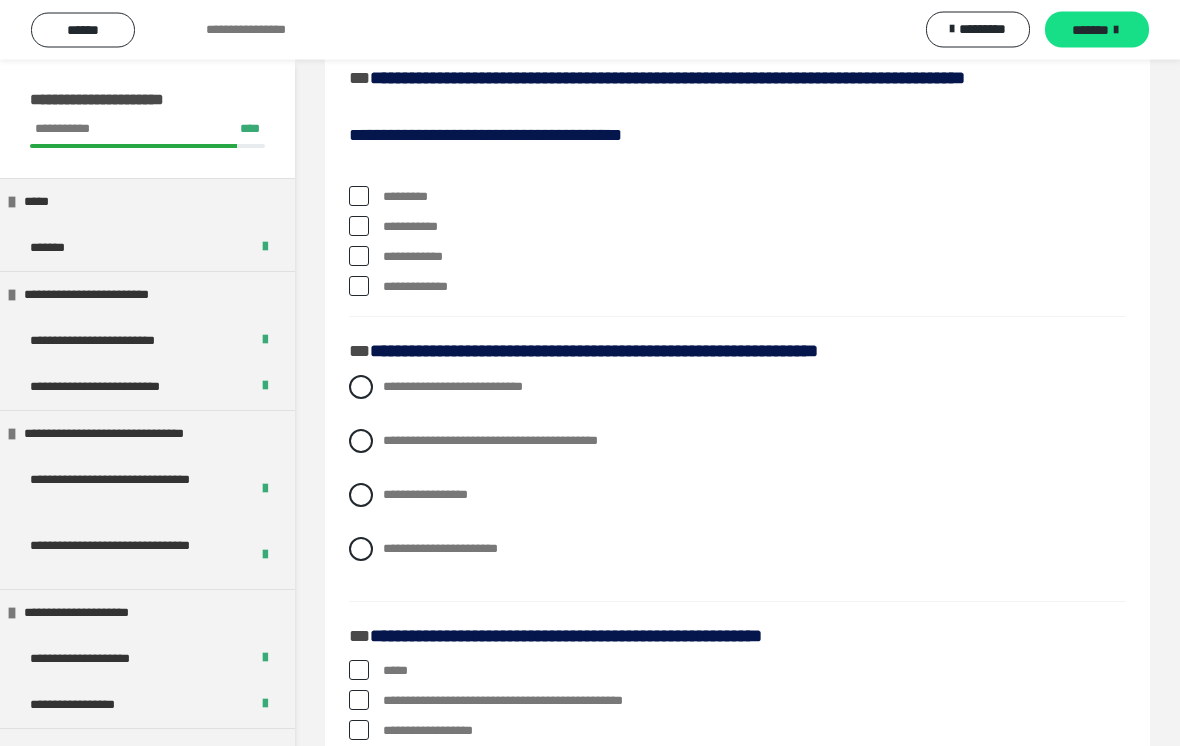 click on "**********" at bounding box center [737, 228] 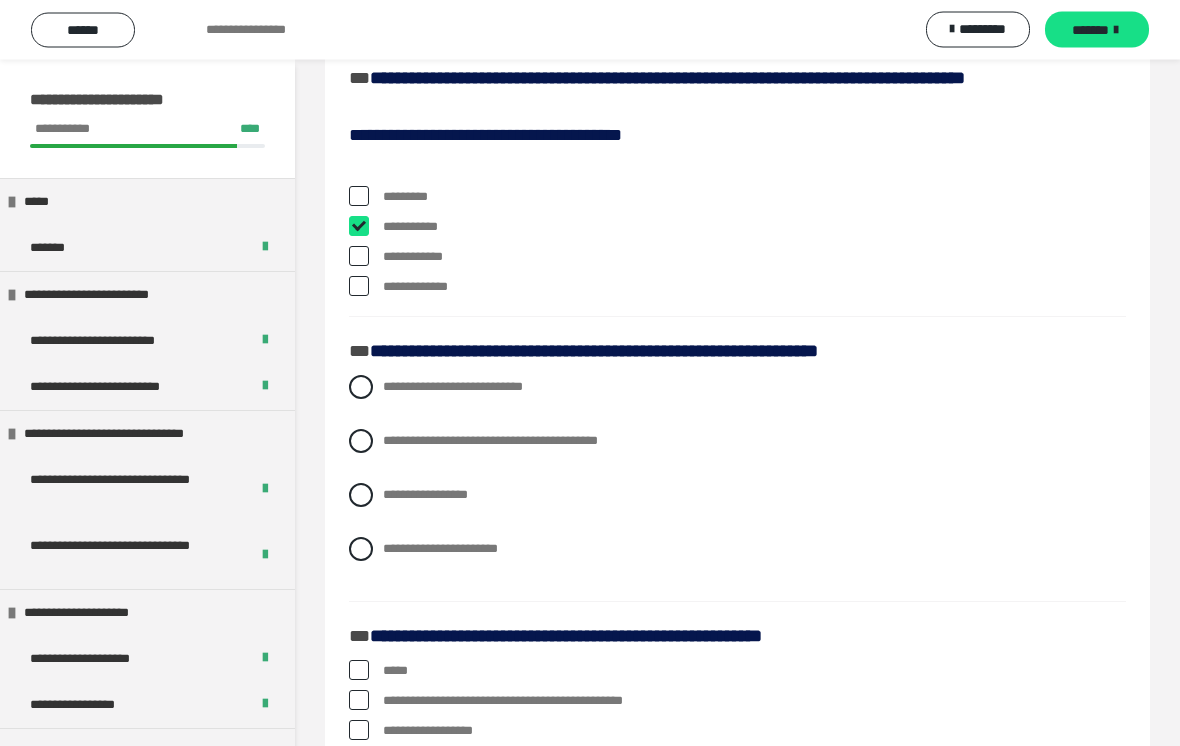 checkbox on "****" 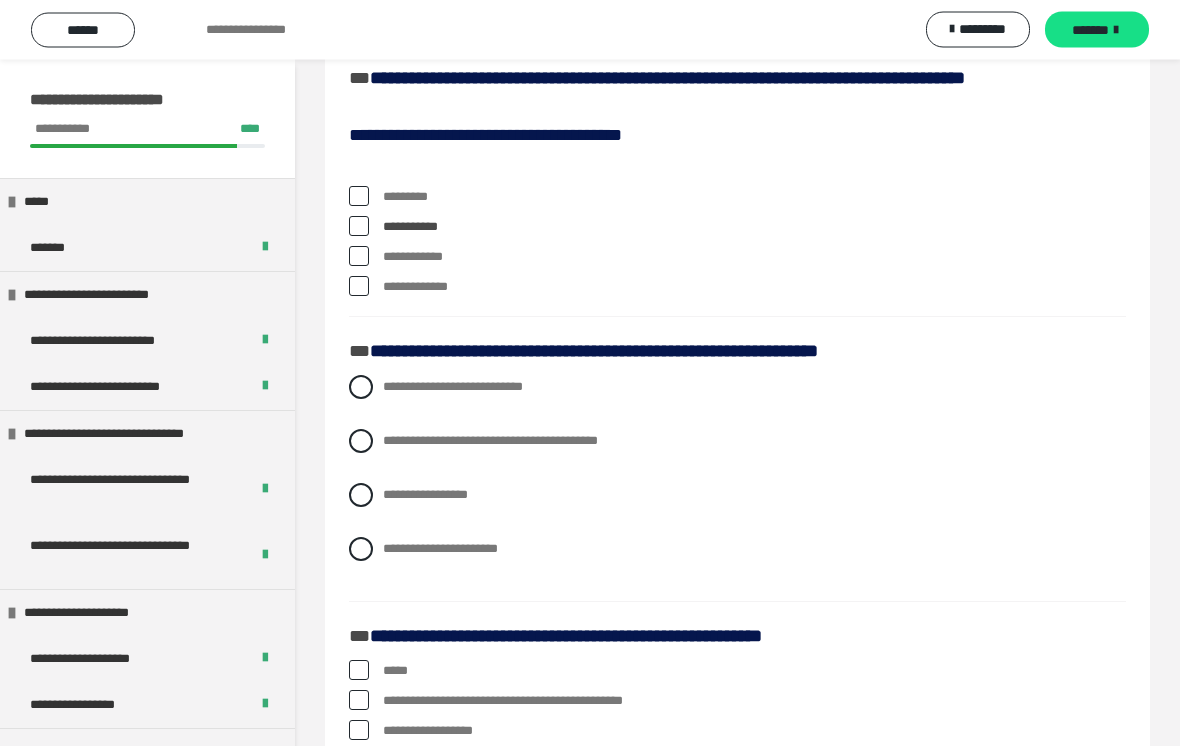 scroll, scrollTop: 1816, scrollLeft: 0, axis: vertical 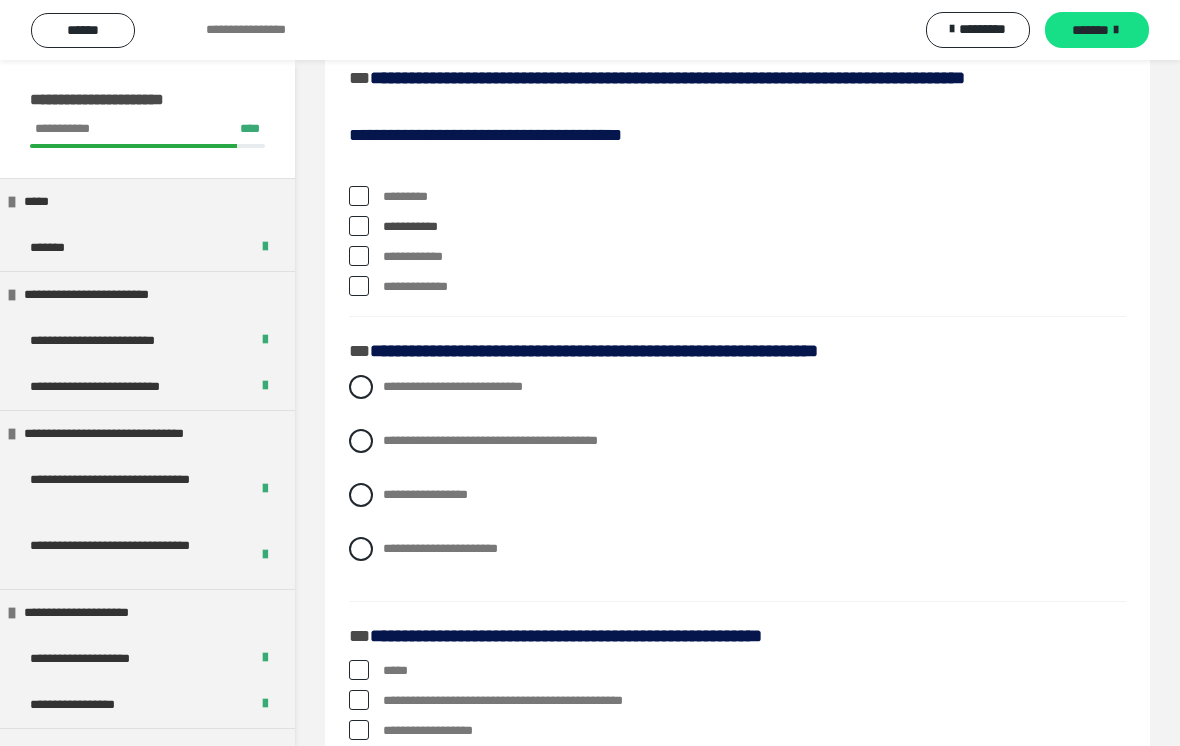 click at bounding box center (359, 256) 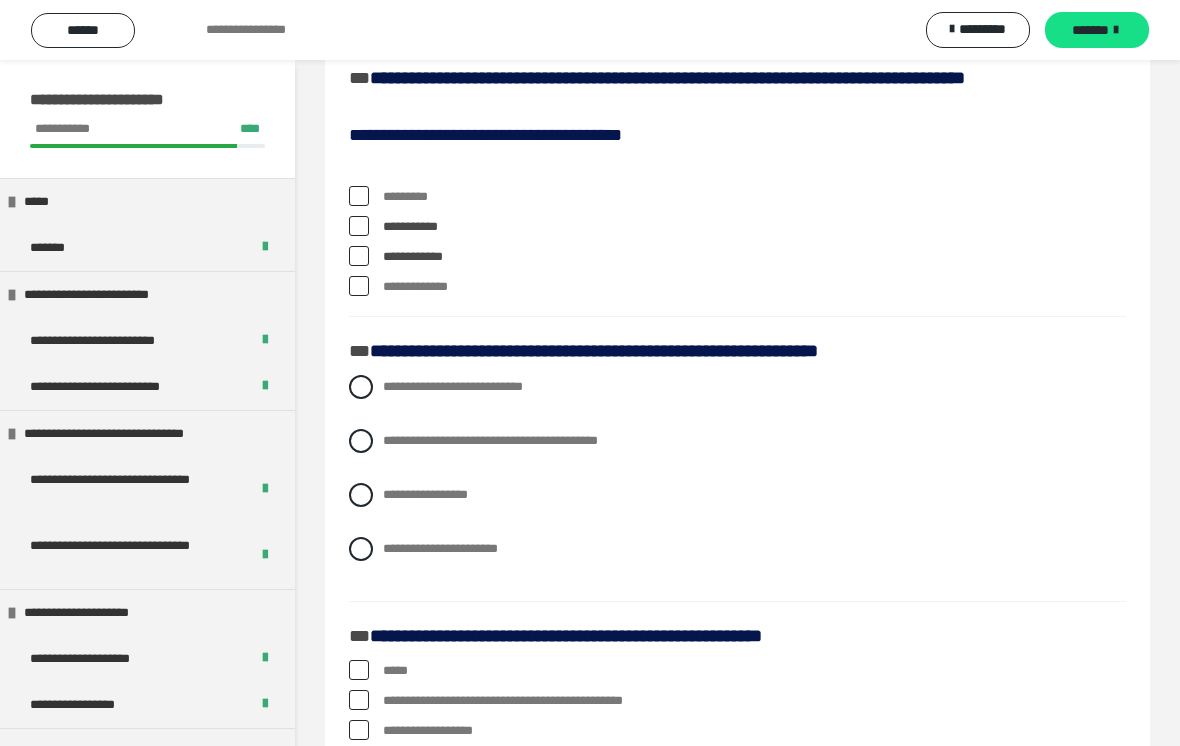 click on "**********" at bounding box center [737, 287] 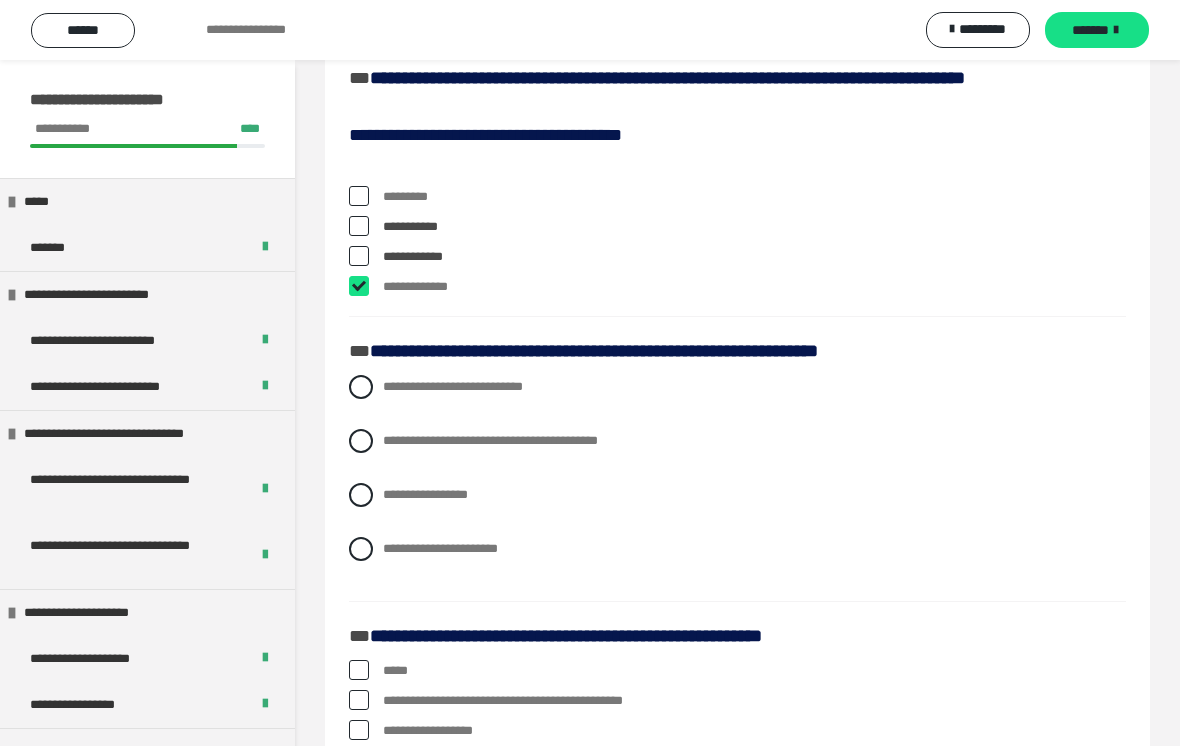 checkbox on "****" 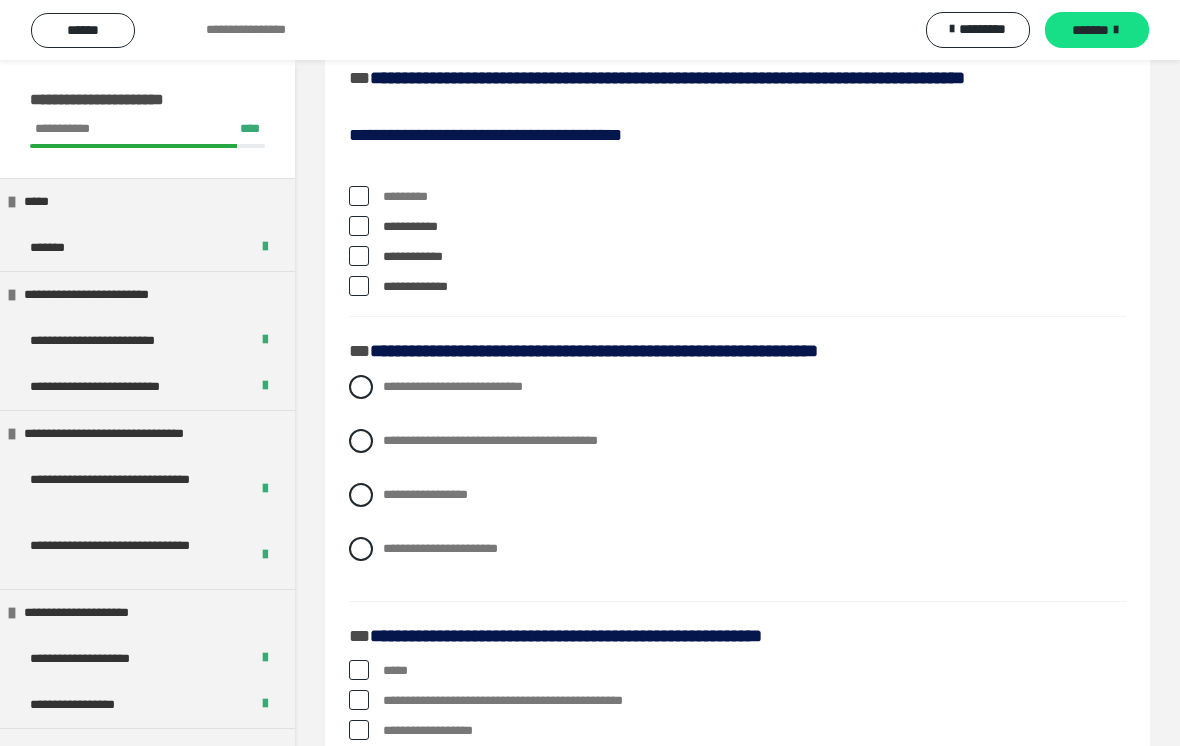 click at bounding box center [359, 226] 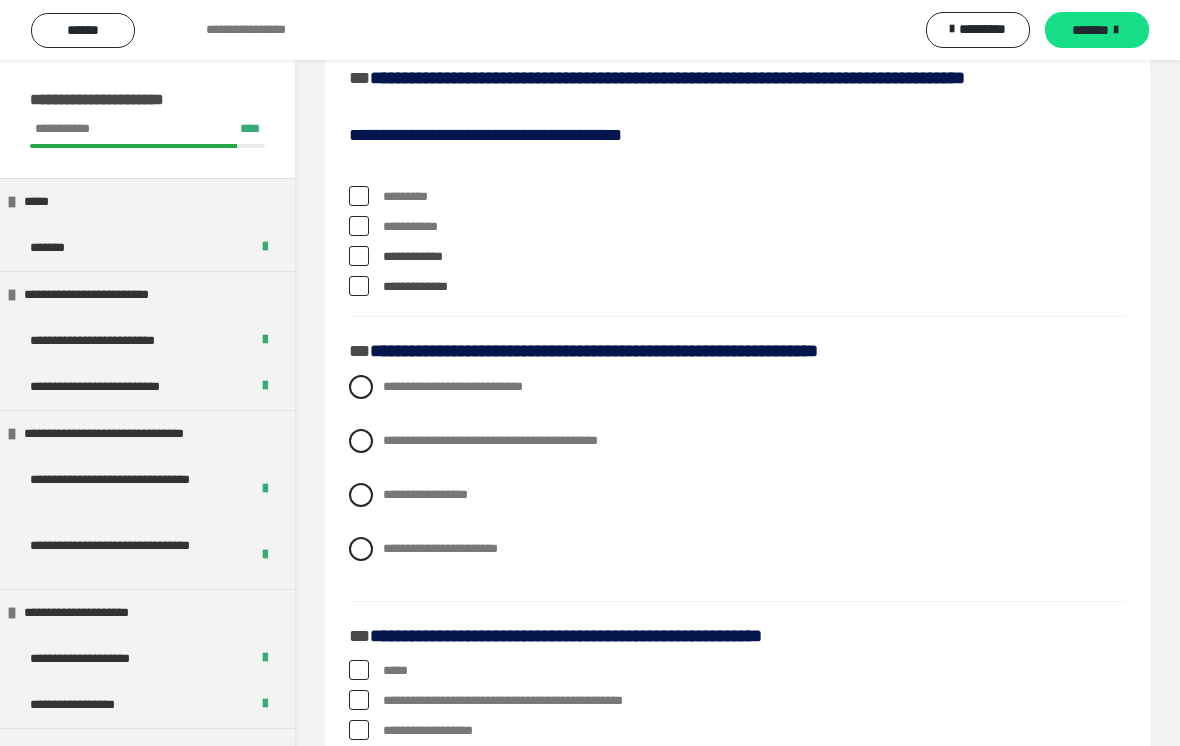 click at bounding box center [359, 196] 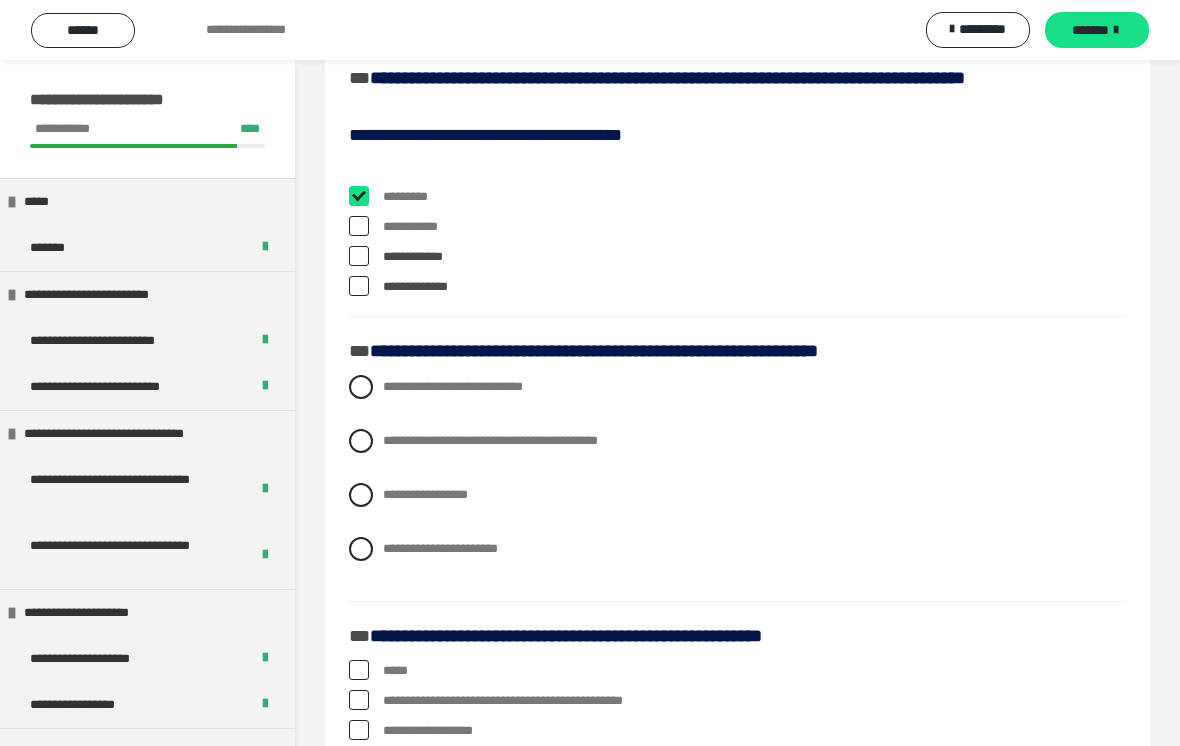 checkbox on "****" 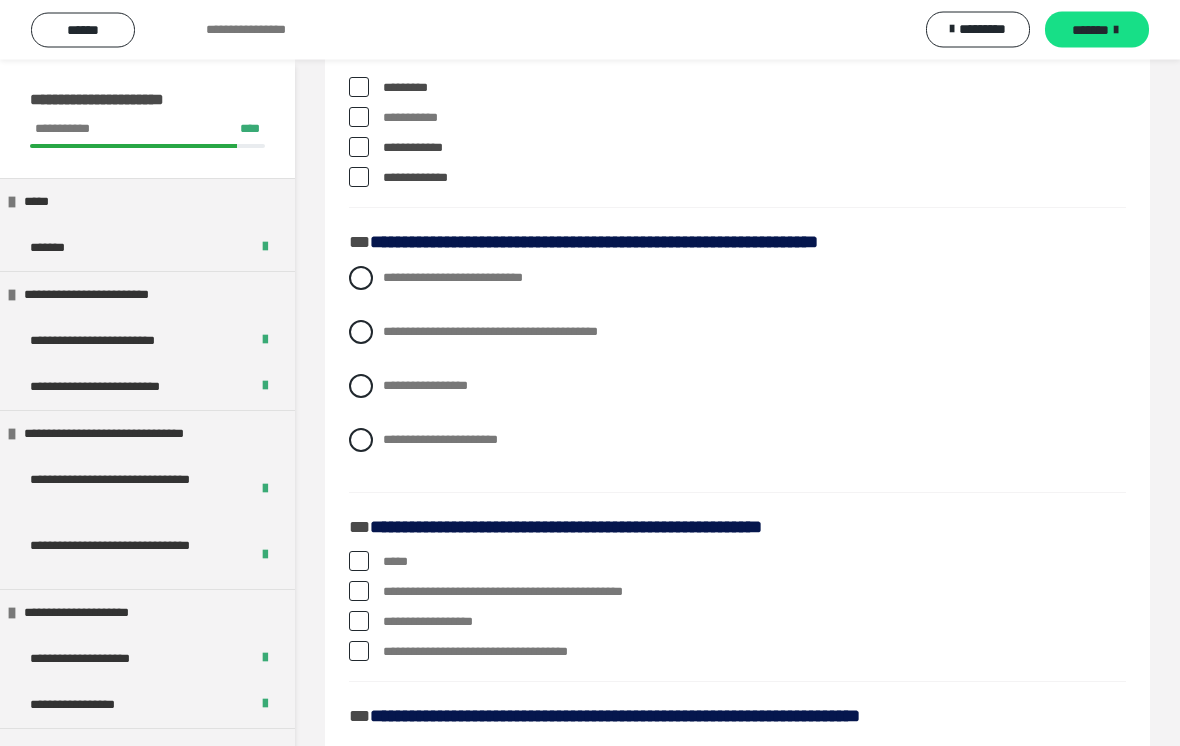 scroll, scrollTop: 1932, scrollLeft: 0, axis: vertical 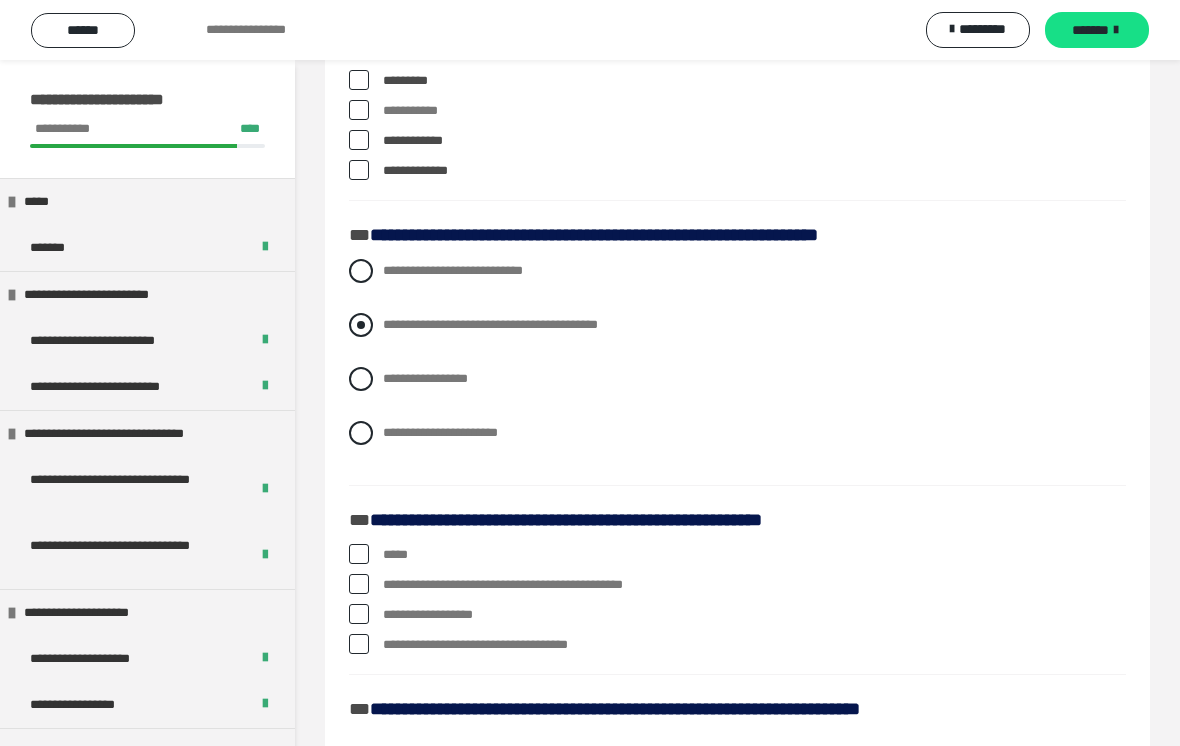click on "**********" at bounding box center (737, 325) 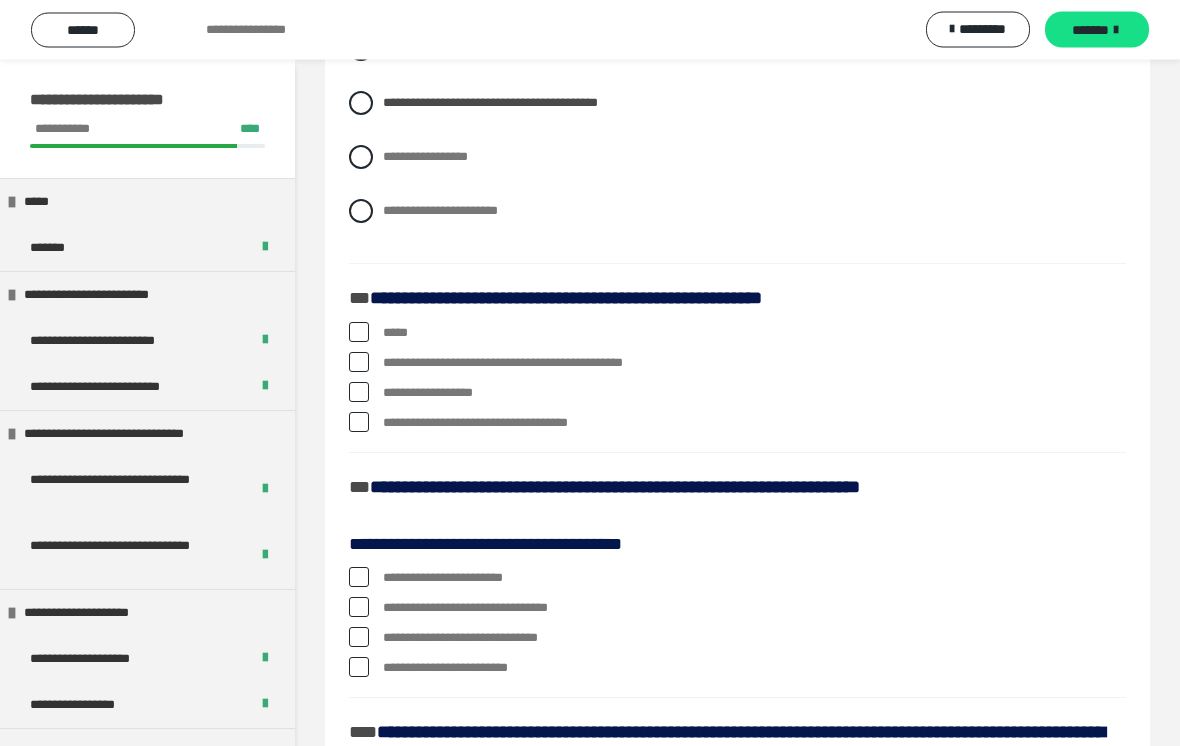 click at bounding box center [359, 363] 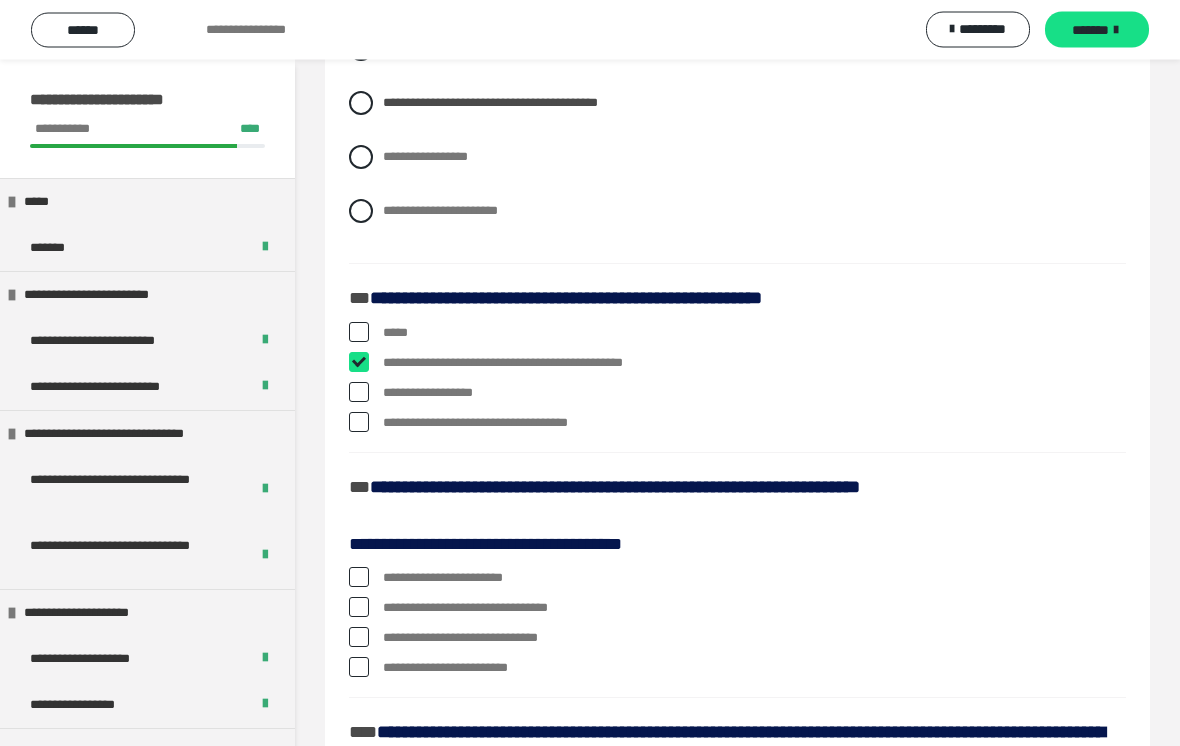 checkbox on "****" 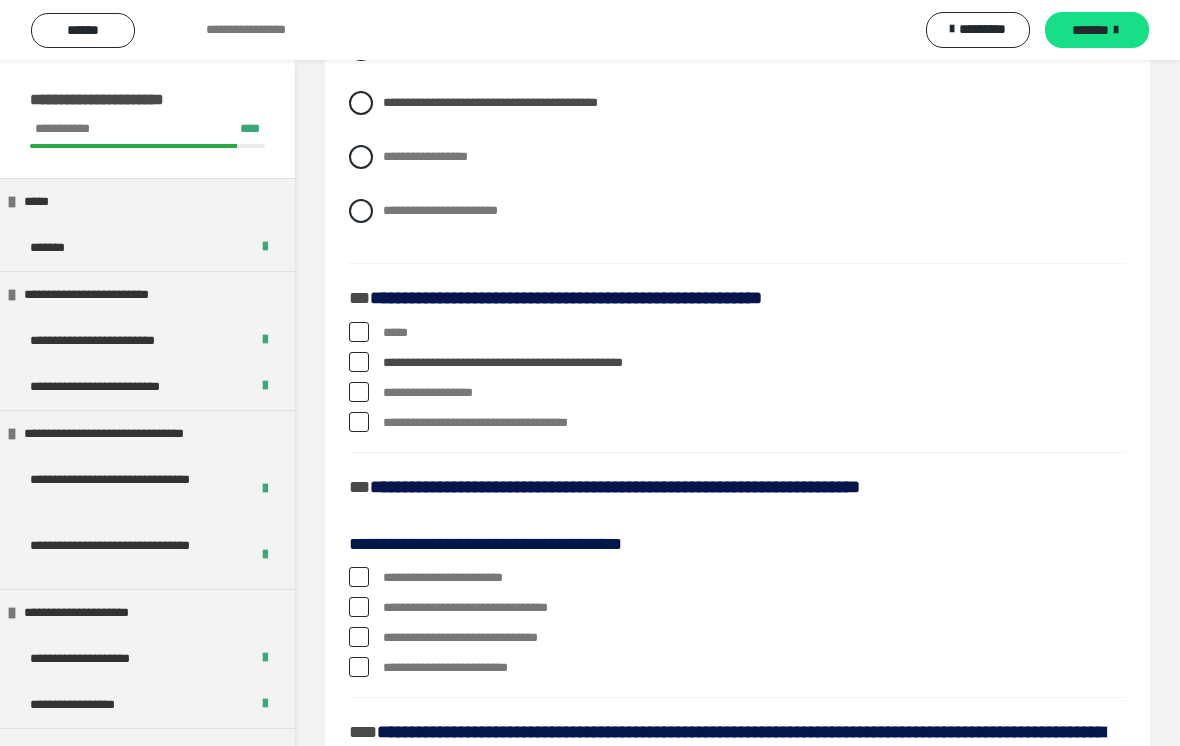 click at bounding box center [359, 422] 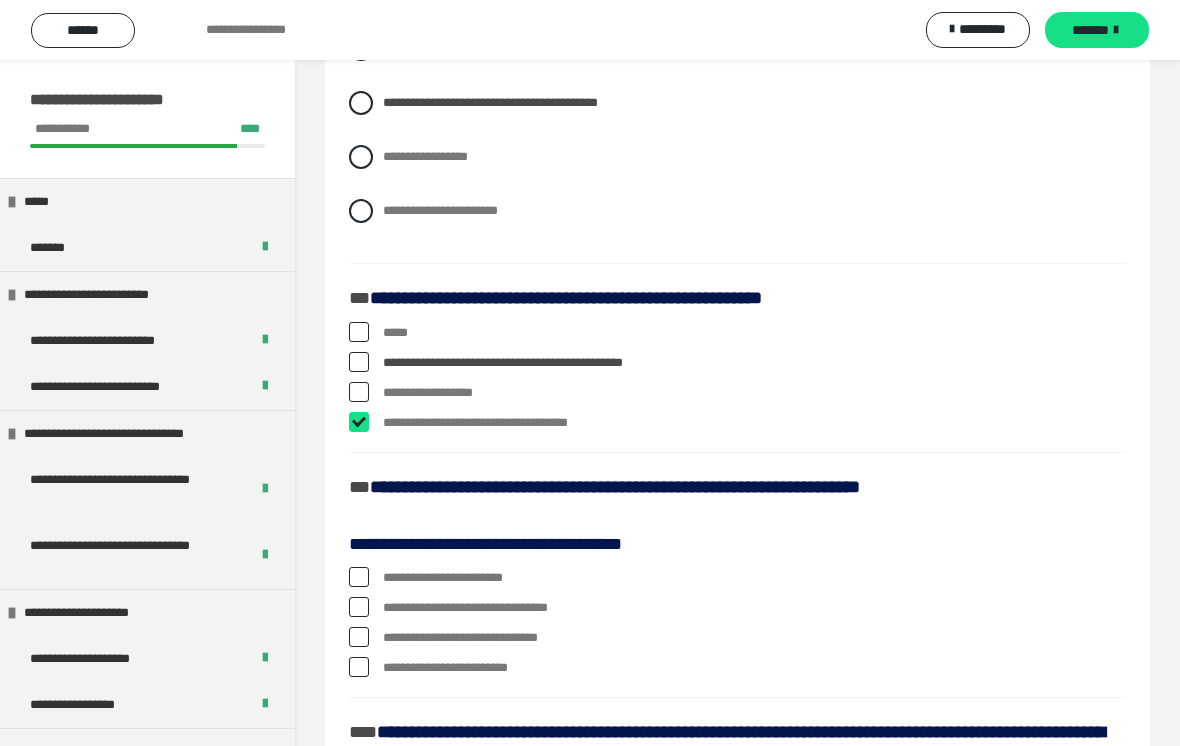 checkbox on "****" 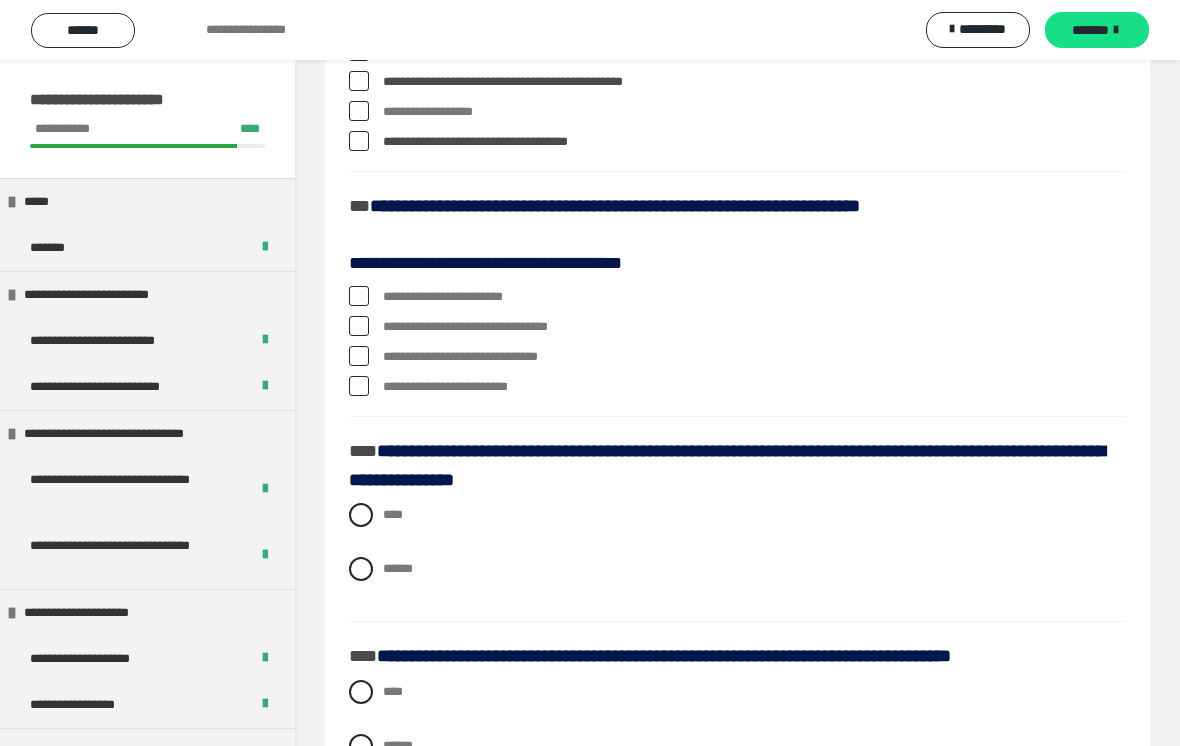 scroll, scrollTop: 2436, scrollLeft: 0, axis: vertical 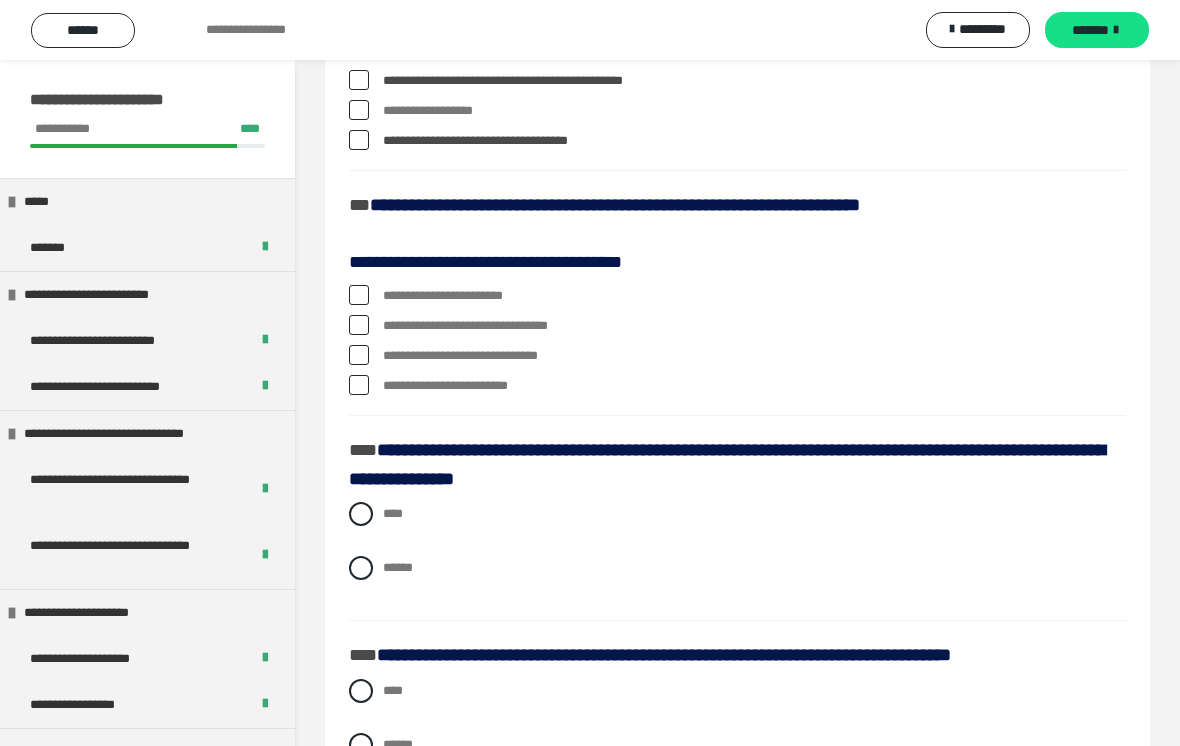 click at bounding box center (359, 325) 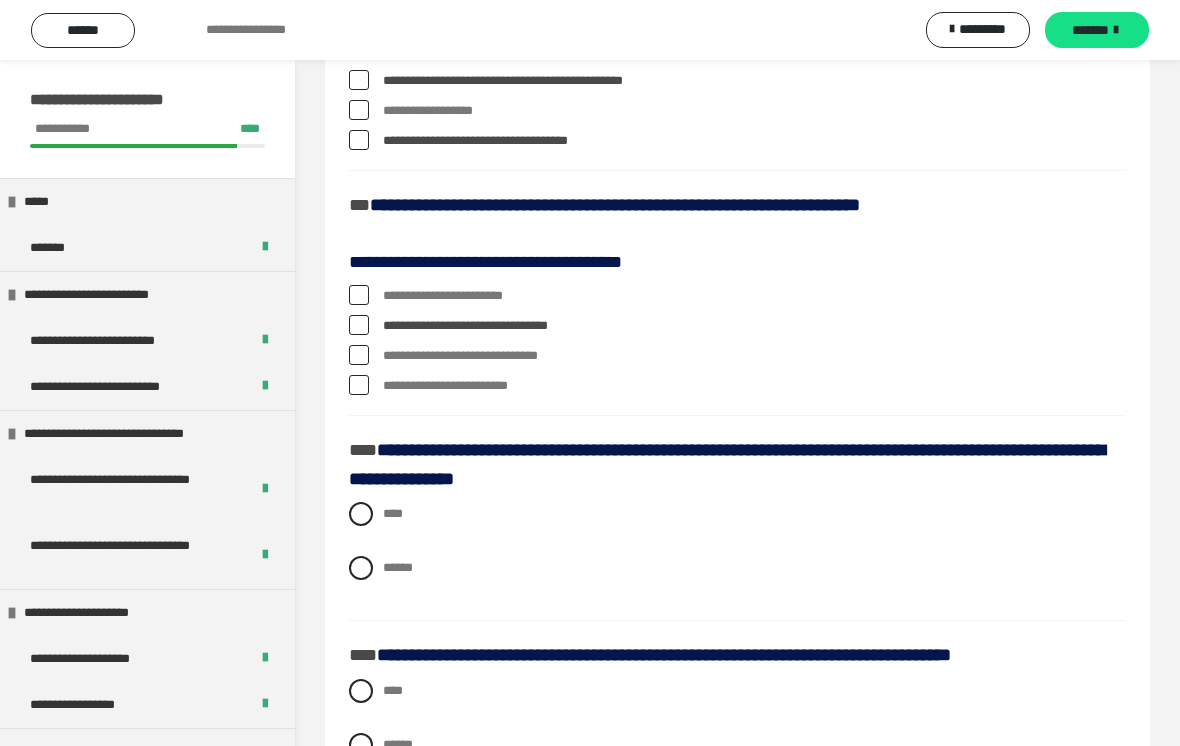 click on "**********" at bounding box center [737, -595] 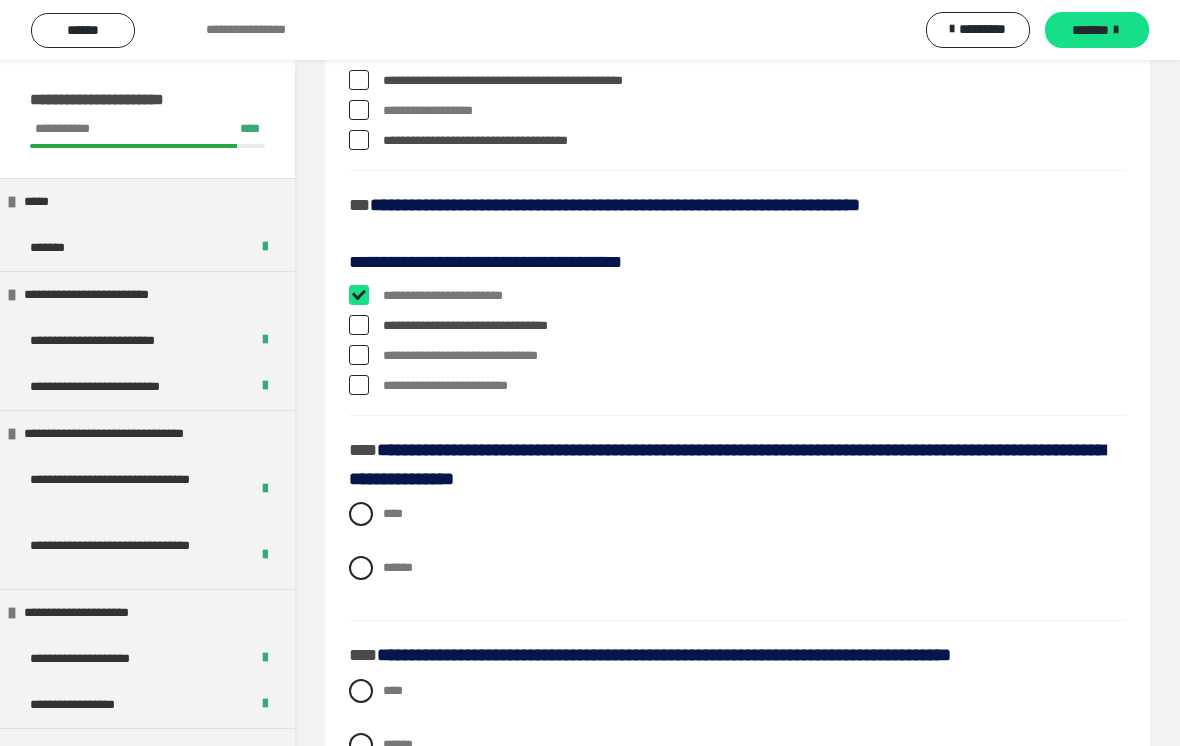 checkbox on "****" 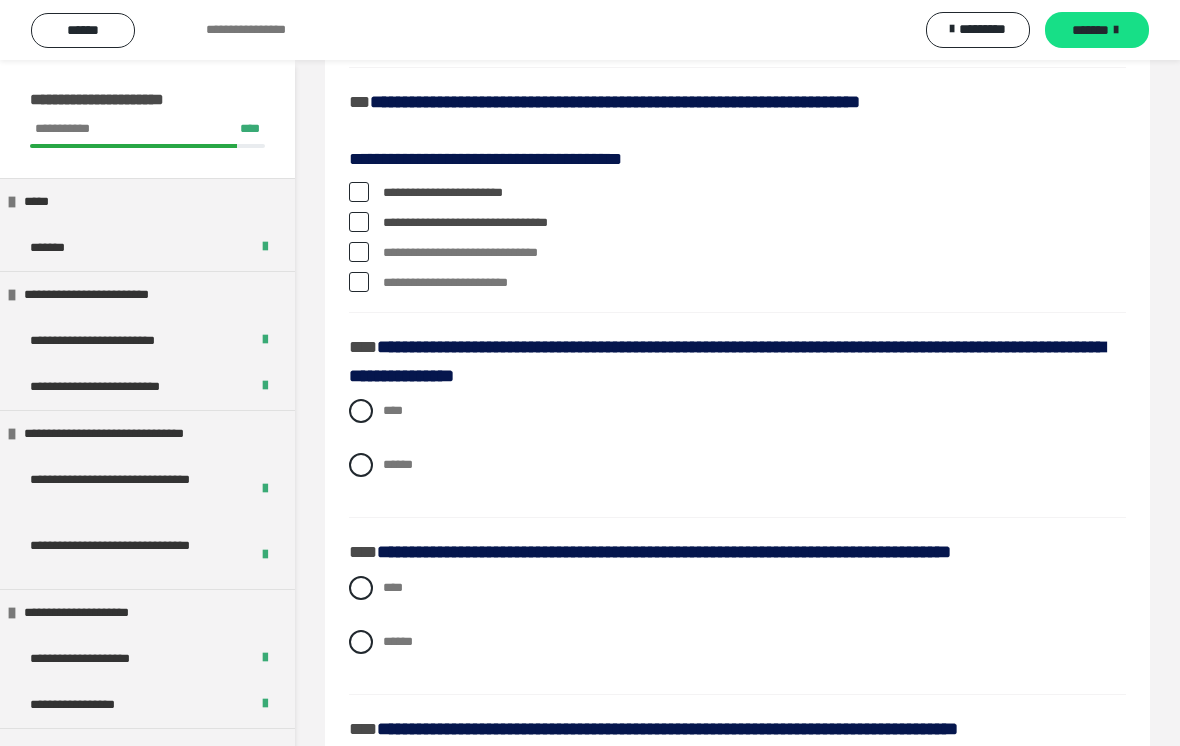 scroll, scrollTop: 2663, scrollLeft: 0, axis: vertical 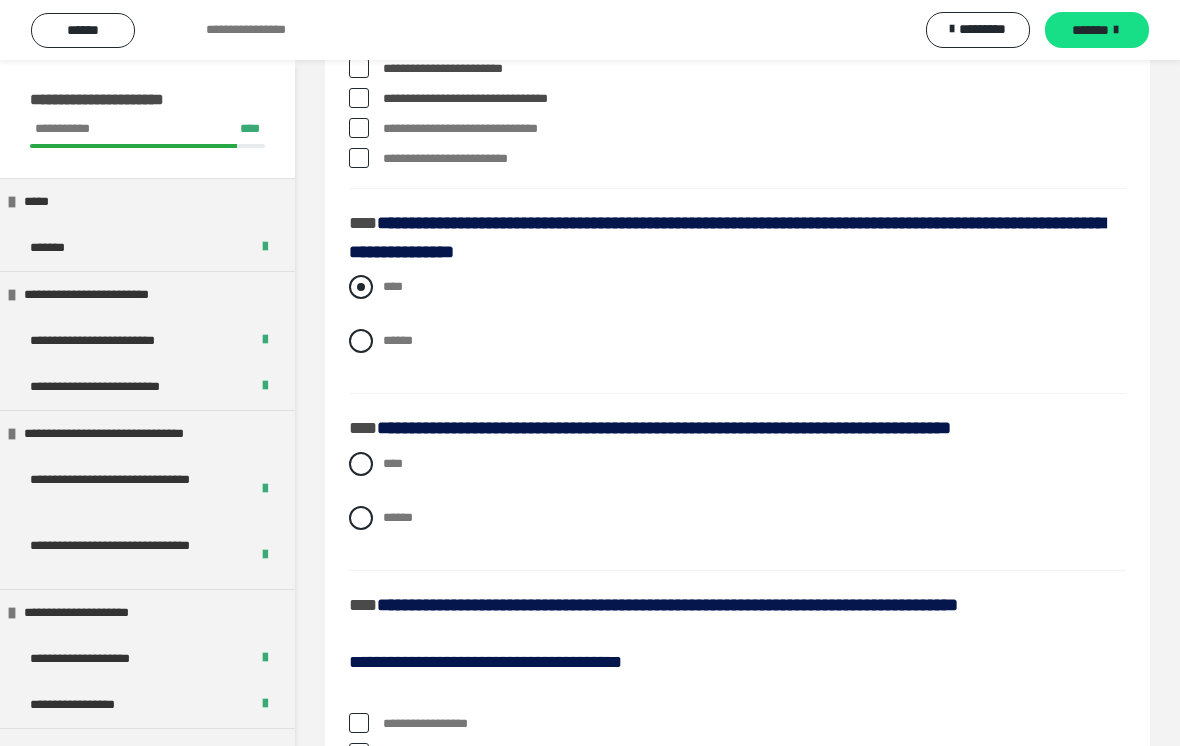 click at bounding box center [361, 287] 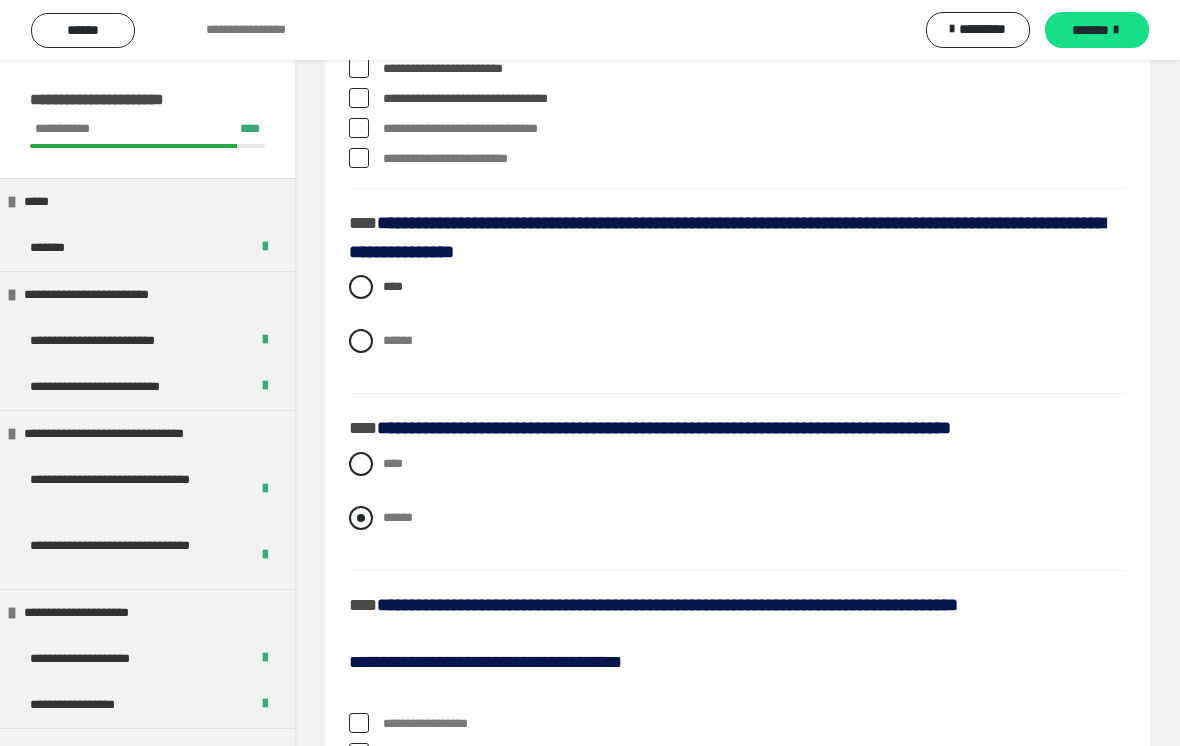 click on "******" at bounding box center (737, 518) 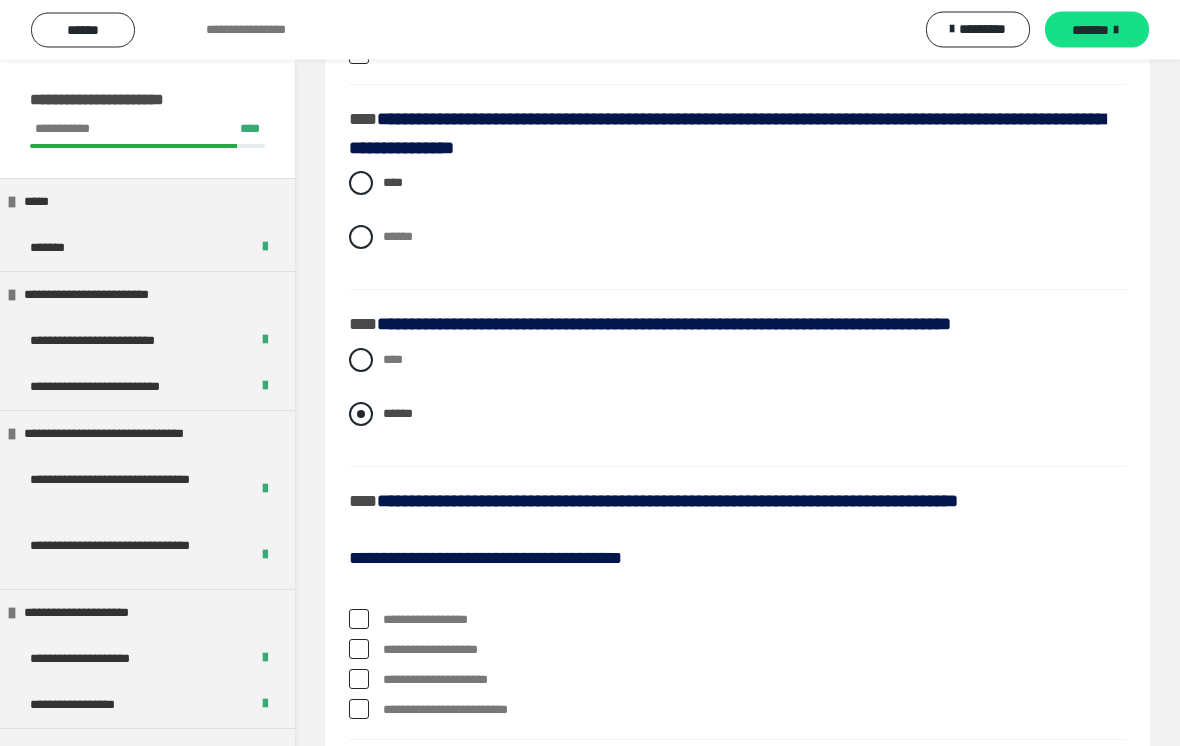scroll, scrollTop: 2976, scrollLeft: 0, axis: vertical 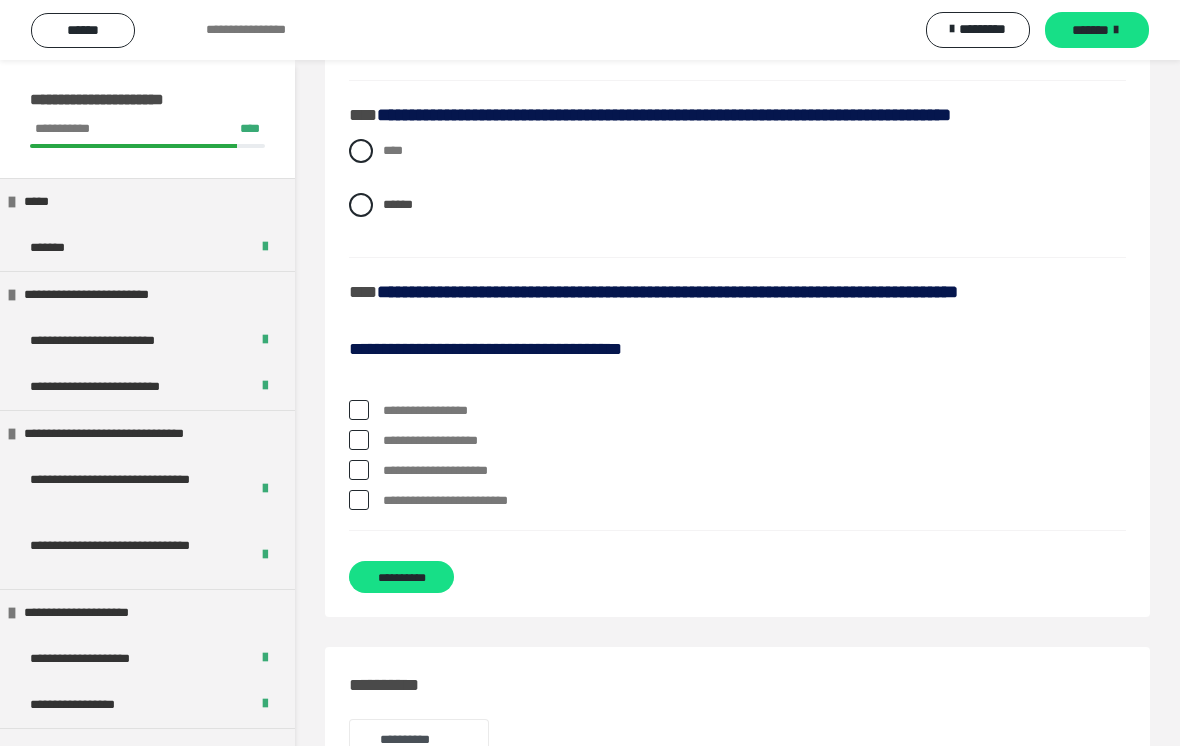 click at bounding box center (359, 410) 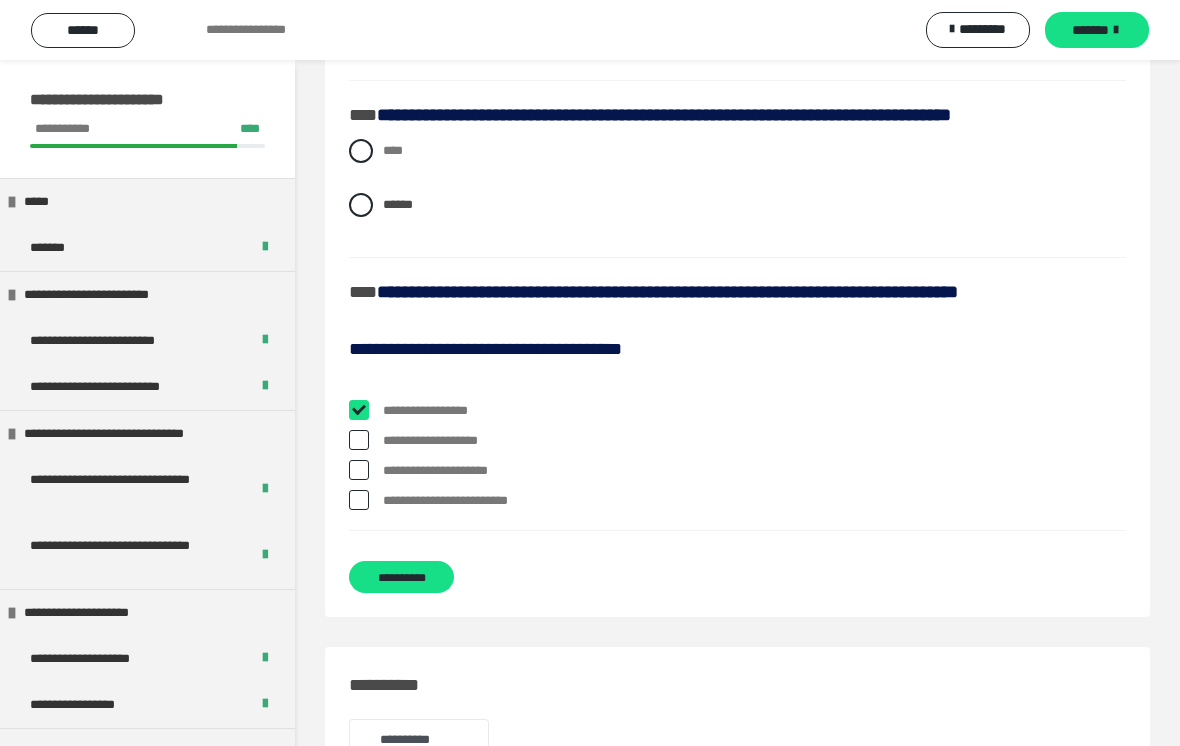 checkbox on "****" 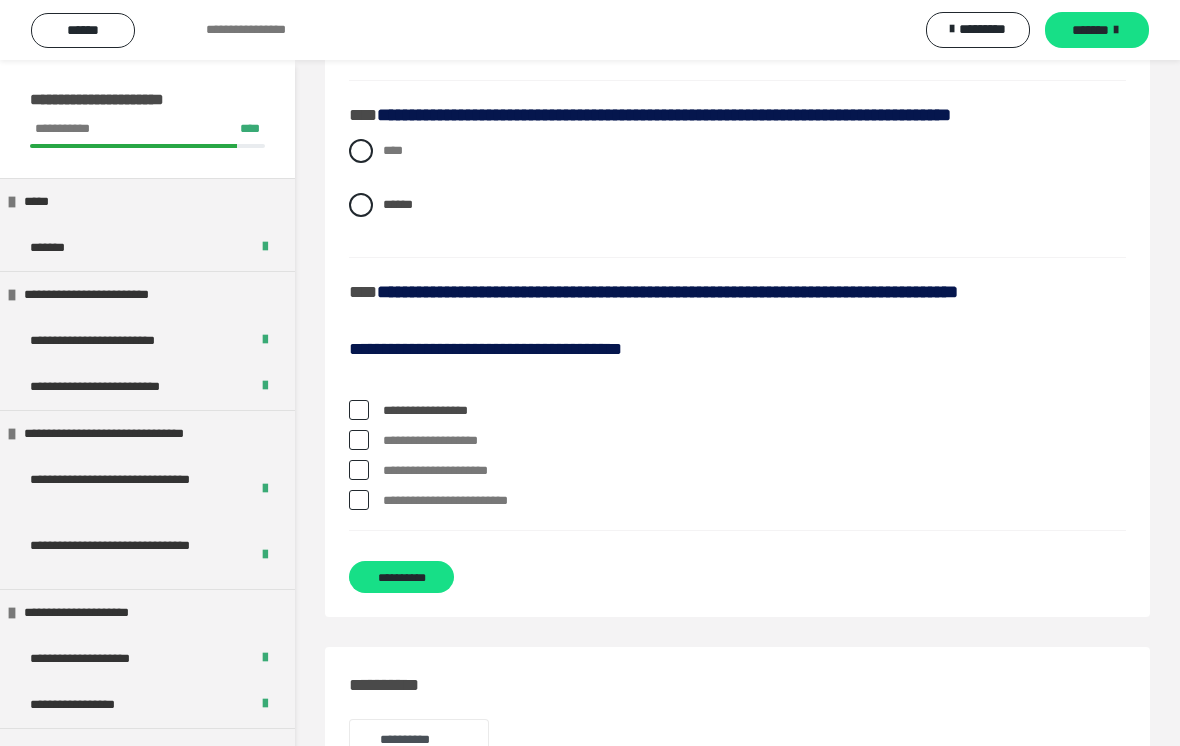 click on "**********" at bounding box center [737, 471] 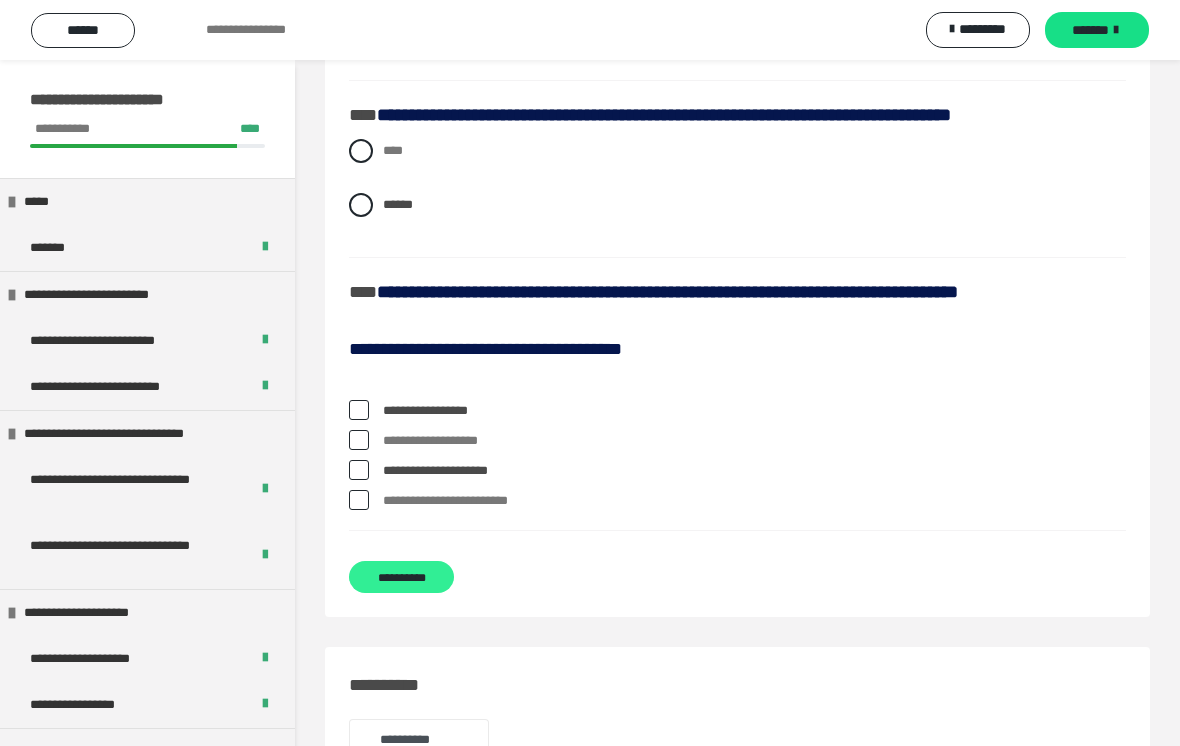 click on "**********" at bounding box center [401, 577] 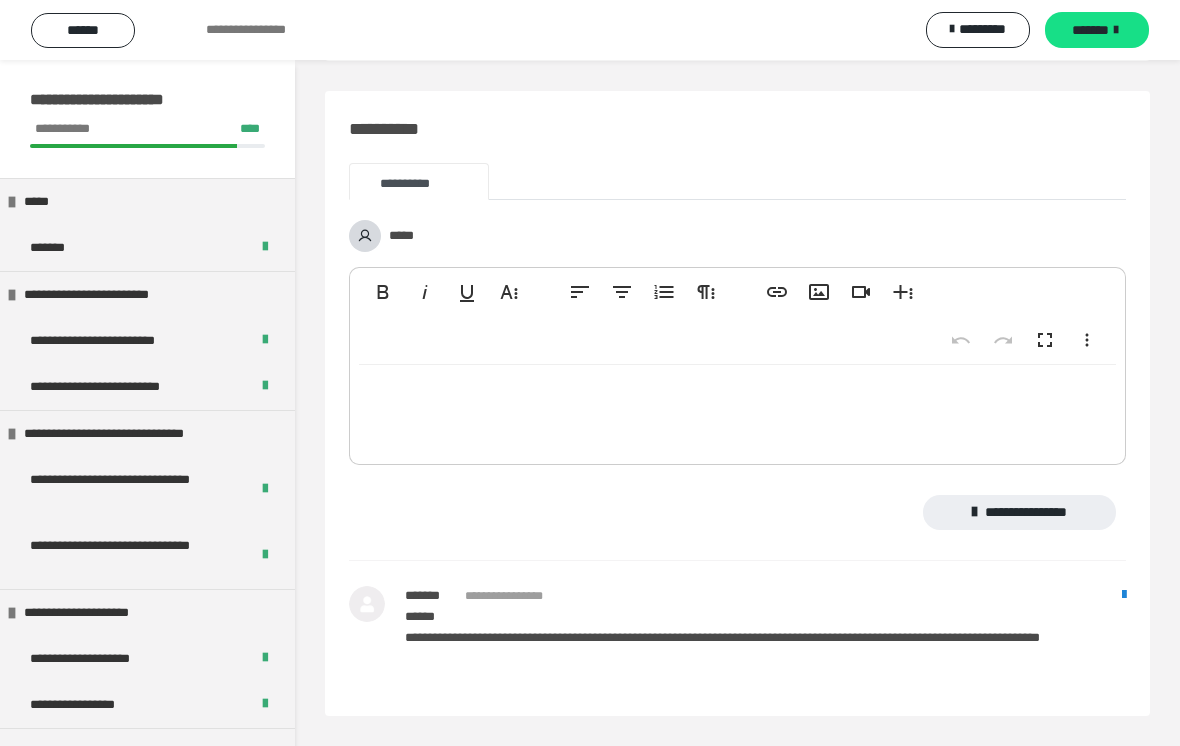 scroll, scrollTop: 384, scrollLeft: 0, axis: vertical 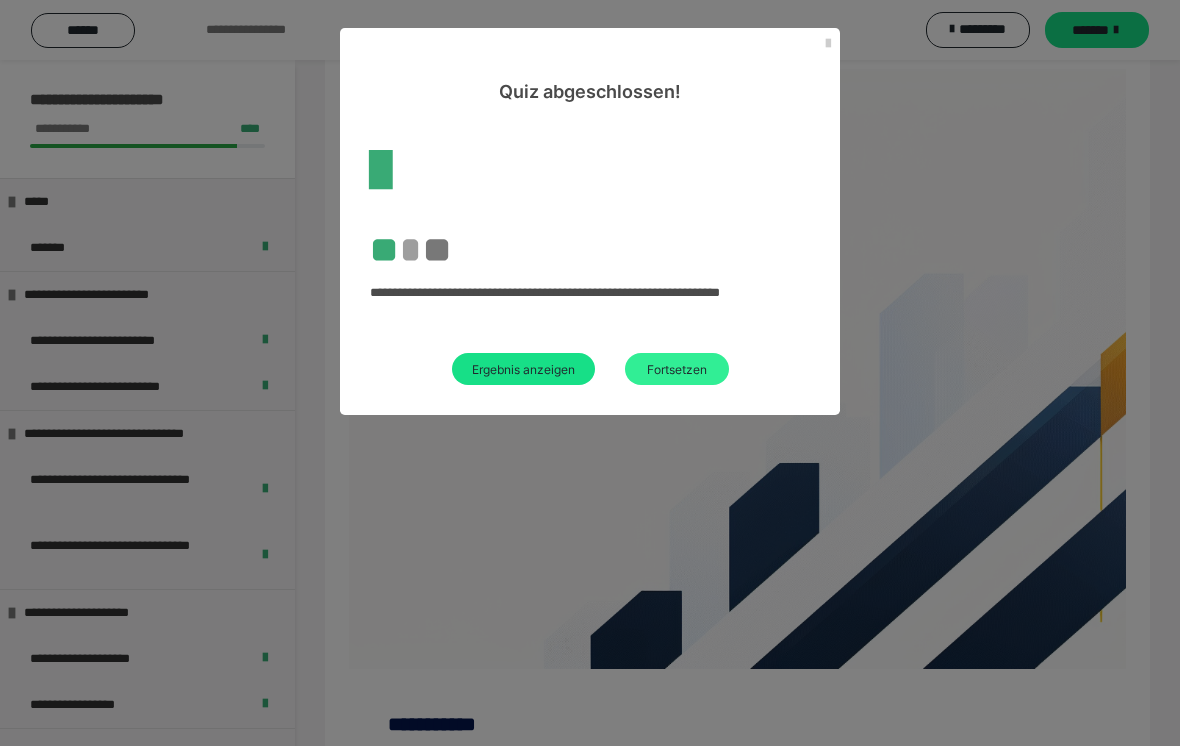 click on "Fortsetzen" at bounding box center (677, 369) 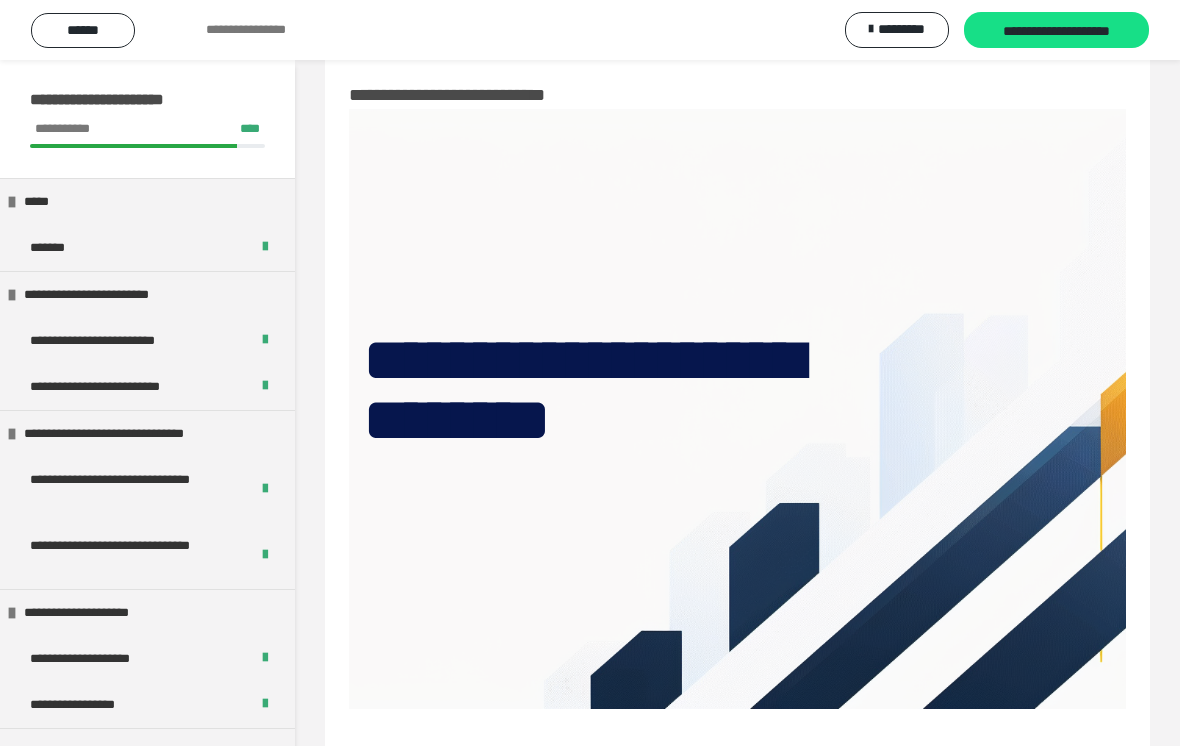 scroll, scrollTop: 31, scrollLeft: 0, axis: vertical 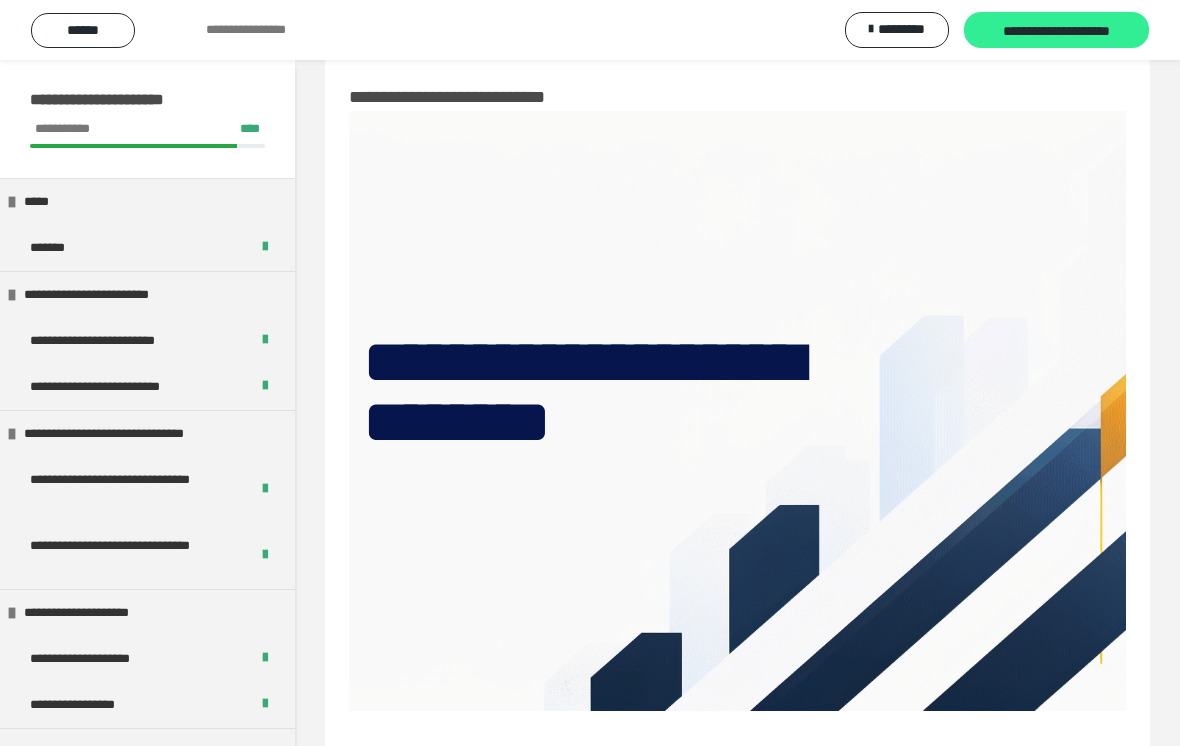 click on "**********" at bounding box center [1056, 31] 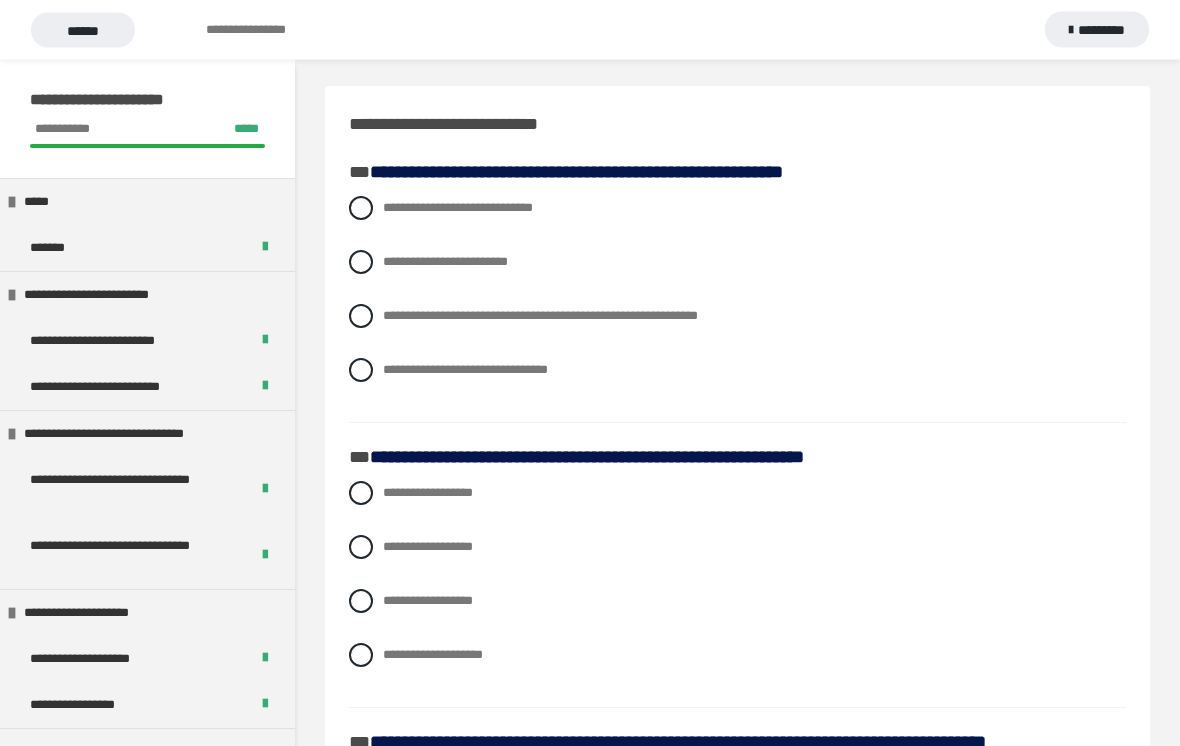 scroll, scrollTop: 0, scrollLeft: 0, axis: both 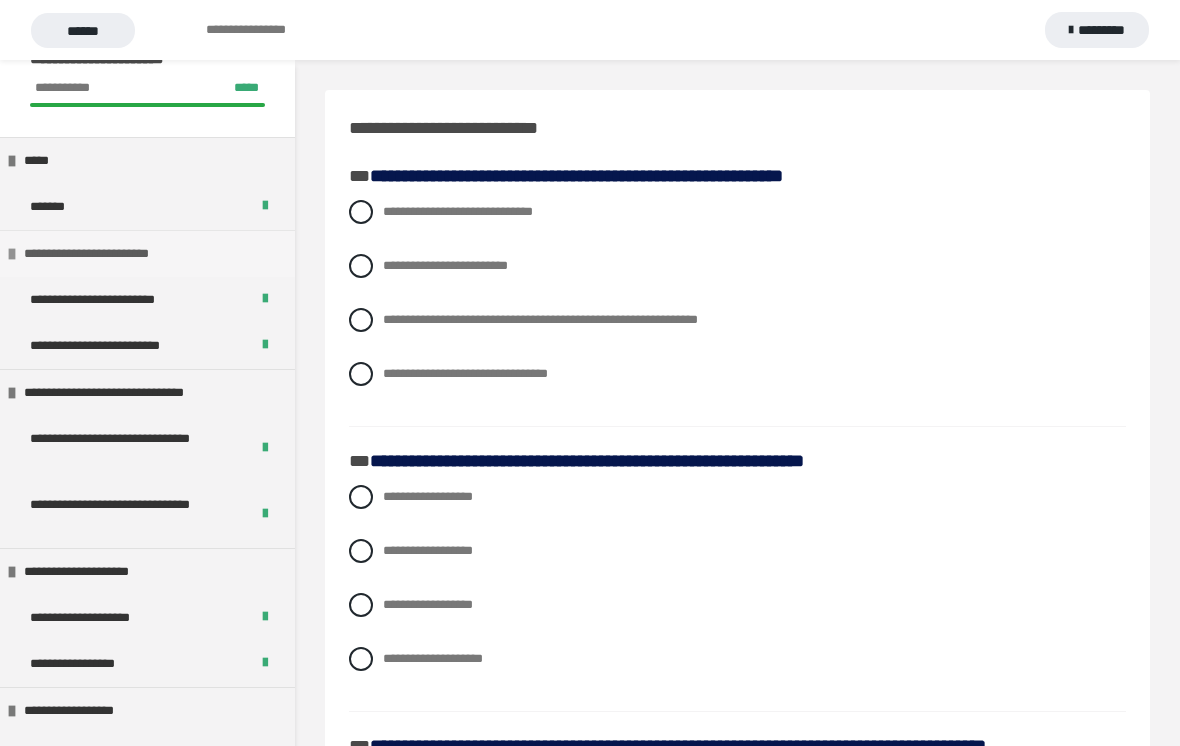 click on "**********" at bounding box center (104, 254) 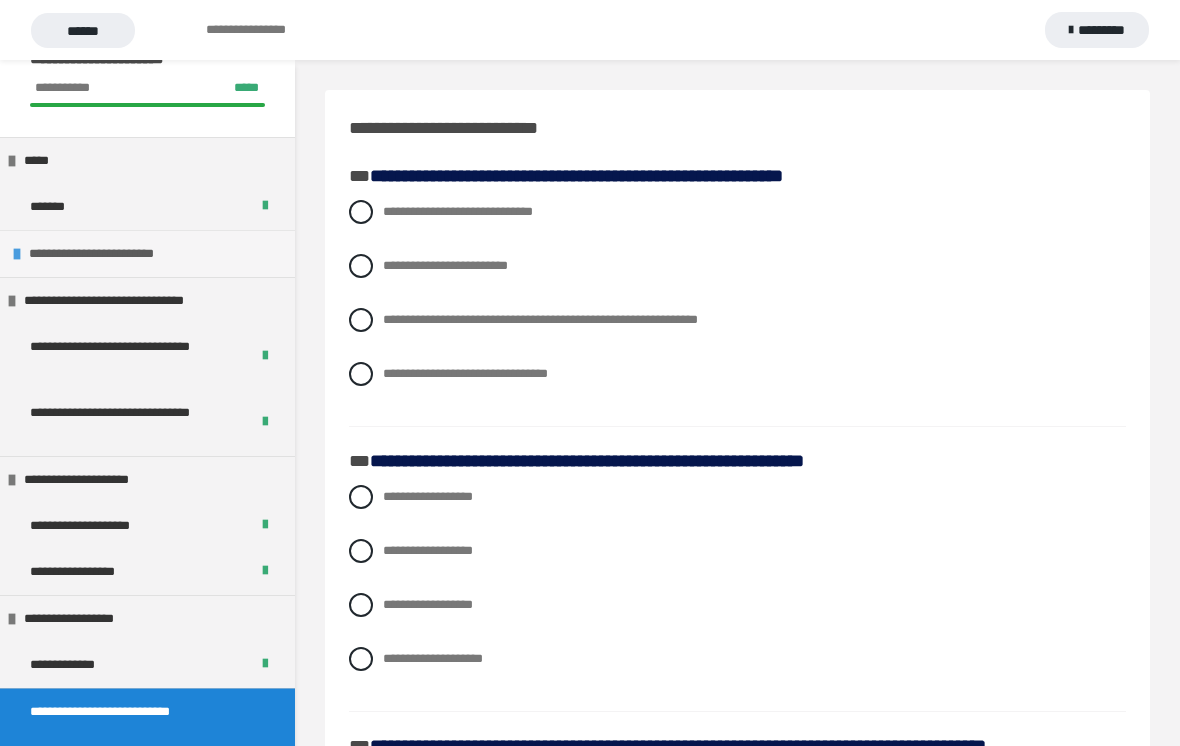 click on "**********" at bounding box center [109, 254] 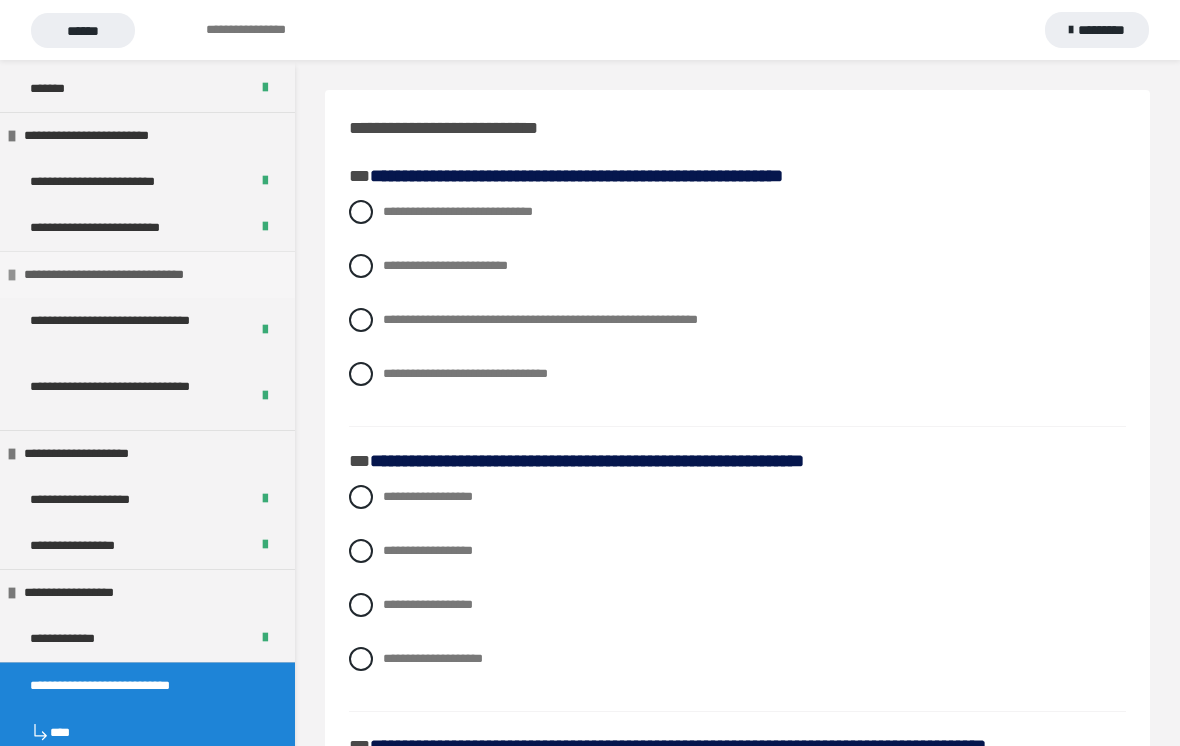 click at bounding box center [12, 275] 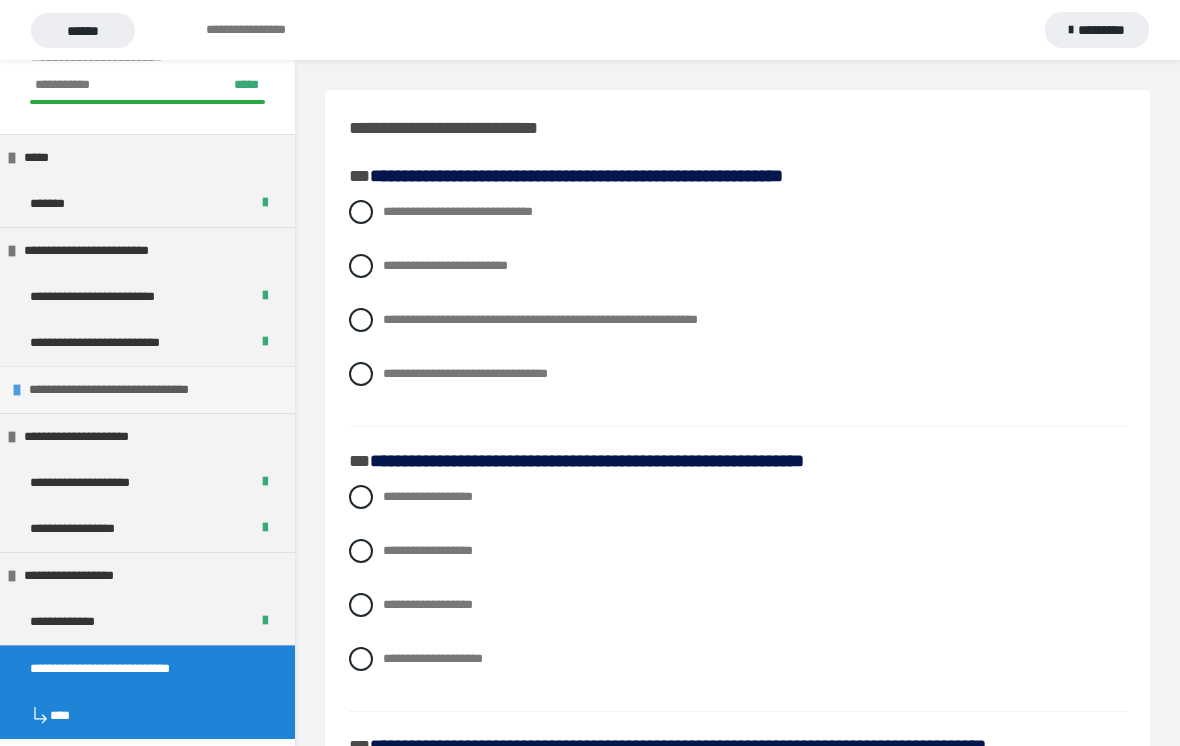 scroll, scrollTop: 43, scrollLeft: 0, axis: vertical 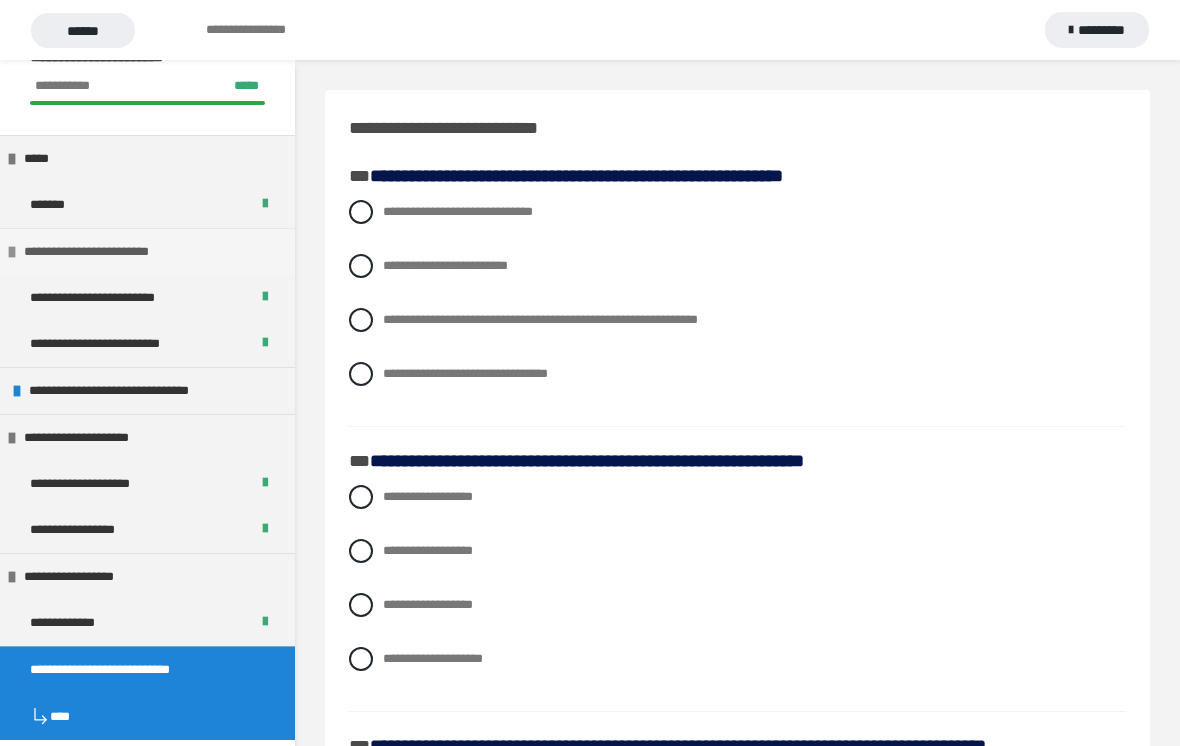 click at bounding box center [12, 252] 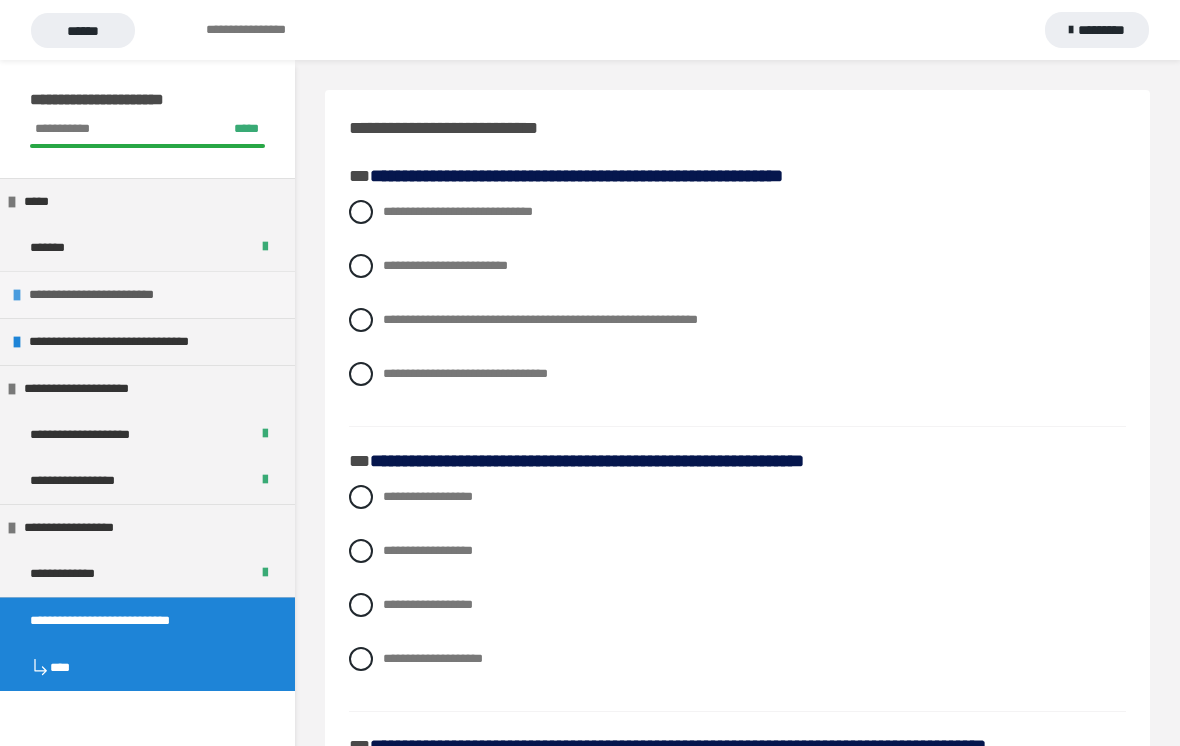 scroll, scrollTop: 0, scrollLeft: 0, axis: both 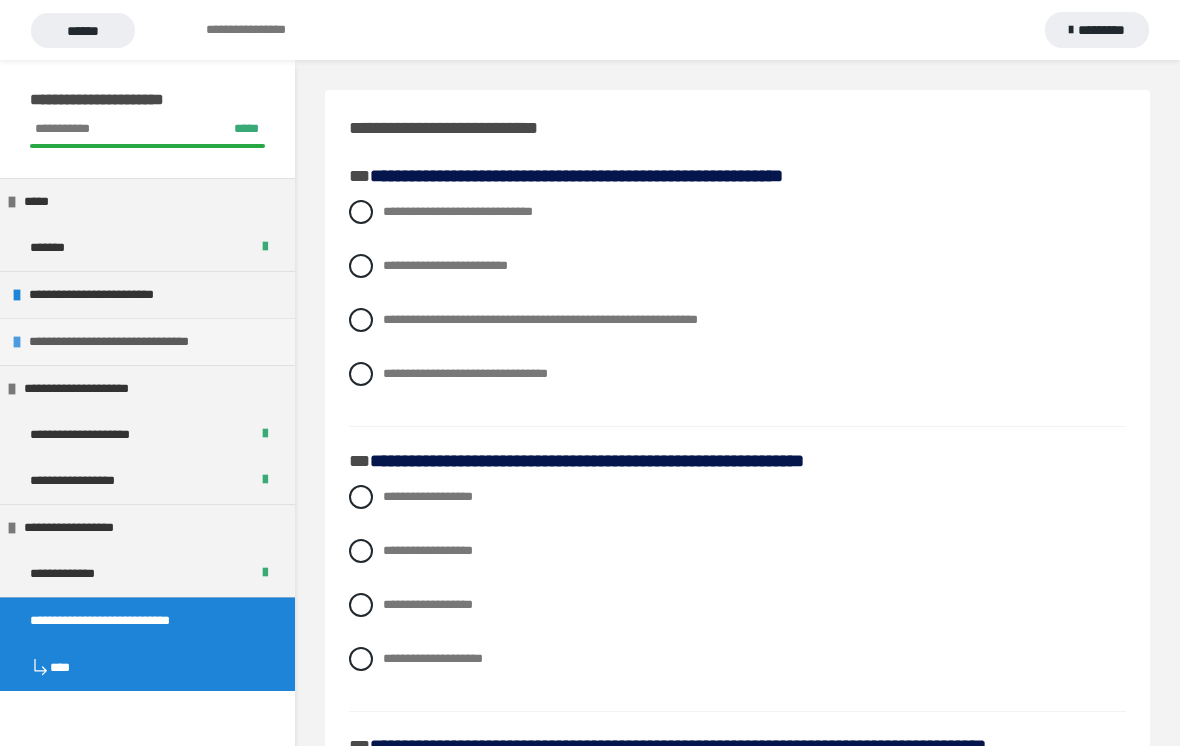 click on "**********" at bounding box center [147, 341] 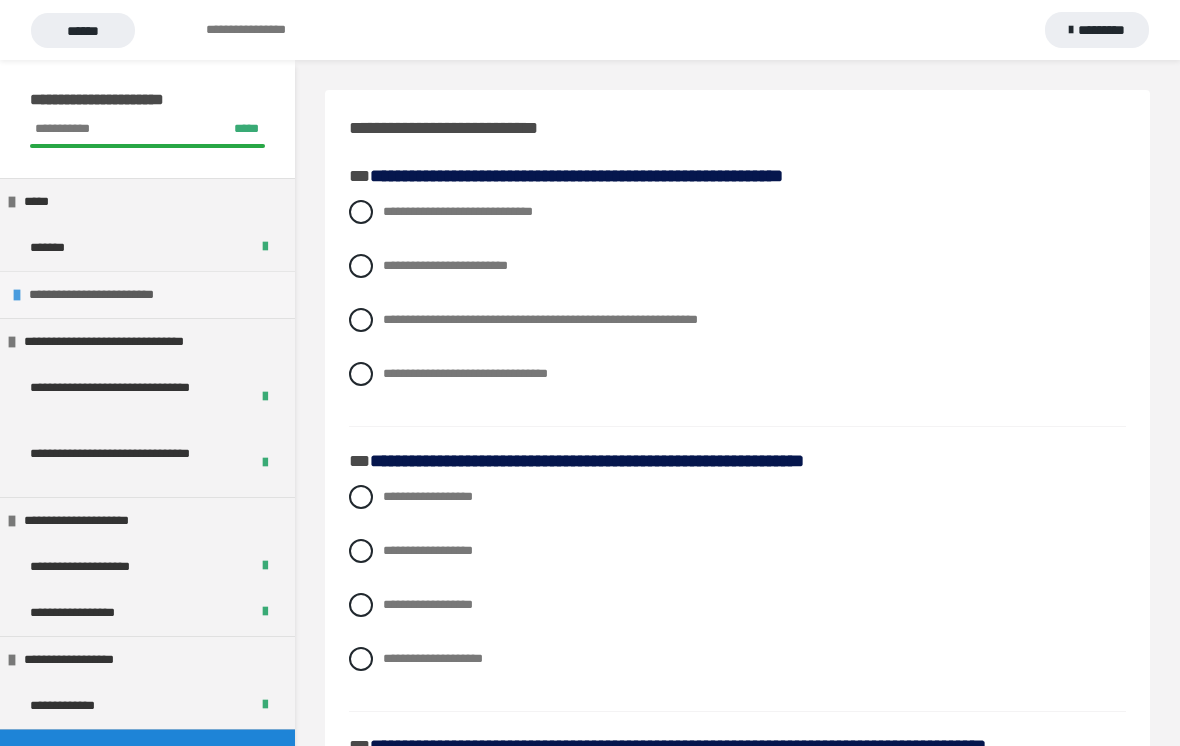 click on "**********" at bounding box center [147, 294] 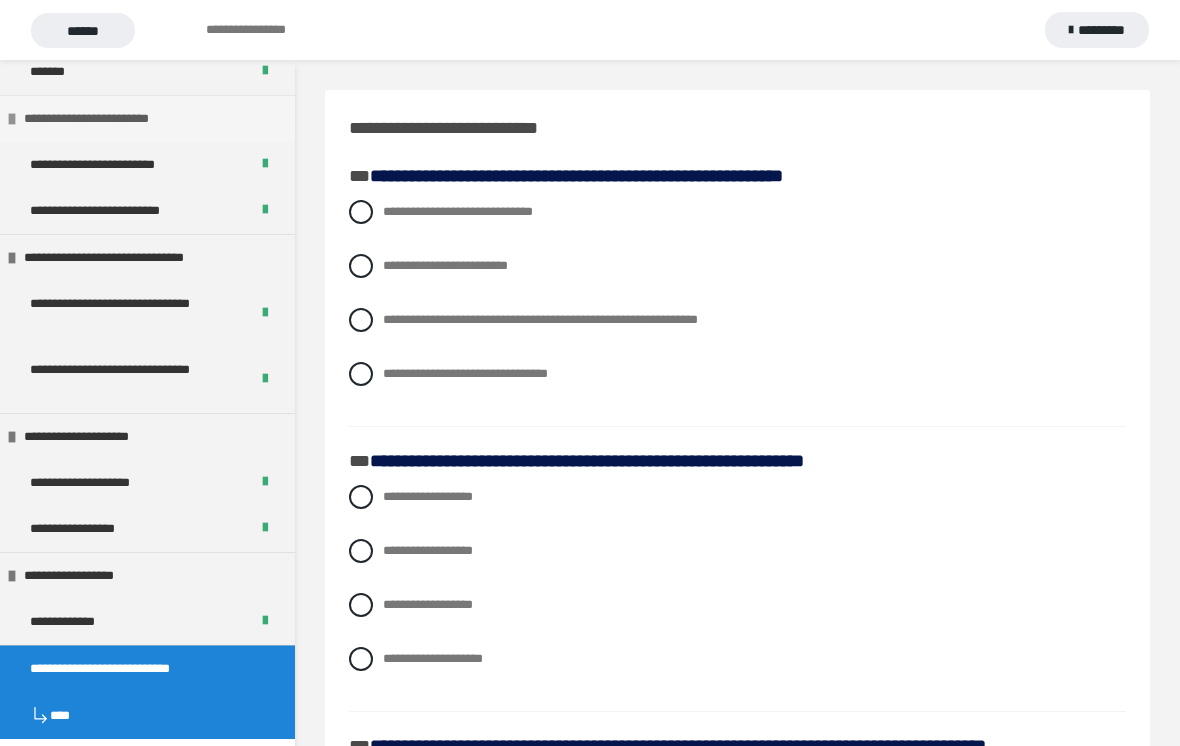 scroll, scrollTop: 175, scrollLeft: 0, axis: vertical 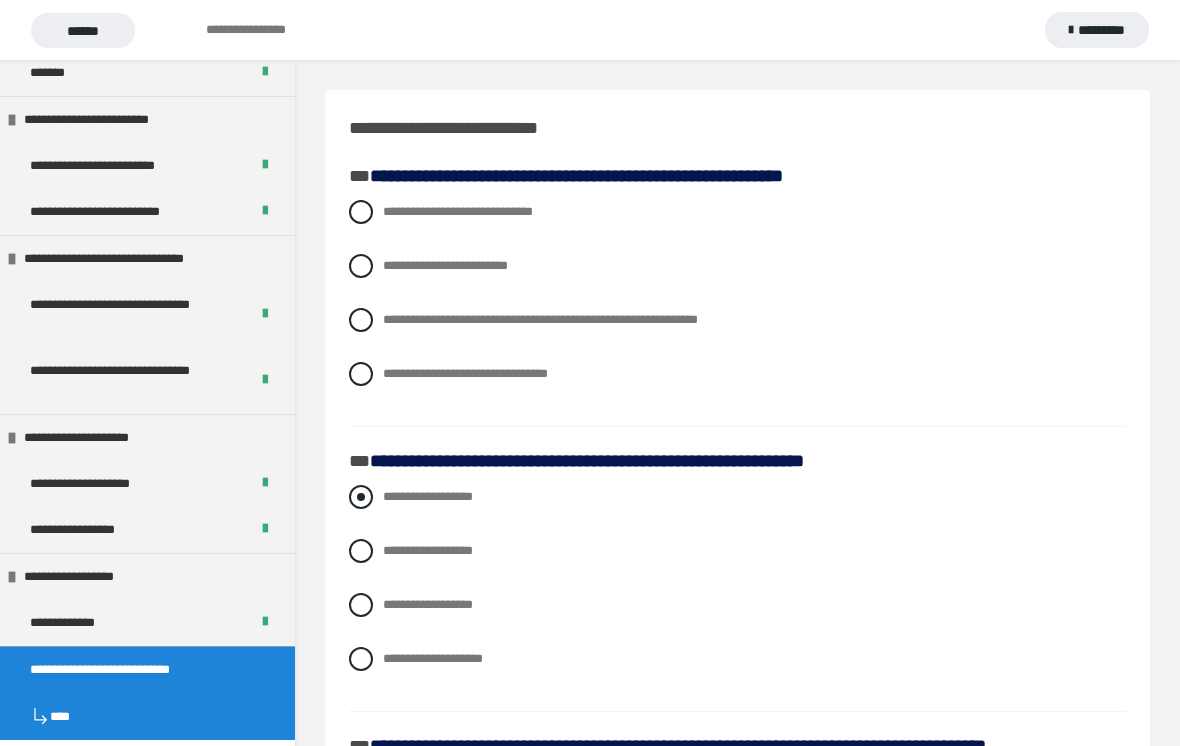 click at bounding box center (361, 497) 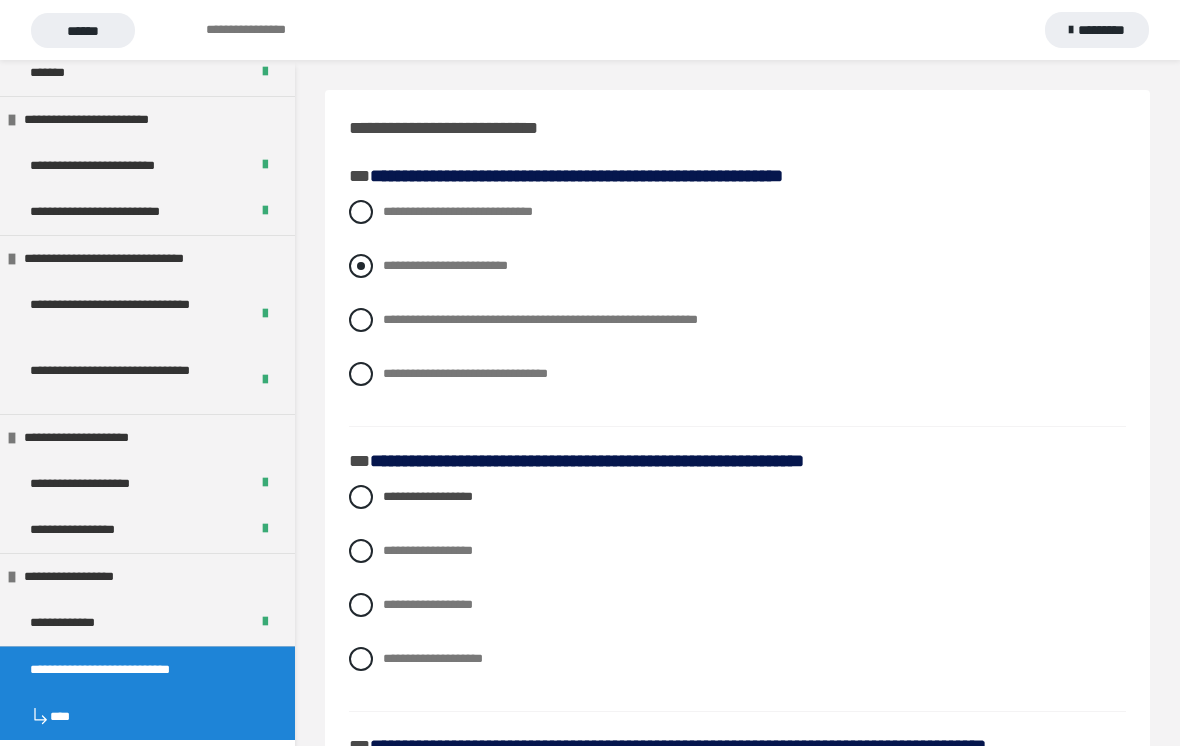 click at bounding box center (361, 266) 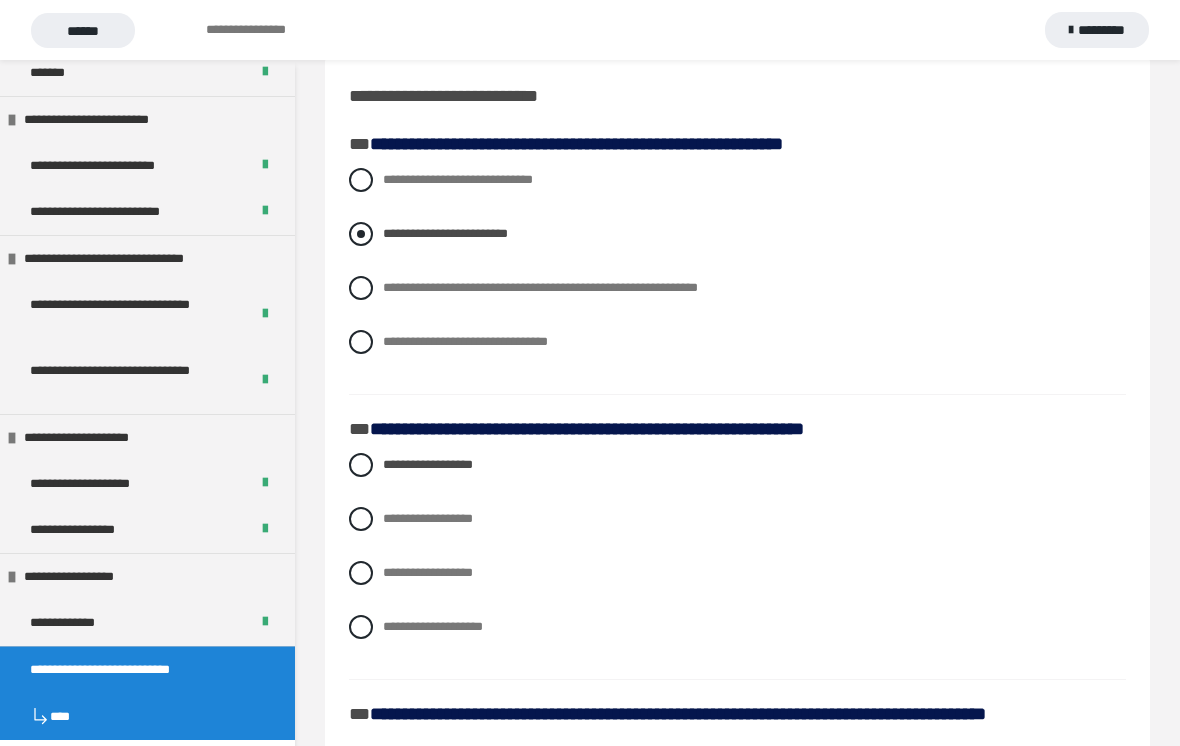 scroll, scrollTop: 172, scrollLeft: 0, axis: vertical 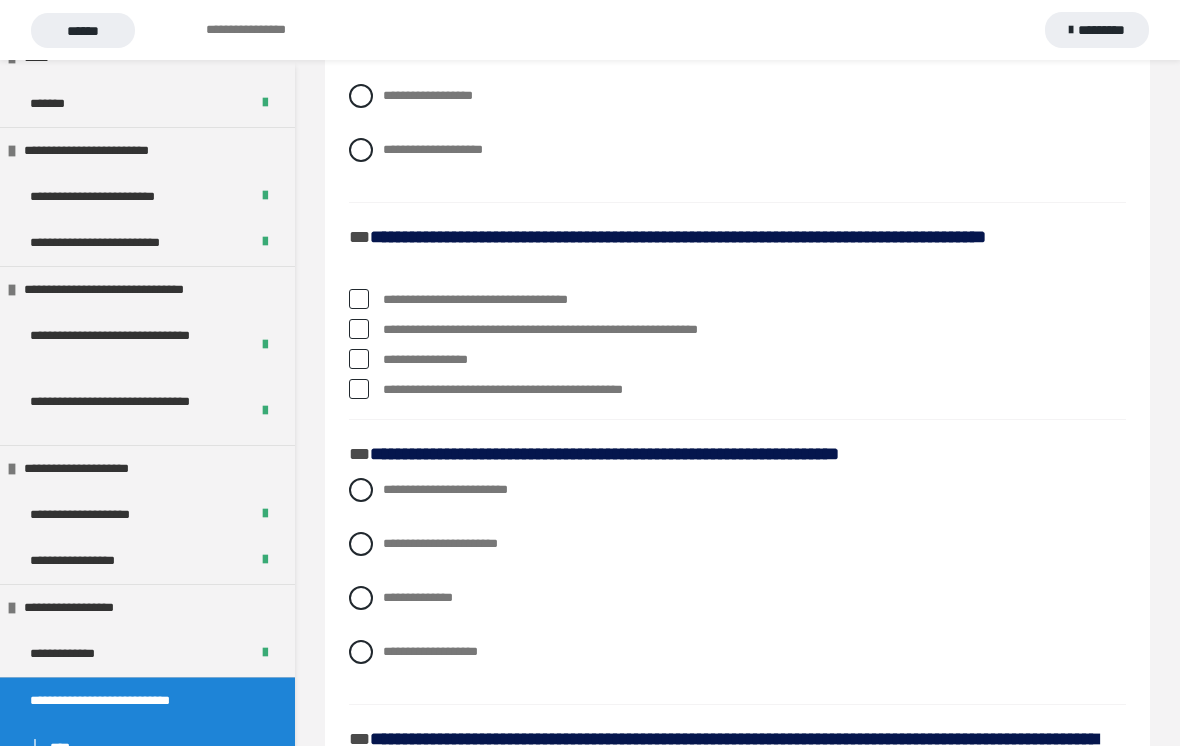click on "**********" at bounding box center (737, 330) 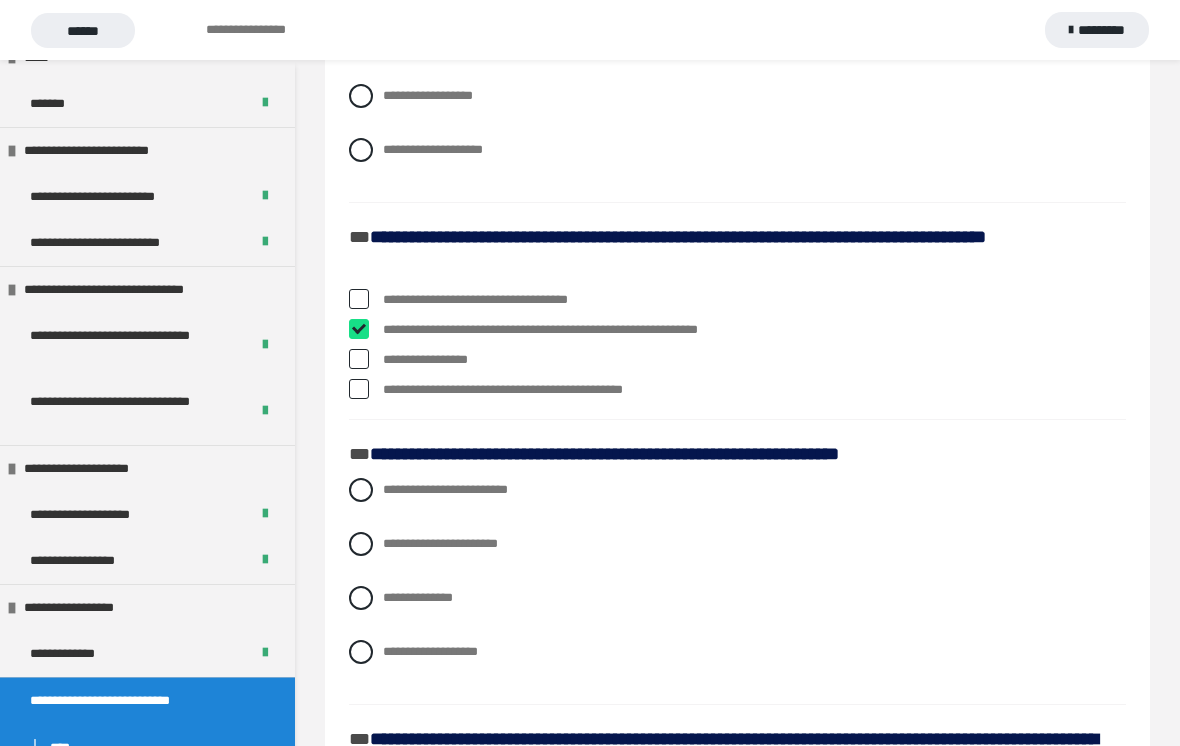 checkbox on "****" 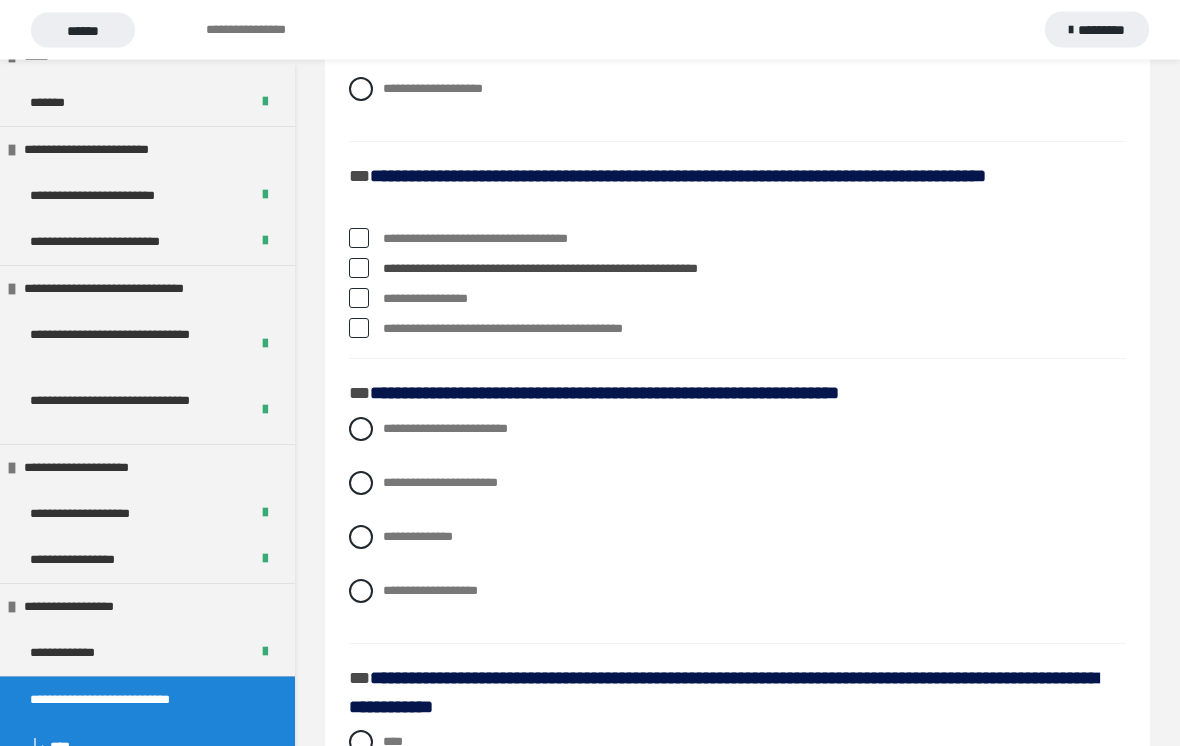scroll, scrollTop: 572, scrollLeft: 0, axis: vertical 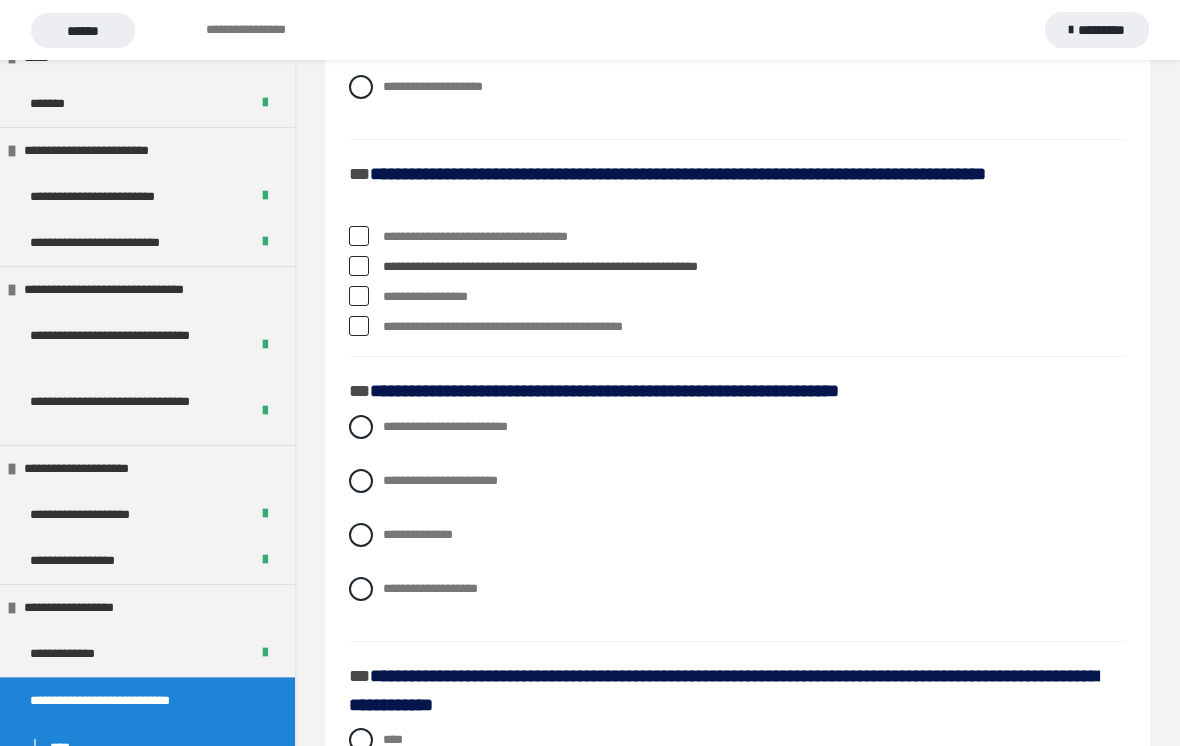 click at bounding box center (359, 326) 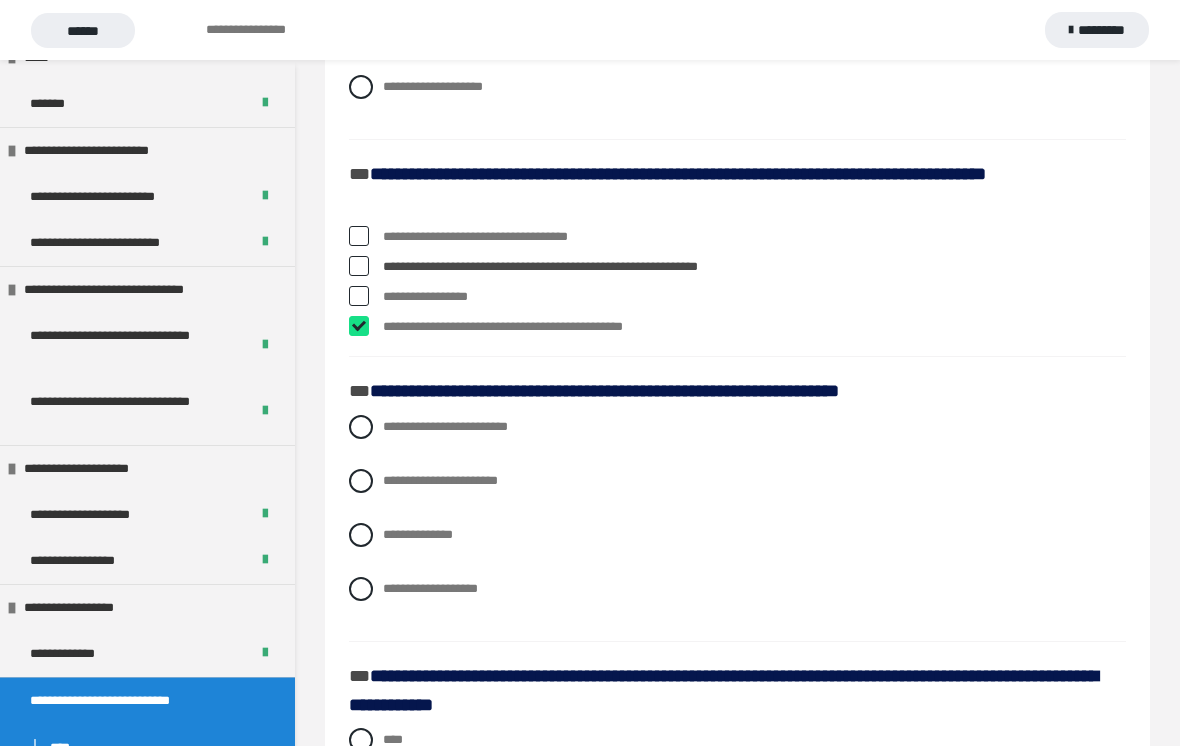 checkbox on "****" 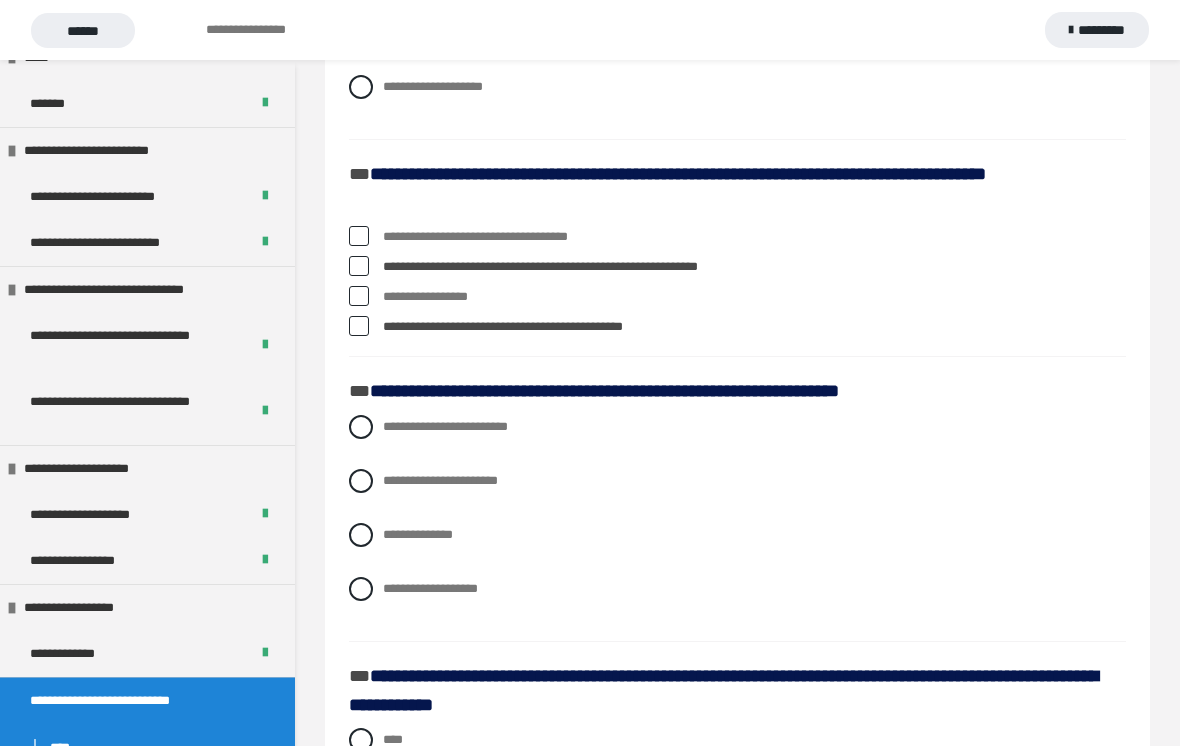 click at bounding box center (359, 296) 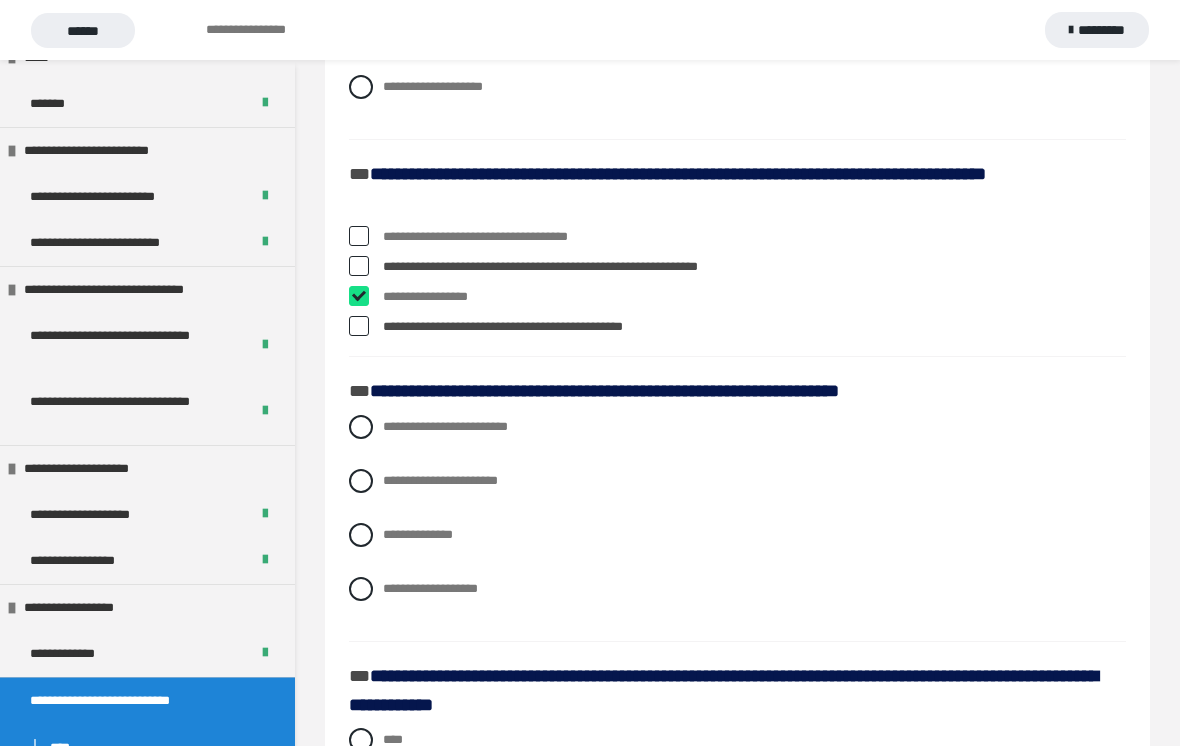 checkbox on "****" 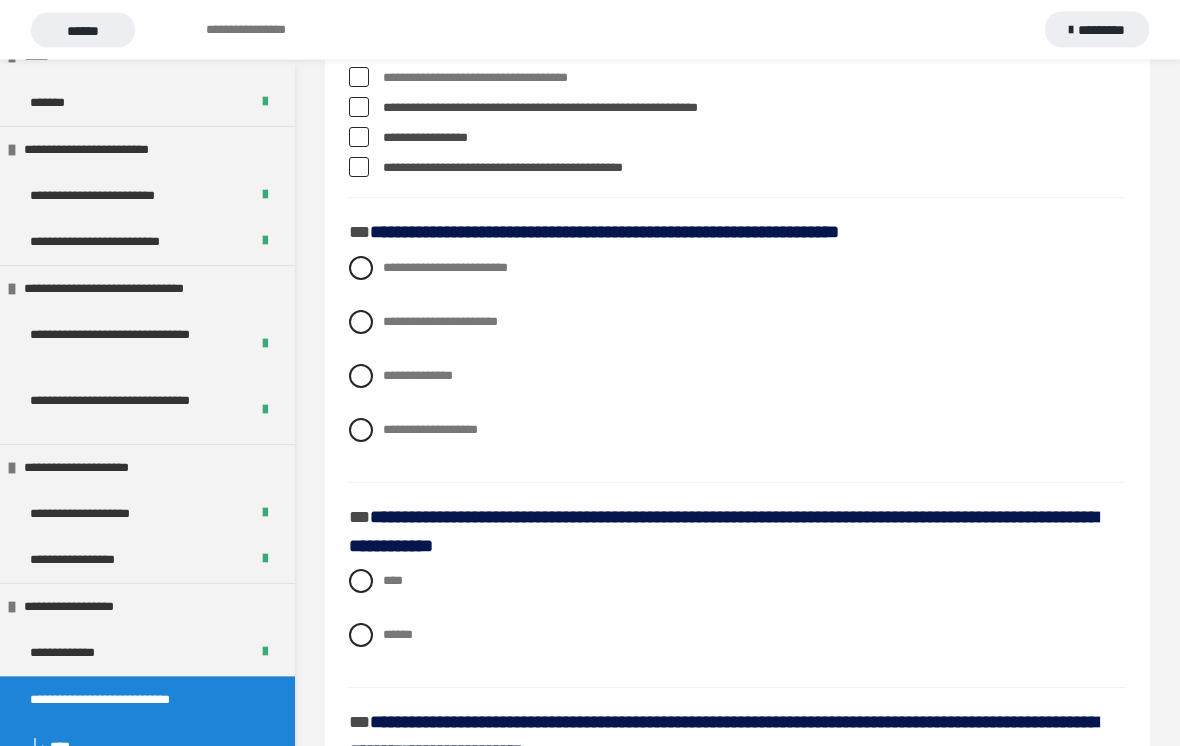 scroll, scrollTop: 731, scrollLeft: 0, axis: vertical 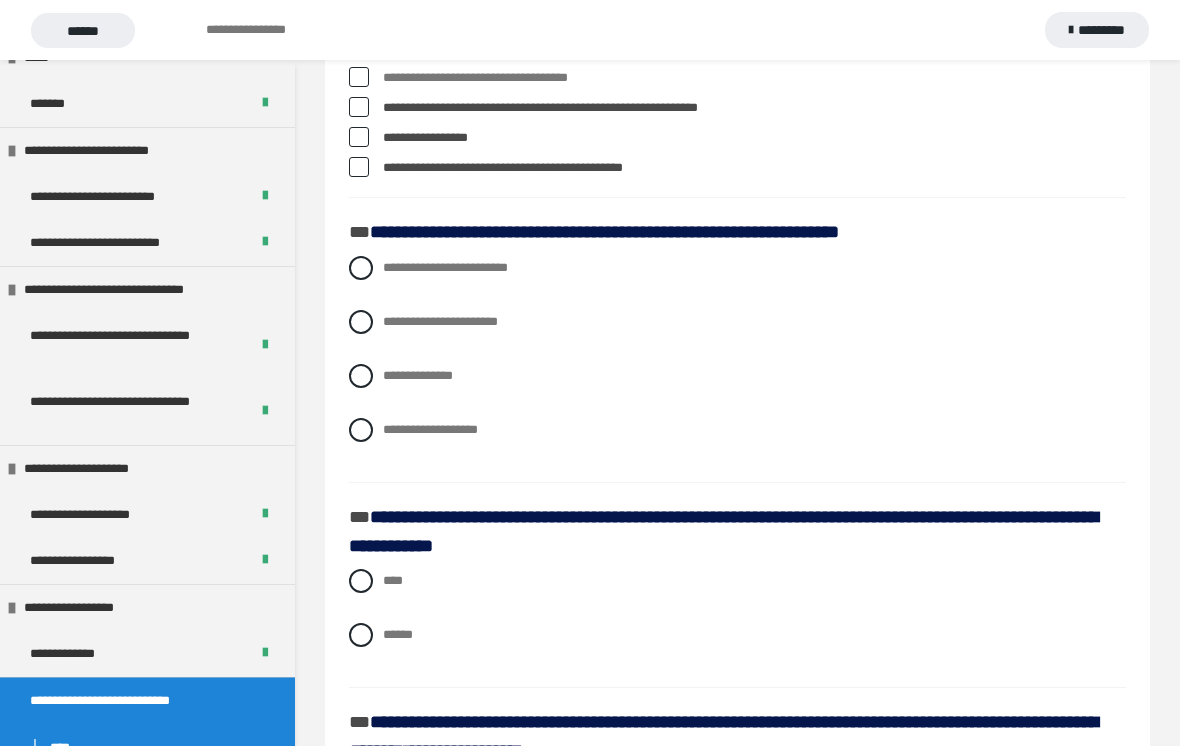 click on "**********" at bounding box center (737, 364) 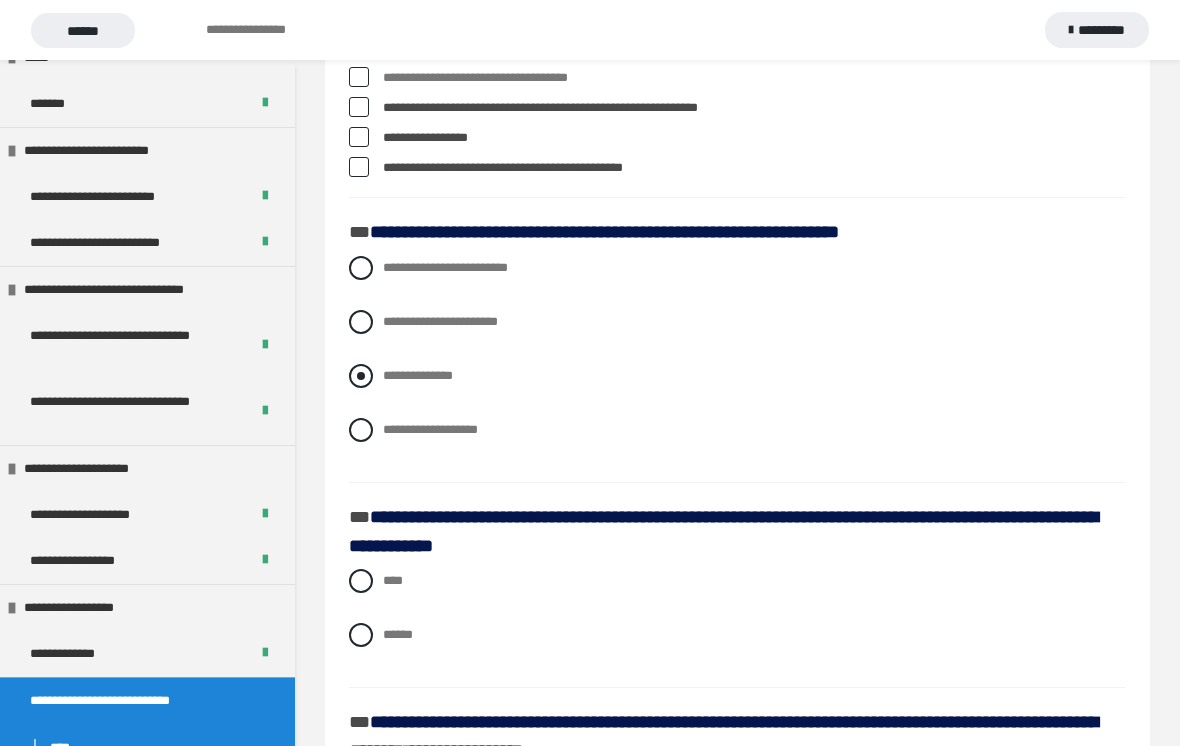 click at bounding box center [361, 376] 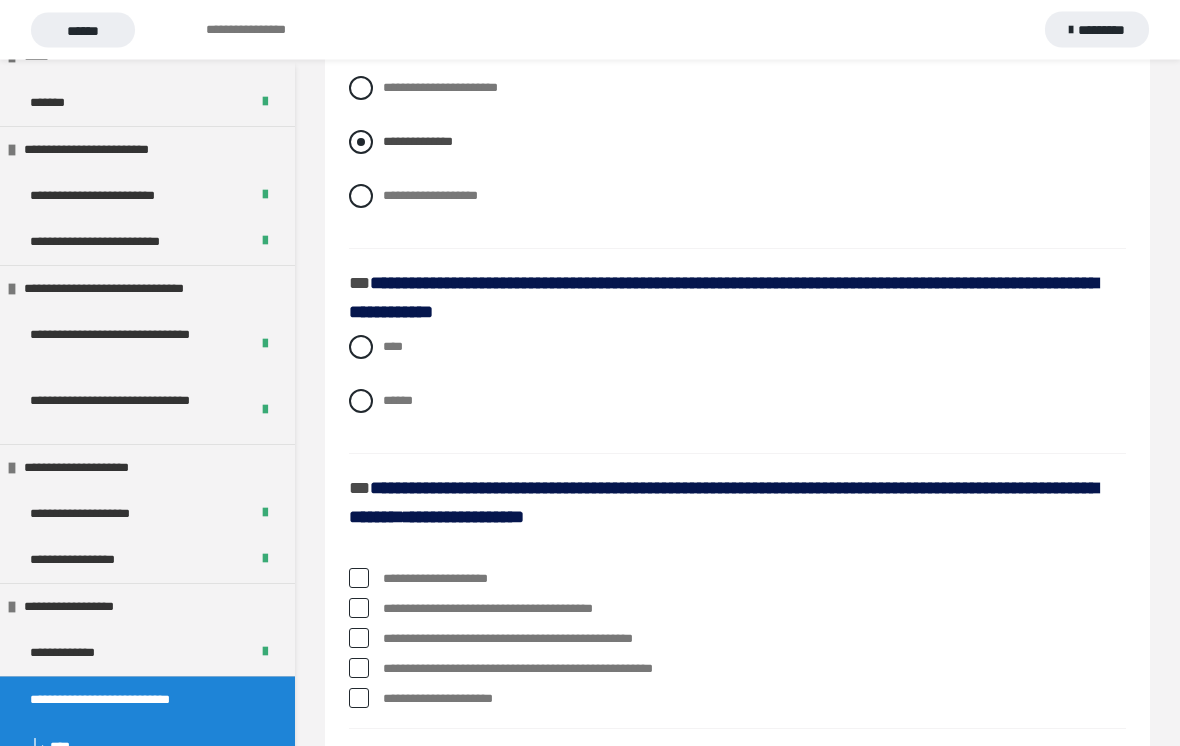 scroll, scrollTop: 968, scrollLeft: 0, axis: vertical 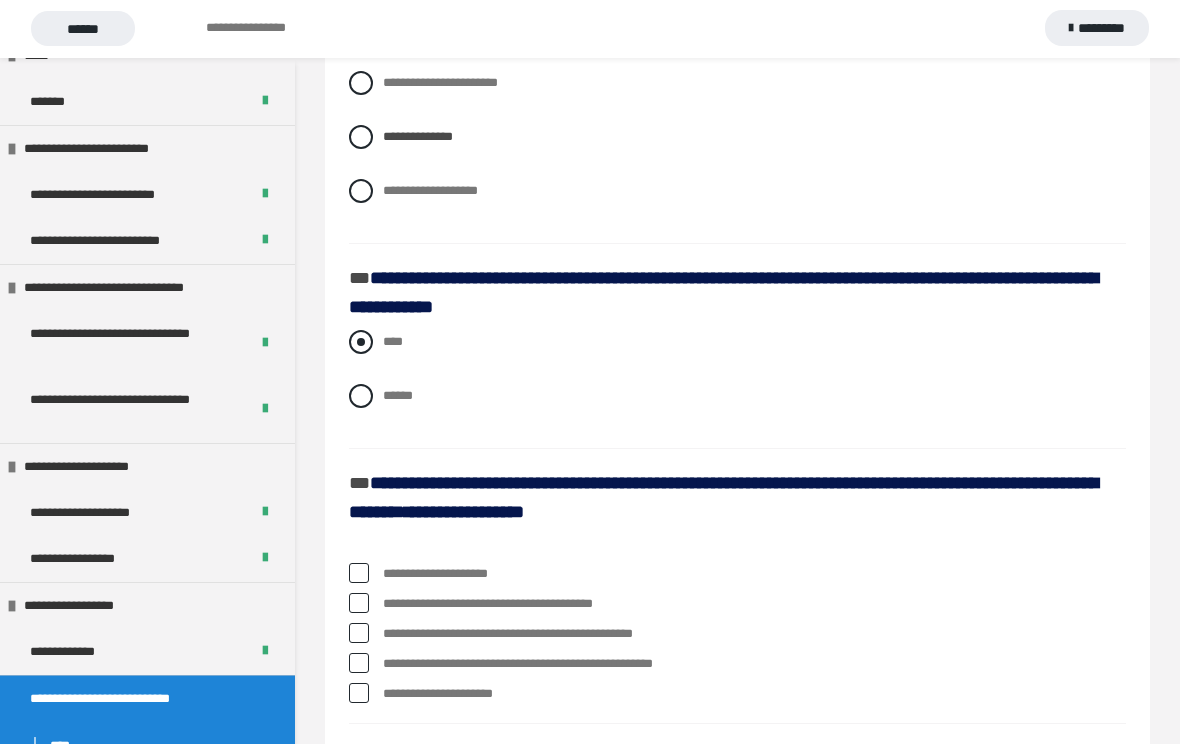 click at bounding box center [361, 344] 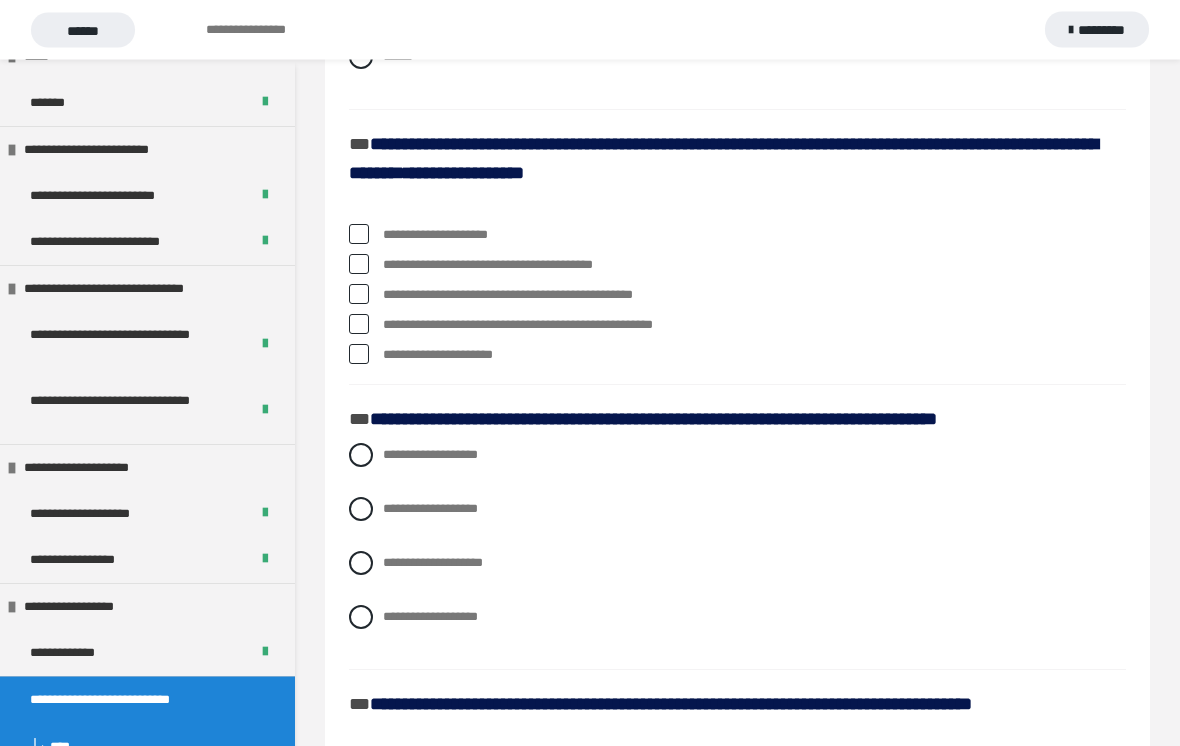 scroll, scrollTop: 1309, scrollLeft: 0, axis: vertical 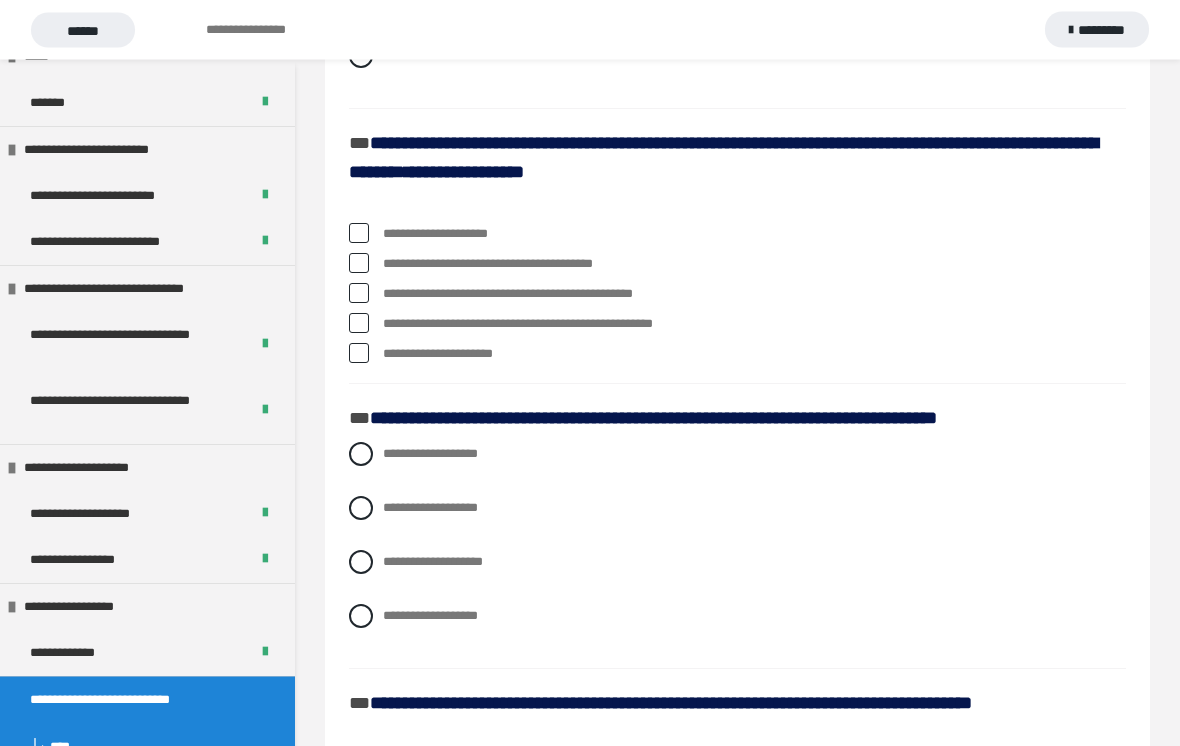 click at bounding box center [359, 354] 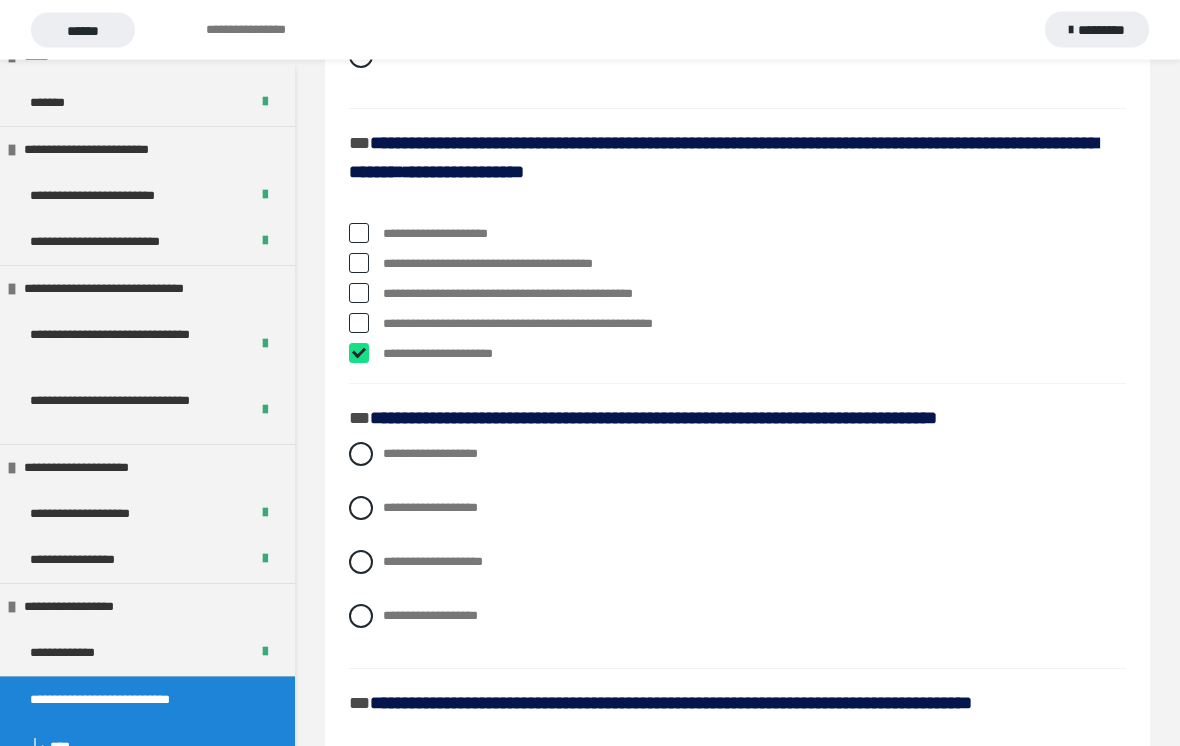 checkbox on "****" 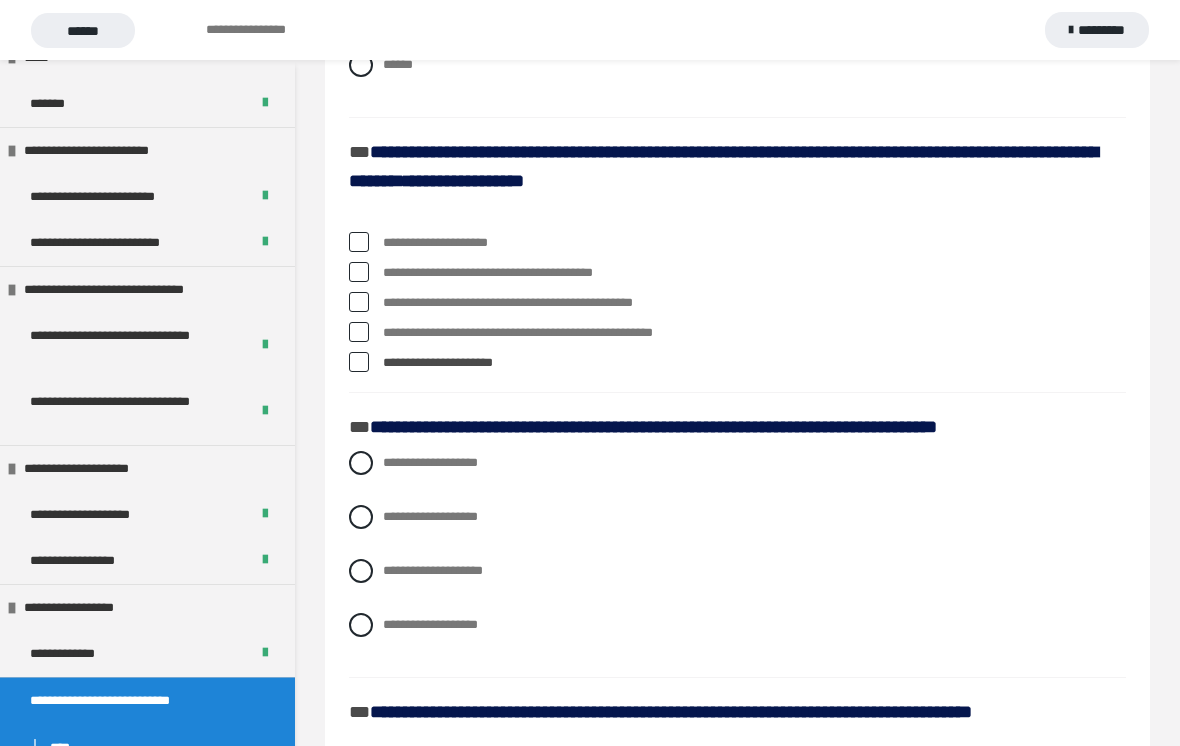 scroll, scrollTop: 1301, scrollLeft: 0, axis: vertical 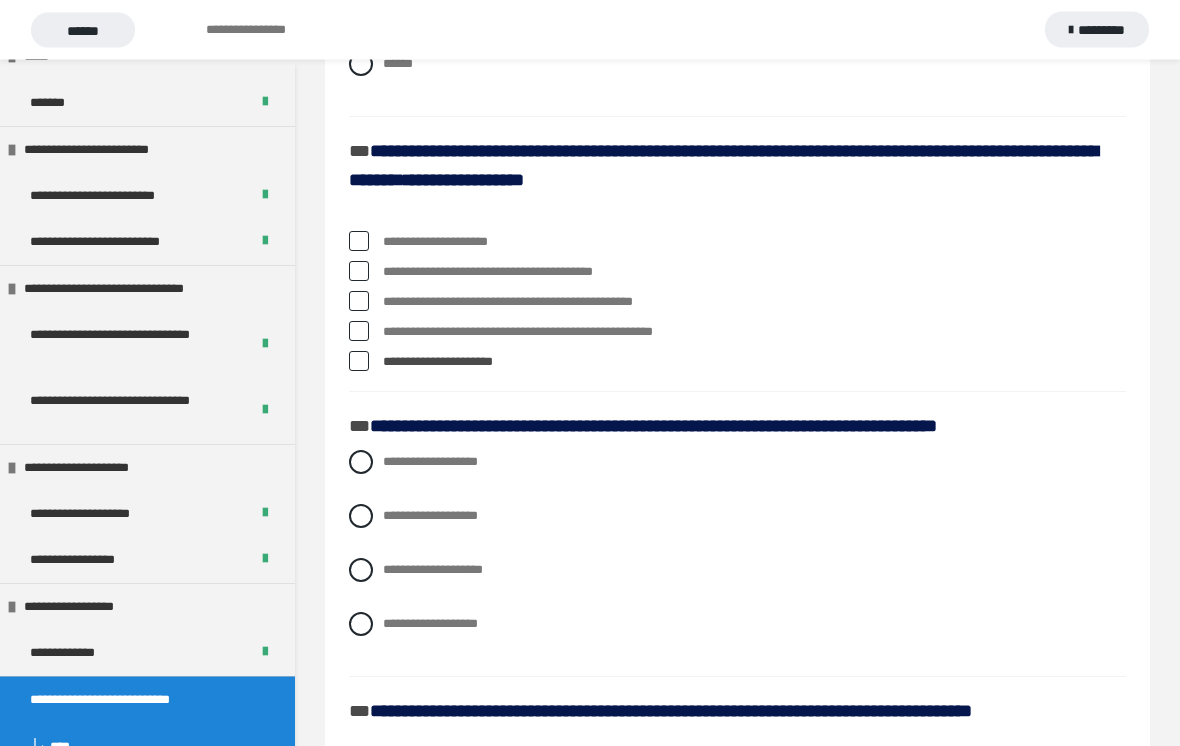 click at bounding box center [359, 242] 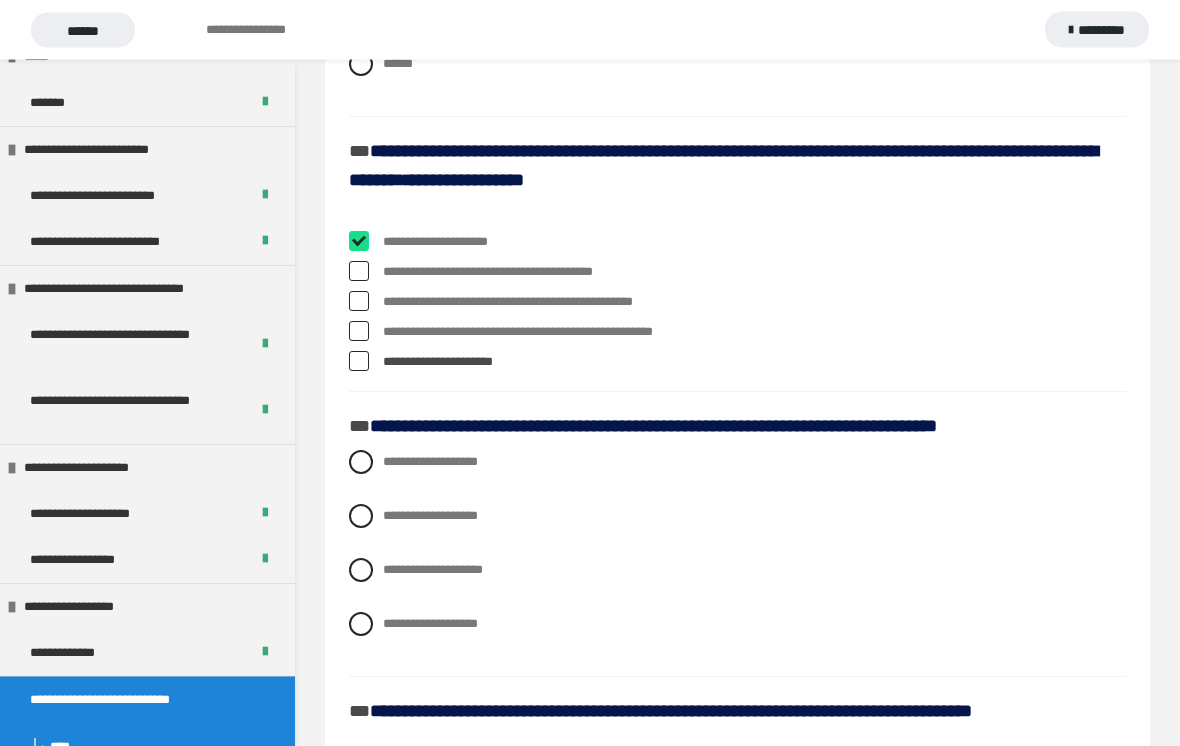checkbox on "****" 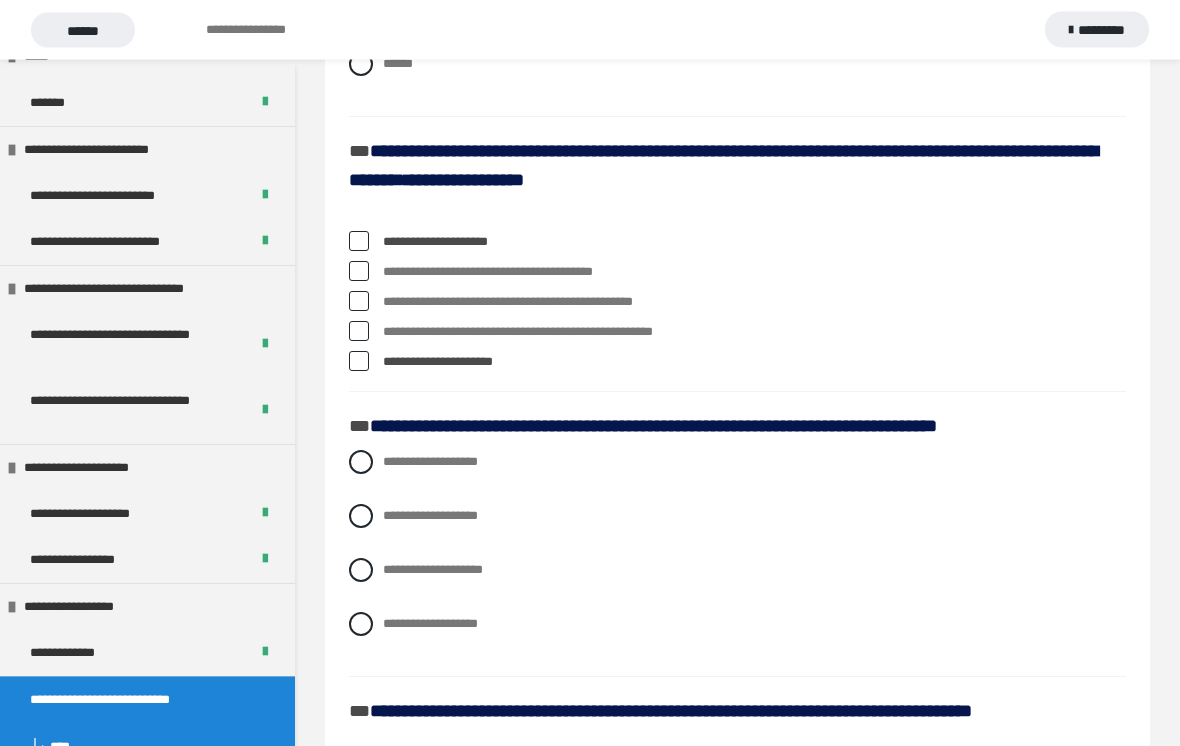 scroll, scrollTop: 1302, scrollLeft: 0, axis: vertical 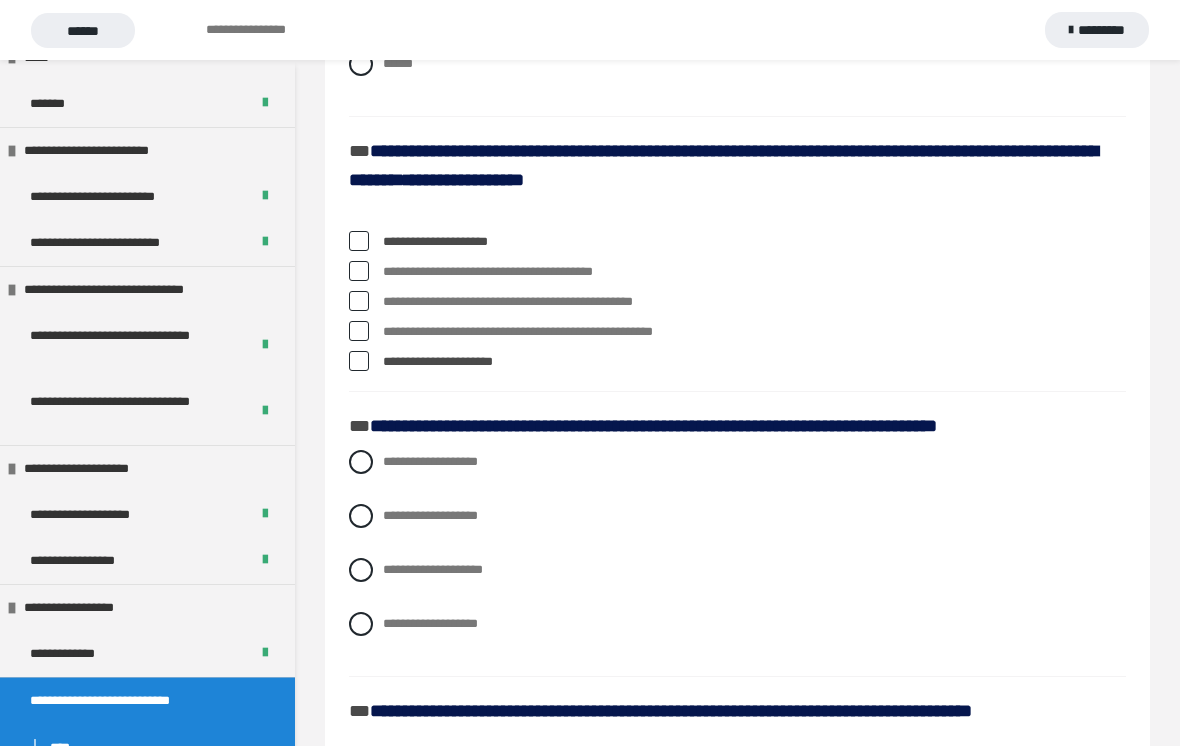 click at bounding box center [359, 301] 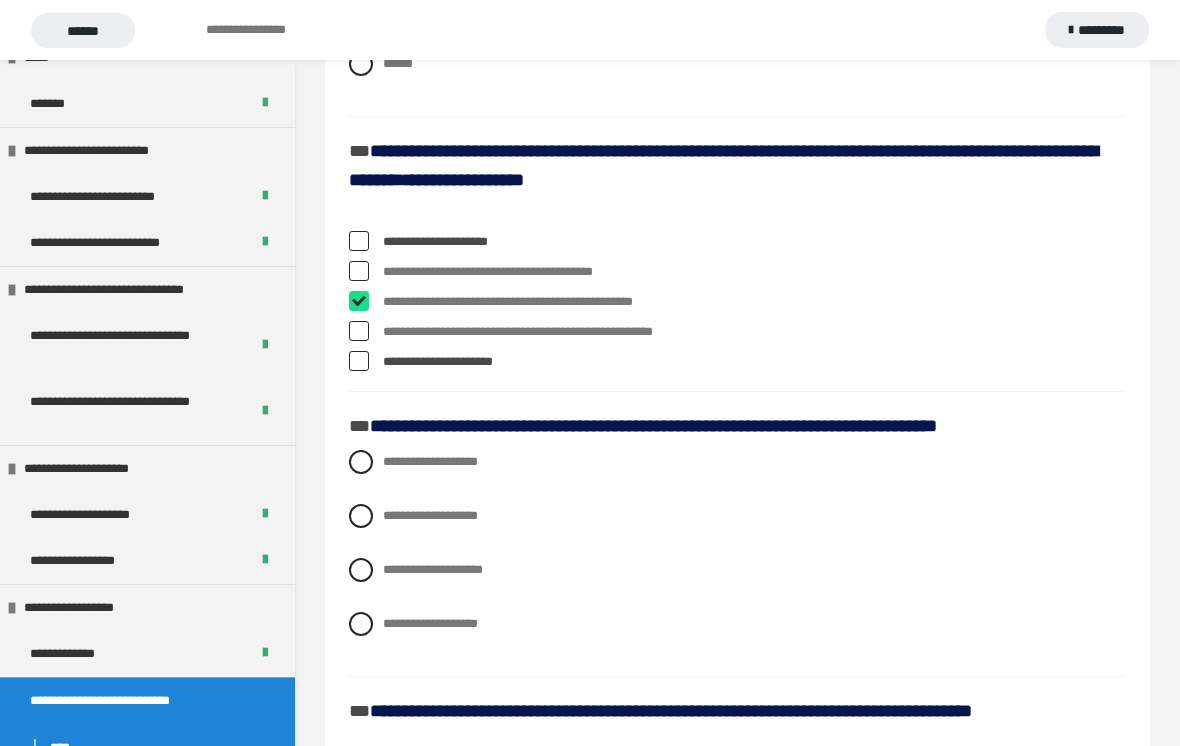 checkbox on "****" 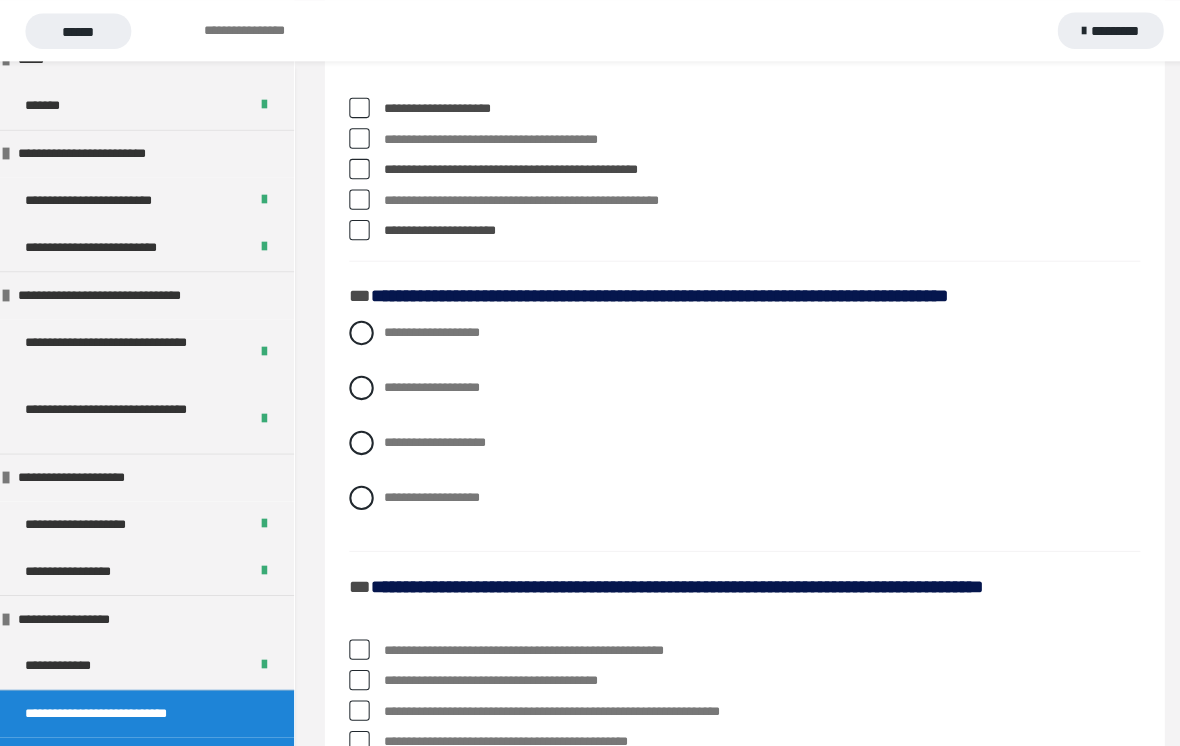 scroll, scrollTop: 1436, scrollLeft: 0, axis: vertical 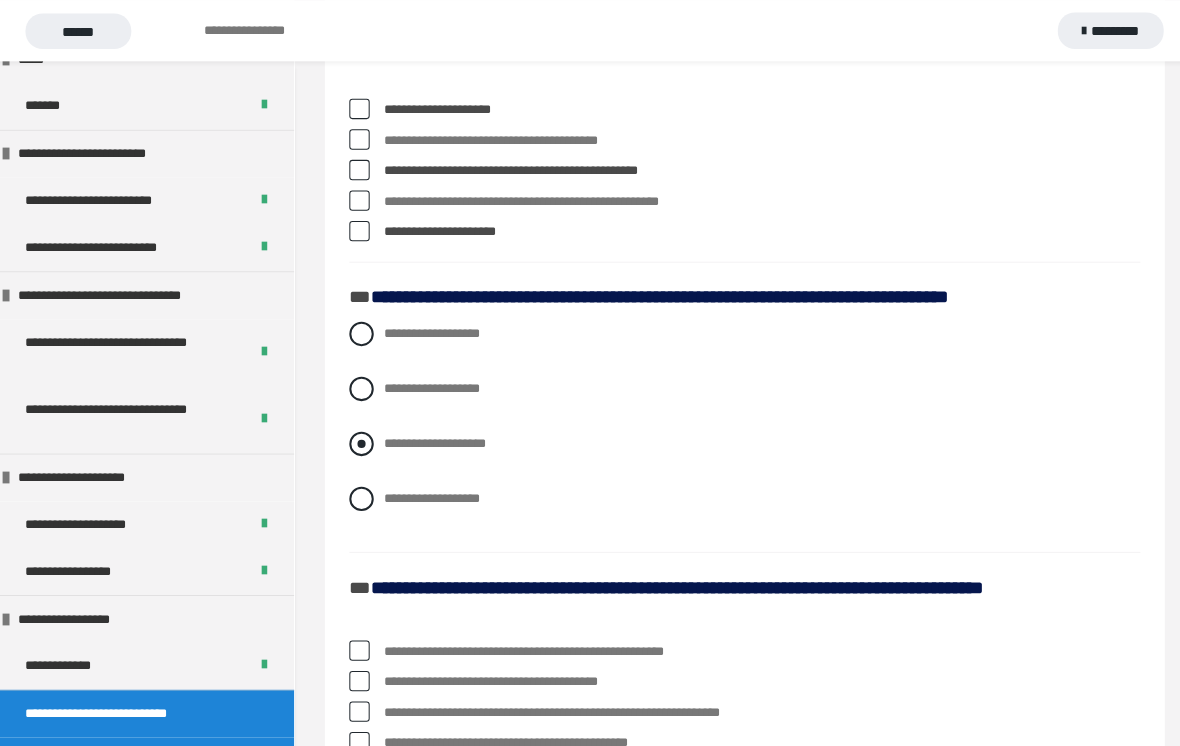 click on "**********" at bounding box center [737, 436] 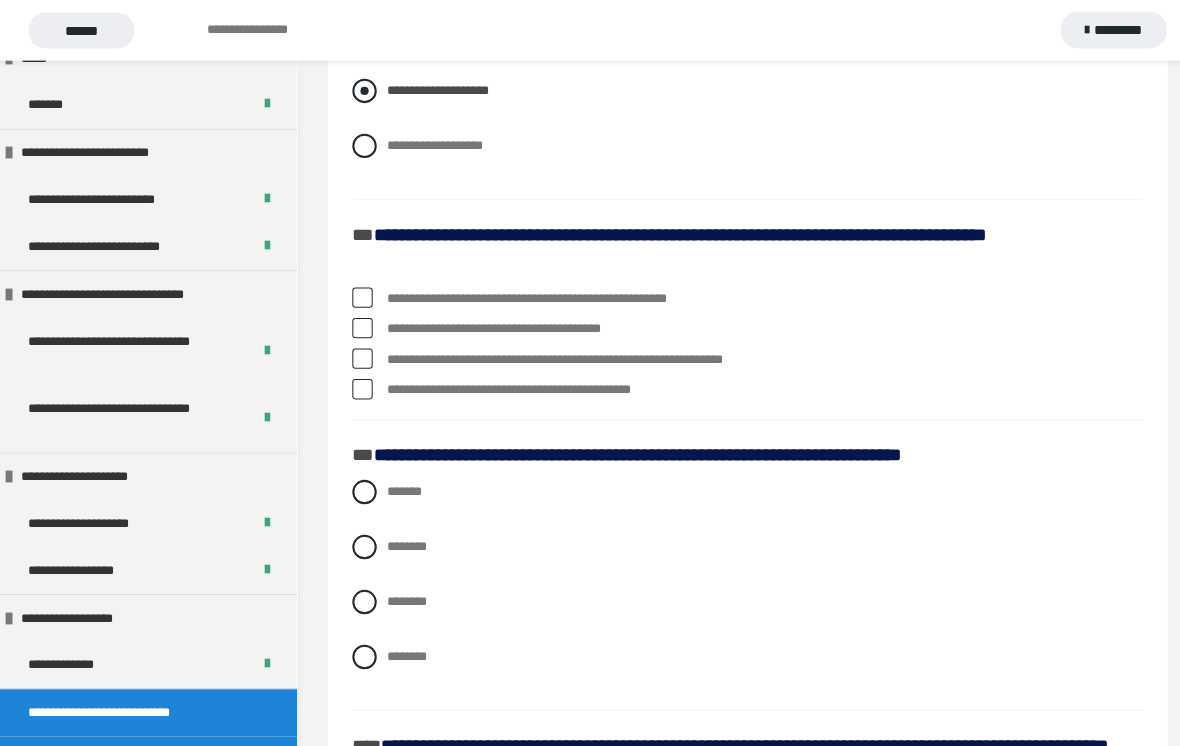 scroll, scrollTop: 1783, scrollLeft: 0, axis: vertical 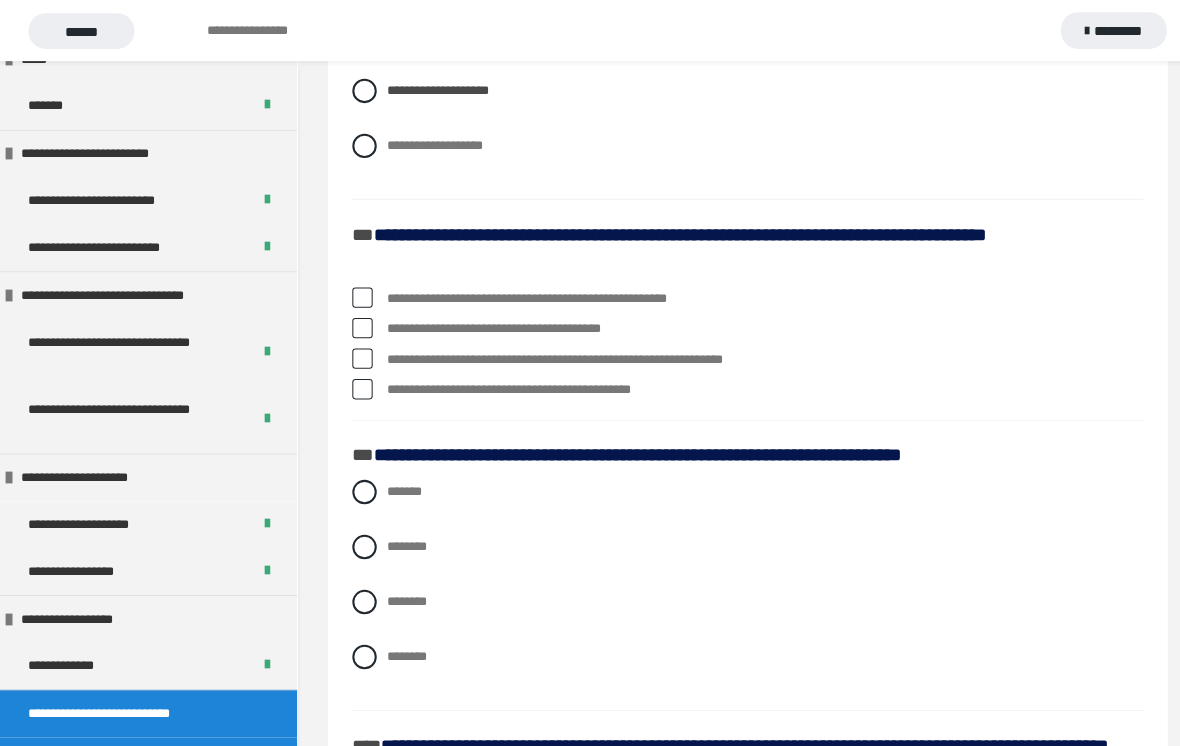click on "**********" at bounding box center (737, 293) 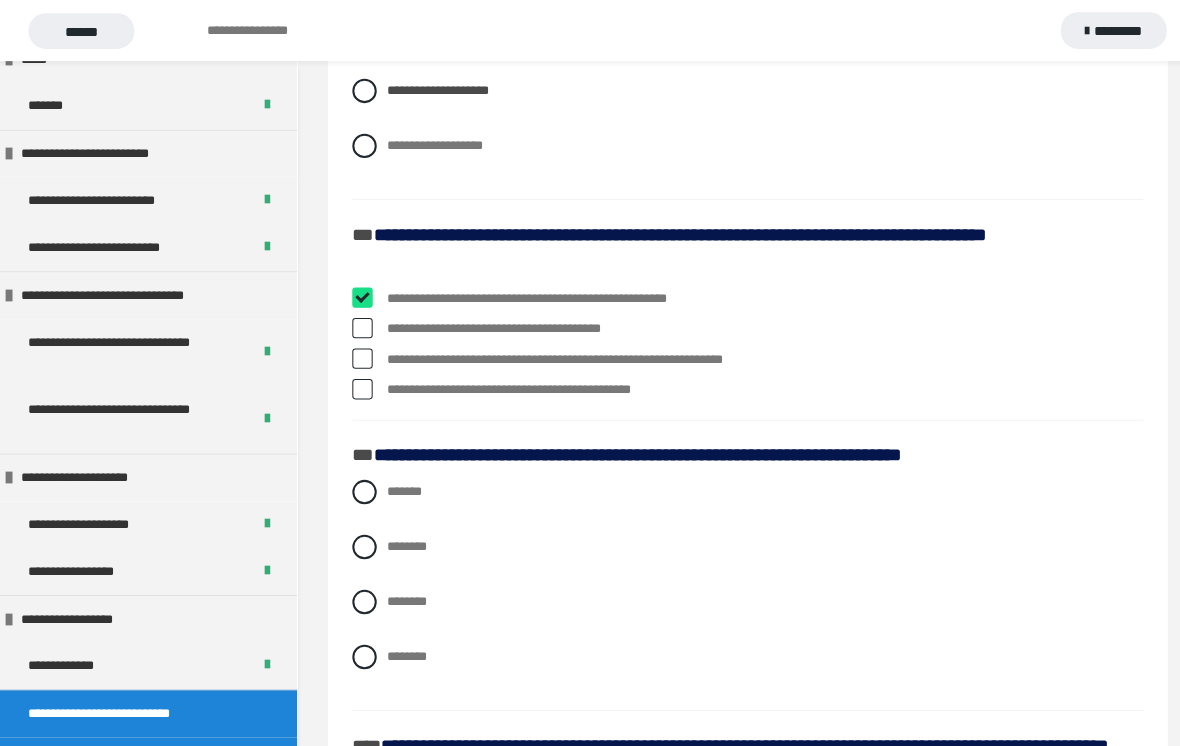 checkbox on "****" 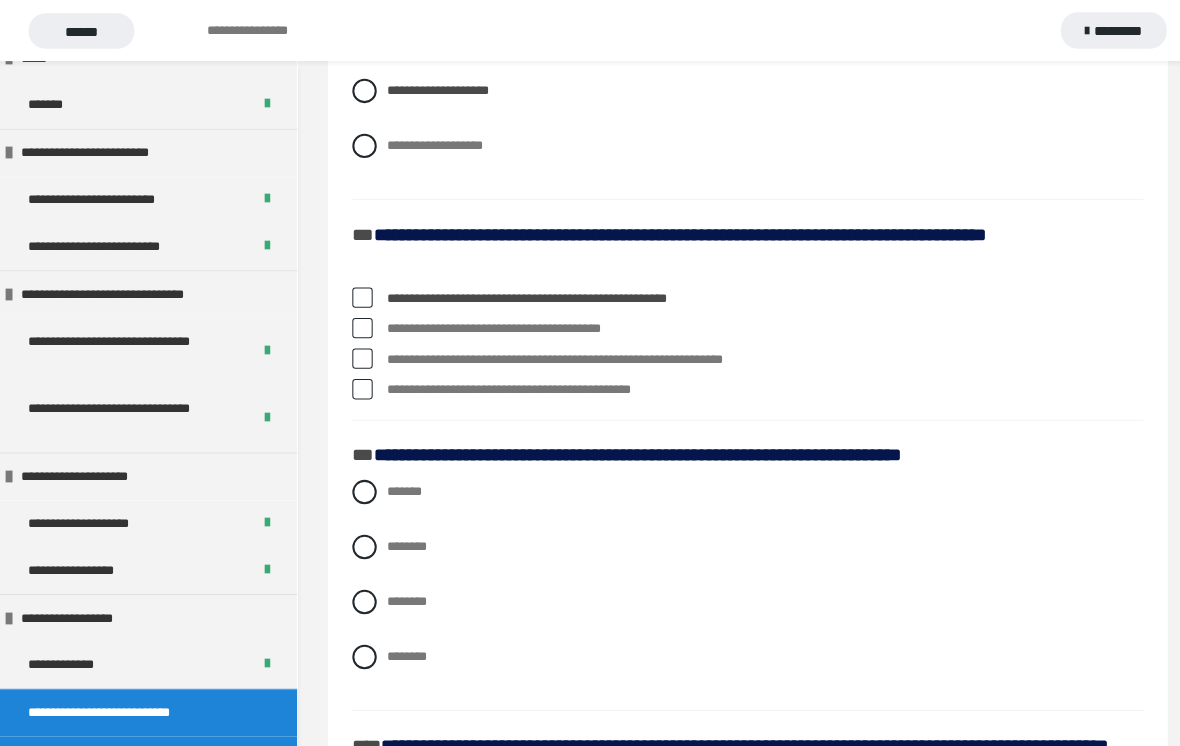 scroll, scrollTop: 1783, scrollLeft: 0, axis: vertical 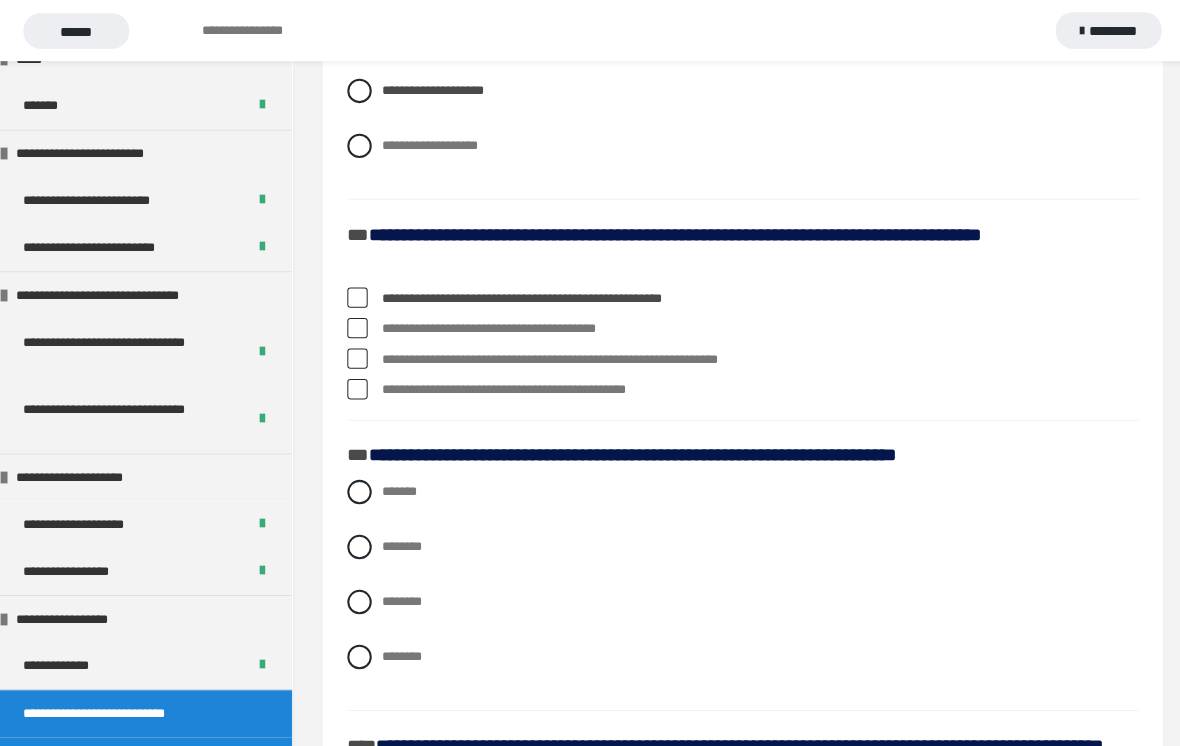click at bounding box center (359, 382) 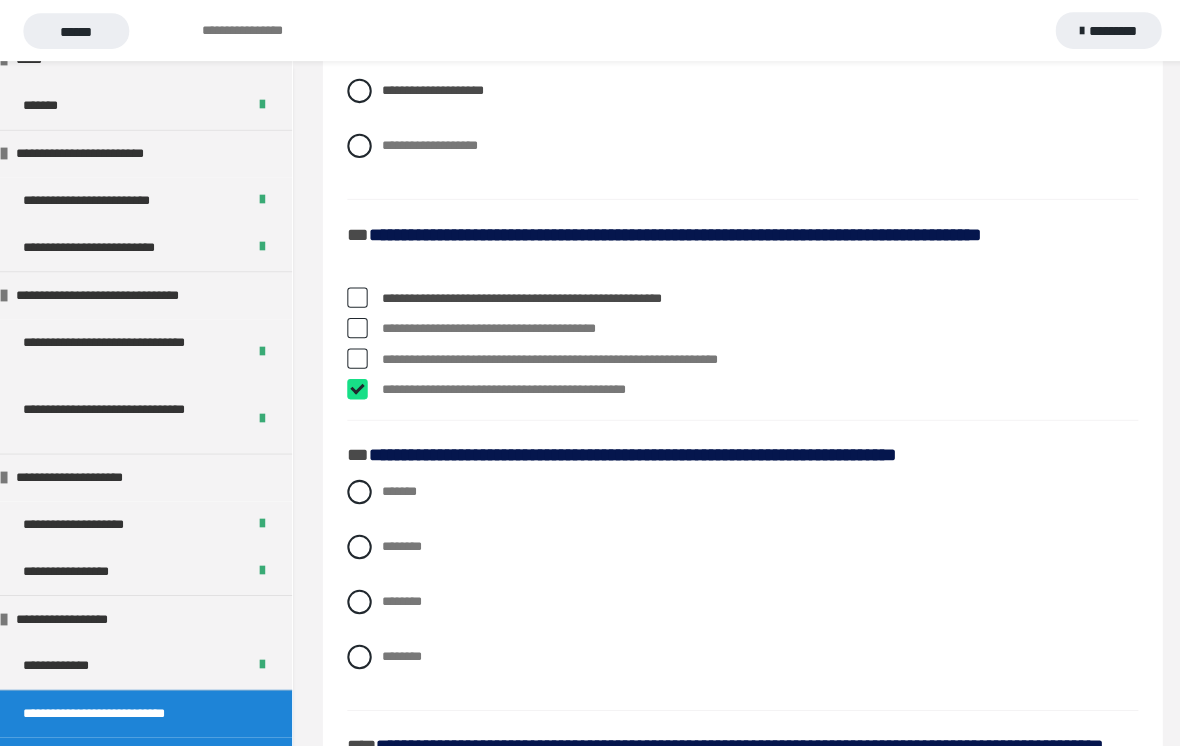 checkbox on "****" 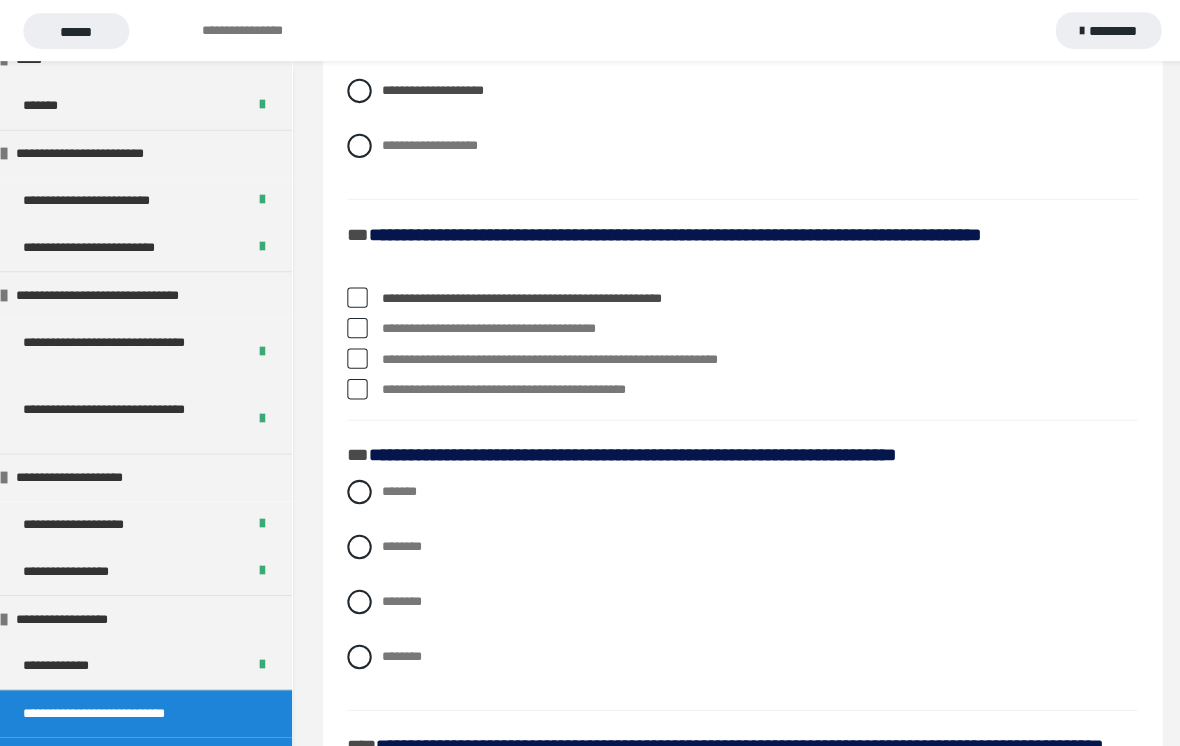 scroll, scrollTop: 1783, scrollLeft: 0, axis: vertical 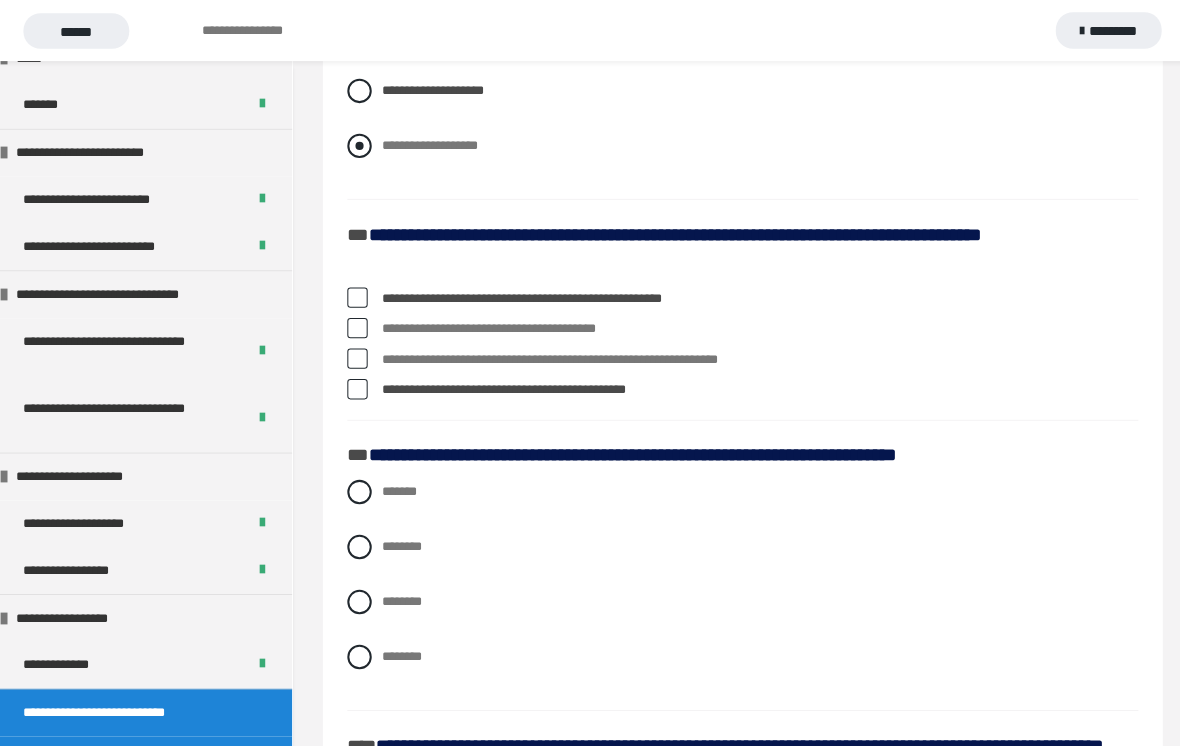 click on "**********" at bounding box center [737, 143] 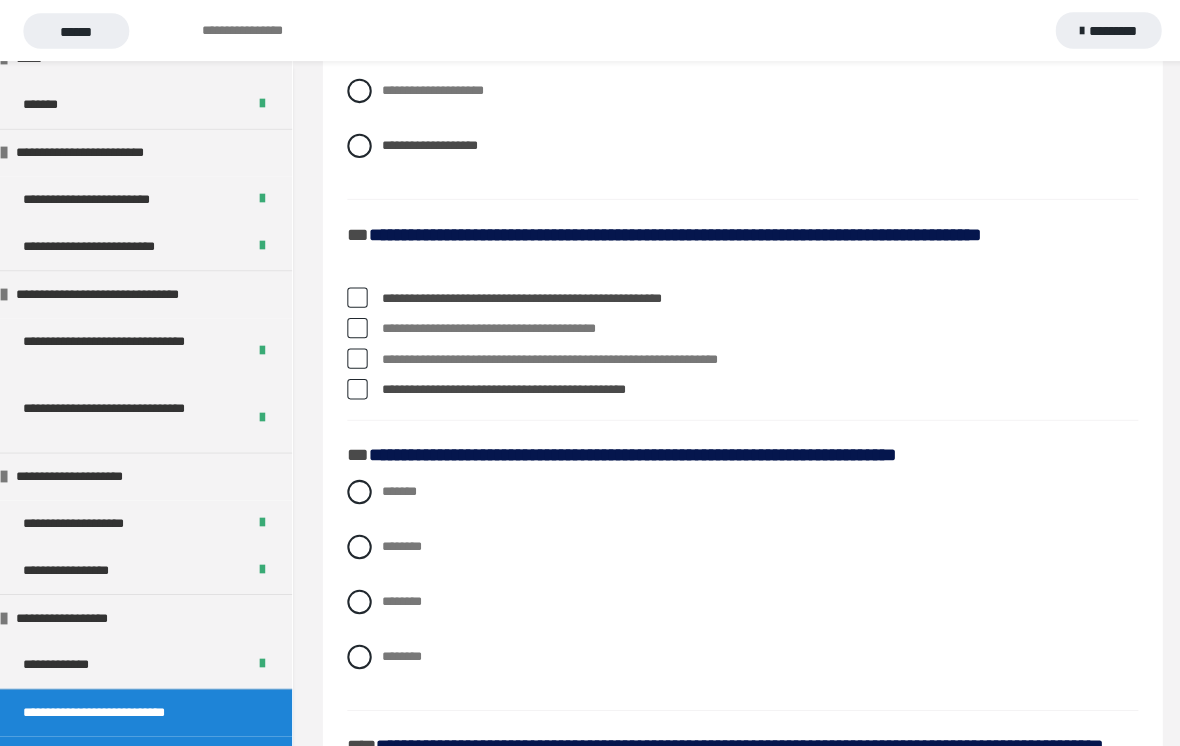 click at bounding box center (359, 352) 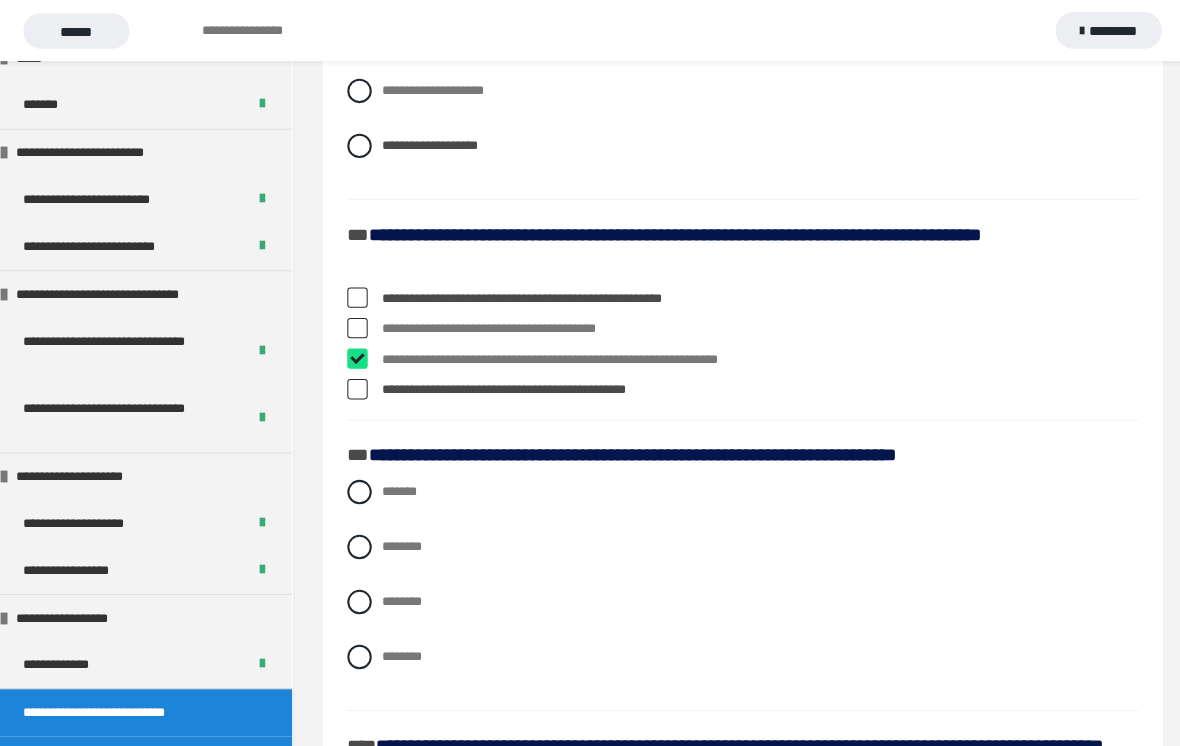 checkbox on "****" 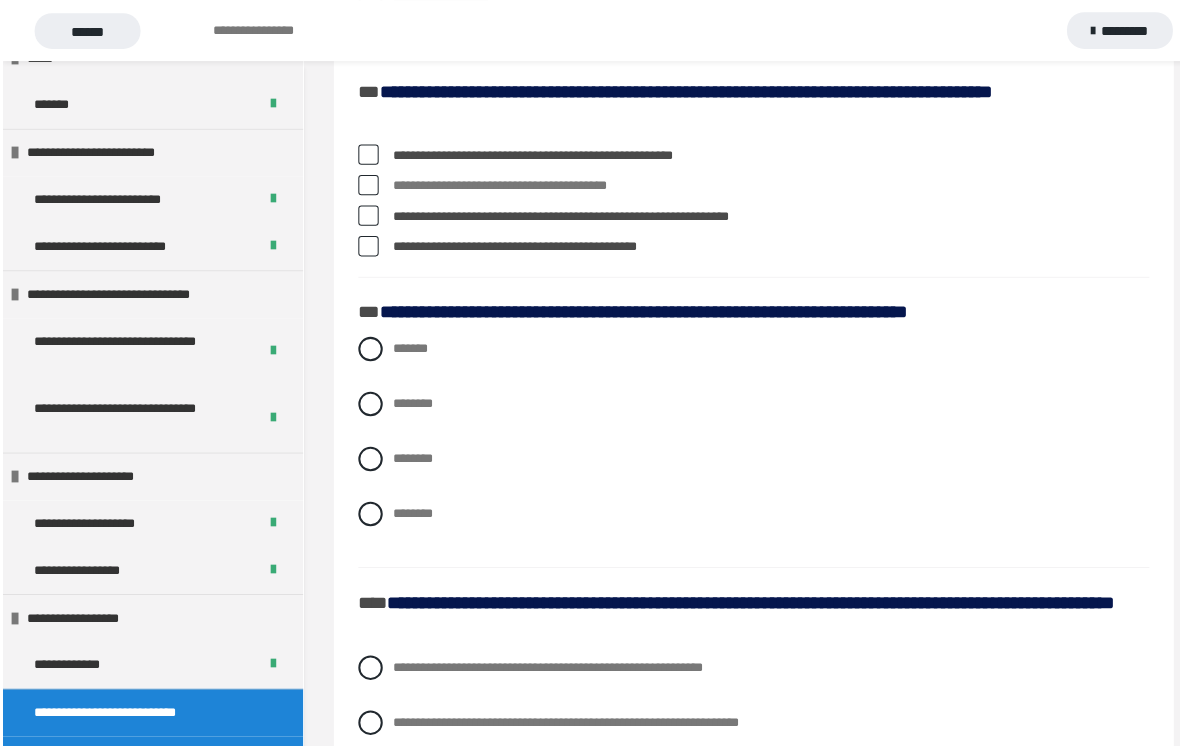 scroll, scrollTop: 1997, scrollLeft: 0, axis: vertical 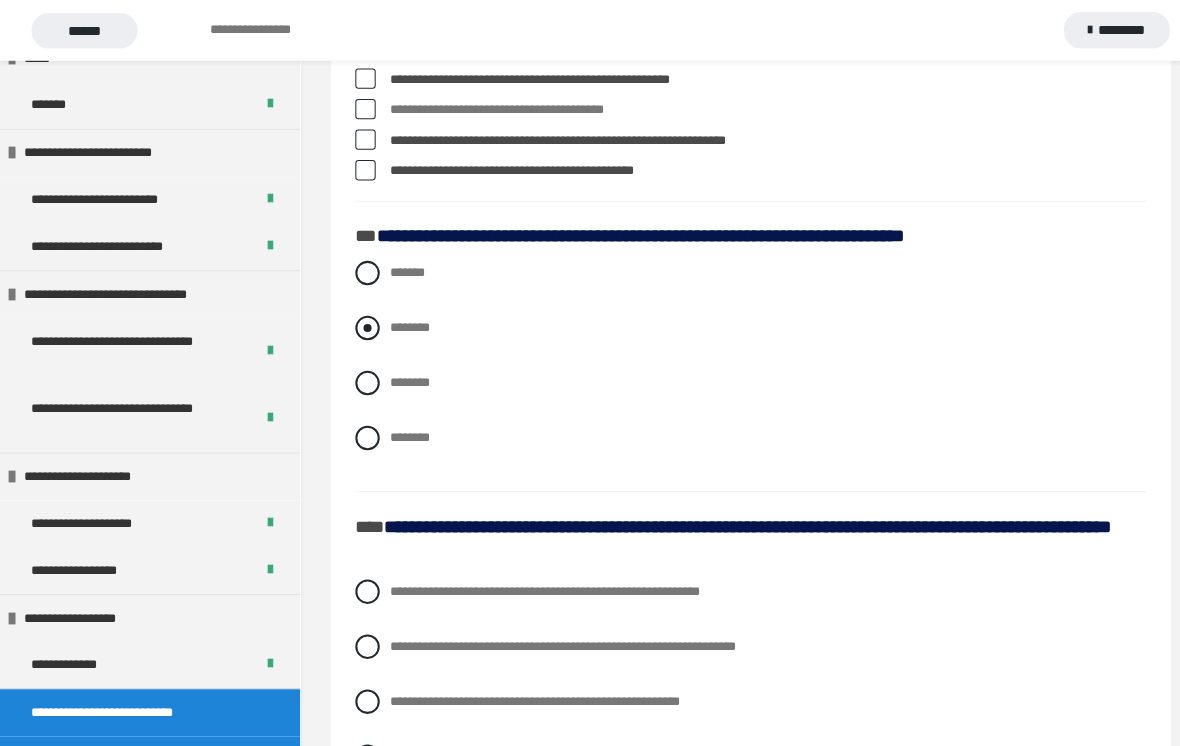 click on "********" at bounding box center [737, 323] 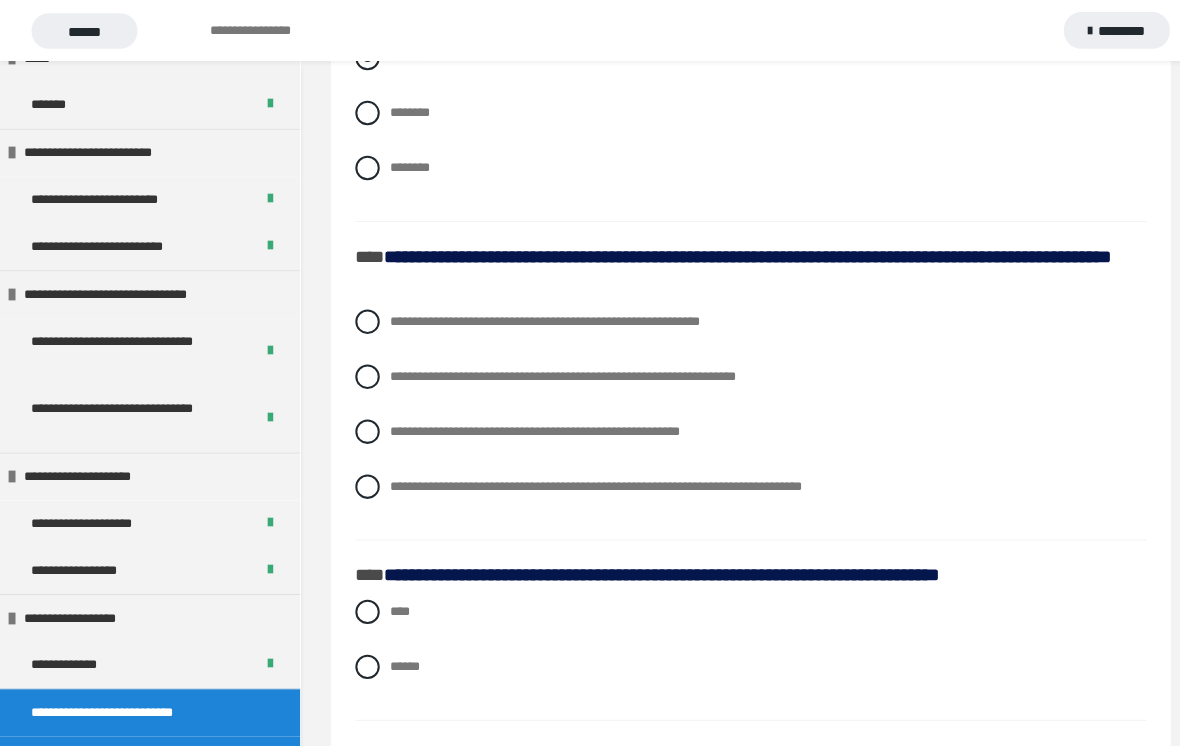 scroll, scrollTop: 2303, scrollLeft: 0, axis: vertical 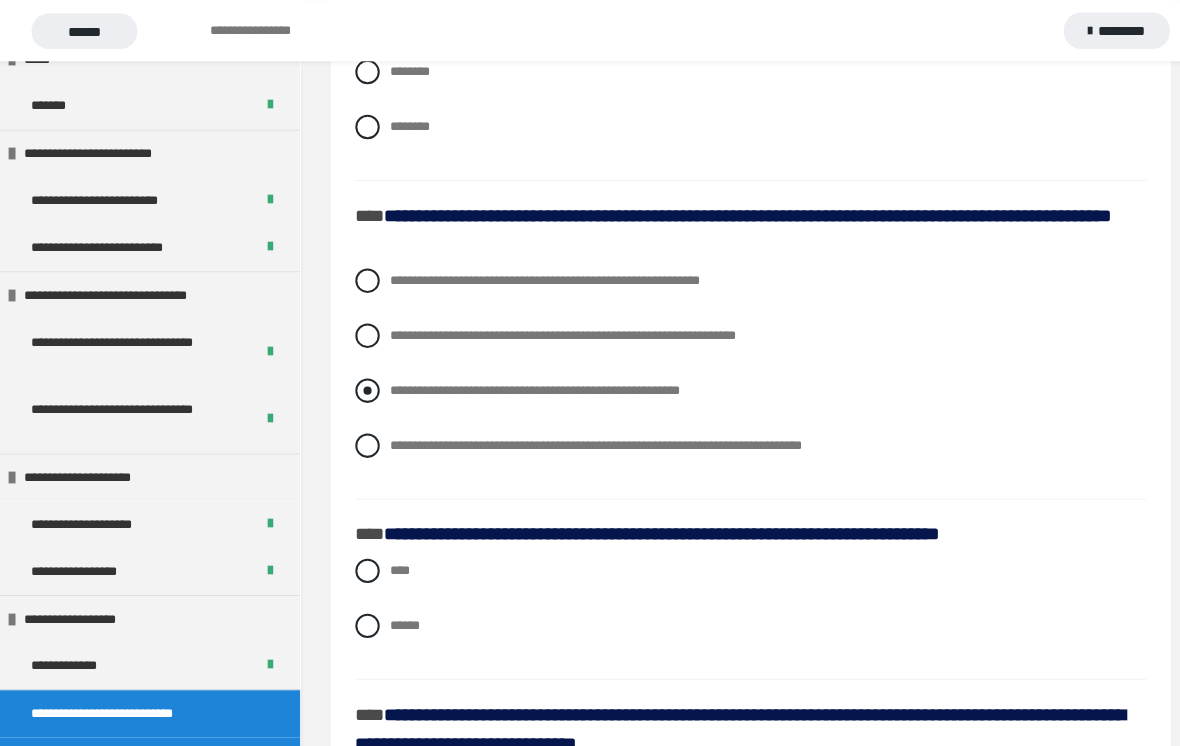 click at bounding box center (361, 384) 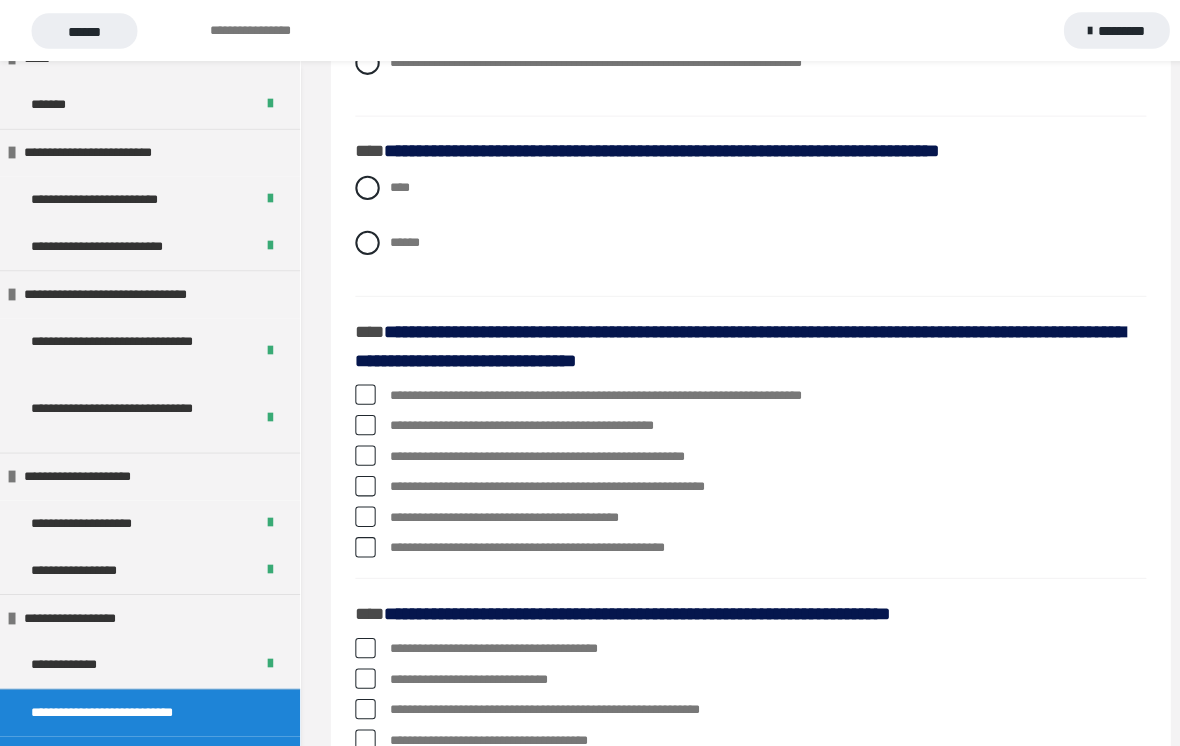 scroll, scrollTop: 2680, scrollLeft: 0, axis: vertical 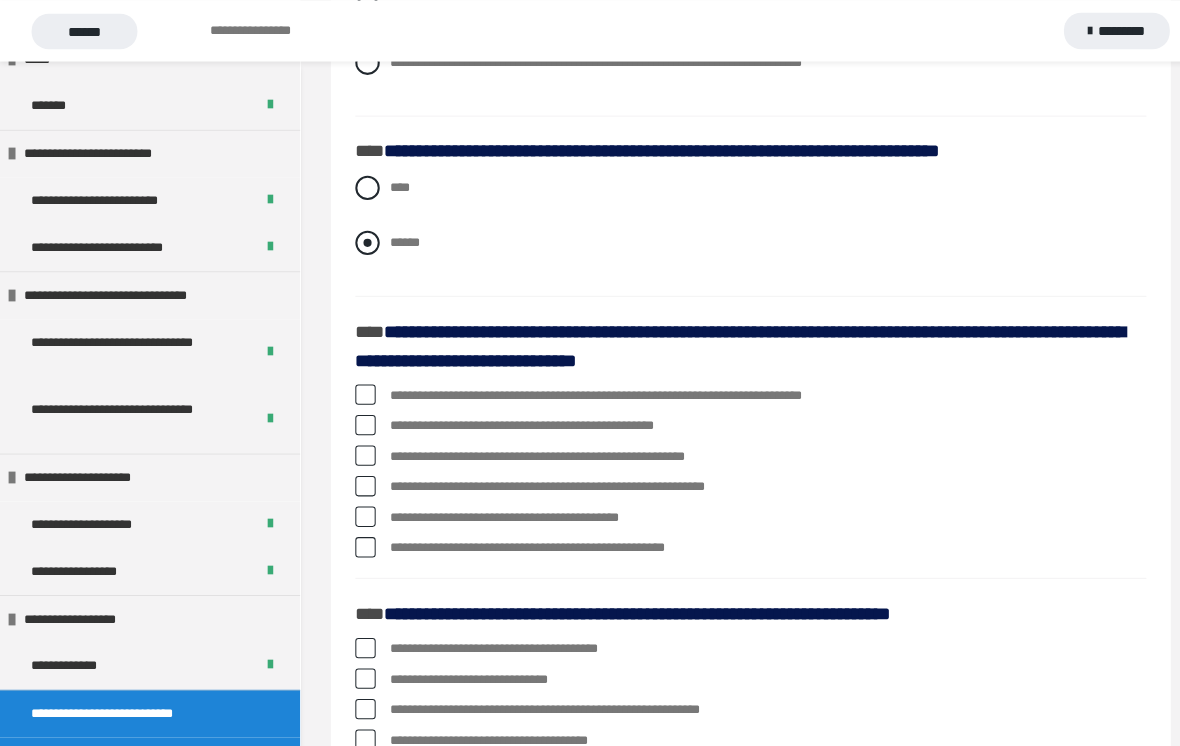 click on "******" at bounding box center (737, 238) 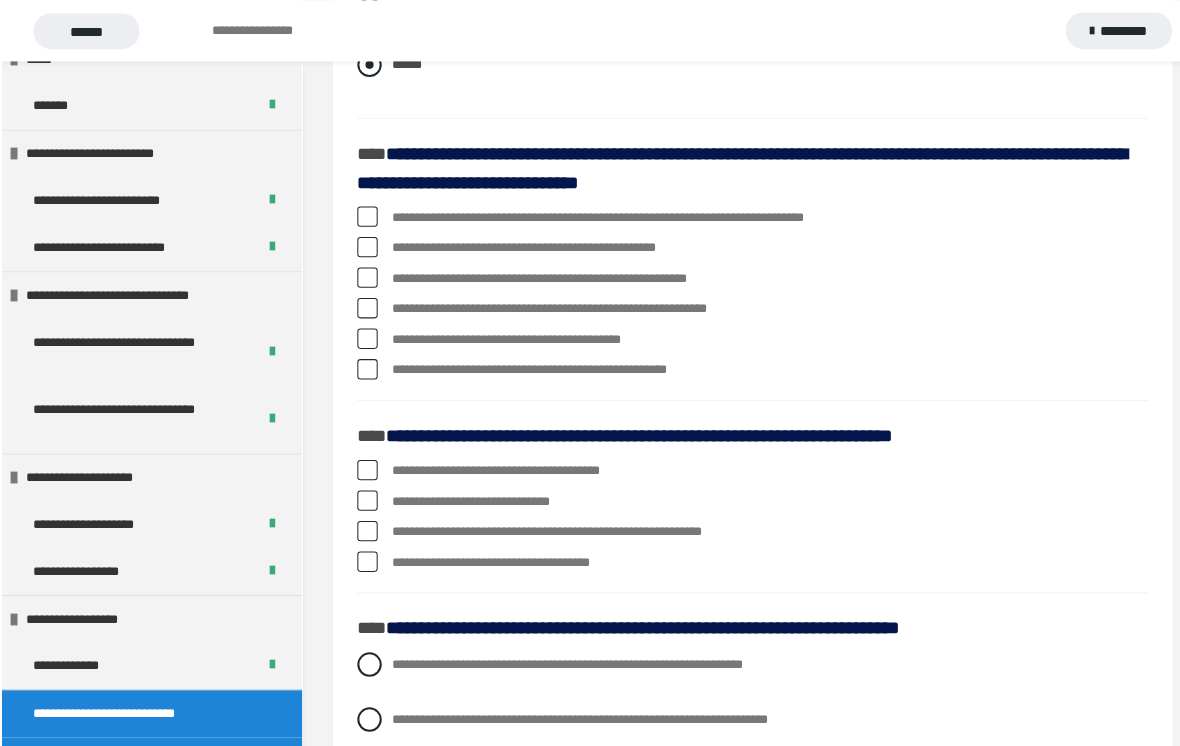 scroll, scrollTop: 2852, scrollLeft: 0, axis: vertical 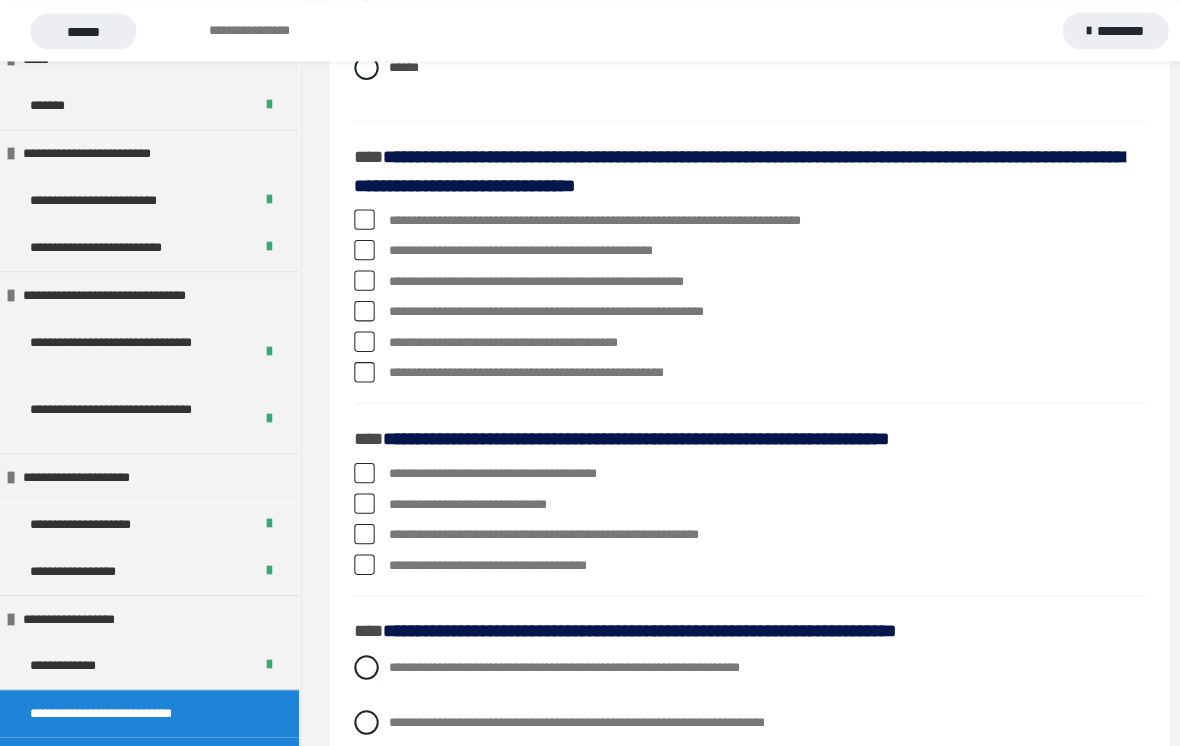 click at bounding box center [359, 275] 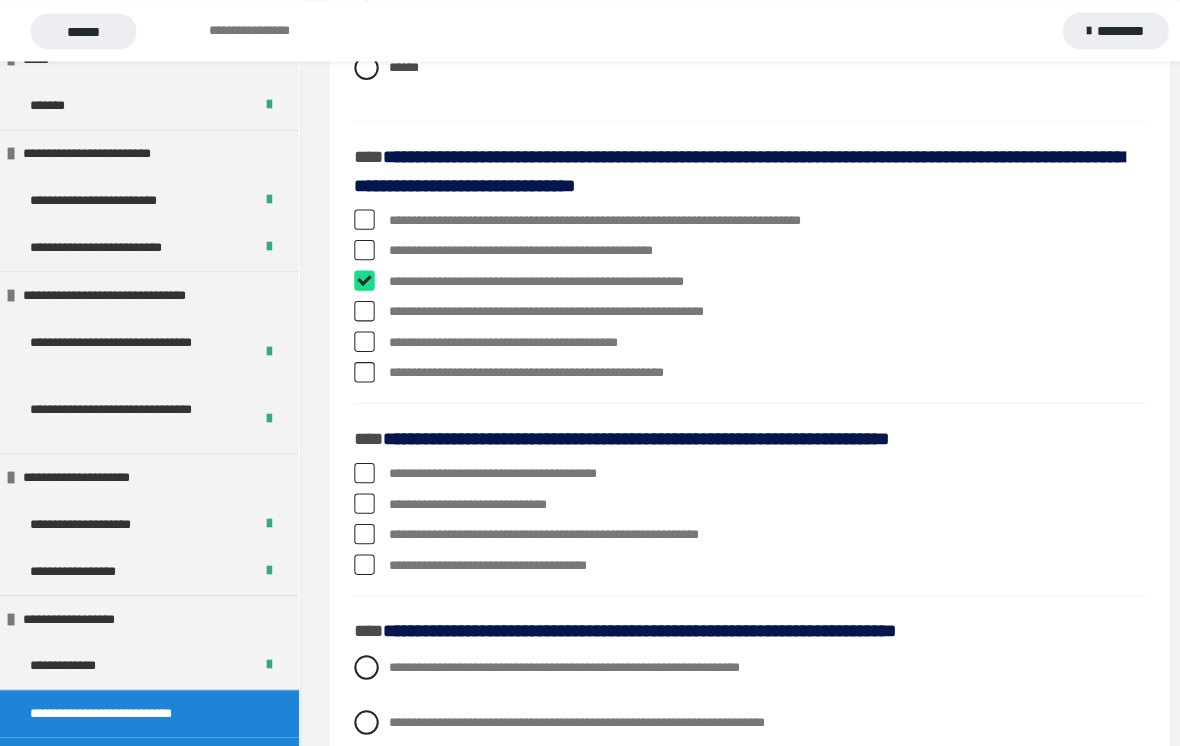 checkbox on "****" 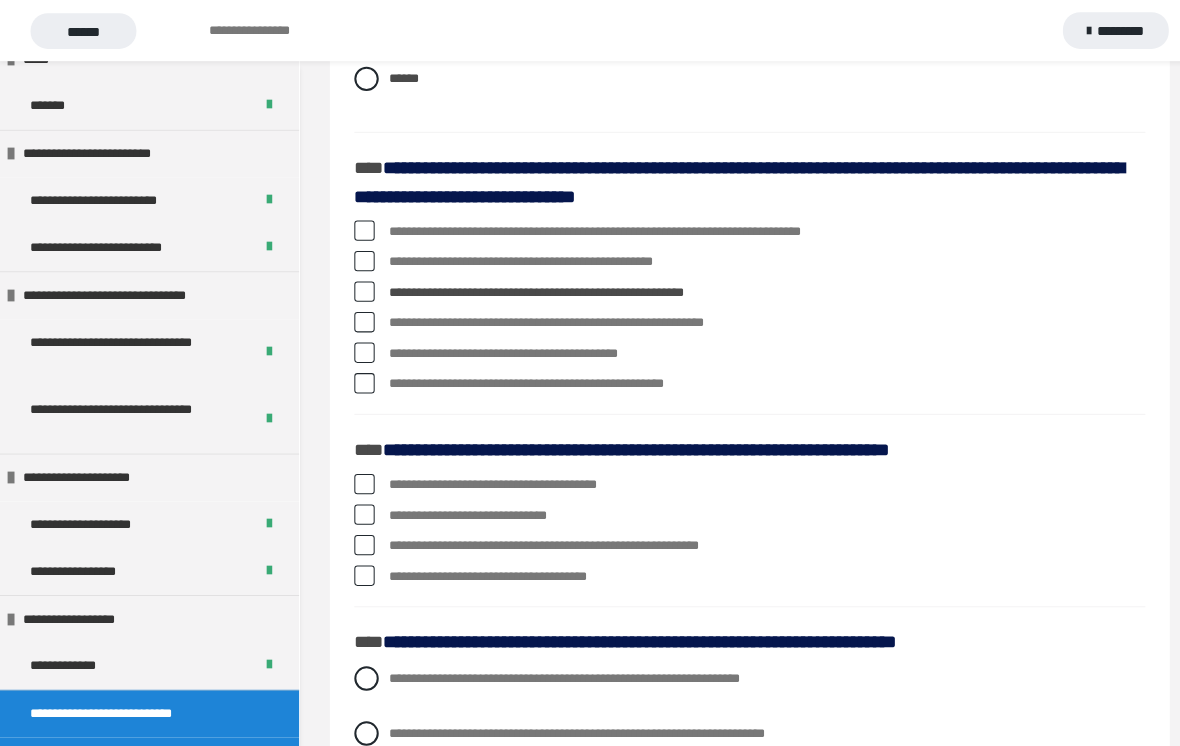 scroll, scrollTop: 2840, scrollLeft: 0, axis: vertical 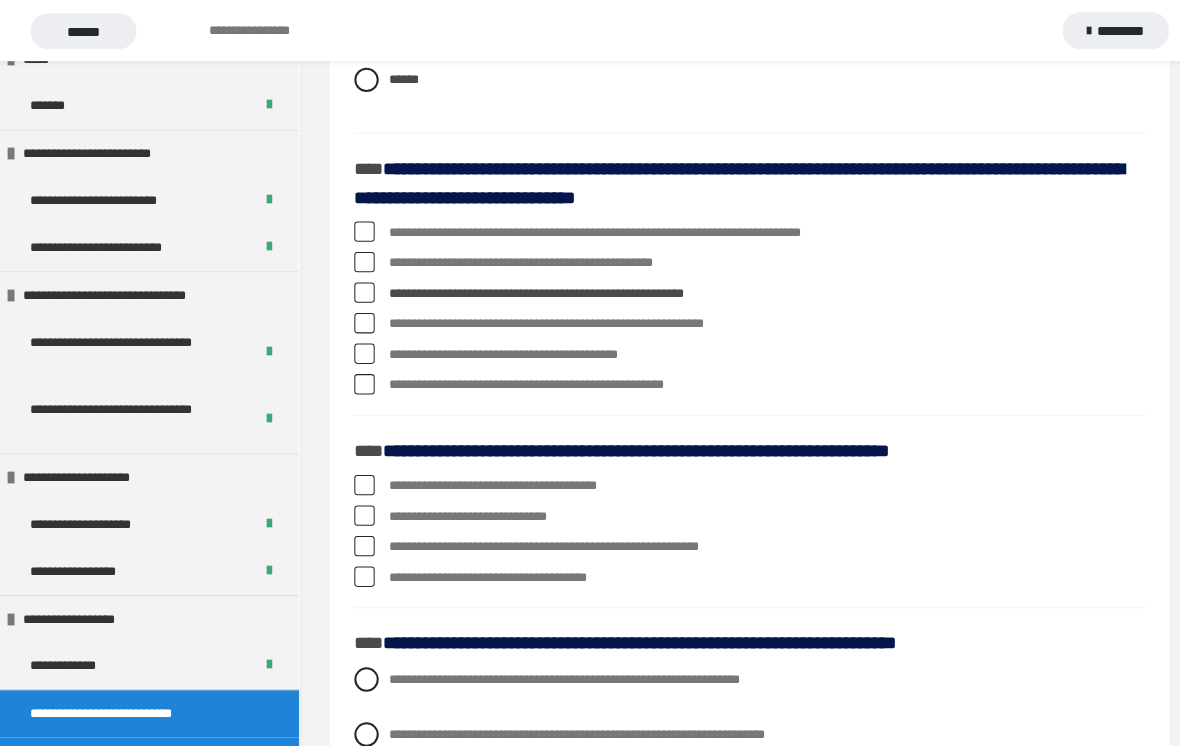 click at bounding box center (359, 257) 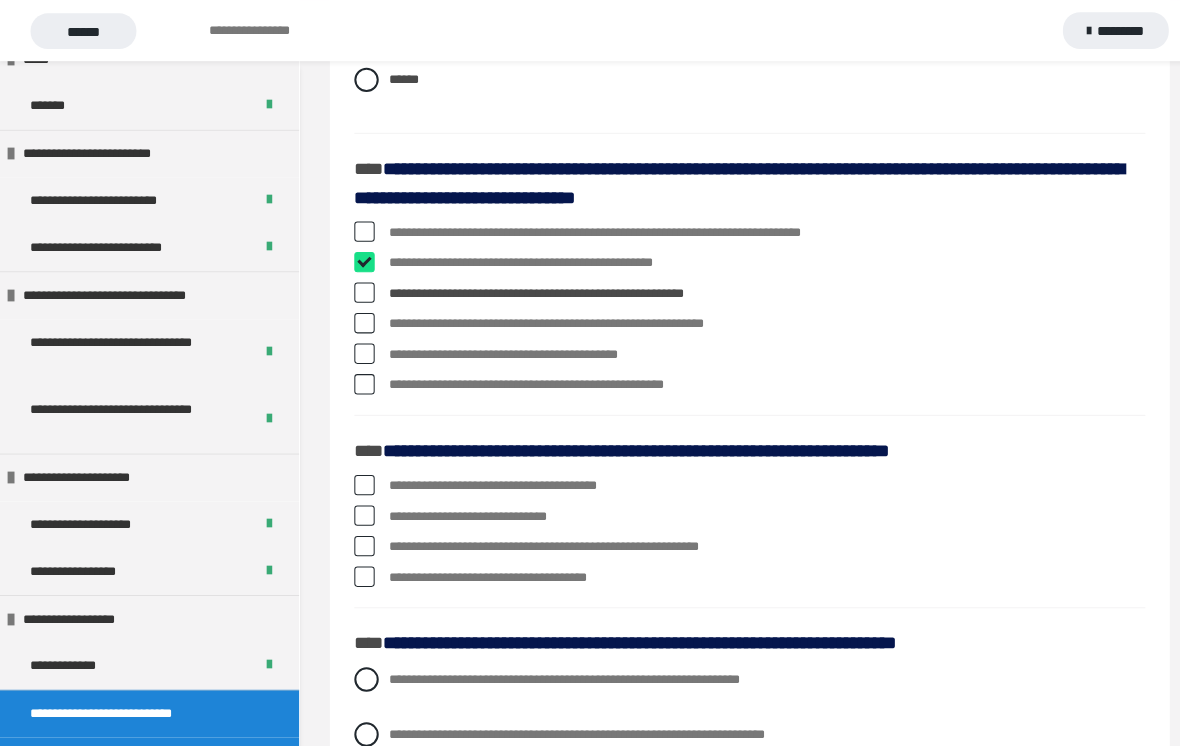 checkbox on "****" 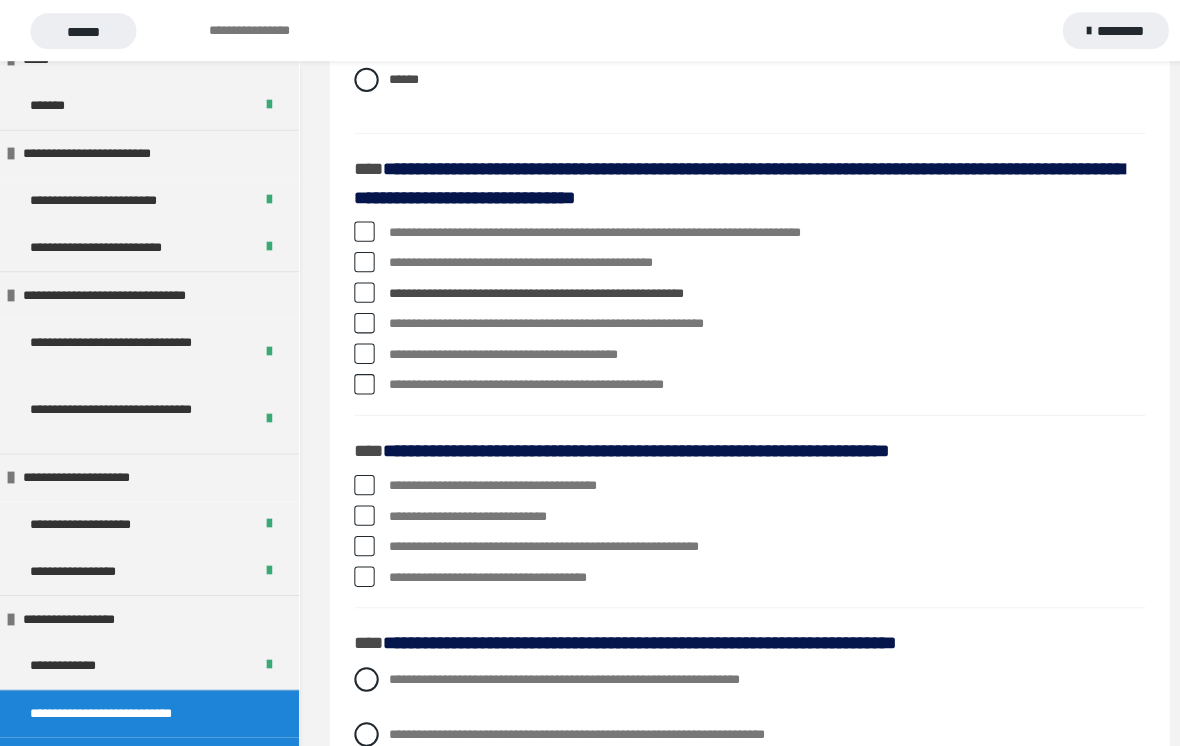 scroll, scrollTop: 2840, scrollLeft: 0, axis: vertical 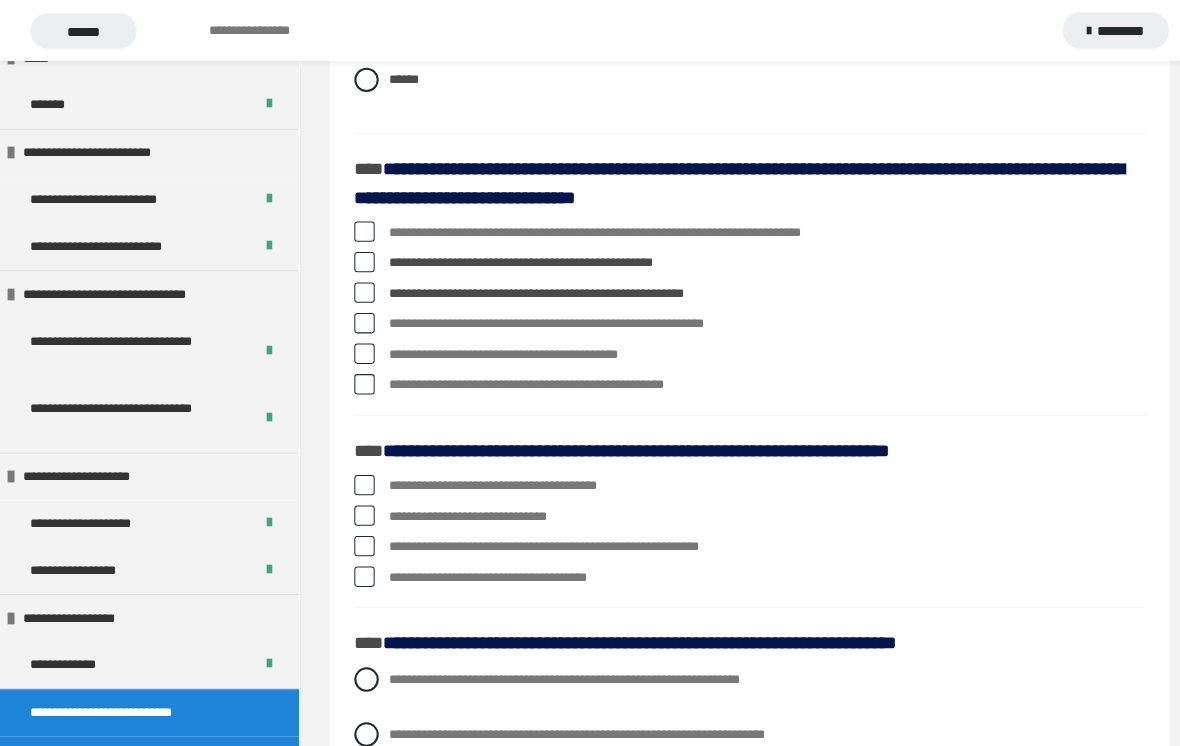click at bounding box center (359, 227) 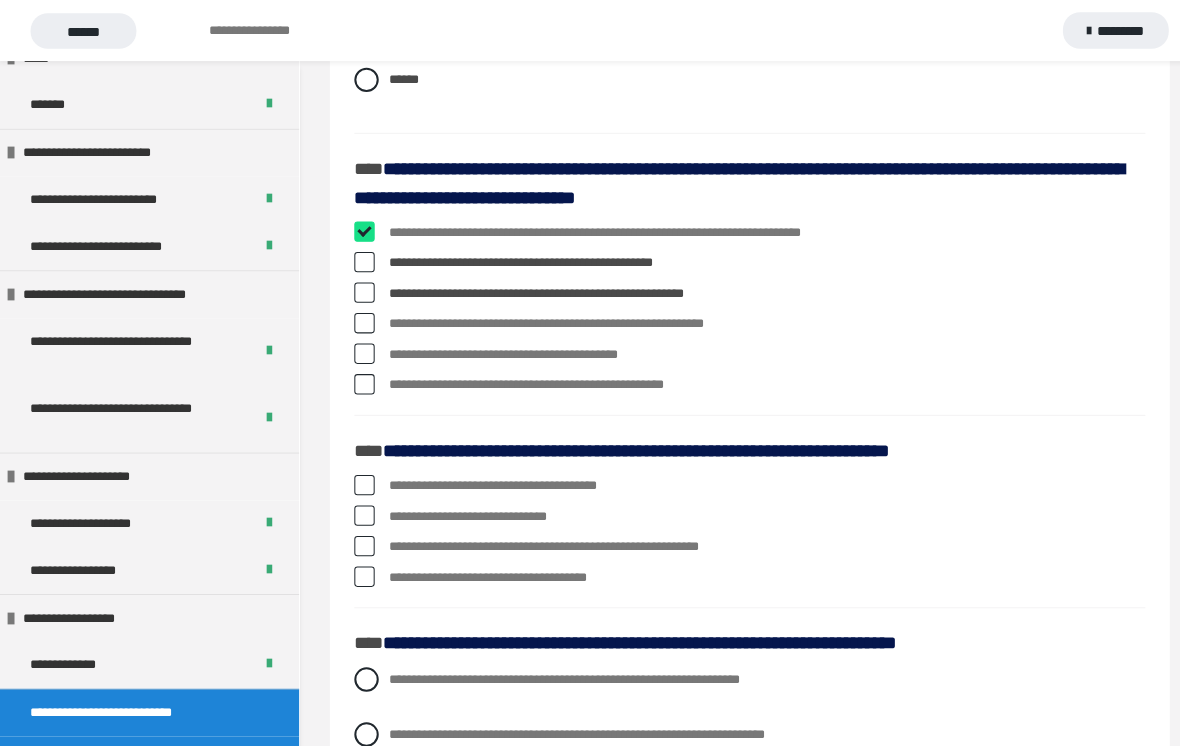 checkbox on "****" 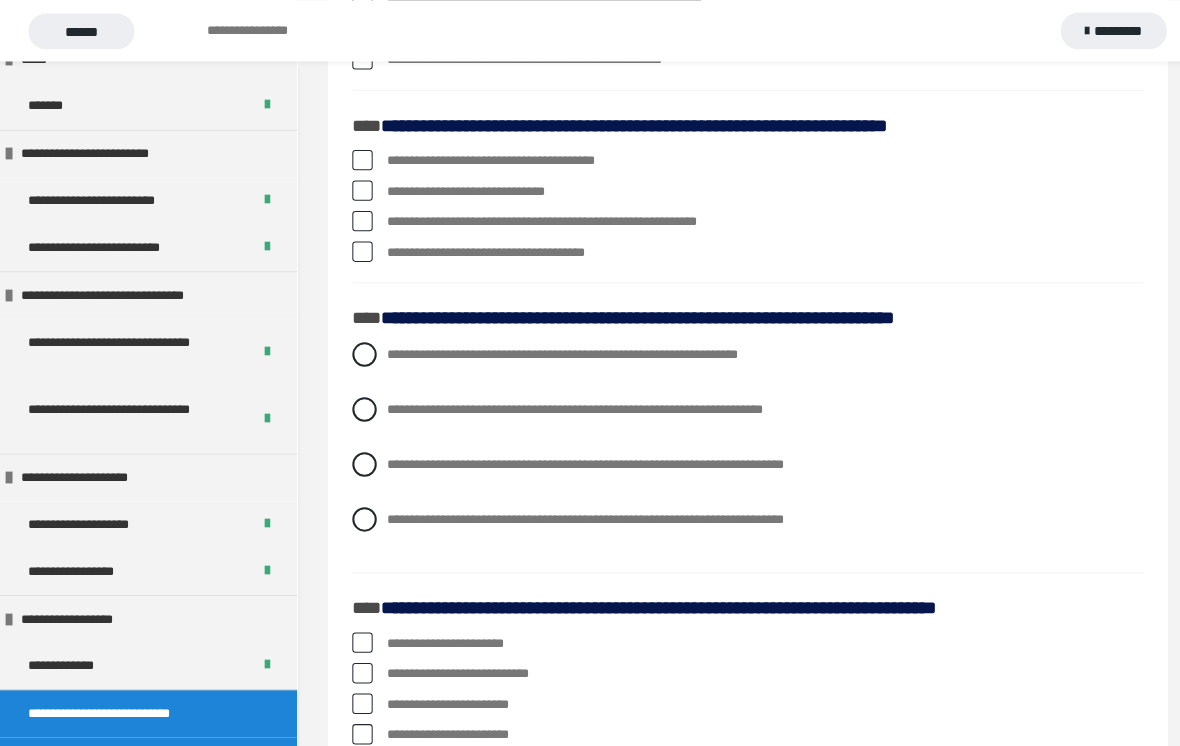 scroll, scrollTop: 3153, scrollLeft: 0, axis: vertical 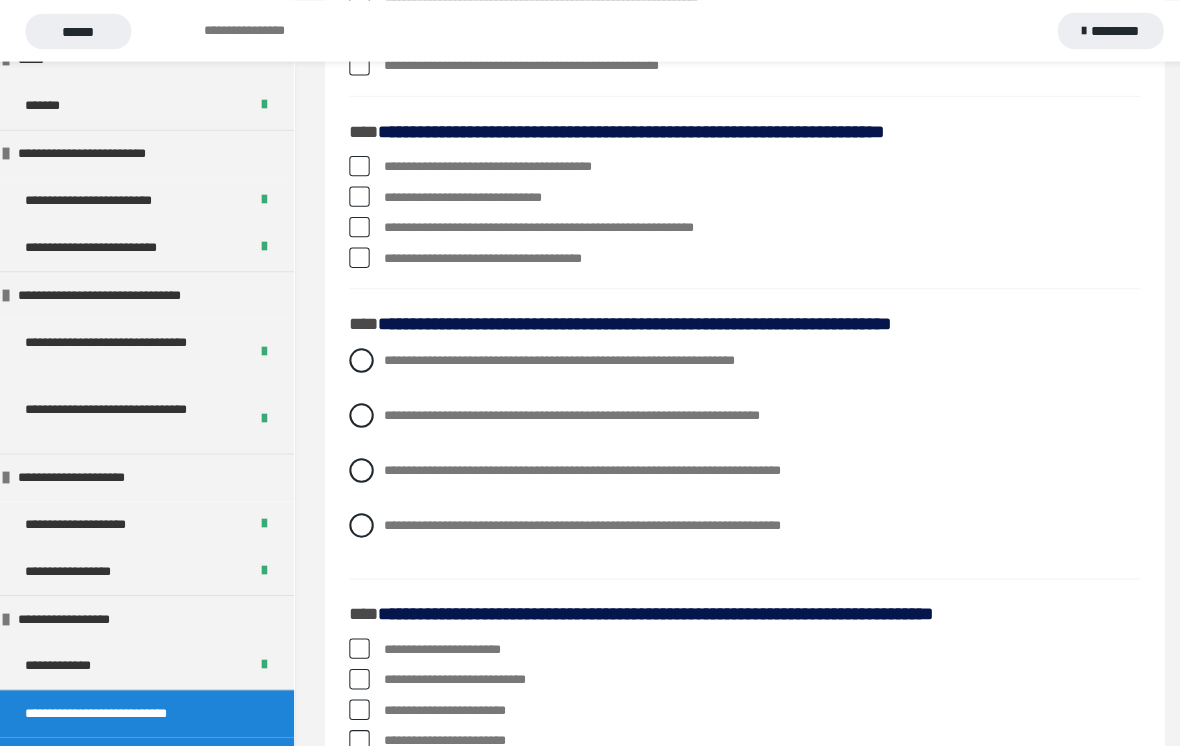 click on "**********" at bounding box center (737, 164) 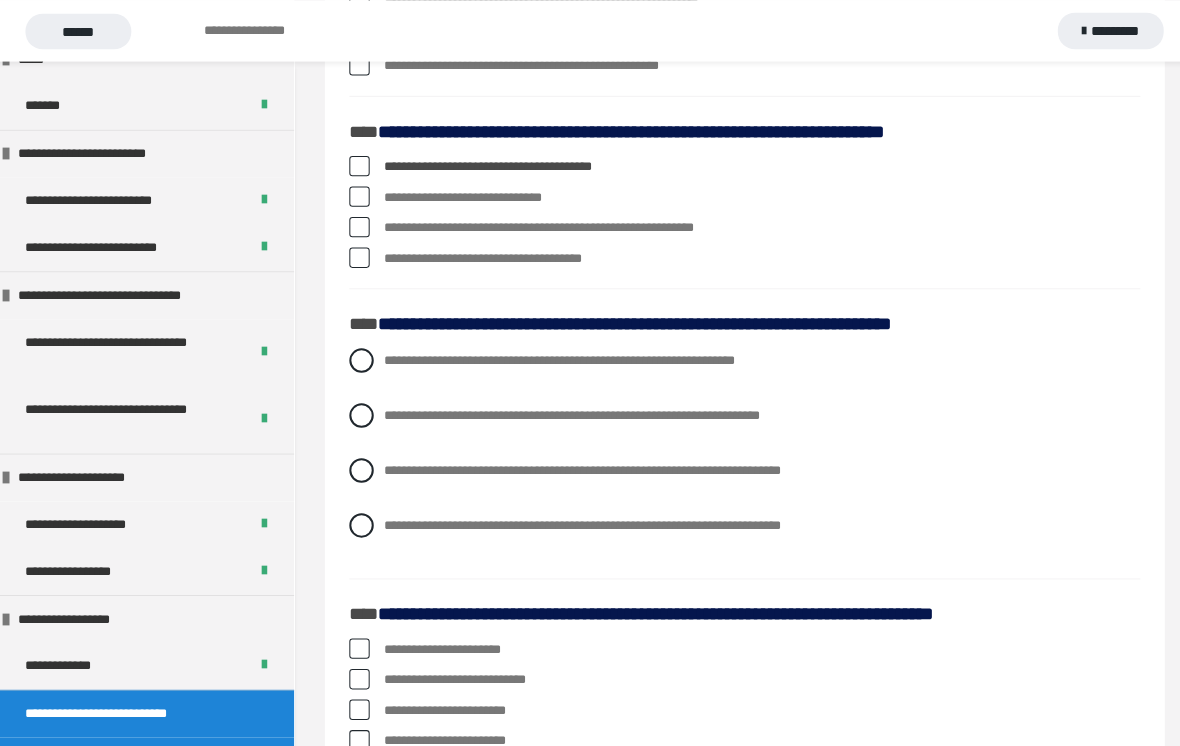 scroll, scrollTop: 3153, scrollLeft: 0, axis: vertical 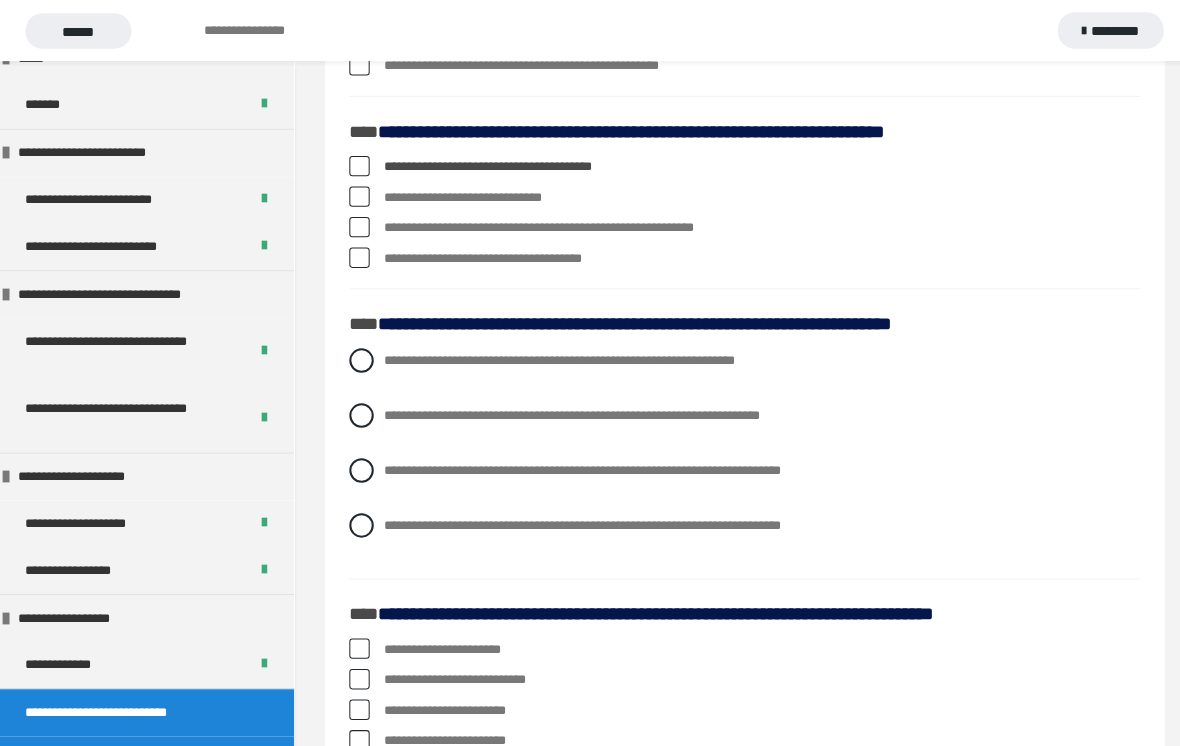 click at bounding box center [359, 163] 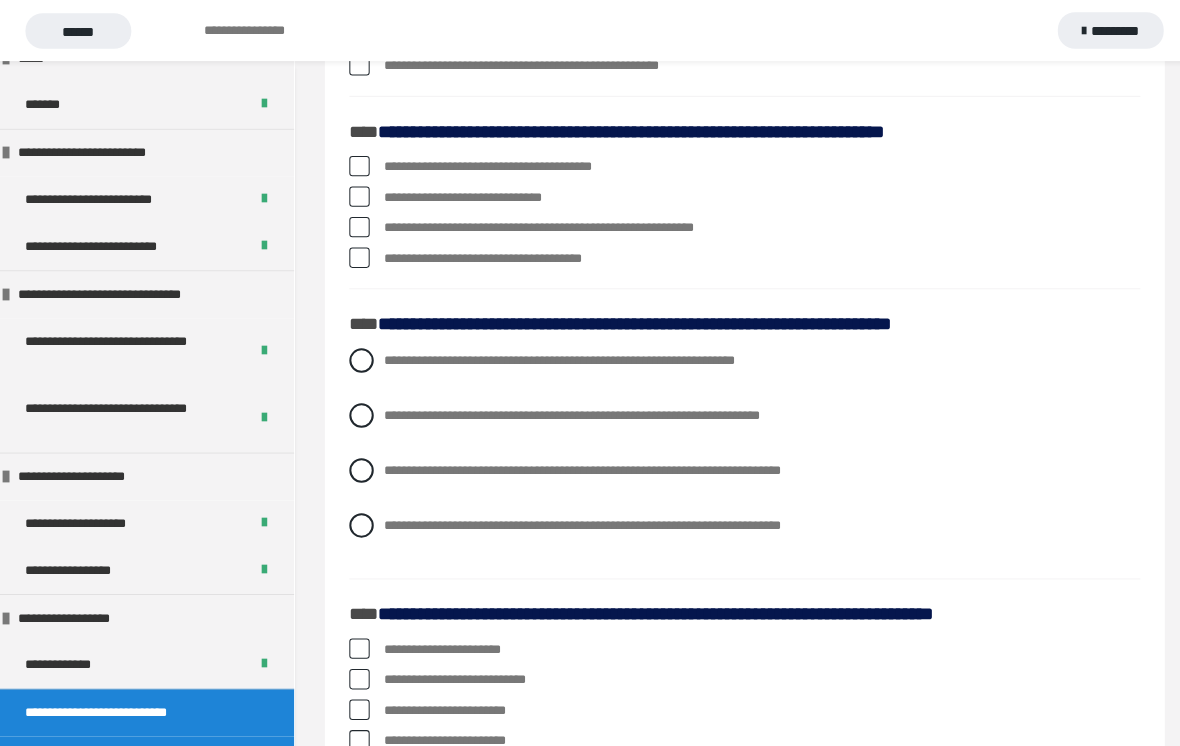 click on "**********" at bounding box center (737, 254) 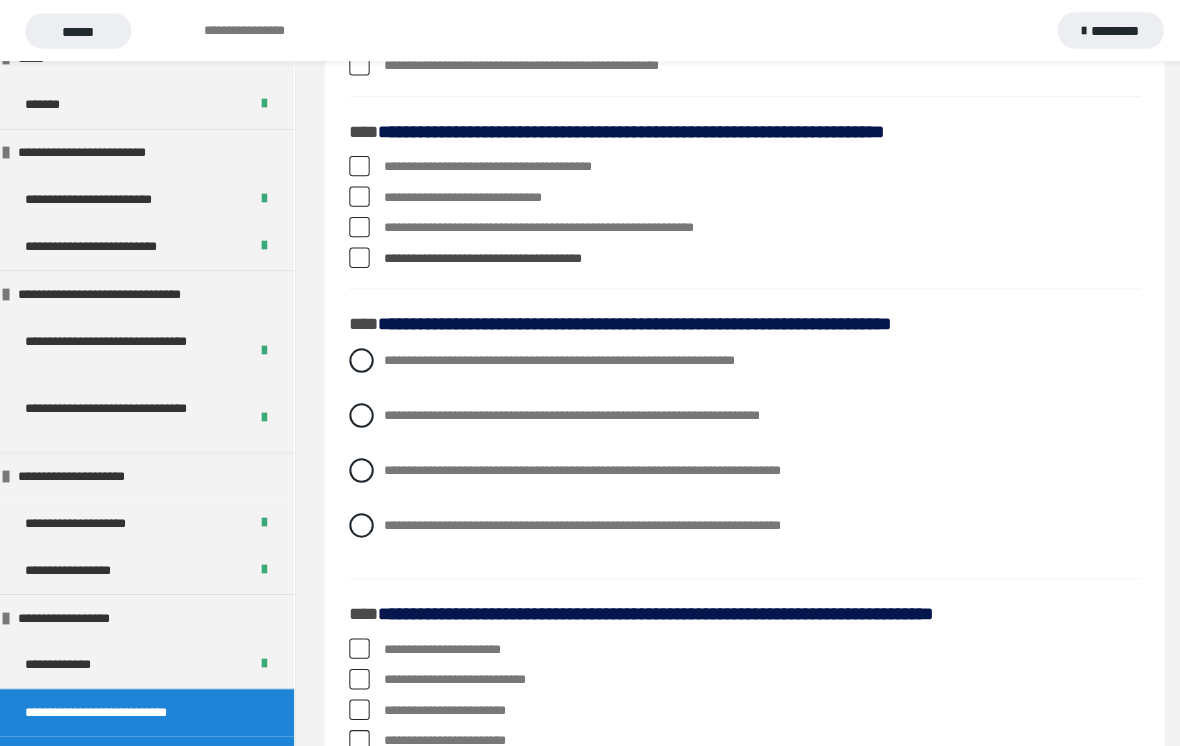 click at bounding box center [359, 253] 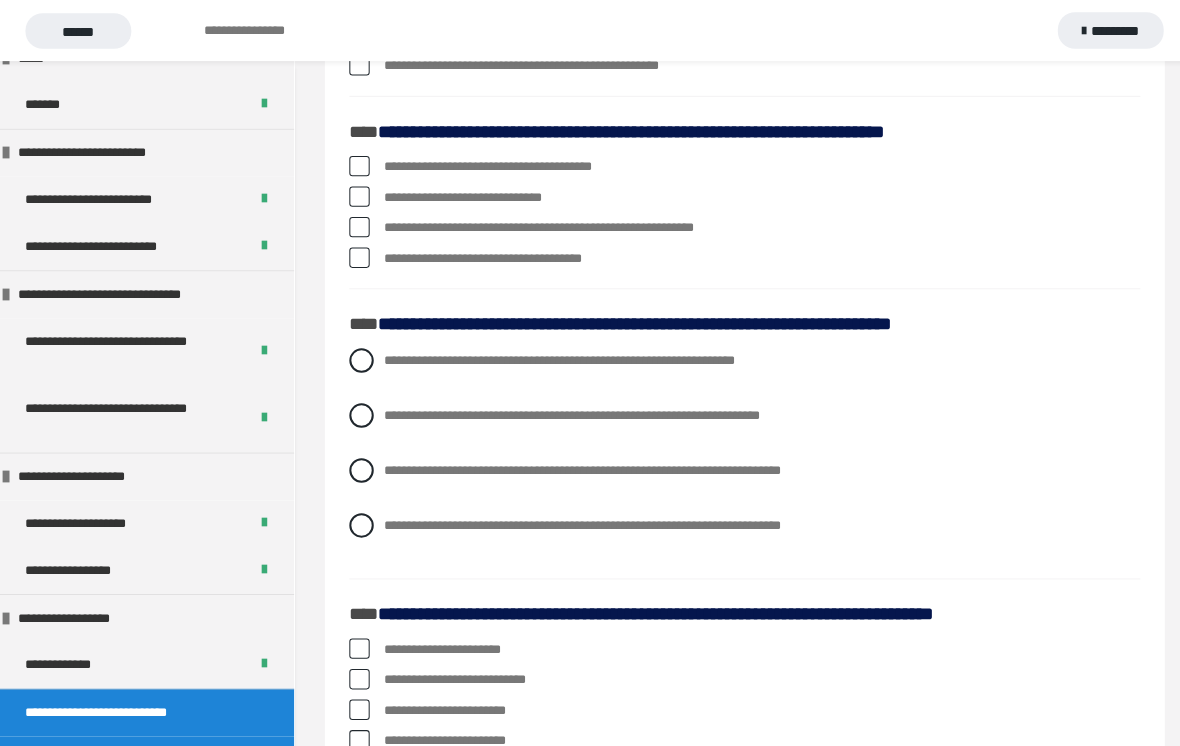 click at bounding box center [359, 223] 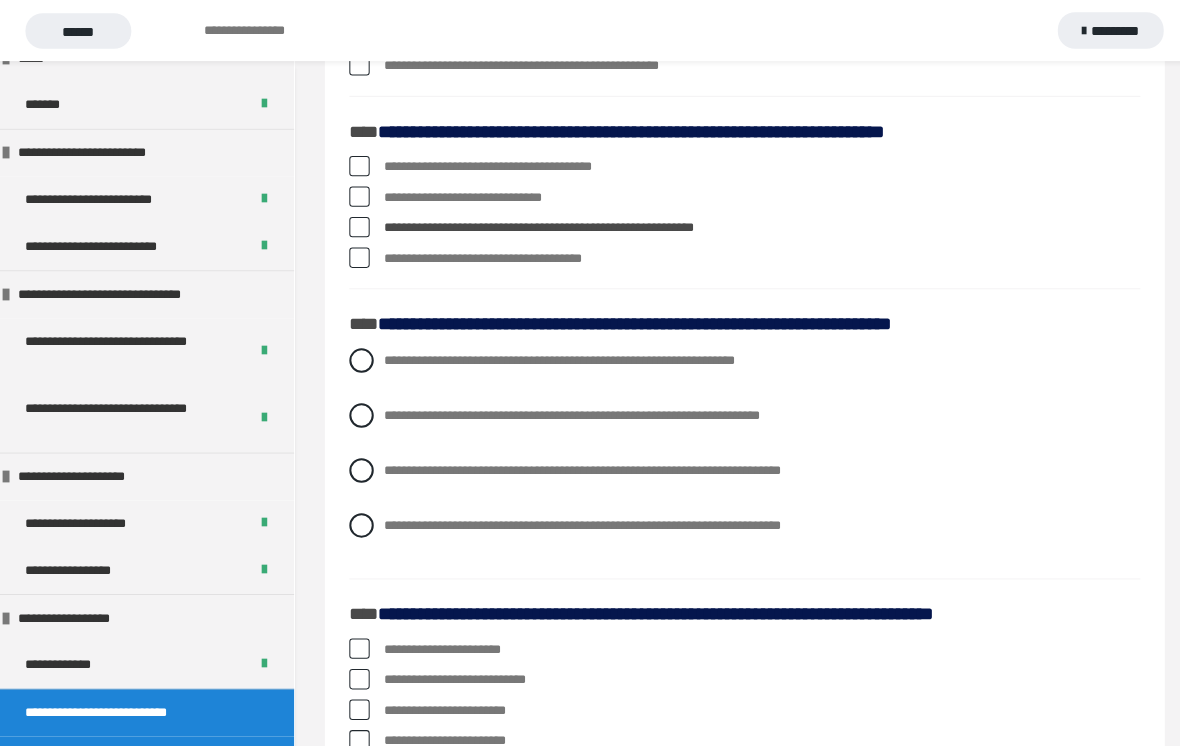 click at bounding box center [359, 223] 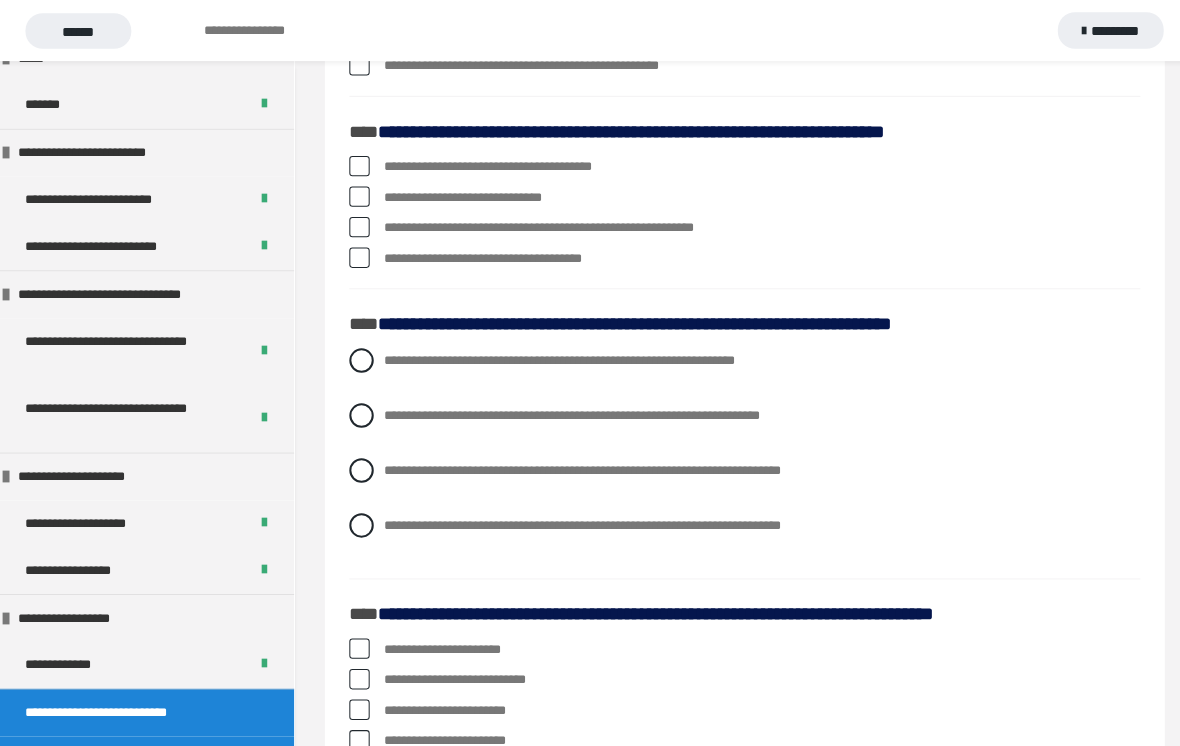 click at bounding box center [359, 223] 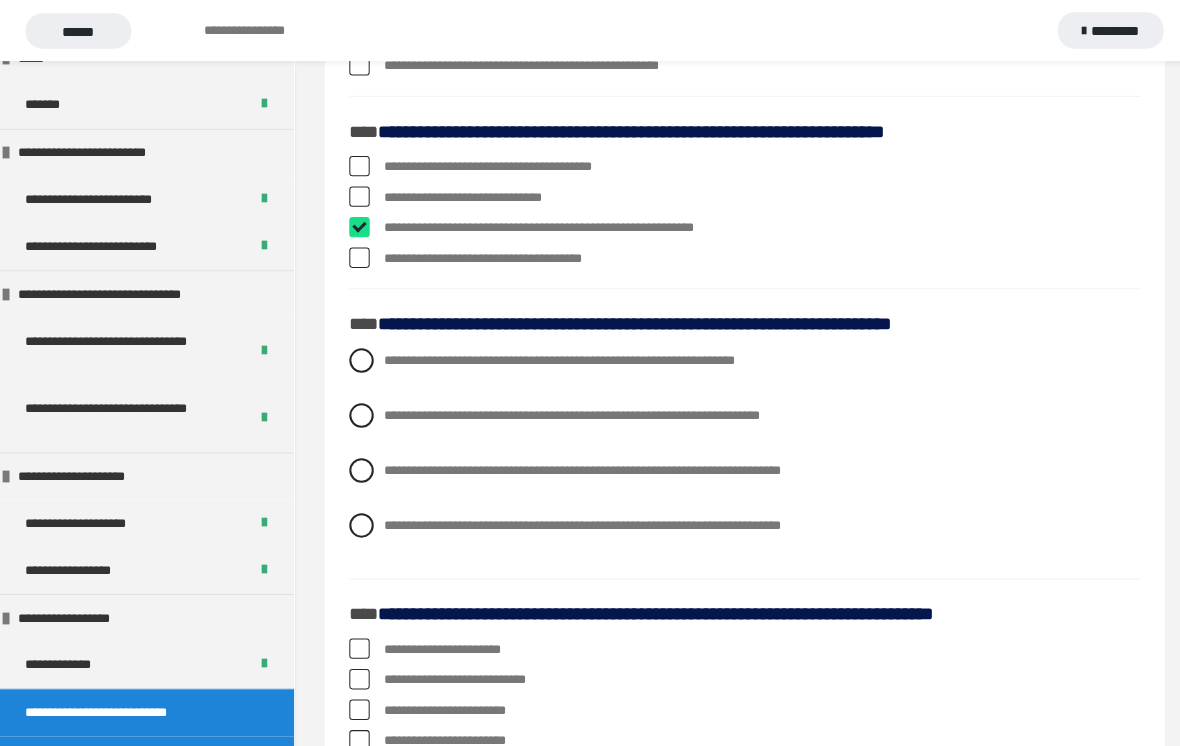 checkbox on "****" 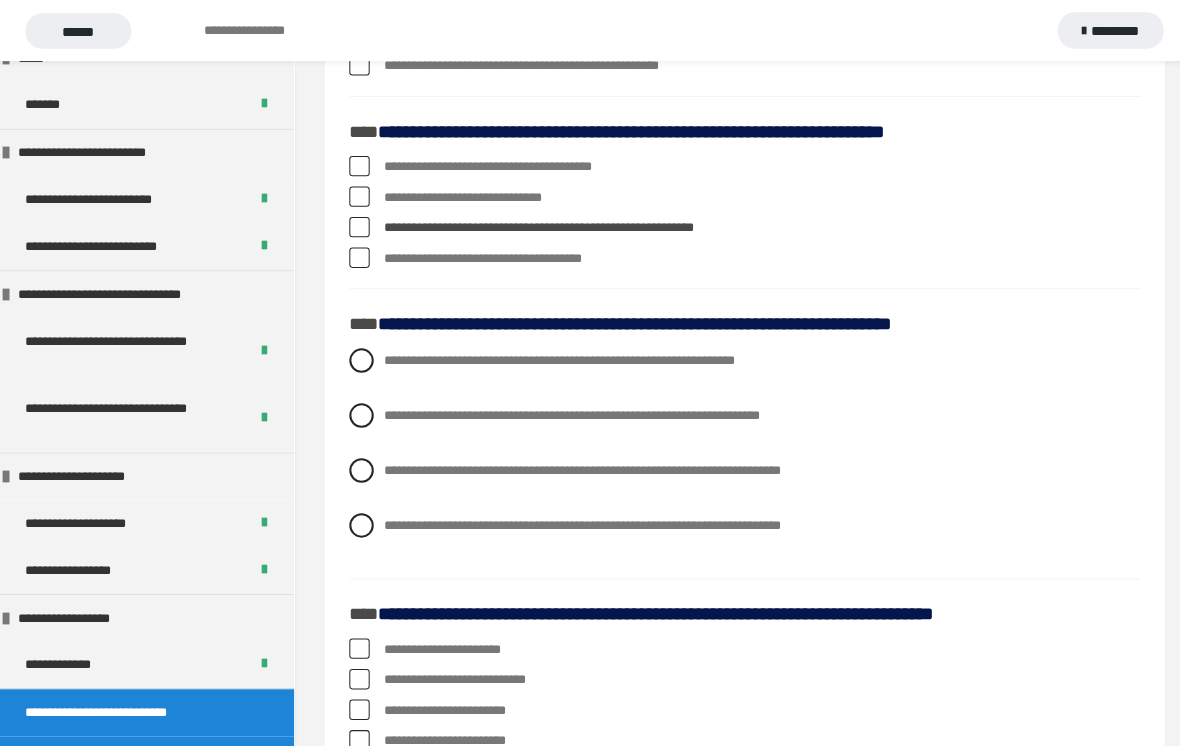 click at bounding box center (359, 193) 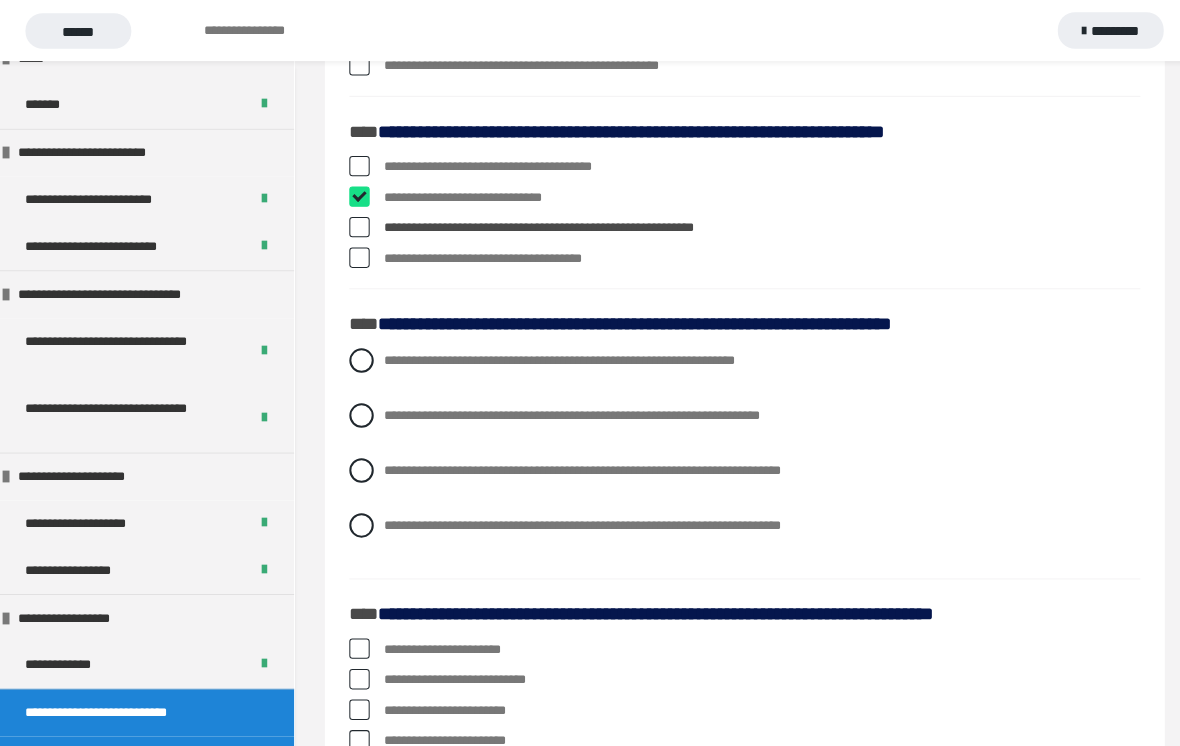 checkbox on "****" 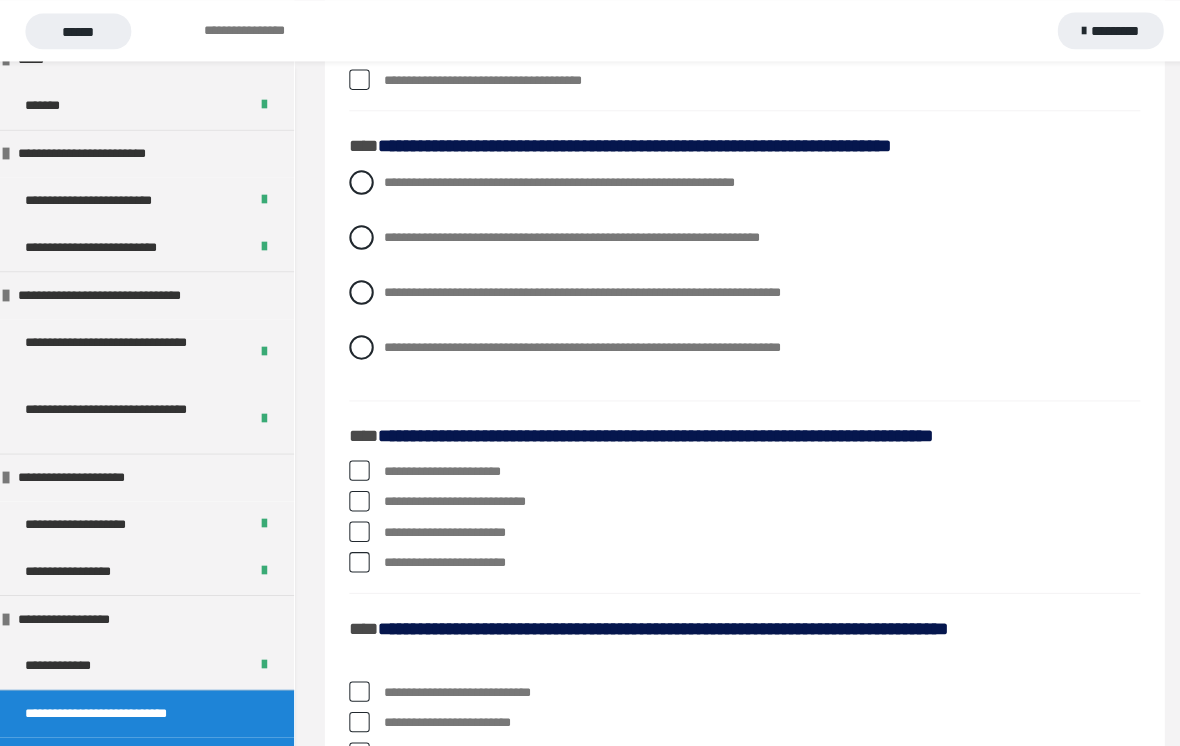 scroll, scrollTop: 3323, scrollLeft: 0, axis: vertical 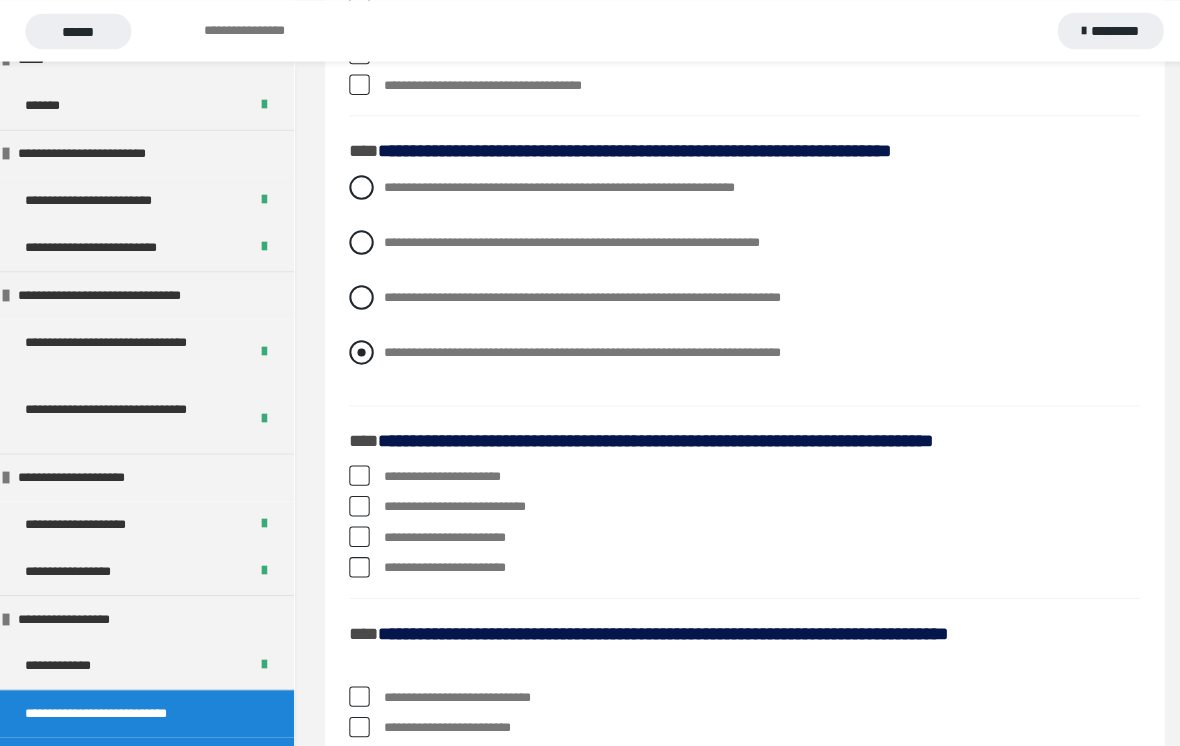 click on "**********" at bounding box center [737, 346] 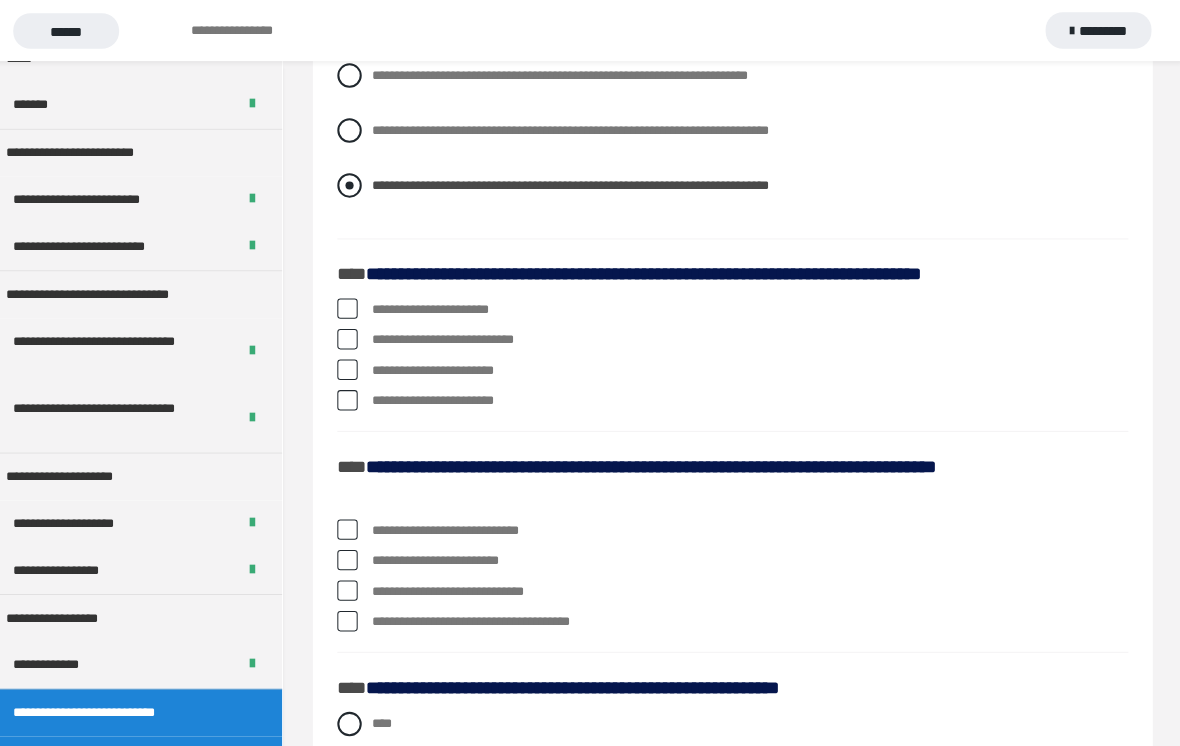 scroll, scrollTop: 3497, scrollLeft: 0, axis: vertical 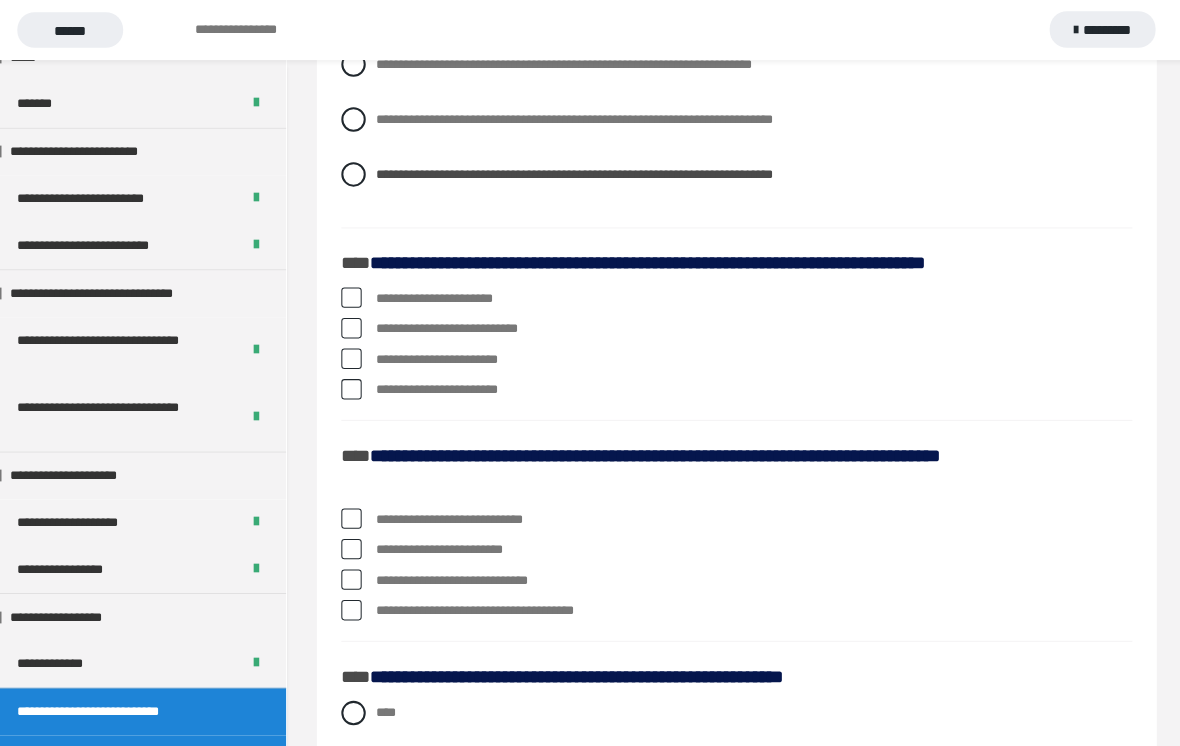 click at bounding box center (359, 293) 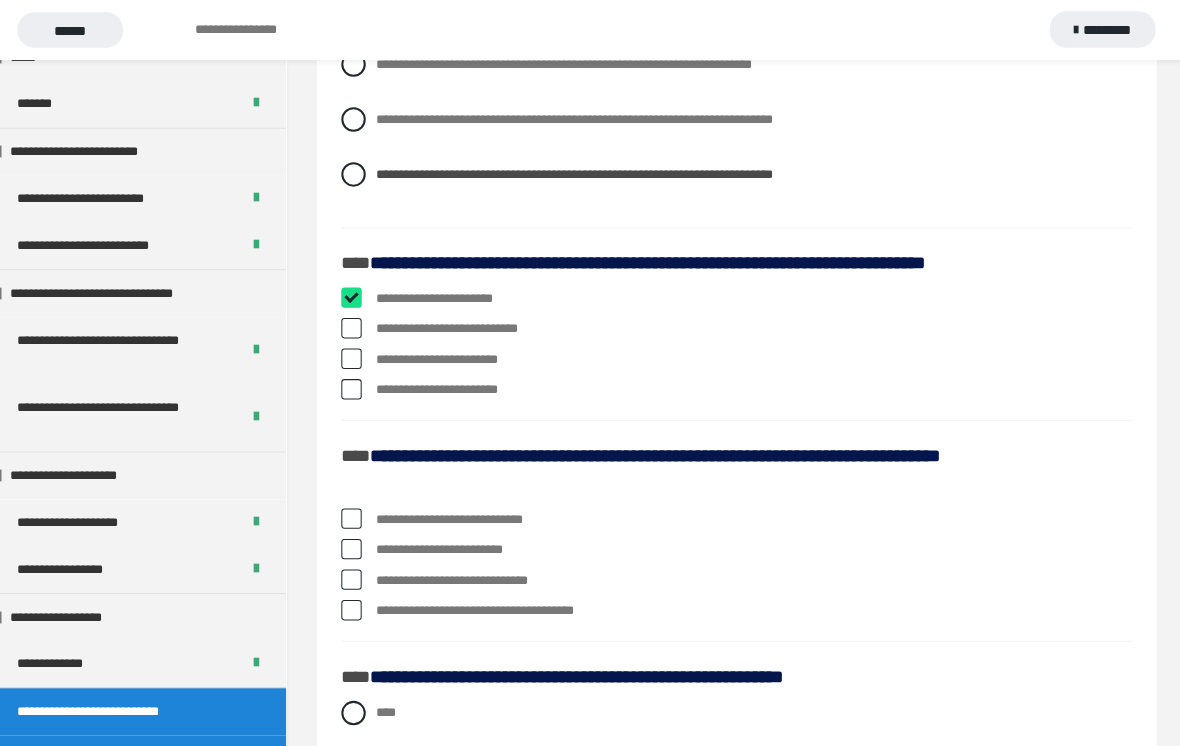 checkbox on "****" 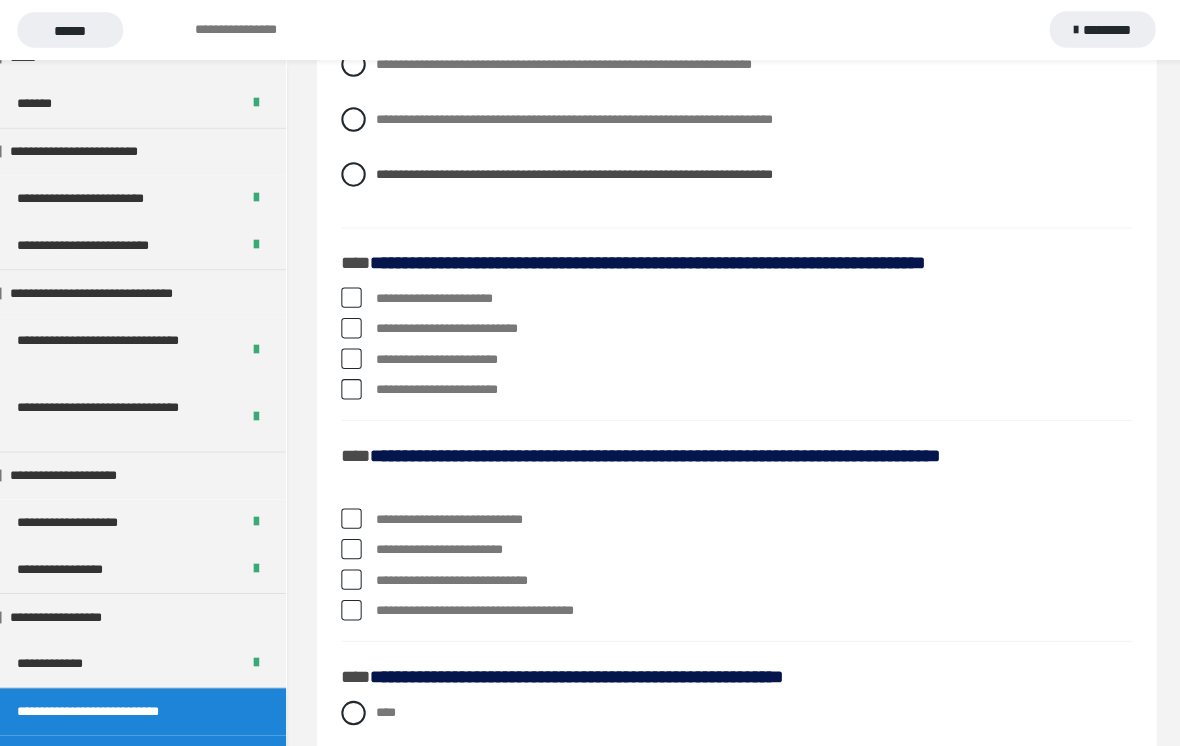 scroll, scrollTop: 3497, scrollLeft: 0, axis: vertical 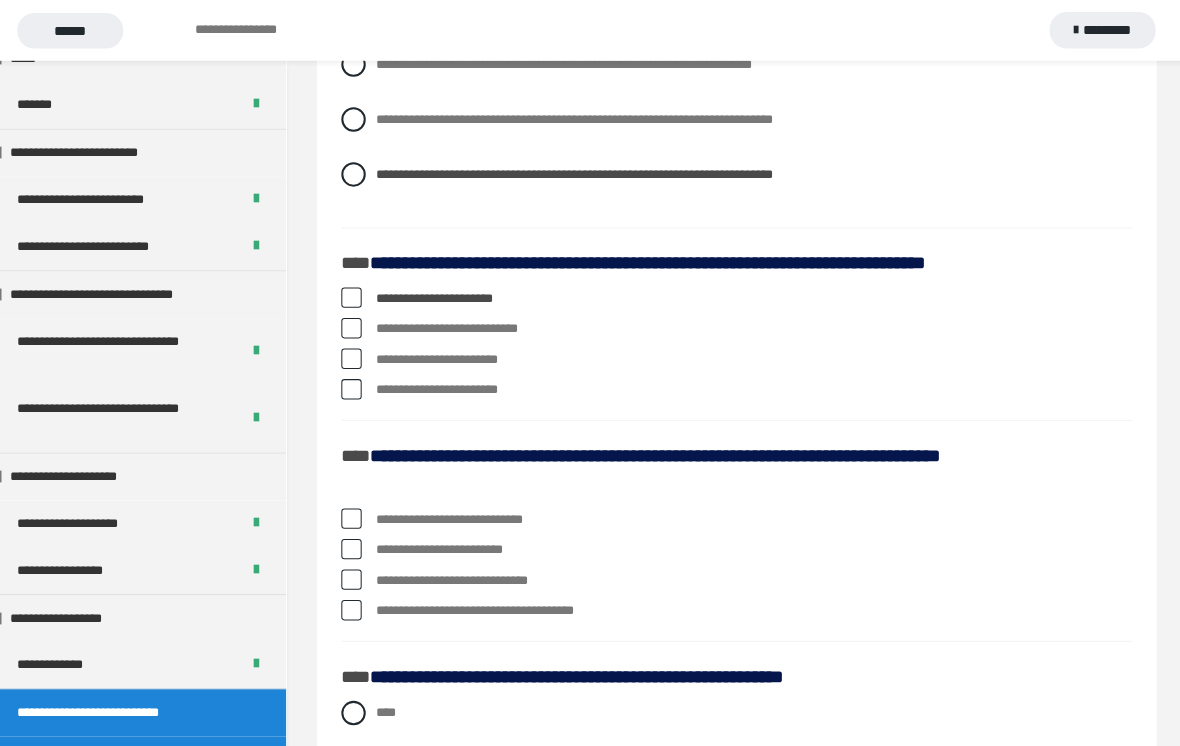 click at bounding box center [359, 353] 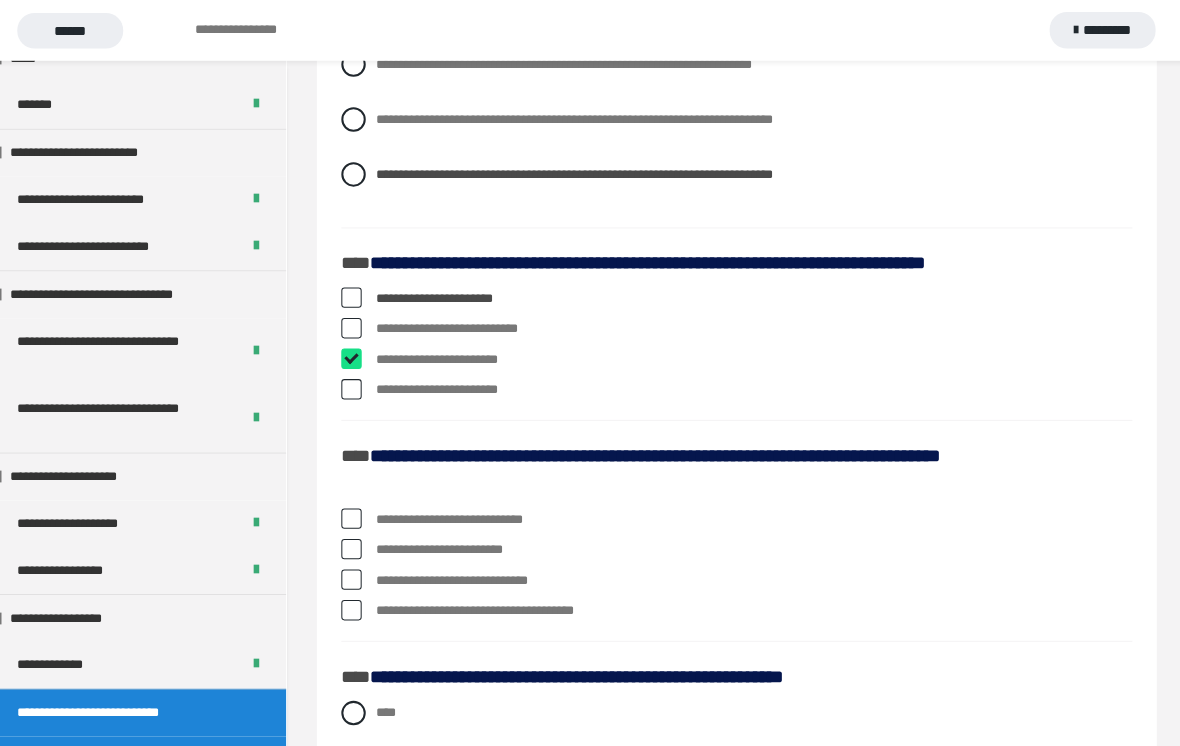 type 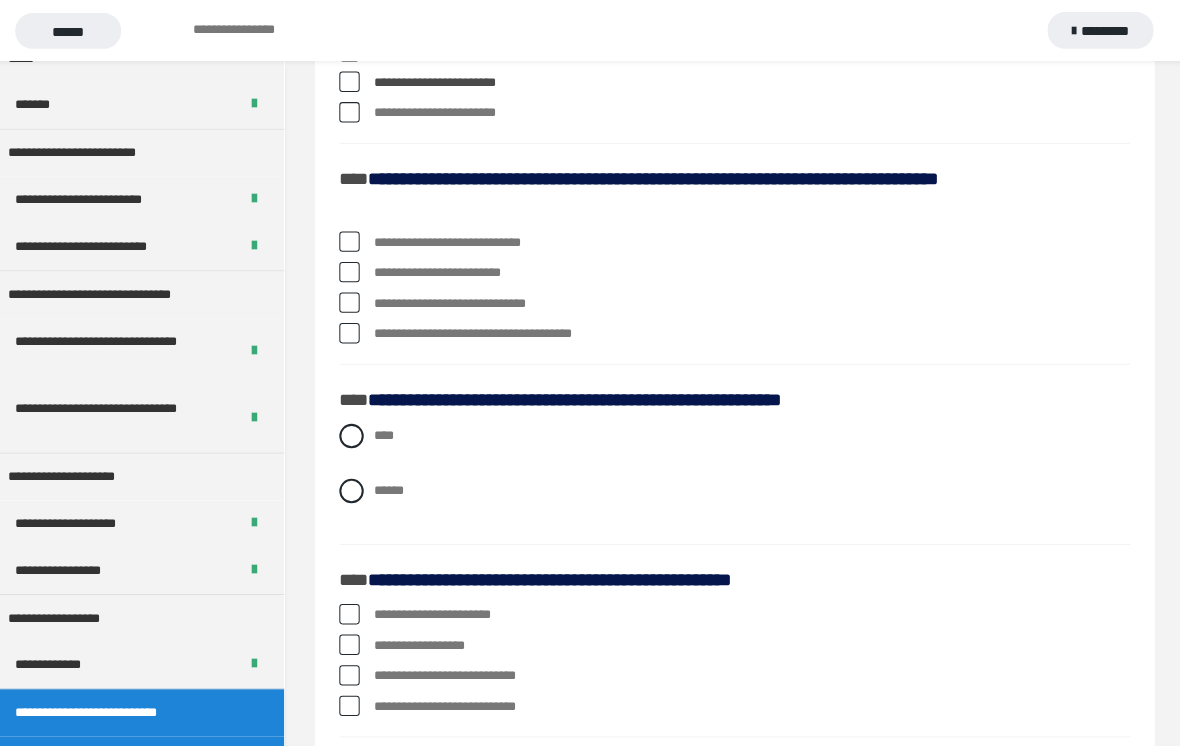 scroll, scrollTop: 3772, scrollLeft: 0, axis: vertical 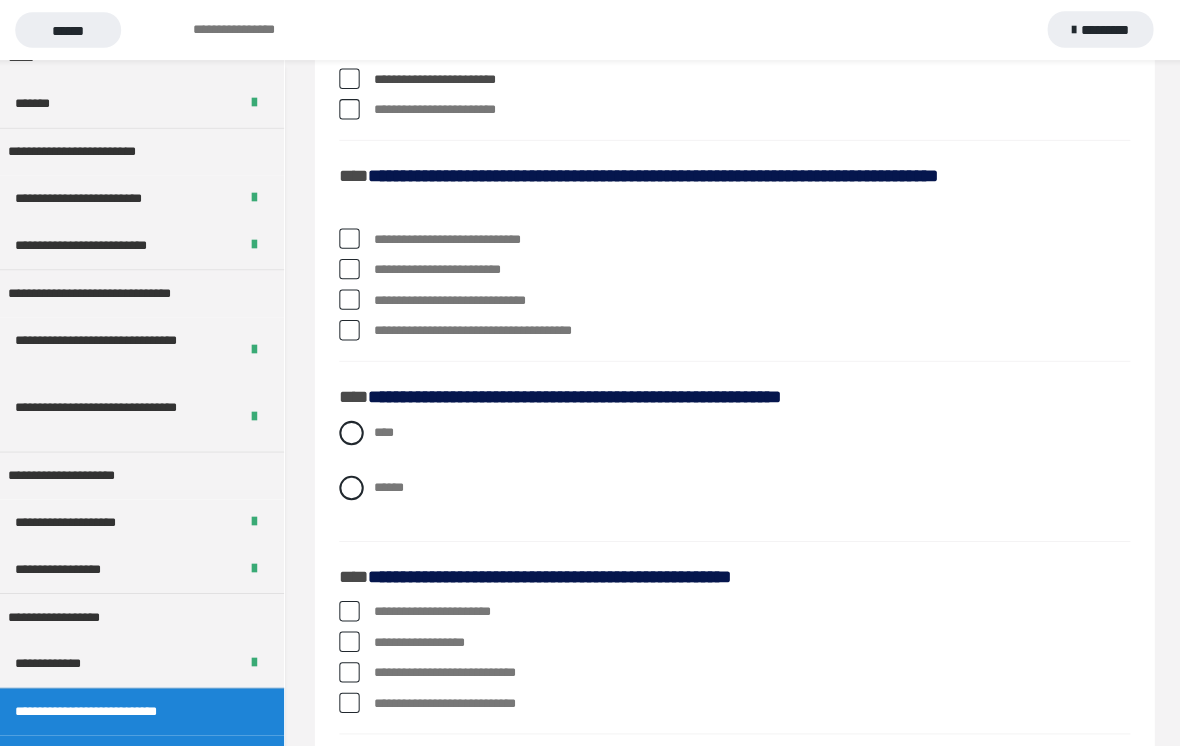 click on "**********" at bounding box center [737, 236] 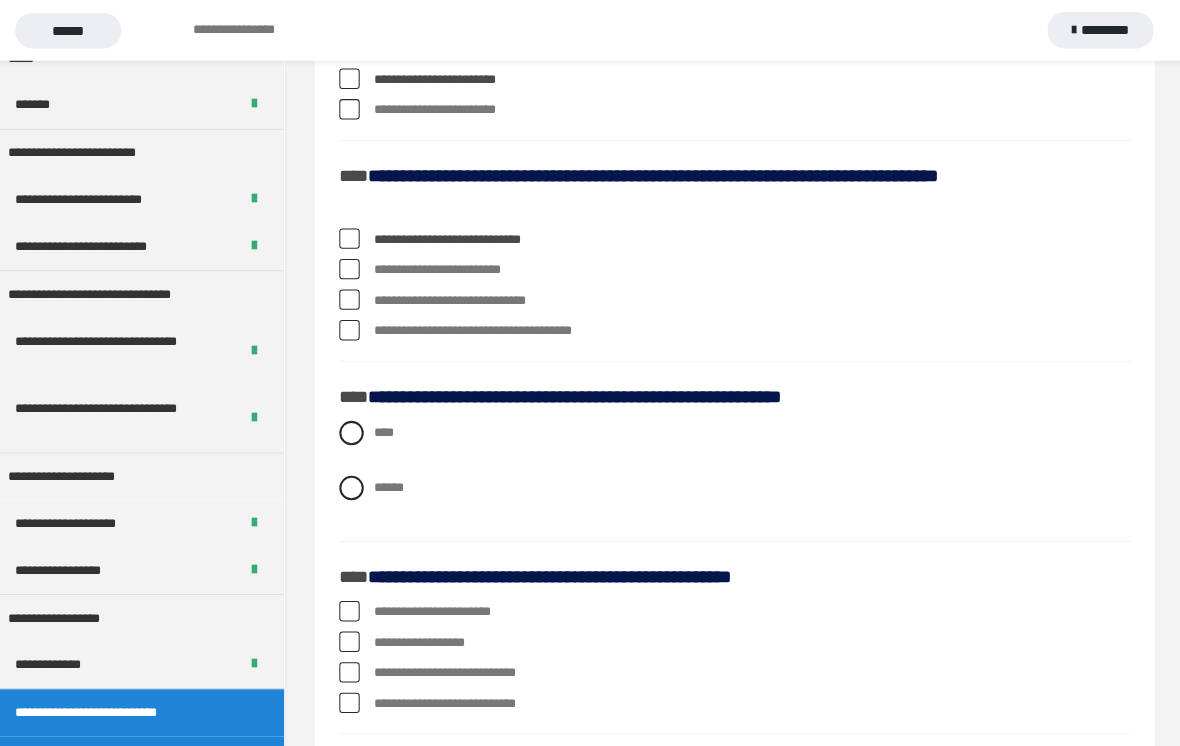 click on "**********" at bounding box center (737, 296) 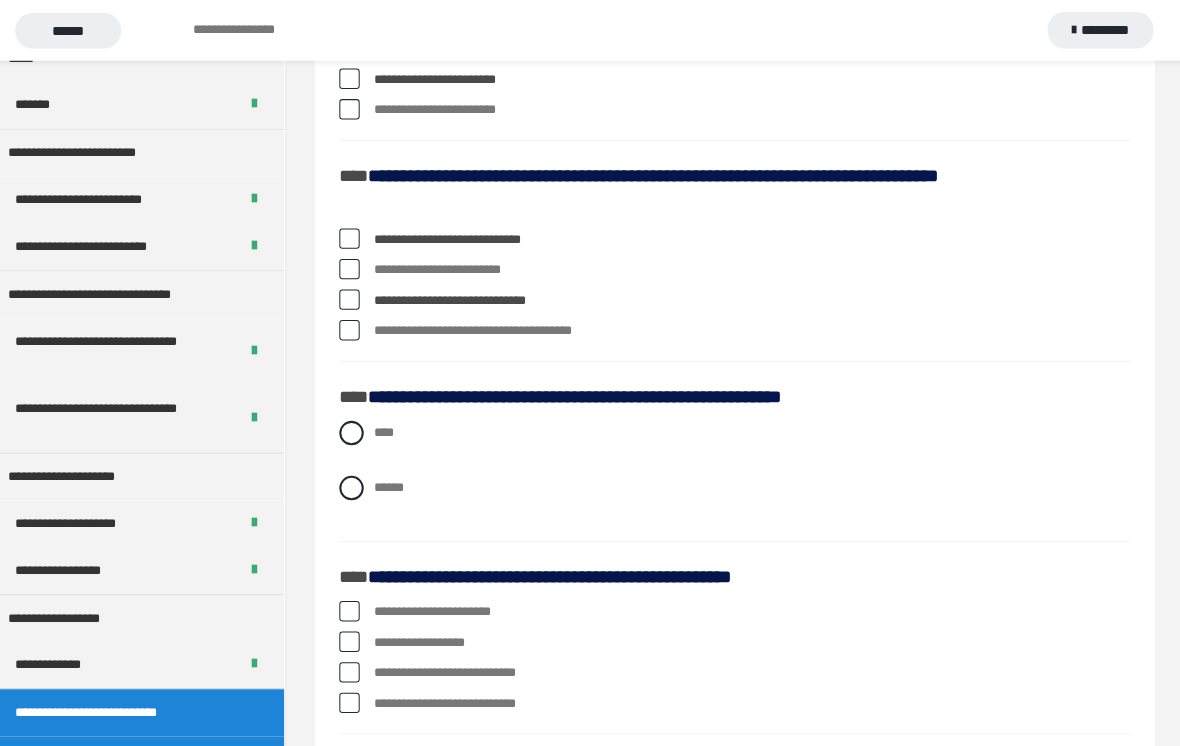 click on "**********" at bounding box center (737, 266) 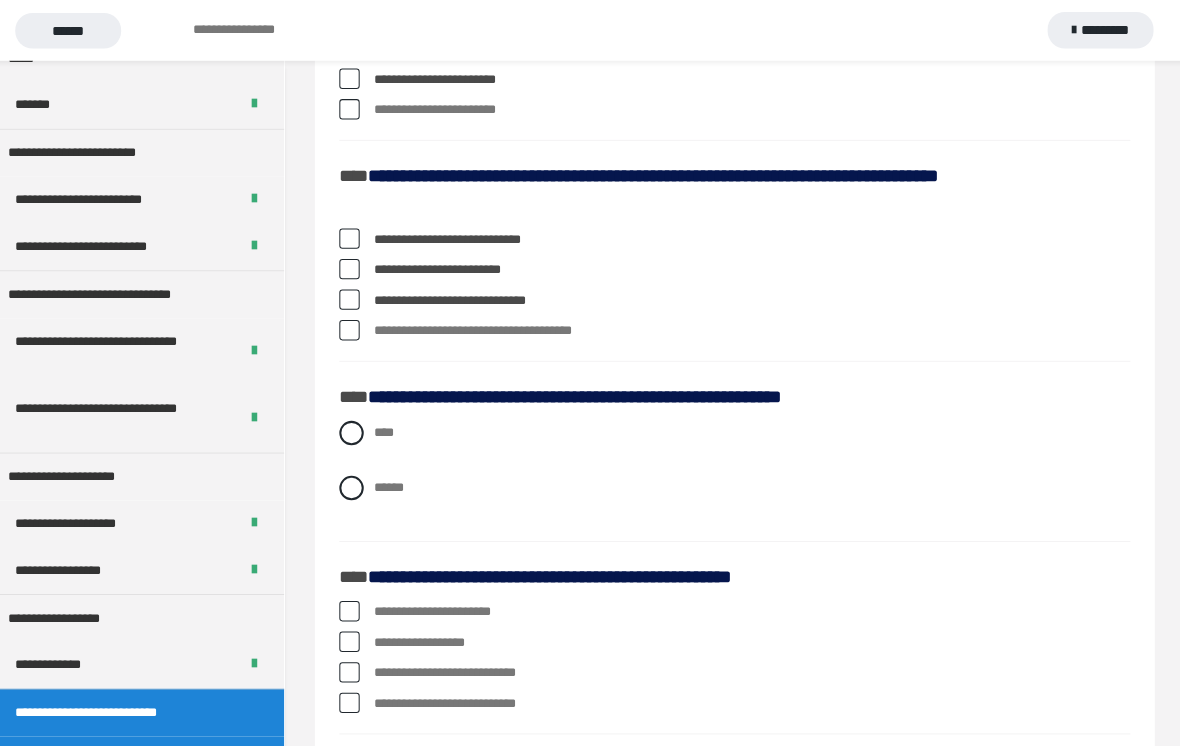 click on "**********" at bounding box center (737, 326) 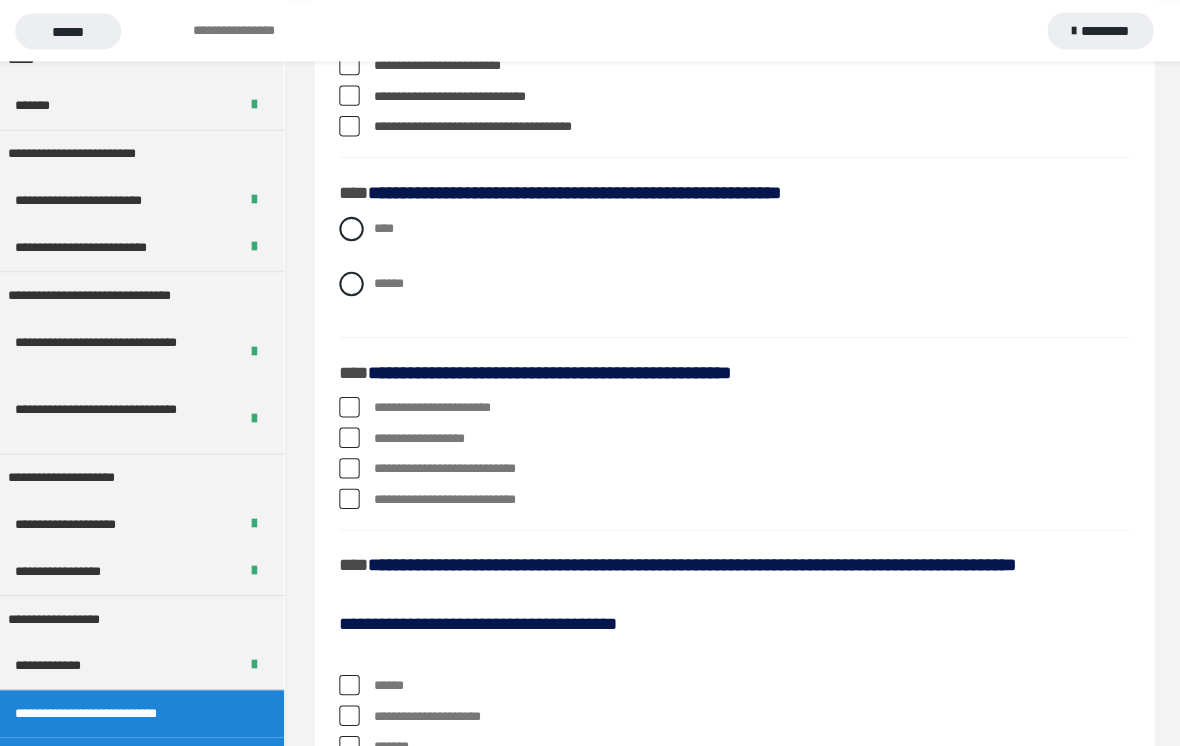 scroll, scrollTop: 4031, scrollLeft: 0, axis: vertical 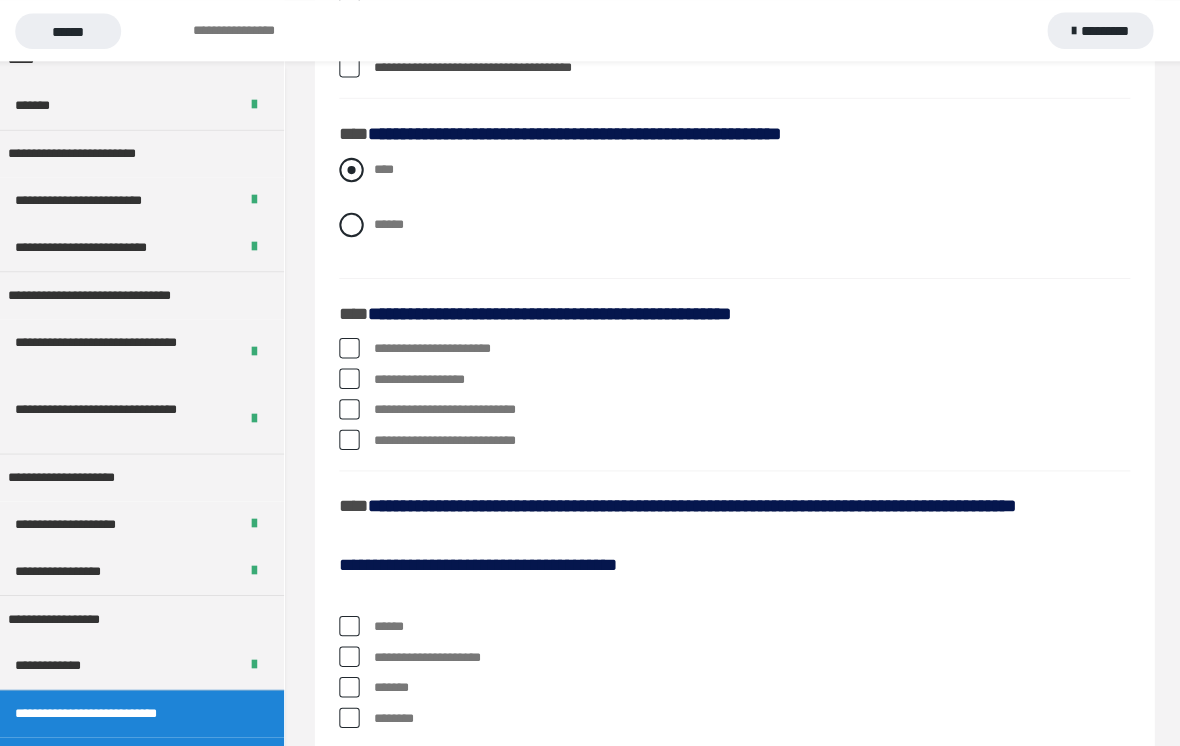 click at bounding box center [361, 167] 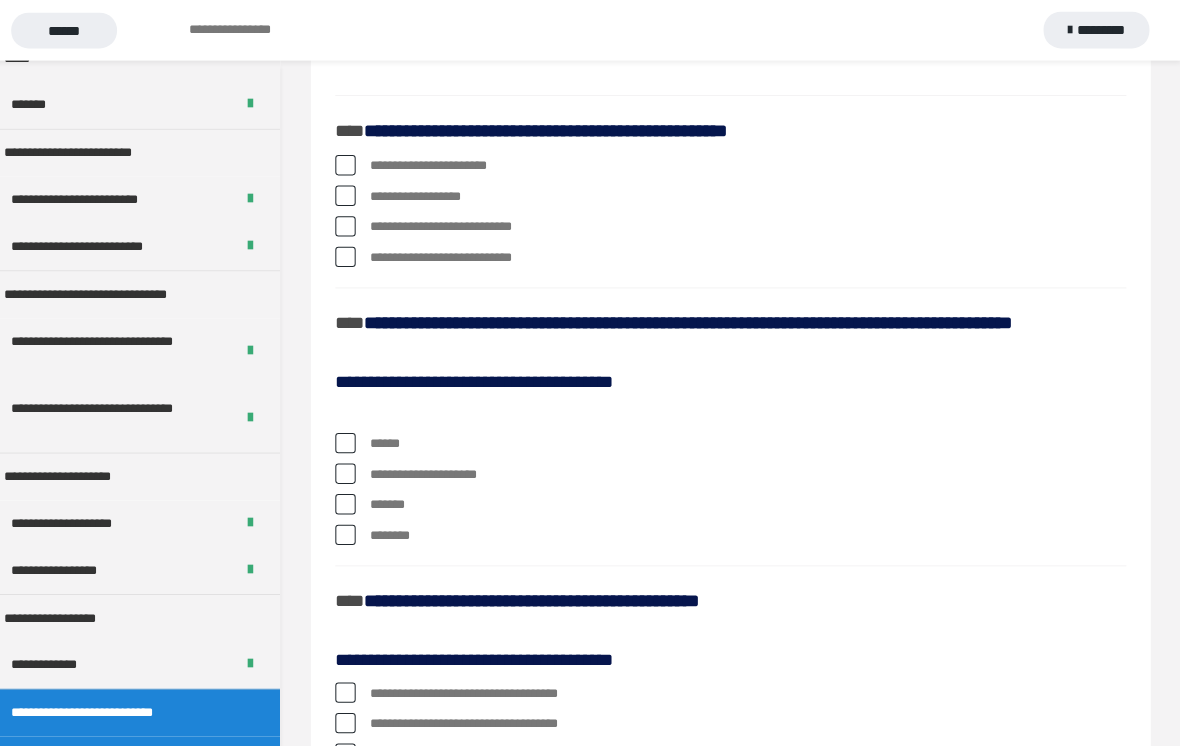 scroll, scrollTop: 4212, scrollLeft: 0, axis: vertical 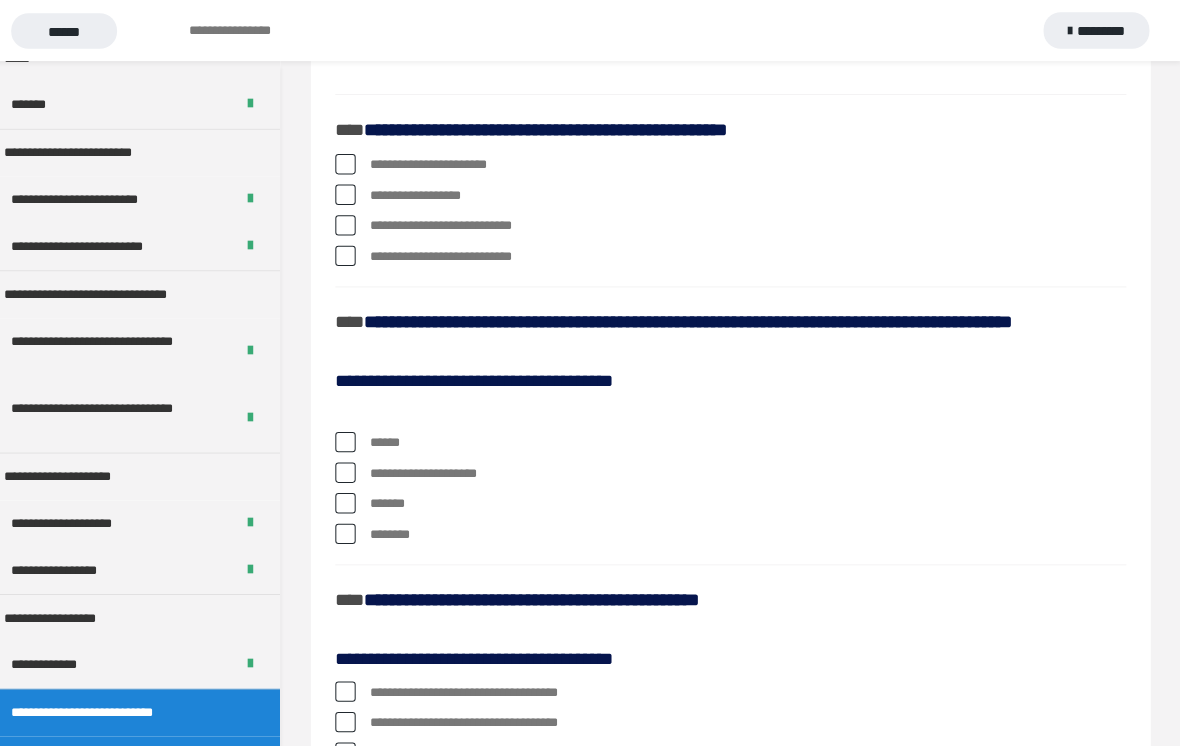 click at bounding box center (359, 161) 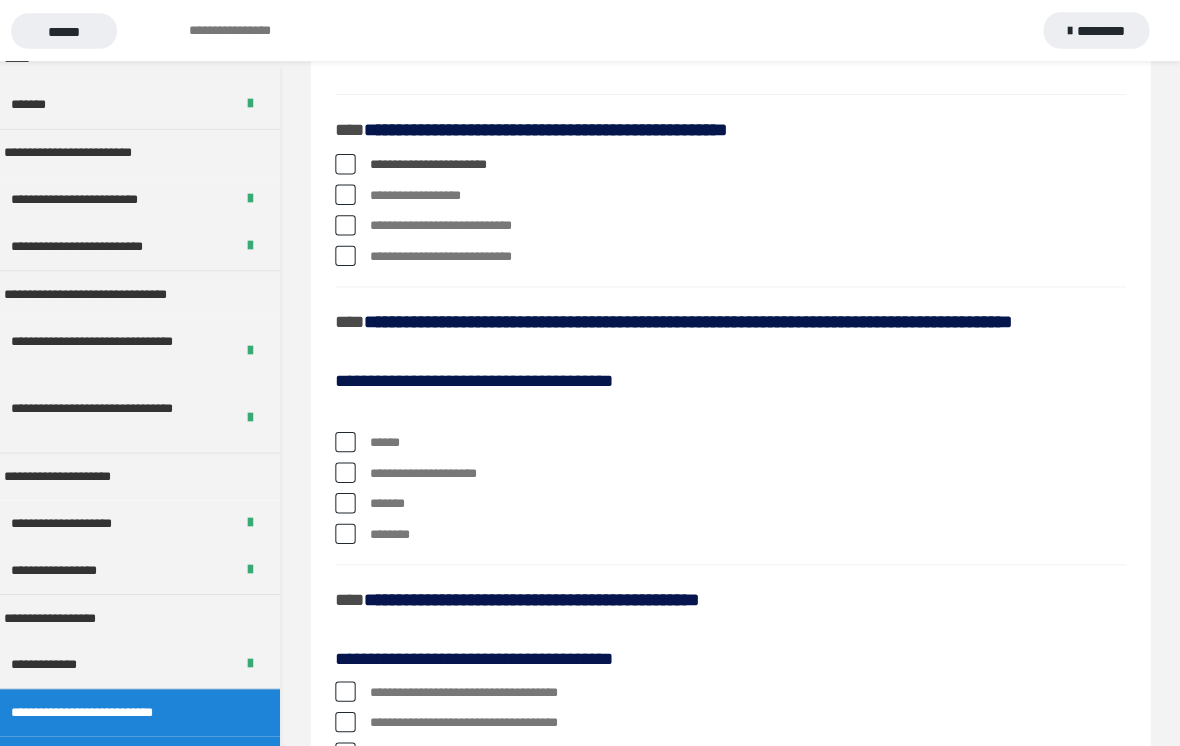click at bounding box center [359, 191] 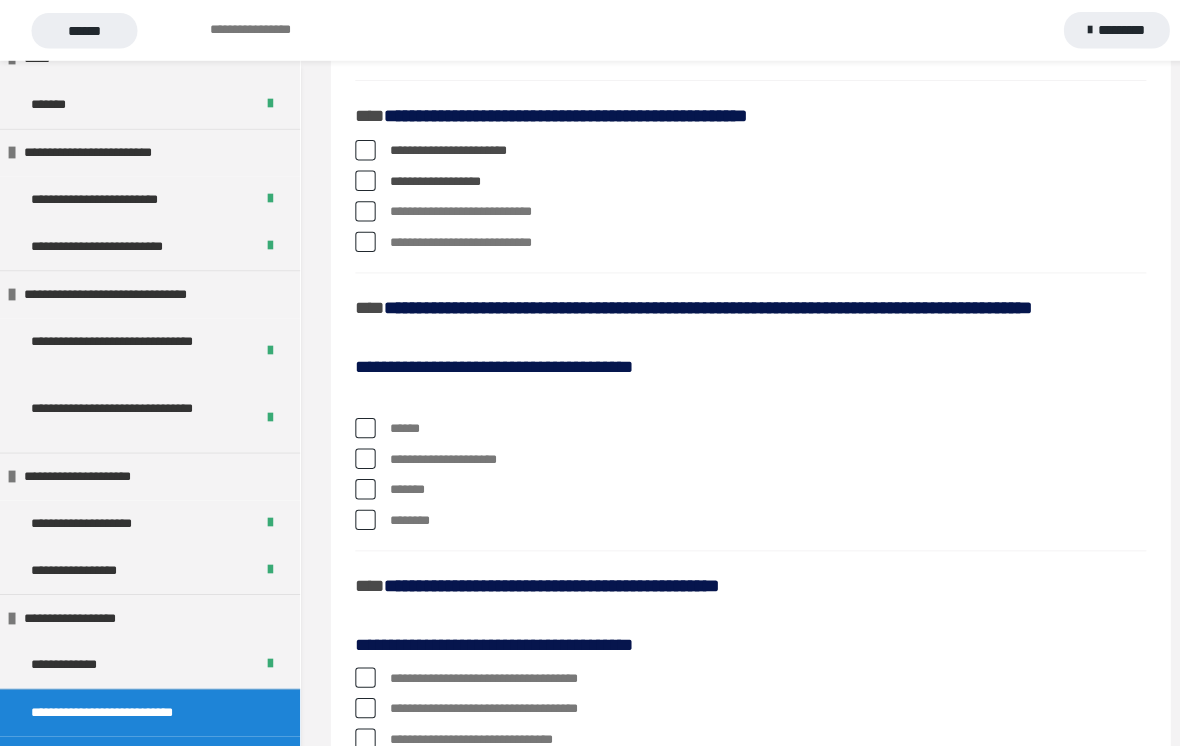 scroll, scrollTop: 4226, scrollLeft: 0, axis: vertical 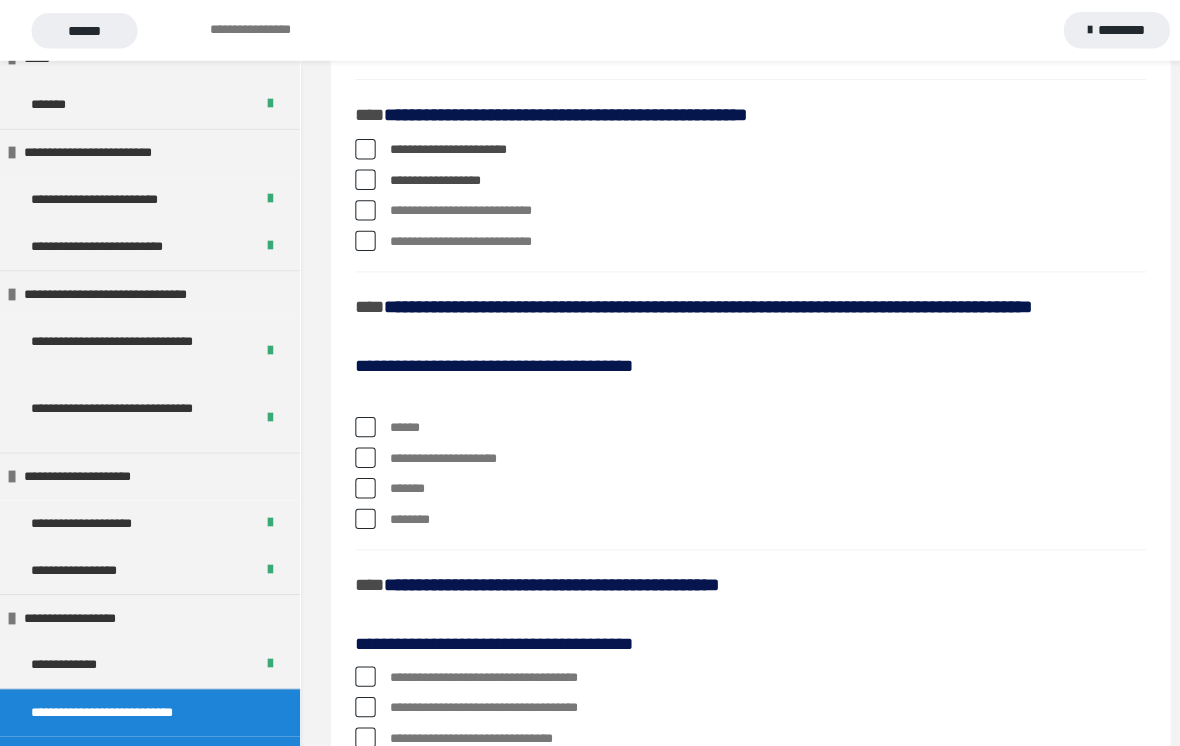 click on "**********" at bounding box center (754, 238) 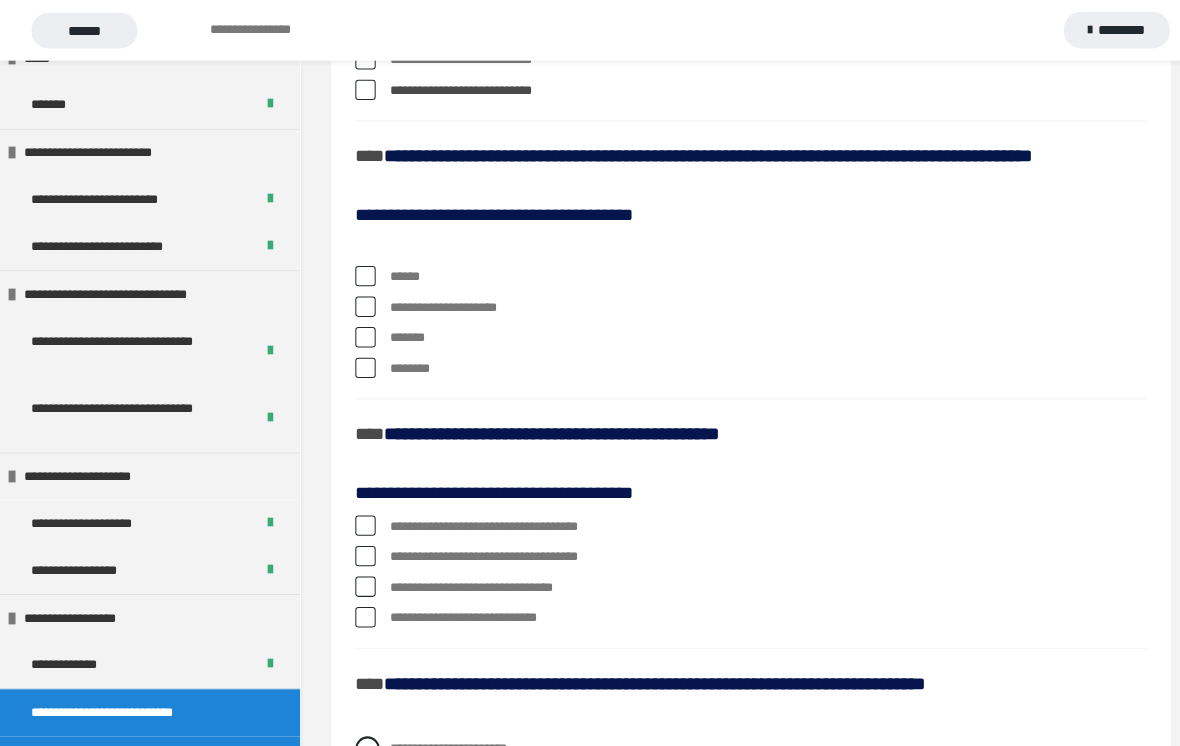 scroll, scrollTop: 4379, scrollLeft: 0, axis: vertical 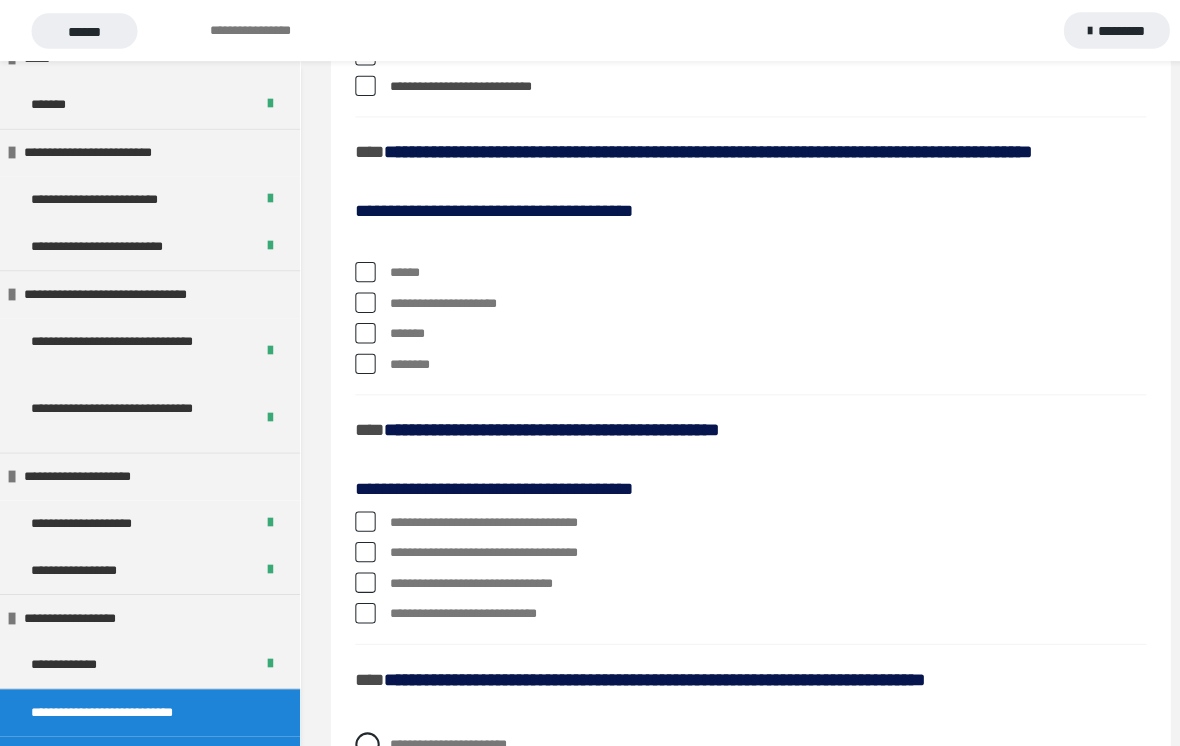 click at bounding box center (359, 267) 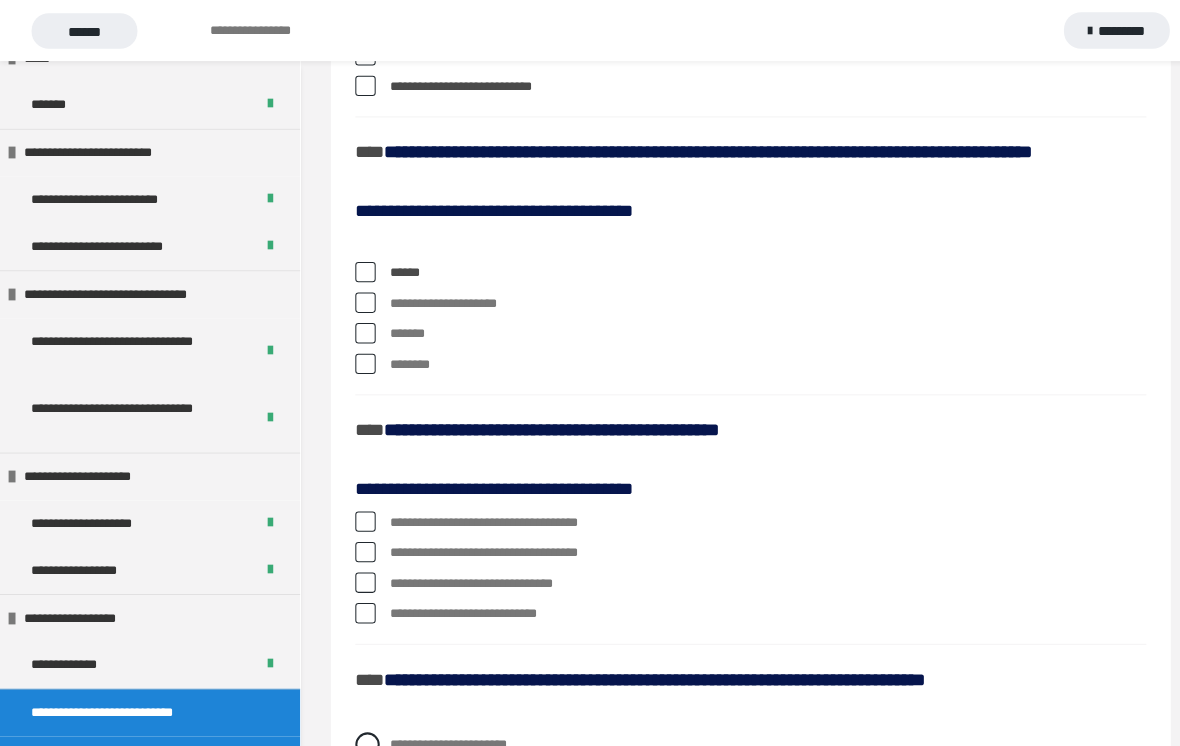 click on "*******" at bounding box center [737, 328] 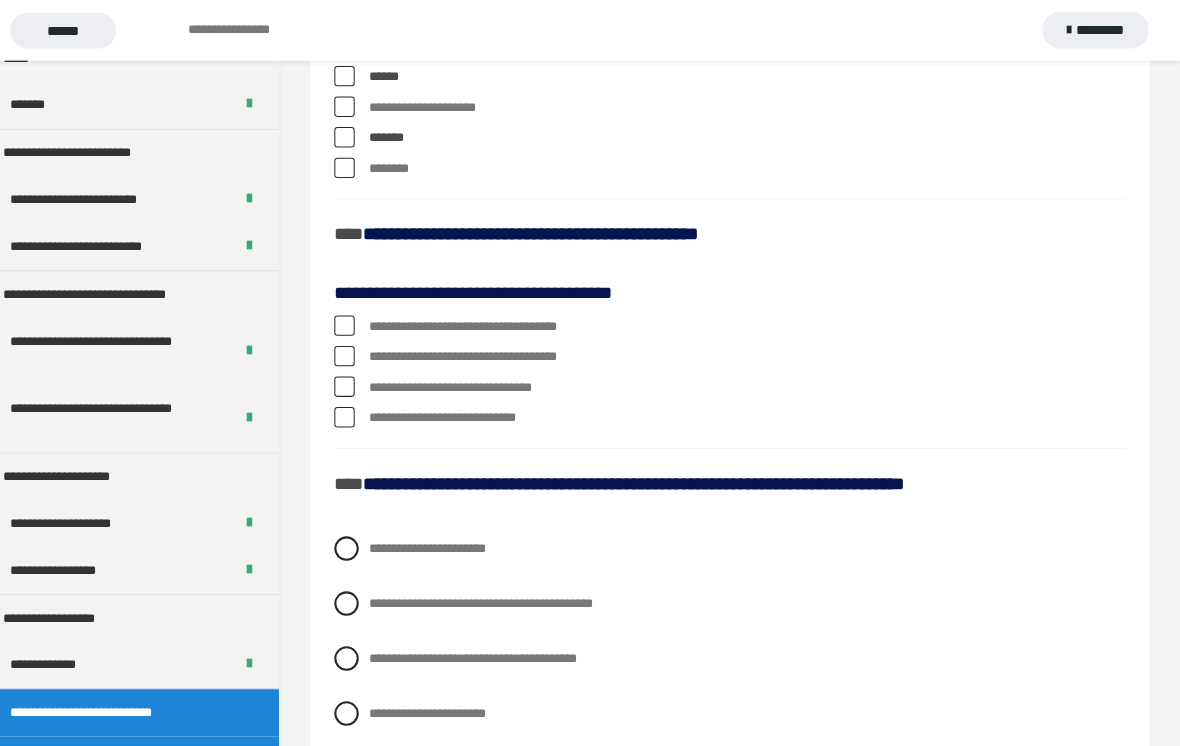 scroll, scrollTop: 4573, scrollLeft: 0, axis: vertical 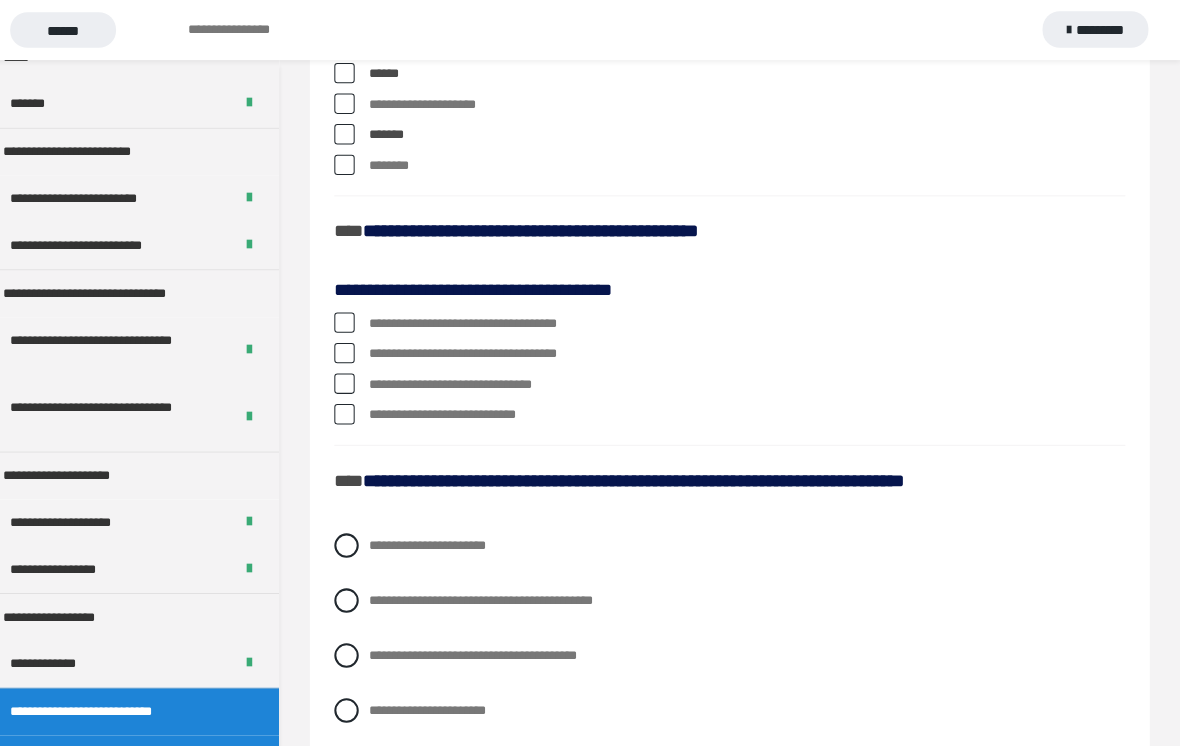 click at bounding box center [359, 318] 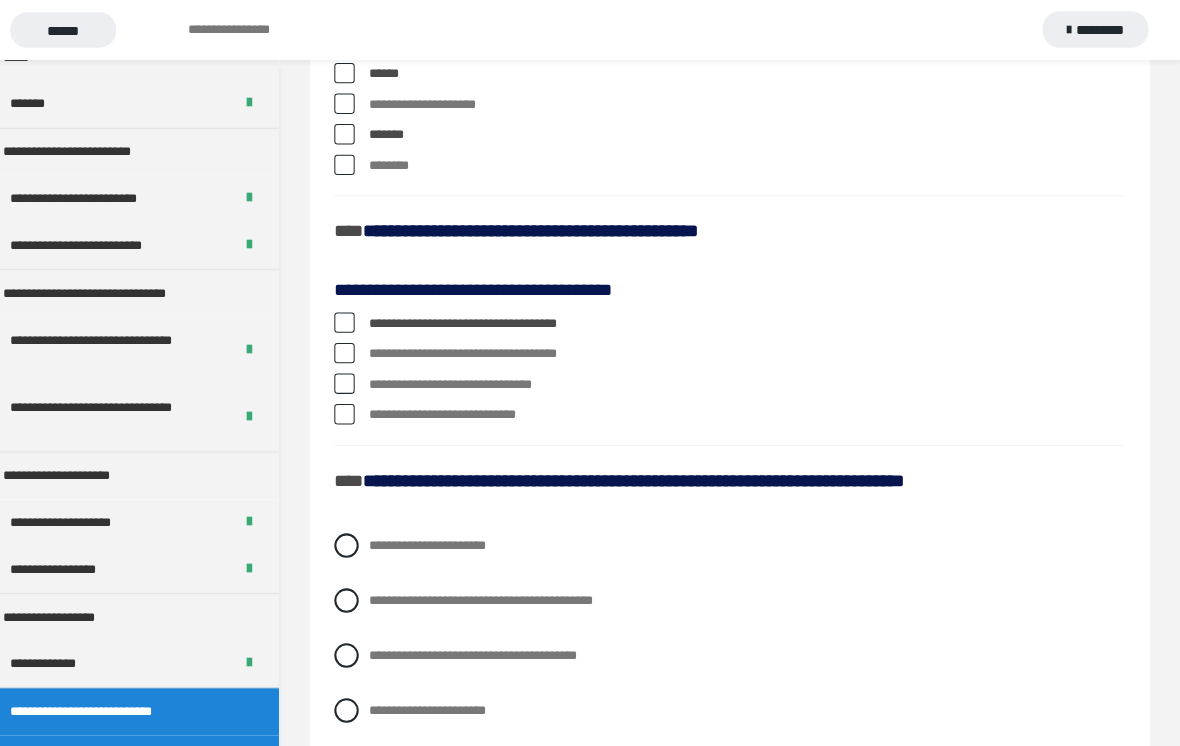 scroll, scrollTop: 4573, scrollLeft: 0, axis: vertical 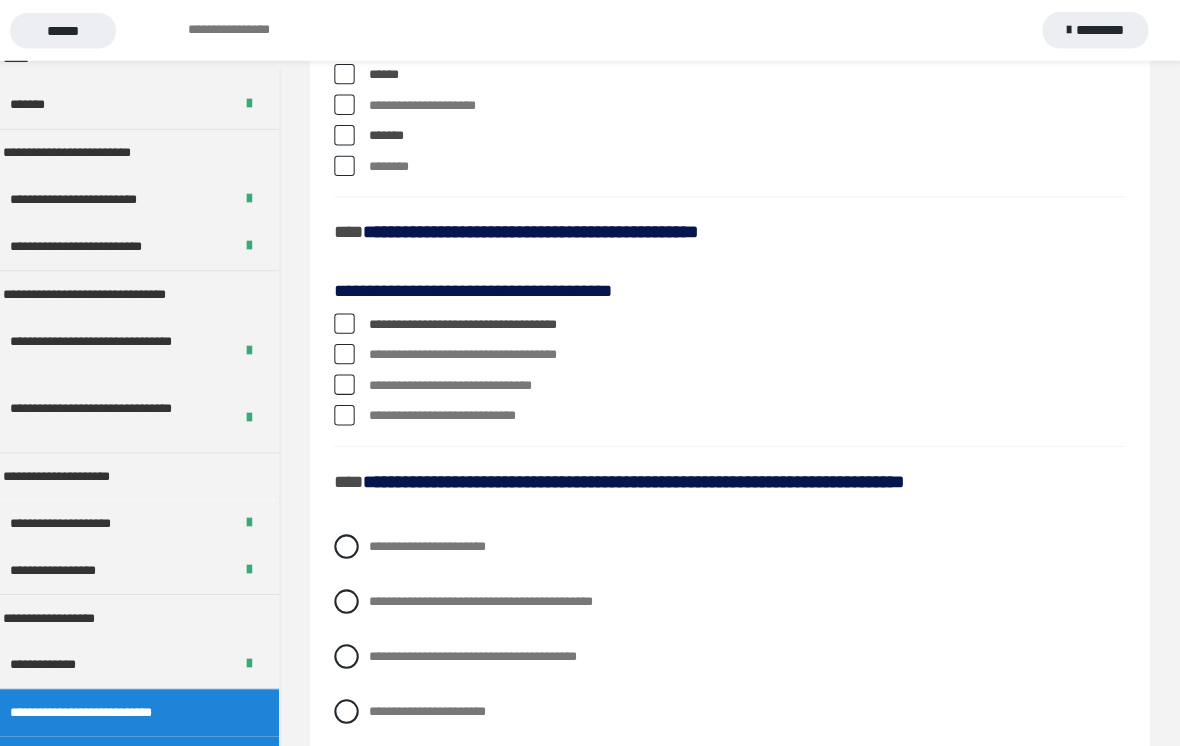 click at bounding box center [359, 348] 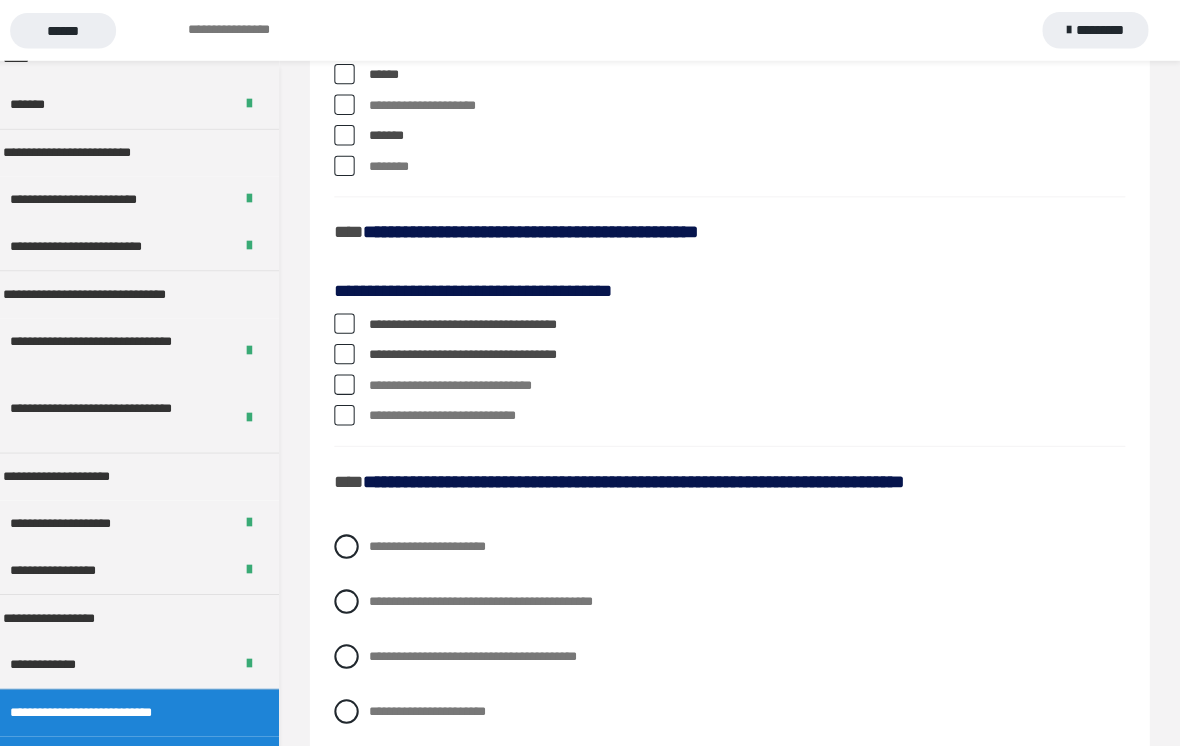scroll, scrollTop: 4573, scrollLeft: 0, axis: vertical 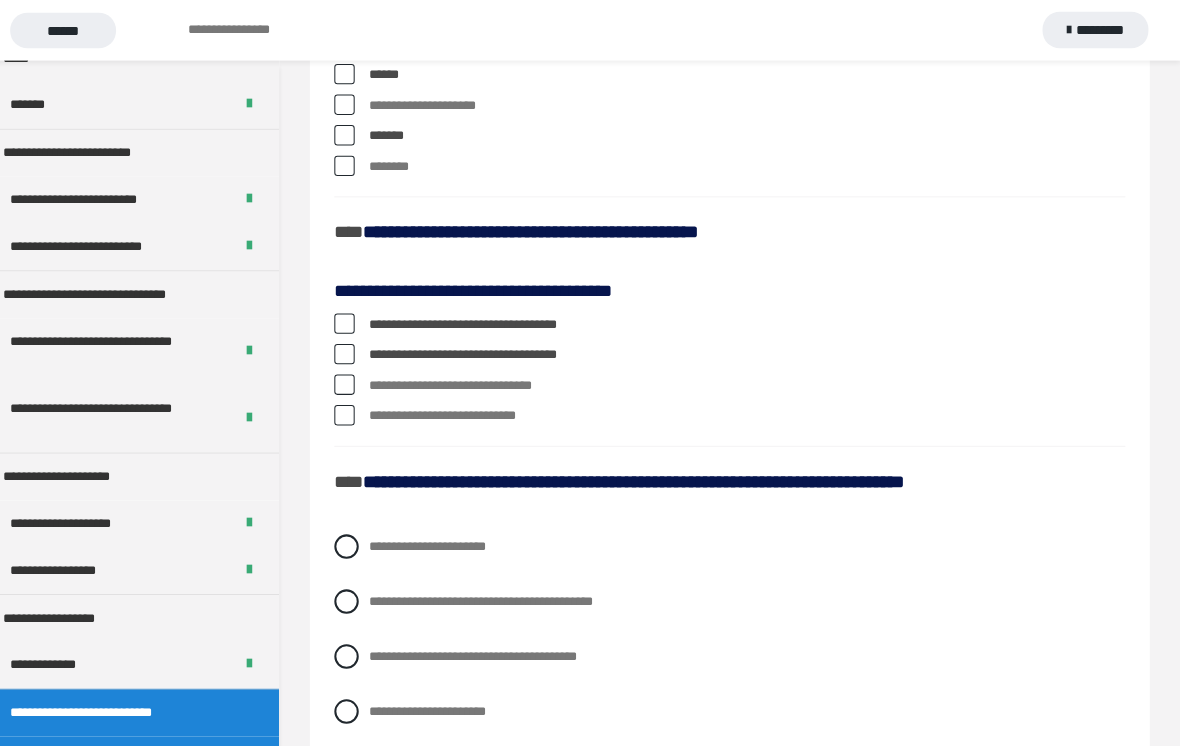 click at bounding box center (359, 408) 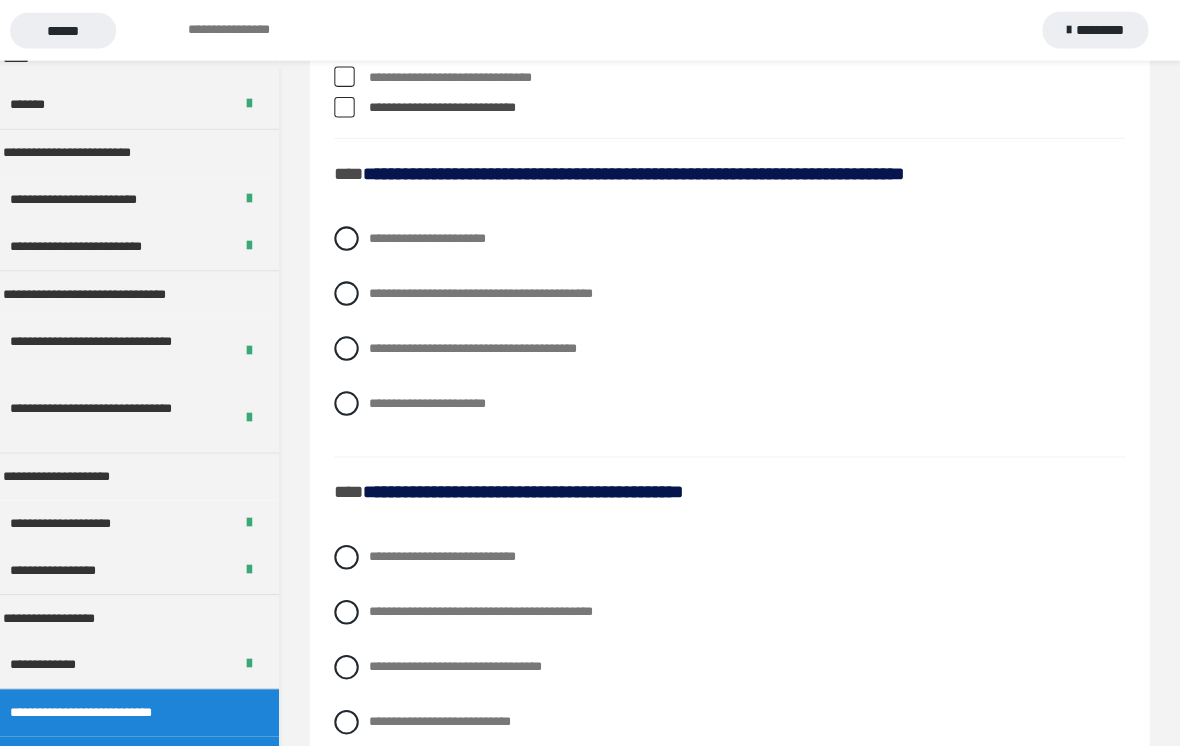 scroll, scrollTop: 4876, scrollLeft: 0, axis: vertical 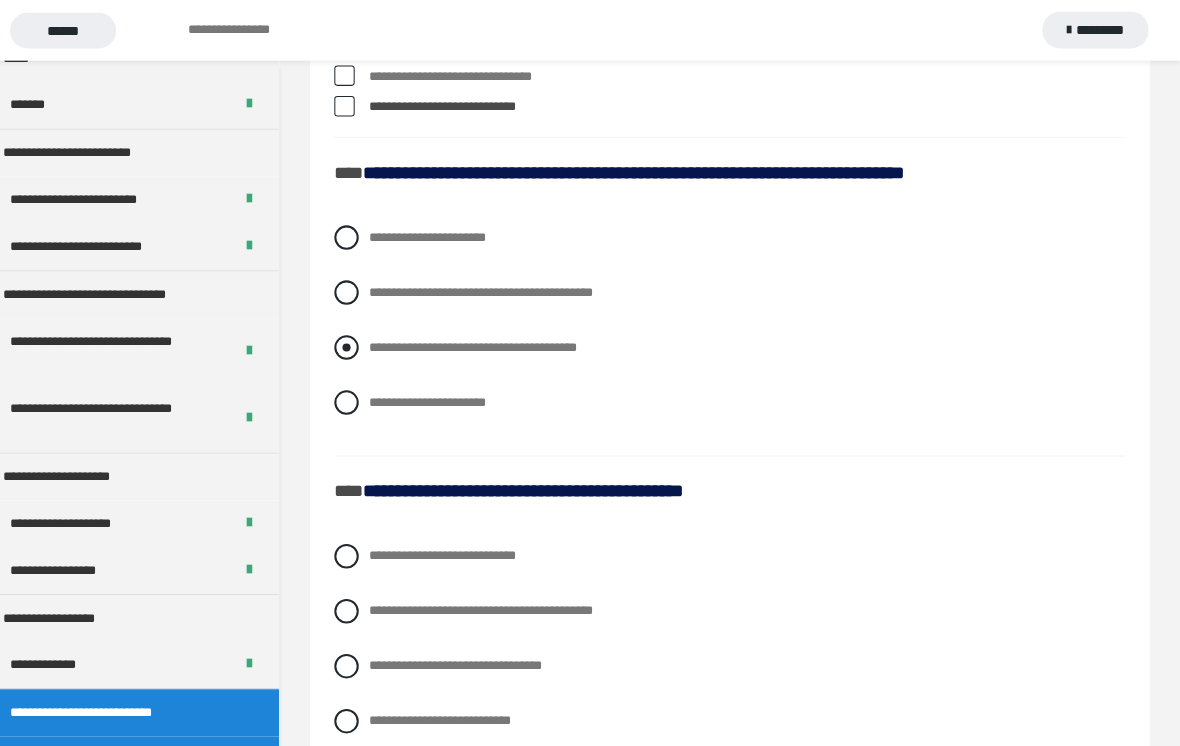 click at bounding box center (361, 342) 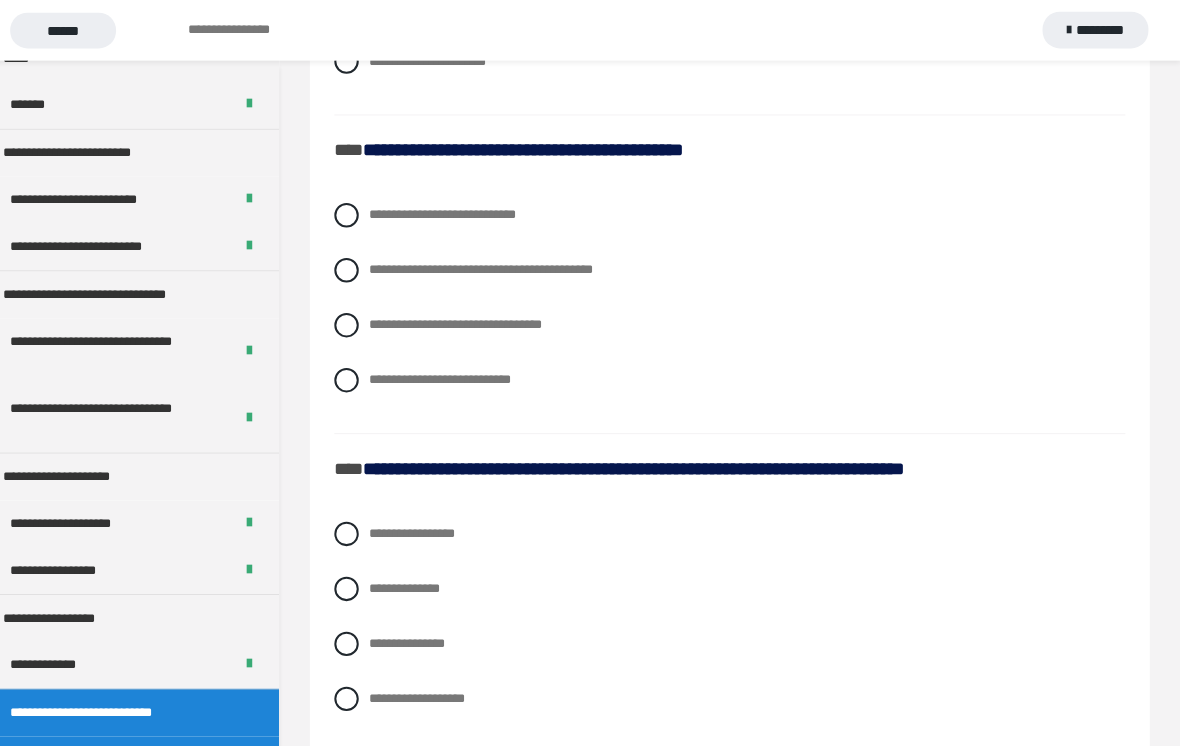scroll, scrollTop: 5213, scrollLeft: 0, axis: vertical 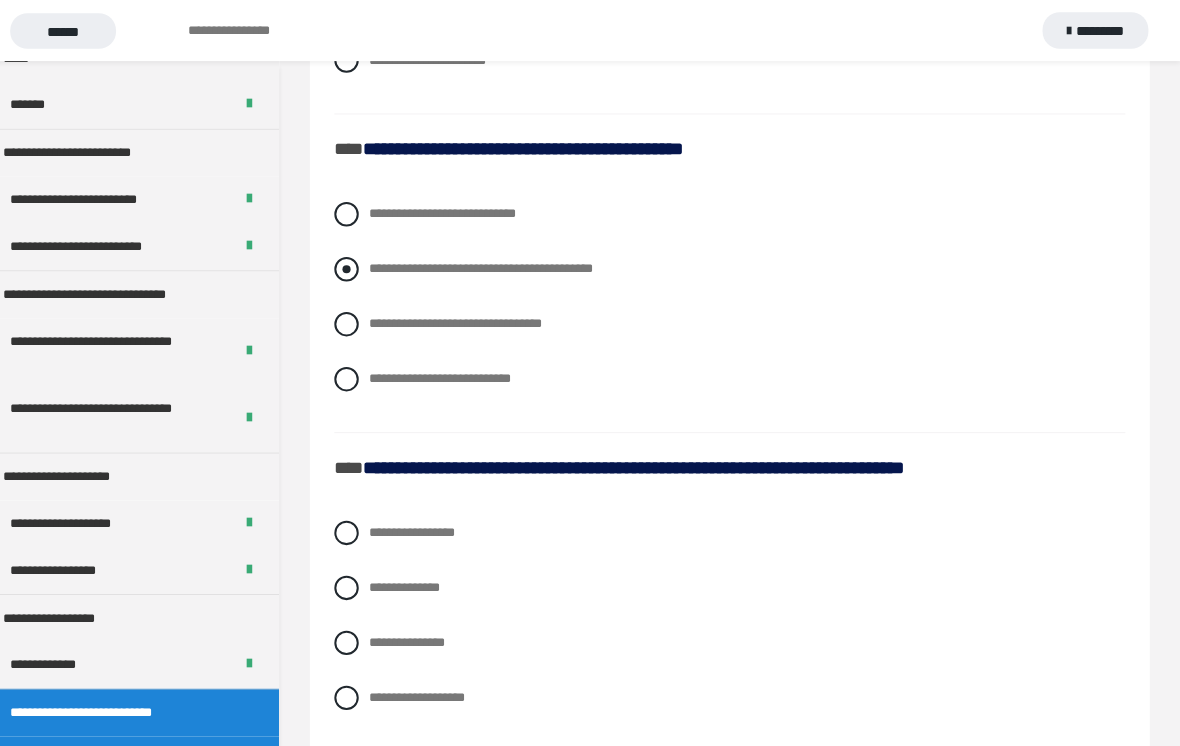 click on "**********" at bounding box center [737, 264] 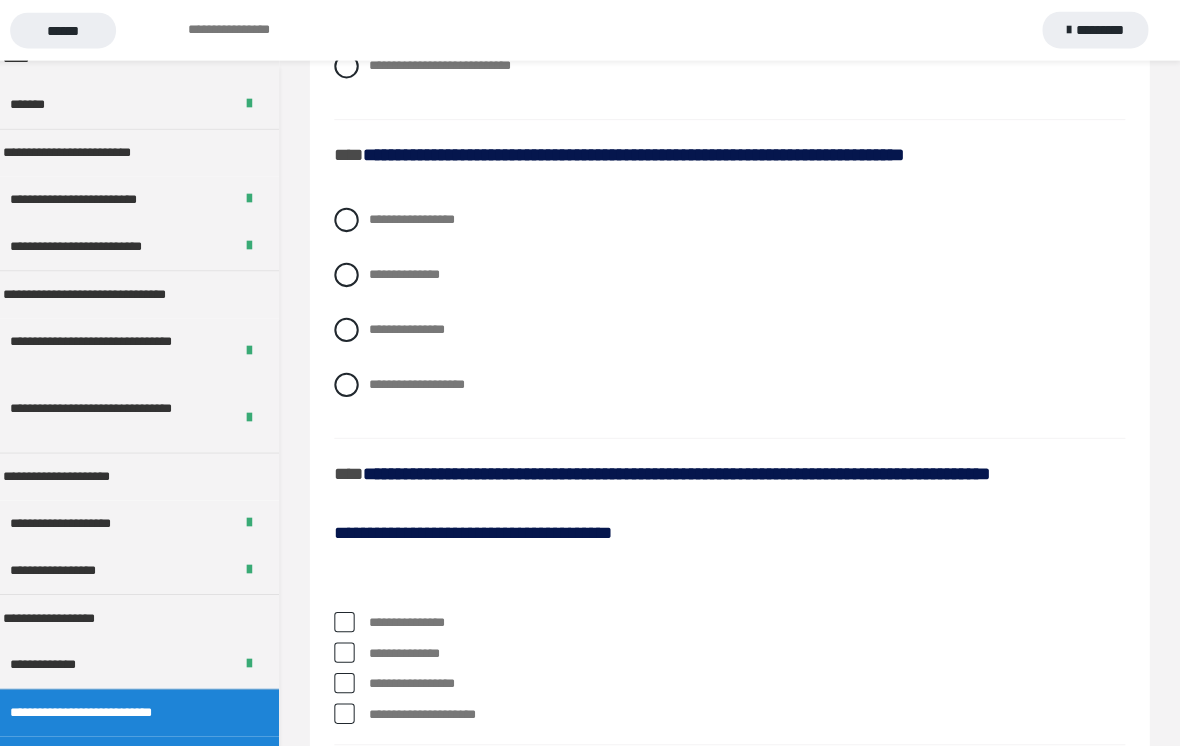 scroll, scrollTop: 5527, scrollLeft: 0, axis: vertical 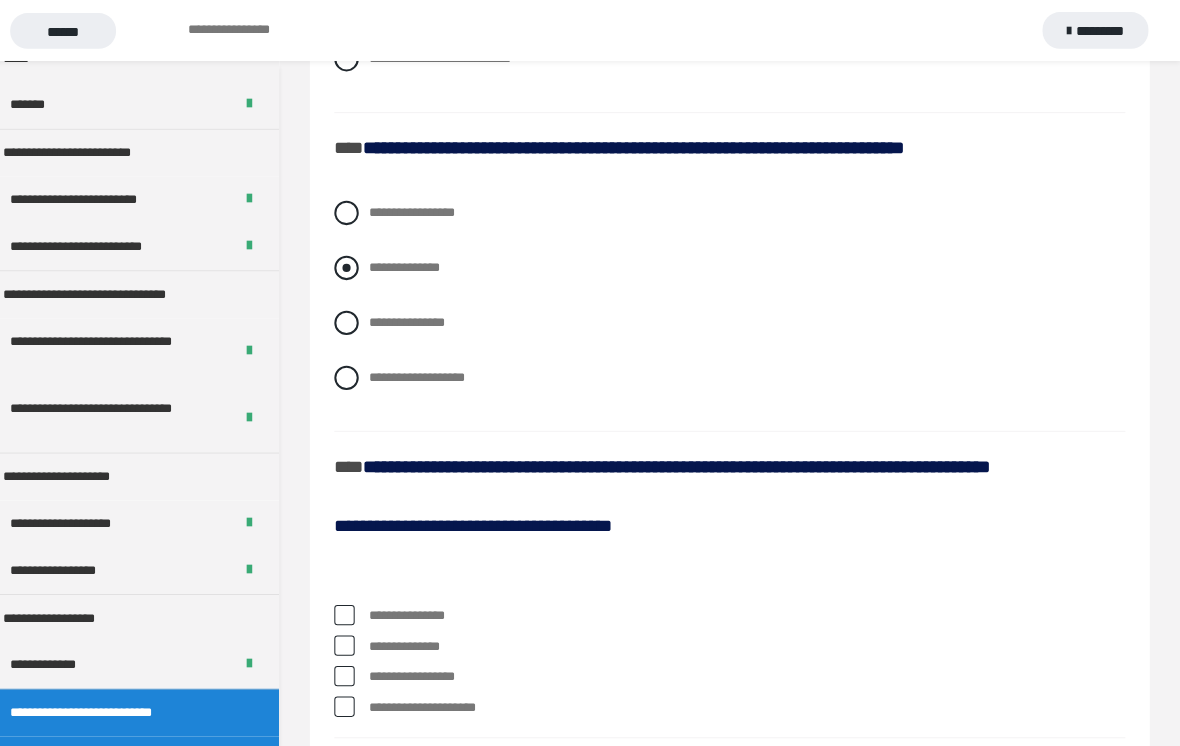 click at bounding box center [361, 263] 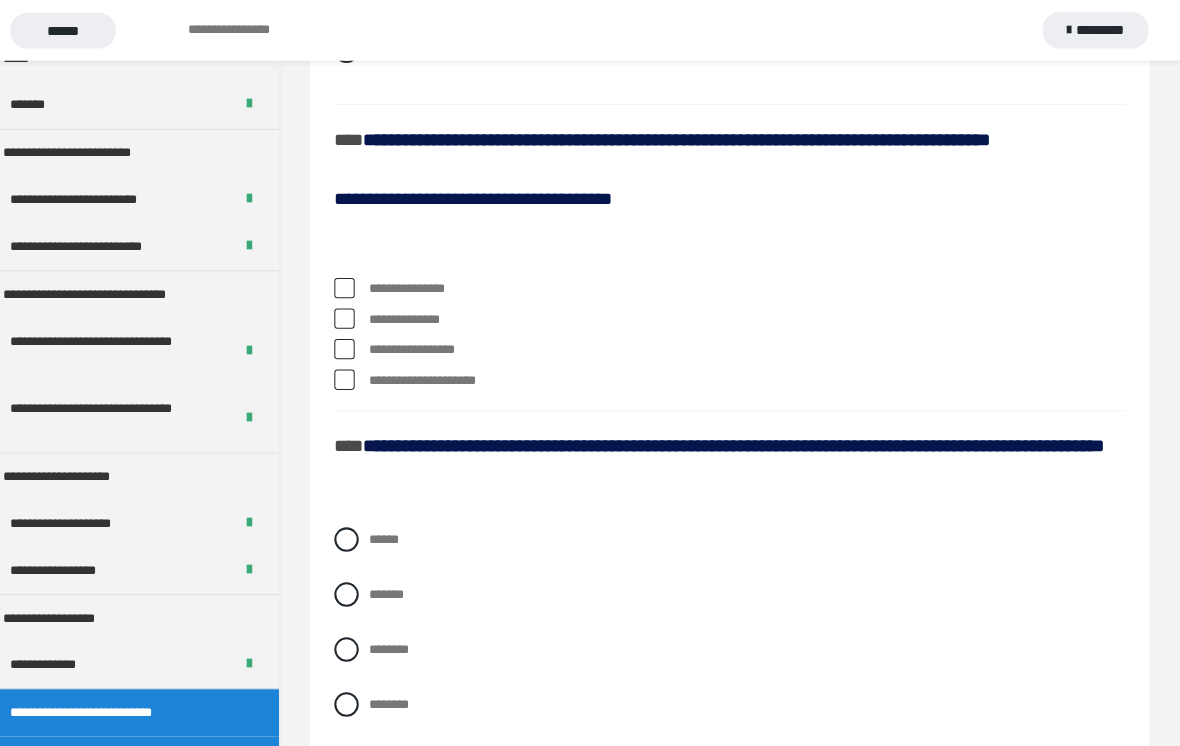 scroll, scrollTop: 5844, scrollLeft: 0, axis: vertical 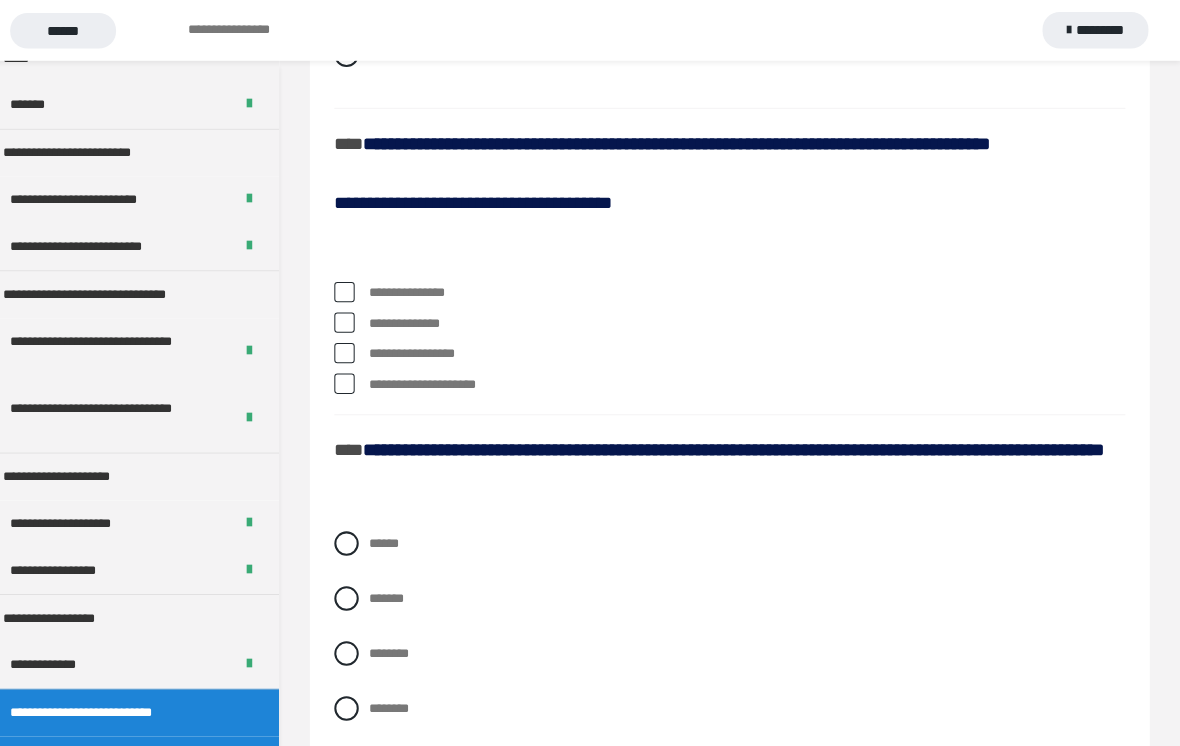 click at bounding box center [359, 317] 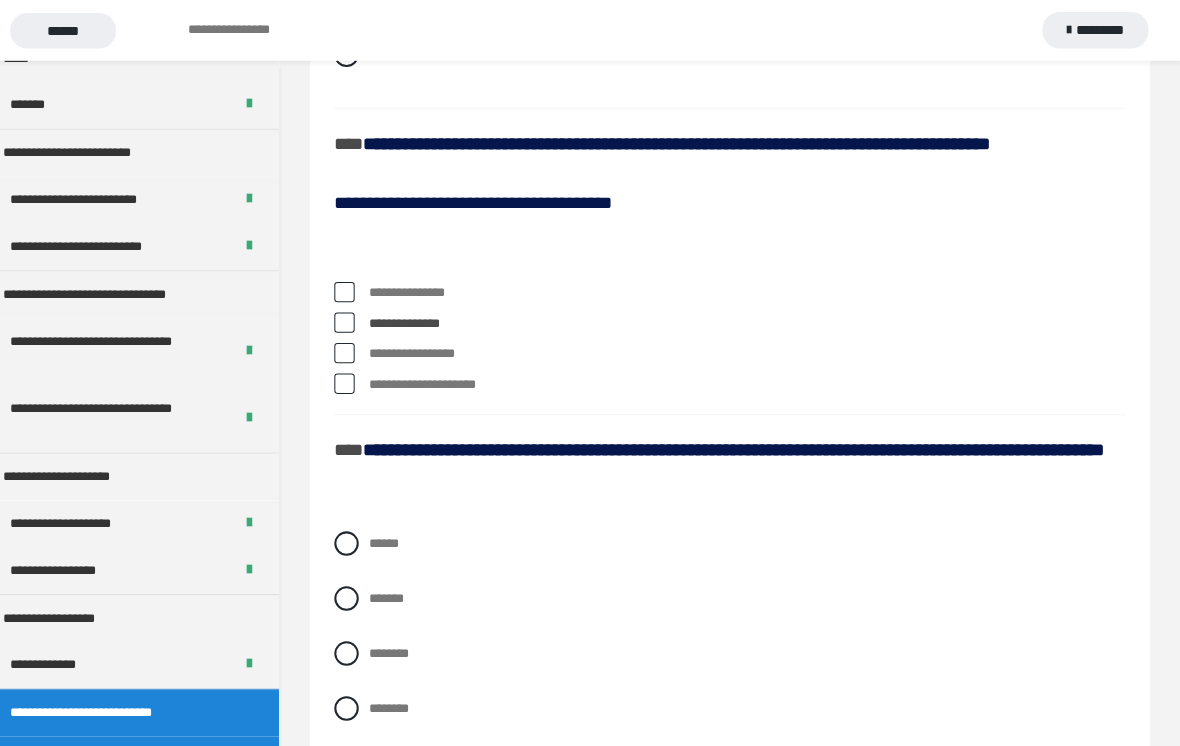 click at bounding box center (359, 347) 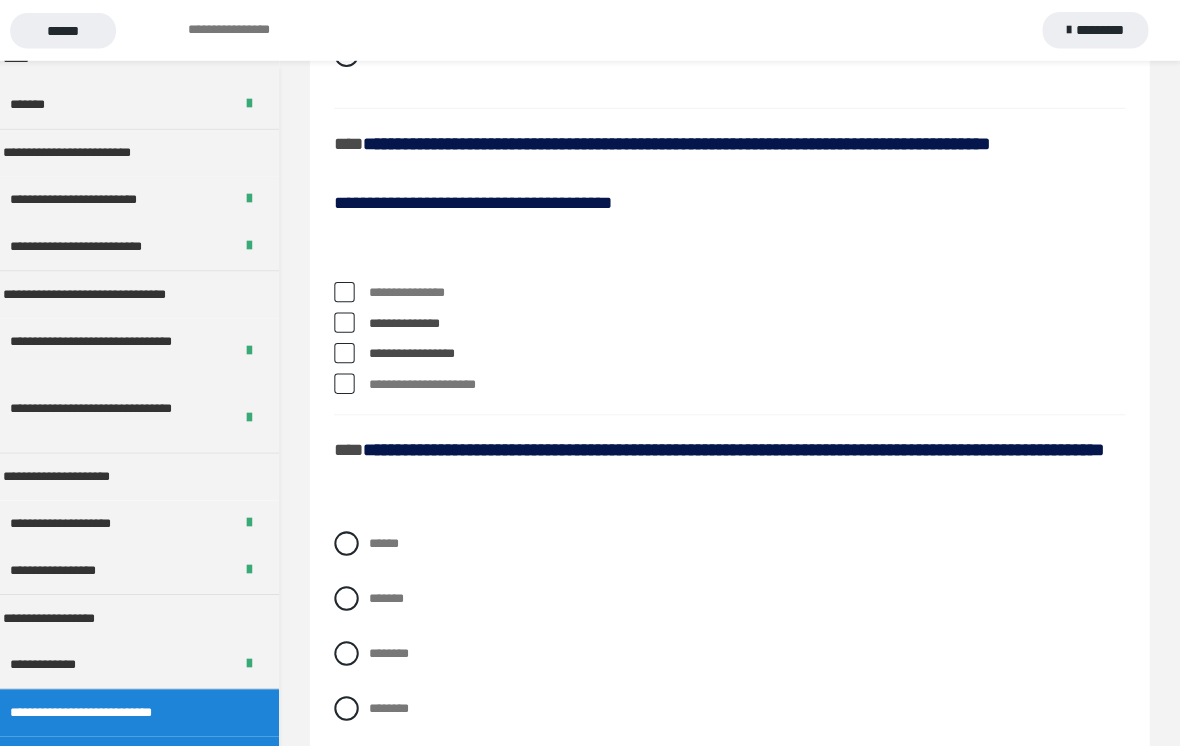 click at bounding box center [359, 377] 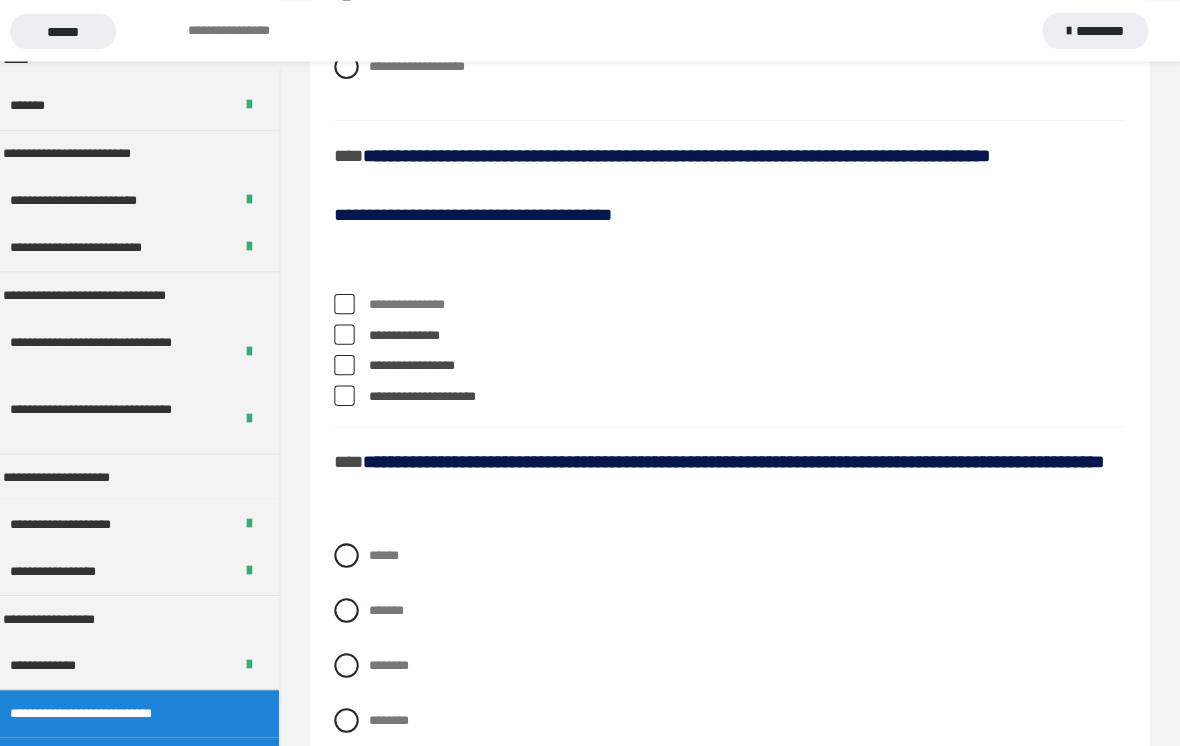 scroll, scrollTop: 5832, scrollLeft: 0, axis: vertical 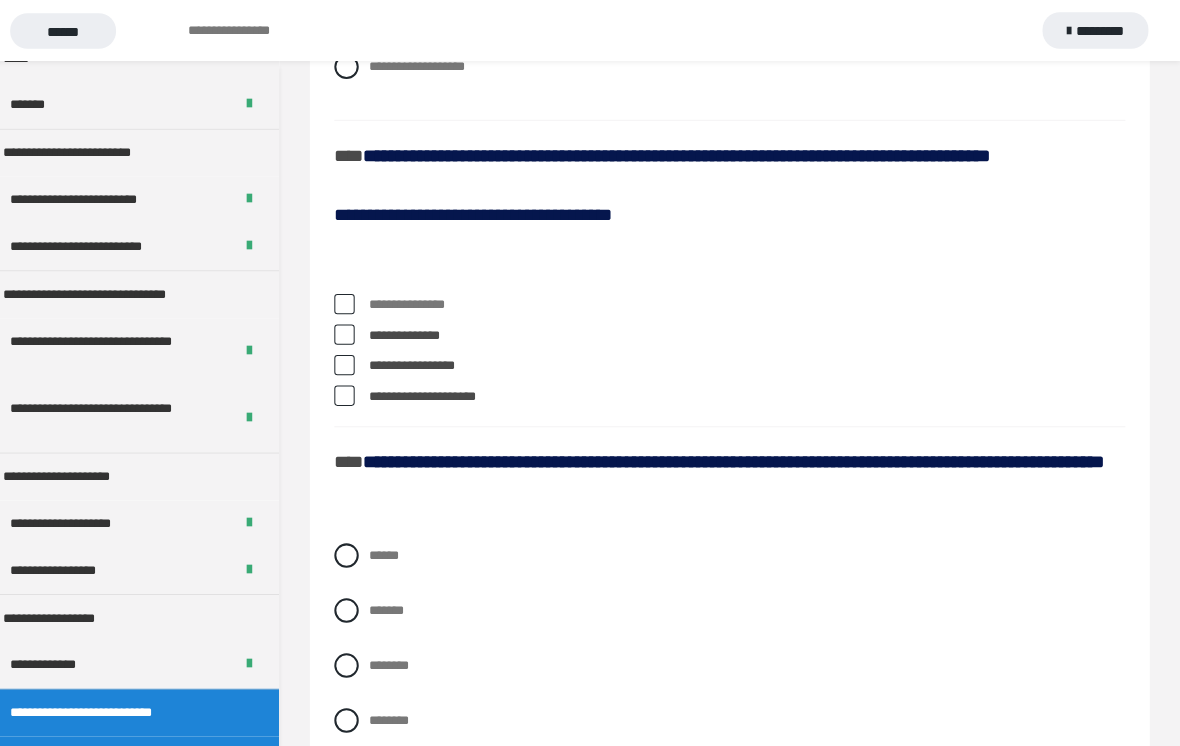 click at bounding box center [359, 389] 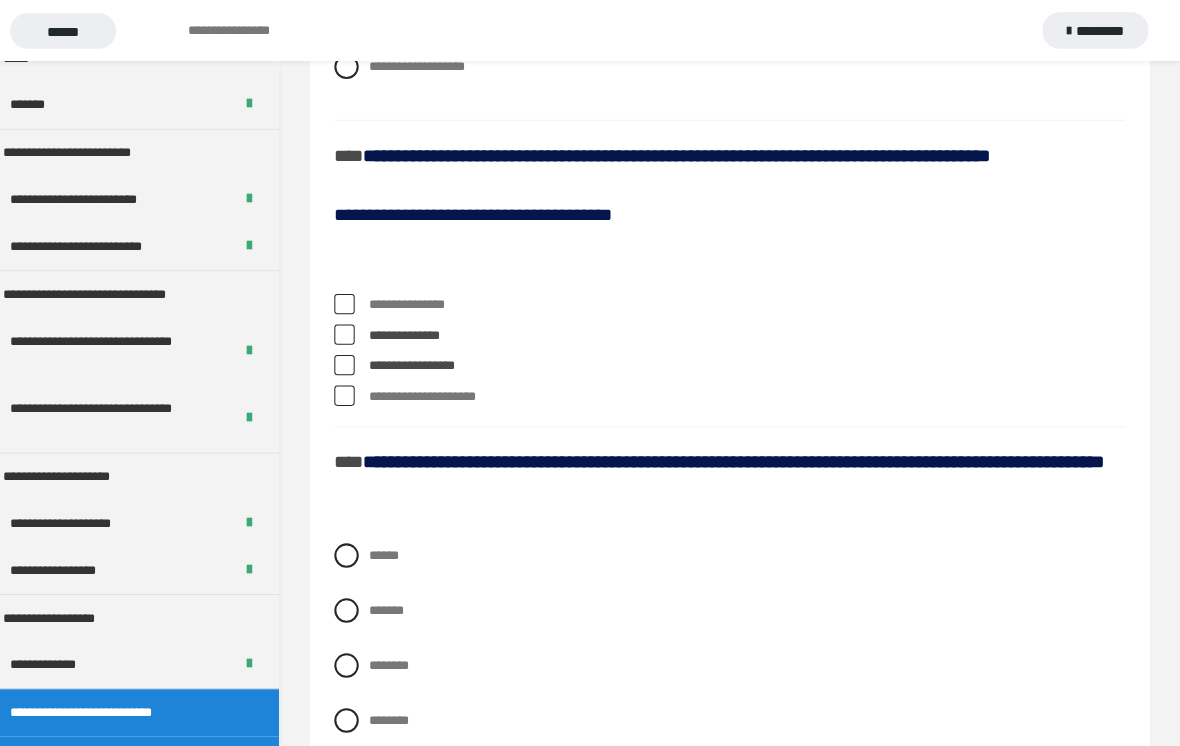 click on "**********" at bounding box center (737, 390) 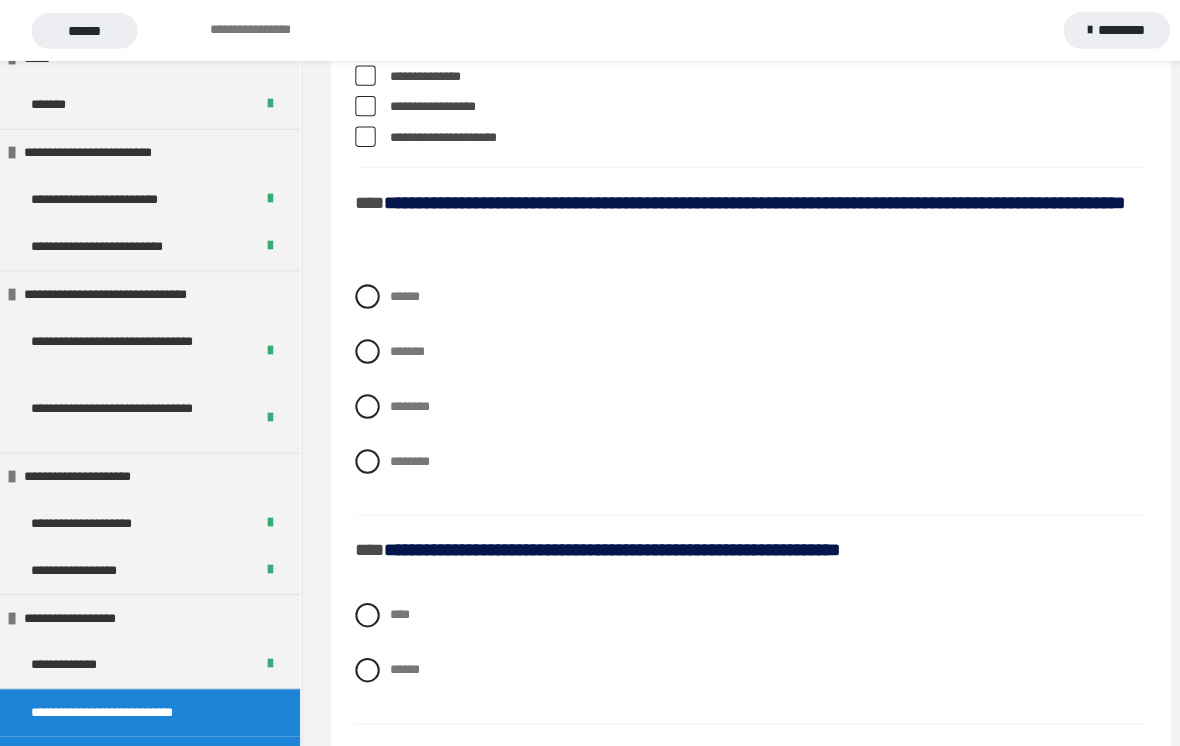 scroll, scrollTop: 6088, scrollLeft: 0, axis: vertical 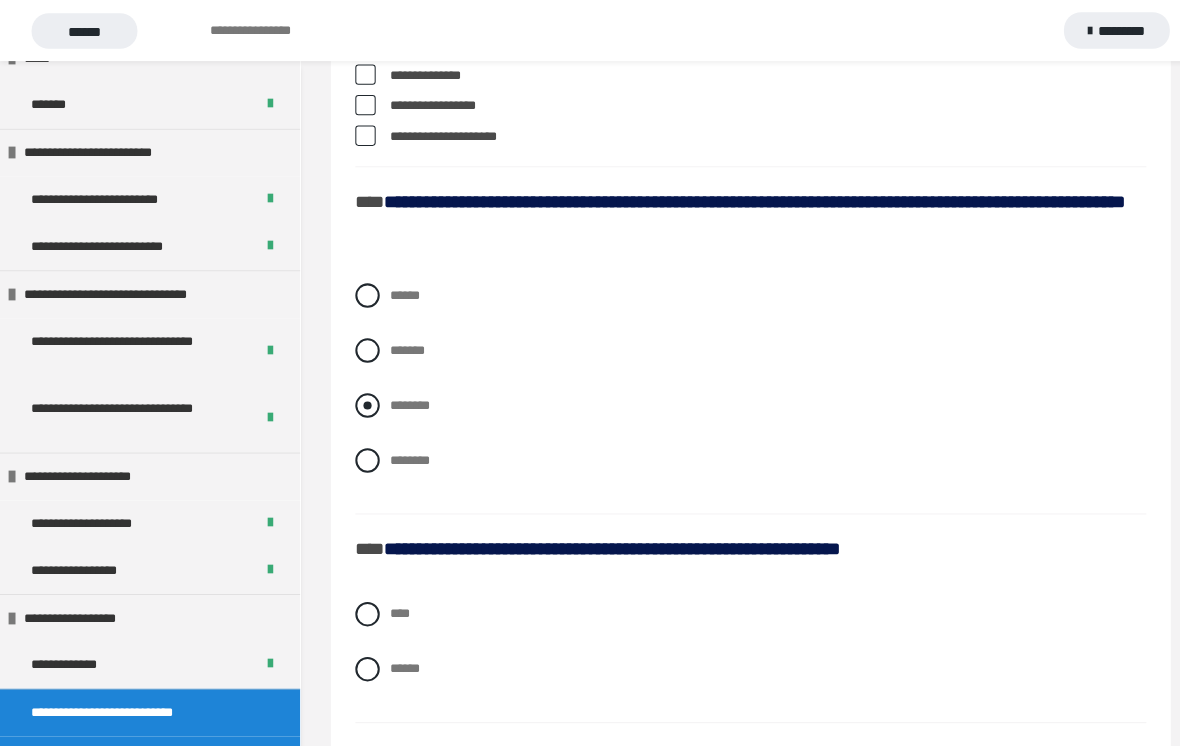 click at bounding box center [361, 398] 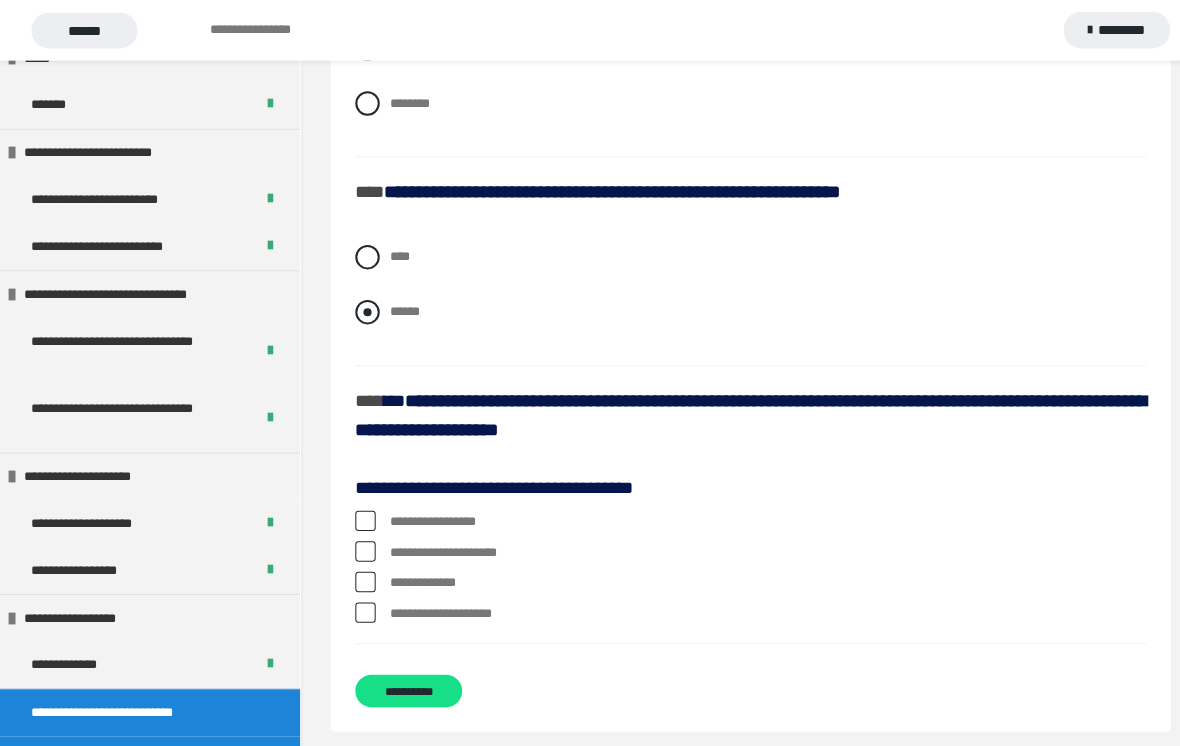 click at bounding box center (361, 307) 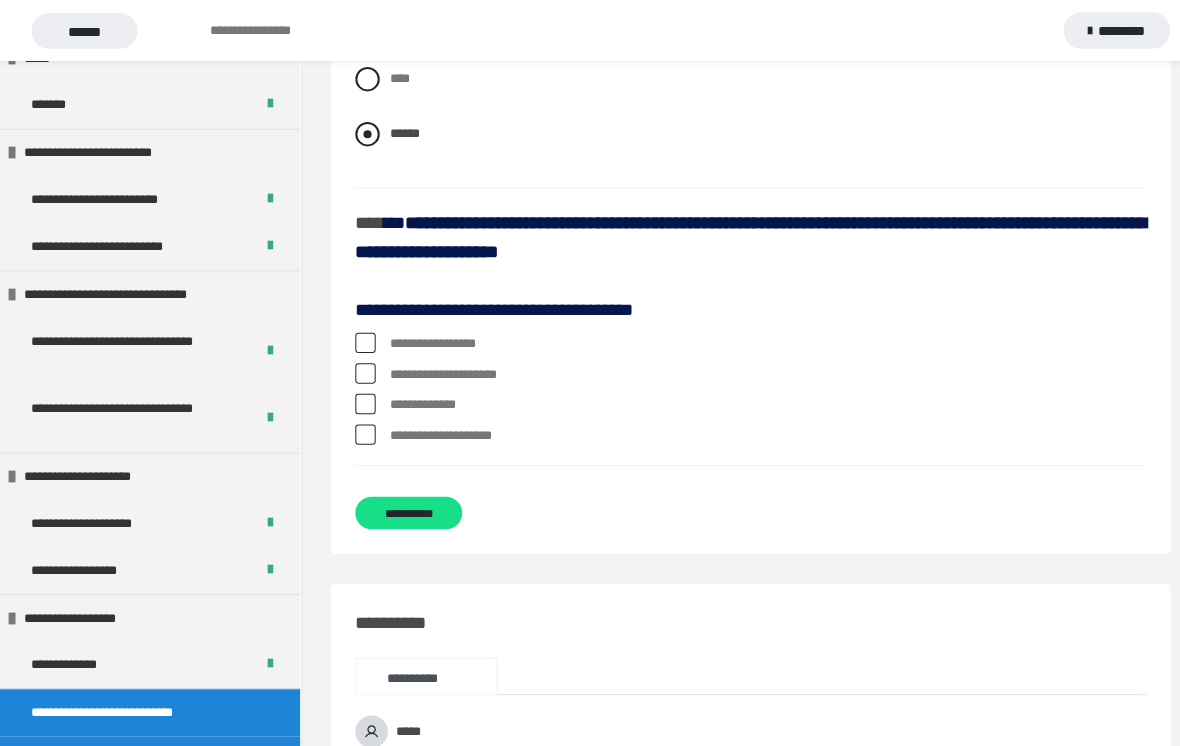 scroll, scrollTop: 6614, scrollLeft: 0, axis: vertical 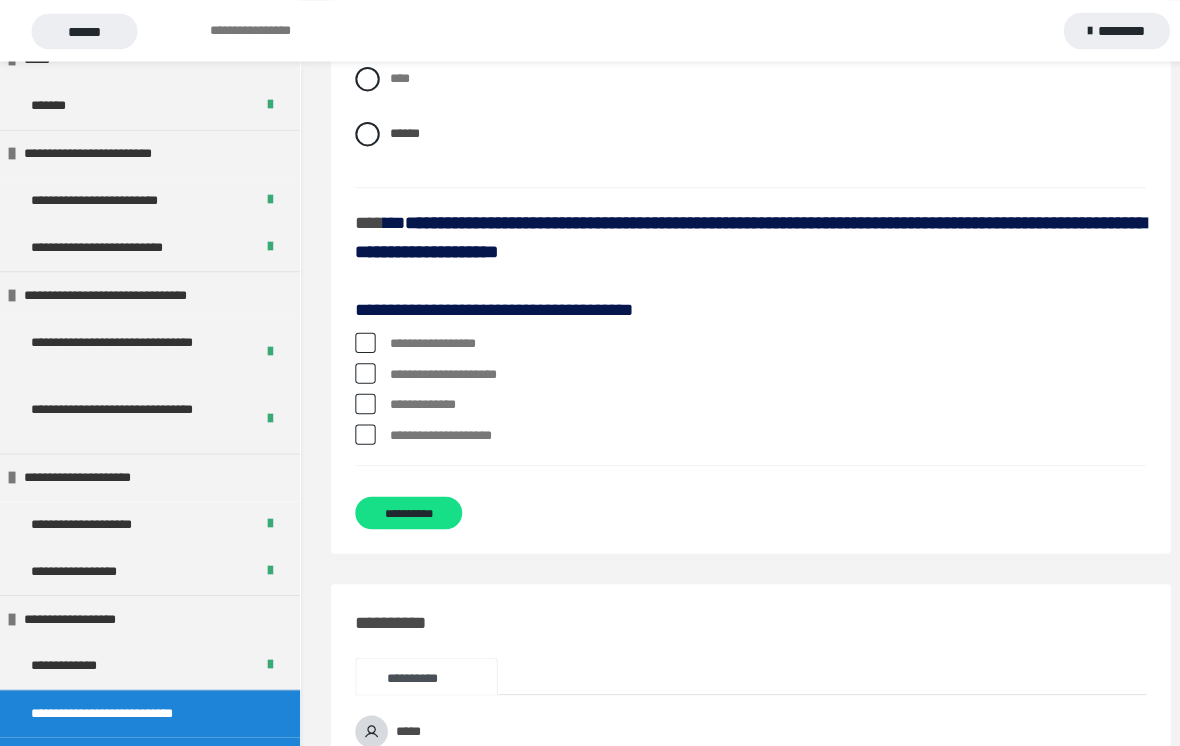 click at bounding box center (359, 336) 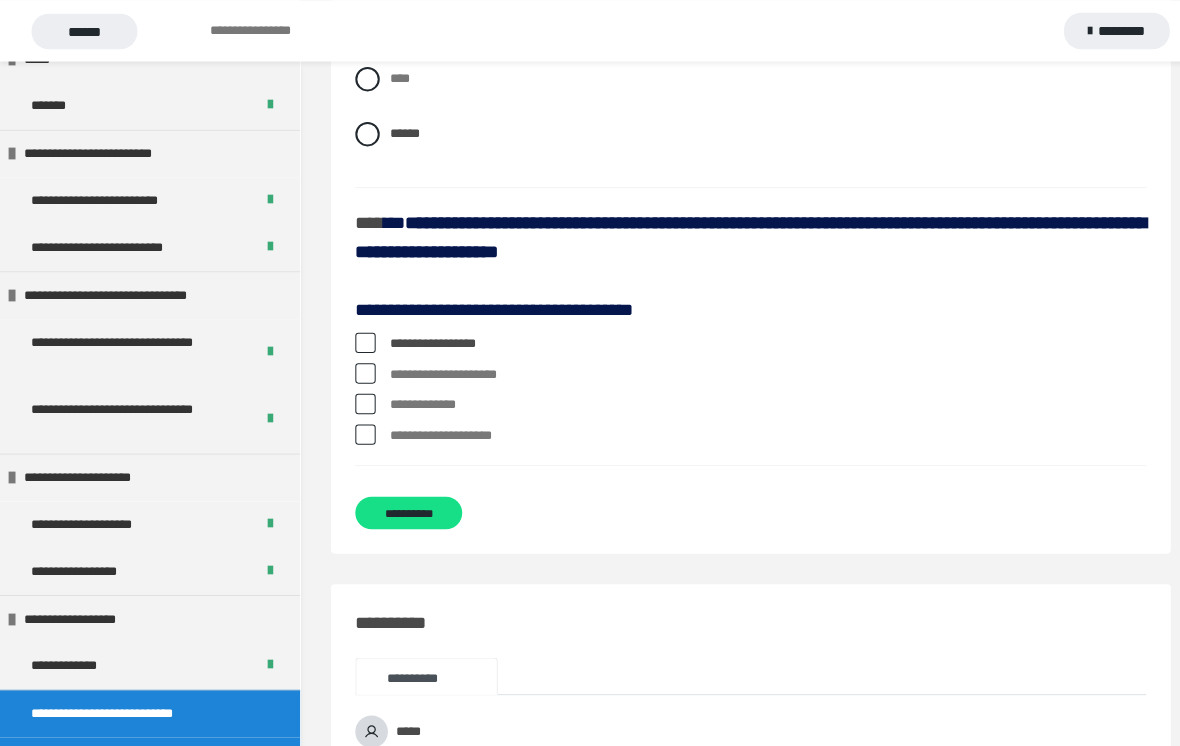 scroll, scrollTop: 6614, scrollLeft: 0, axis: vertical 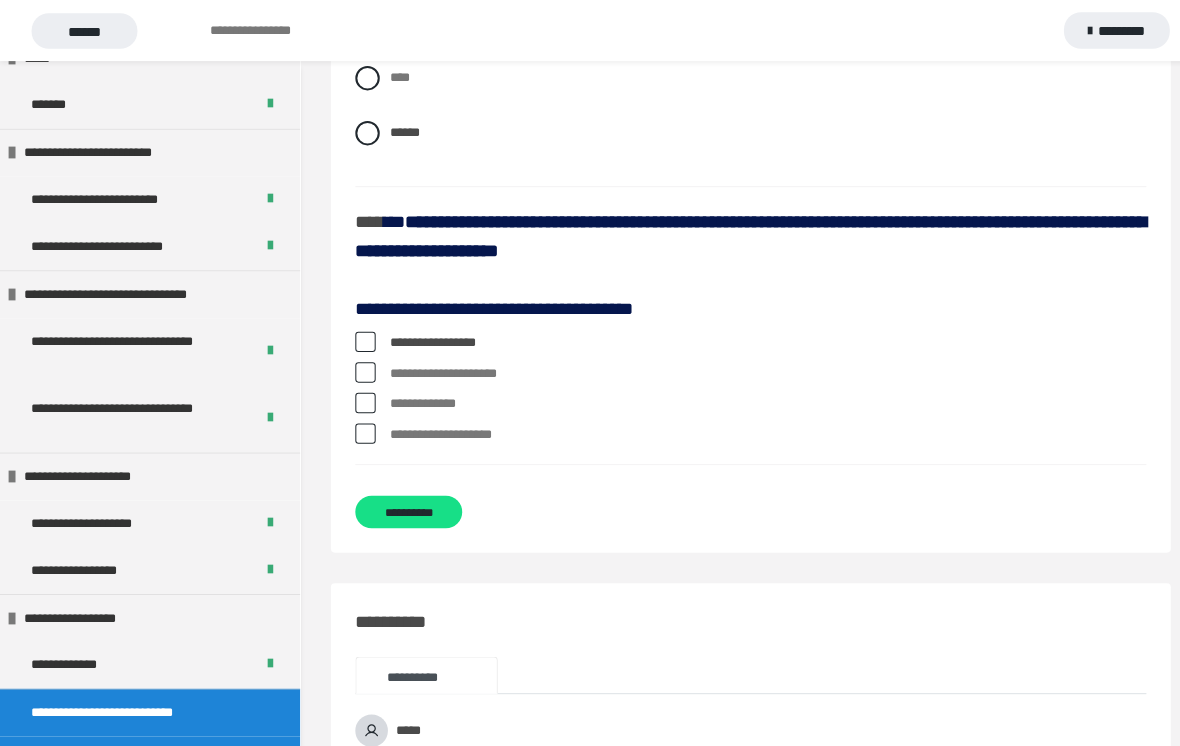 click on "**********" at bounding box center [737, 865] 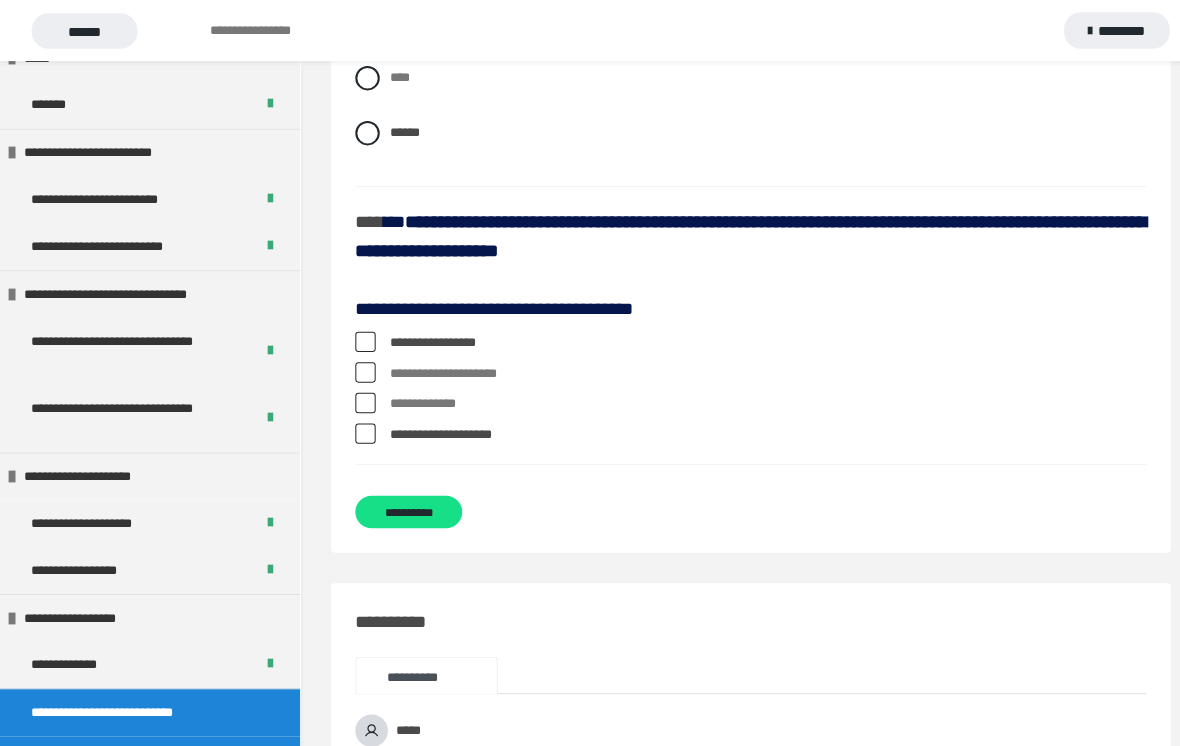 click on "**********" at bounding box center [389, 362] 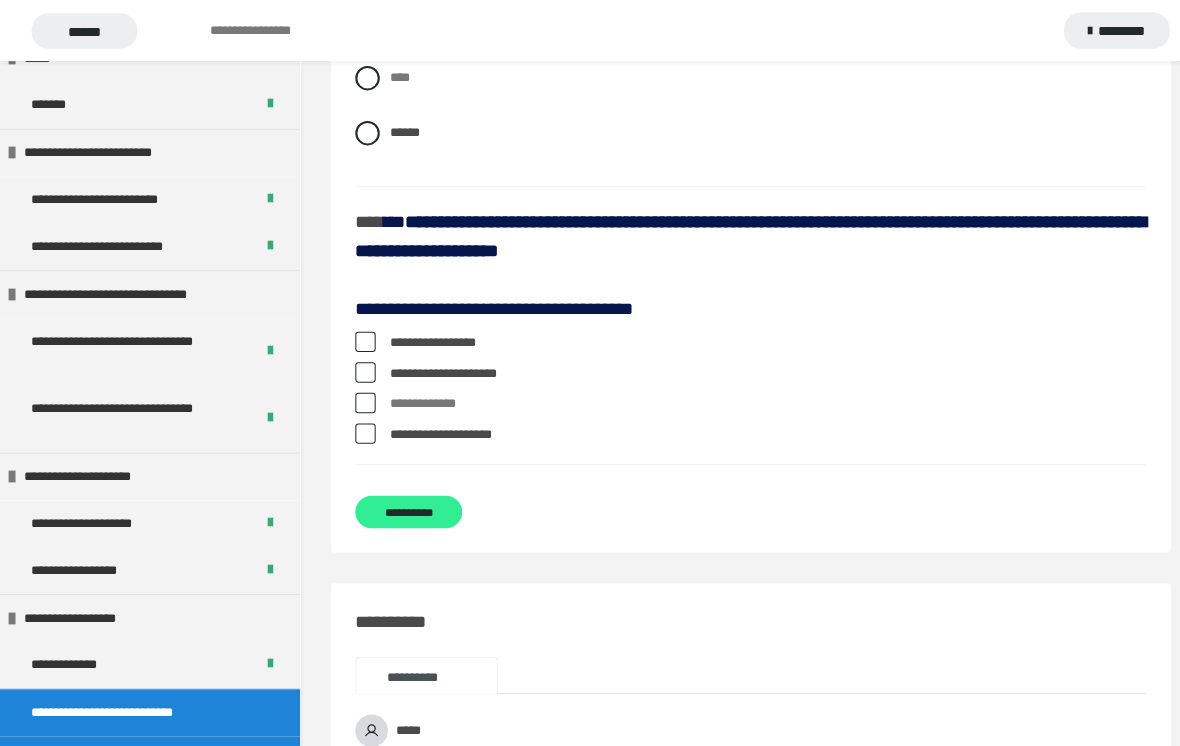 click on "**********" at bounding box center [401, 503] 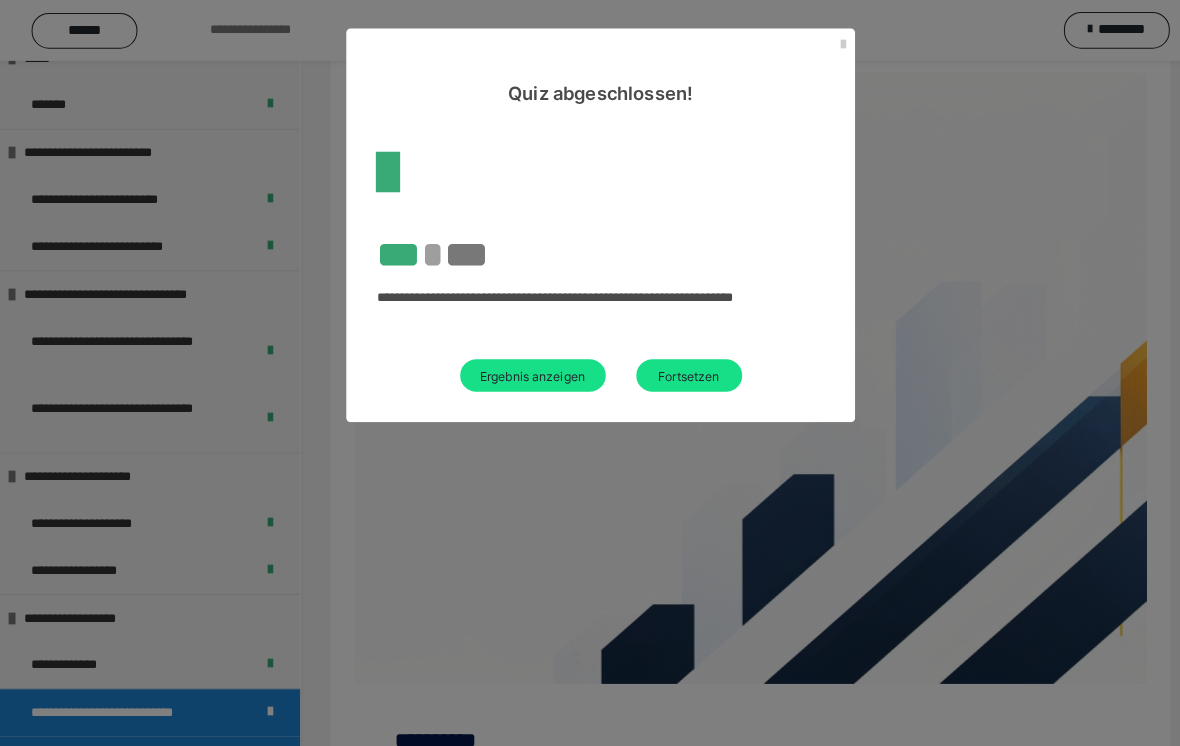 scroll, scrollTop: 484, scrollLeft: 0, axis: vertical 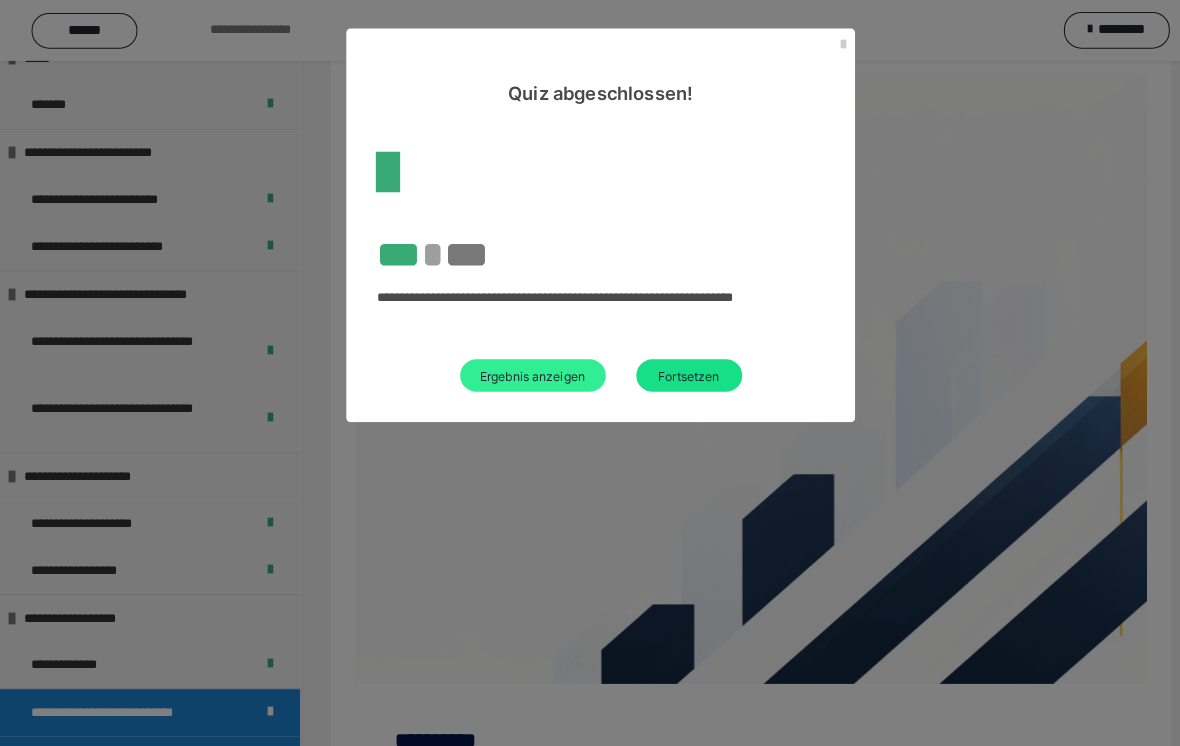 click on "Ergebnis anzeigen" at bounding box center [523, 369] 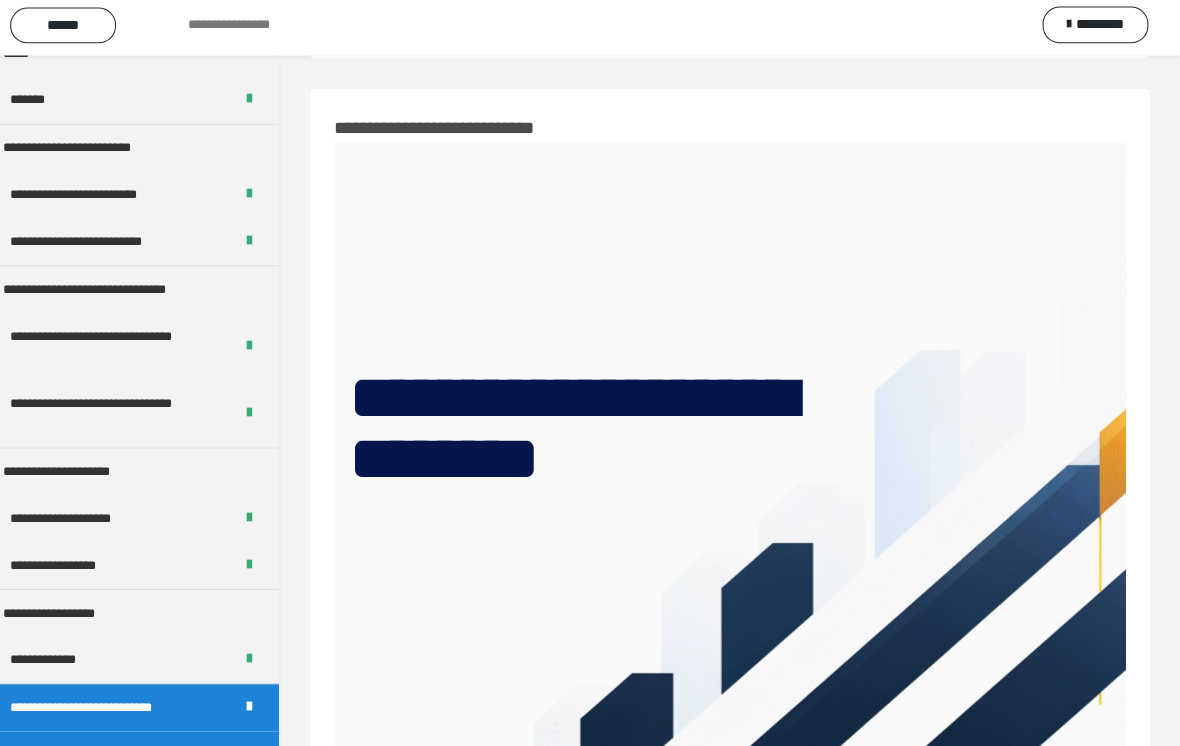 click on "**********" at bounding box center [401, 23] 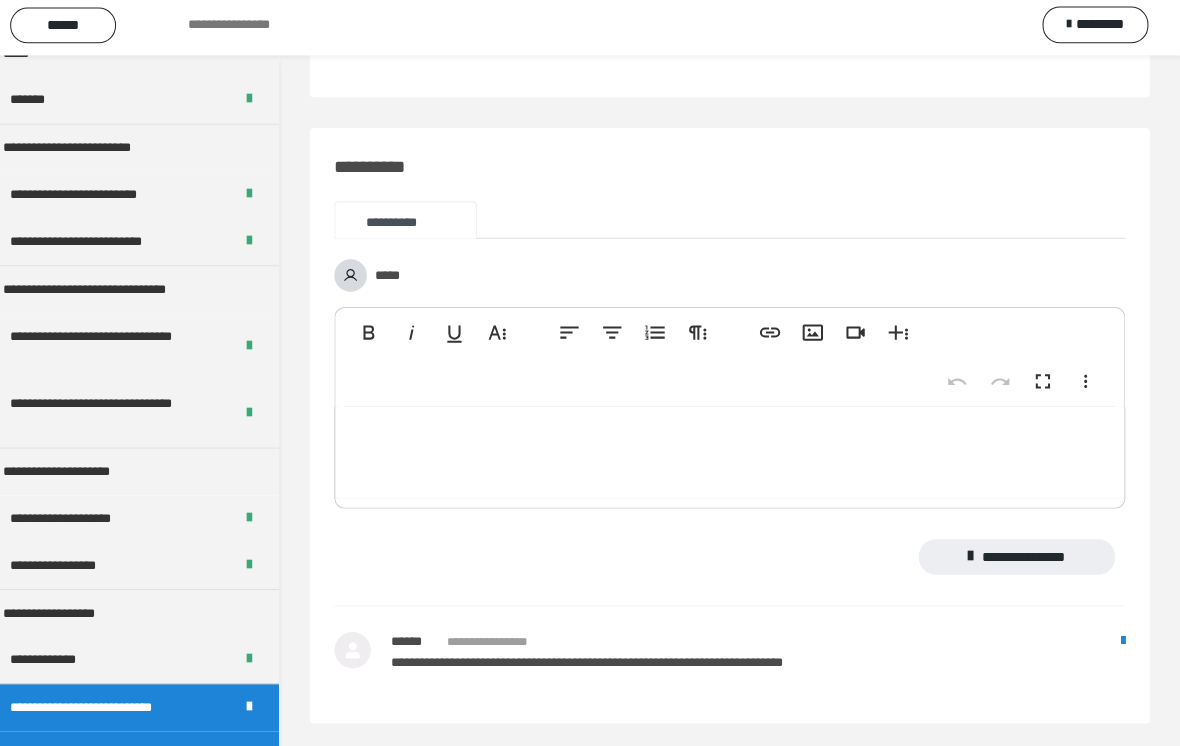 scroll, scrollTop: 1852, scrollLeft: 0, axis: vertical 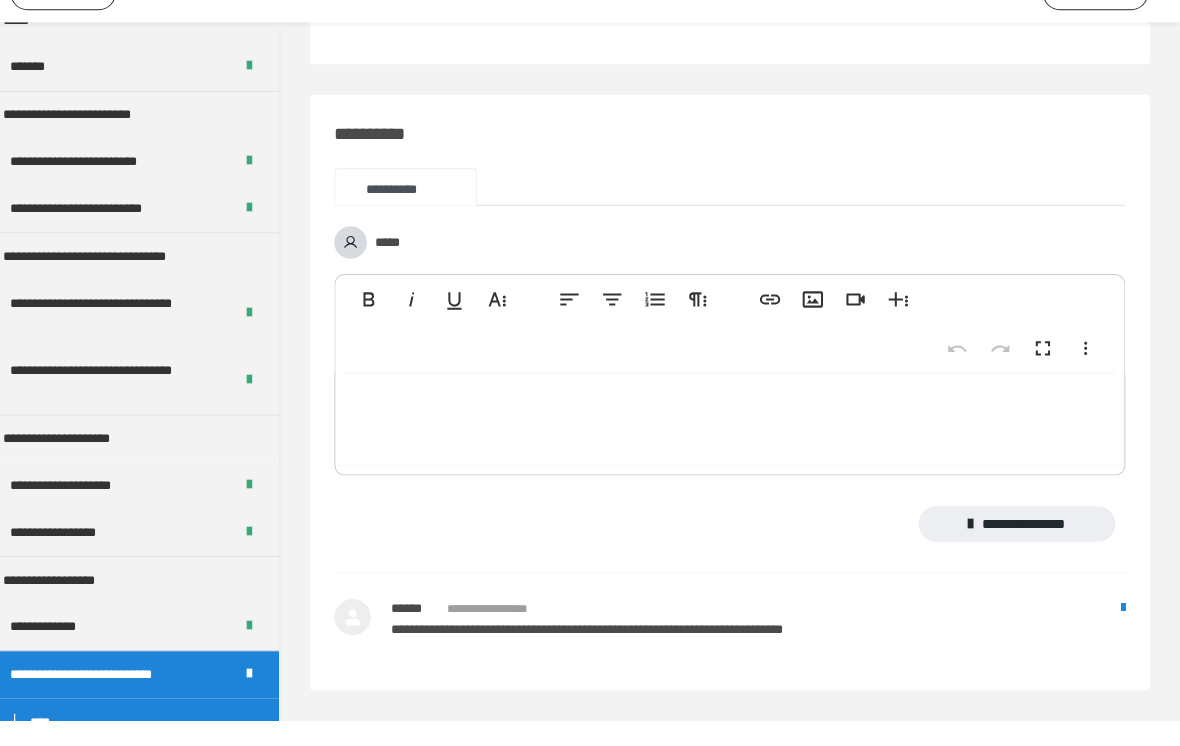 click on "**********" at bounding box center [121, 701] 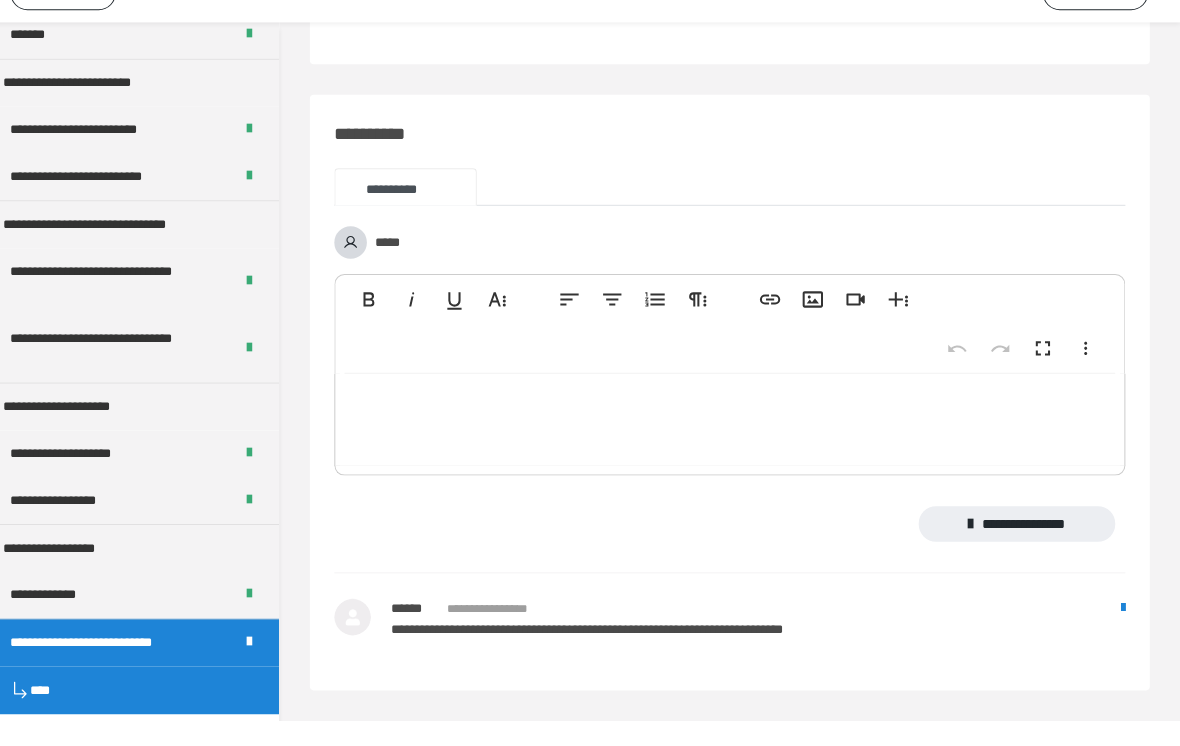 scroll, scrollTop: 175, scrollLeft: 0, axis: vertical 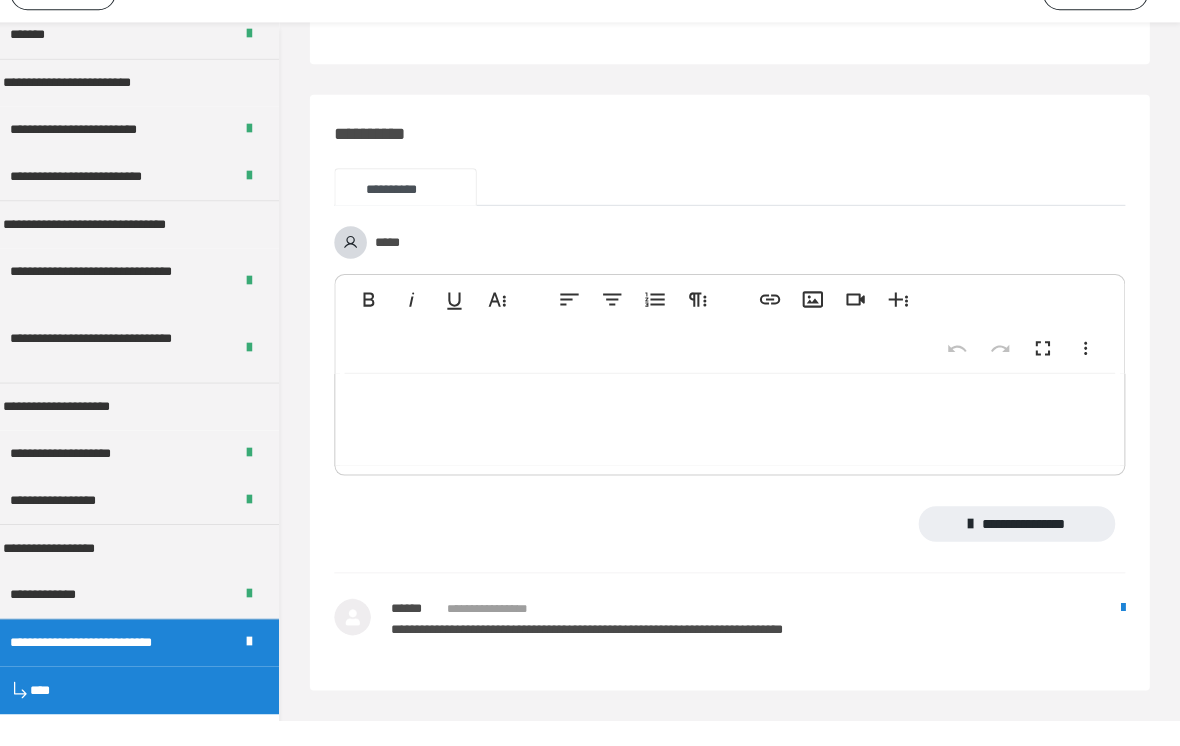 click on "**********" at bounding box center (147, 669) 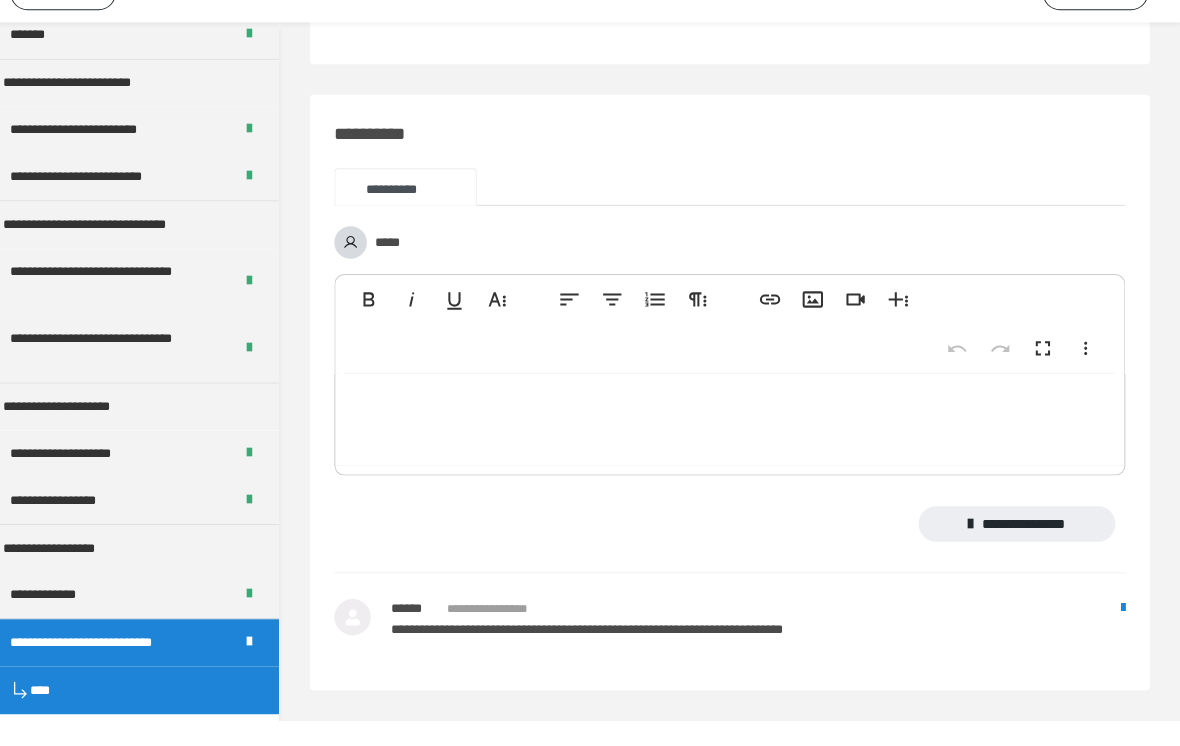 click at bounding box center (265, 669) 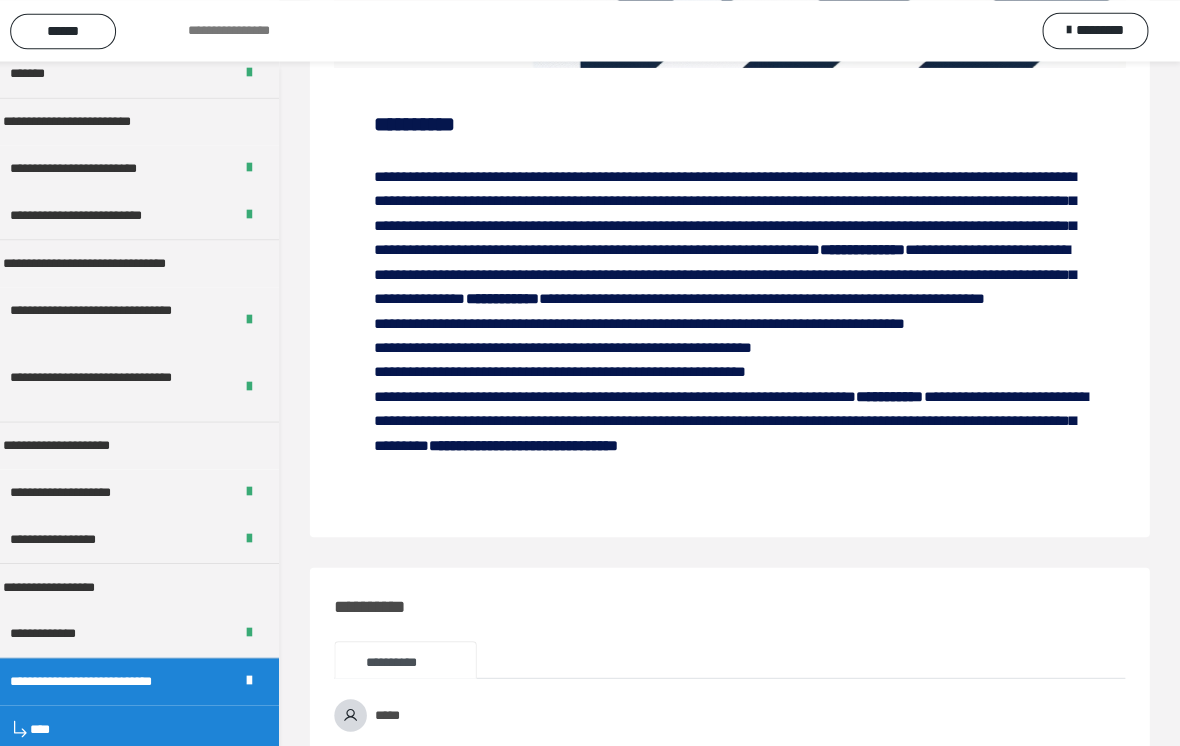 scroll, scrollTop: 1080, scrollLeft: 0, axis: vertical 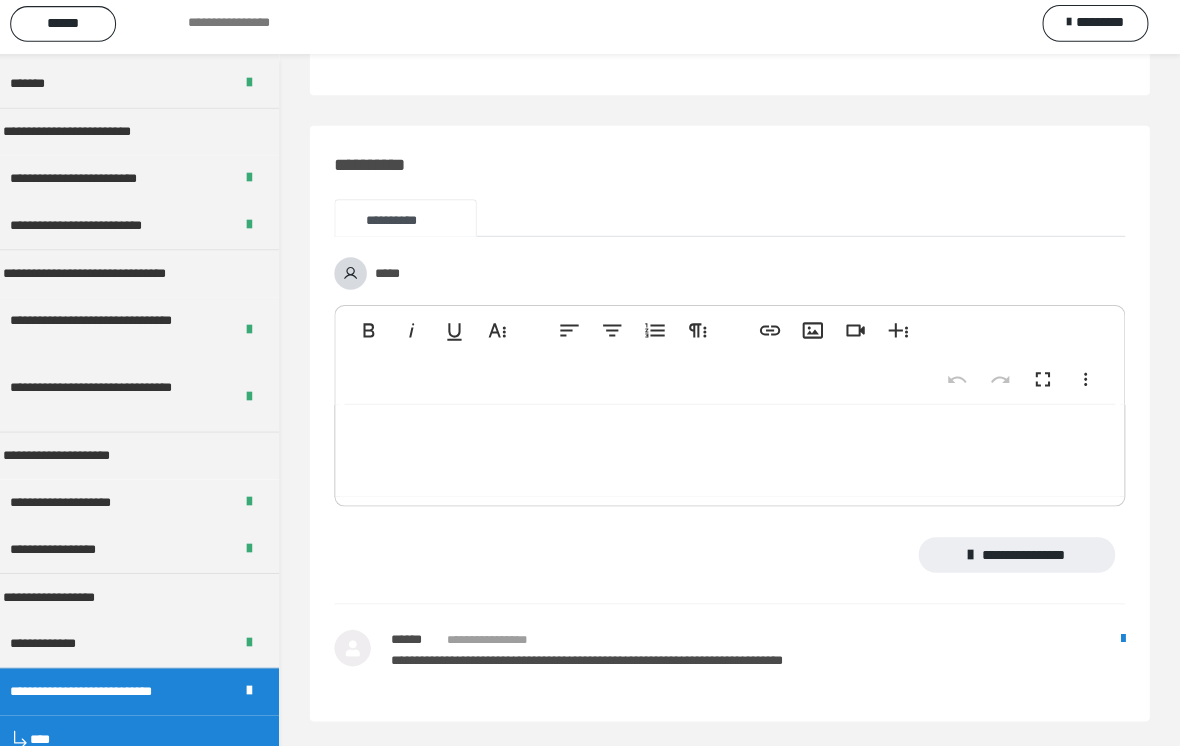 click on "**********" at bounding box center (121, 687) 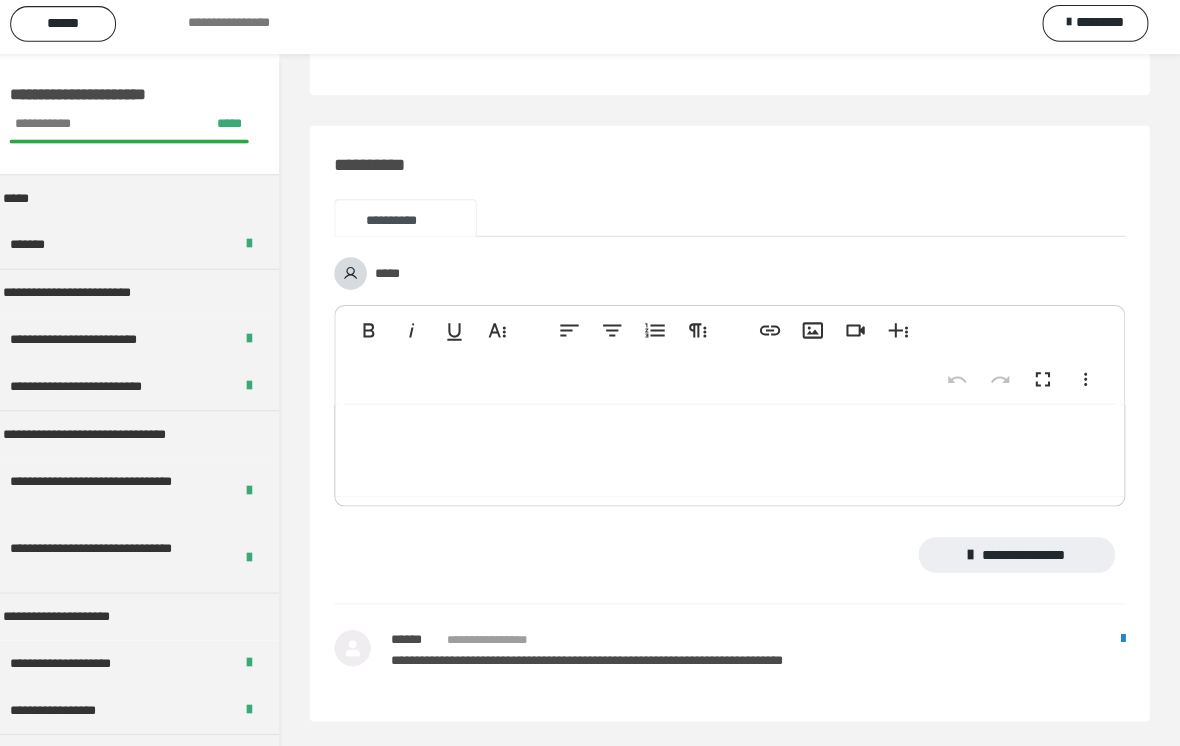 scroll, scrollTop: 0, scrollLeft: 0, axis: both 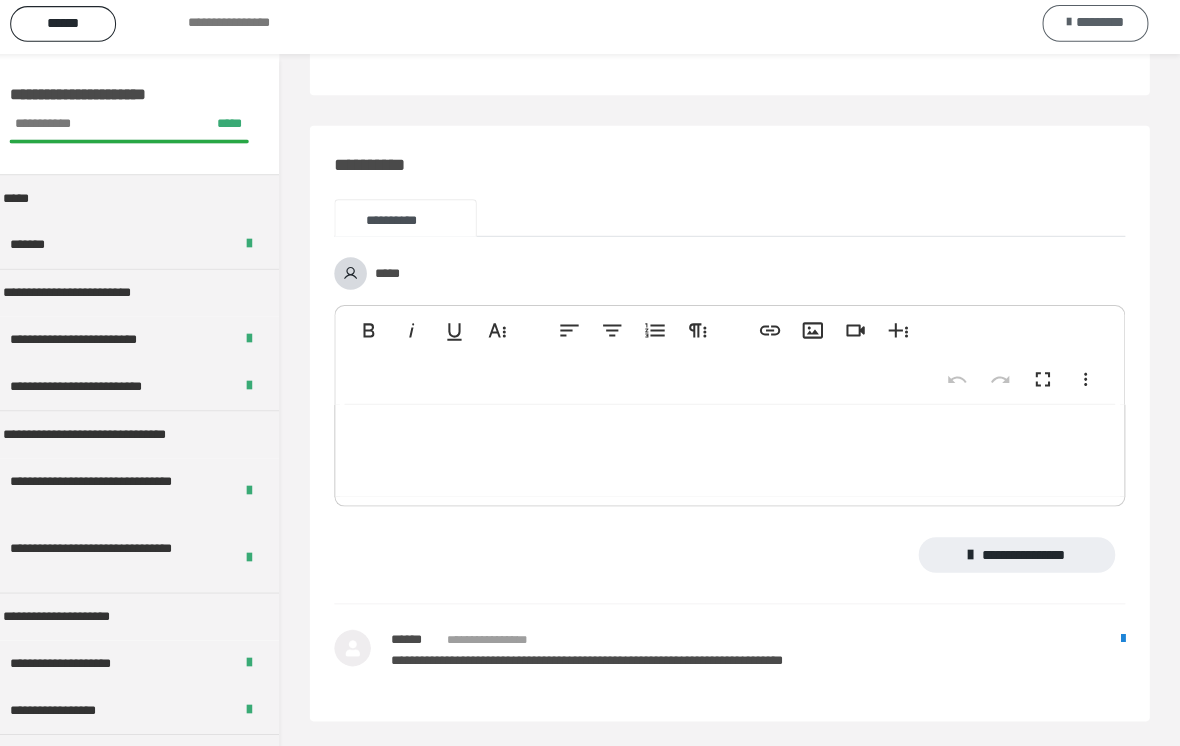 click on "*********" at bounding box center [1097, 30] 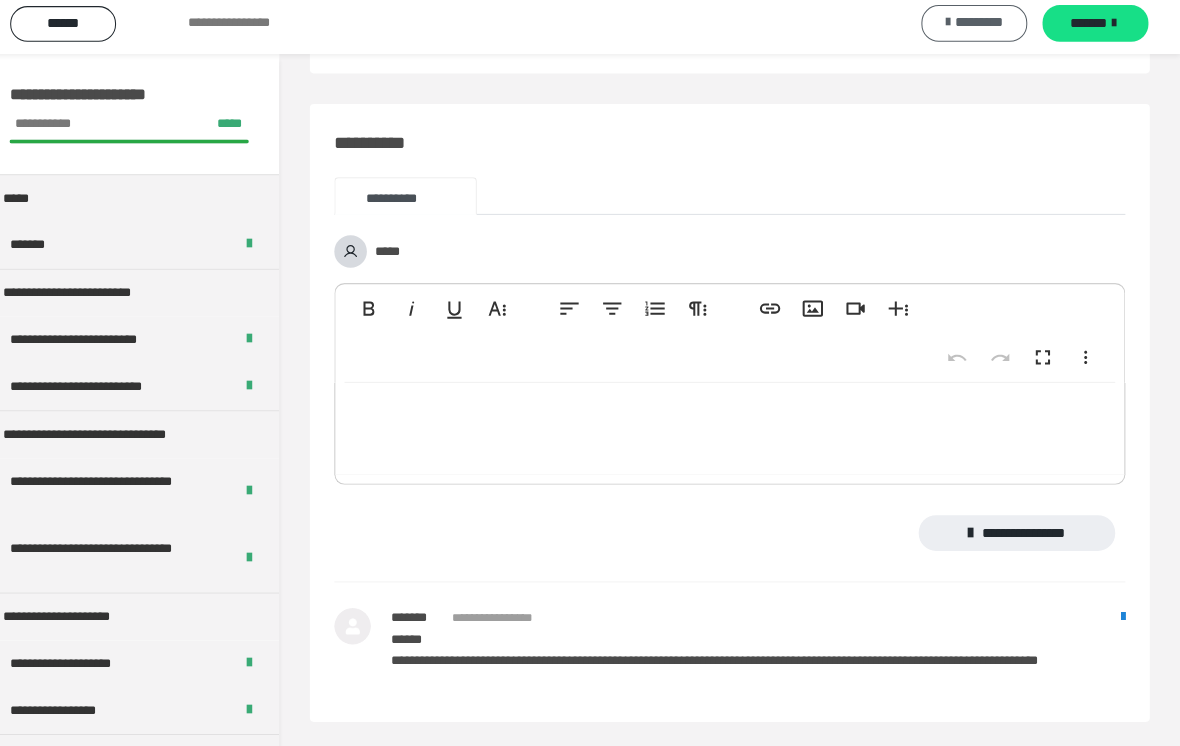 scroll, scrollTop: 1752, scrollLeft: 0, axis: vertical 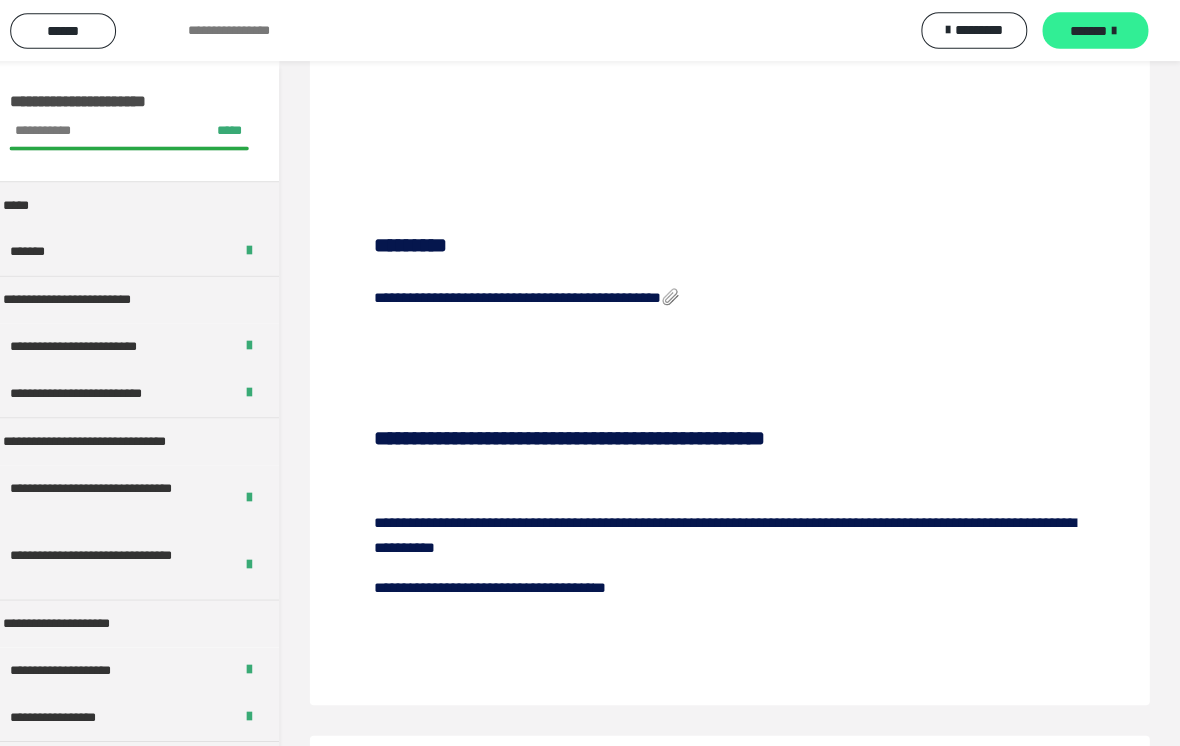 click at bounding box center (1116, 30) 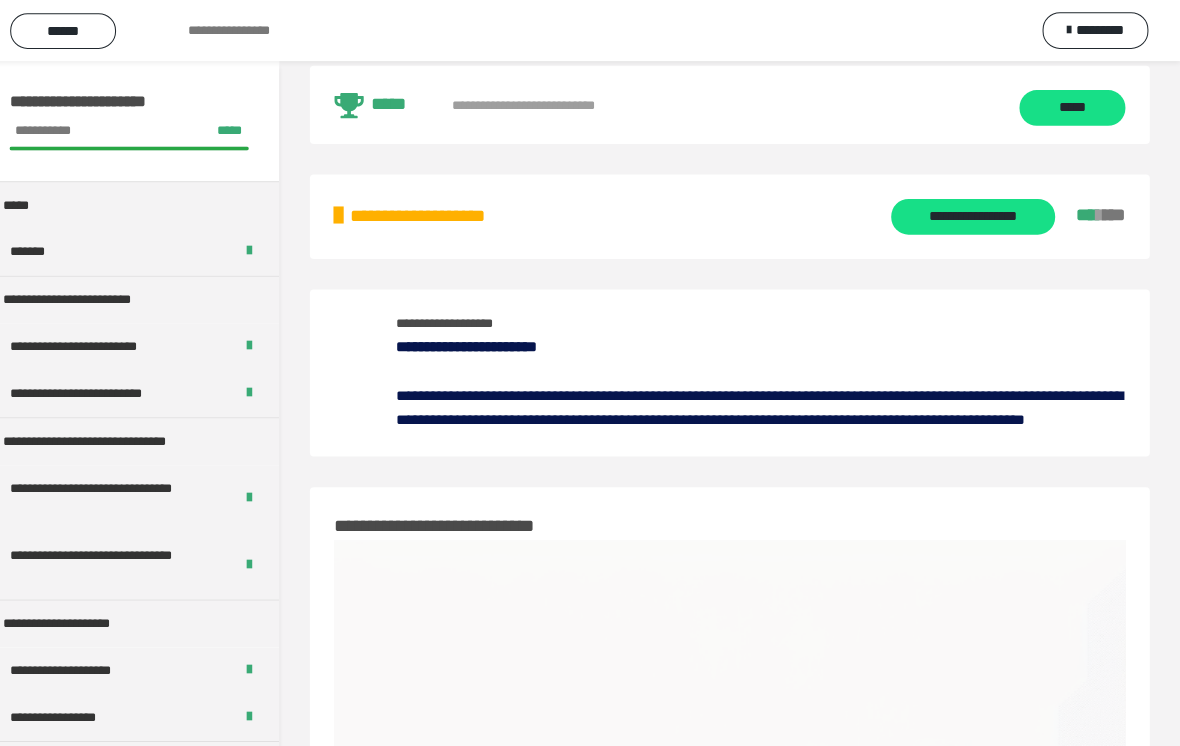 scroll, scrollTop: 0, scrollLeft: 0, axis: both 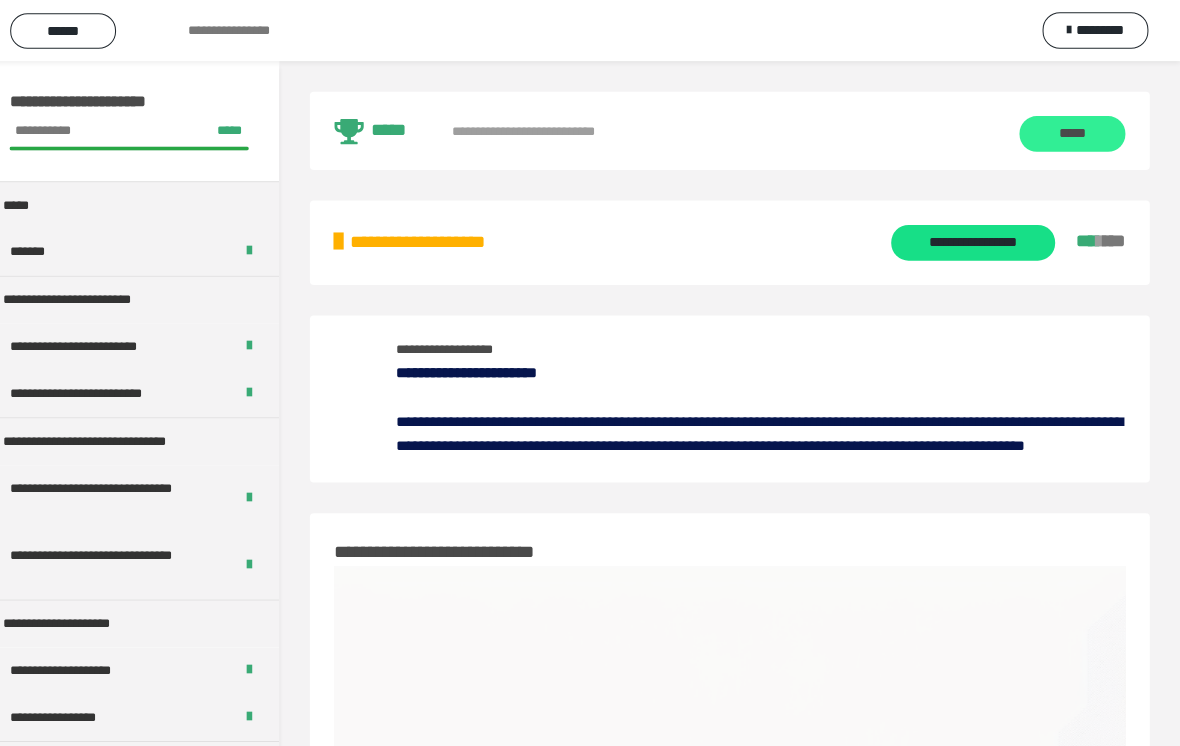 click on "*****" at bounding box center [1074, 131] 